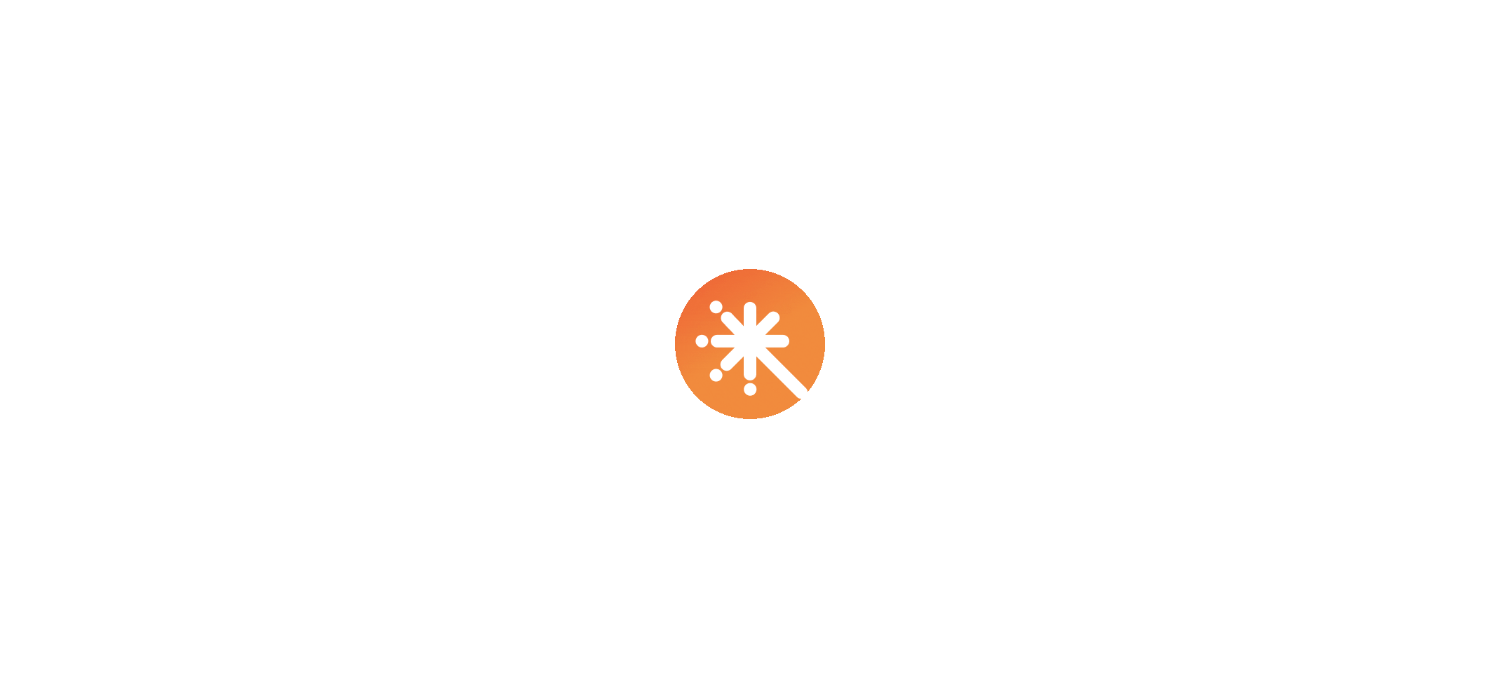 scroll, scrollTop: 0, scrollLeft: 0, axis: both 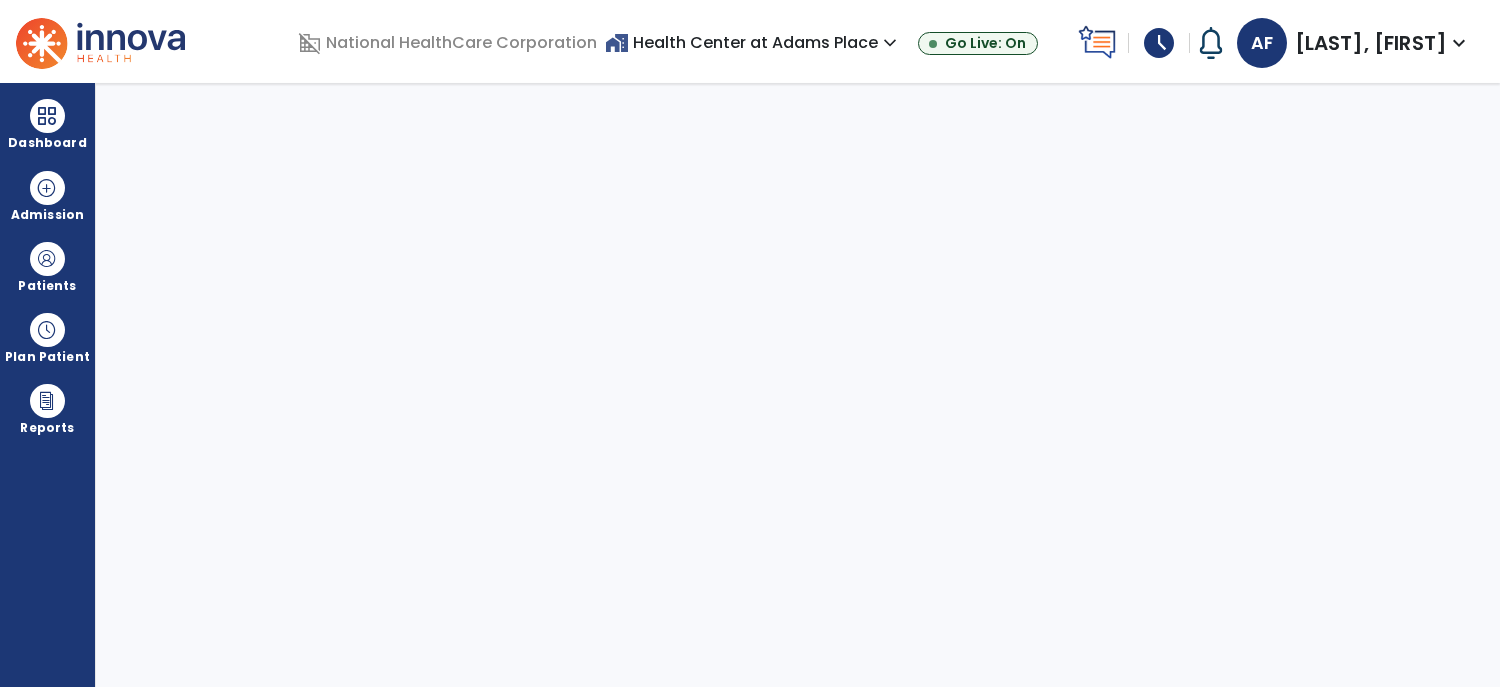 select on "****" 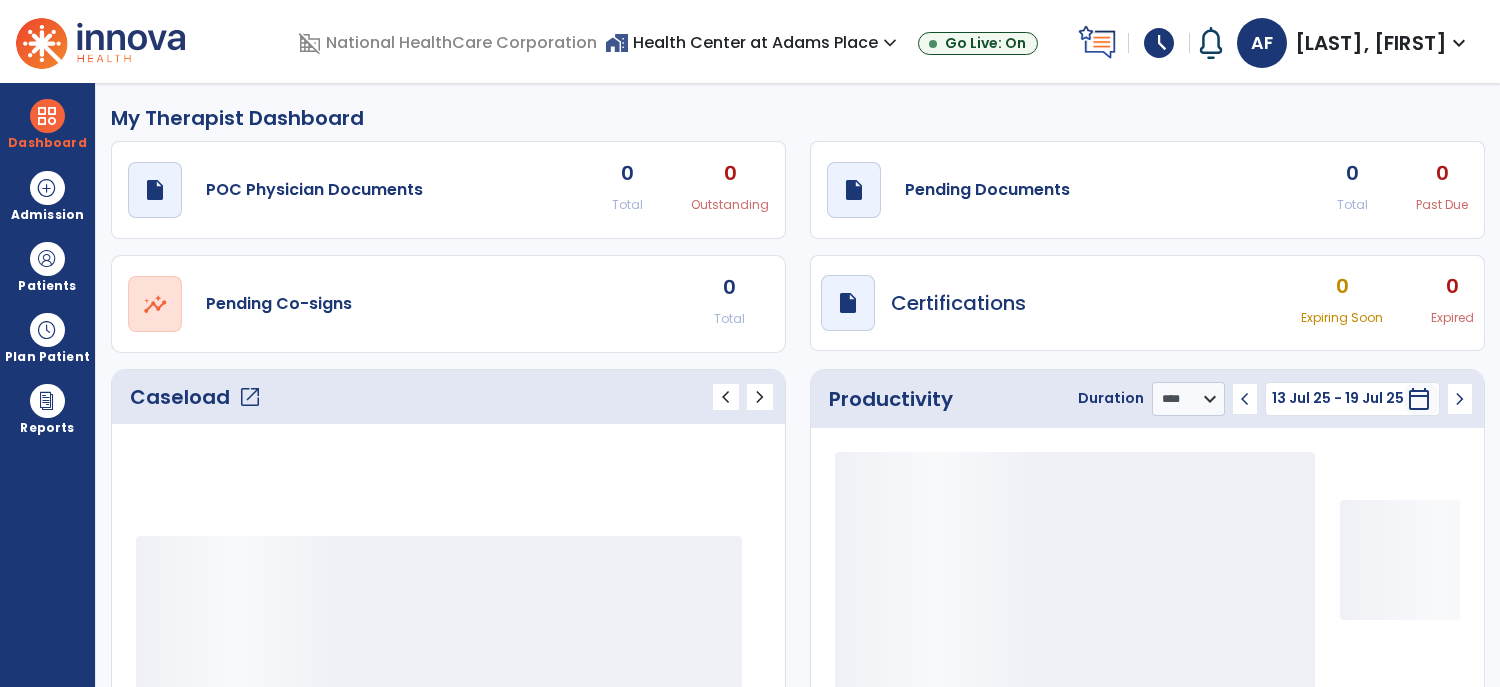 click on "schedule" at bounding box center [1159, 43] 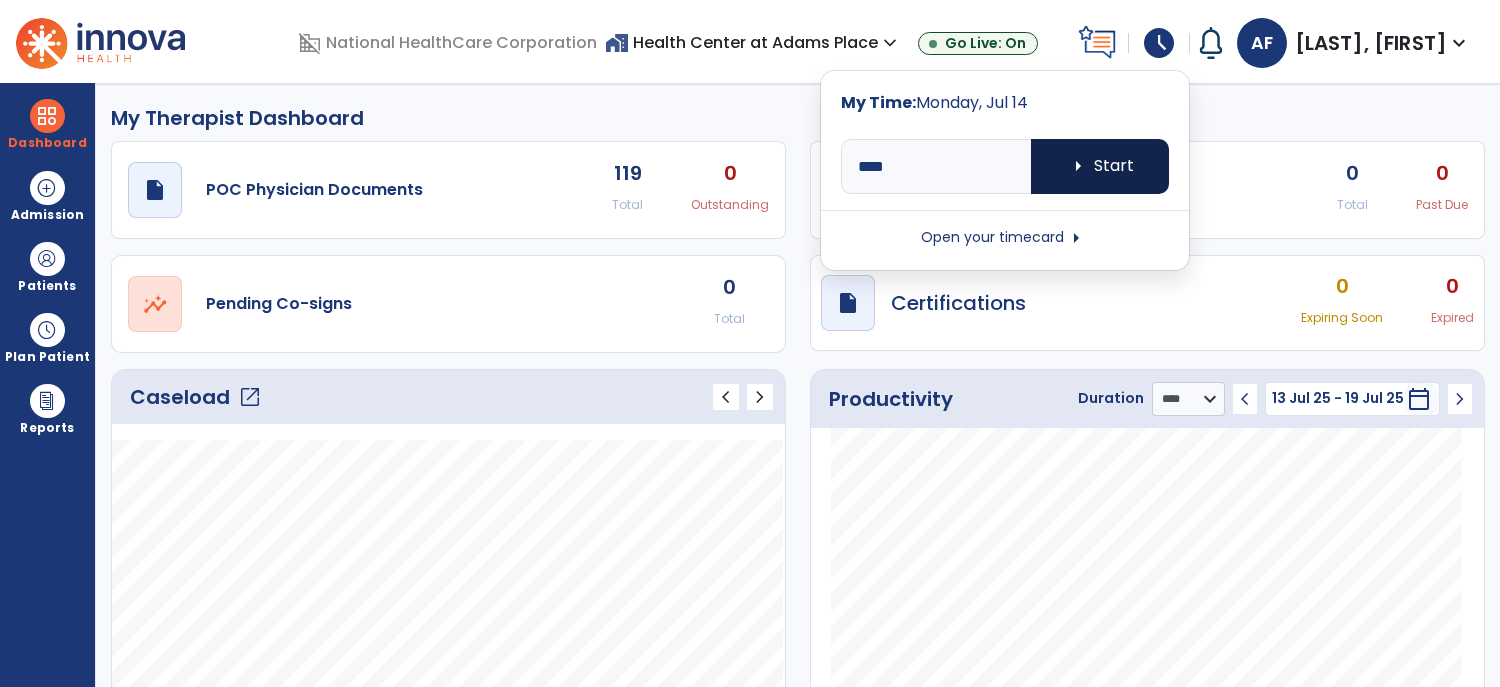 click on "arrow_right  Start" at bounding box center (1100, 166) 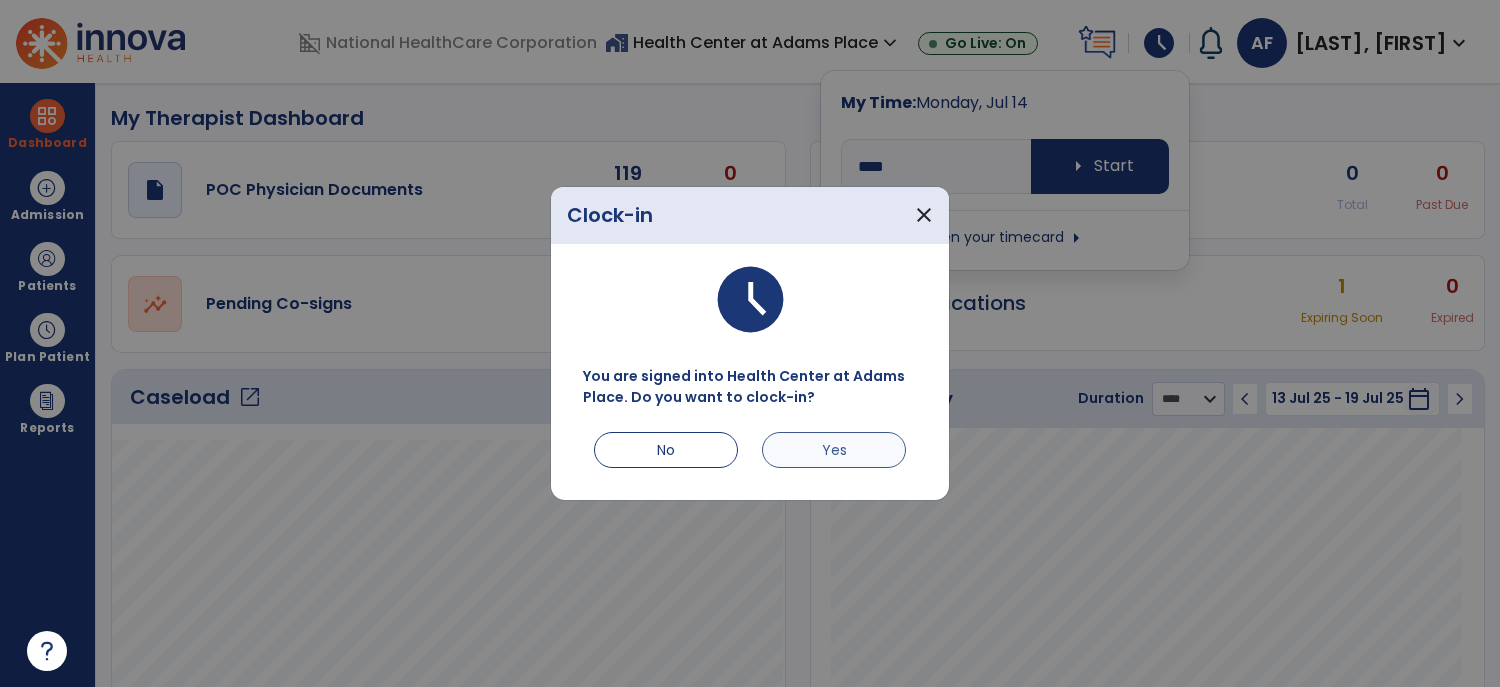 click on "Yes" at bounding box center [834, 450] 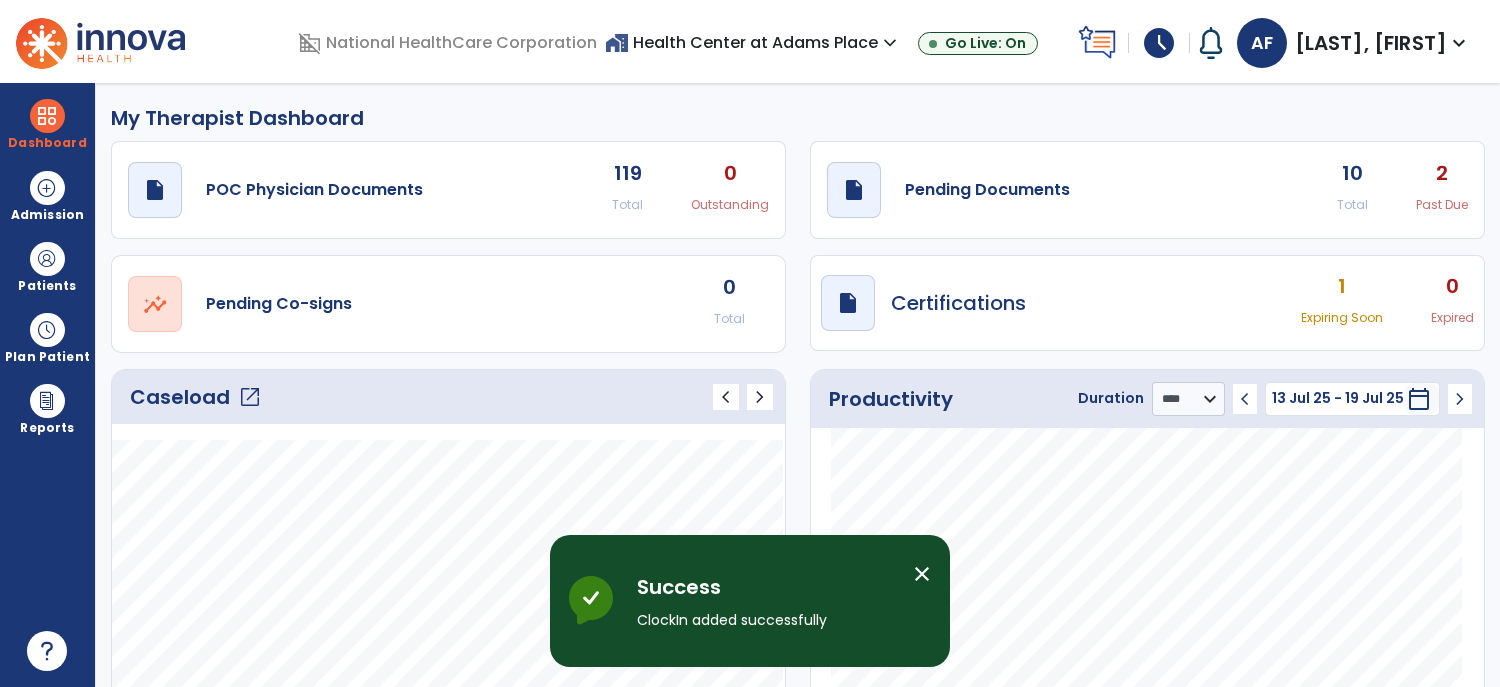 click on "open_in_new" 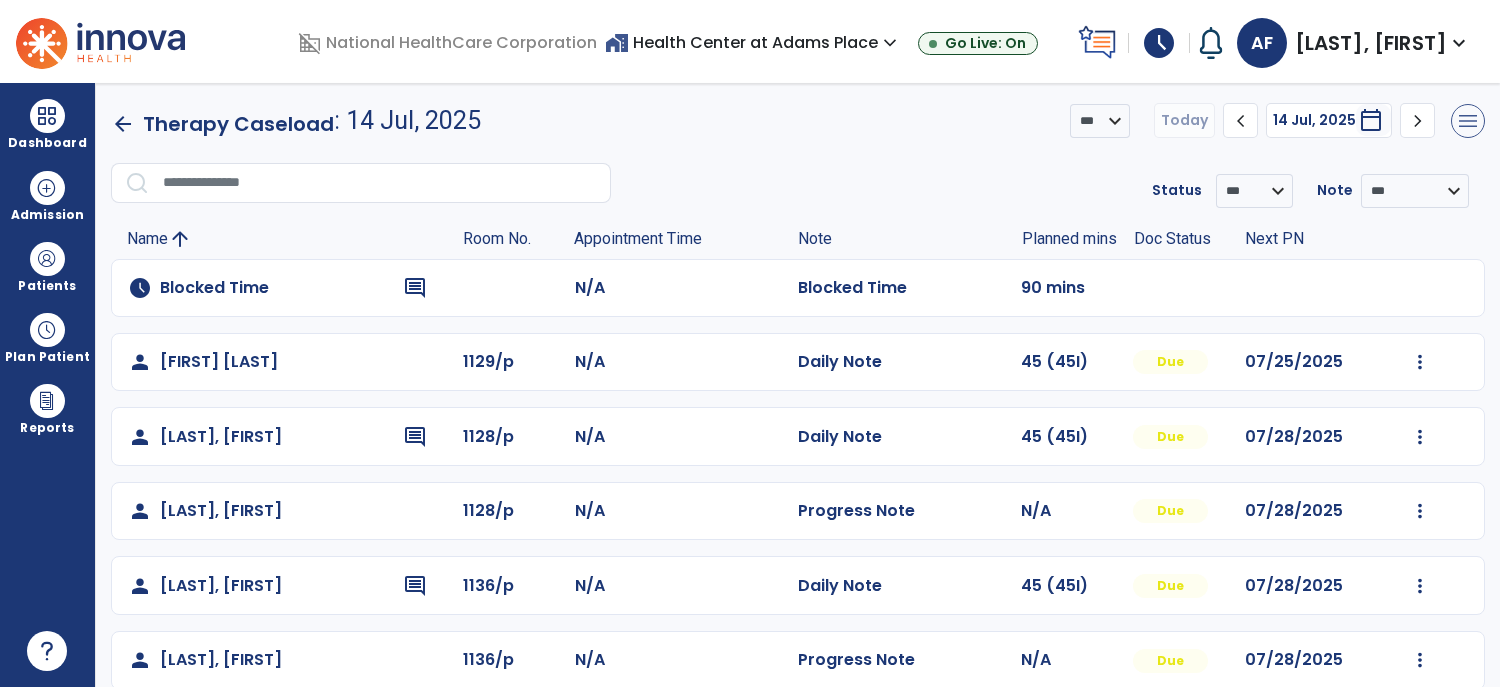 click on "menu" at bounding box center [1468, 121] 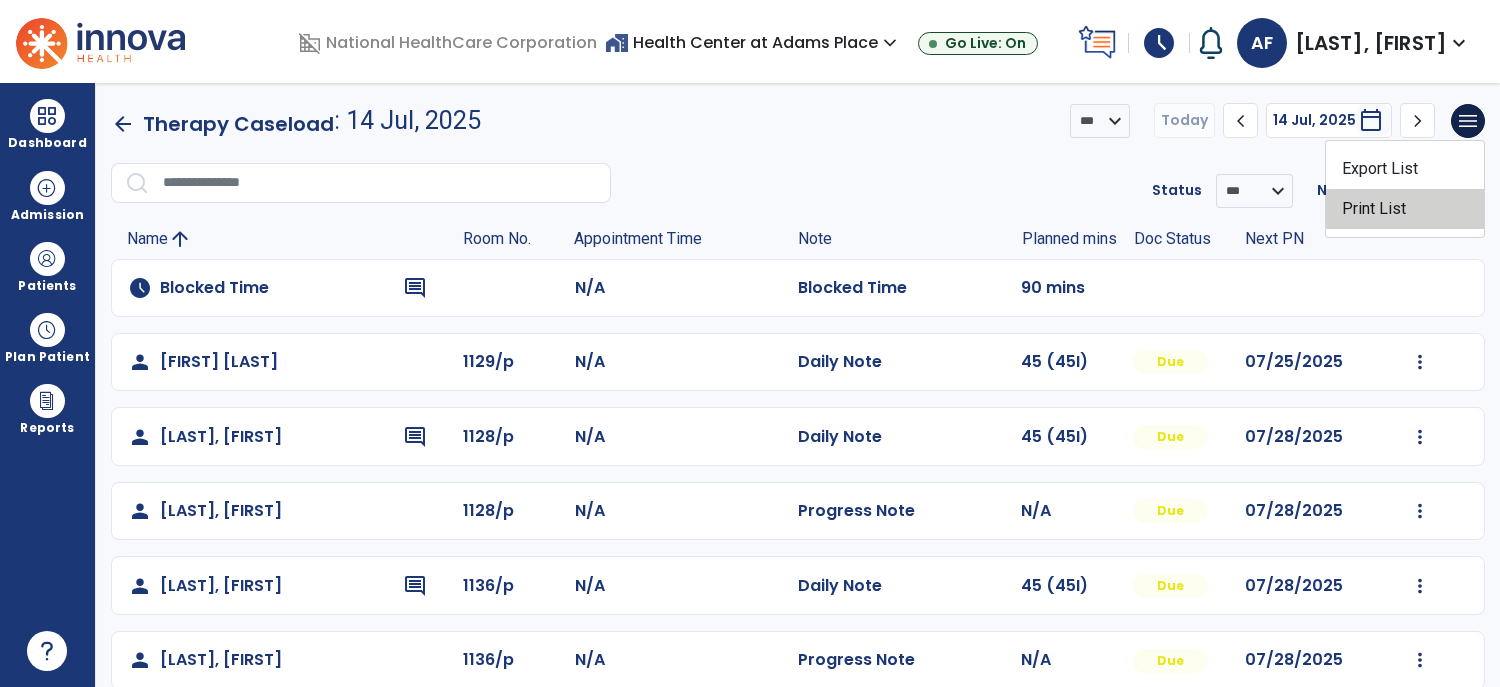 click on "Print List" 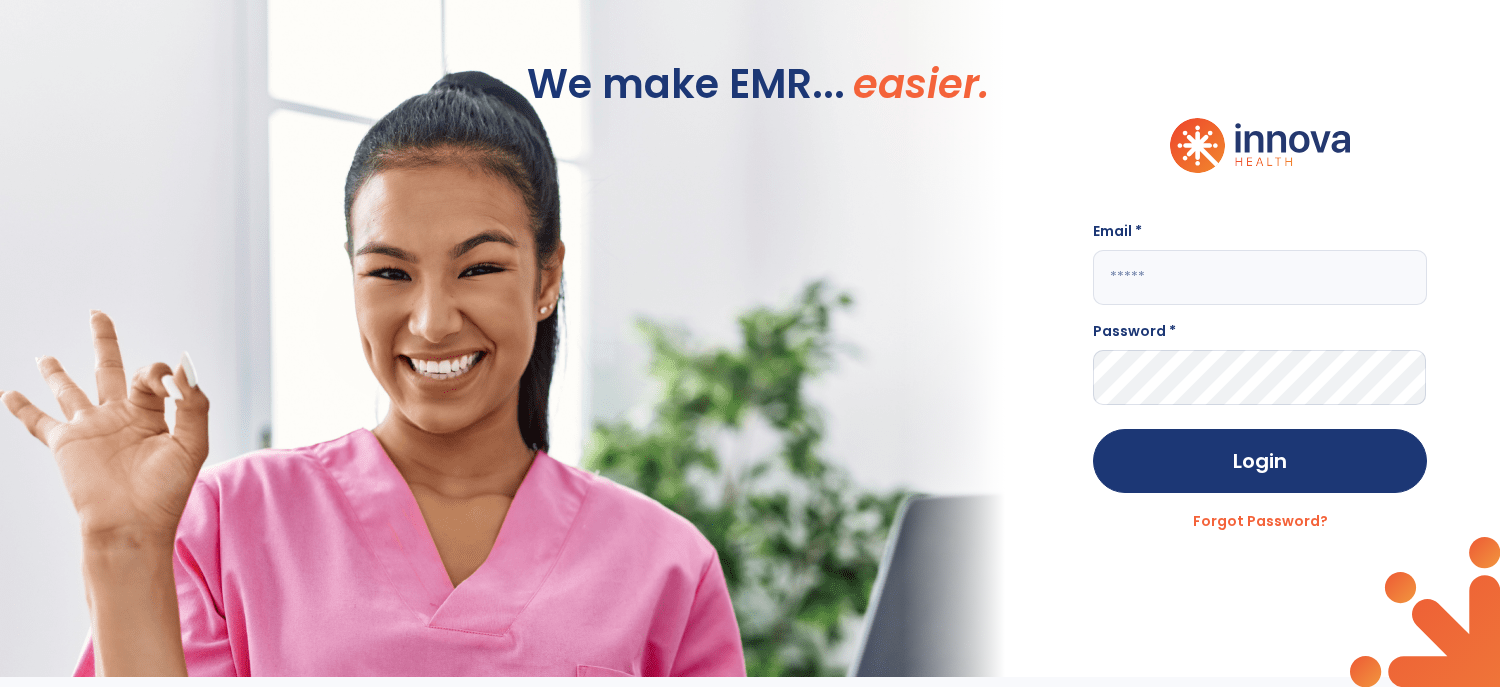 type on "**********" 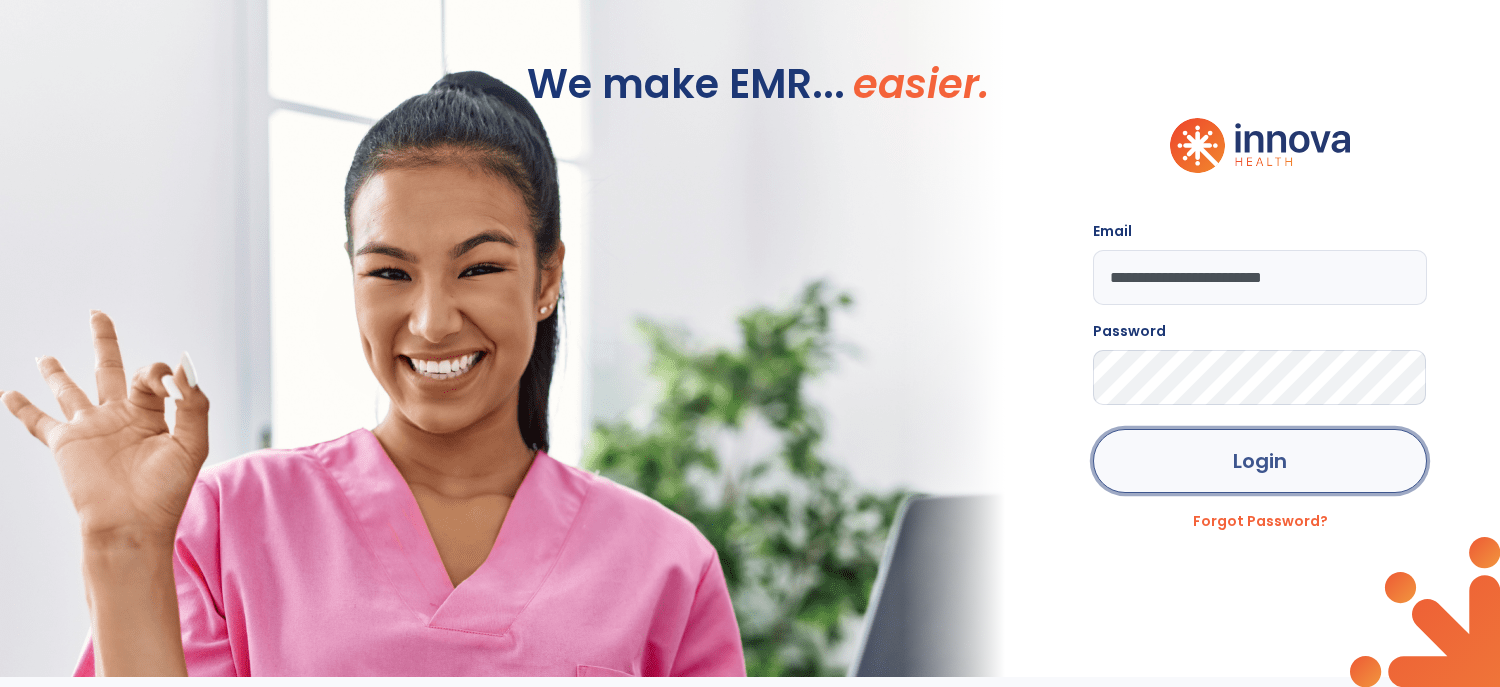 click on "Login" 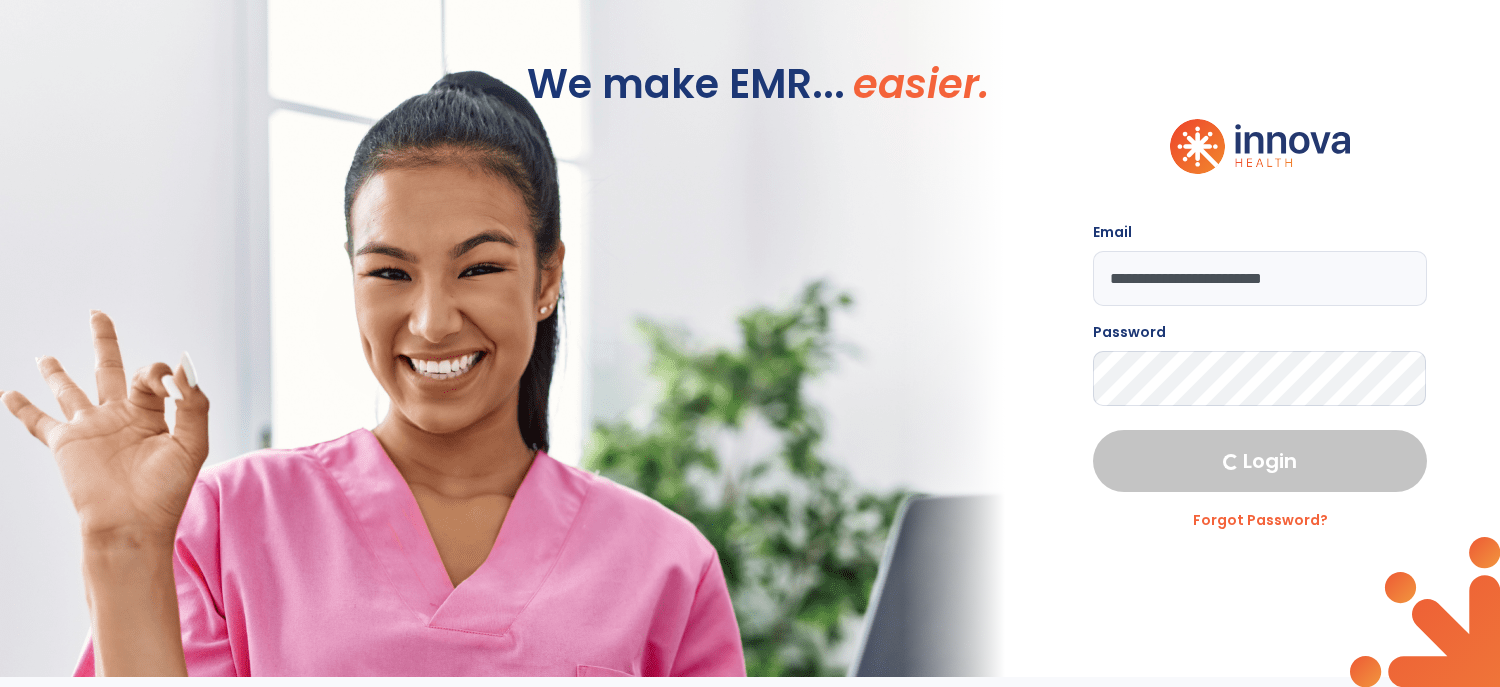 select on "****" 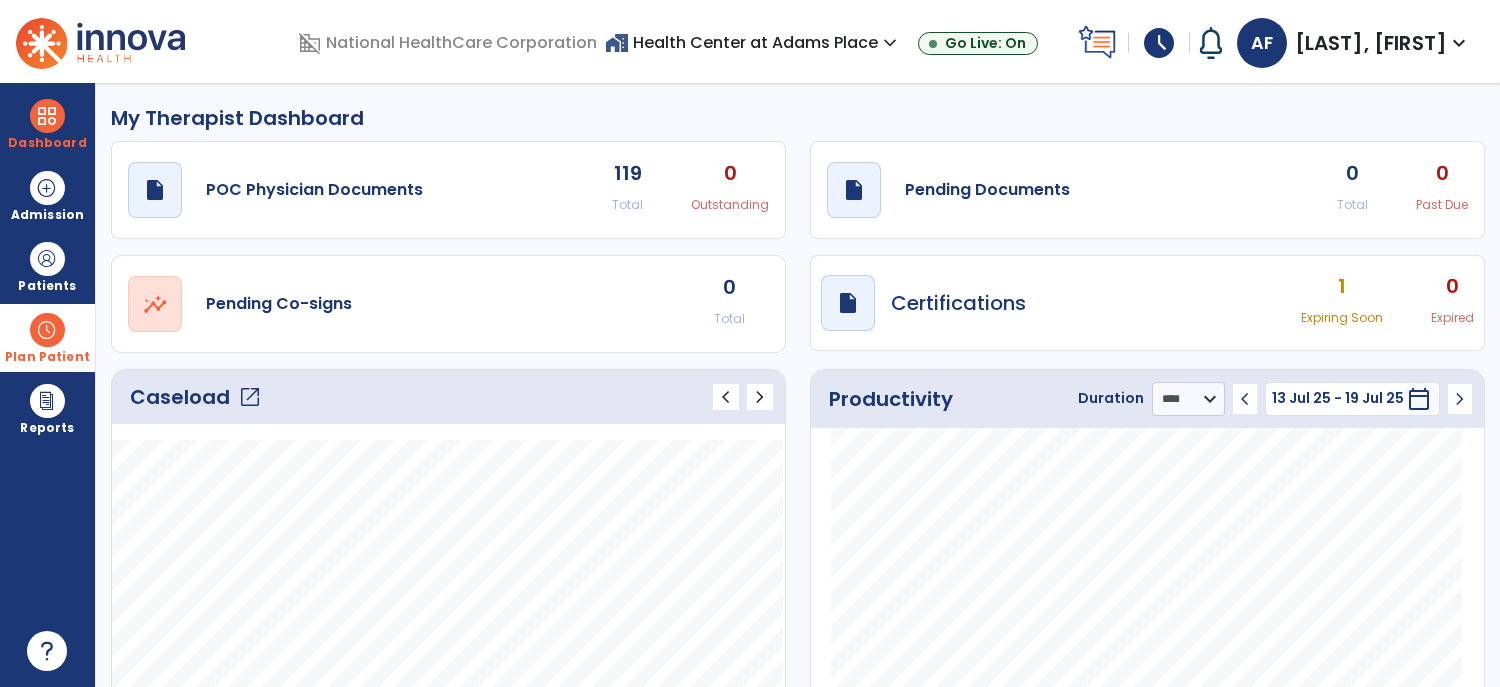 click at bounding box center [47, 330] 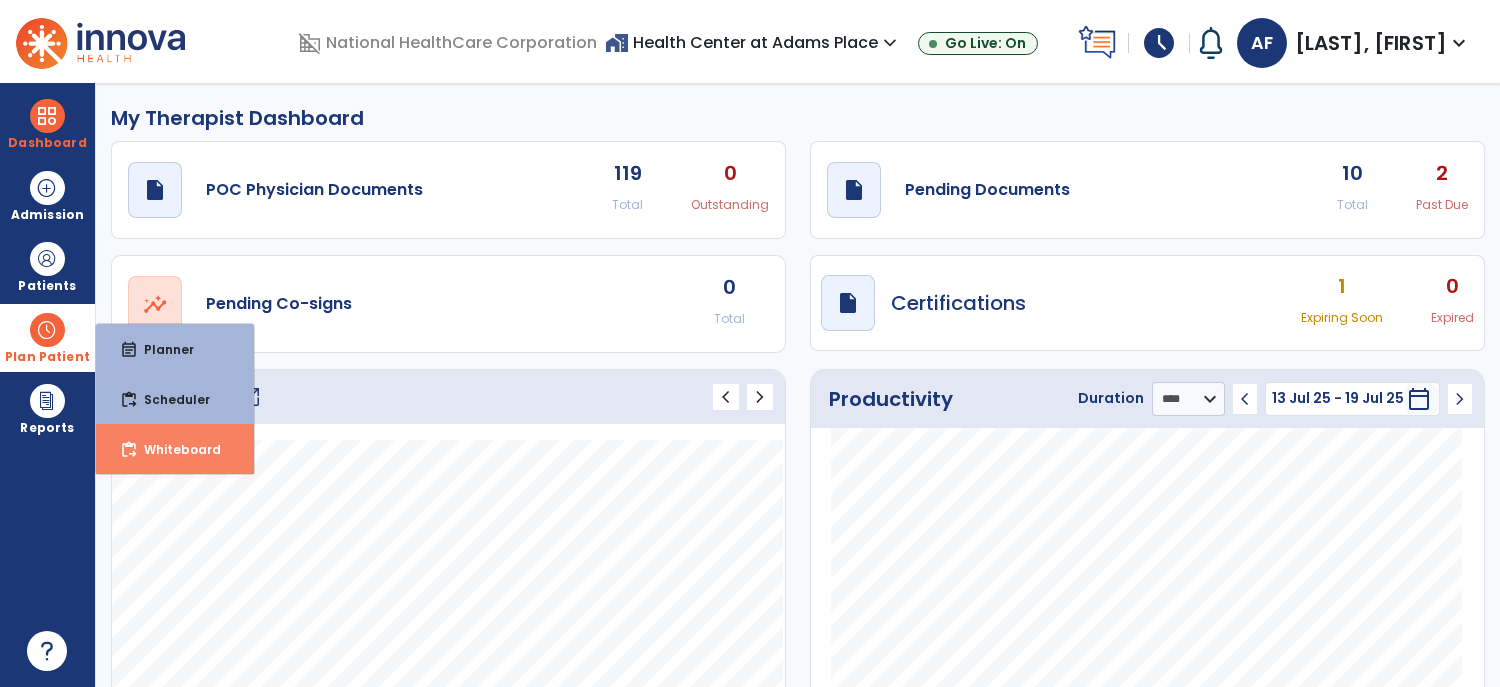 click on "Whiteboard" at bounding box center [174, 449] 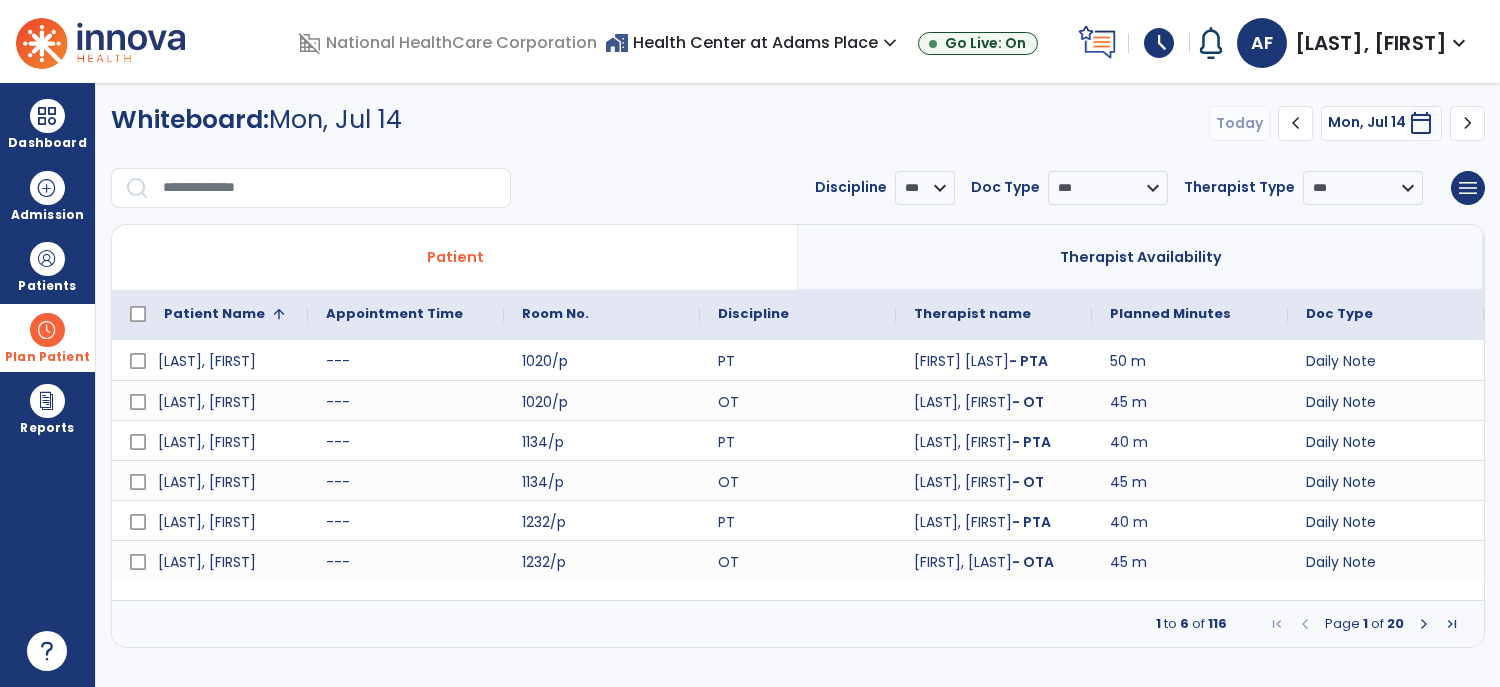 click at bounding box center (1424, 624) 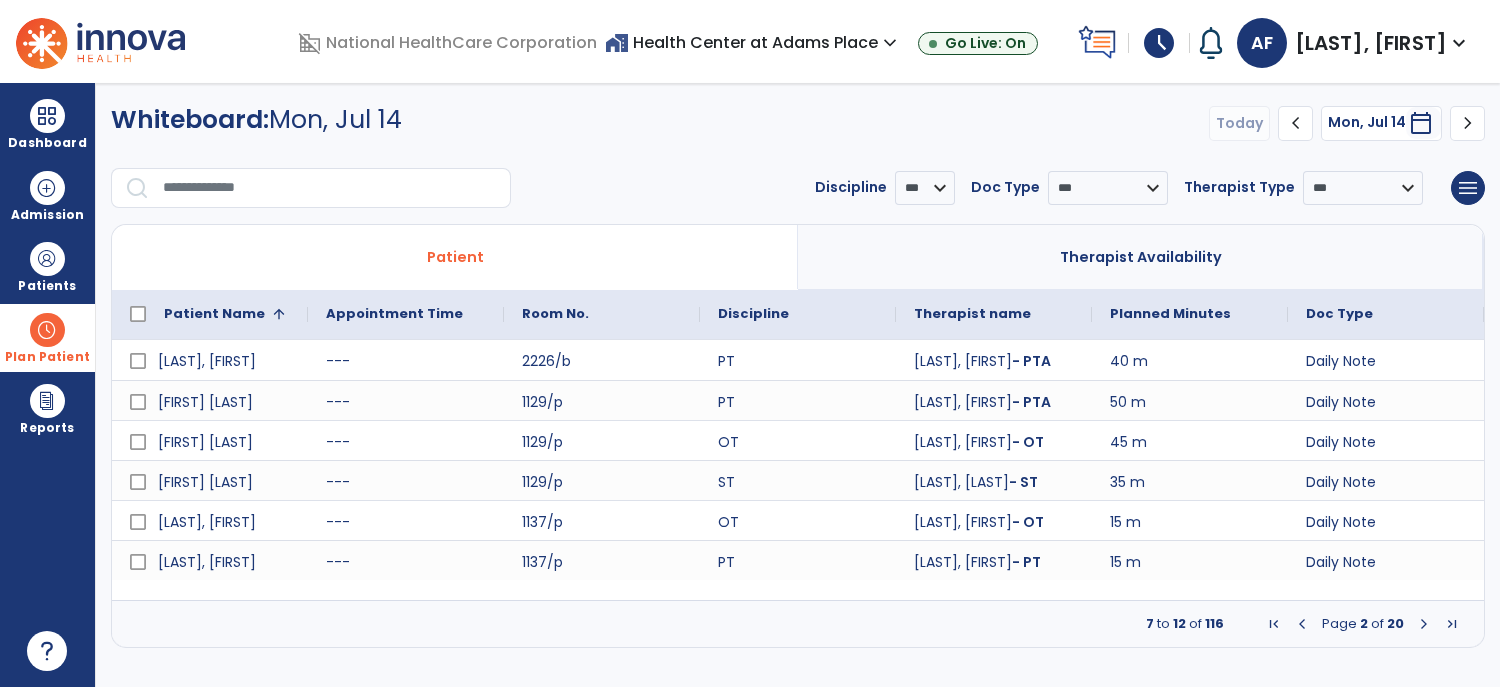 click at bounding box center [1424, 624] 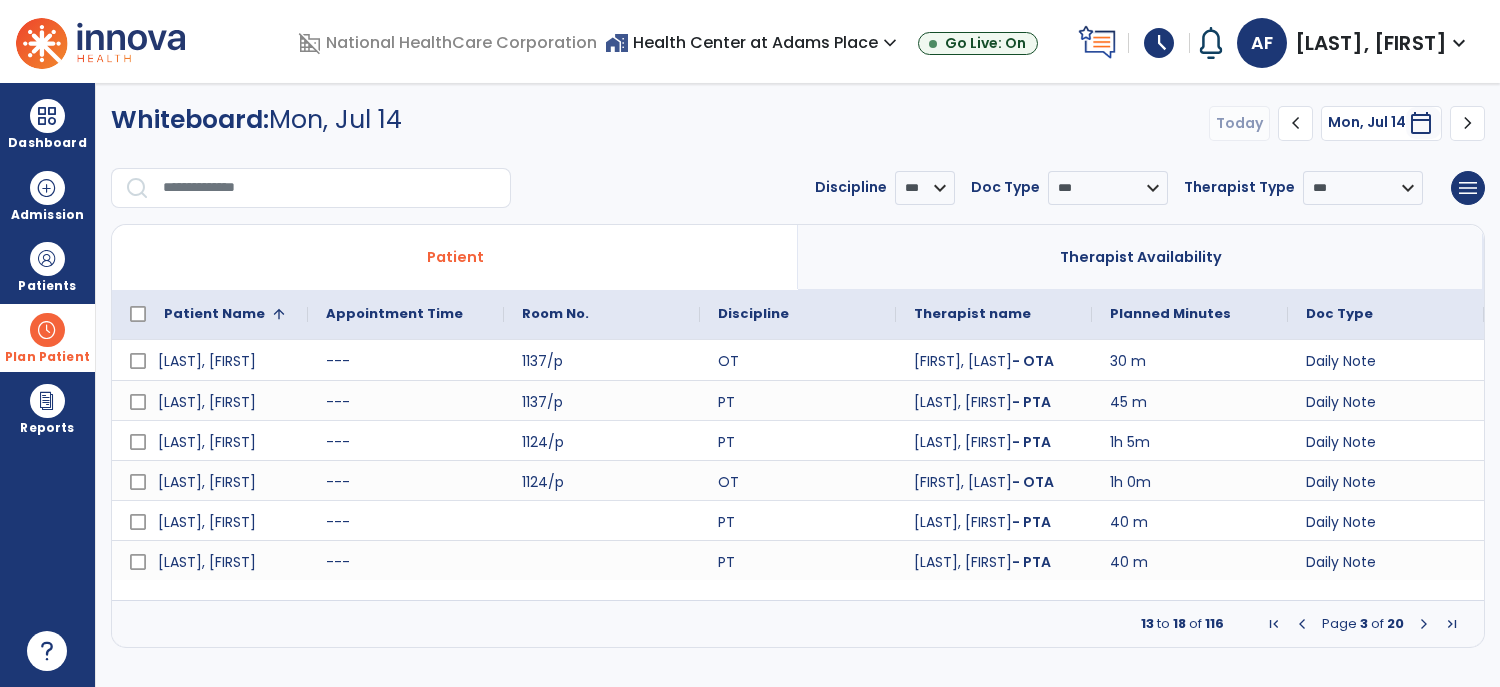 click at bounding box center (1424, 624) 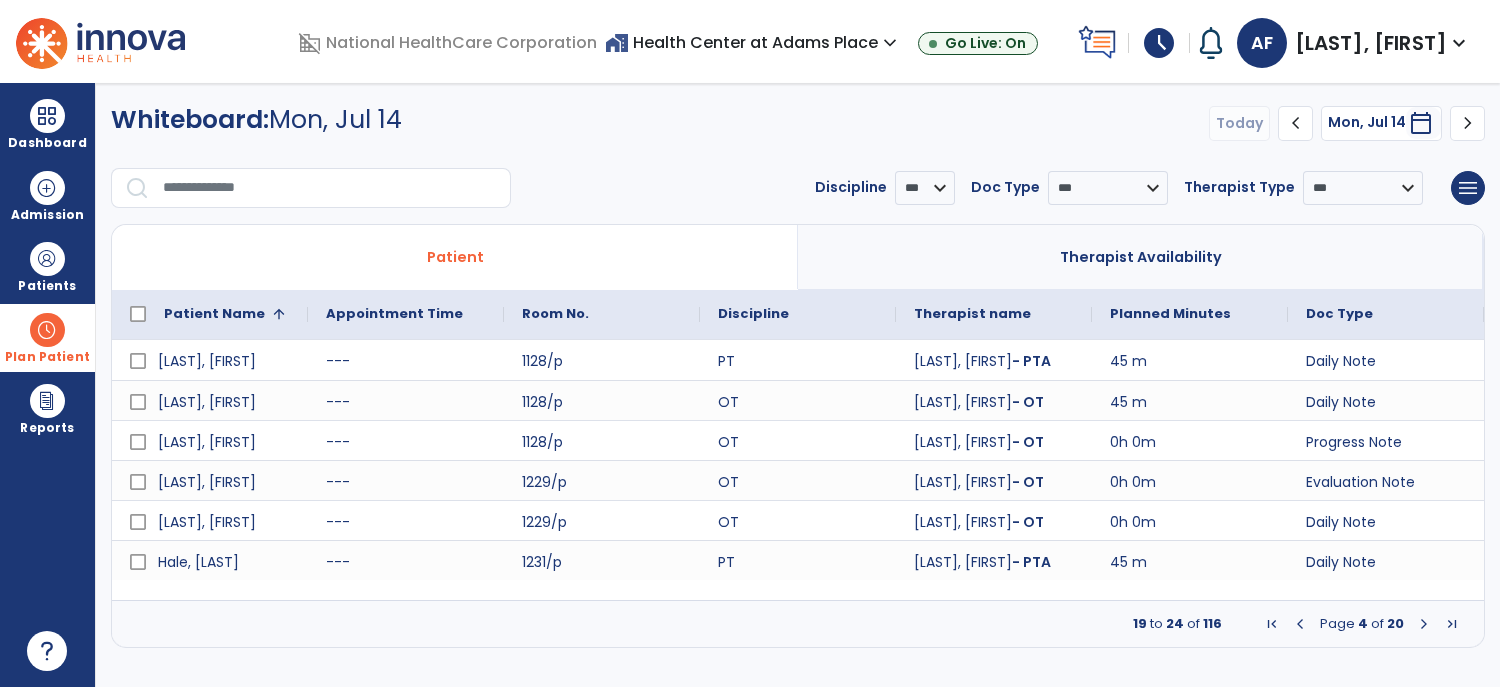 click at bounding box center [1424, 624] 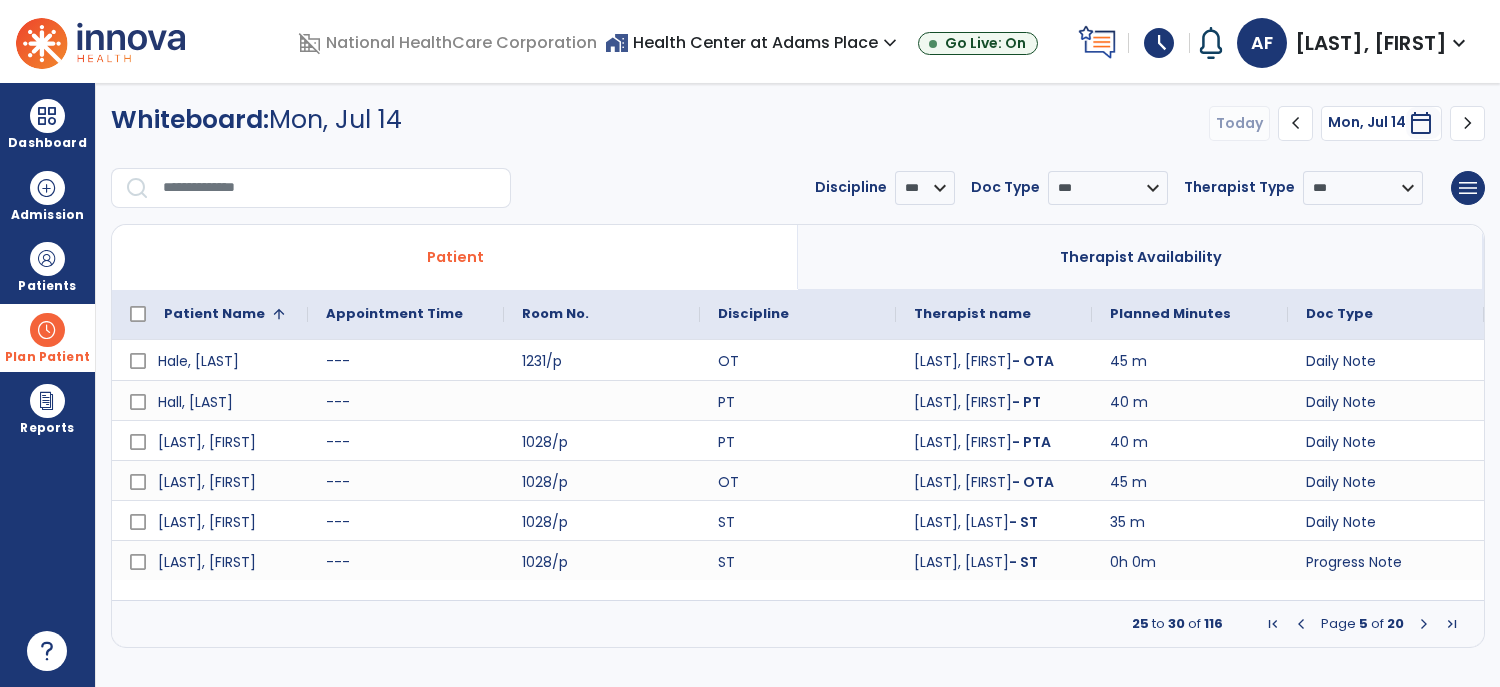 click at bounding box center [1424, 624] 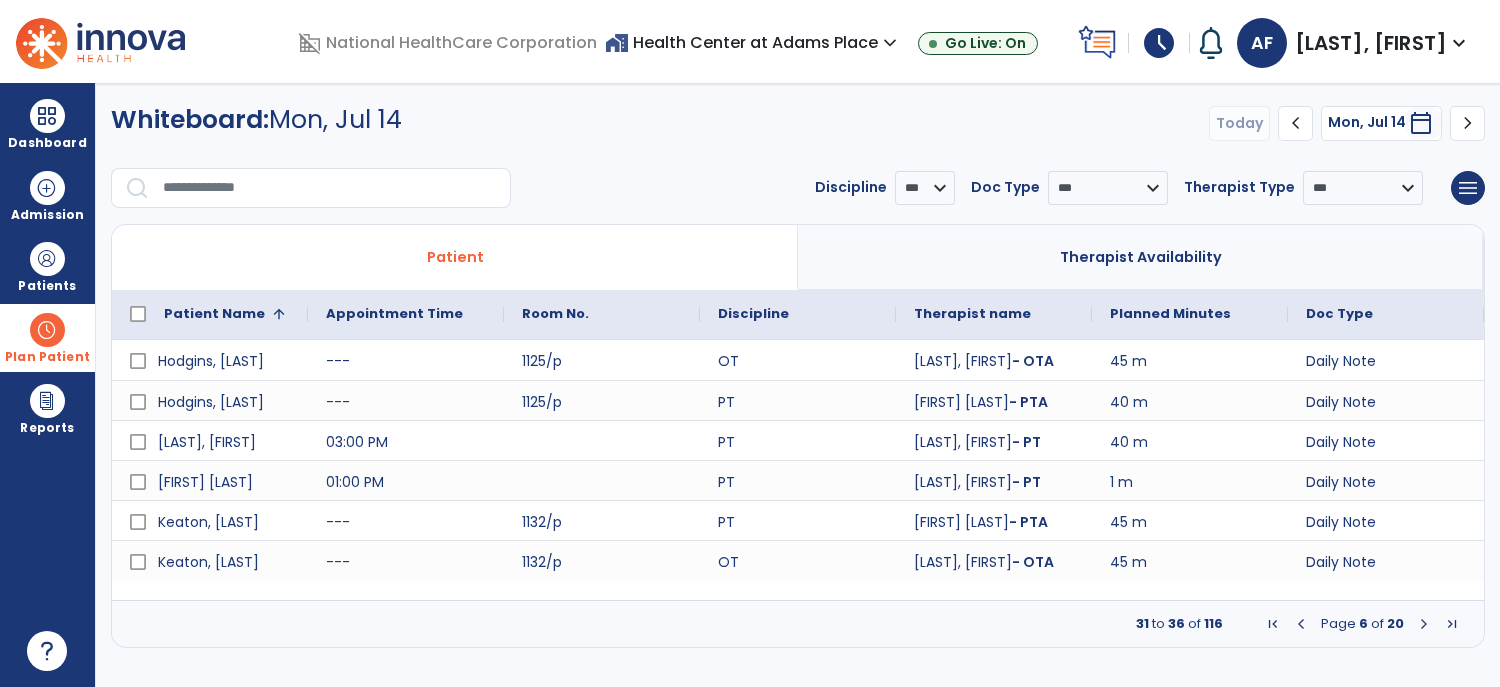 click at bounding box center [1424, 624] 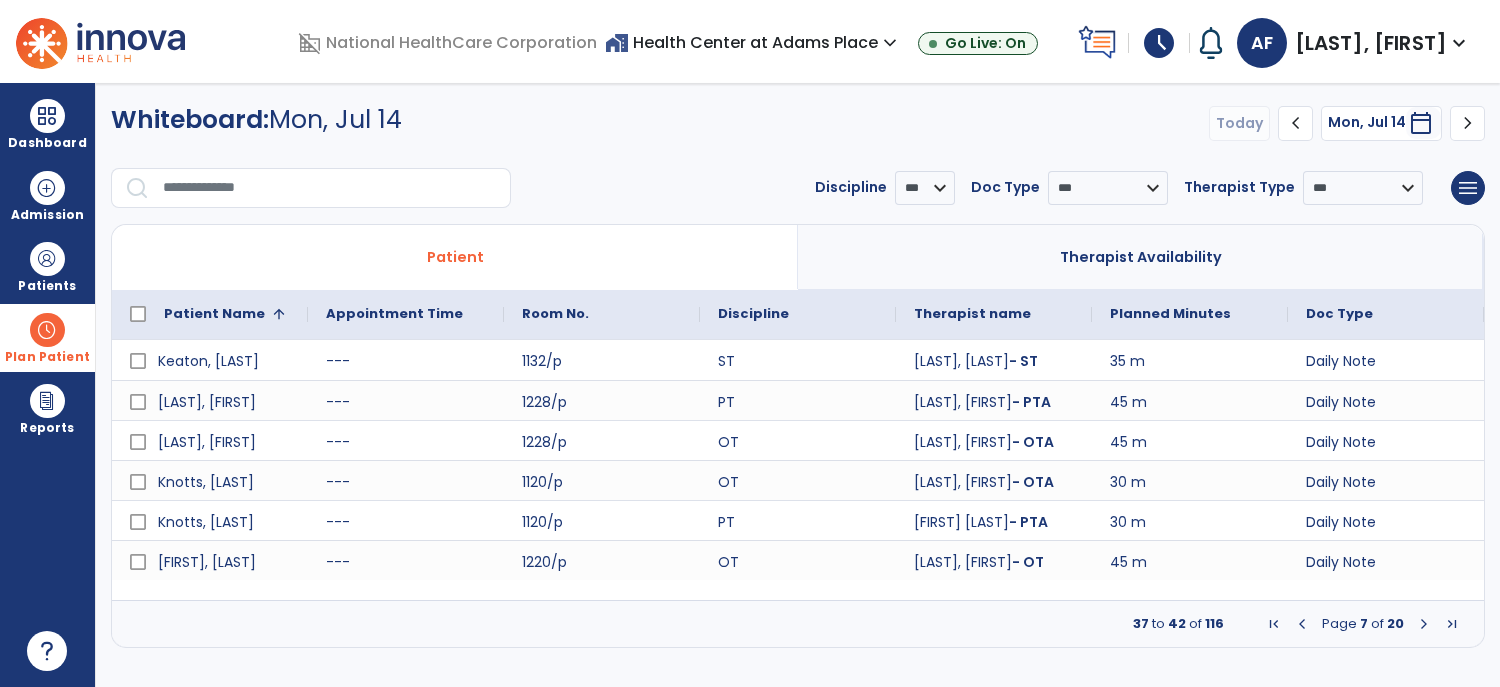 click at bounding box center [1424, 624] 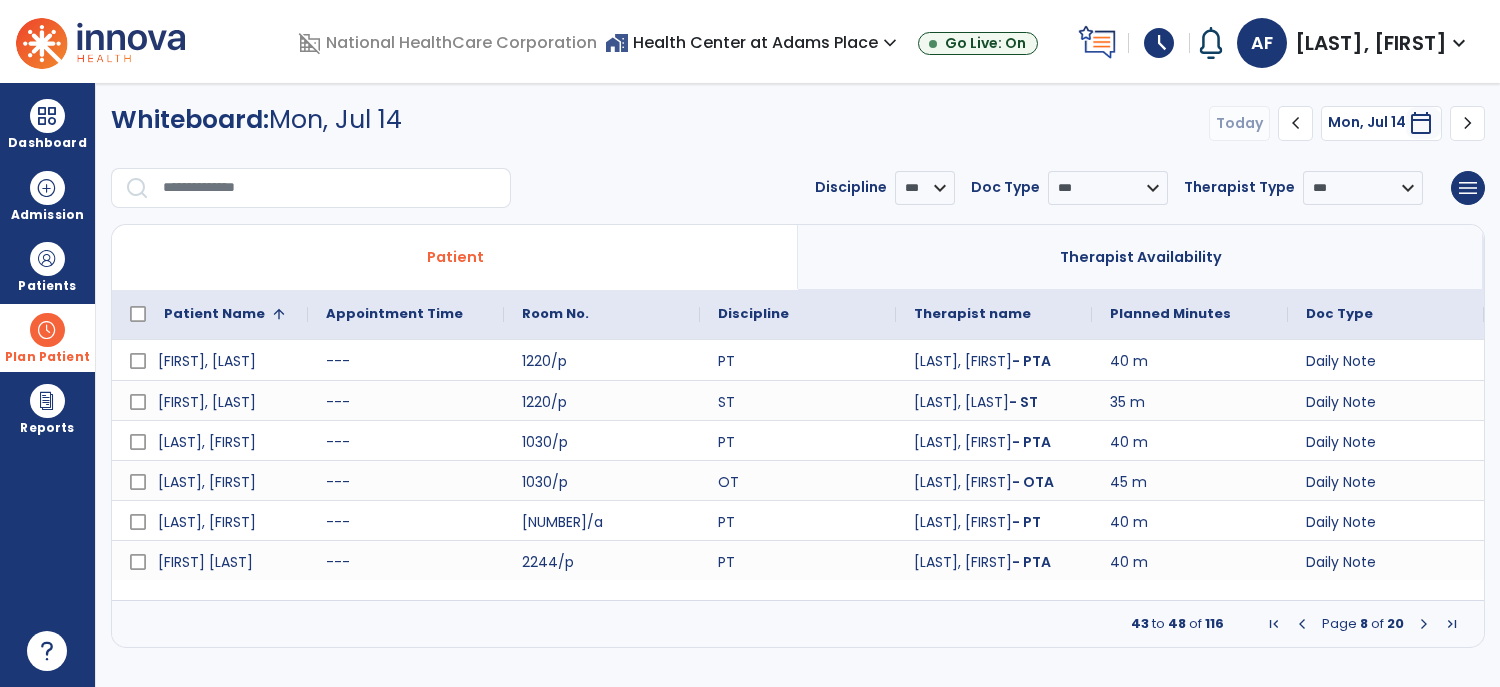 click at bounding box center [1424, 624] 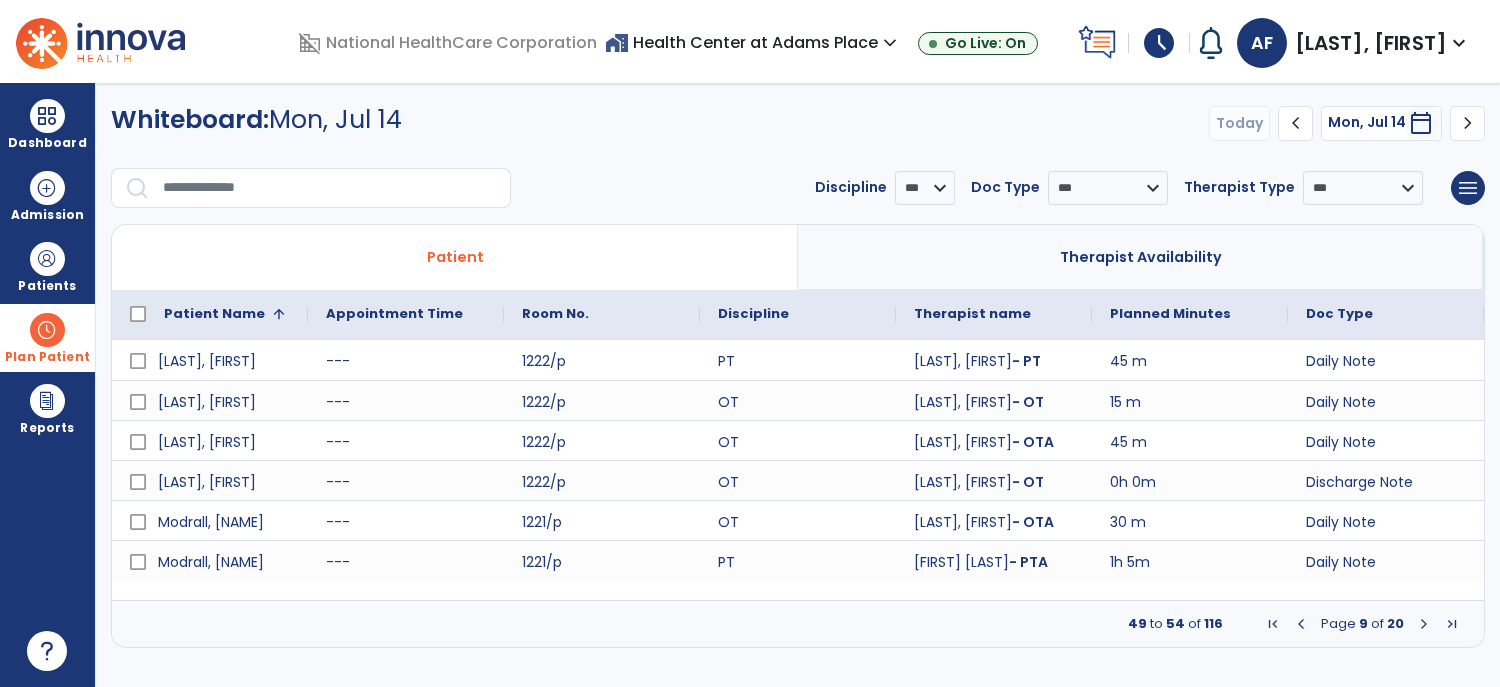 click at bounding box center [1424, 624] 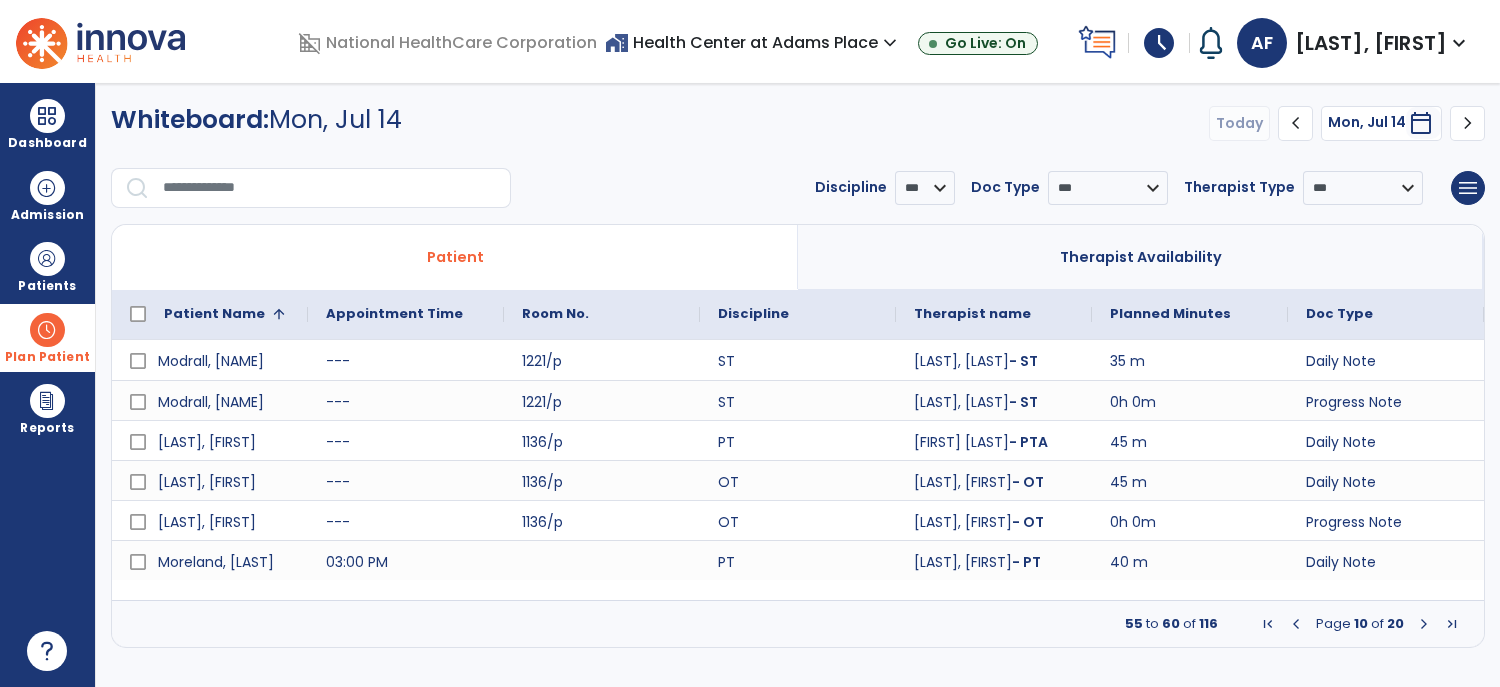 click at bounding box center (1424, 624) 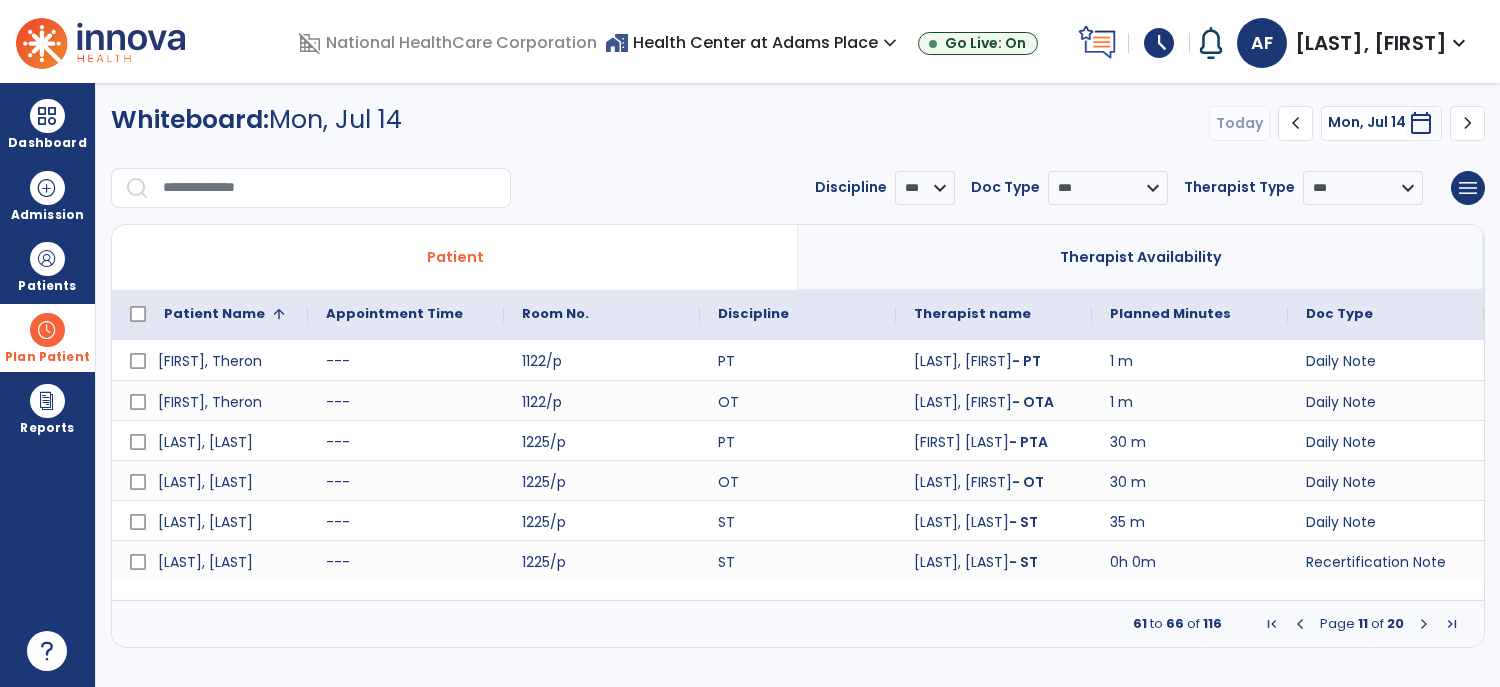 click at bounding box center (1424, 624) 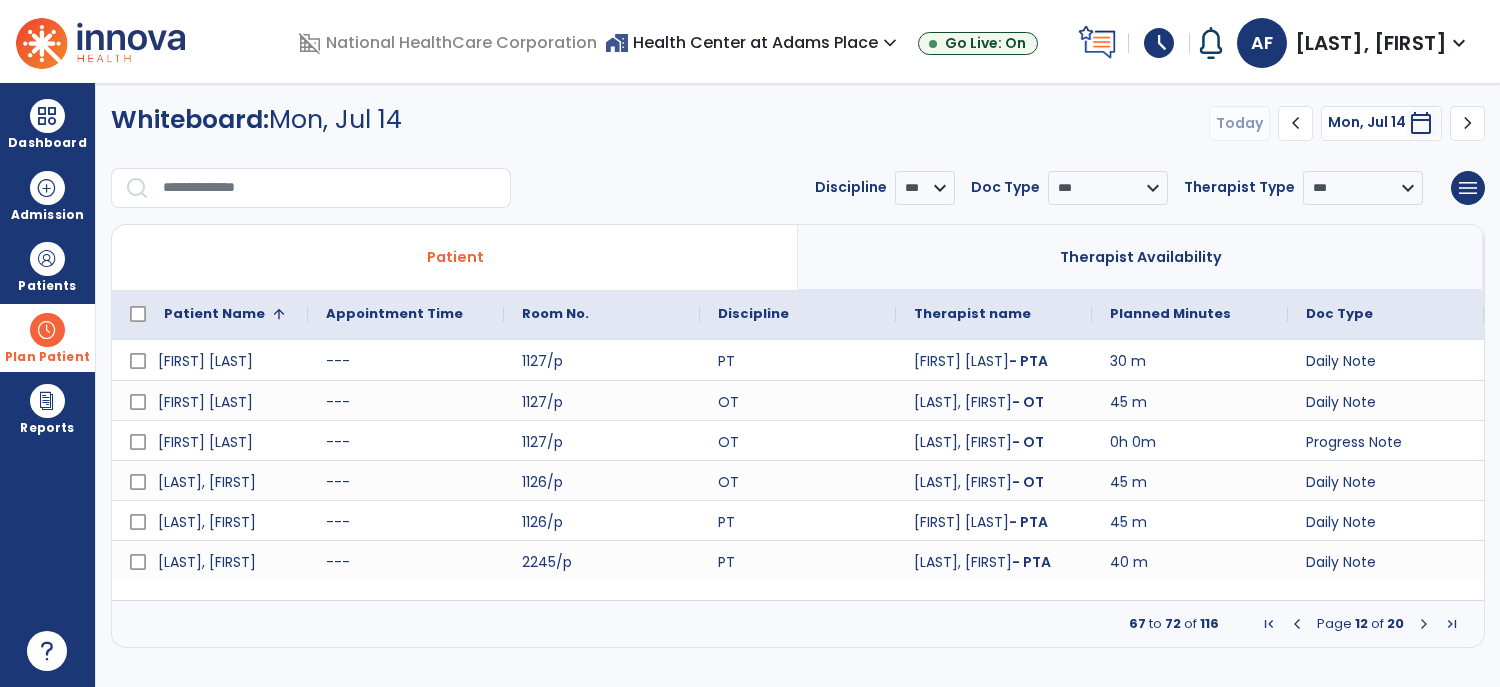 click at bounding box center [1424, 624] 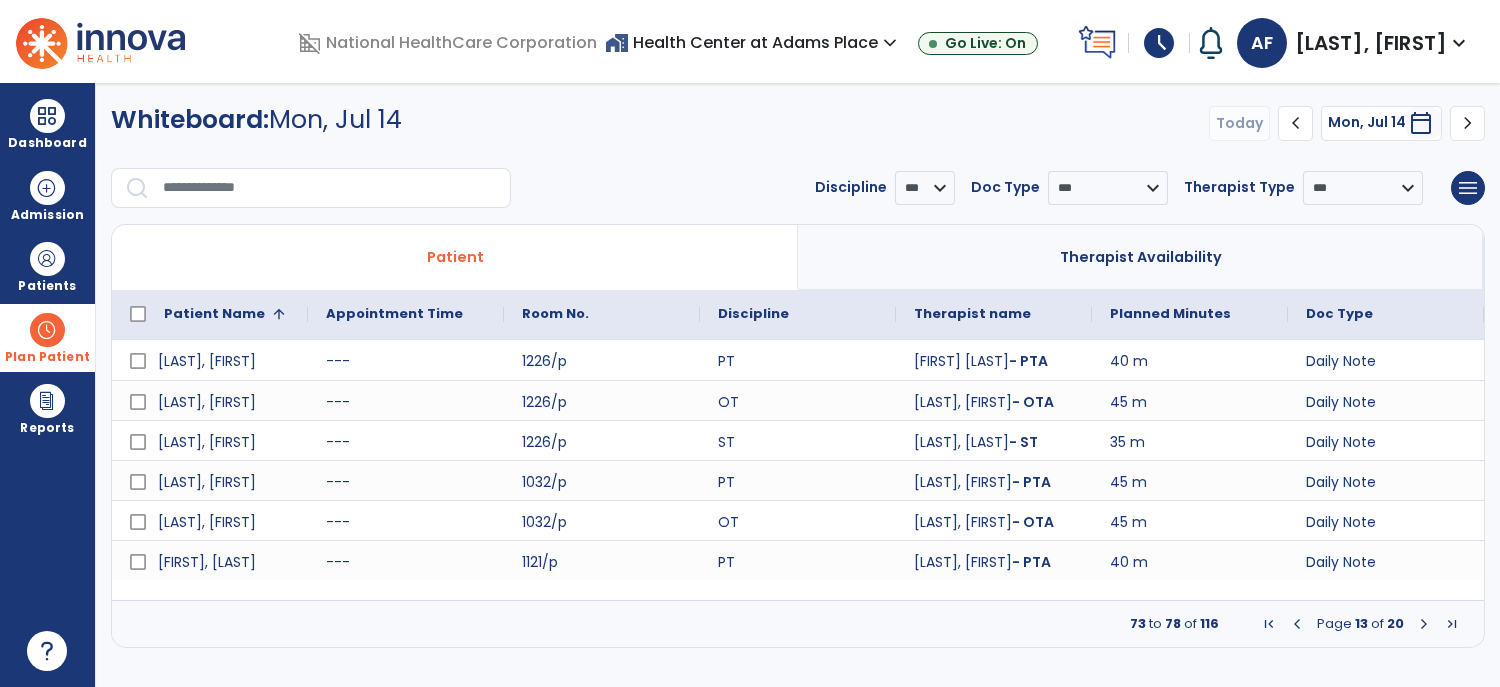 click at bounding box center [1424, 624] 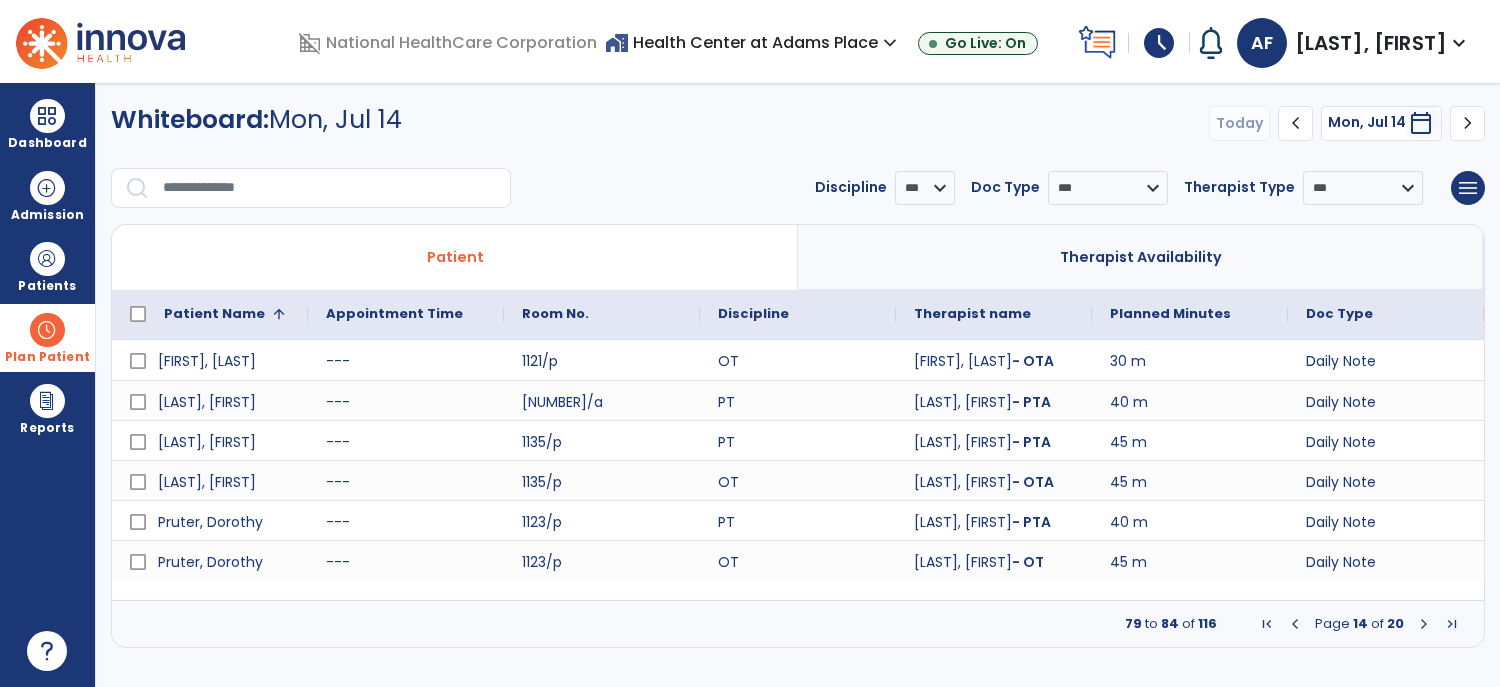 click at bounding box center (1424, 624) 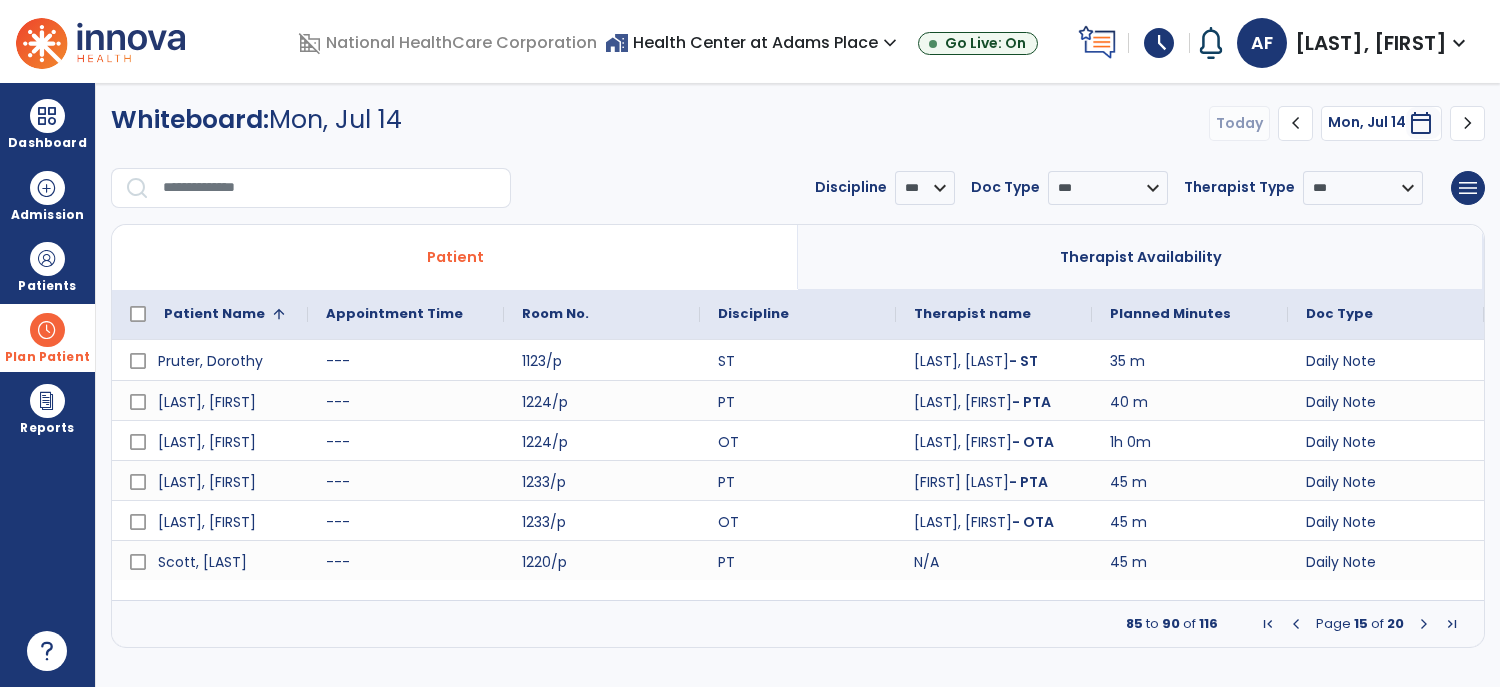 click at bounding box center [1424, 624] 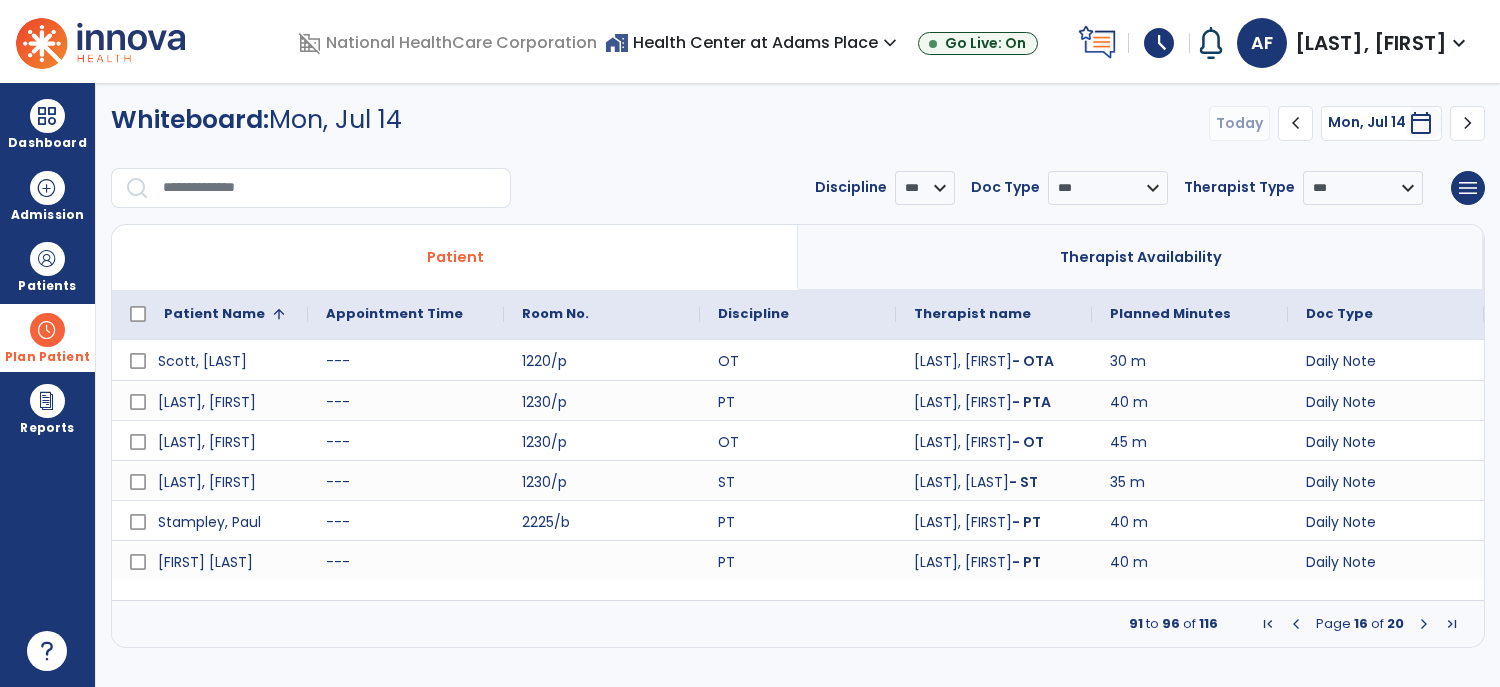 click at bounding box center (1424, 624) 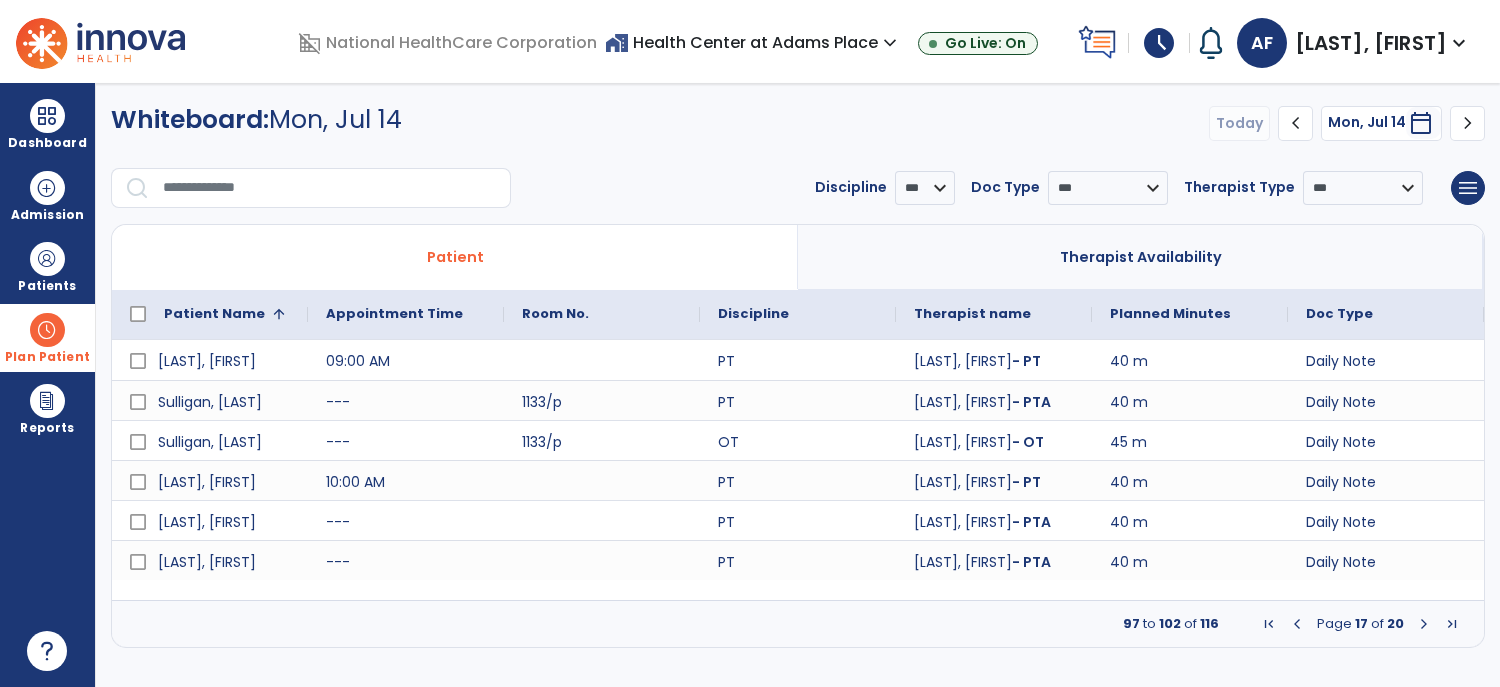 click at bounding box center (1424, 624) 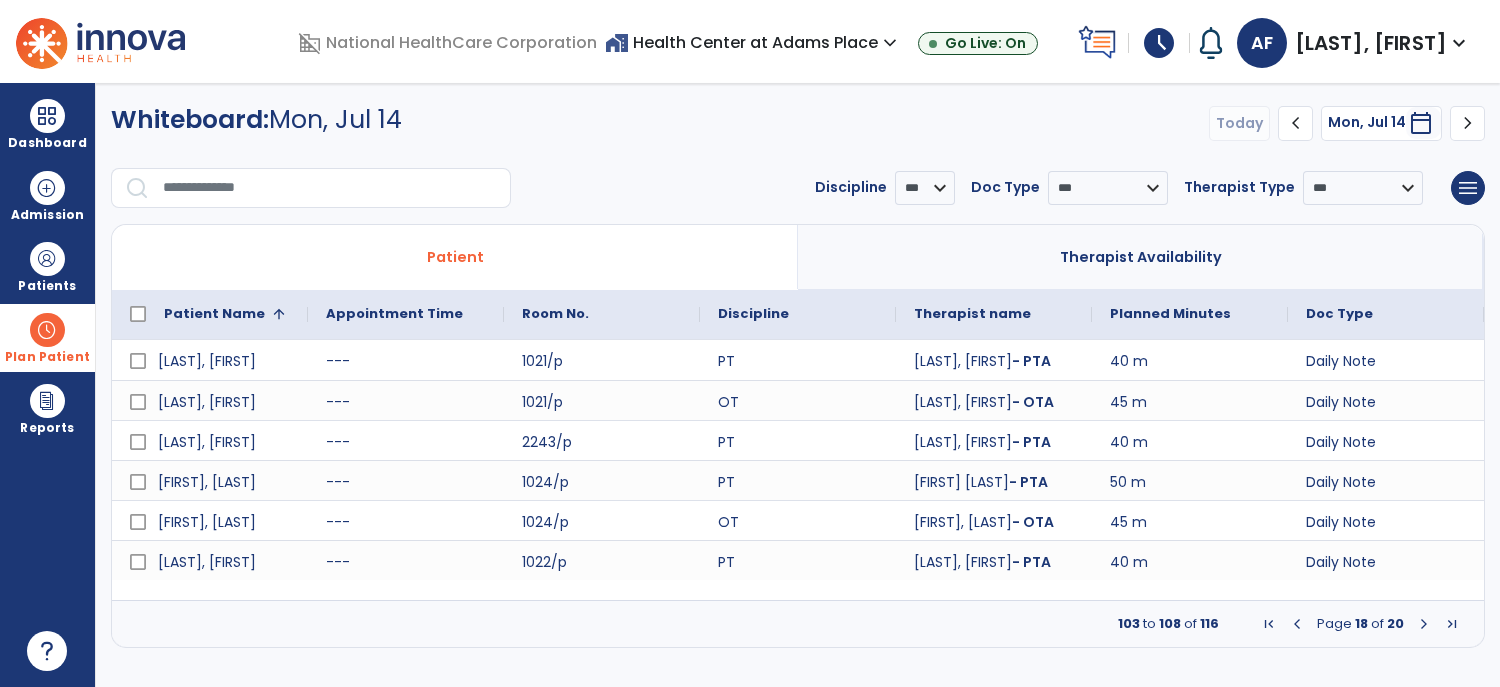 click at bounding box center (1297, 624) 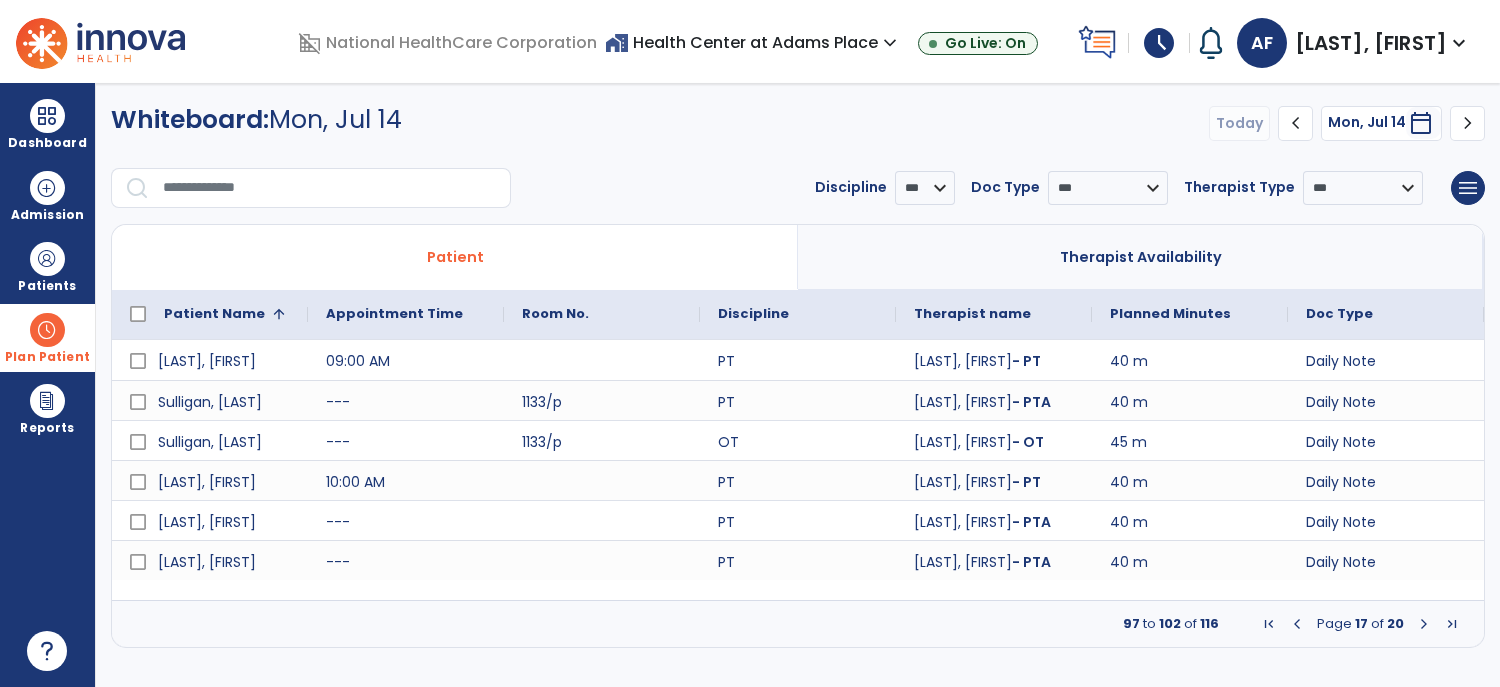 click at bounding box center (1297, 624) 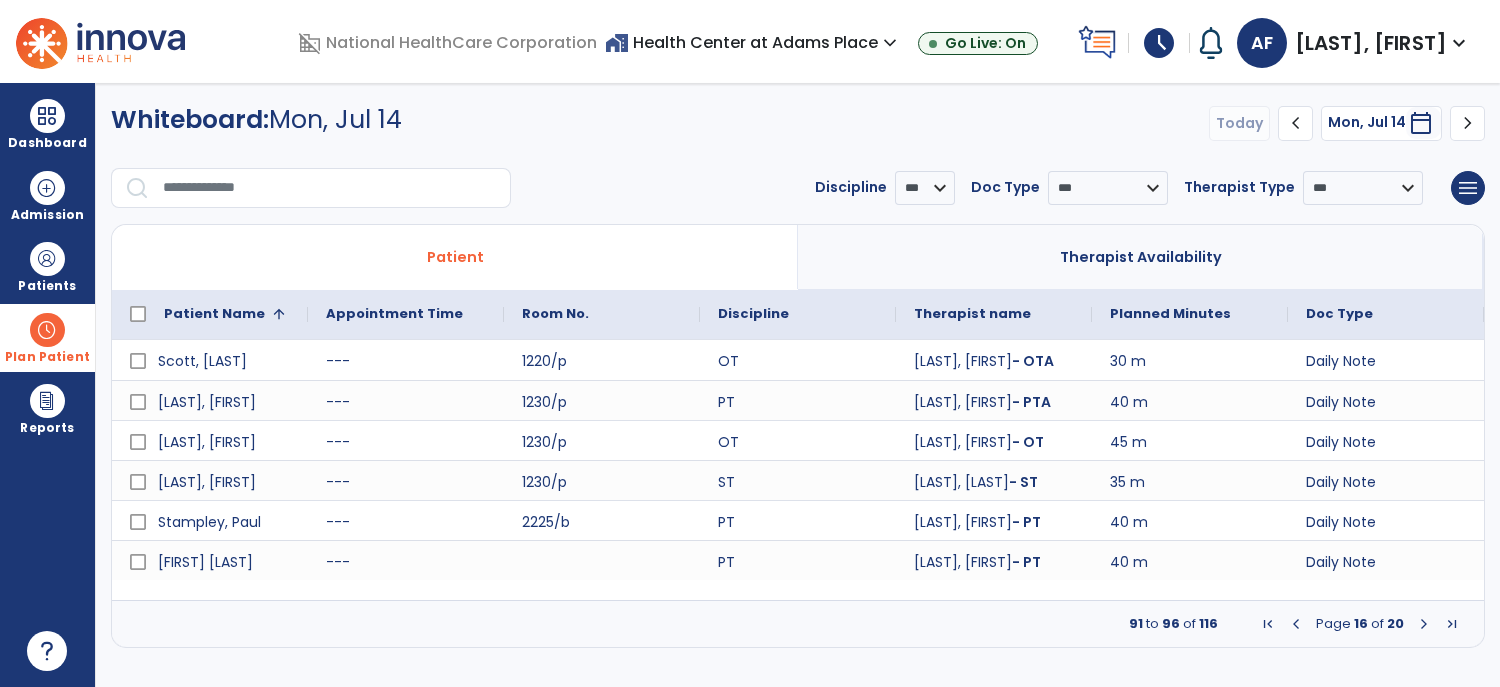 click at bounding box center [1296, 624] 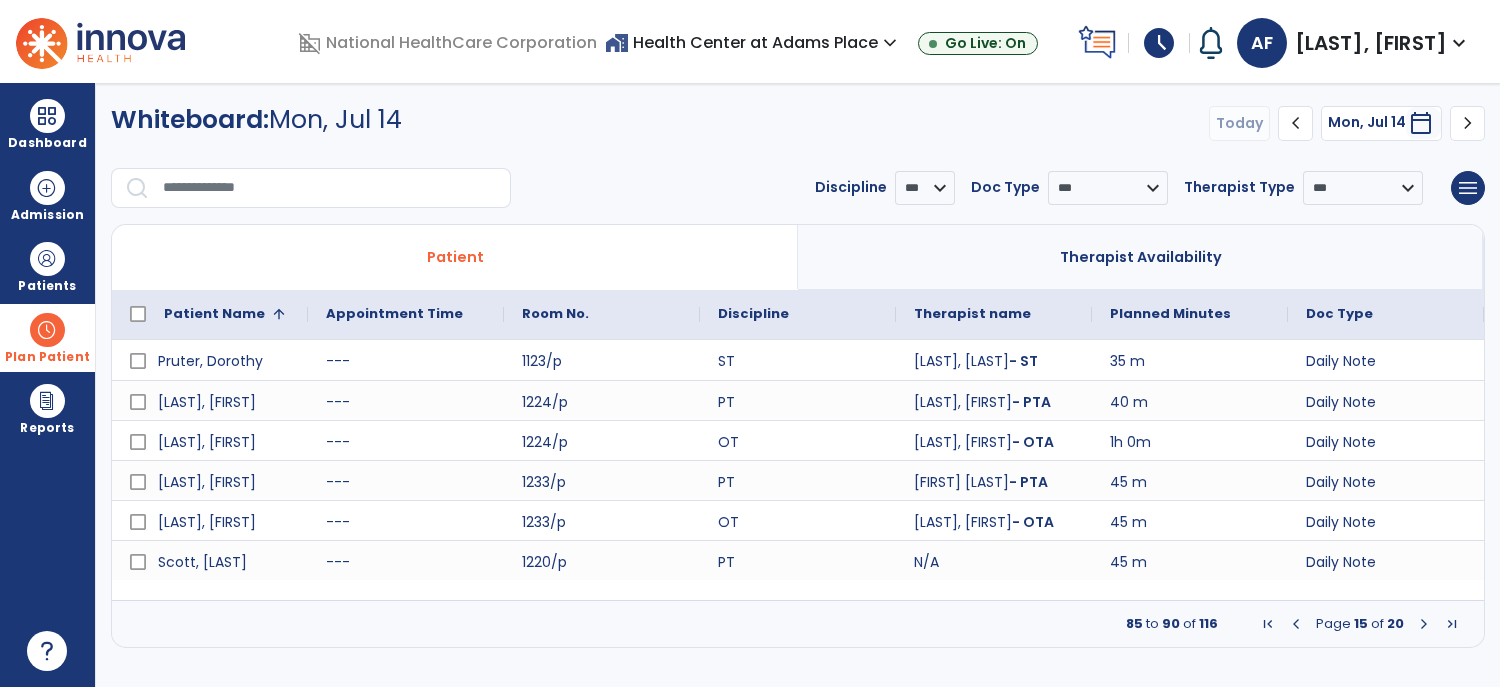click at bounding box center [1296, 624] 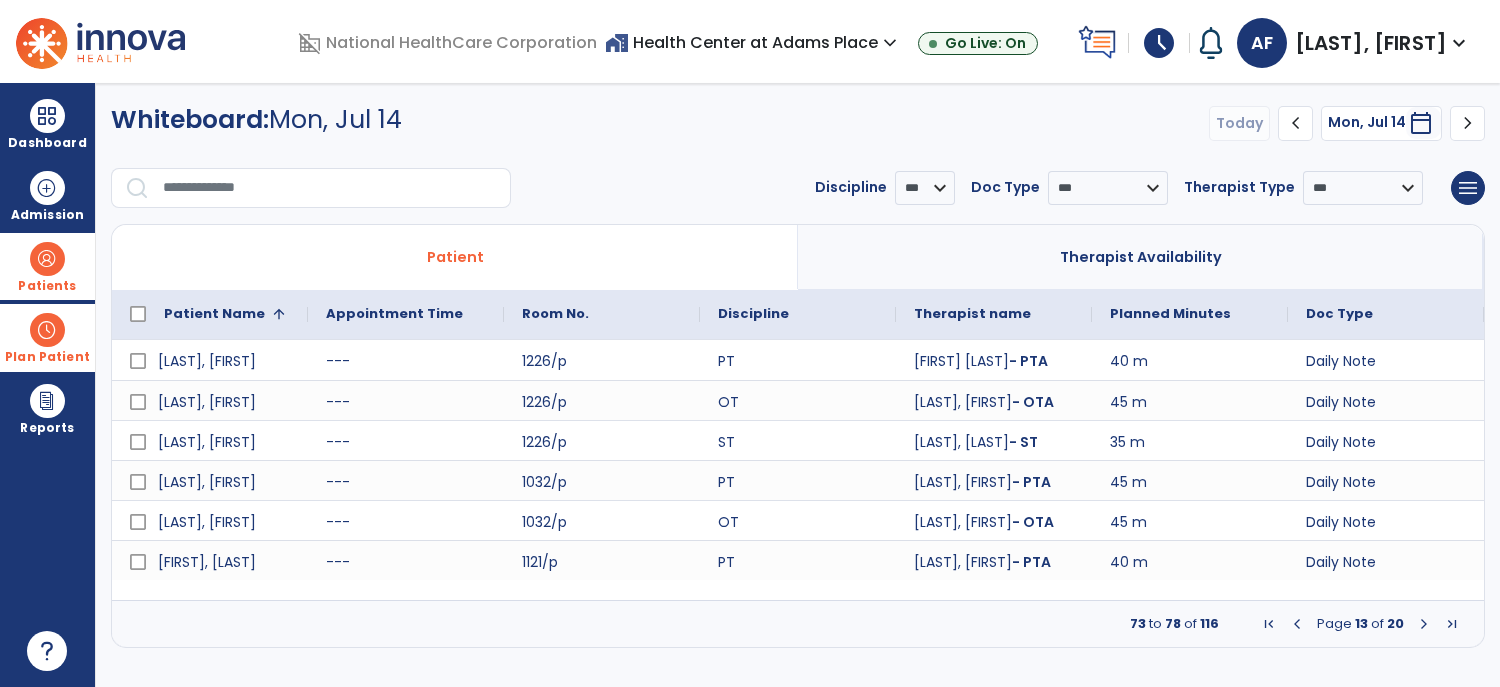 click at bounding box center (47, 259) 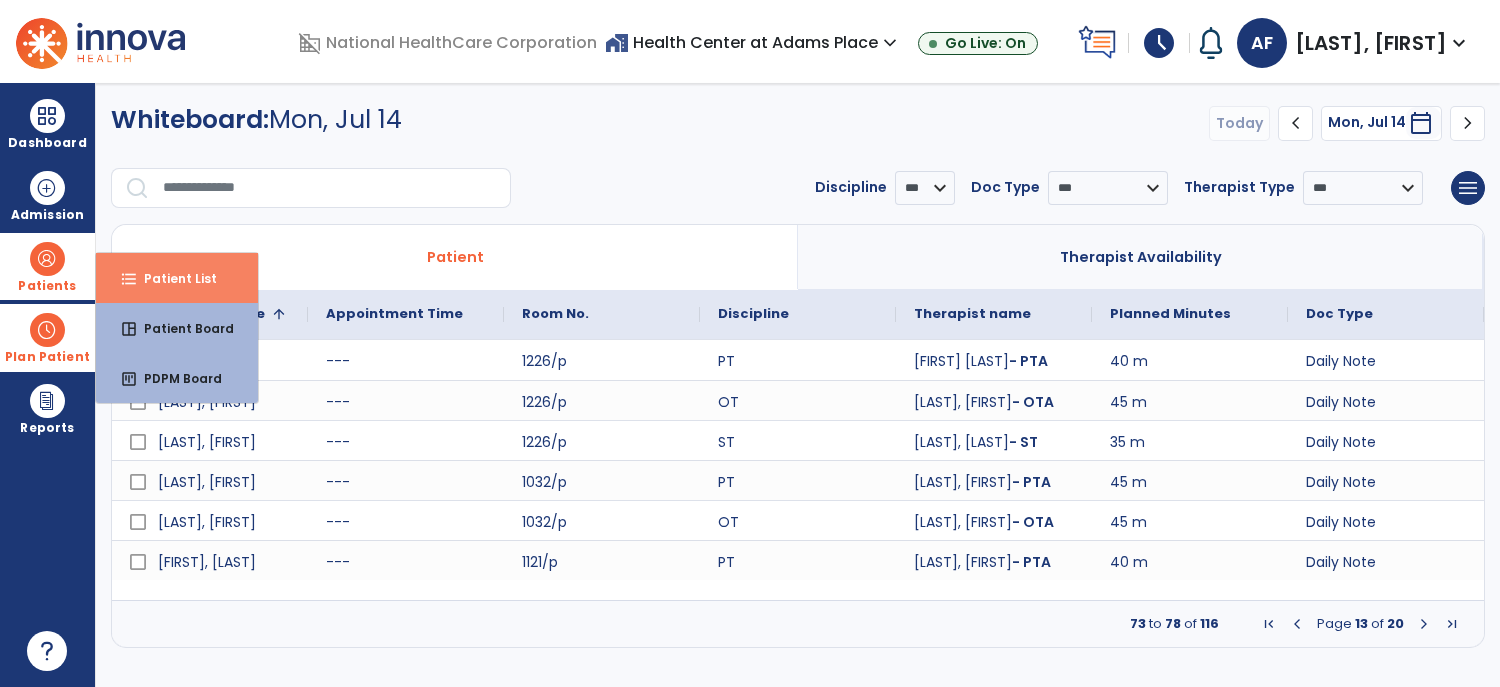 click on "Patient List" at bounding box center (172, 278) 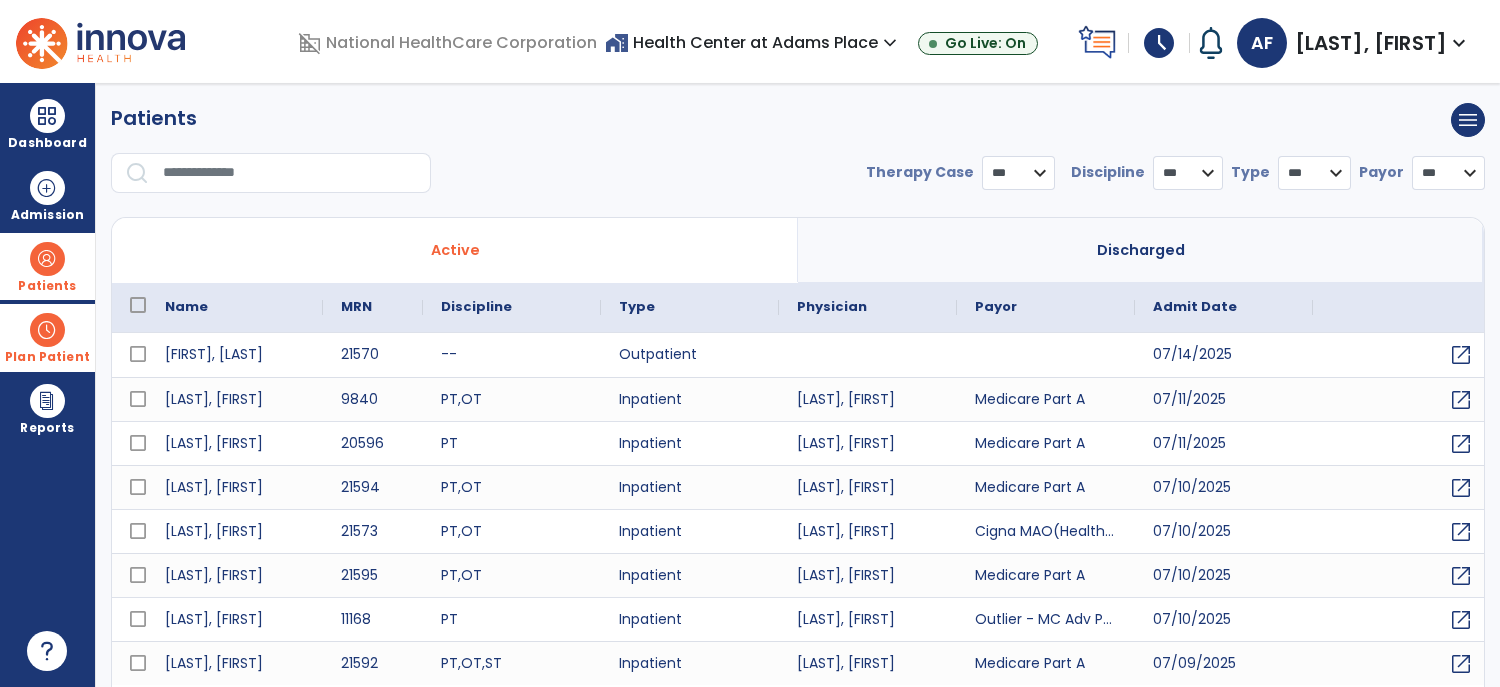 select on "***" 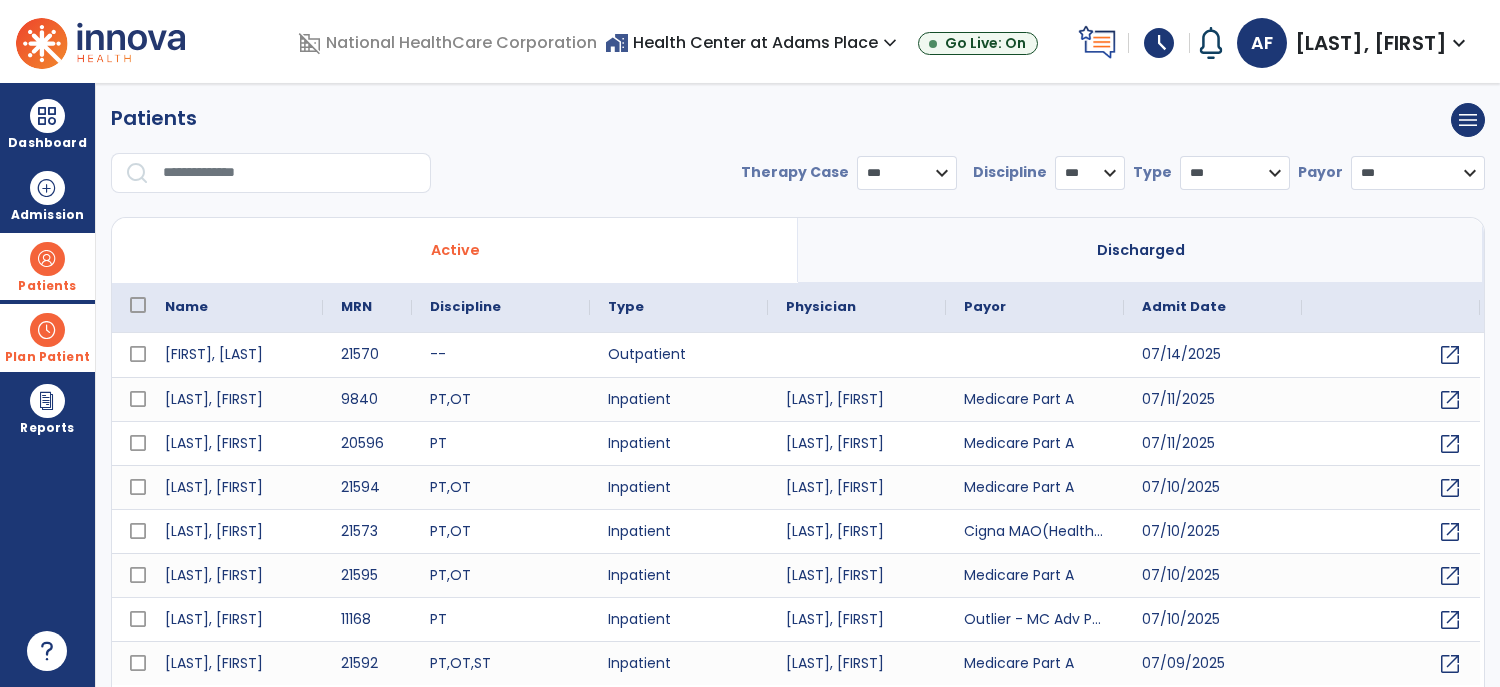 click at bounding box center (290, 173) 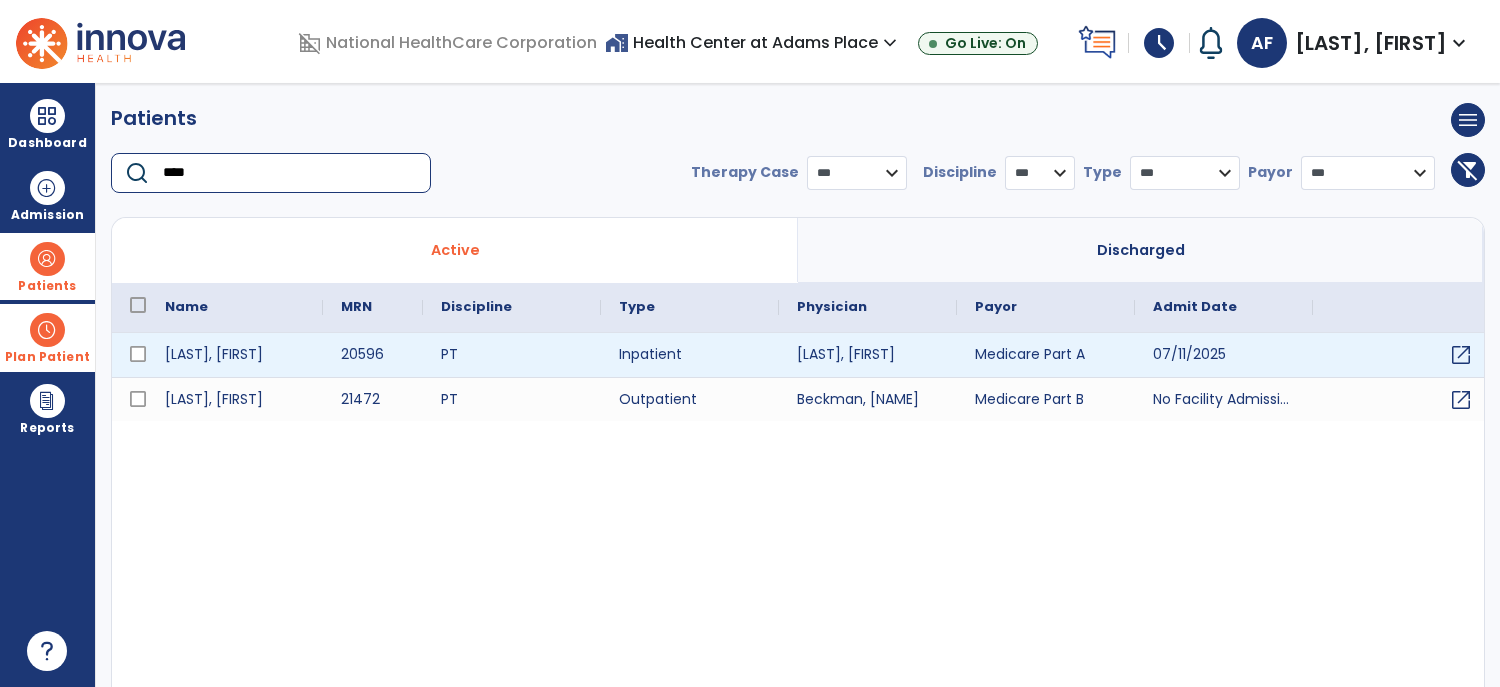 type on "****" 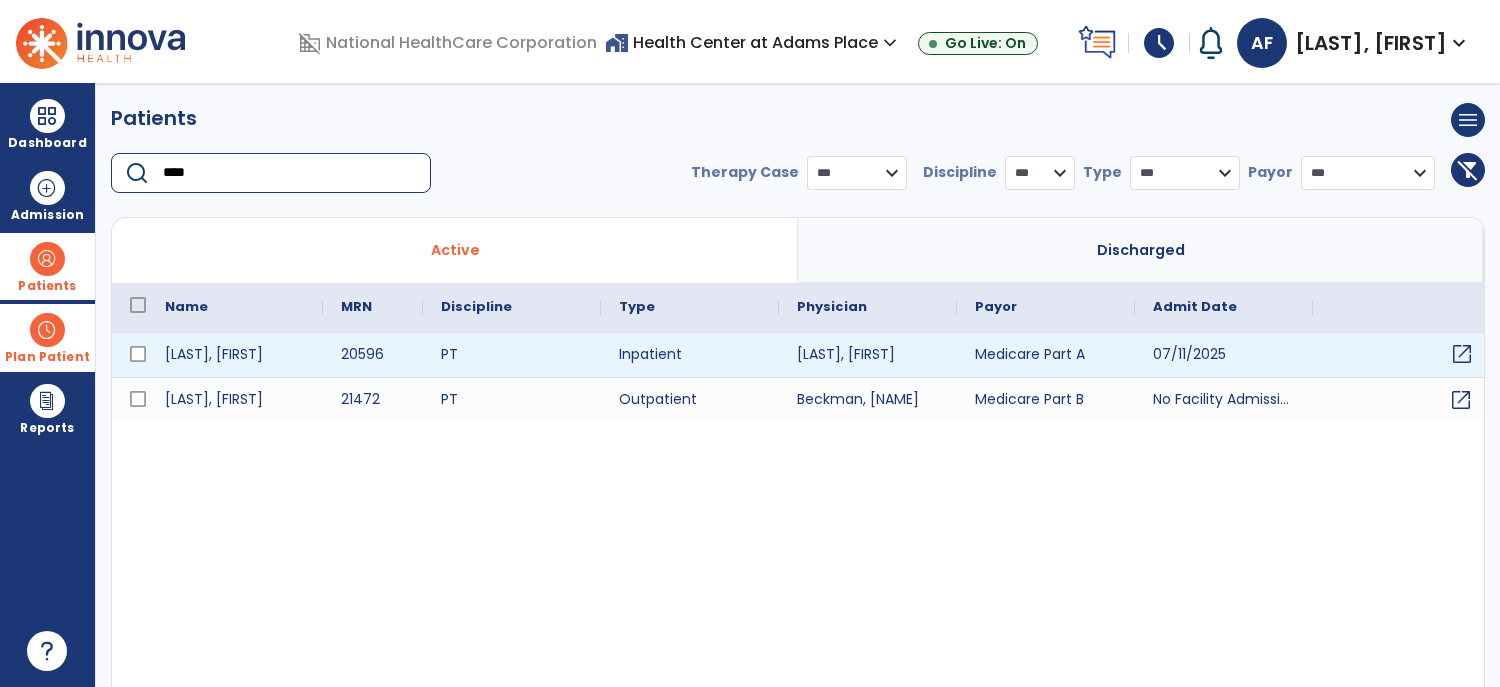 click on "open_in_new" at bounding box center [1462, 354] 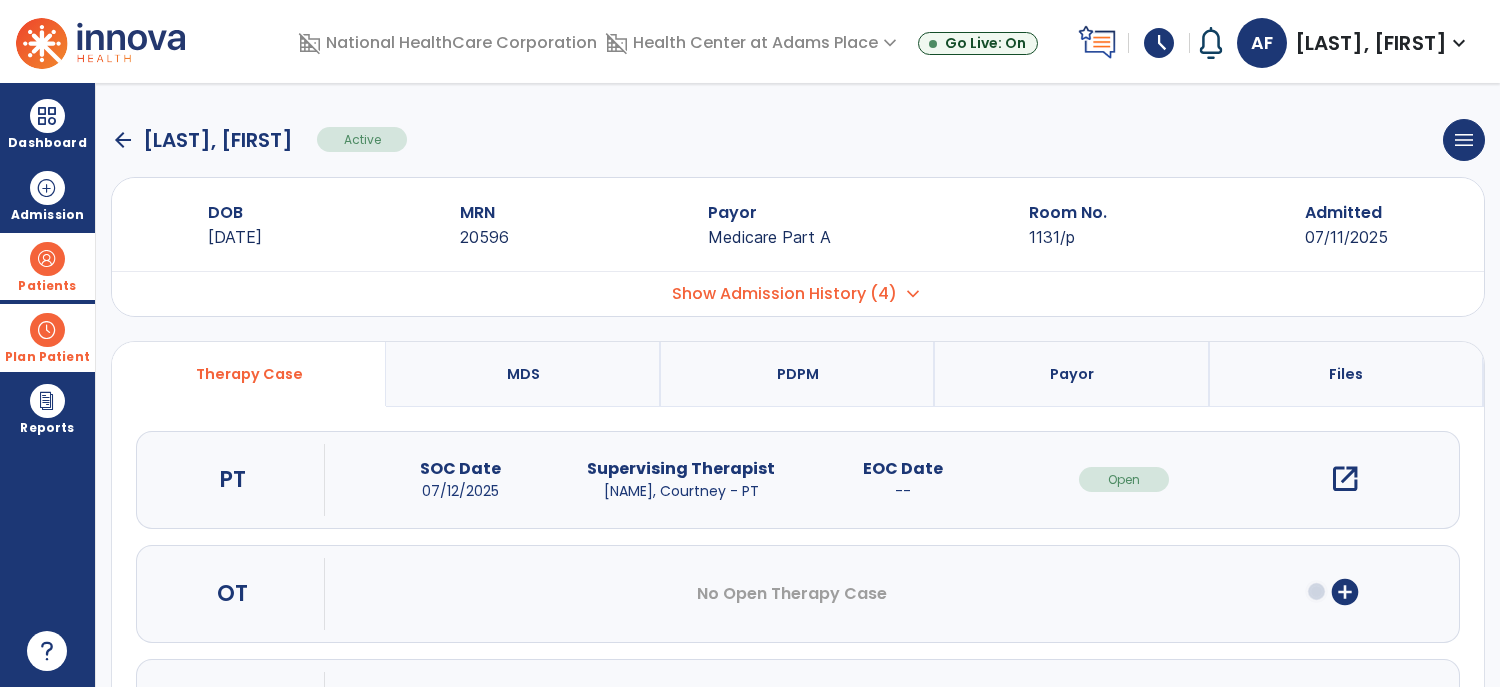 click on "open_in_new" at bounding box center [1345, 479] 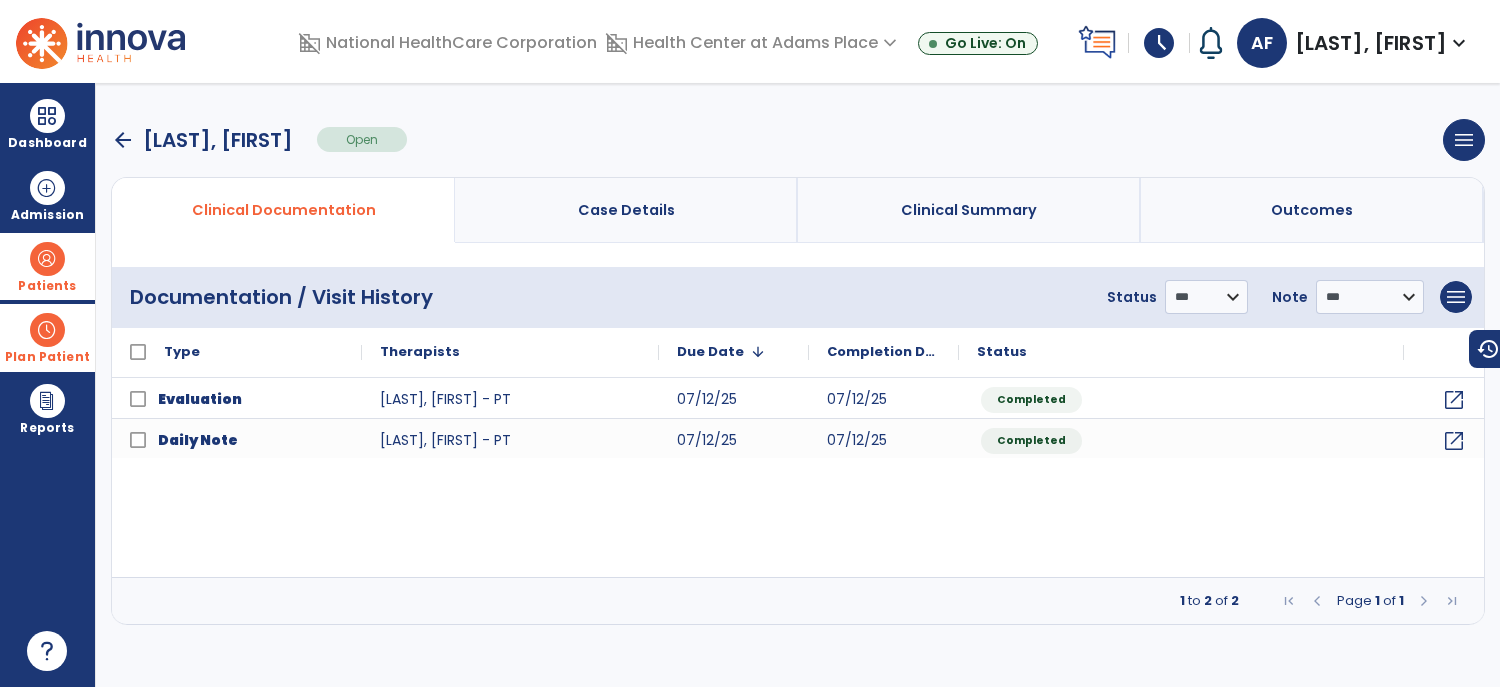 click at bounding box center [47, 330] 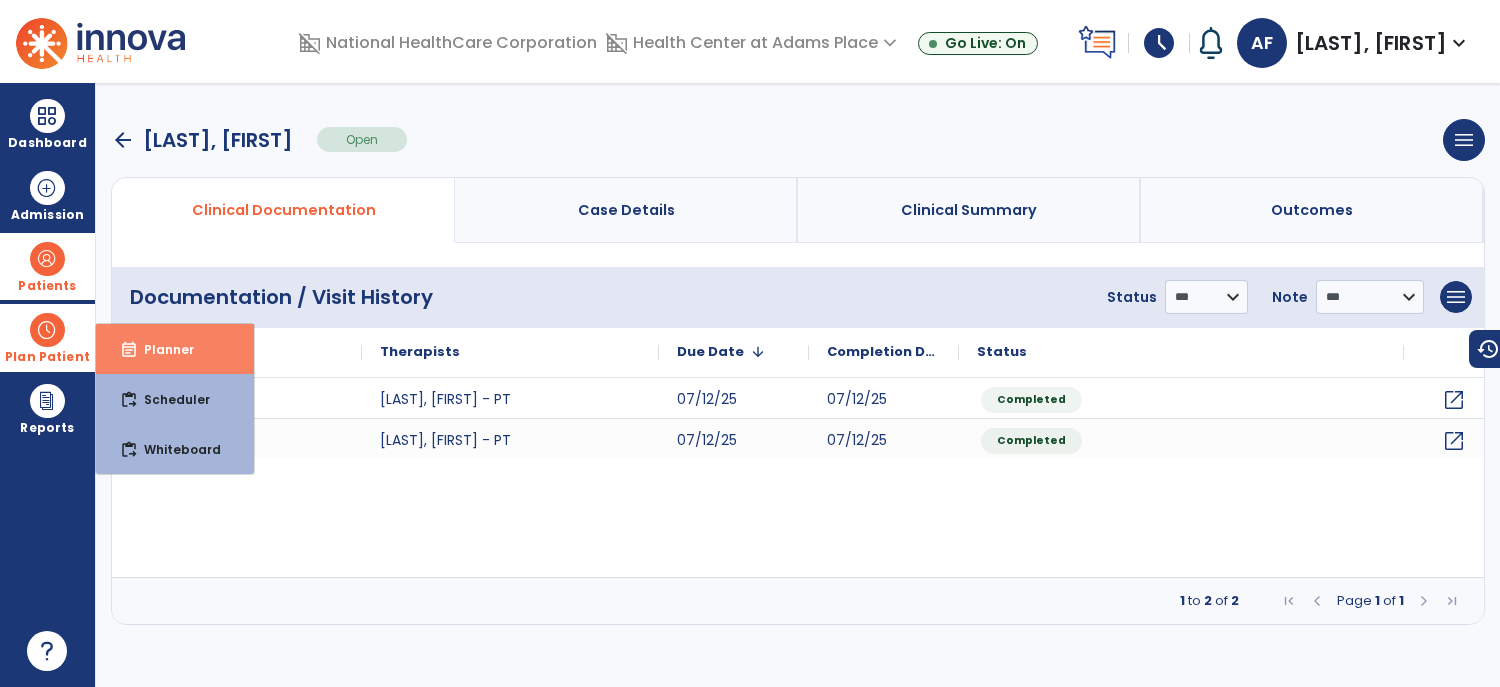 click on "event_note" at bounding box center [129, 350] 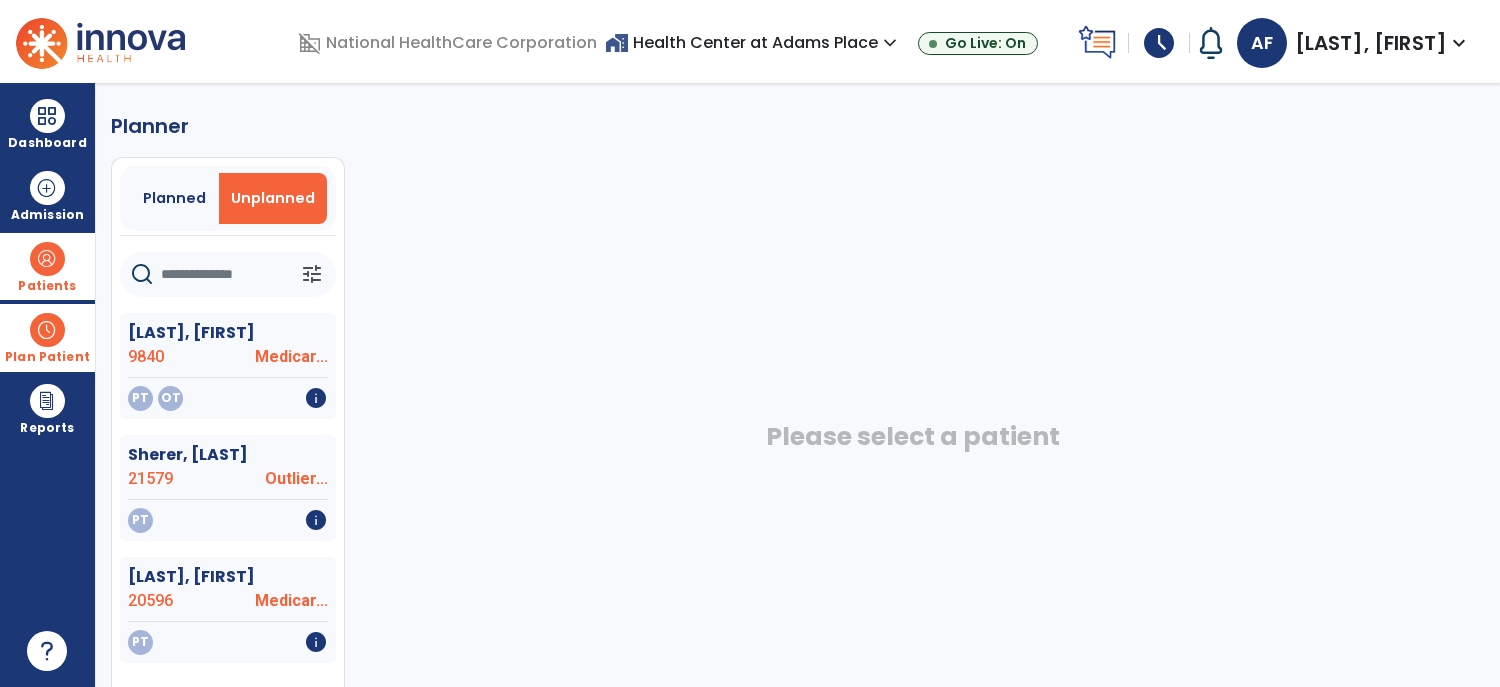 click at bounding box center [47, 330] 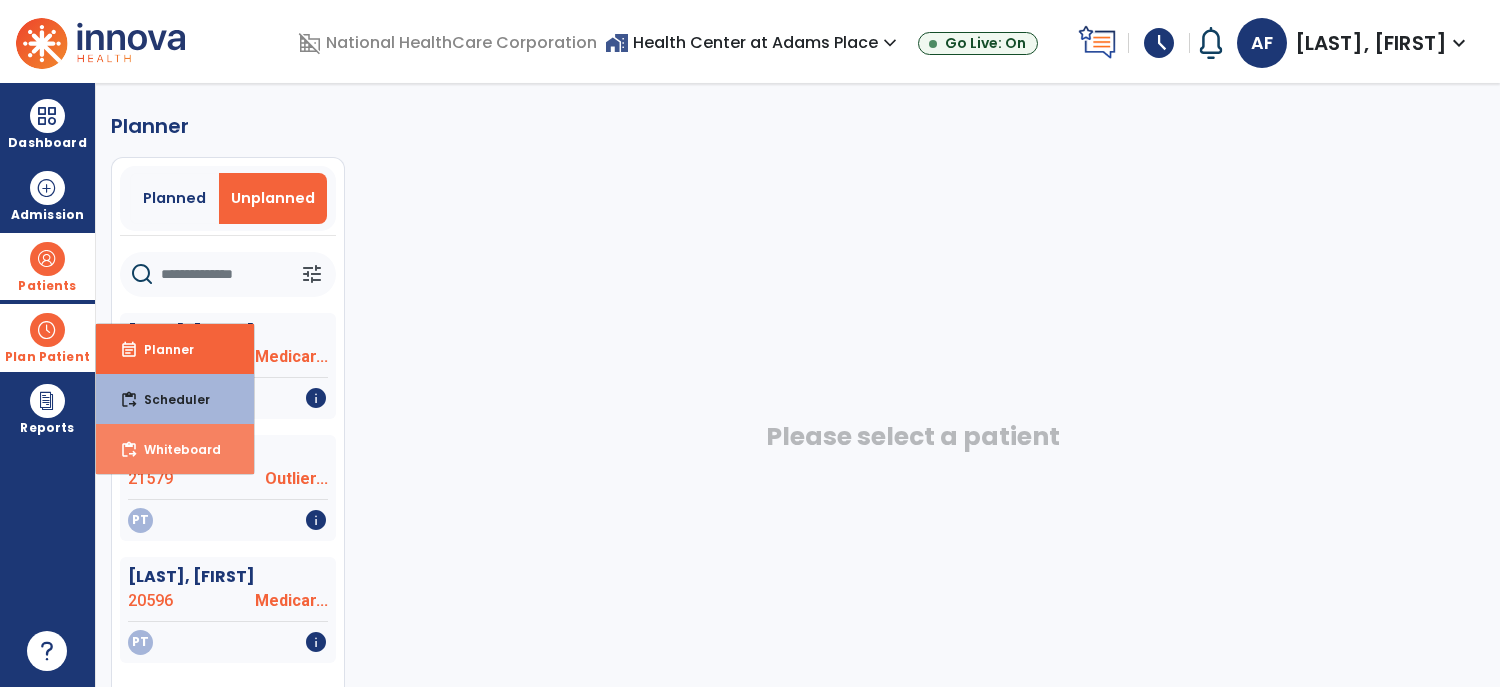 click on "Whiteboard" at bounding box center (174, 449) 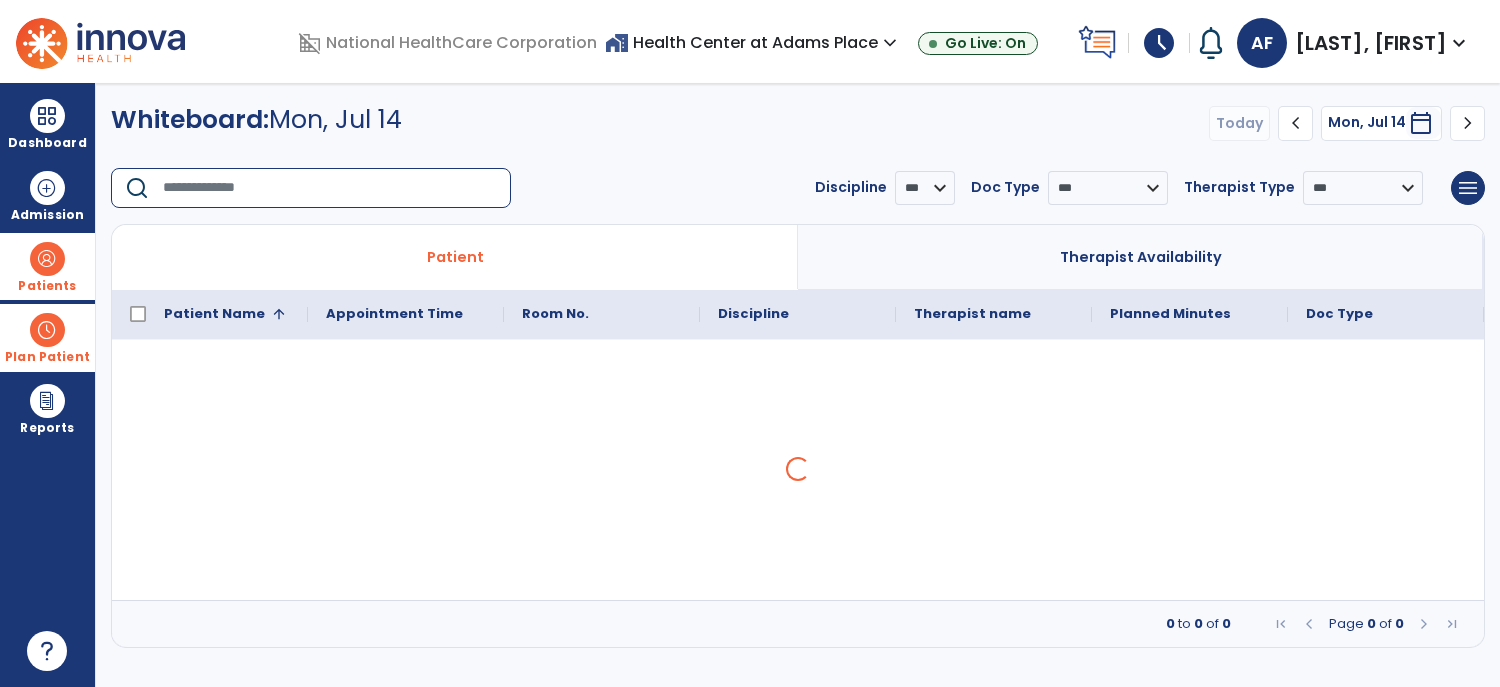 click 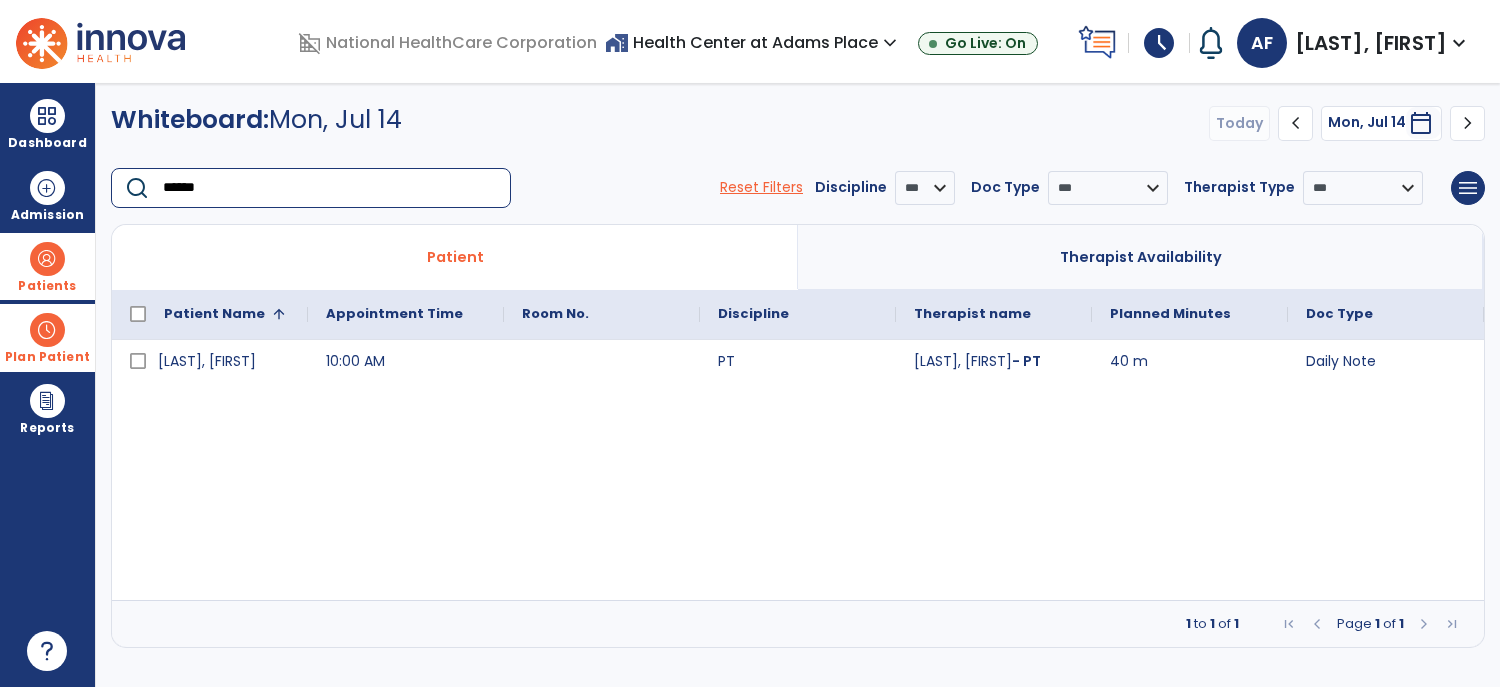 type on "******" 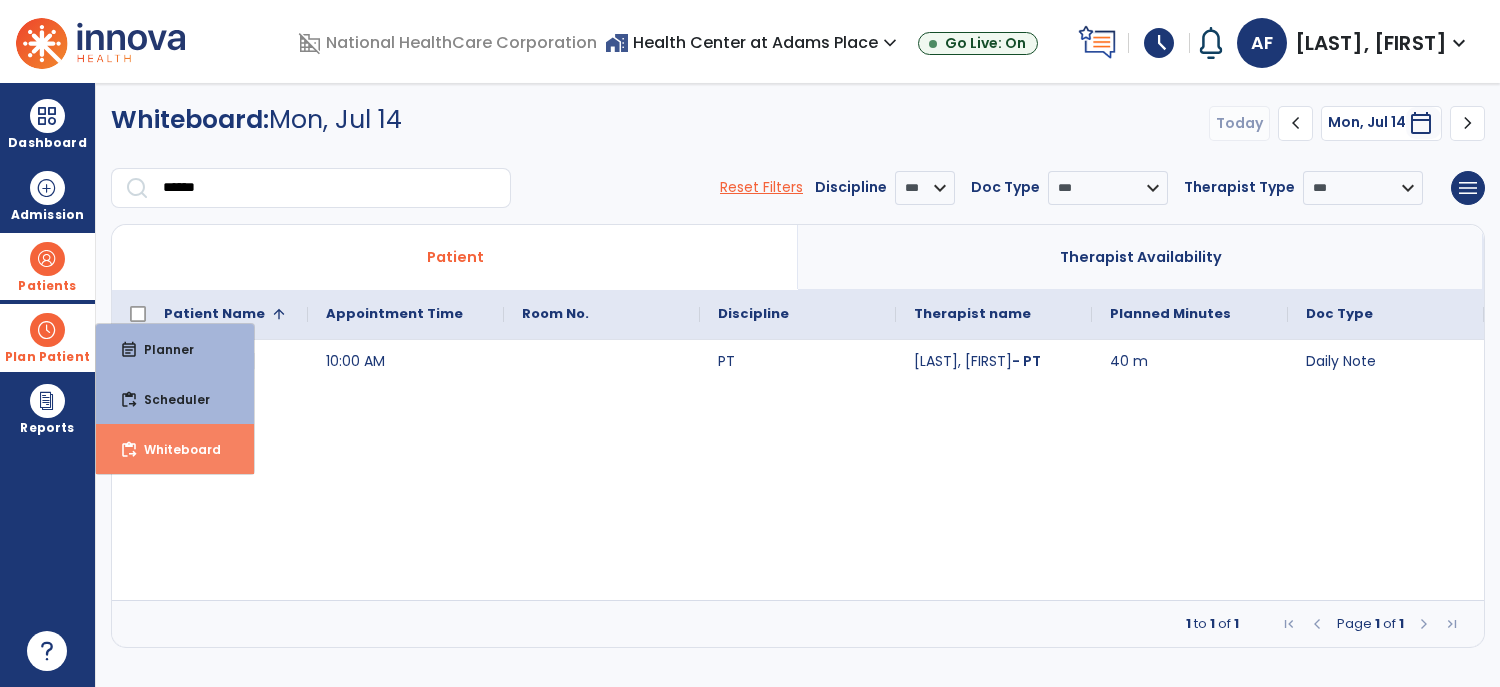 click on "Whiteboard" at bounding box center [174, 449] 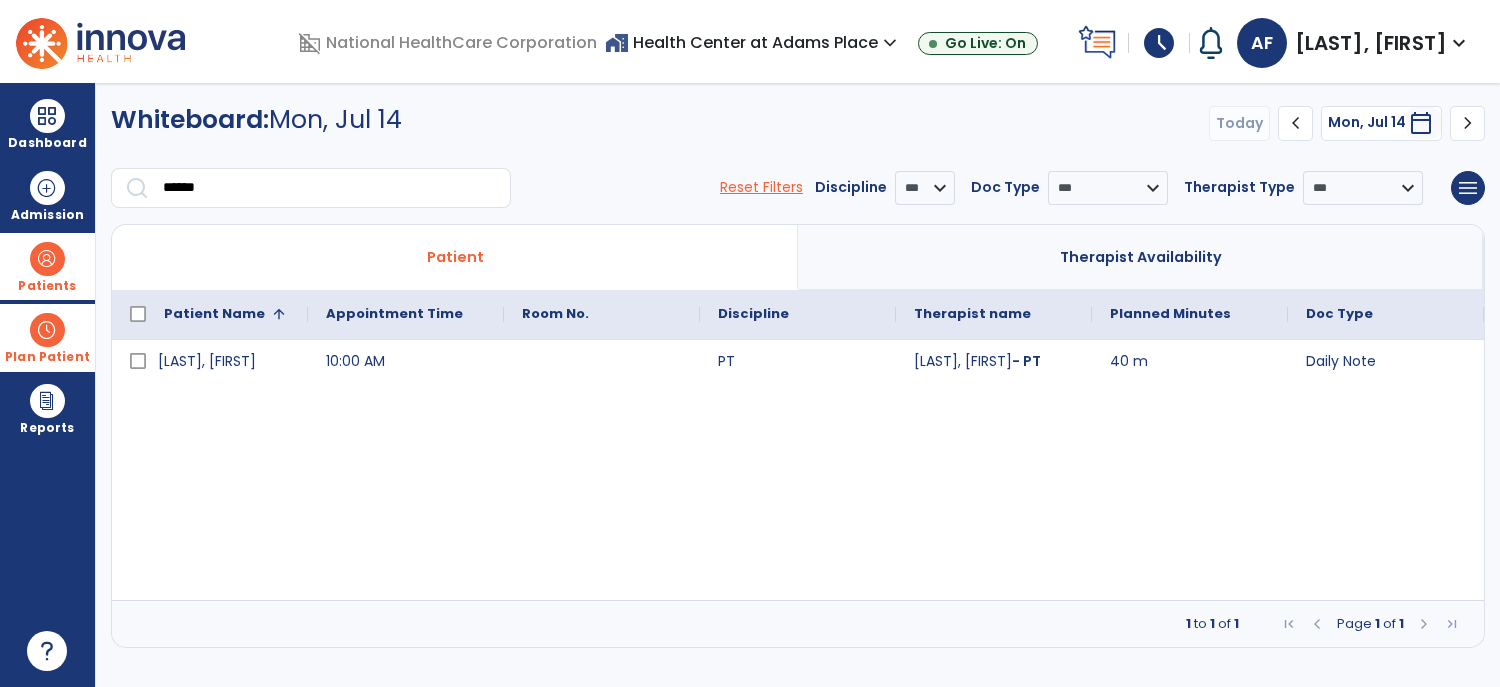 click at bounding box center (47, 259) 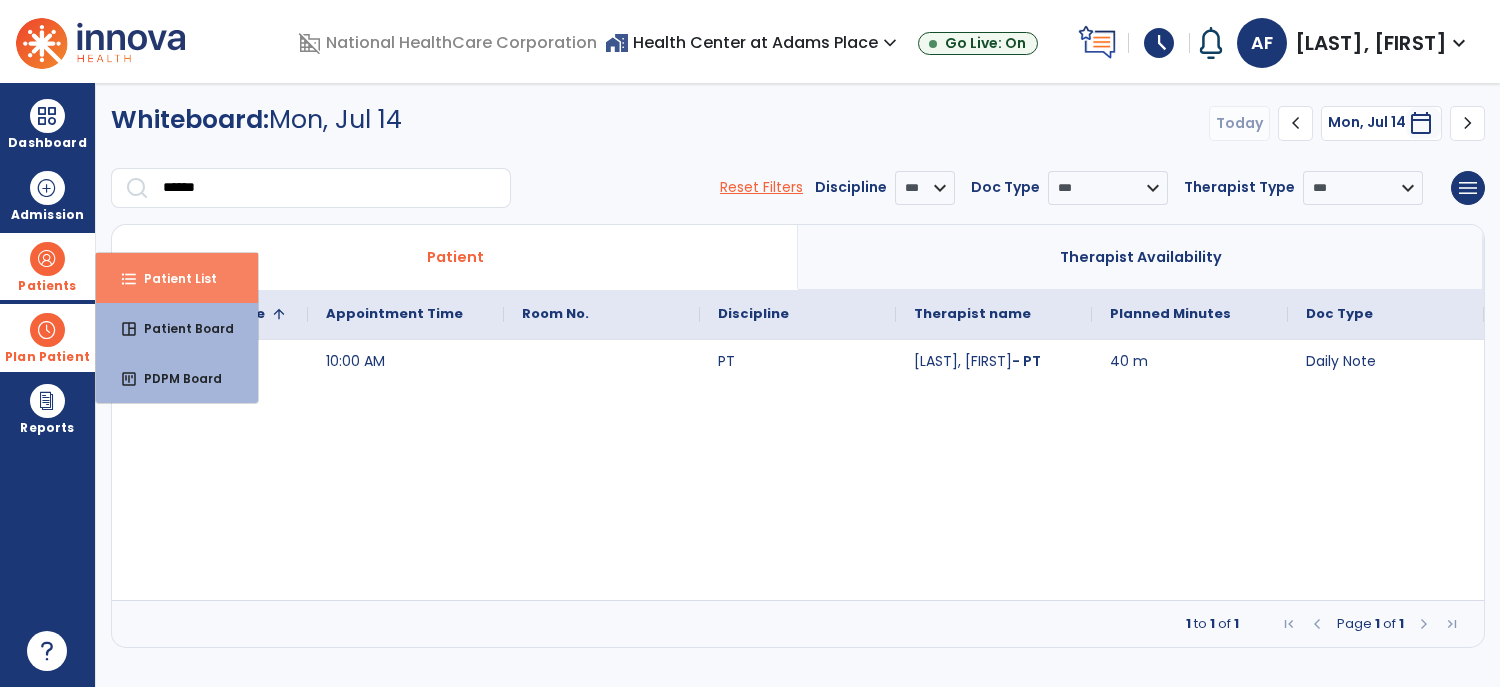click on "Patient List" at bounding box center (172, 278) 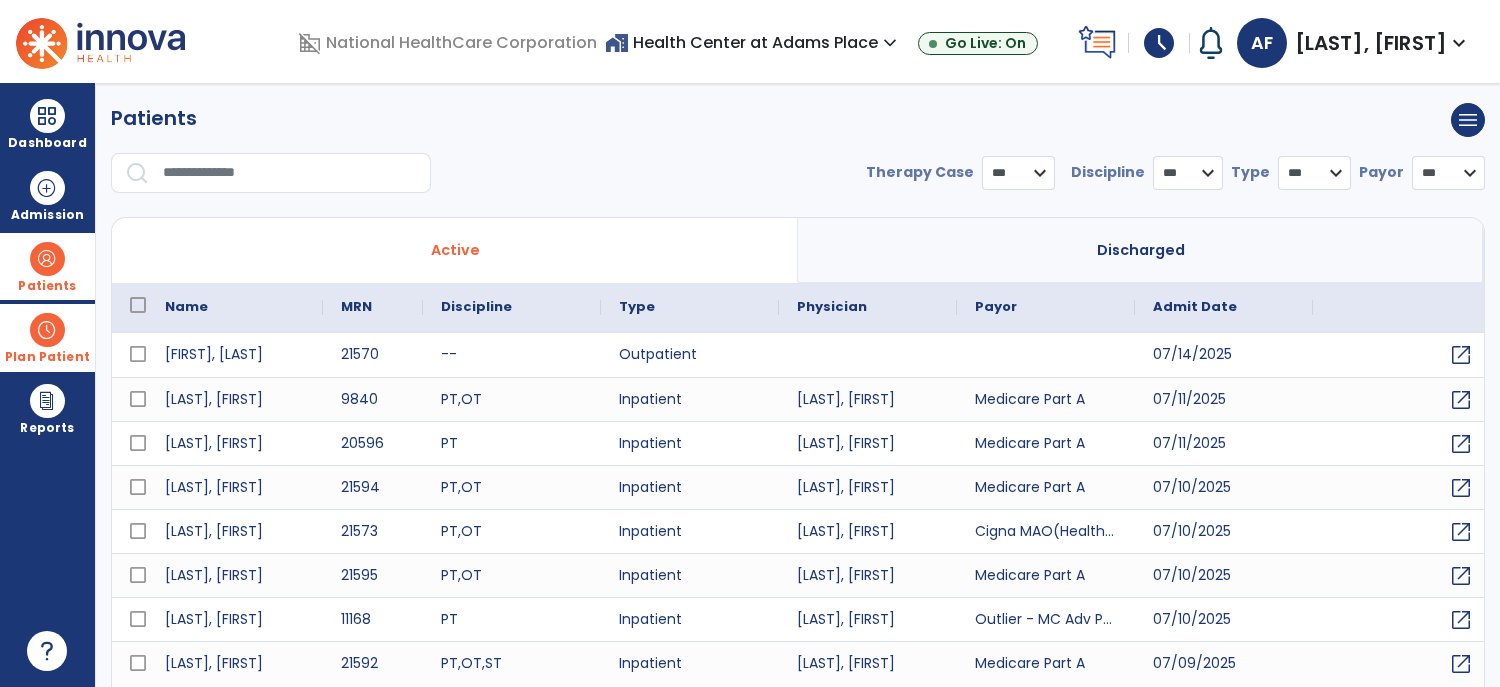 select on "***" 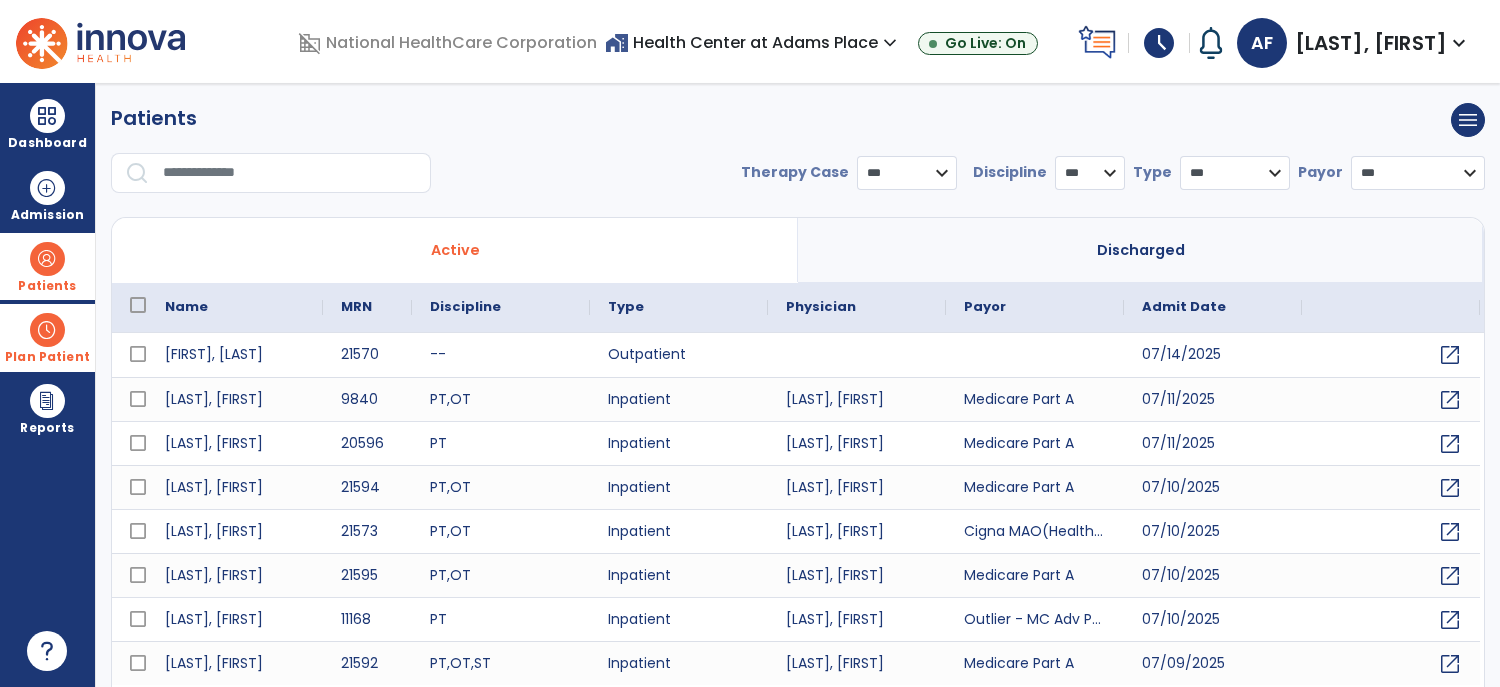 click at bounding box center [290, 173] 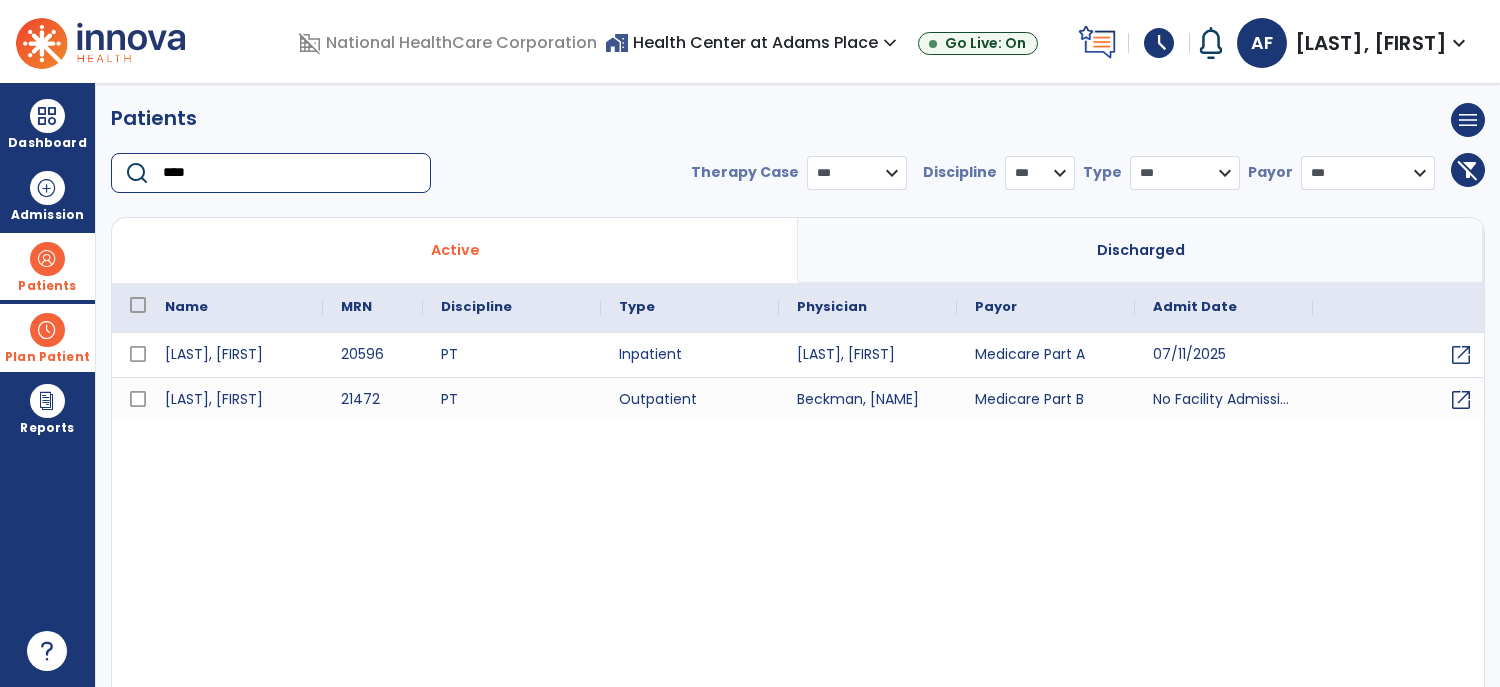 type on "****" 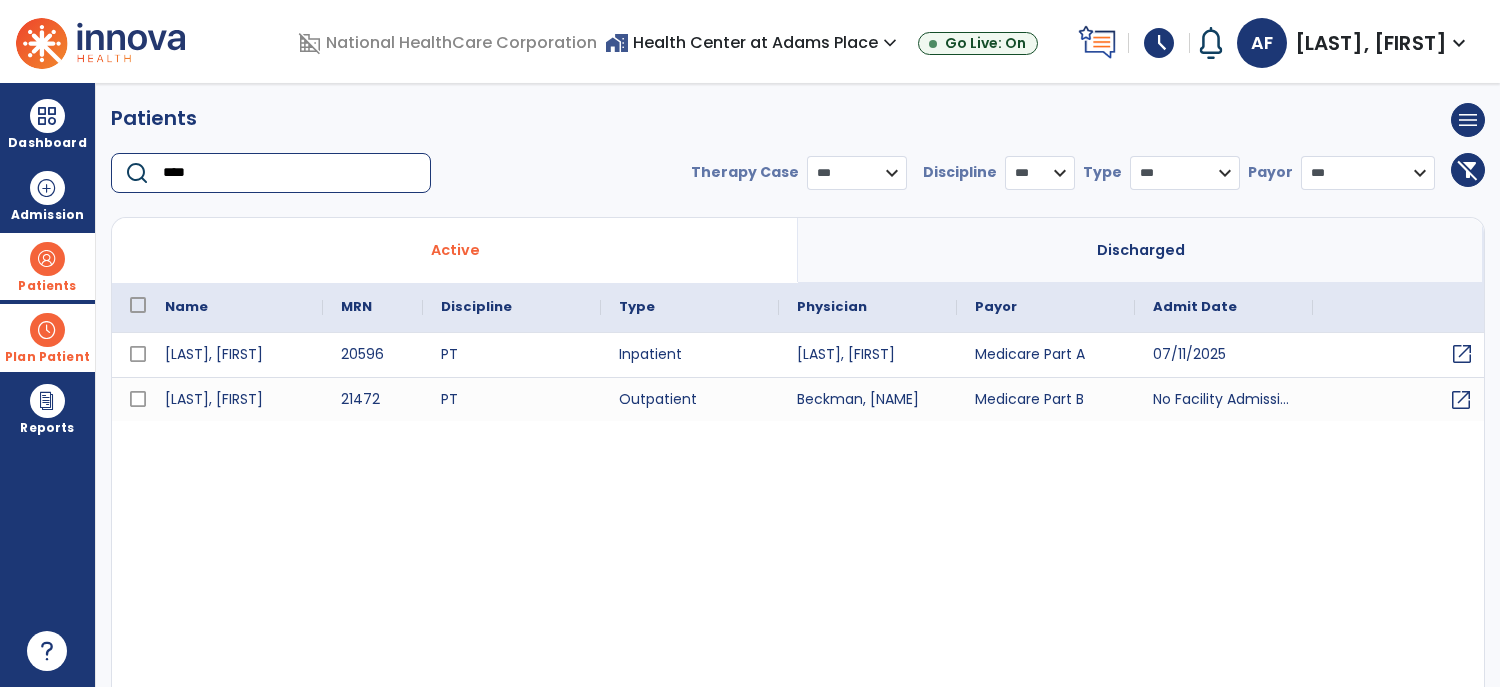 click on "open_in_new" at bounding box center (1462, 354) 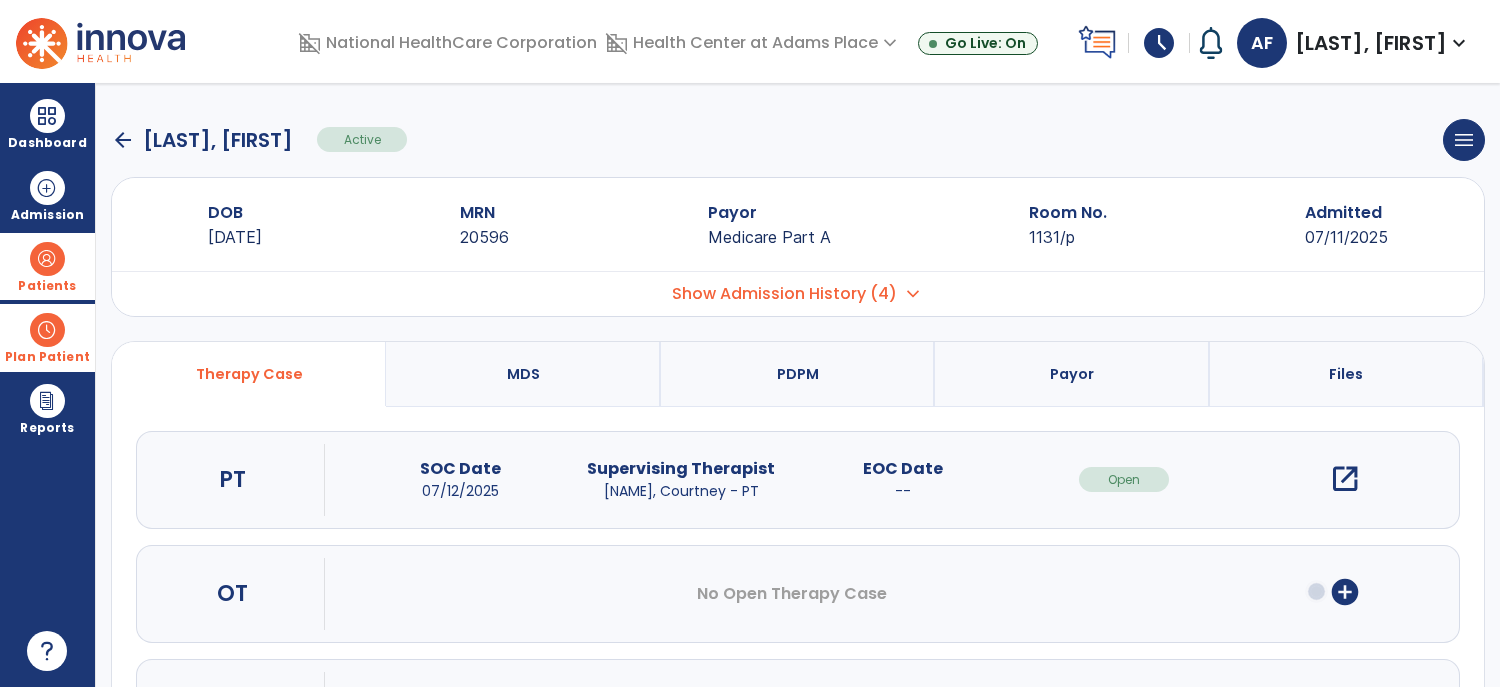 click on "open_in_new" at bounding box center [1345, 479] 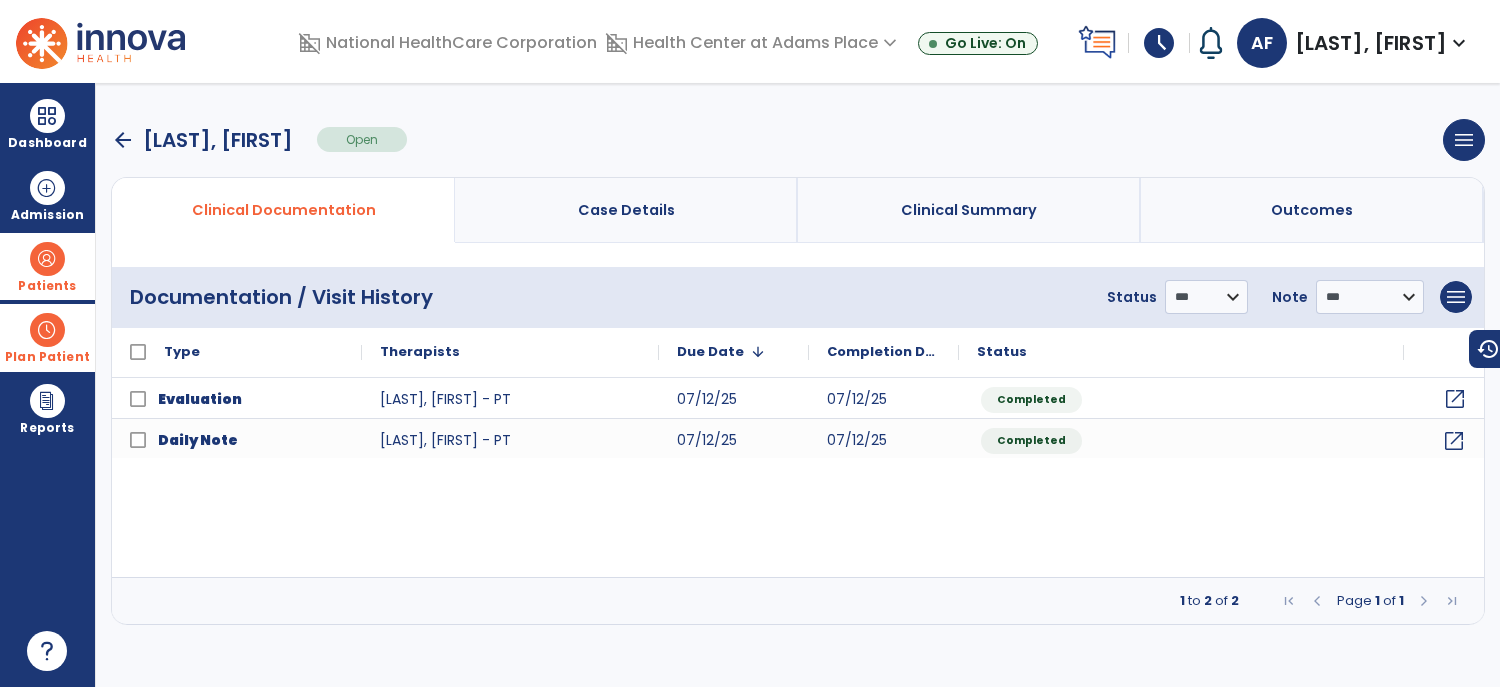 click on "open_in_new" 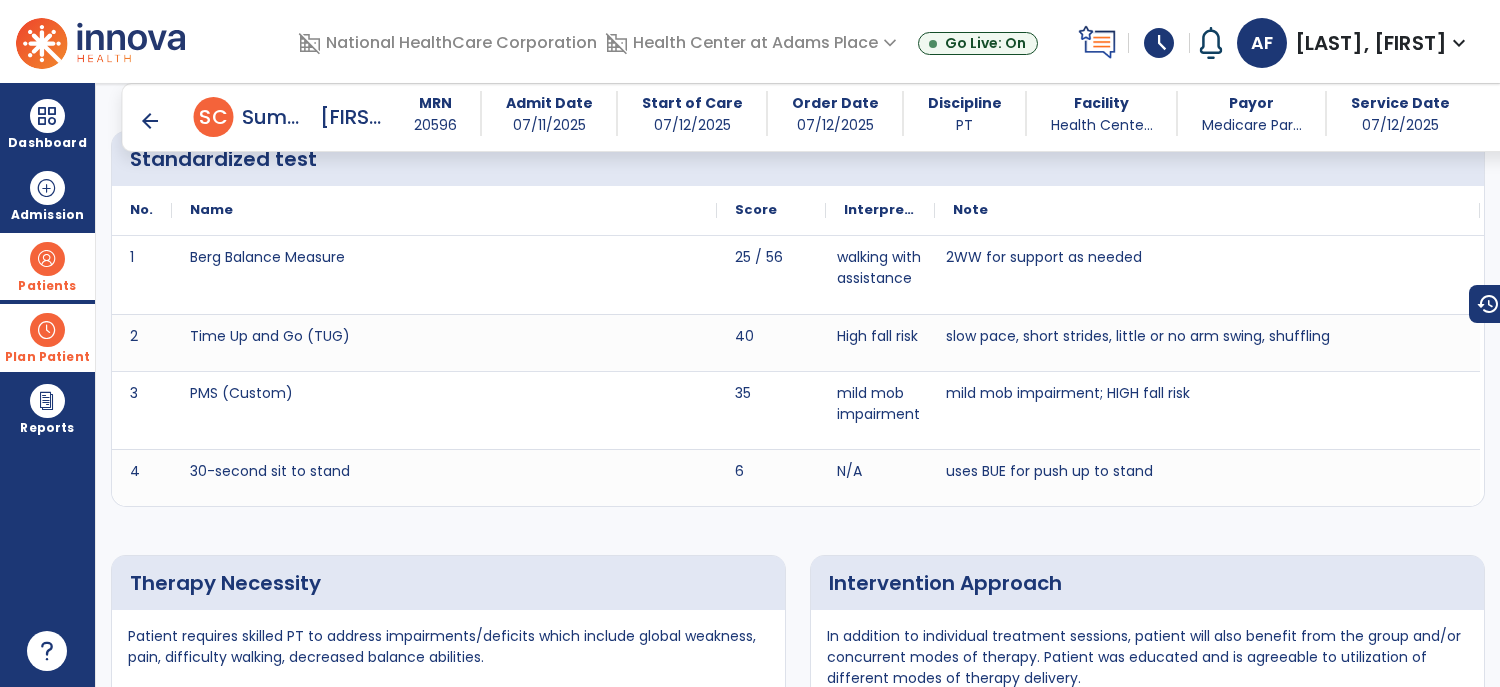 scroll, scrollTop: 3832, scrollLeft: 0, axis: vertical 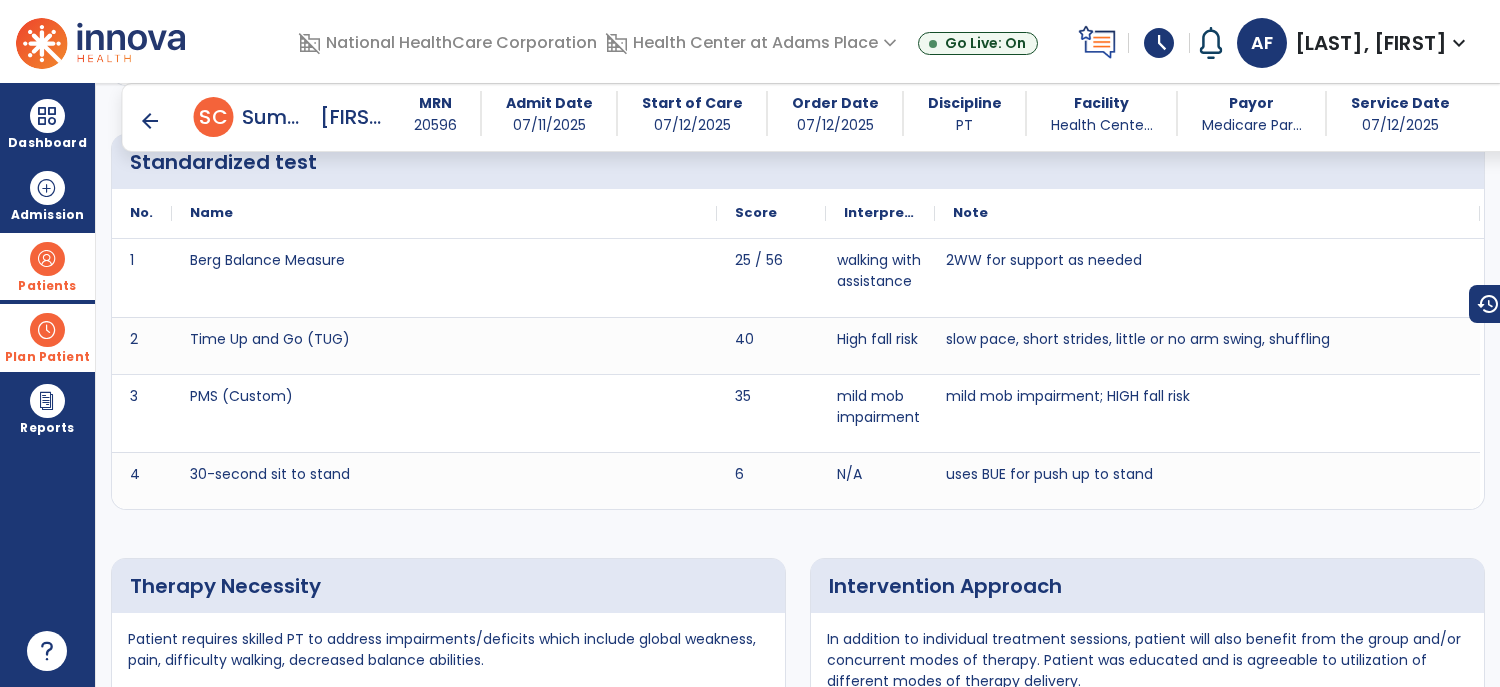 click on "arrow_back" at bounding box center [150, 121] 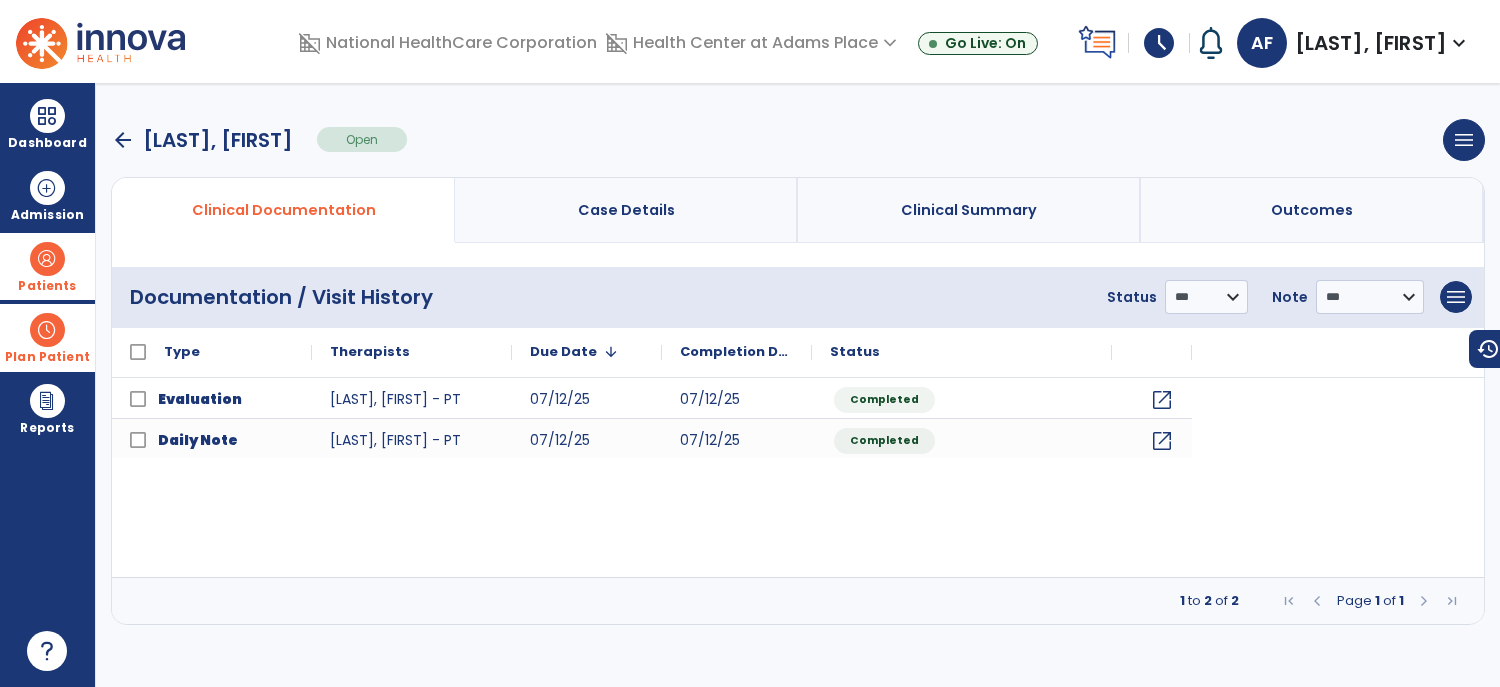 scroll, scrollTop: 0, scrollLeft: 0, axis: both 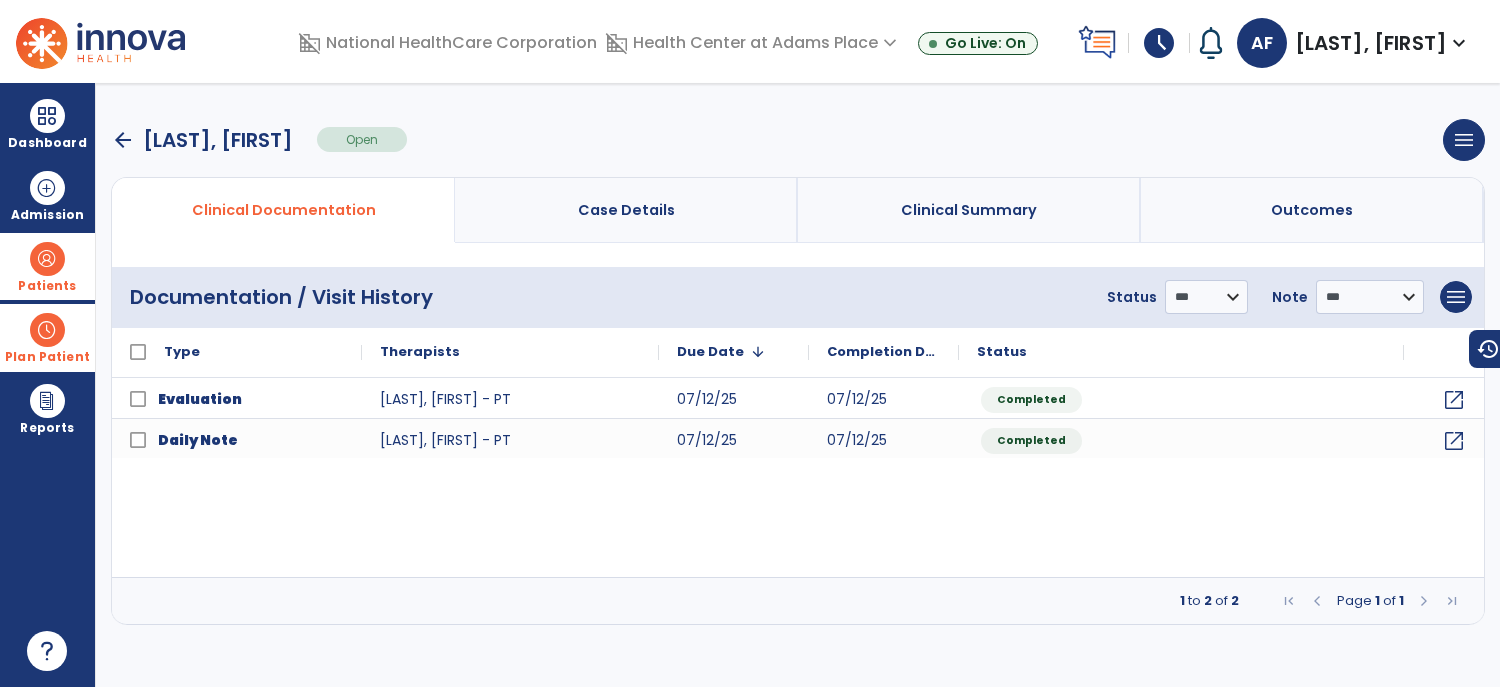 click on "arrow_back" at bounding box center (123, 140) 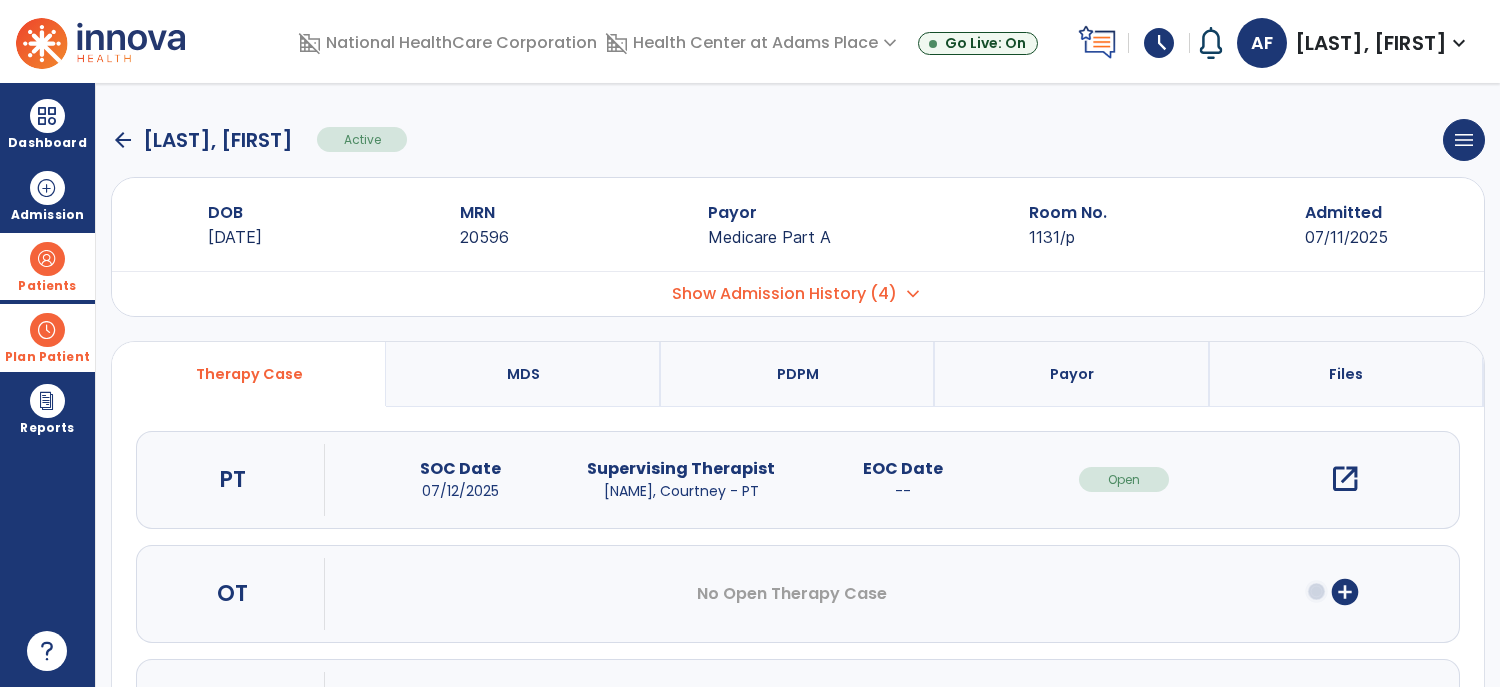 click on "Show Admission History (4)" at bounding box center (784, 294) 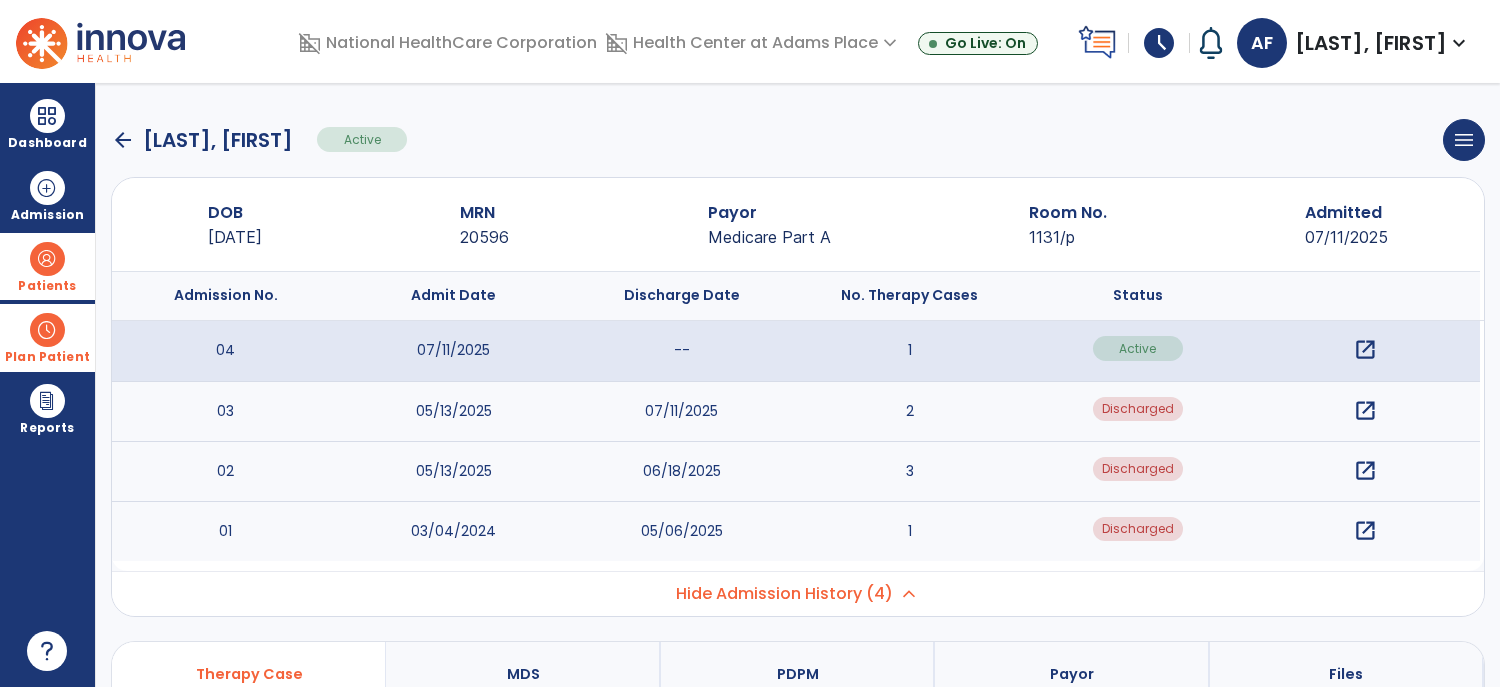 click on "open_in_new" at bounding box center [1366, 411] 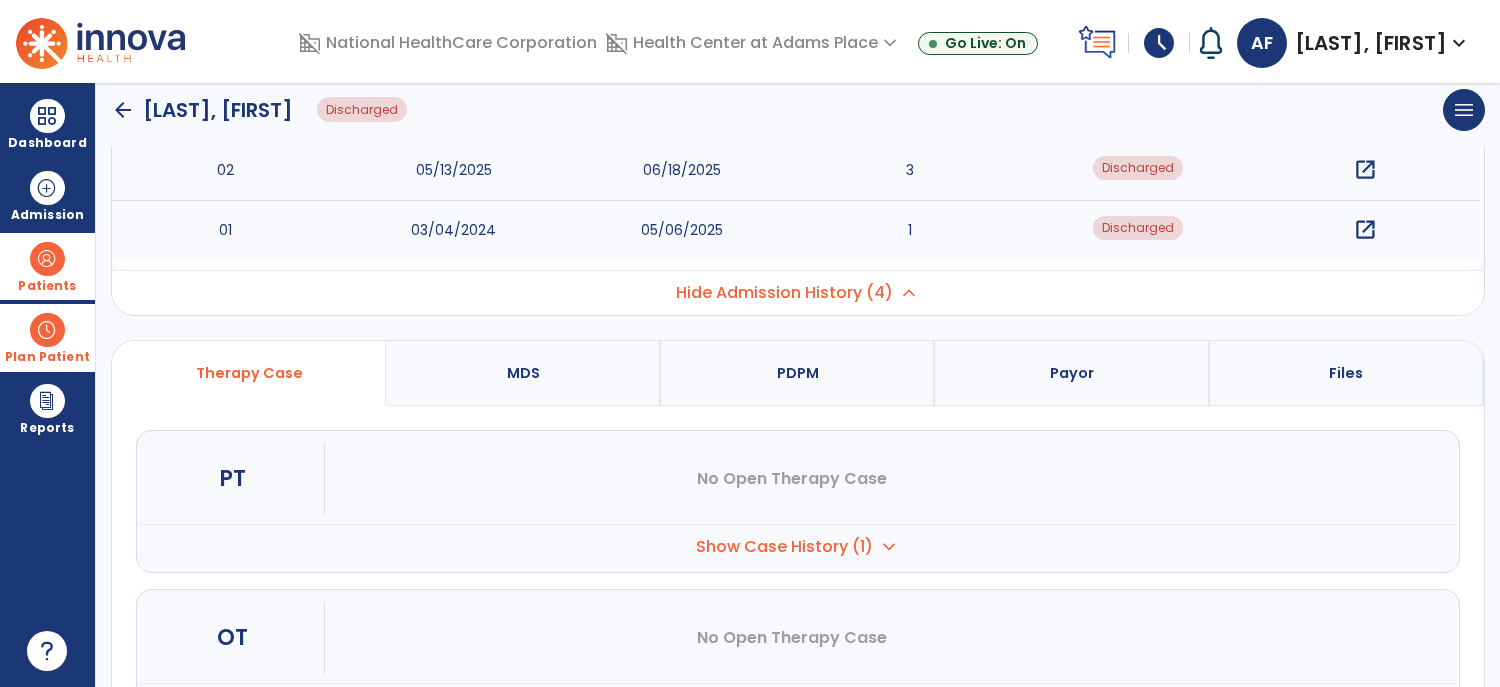 scroll, scrollTop: 505, scrollLeft: 0, axis: vertical 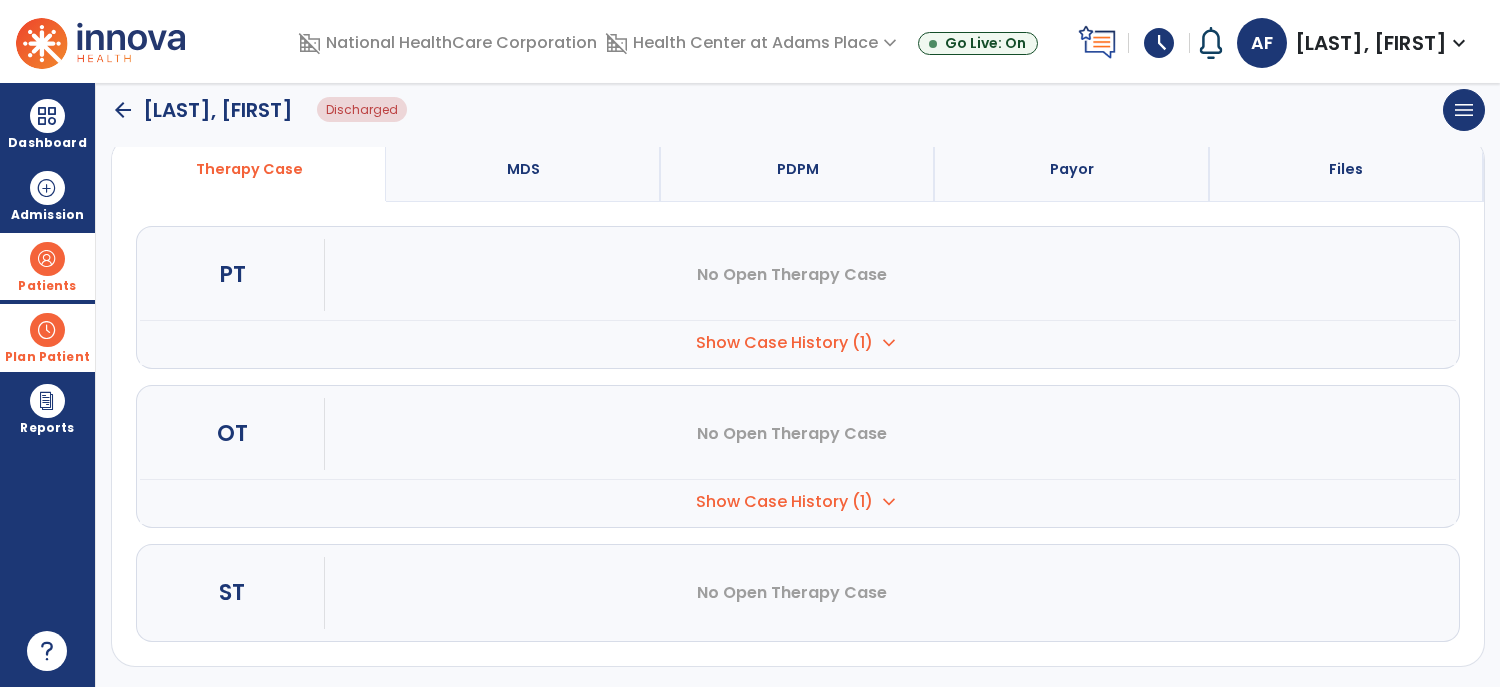 click on "Show Case History (1)" at bounding box center [784, 343] 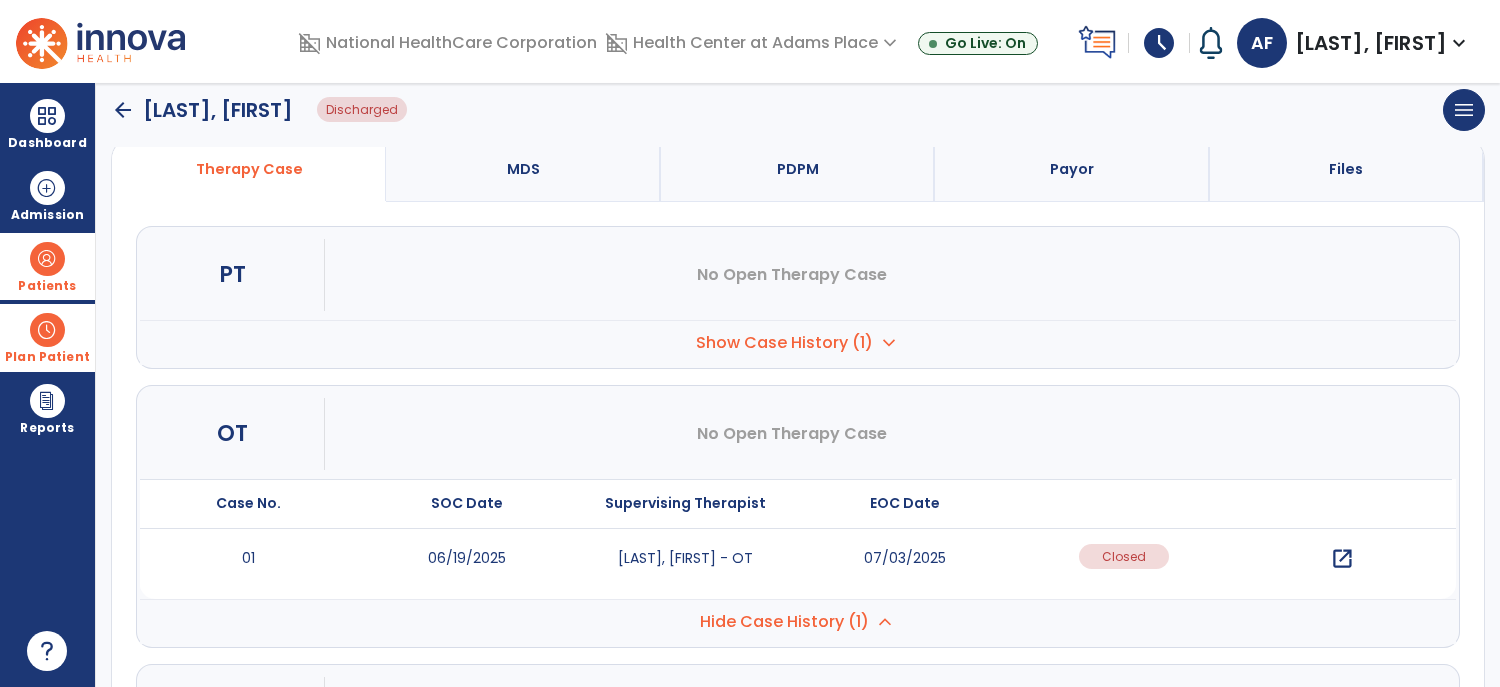click on "open_in_new" at bounding box center (1338, 400) 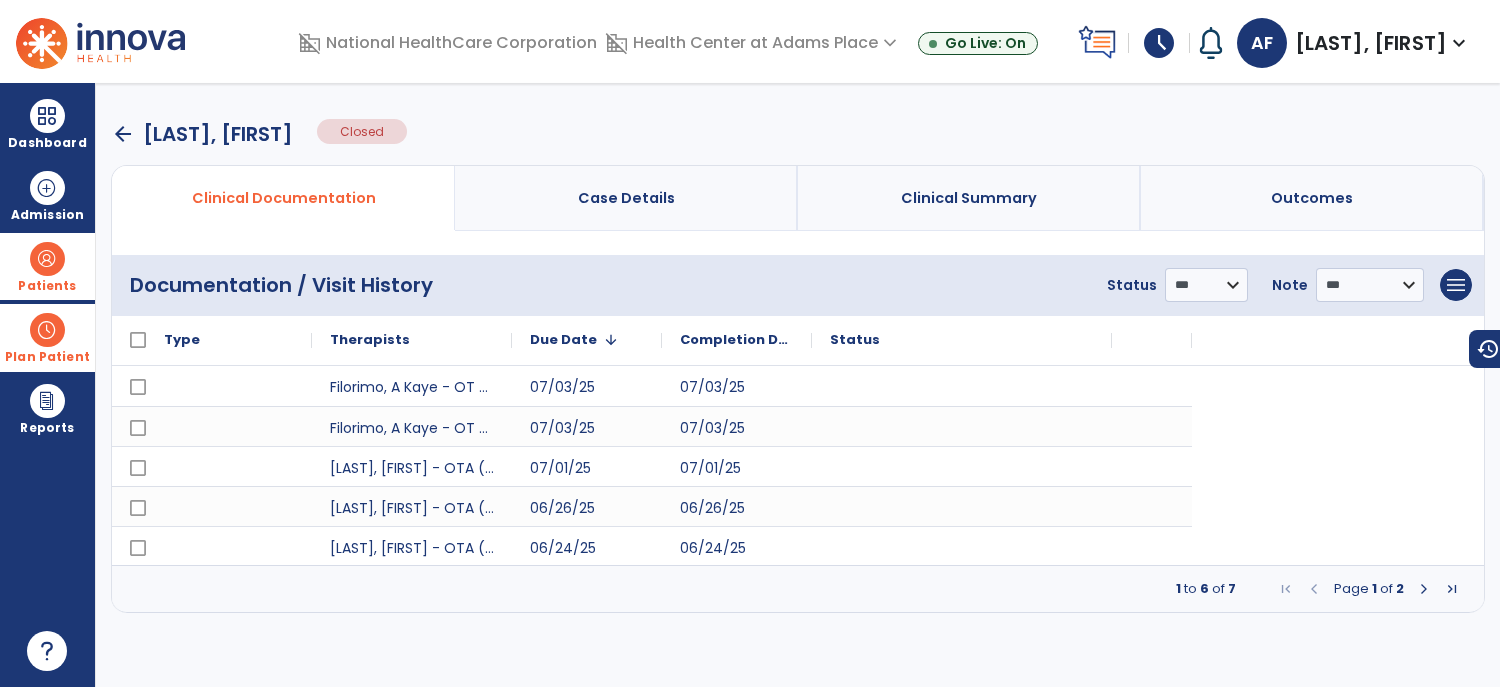scroll, scrollTop: 0, scrollLeft: 0, axis: both 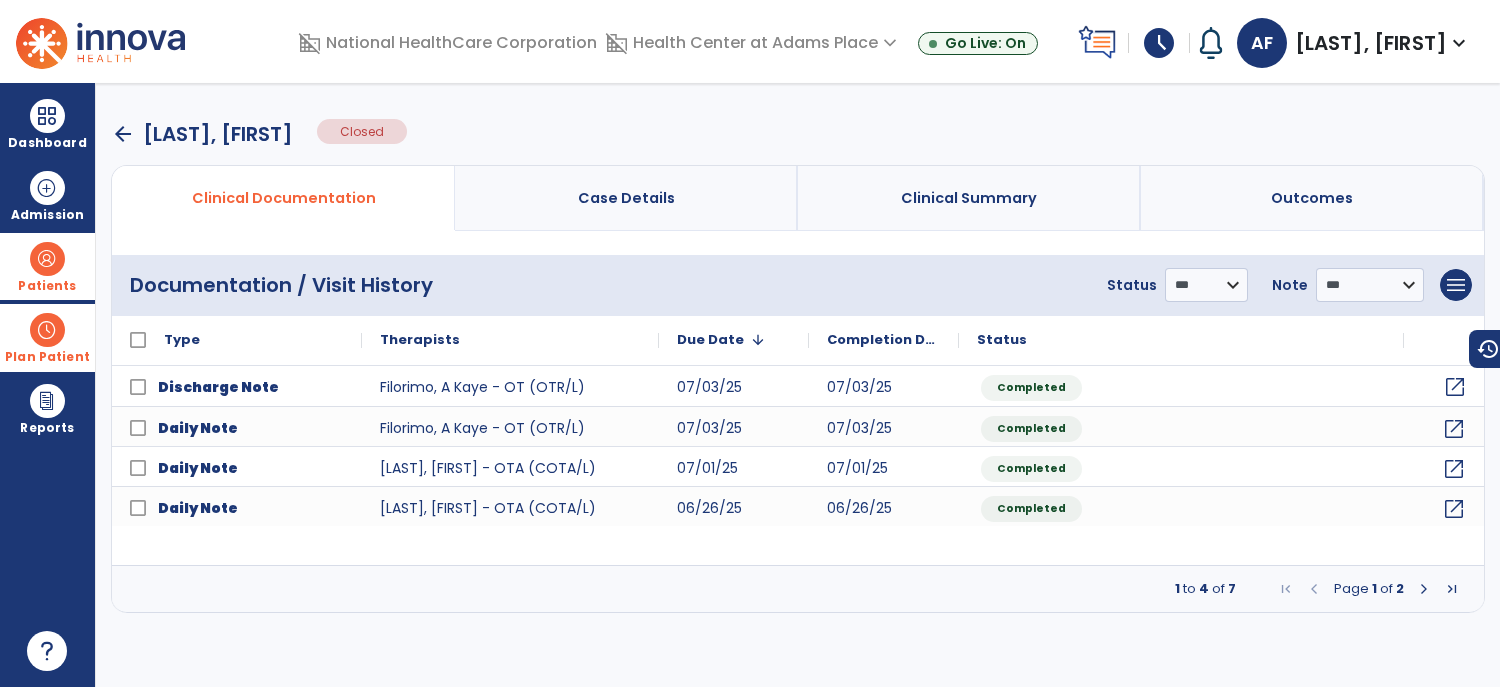 click on "open_in_new" 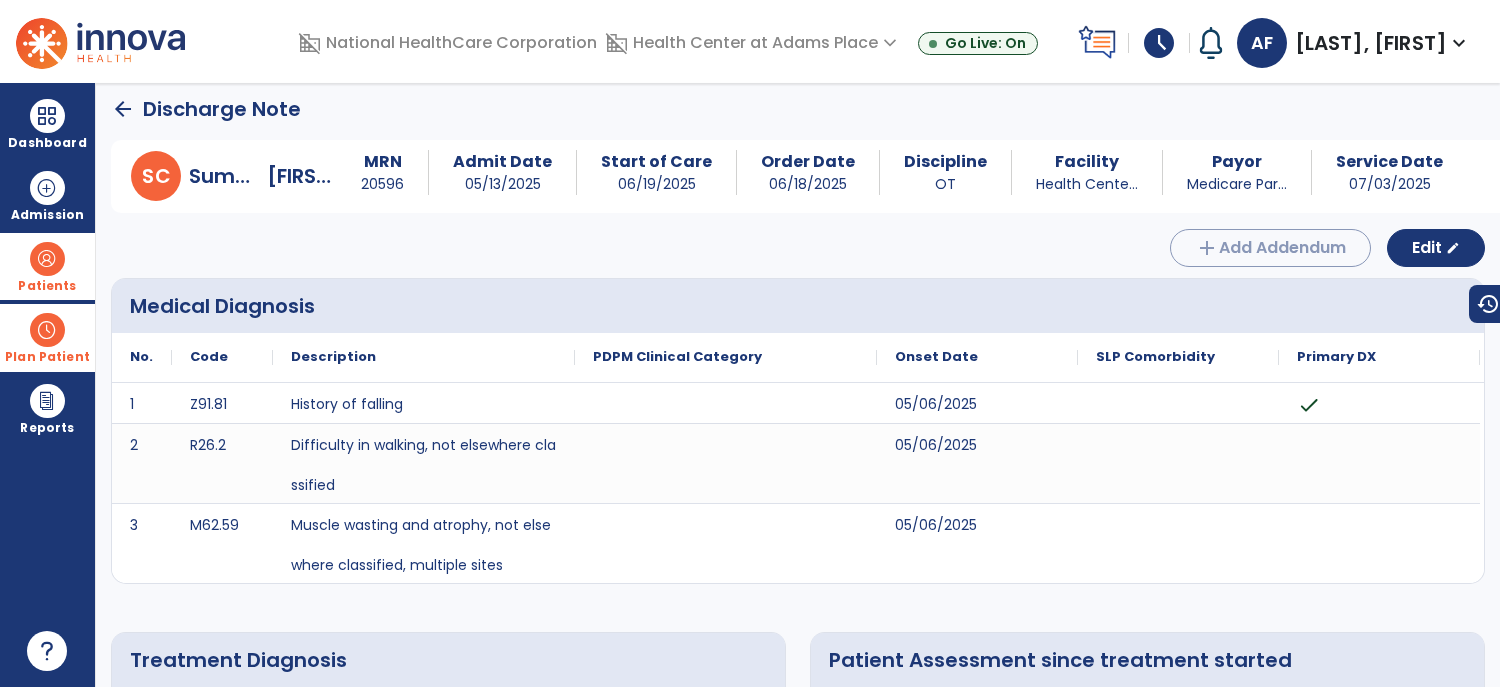 scroll, scrollTop: 0, scrollLeft: 0, axis: both 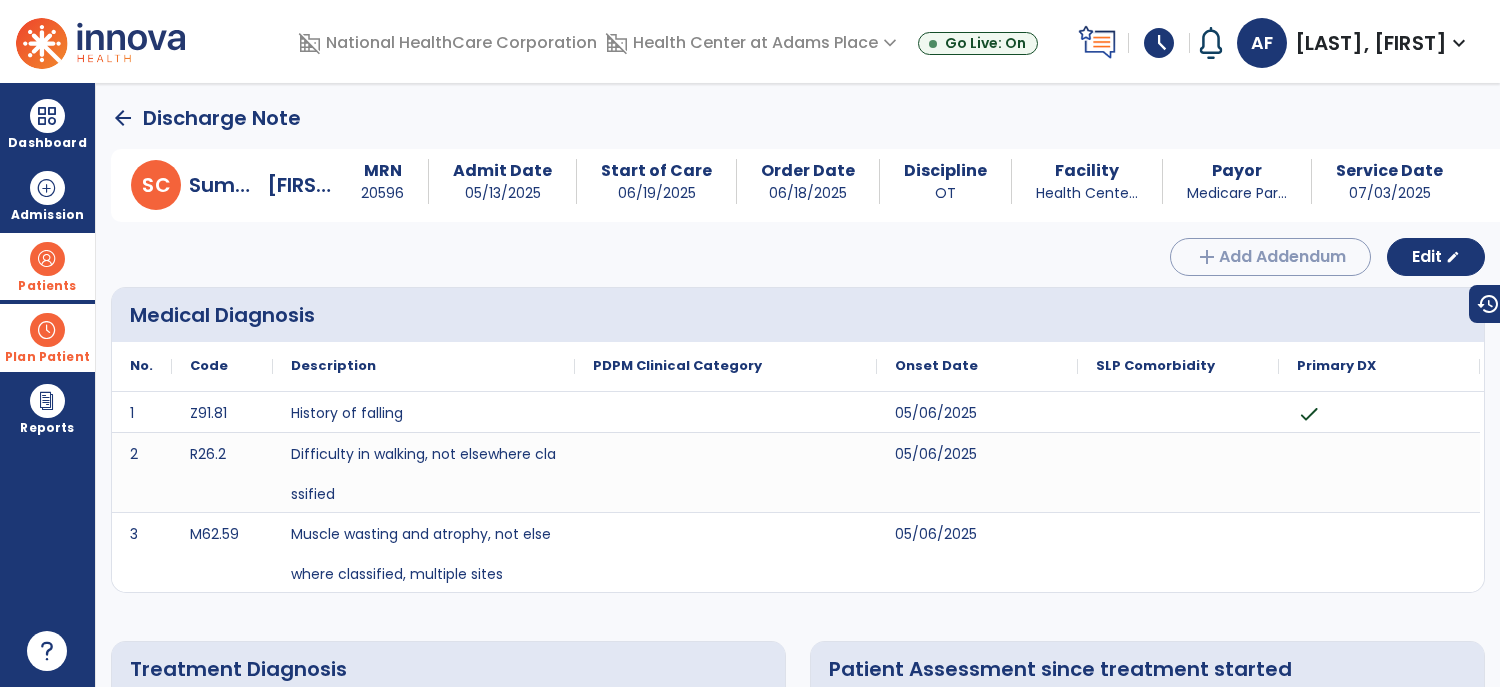 click on "arrow_back" 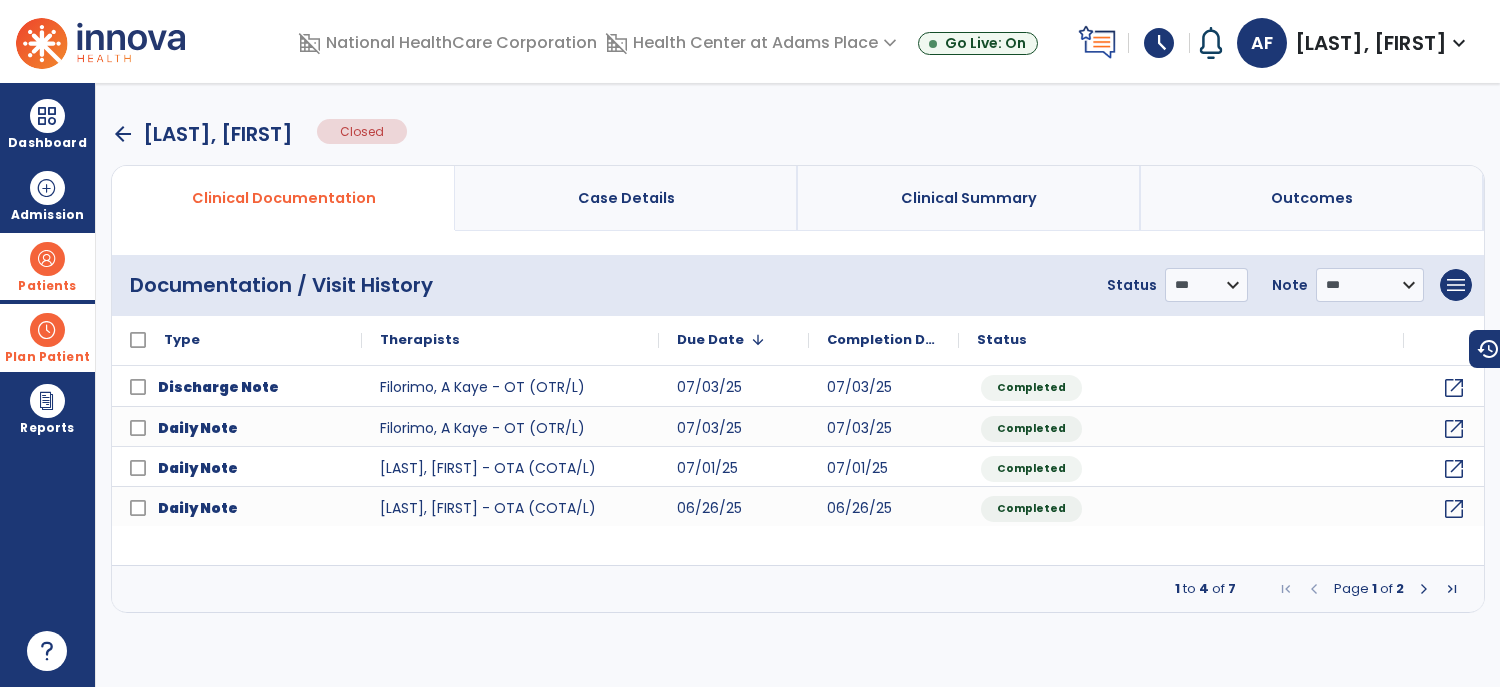 click at bounding box center (1424, 589) 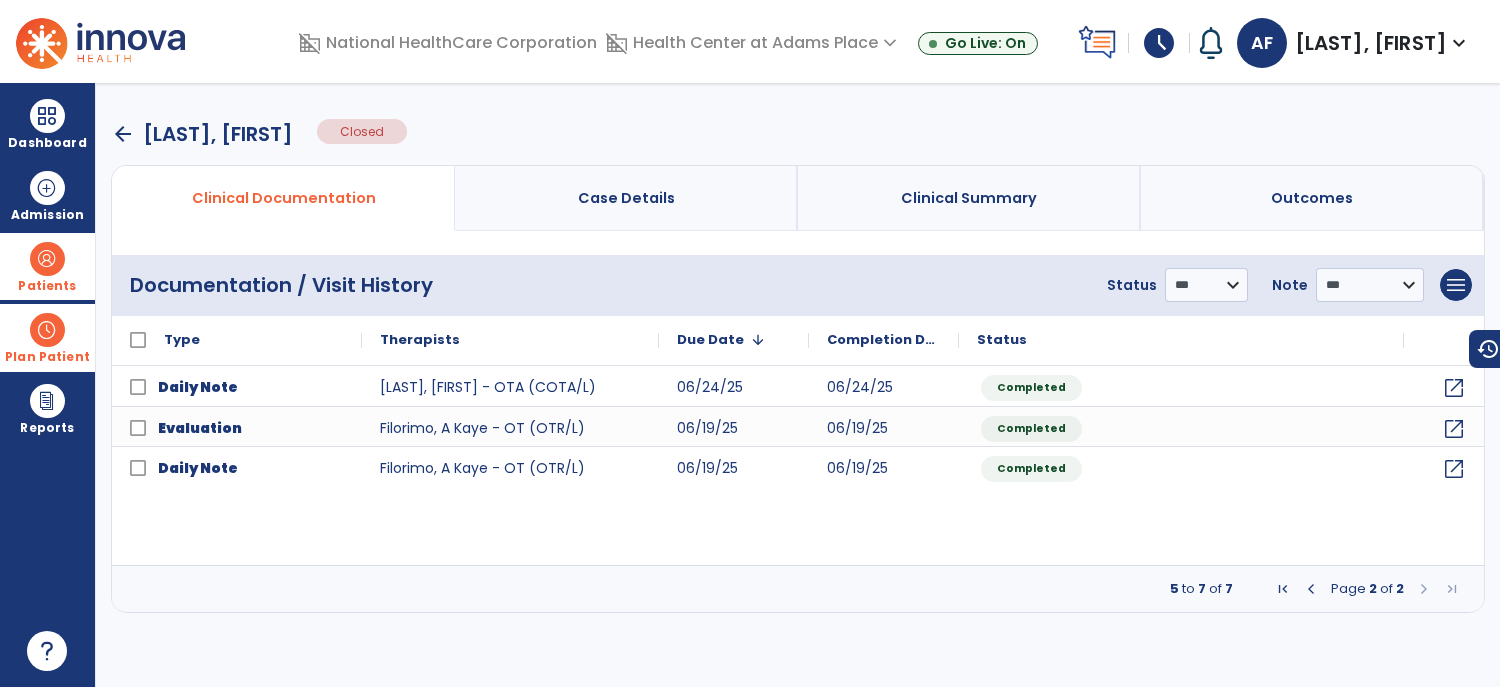 click at bounding box center (1311, 589) 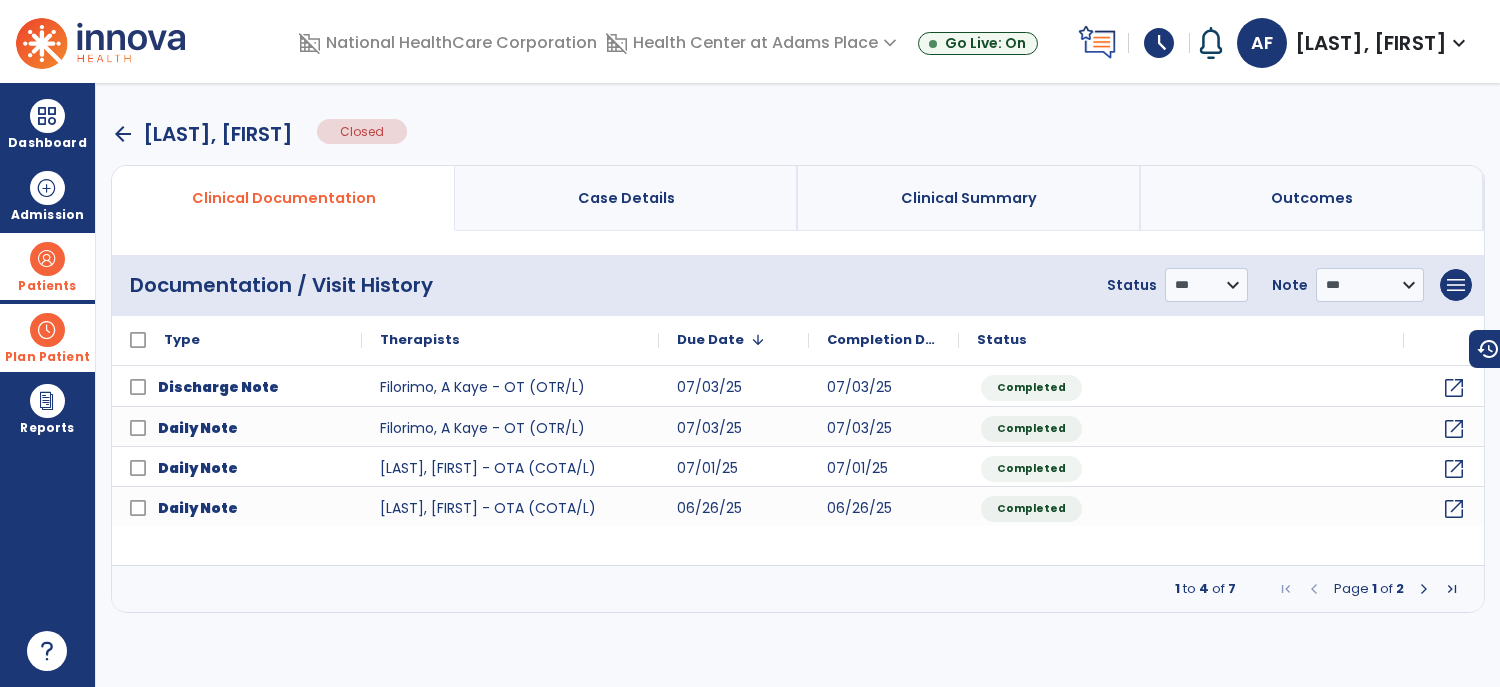 click on "arrow_back" at bounding box center [123, 134] 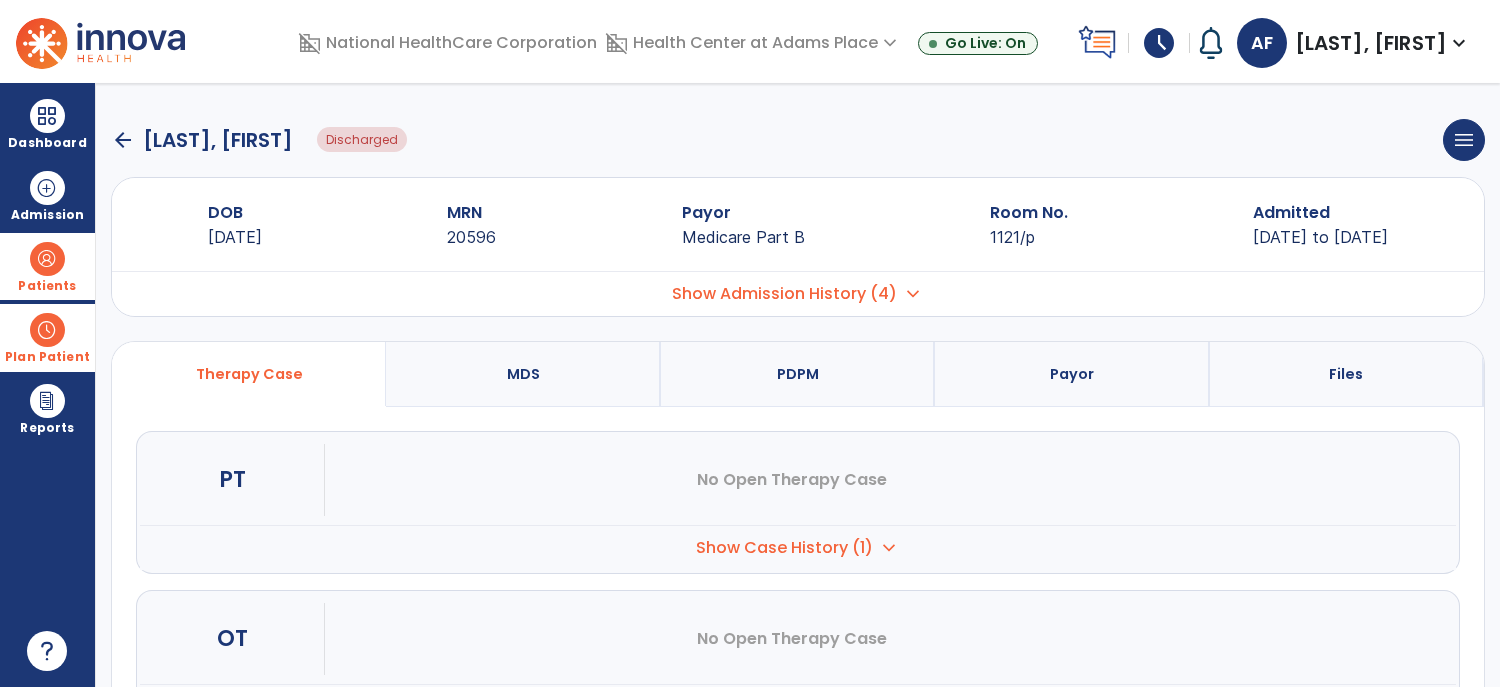click on "PT No Open Therapy Case" at bounding box center [798, 480] 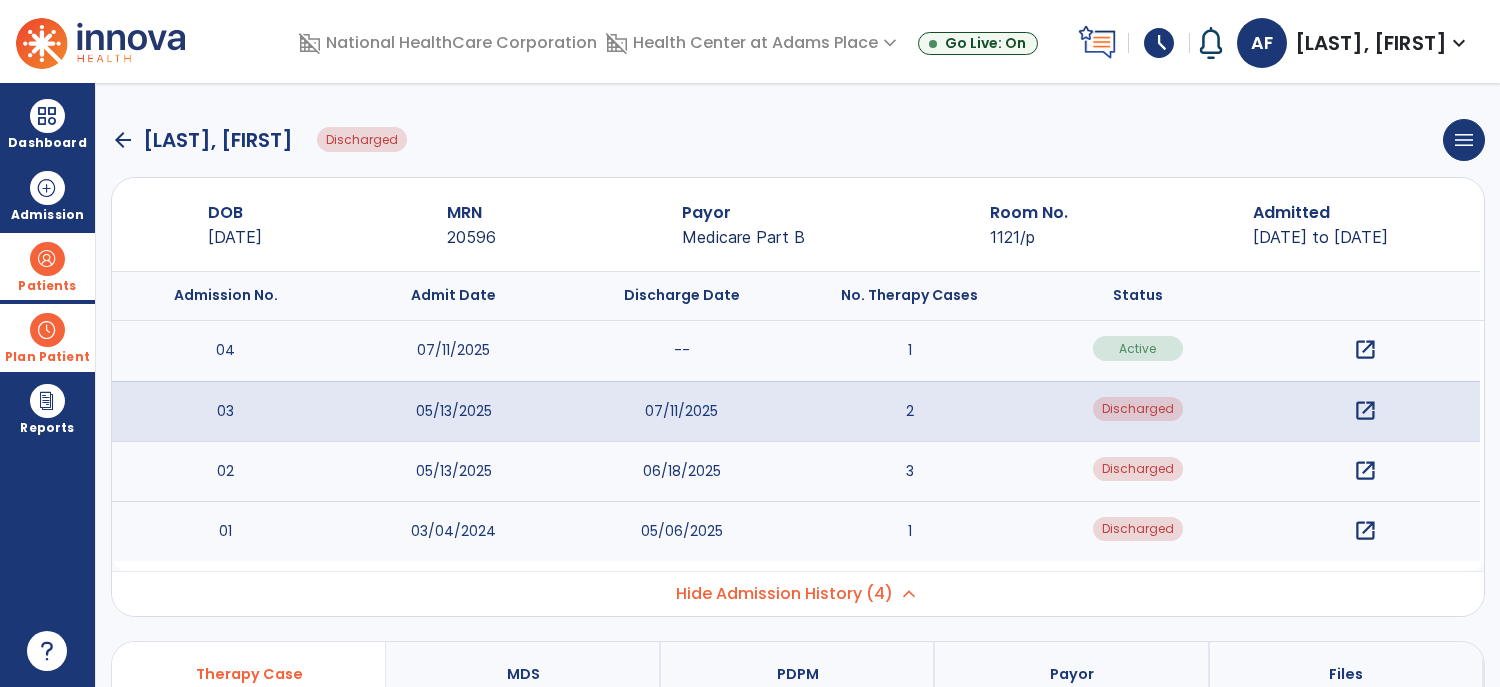 click on "open_in_new" at bounding box center (1365, 471) 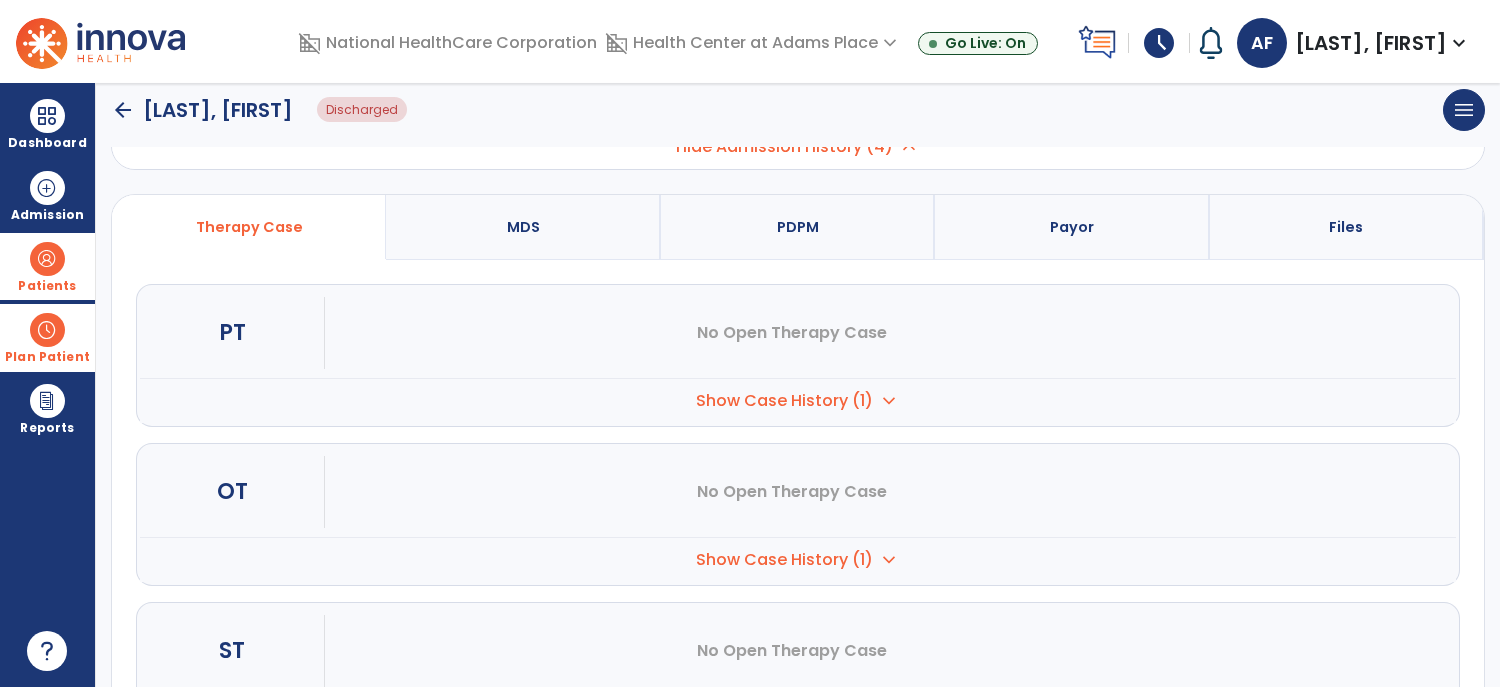 scroll, scrollTop: 454, scrollLeft: 0, axis: vertical 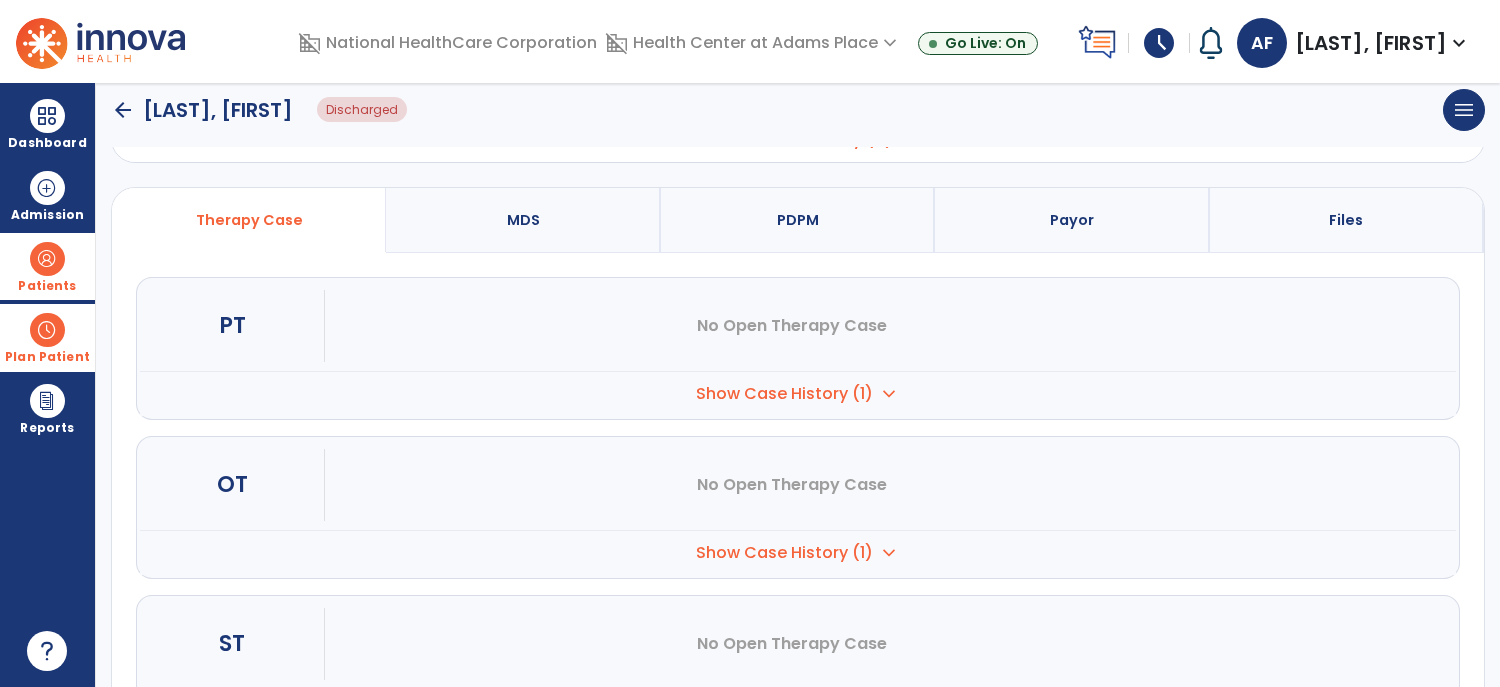 click on "Show Case History (1)" at bounding box center [784, 394] 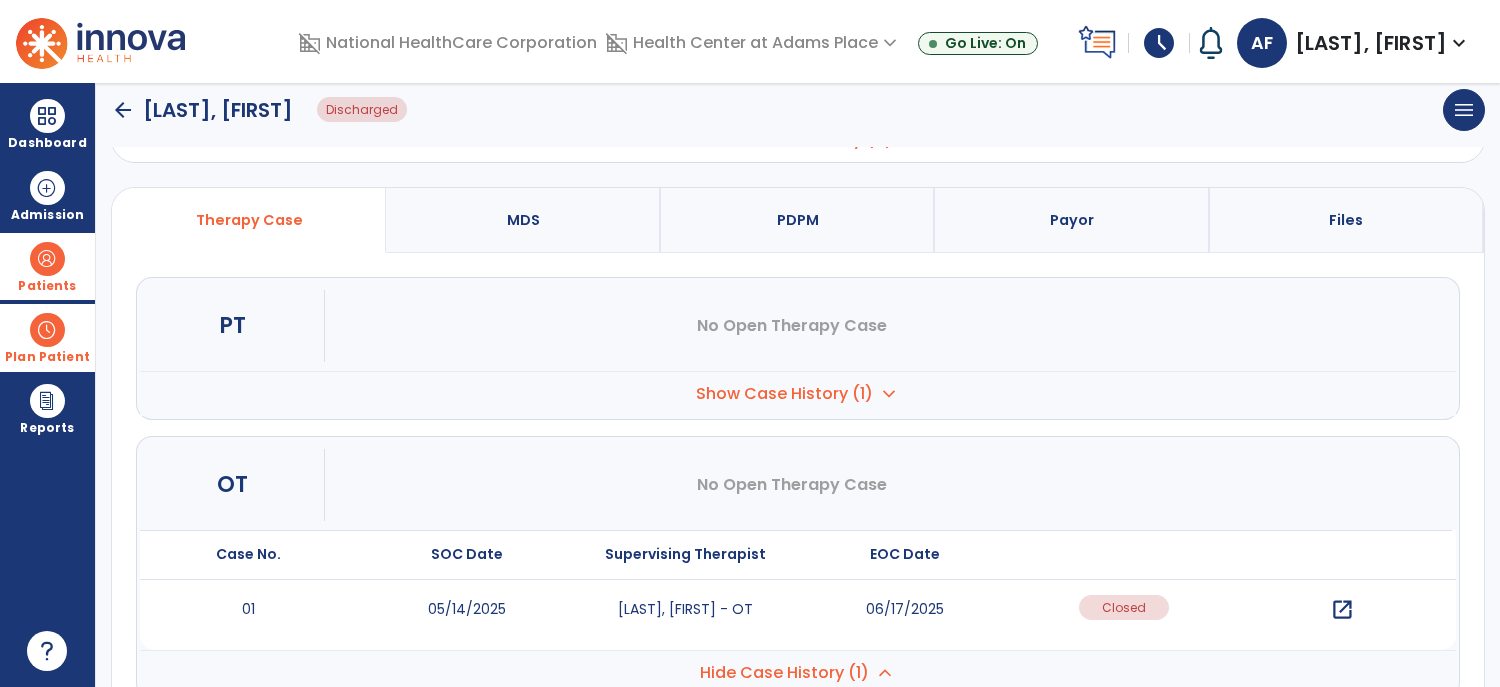 click on "open_in_new" at bounding box center [1338, 451] 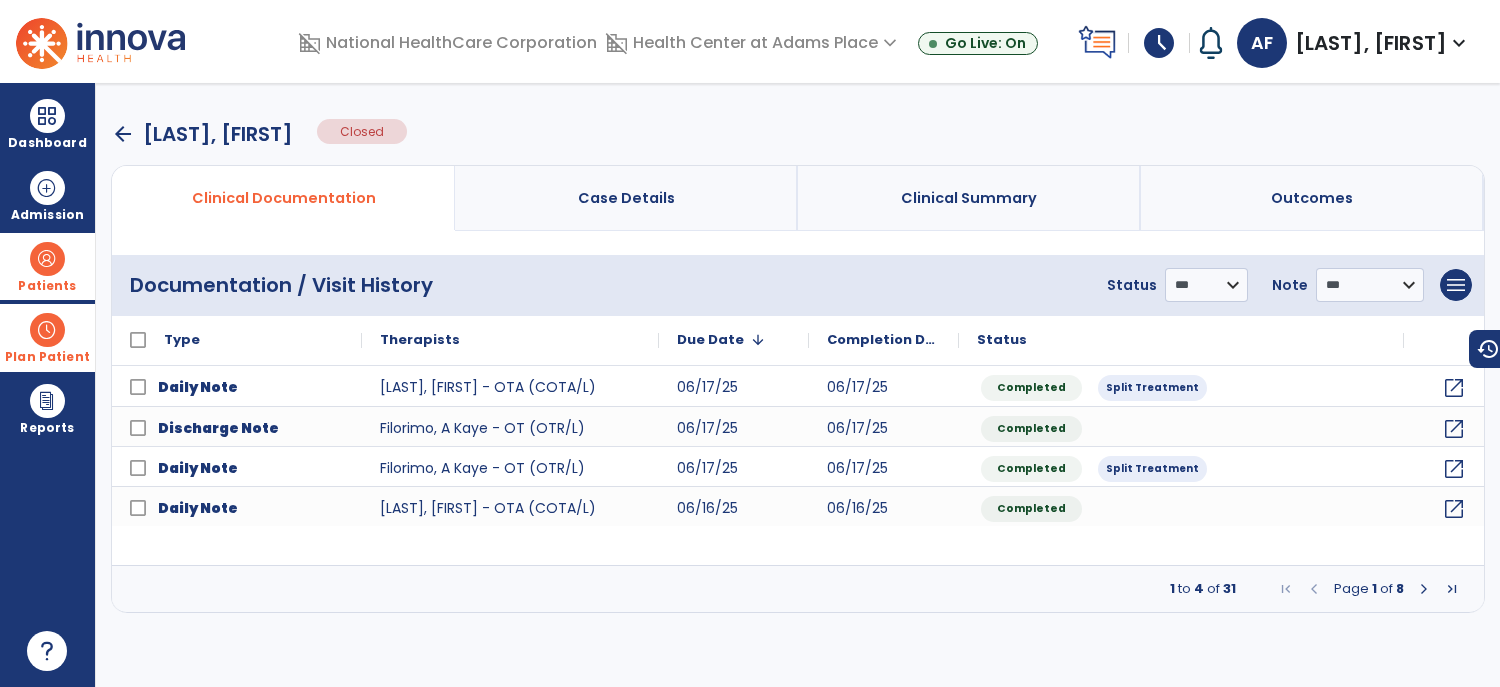 click at bounding box center [1424, 589] 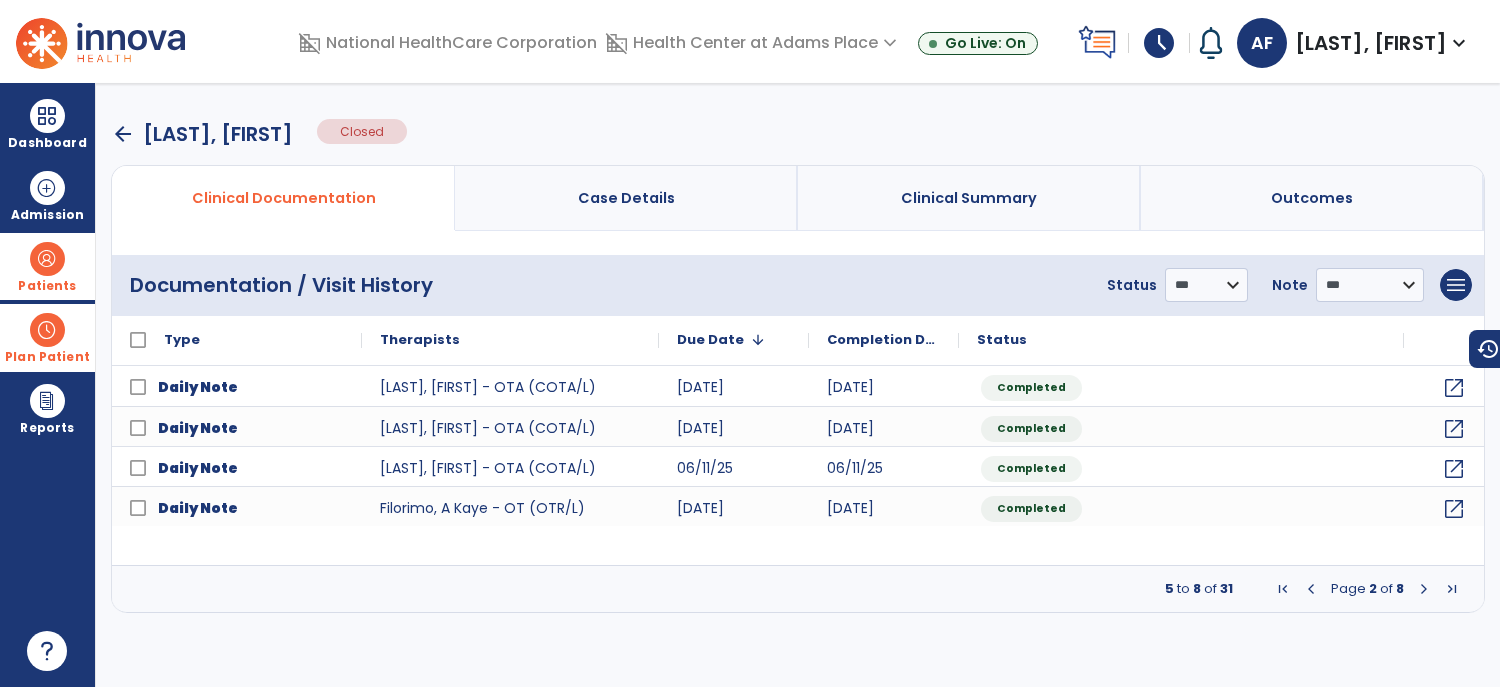 click at bounding box center [1424, 589] 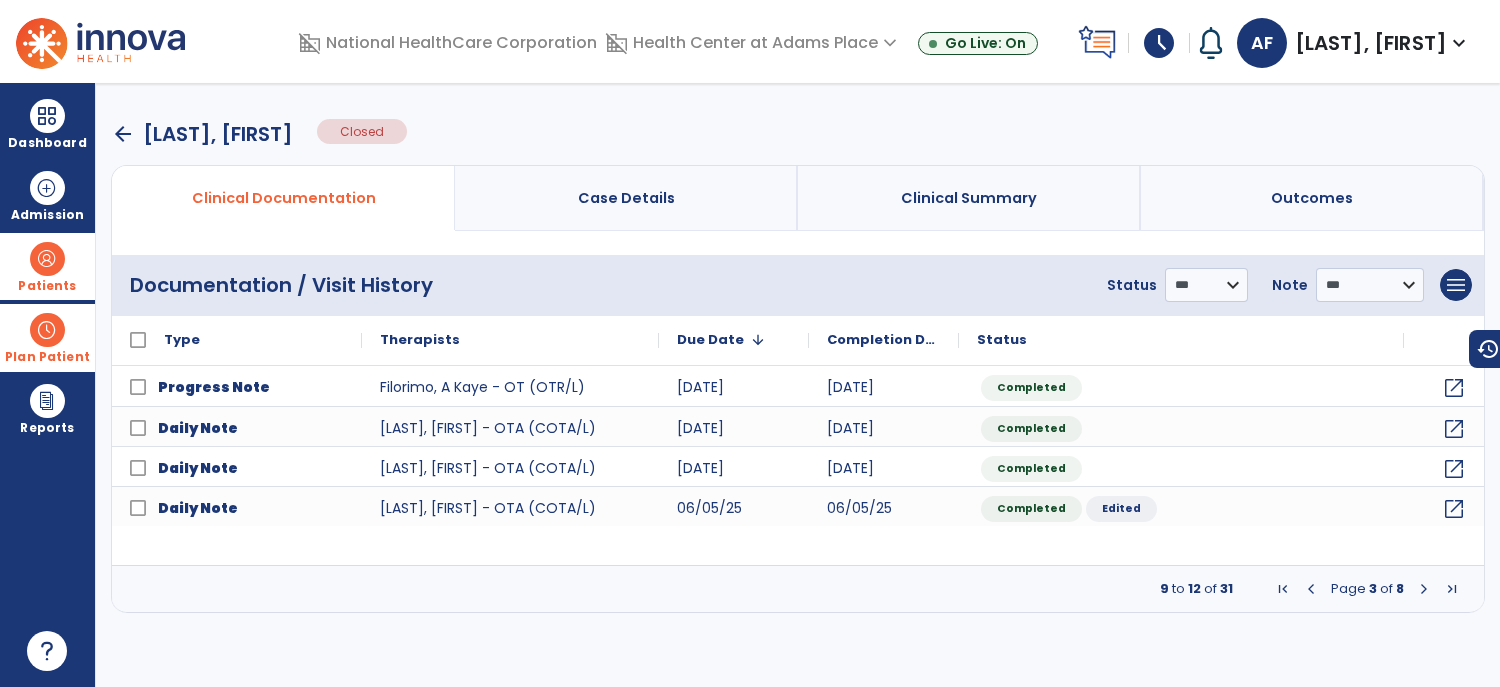 click at bounding box center [1424, 589] 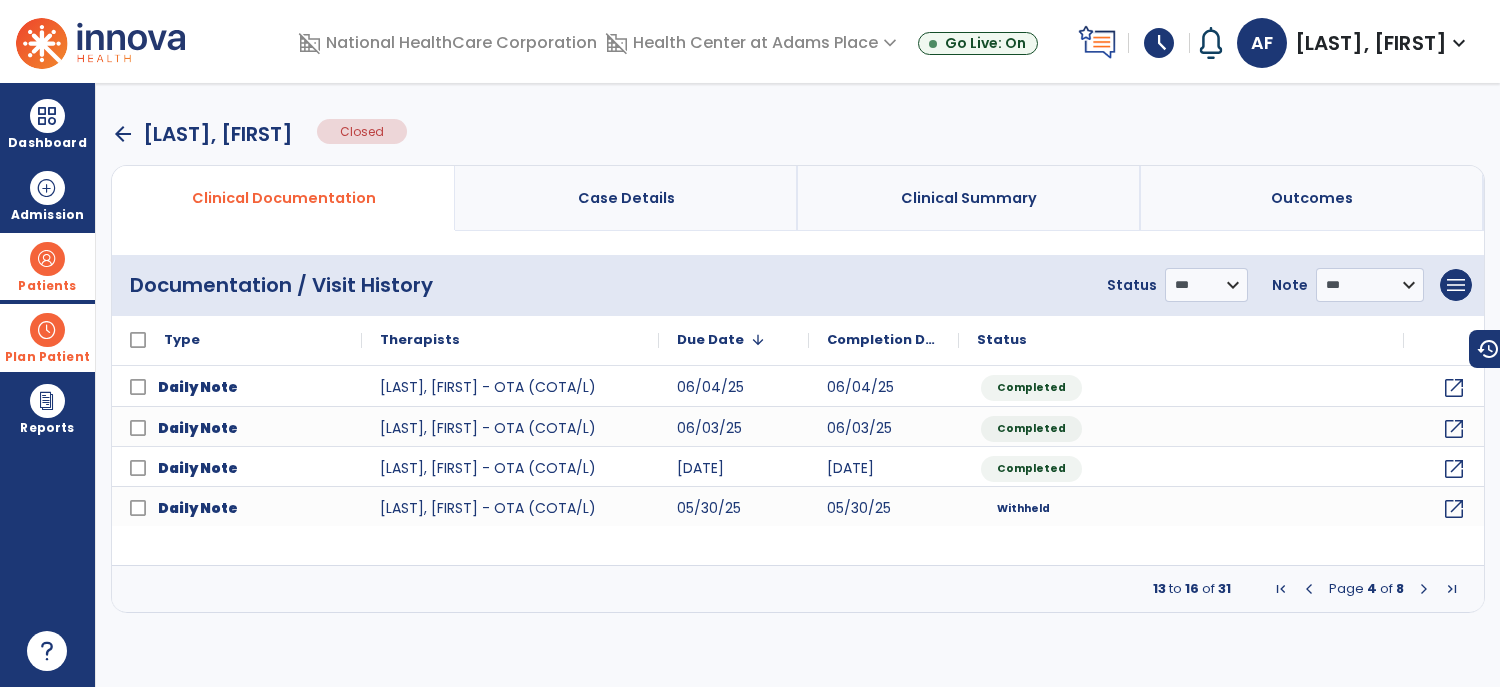click on "13
to
16
of
31
Page
4
of
8" at bounding box center [798, 589] 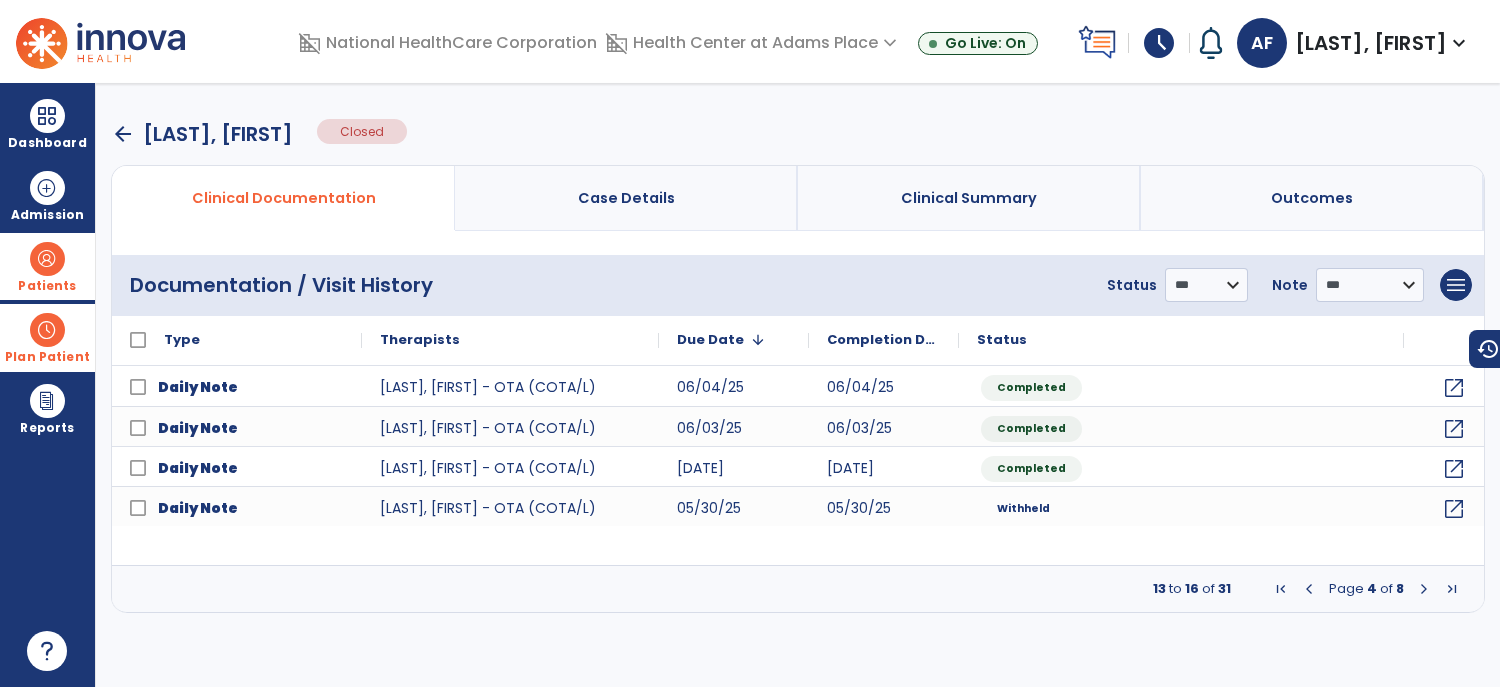 click at bounding box center (1424, 589) 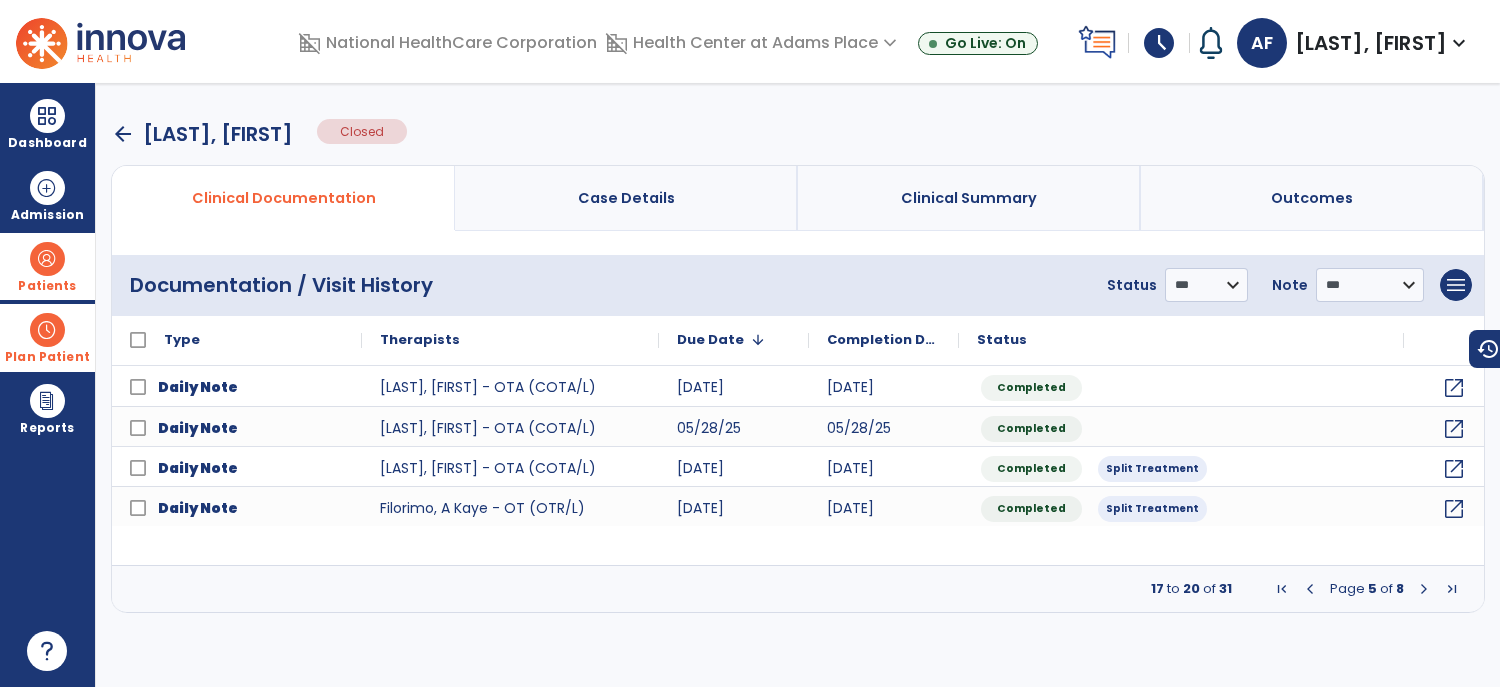 click at bounding box center (1424, 589) 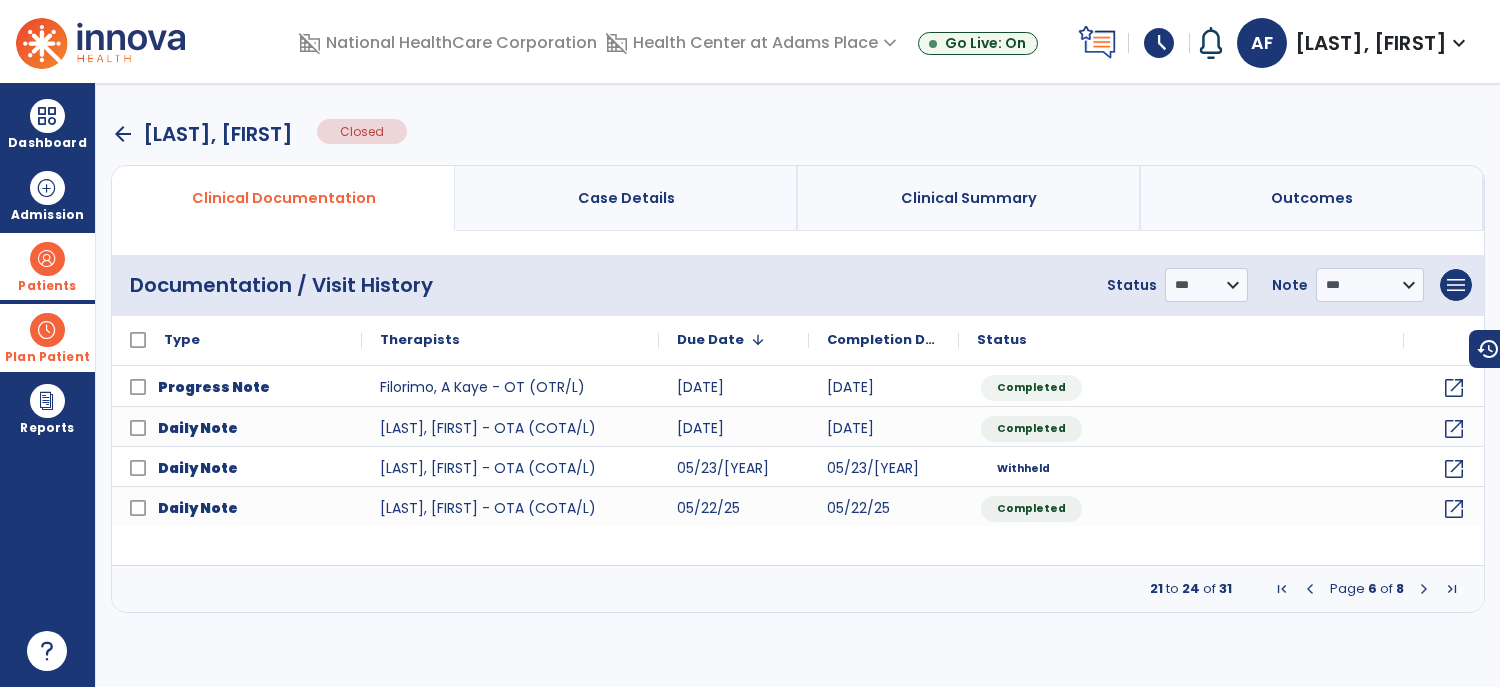 click at bounding box center (1424, 589) 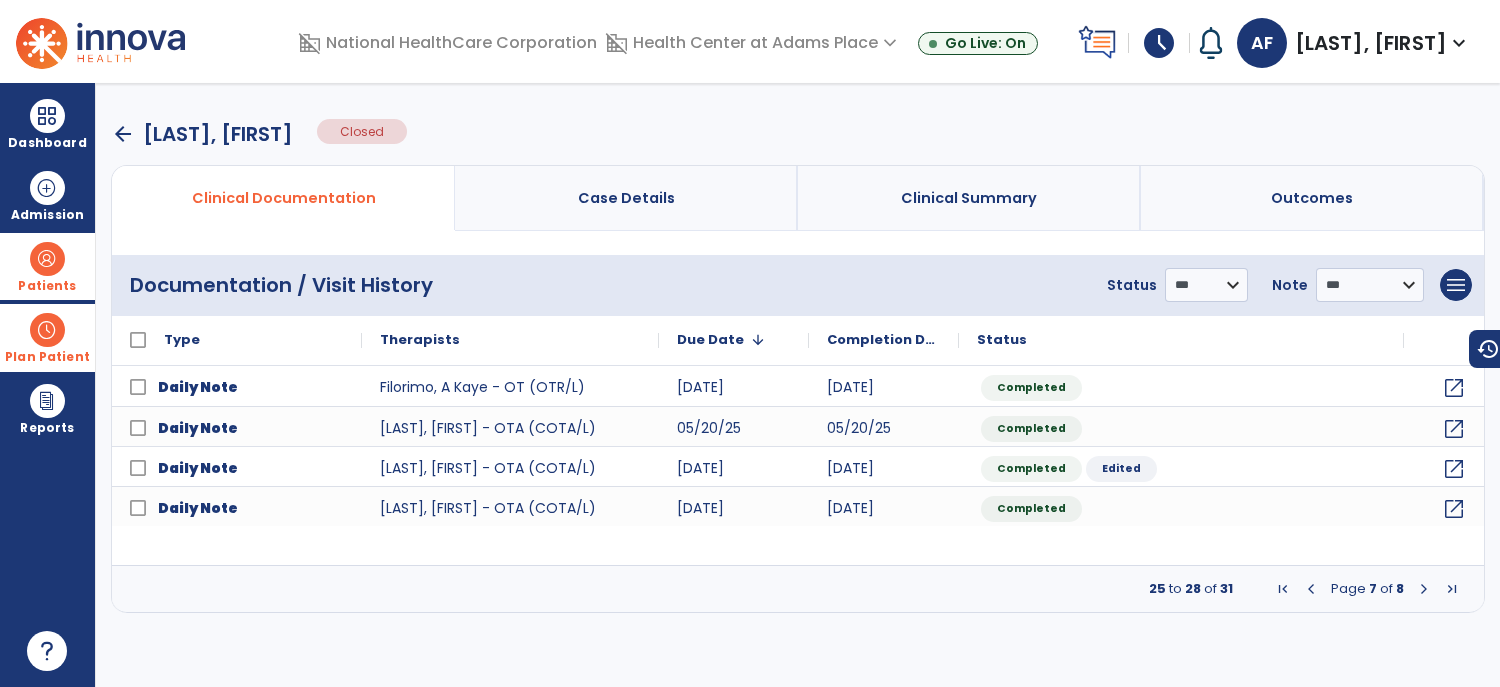 click on "Daily Note  [LAST], [LAST] (OTR/L) 05/21/25 05/21/25 Completed open_in_new
Daily Note  [LAST], [LAST] (OTA/L) 05/20/25 05/20/25 Completed open_in_new
Daily Note  [LAST], [LAST] (OTA/L) 05/19/25 05/19/25 Completed Edited open_in_new
Daily Note  [LAST], [LAST] (OTA/L) 05/16/25 05/16/25 Completed open_in_new" 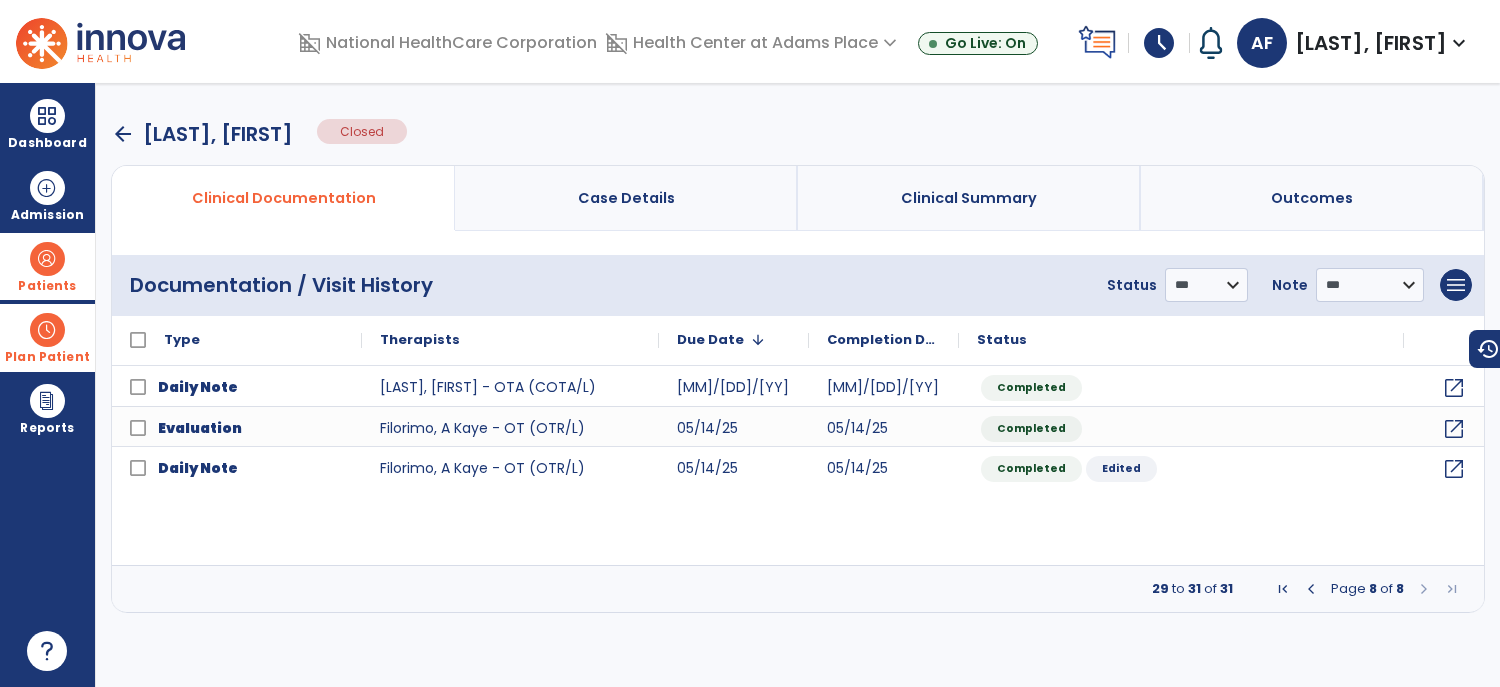 click at bounding box center [1311, 589] 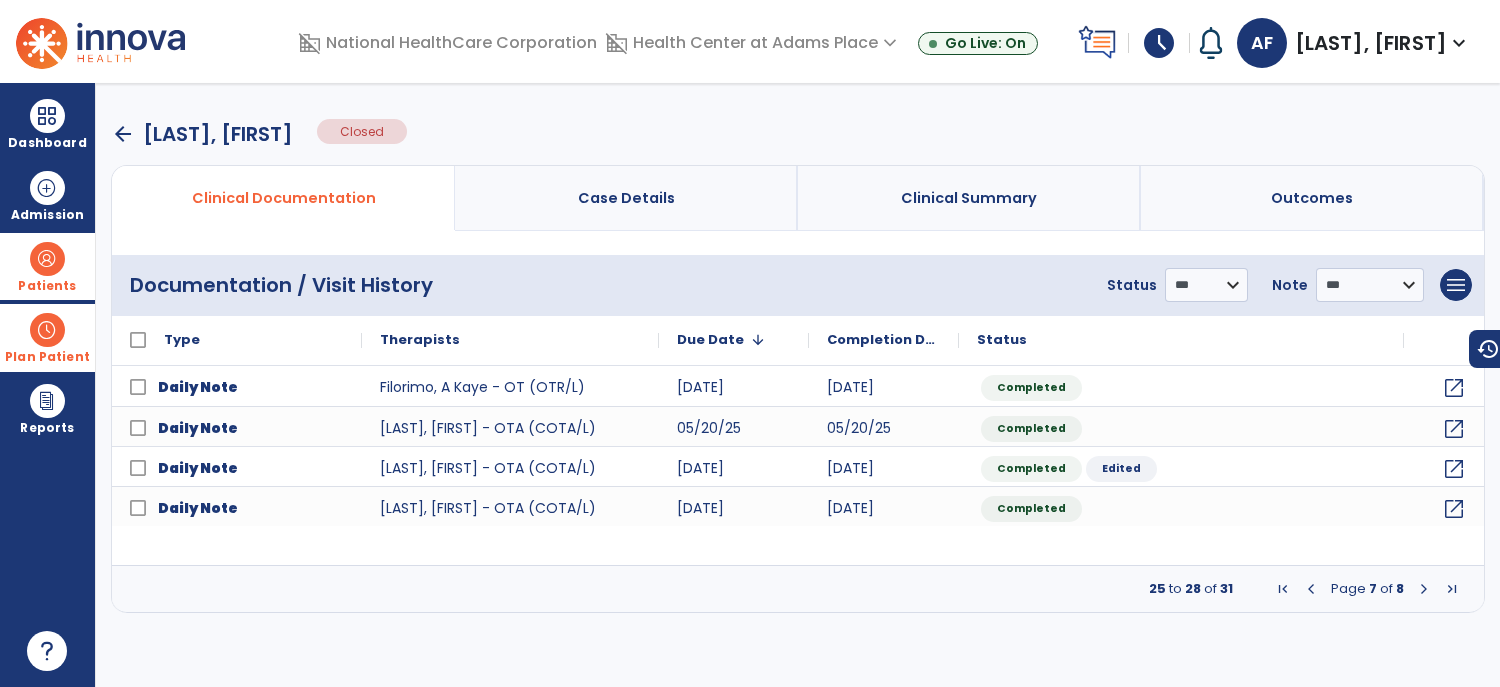 click at bounding box center [1311, 589] 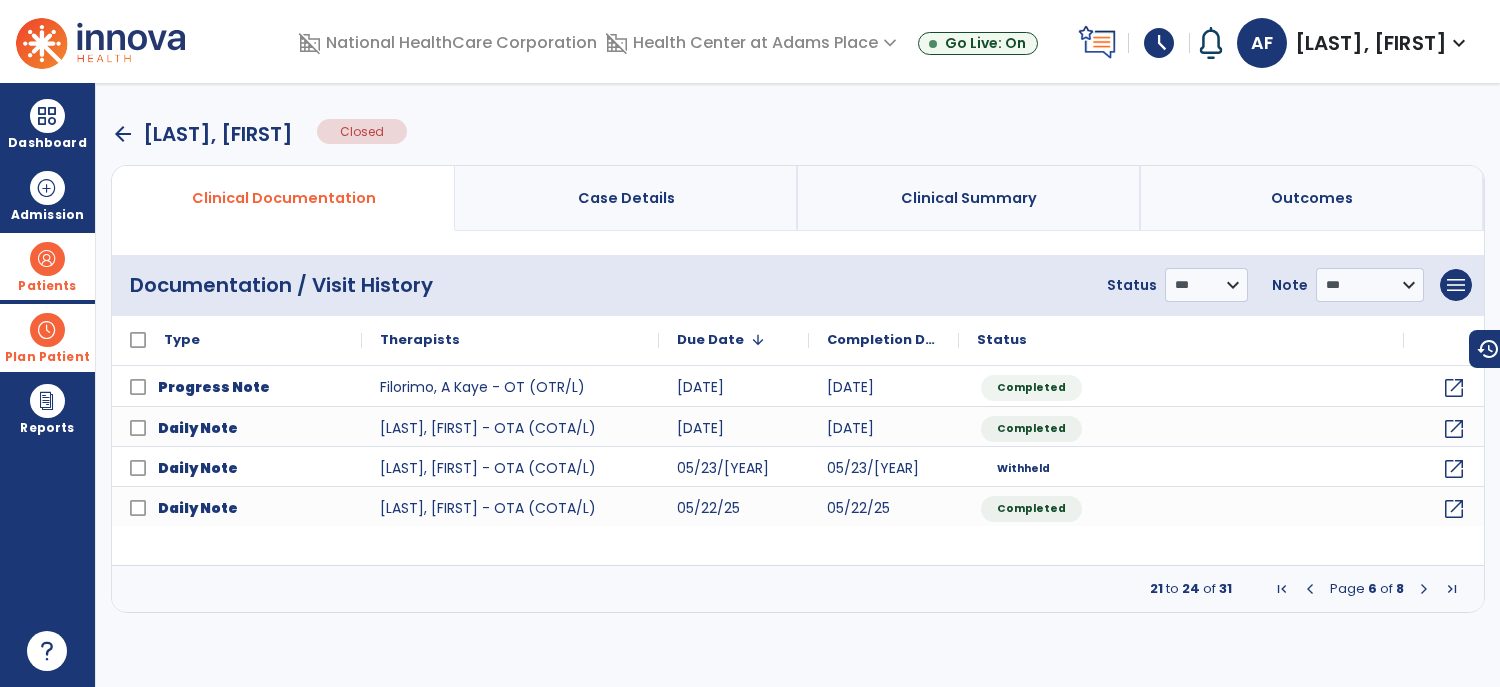 click at bounding box center [1310, 589] 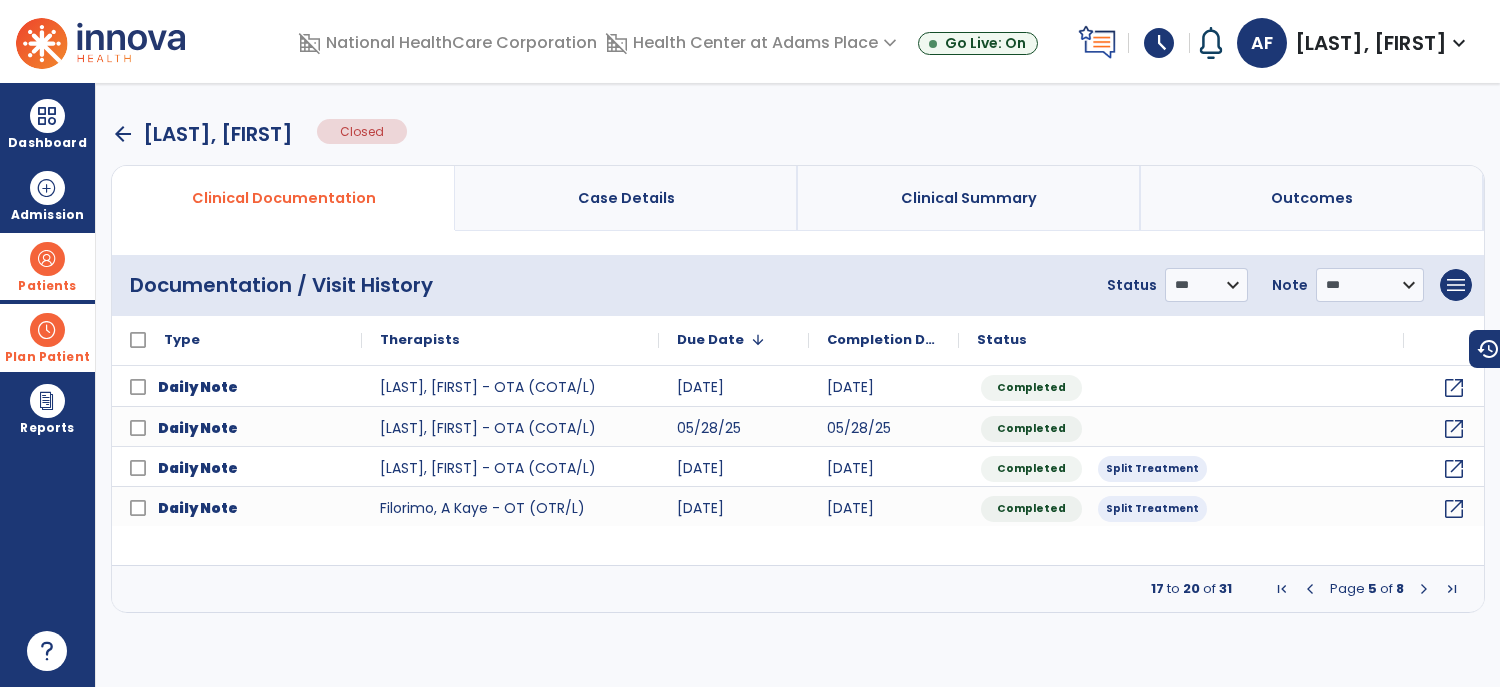 click at bounding box center [1310, 589] 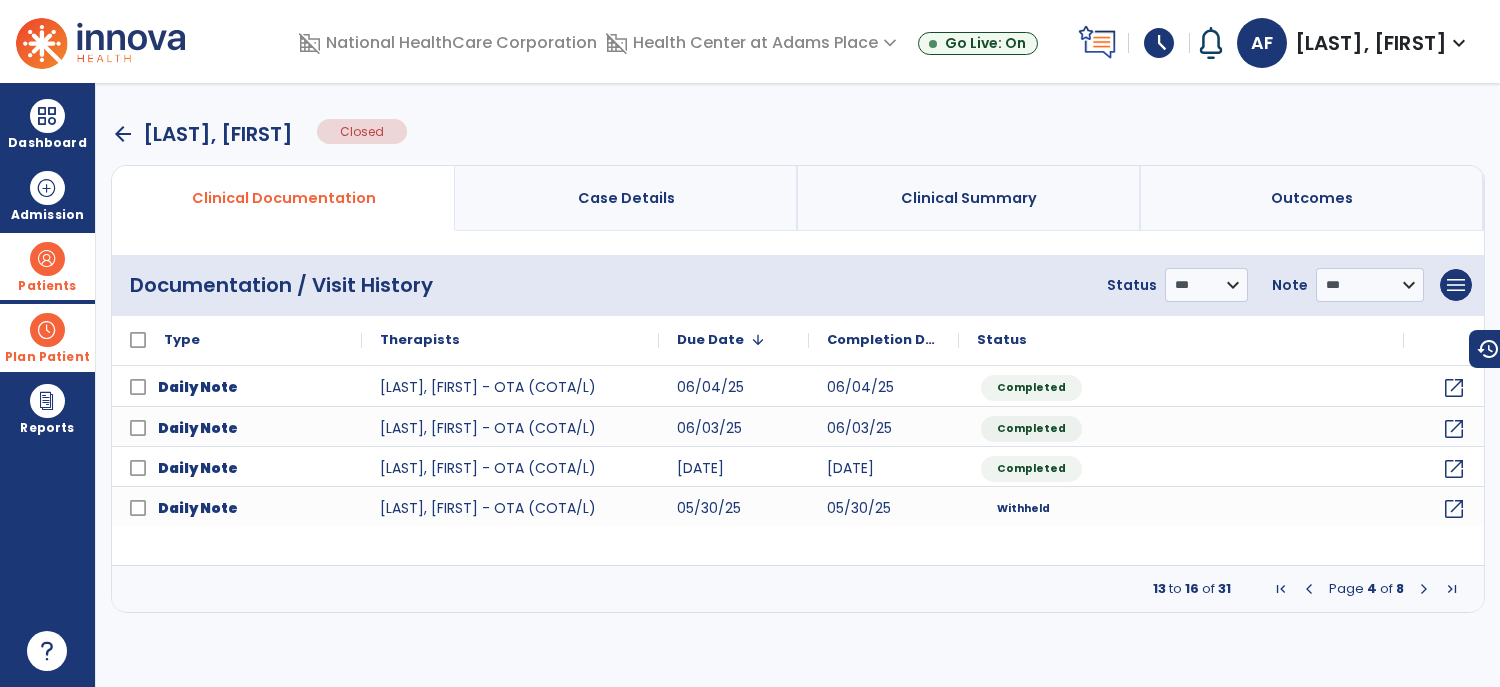 click at bounding box center [1309, 589] 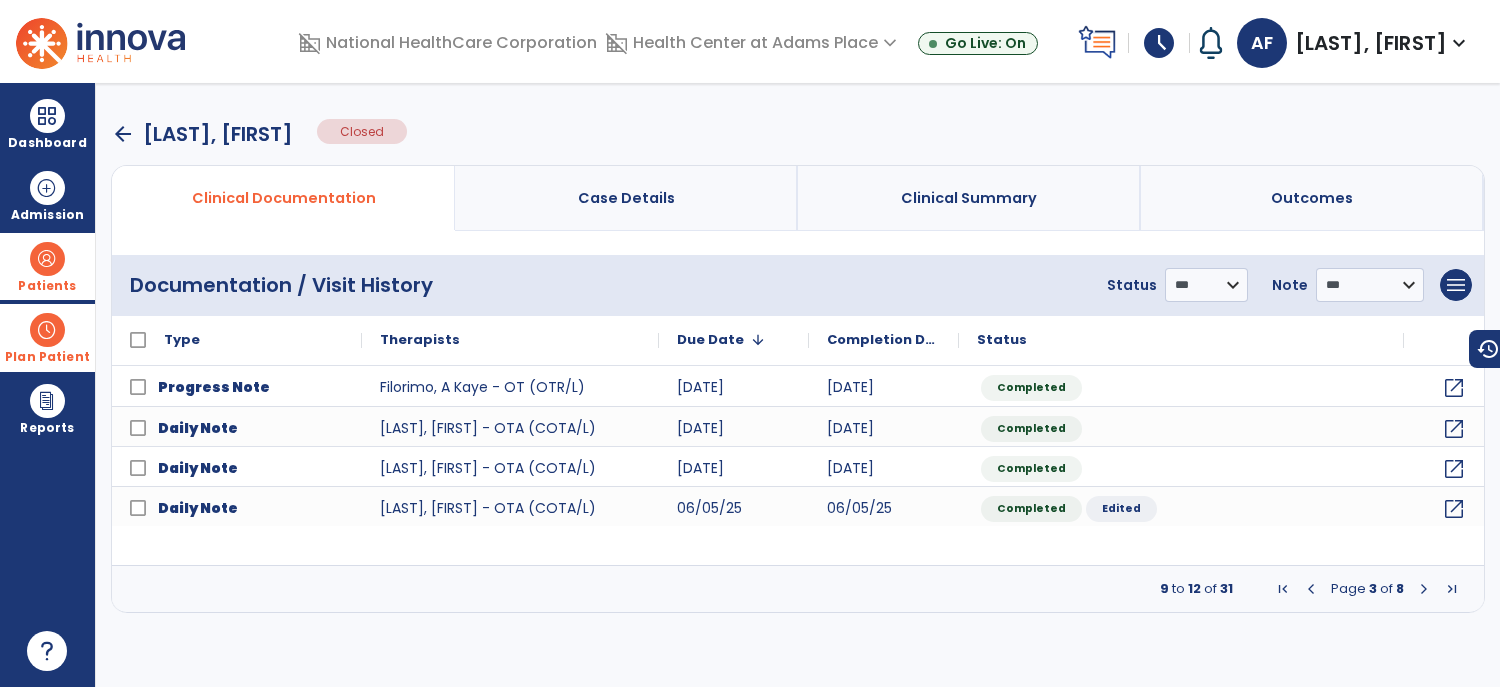 click at bounding box center [1311, 589] 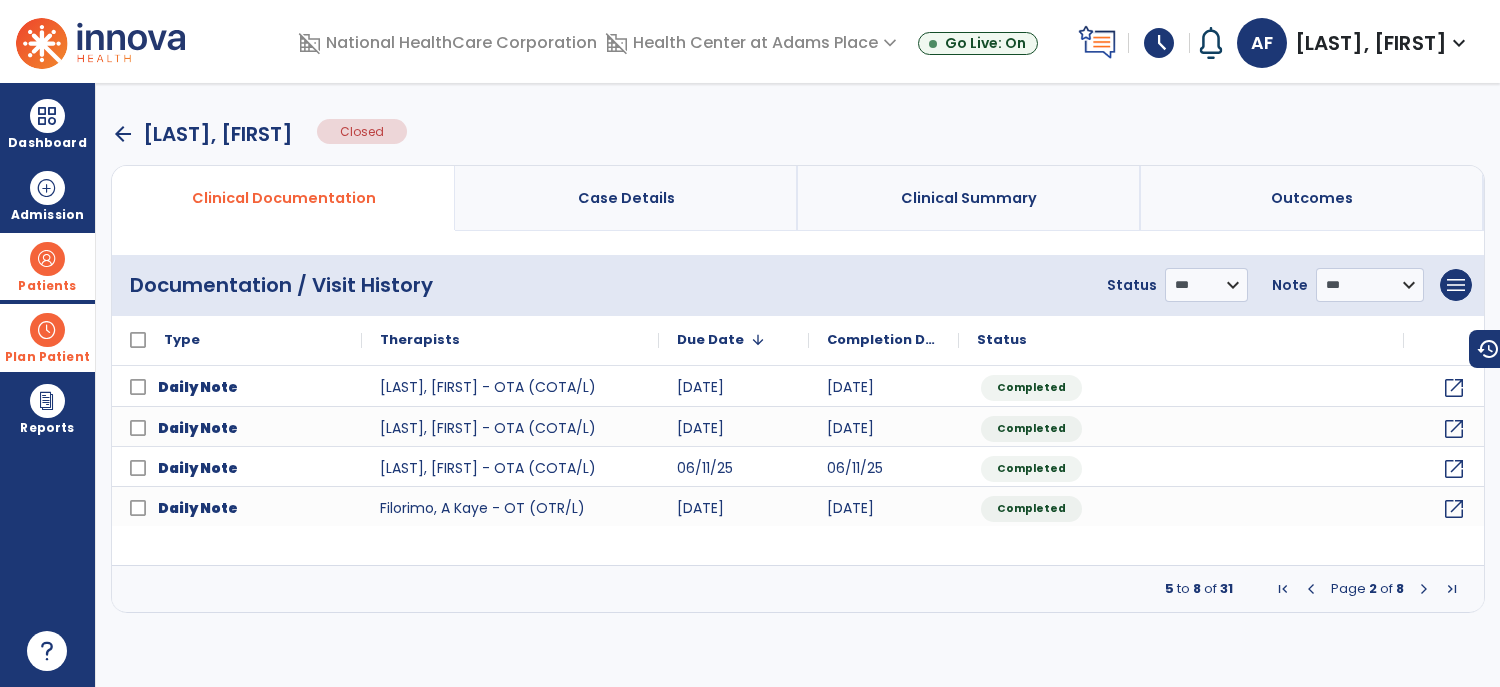 click at bounding box center (1311, 589) 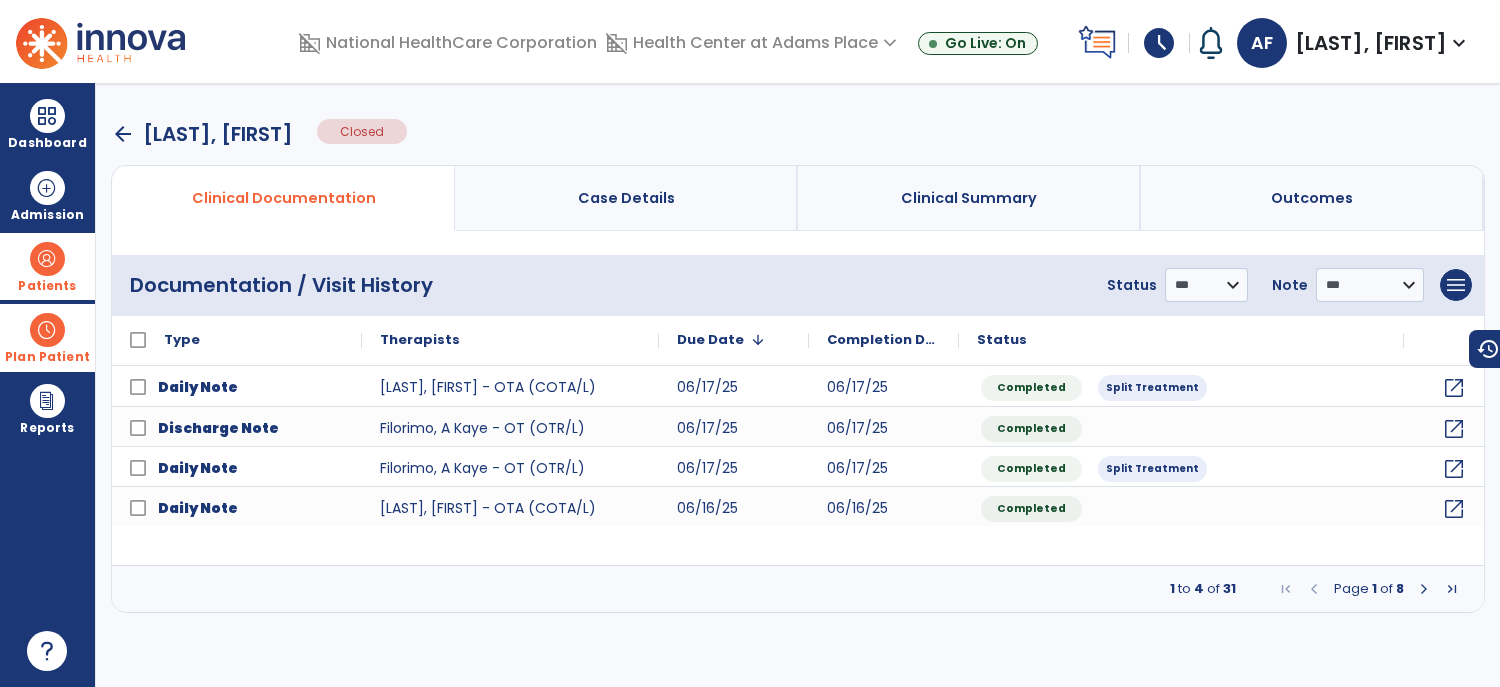 click at bounding box center [1314, 589] 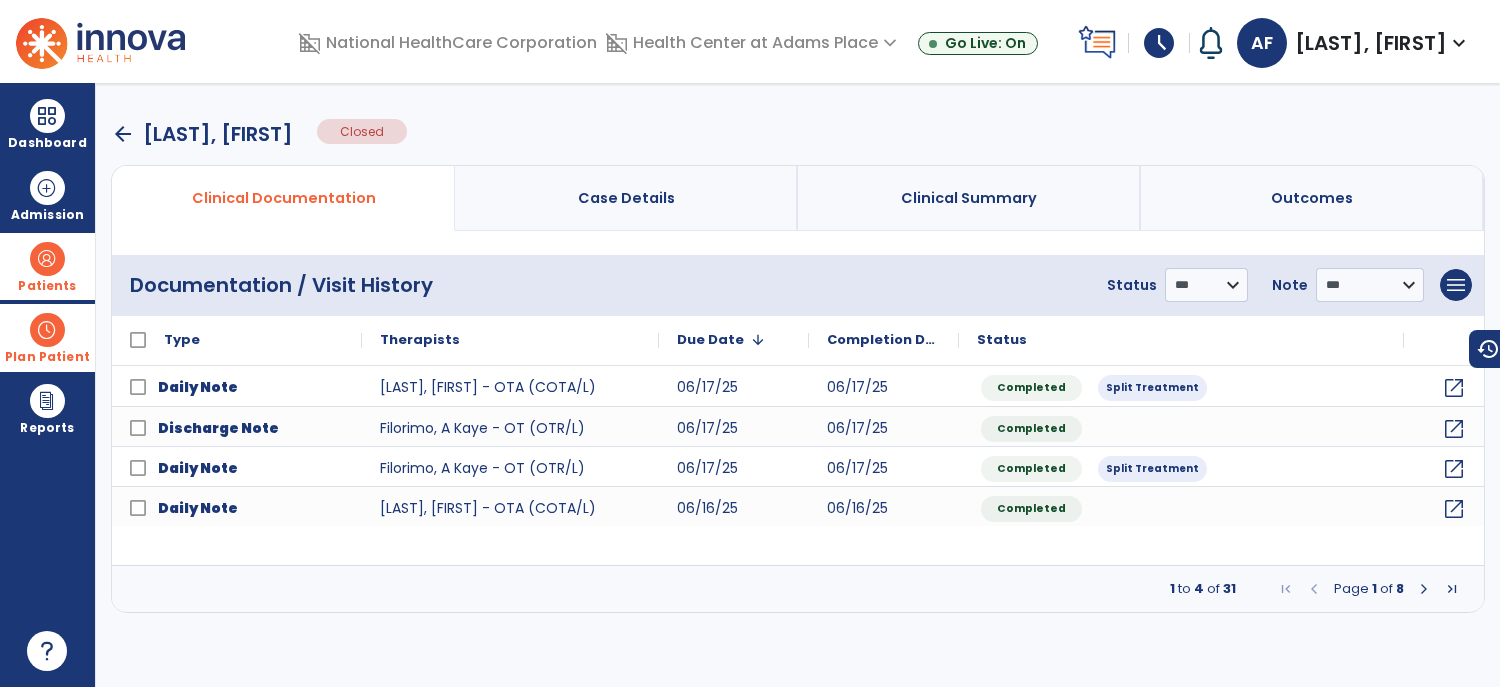 click at bounding box center [1424, 589] 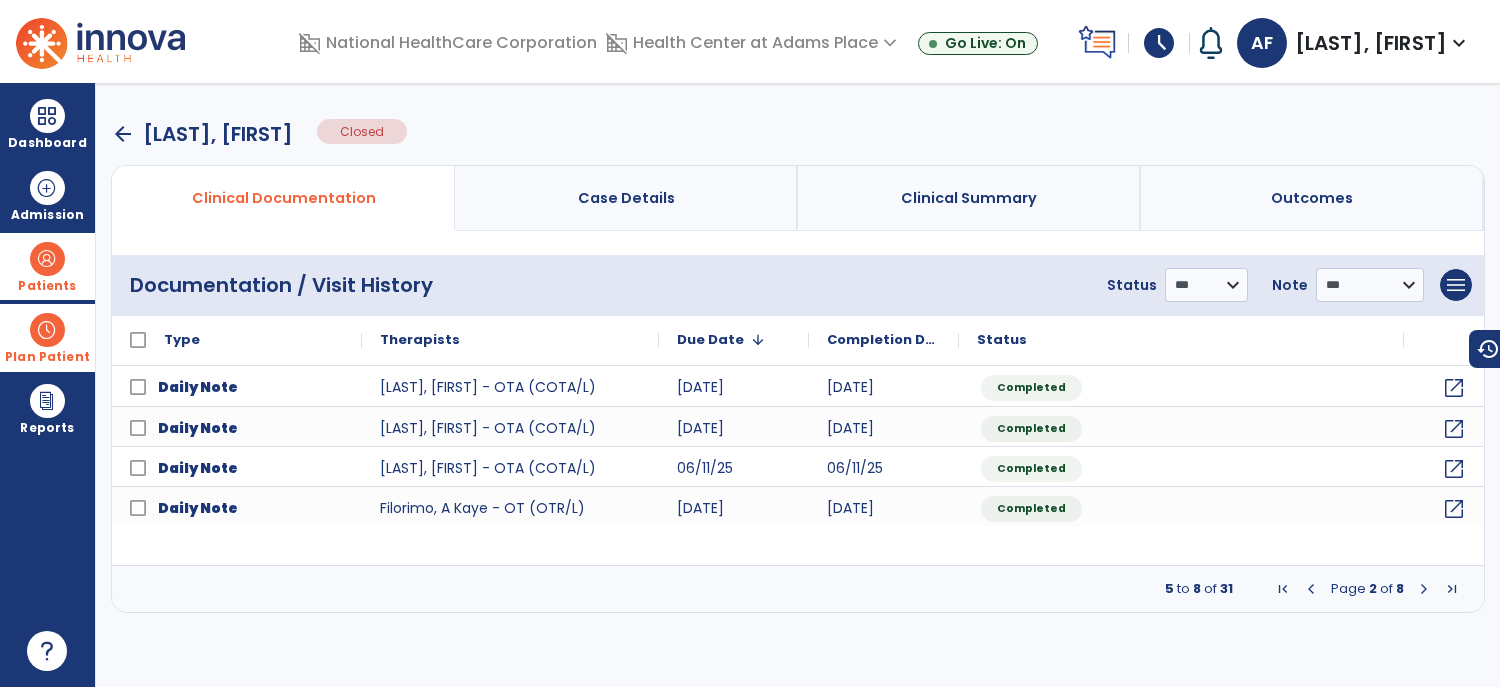 click at bounding box center (1424, 589) 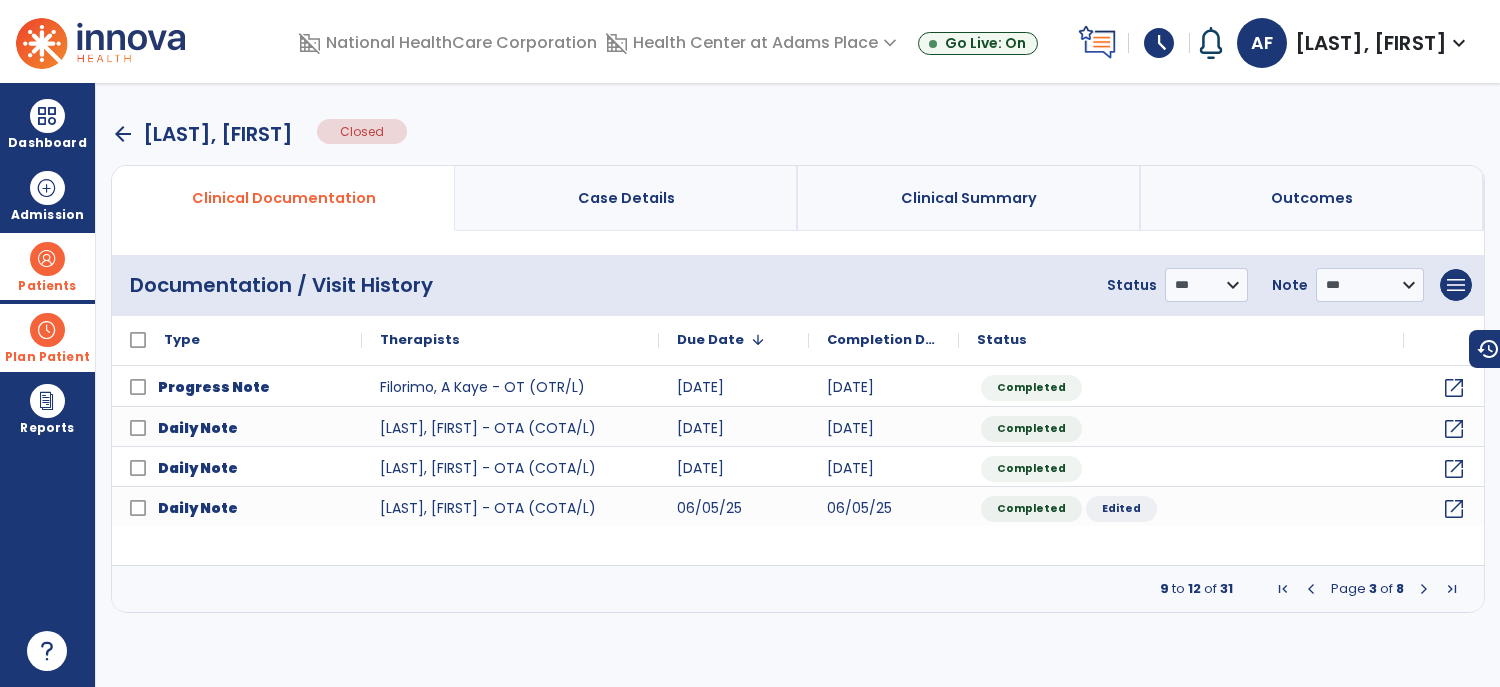 click at bounding box center [1424, 589] 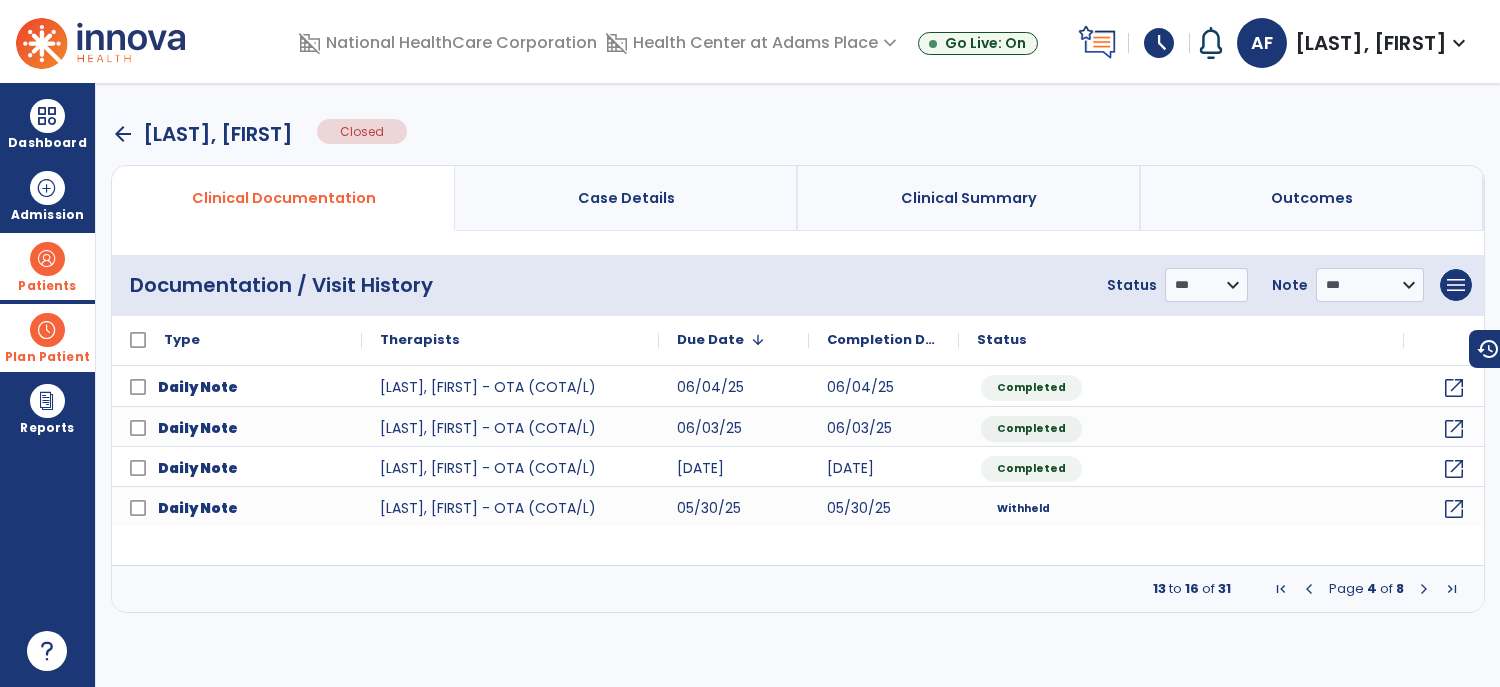 click at bounding box center (1424, 589) 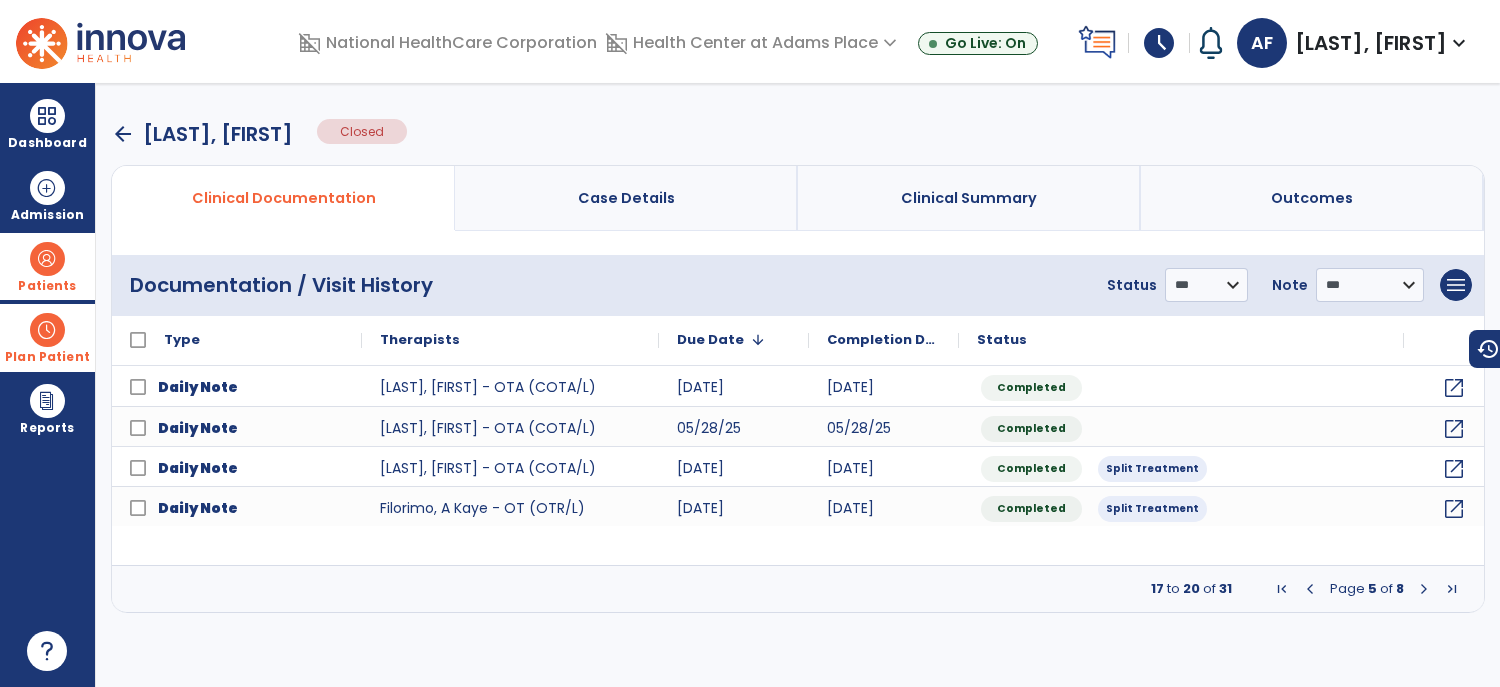 click at bounding box center (1424, 589) 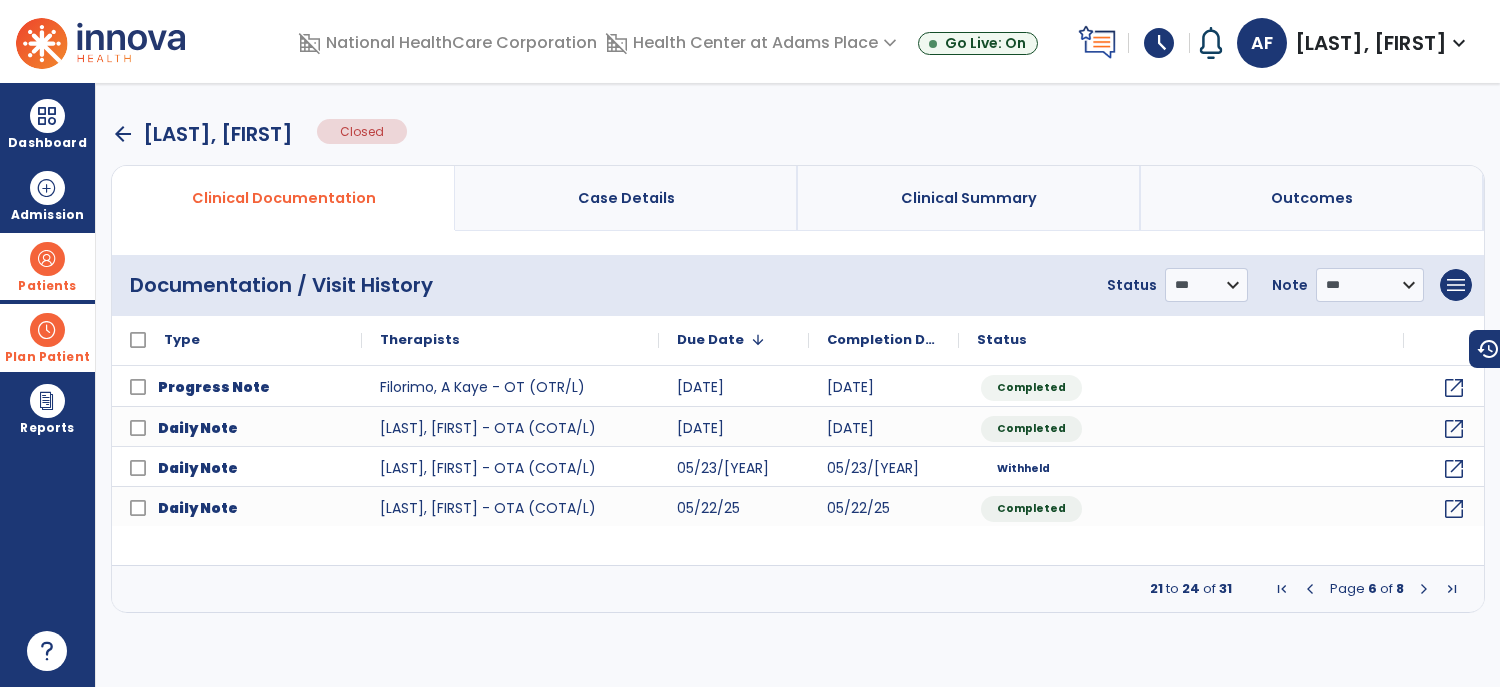 click at bounding box center [1424, 589] 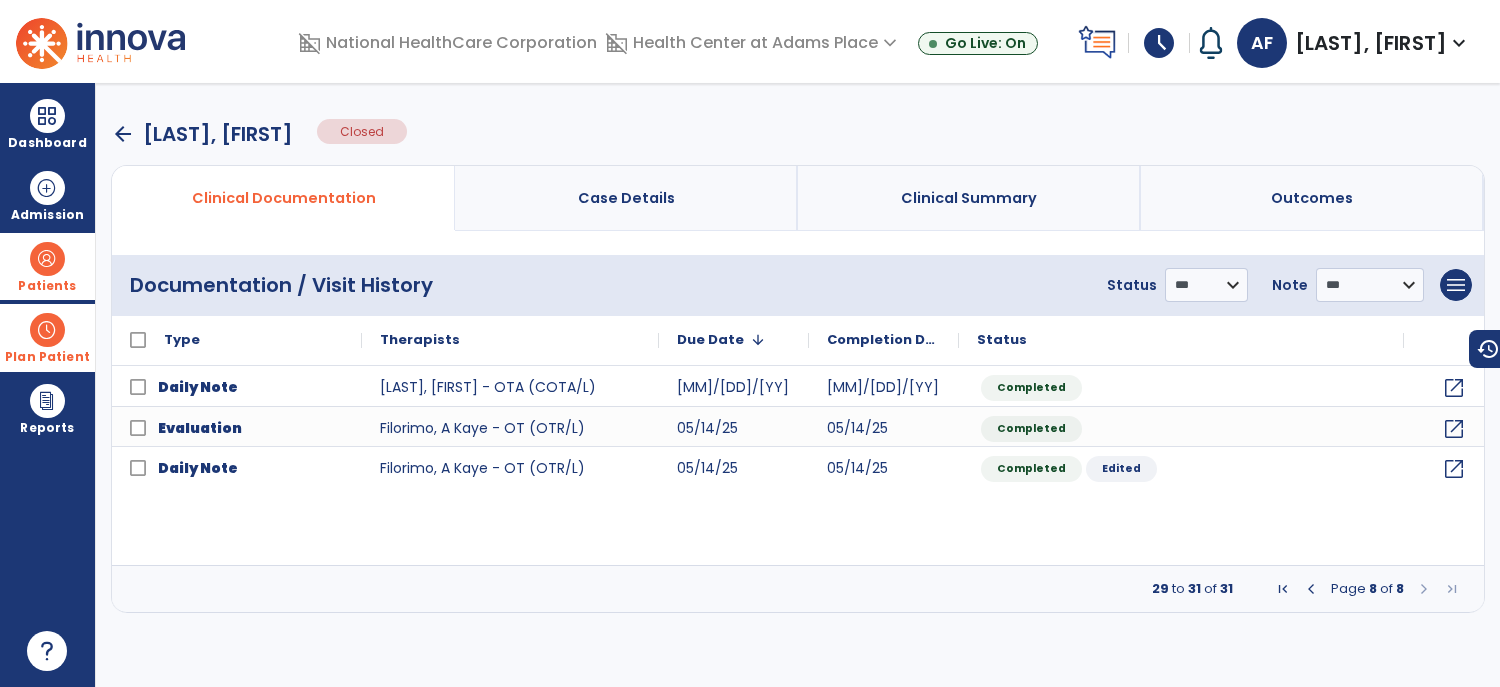 click at bounding box center [1424, 589] 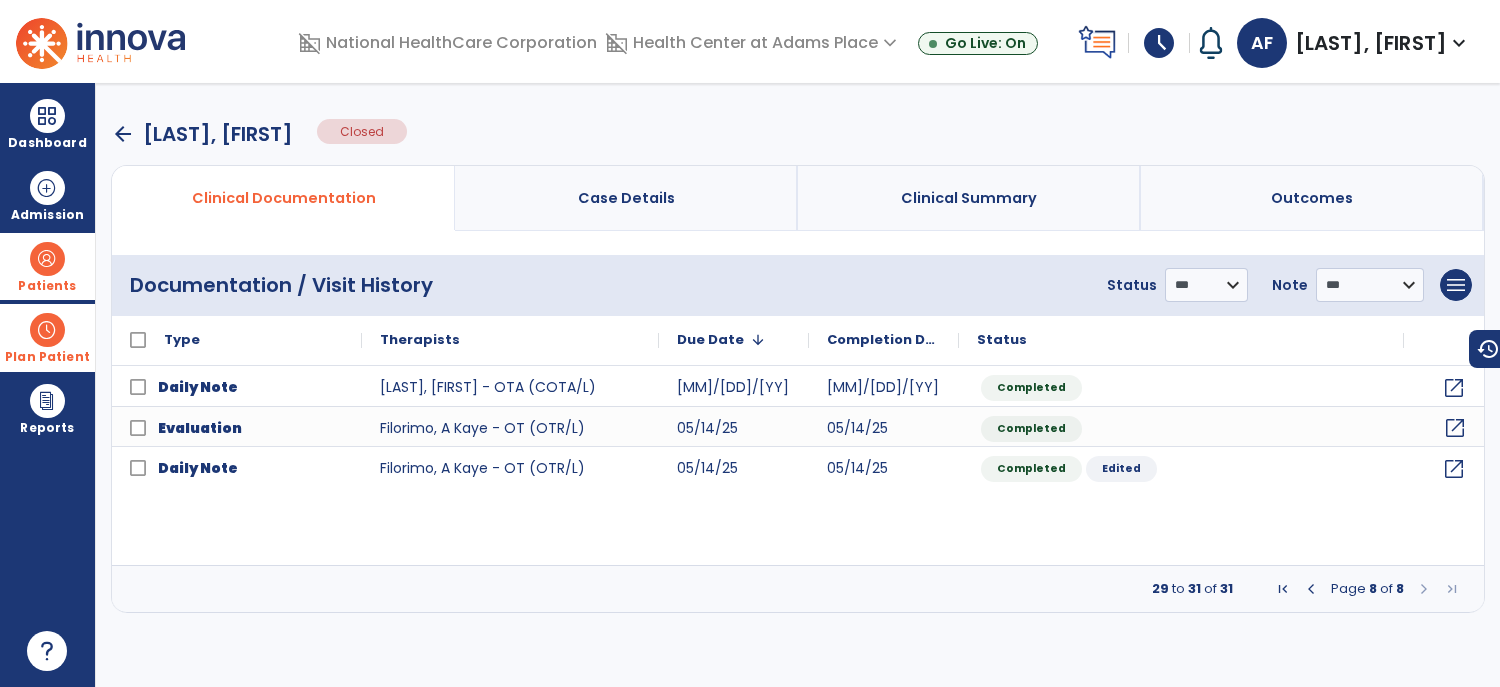 click on "open_in_new" 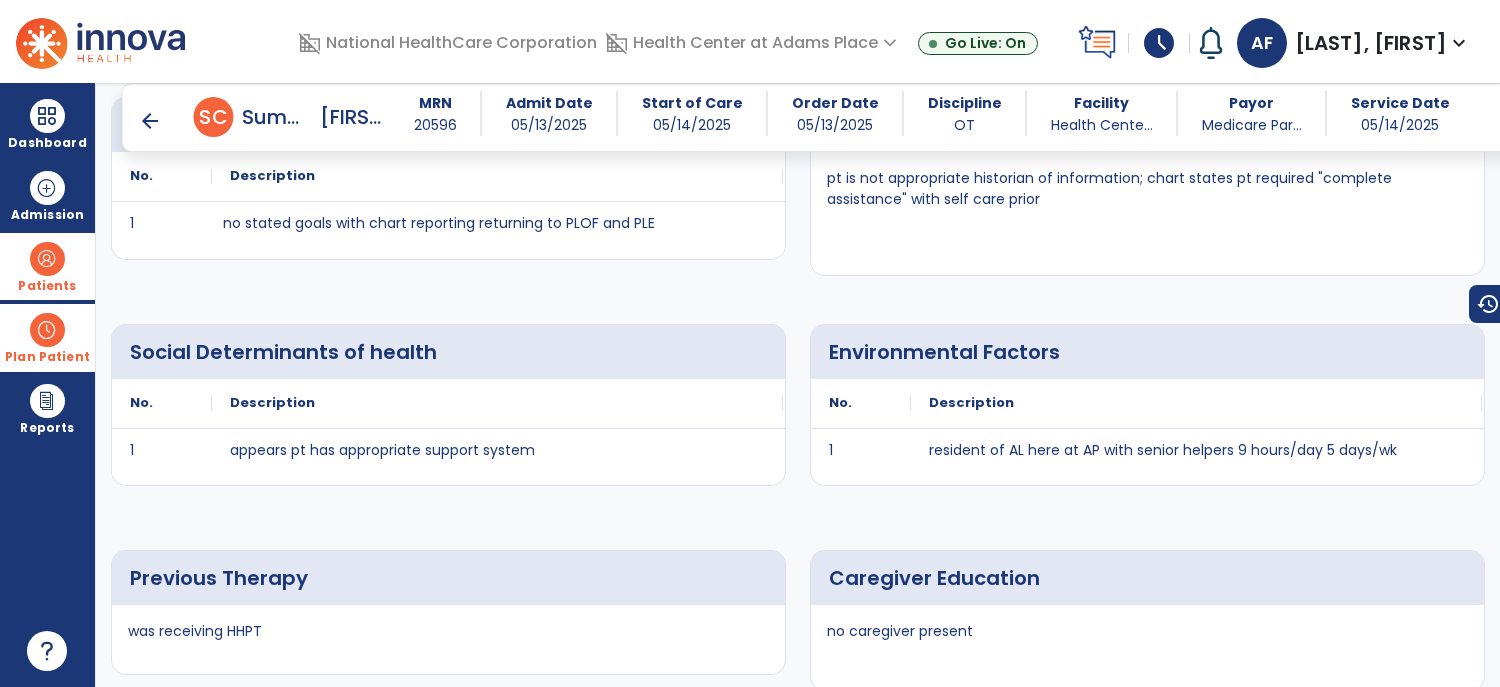 scroll, scrollTop: 1467, scrollLeft: 0, axis: vertical 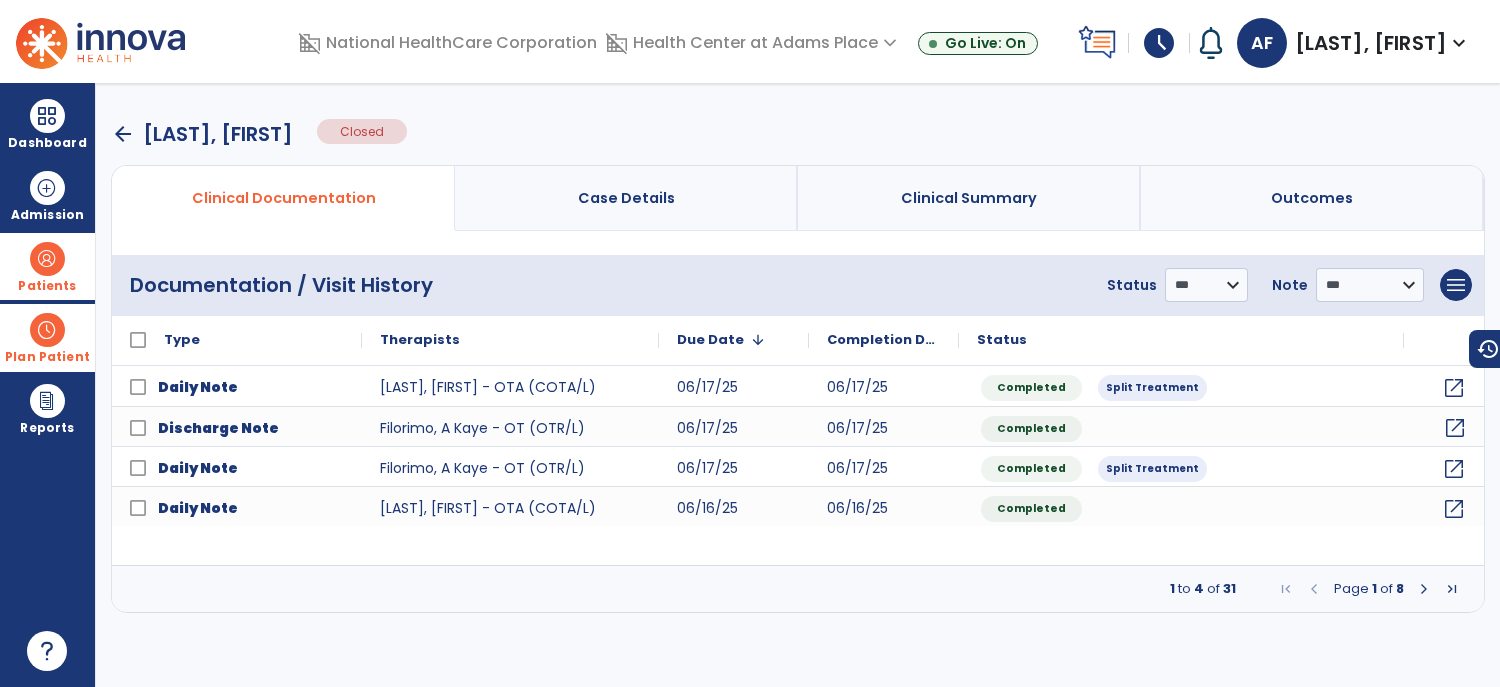 click on "open_in_new" 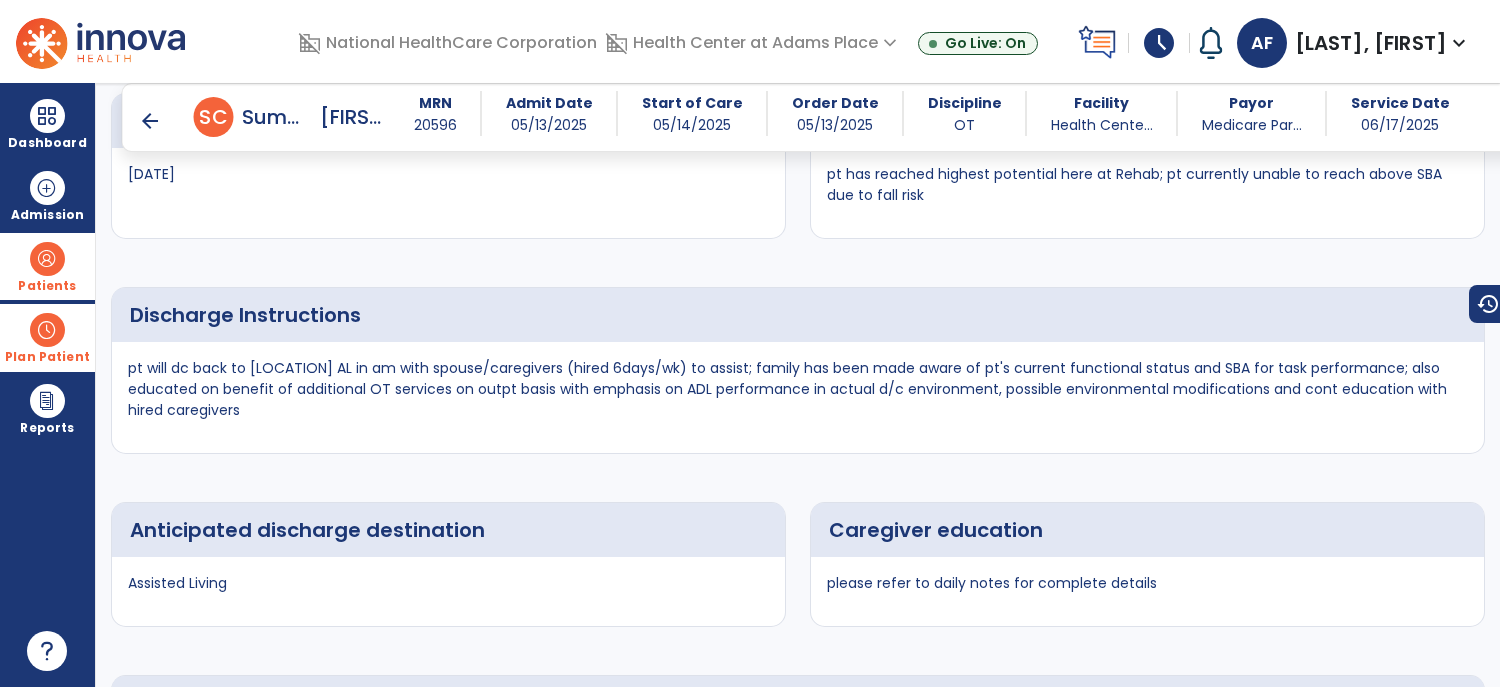 scroll, scrollTop: 3083, scrollLeft: 0, axis: vertical 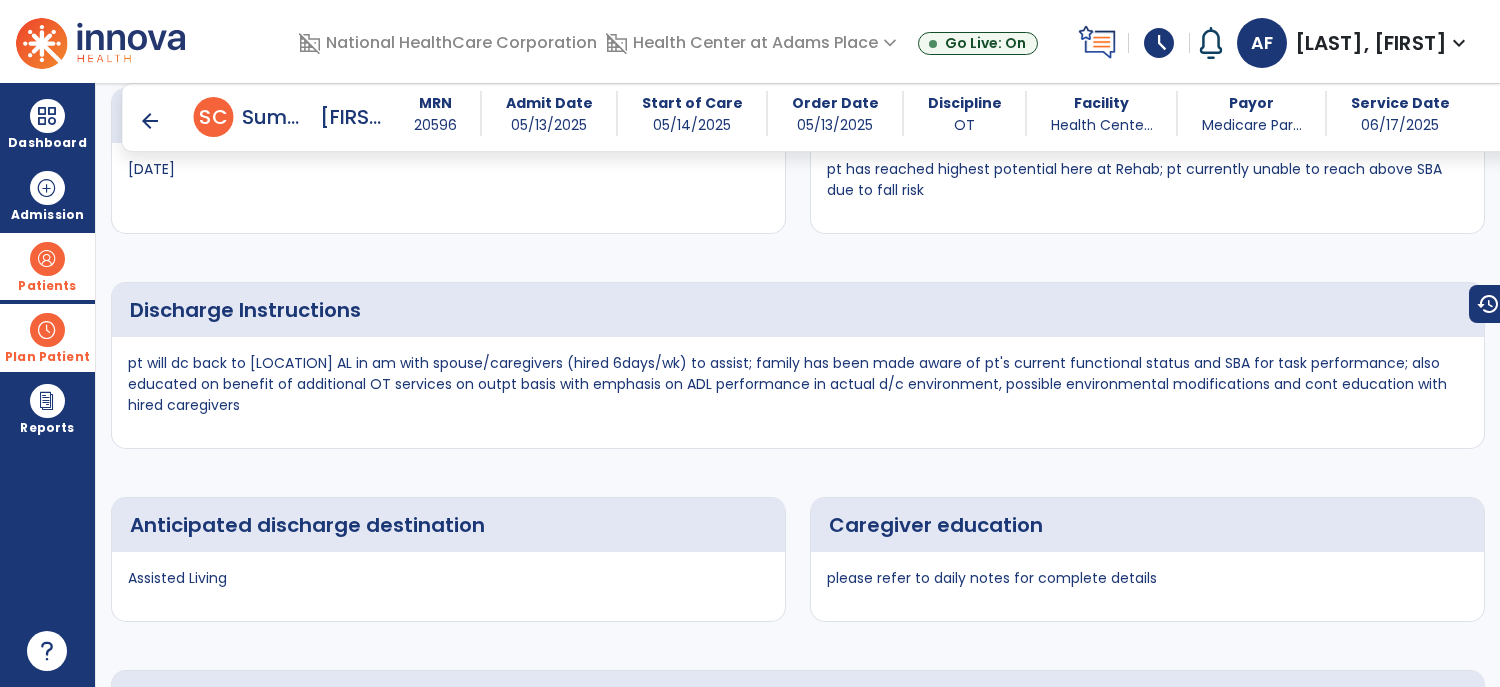 click on "arrow_back" at bounding box center [150, 121] 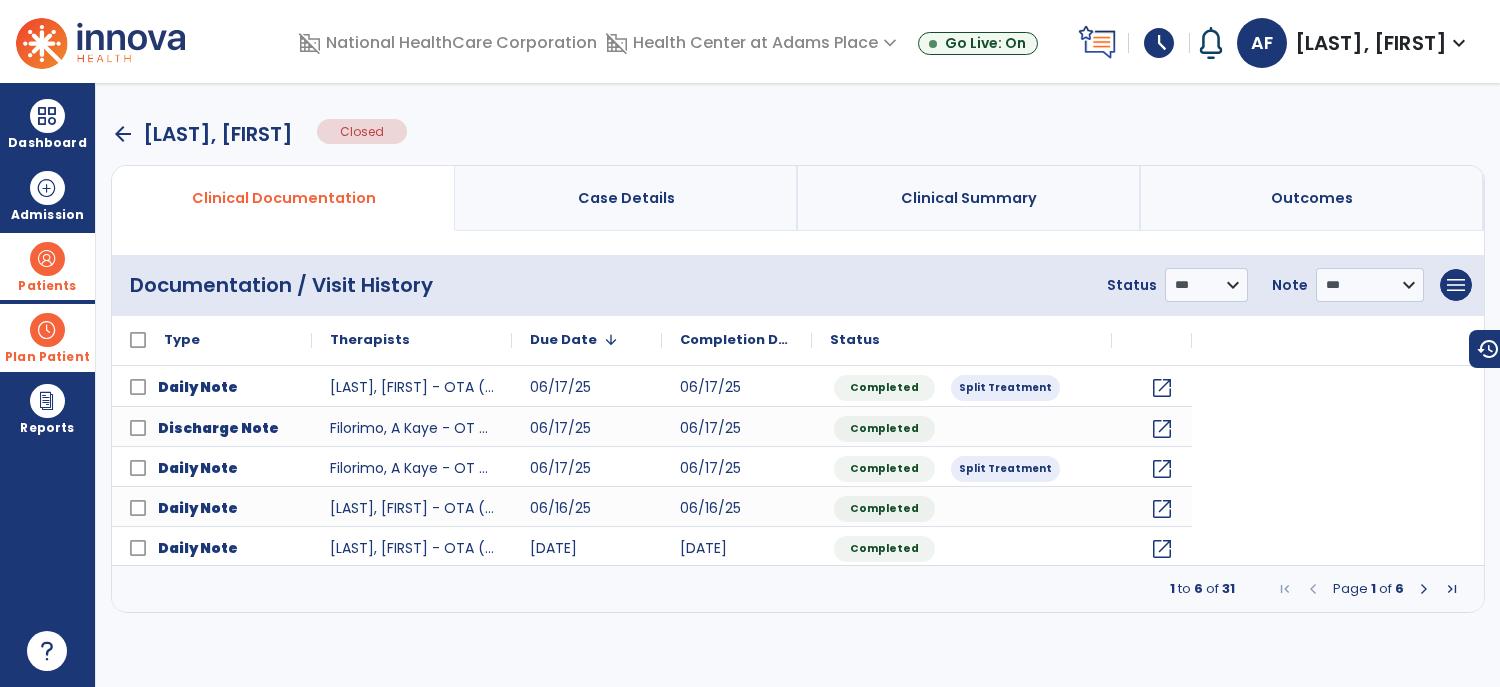 scroll, scrollTop: 0, scrollLeft: 0, axis: both 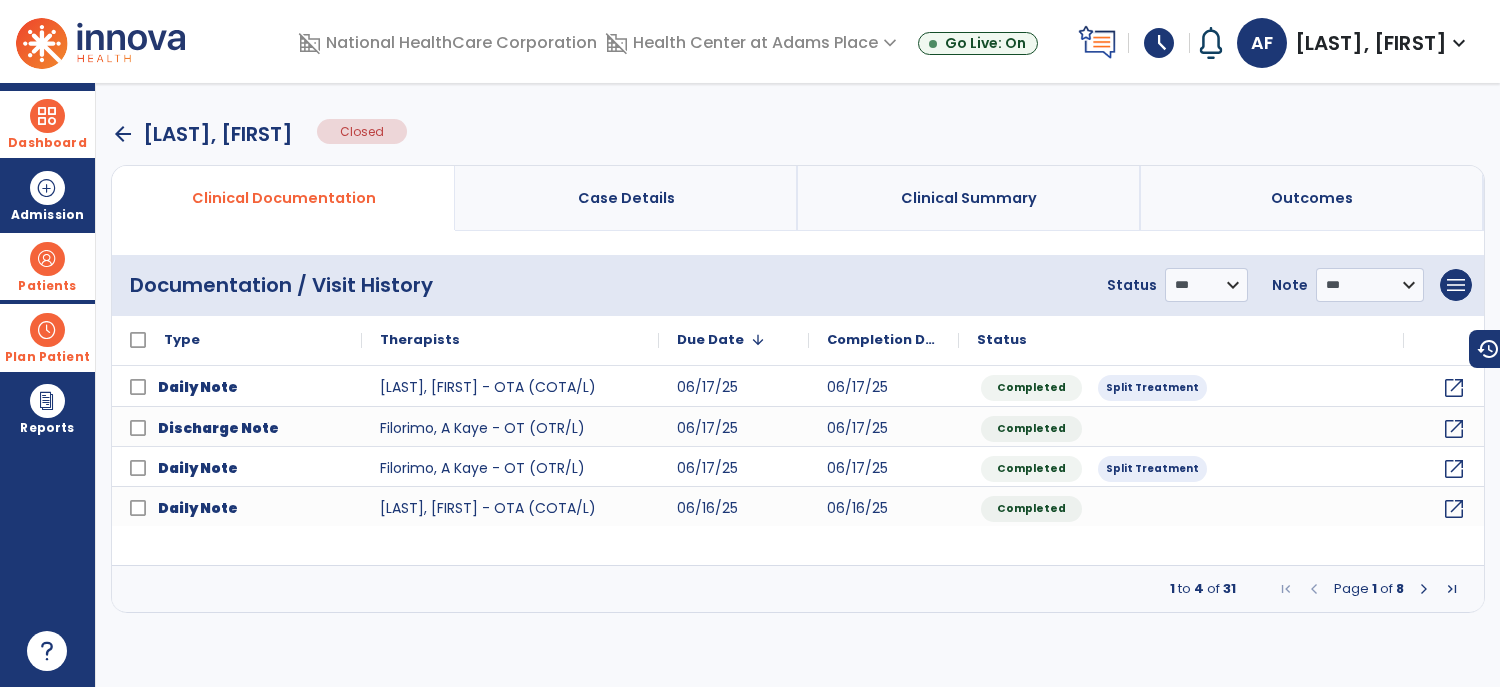 click at bounding box center (47, 116) 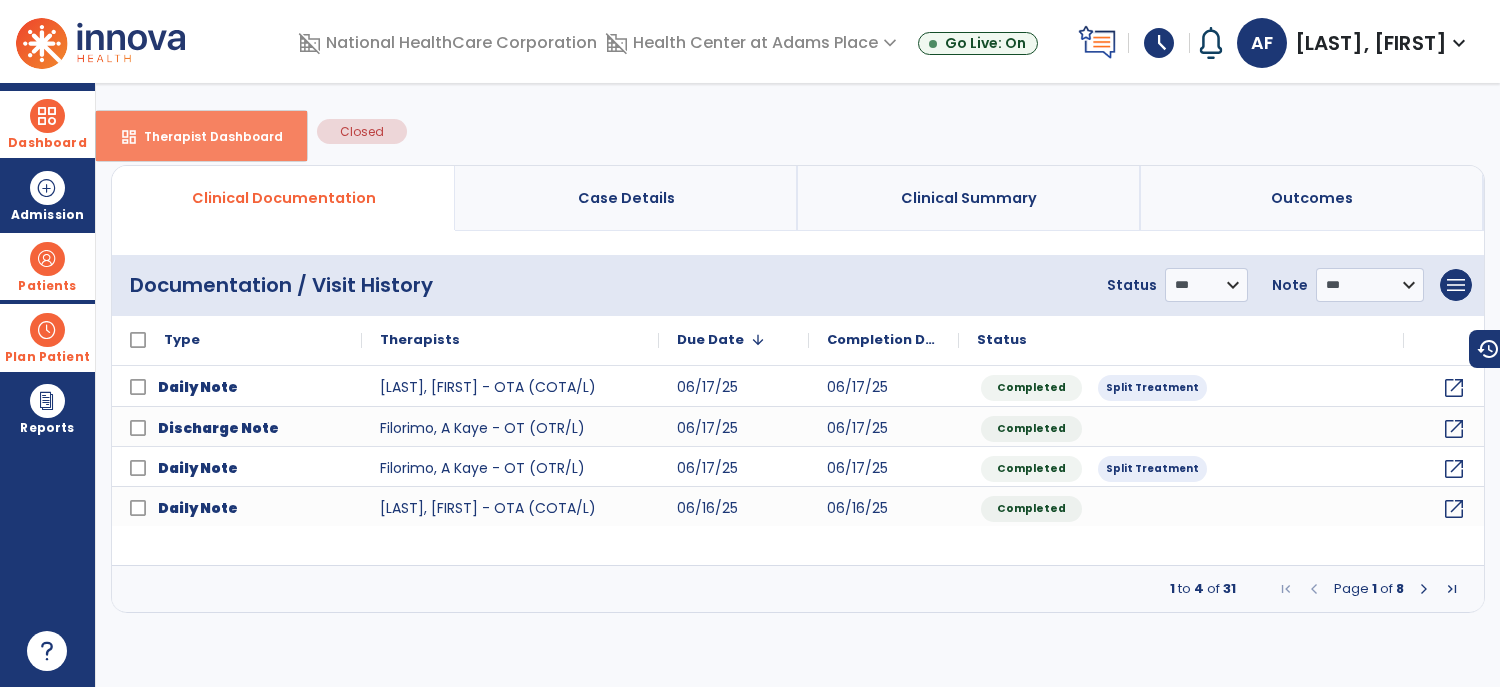 click on "Therapist Dashboard" at bounding box center (205, 136) 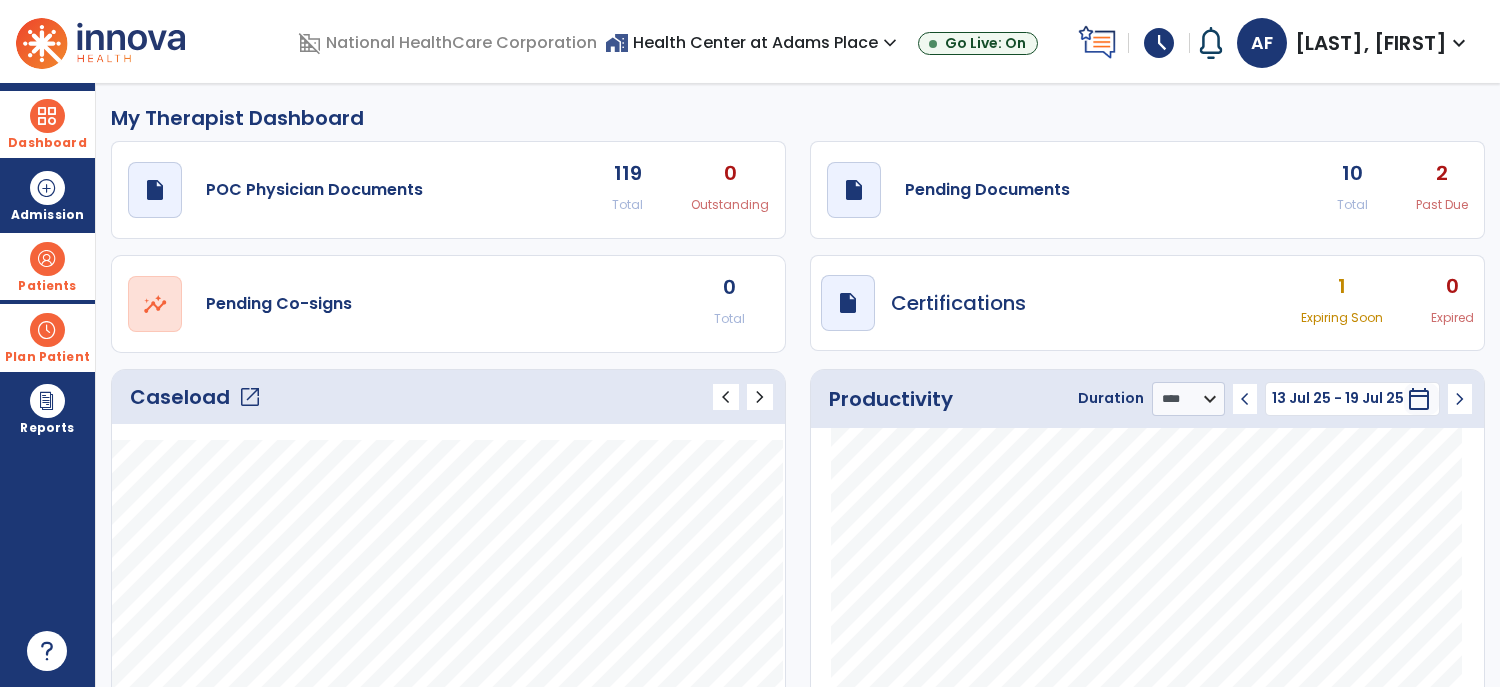 click at bounding box center [47, 259] 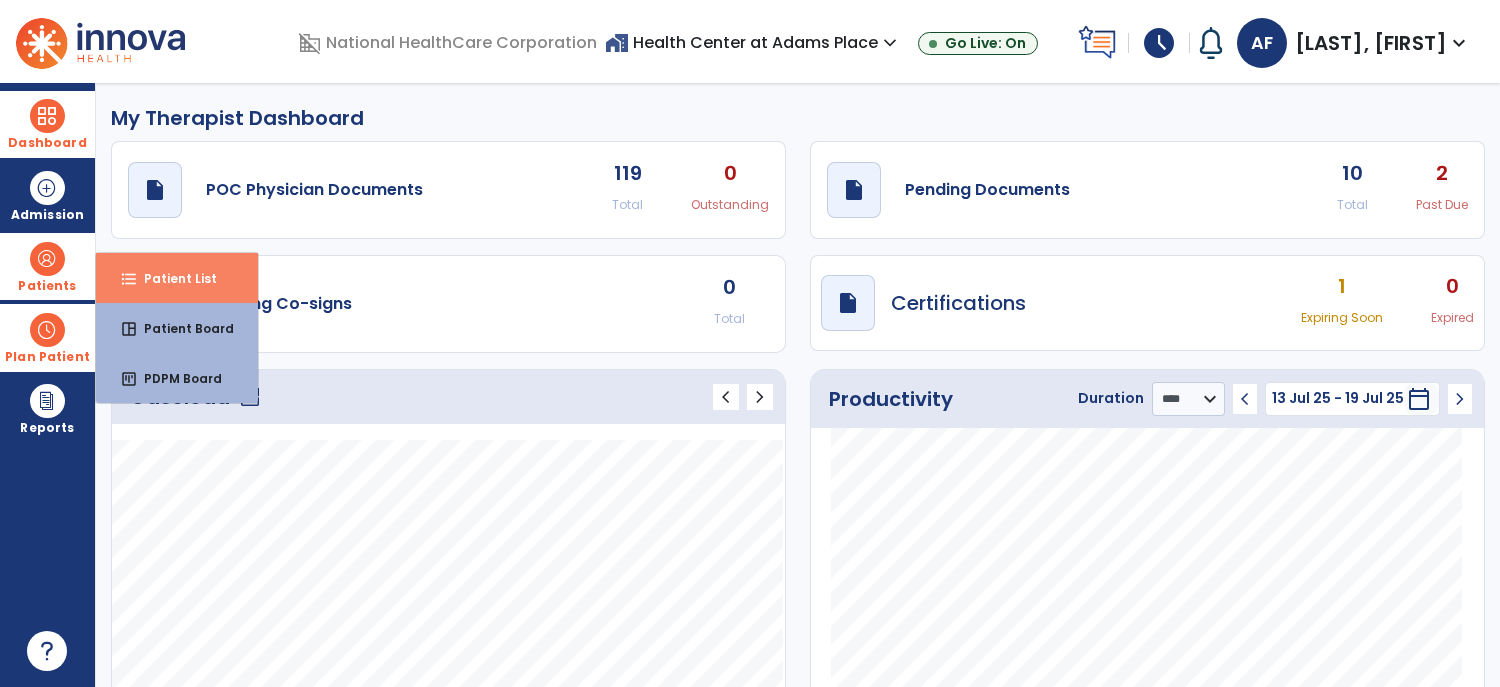 click on "format_list_bulleted  Patient List" at bounding box center (177, 278) 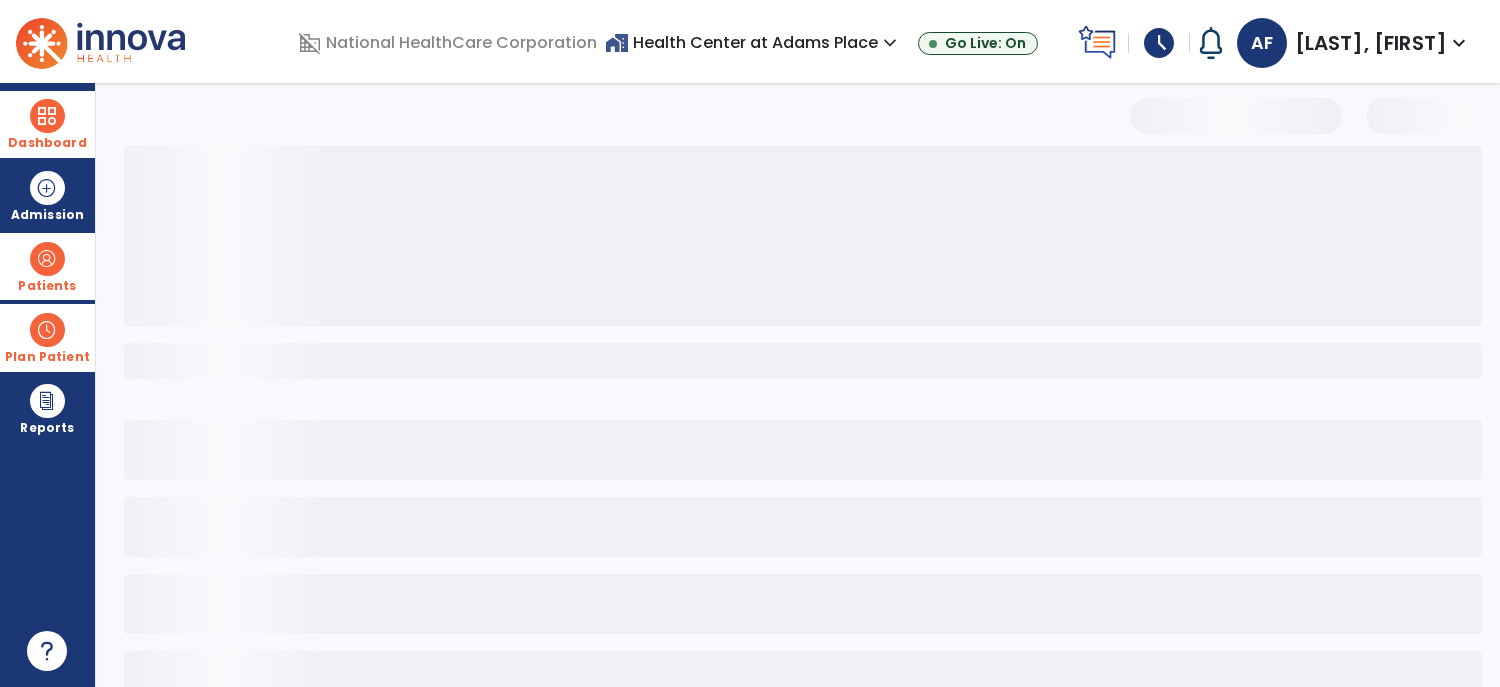 select on "***" 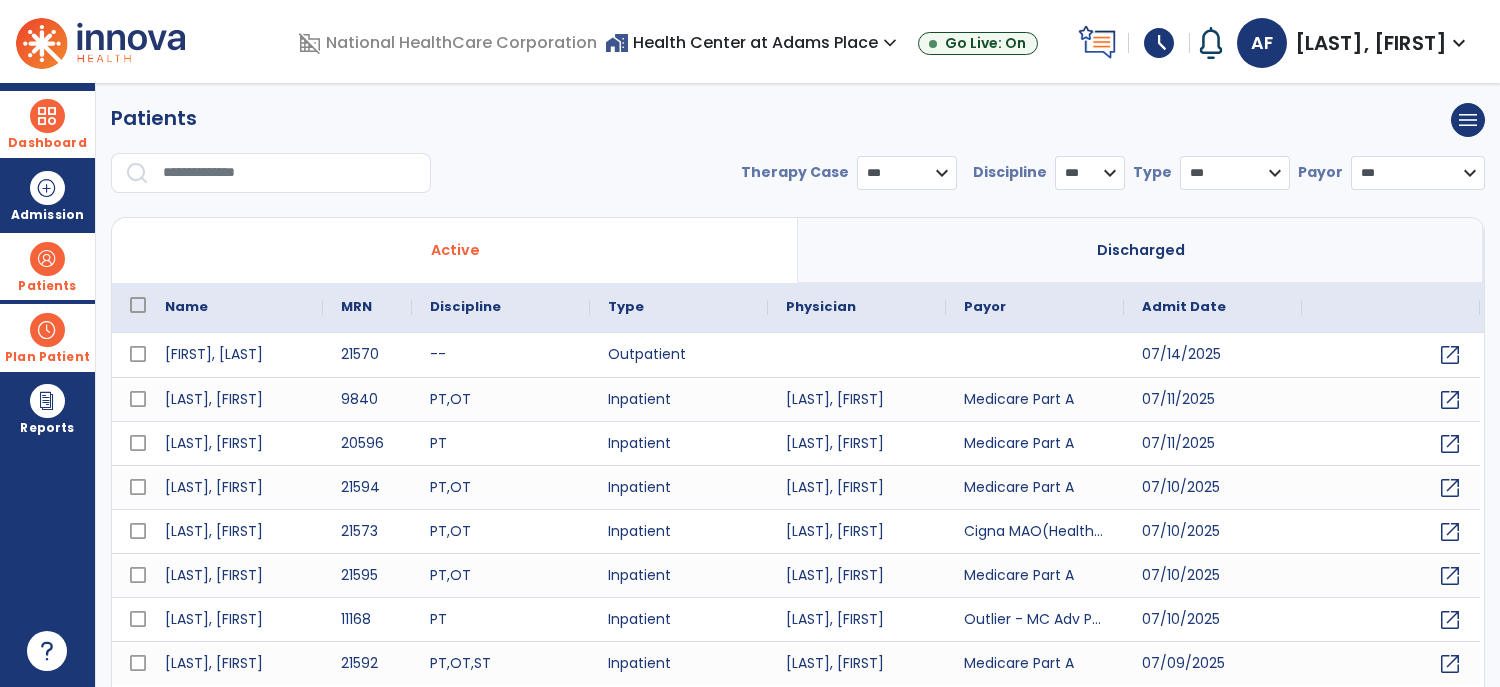 click at bounding box center [290, 173] 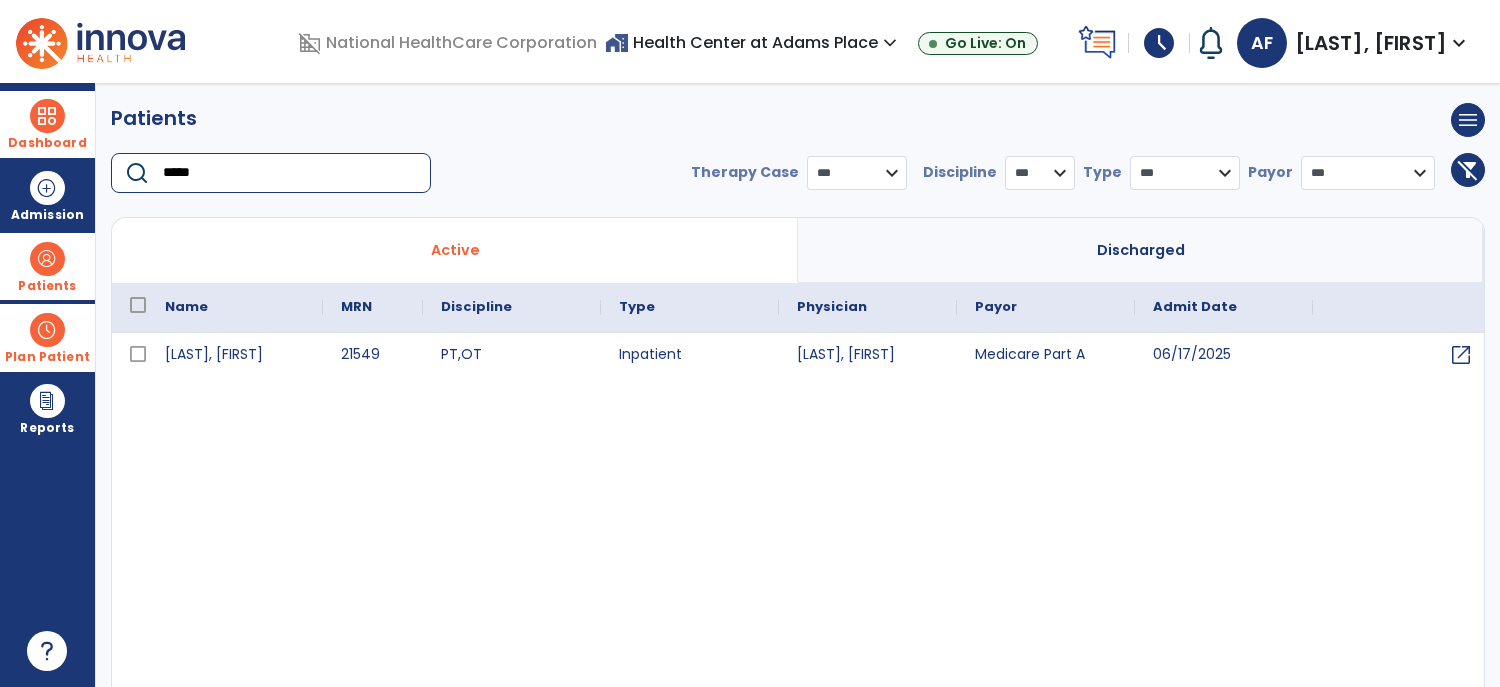 type on "*****" 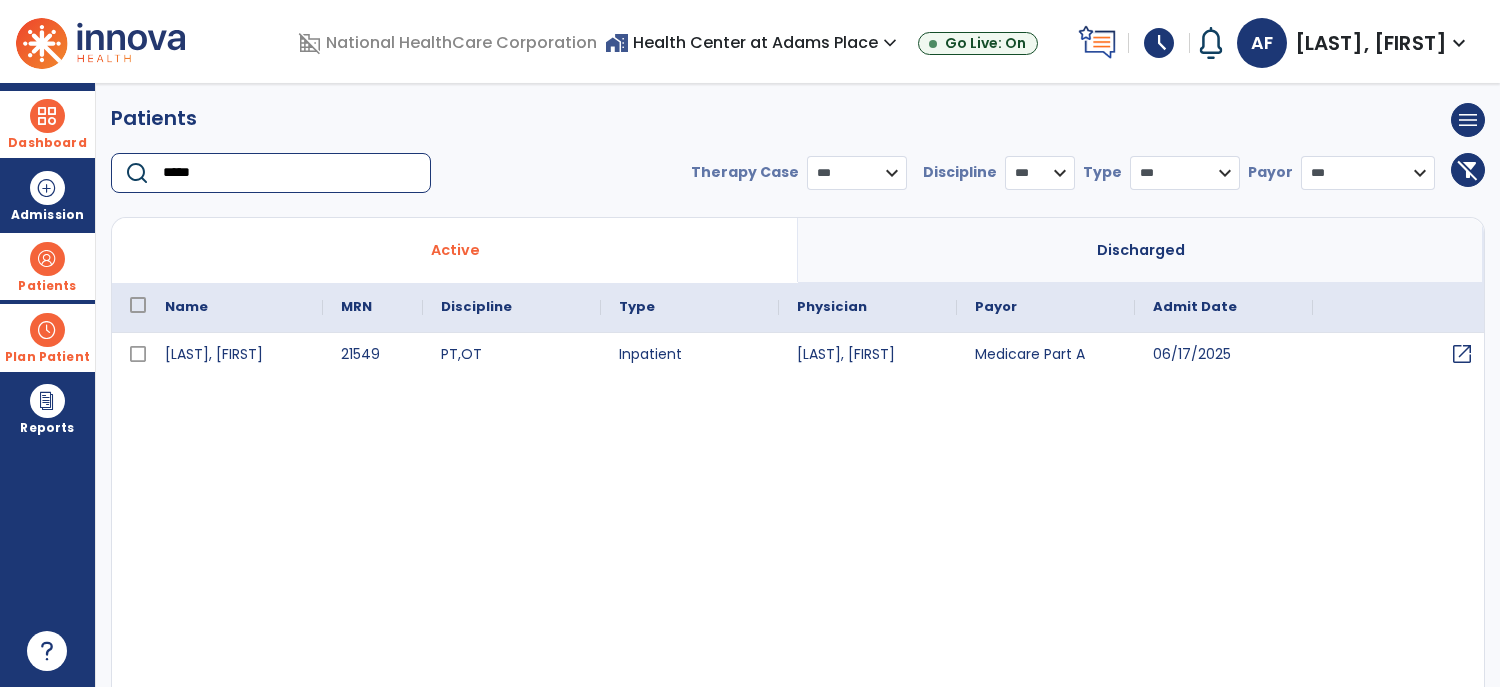 click on "open_in_new" at bounding box center (1462, 354) 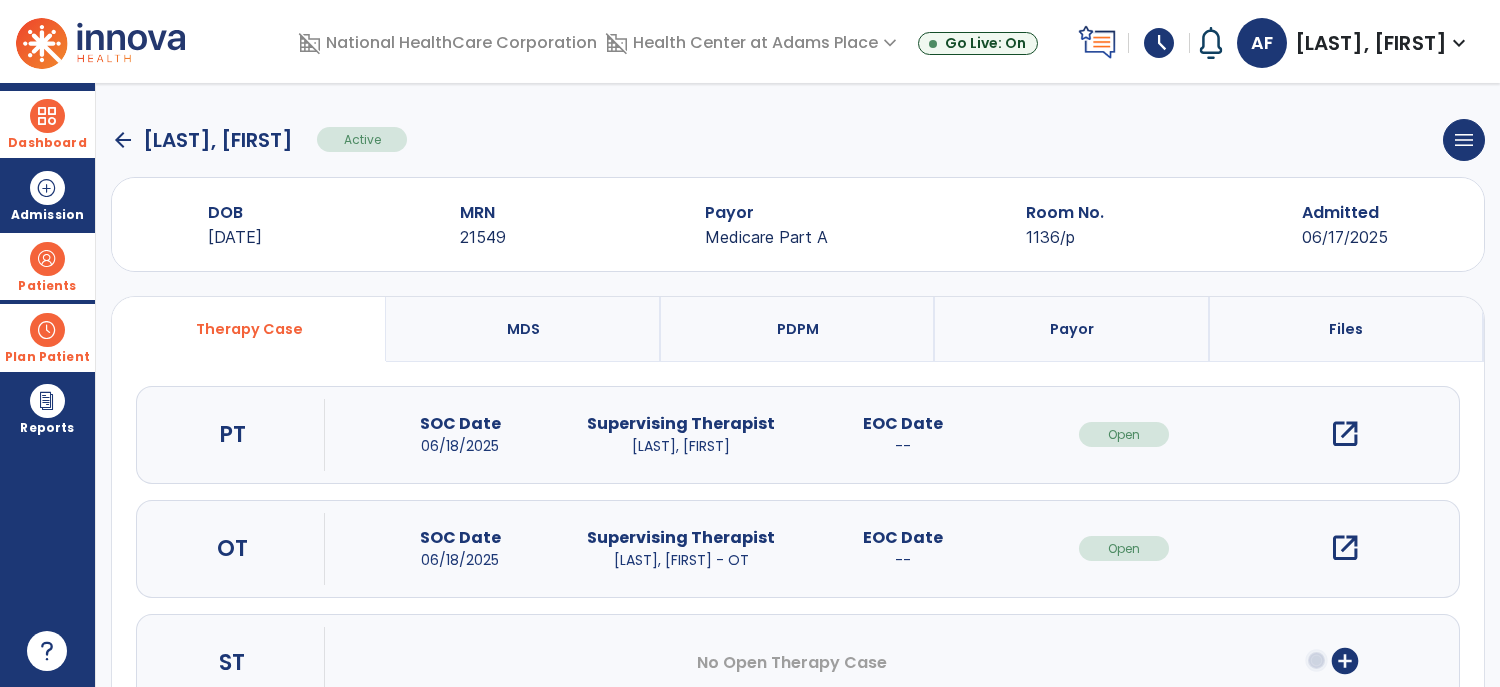 click on "open_in_new" at bounding box center [1345, 548] 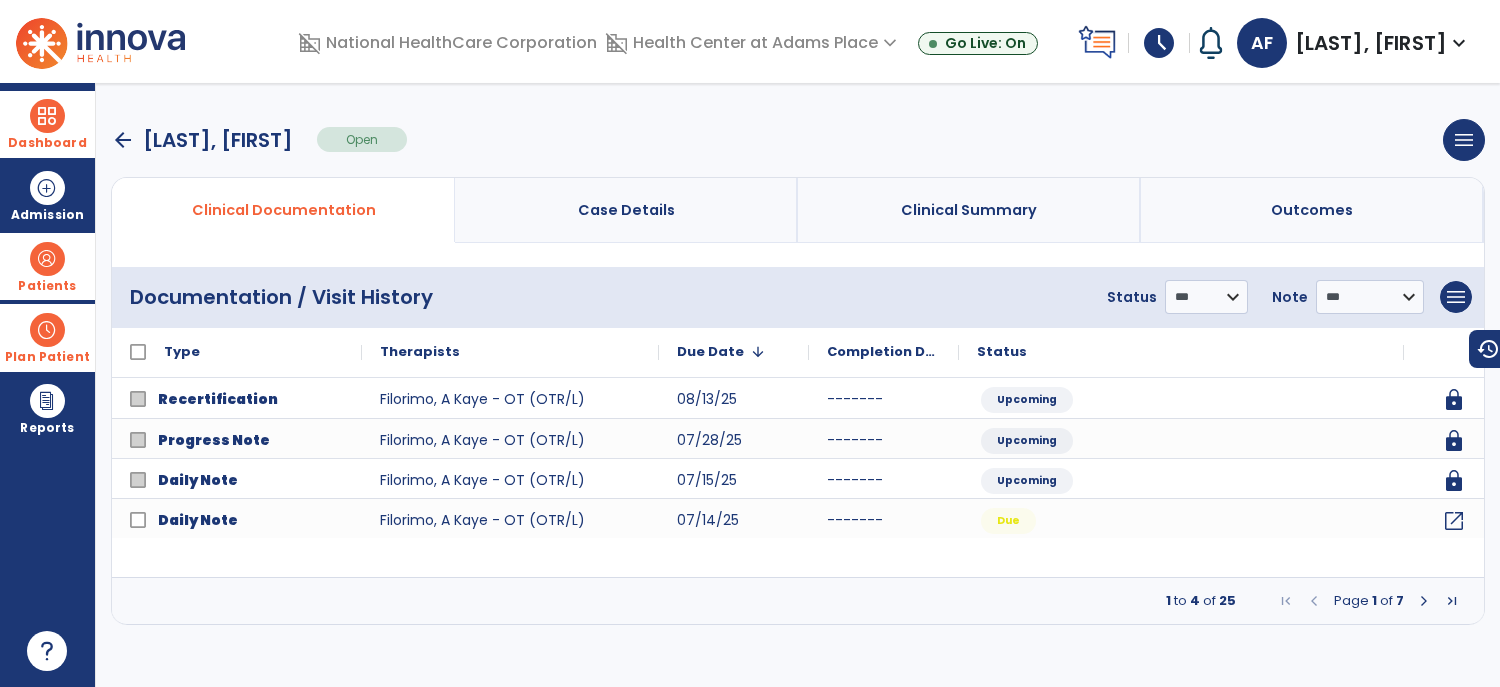 click at bounding box center (1424, 601) 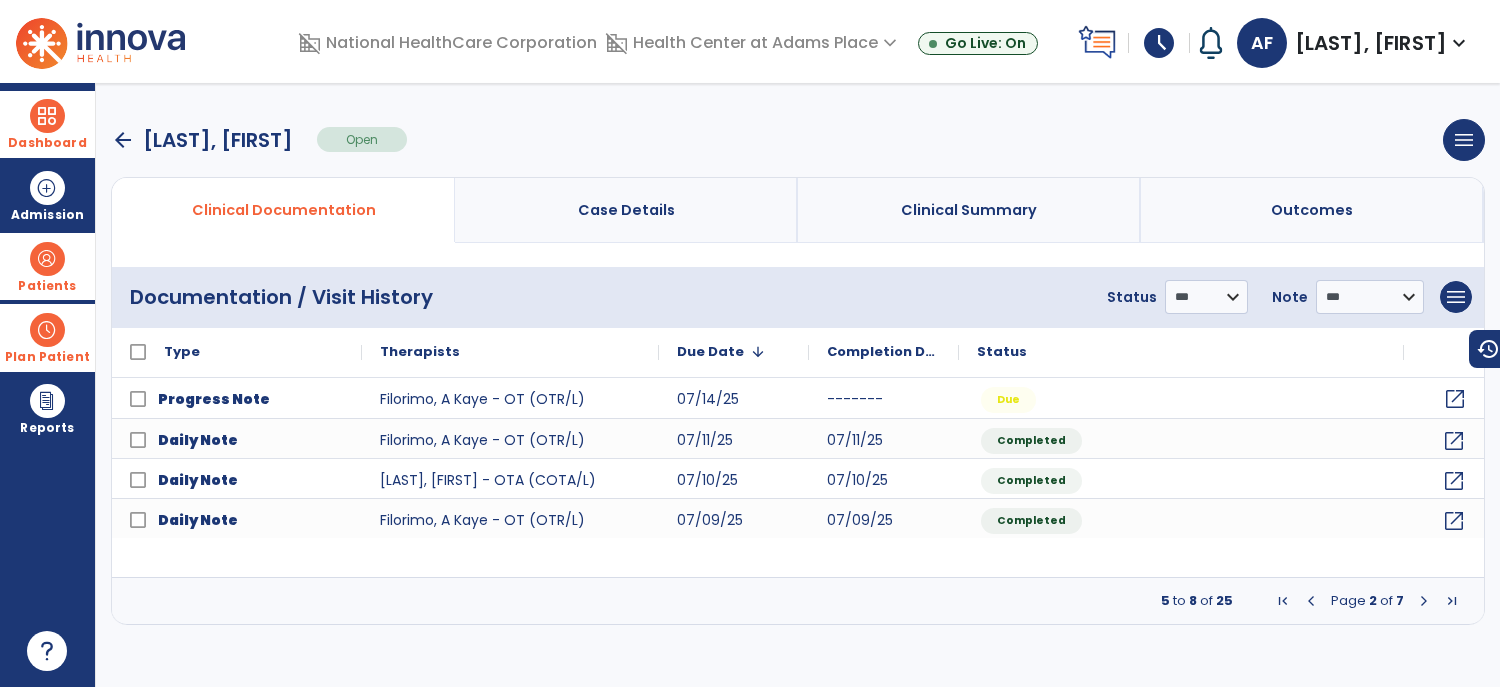 click on "open_in_new" 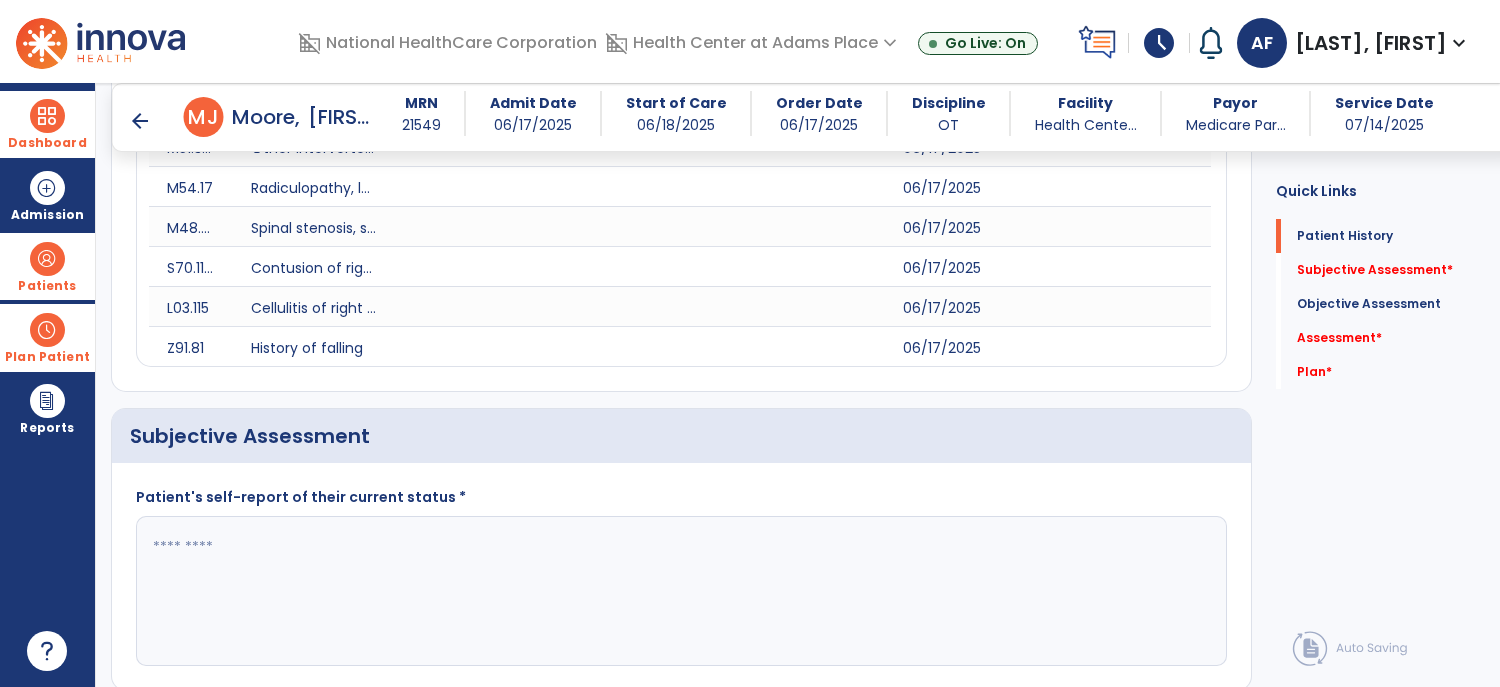 scroll, scrollTop: 370, scrollLeft: 0, axis: vertical 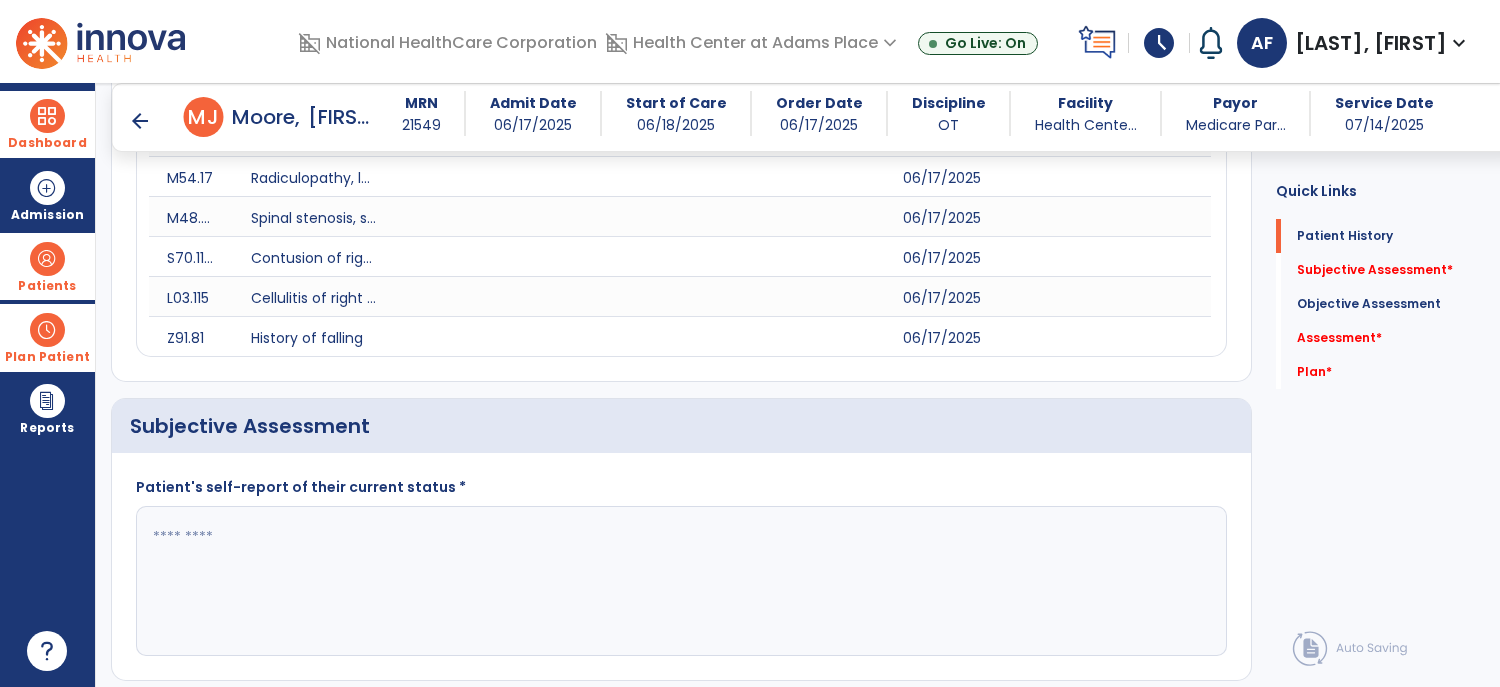 click 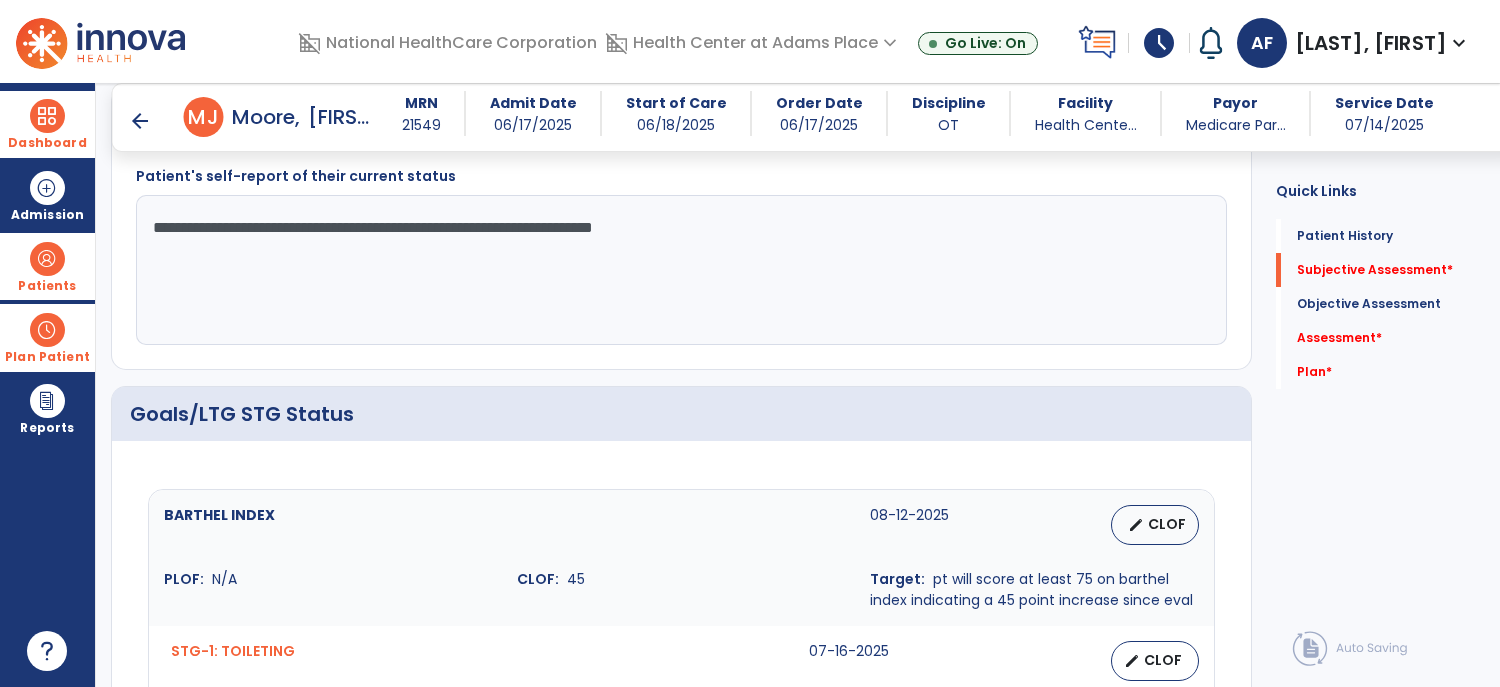 scroll, scrollTop: 683, scrollLeft: 0, axis: vertical 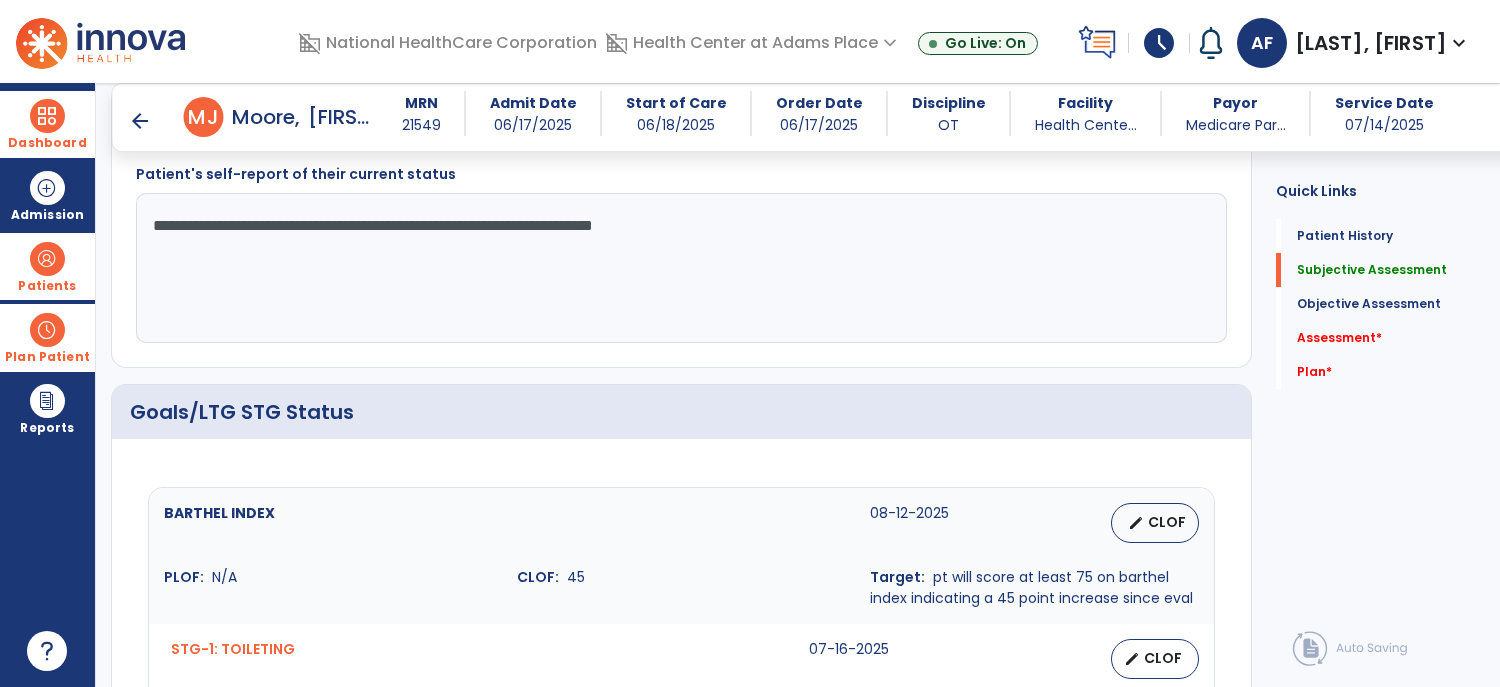 click on "**********" 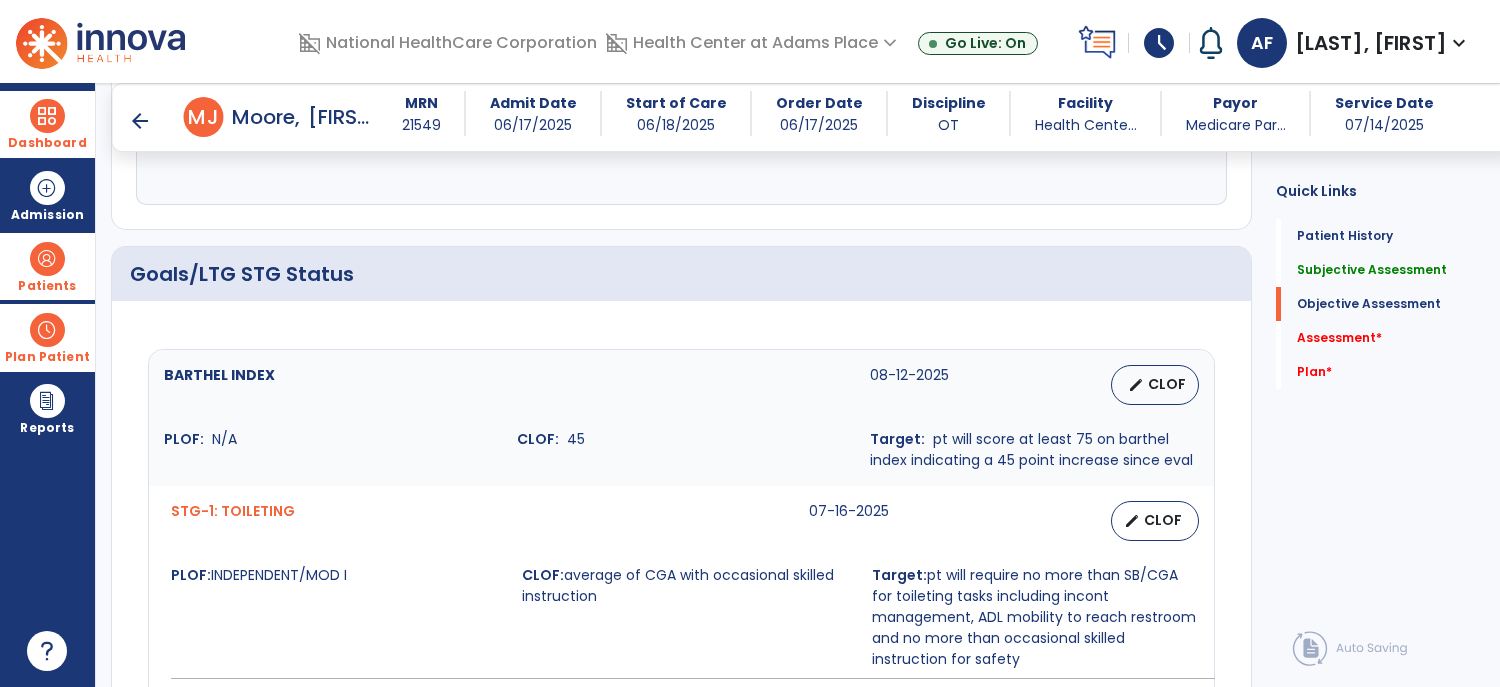 scroll, scrollTop: 864, scrollLeft: 0, axis: vertical 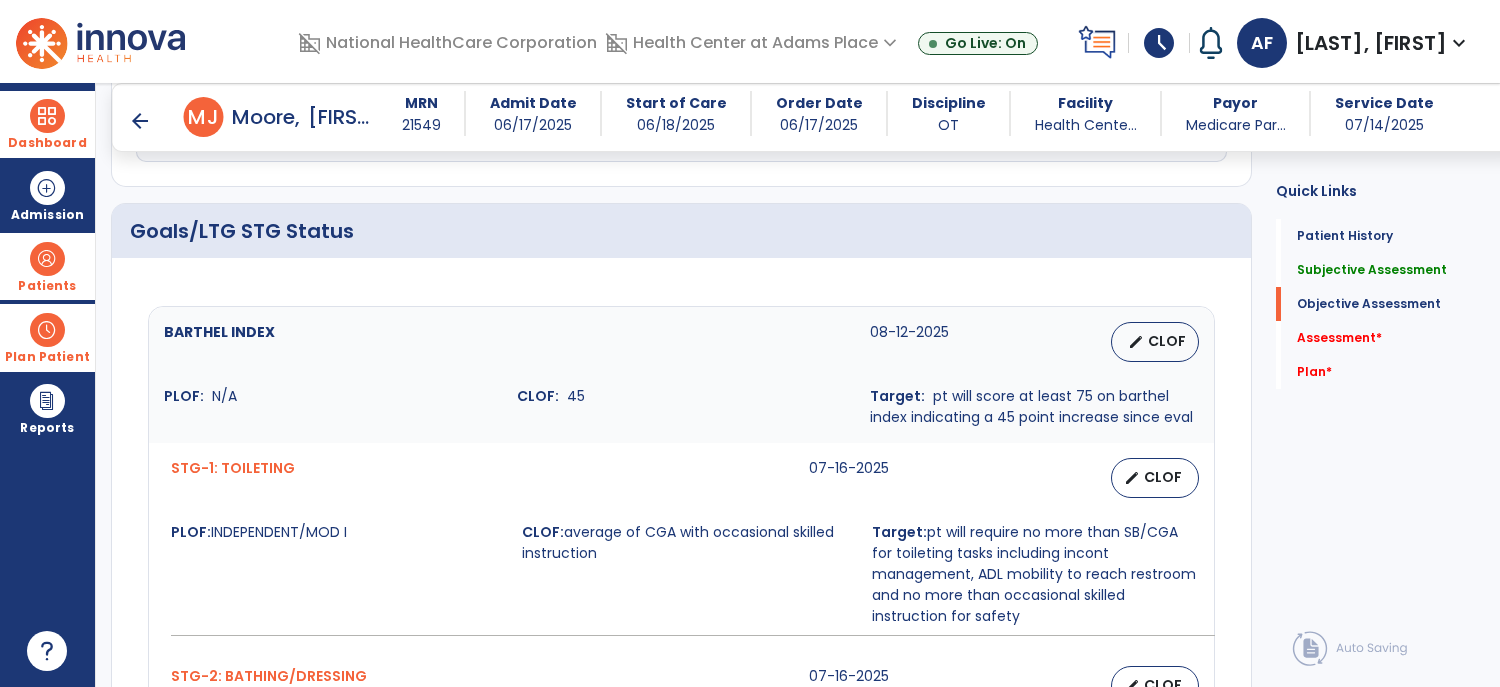 type on "**********" 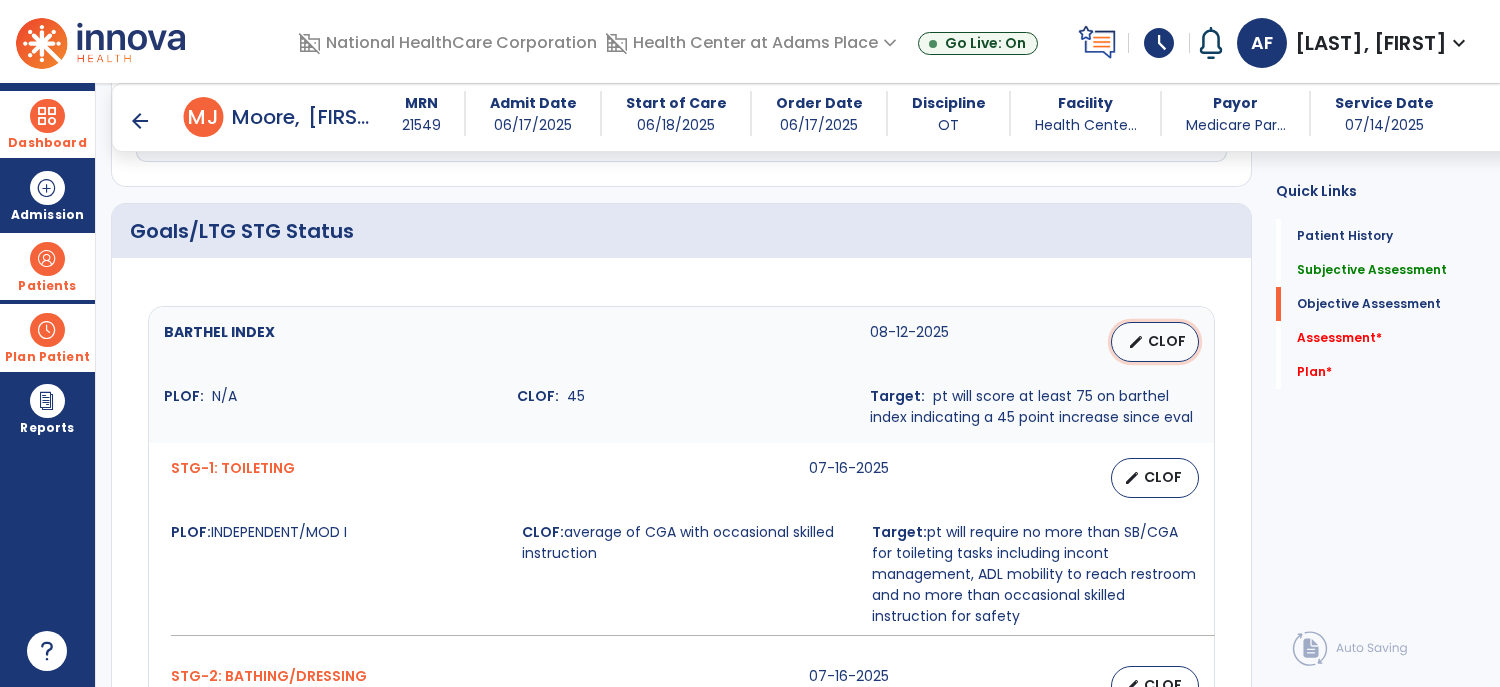 select on "****" 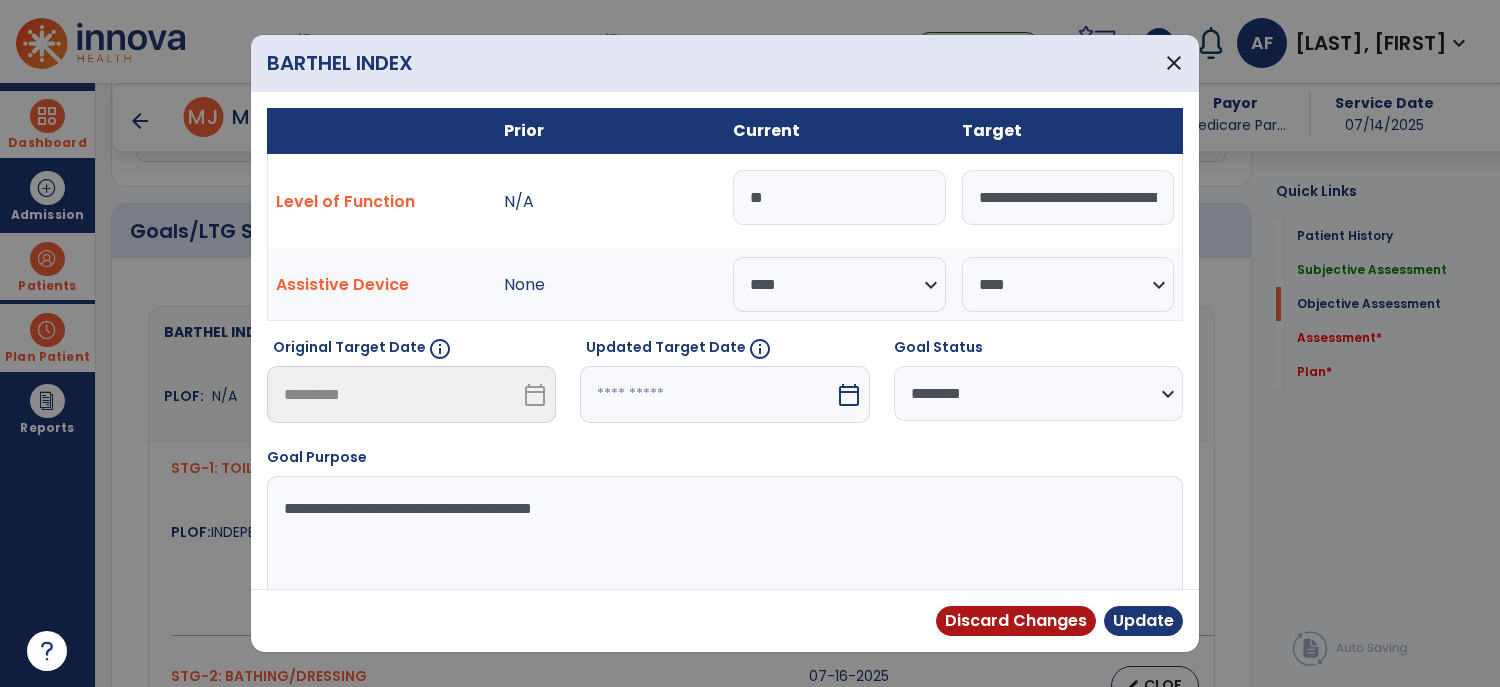 click on "**" at bounding box center (839, 197) 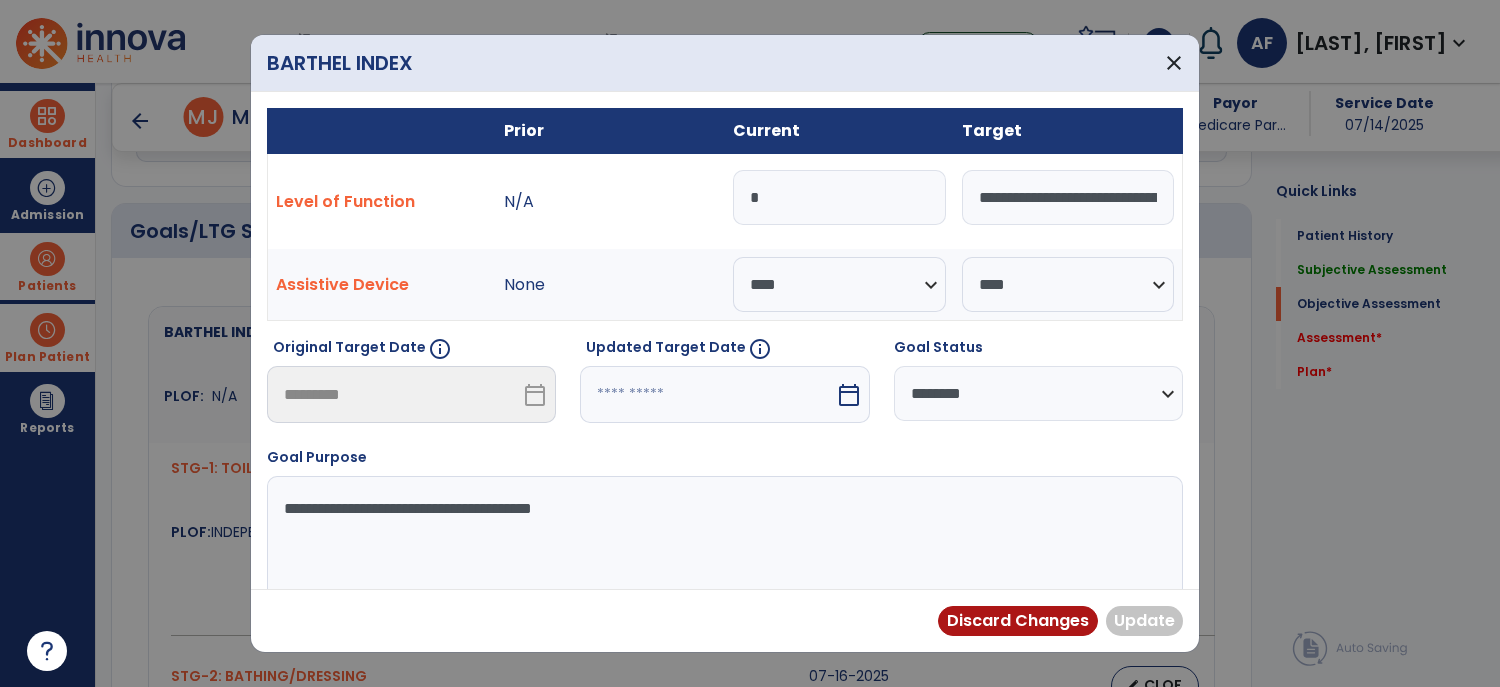 type on "**" 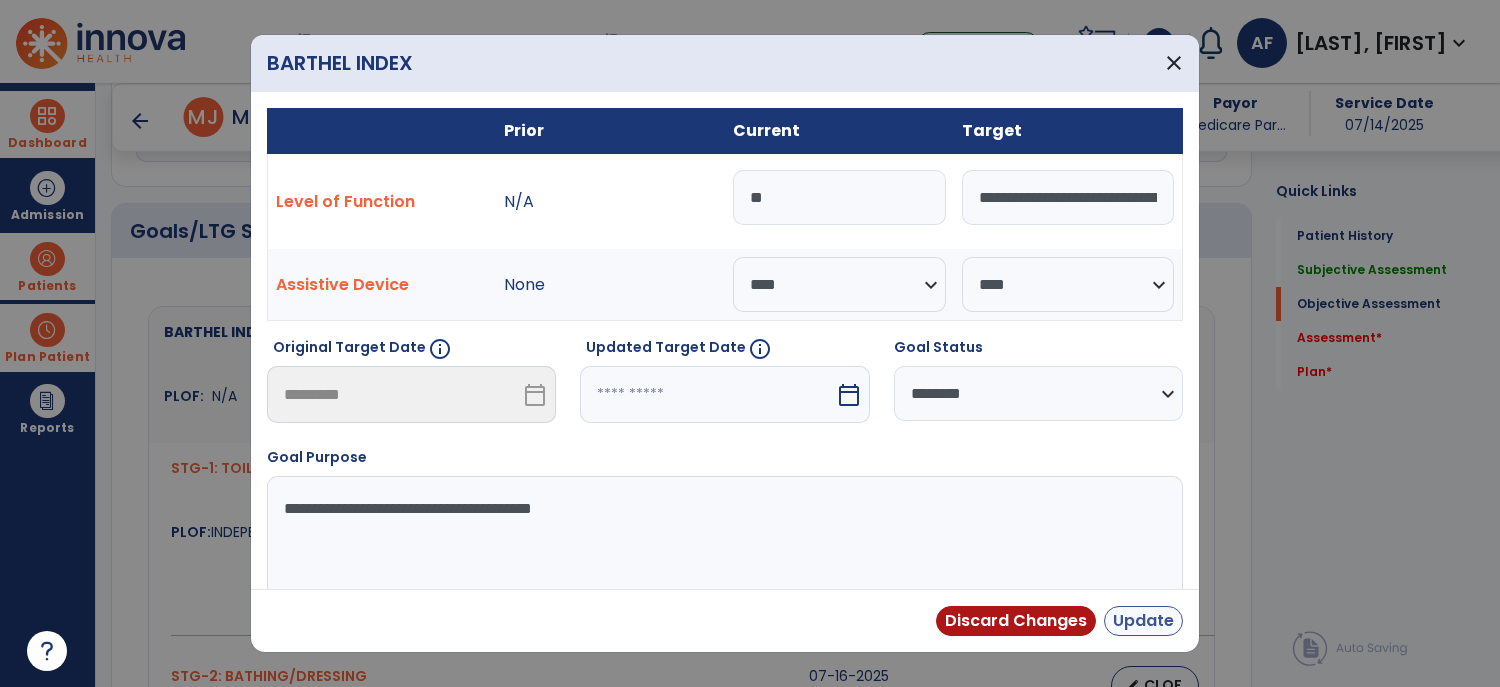 click on "Update" at bounding box center [1143, 621] 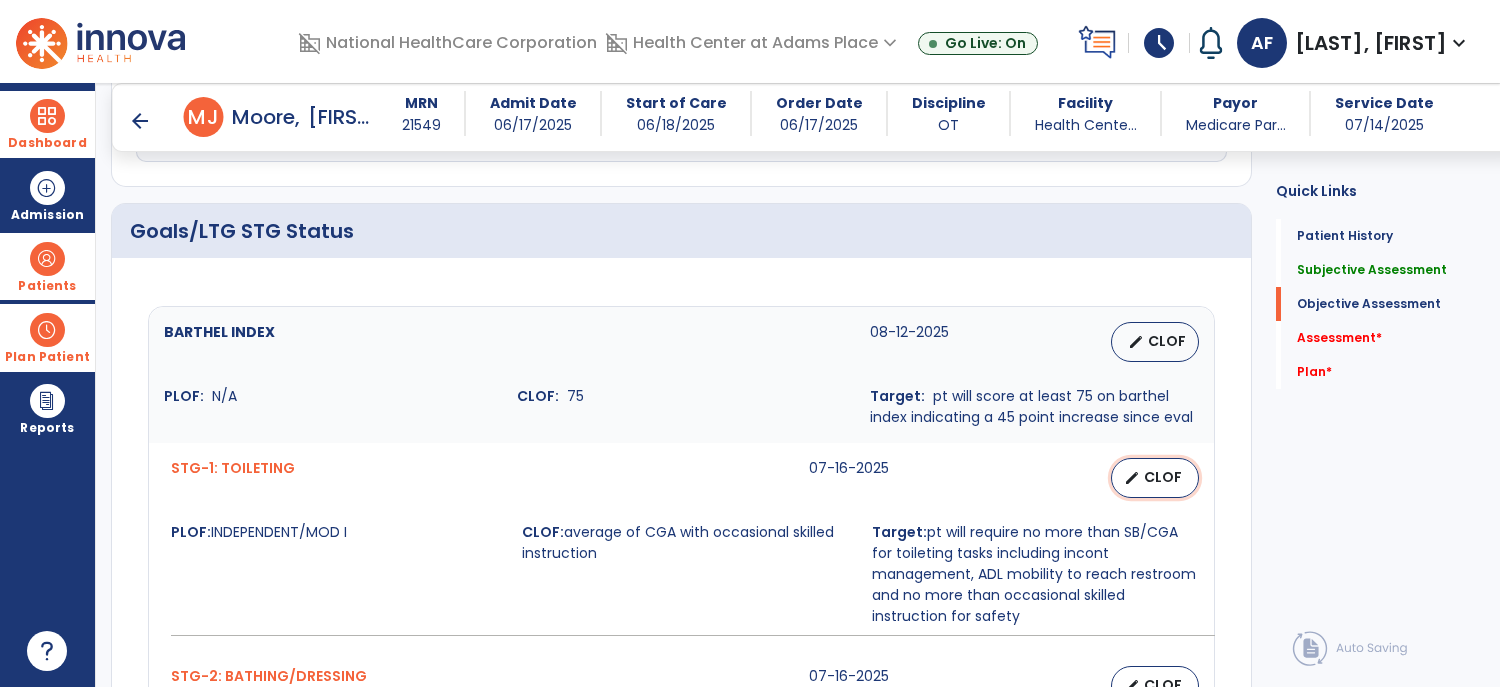 click on "edit   CLOF" at bounding box center [1155, 478] 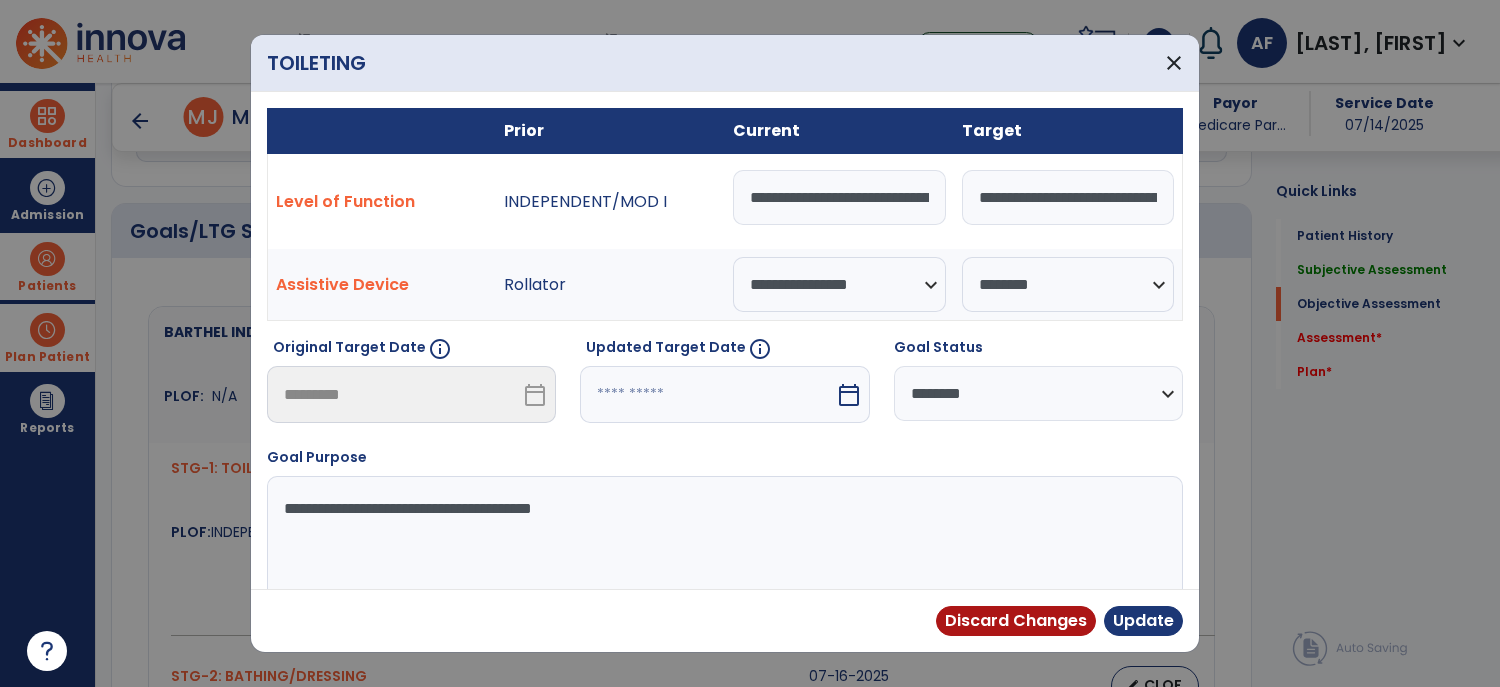 click on "**********" at bounding box center (839, 197) 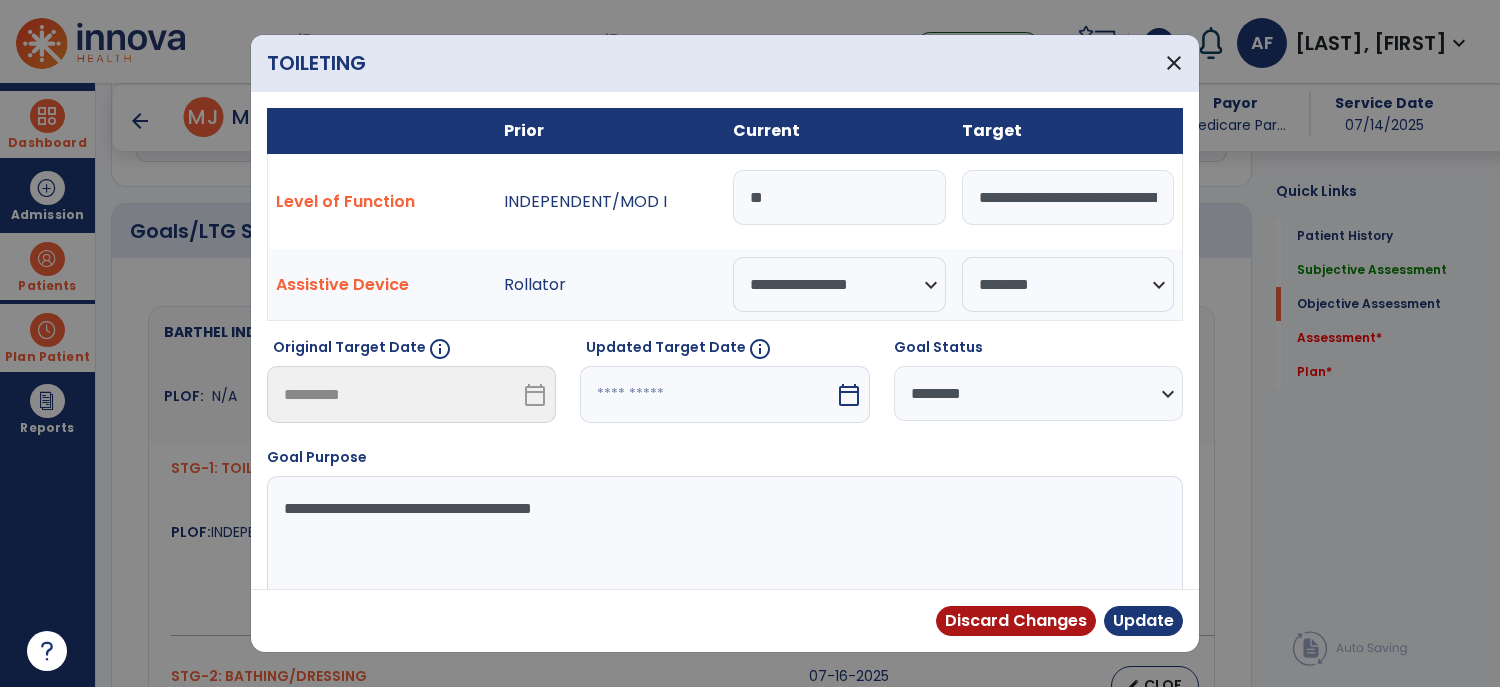 type on "*" 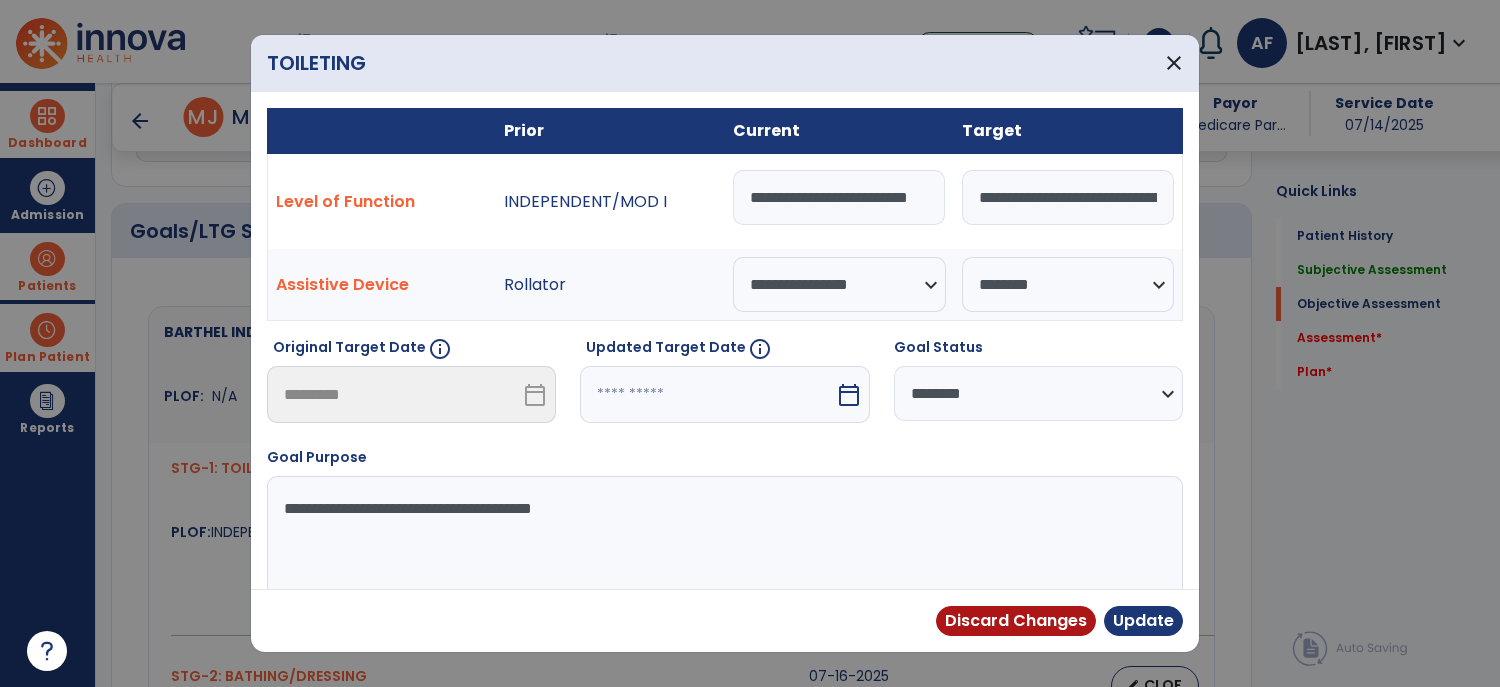 scroll, scrollTop: 0, scrollLeft: 17, axis: horizontal 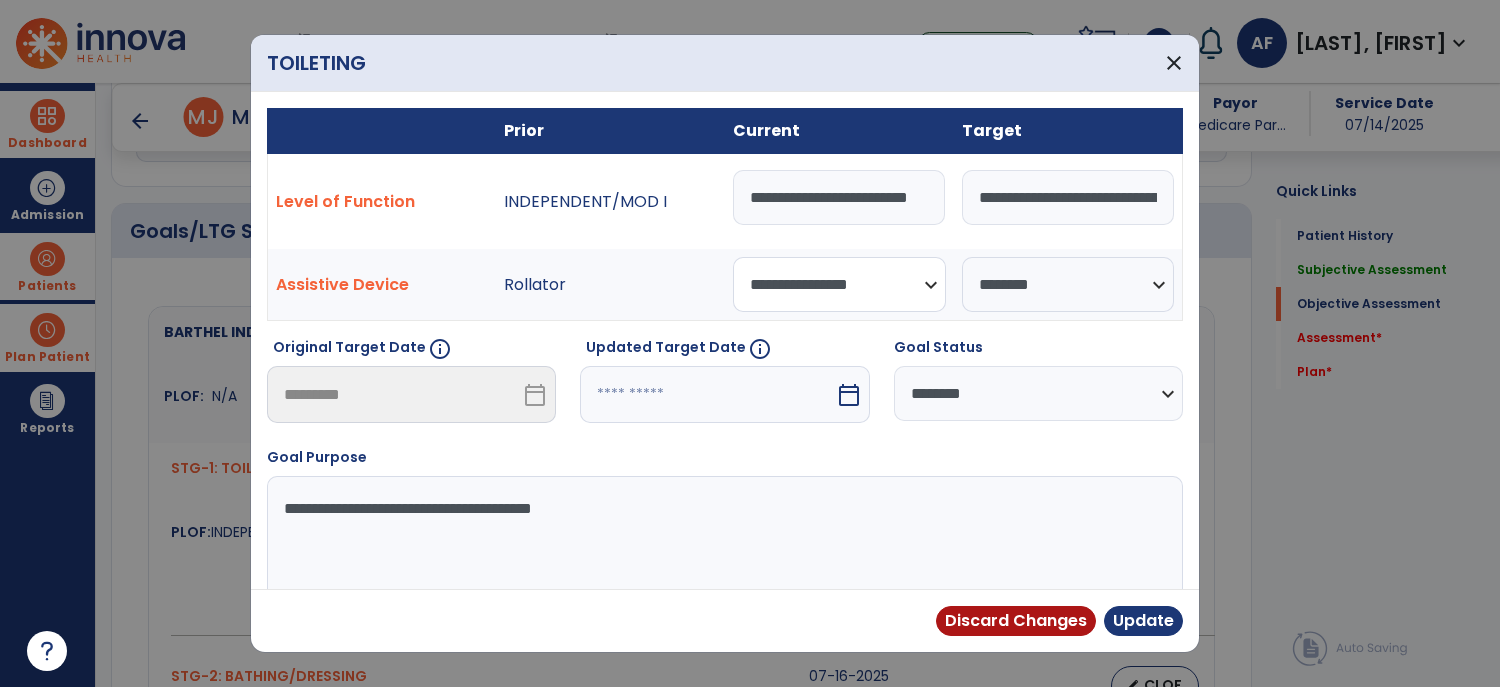 click on "**********" at bounding box center [839, 284] 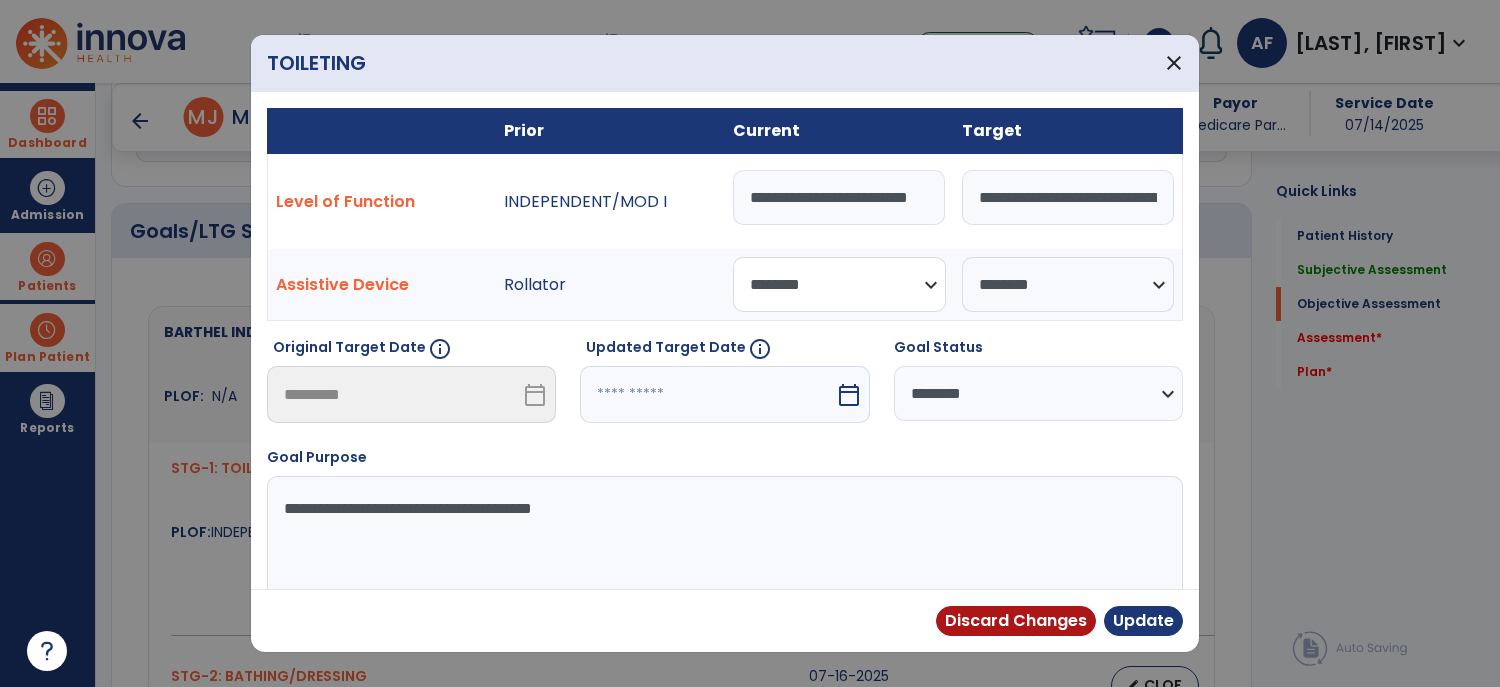 click on "**********" at bounding box center (839, 284) 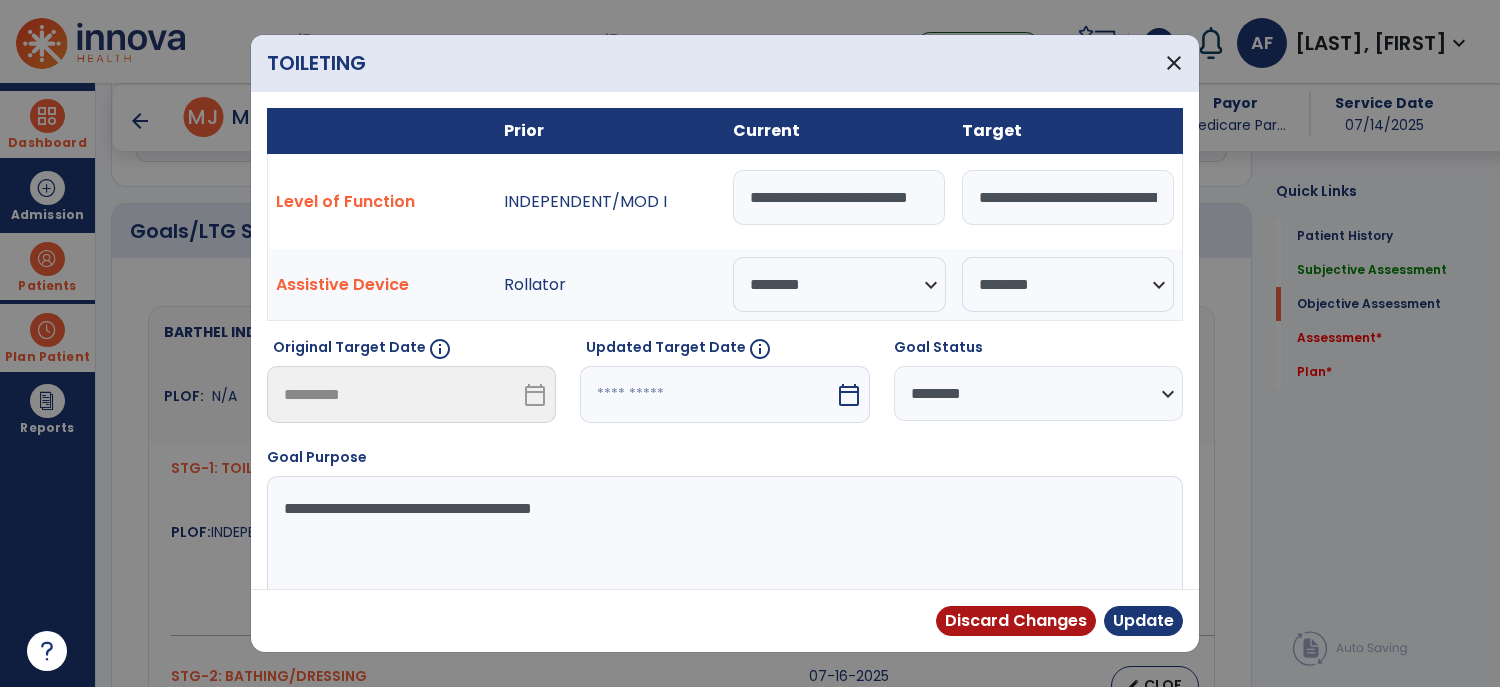 click on "**********" at bounding box center [1038, 393] 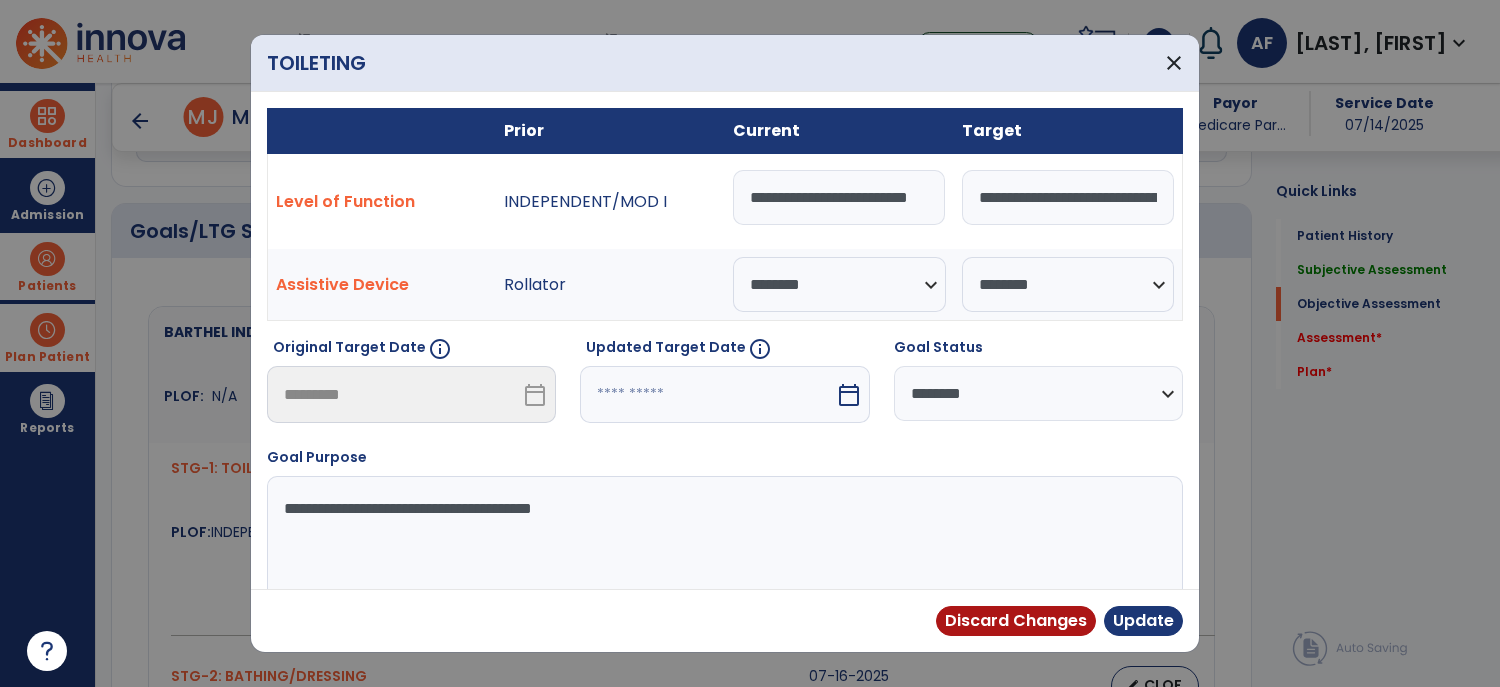 select on "********" 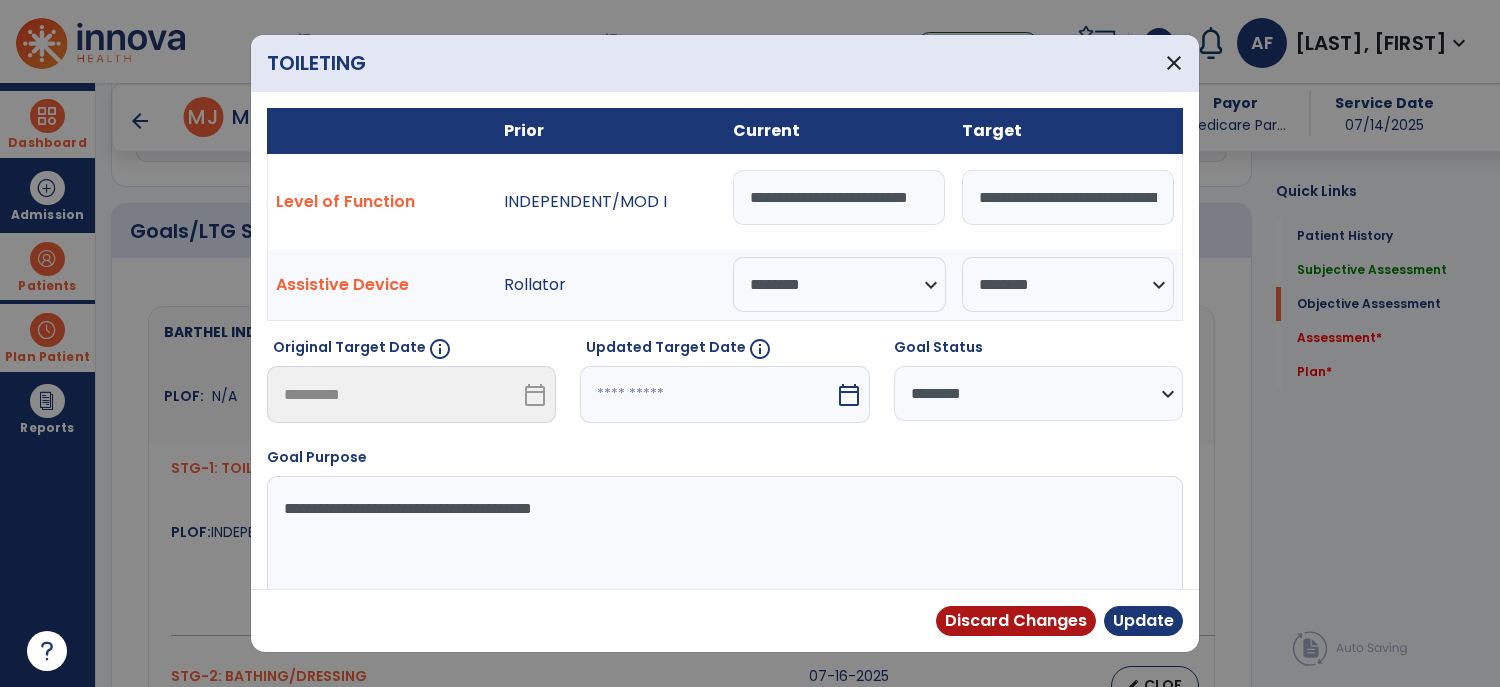 scroll, scrollTop: 0, scrollLeft: 18, axis: horizontal 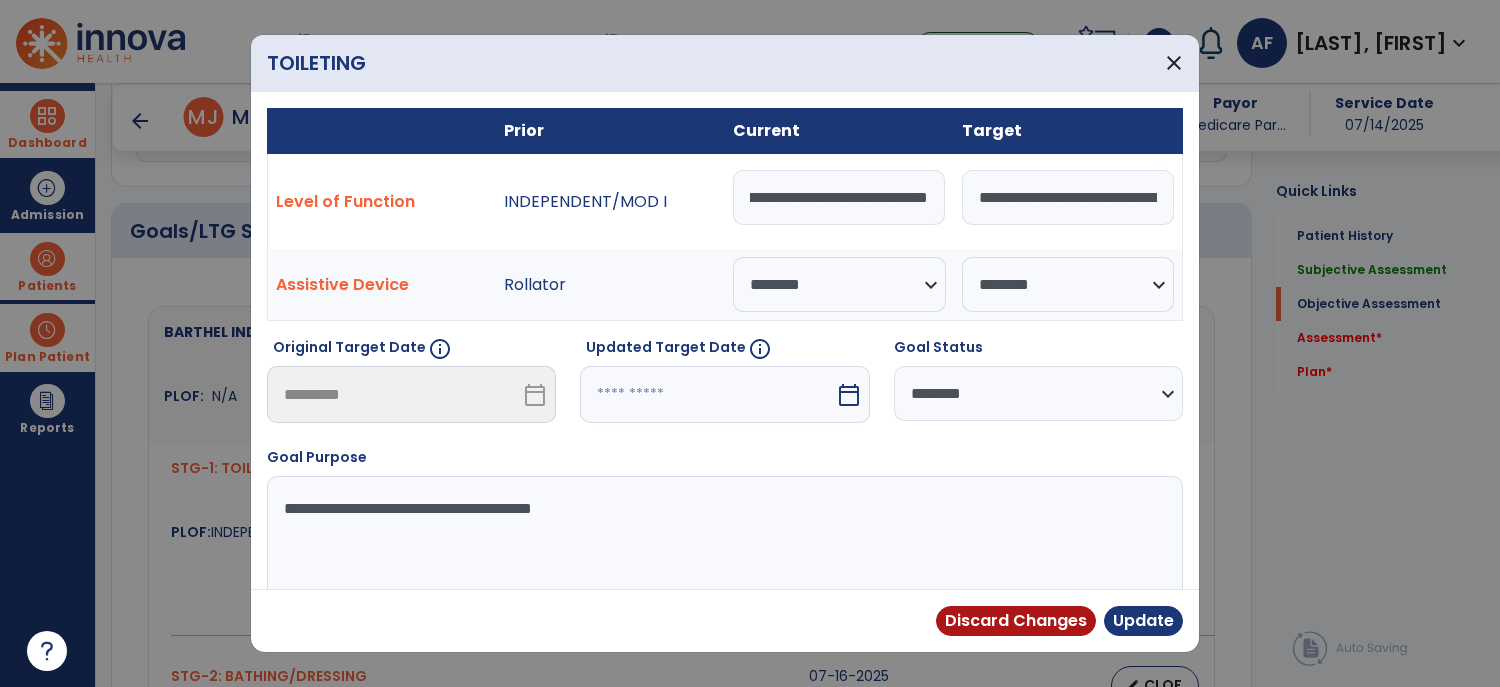 type on "**********" 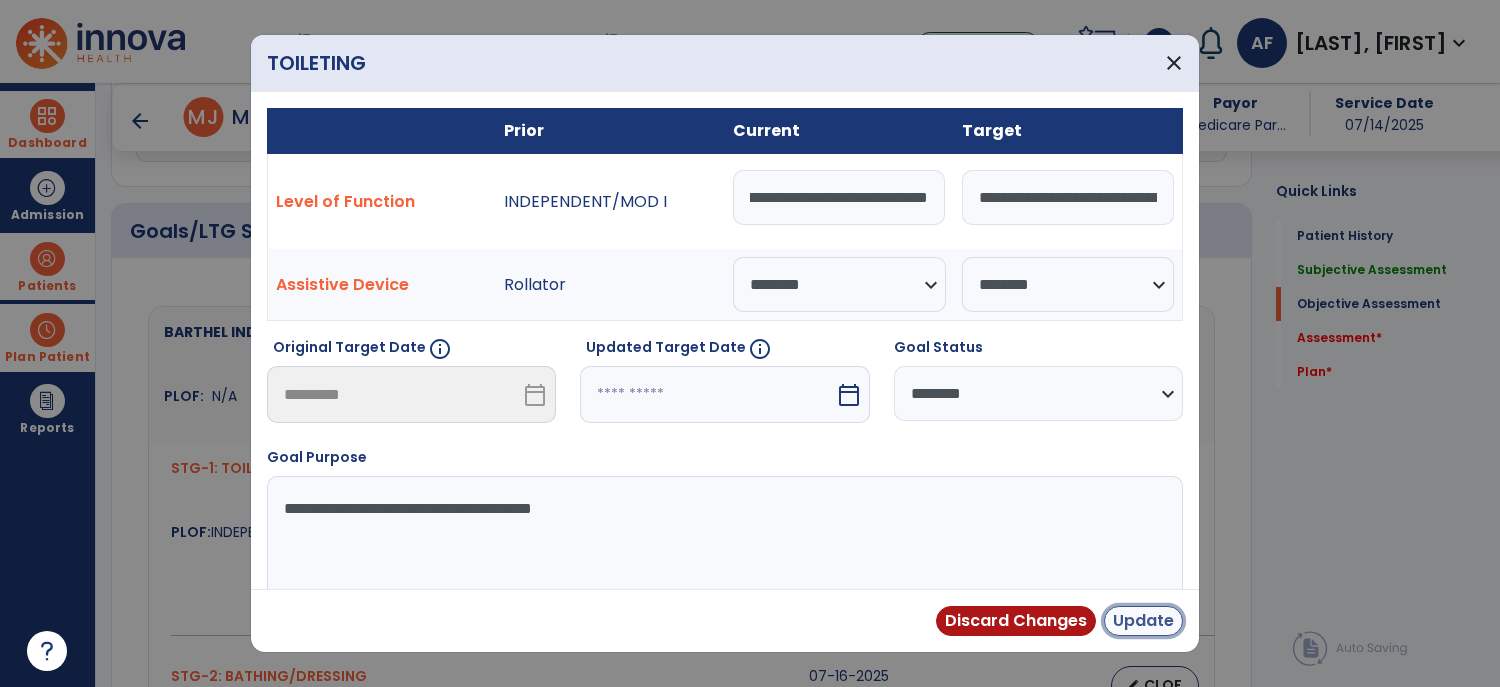 click on "Update" at bounding box center (1143, 621) 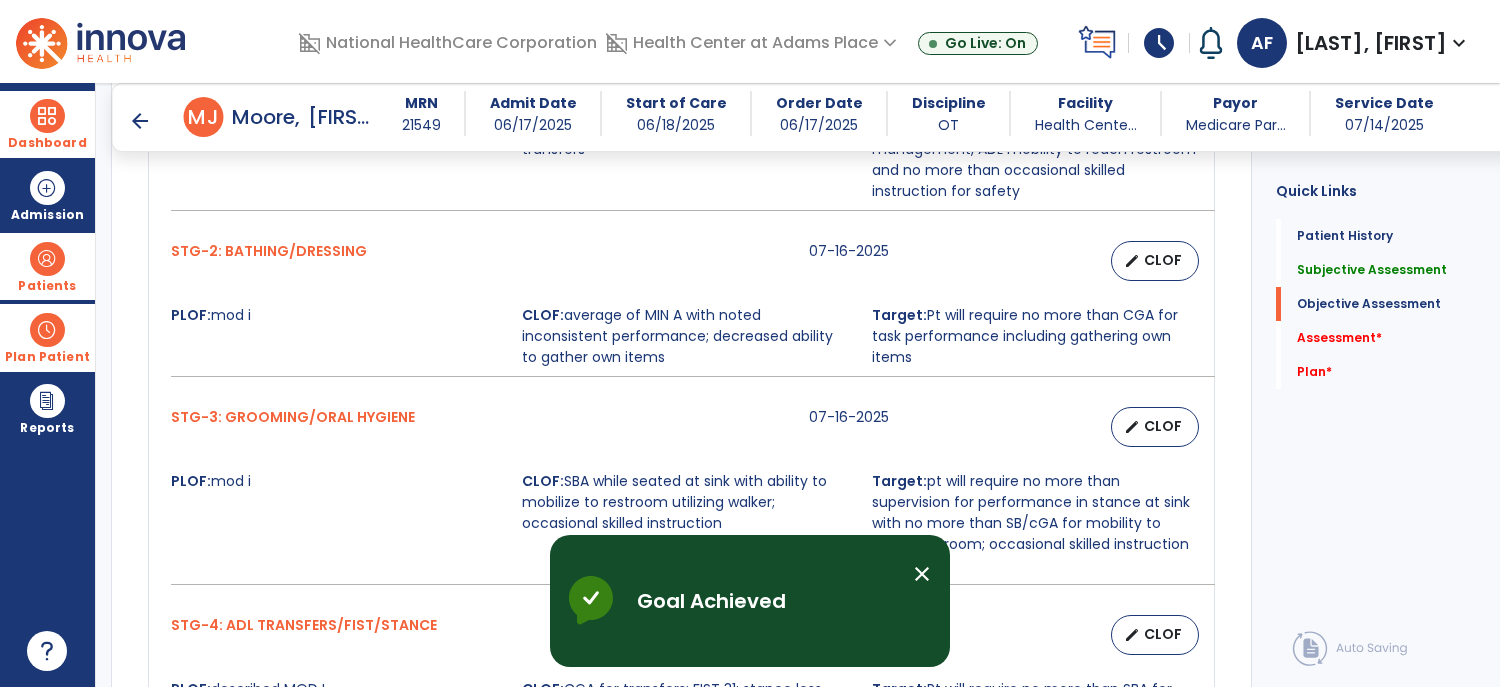scroll, scrollTop: 1290, scrollLeft: 0, axis: vertical 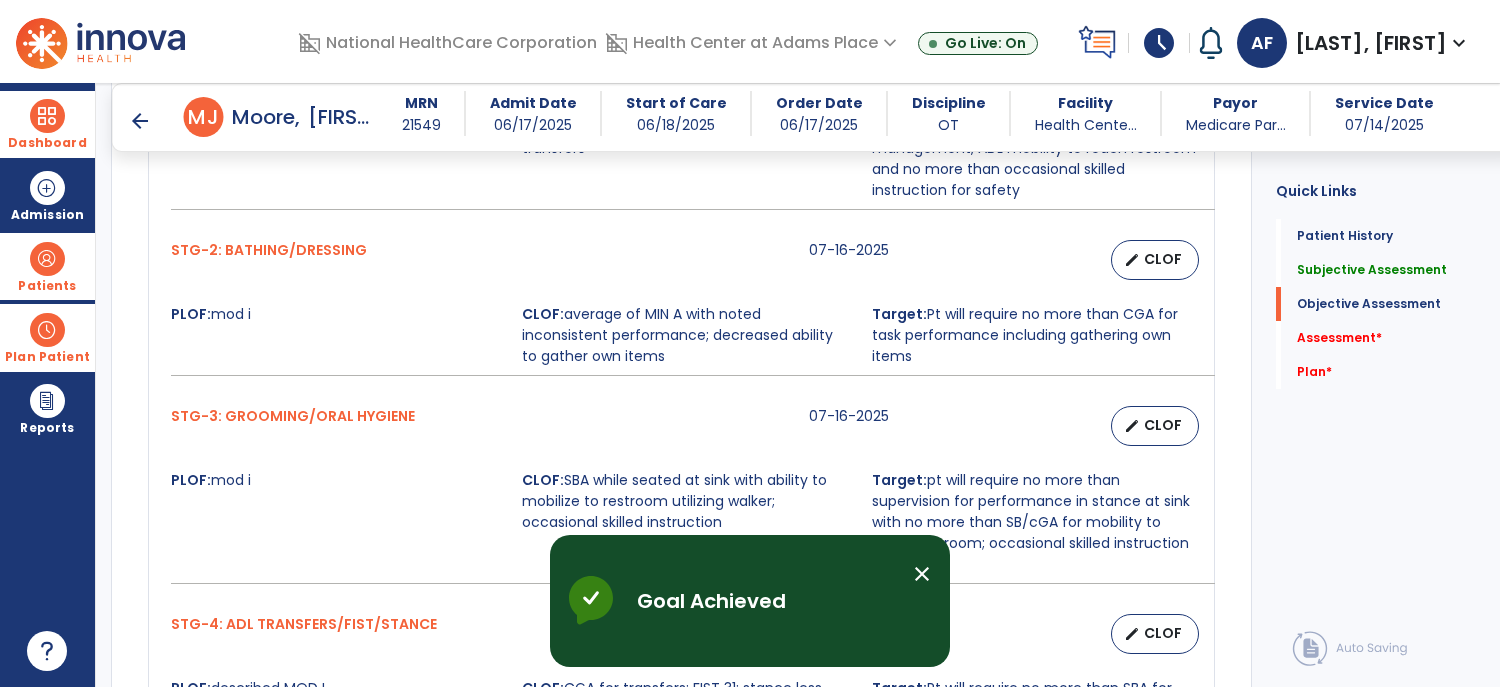 click on "edit   CLOF" at bounding box center (1155, 260) 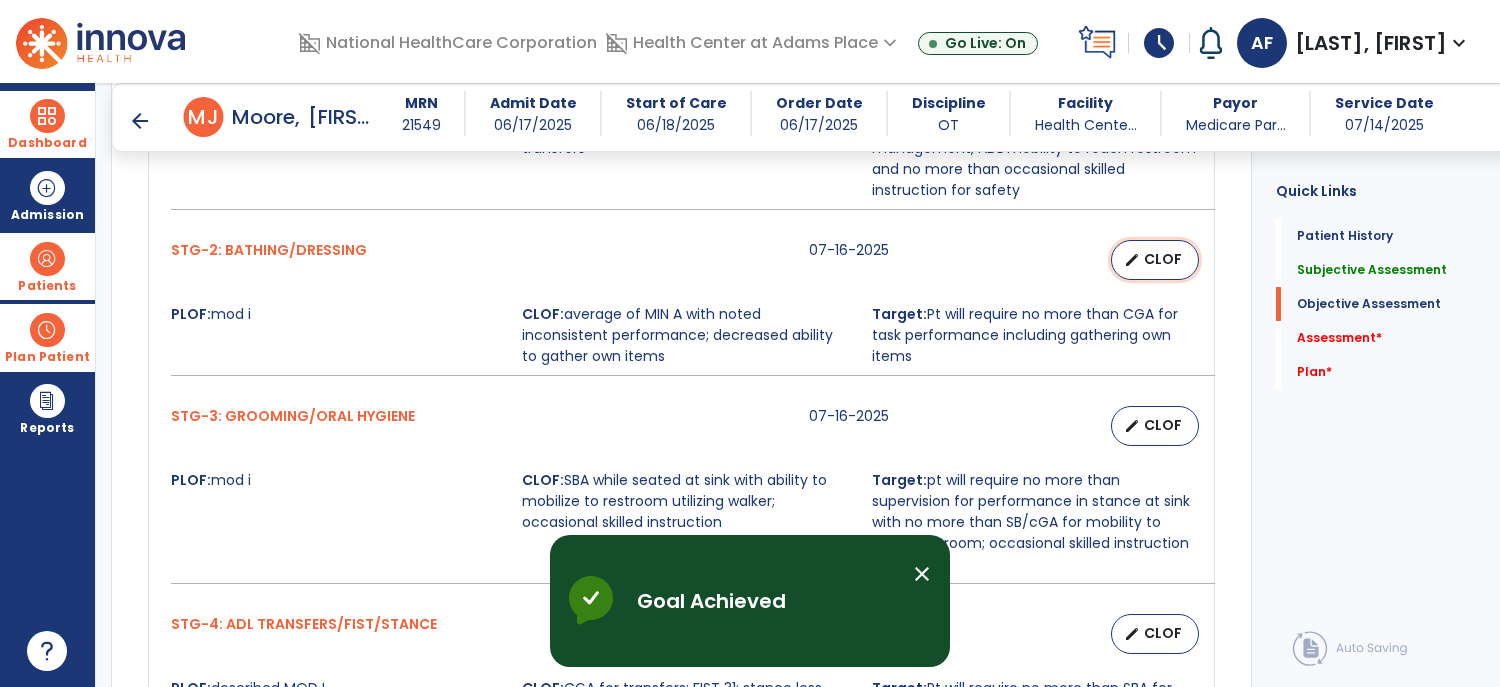 select on "**********" 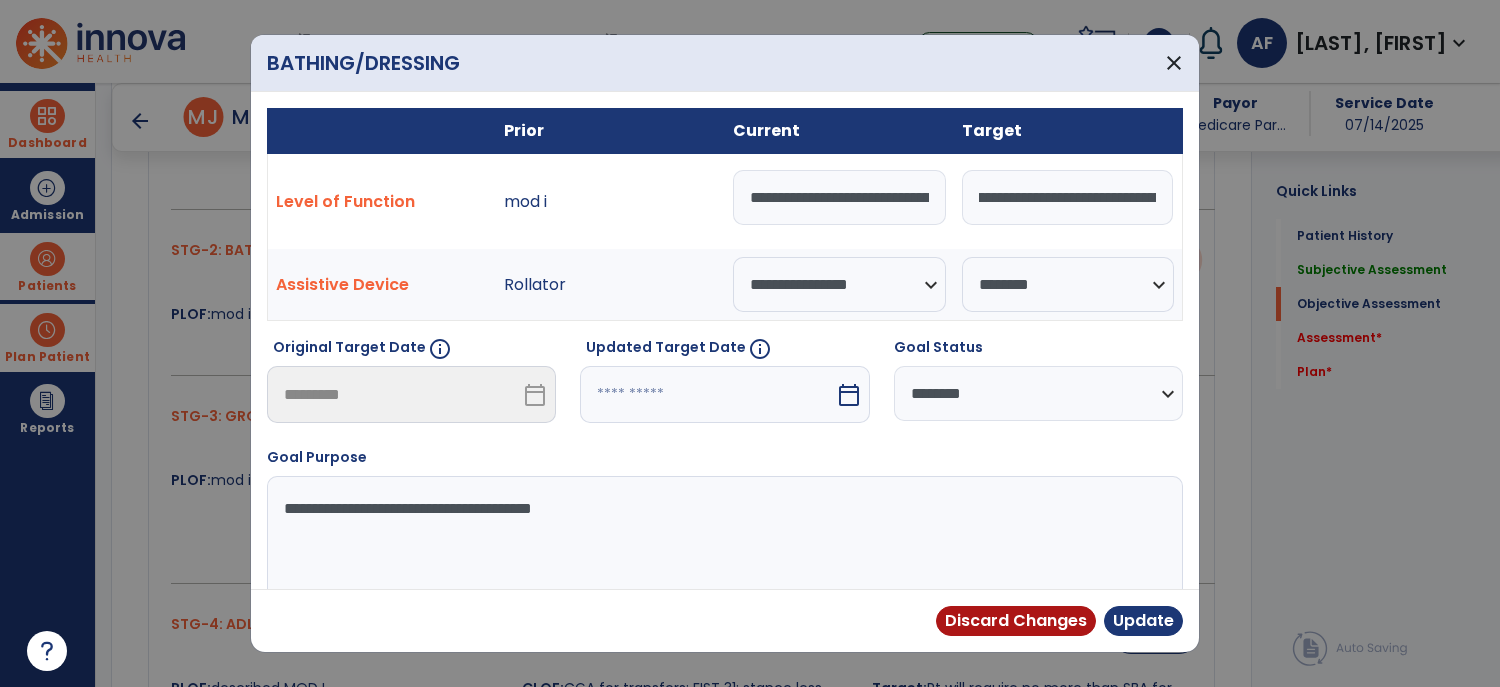scroll, scrollTop: 0, scrollLeft: 230, axis: horizontal 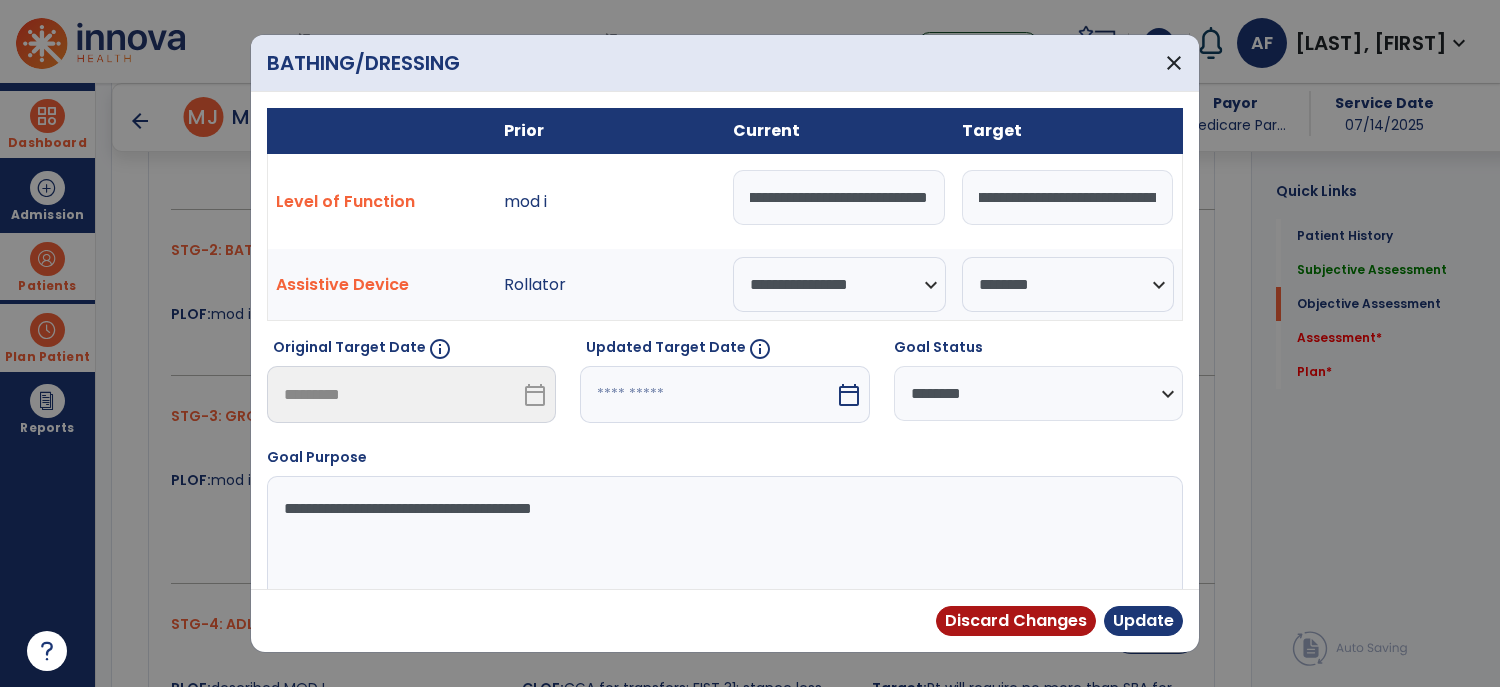 click on "**********" at bounding box center (839, 197) 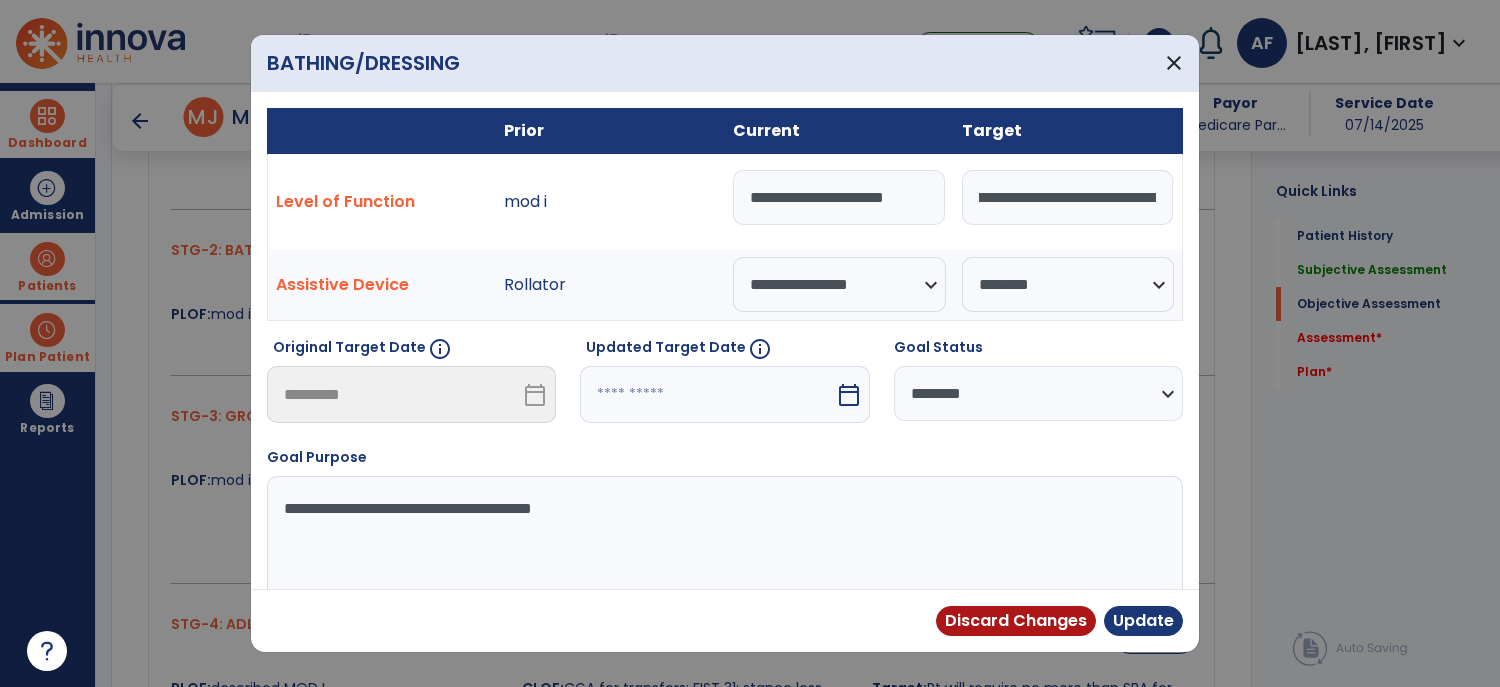 scroll, scrollTop: 0, scrollLeft: 0, axis: both 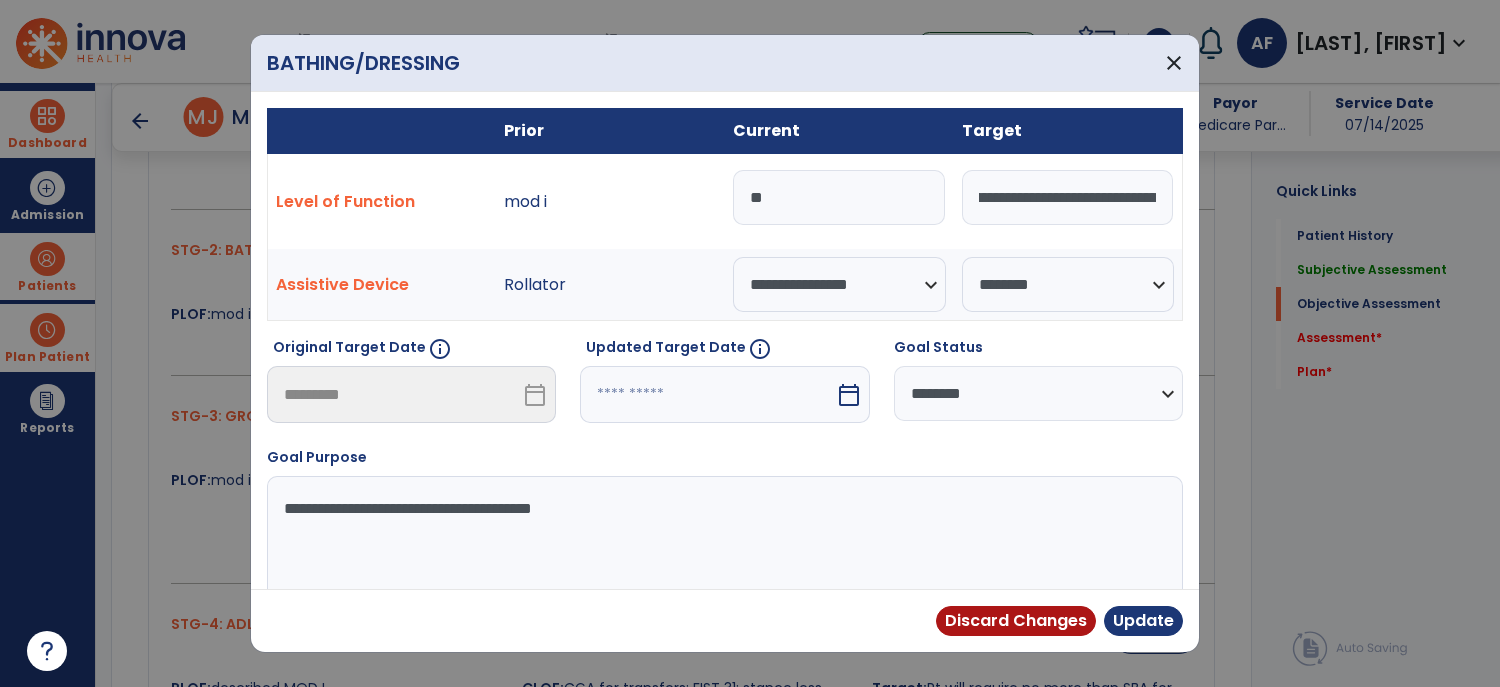 type on "*" 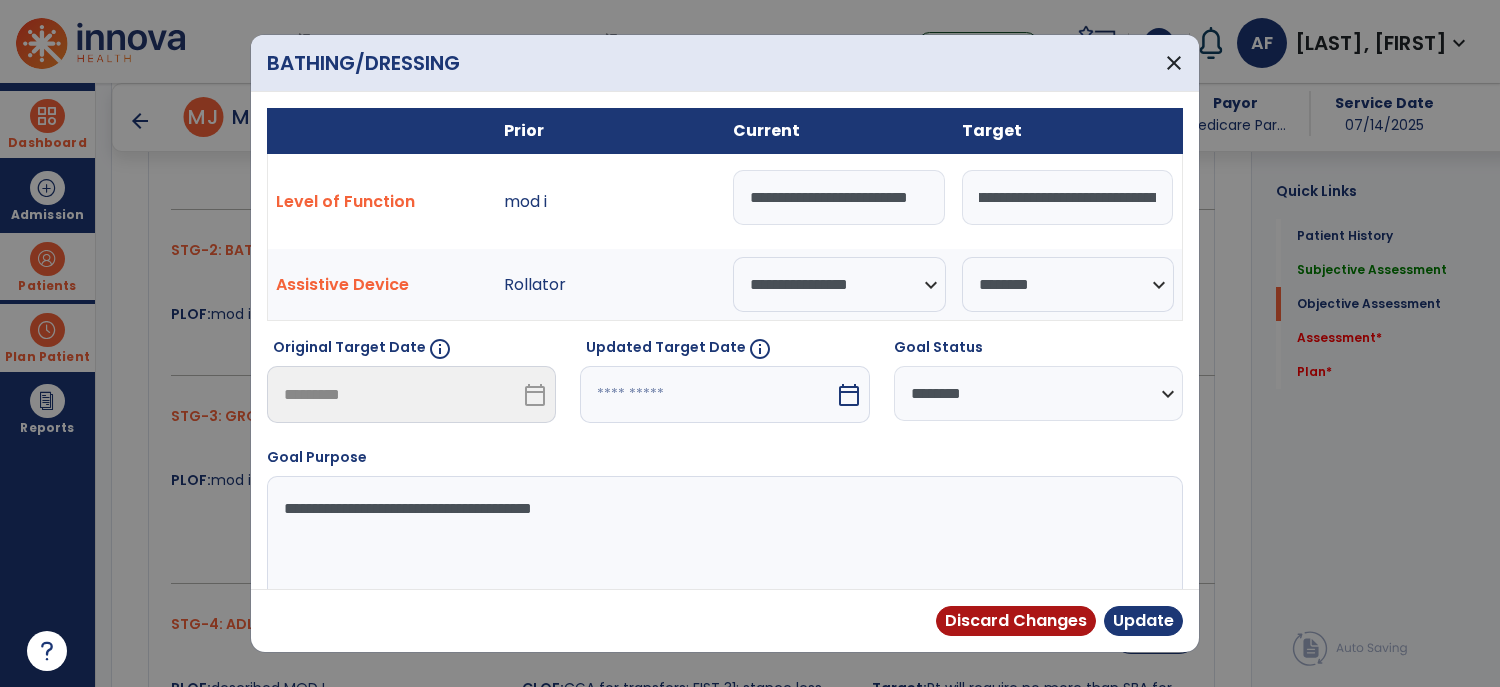 scroll, scrollTop: 0, scrollLeft: 35, axis: horizontal 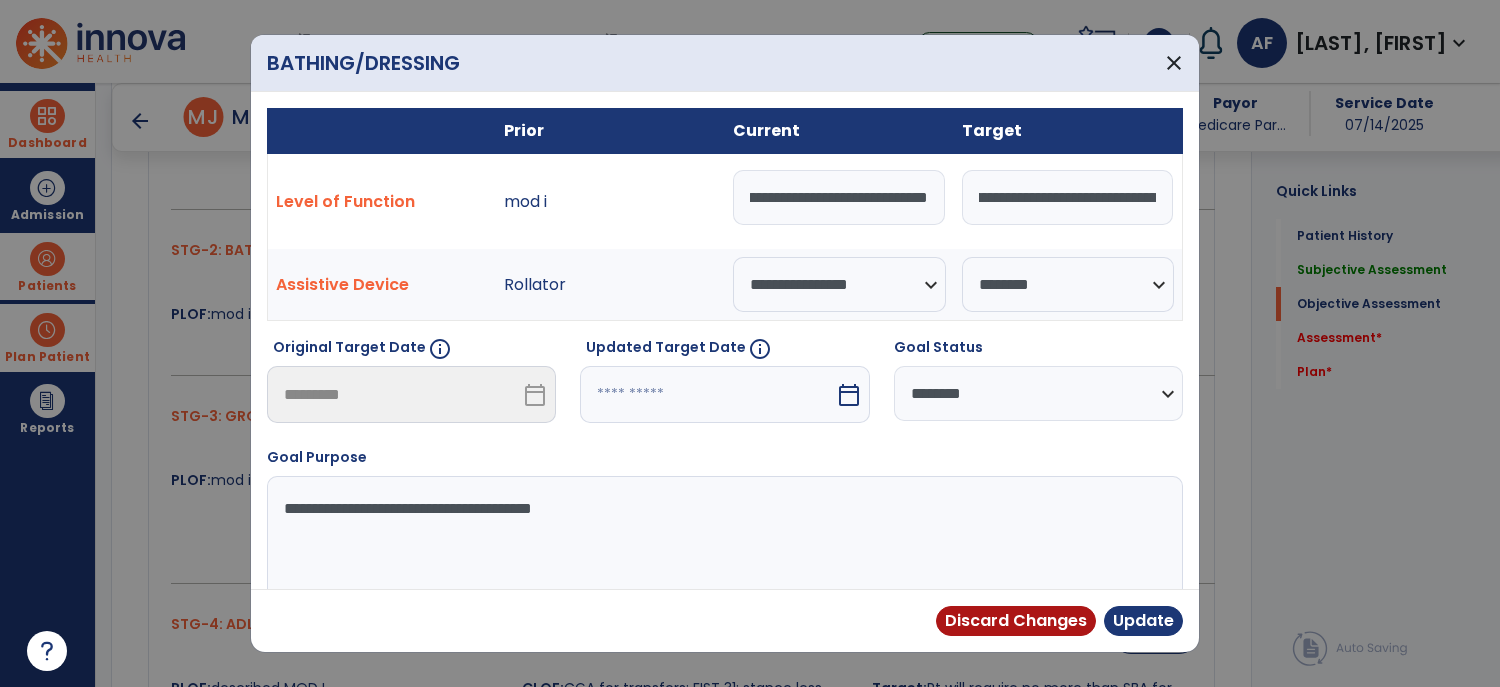 click on "**********" at bounding box center [839, 197] 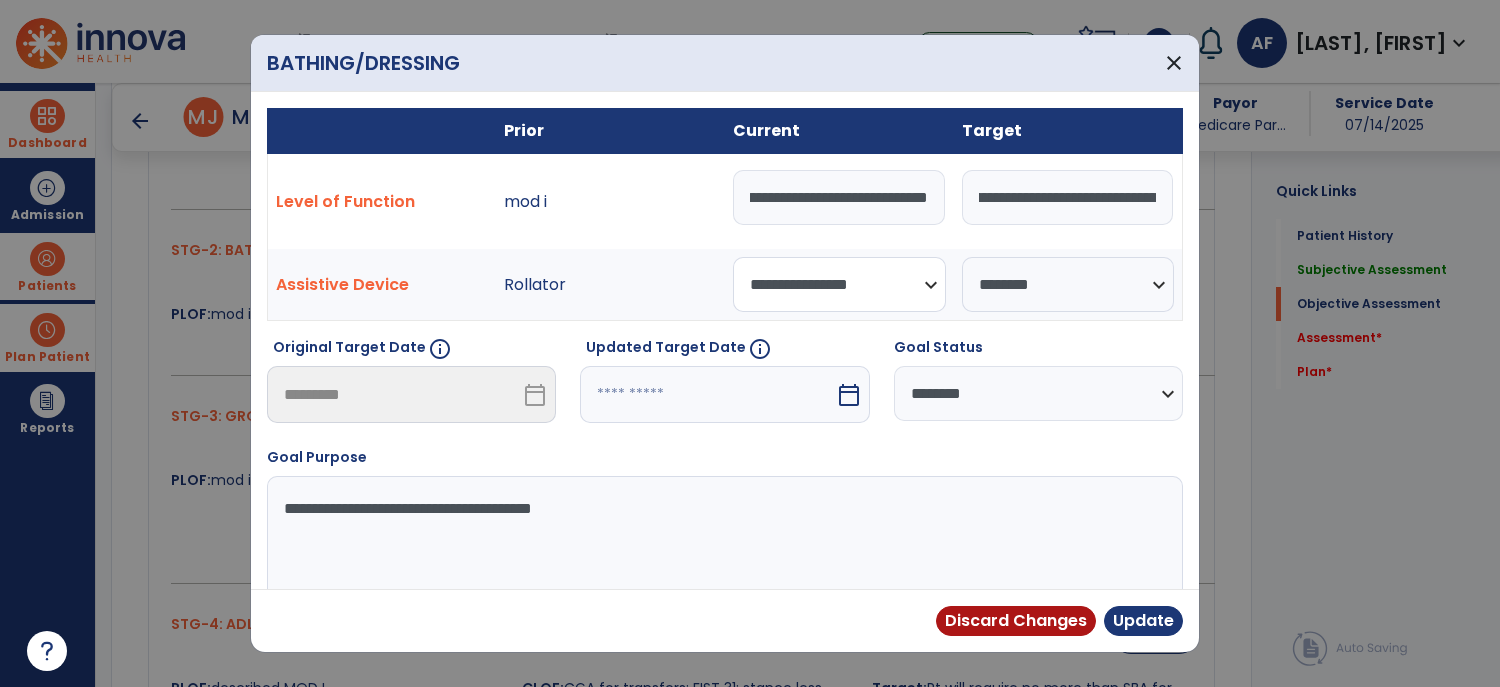 click on "**********" at bounding box center [839, 284] 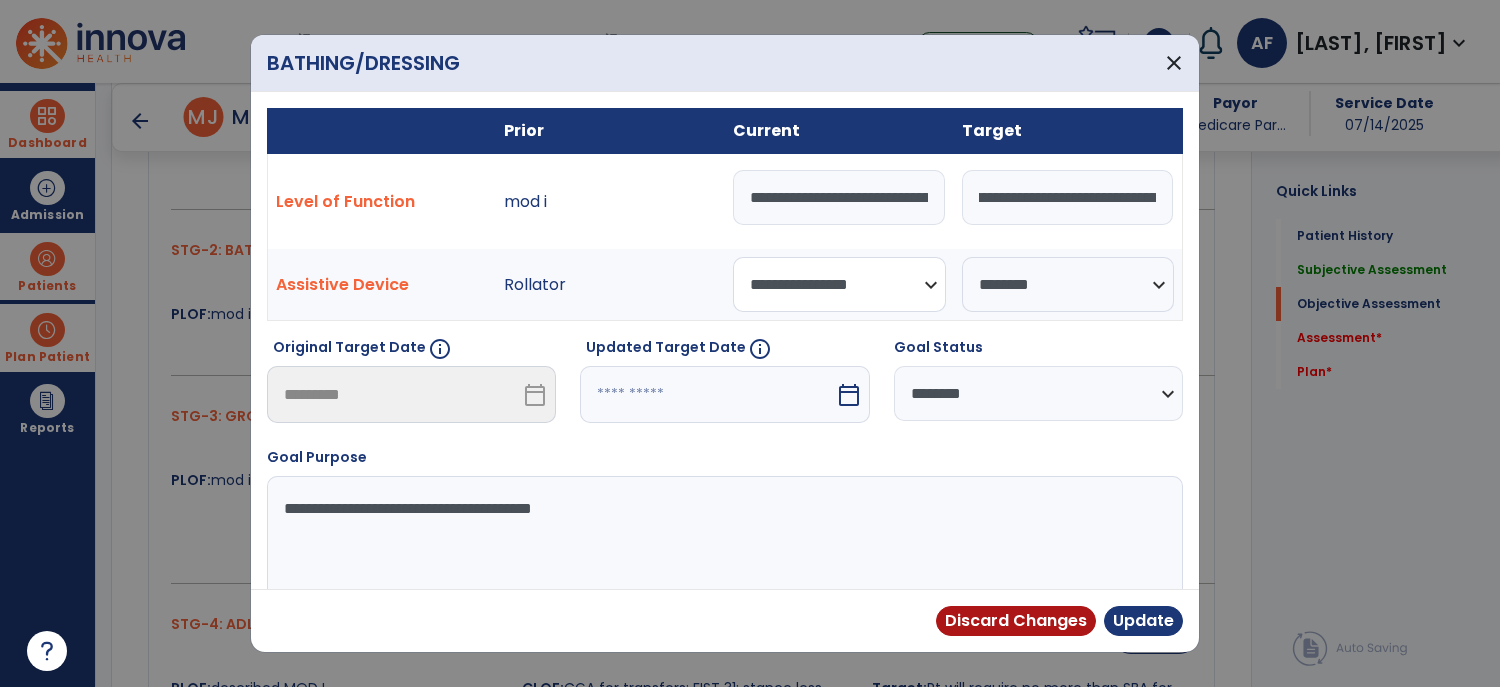select on "********" 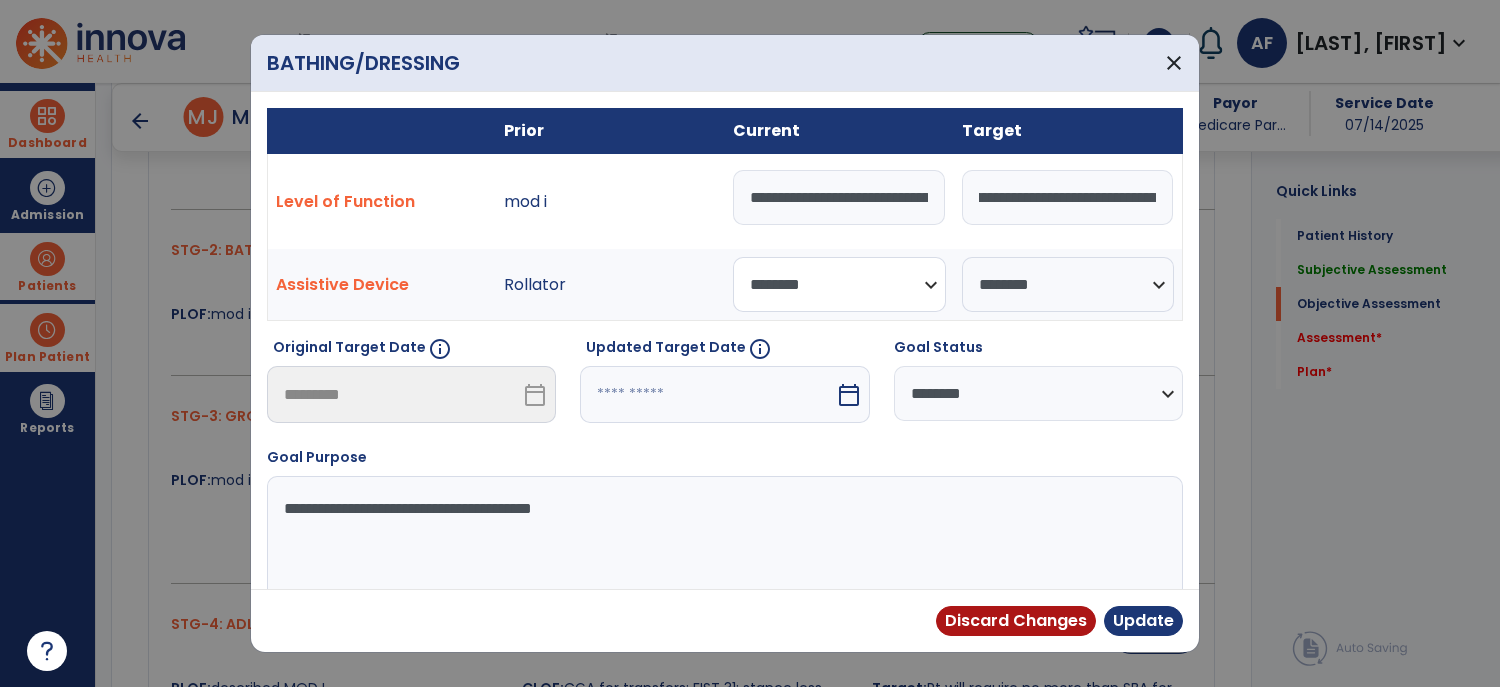 click on "**********" at bounding box center [839, 284] 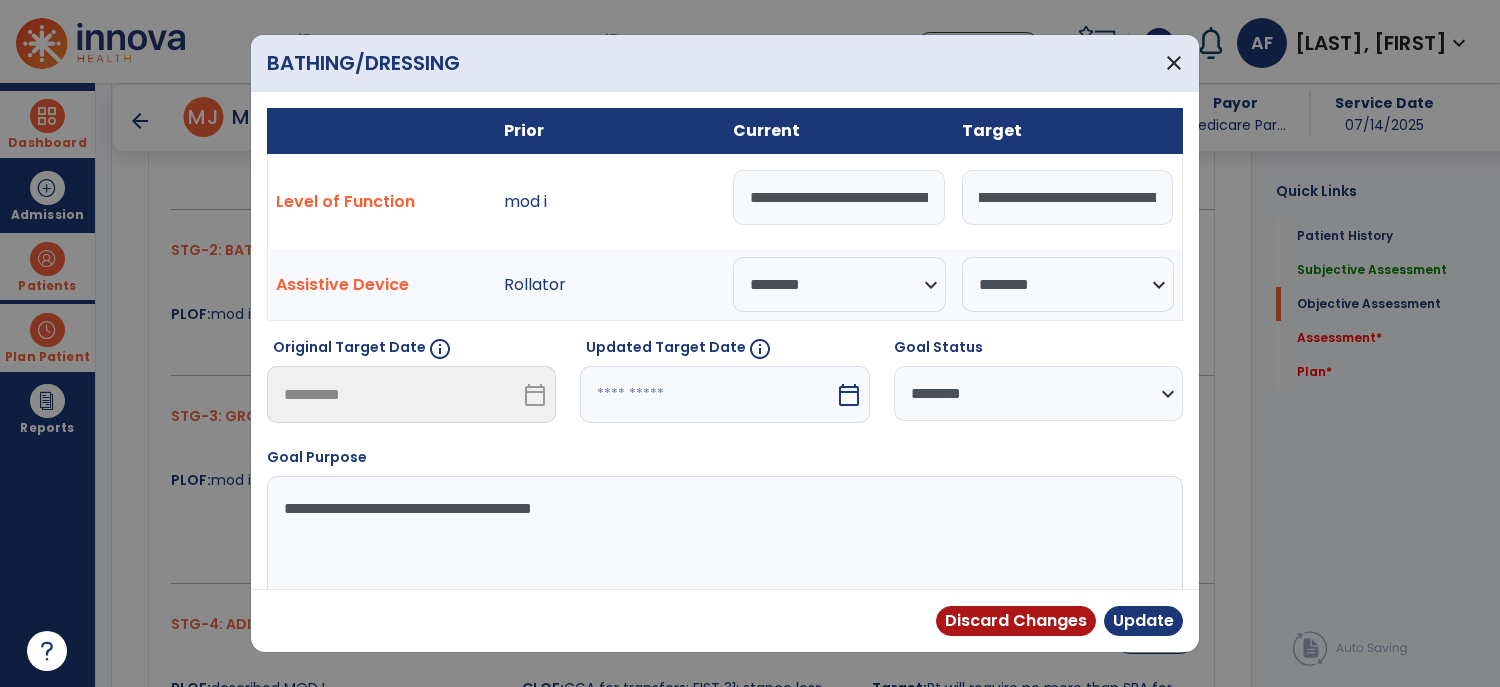 click on "**********" at bounding box center [1038, 393] 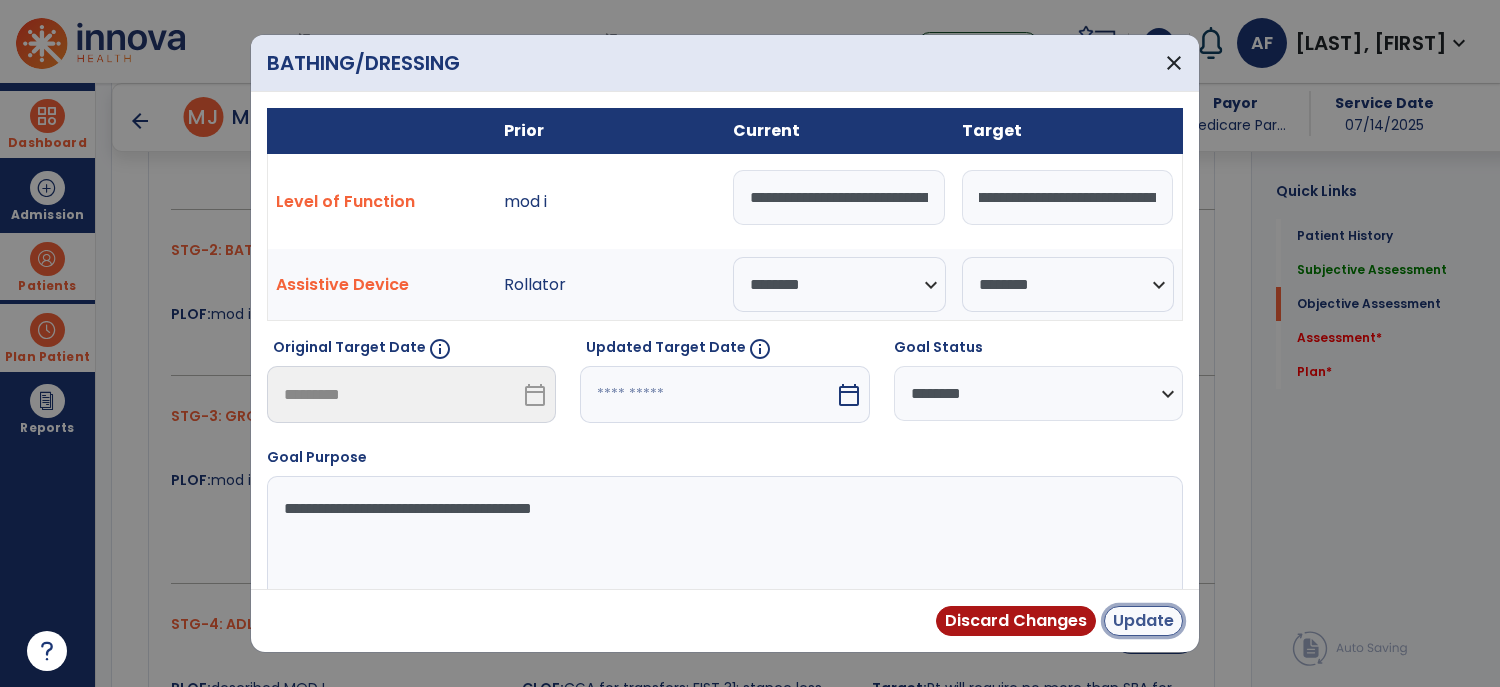 click on "Update" at bounding box center (1143, 621) 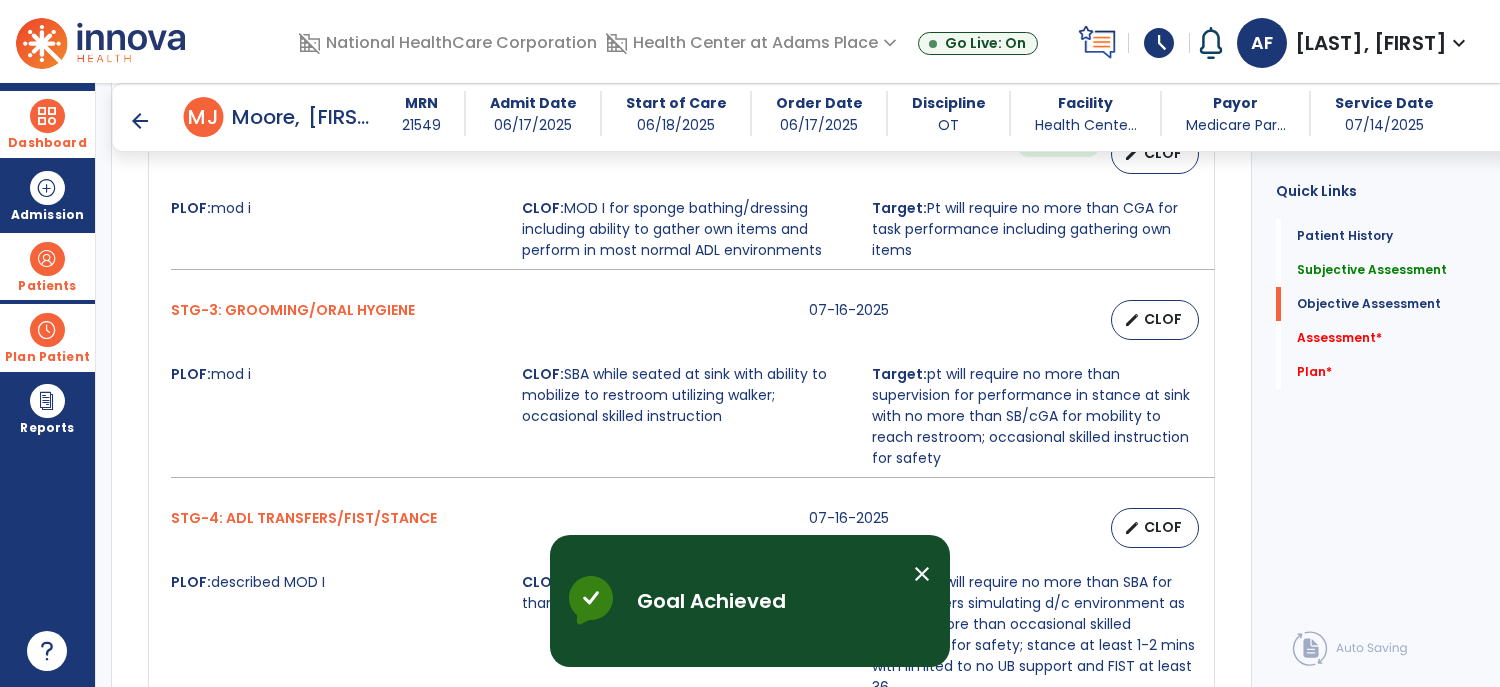 scroll, scrollTop: 1397, scrollLeft: 0, axis: vertical 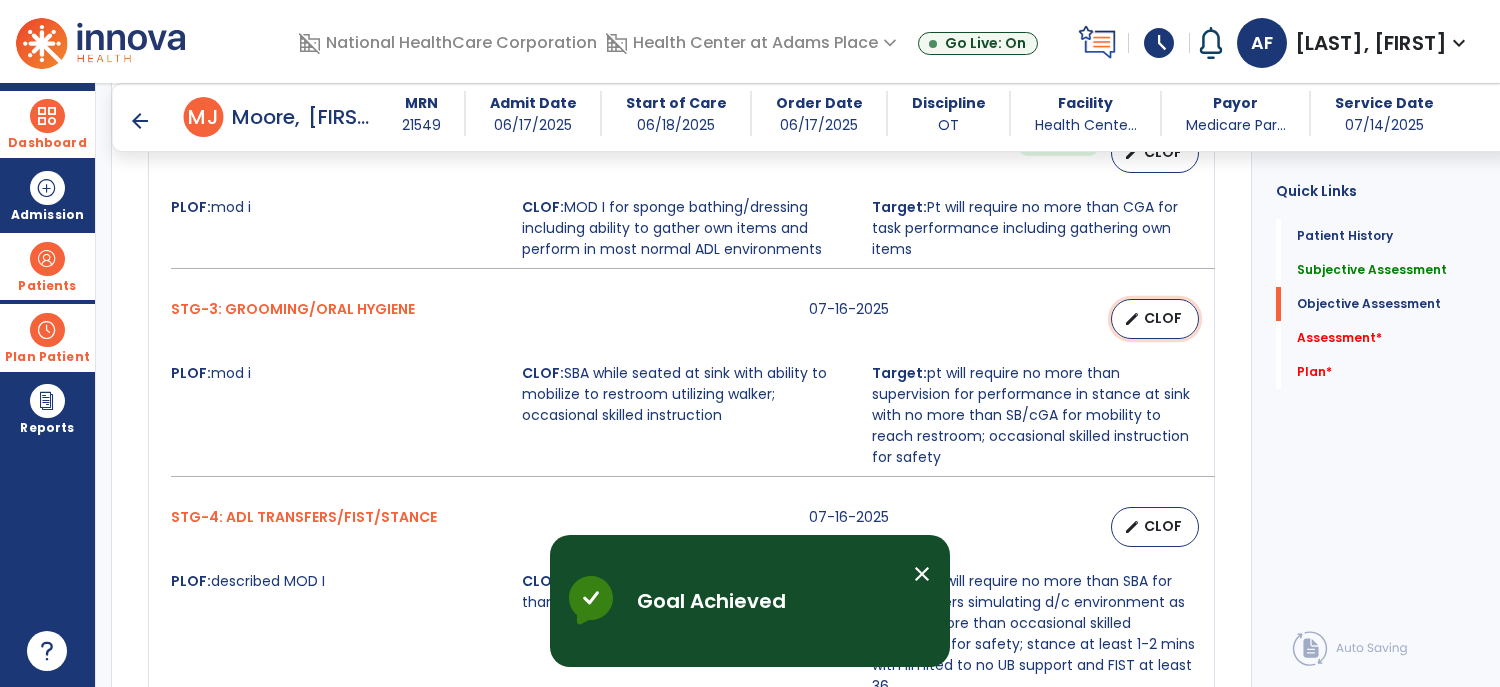 click on "CLOF" at bounding box center (1163, 318) 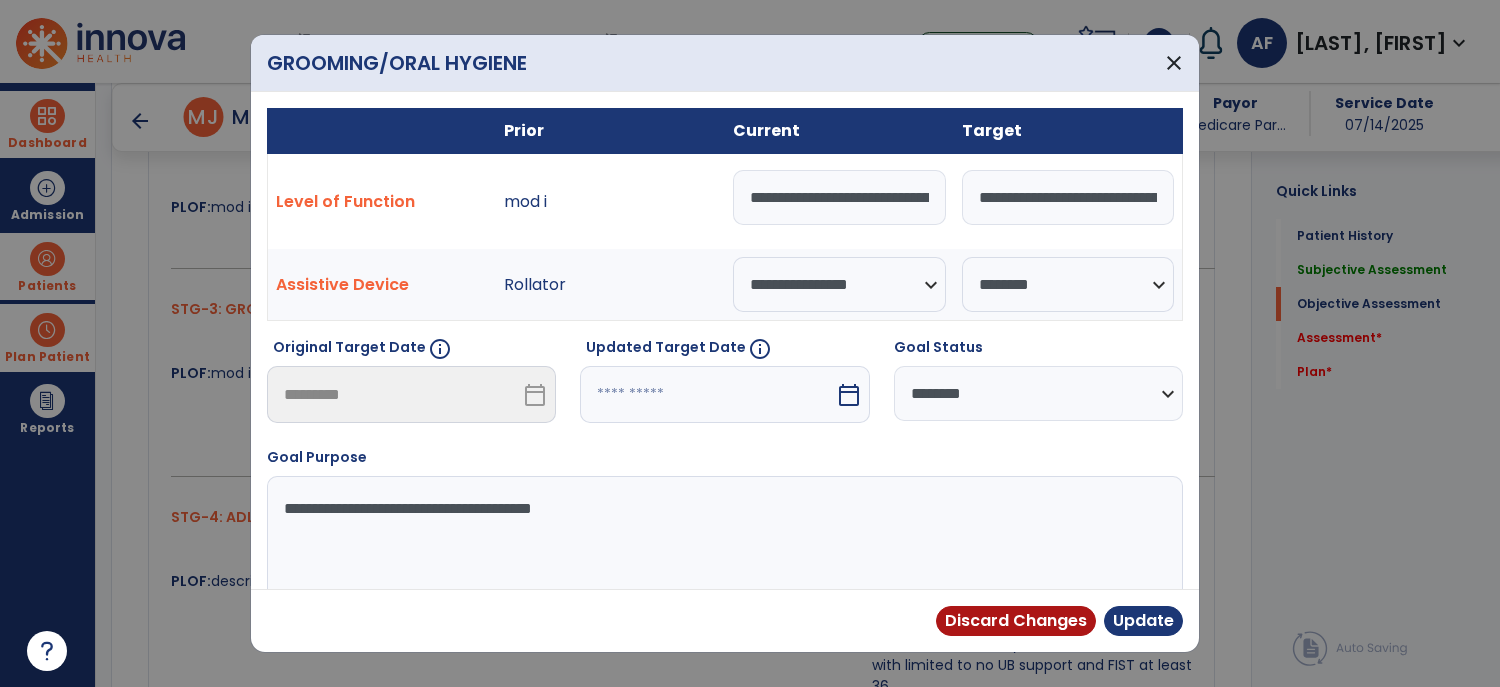click on "**********" at bounding box center (839, 197) 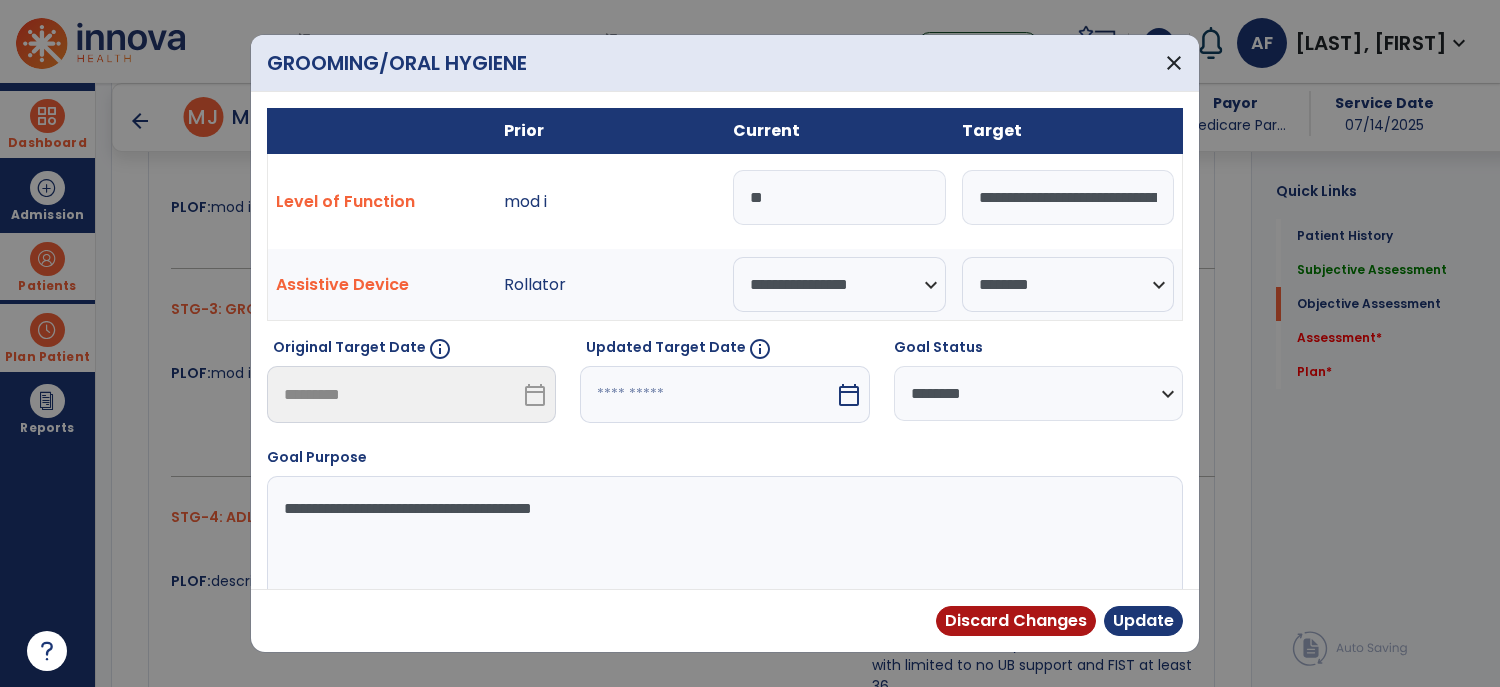 type on "*" 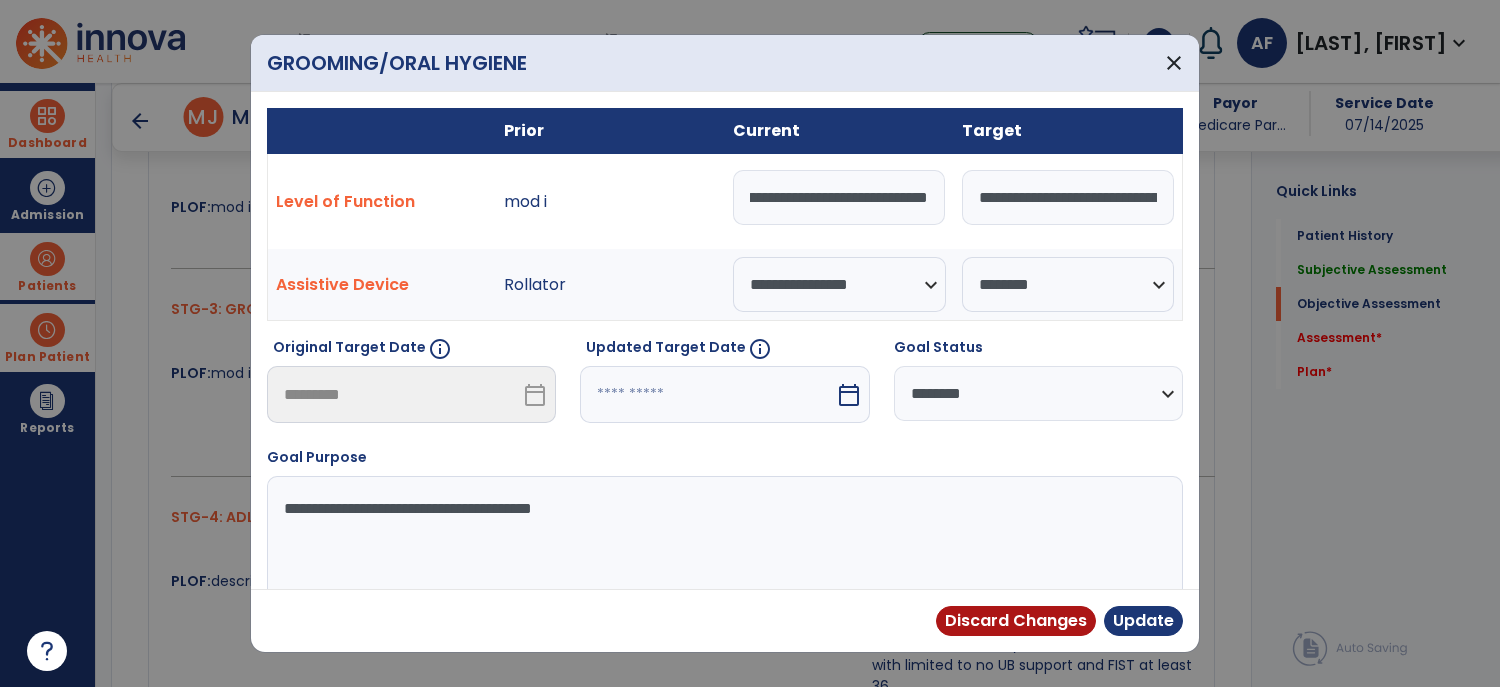 scroll, scrollTop: 0, scrollLeft: 538, axis: horizontal 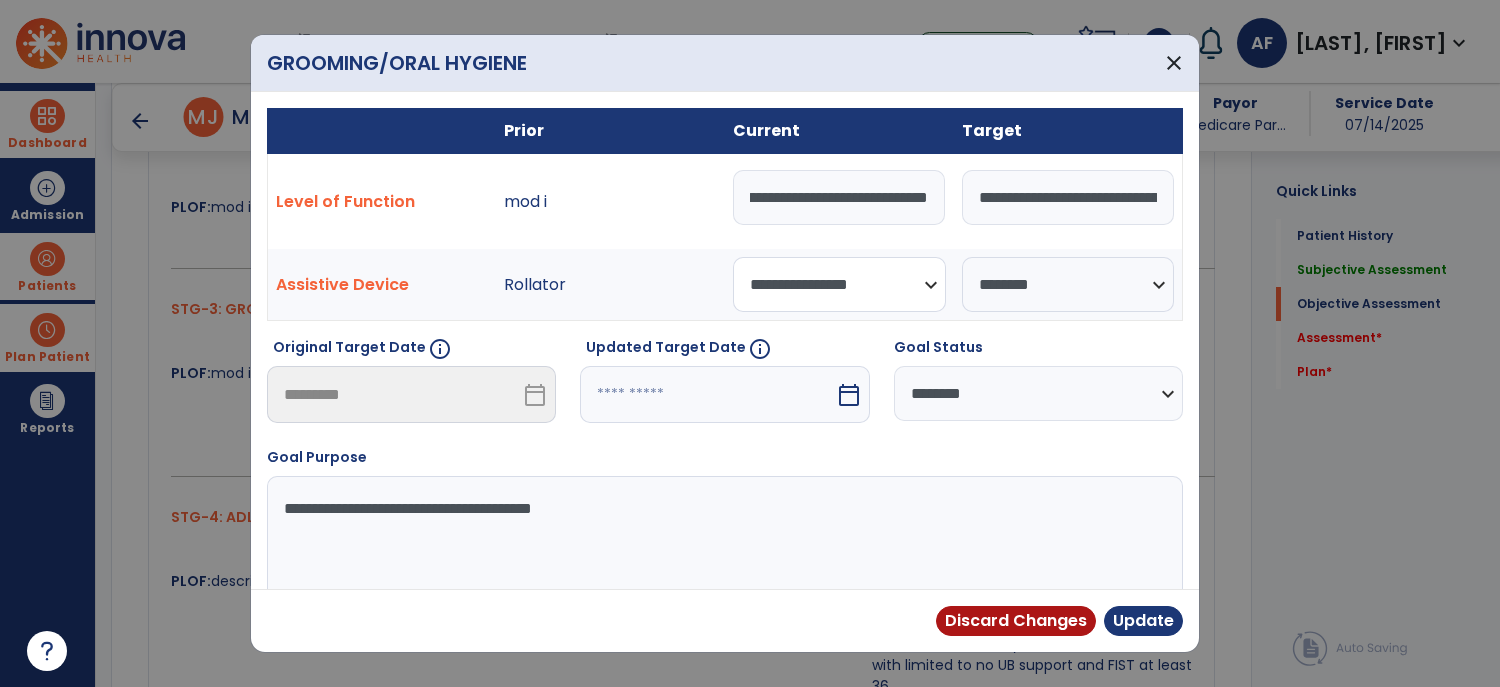 click on "**********" at bounding box center (839, 284) 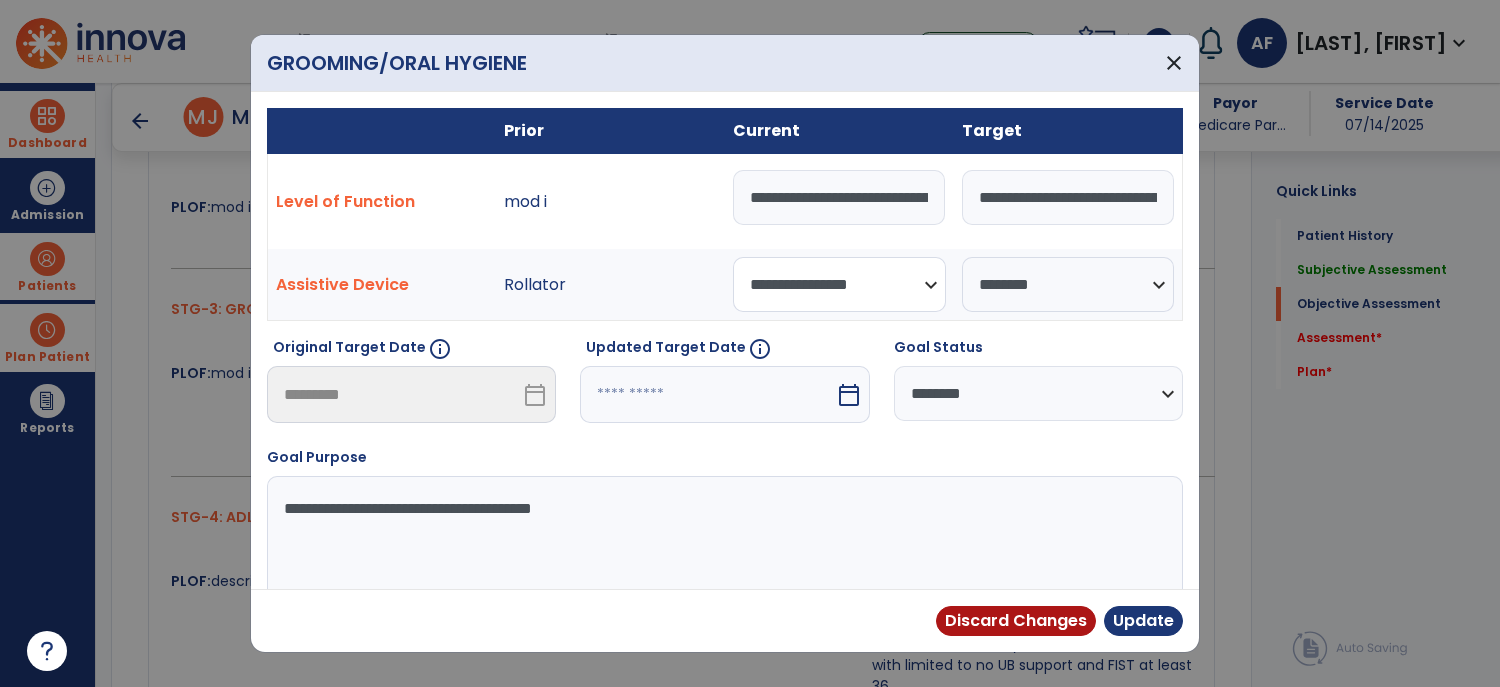 select on "********" 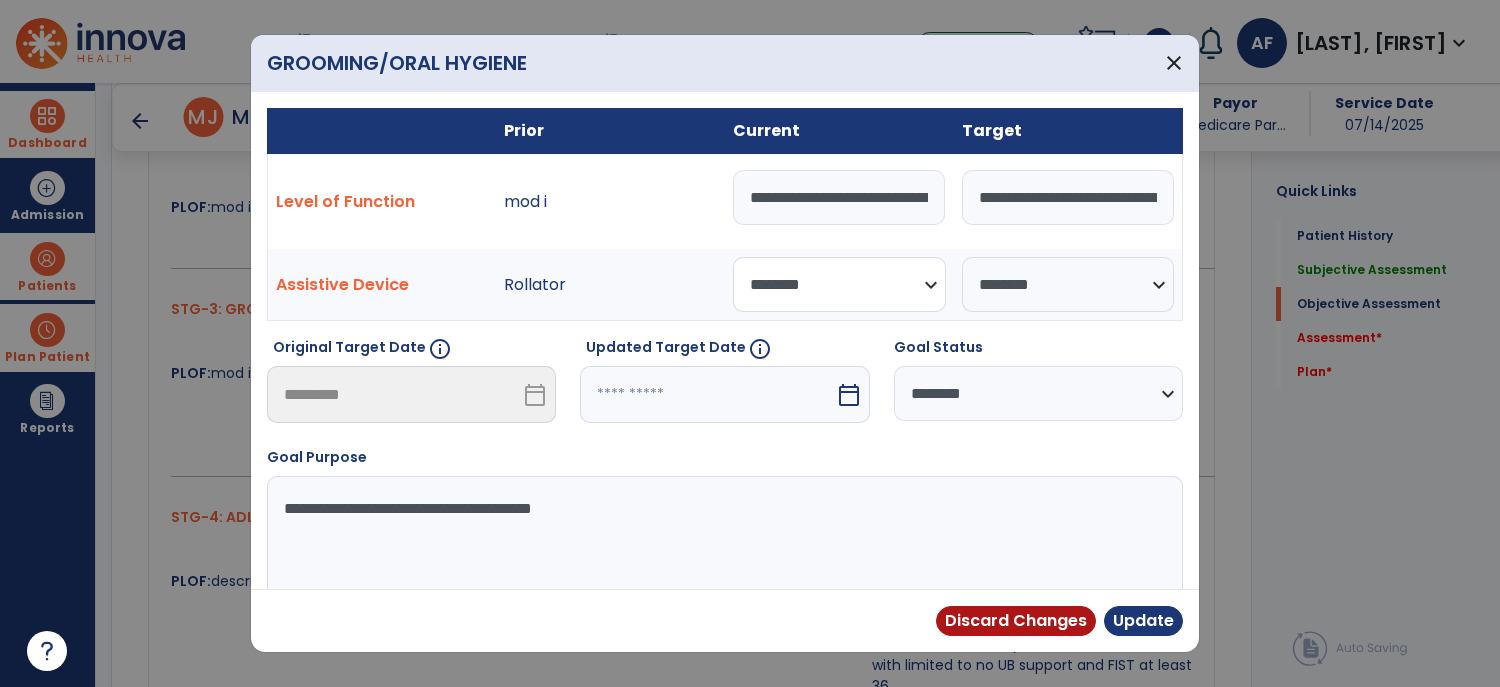 click on "**********" at bounding box center [839, 284] 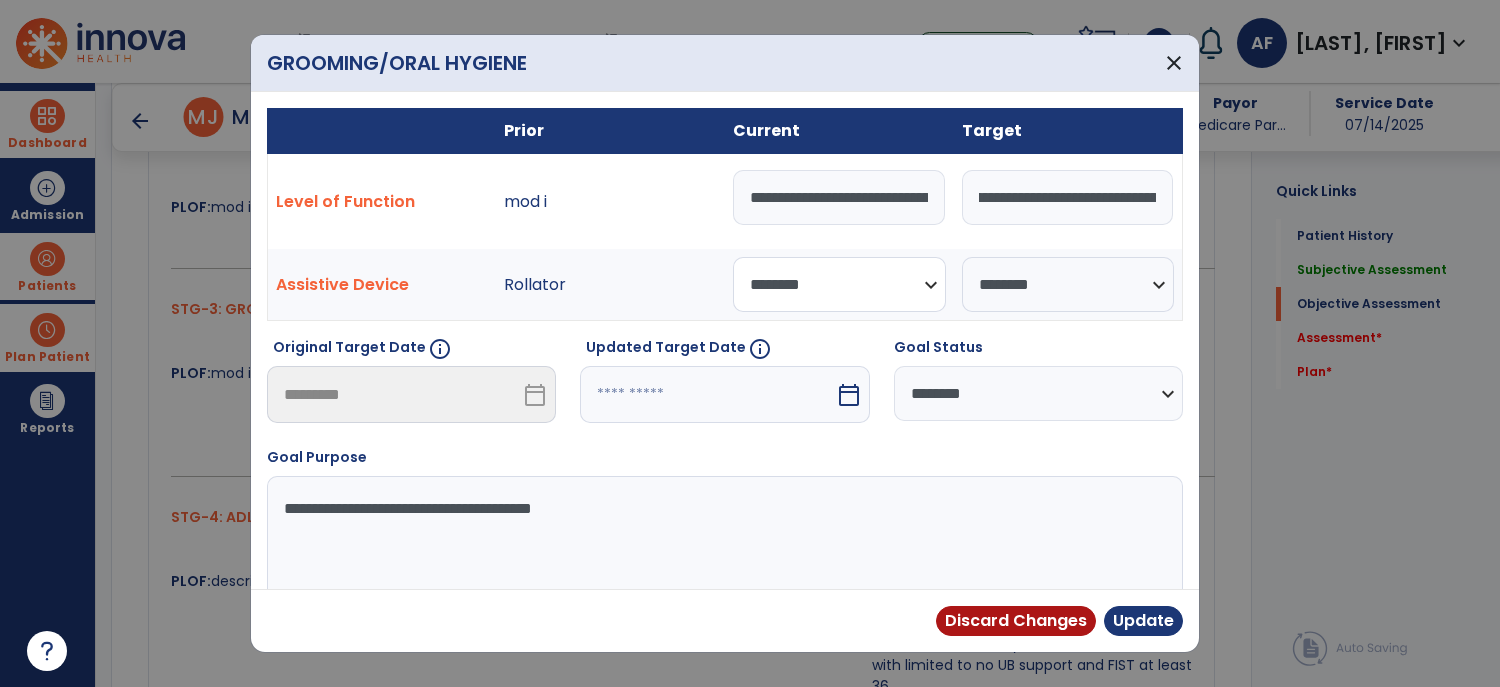 scroll, scrollTop: 0, scrollLeft: 236, axis: horizontal 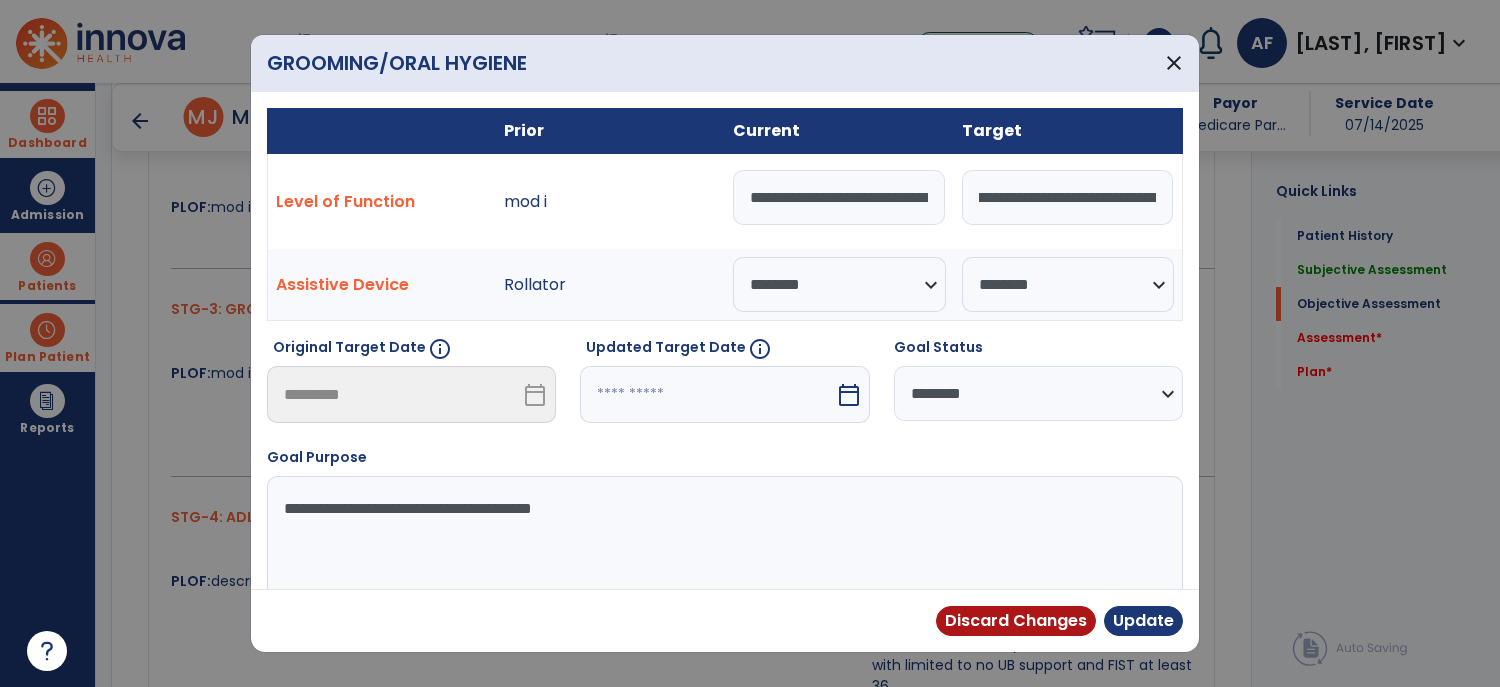 click on "**********" at bounding box center [1038, 393] 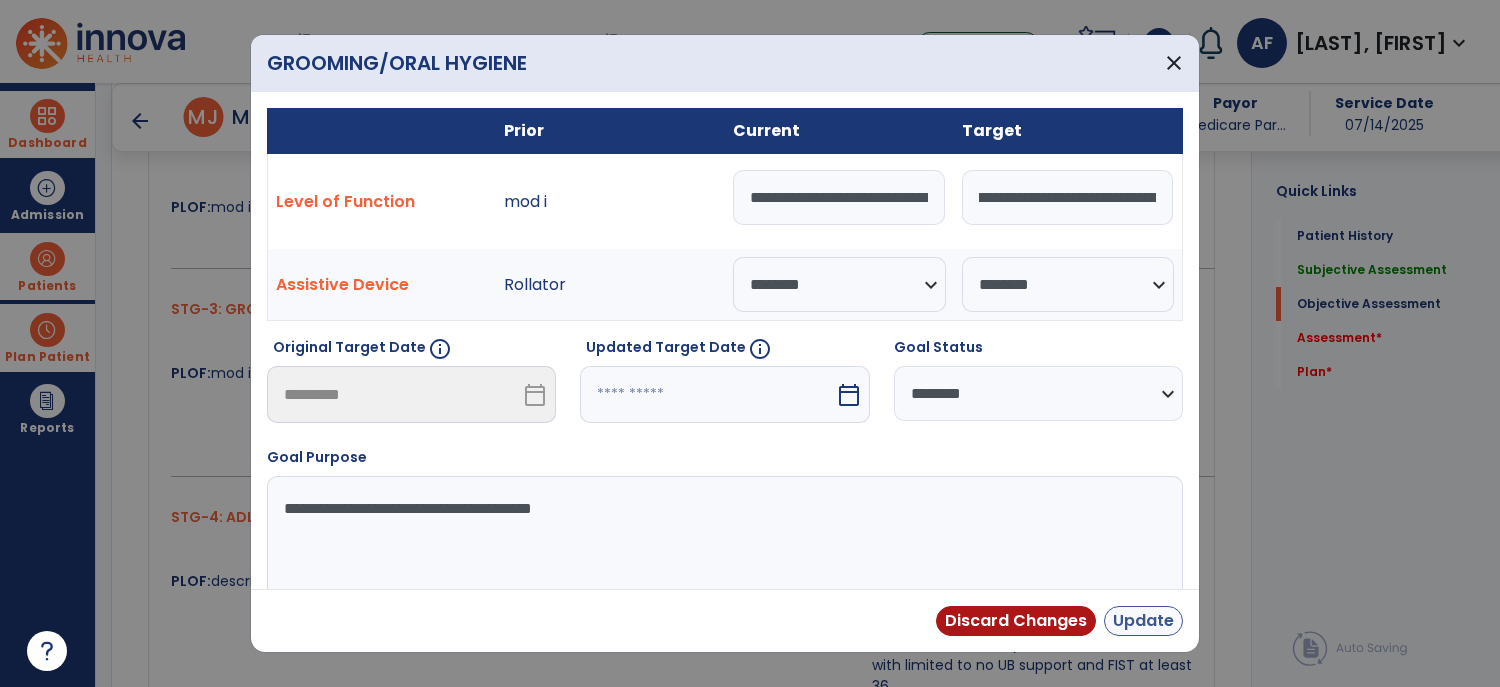 click on "Update" at bounding box center [1143, 621] 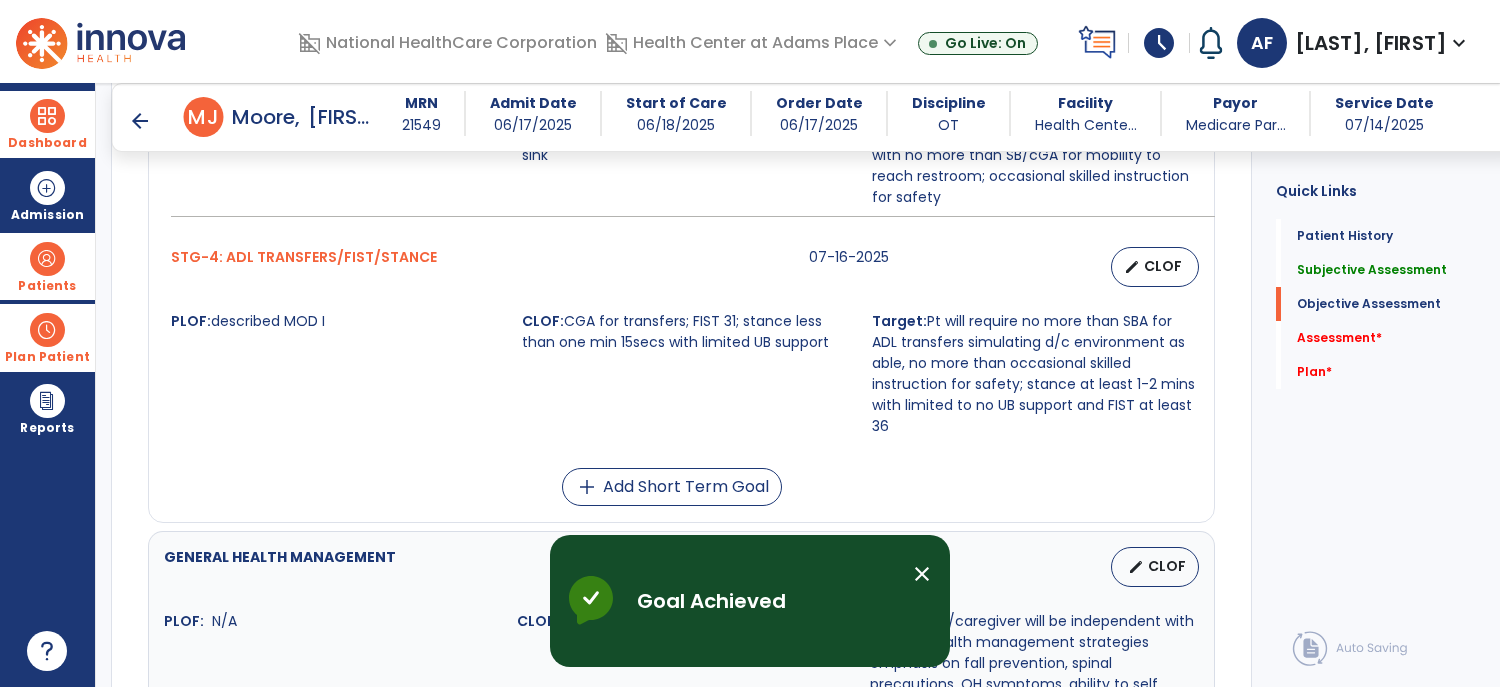 scroll, scrollTop: 1665, scrollLeft: 0, axis: vertical 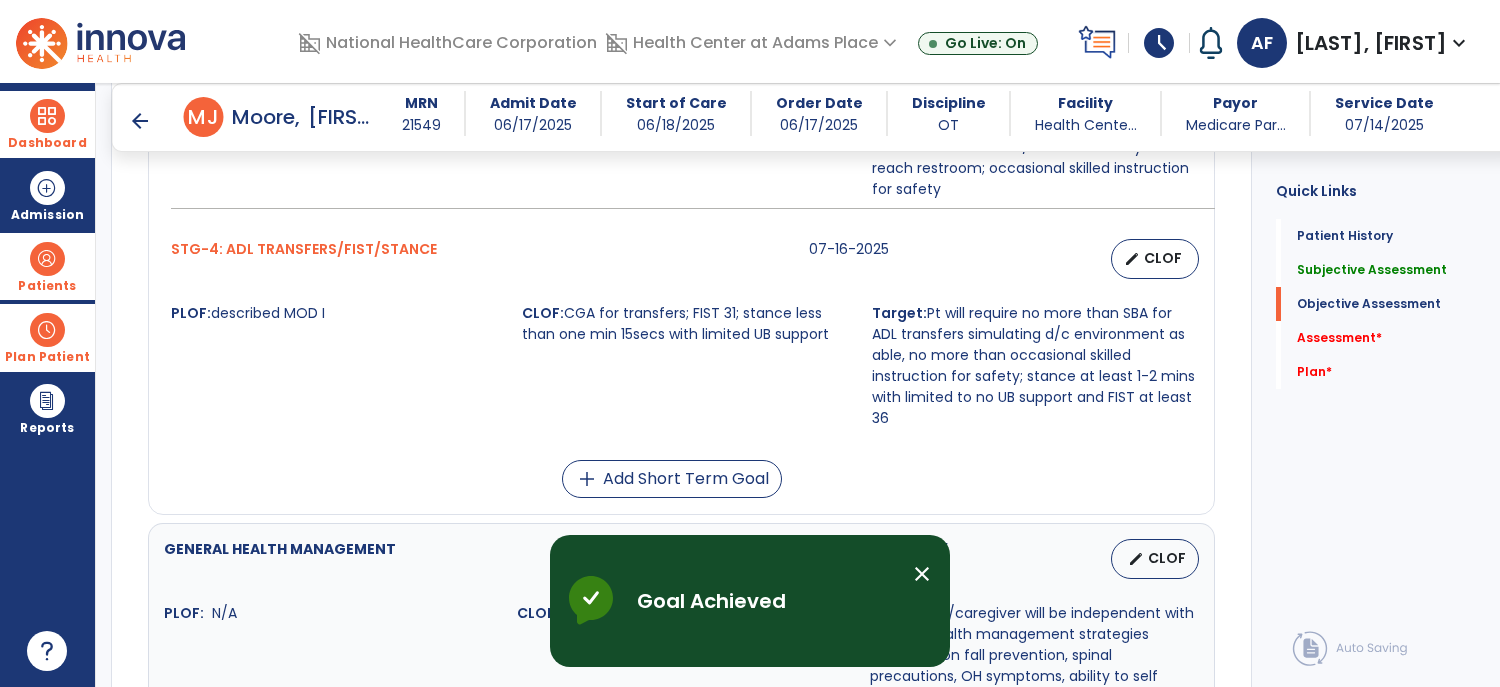 click on "CLOF" at bounding box center (1163, 258) 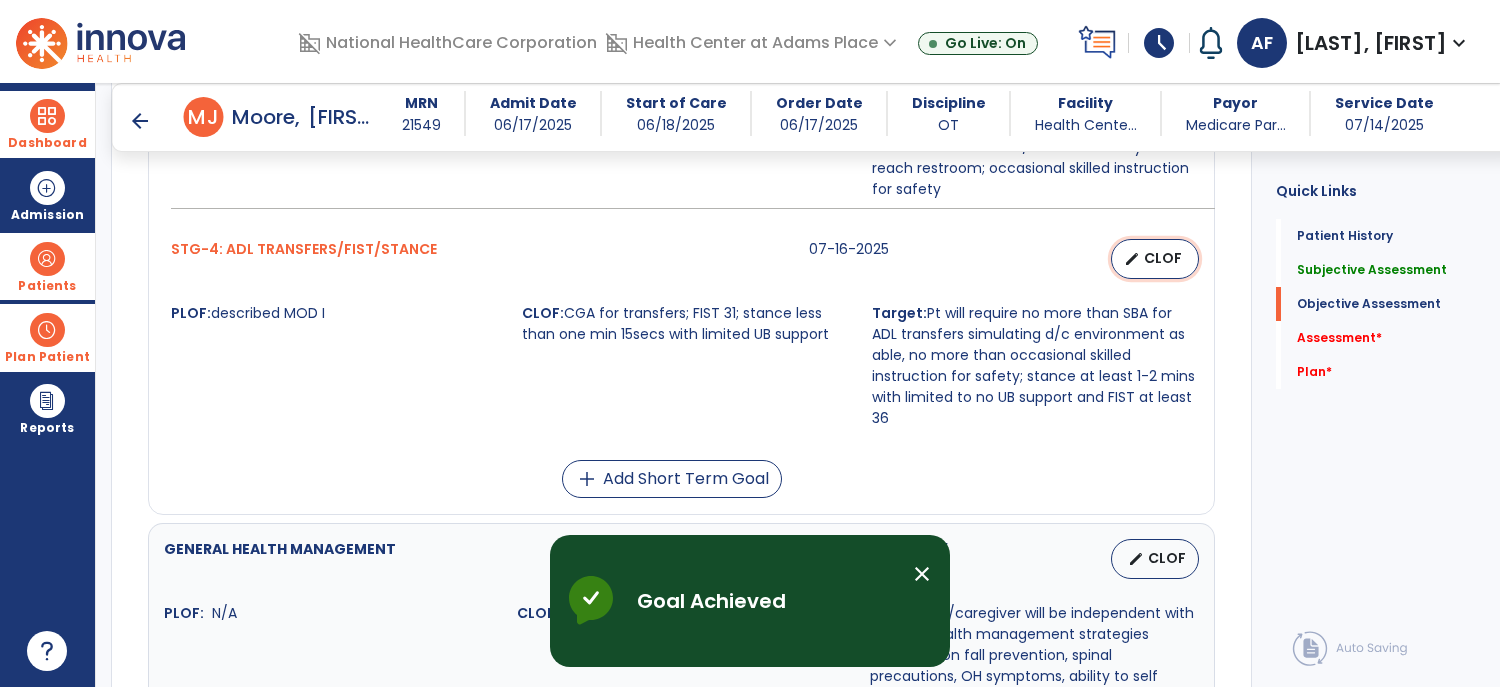 select on "****" 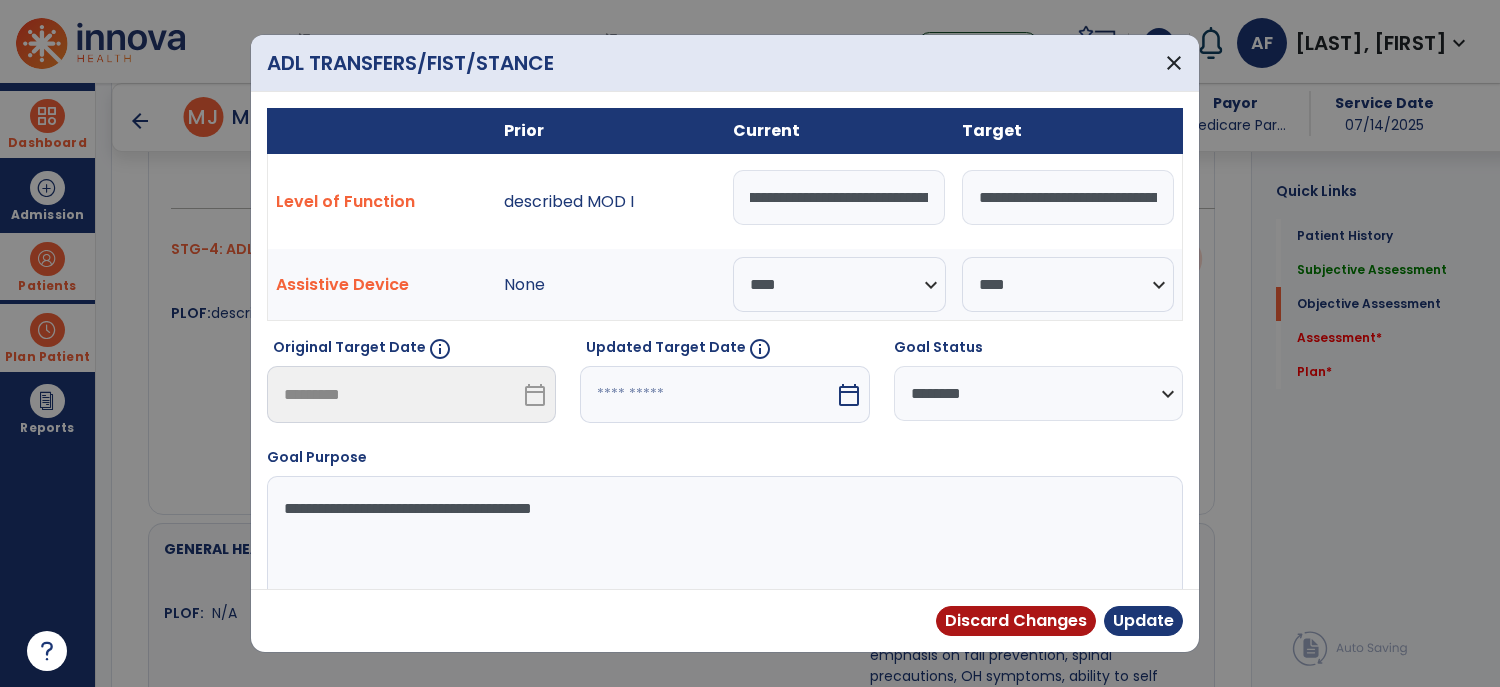 scroll, scrollTop: 0, scrollLeft: 467, axis: horizontal 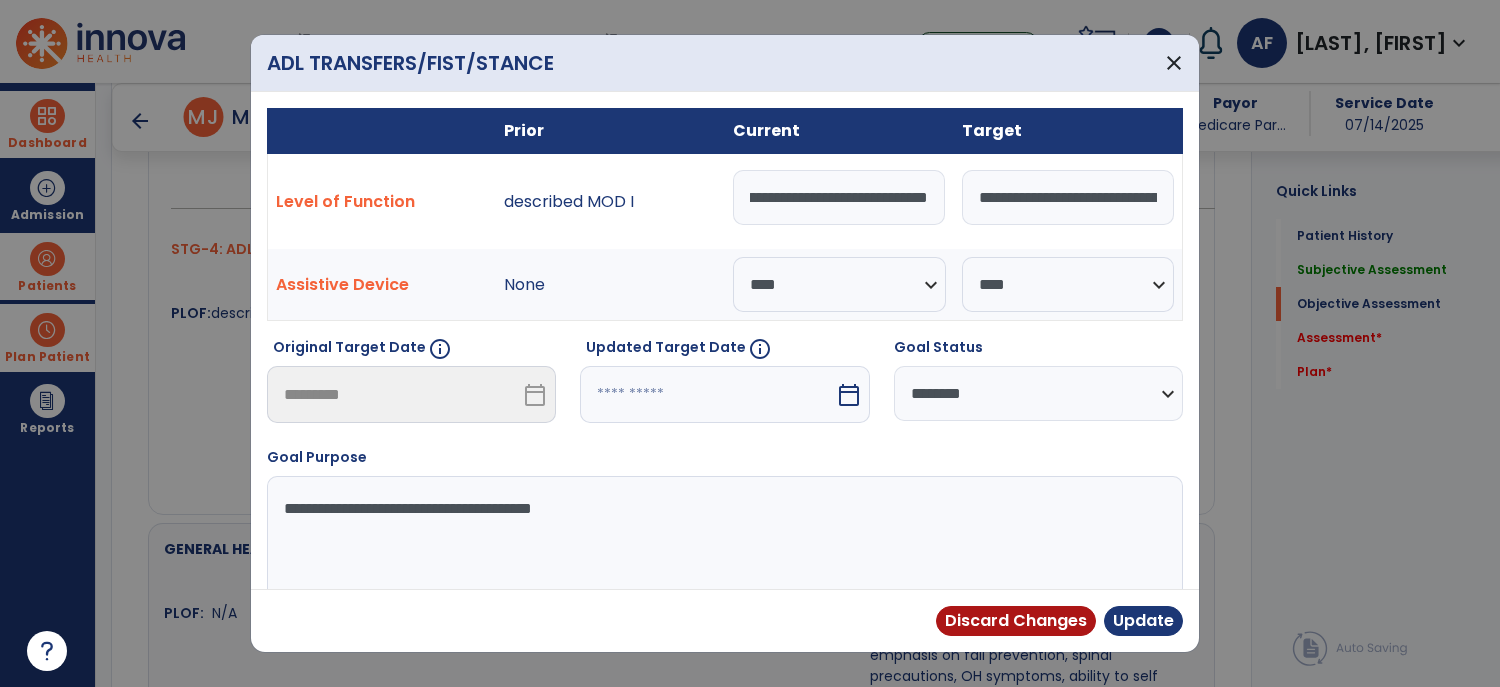 click on "**********" at bounding box center [839, 197] 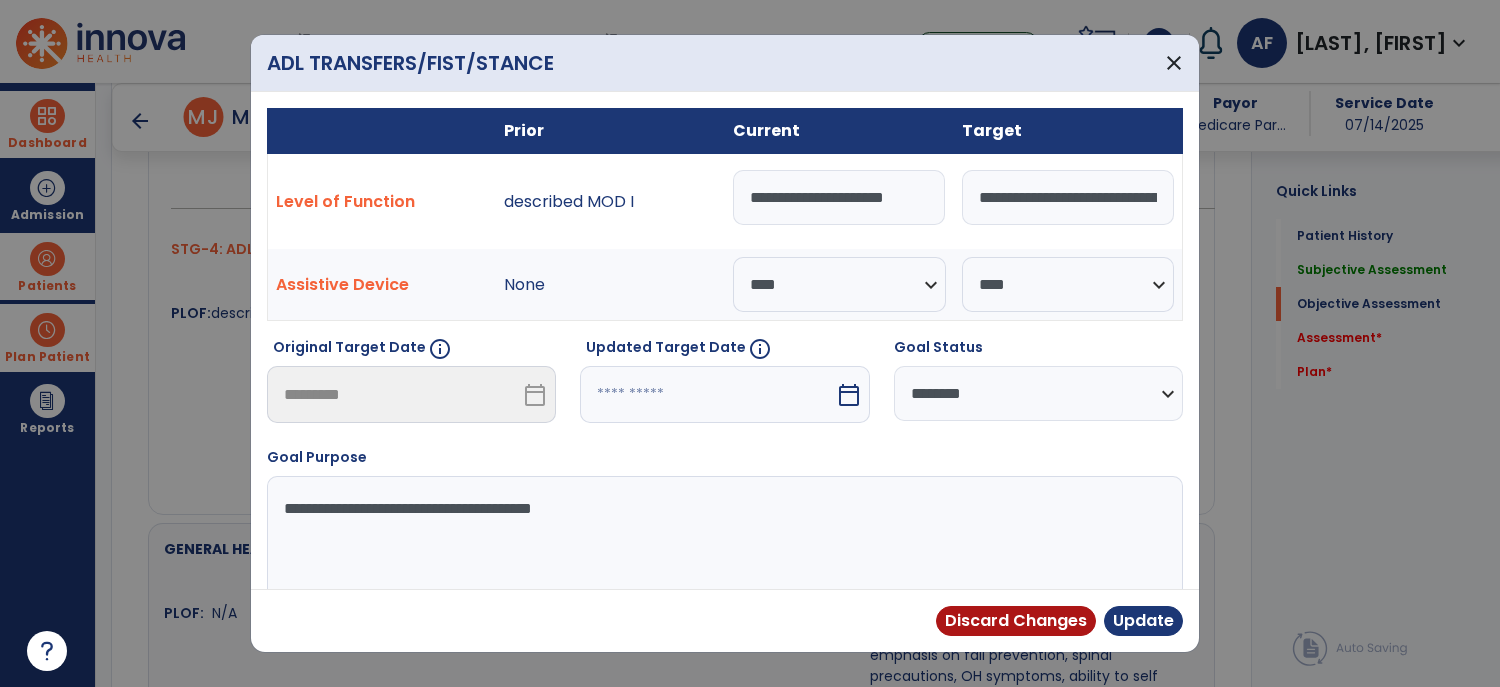 scroll, scrollTop: 0, scrollLeft: 0, axis: both 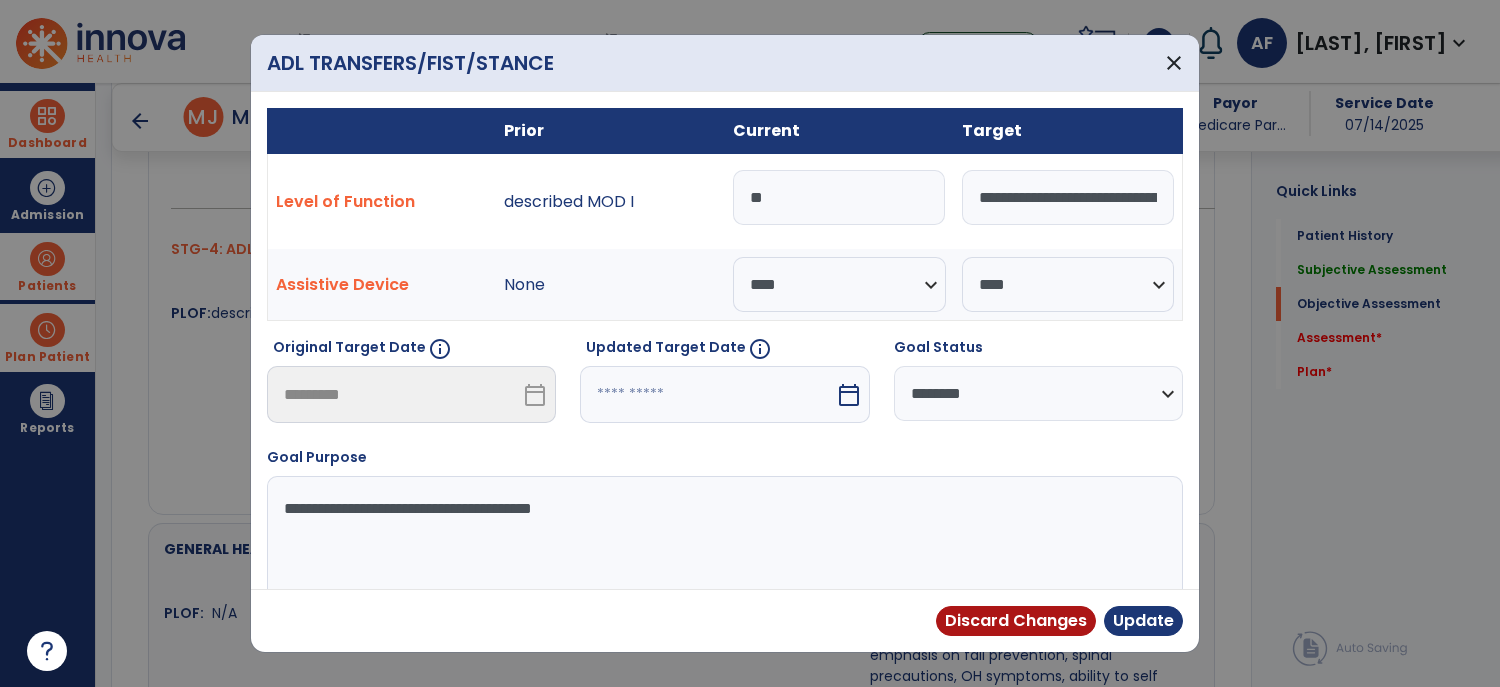 type on "*" 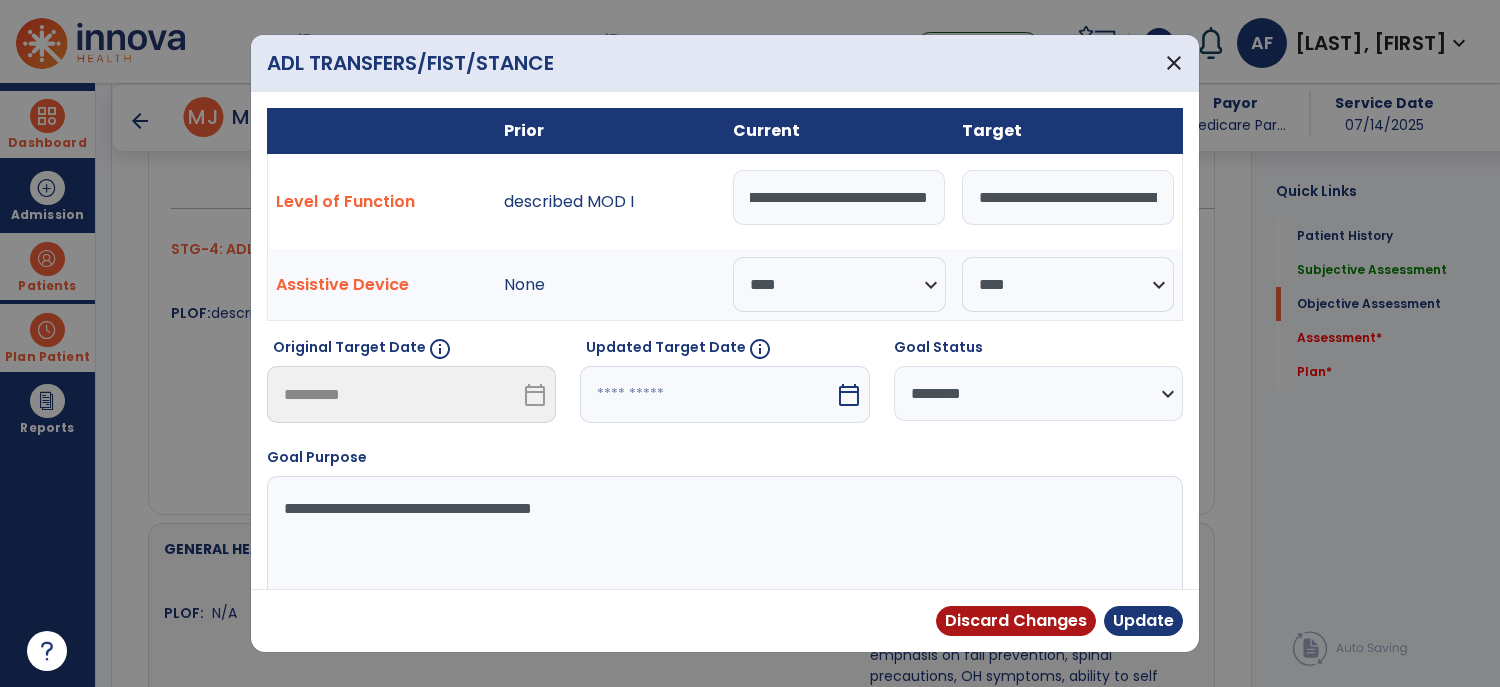 scroll, scrollTop: 0, scrollLeft: 785, axis: horizontal 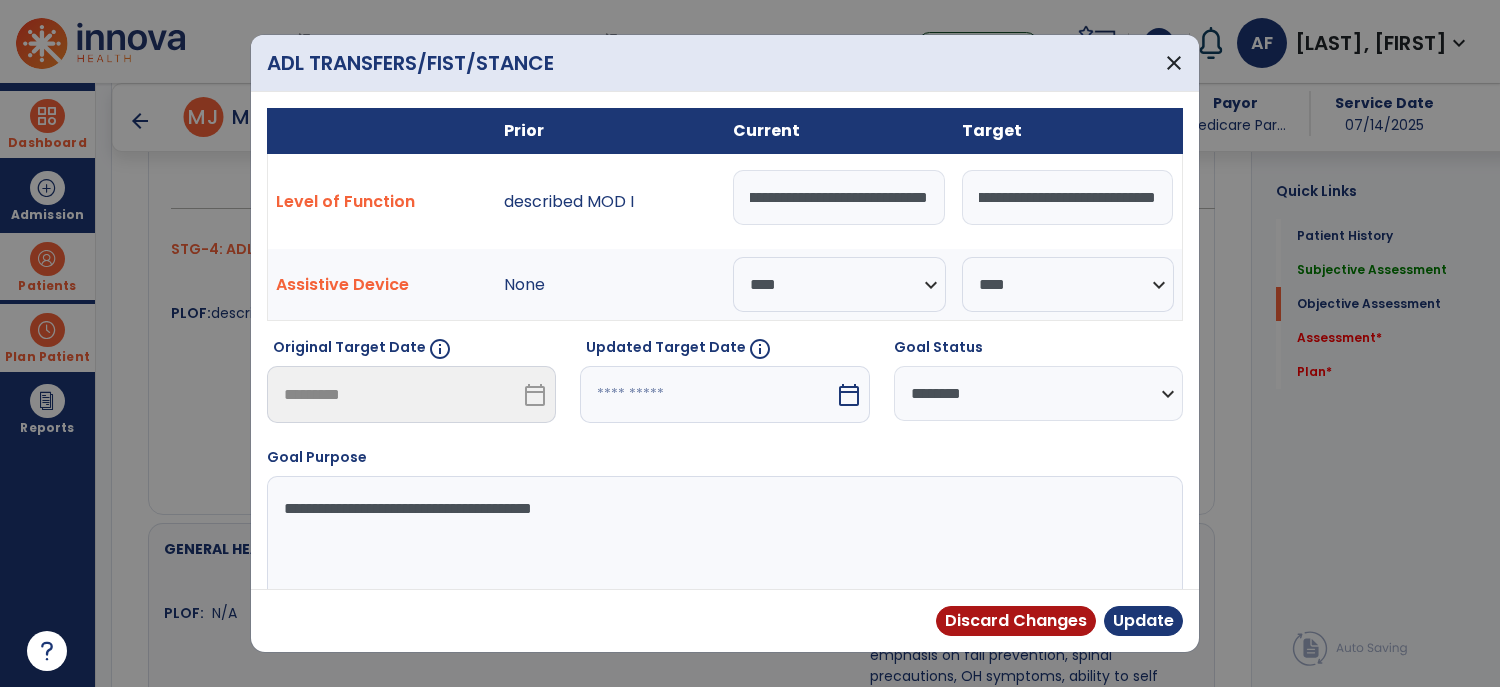 type on "**********" 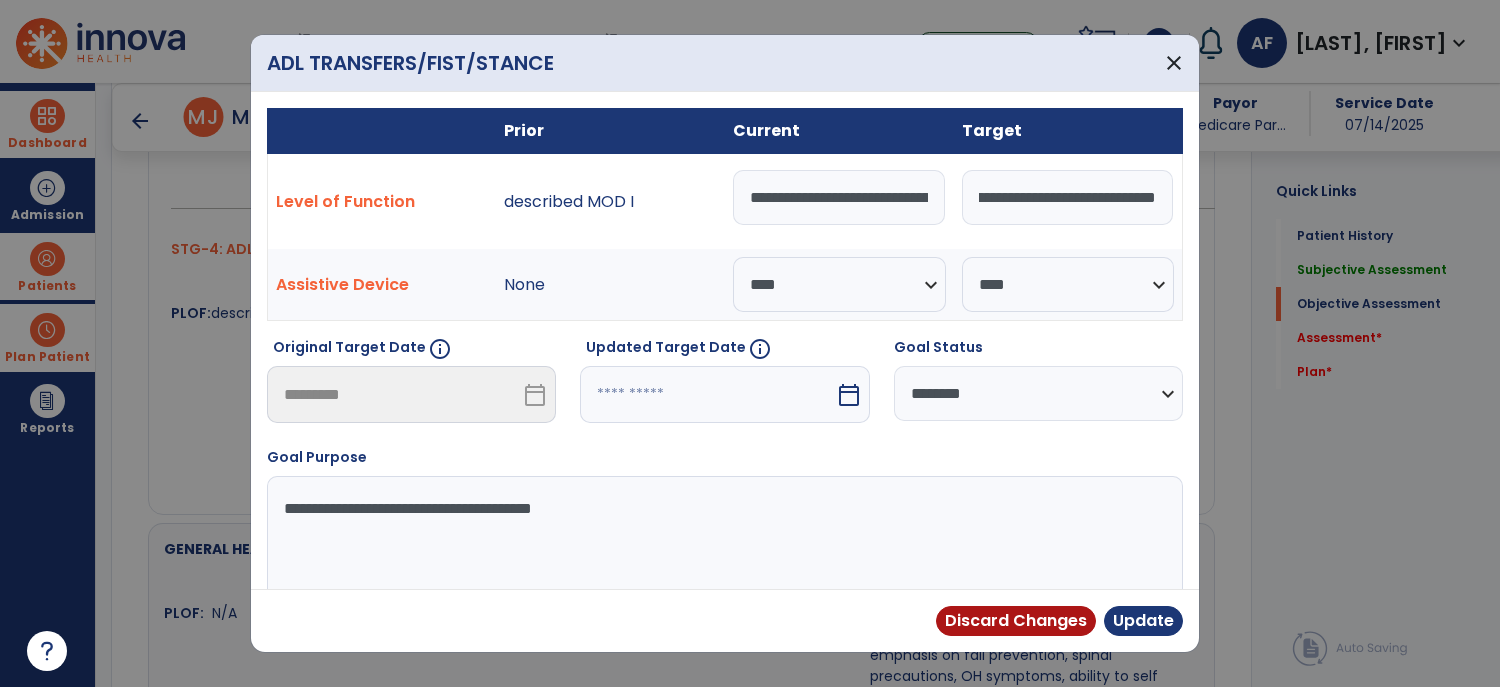 select on "********" 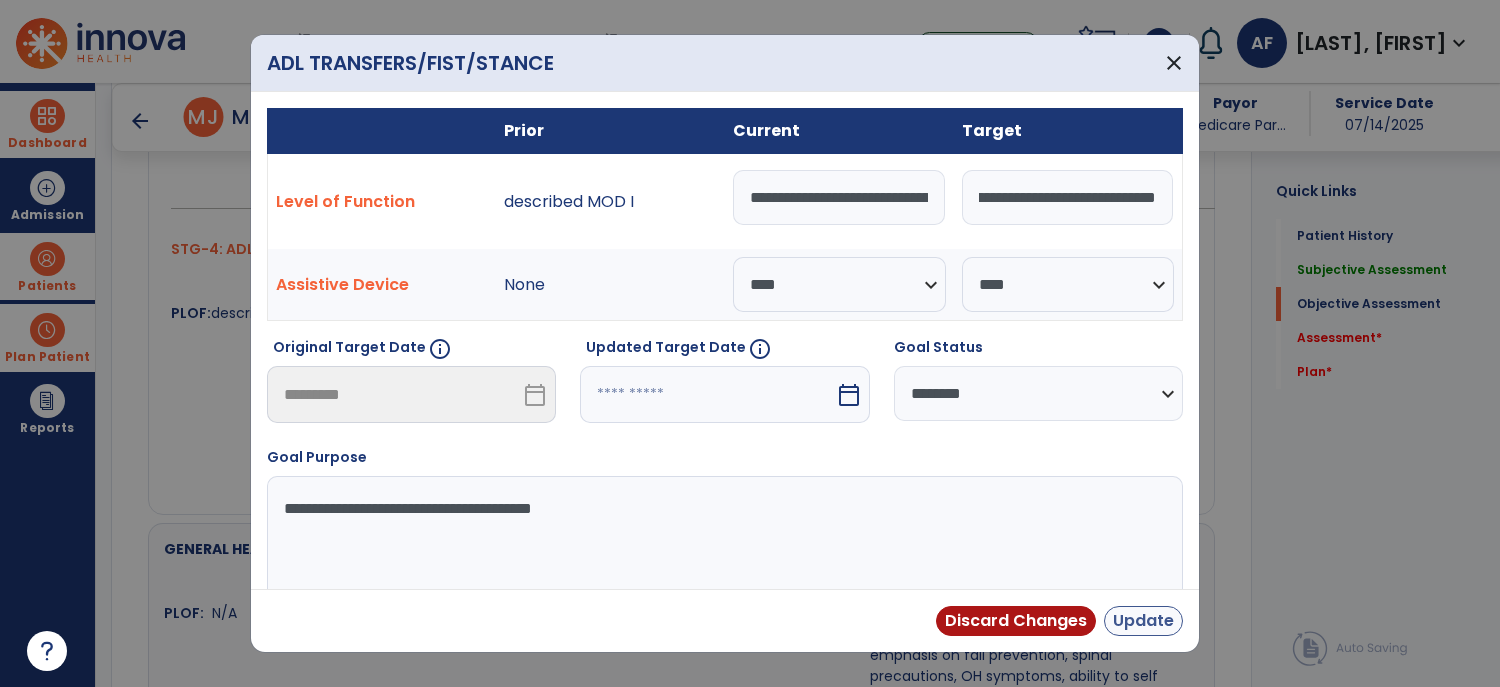click on "Update" at bounding box center (1143, 621) 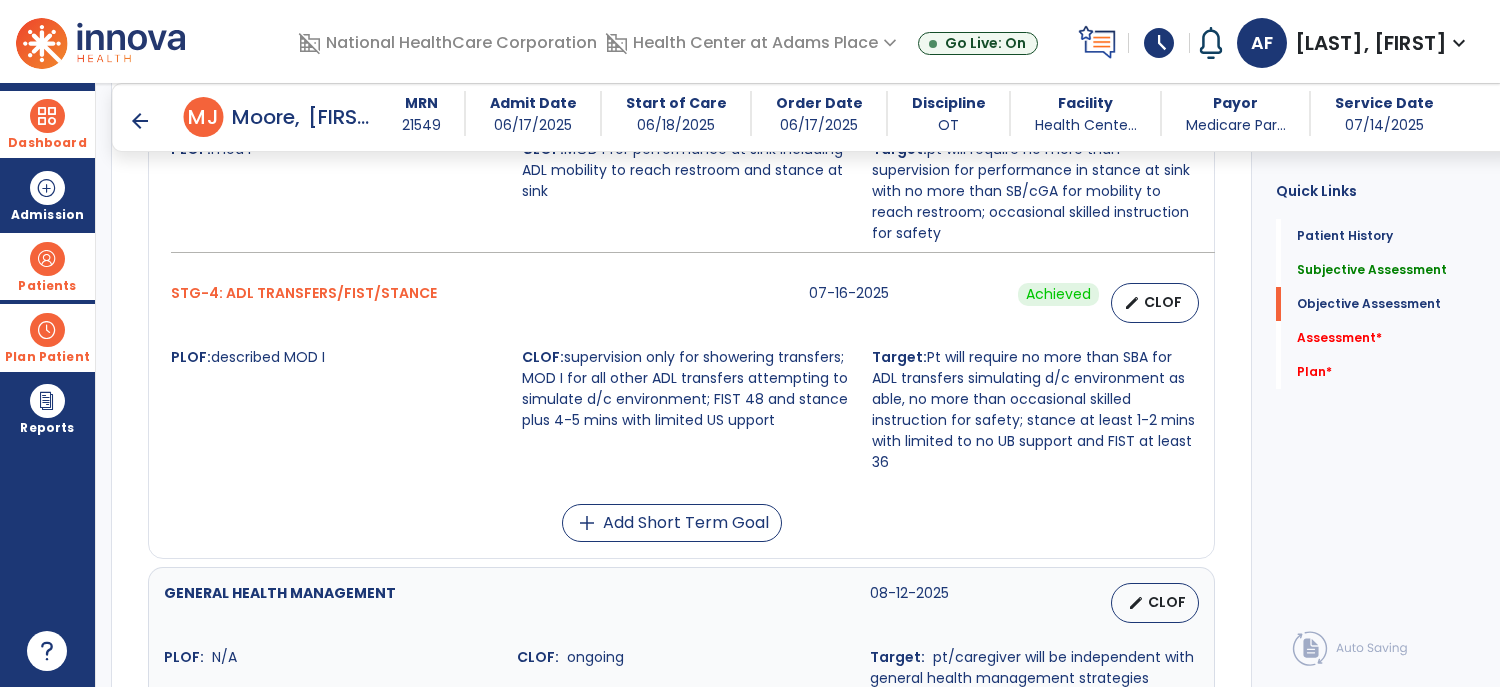 scroll, scrollTop: 1624, scrollLeft: 0, axis: vertical 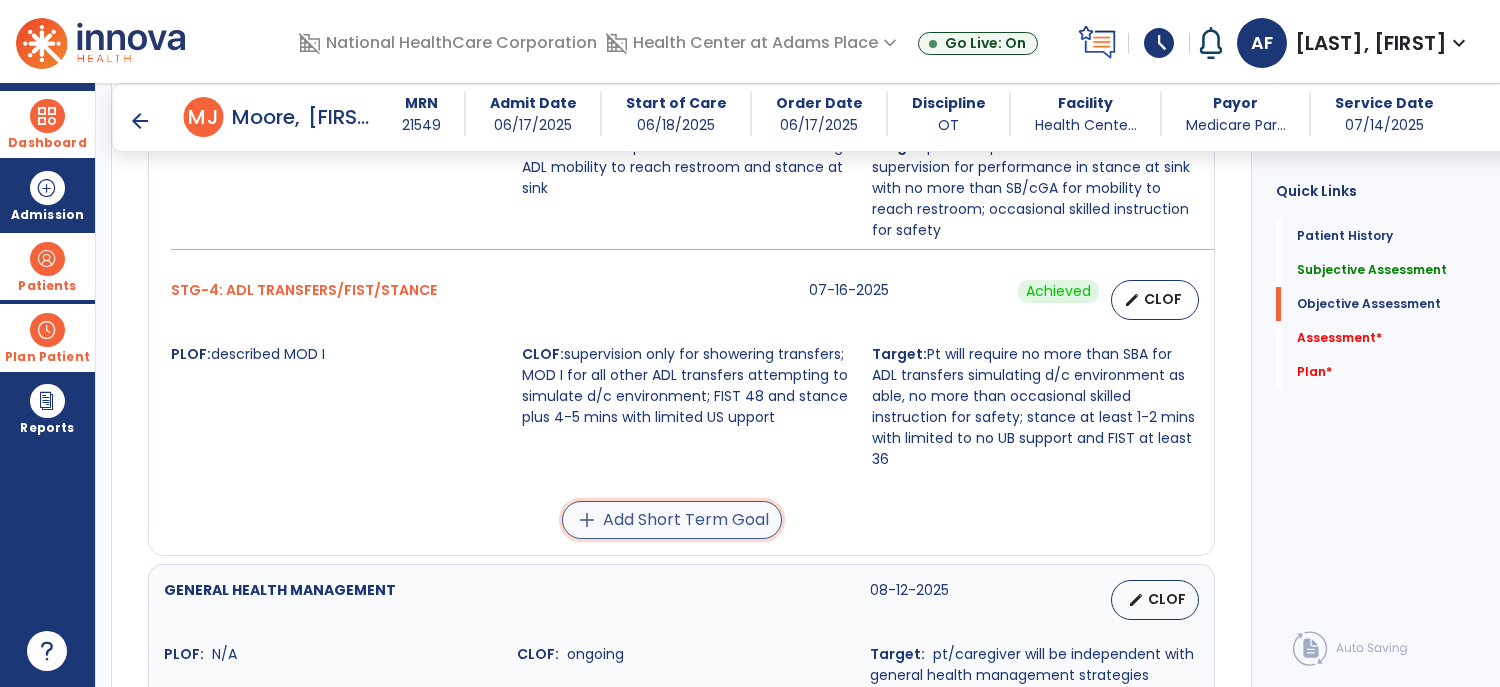 click on "add  Add Short Term Goal" at bounding box center [672, 520] 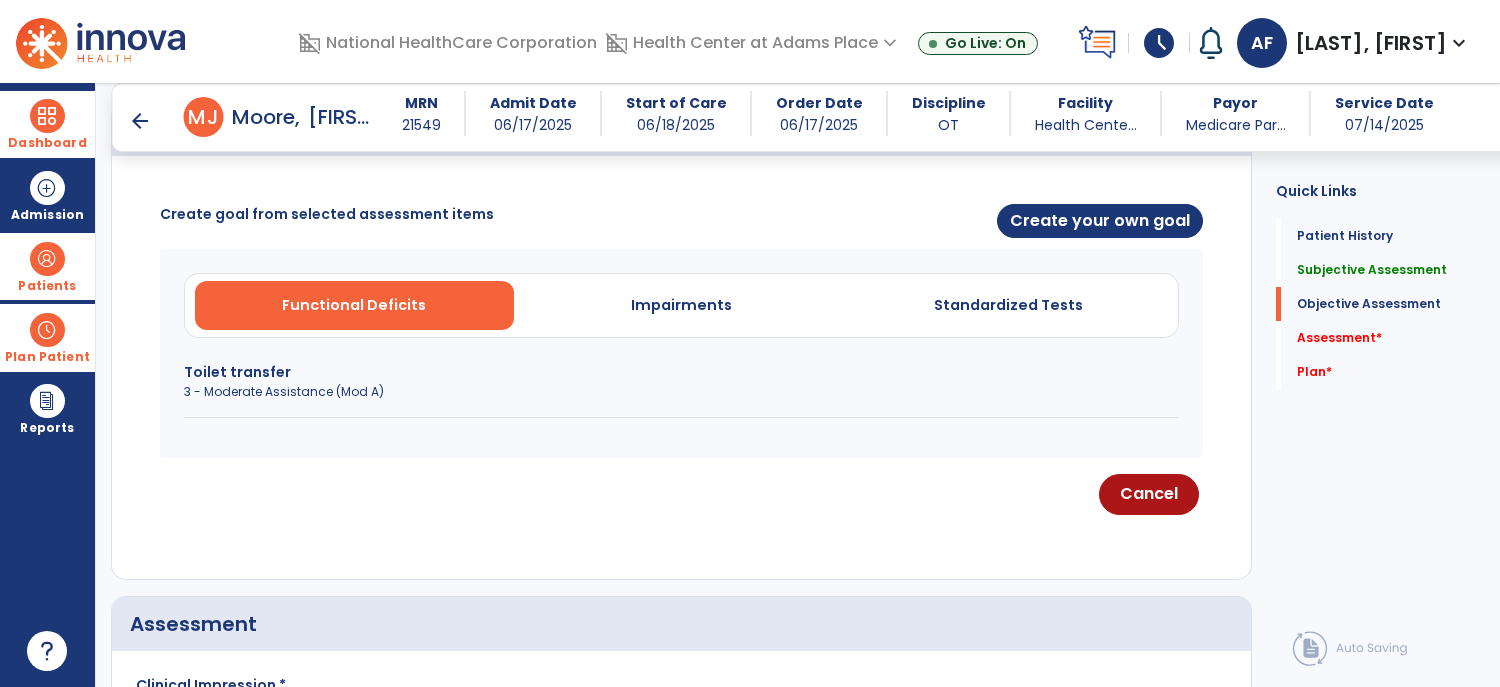 scroll, scrollTop: 911, scrollLeft: 0, axis: vertical 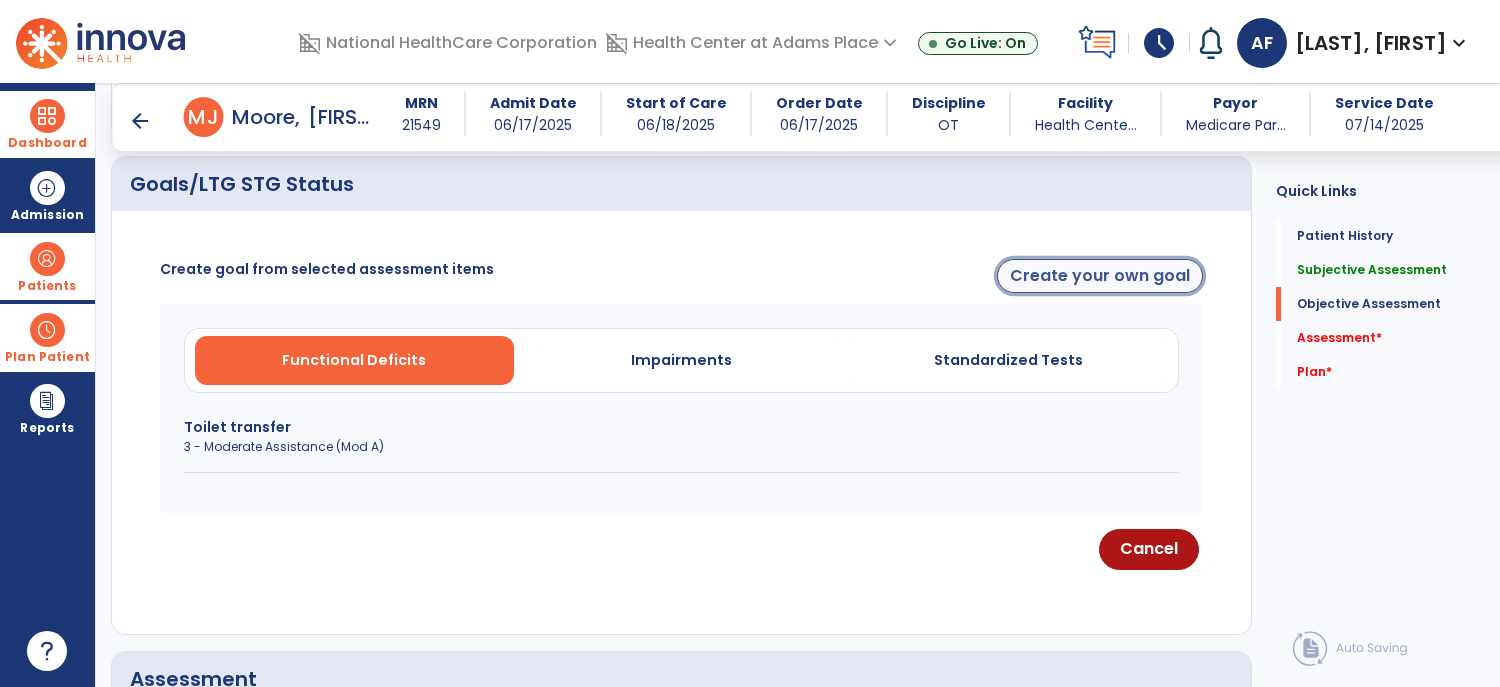 click on "Create your own goal" 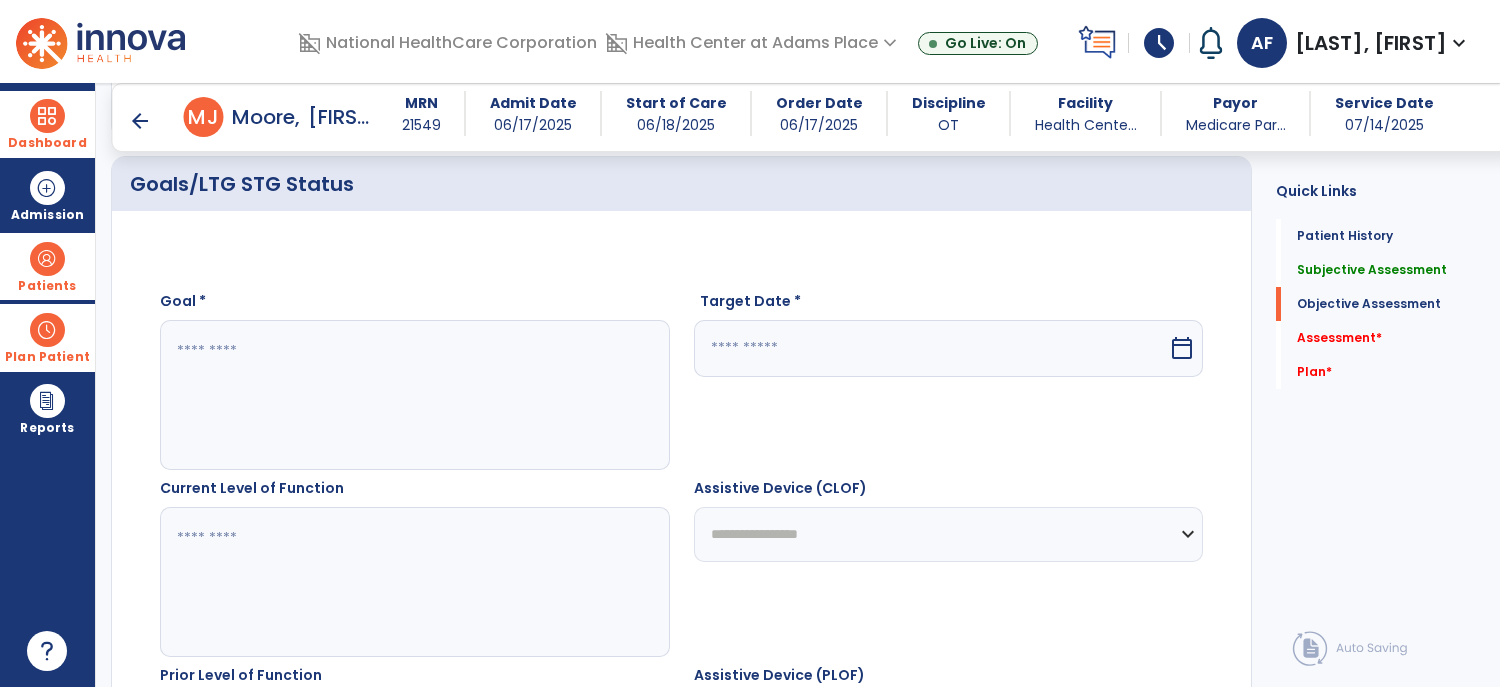 click 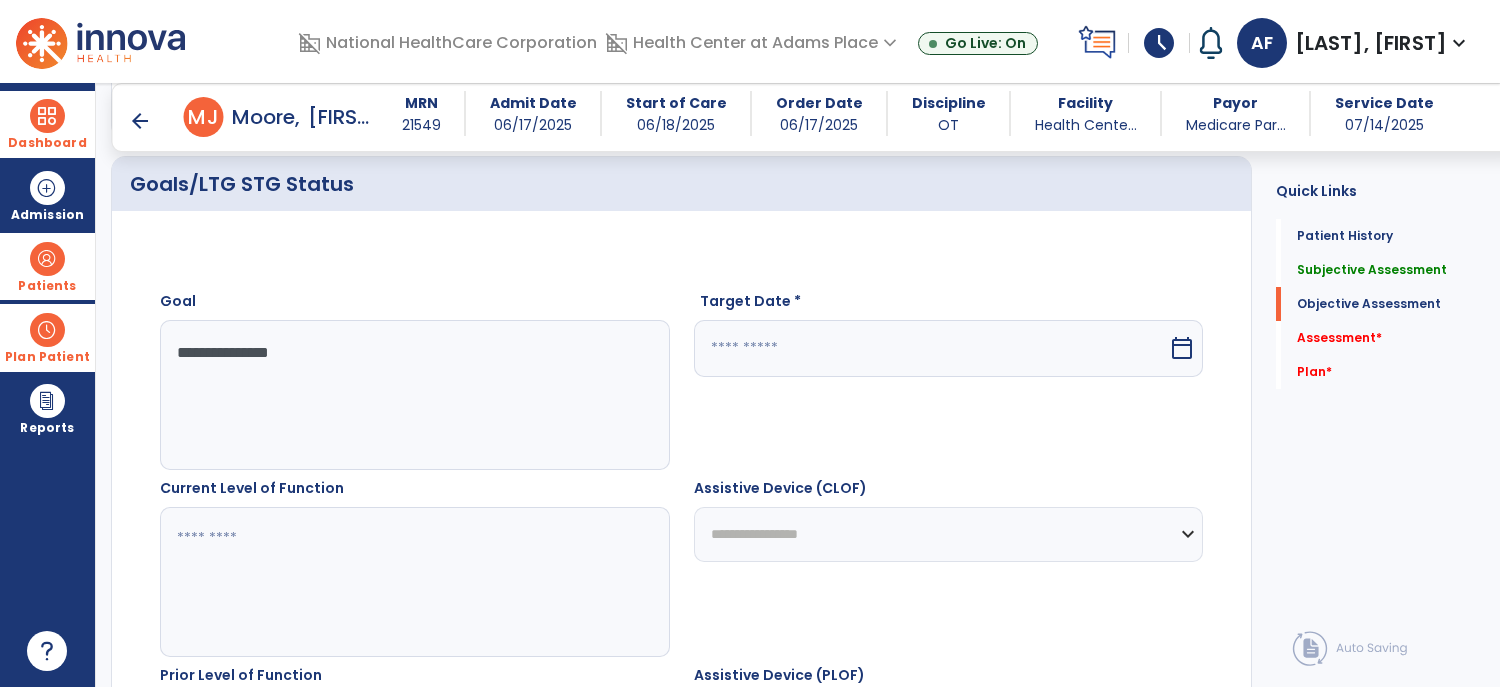 type on "**********" 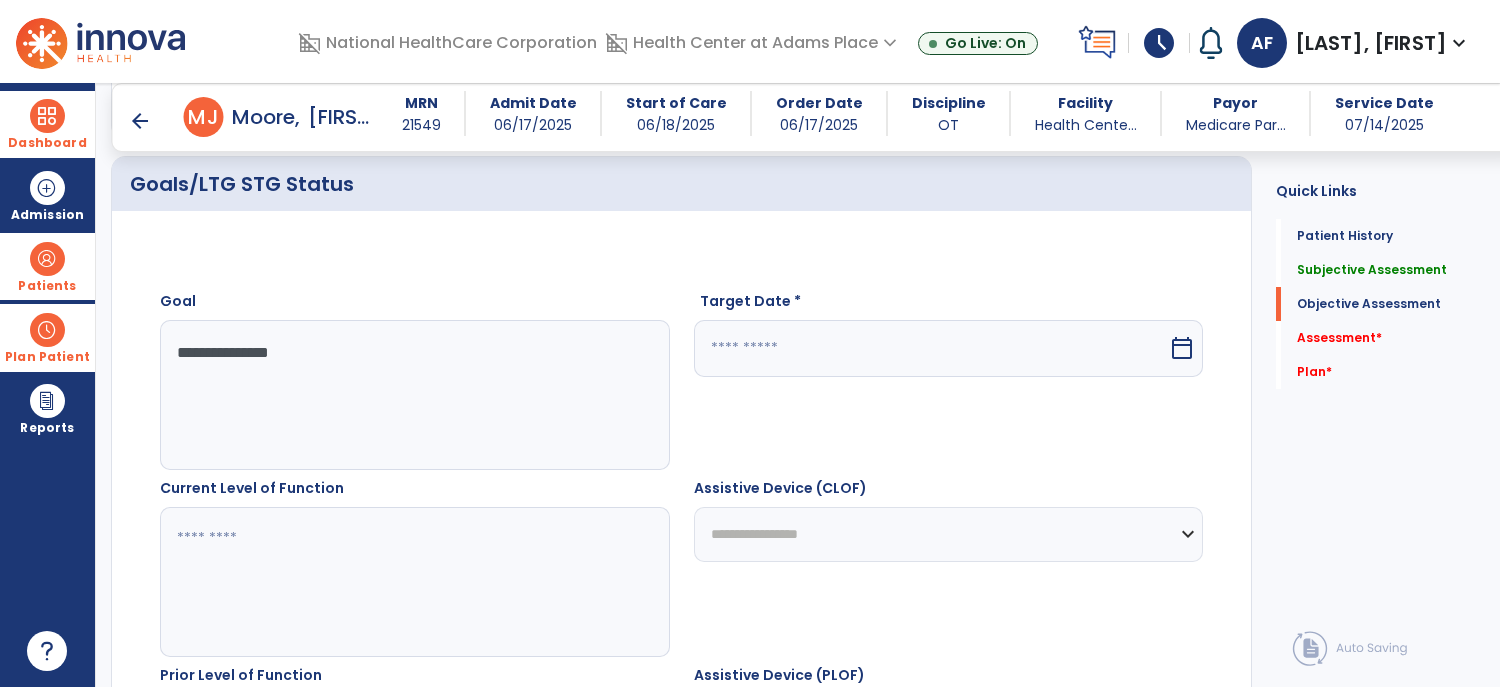 click at bounding box center (931, 348) 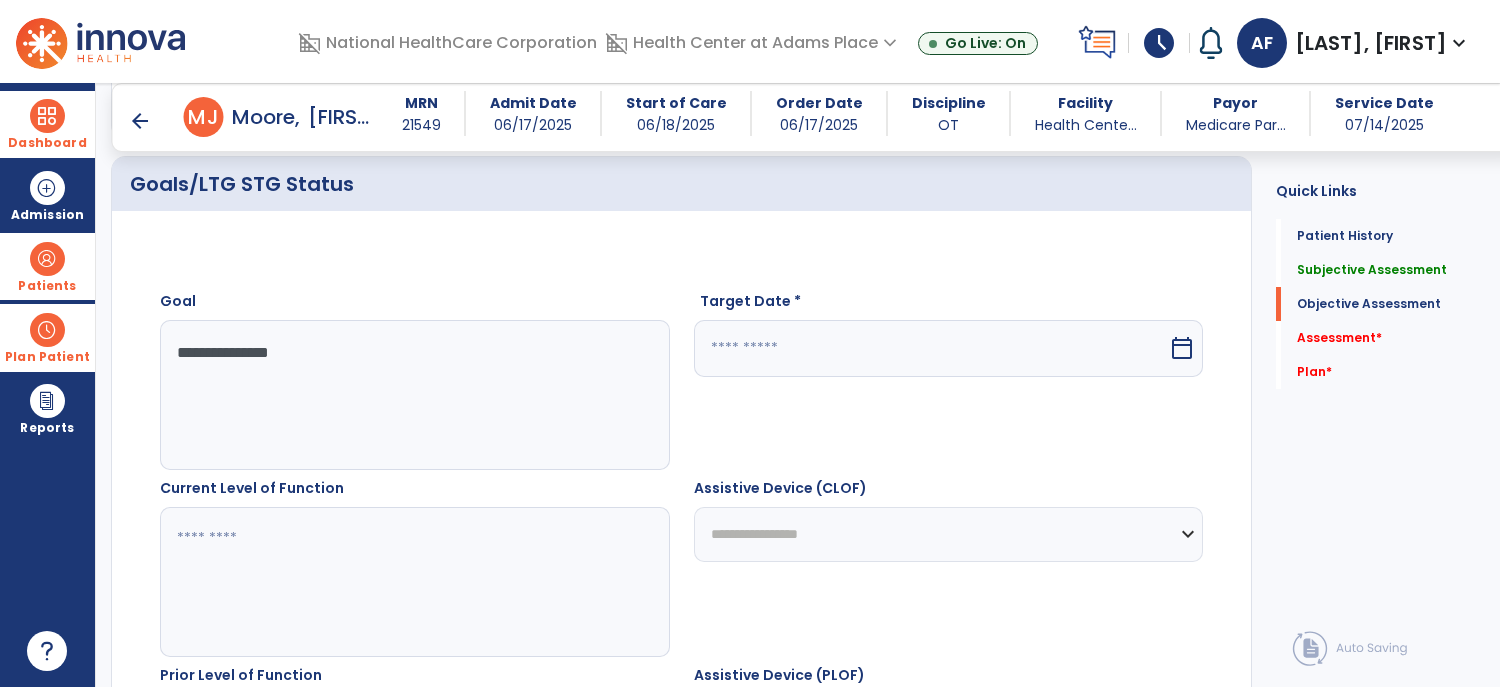 select on "*" 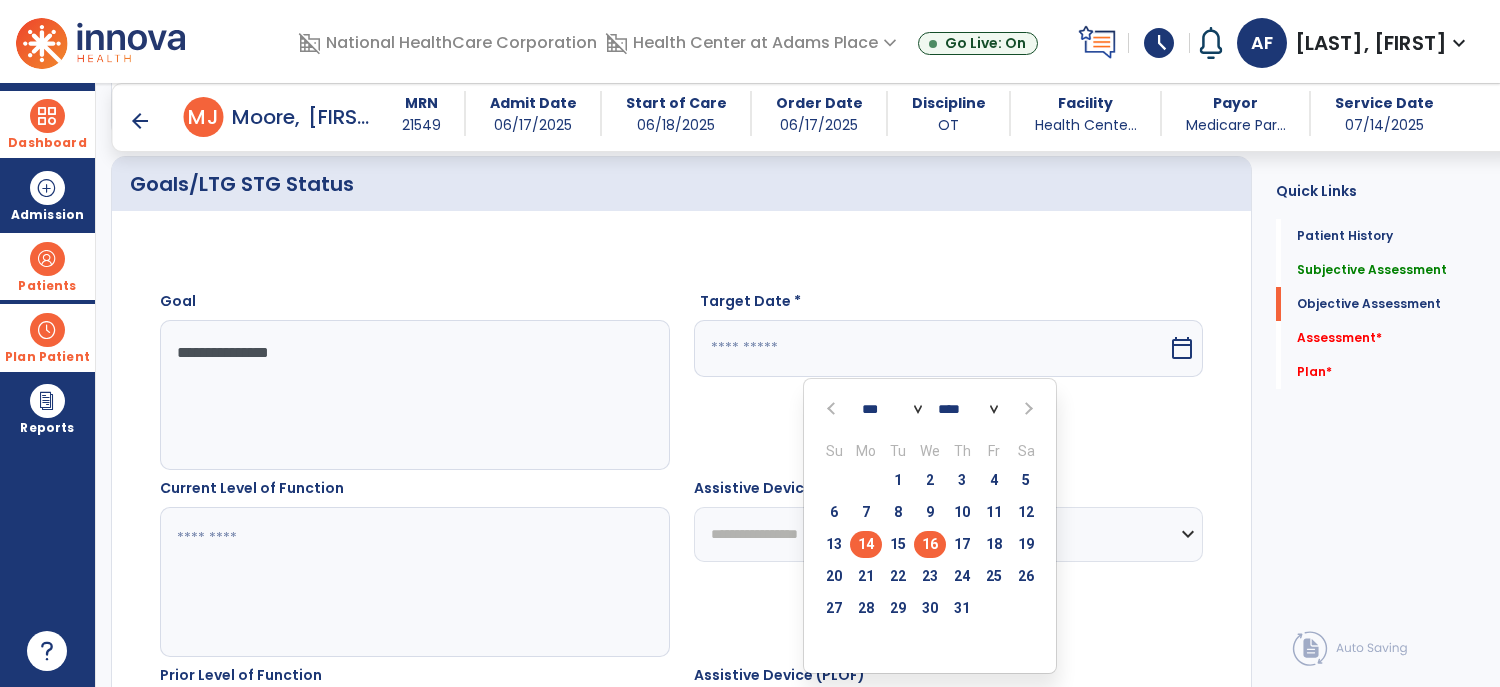 click on "16" at bounding box center (930, 544) 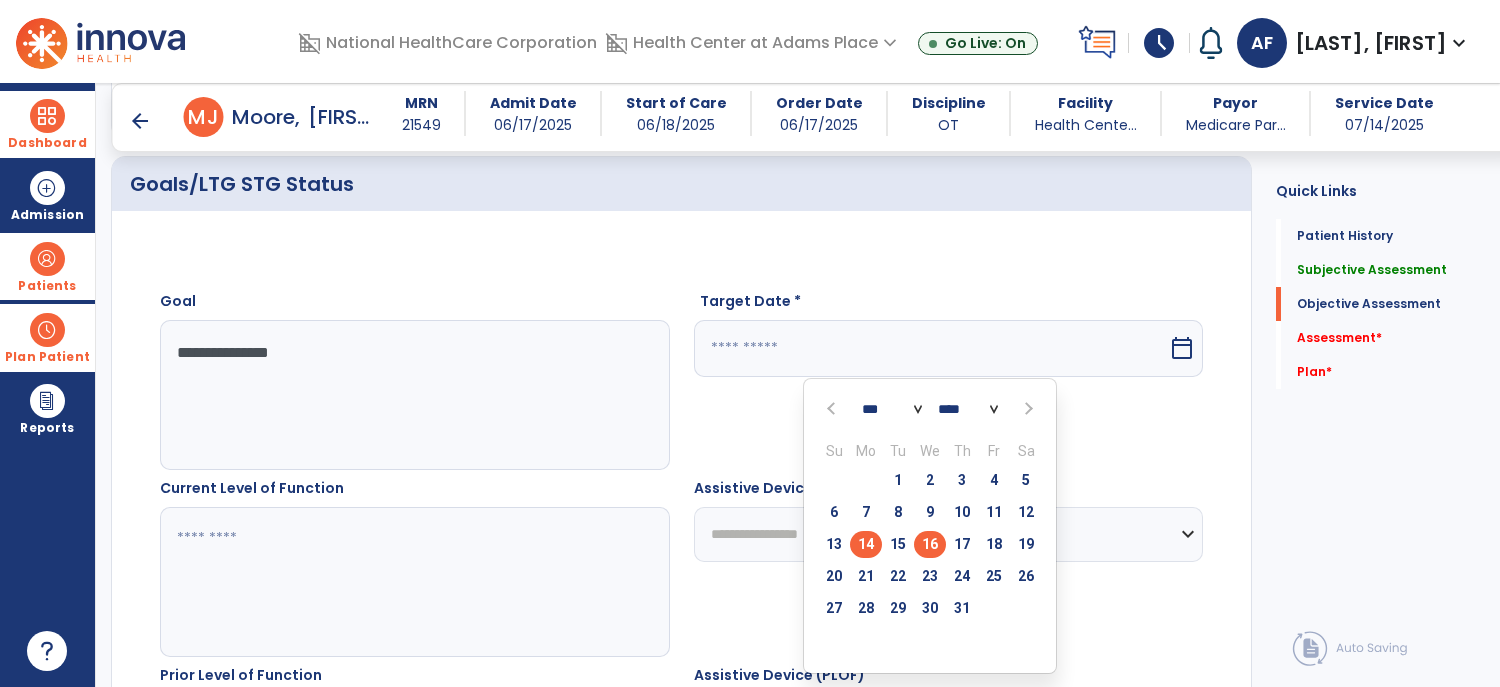 type on "*********" 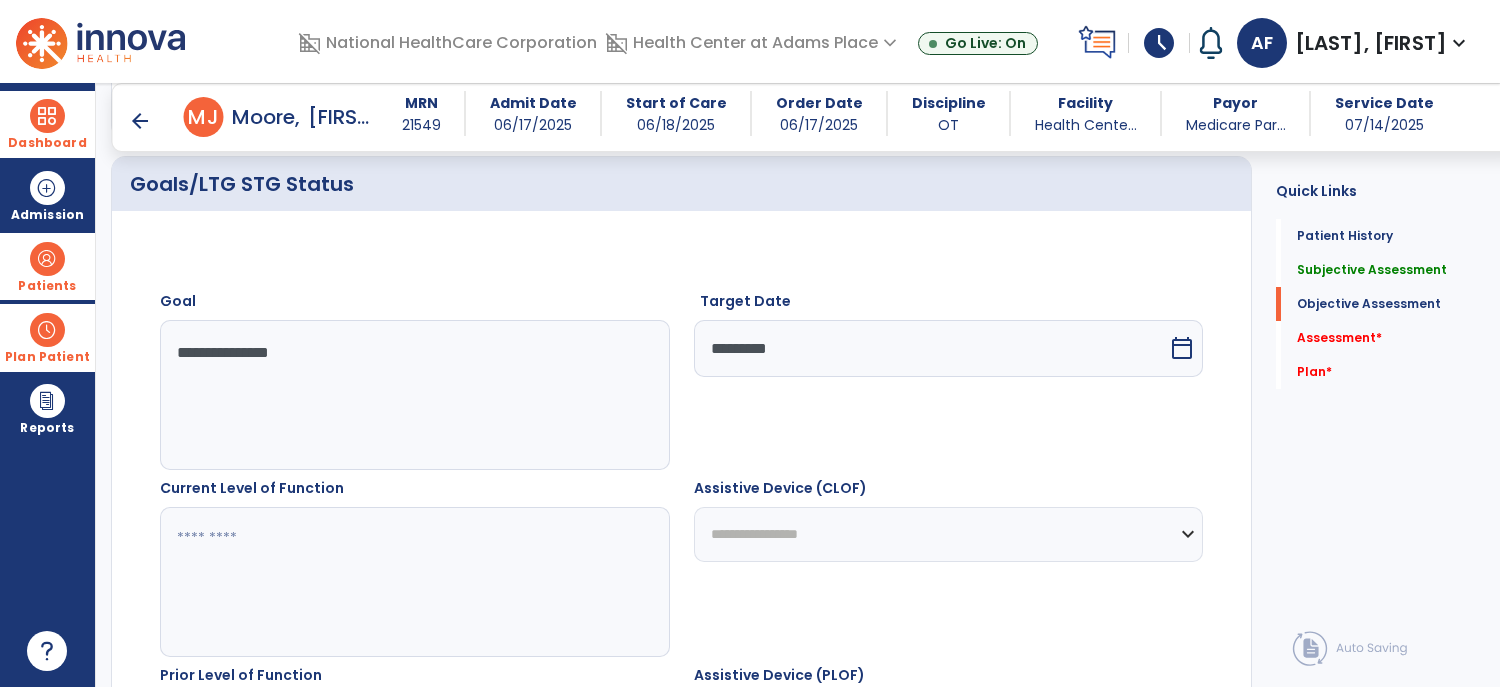 click on "**********" 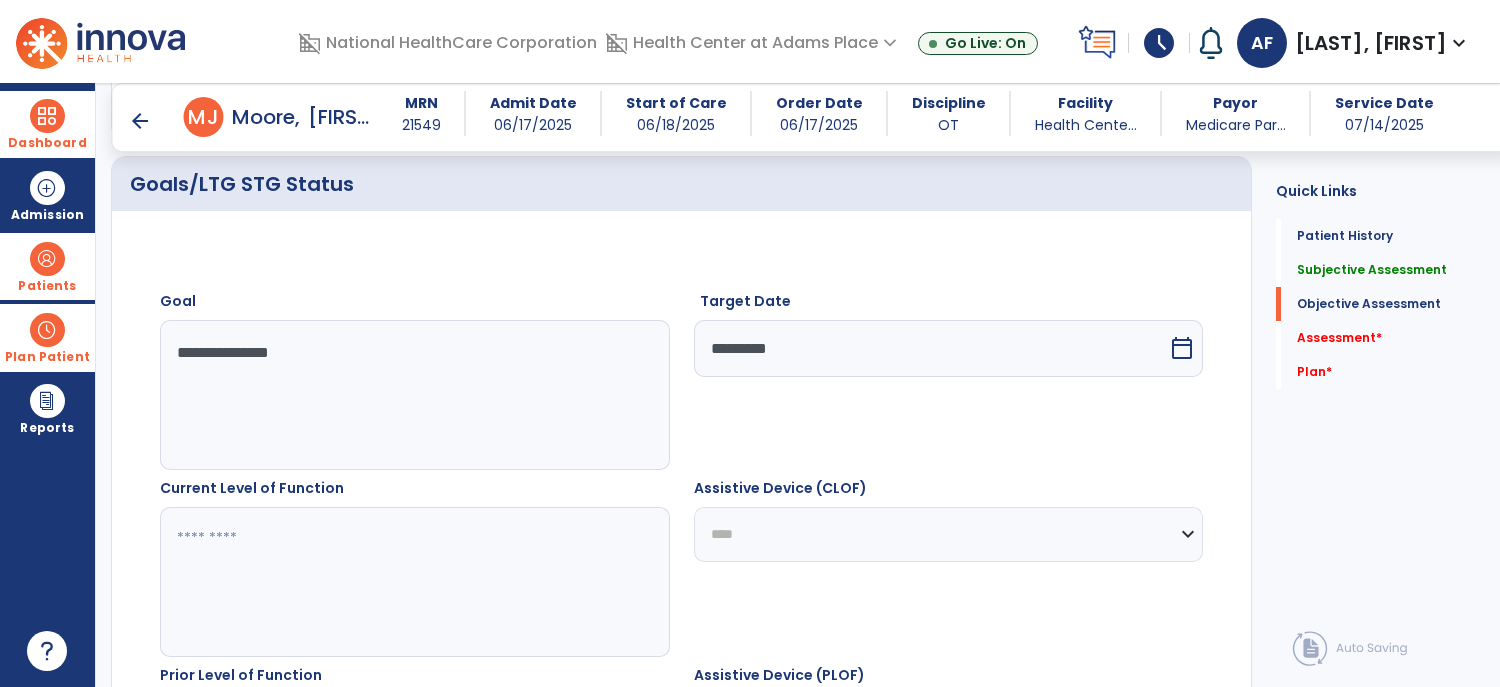 click on "**********" 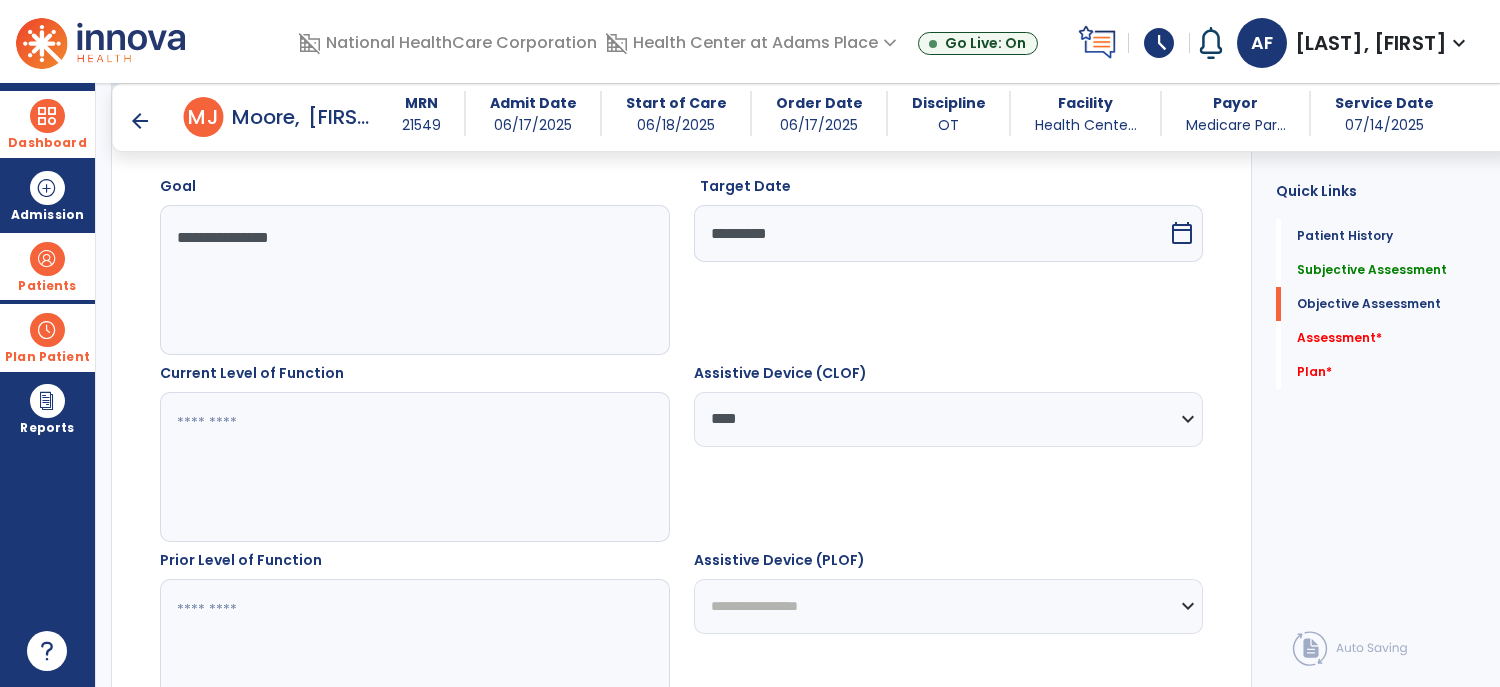 scroll, scrollTop: 1049, scrollLeft: 0, axis: vertical 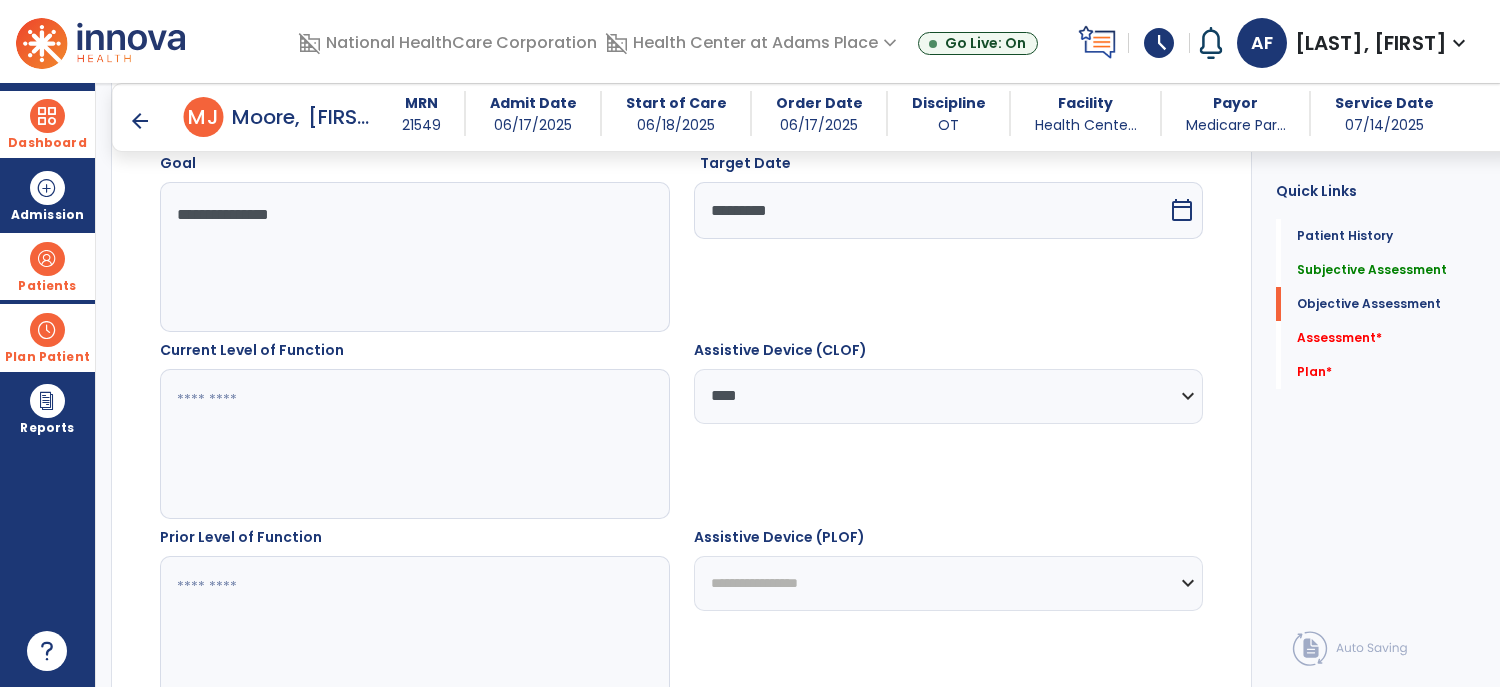 click on "**********" 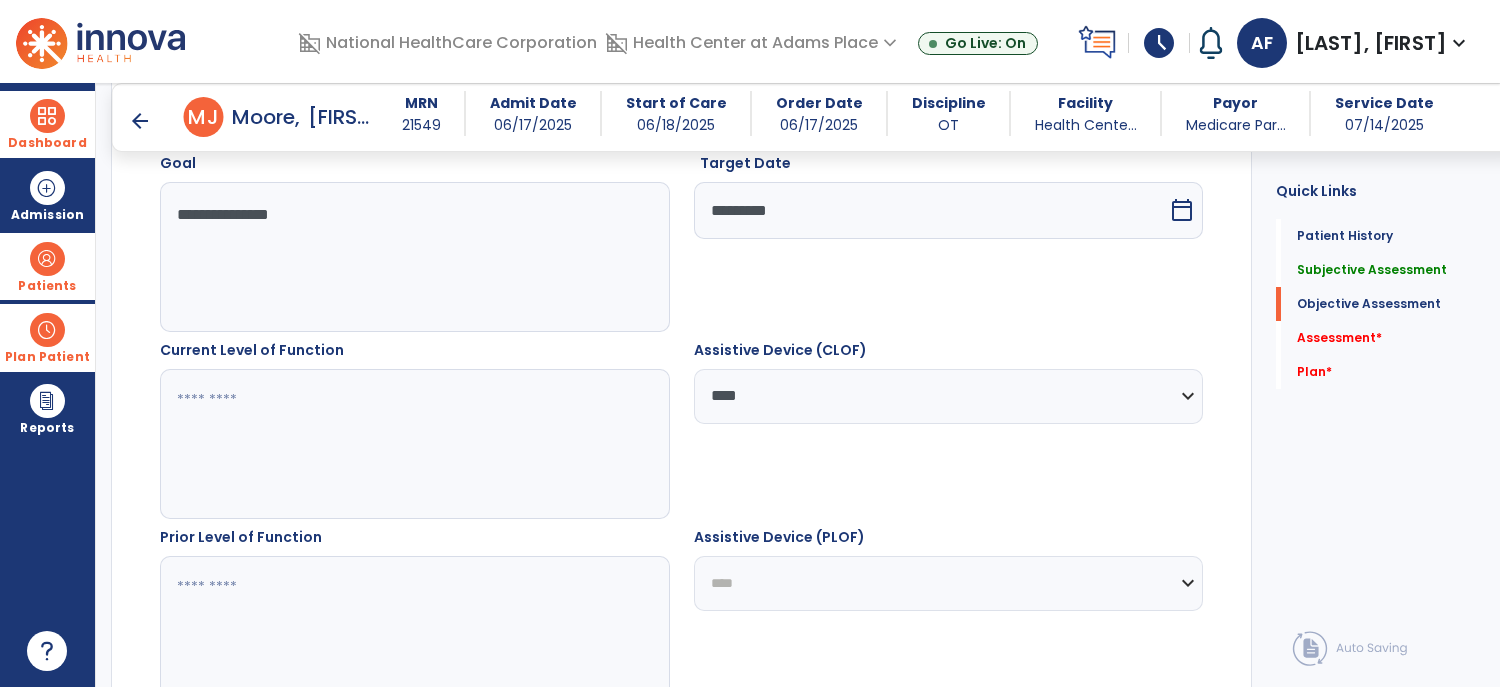 click on "**********" 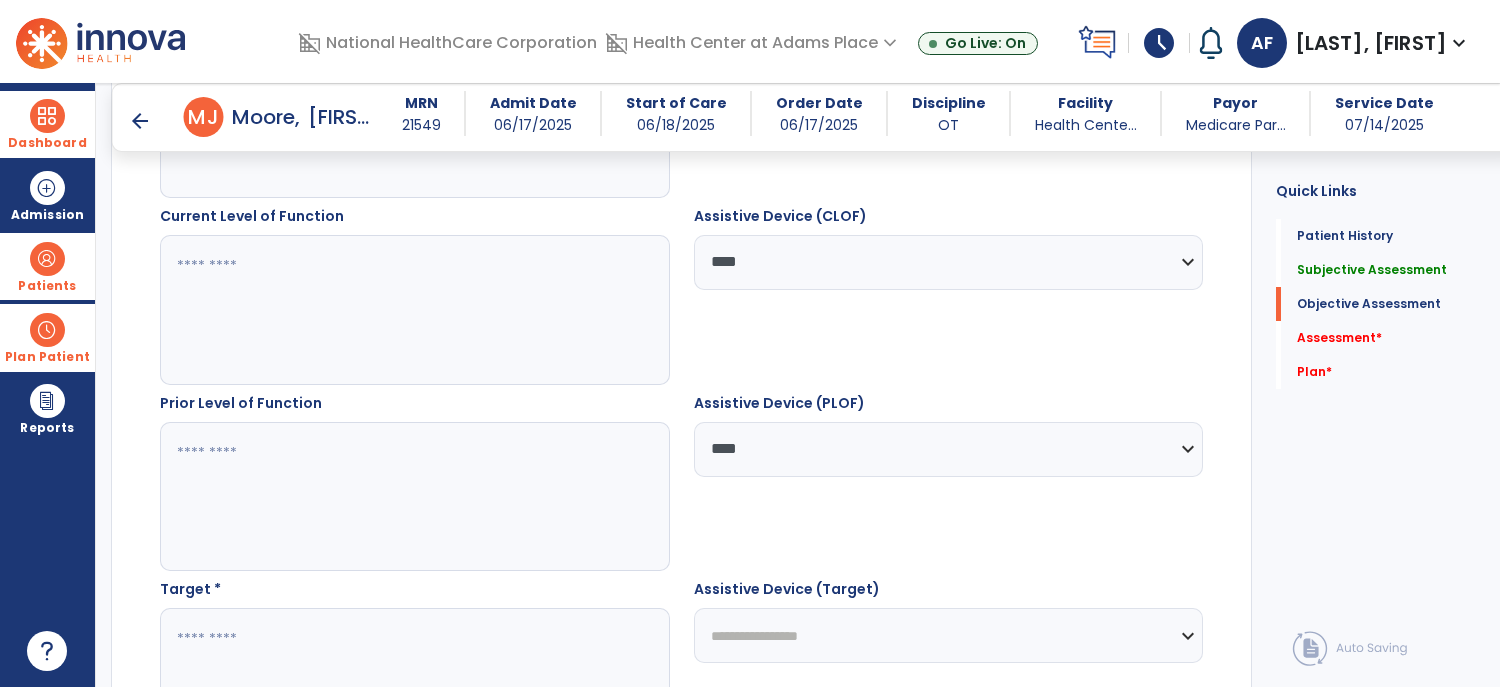 scroll, scrollTop: 1192, scrollLeft: 0, axis: vertical 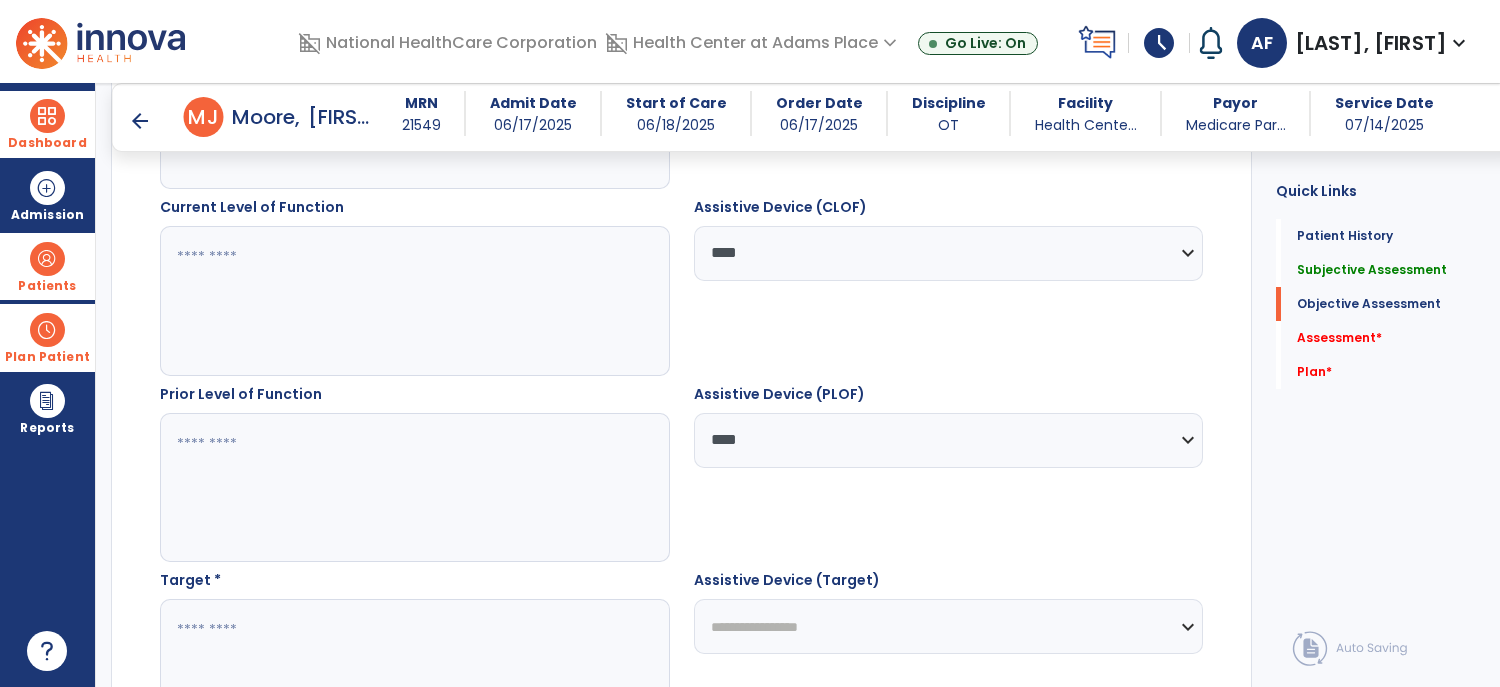 click on "**********" 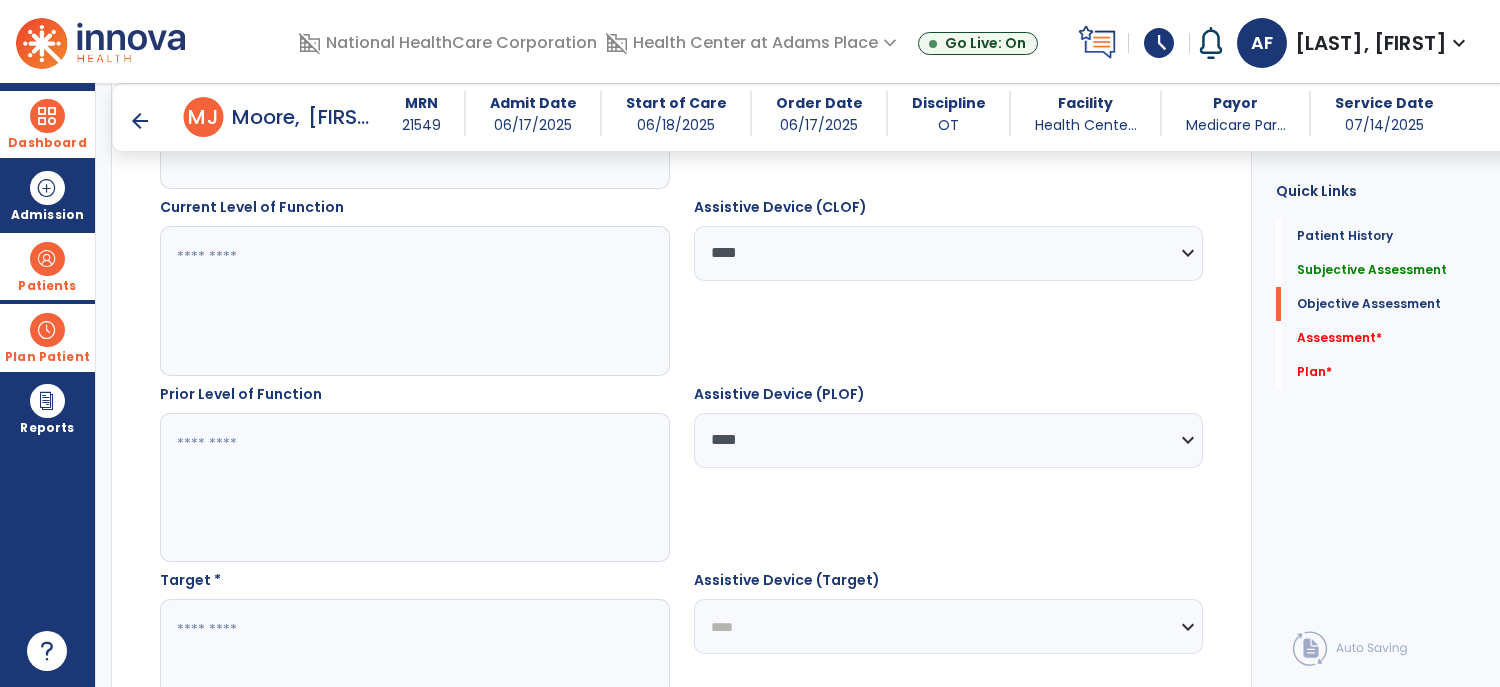 click on "**********" 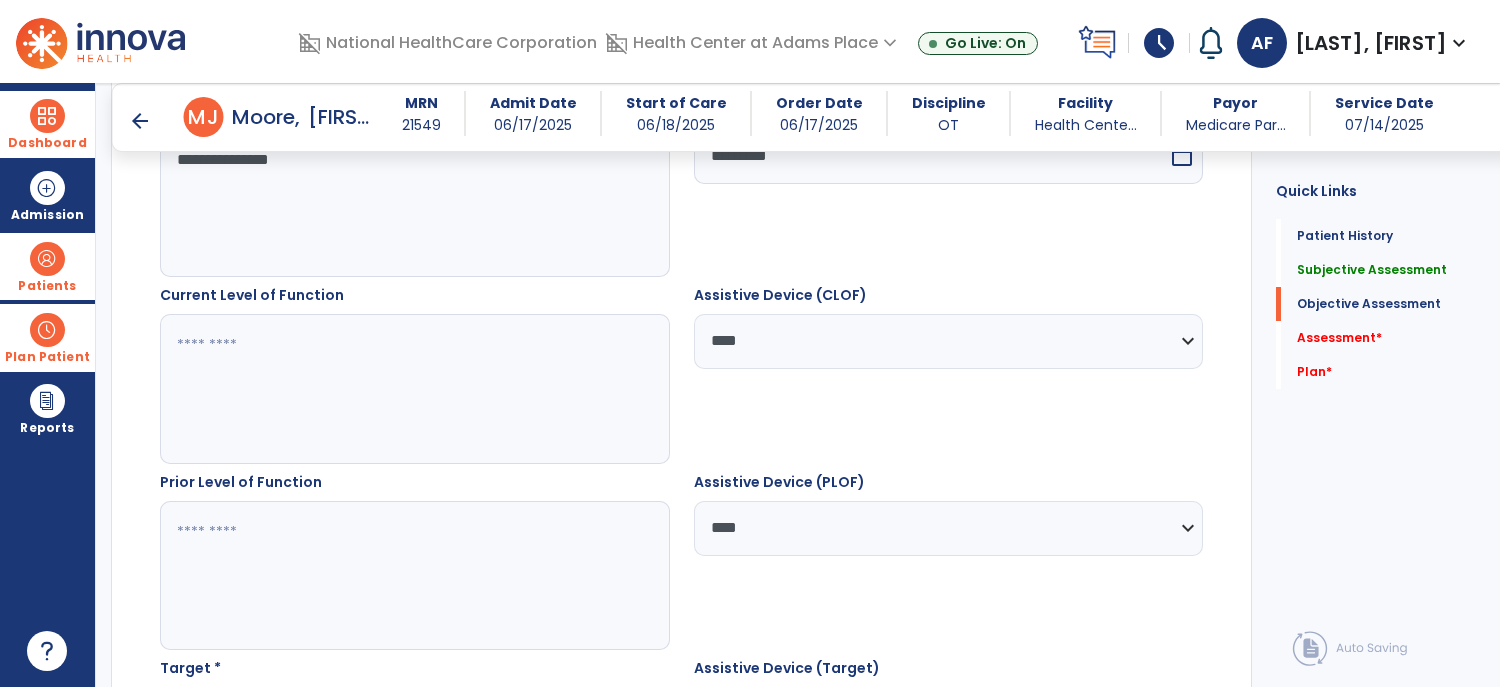 scroll, scrollTop: 1064, scrollLeft: 0, axis: vertical 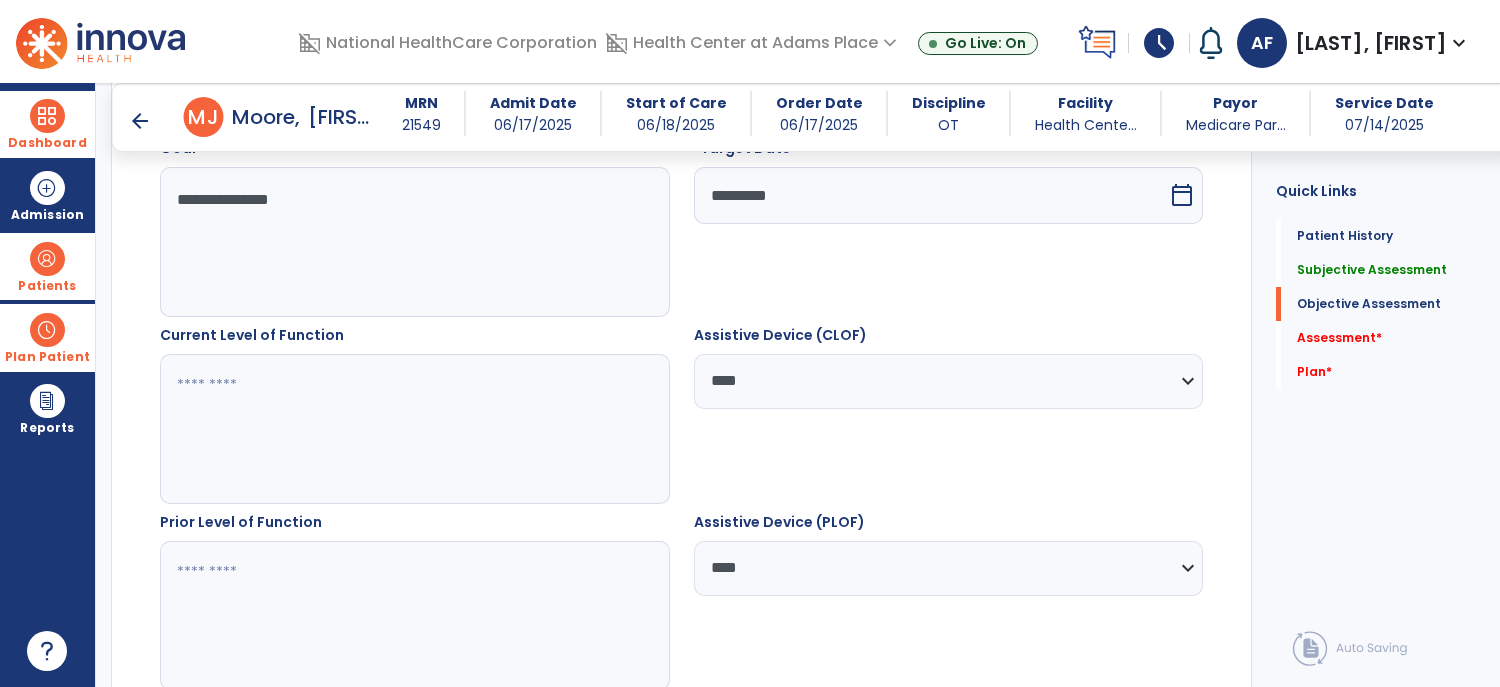 click 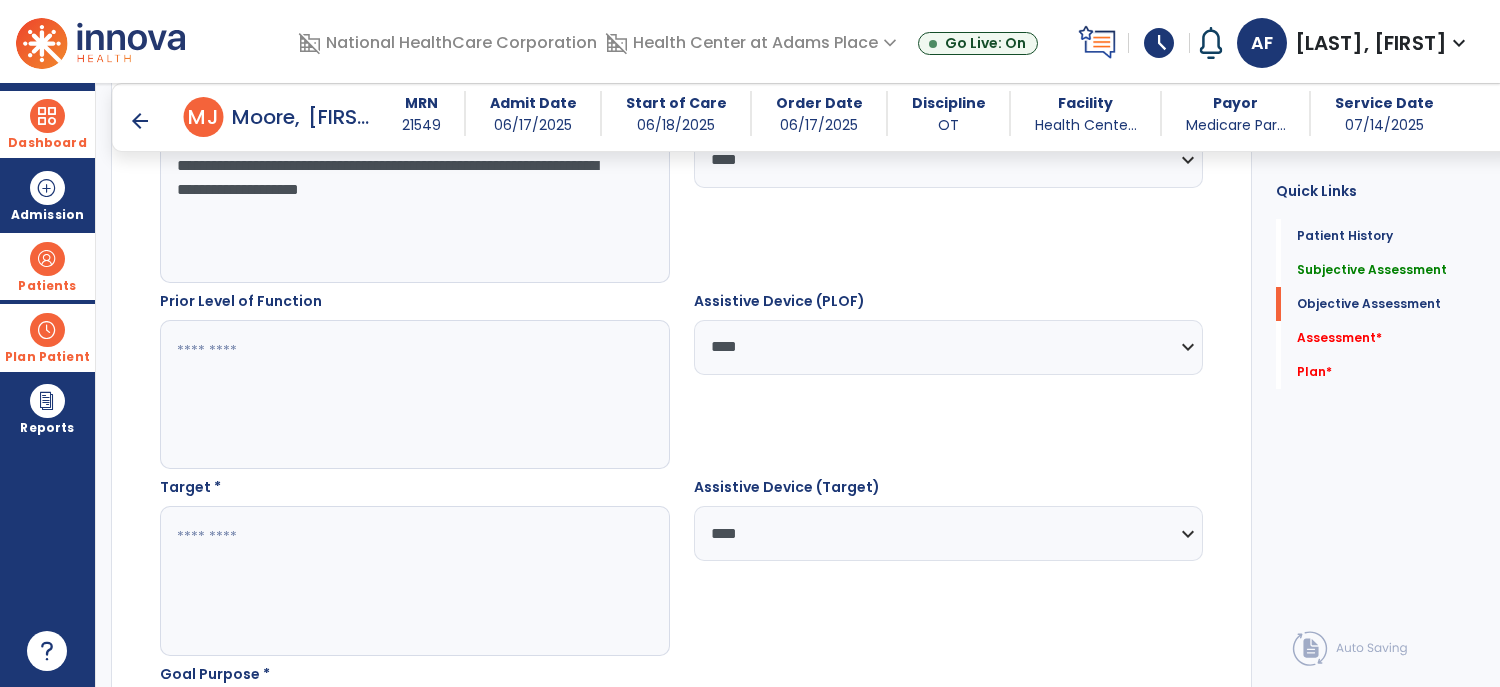 scroll, scrollTop: 1289, scrollLeft: 0, axis: vertical 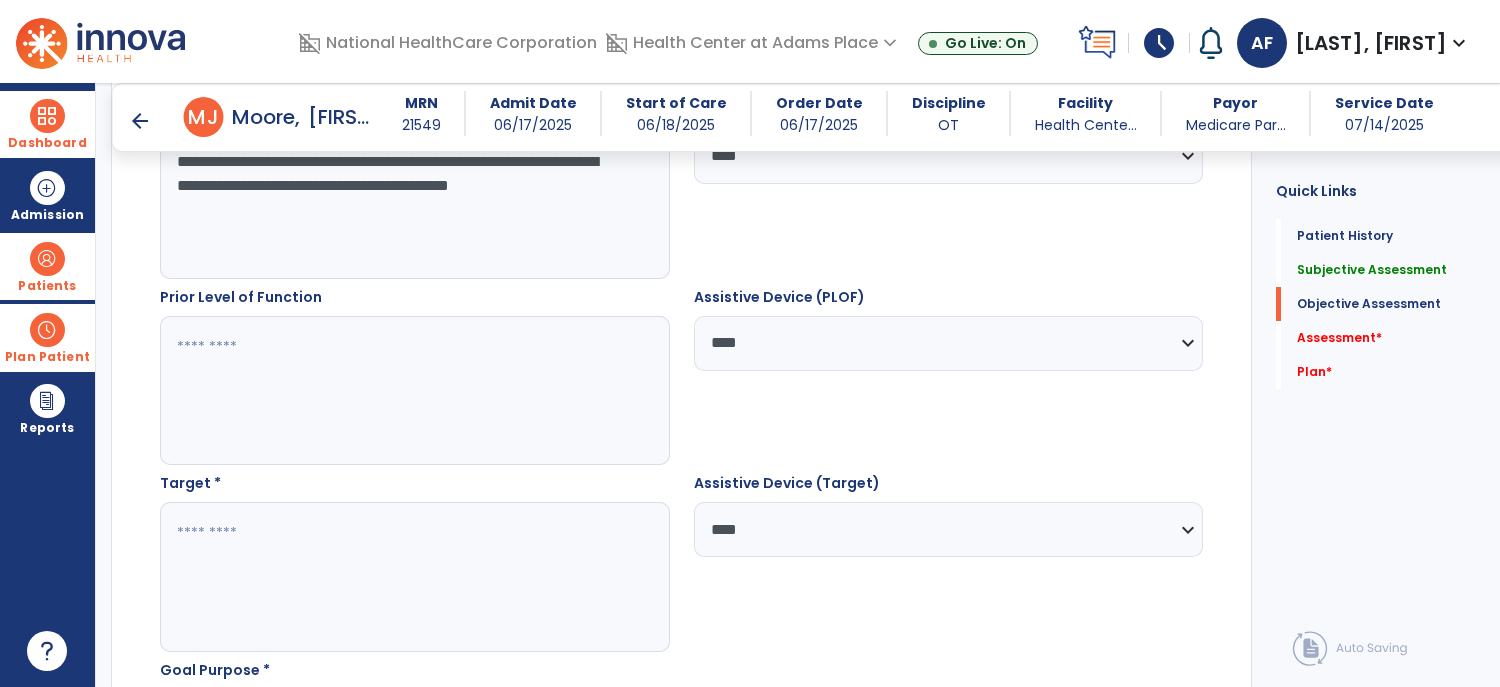 type on "**********" 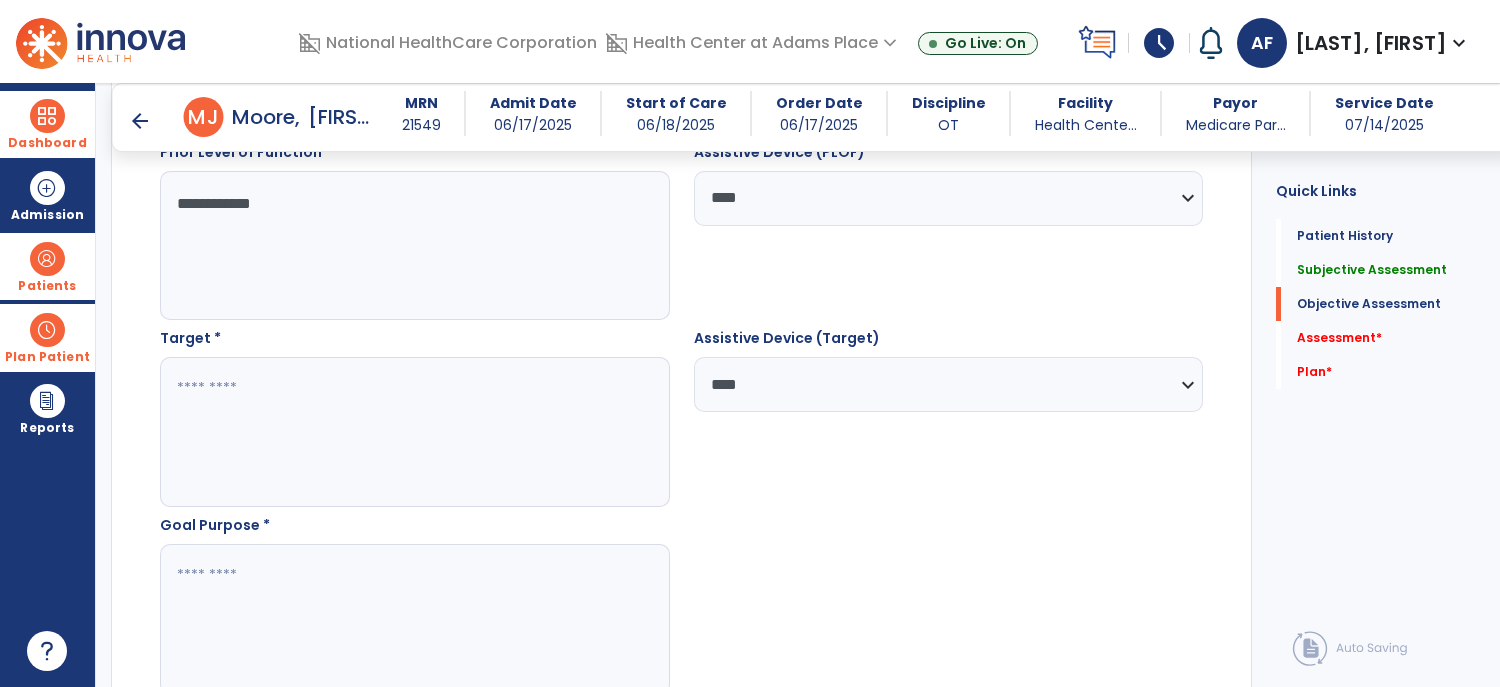 scroll, scrollTop: 1435, scrollLeft: 0, axis: vertical 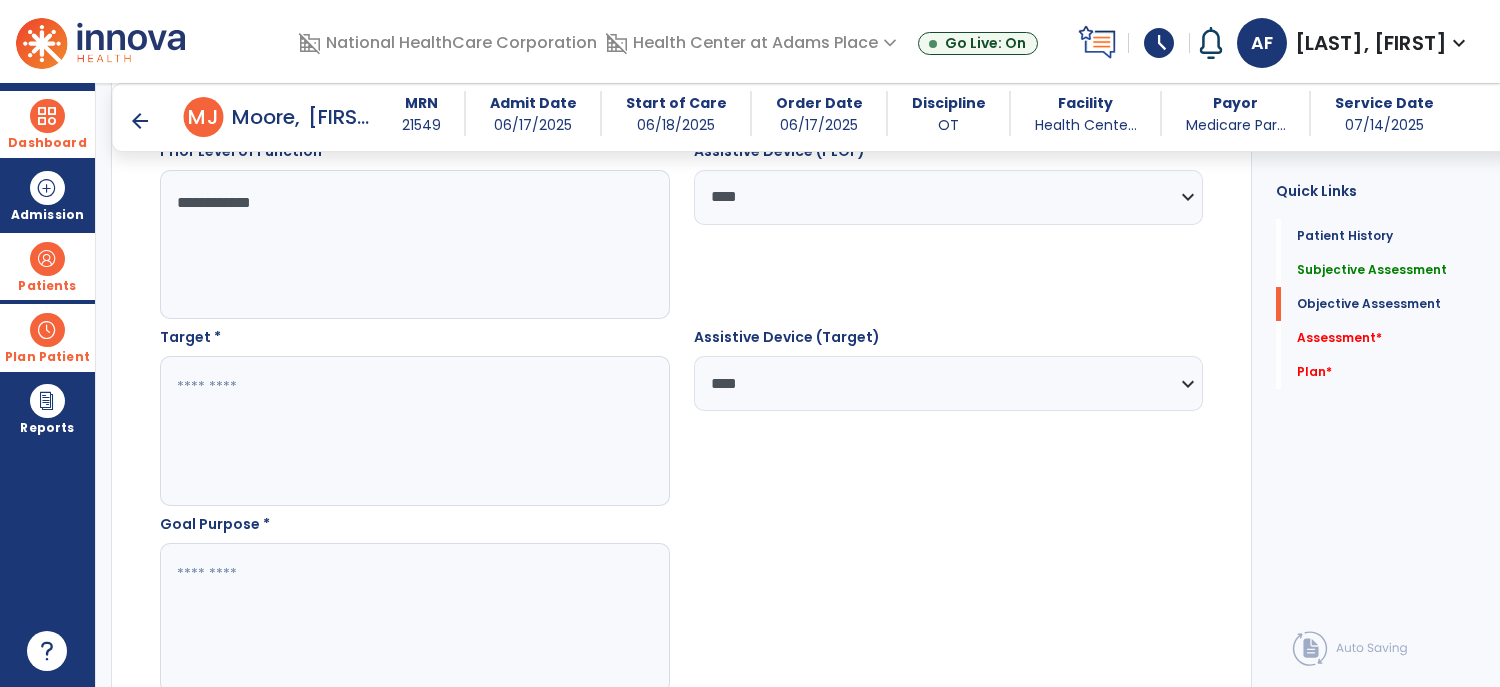 type on "**********" 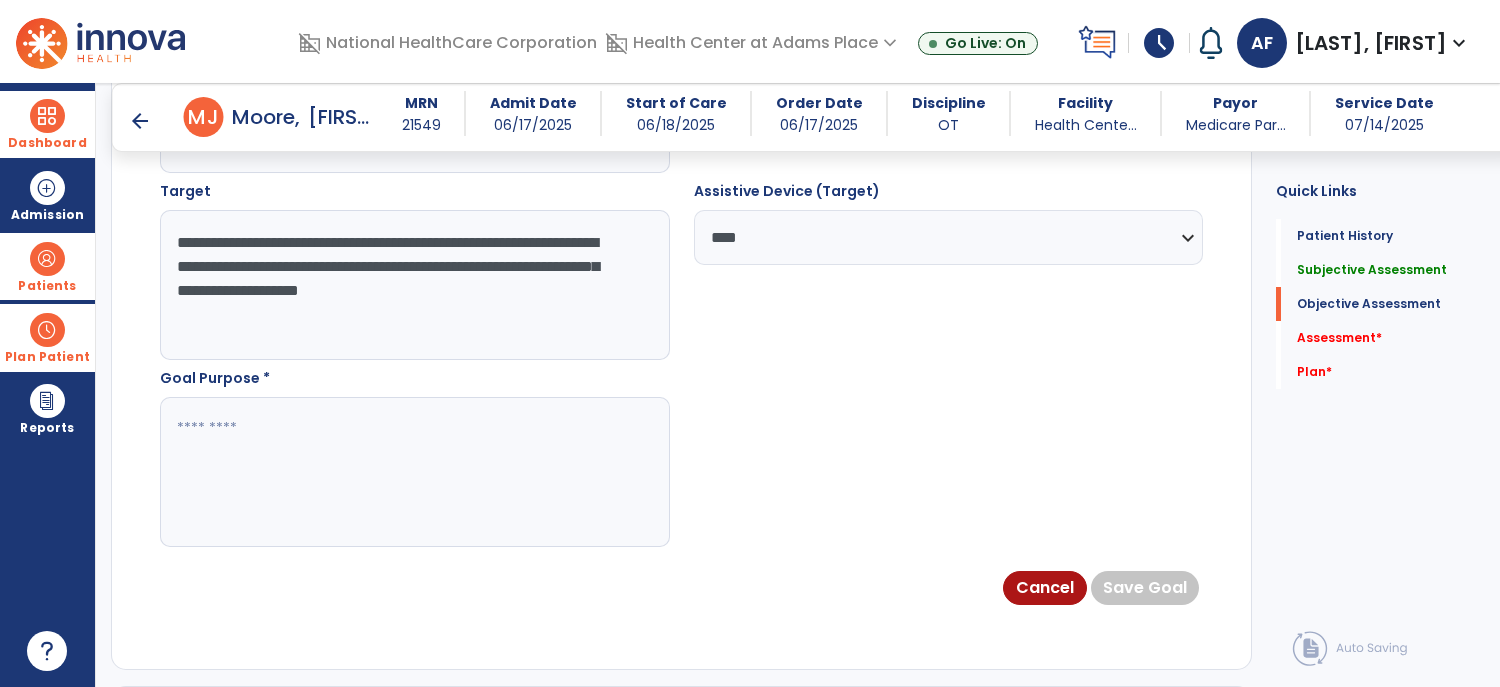 scroll, scrollTop: 1617, scrollLeft: 0, axis: vertical 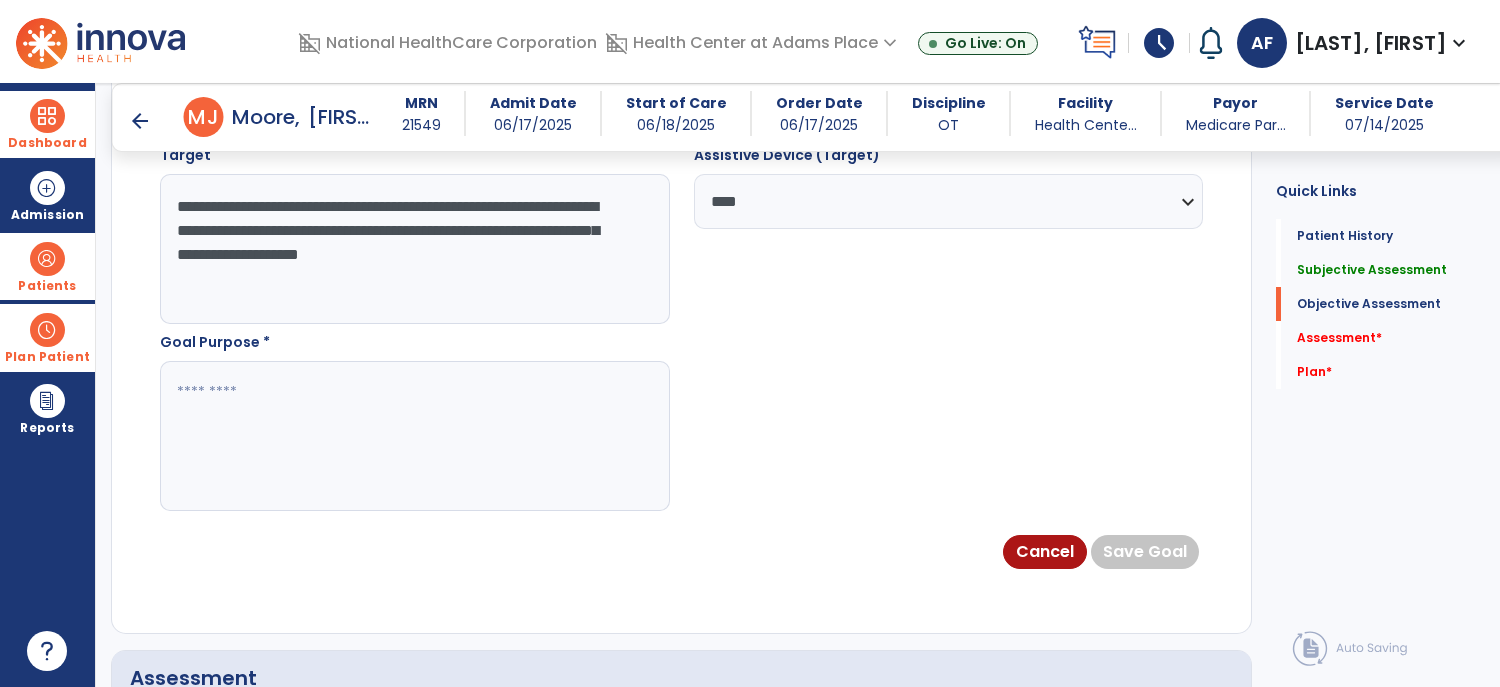 type on "**********" 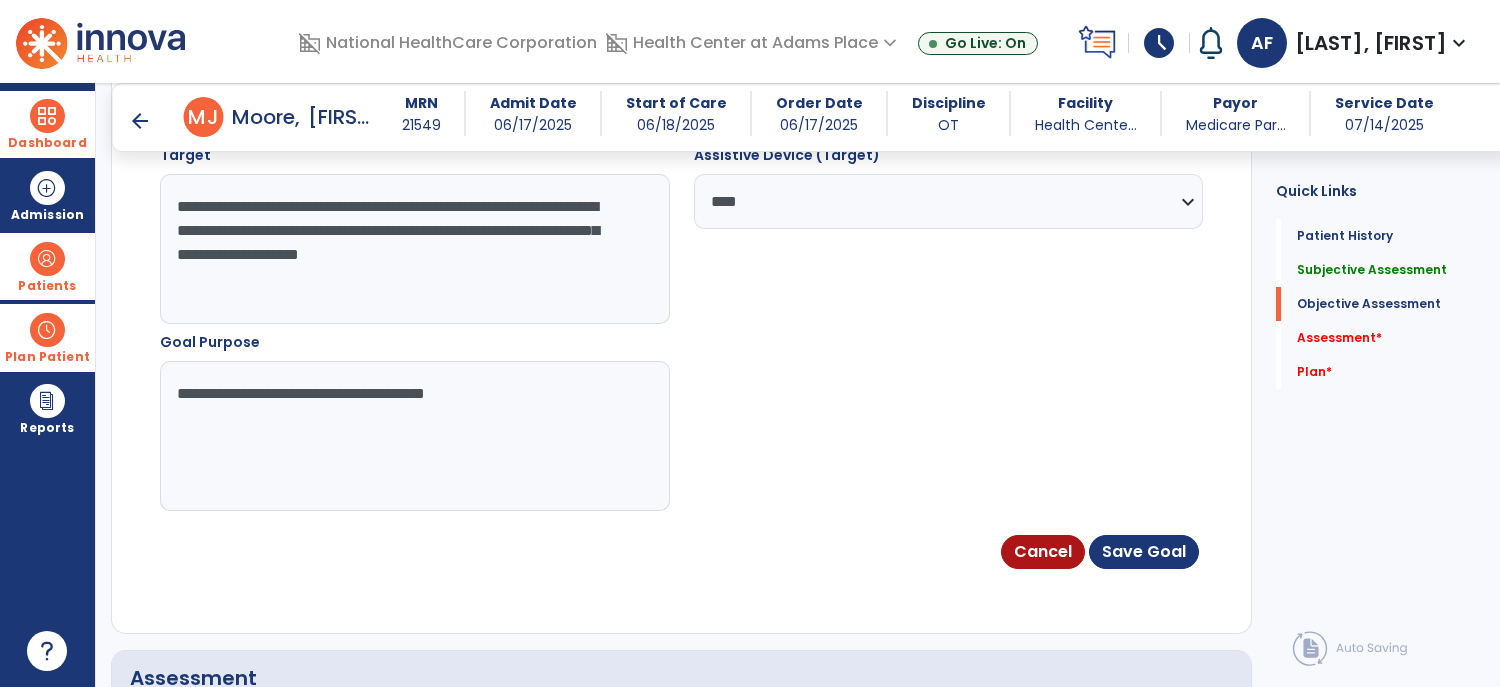 type on "**********" 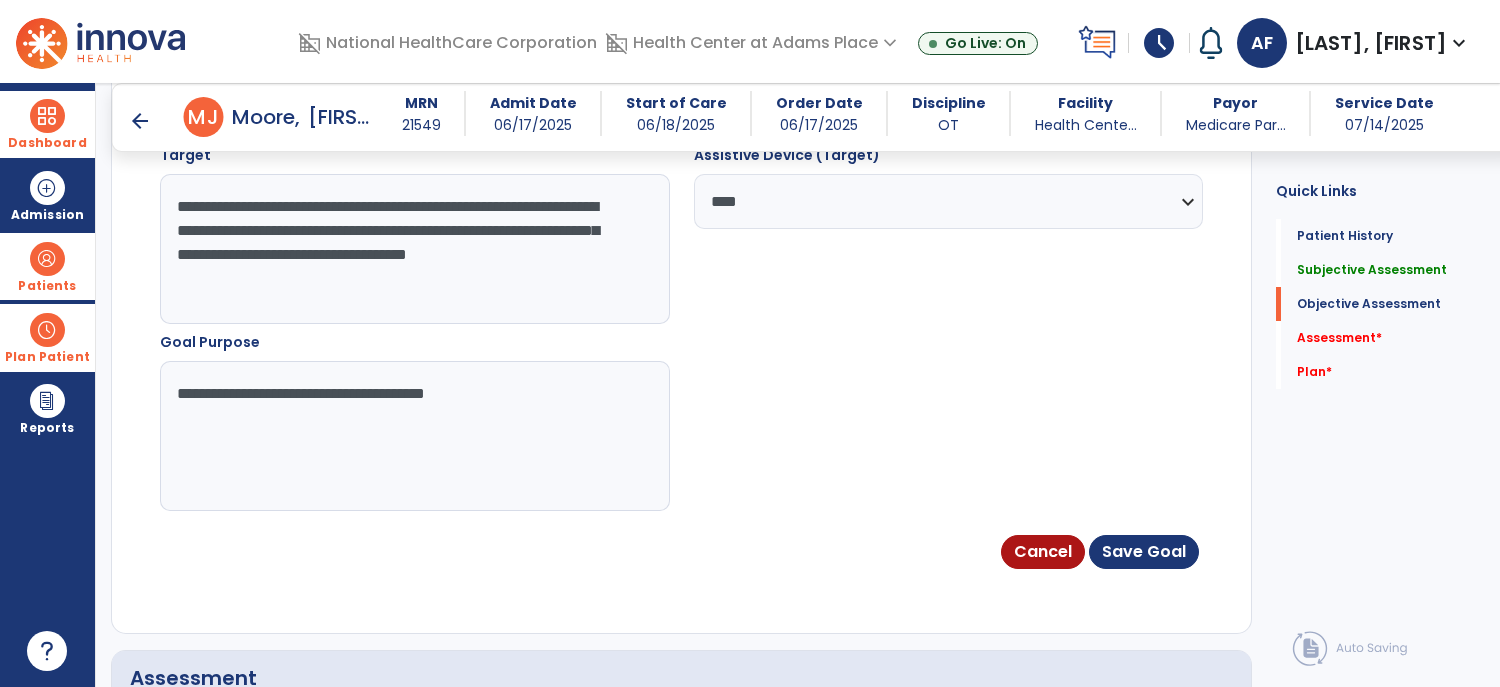 type on "**********" 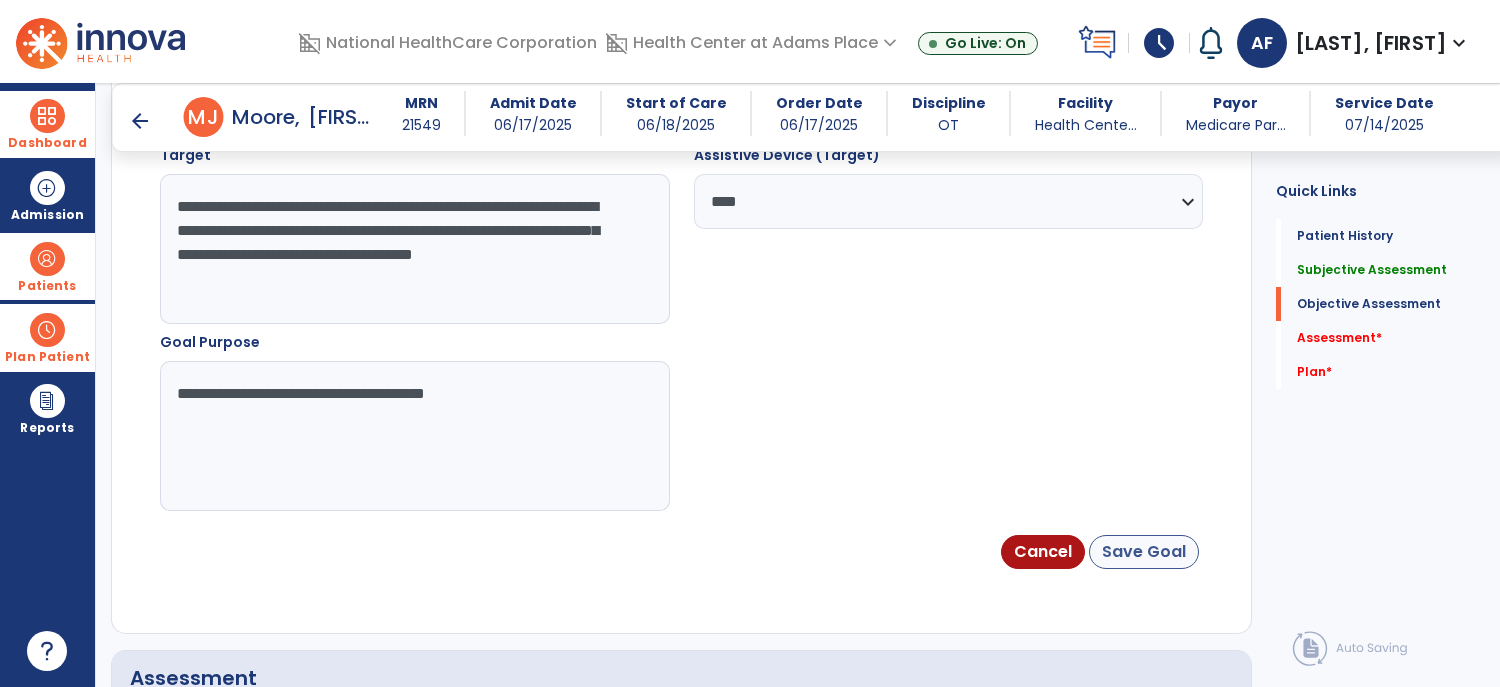 click on "Save Goal" 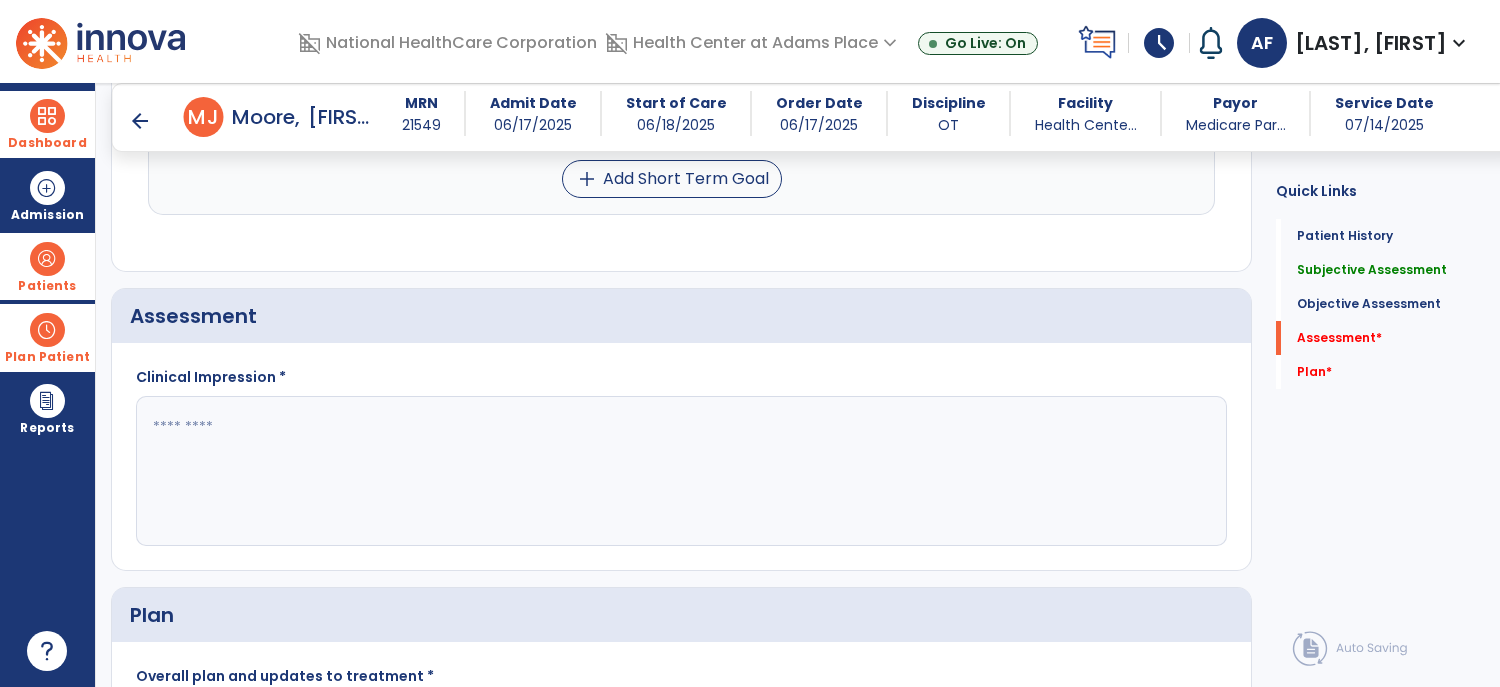 scroll, scrollTop: 2786, scrollLeft: 0, axis: vertical 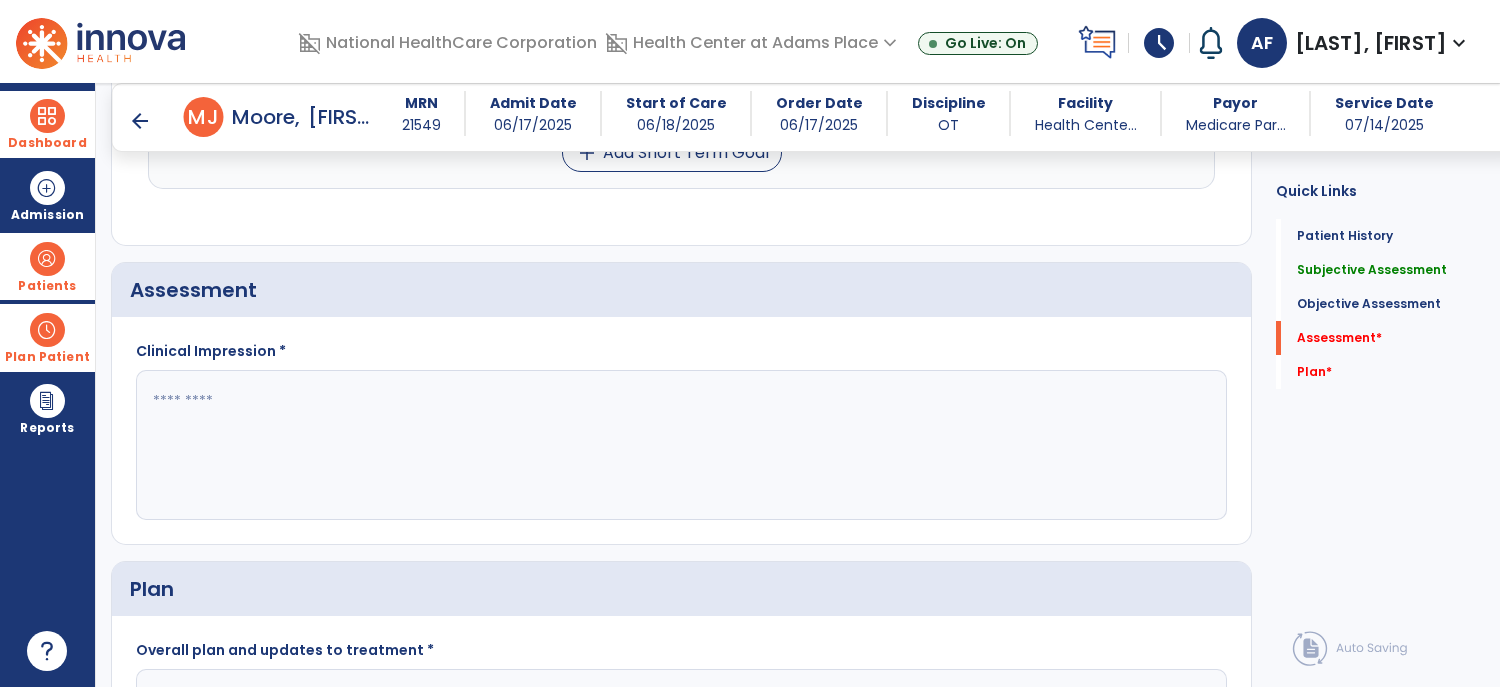 click 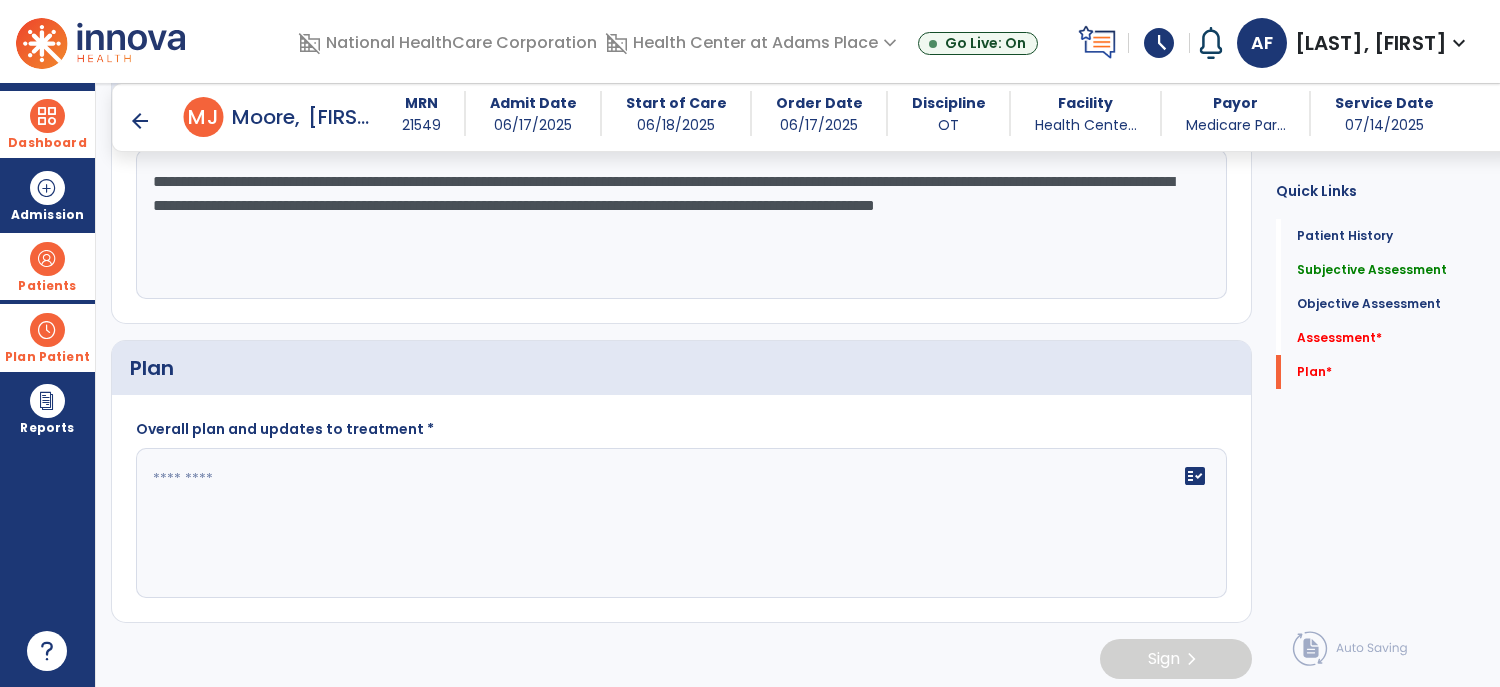 scroll, scrollTop: 3004, scrollLeft: 0, axis: vertical 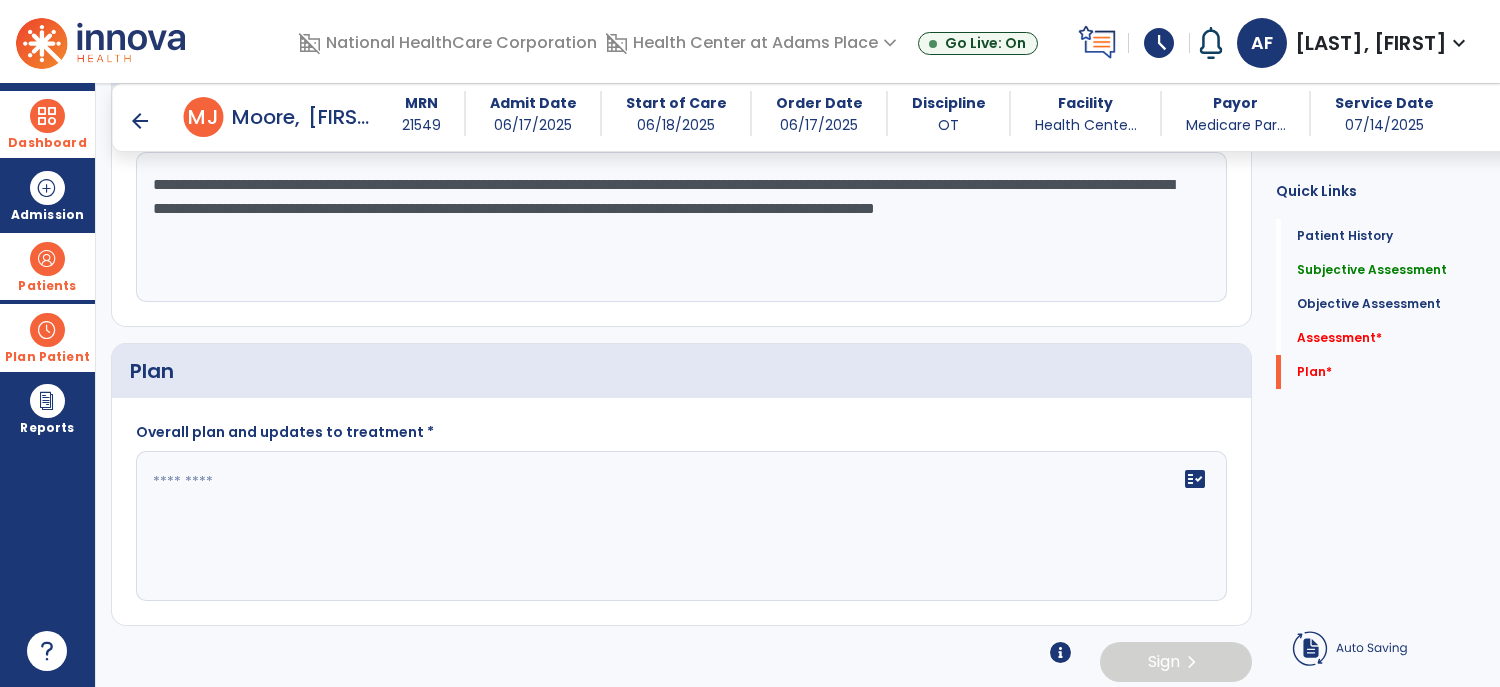 type on "**********" 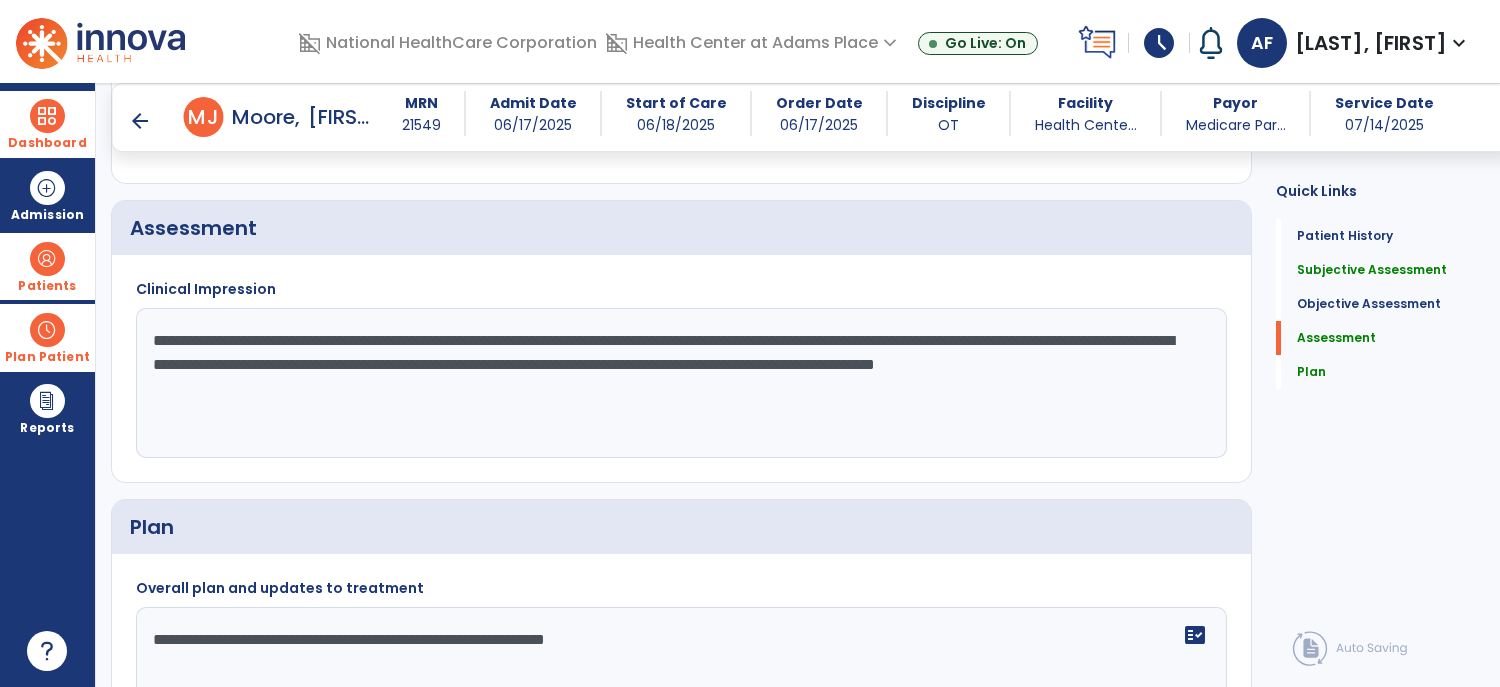 scroll, scrollTop: 2850, scrollLeft: 0, axis: vertical 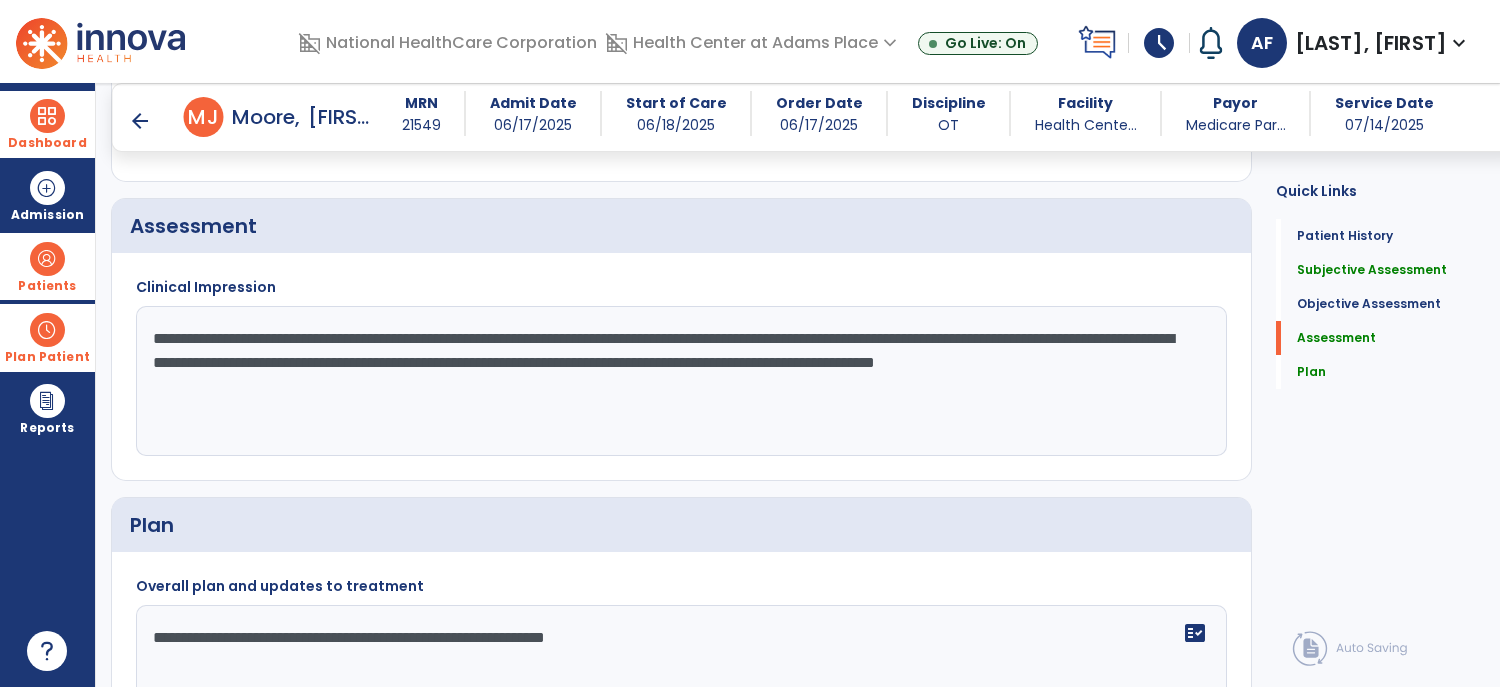 type on "**********" 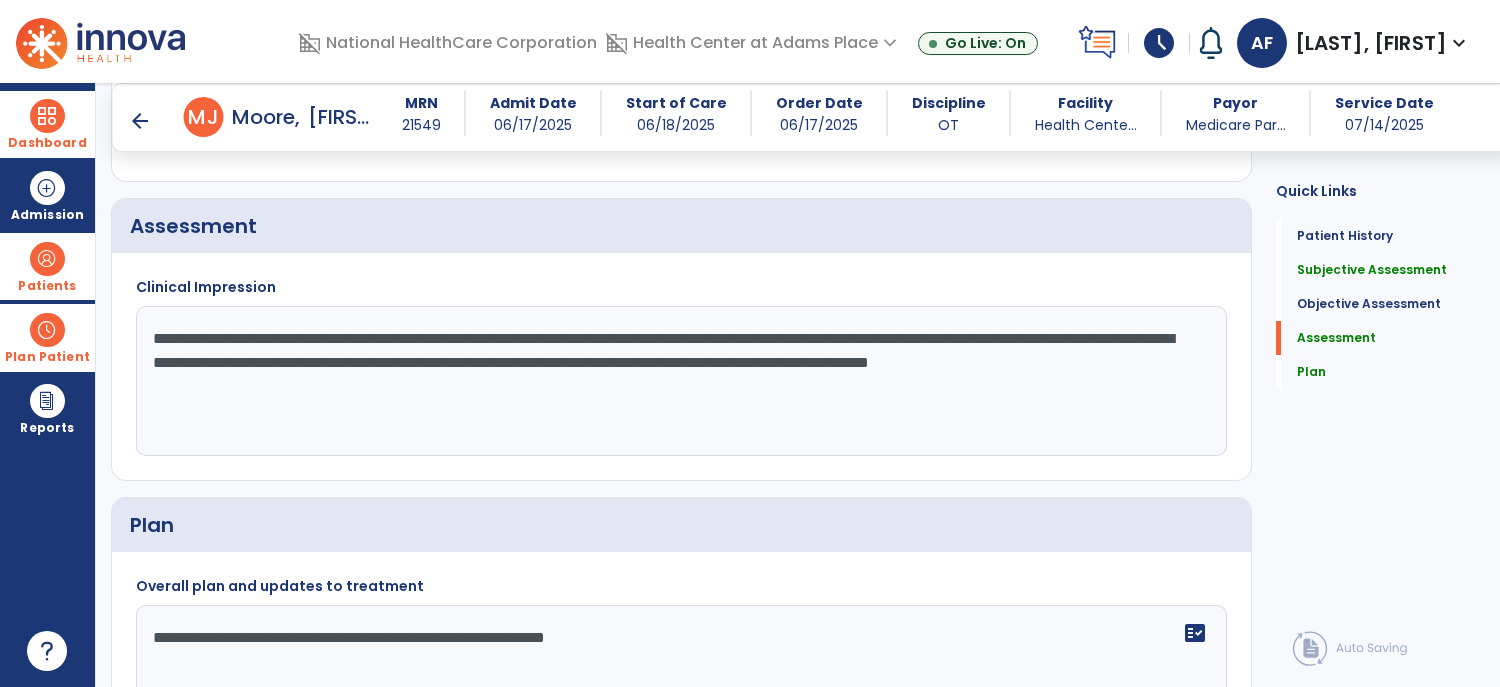 scroll, scrollTop: 3008, scrollLeft: 0, axis: vertical 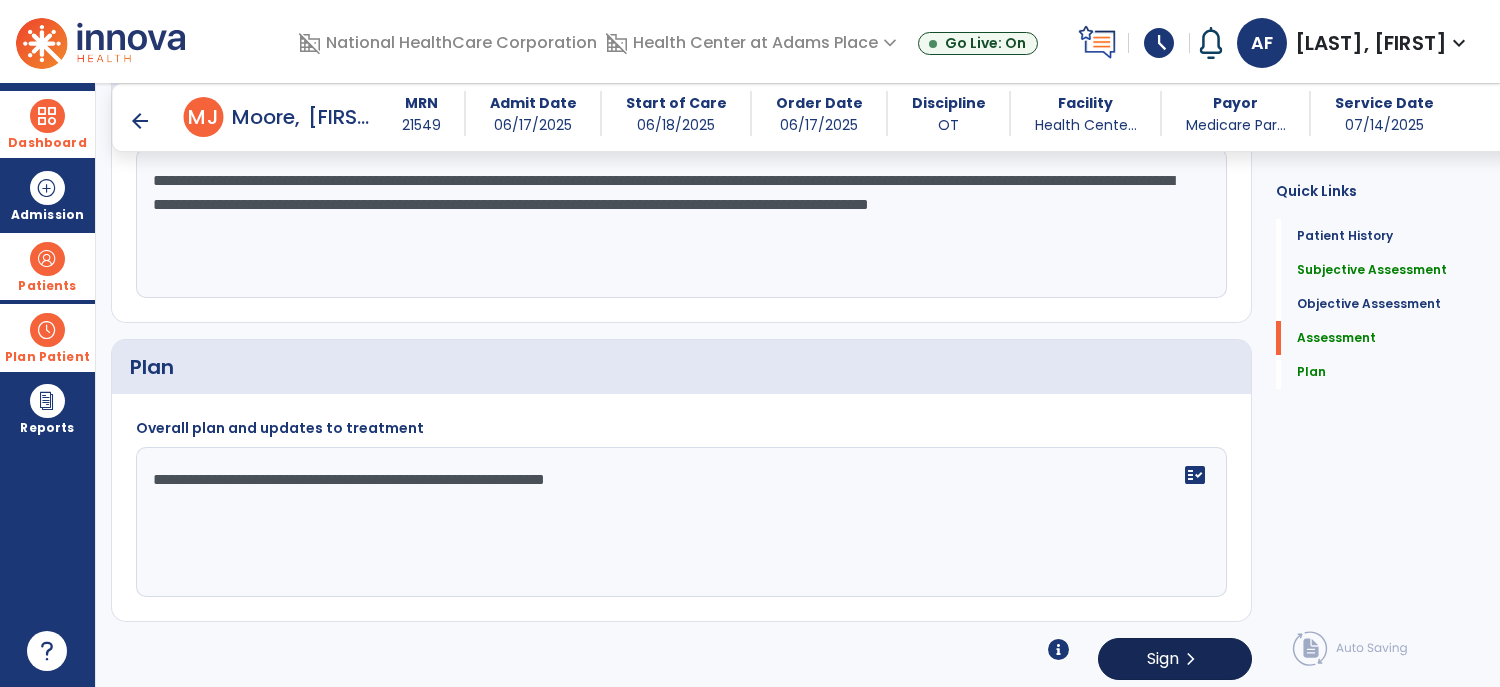 type on "**********" 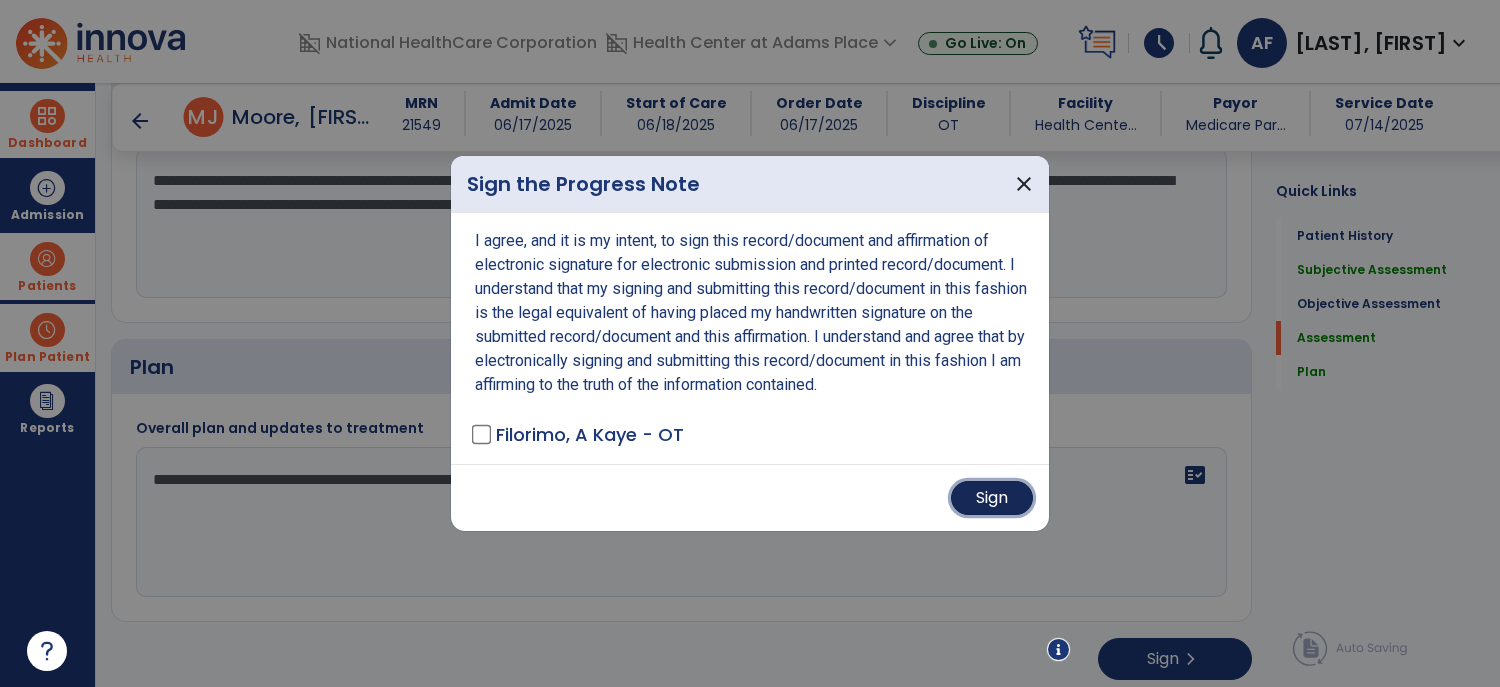 click on "Sign" at bounding box center [992, 498] 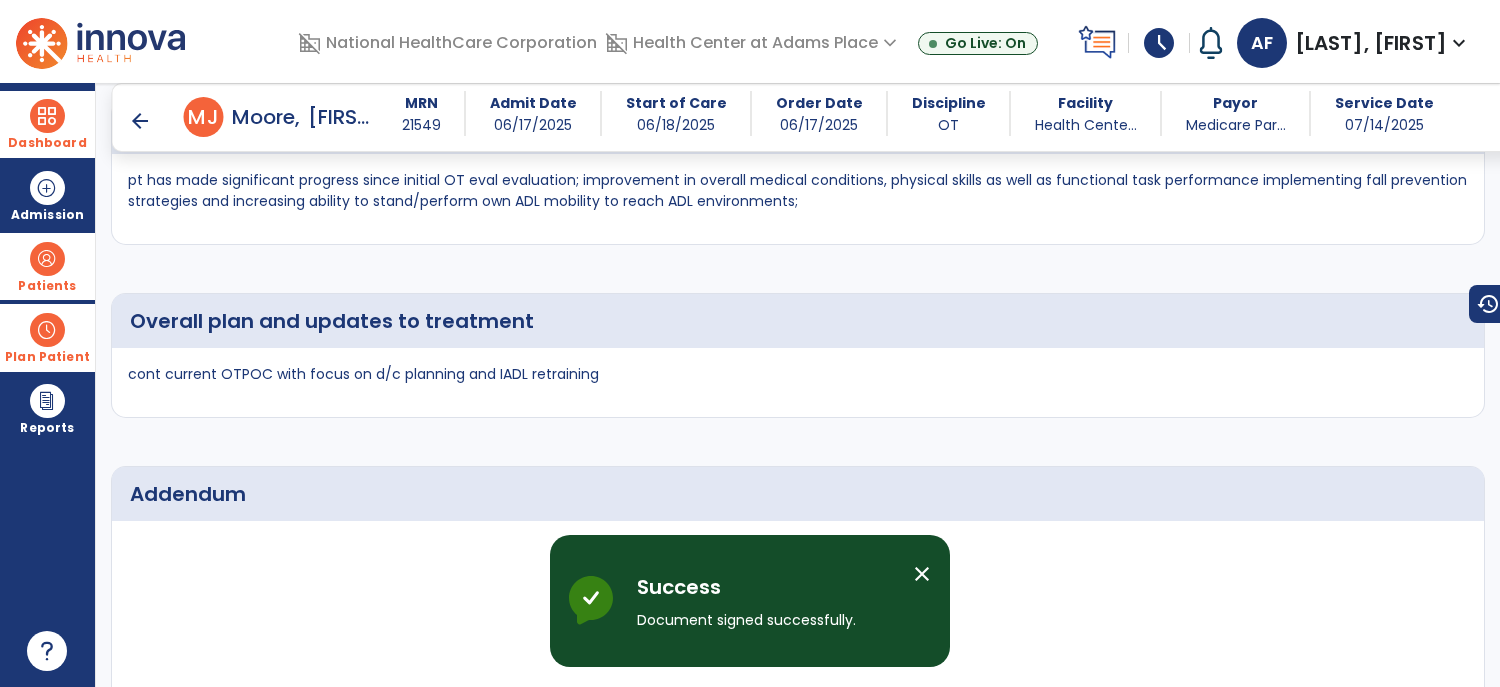 scroll, scrollTop: 3861, scrollLeft: 0, axis: vertical 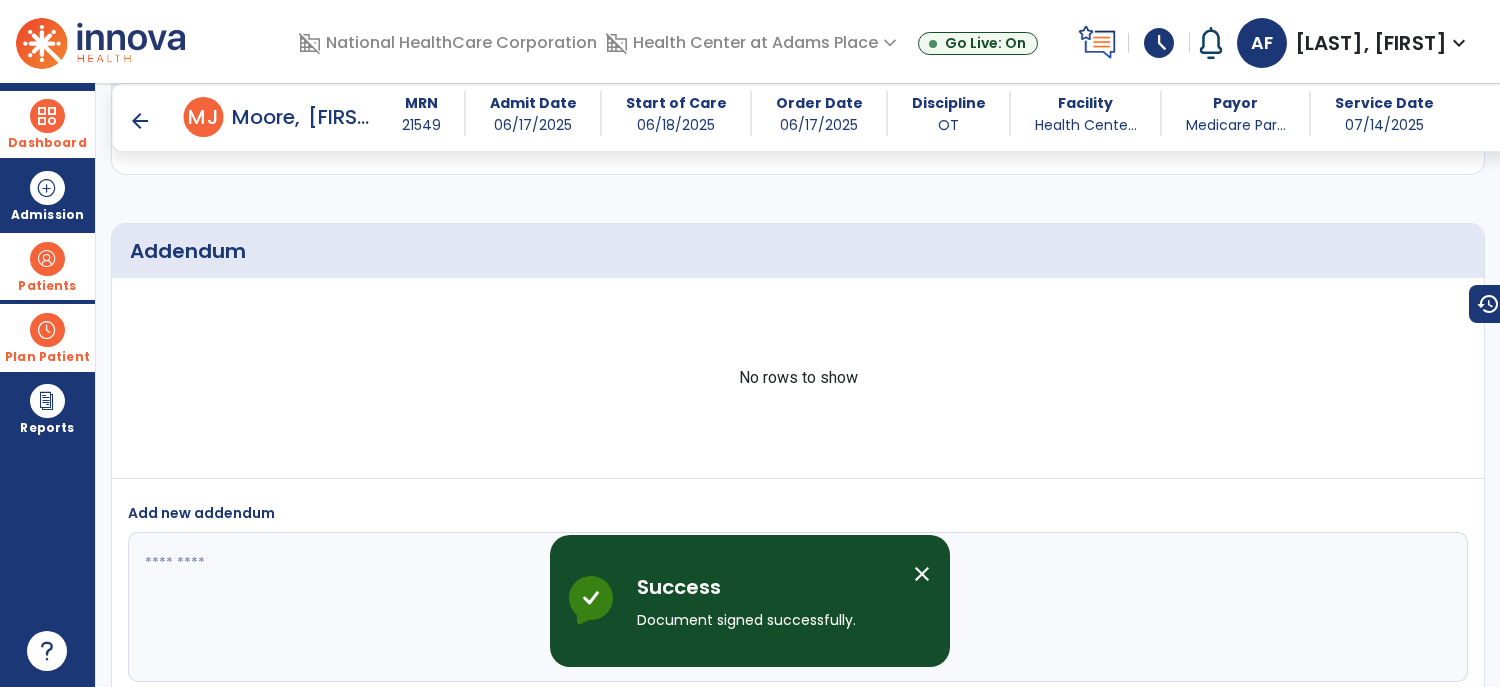 click at bounding box center (47, 116) 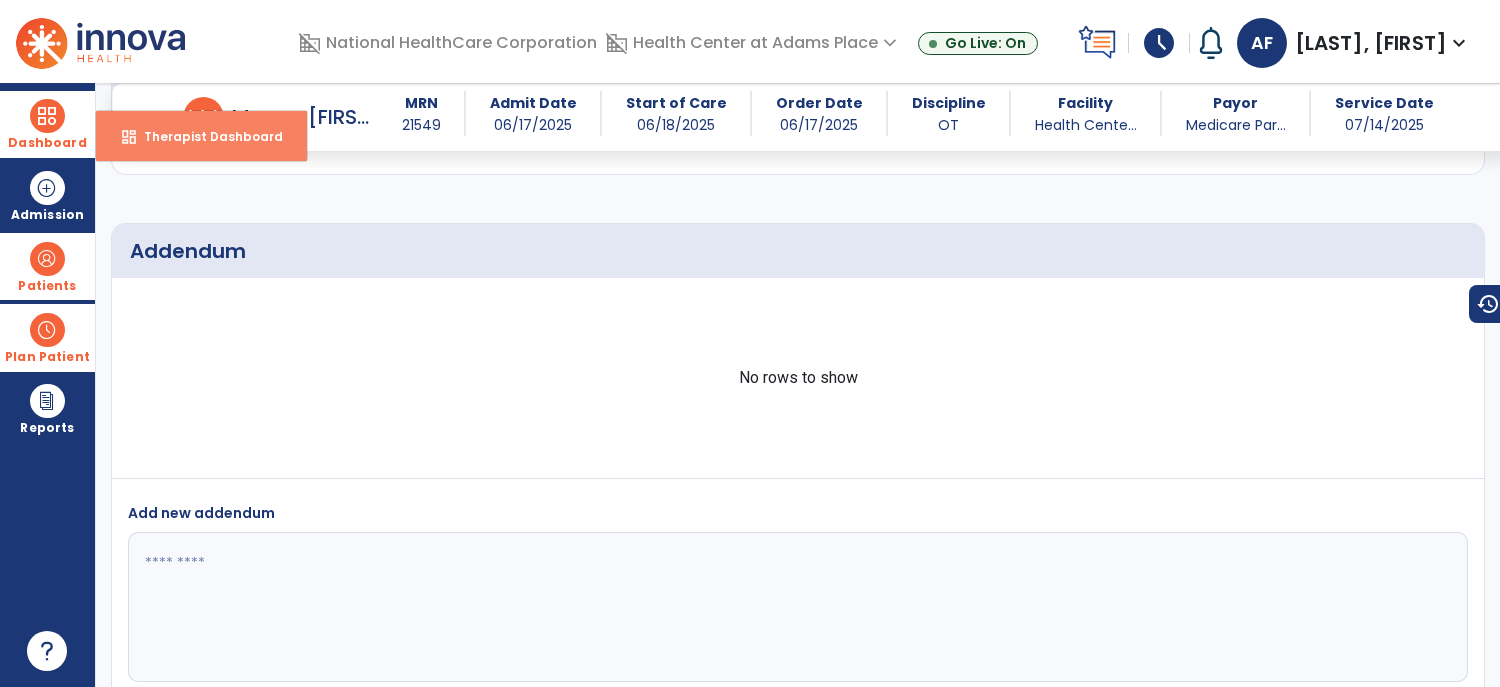 click on "dashboard  Therapist Dashboard" at bounding box center [201, 136] 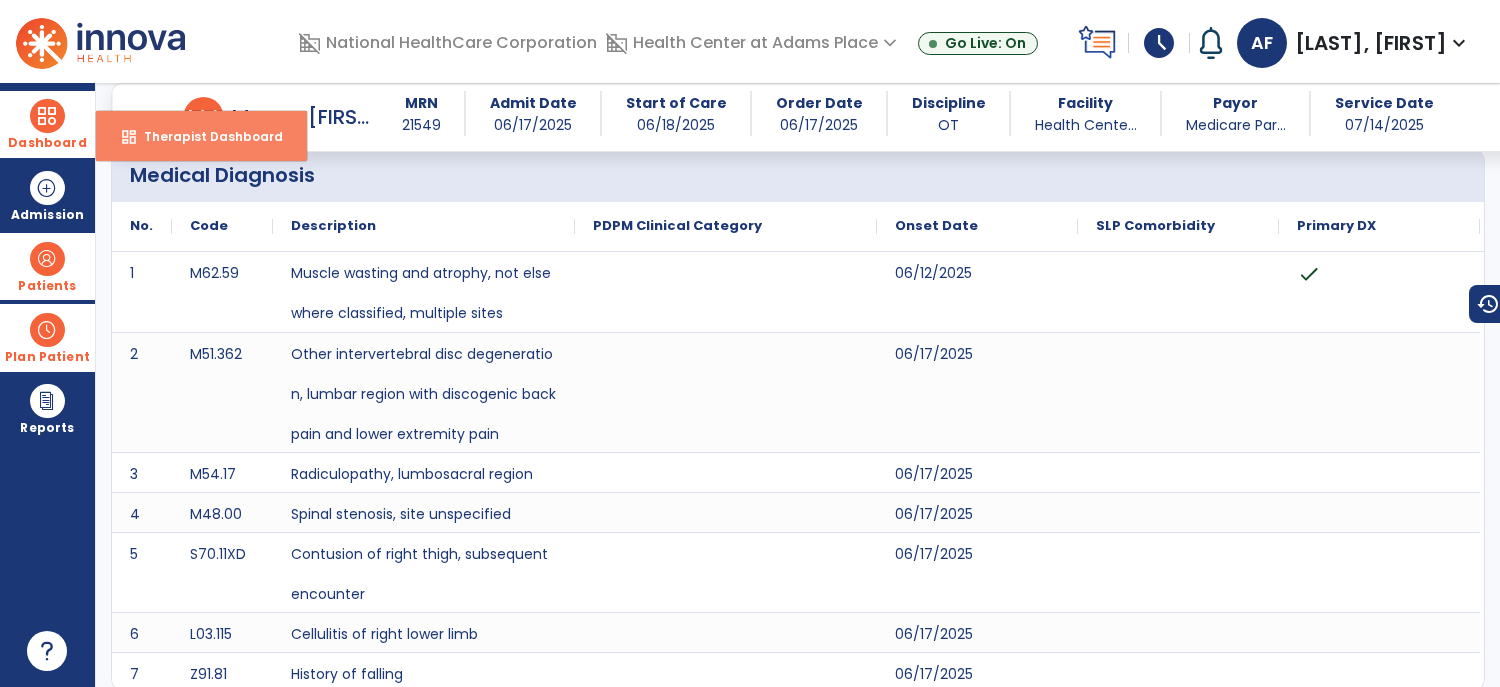 select on "****" 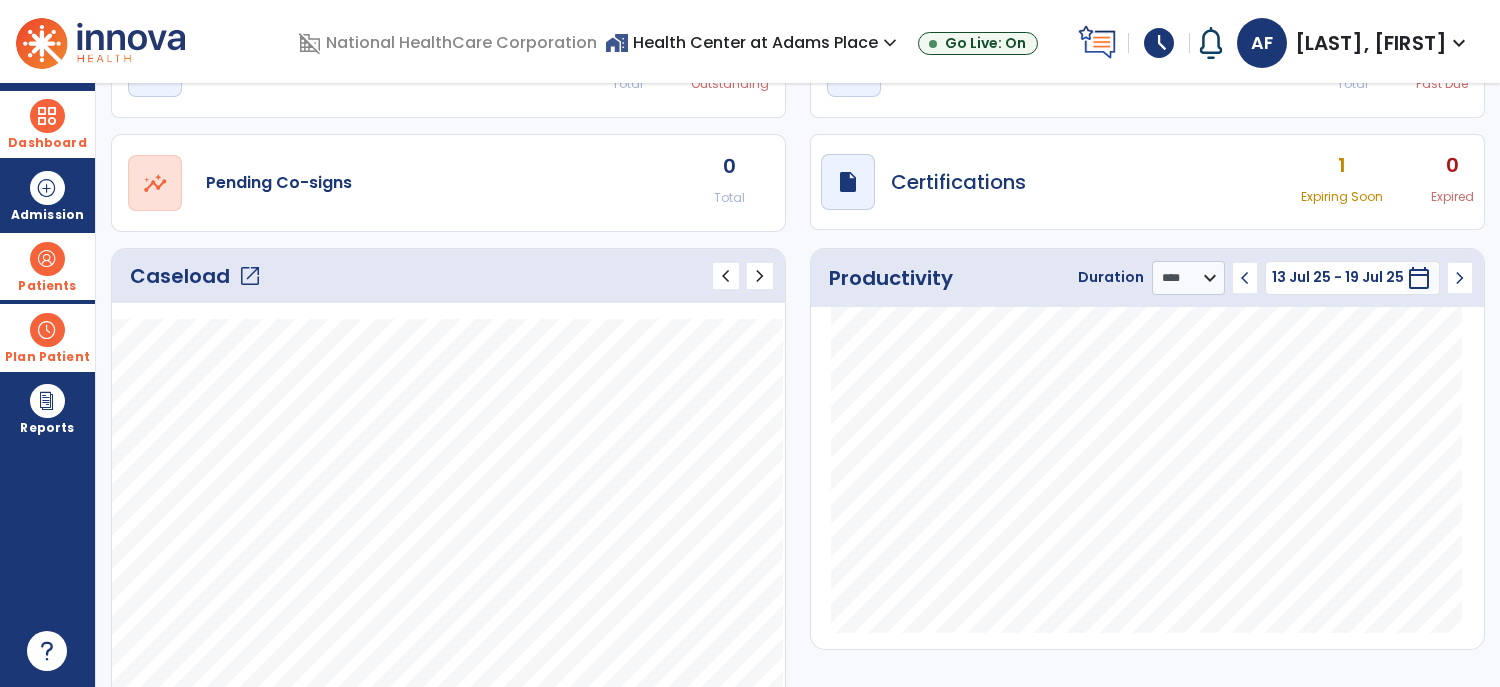 click at bounding box center (47, 116) 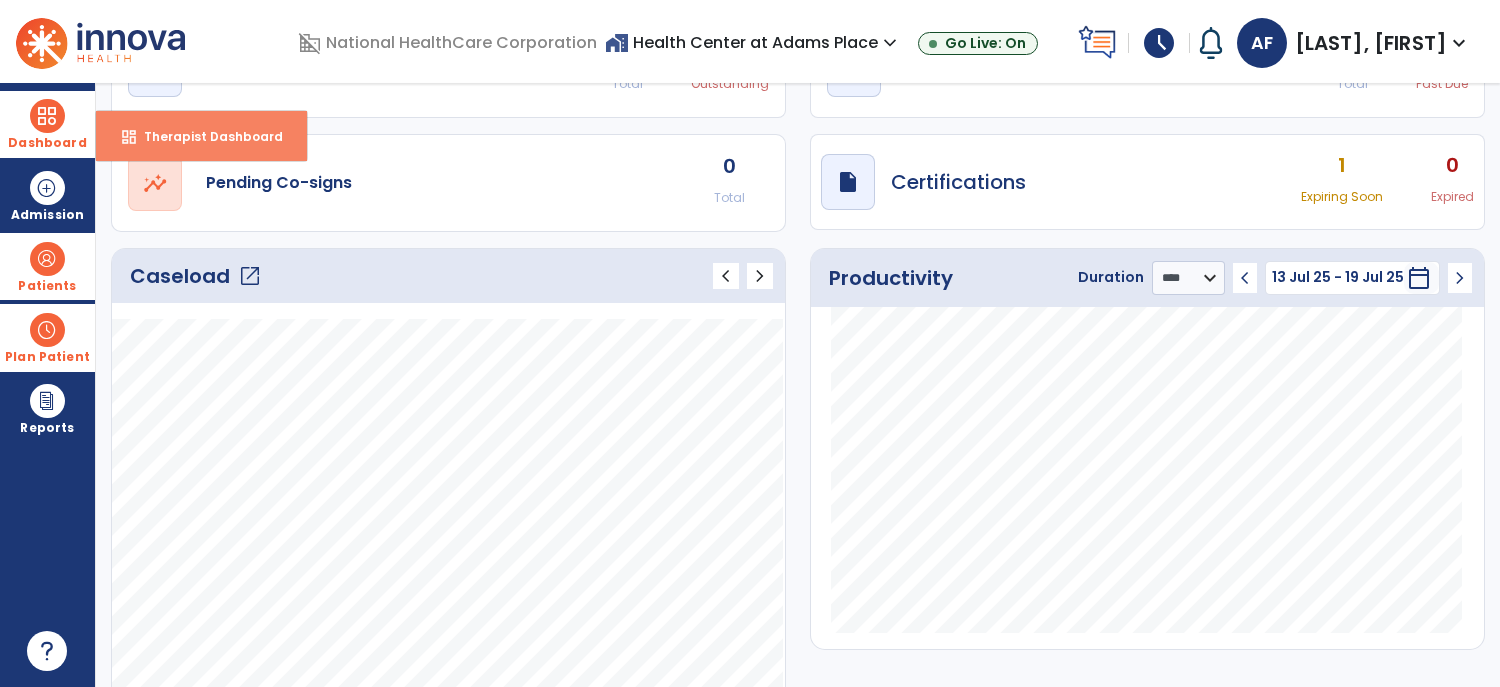 click on "Therapist Dashboard" at bounding box center [205, 136] 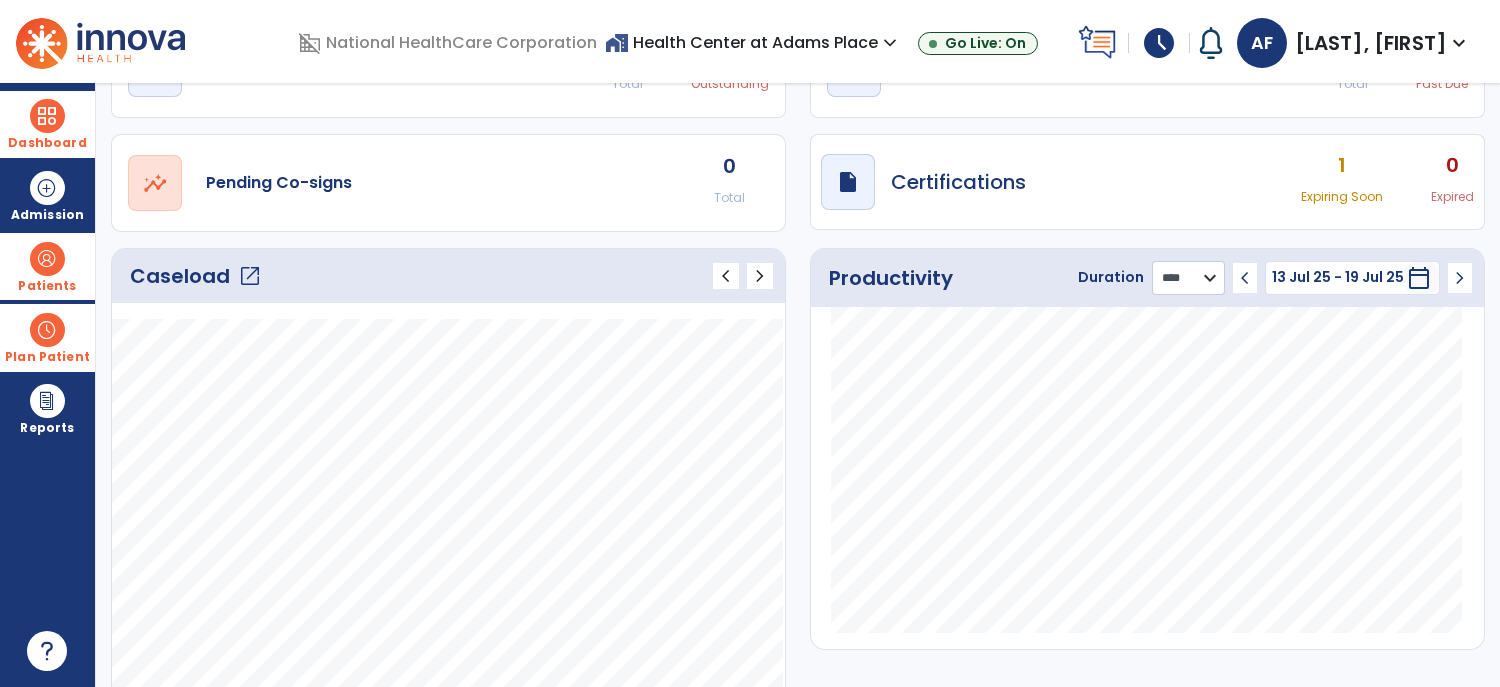 click on "******** **** ***" 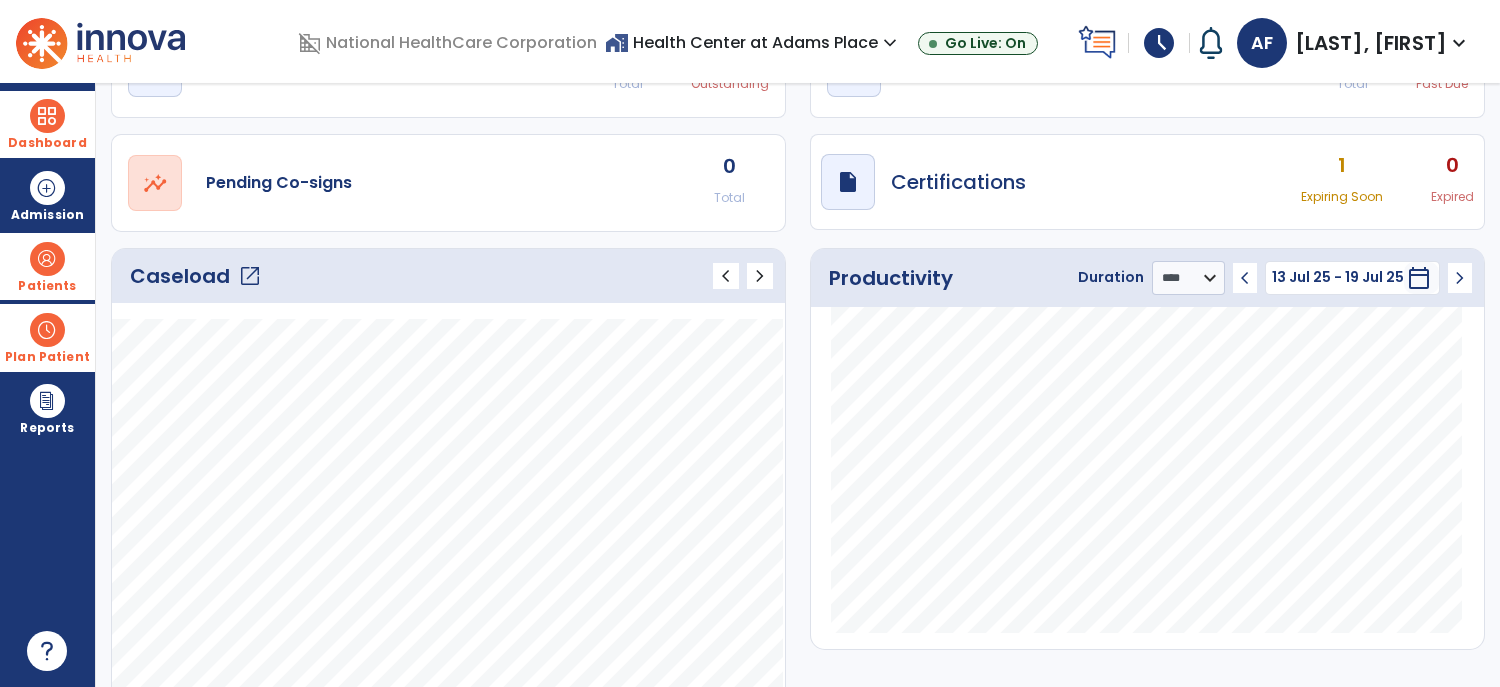 click on "open_in_new" 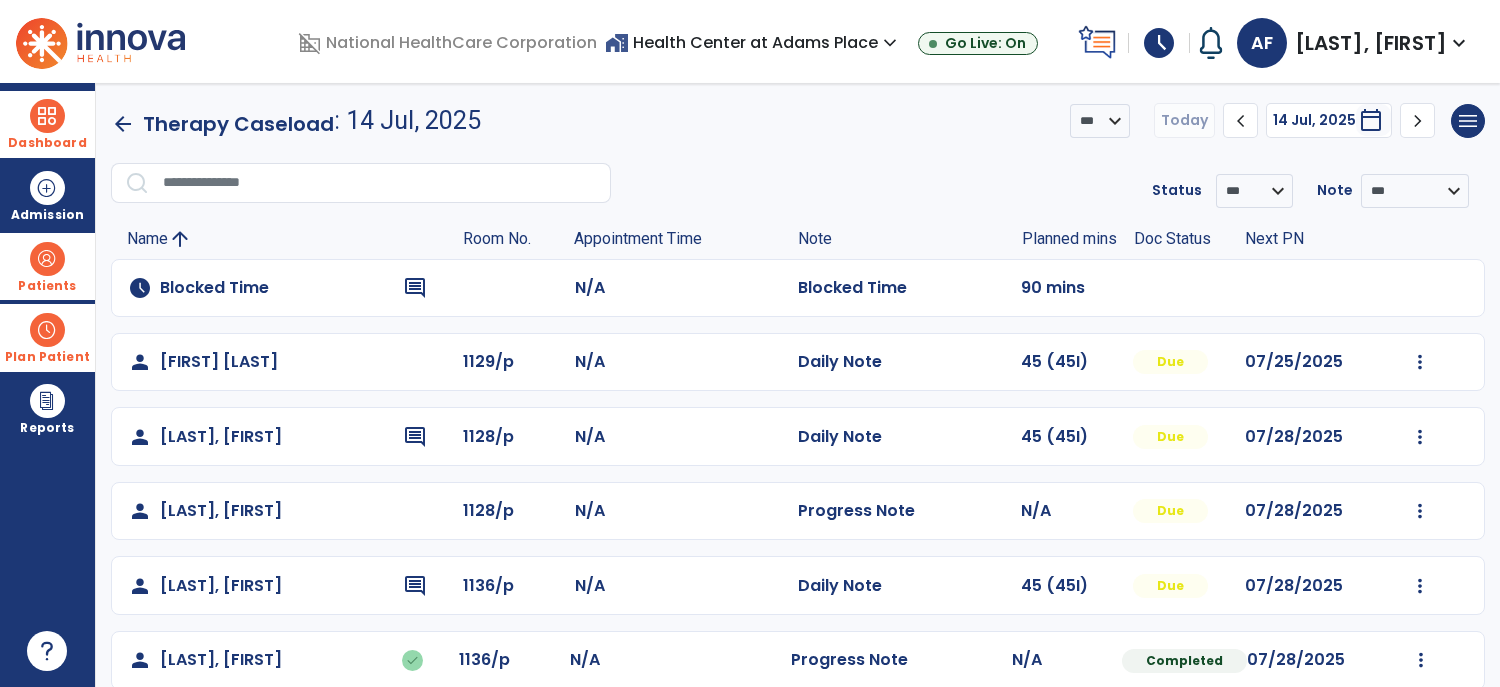 click on "calendar_today" at bounding box center (1371, 120) 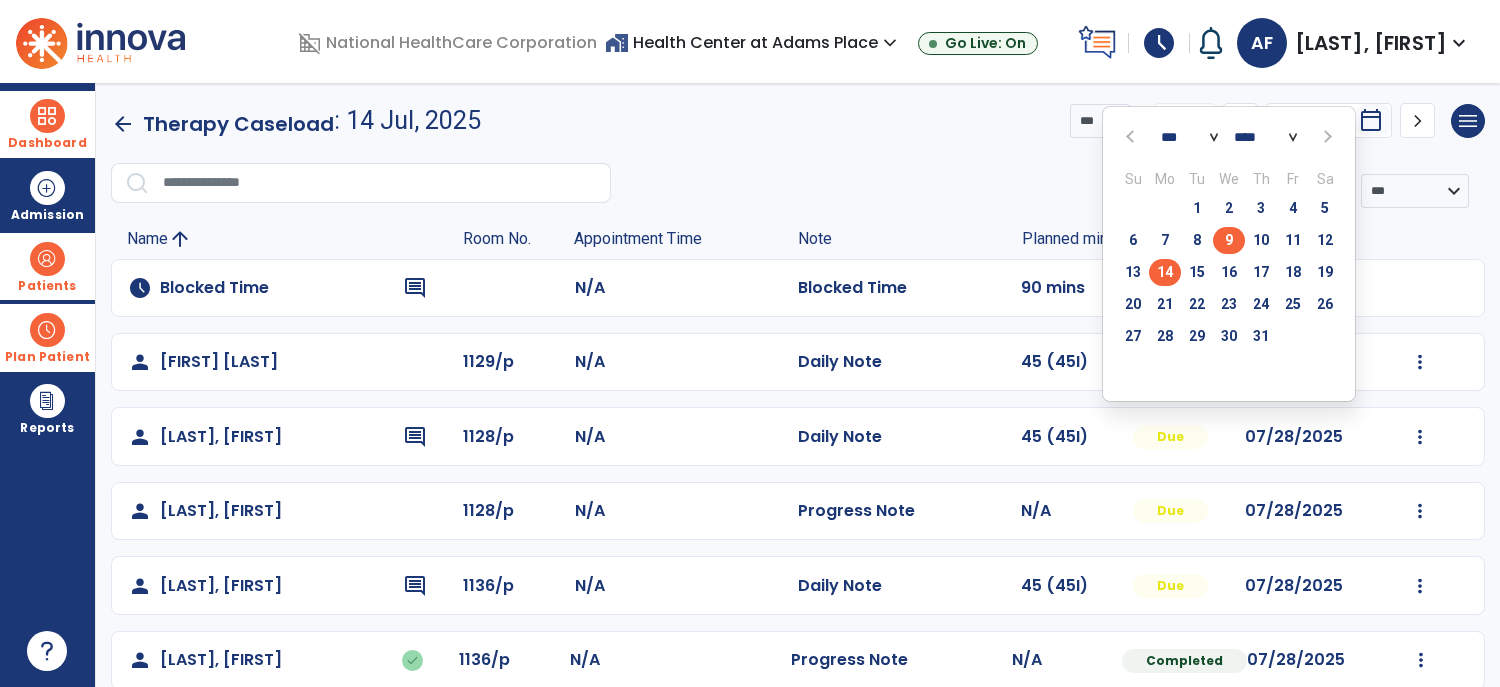 click on "9" at bounding box center (1229, 240) 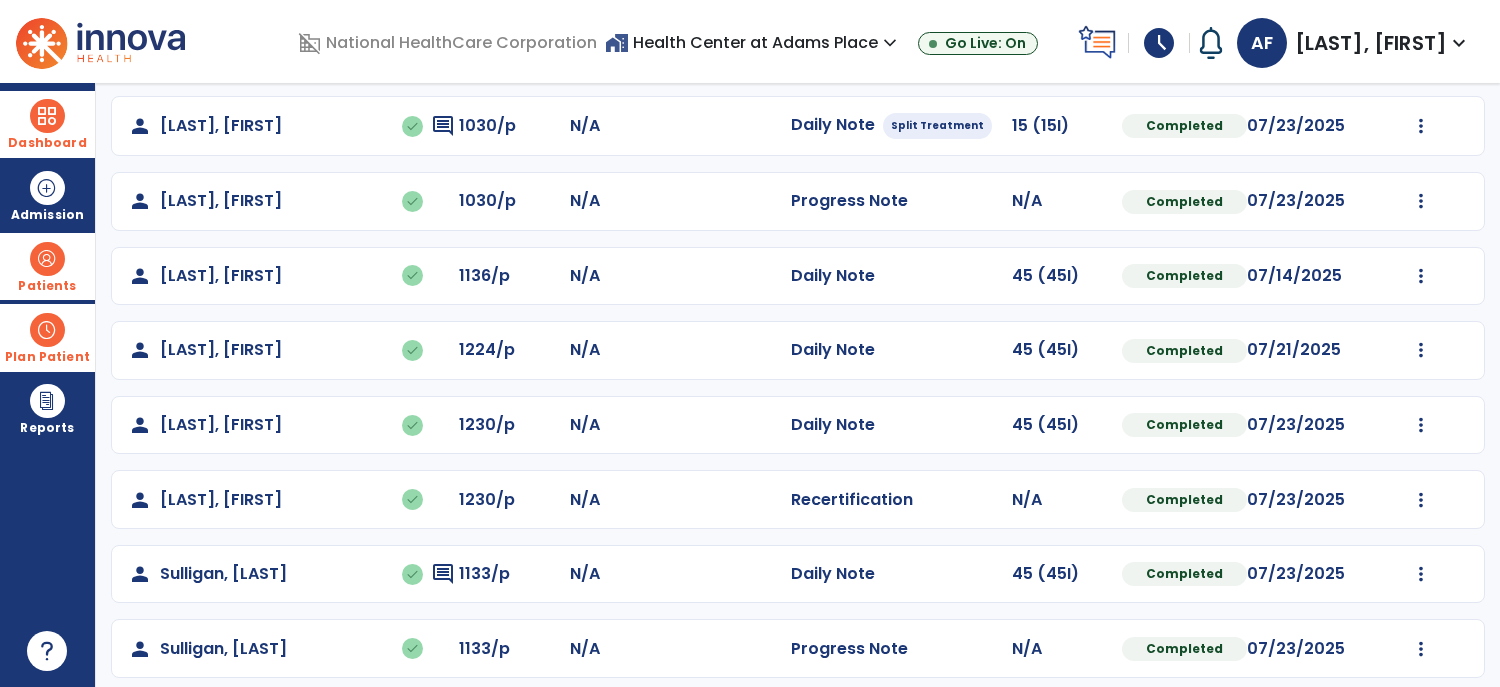 scroll, scrollTop: 772, scrollLeft: 0, axis: vertical 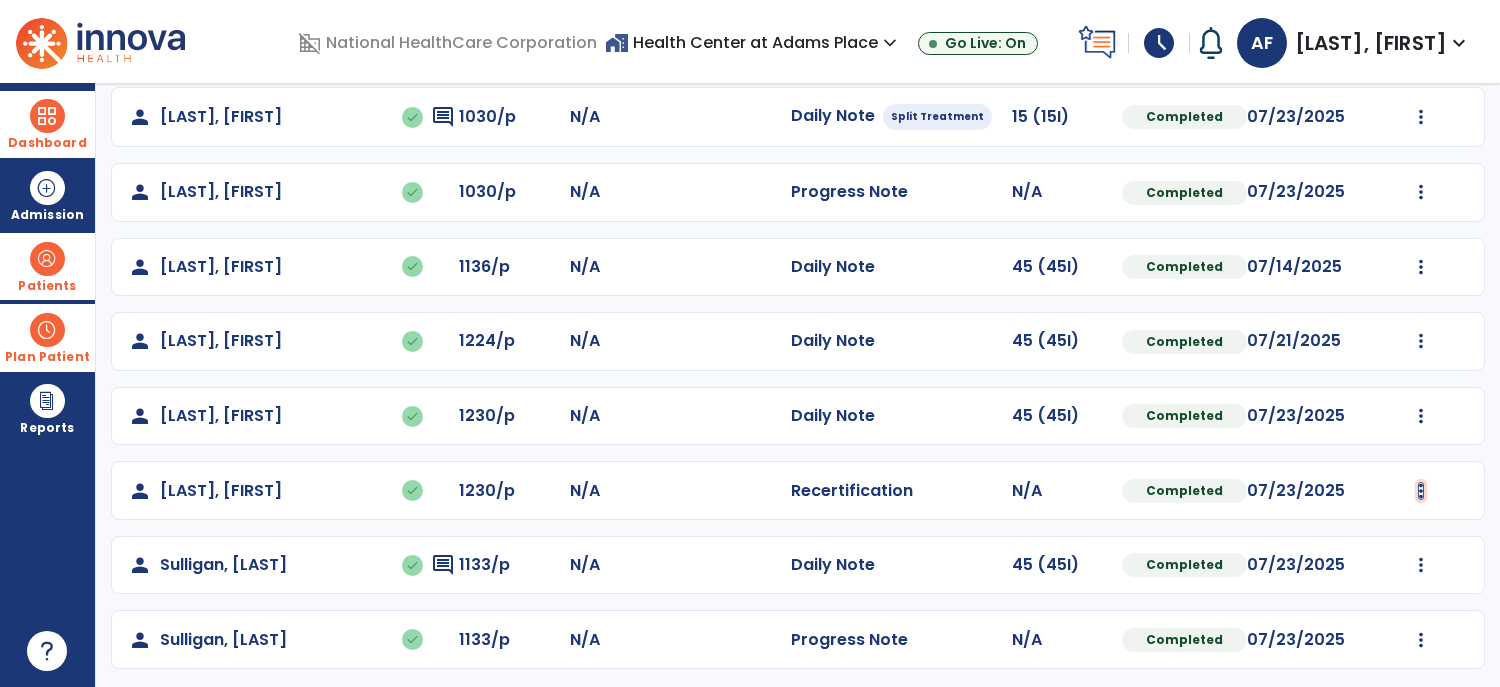 click at bounding box center [1421, -410] 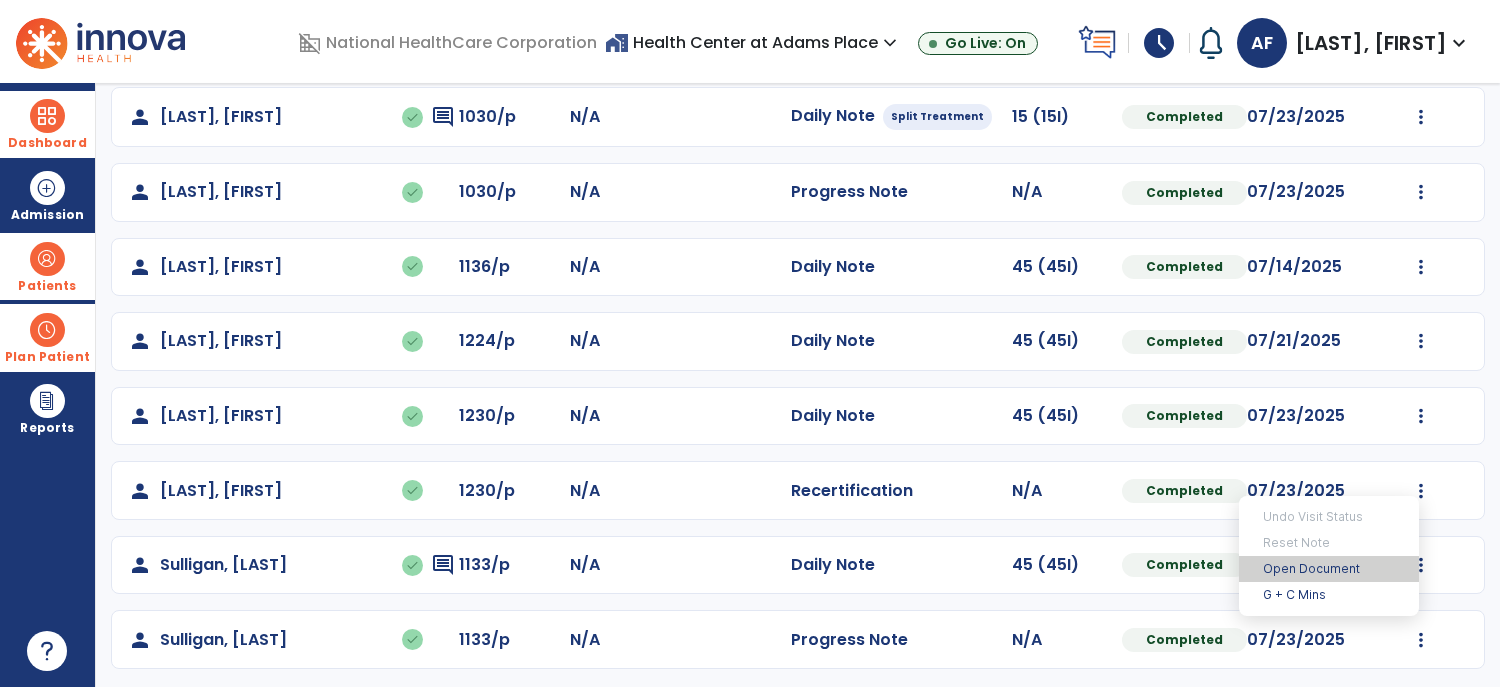 click on "Open Document" at bounding box center [1329, 569] 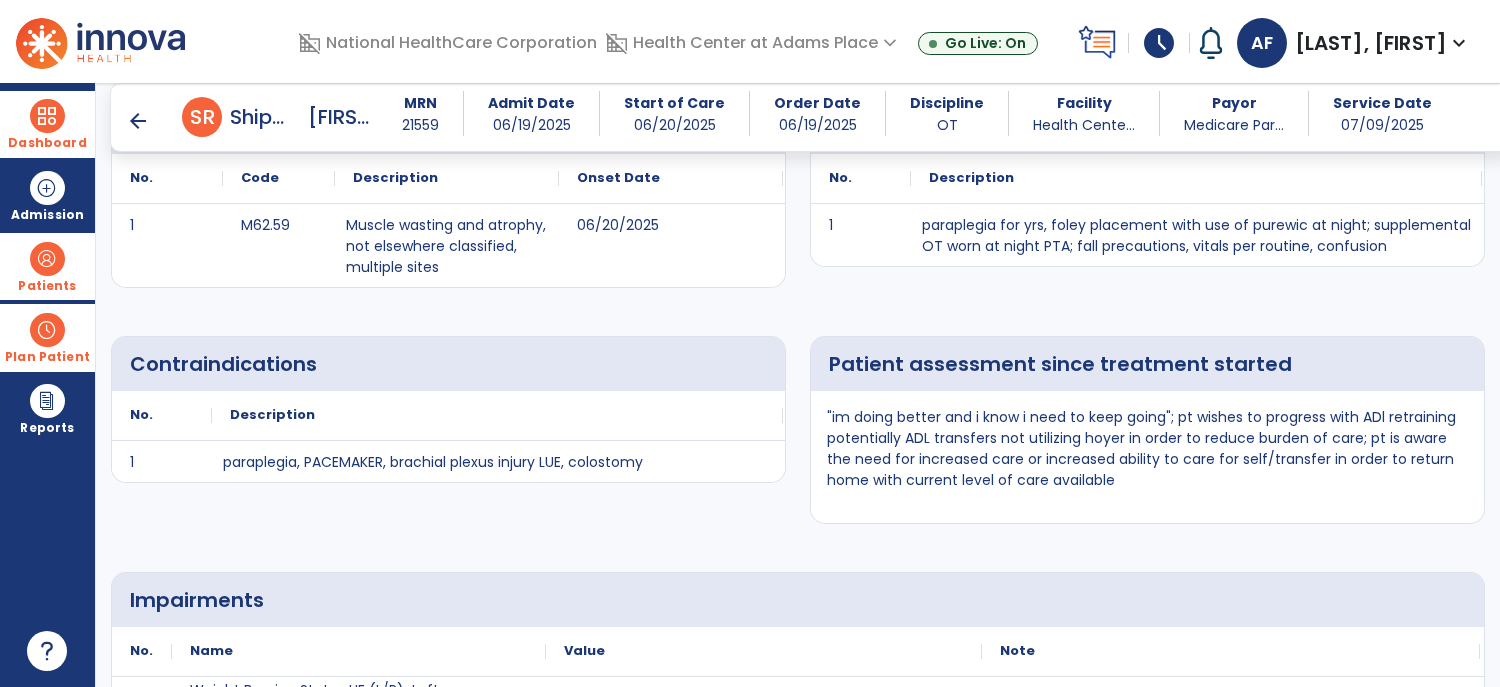 scroll, scrollTop: 1015, scrollLeft: 0, axis: vertical 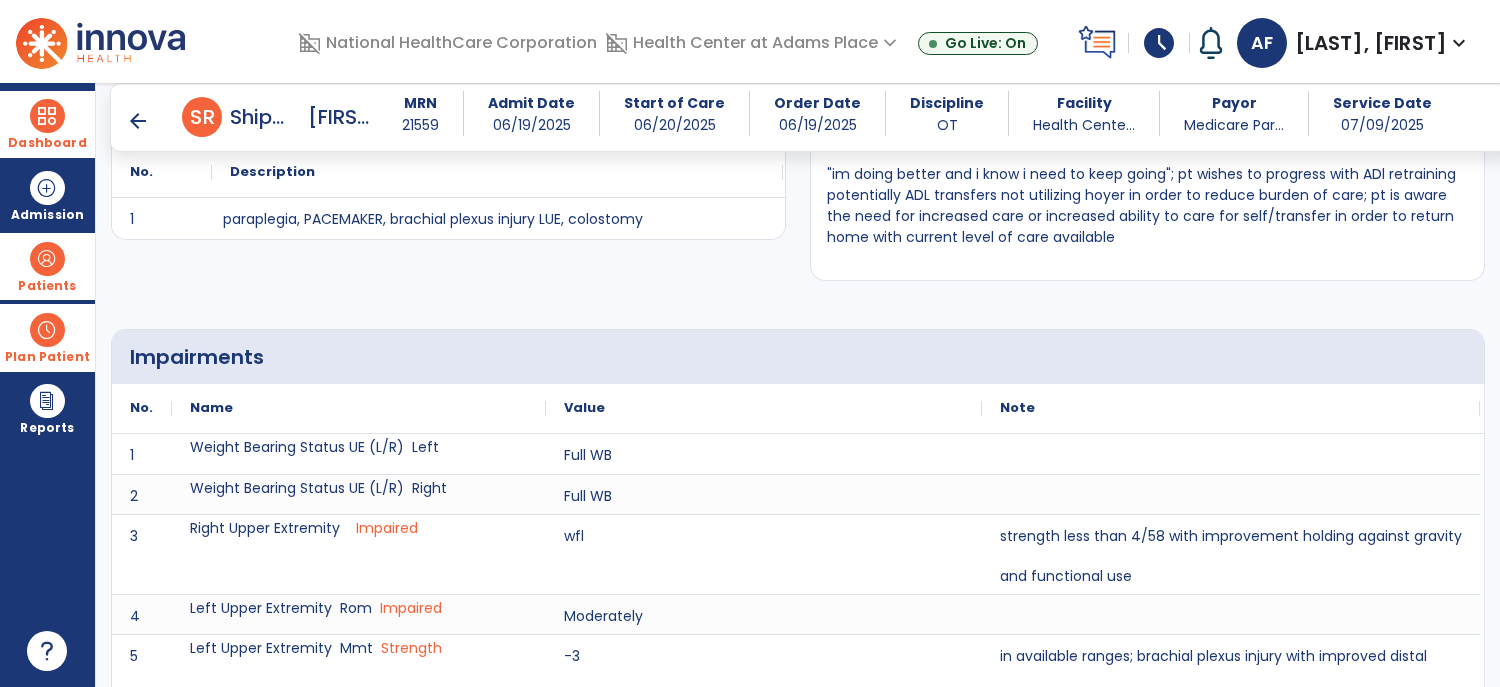 click on "arrow_back" at bounding box center (138, 121) 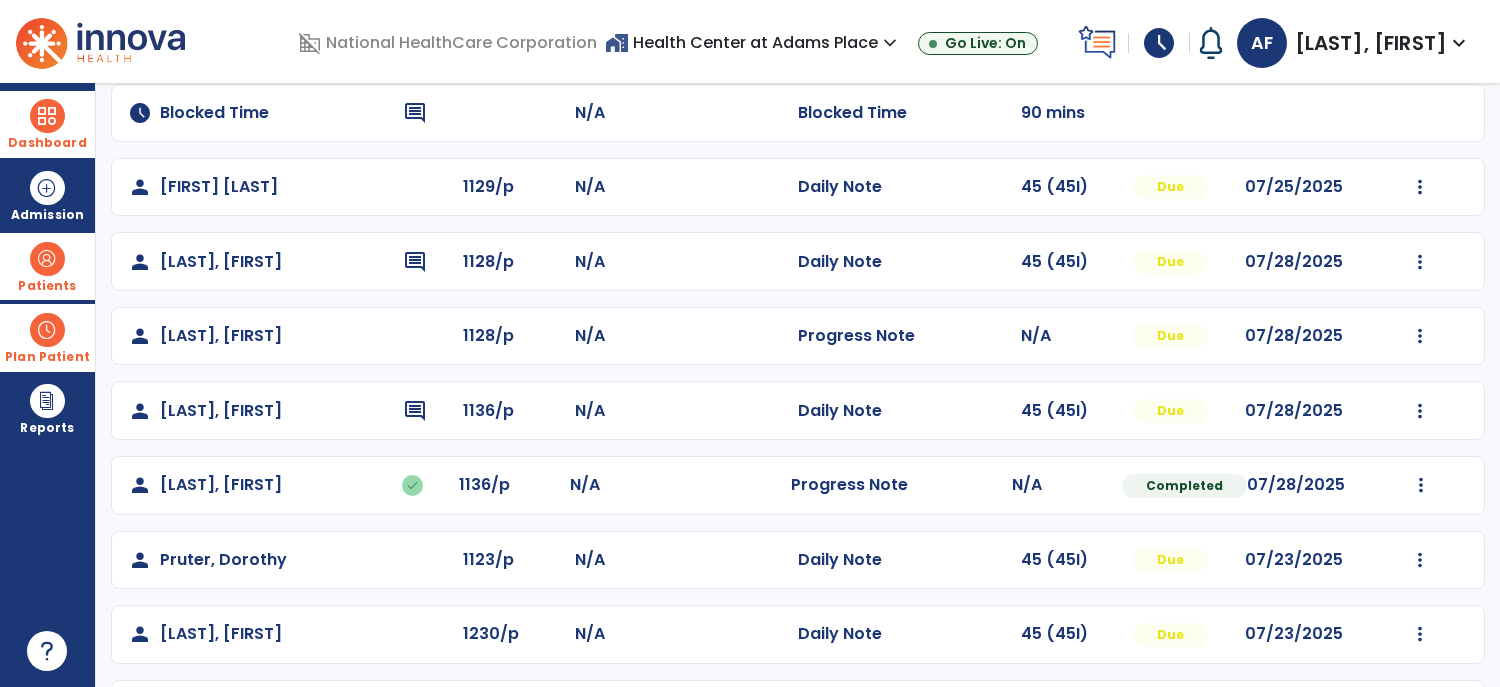 scroll, scrollTop: 247, scrollLeft: 0, axis: vertical 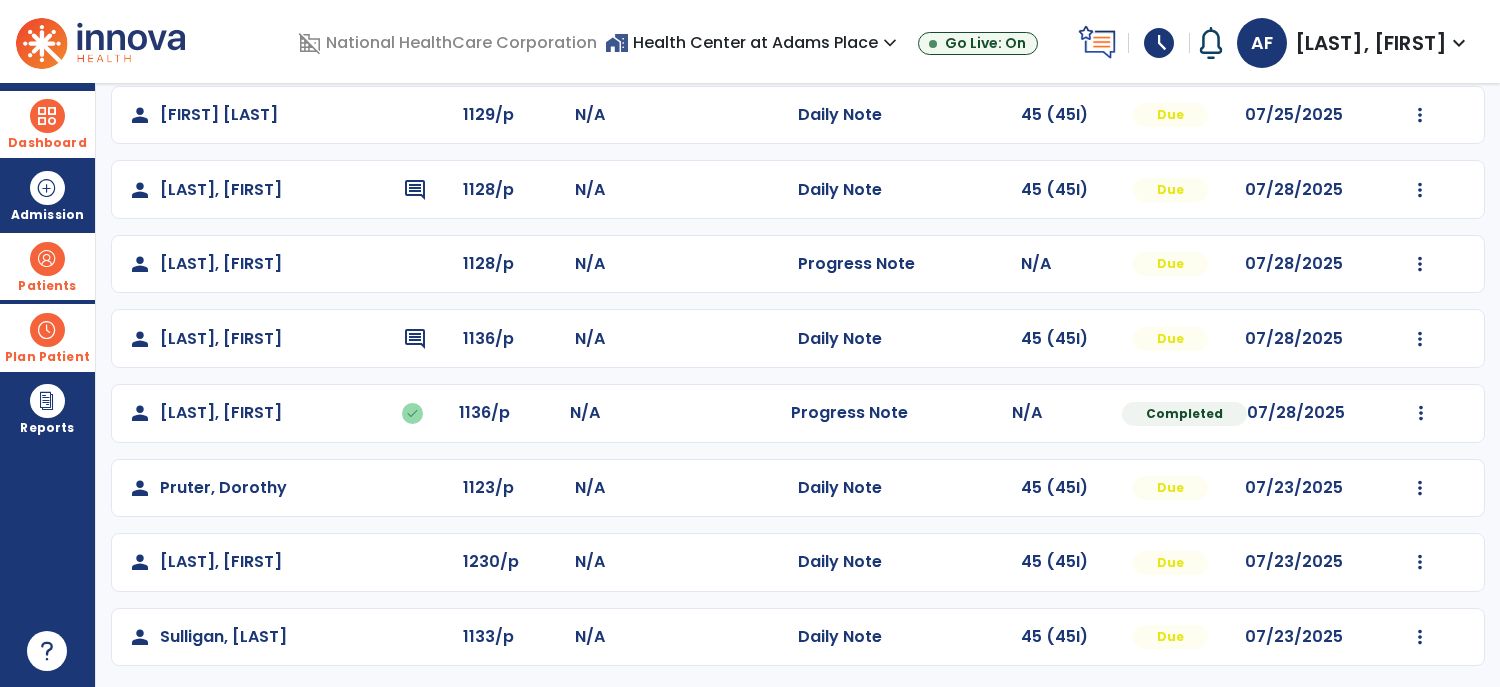 click at bounding box center [47, 259] 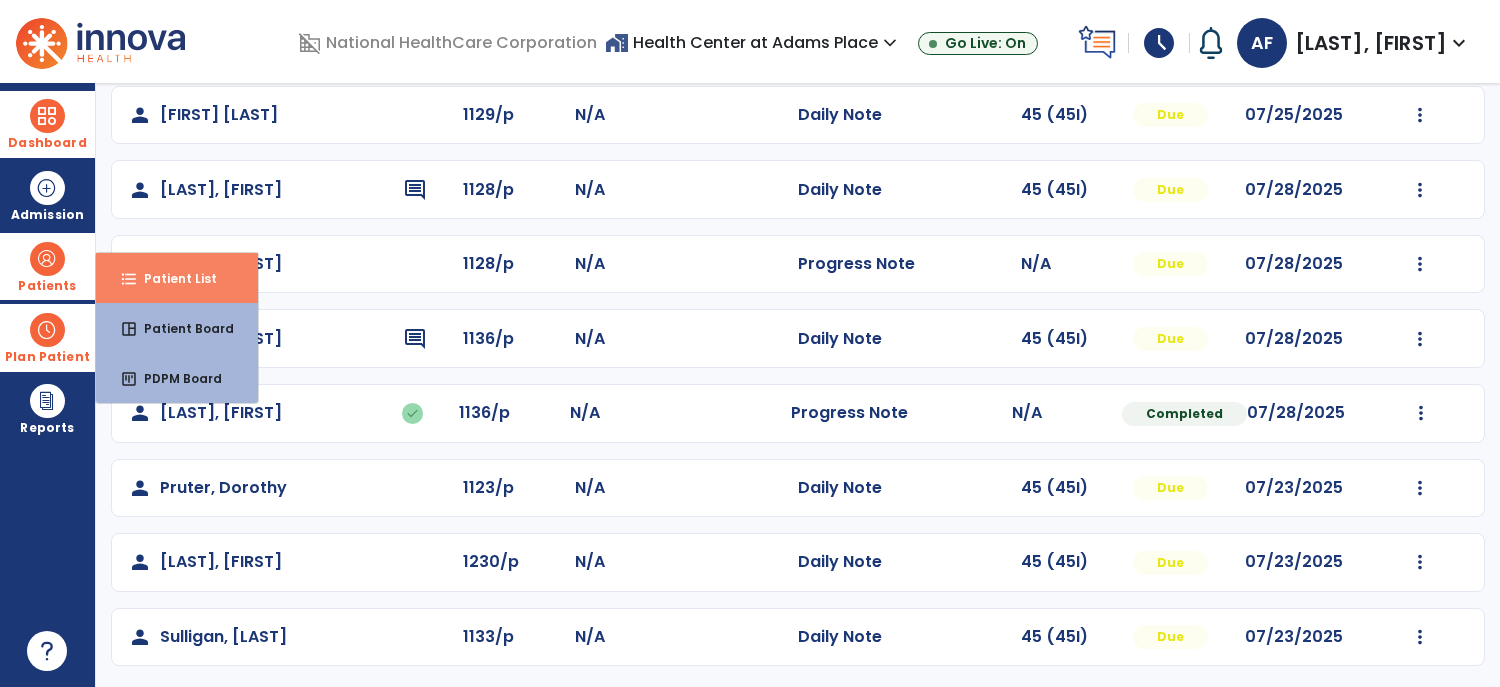 click on "Patient List" at bounding box center [172, 278] 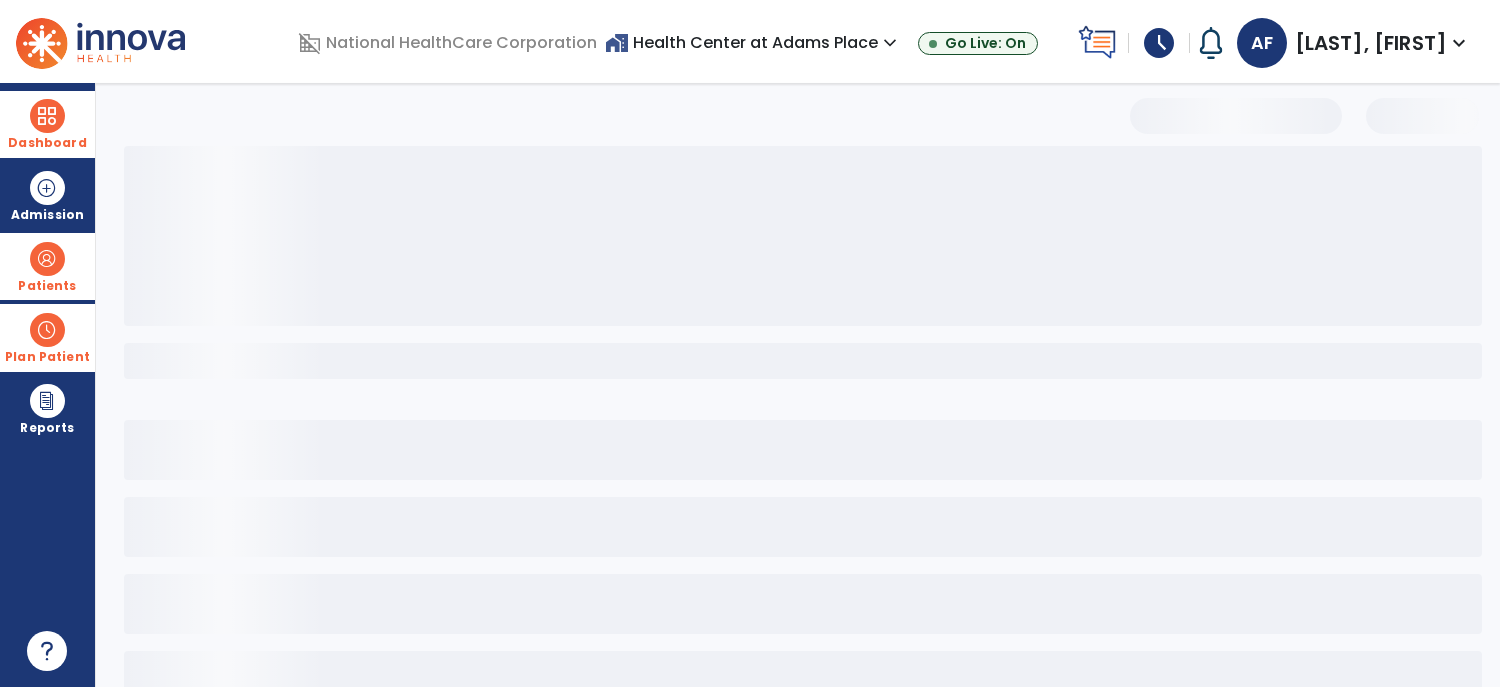 select on "***" 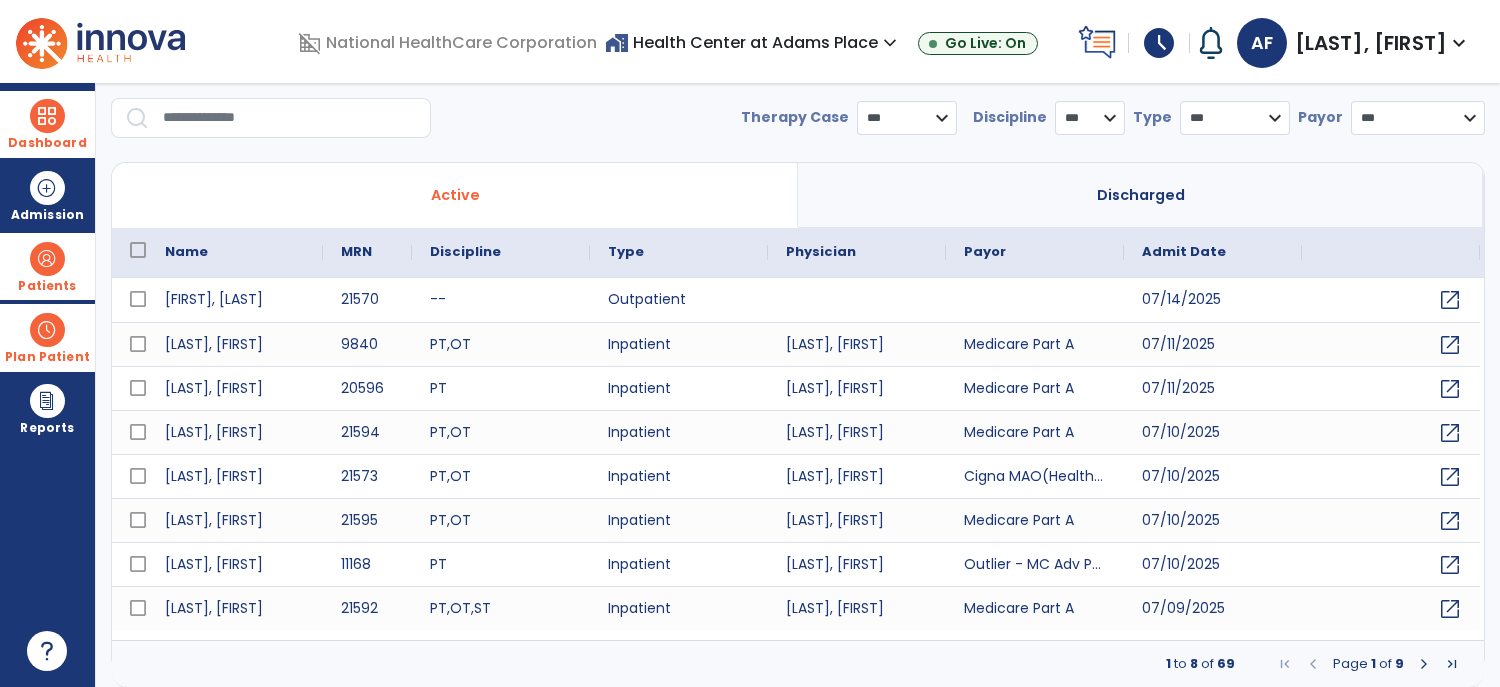 click at bounding box center (290, 118) 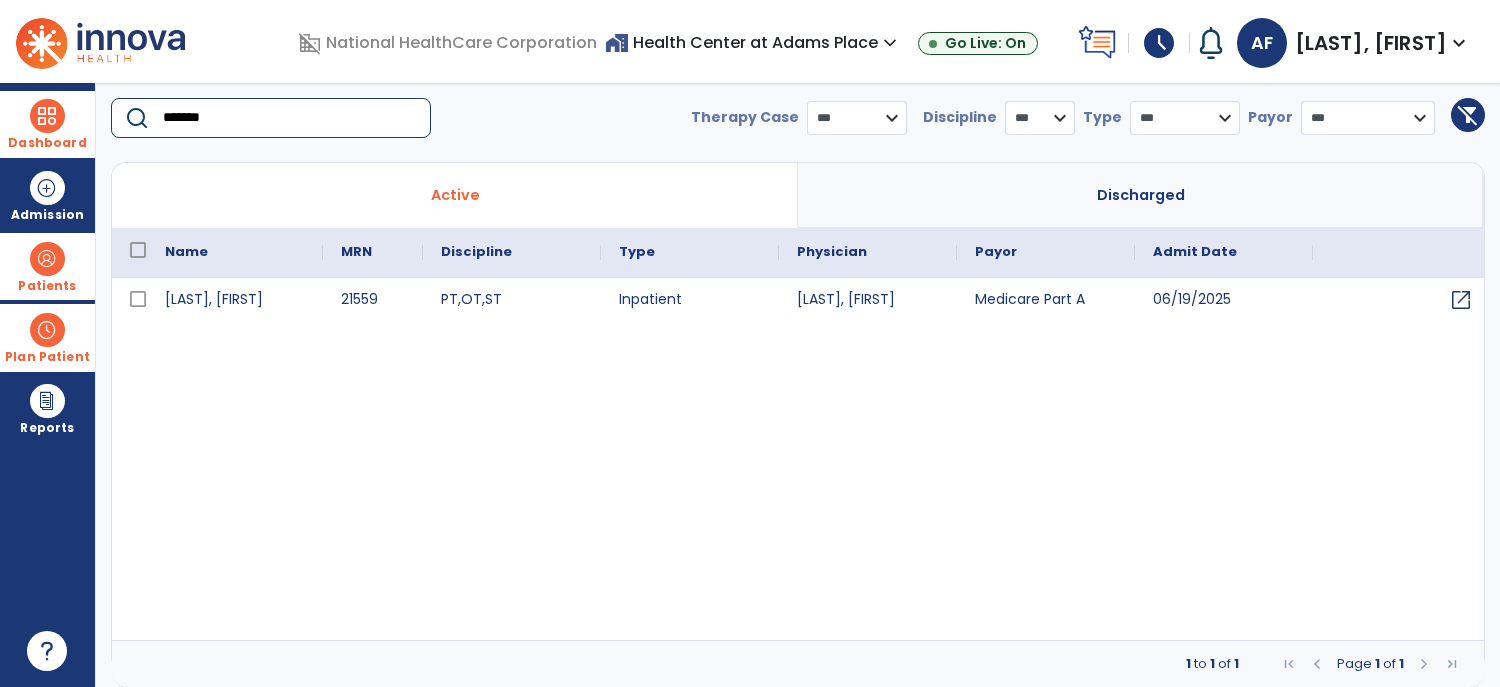 type on "*******" 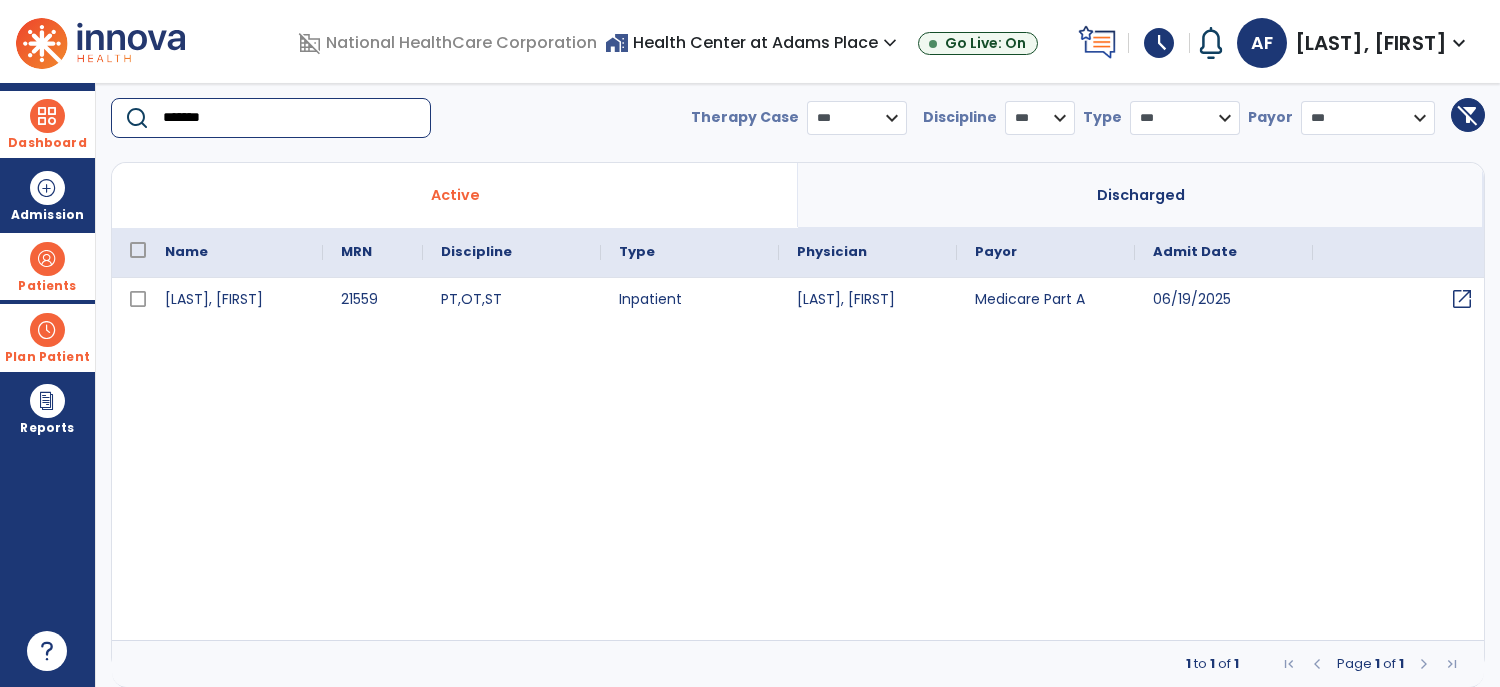 click on "open_in_new" at bounding box center (1462, 299) 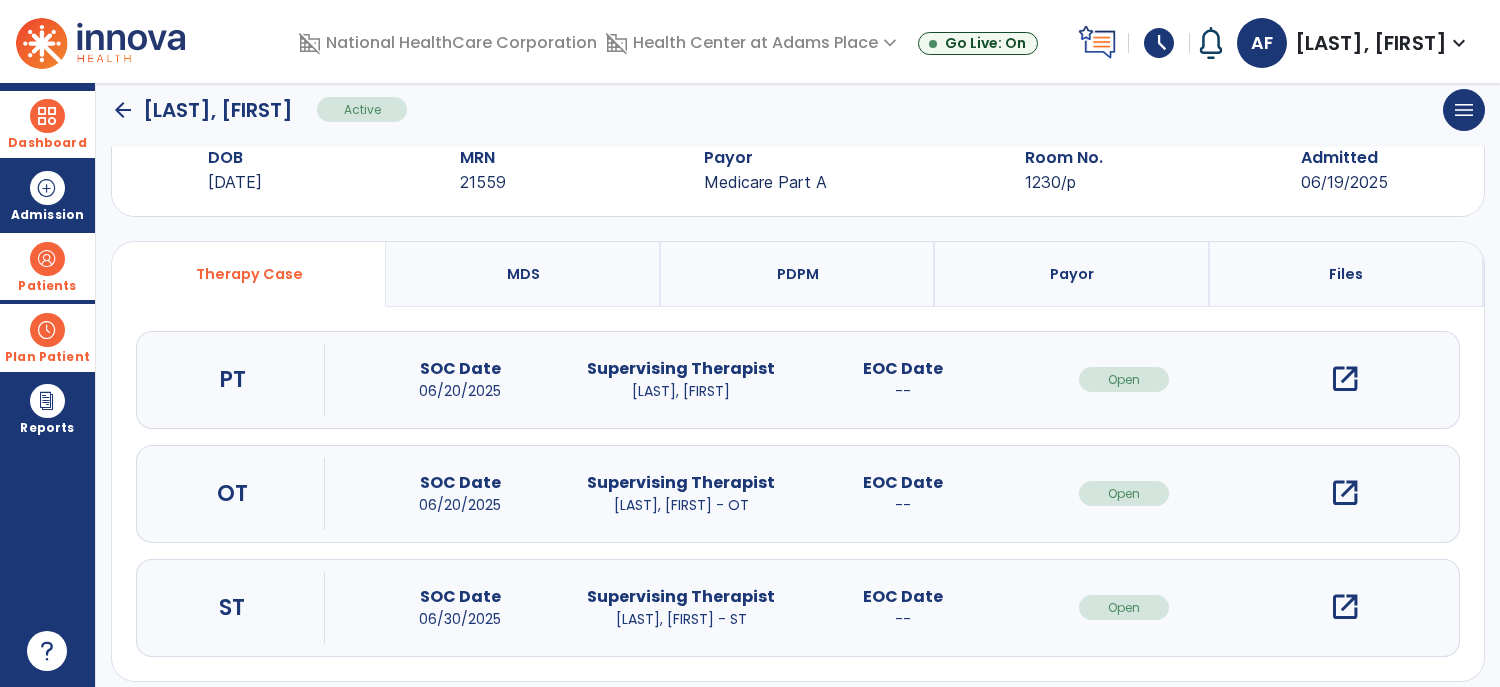 click on "open_in_new" at bounding box center [1345, 493] 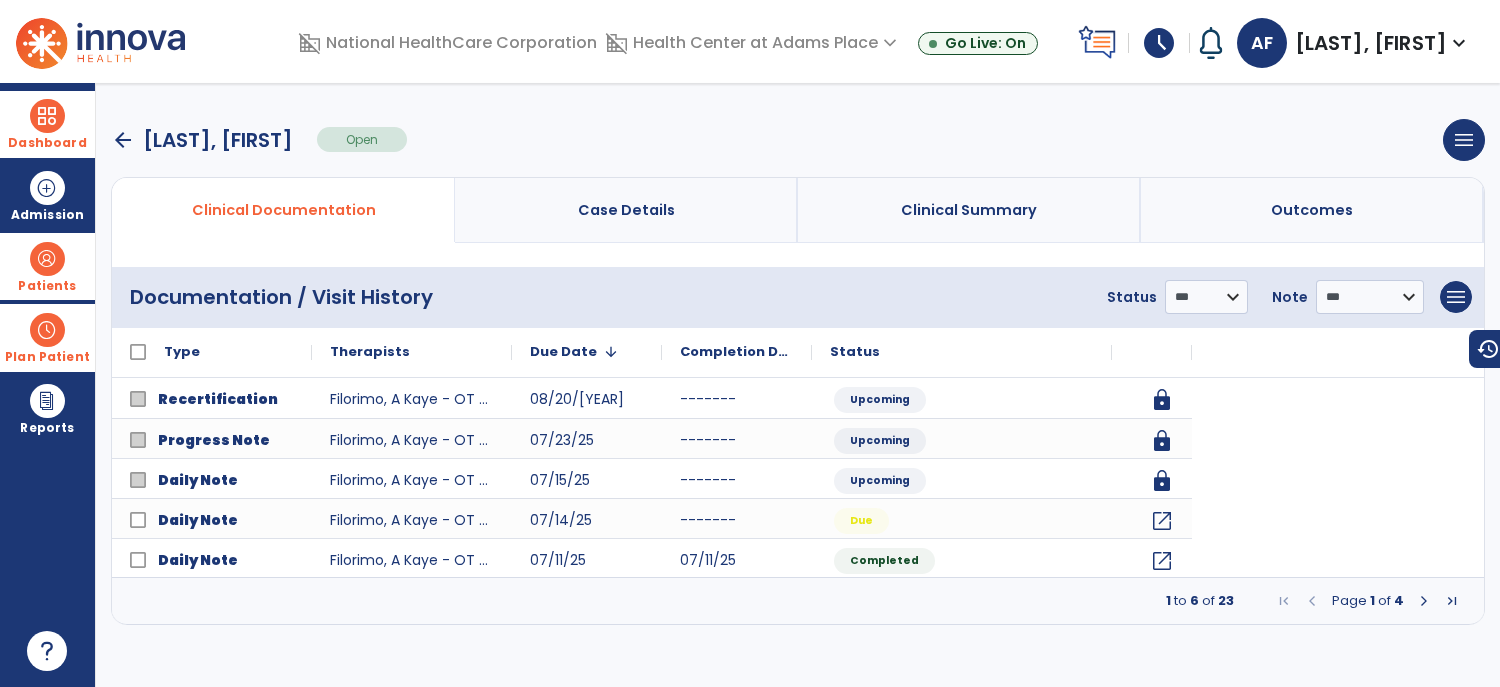 scroll, scrollTop: 0, scrollLeft: 0, axis: both 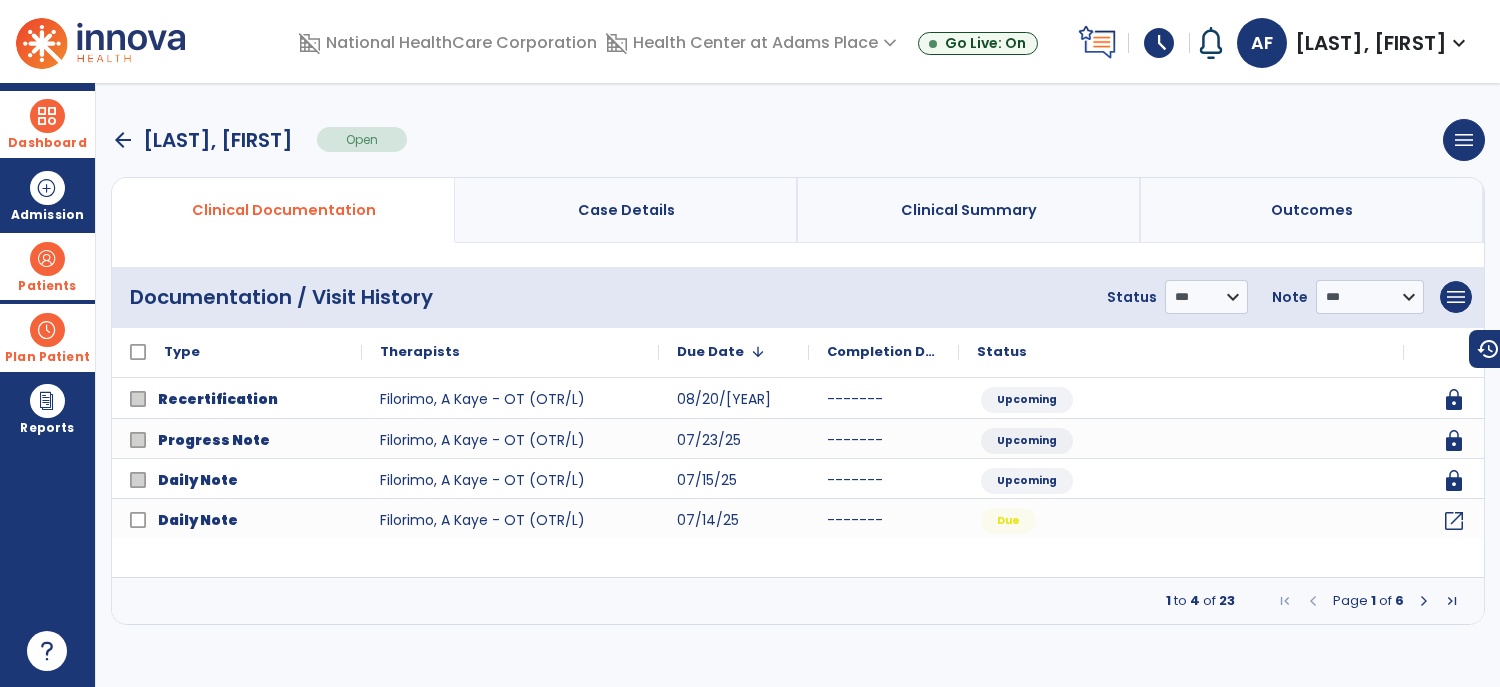 click at bounding box center (1424, 601) 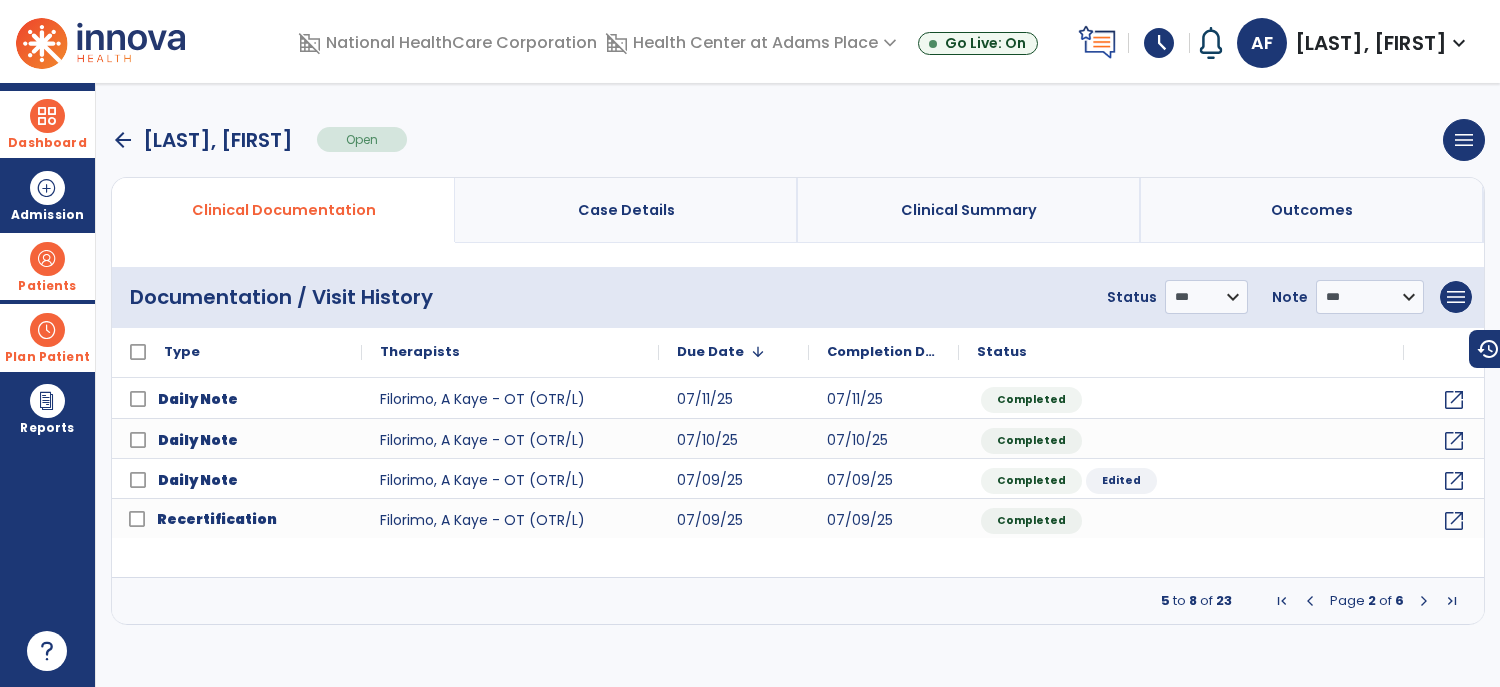 click on "Recertification" 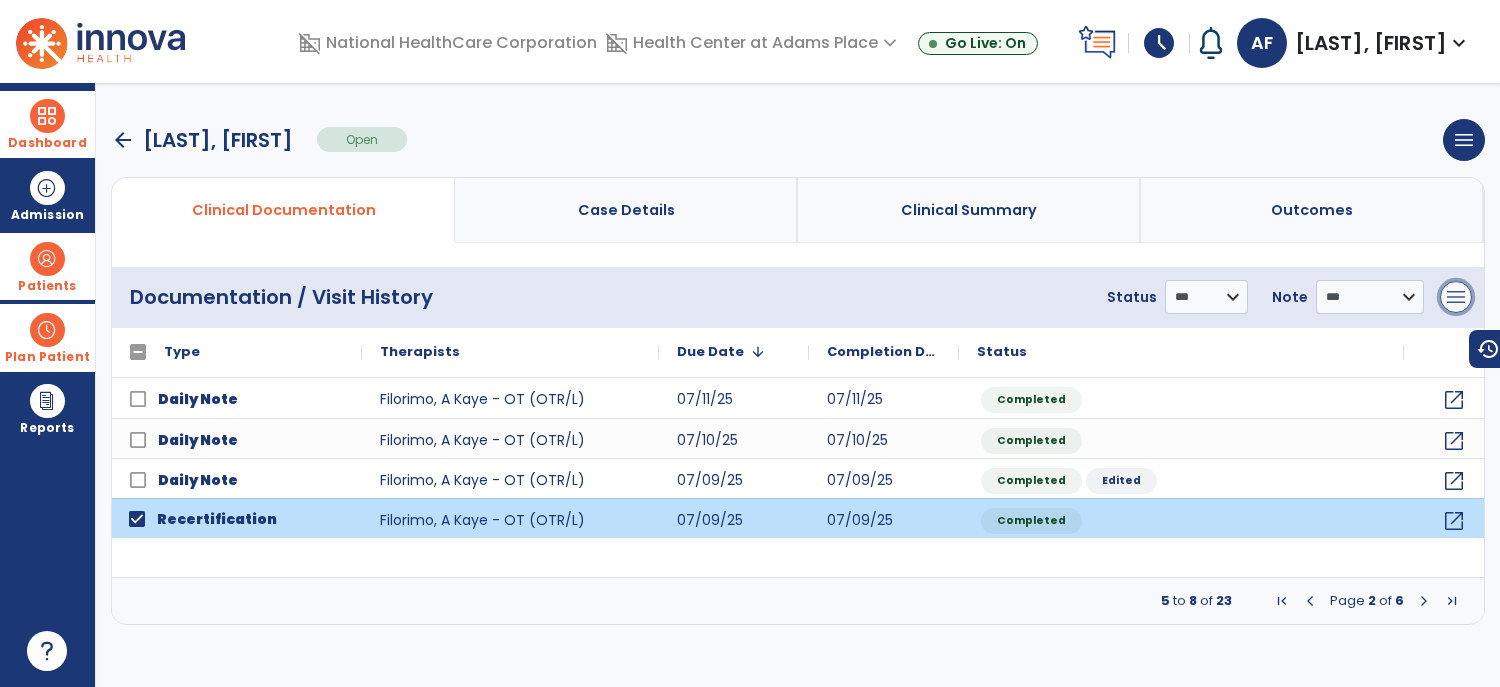 click on "menu" at bounding box center (1456, 297) 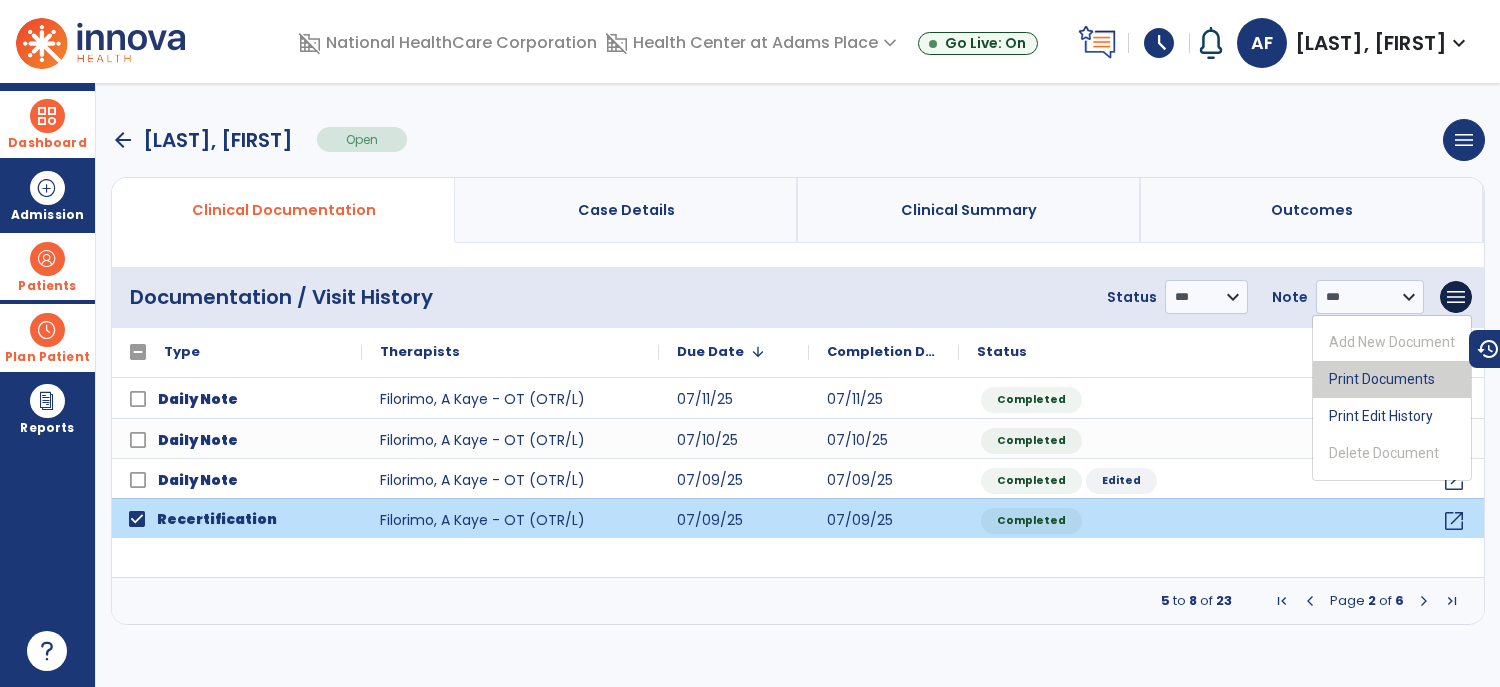 click on "Print Documents" at bounding box center [1392, 379] 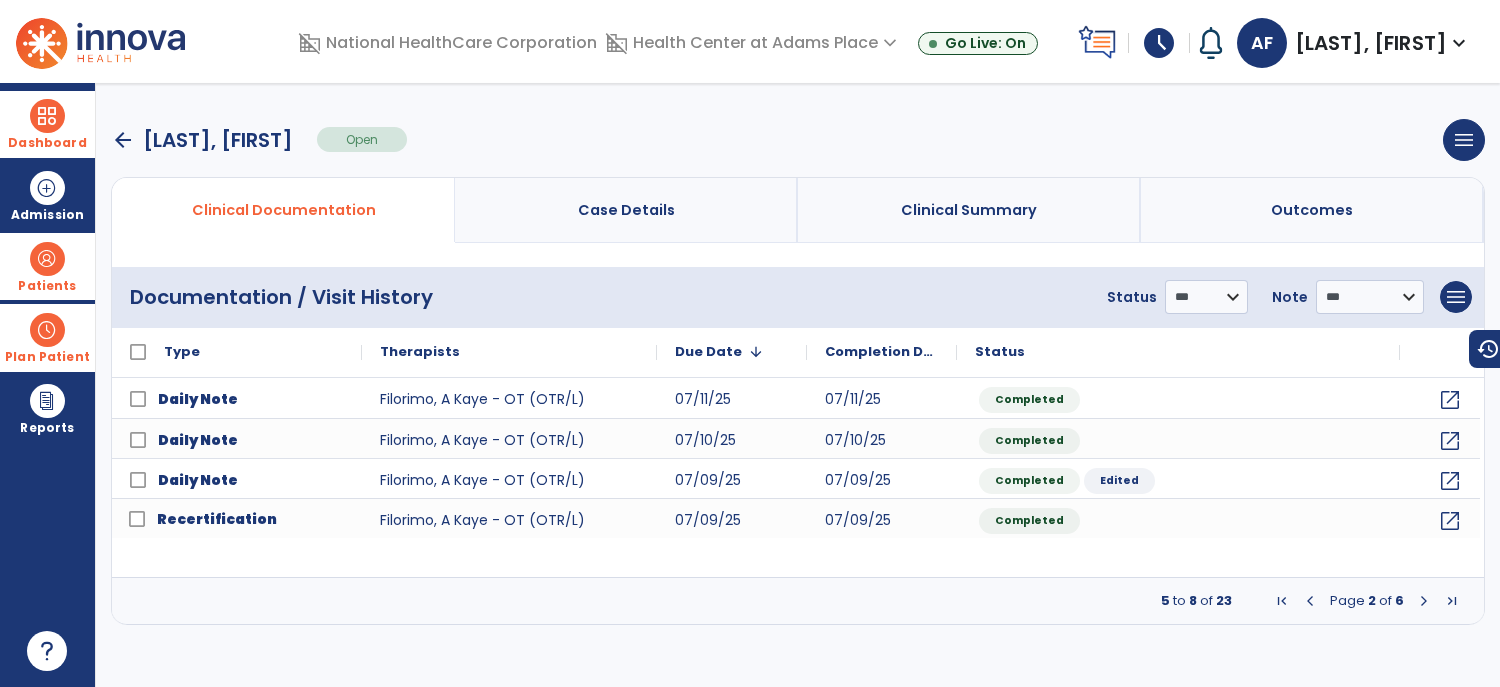 click on "arrow_back" at bounding box center (123, 140) 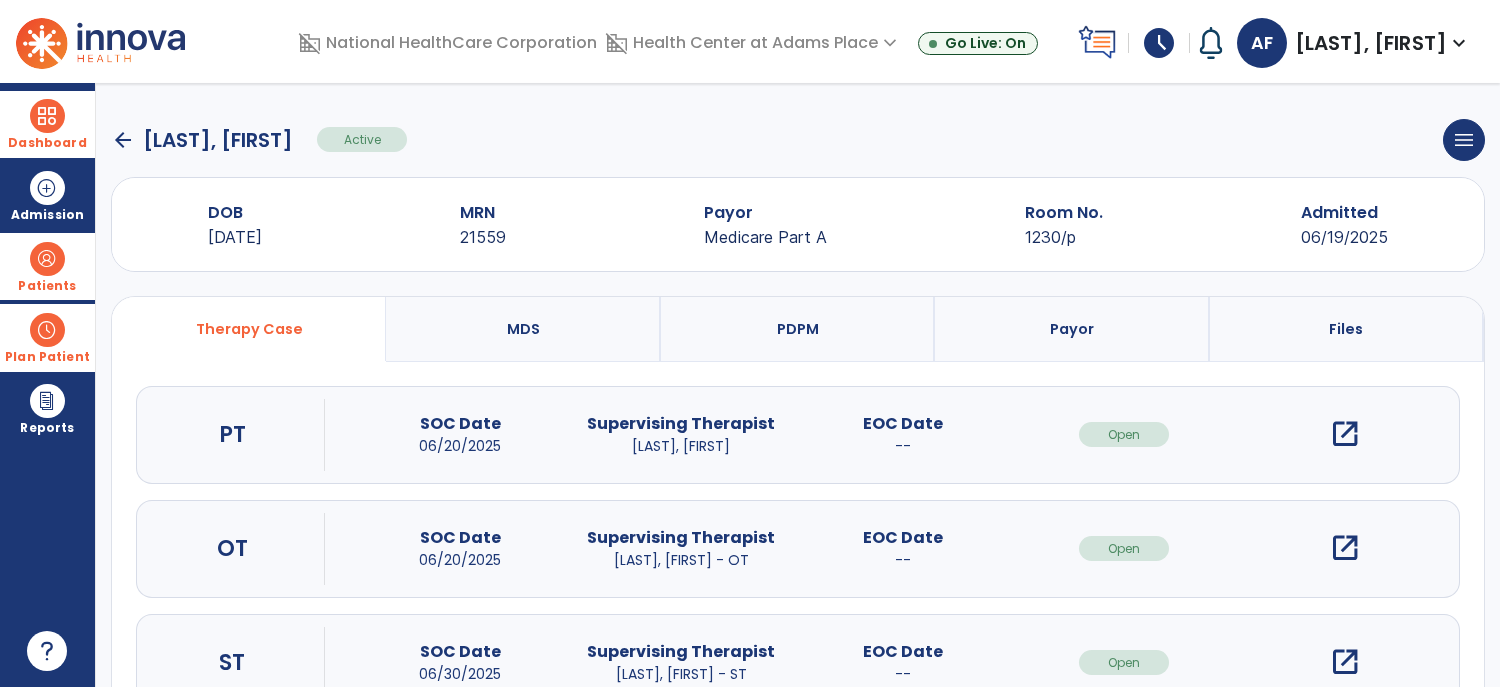 click on "arrow_back" 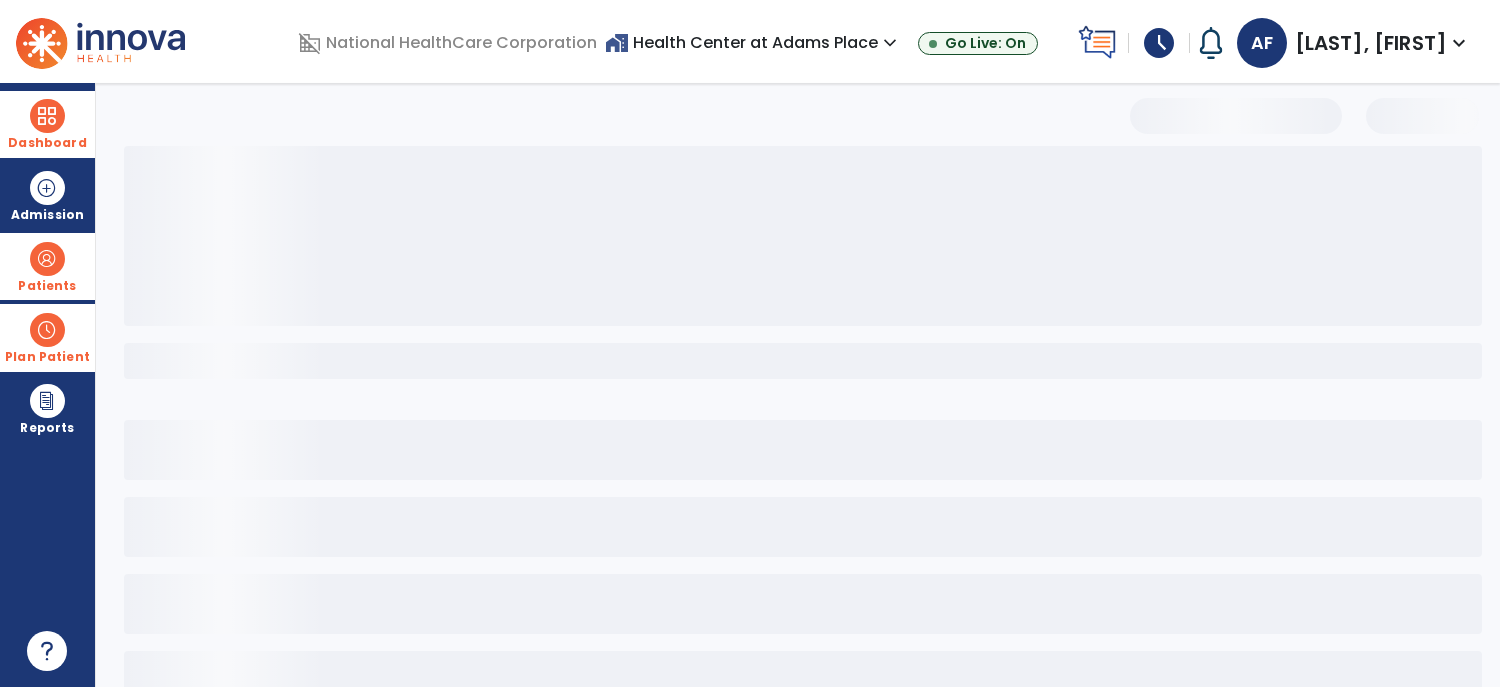 select on "***" 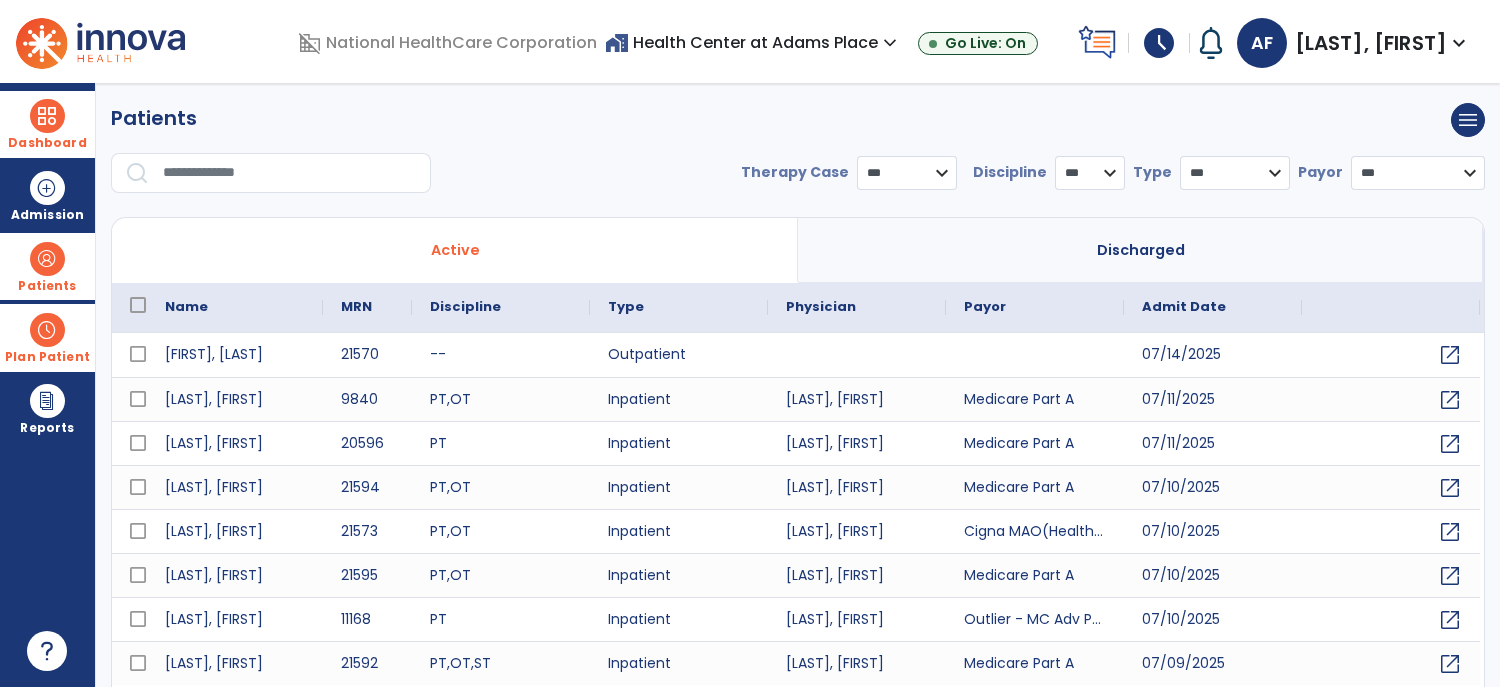 click at bounding box center [290, 173] 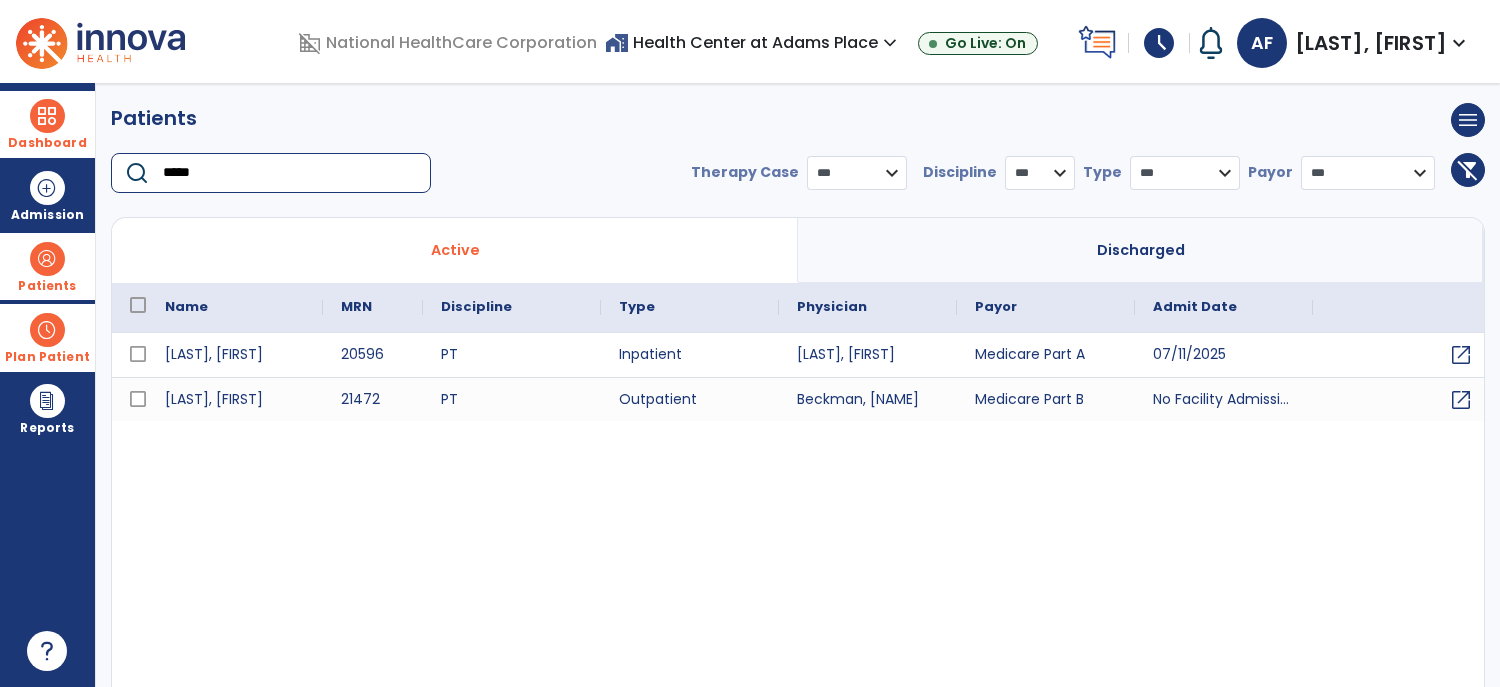 type on "*****" 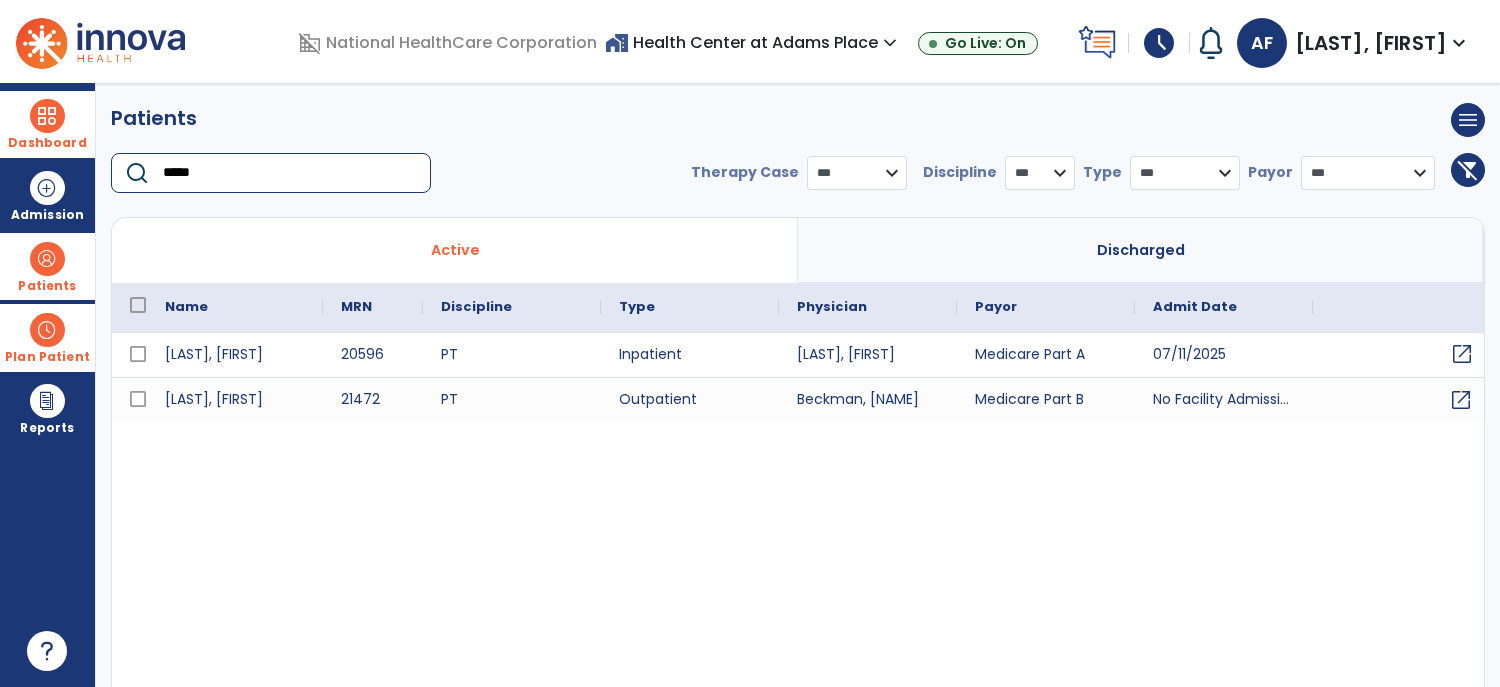 click on "open_in_new" at bounding box center [1462, 354] 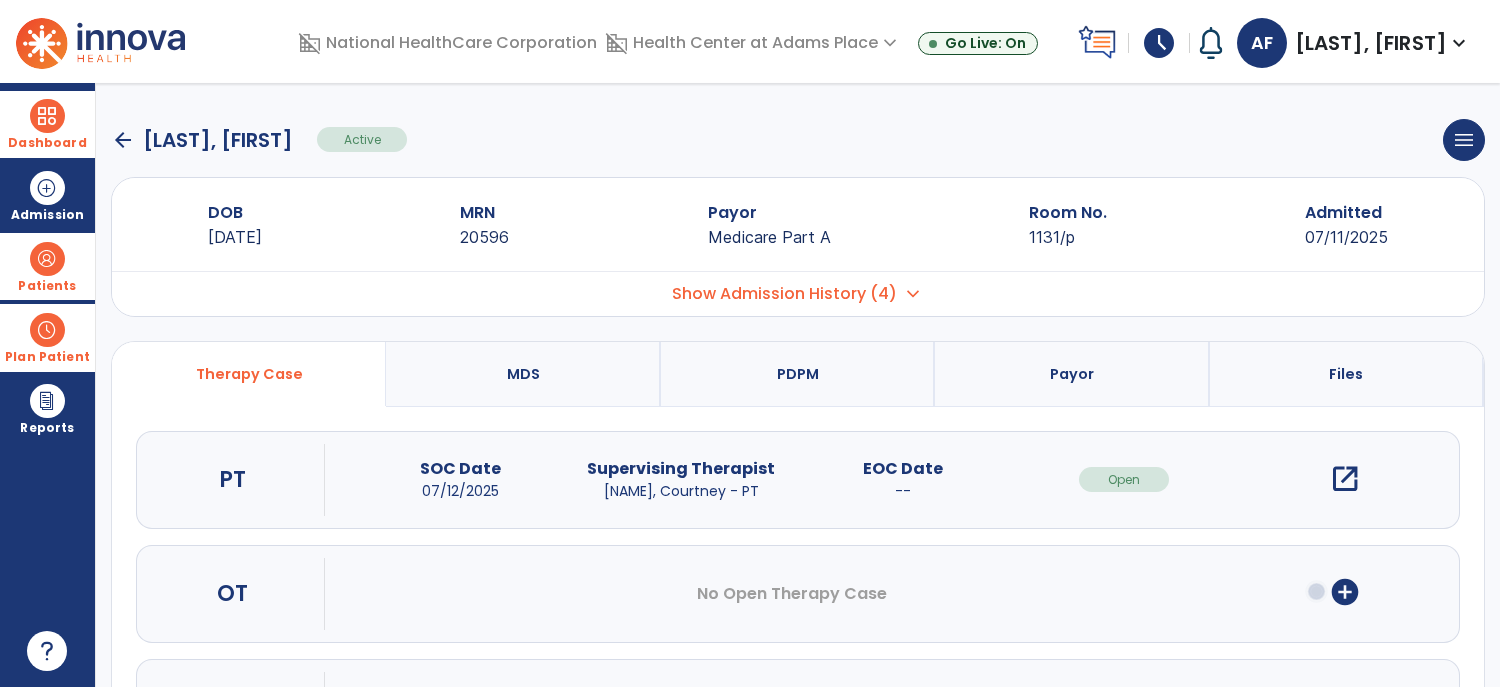 click on "open_in_new" at bounding box center [1345, 479] 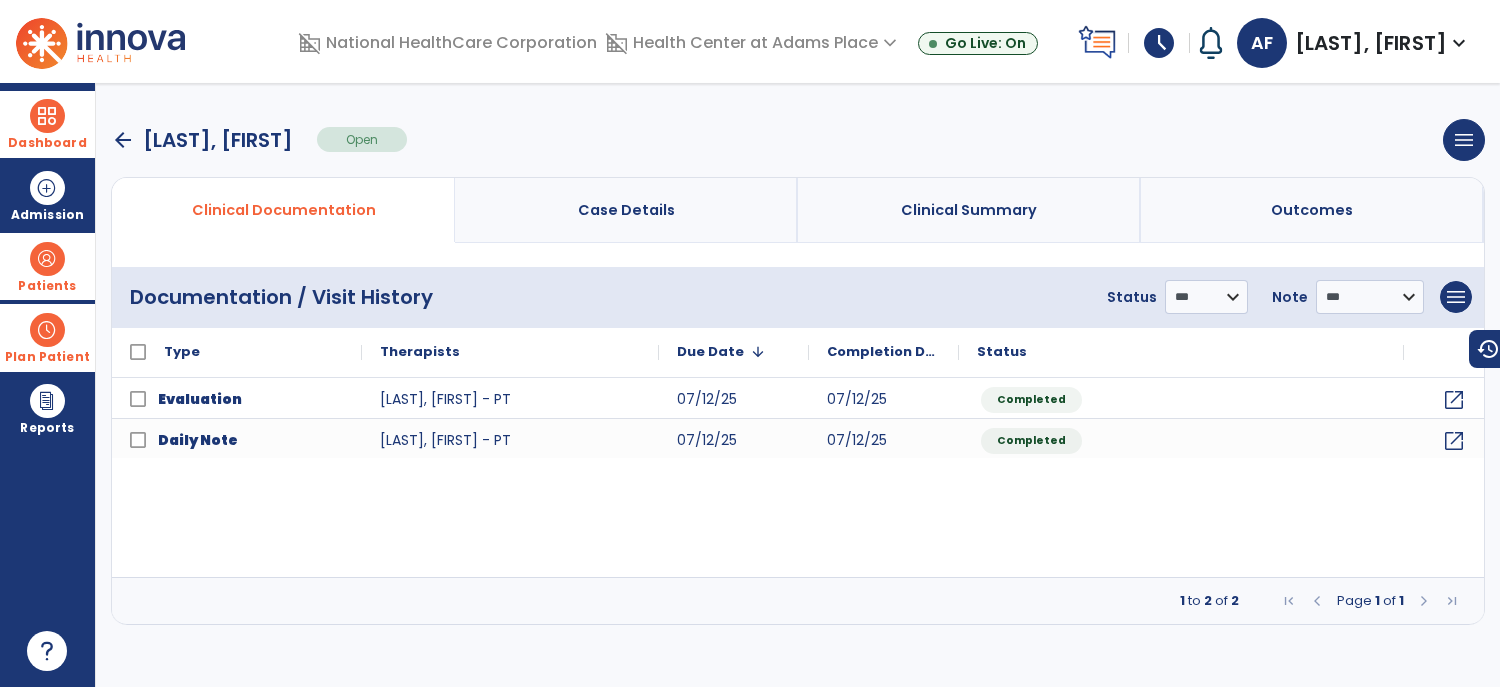 click on "arrow_back" at bounding box center [123, 140] 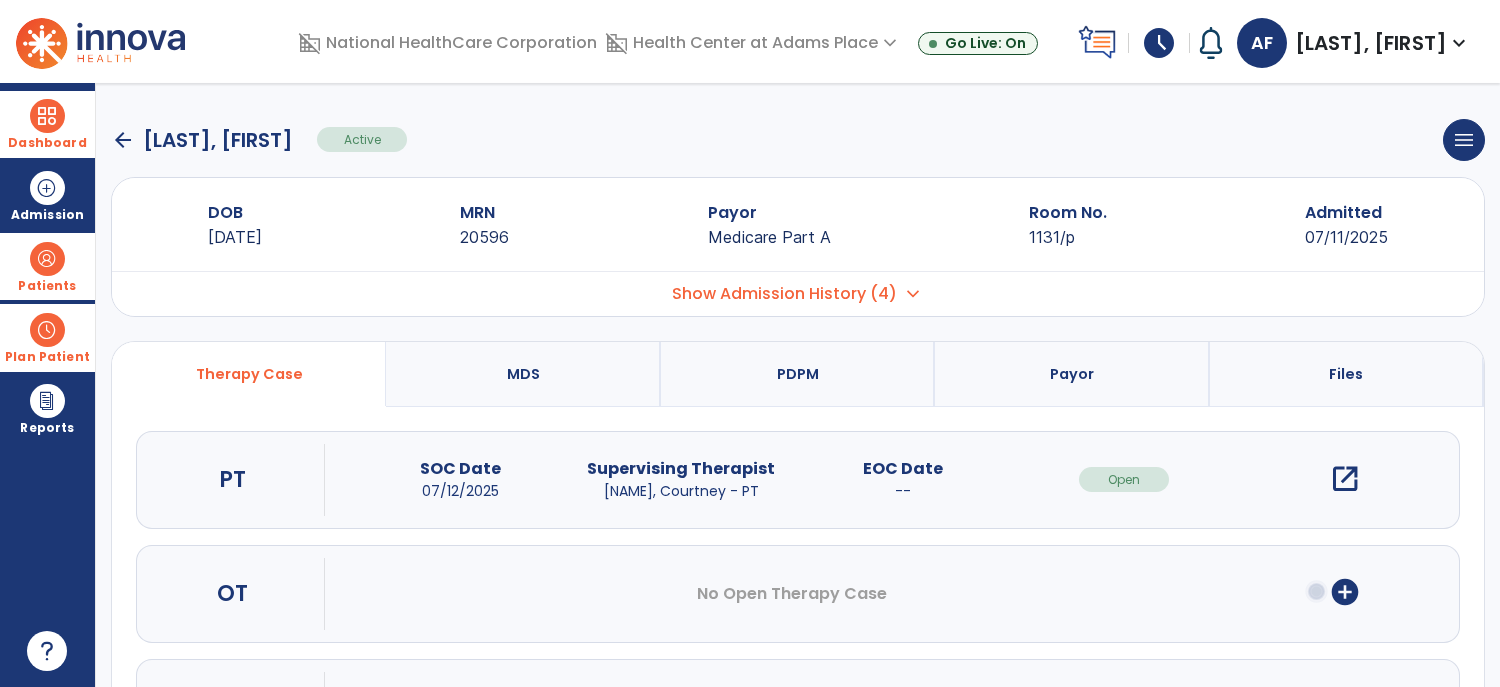 click on "Show Admission History (4)" at bounding box center [784, 294] 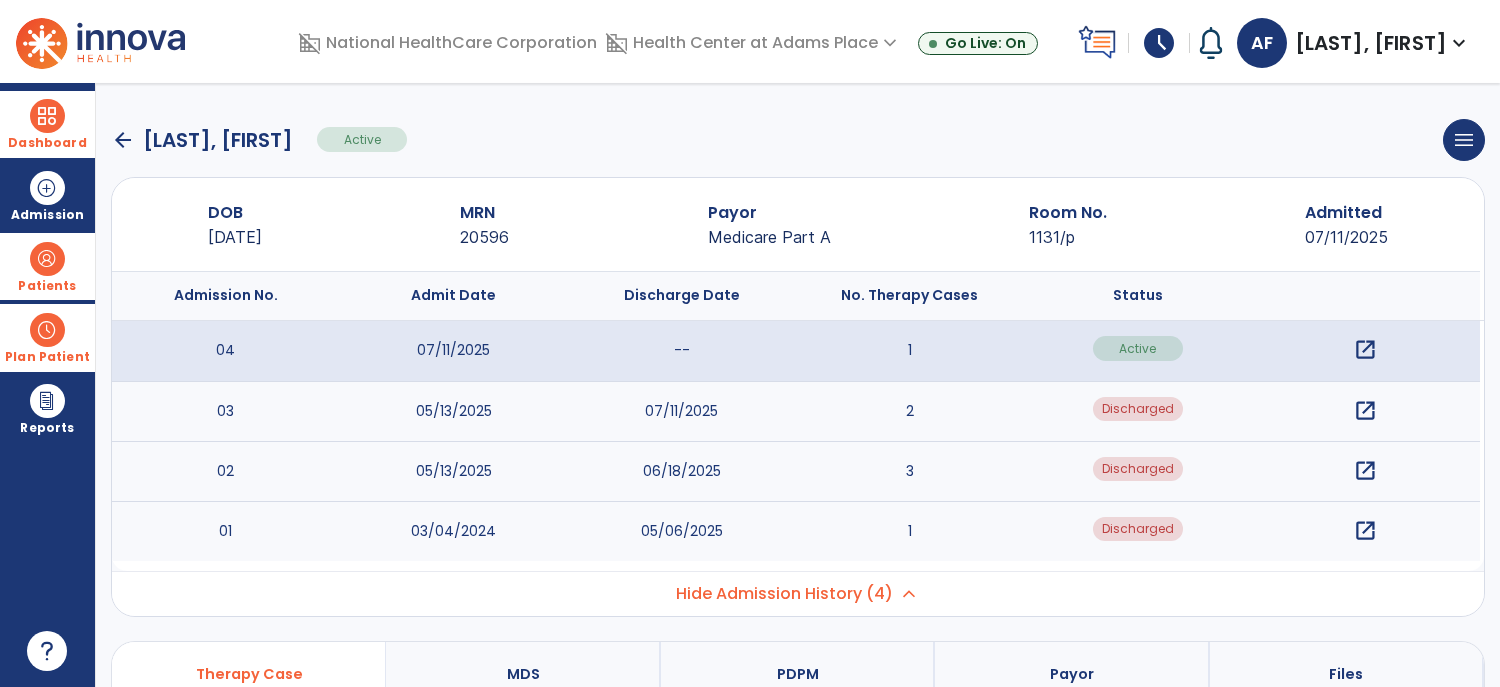 click on "open_in_new" at bounding box center (1365, 411) 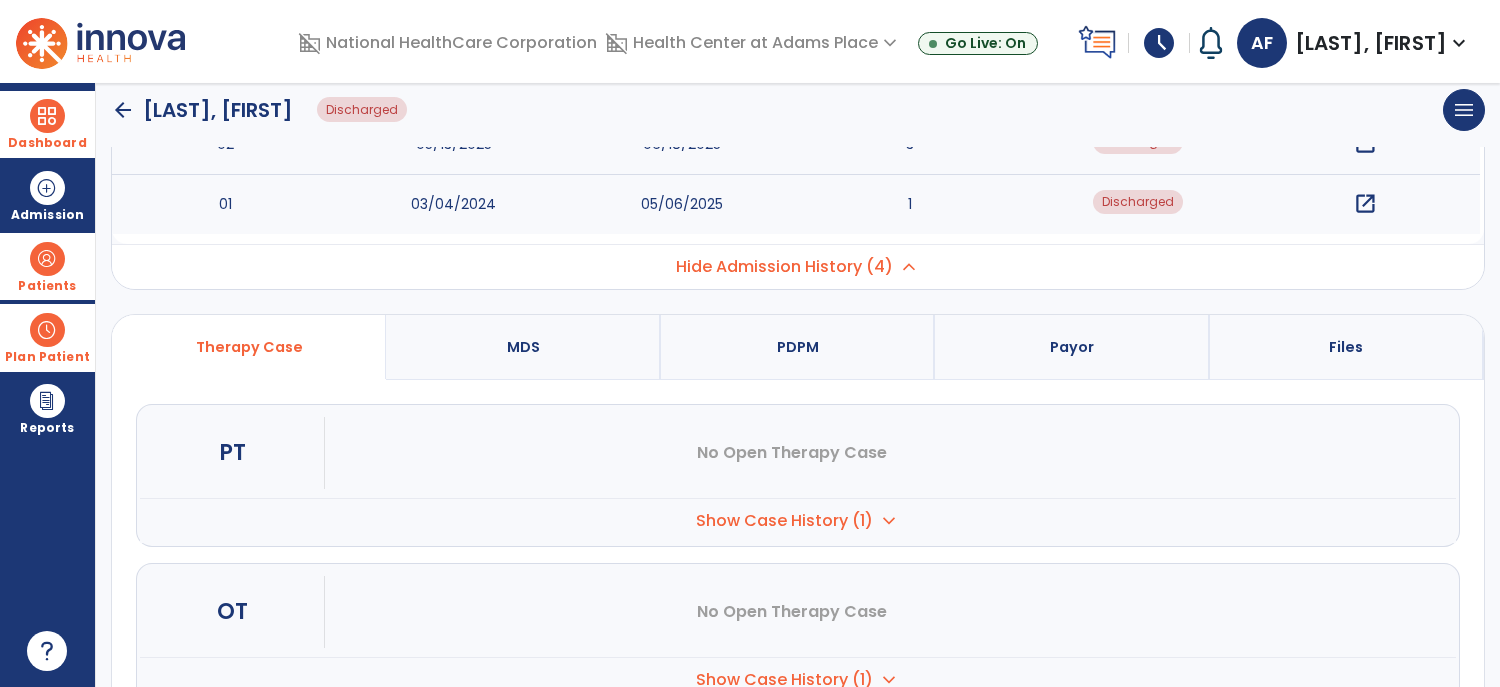 scroll, scrollTop: 329, scrollLeft: 0, axis: vertical 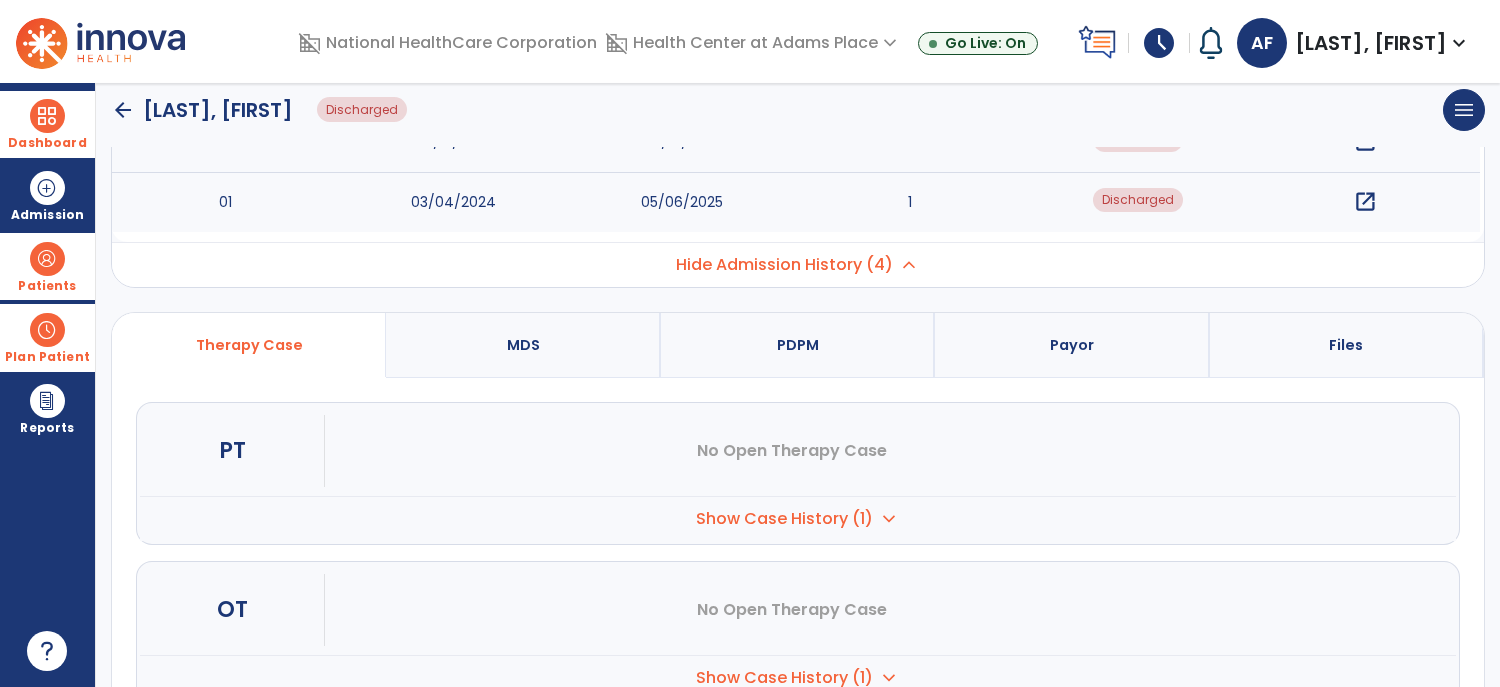 click on "Show Case History (1)" at bounding box center (784, 519) 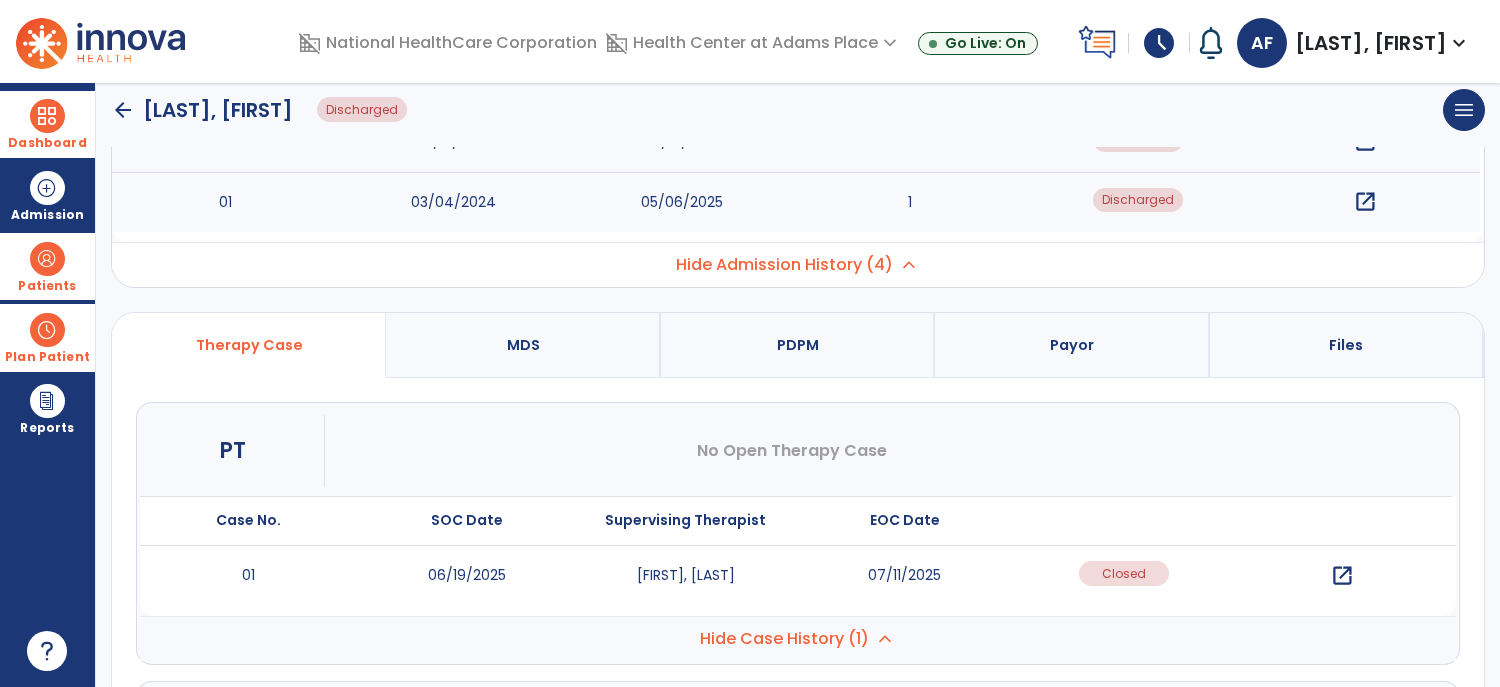 click on "open_in_new" at bounding box center (1342, 576) 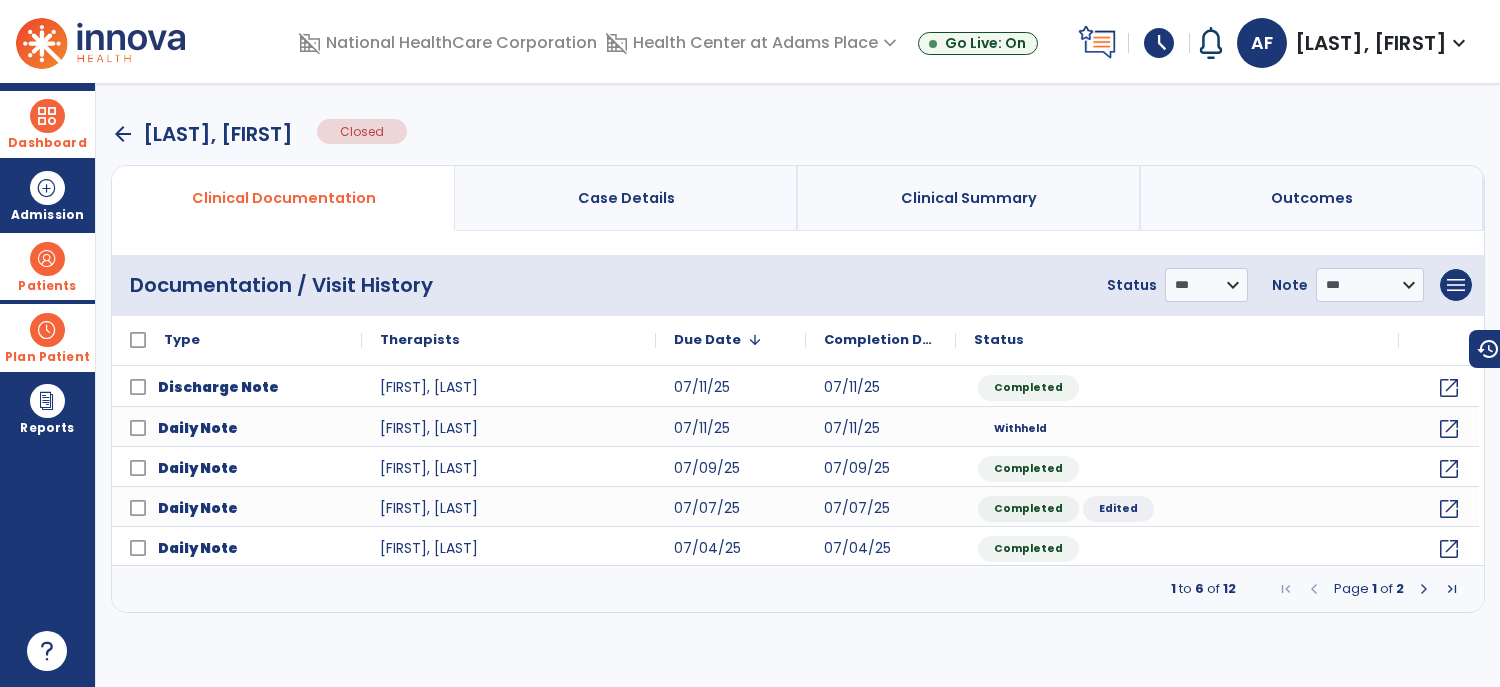 scroll, scrollTop: 0, scrollLeft: 0, axis: both 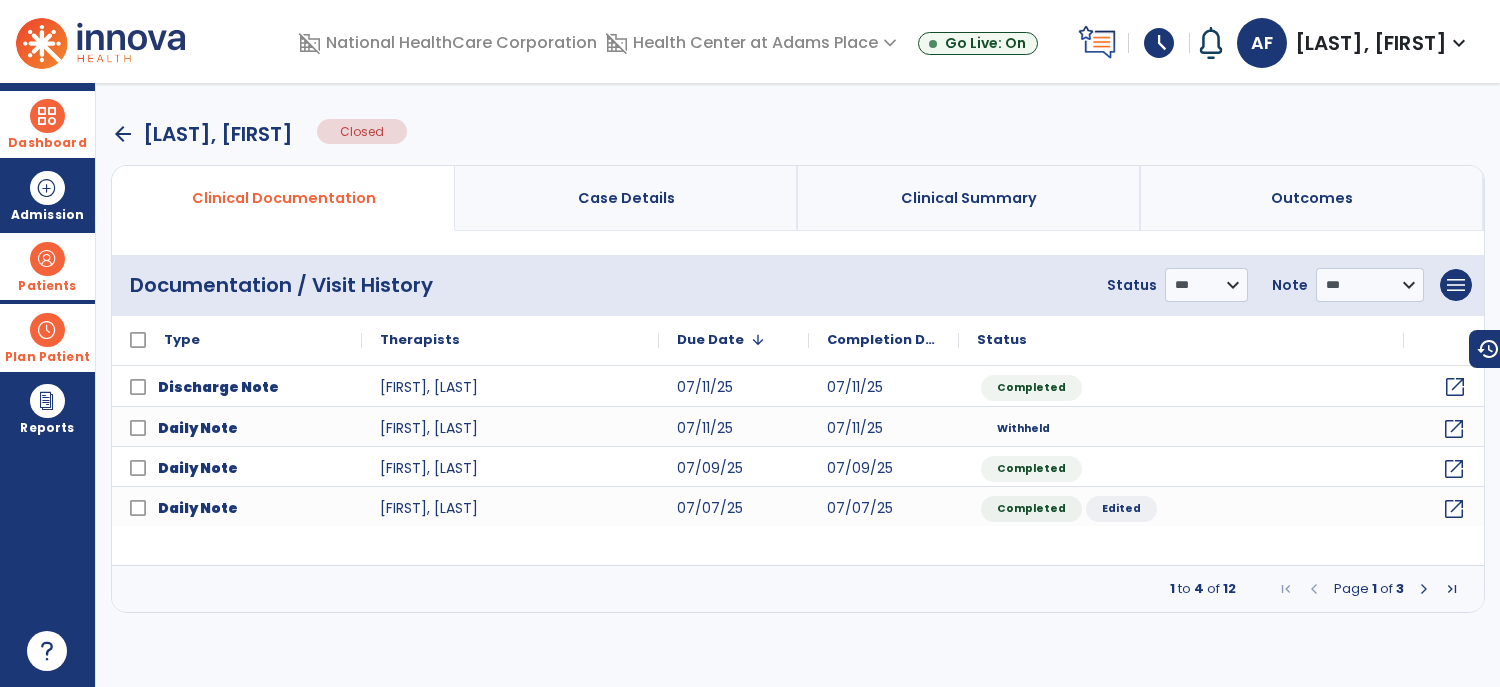 click on "open_in_new" 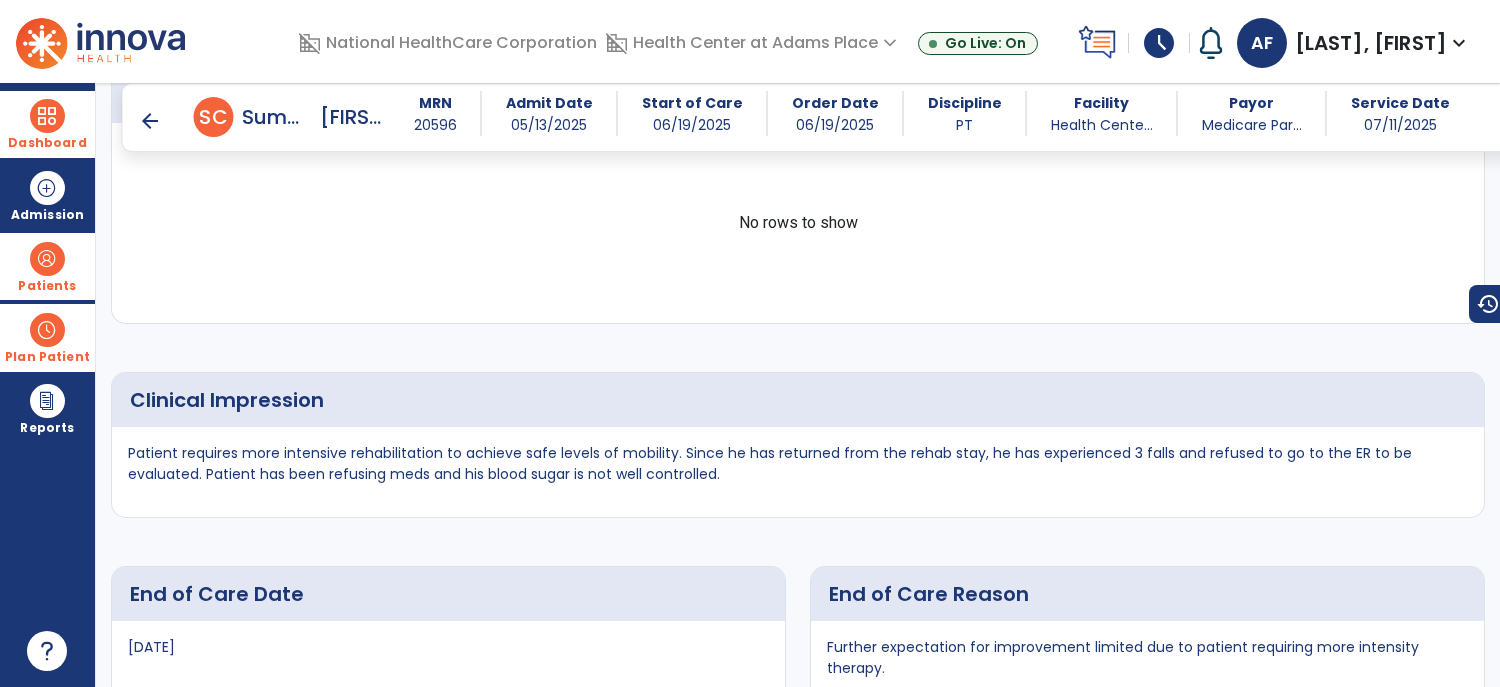 scroll, scrollTop: 2254, scrollLeft: 0, axis: vertical 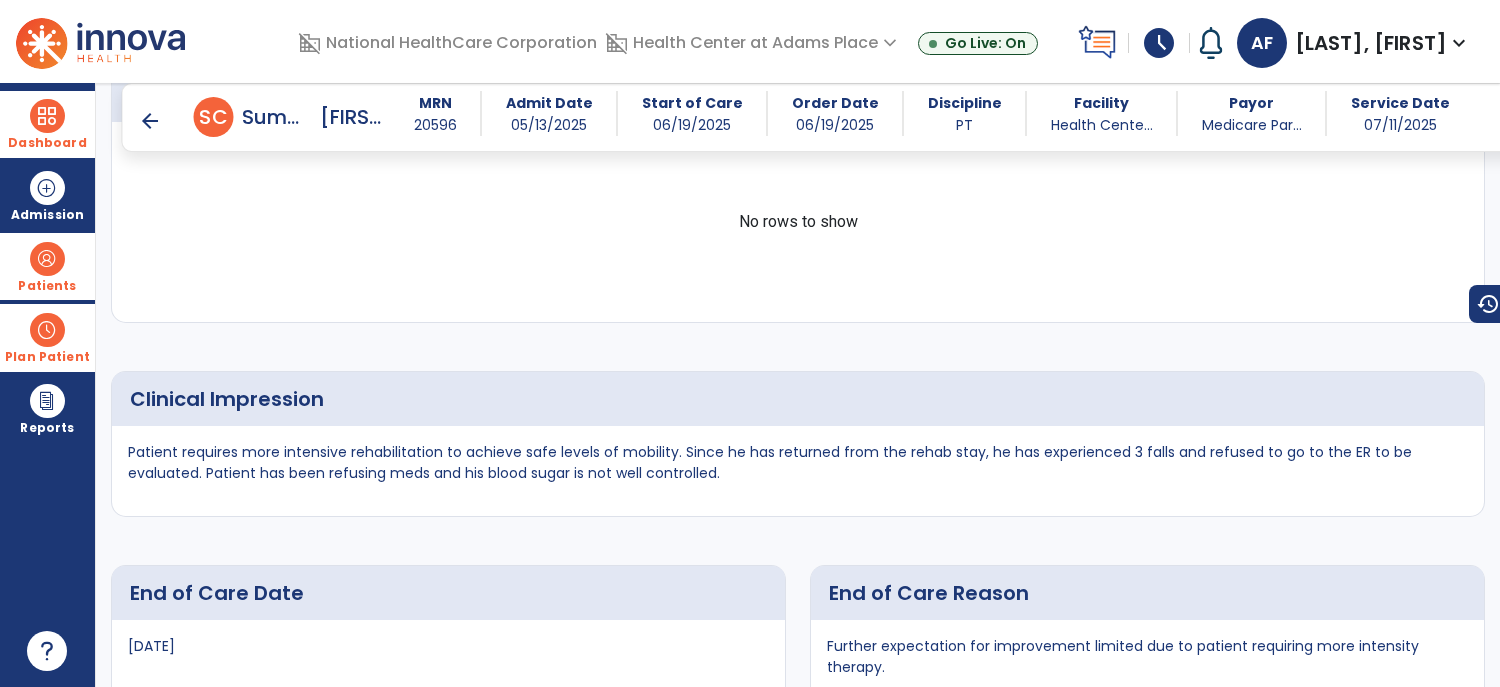 click on "Discharge Instructions Patient discharged to skilled rehab with recommendations including high level balance training; floor to stand transfers; development of foot/ankle strategies." 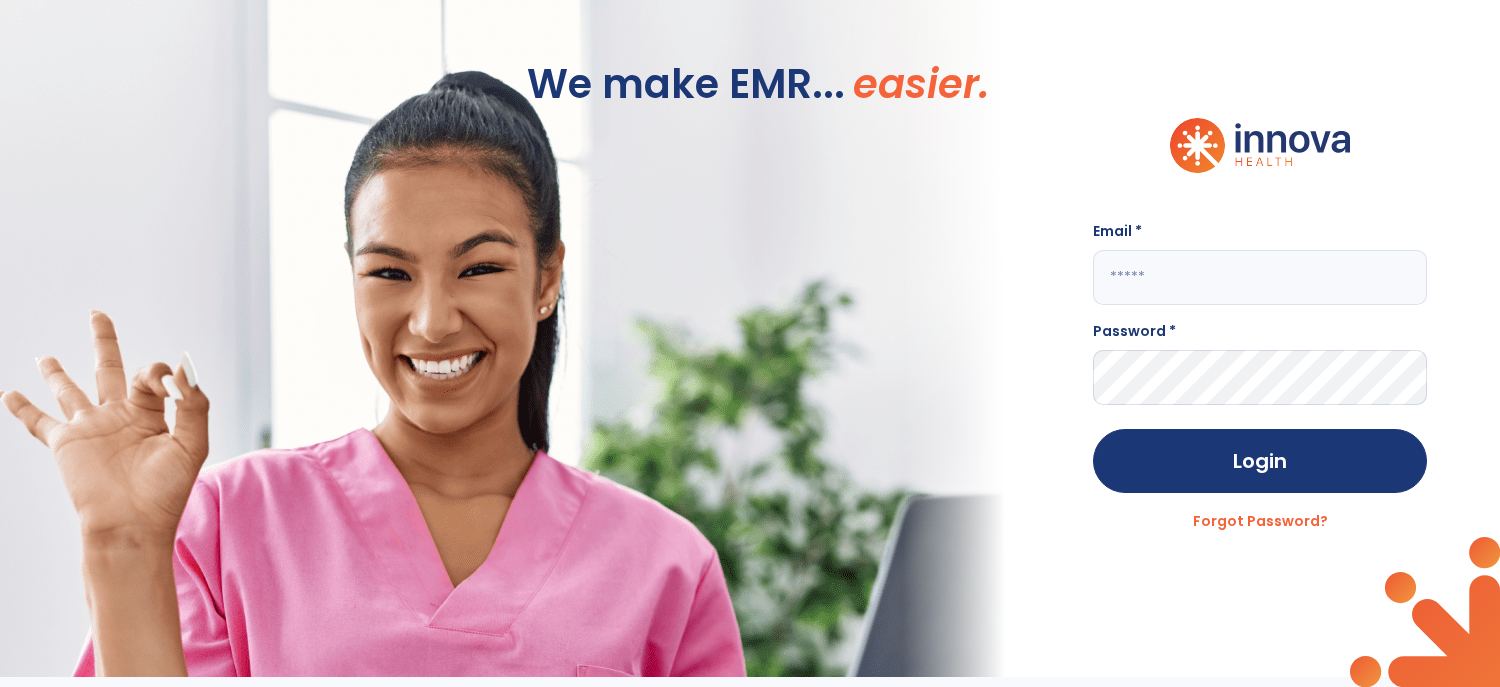 type on "**********" 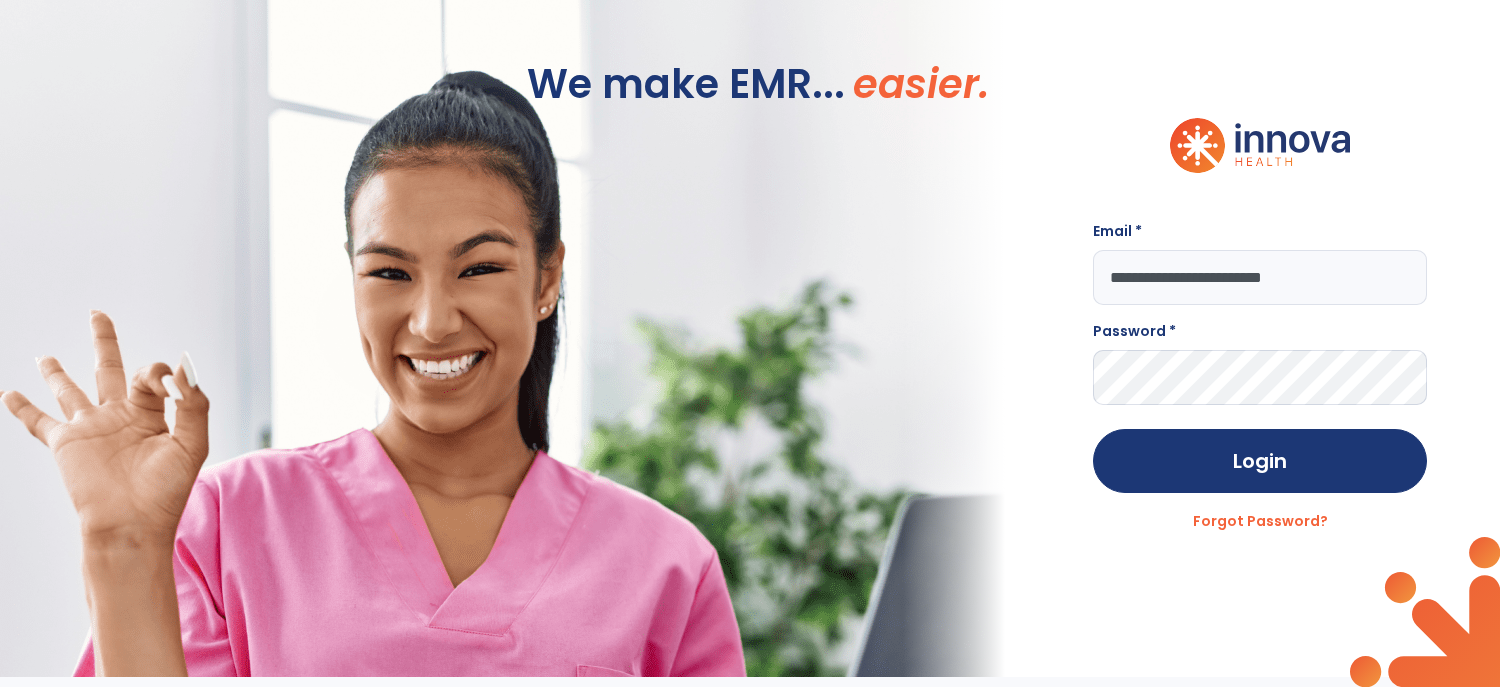 scroll, scrollTop: 0, scrollLeft: 0, axis: both 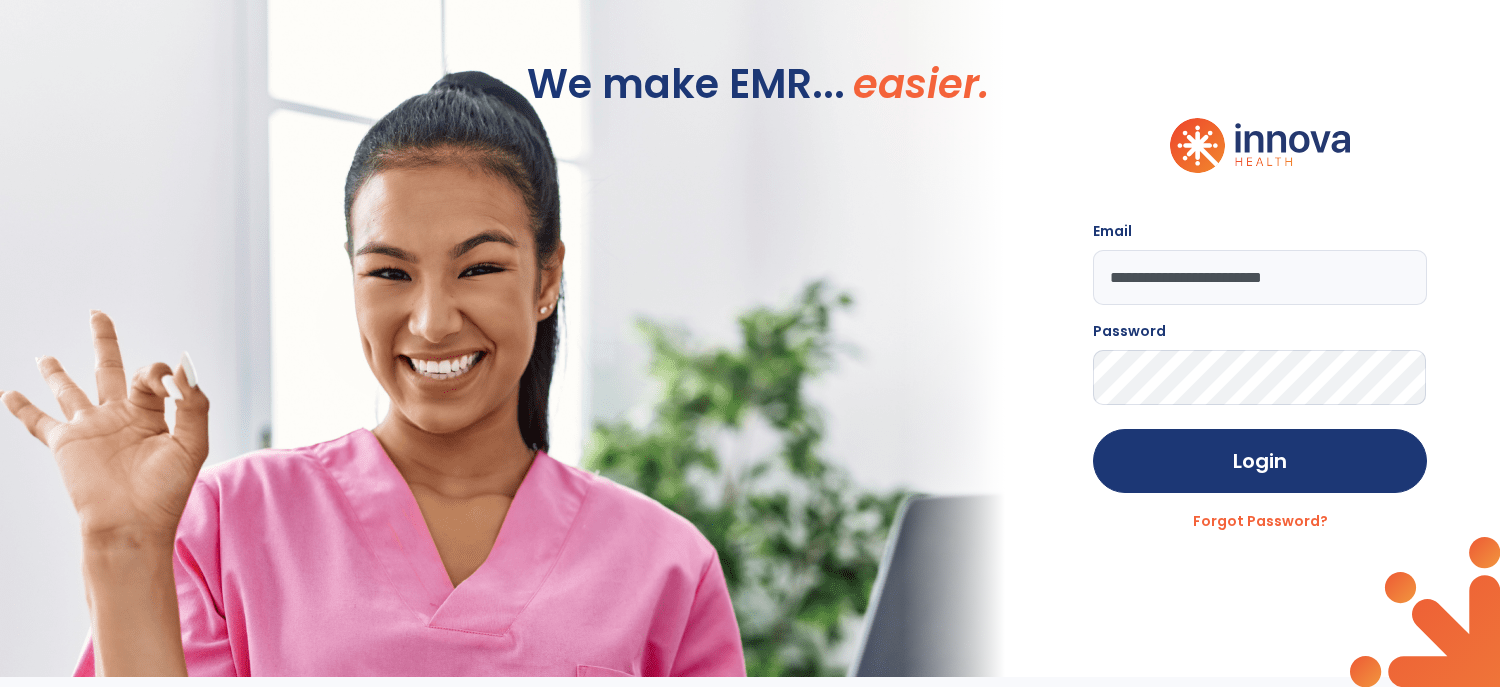 click on "Login" 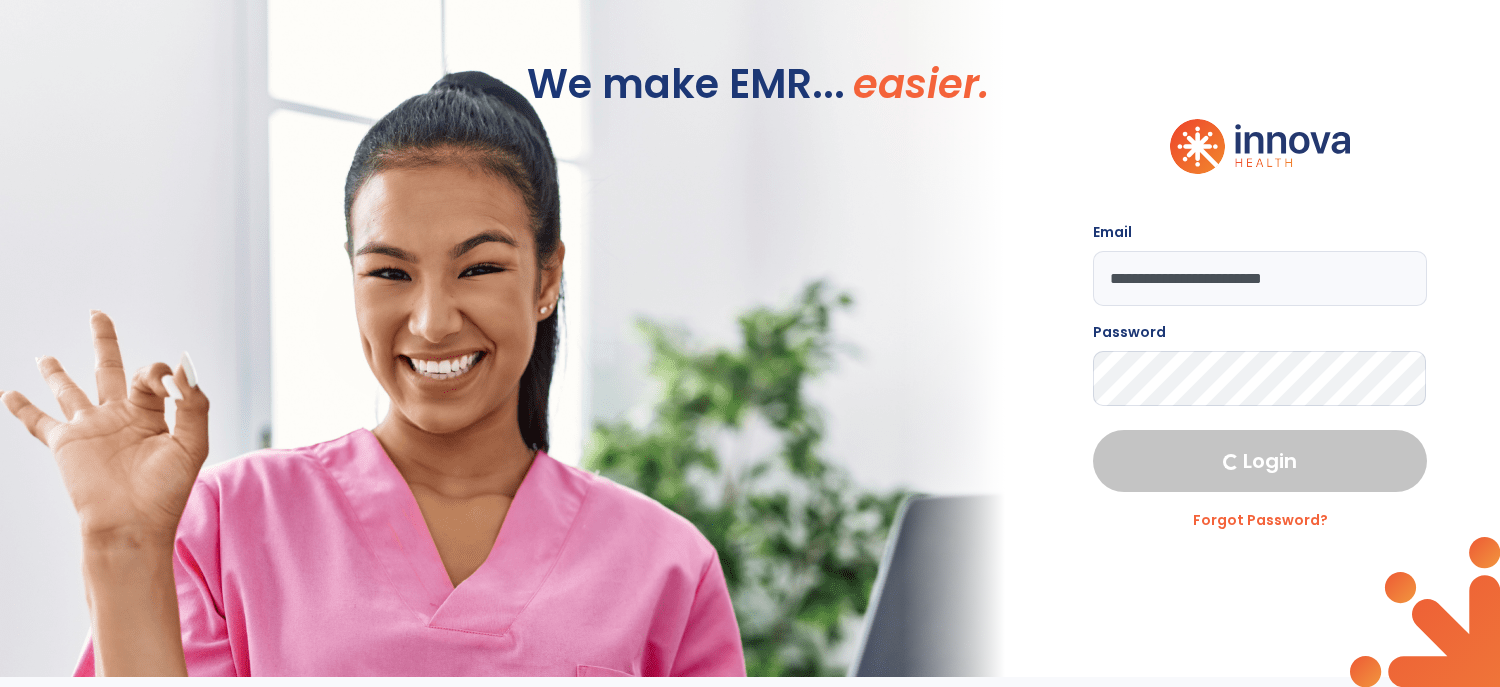 select on "****" 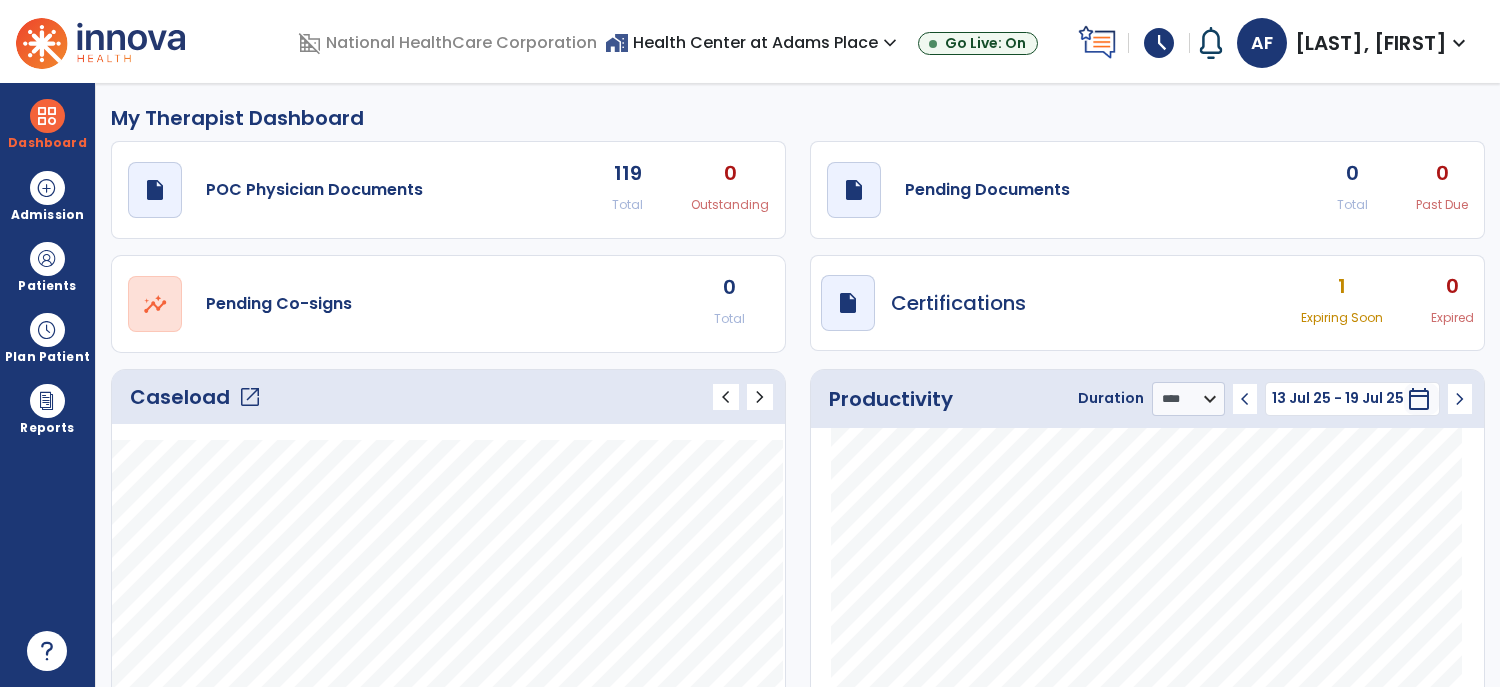 click on "open_in_new" 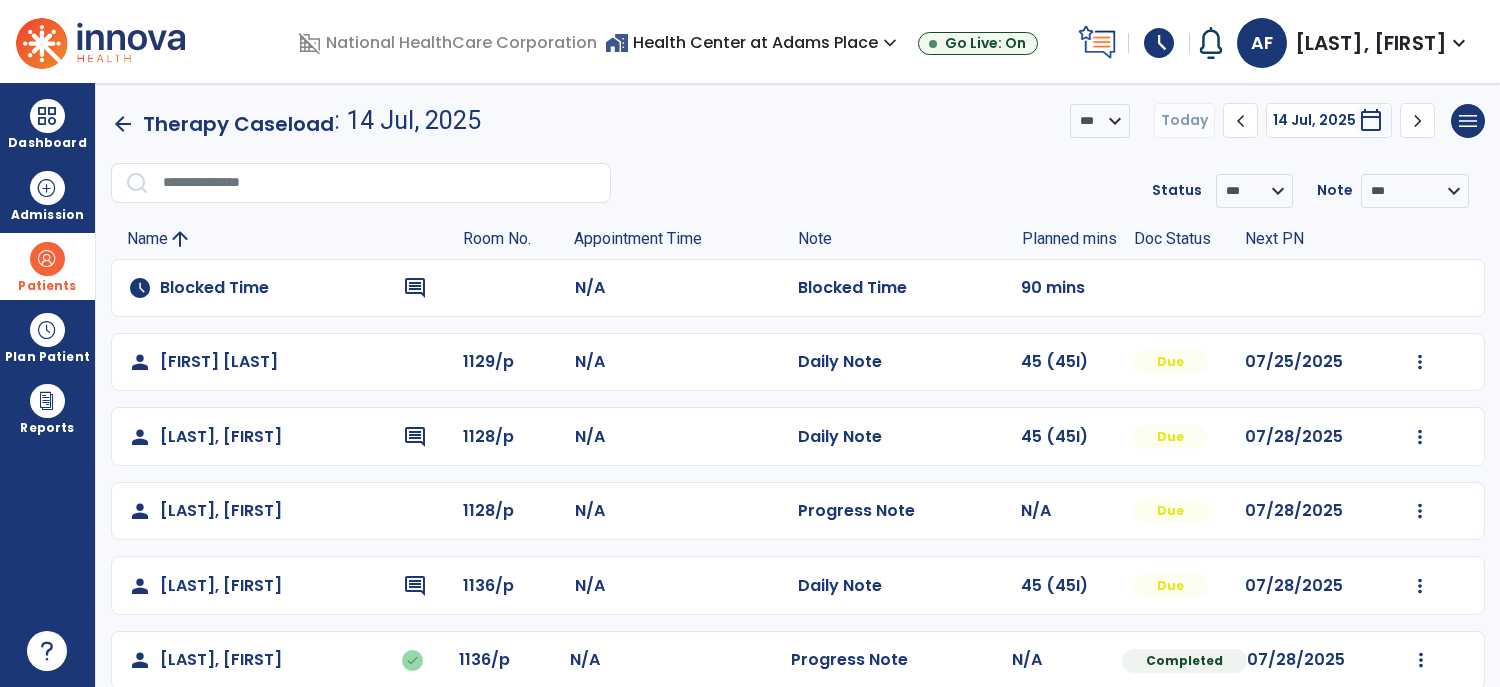 click at bounding box center [47, 259] 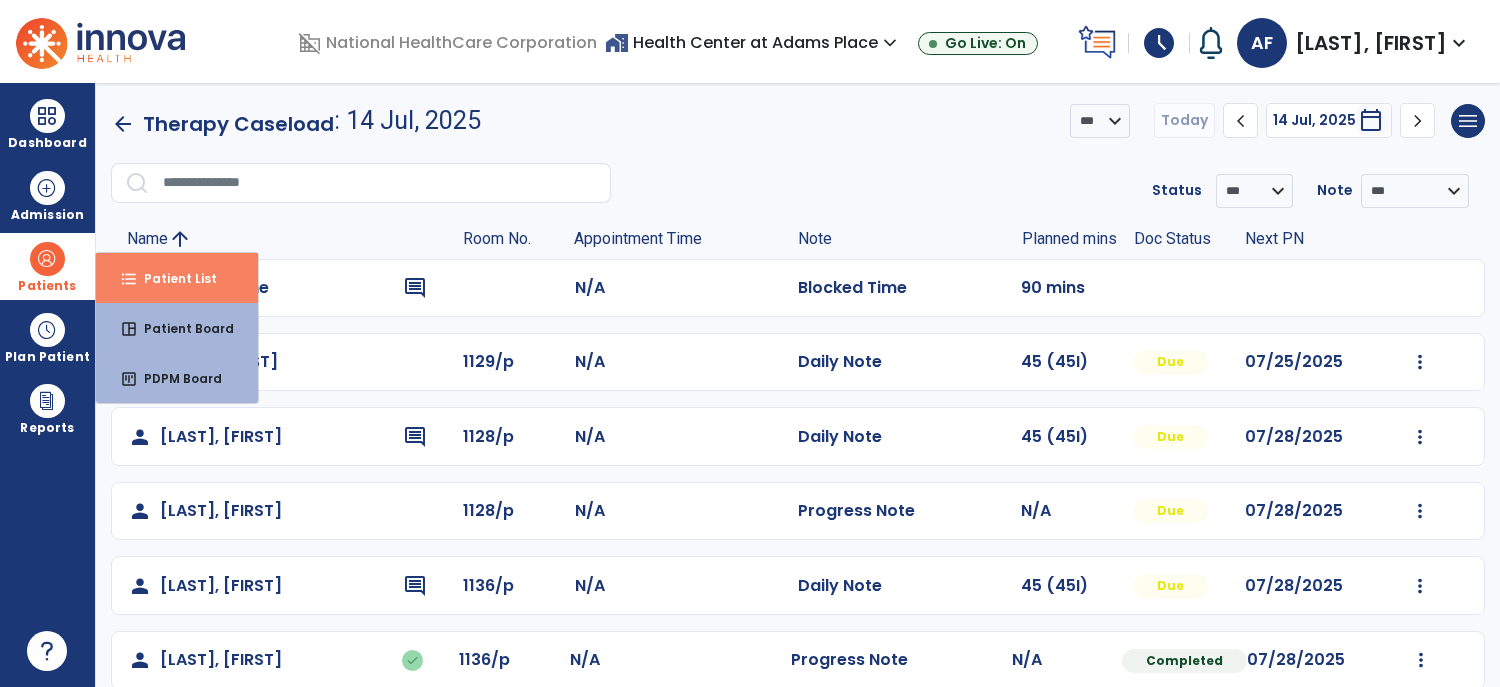click on "format_list_bulleted  Patient List" at bounding box center [177, 278] 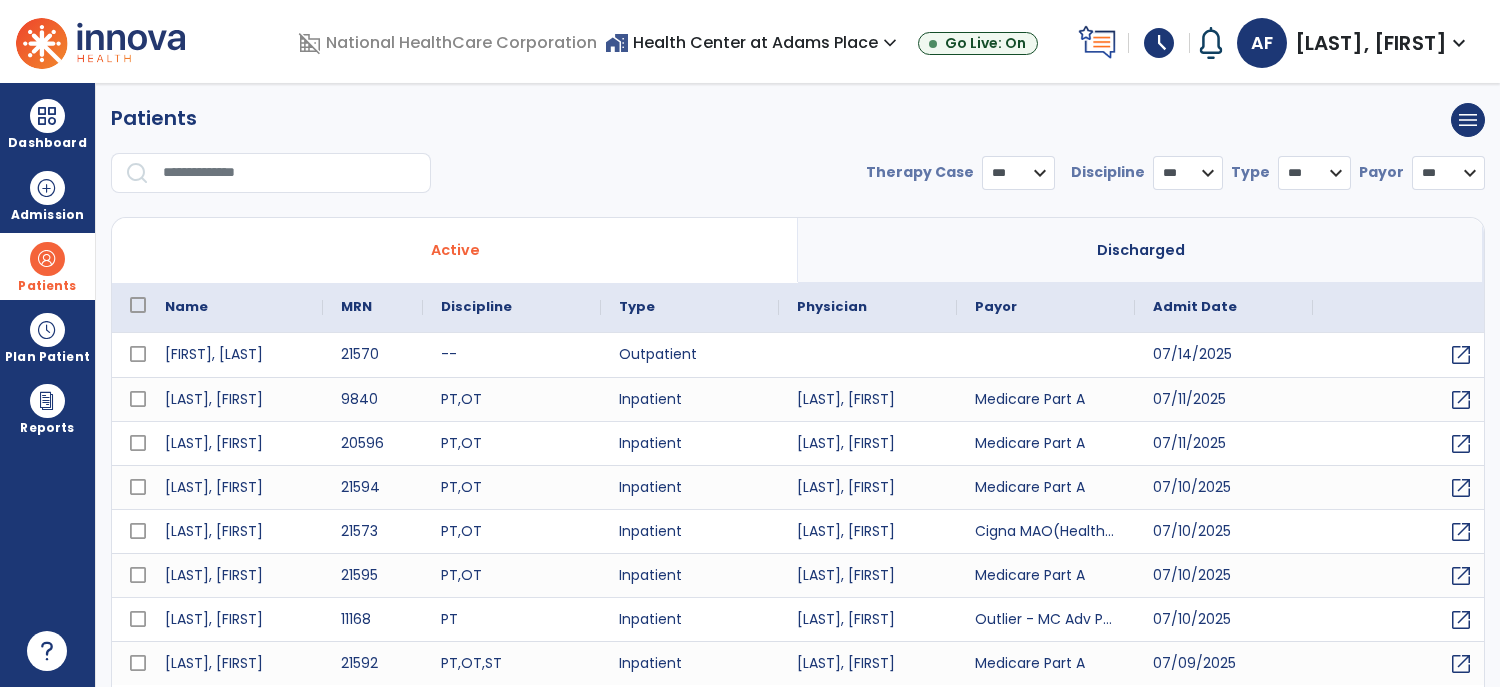 select on "***" 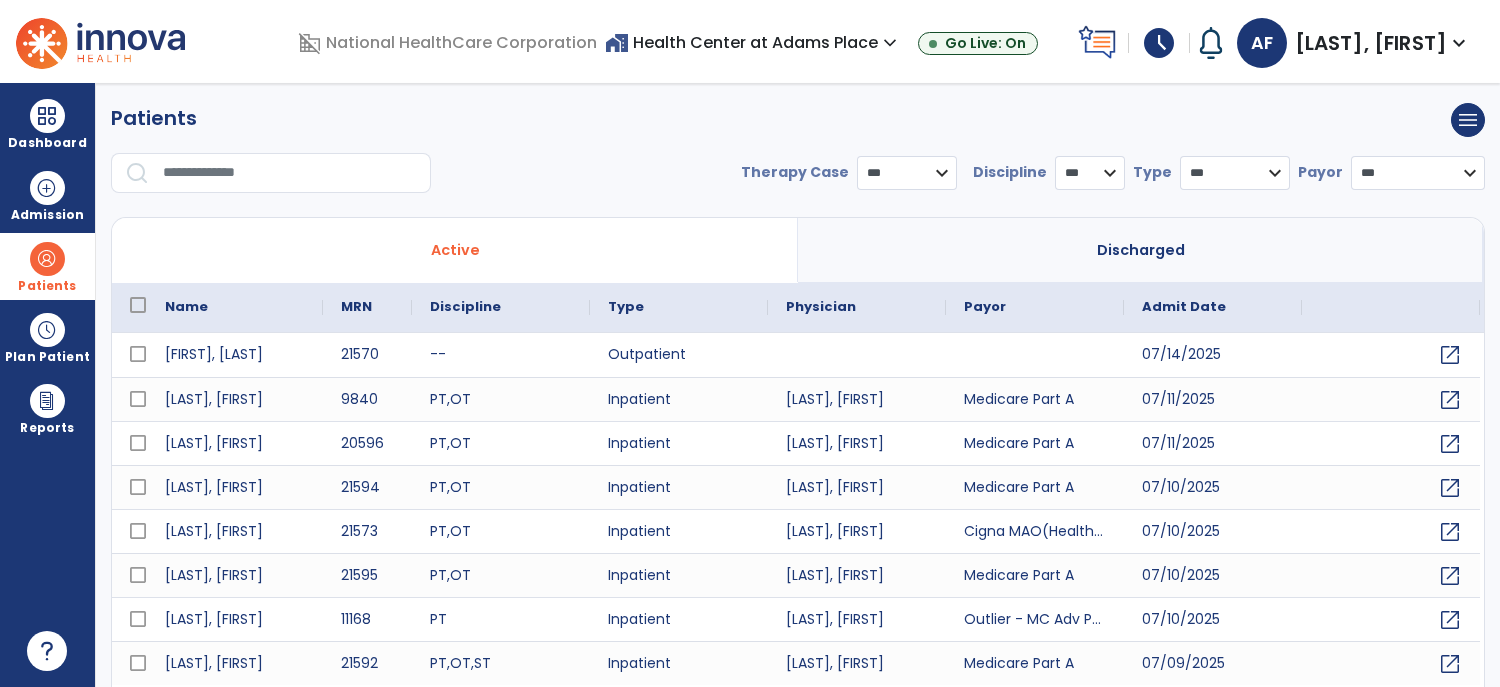 click at bounding box center (290, 173) 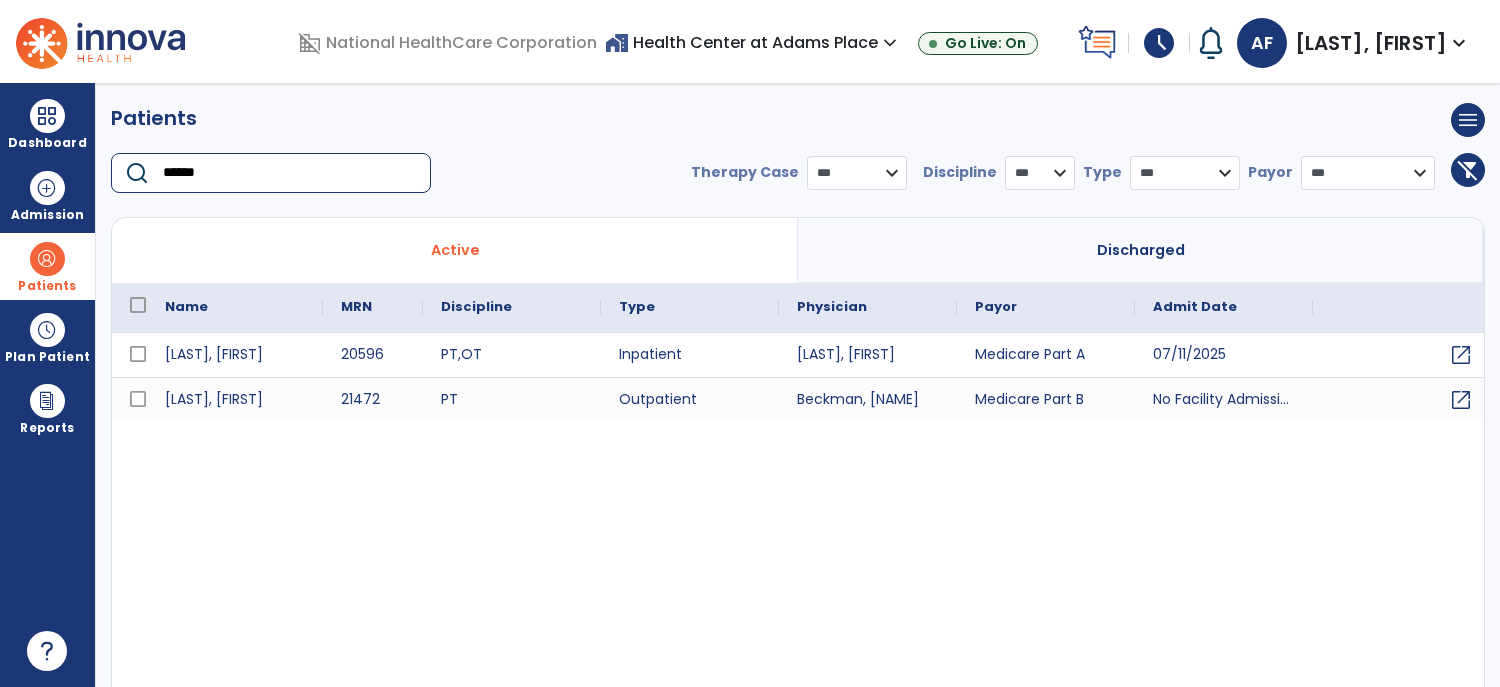 type on "******" 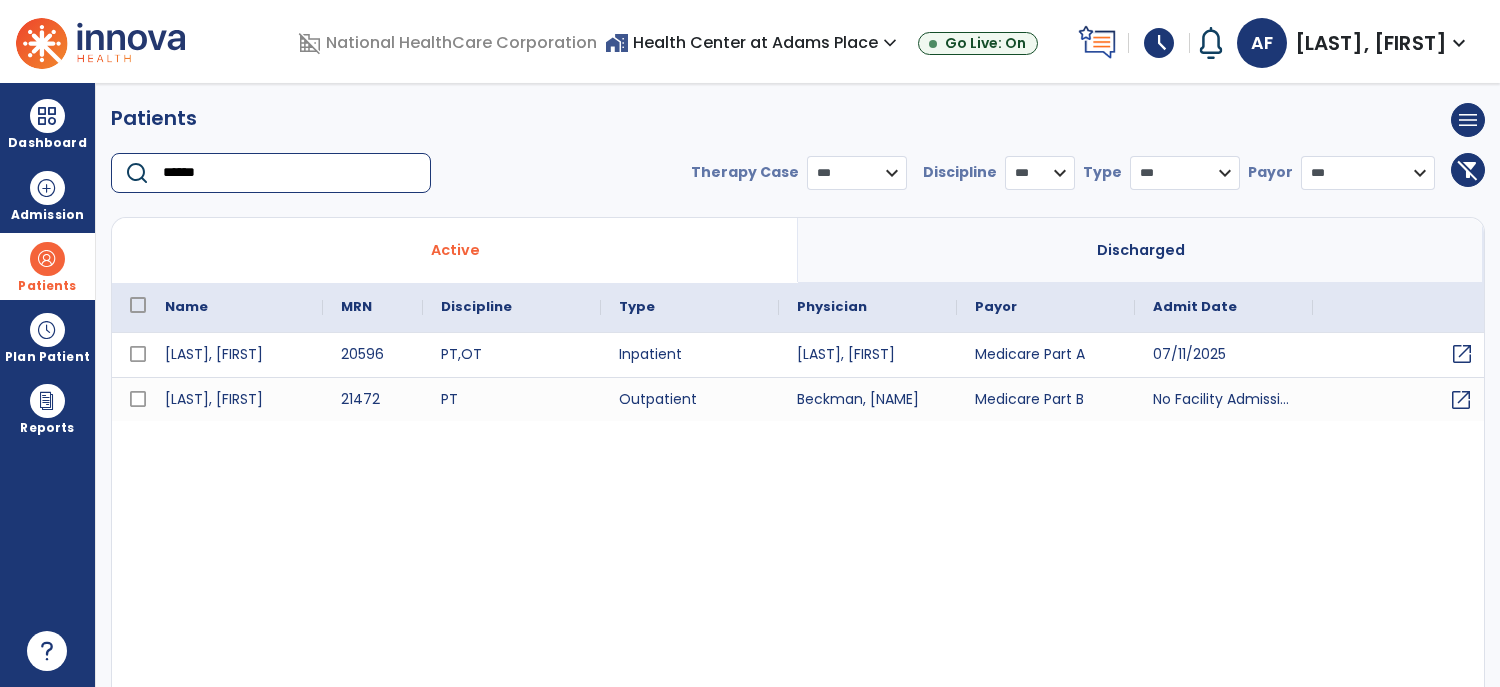 click on "open_in_new" at bounding box center [1462, 354] 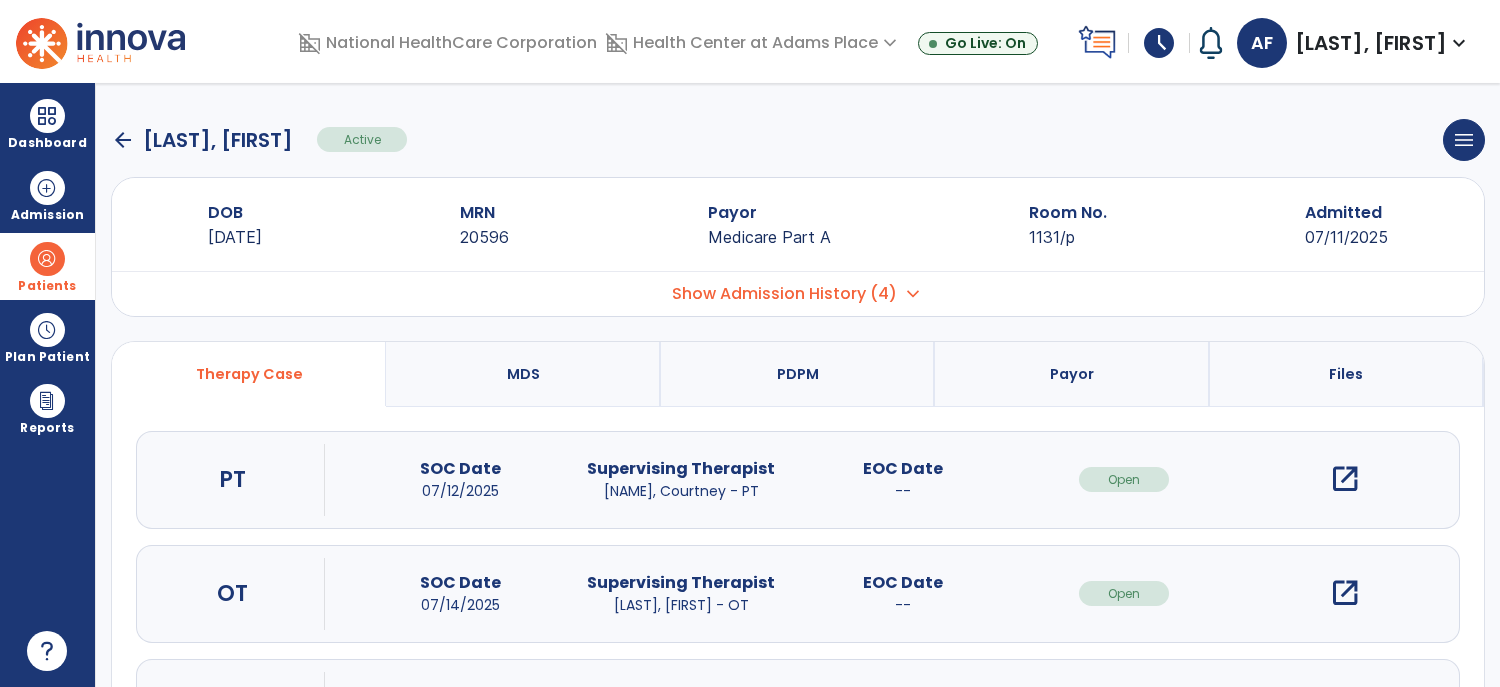 click on "open_in_new" at bounding box center [1345, 593] 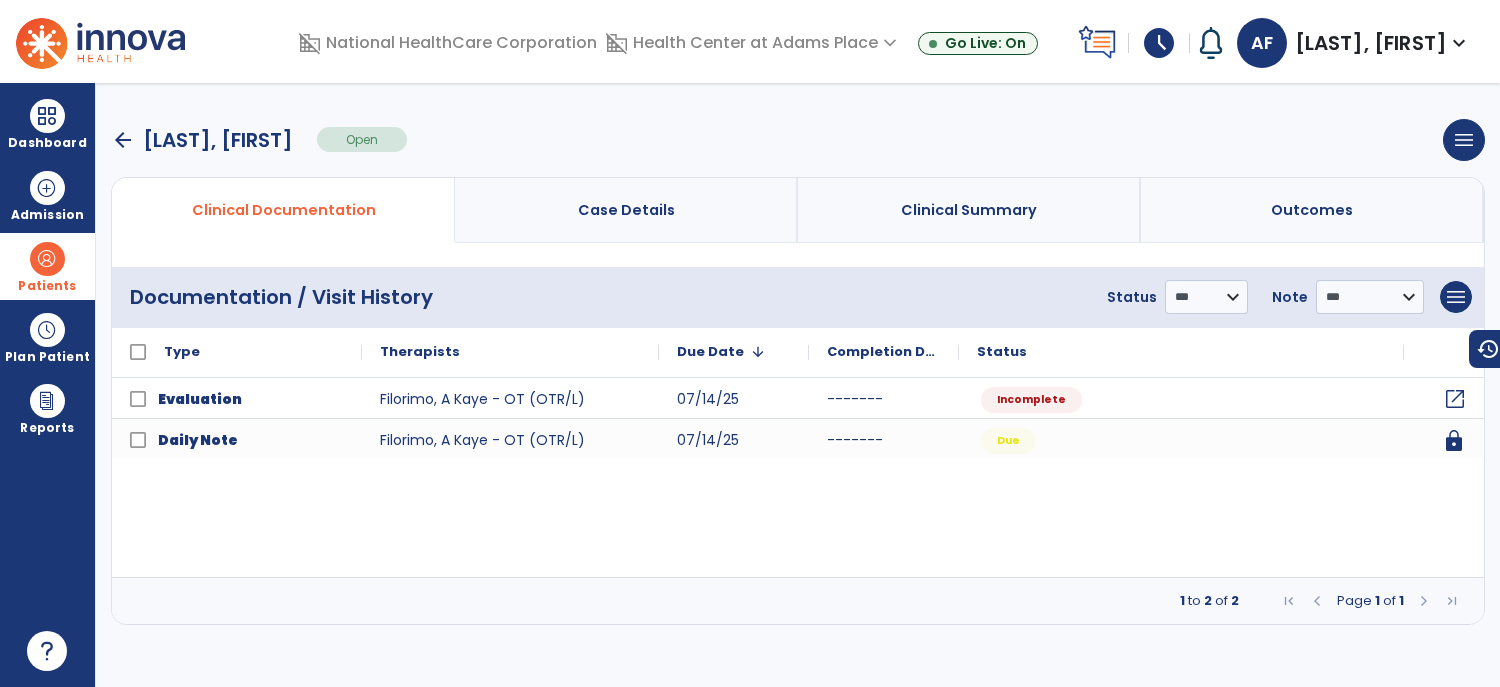 click on "open_in_new" 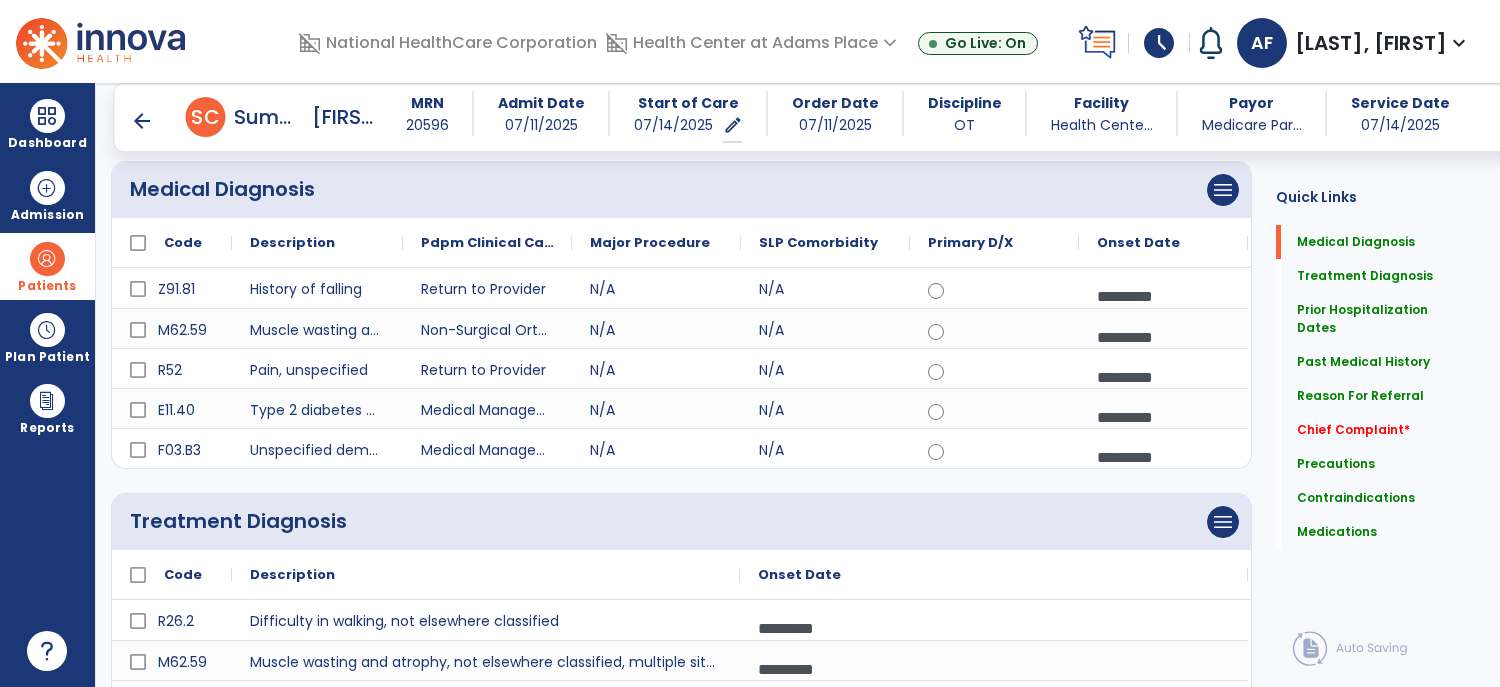 scroll, scrollTop: 190, scrollLeft: 0, axis: vertical 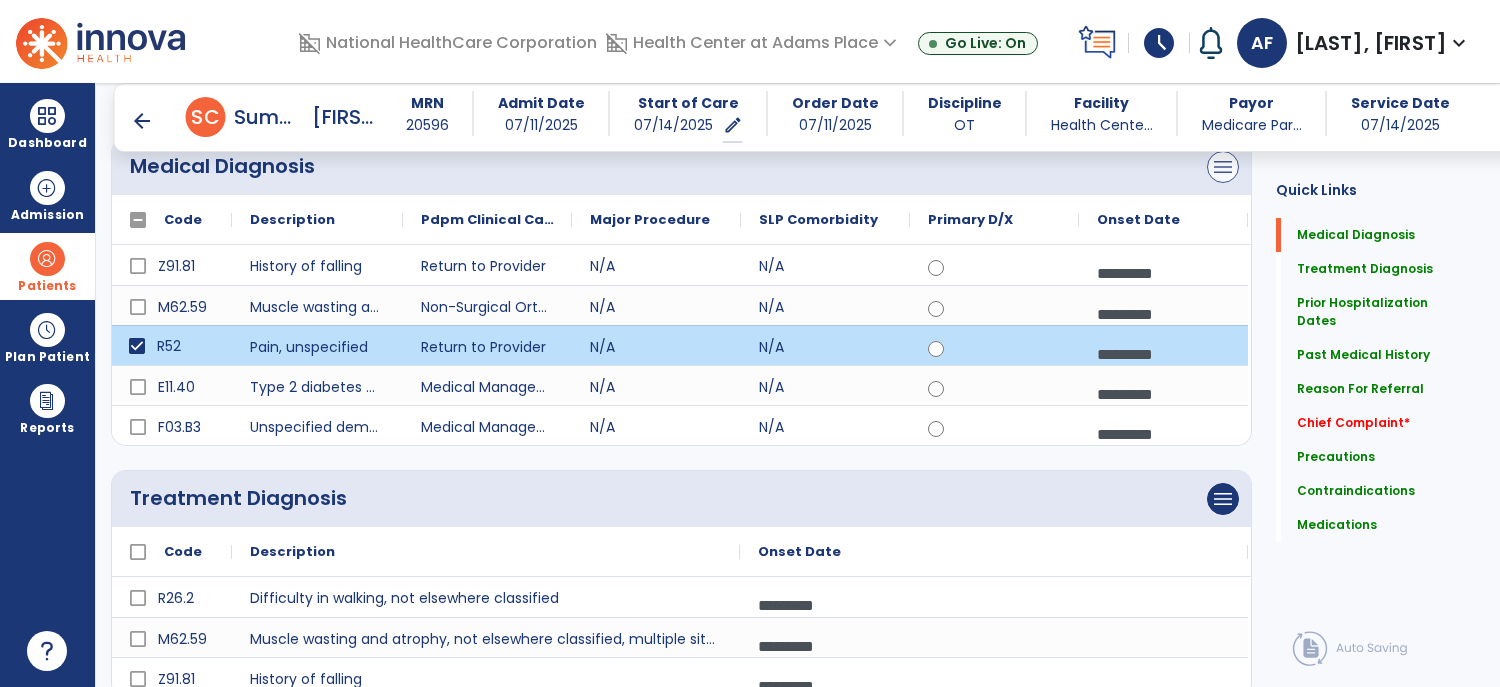 click on "menu" at bounding box center [1223, 167] 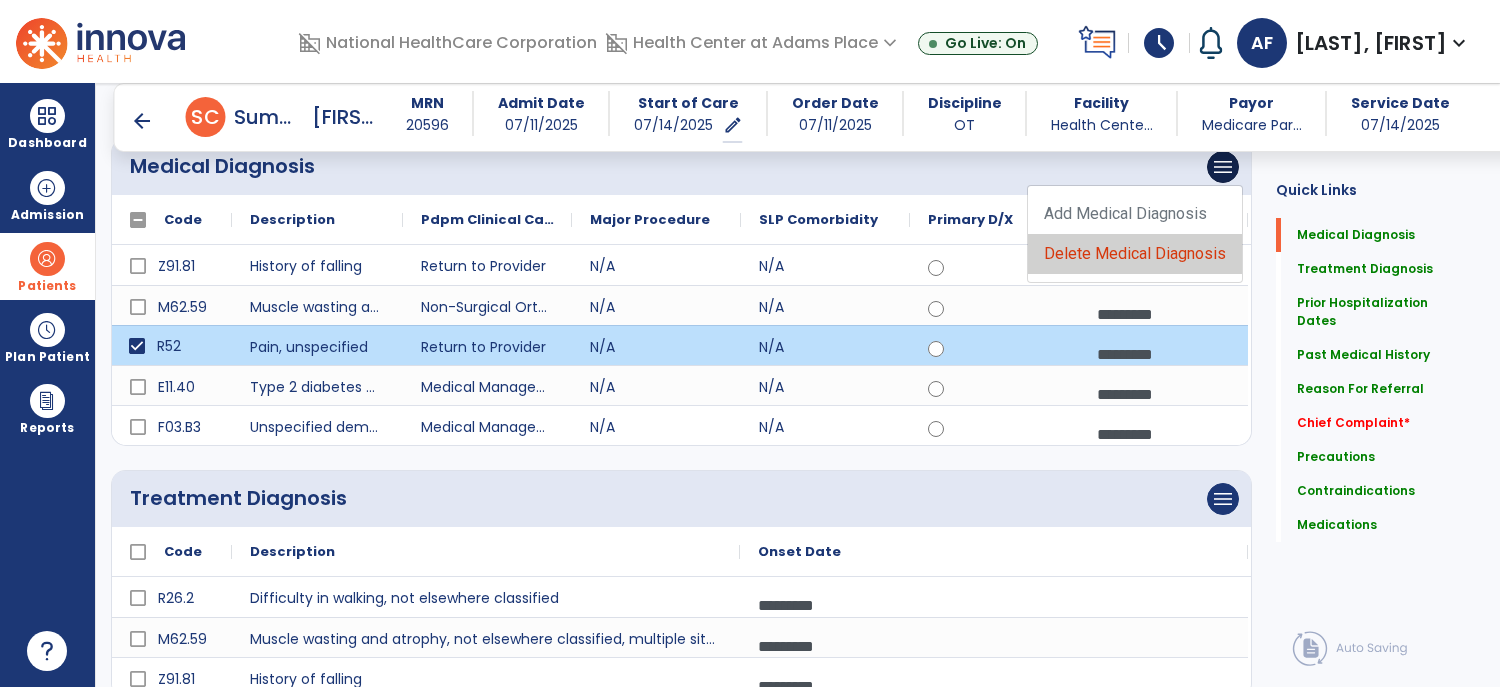click on "Delete Medical Diagnosis" 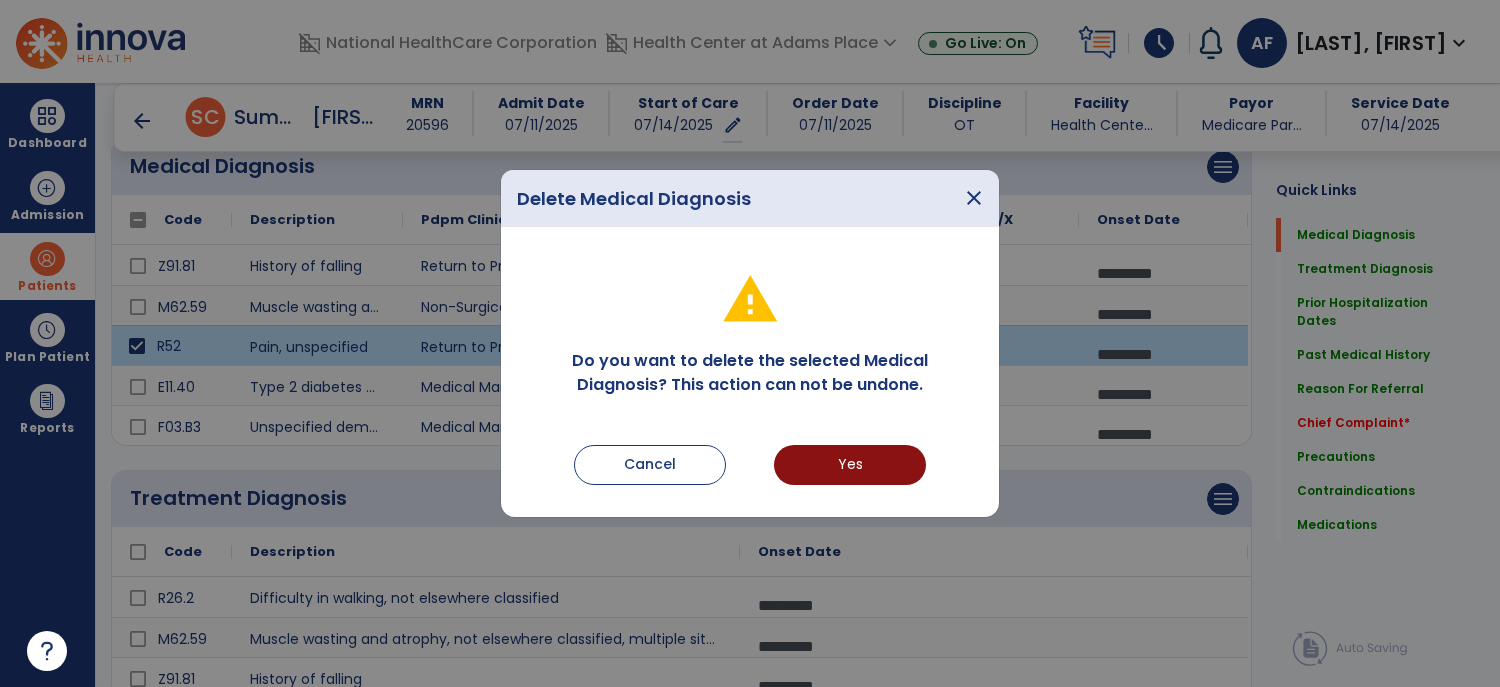 click on "Yes" at bounding box center (850, 465) 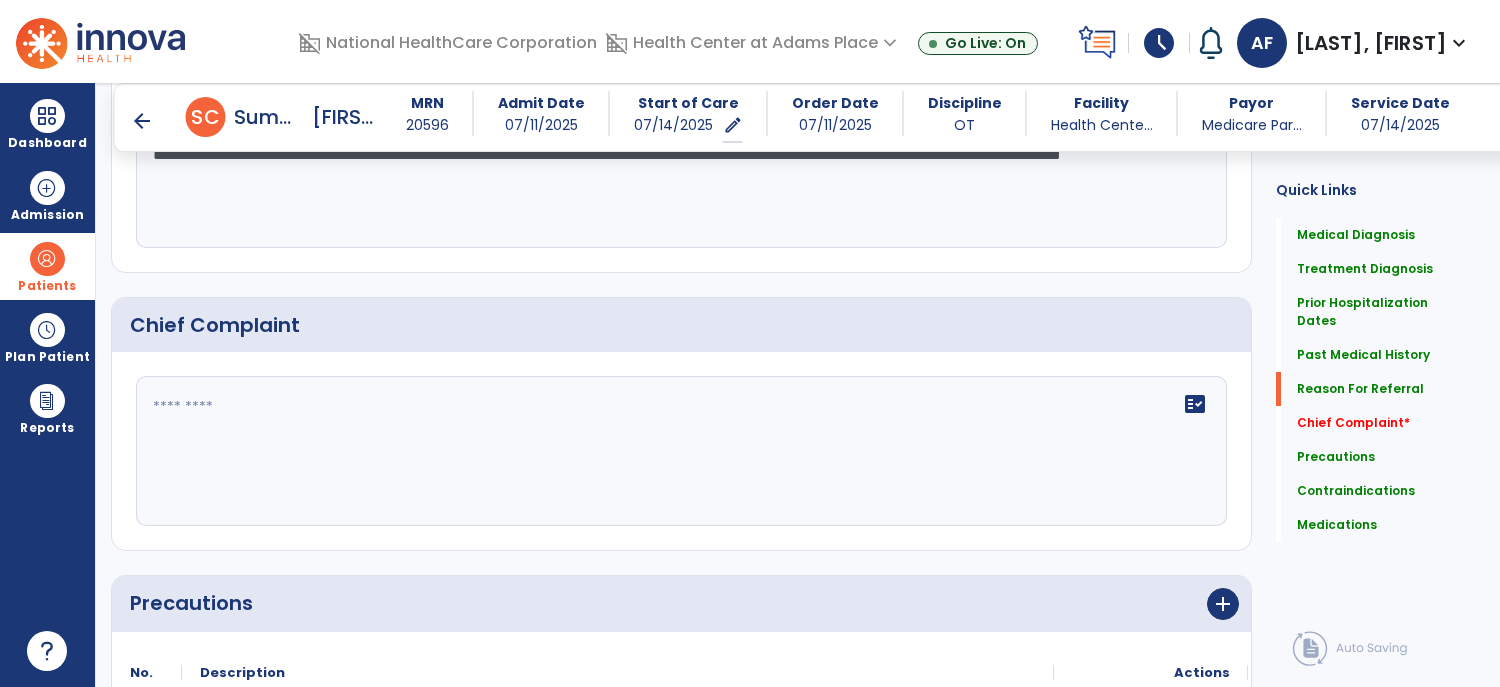 scroll, scrollTop: 1296, scrollLeft: 0, axis: vertical 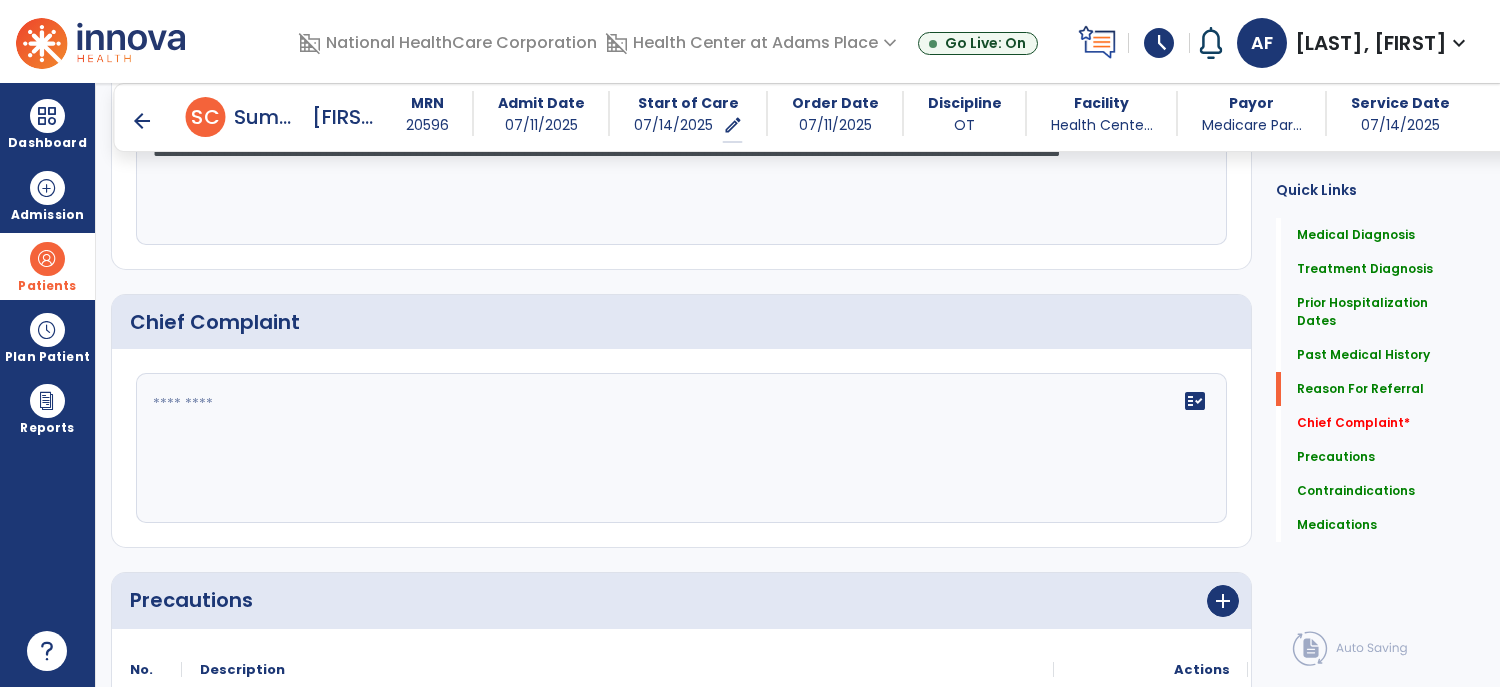 click on "fact_check" 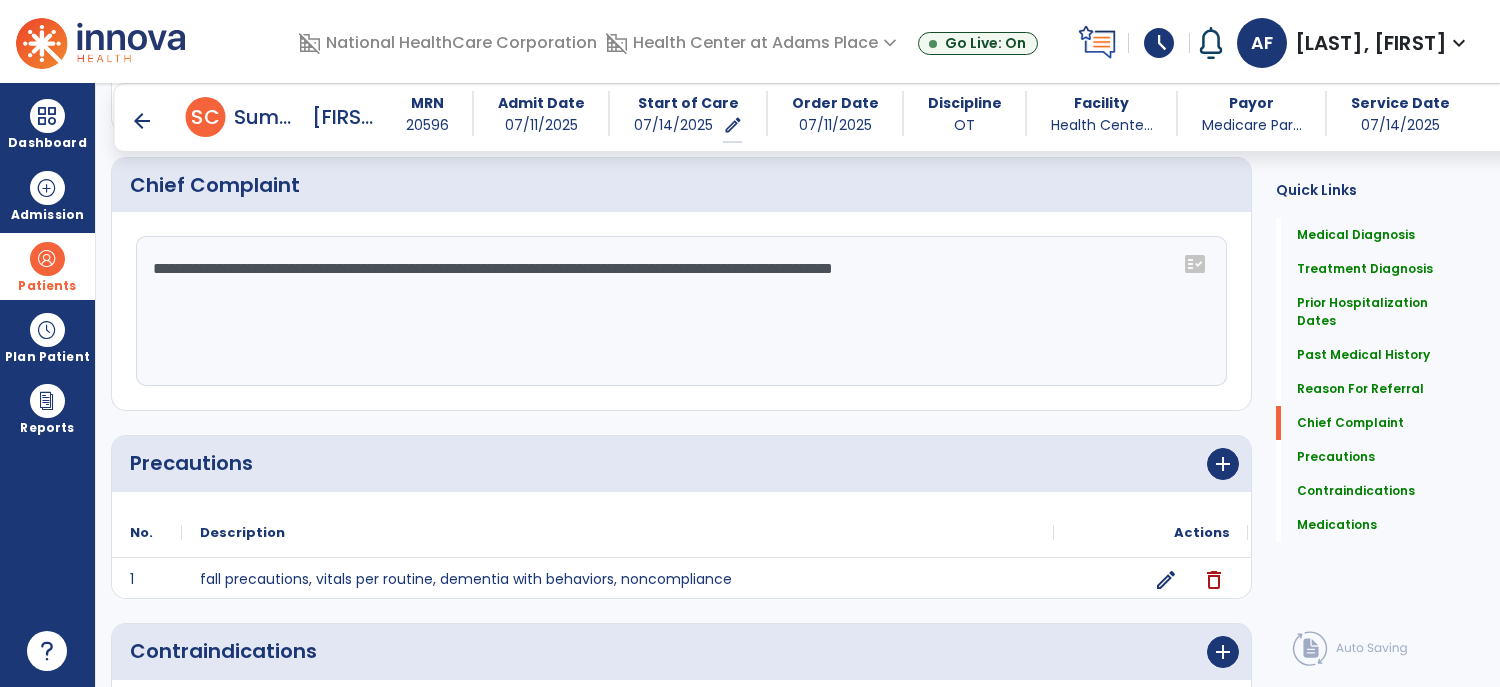 scroll, scrollTop: 1391, scrollLeft: 0, axis: vertical 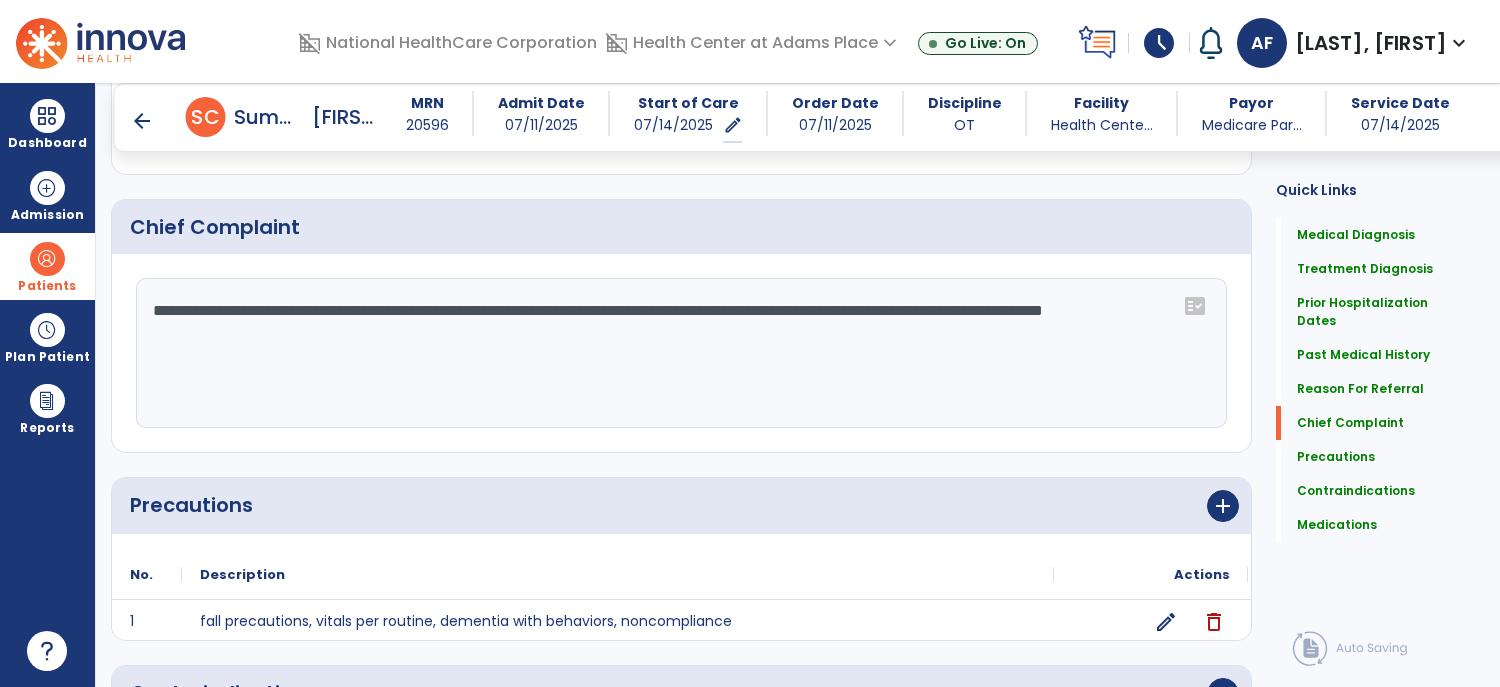 type on "**********" 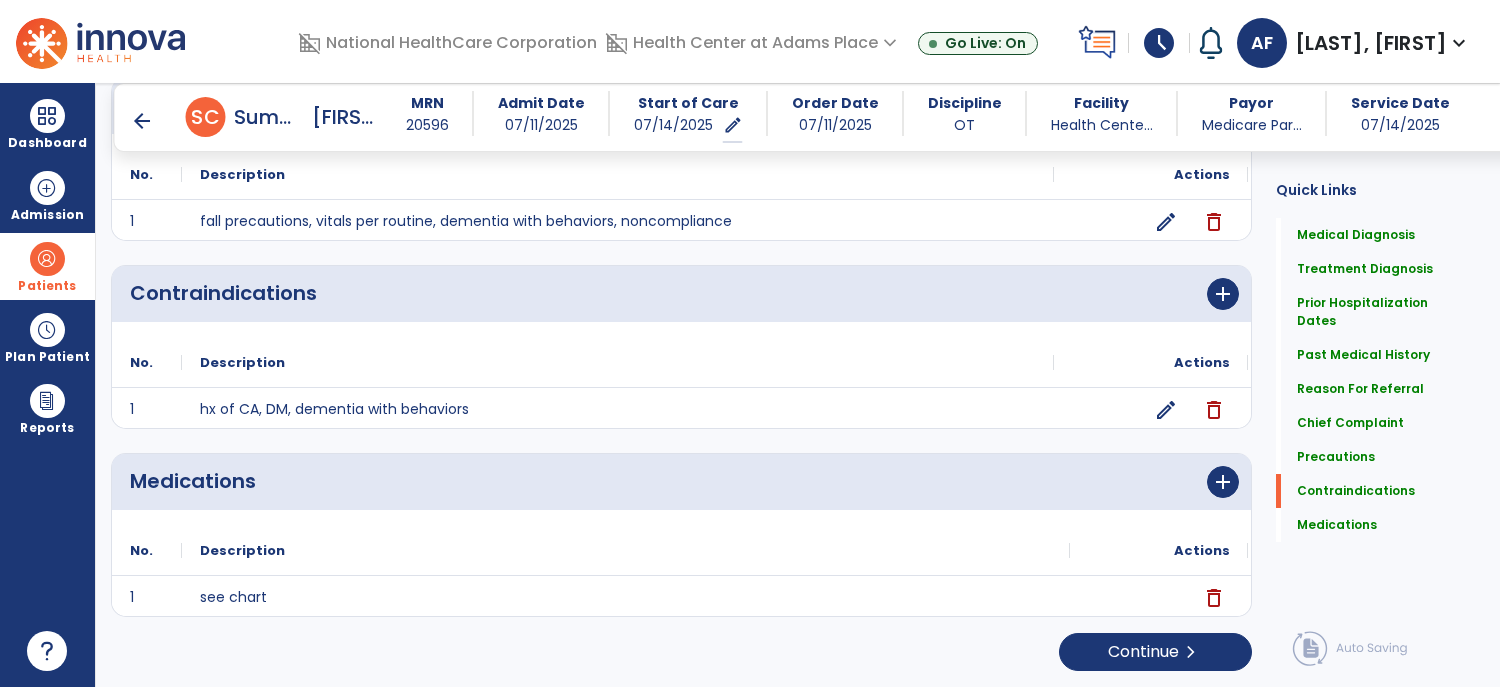 scroll, scrollTop: 1785, scrollLeft: 0, axis: vertical 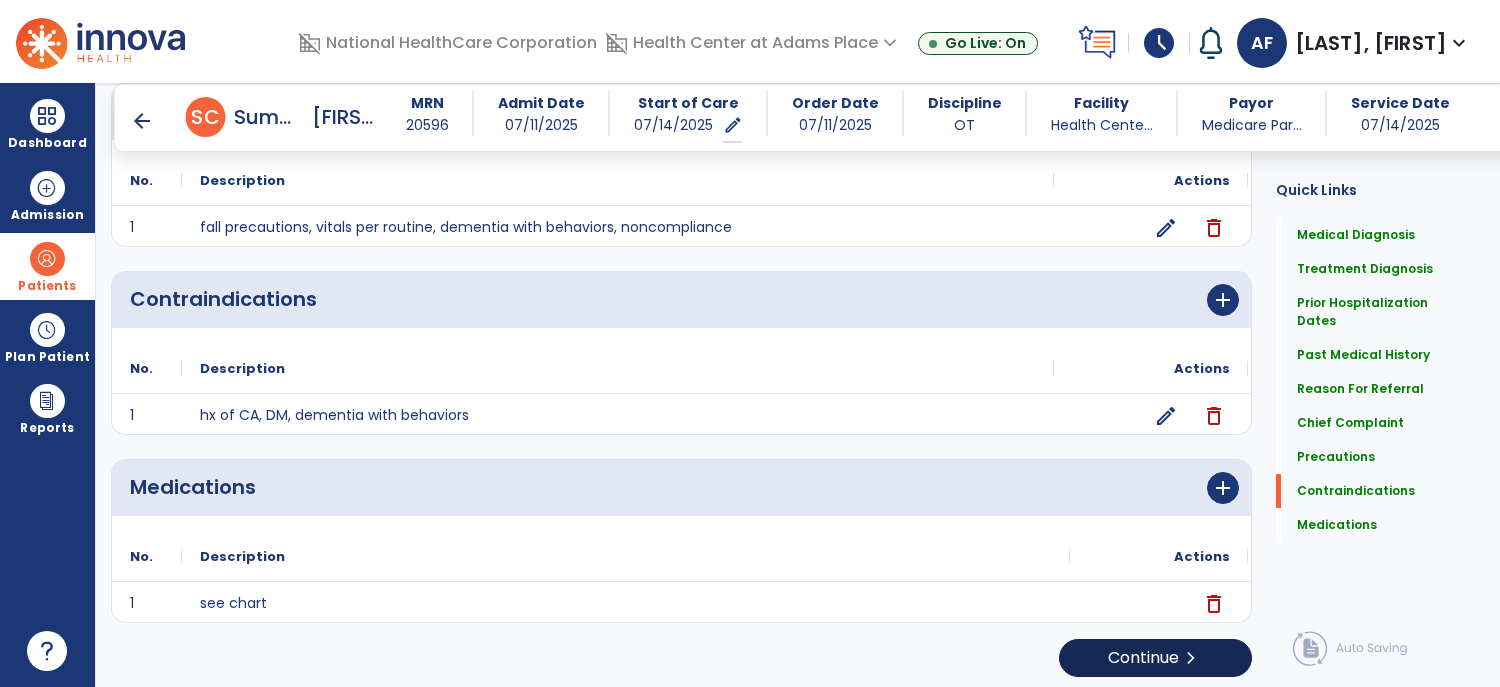 click on "chevron_right" 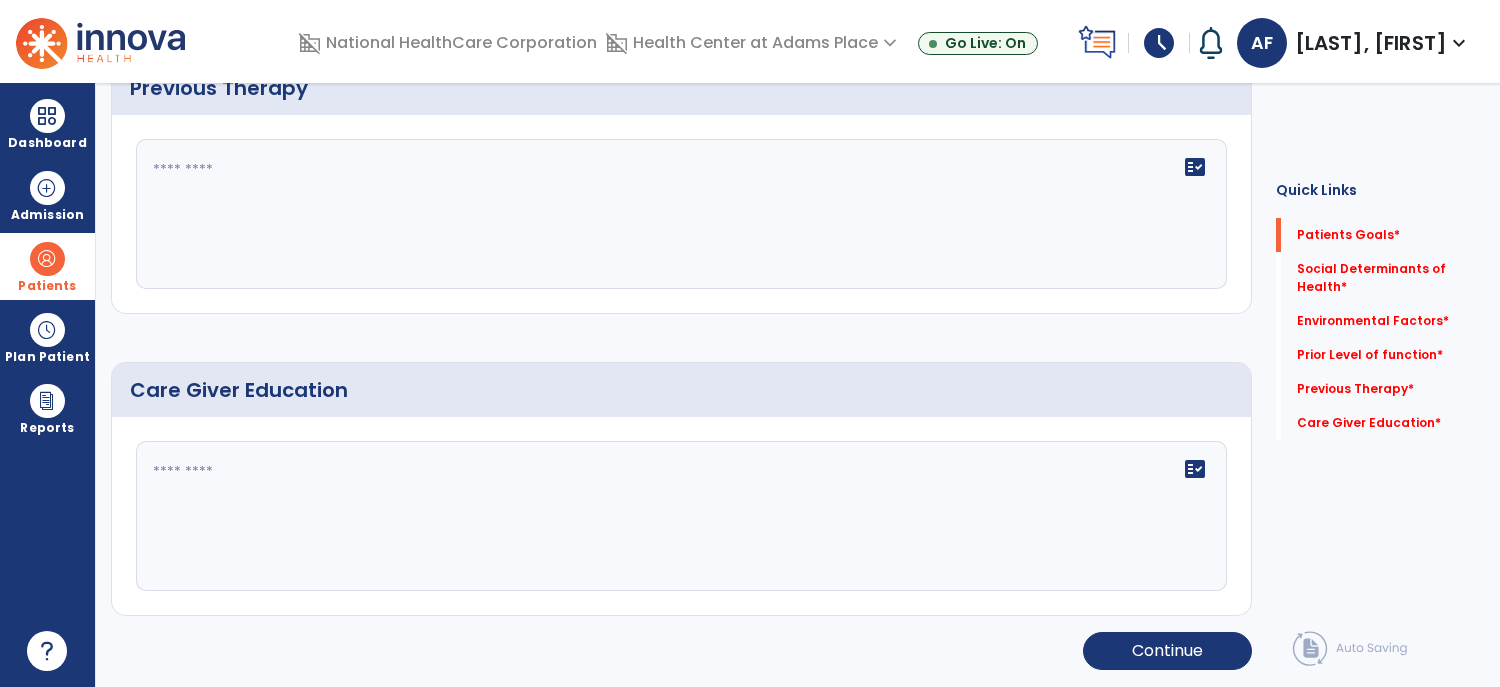 scroll, scrollTop: 0, scrollLeft: 0, axis: both 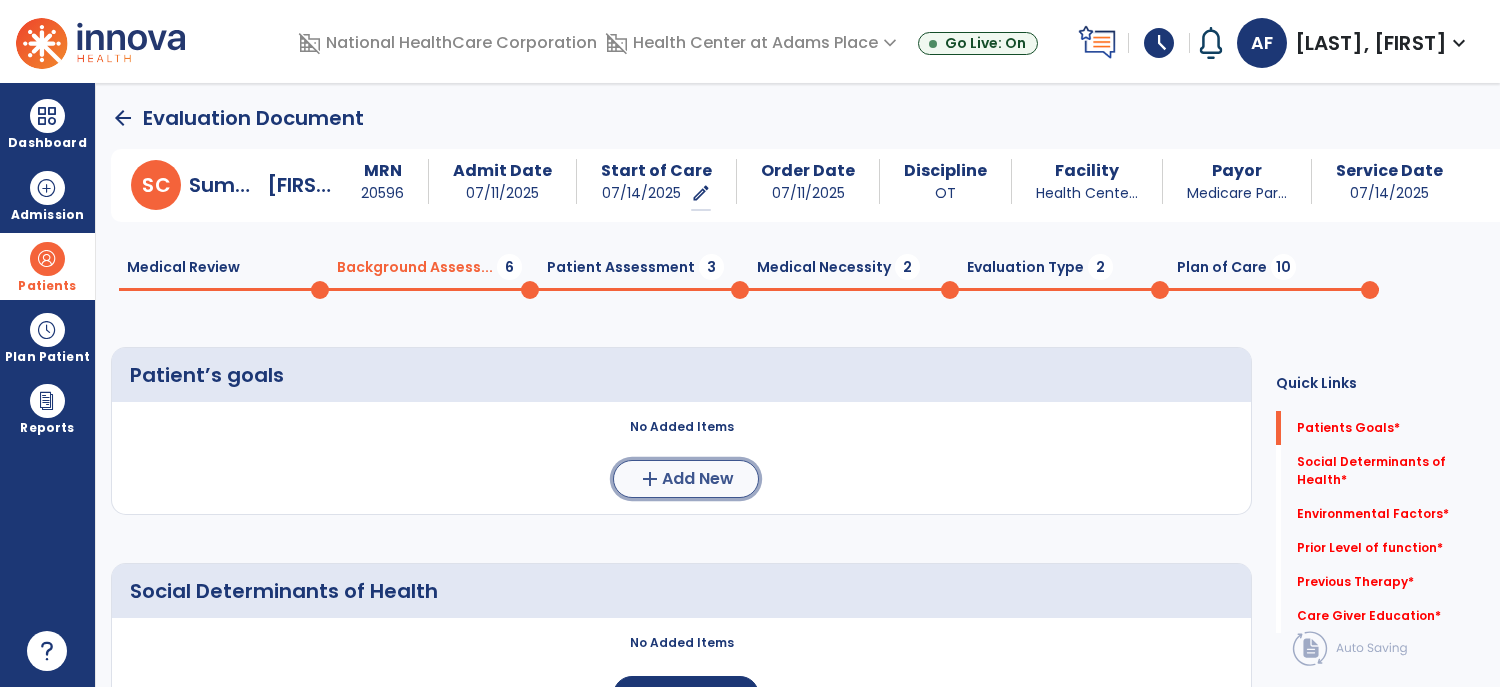 click on "Add New" 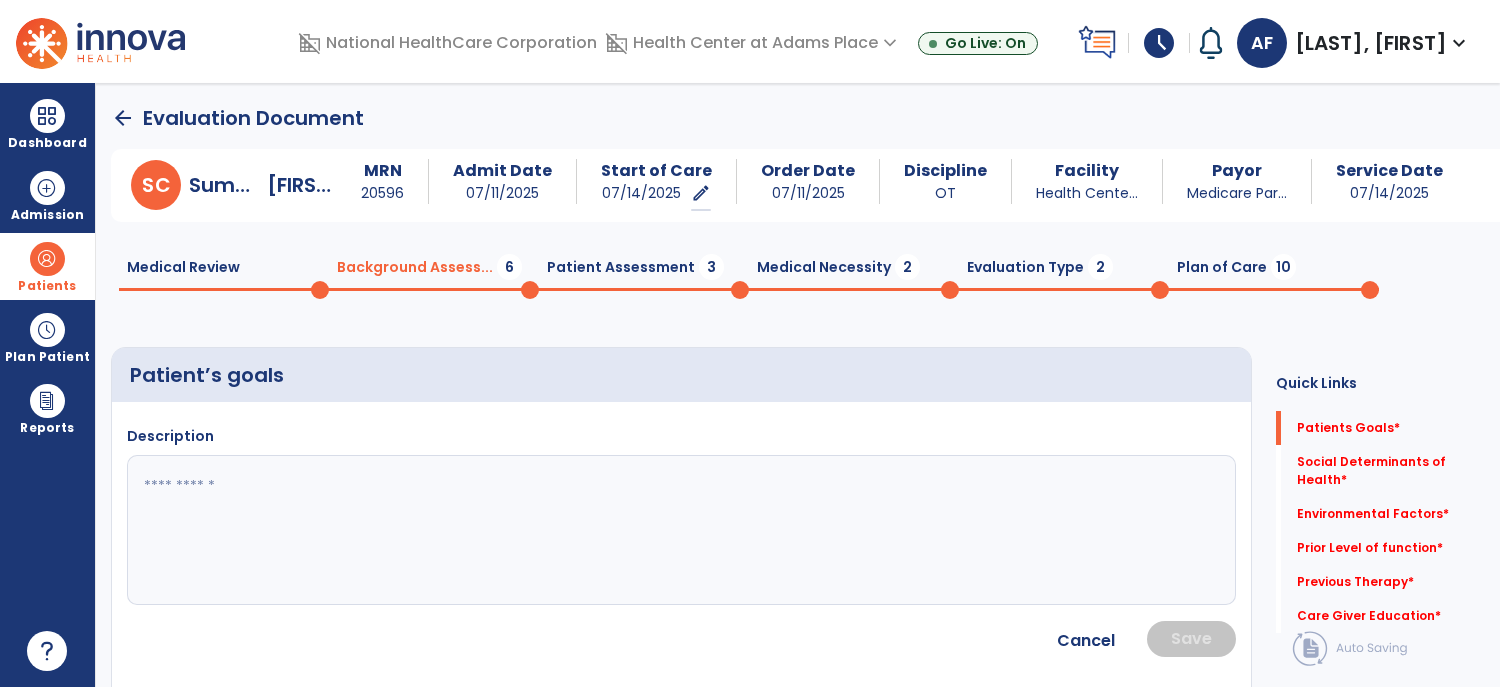 click 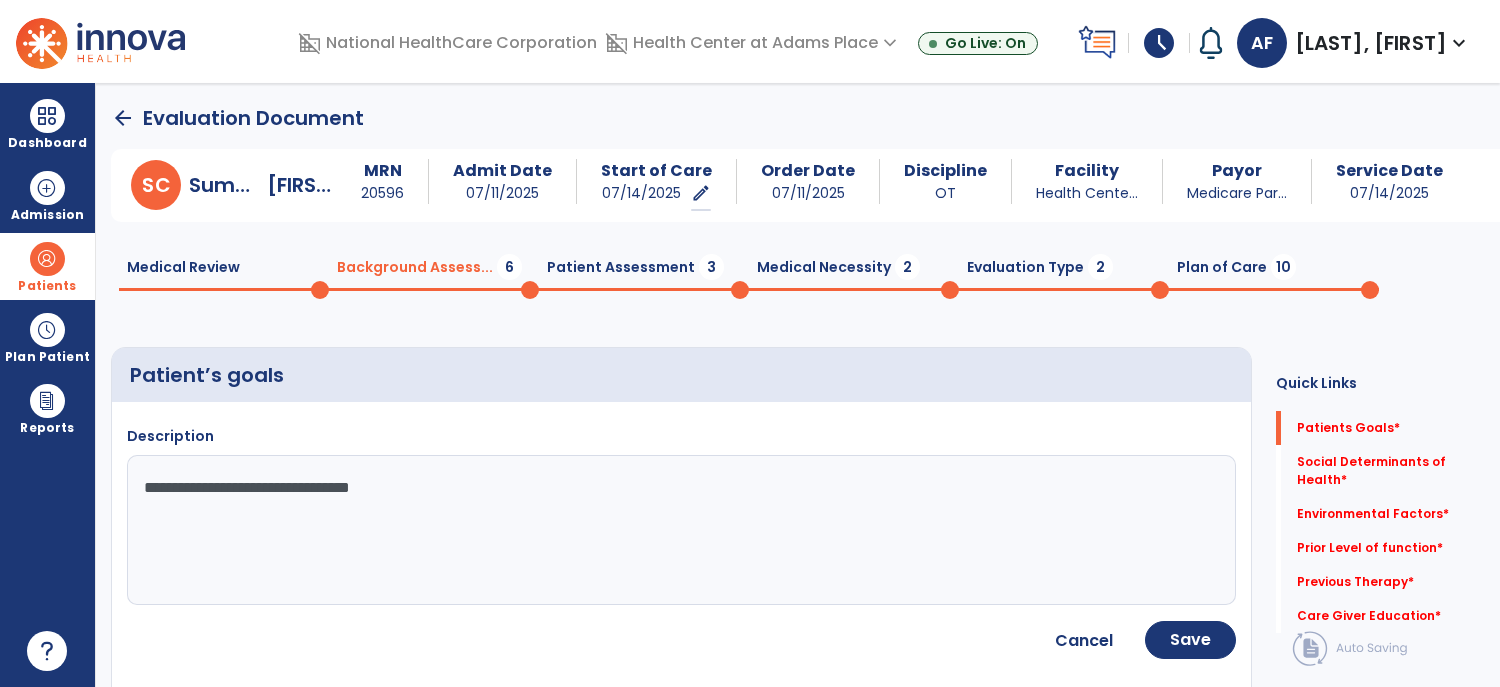 type on "**********" 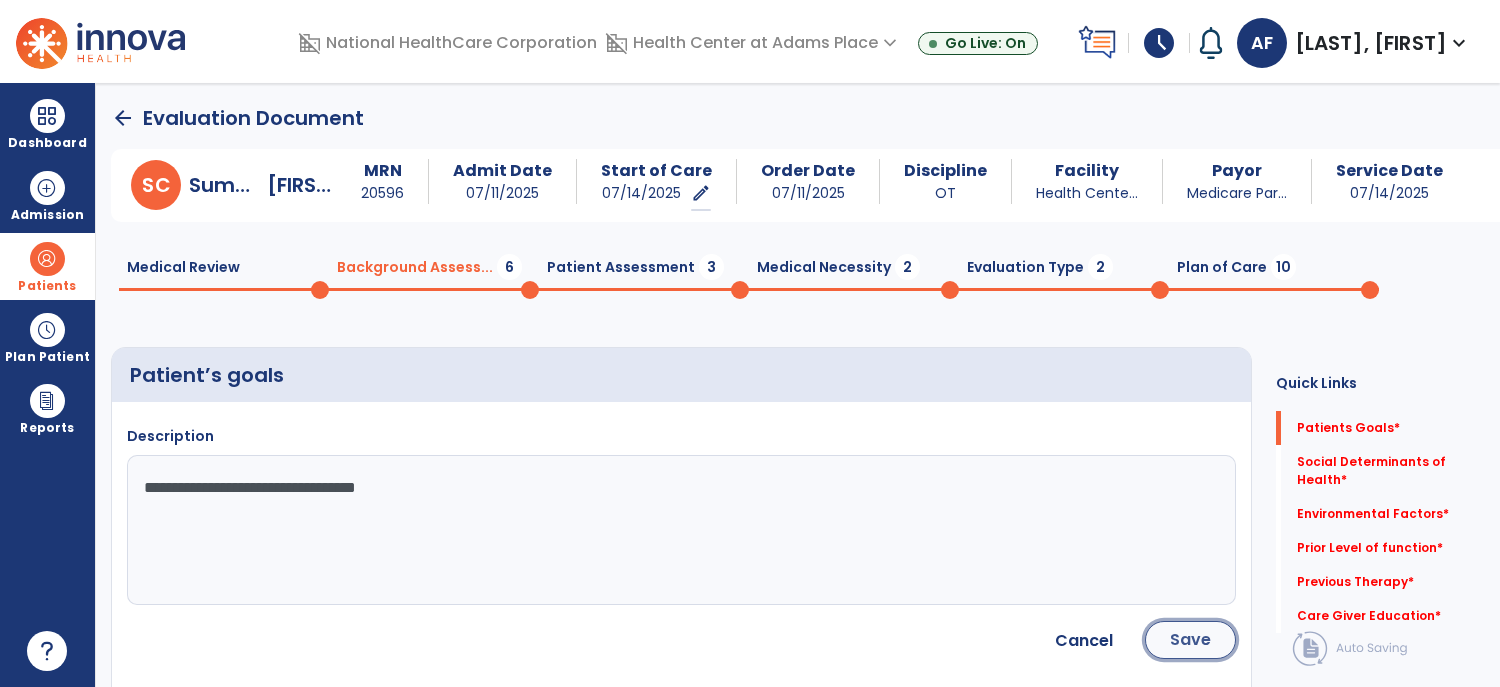 click on "Save" 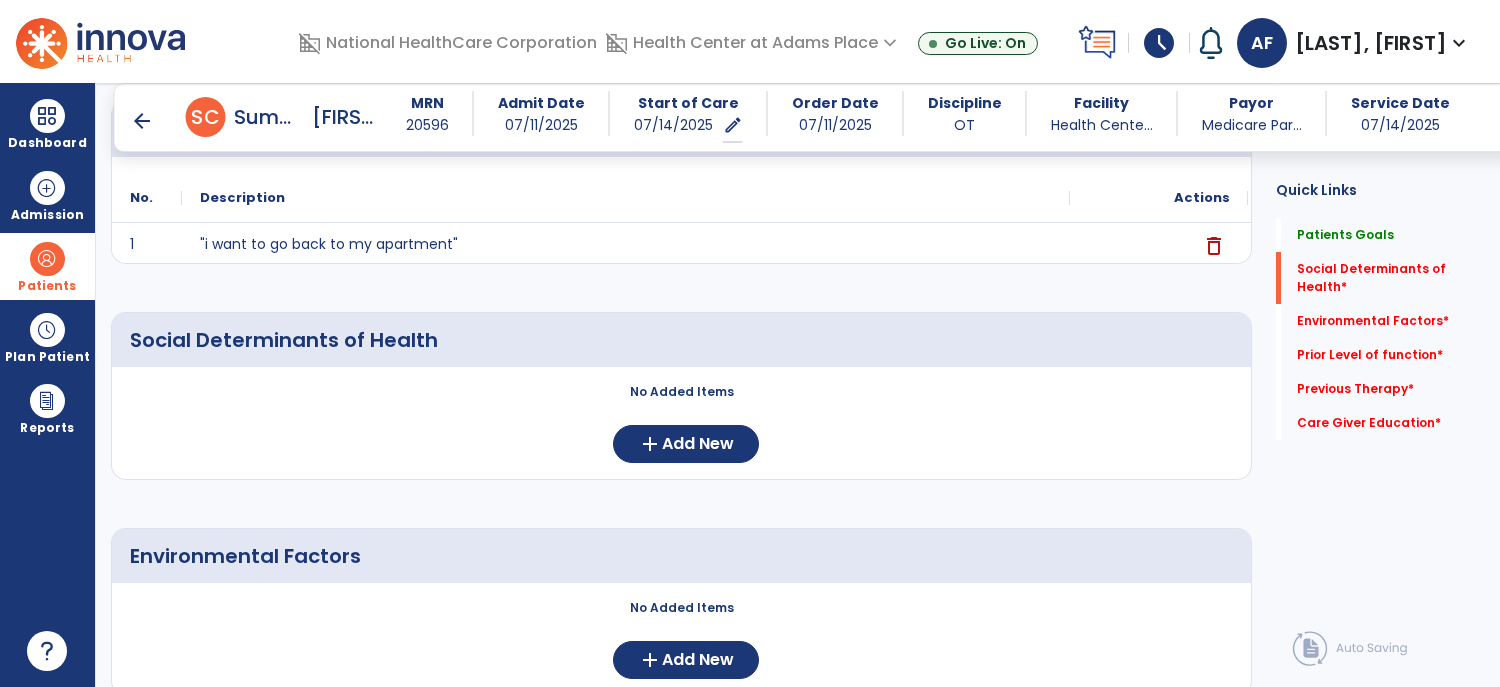 scroll, scrollTop: 235, scrollLeft: 0, axis: vertical 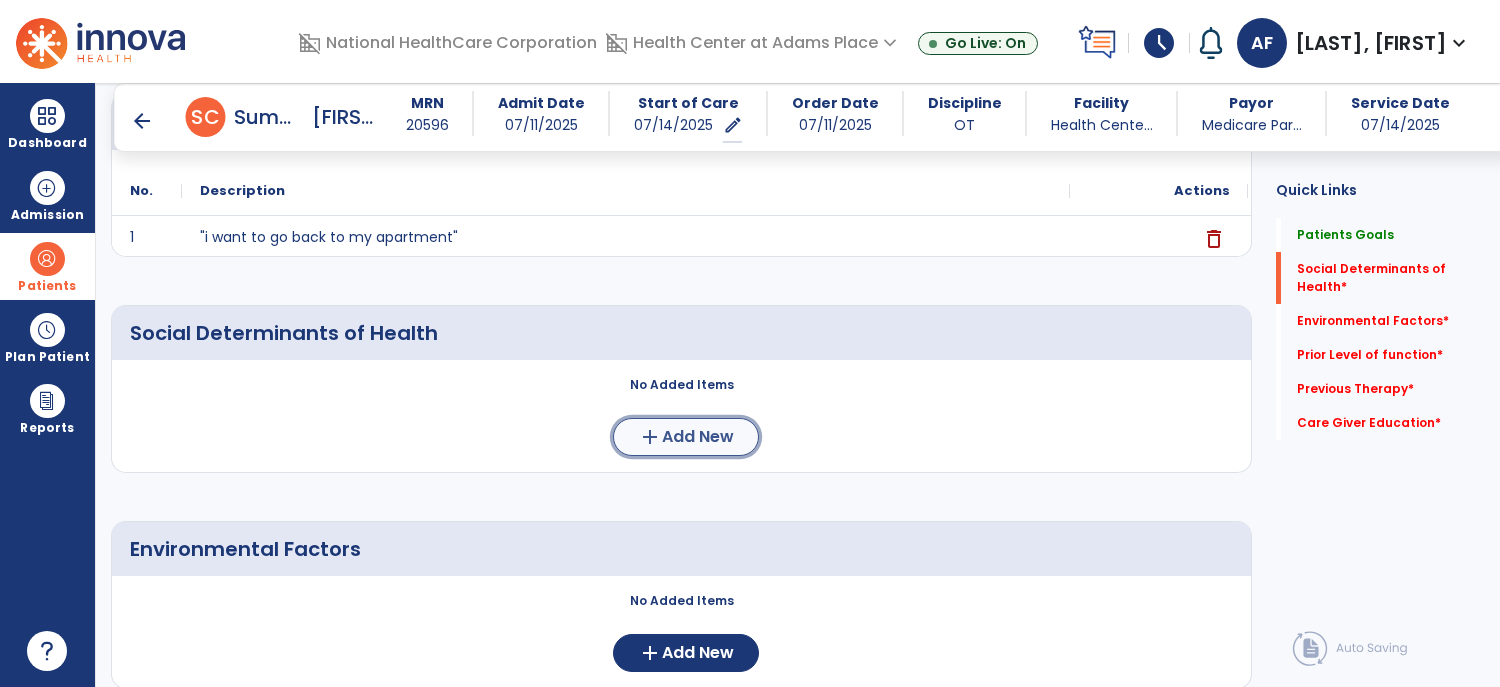 click on "Add New" 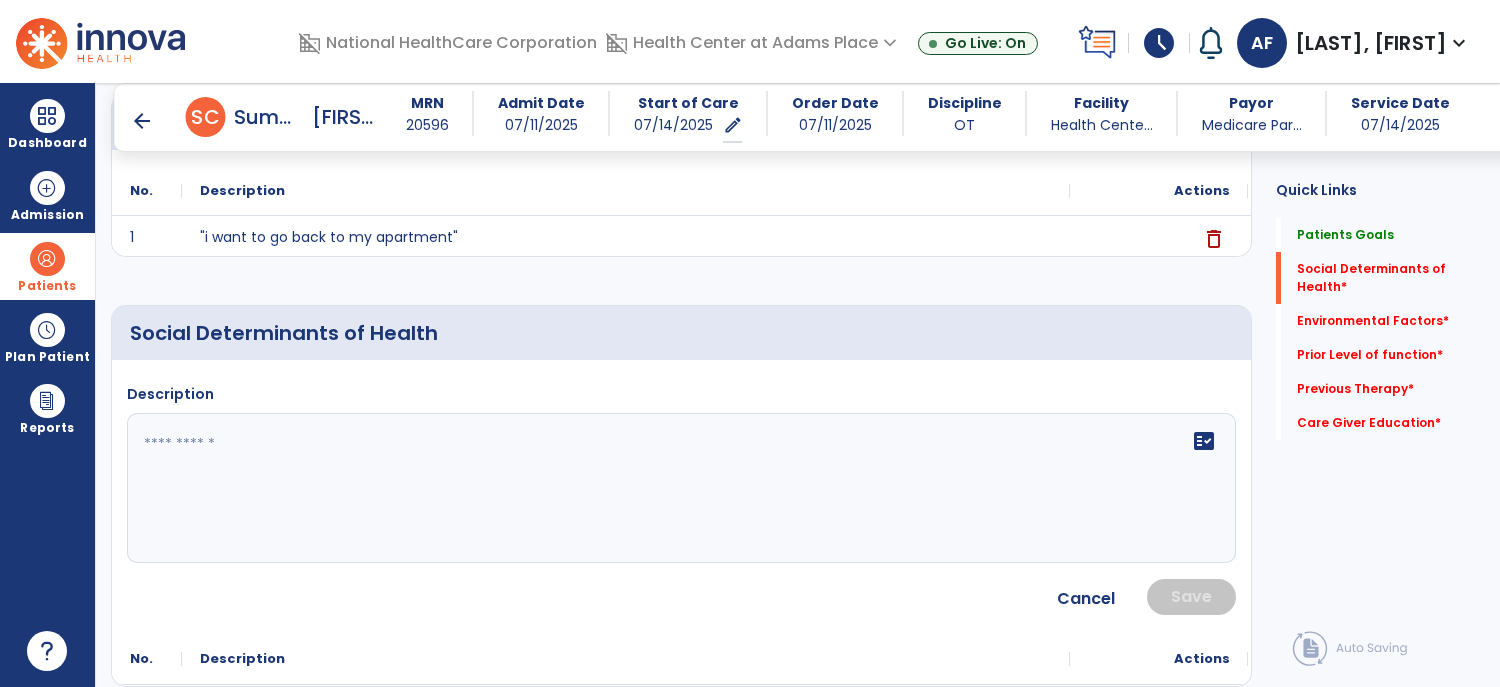 click 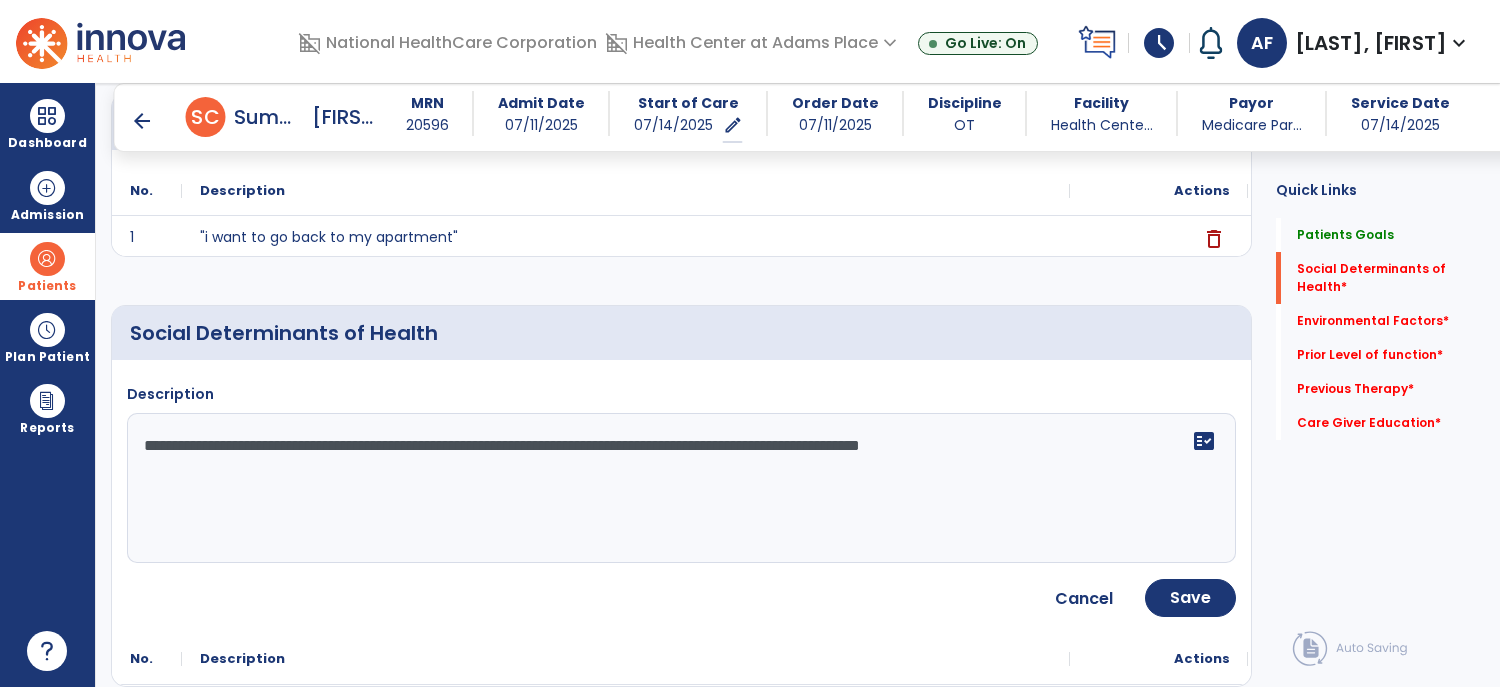 type on "**********" 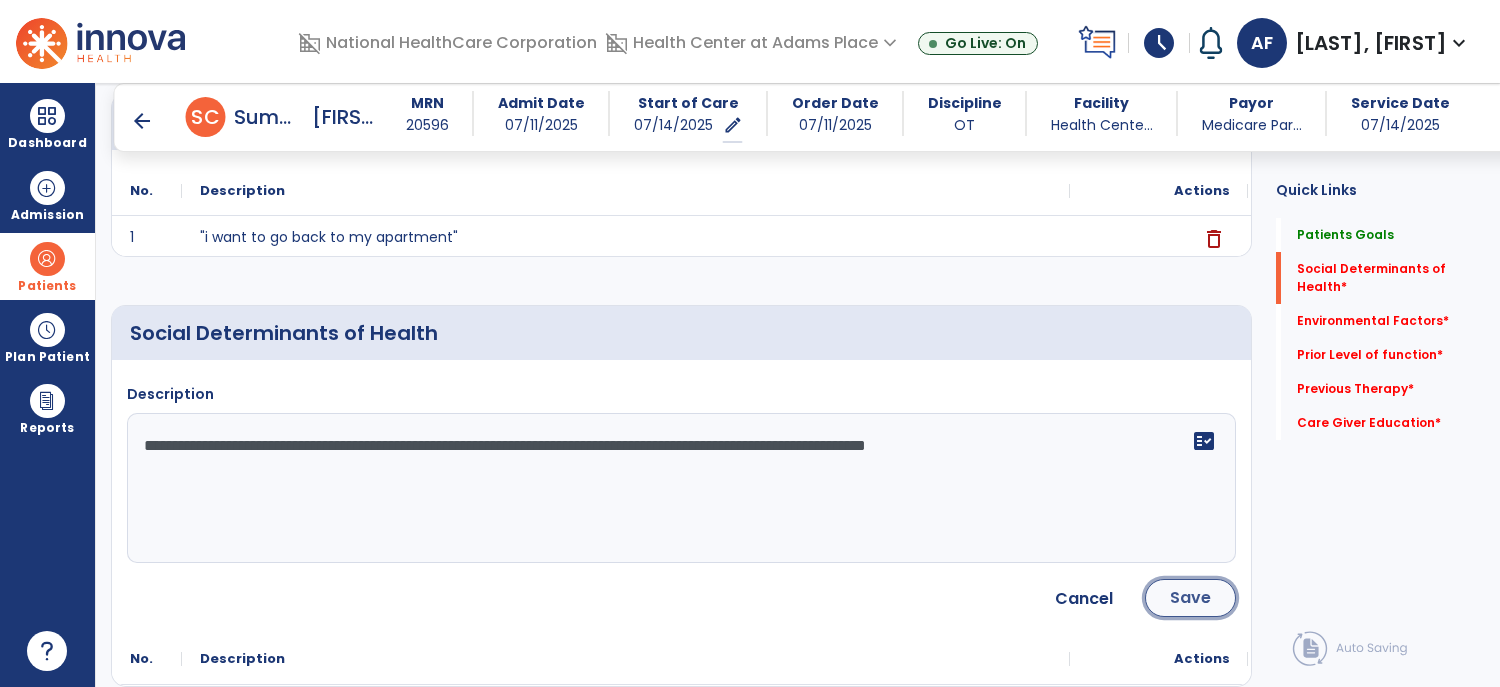 click on "Save" 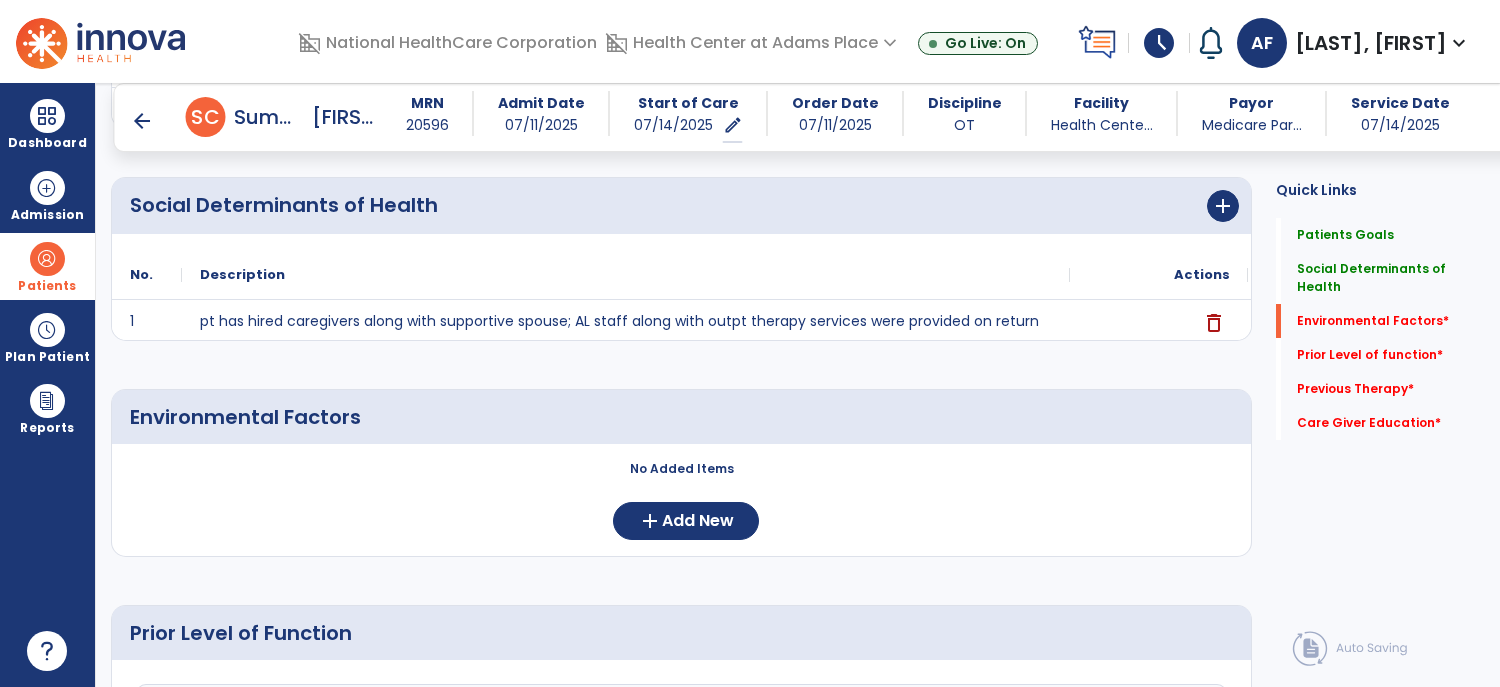 scroll, scrollTop: 436, scrollLeft: 0, axis: vertical 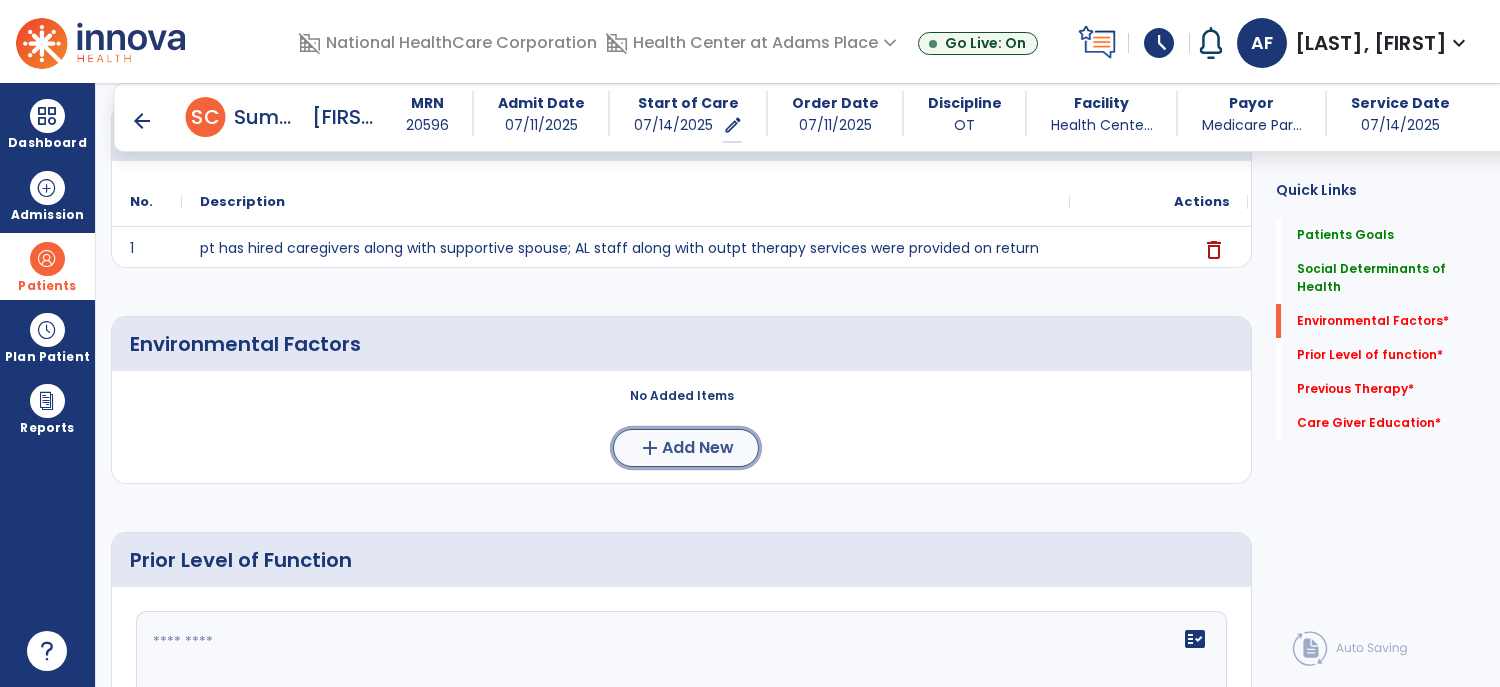 click on "Add New" 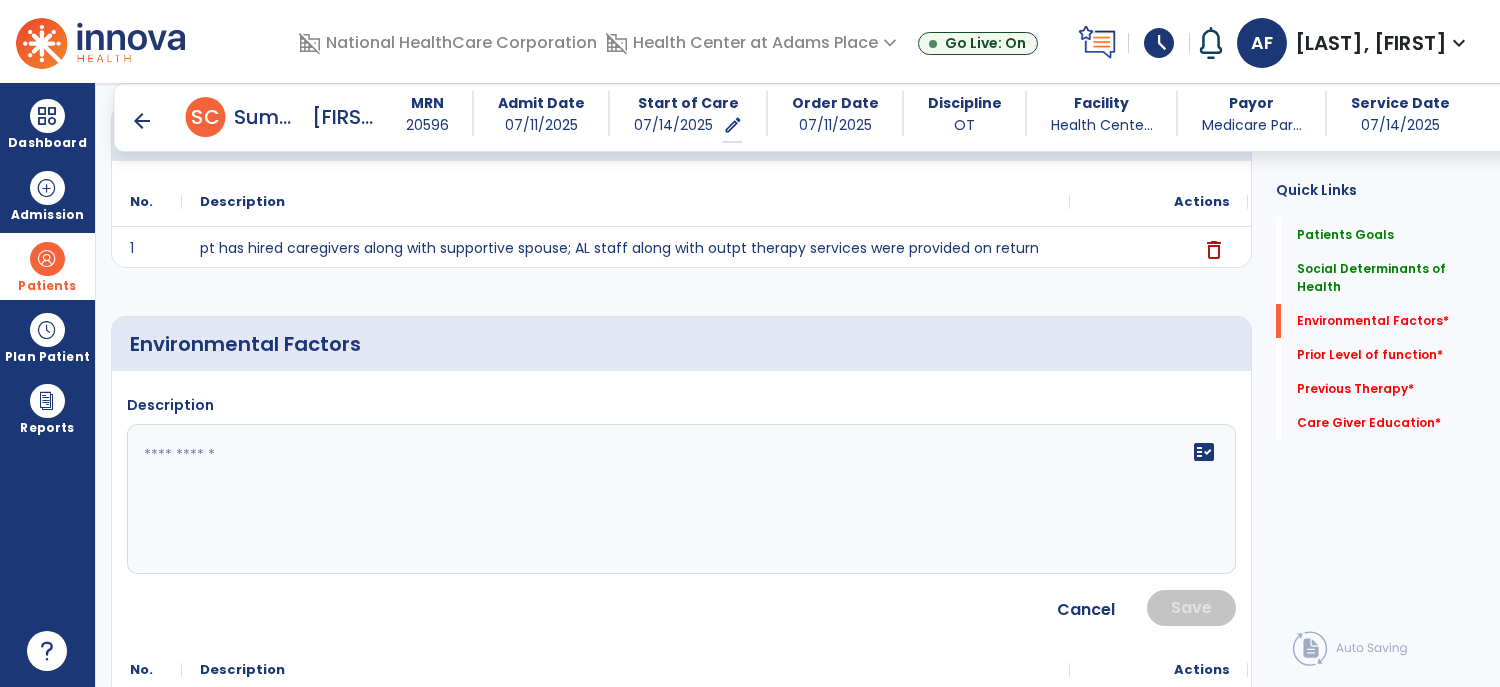 click on "fact_check" 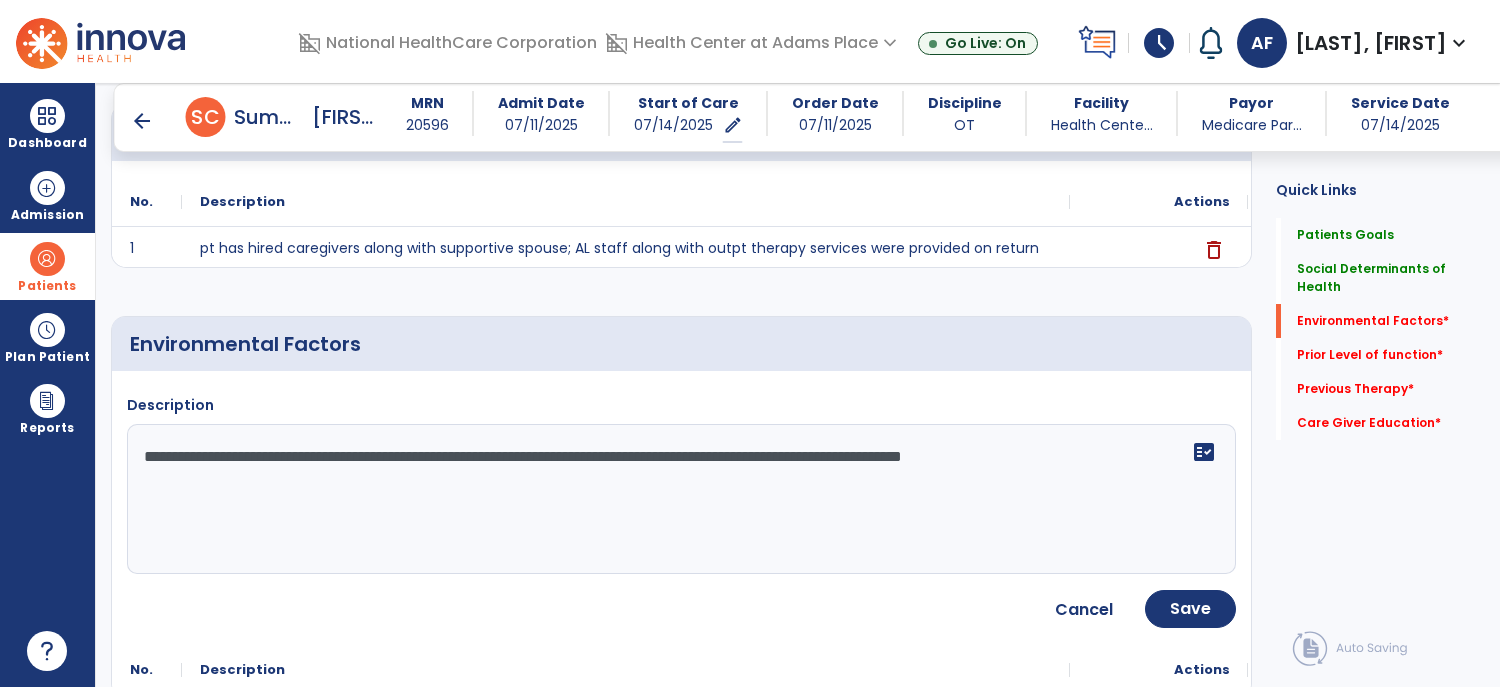 type on "**********" 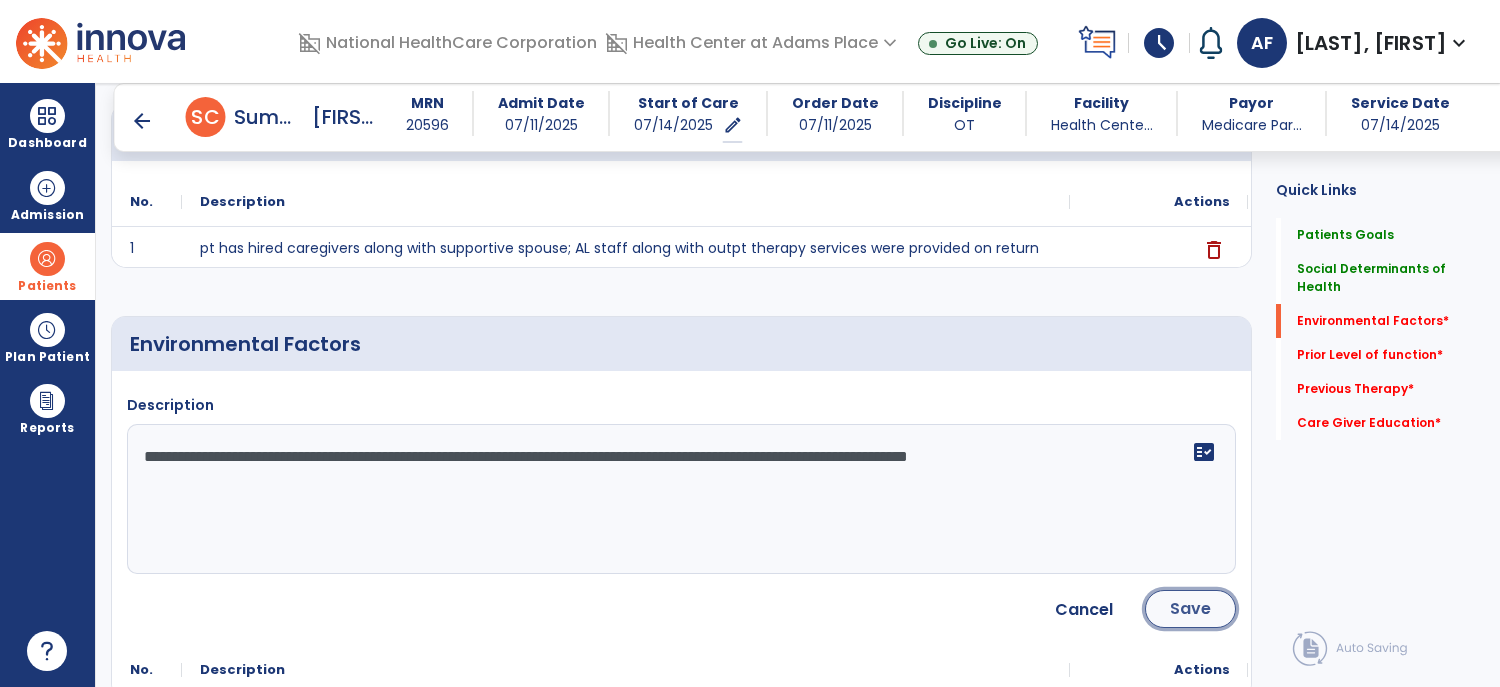 click on "Save" 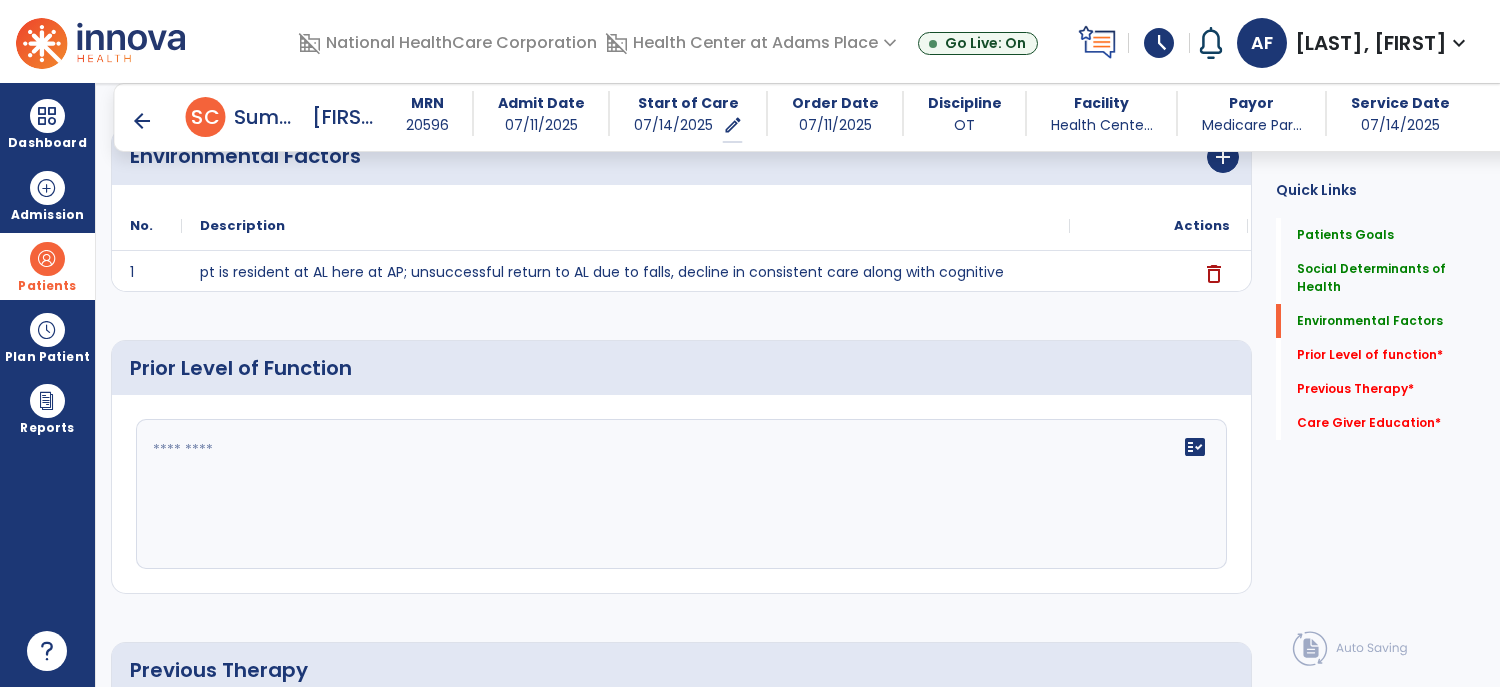 scroll, scrollTop: 632, scrollLeft: 0, axis: vertical 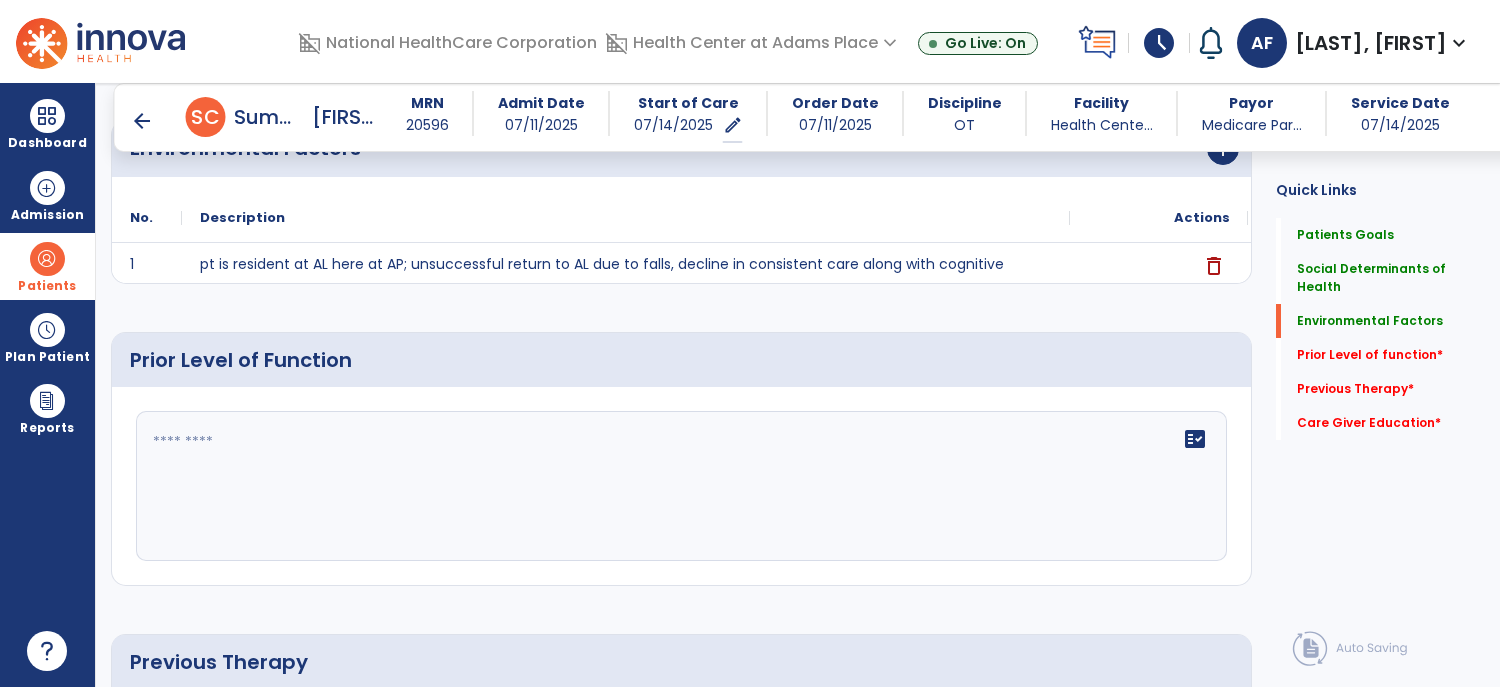 click on "fact_check" 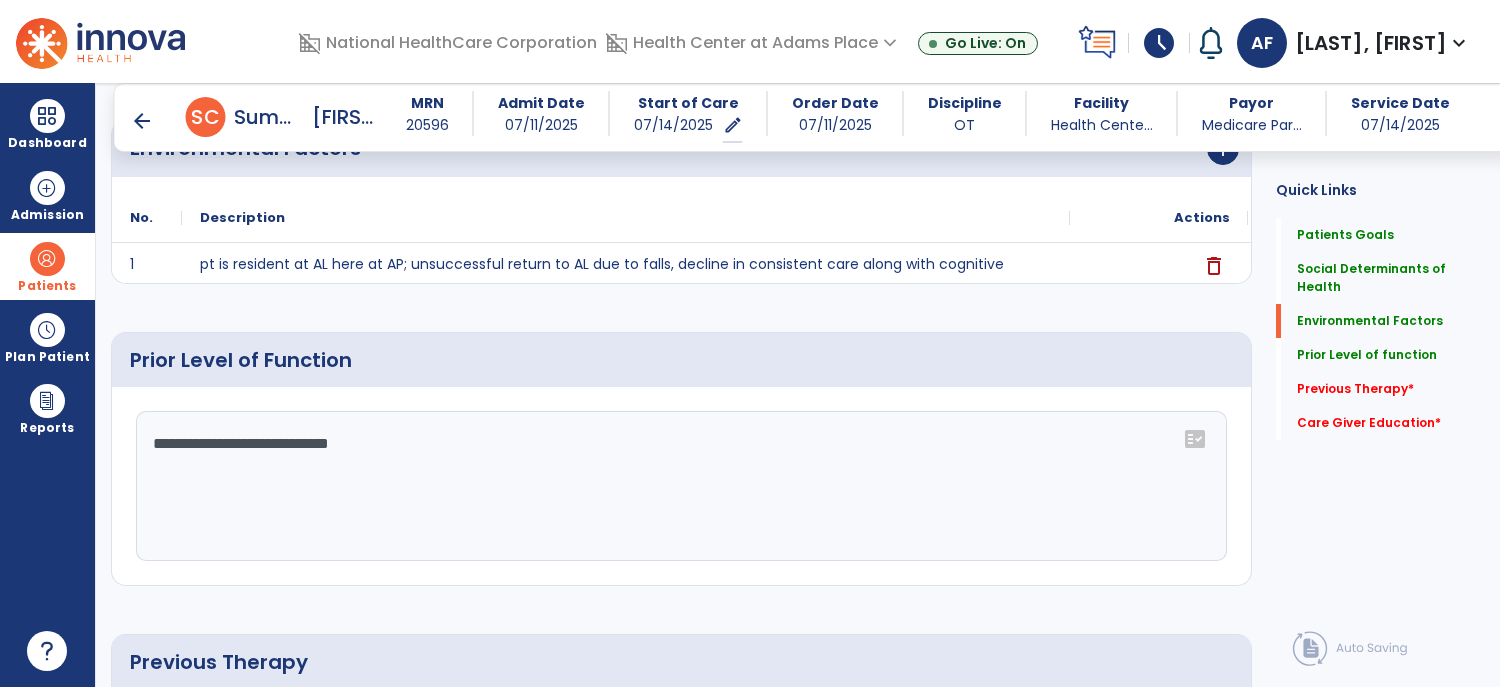 click on "**********" 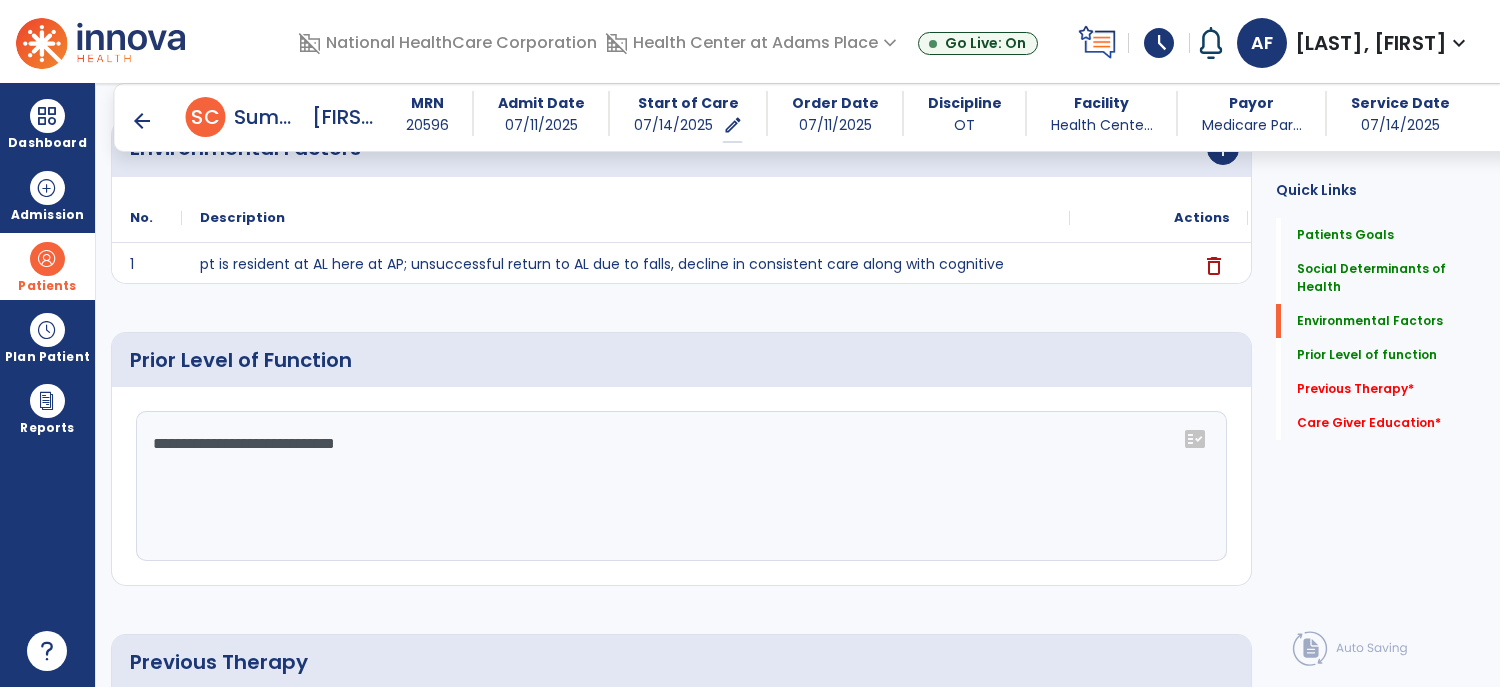 click on "**********" 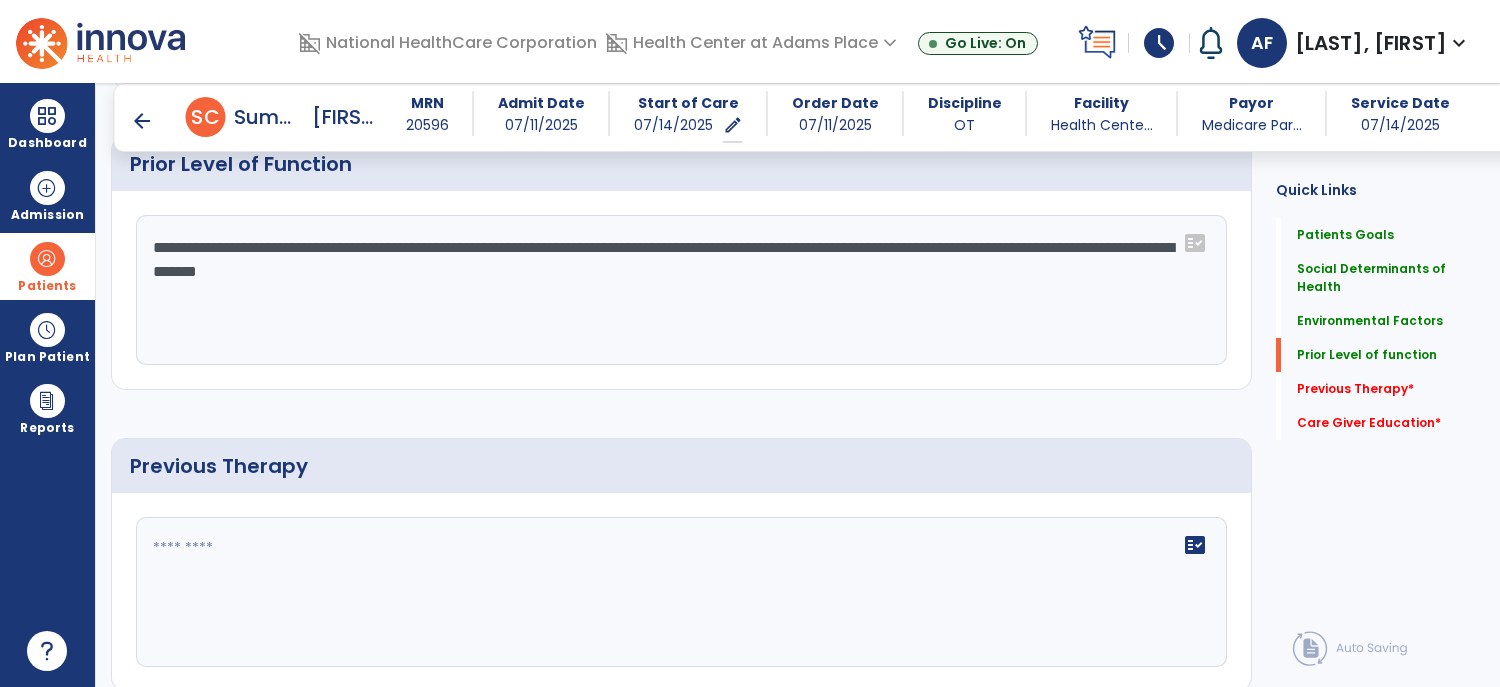 scroll, scrollTop: 867, scrollLeft: 0, axis: vertical 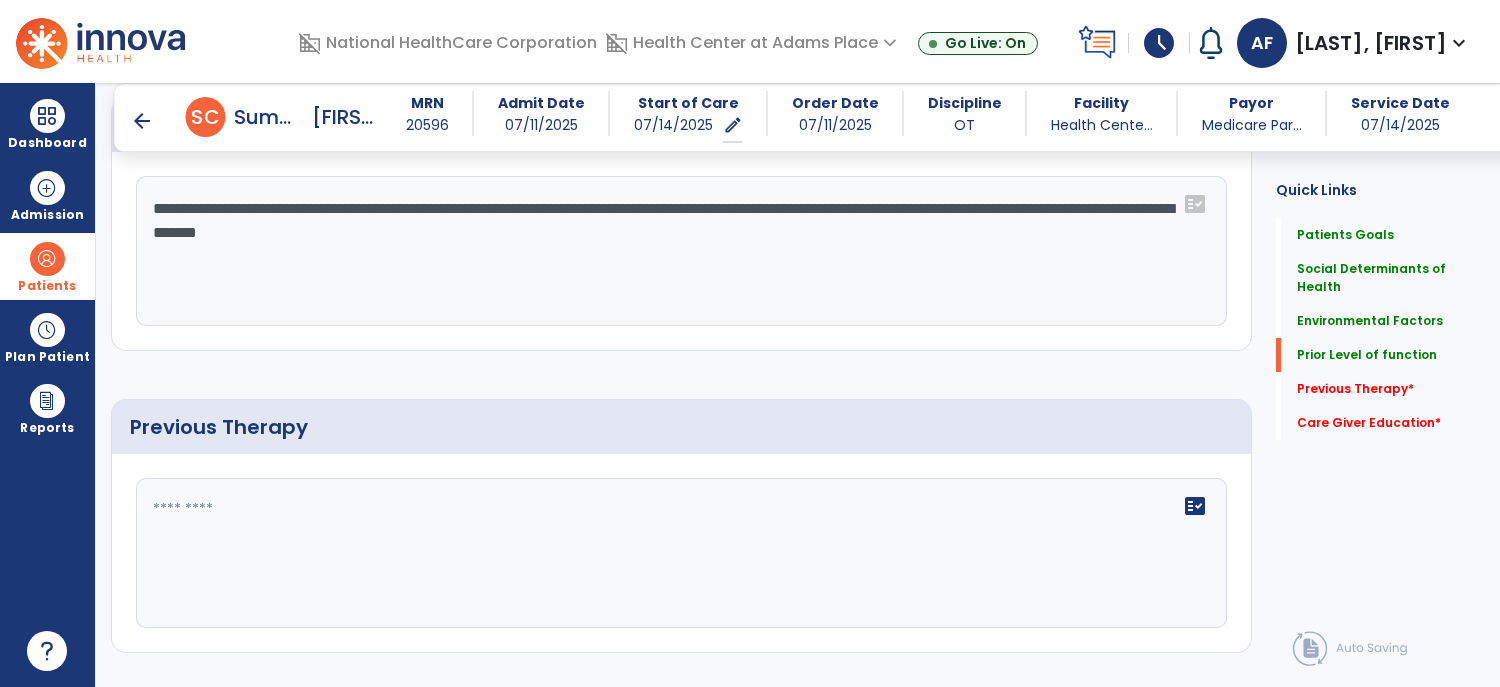 type on "**********" 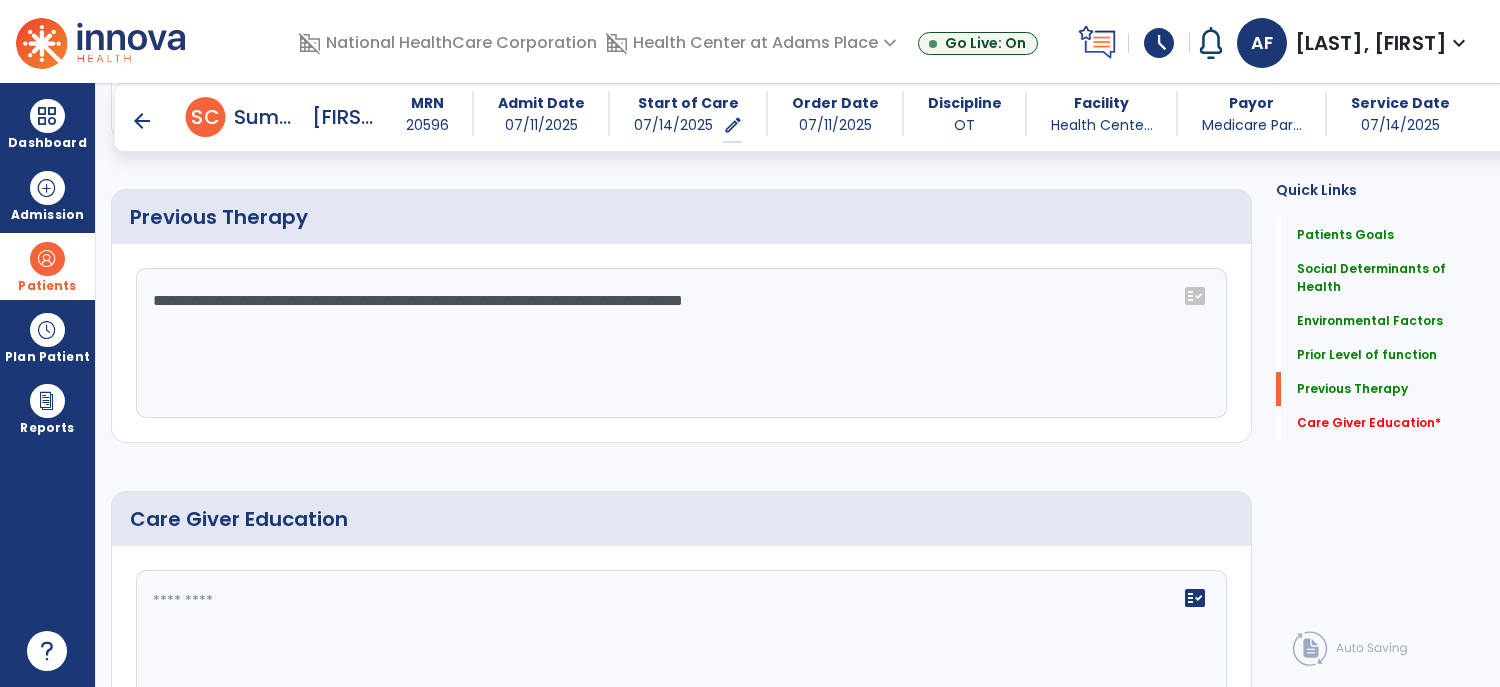 scroll, scrollTop: 1200, scrollLeft: 0, axis: vertical 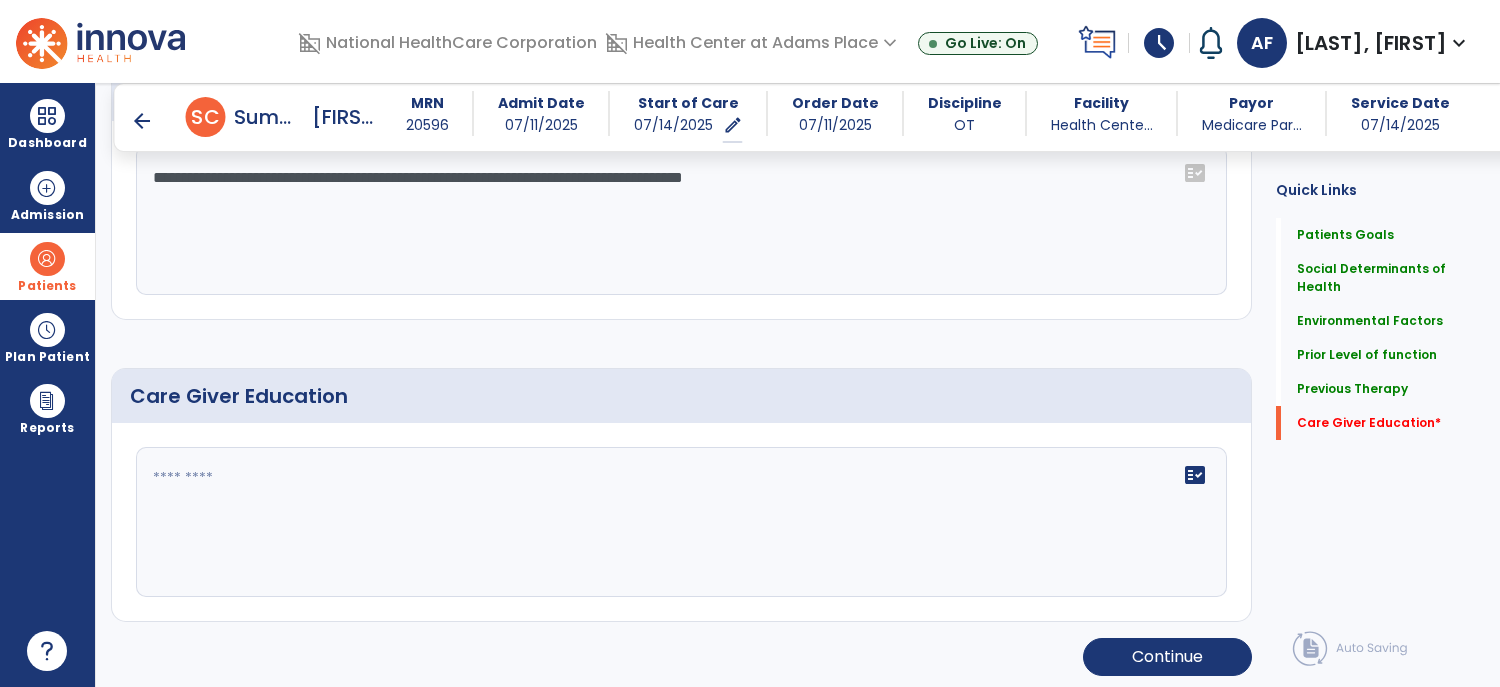 type on "**********" 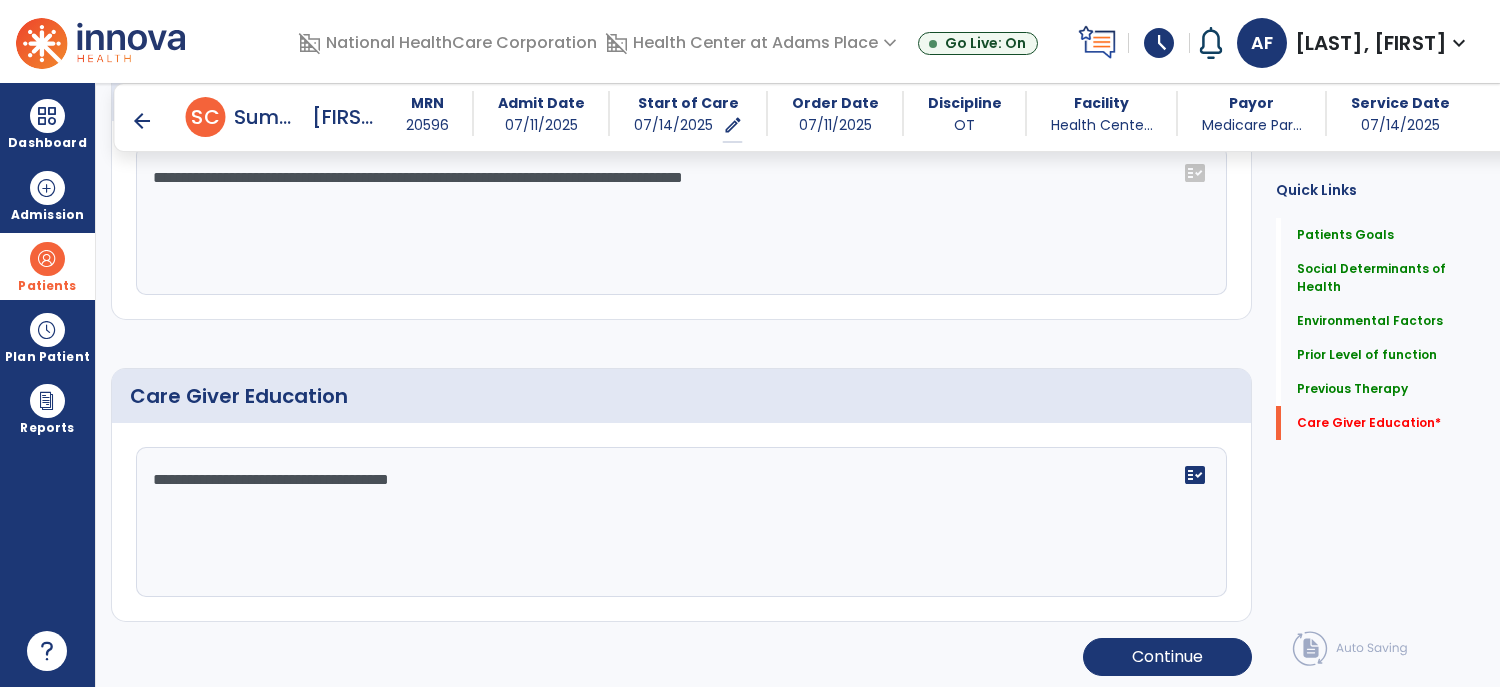 type on "**********" 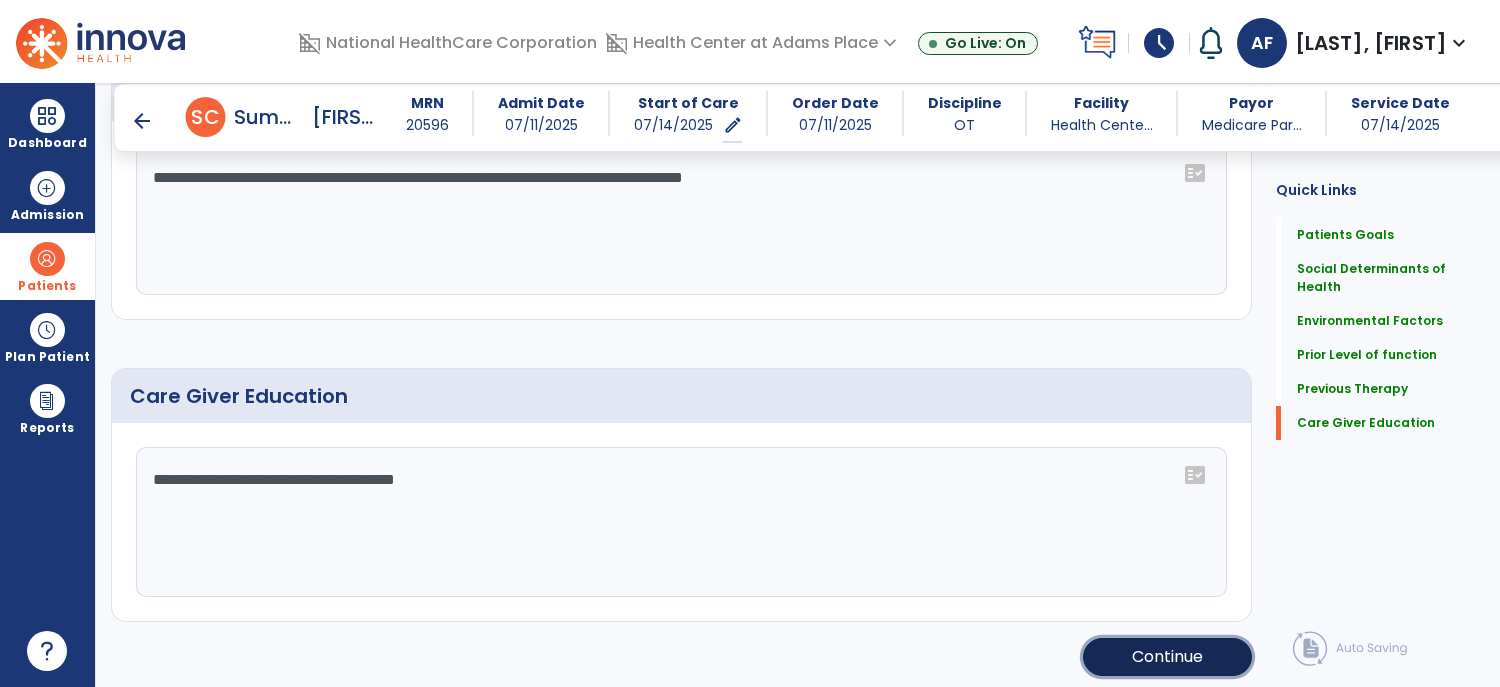 click on "Continue" 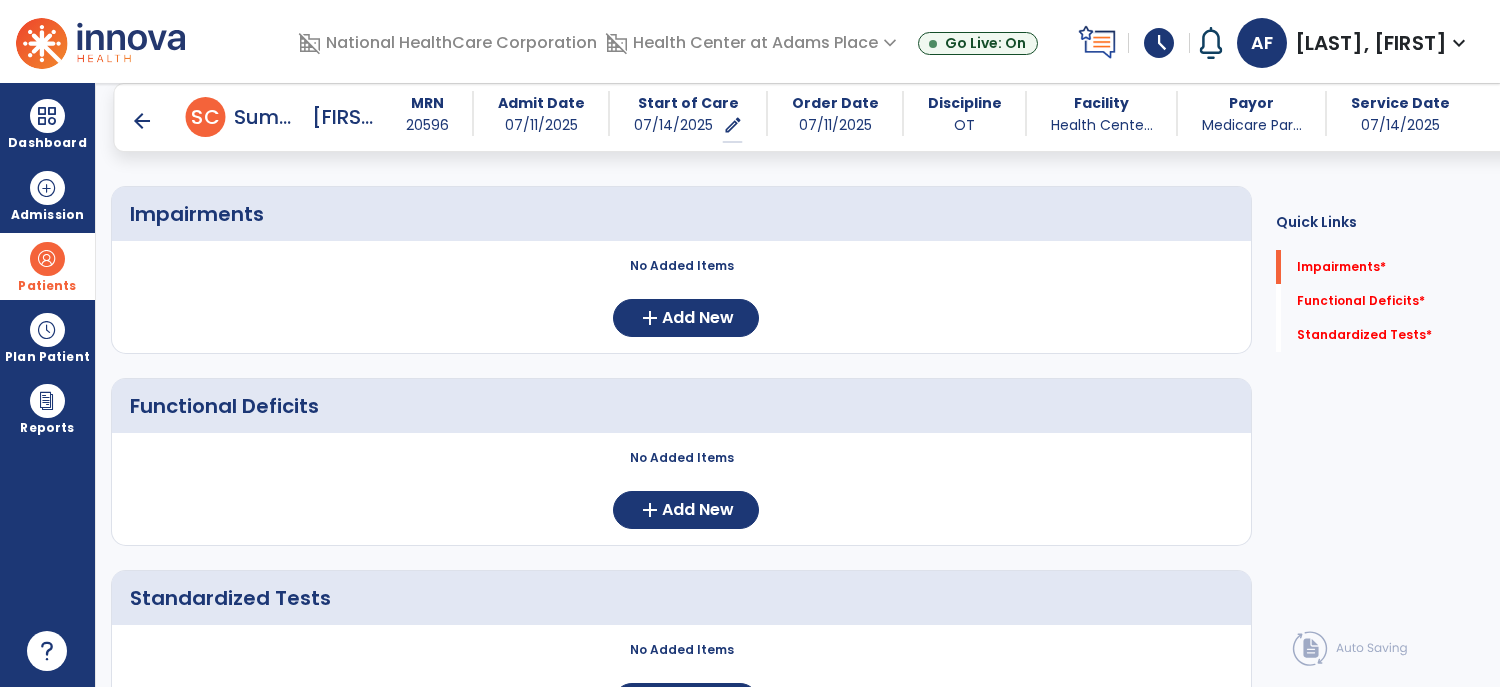 scroll, scrollTop: 82, scrollLeft: 0, axis: vertical 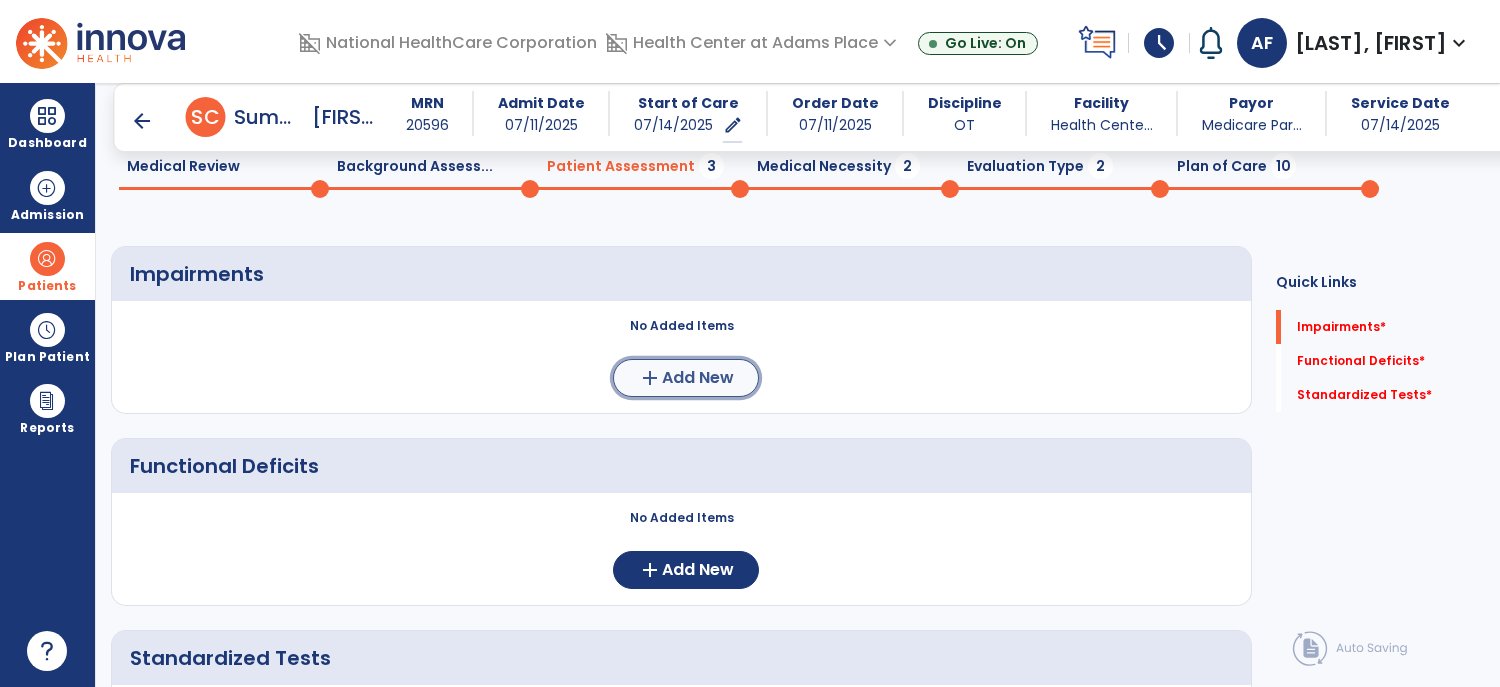 click on "Add New" 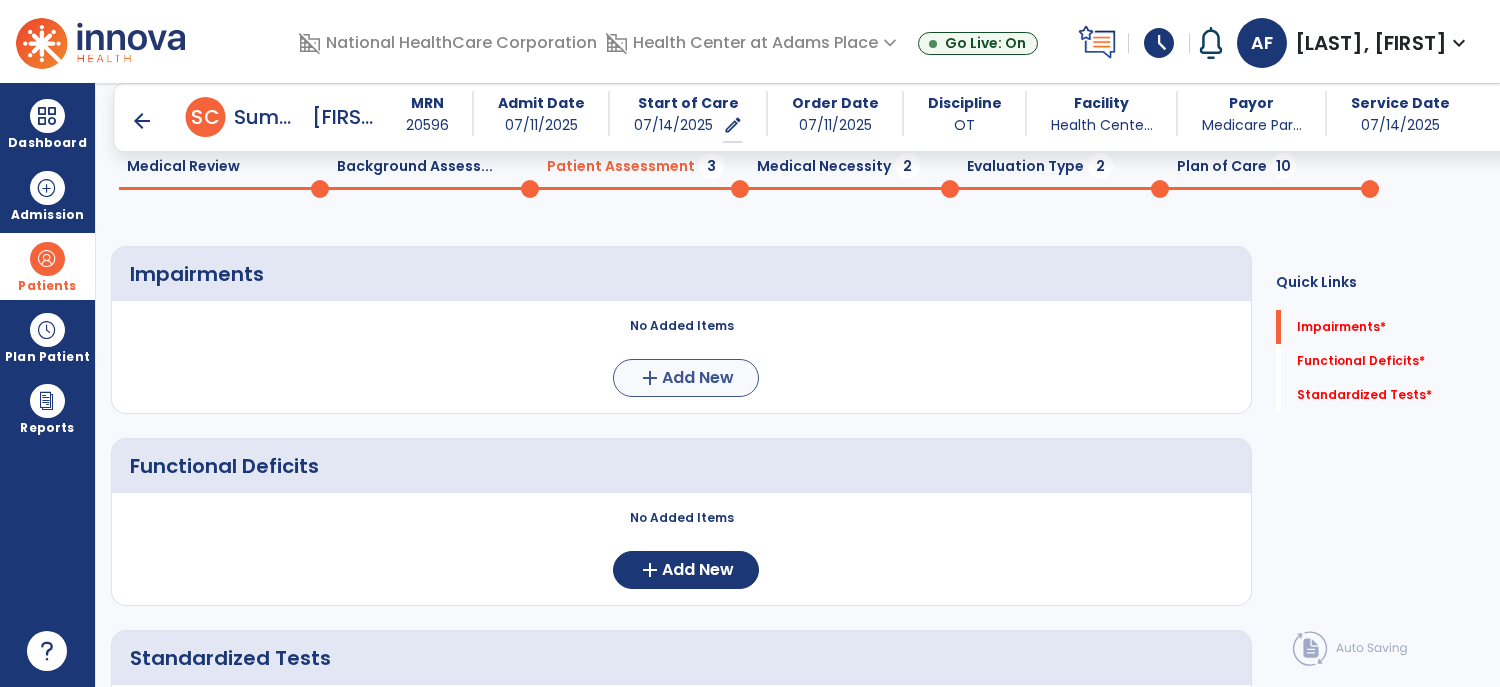 scroll, scrollTop: 0, scrollLeft: 0, axis: both 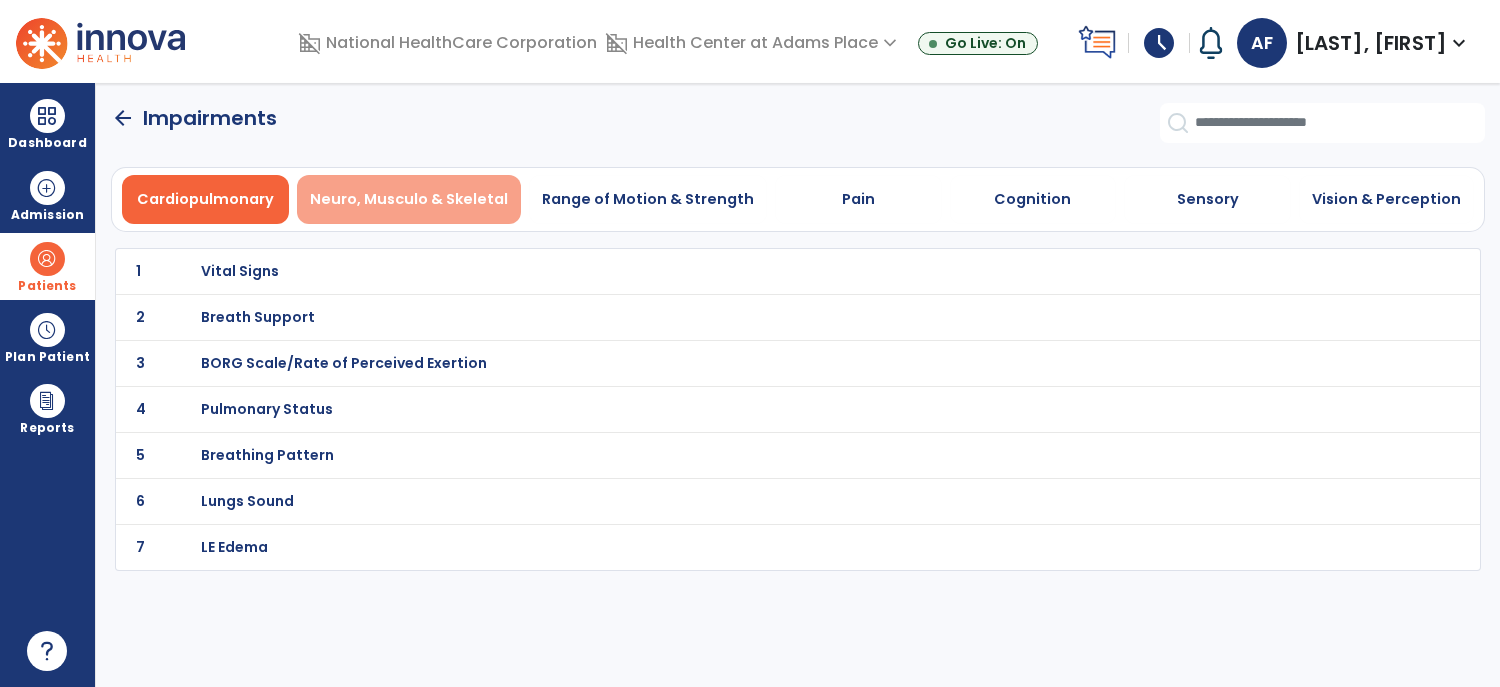 click on "Neuro, Musculo & Skeletal" at bounding box center [409, 199] 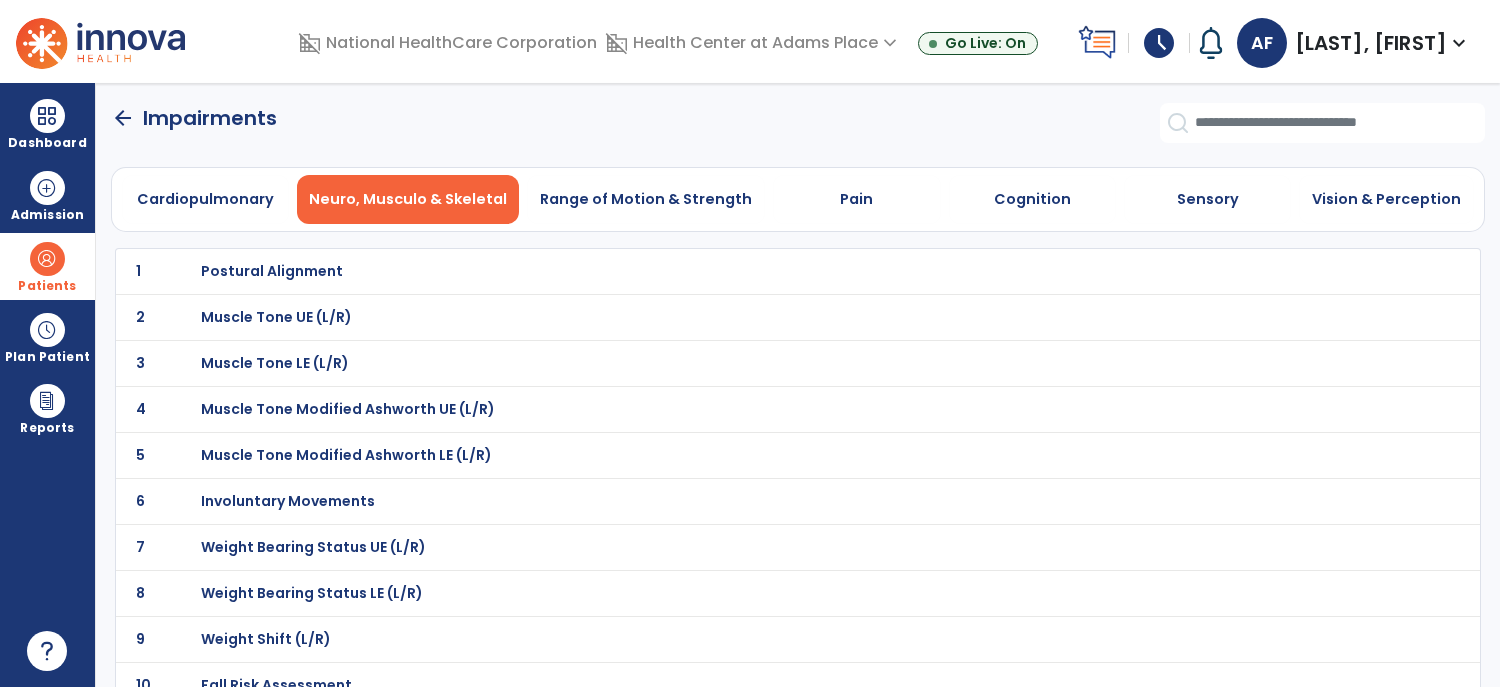 click on "Weight Bearing Status UE (L/R)" at bounding box center [272, 271] 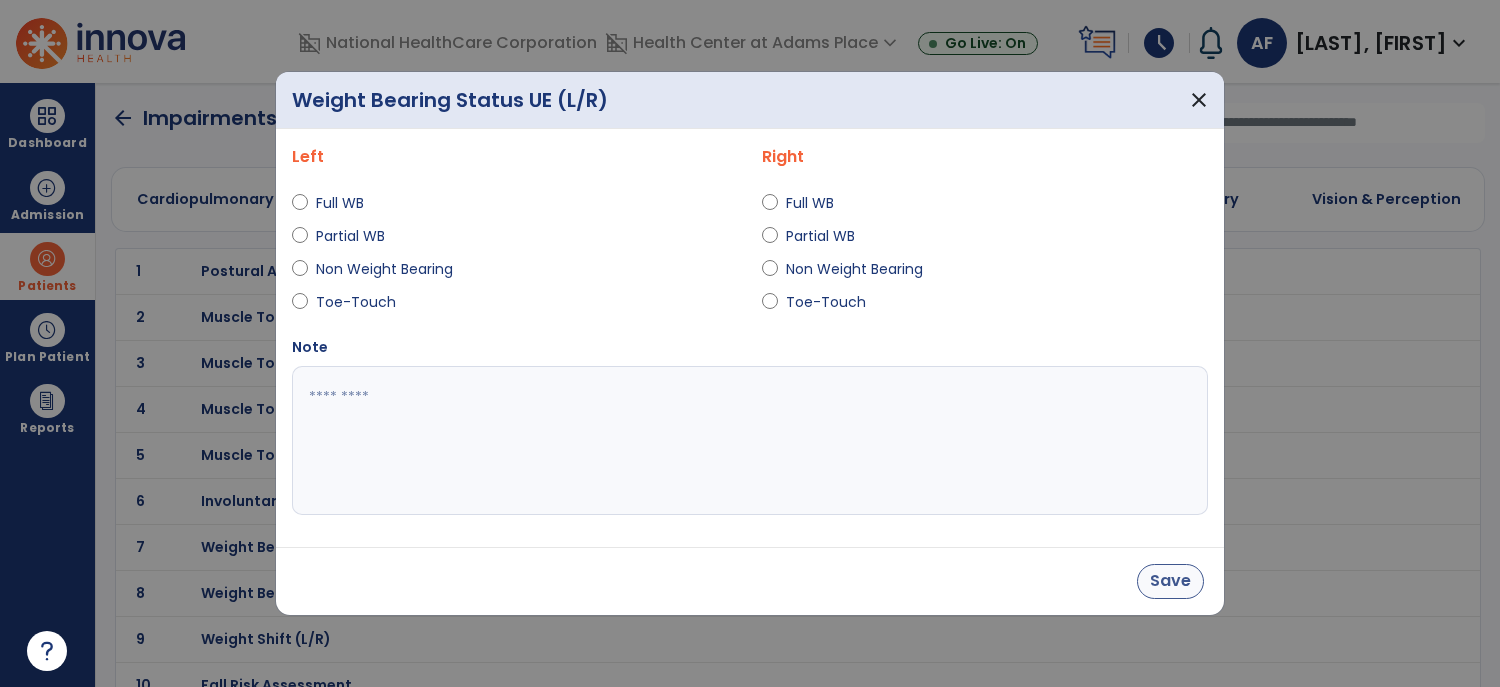 click on "Save" at bounding box center (1170, 581) 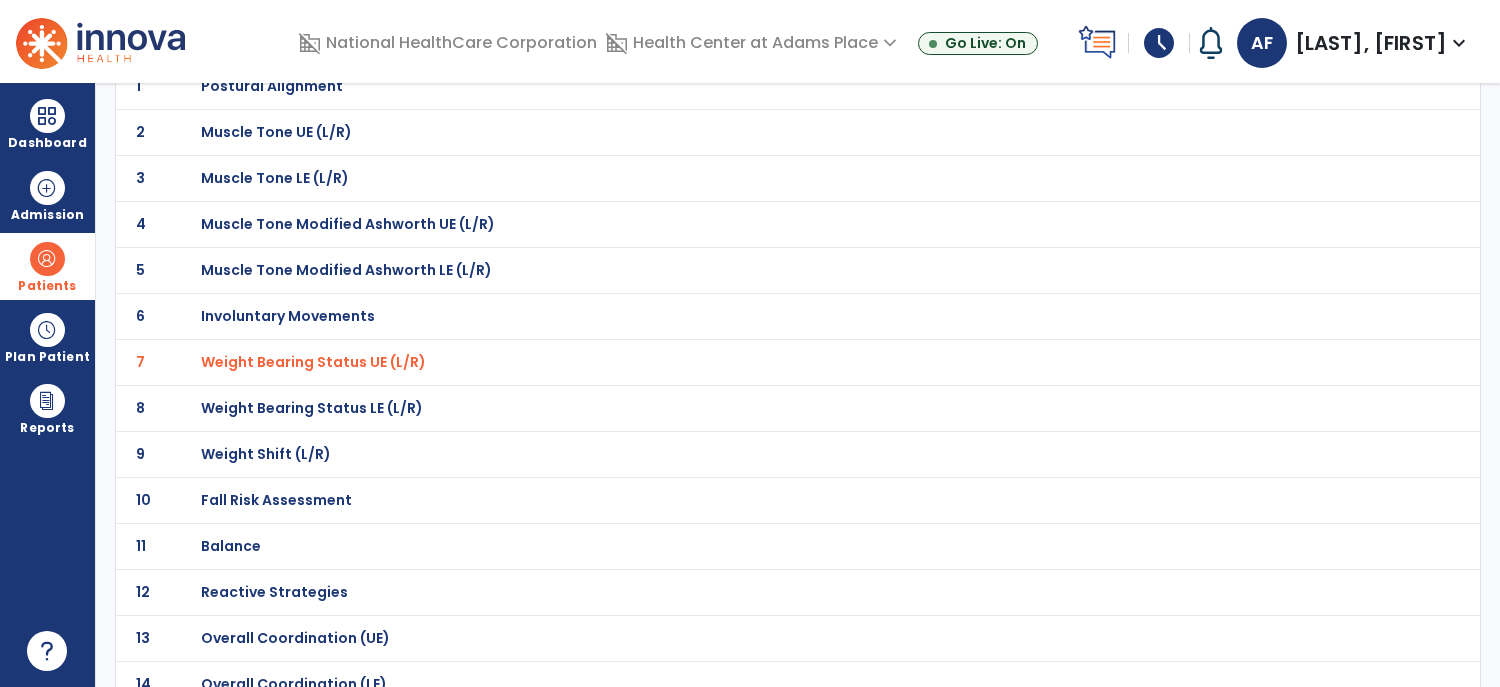 scroll, scrollTop: 186, scrollLeft: 0, axis: vertical 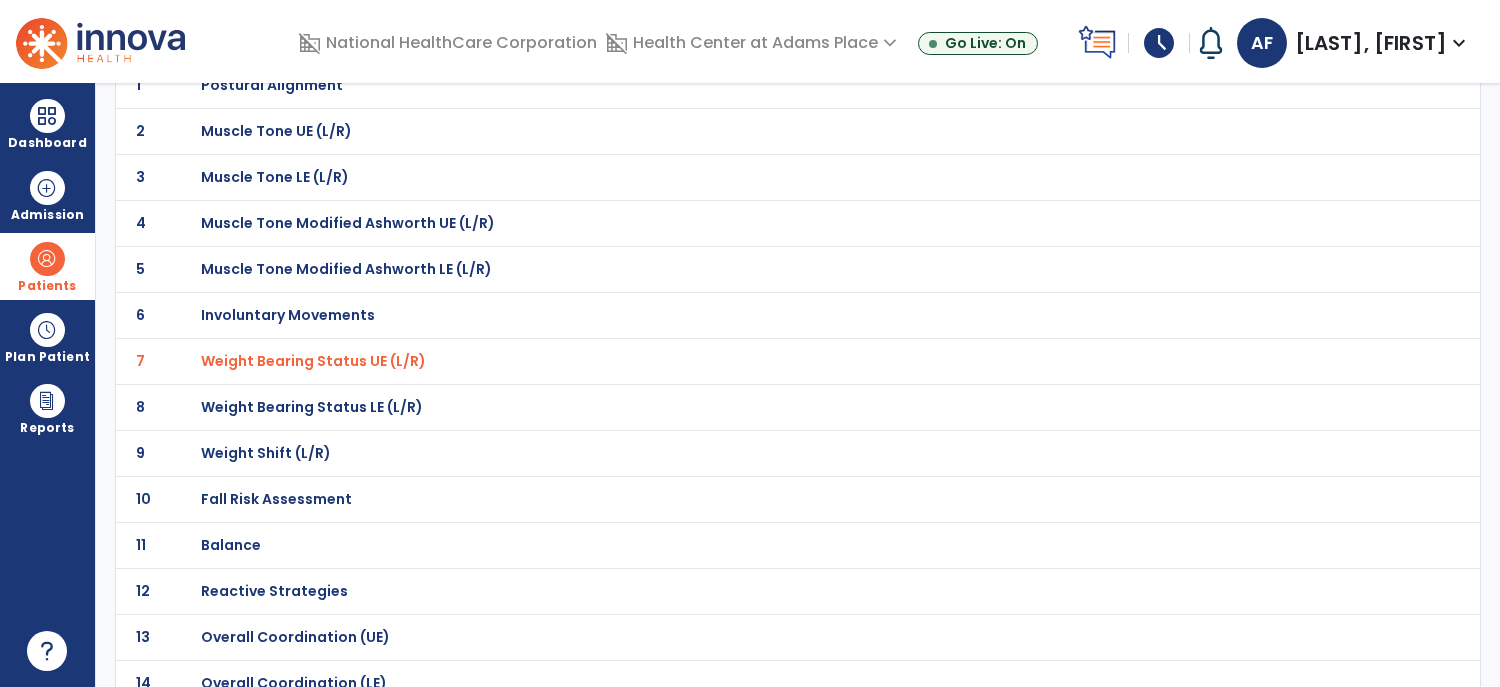 click on "Fall Risk Assessment" at bounding box center [272, 85] 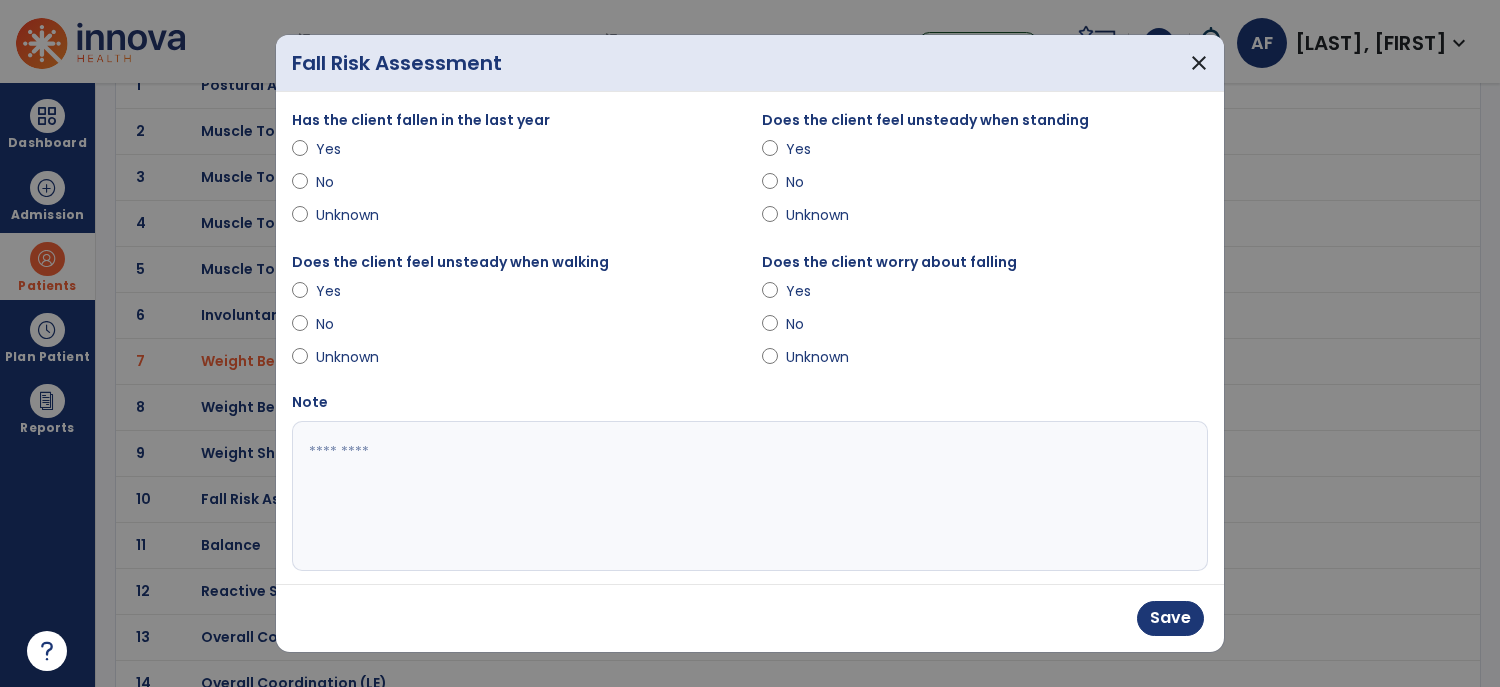 click at bounding box center (748, 496) 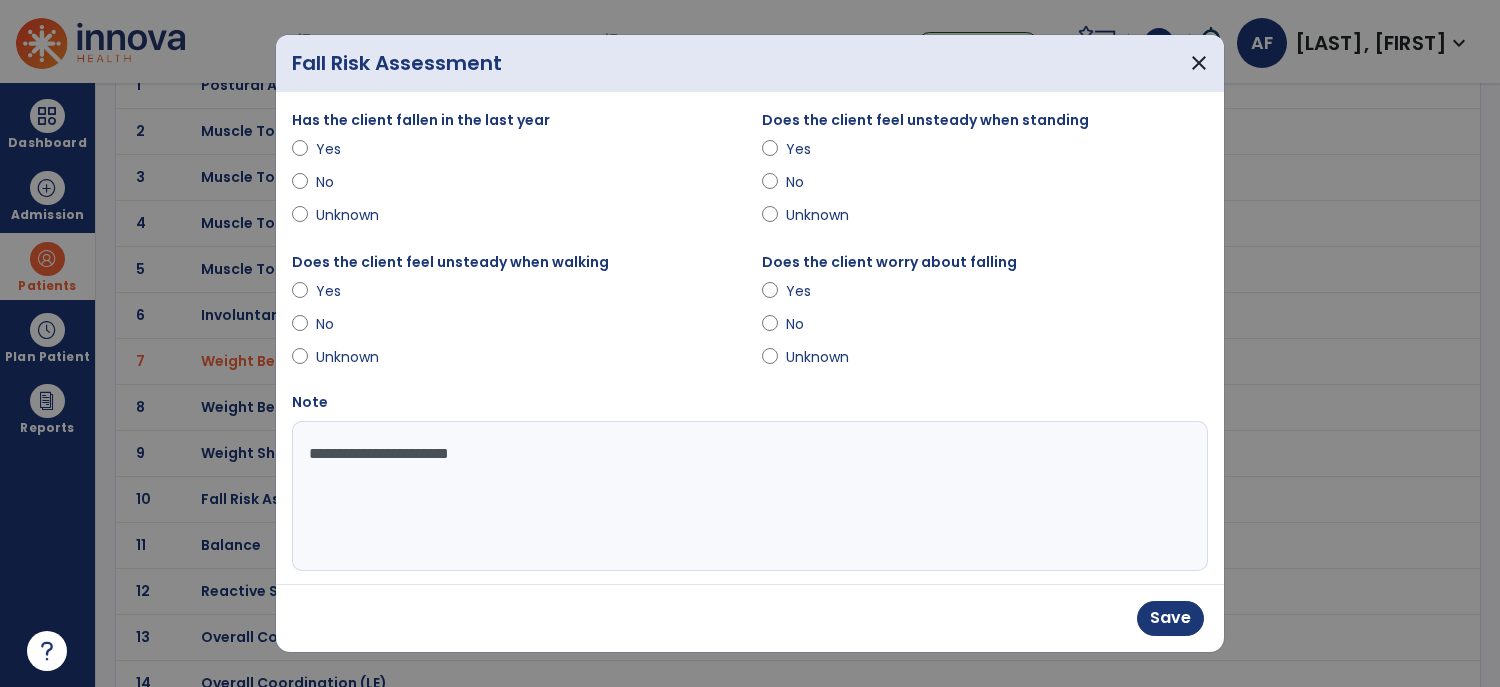 type on "**********" 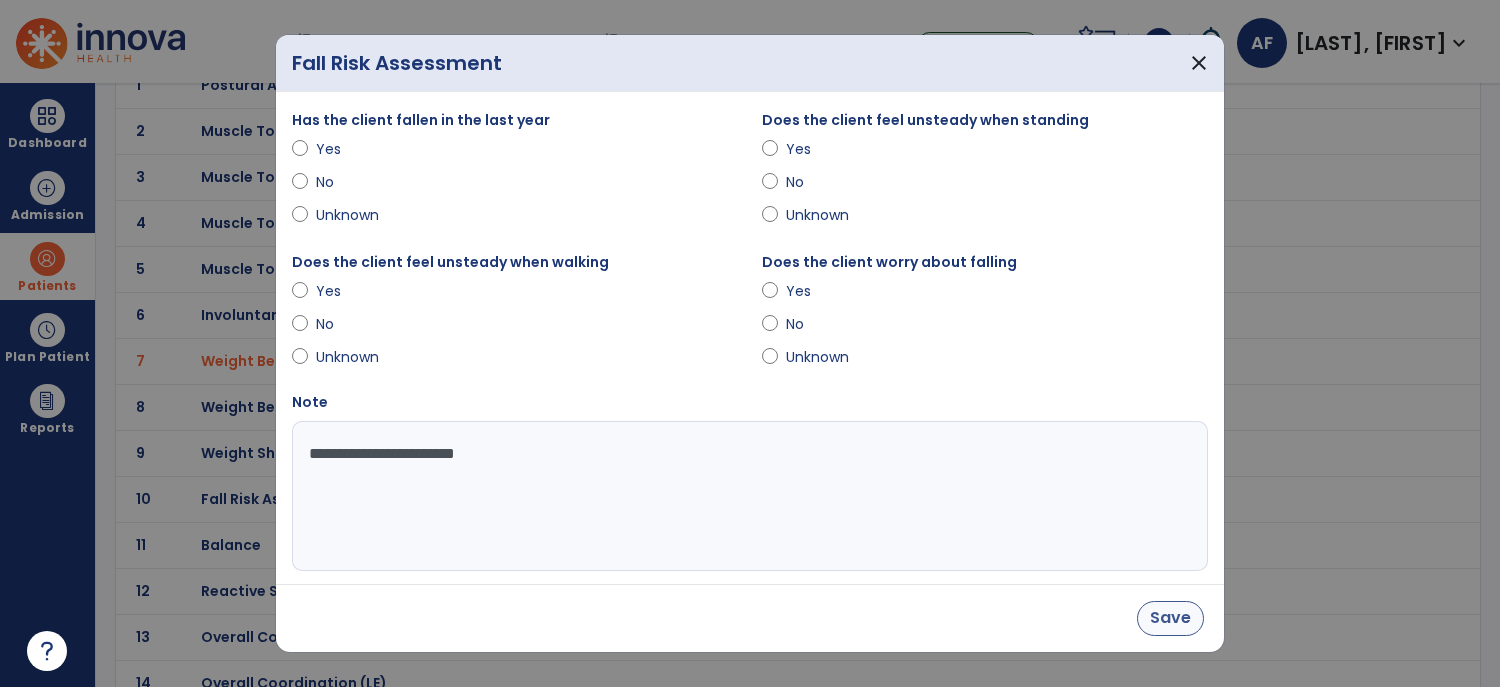 click on "Save" at bounding box center [1170, 618] 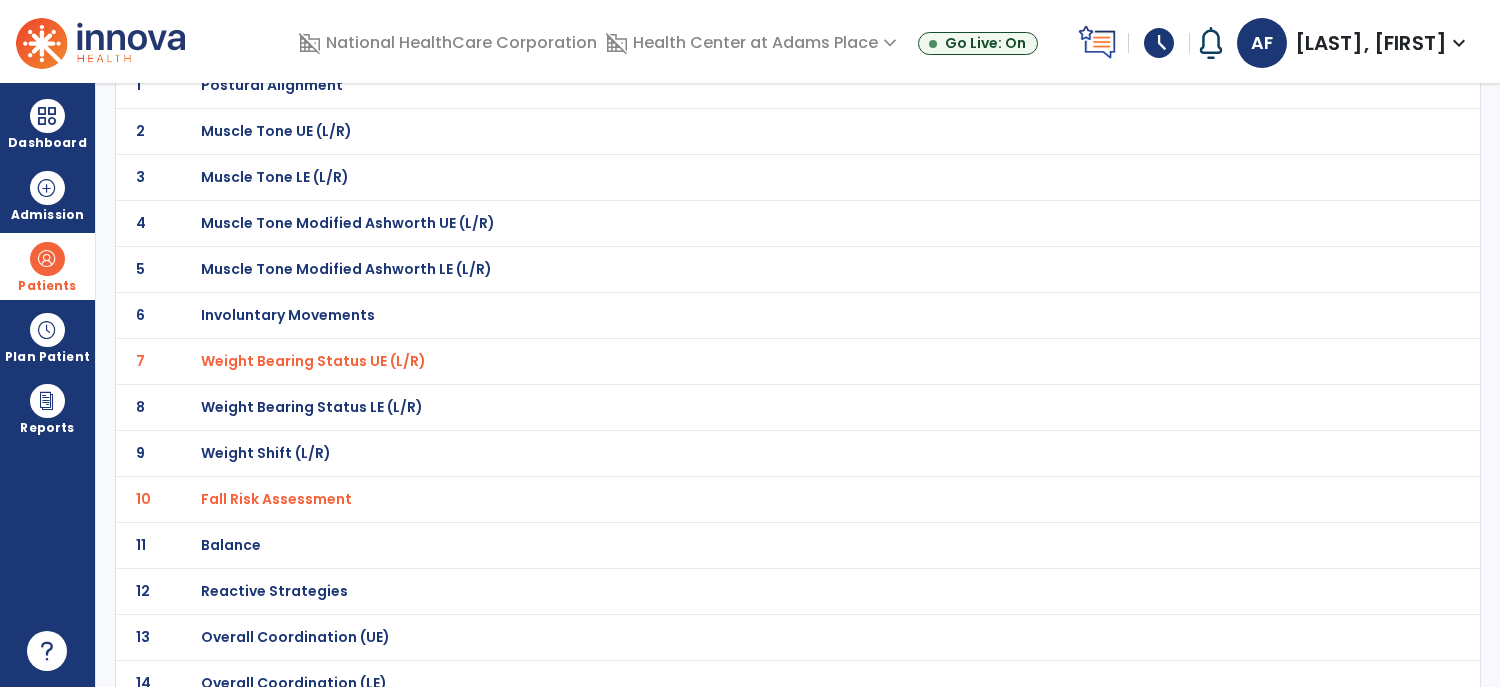 click on "11 Balance" 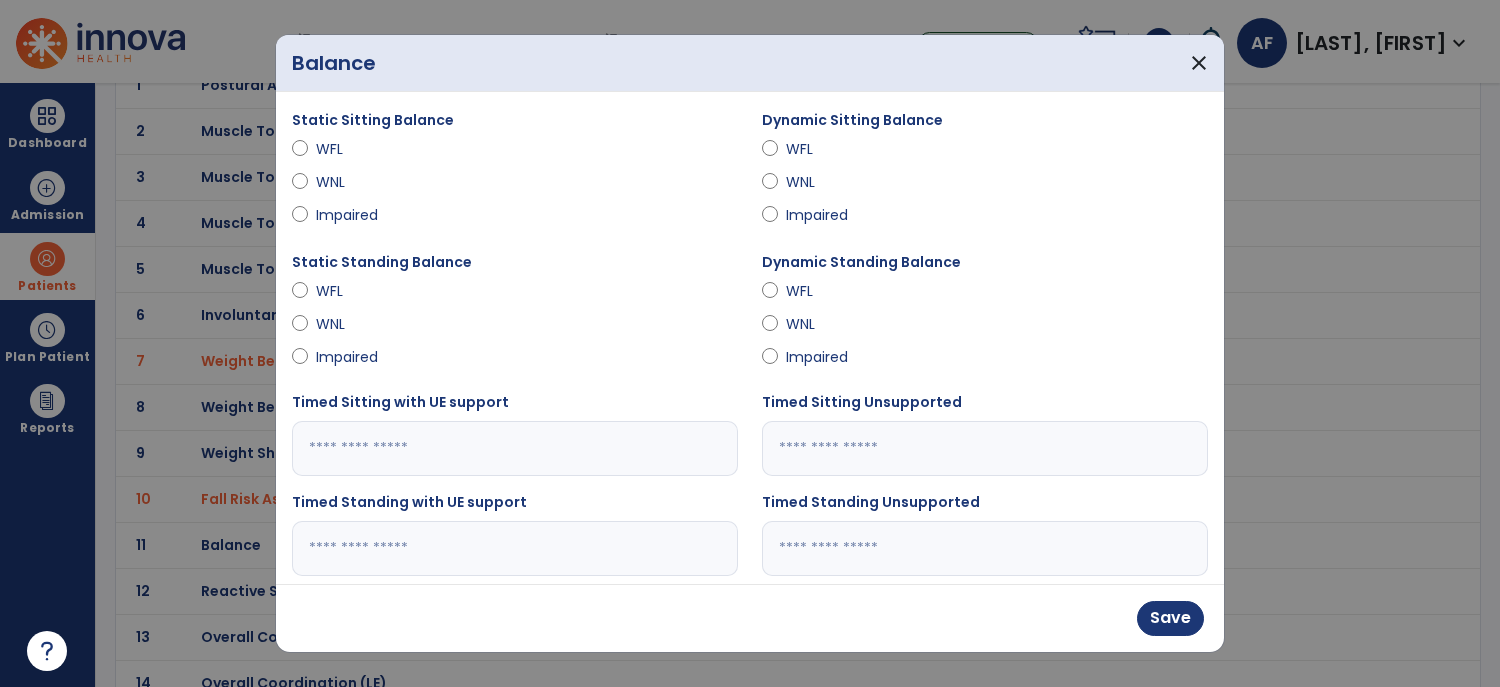 click on "Impaired" at bounding box center [821, 357] 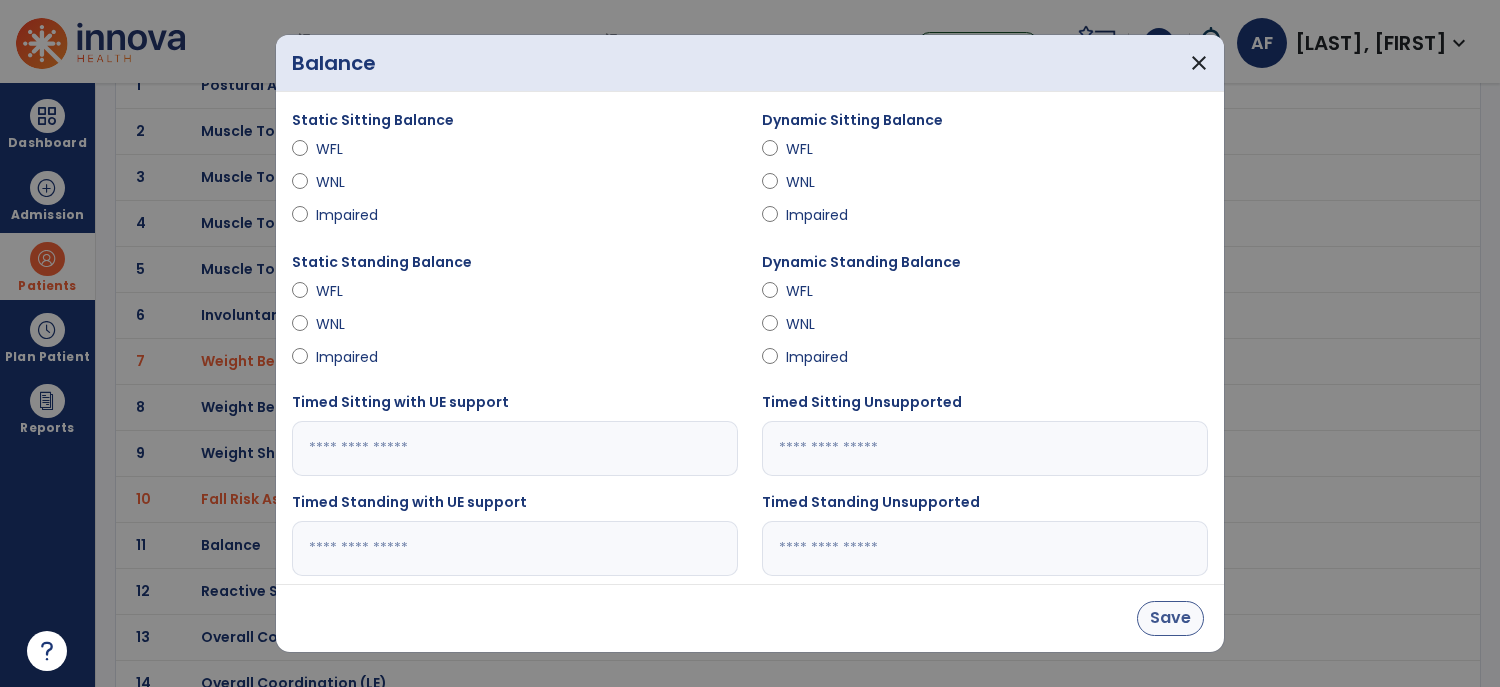 click on "Save" at bounding box center [1170, 618] 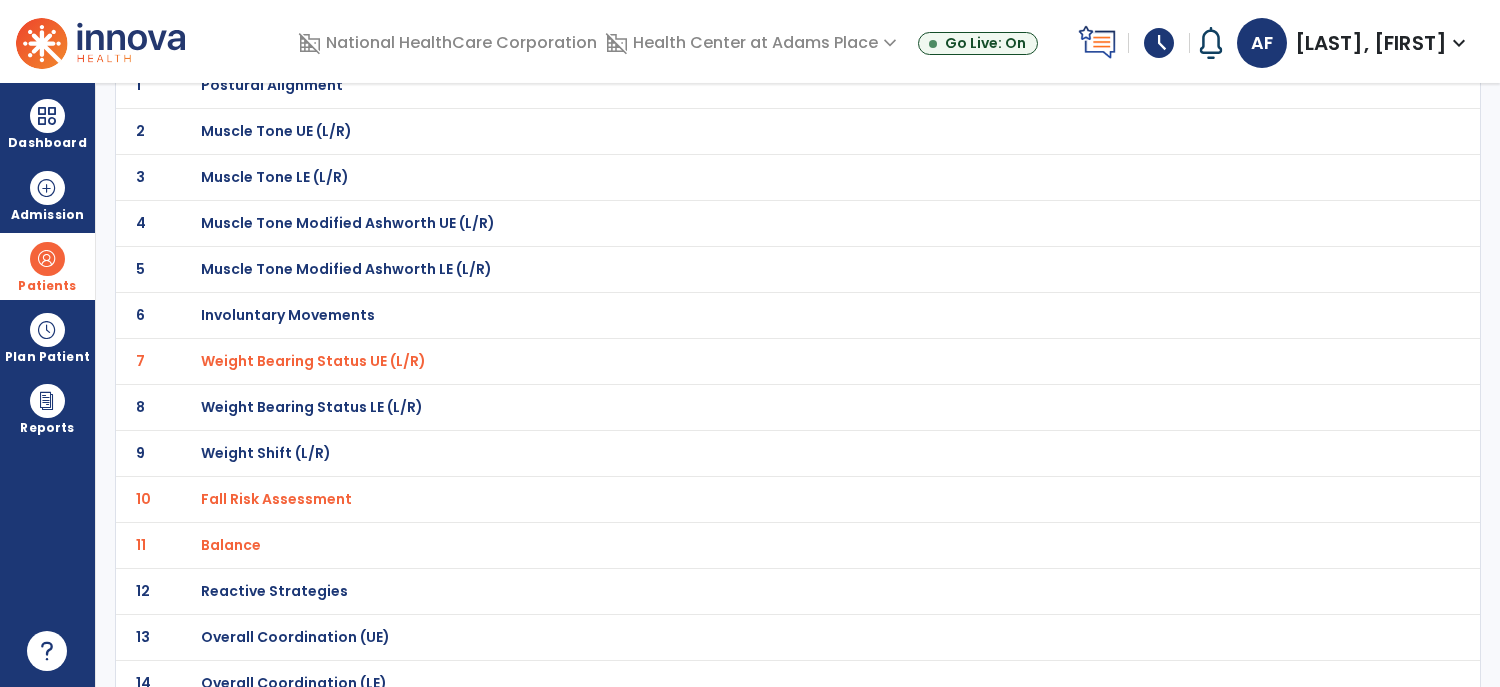 scroll, scrollTop: 0, scrollLeft: 0, axis: both 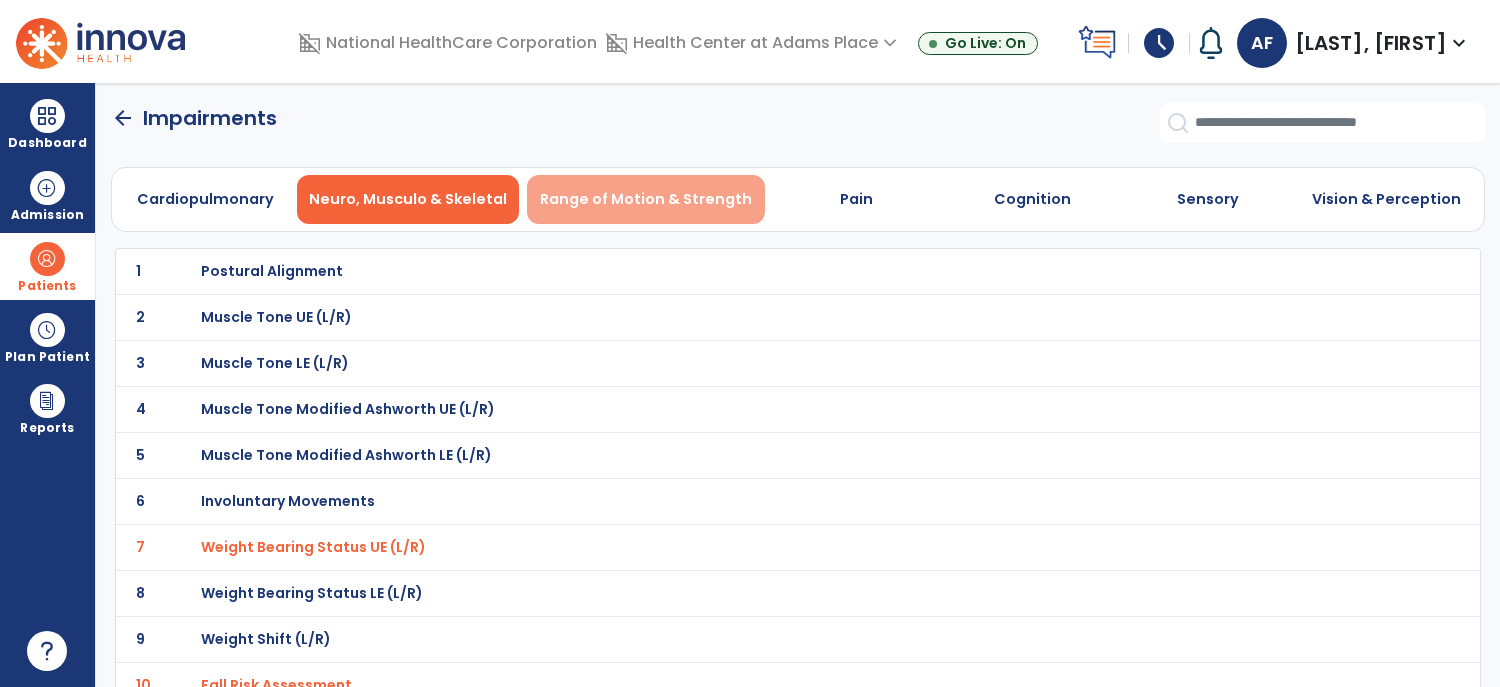 click on "Range of Motion & Strength" at bounding box center [646, 199] 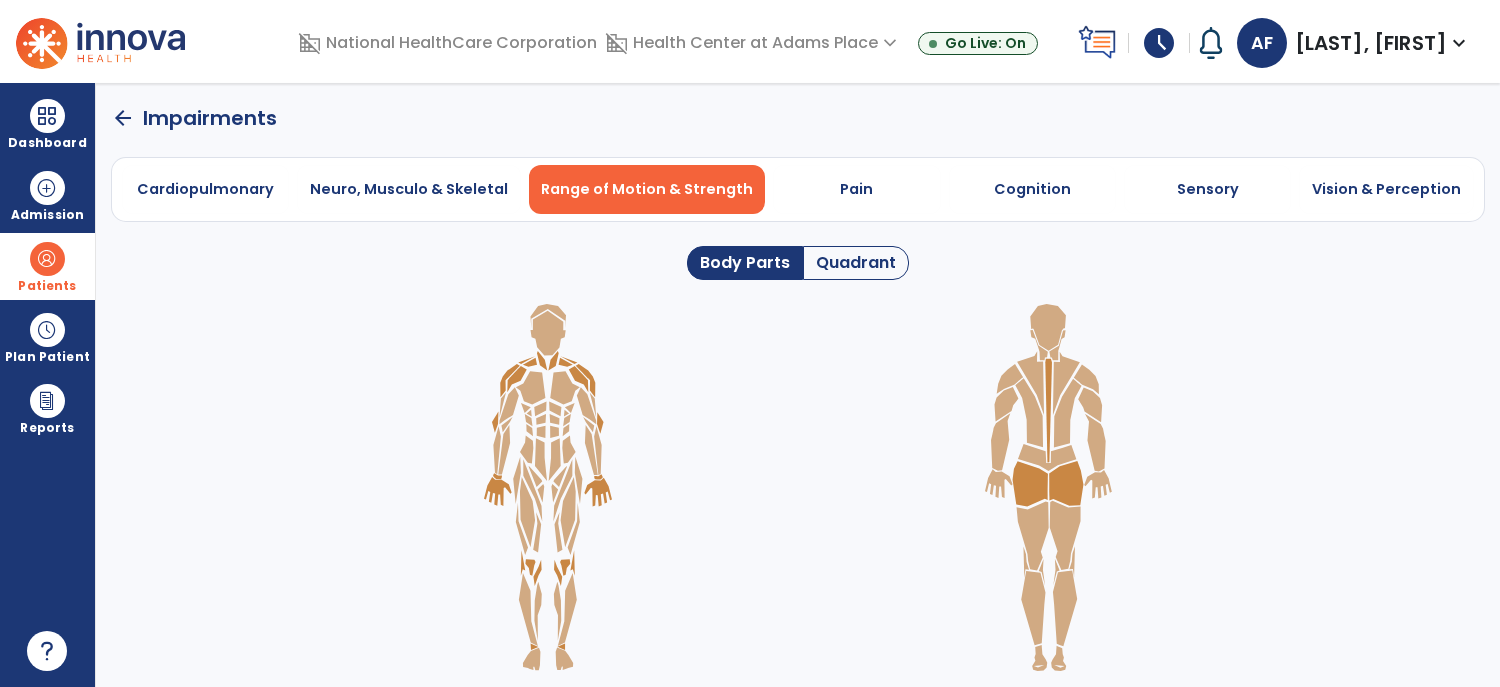 click on "Quadrant" 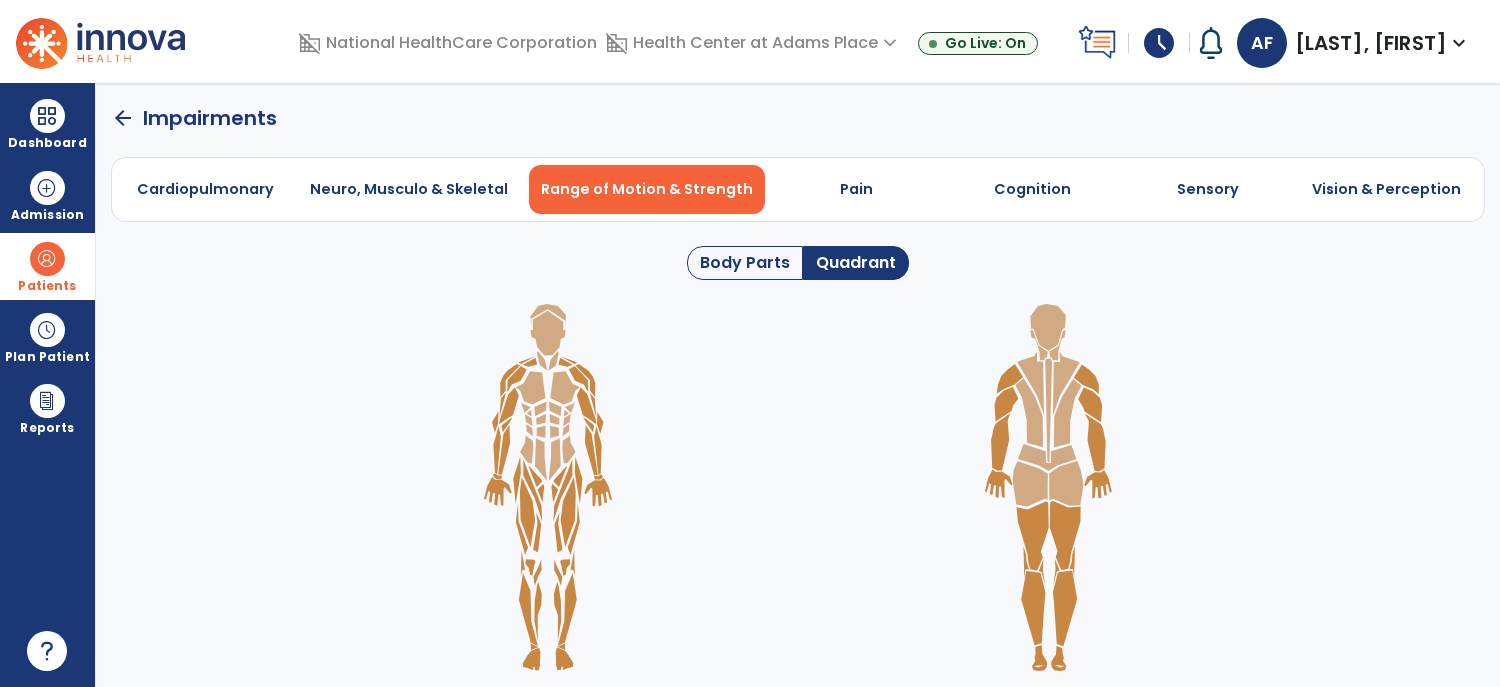click 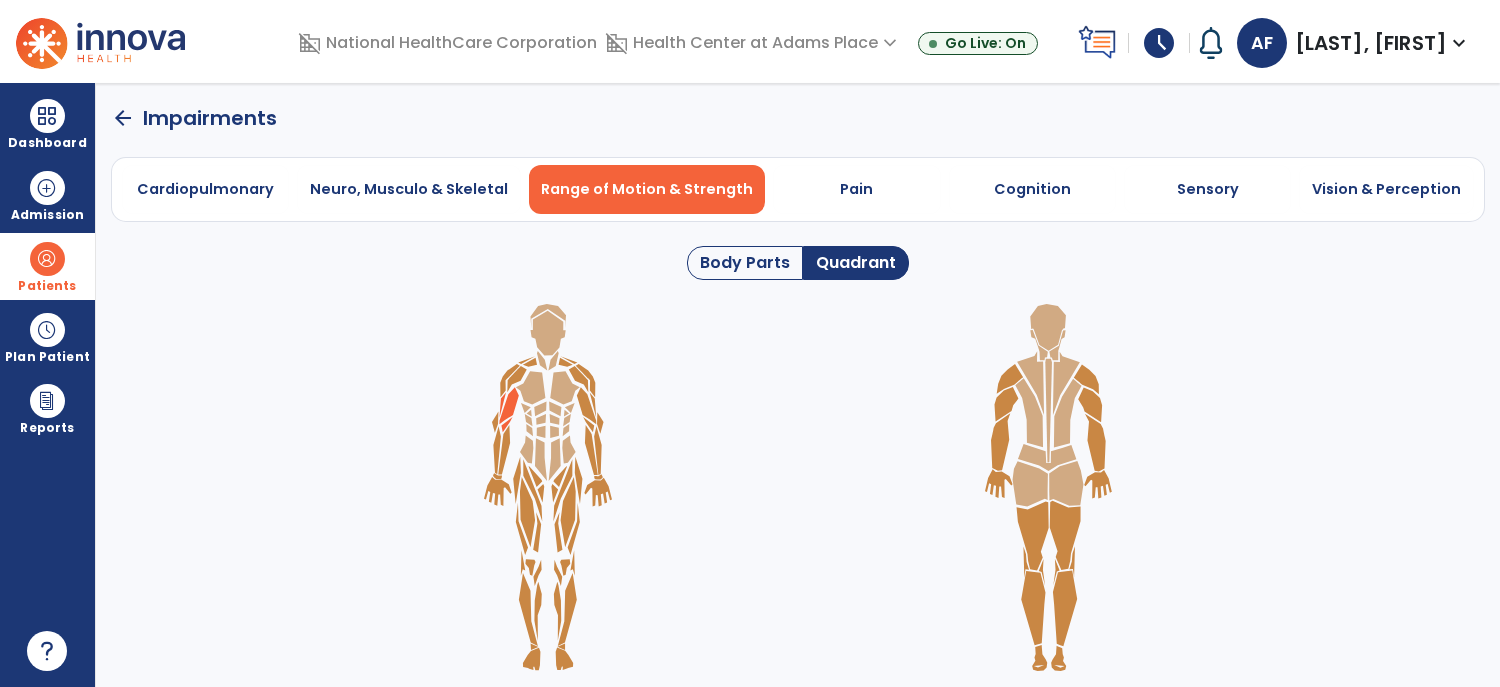 click 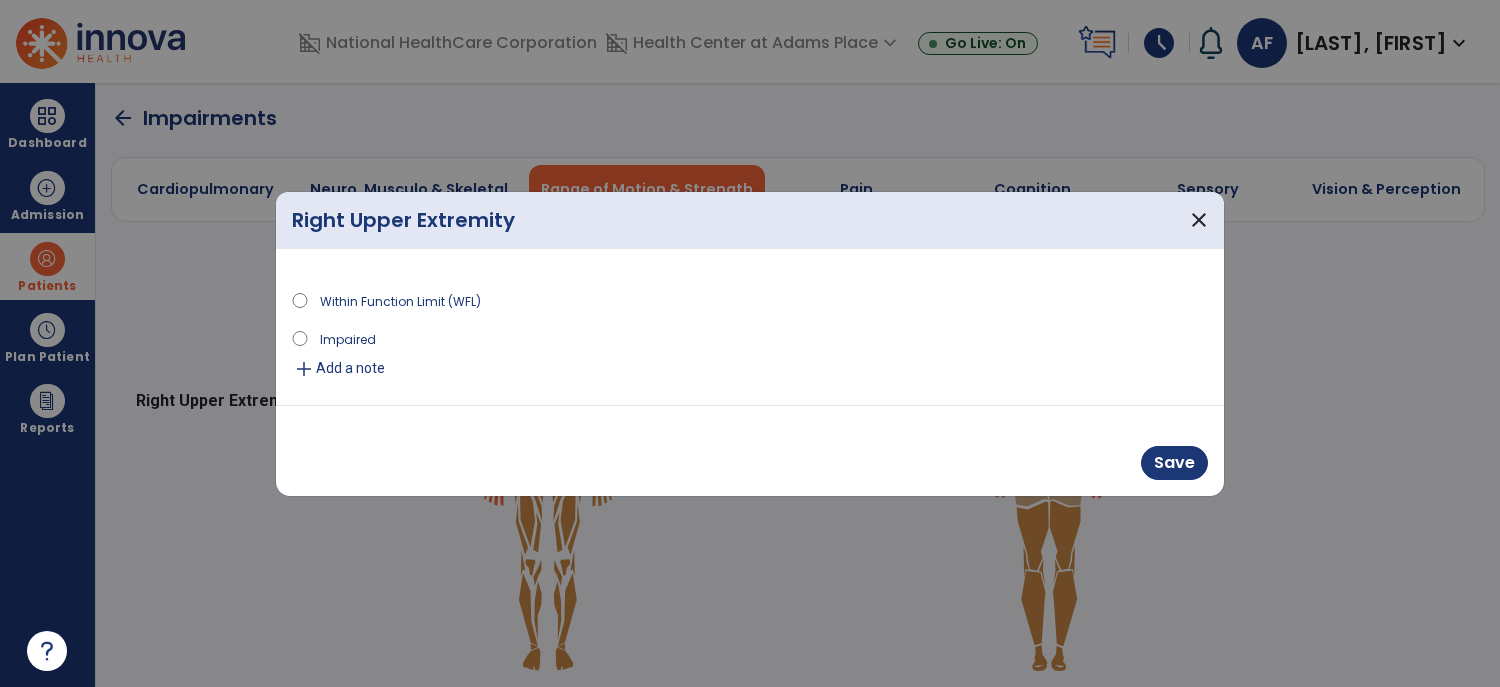 click on "Add a note" at bounding box center [350, 368] 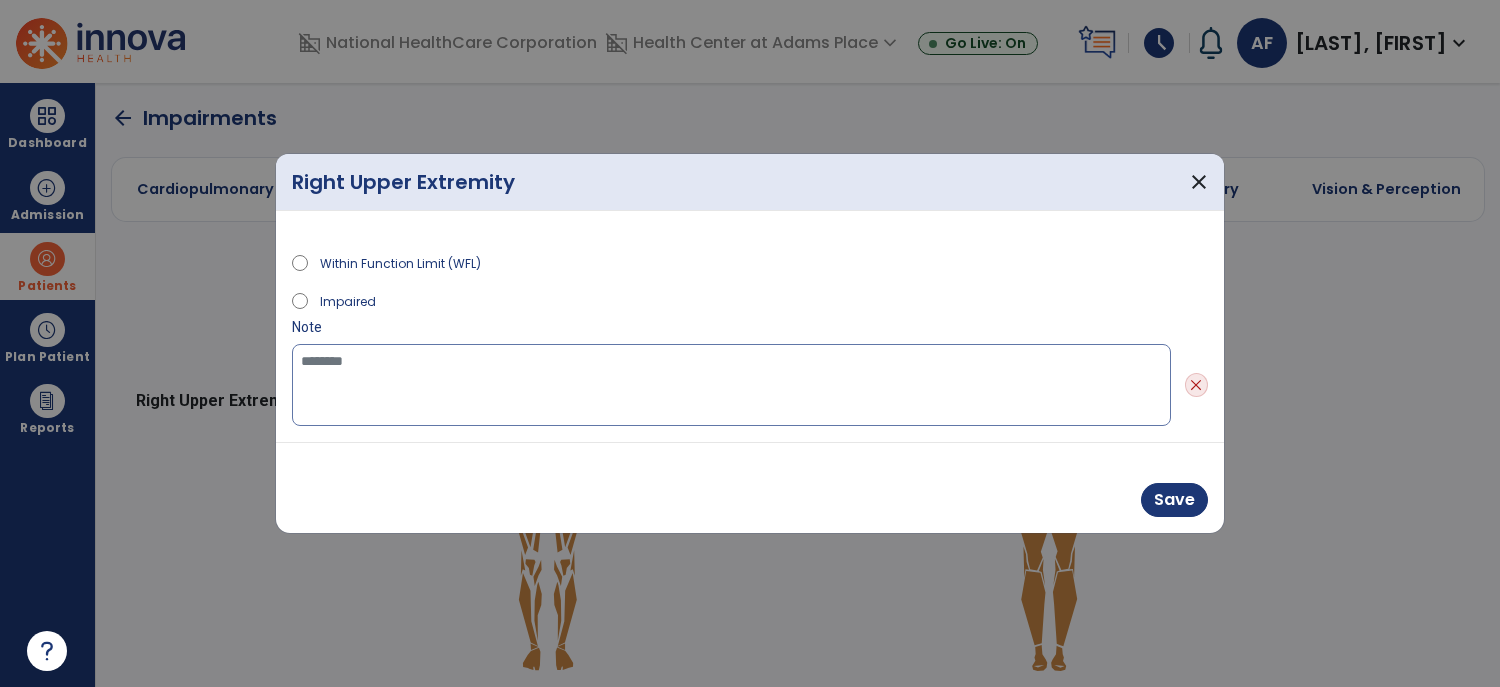 click at bounding box center [731, 385] 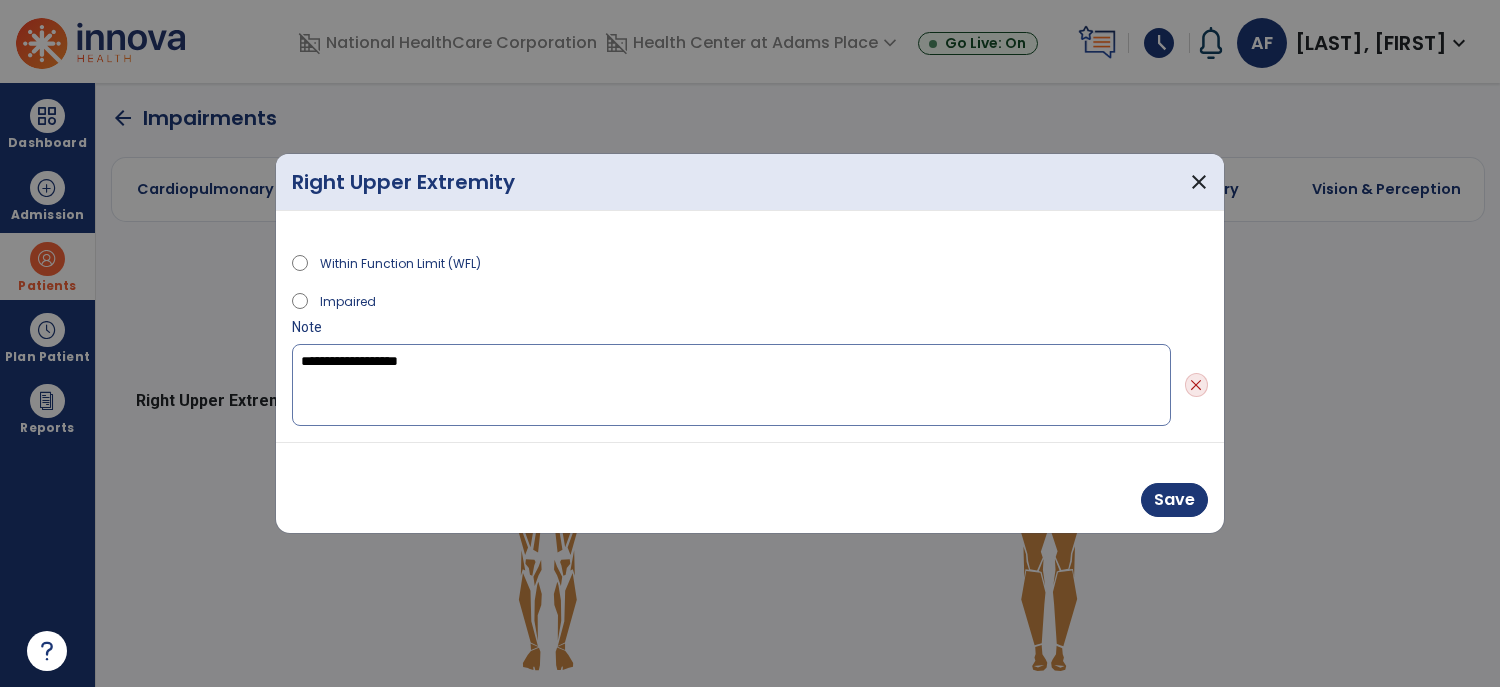 type on "**********" 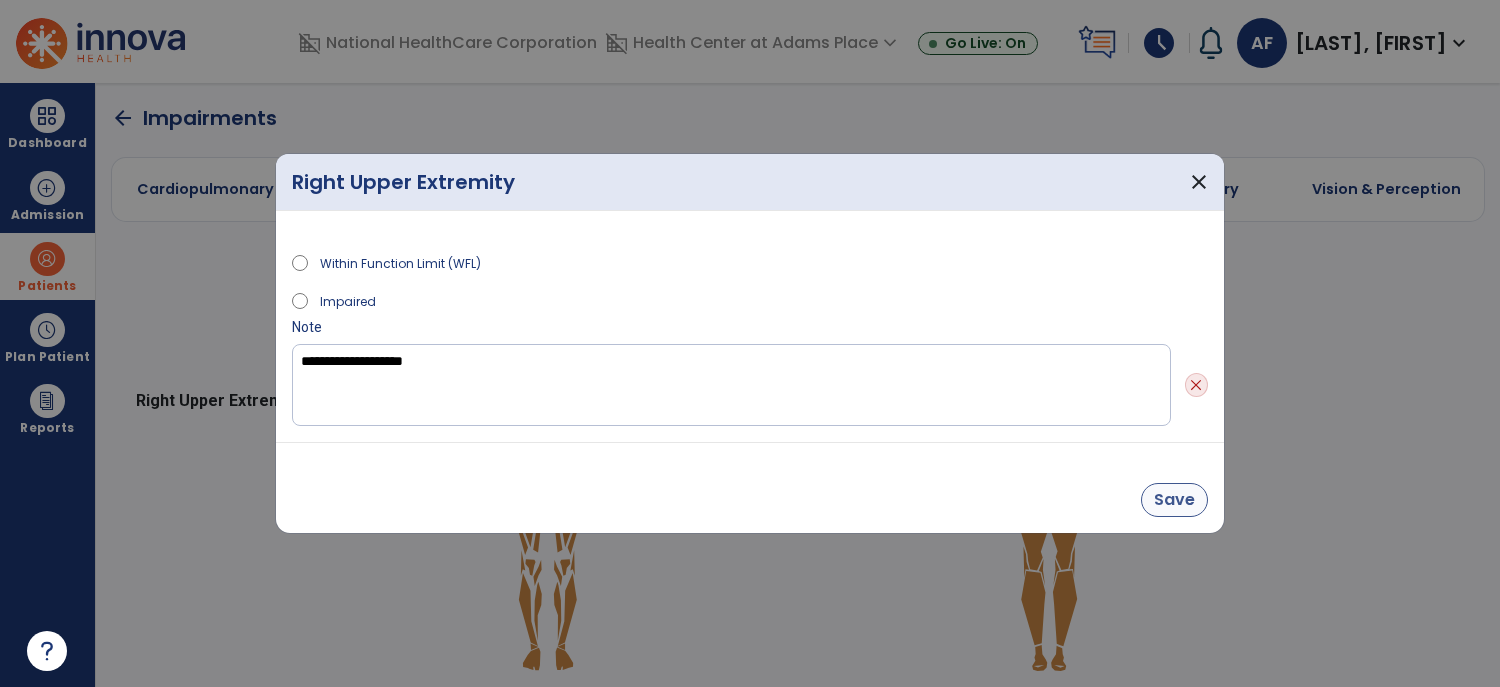 click on "Save" at bounding box center (1174, 500) 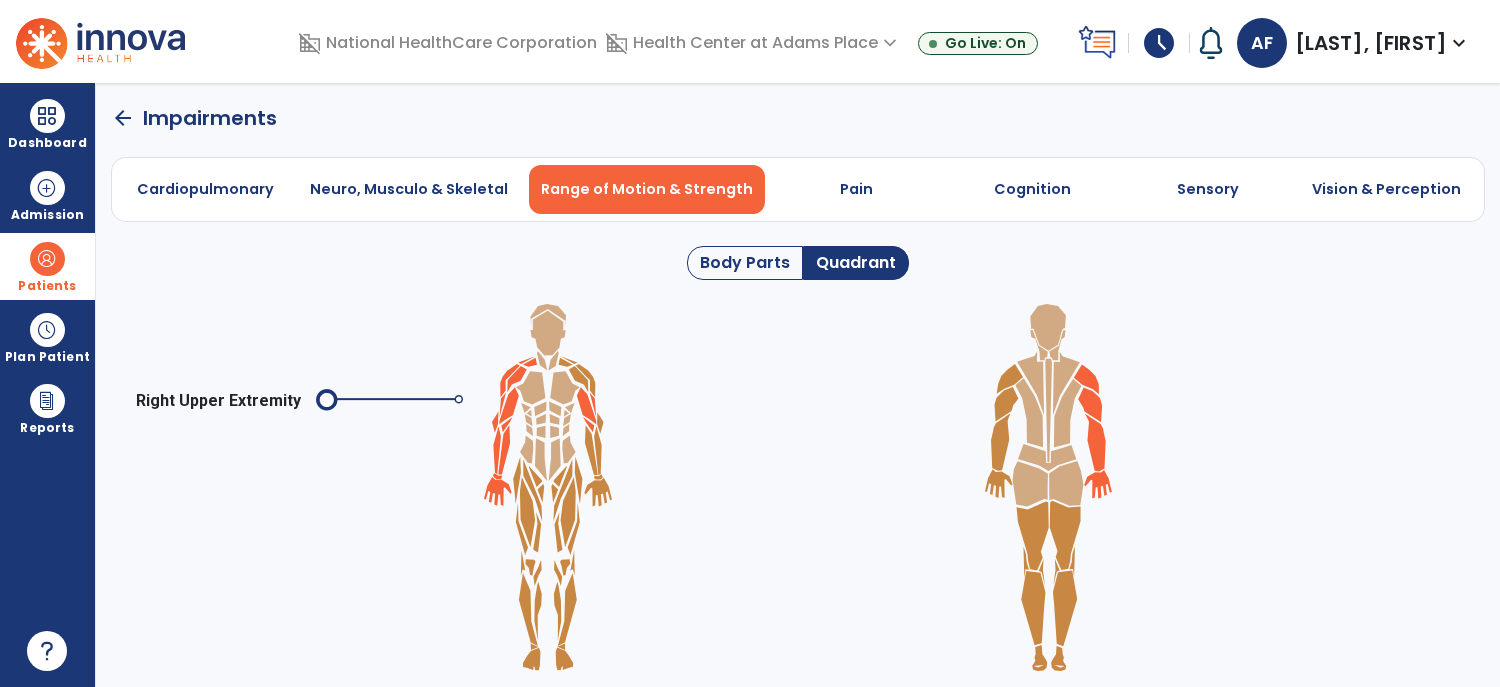 click 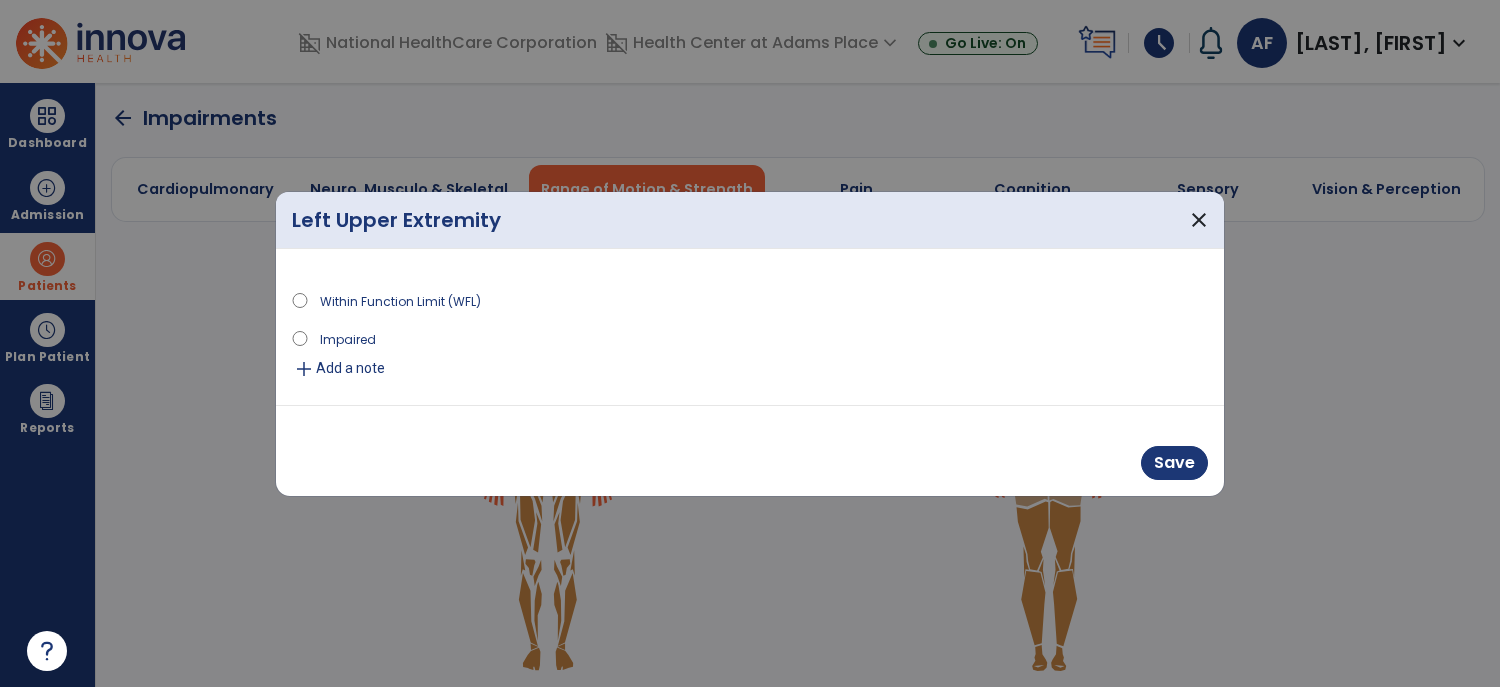 click on "add Add a note" at bounding box center (750, 369) 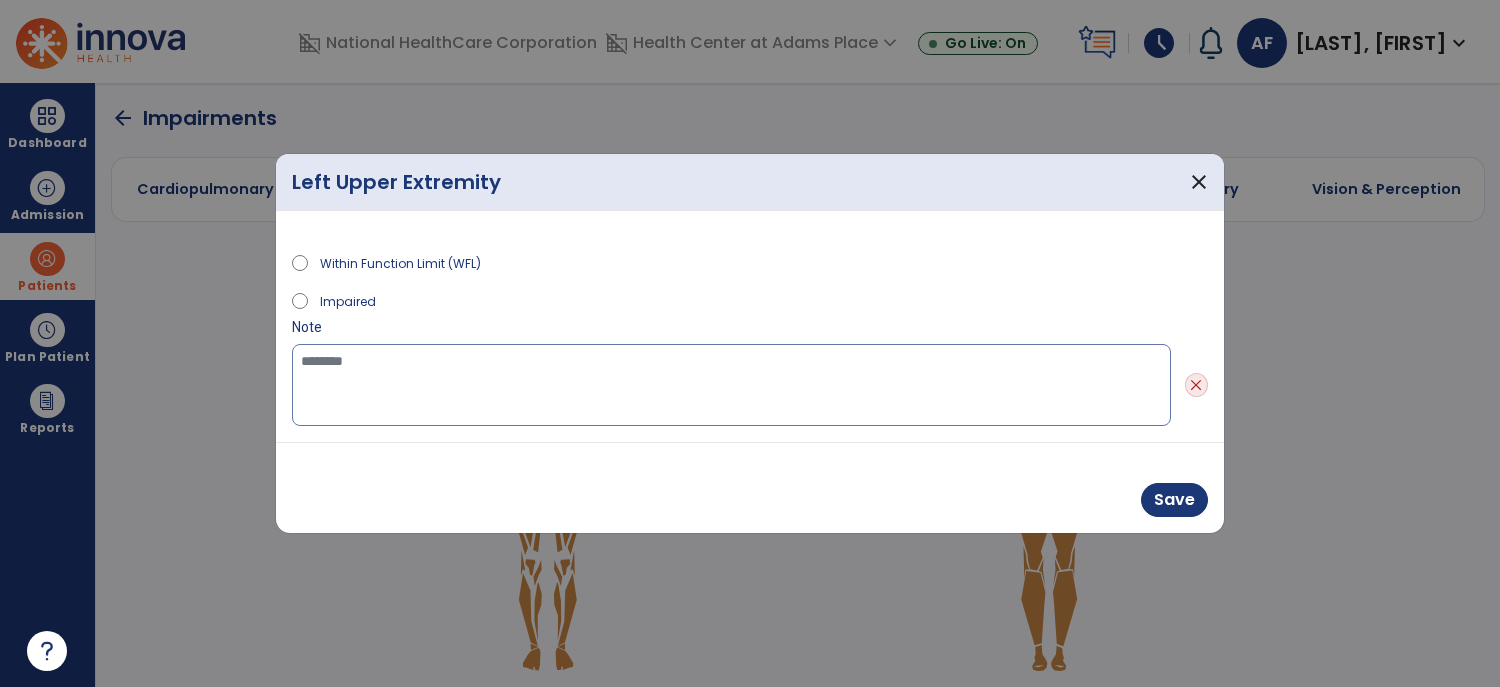 click at bounding box center (731, 385) 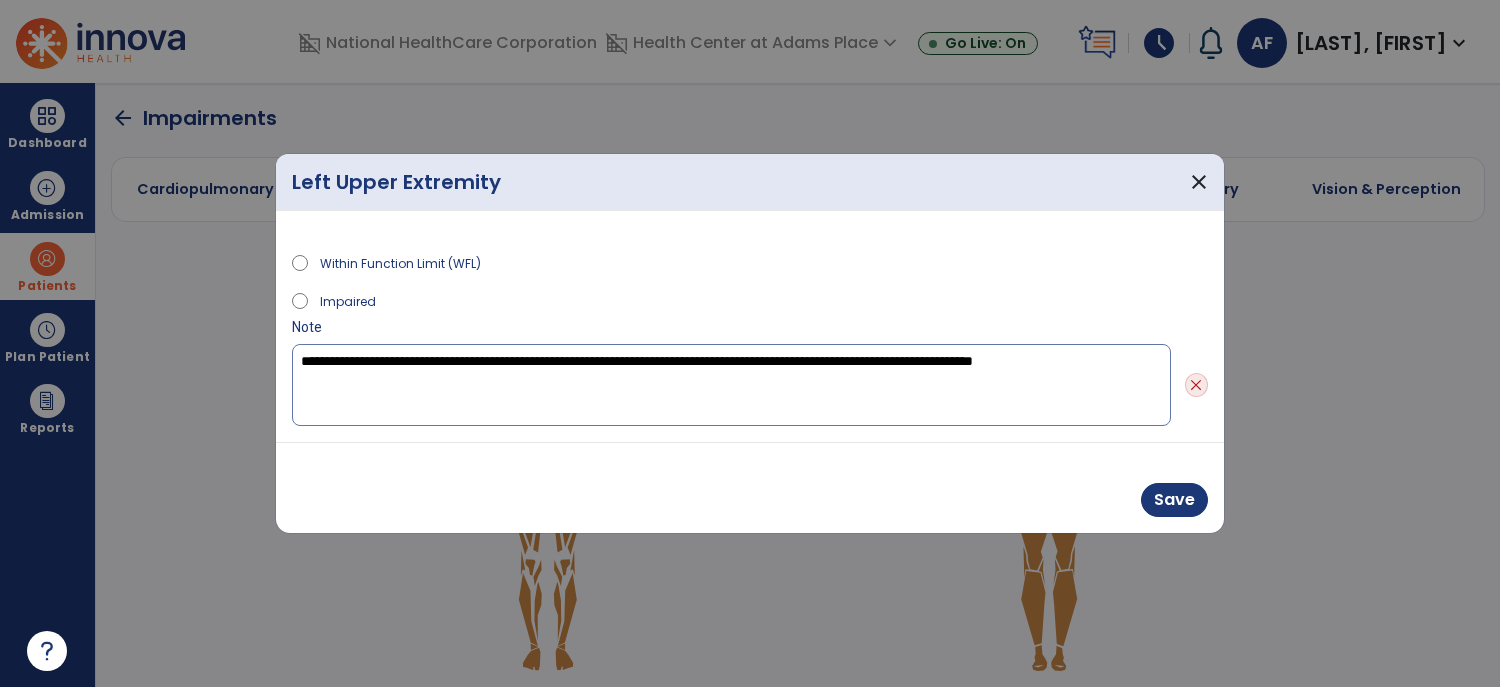 type on "**********" 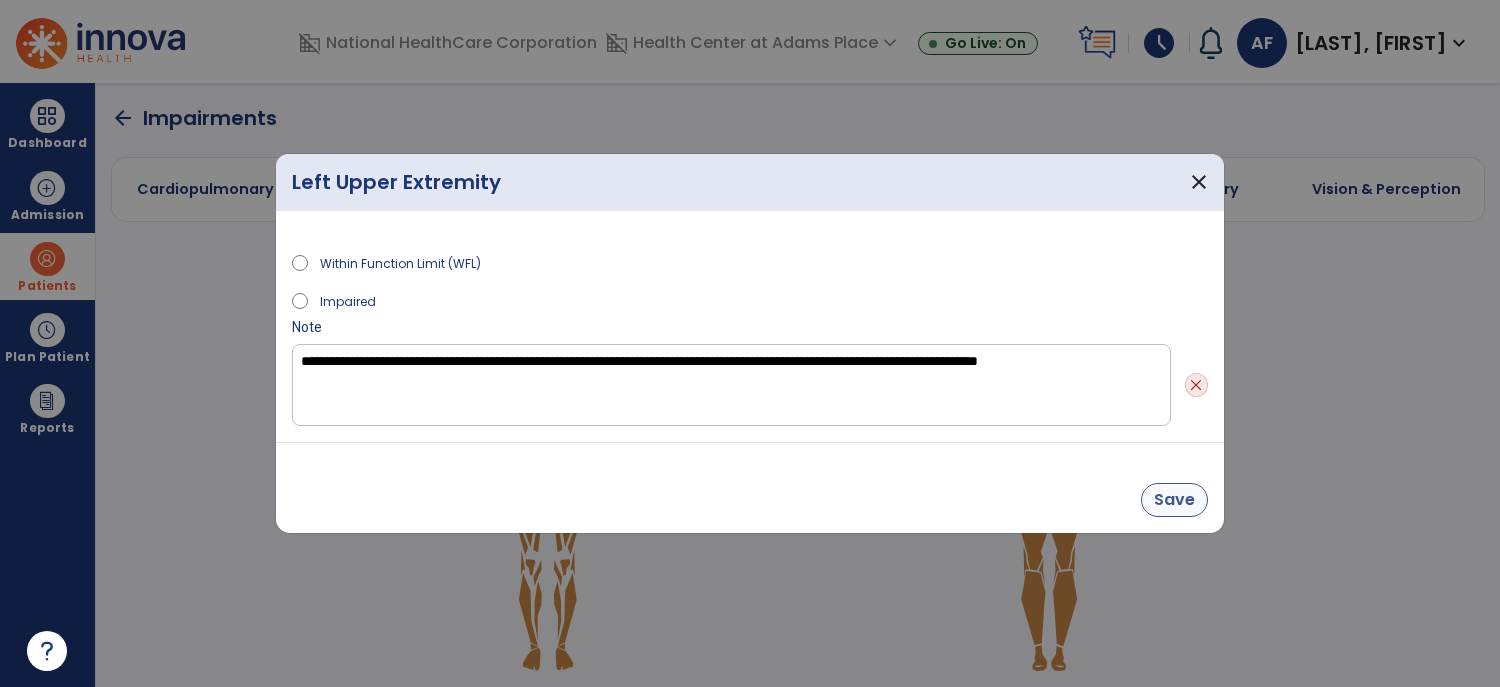 click on "Save" at bounding box center [1174, 500] 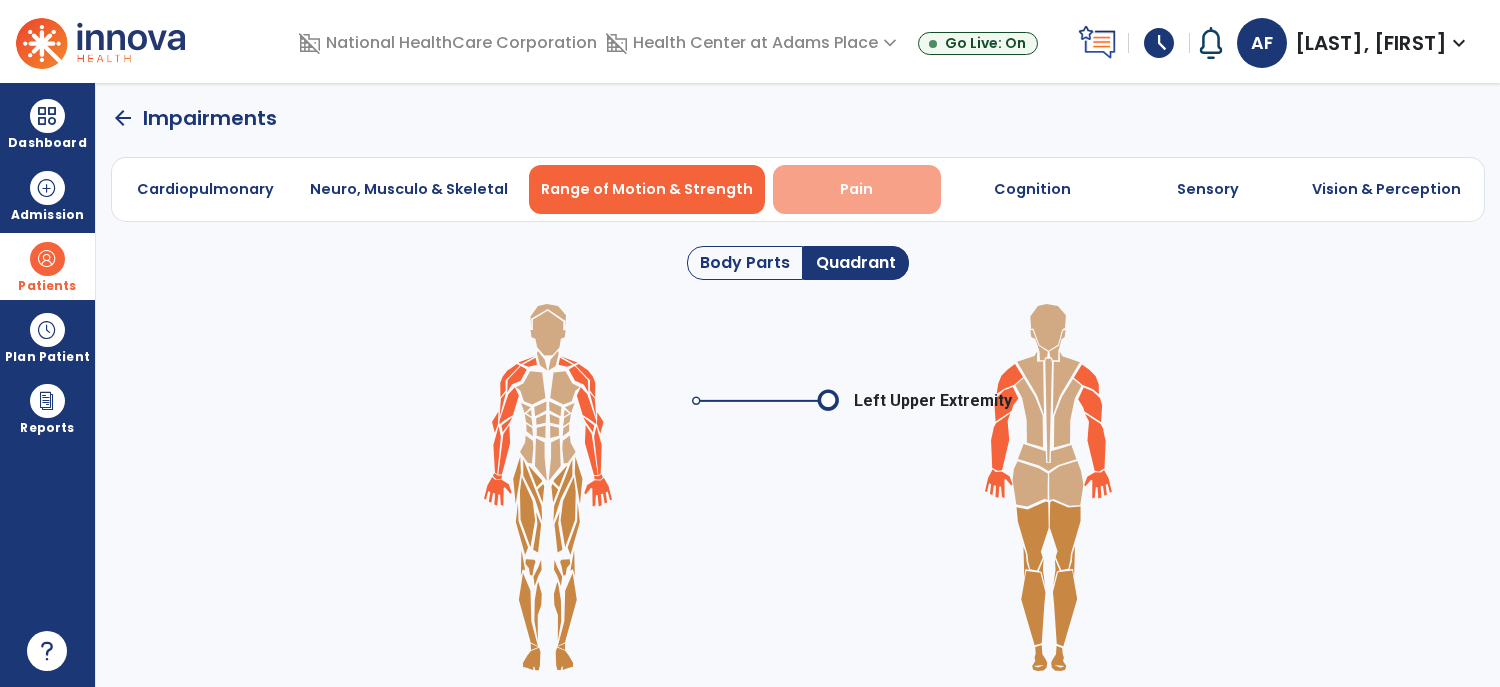 click on "Pain" at bounding box center (856, 189) 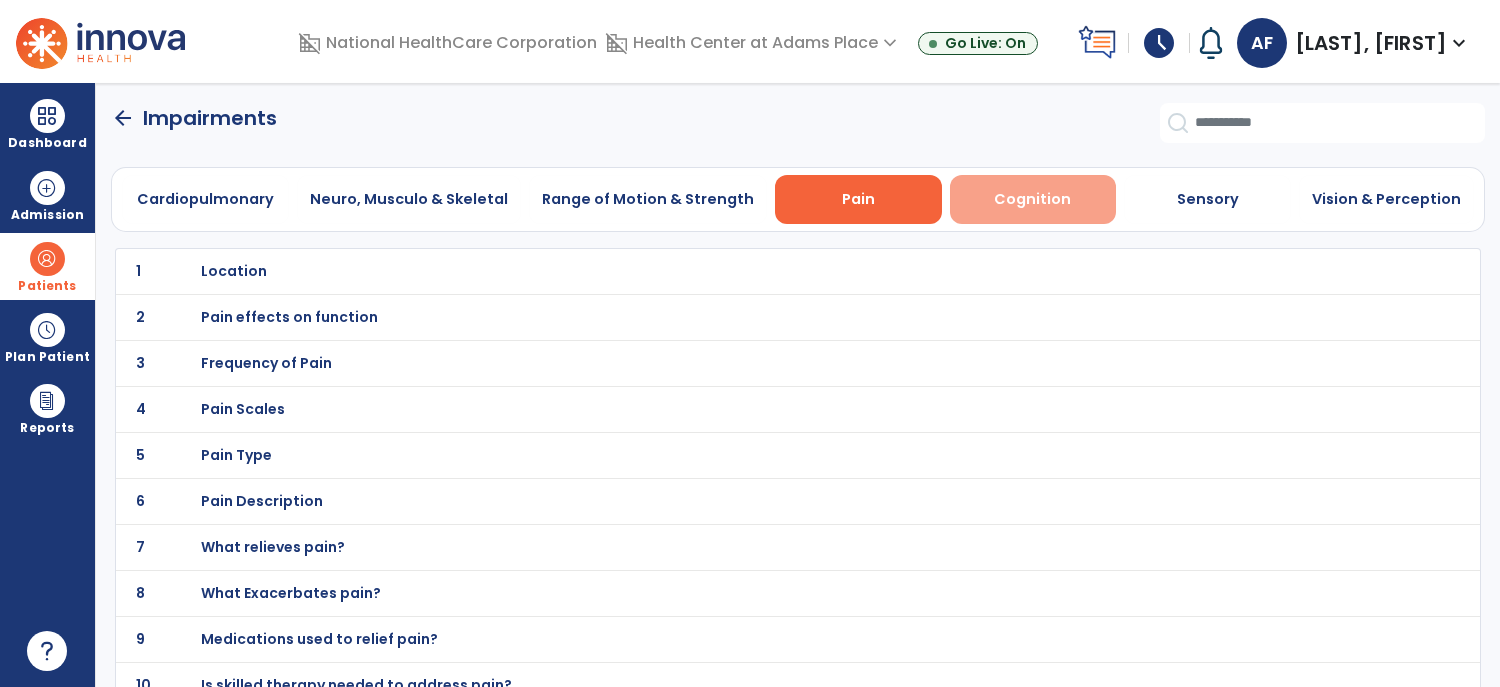 click on "Cognition" at bounding box center [1033, 199] 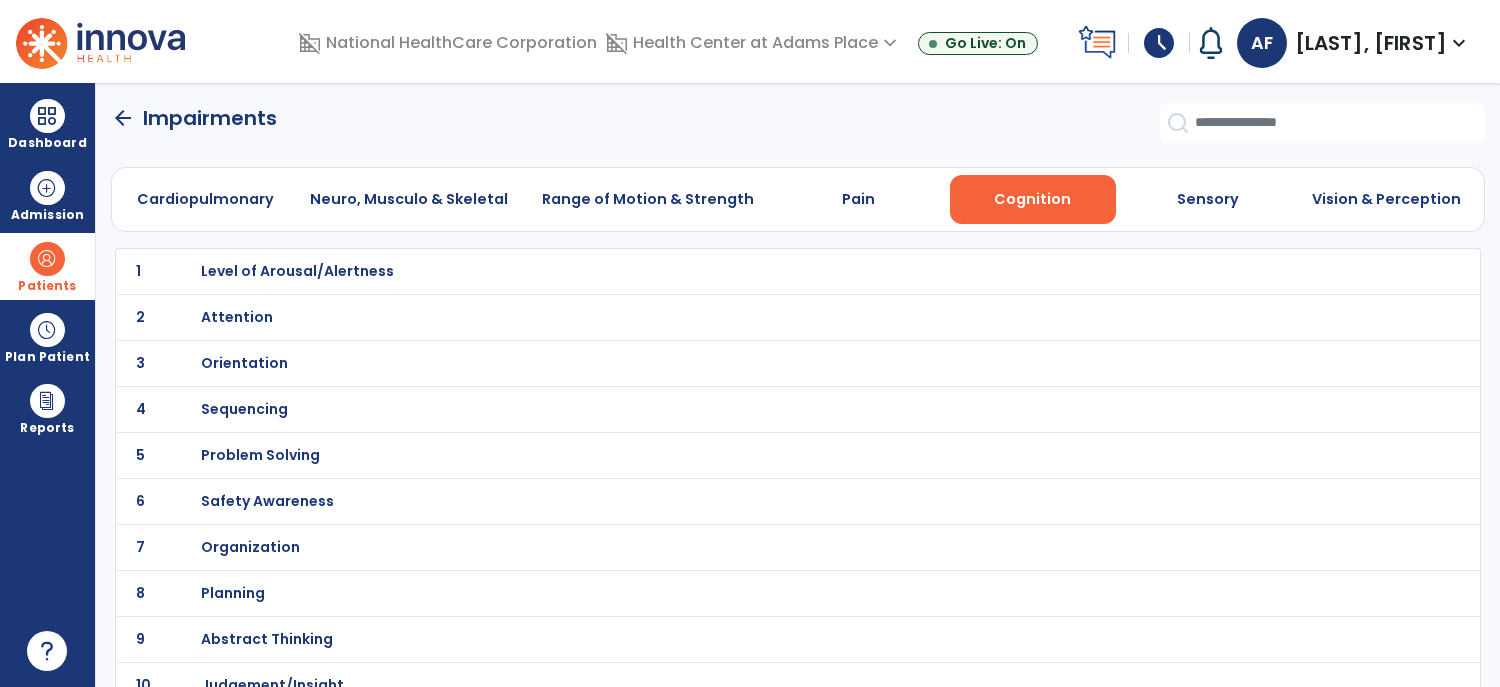 click on "Level of Arousal/Alertness" at bounding box center (297, 271) 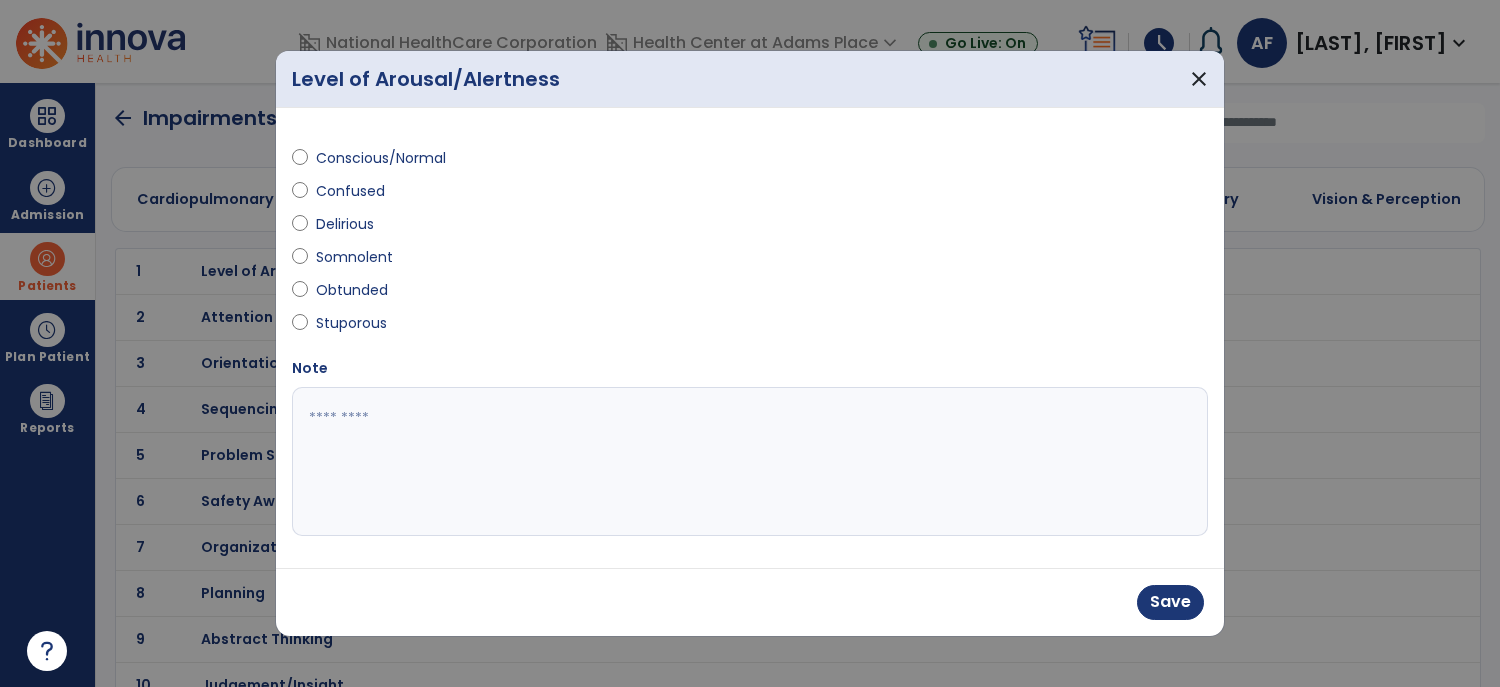 click at bounding box center [750, 462] 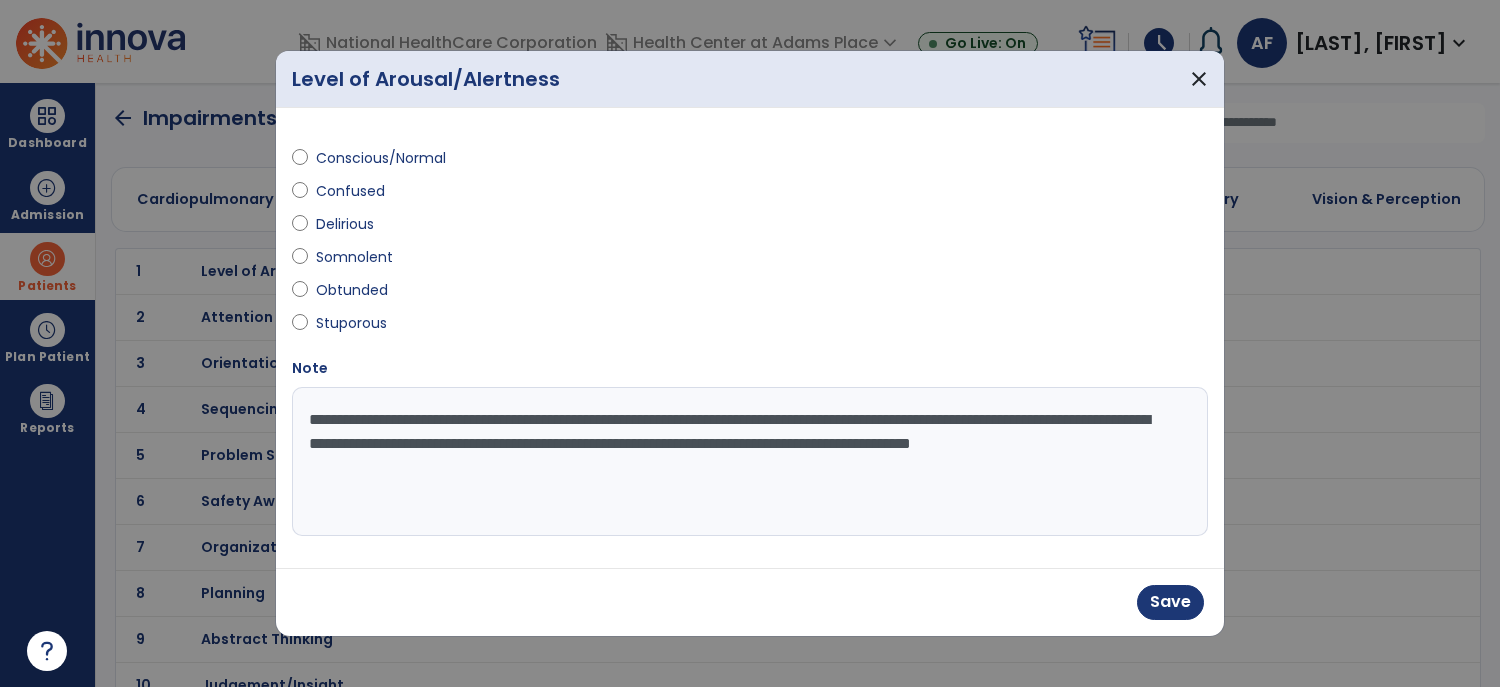type on "**********" 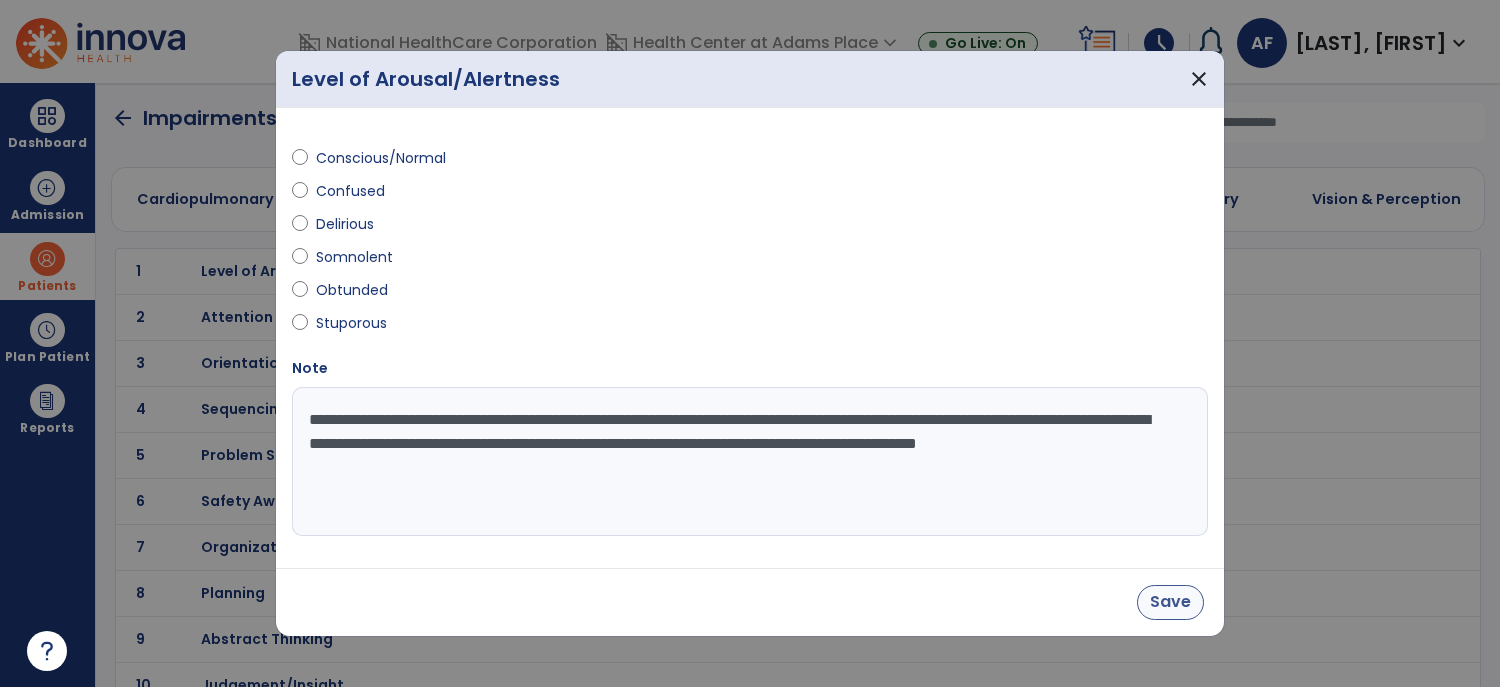 click on "Save" at bounding box center (1170, 602) 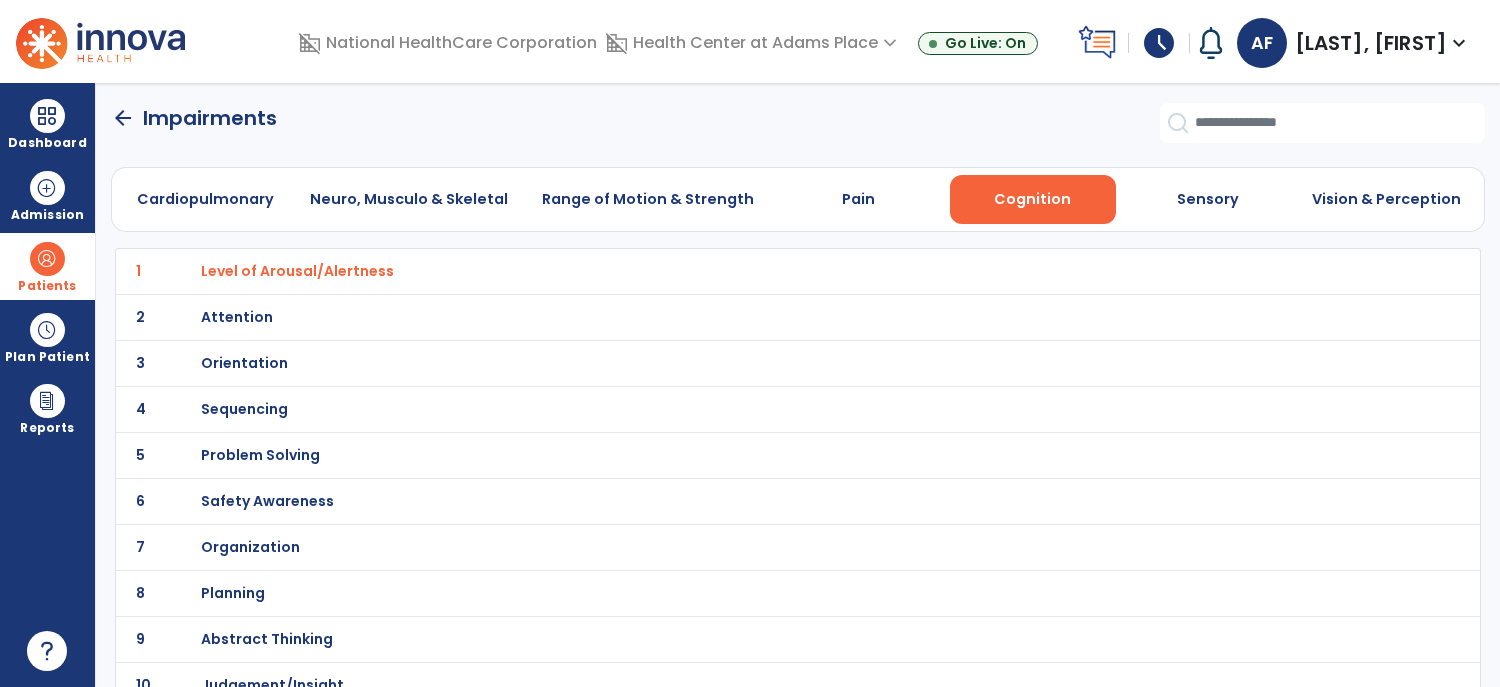 click on "arrow_back" 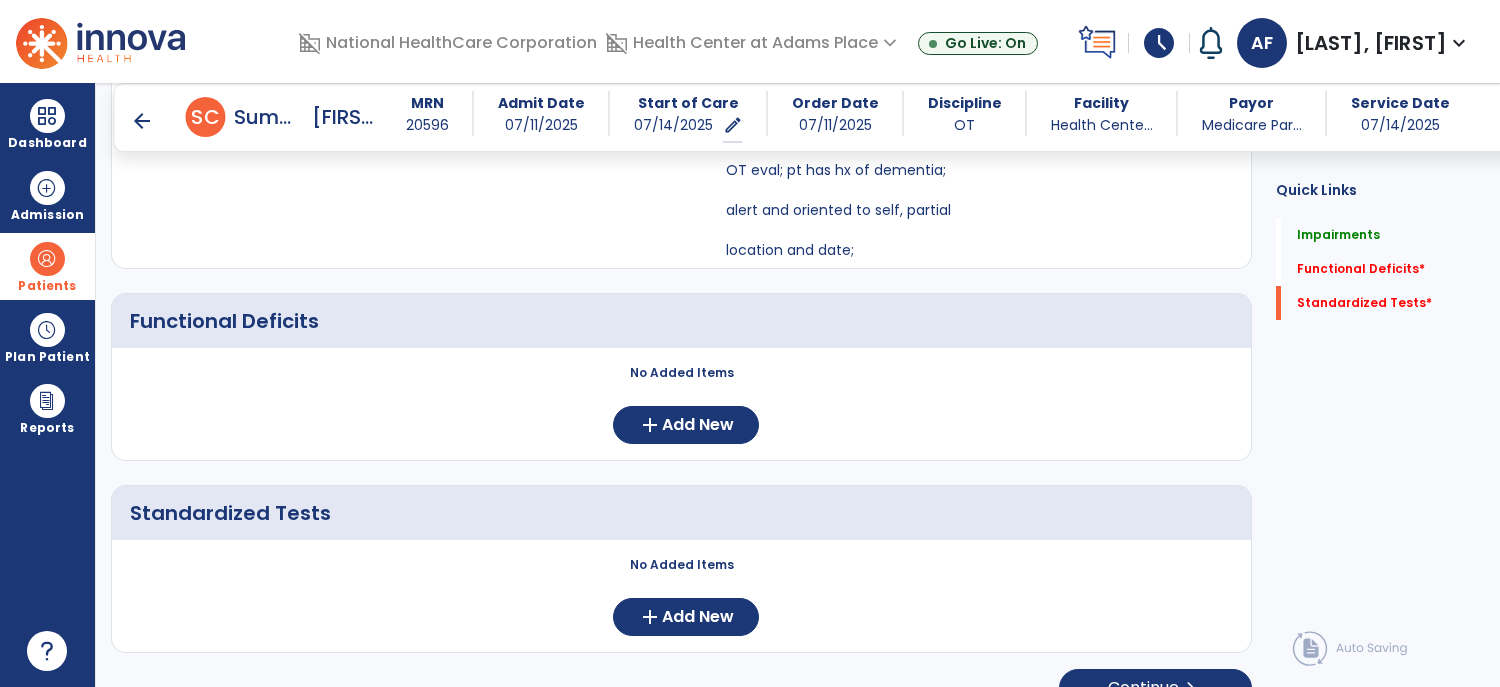 scroll, scrollTop: 1159, scrollLeft: 0, axis: vertical 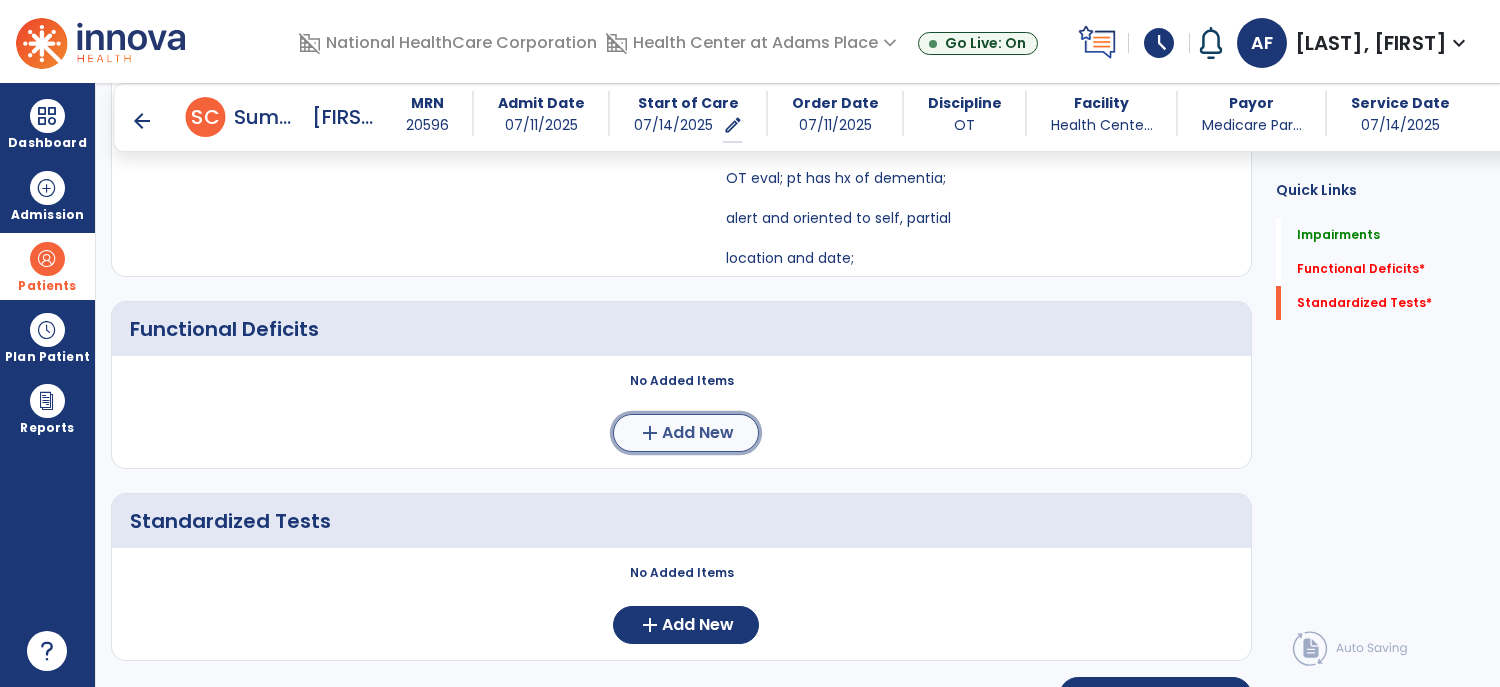 click on "Add New" 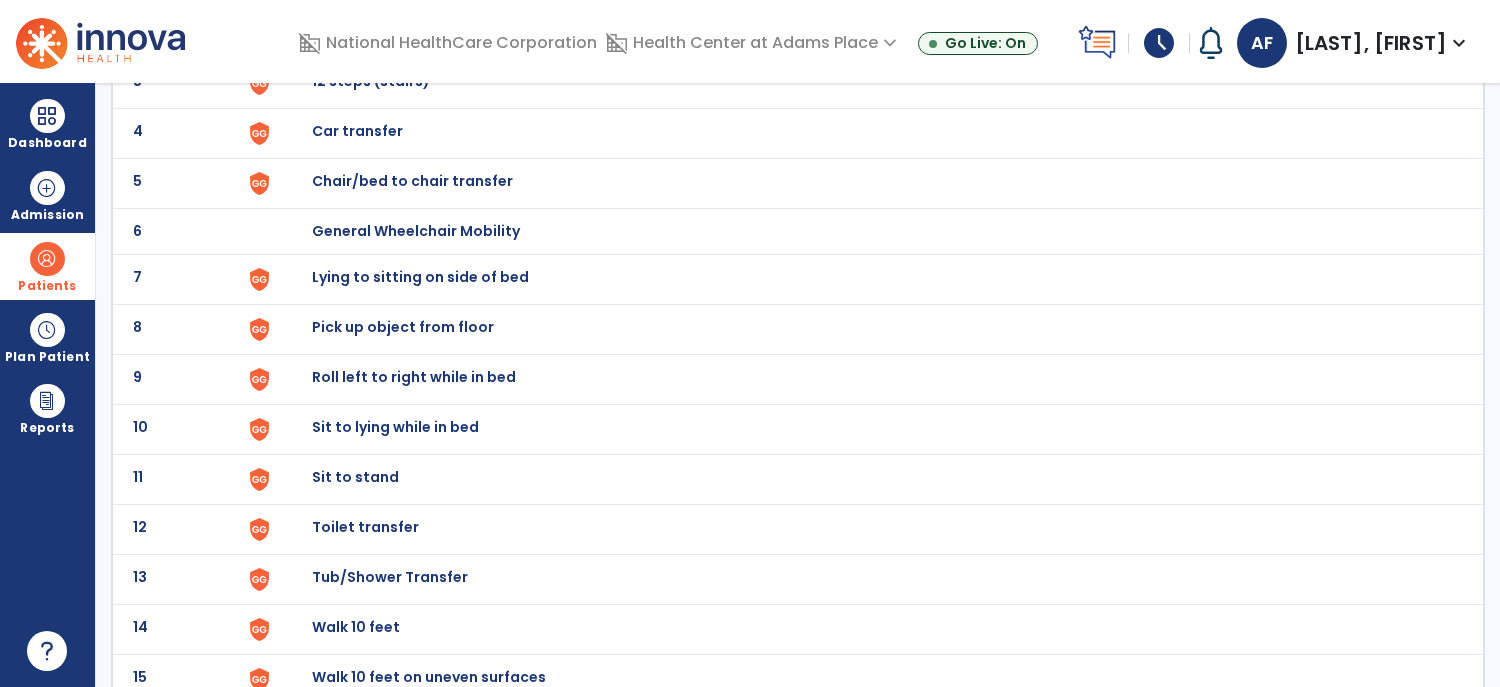 scroll, scrollTop: 283, scrollLeft: 0, axis: vertical 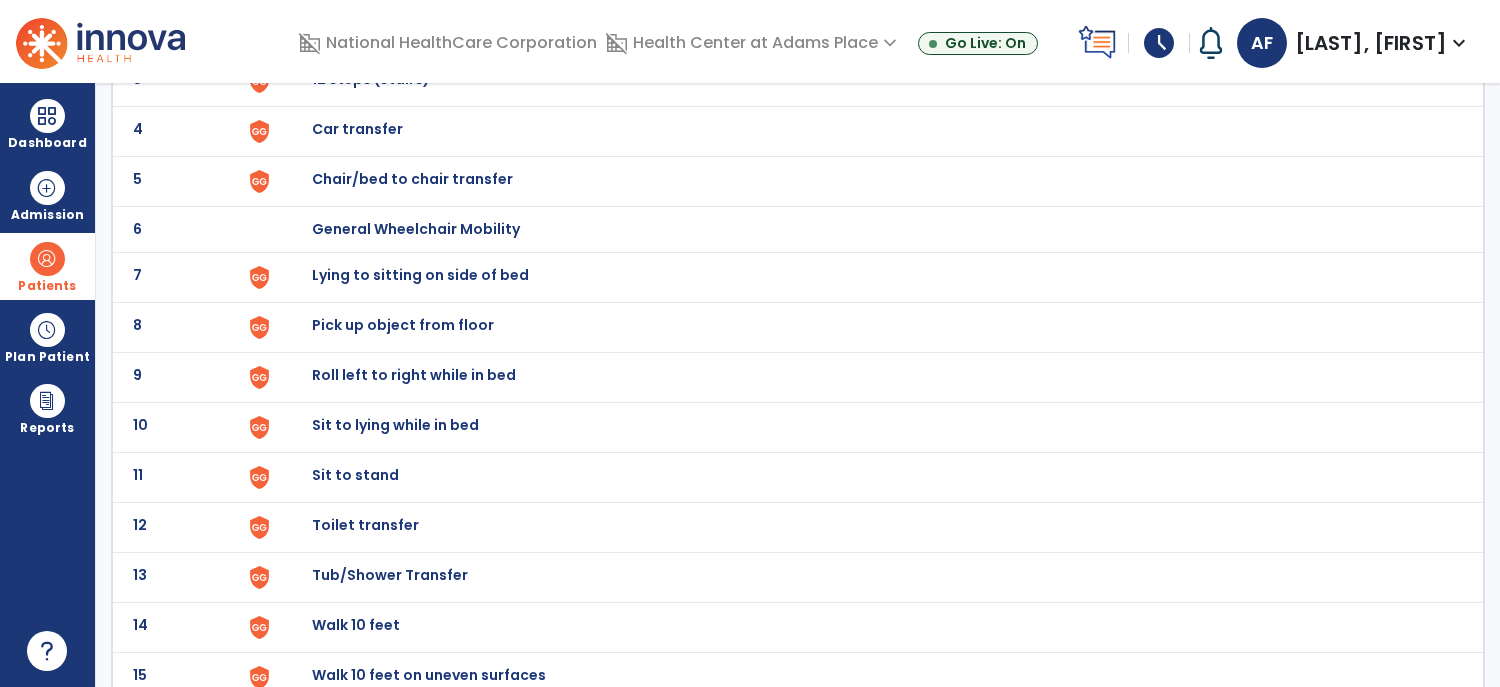 click on "Sit to stand" at bounding box center [358, -21] 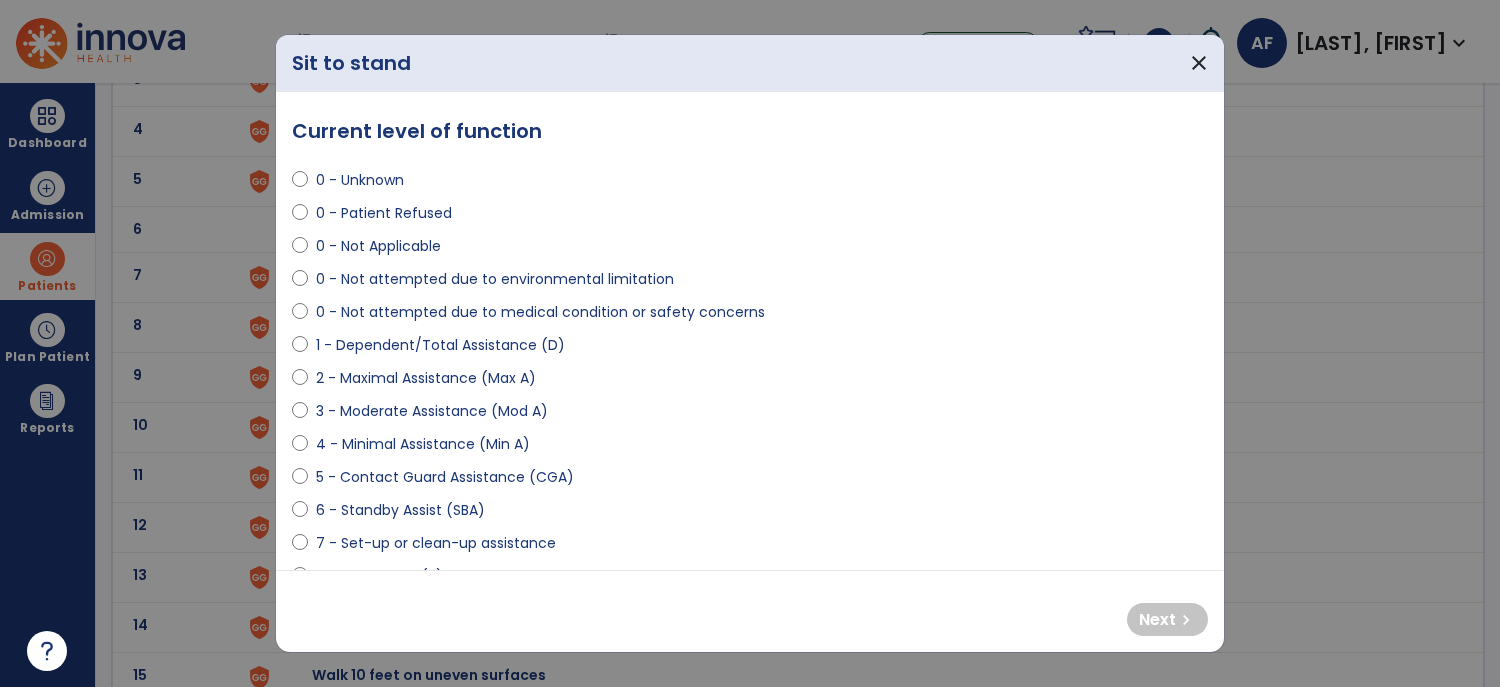 select on "**********" 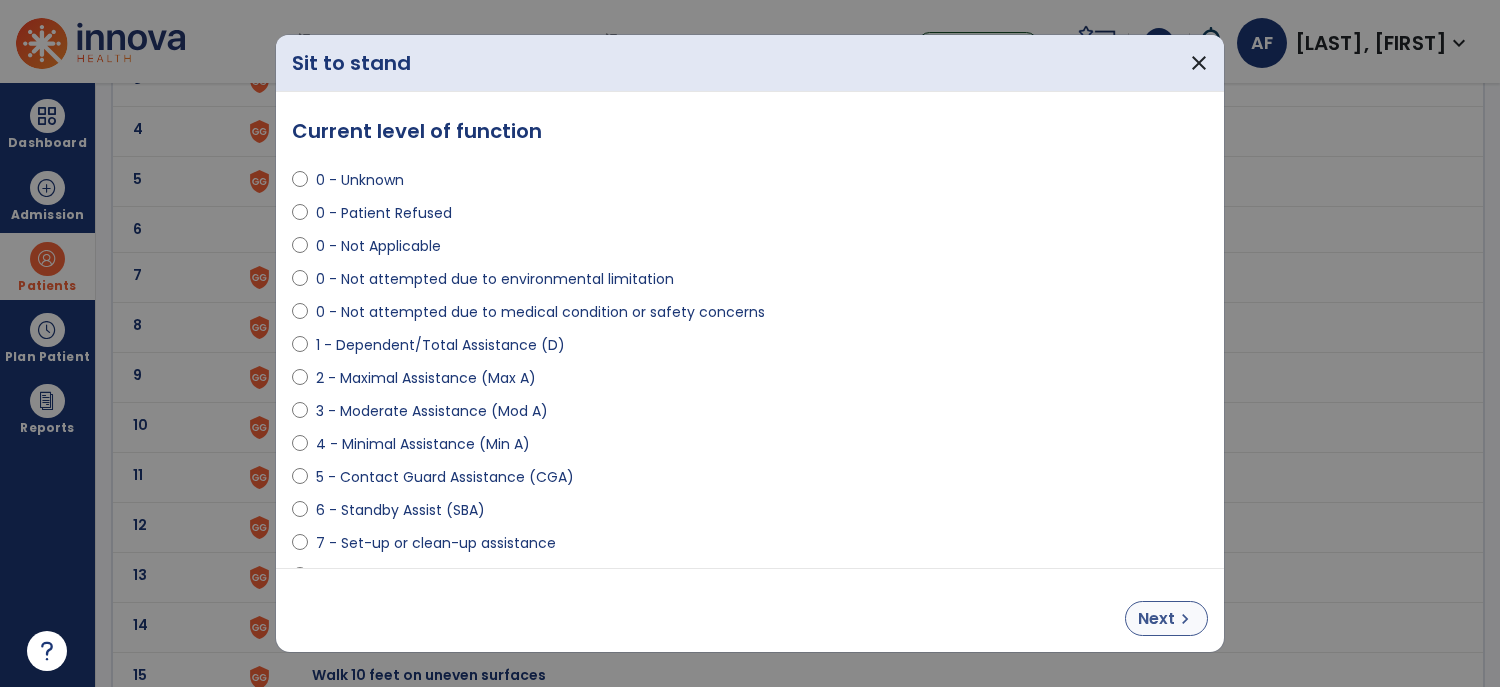 click on "Next" at bounding box center (1156, 619) 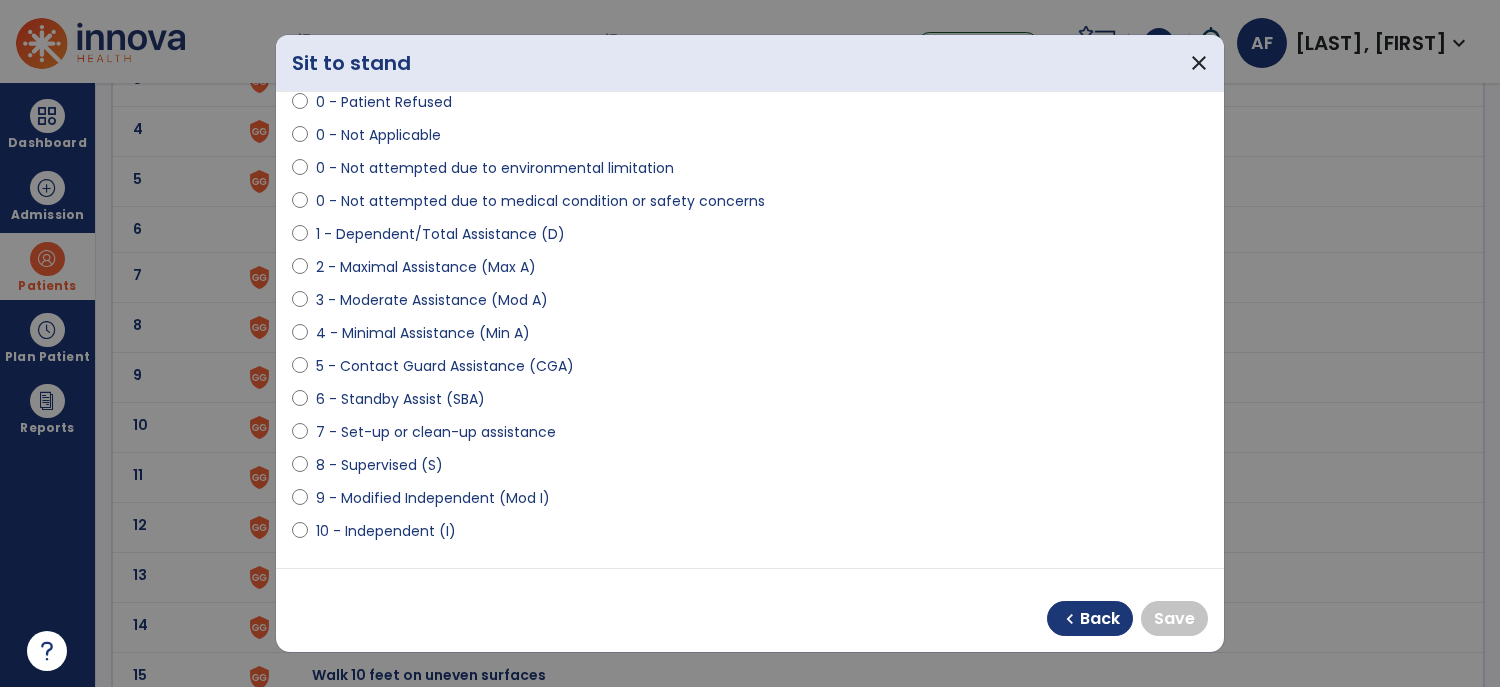 scroll, scrollTop: 115, scrollLeft: 0, axis: vertical 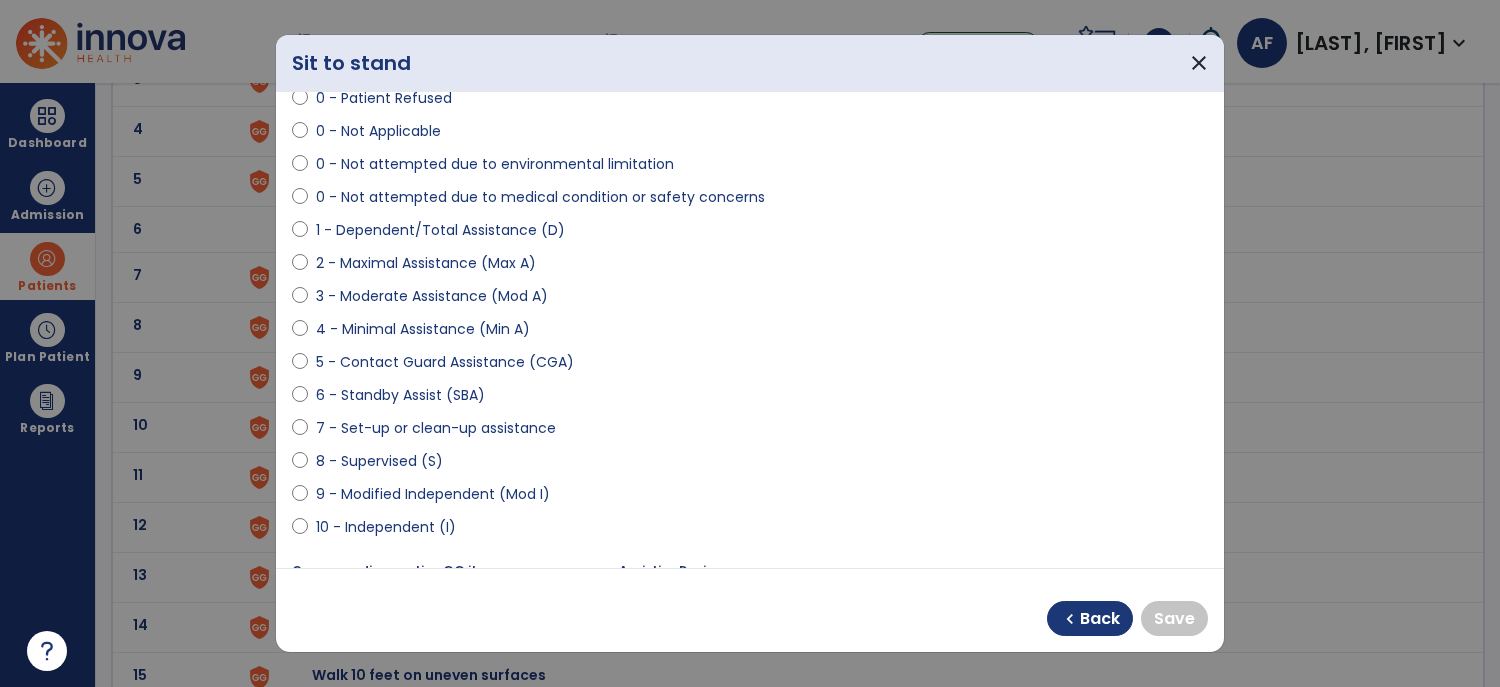 select on "**********" 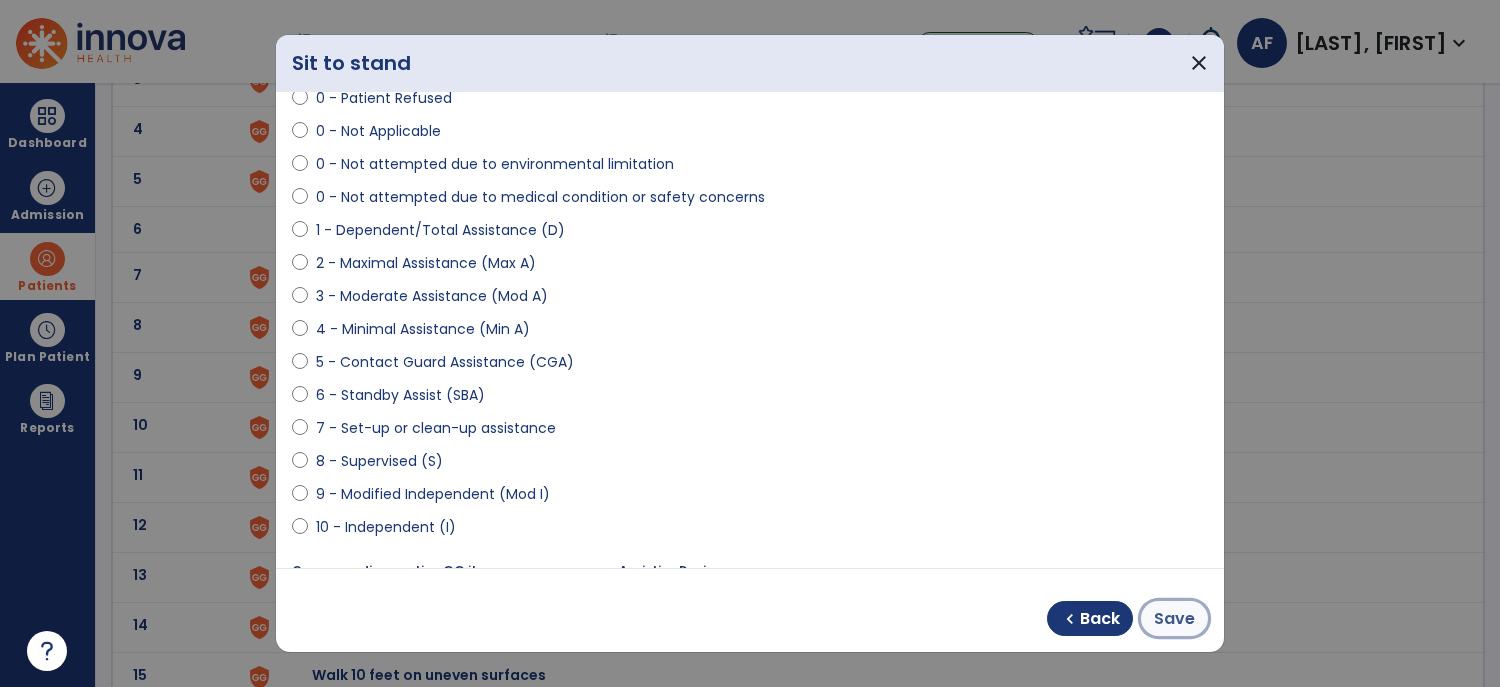 click on "Save" at bounding box center [1174, 619] 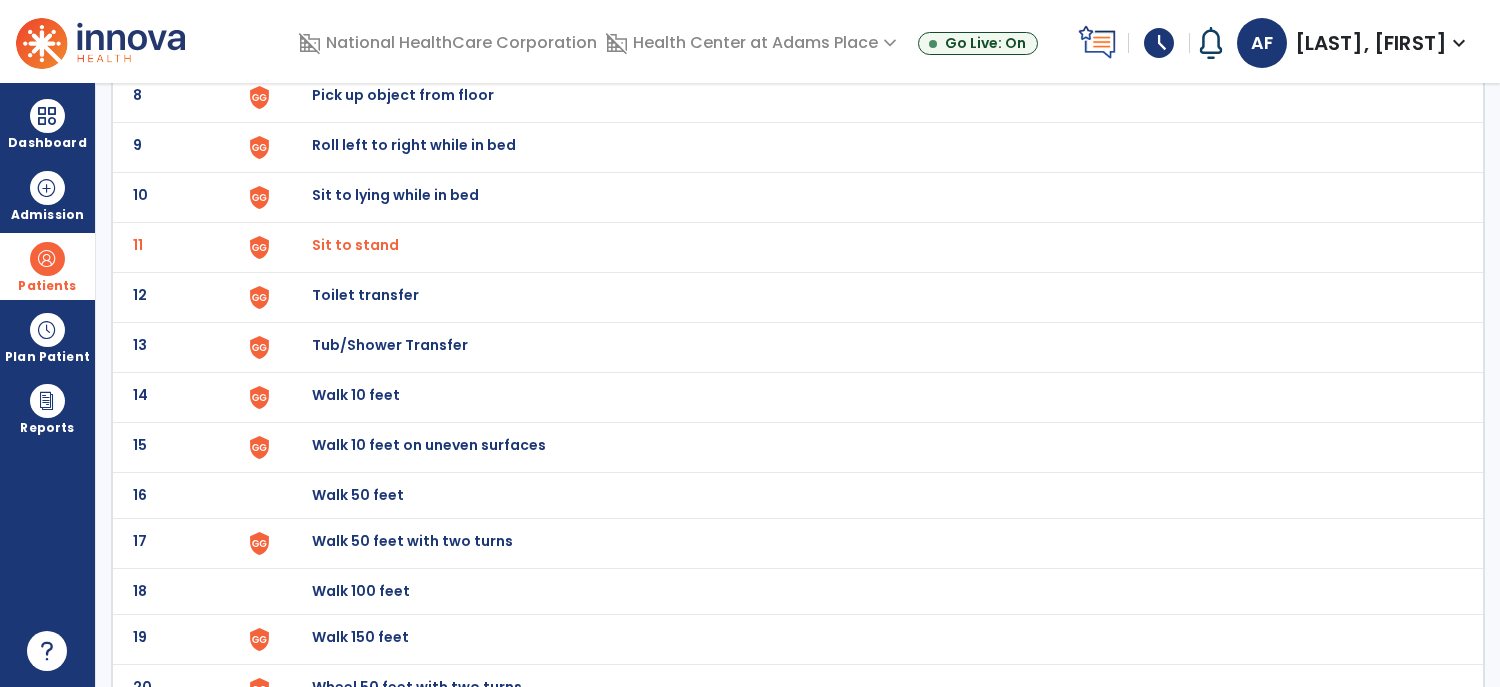 scroll, scrollTop: 514, scrollLeft: 0, axis: vertical 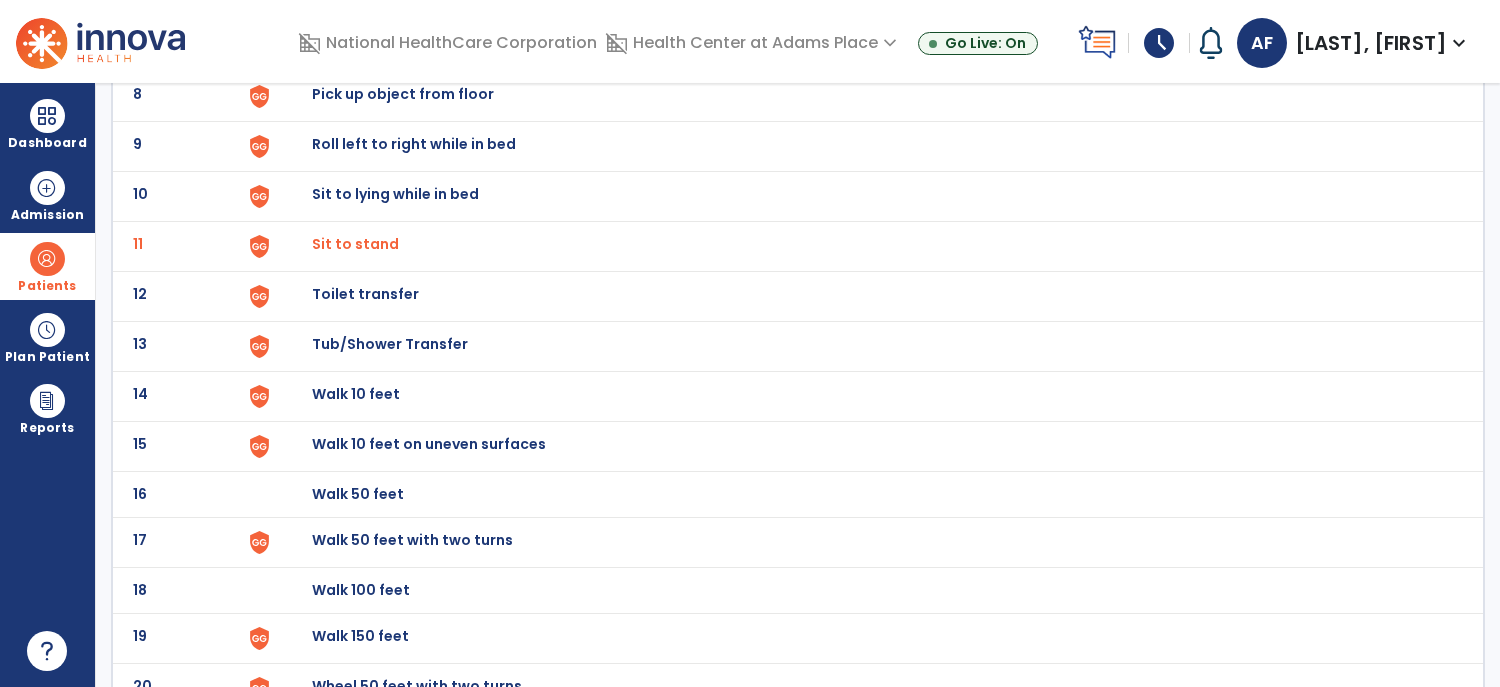 click on "Toilet transfer" at bounding box center (867, -250) 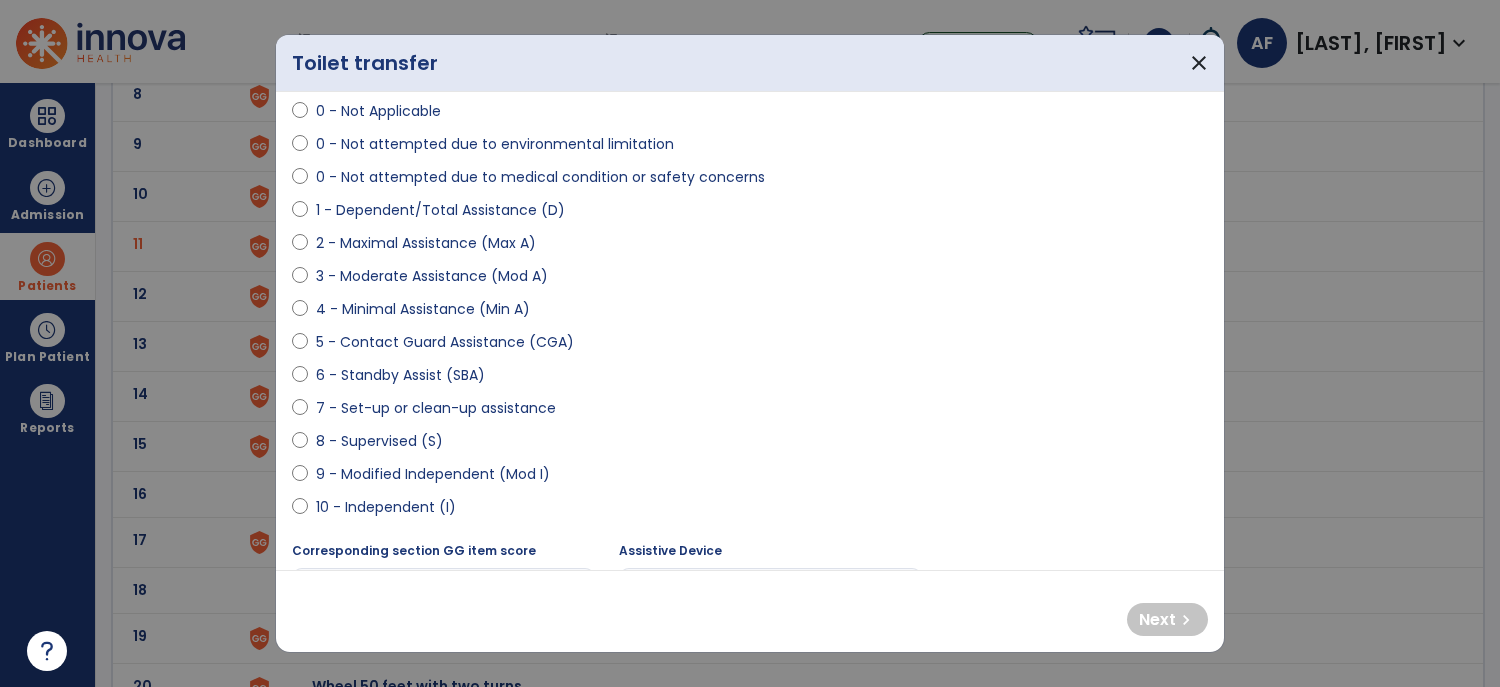 scroll, scrollTop: 138, scrollLeft: 0, axis: vertical 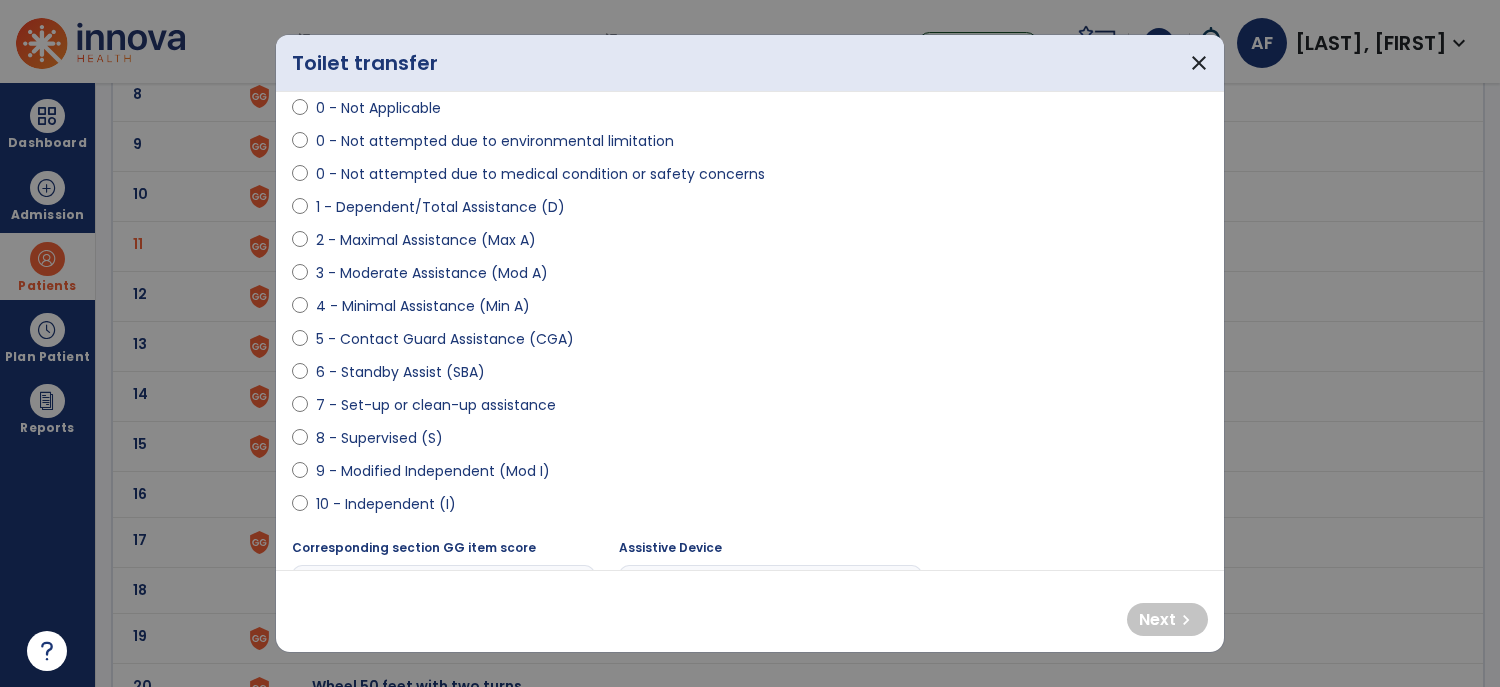 select on "**********" 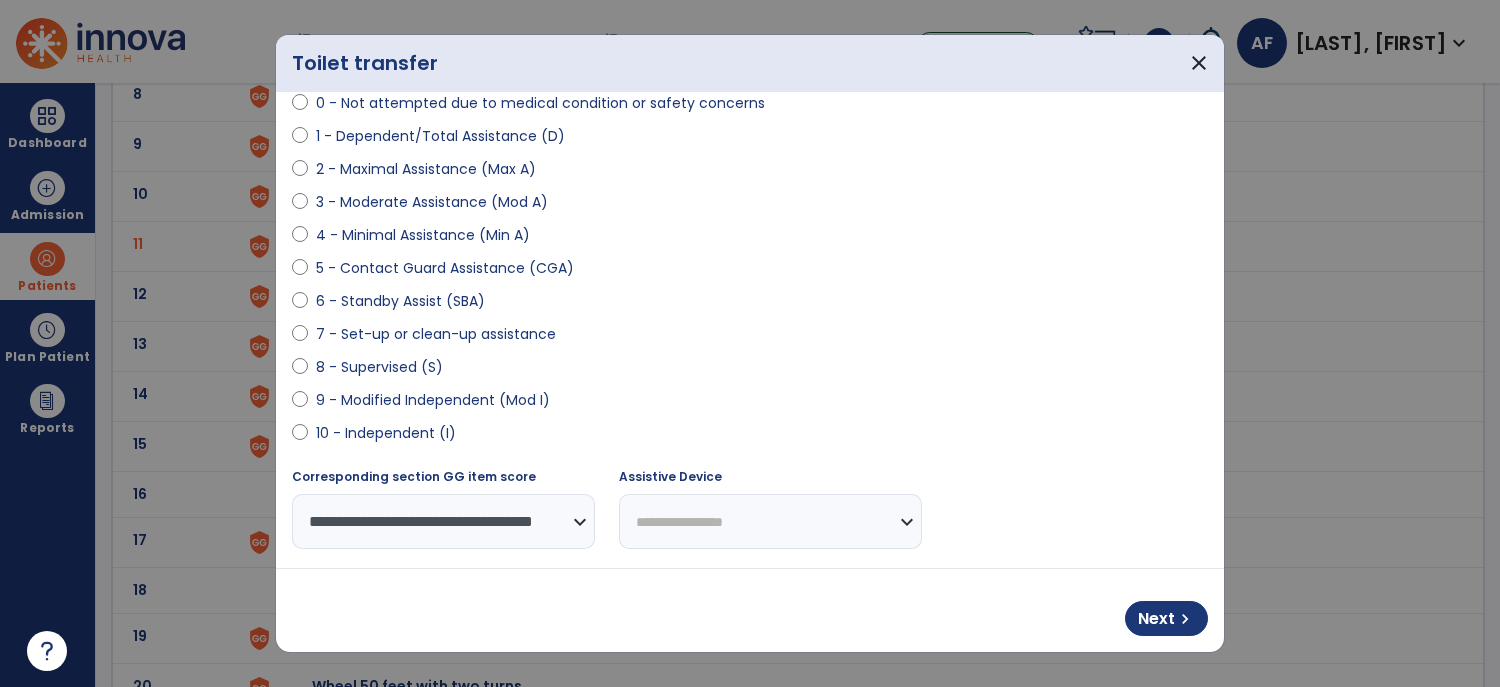 scroll, scrollTop: 224, scrollLeft: 0, axis: vertical 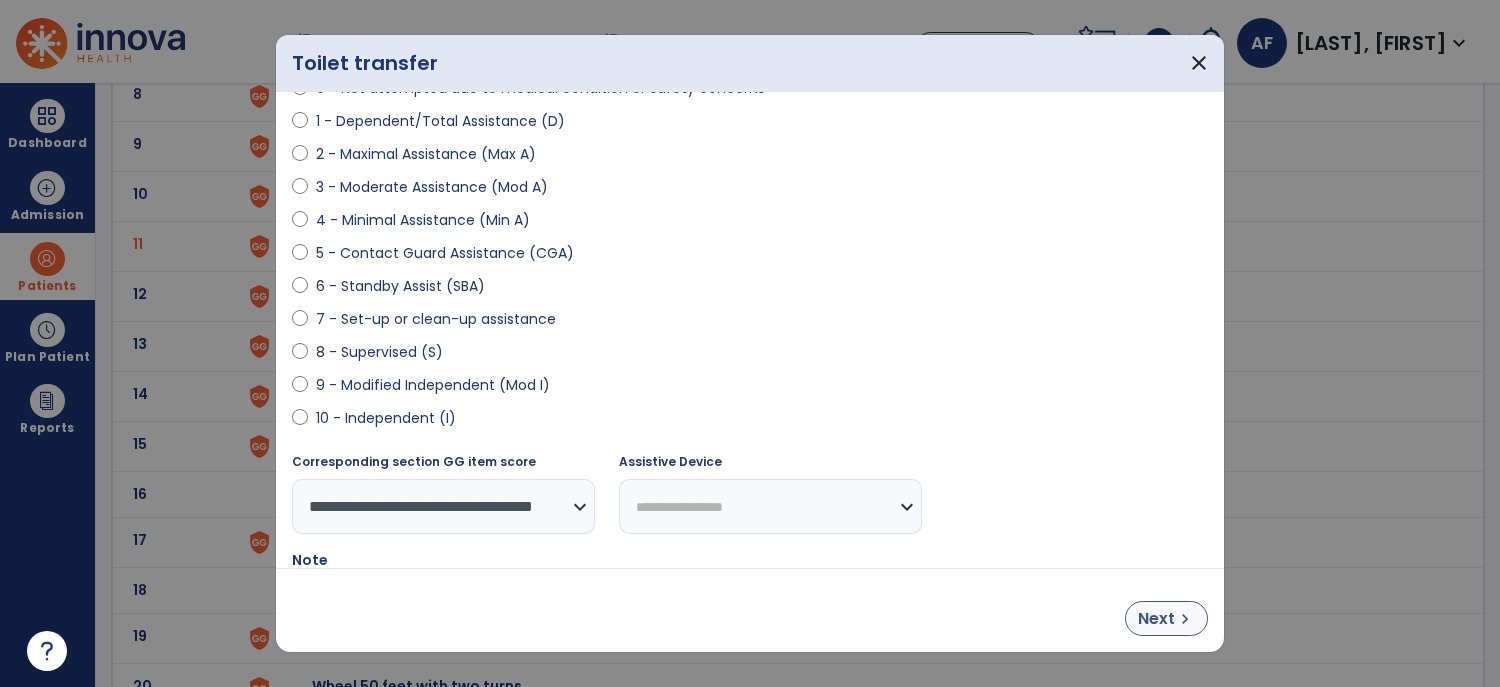click on "Next" at bounding box center [1156, 619] 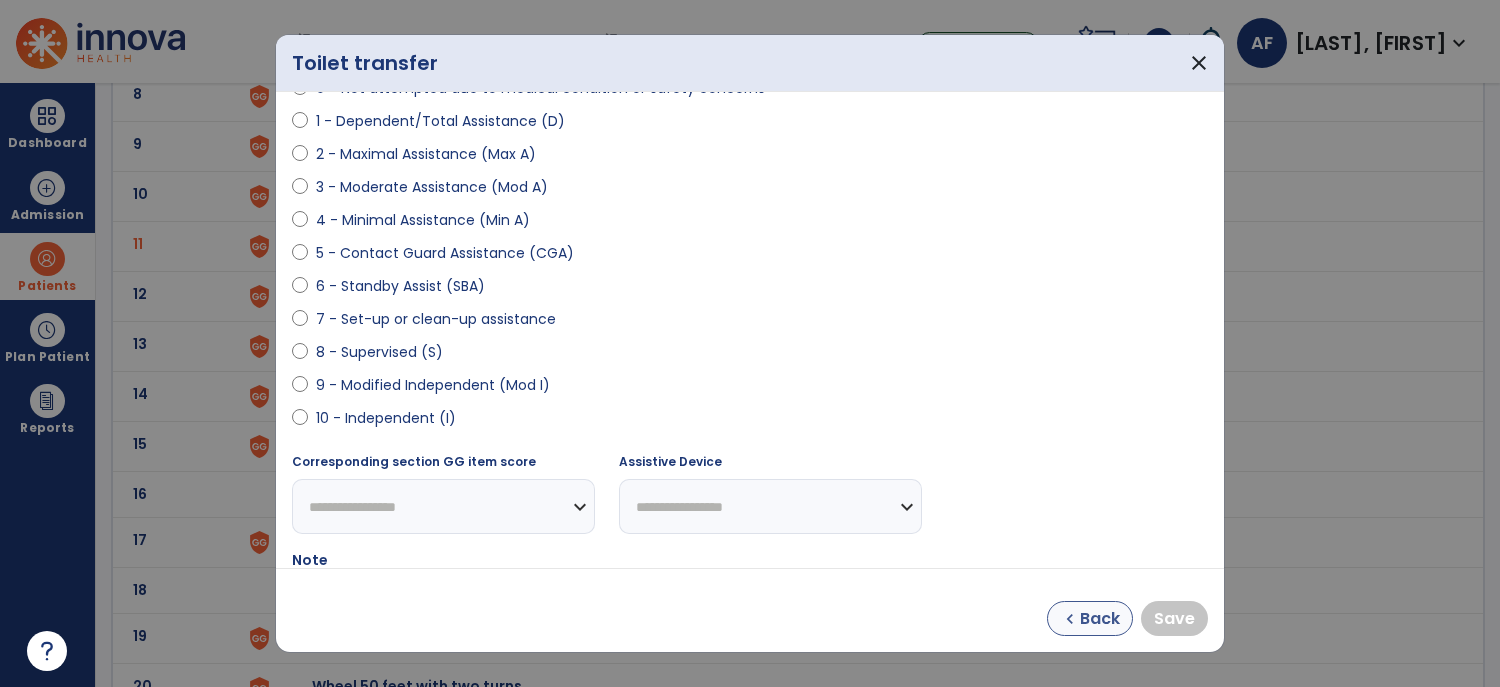 click on "chevron_left" at bounding box center (1070, 619) 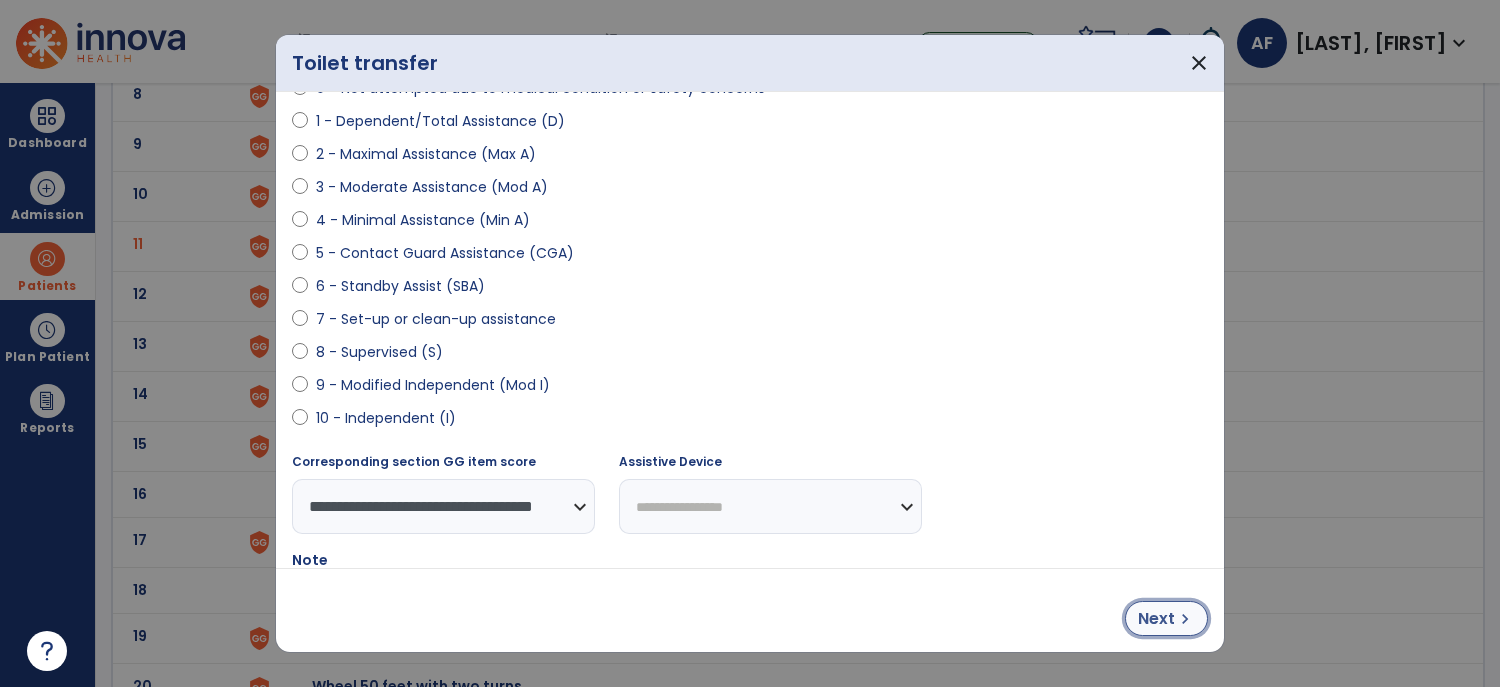 click on "Next" at bounding box center (1156, 619) 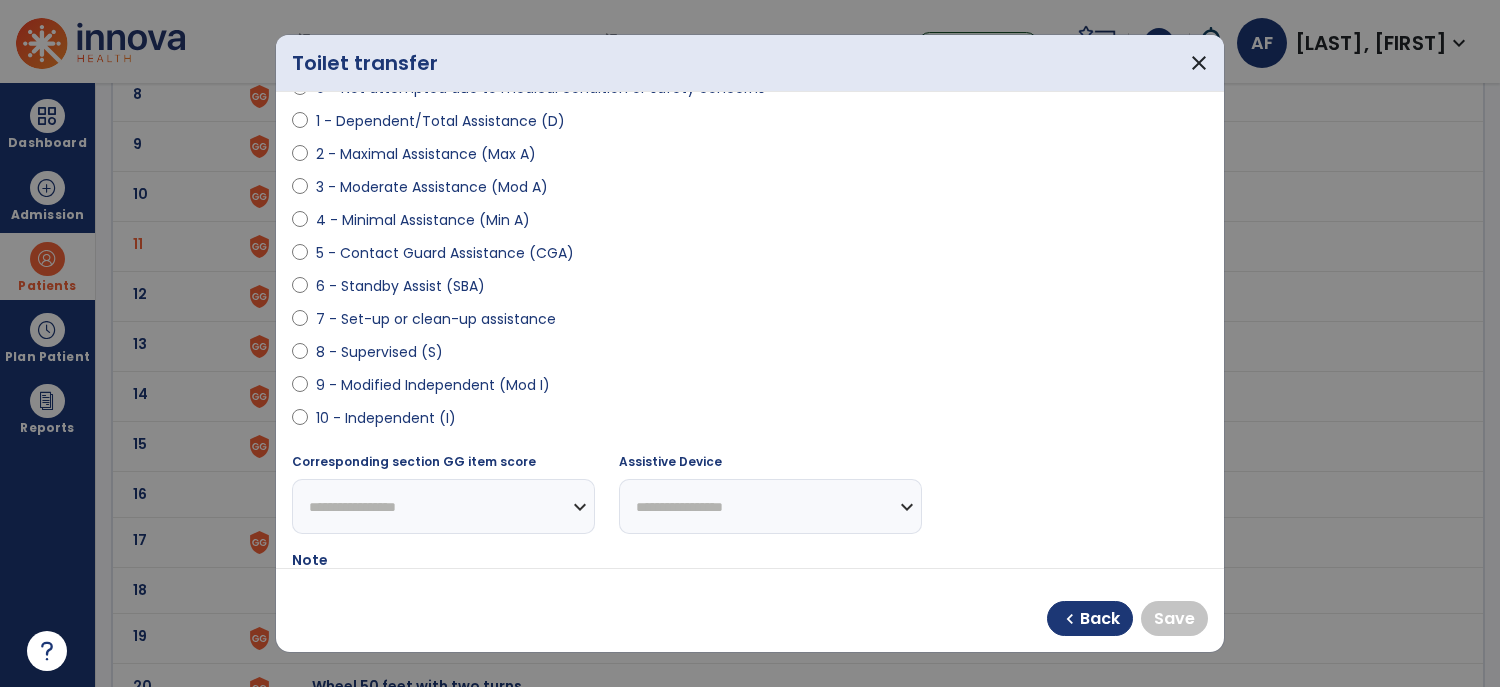 select on "**********" 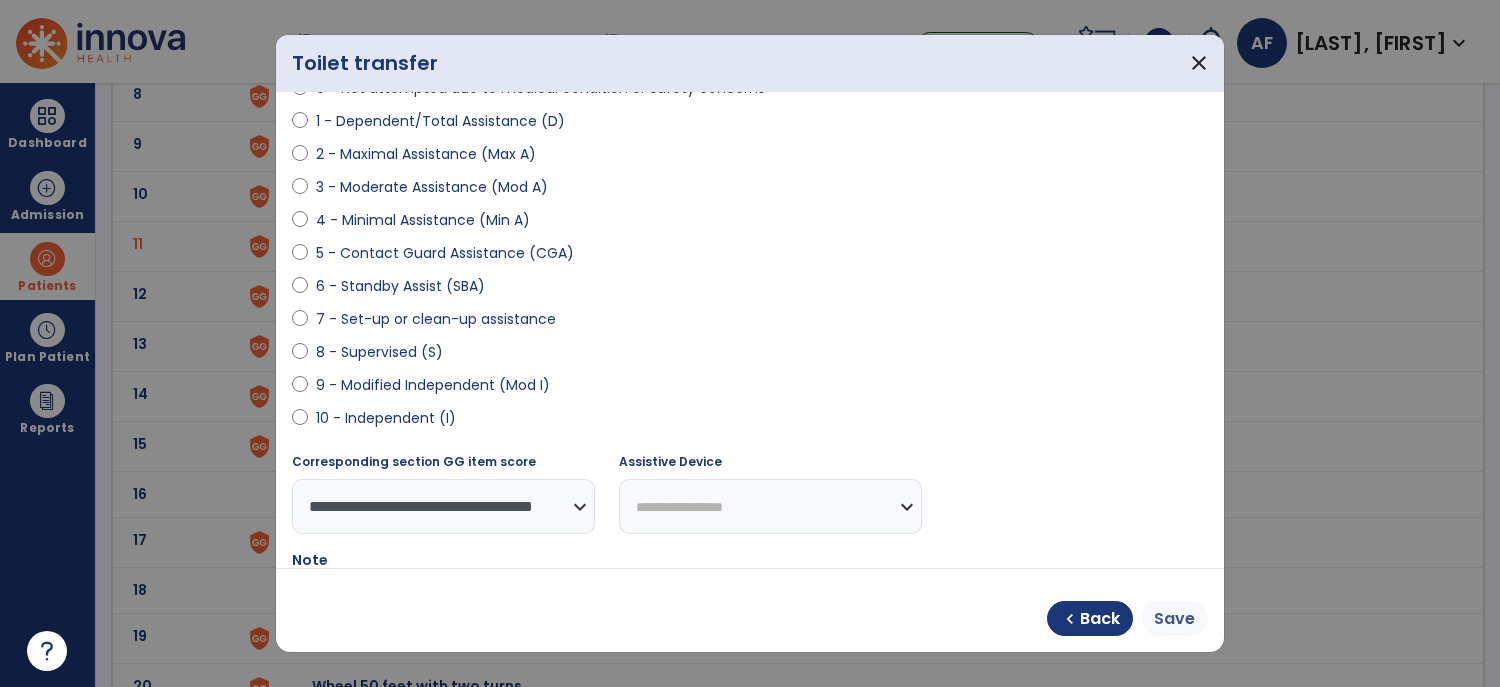 click on "Save" at bounding box center (1174, 619) 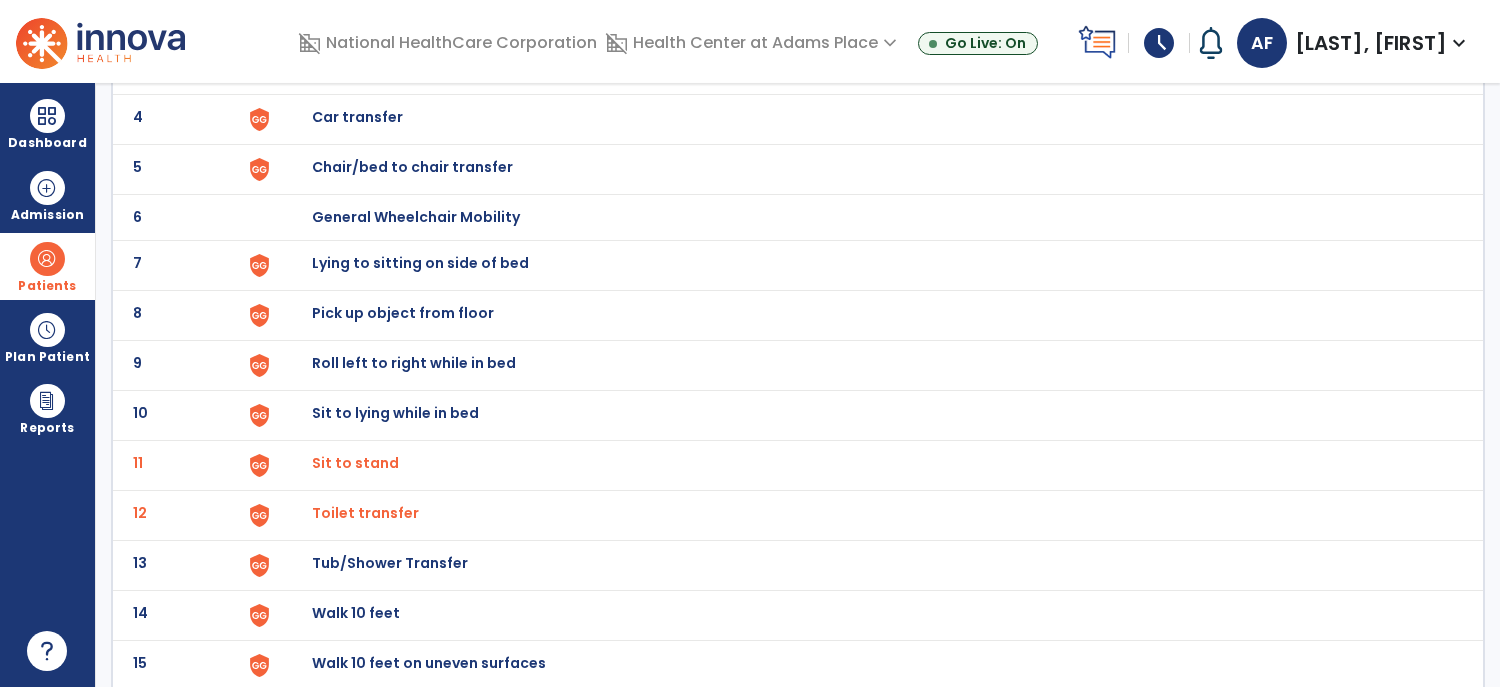 scroll, scrollTop: 0, scrollLeft: 0, axis: both 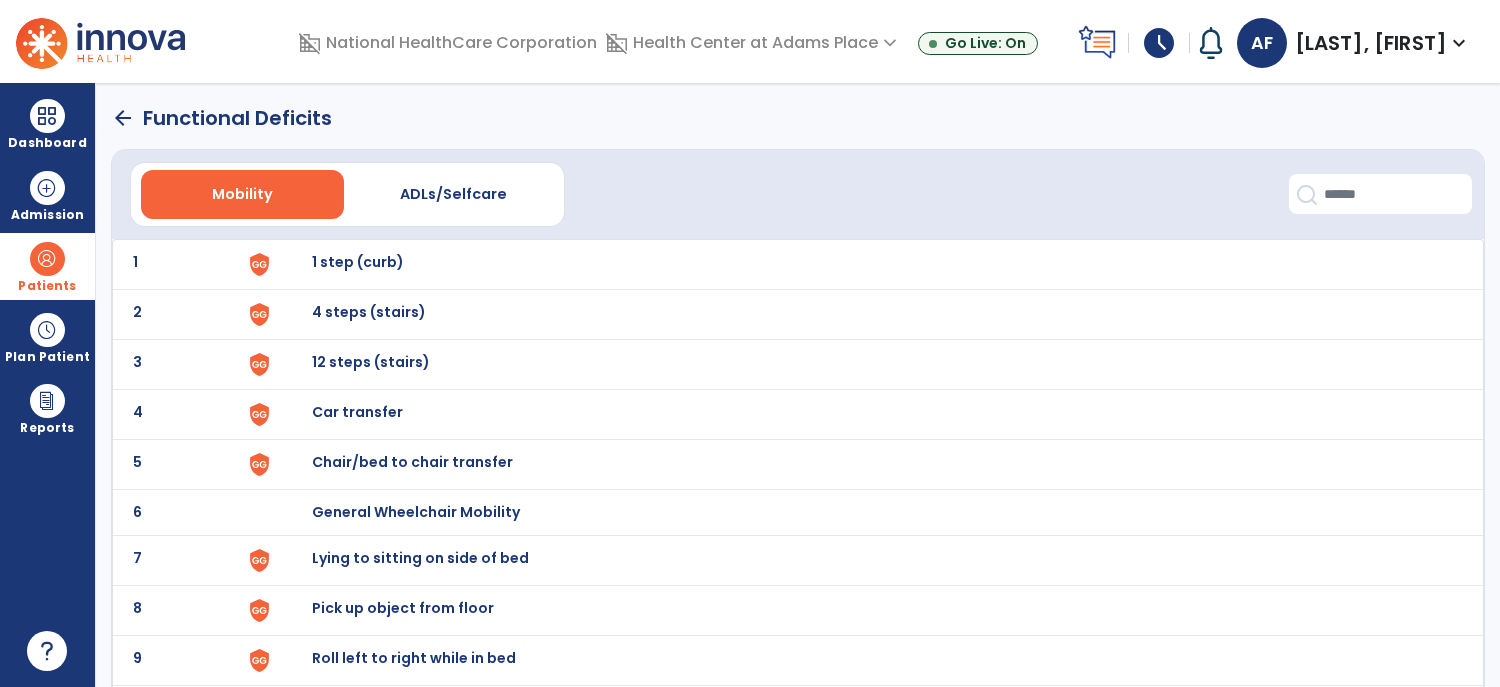 click on "arrow_back" 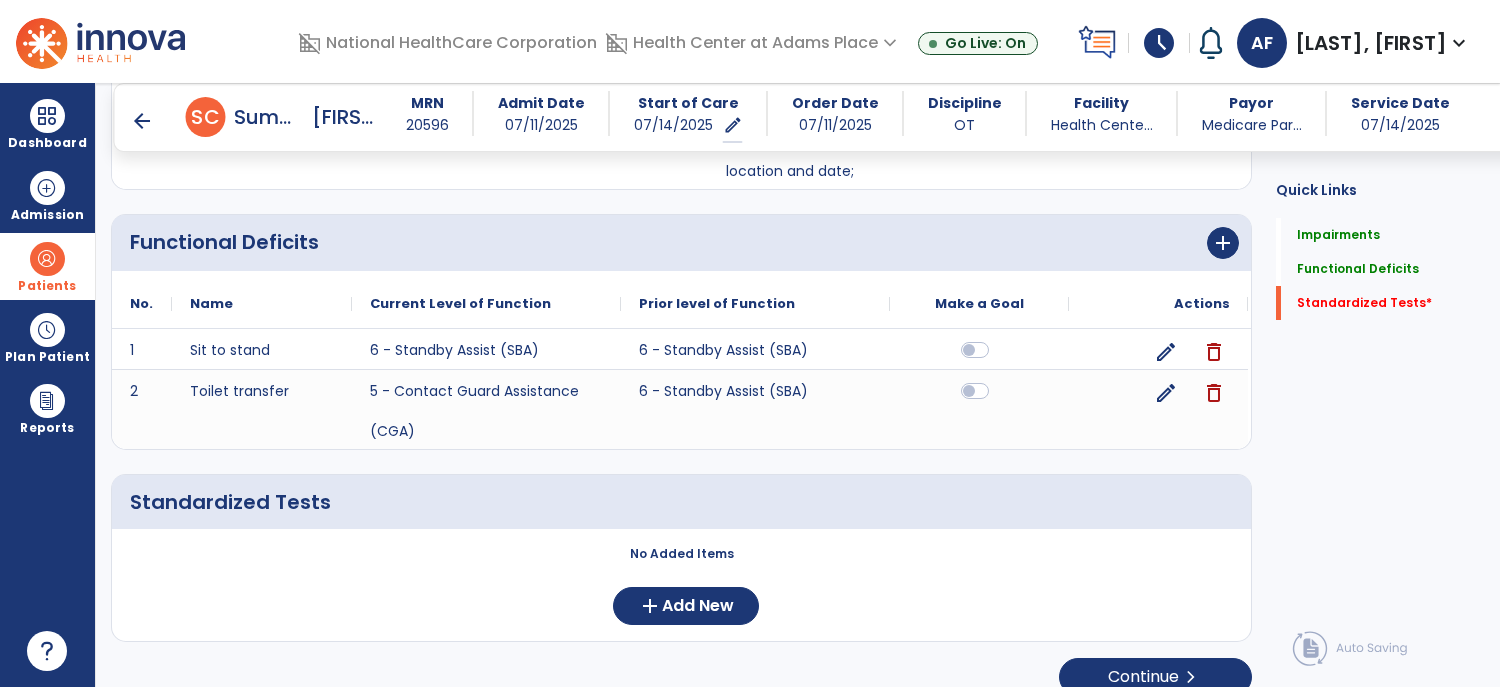 scroll, scrollTop: 1269, scrollLeft: 0, axis: vertical 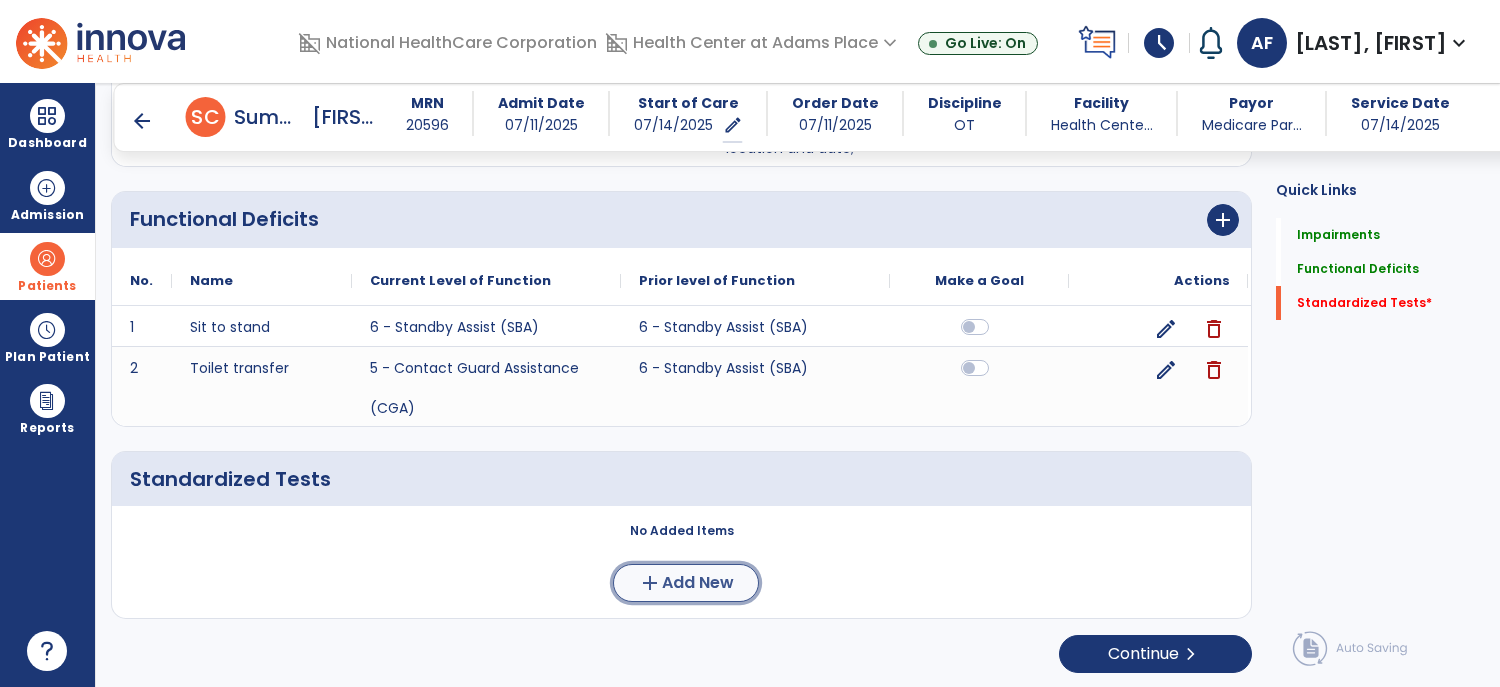 click on "add  Add New" 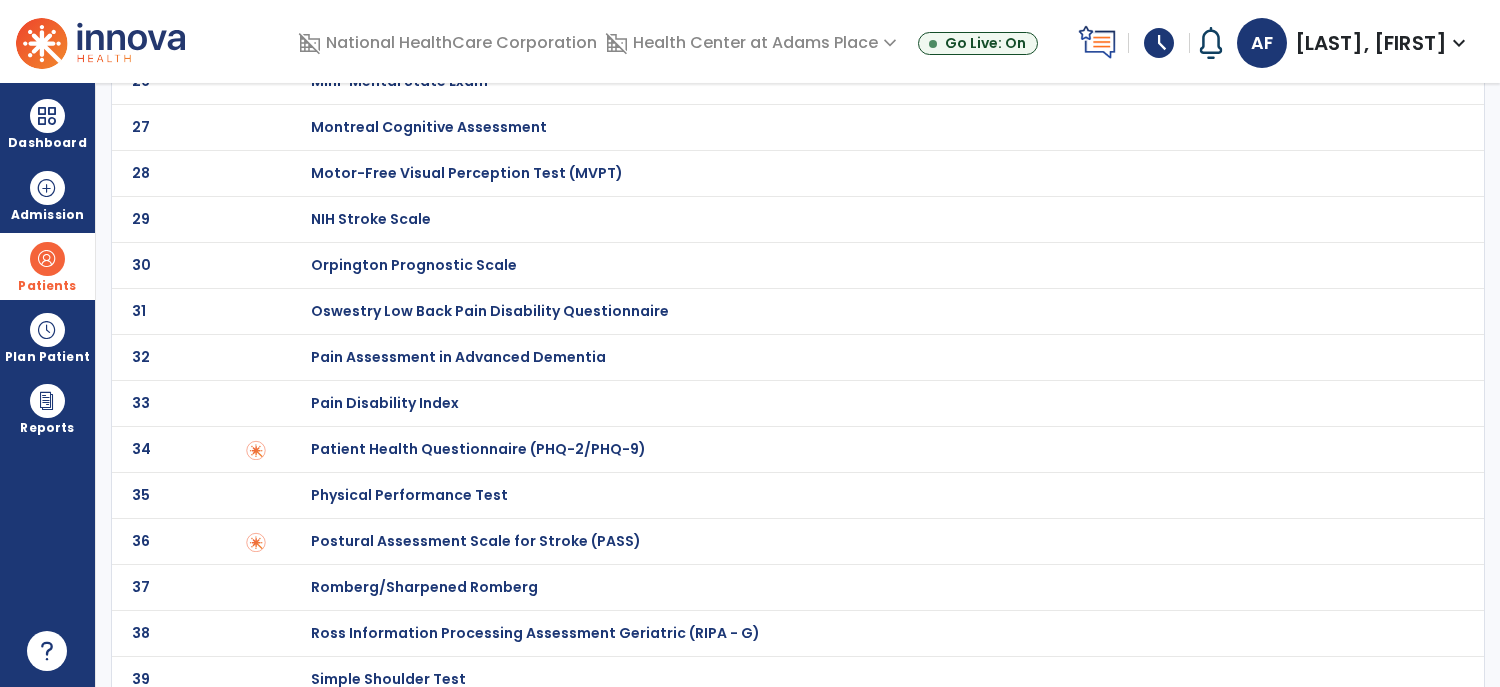 scroll, scrollTop: 0, scrollLeft: 0, axis: both 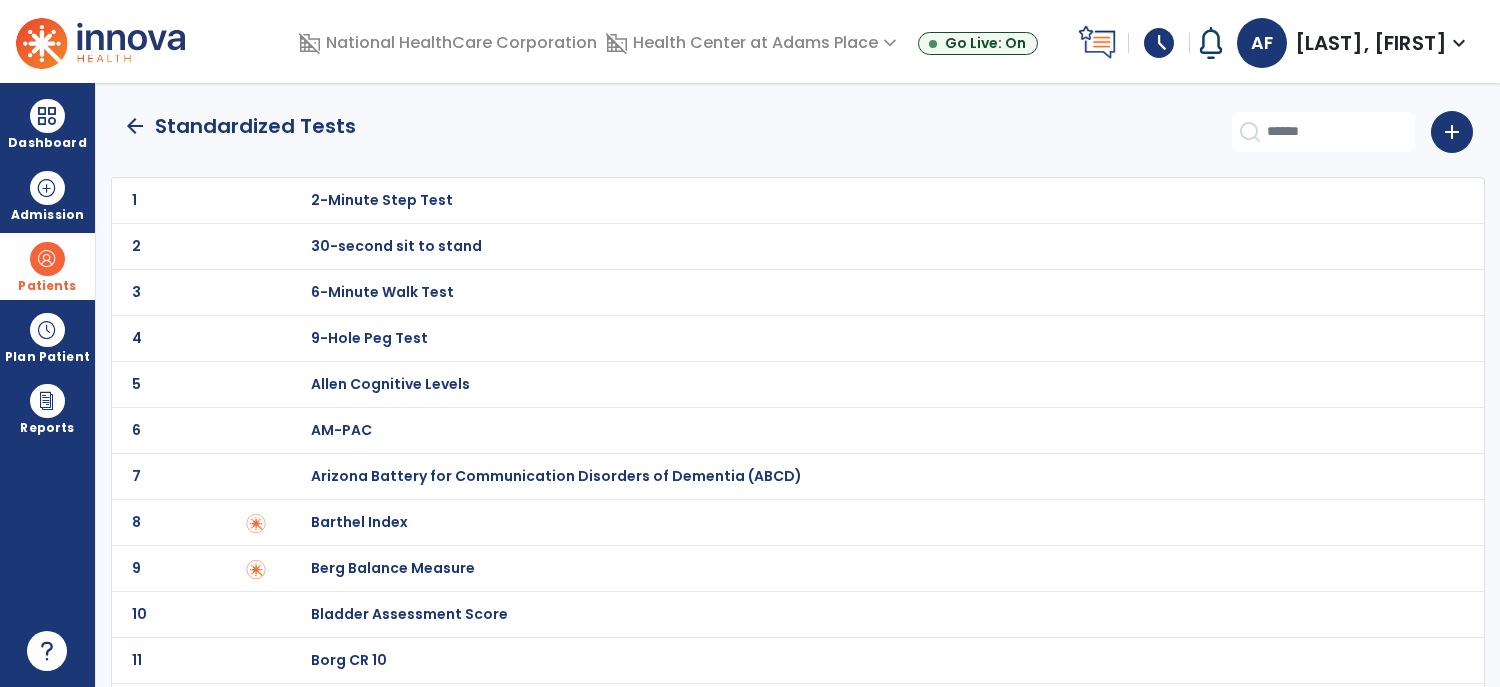 click on "Barthel Index" at bounding box center (382, 200) 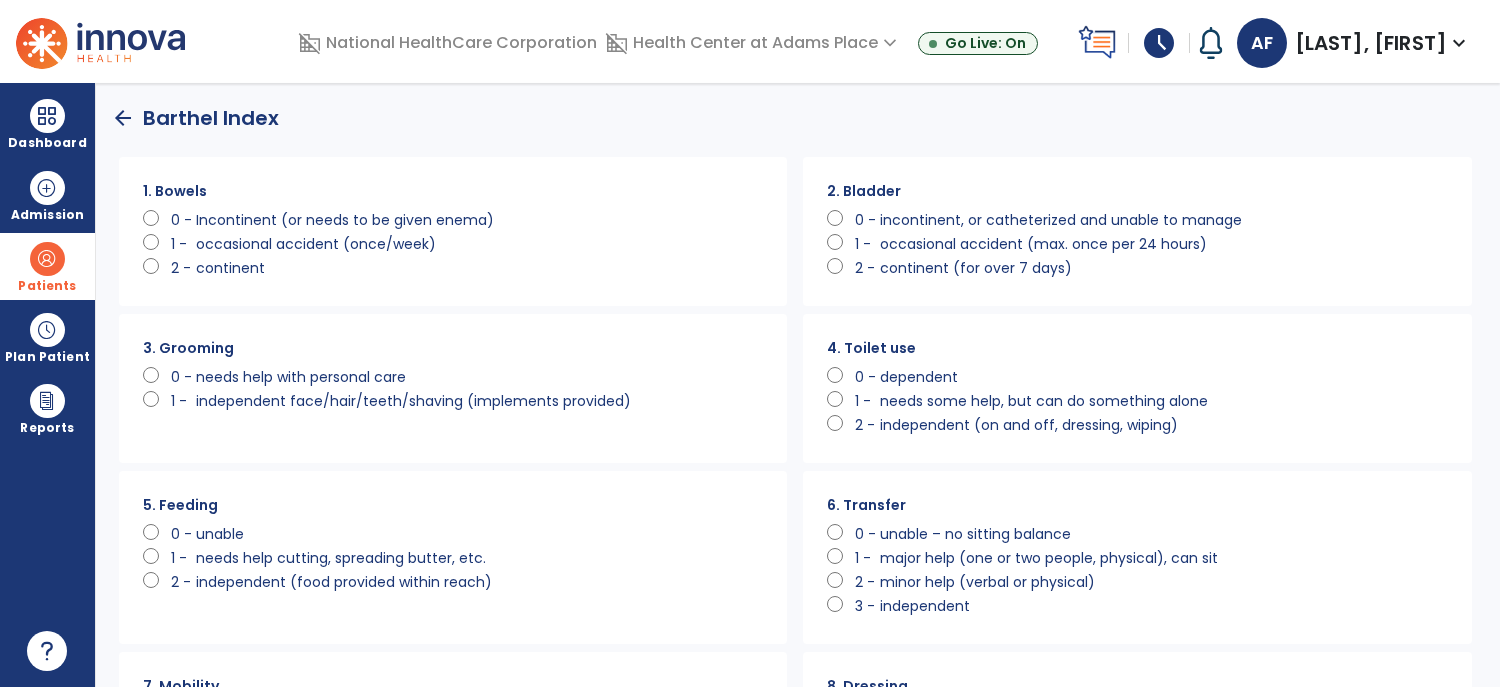 scroll, scrollTop: 0, scrollLeft: 0, axis: both 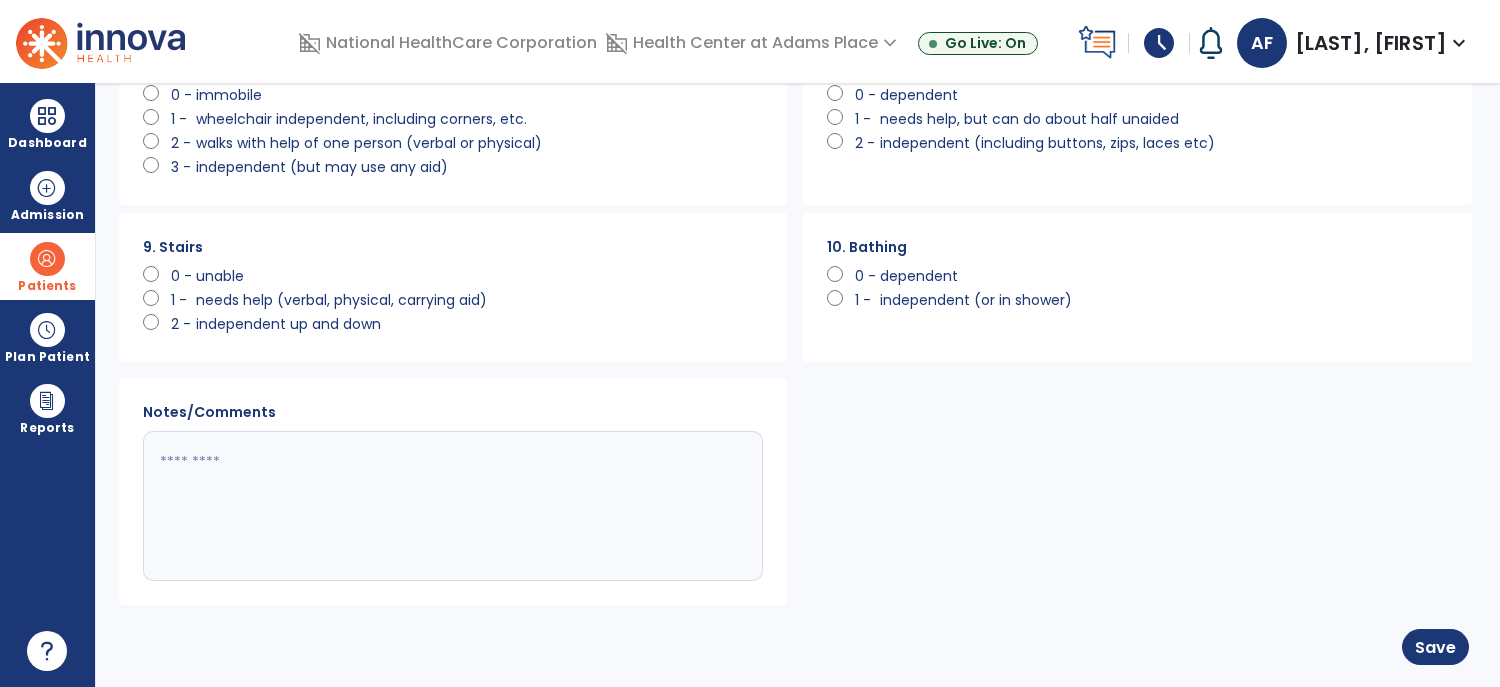 click 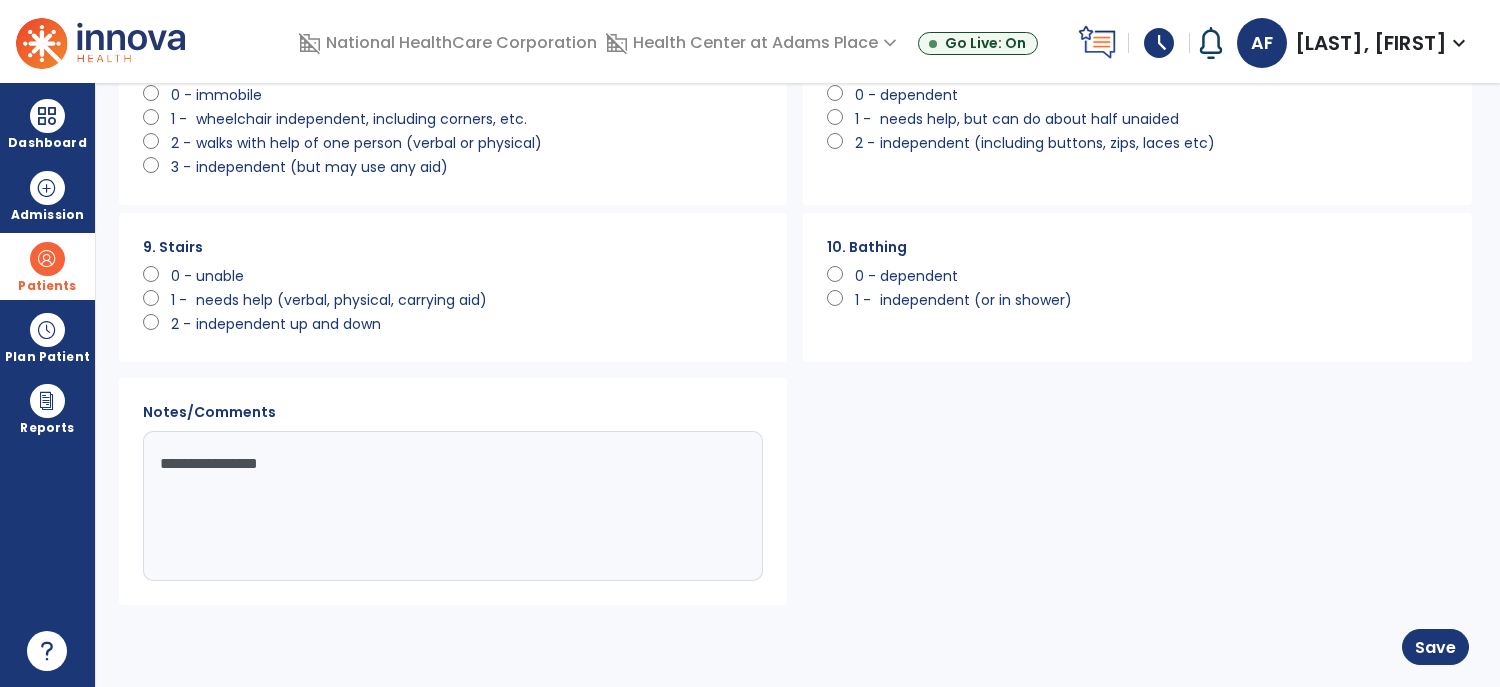 type on "**********" 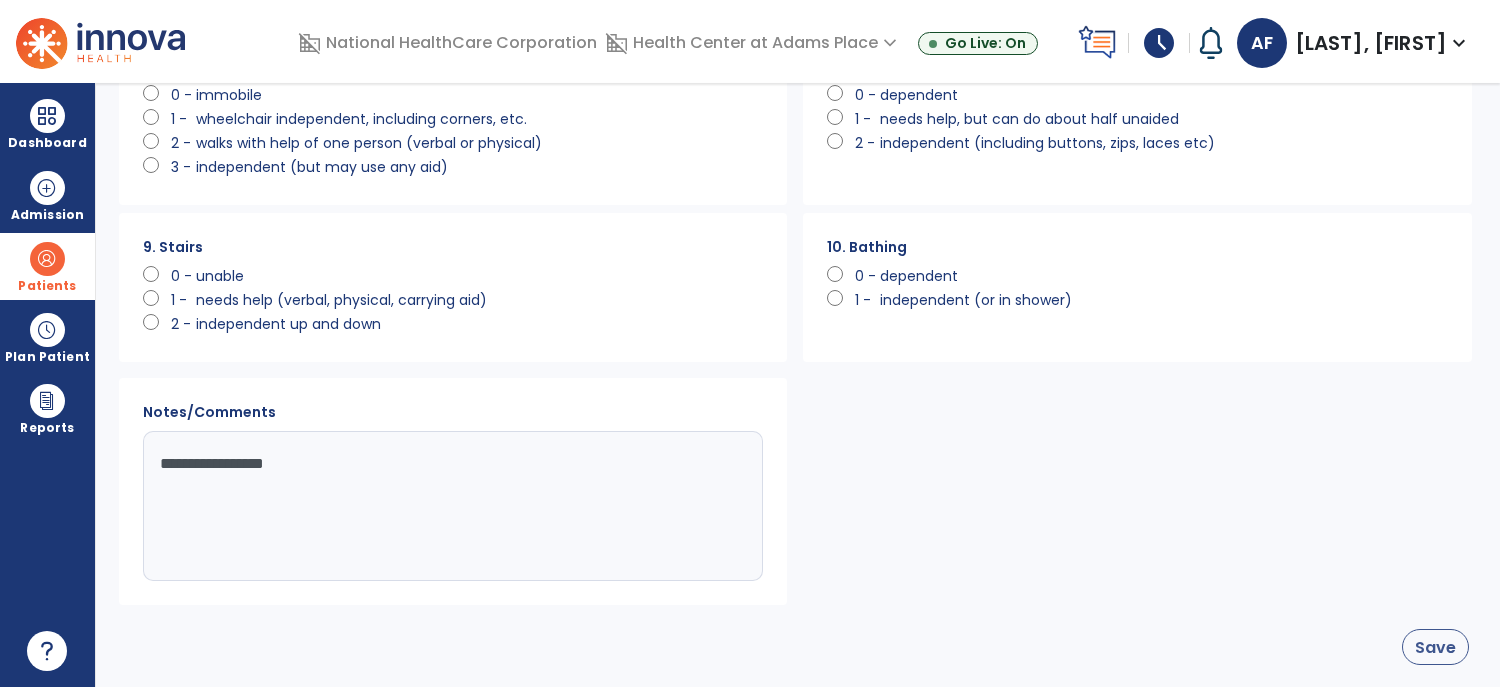 click on "Save" 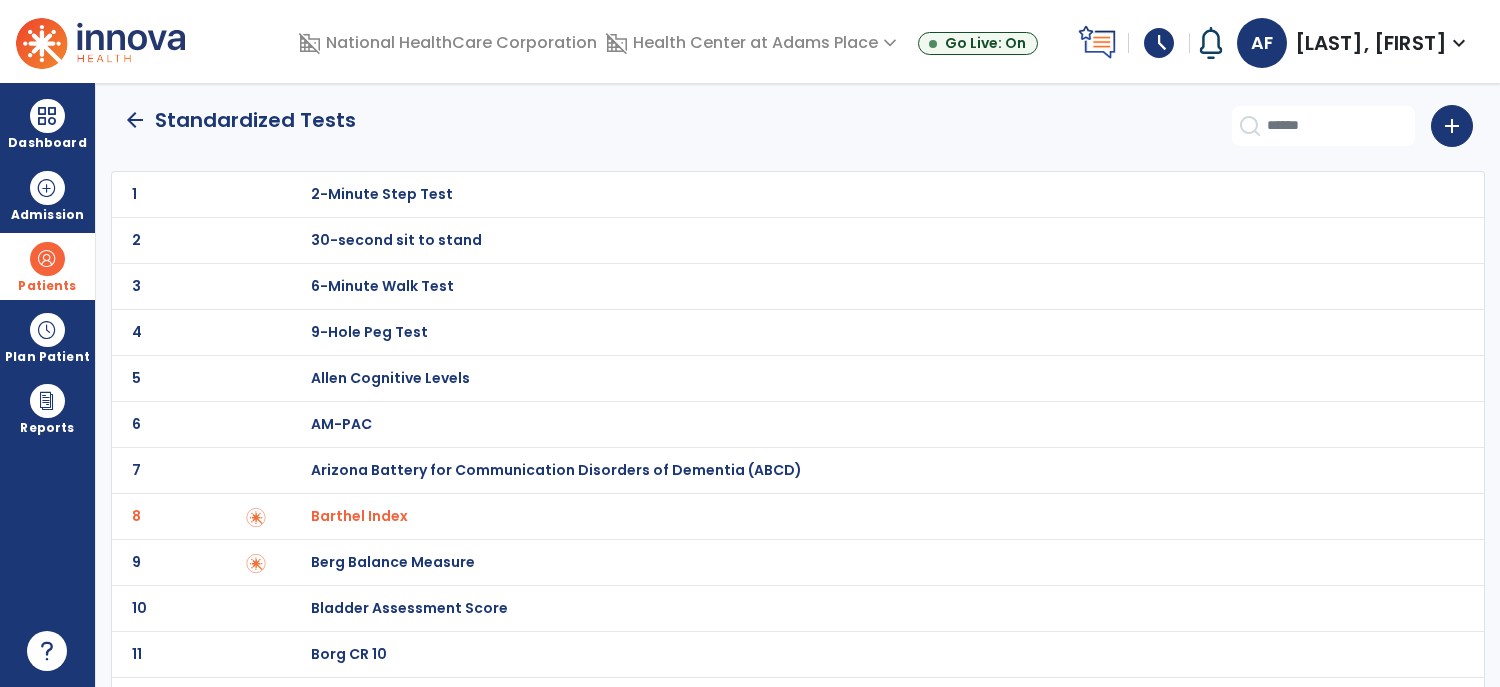 scroll, scrollTop: 0, scrollLeft: 0, axis: both 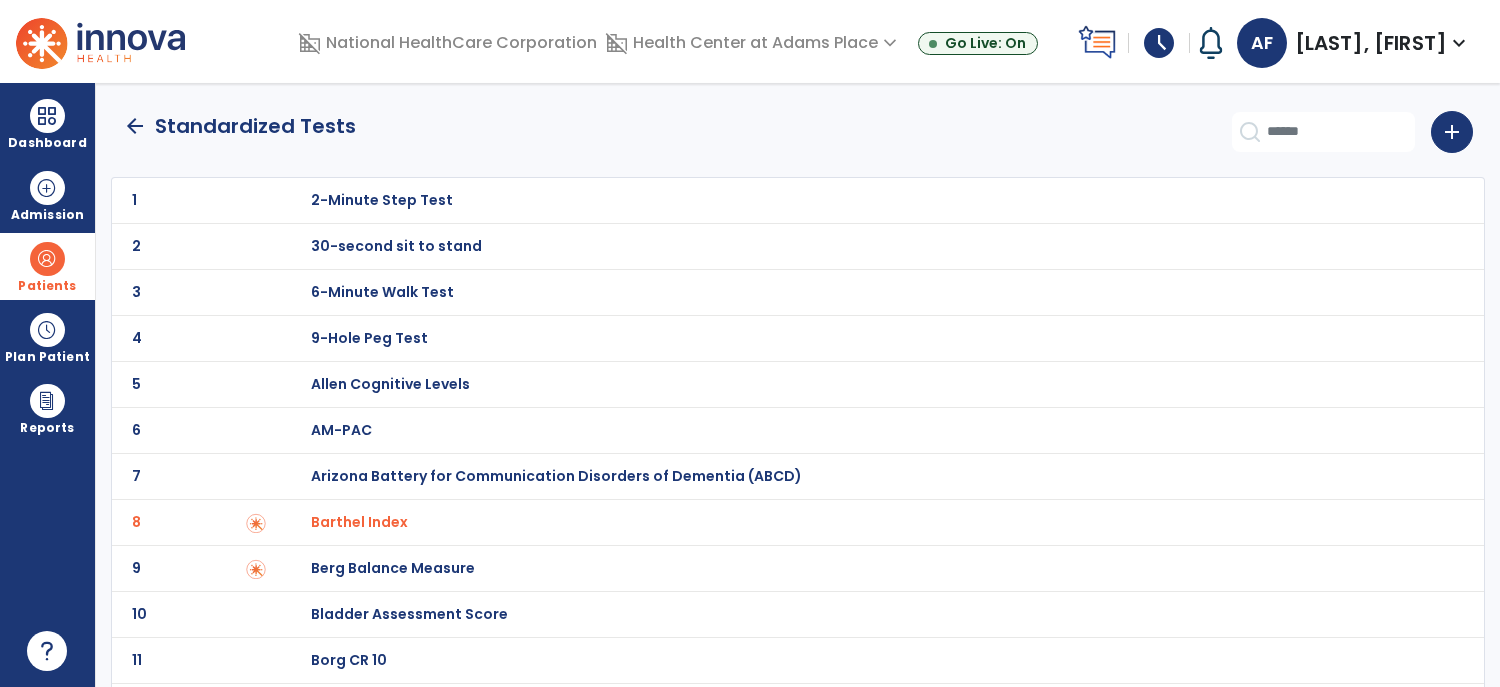 click on "arrow_back" 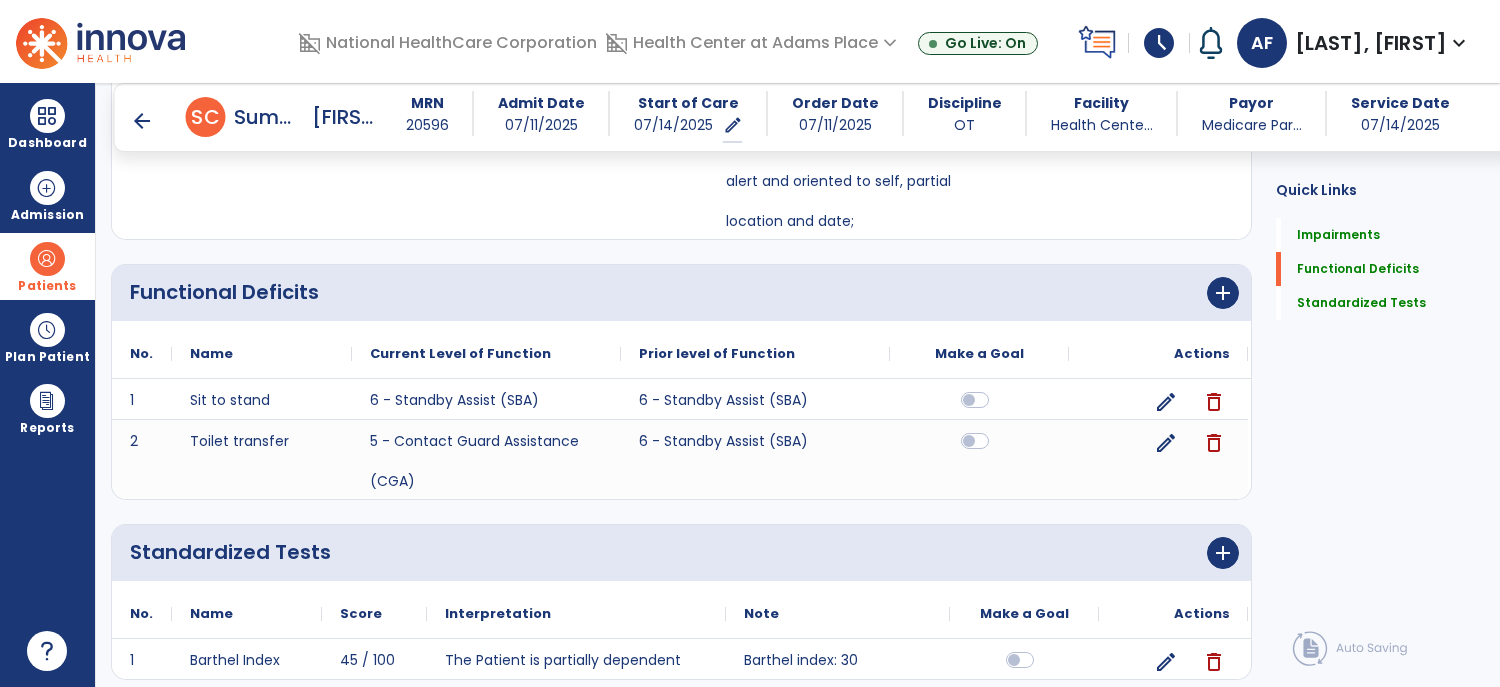 scroll, scrollTop: 1257, scrollLeft: 0, axis: vertical 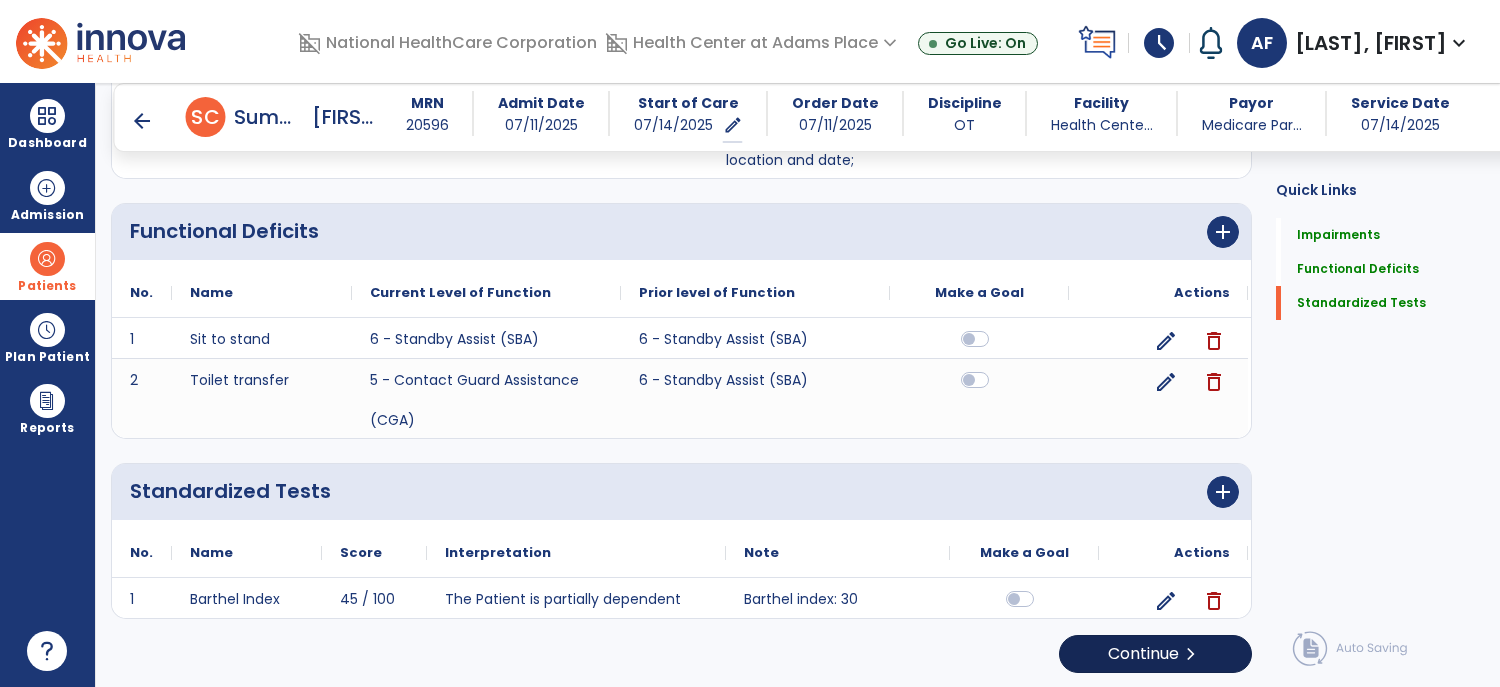 click on "chevron_right" 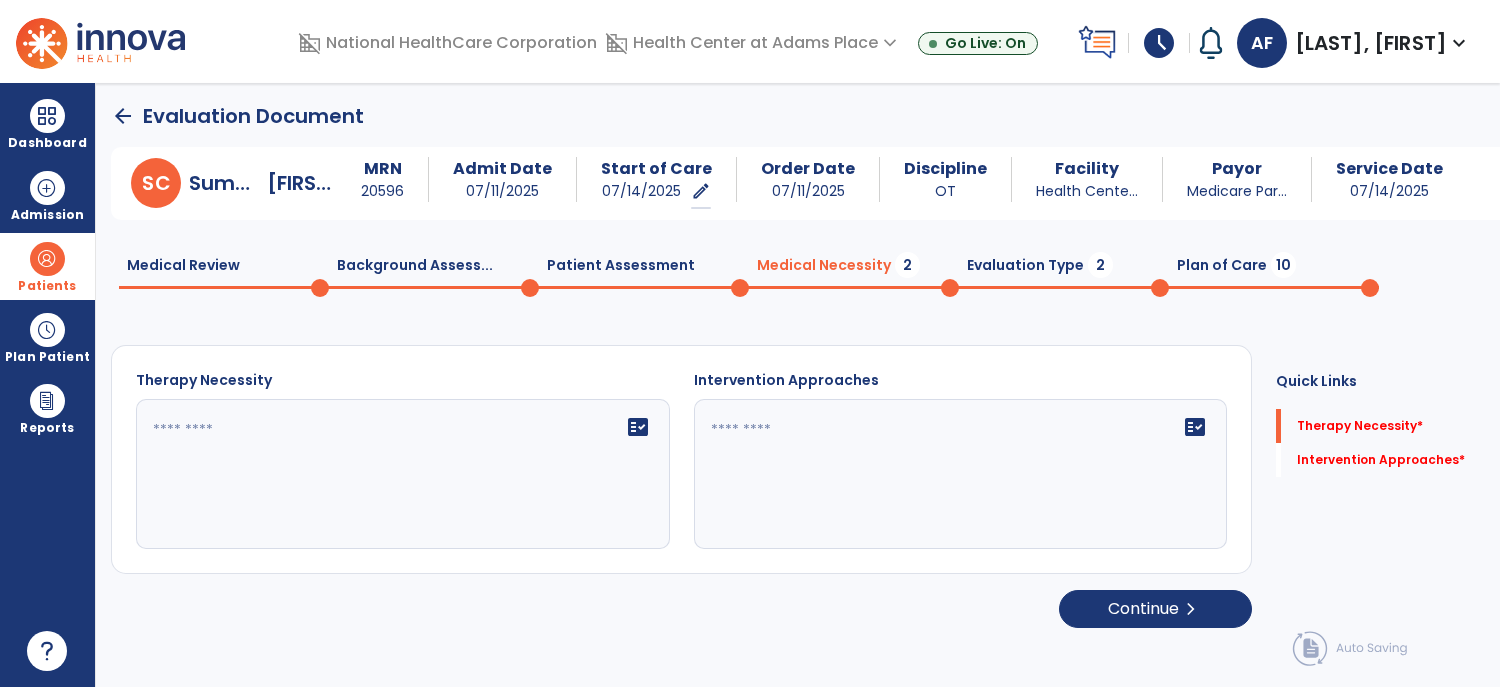 scroll, scrollTop: 0, scrollLeft: 0, axis: both 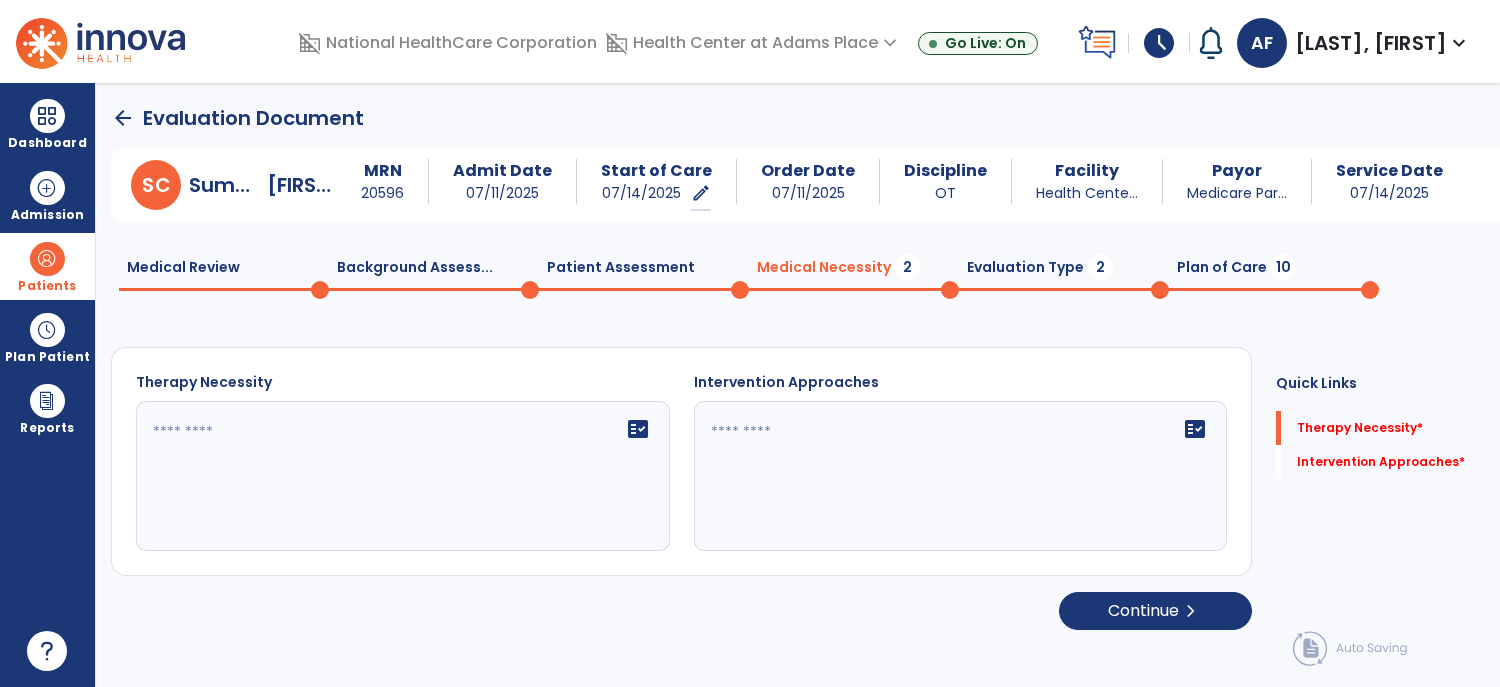 click on "fact_check" 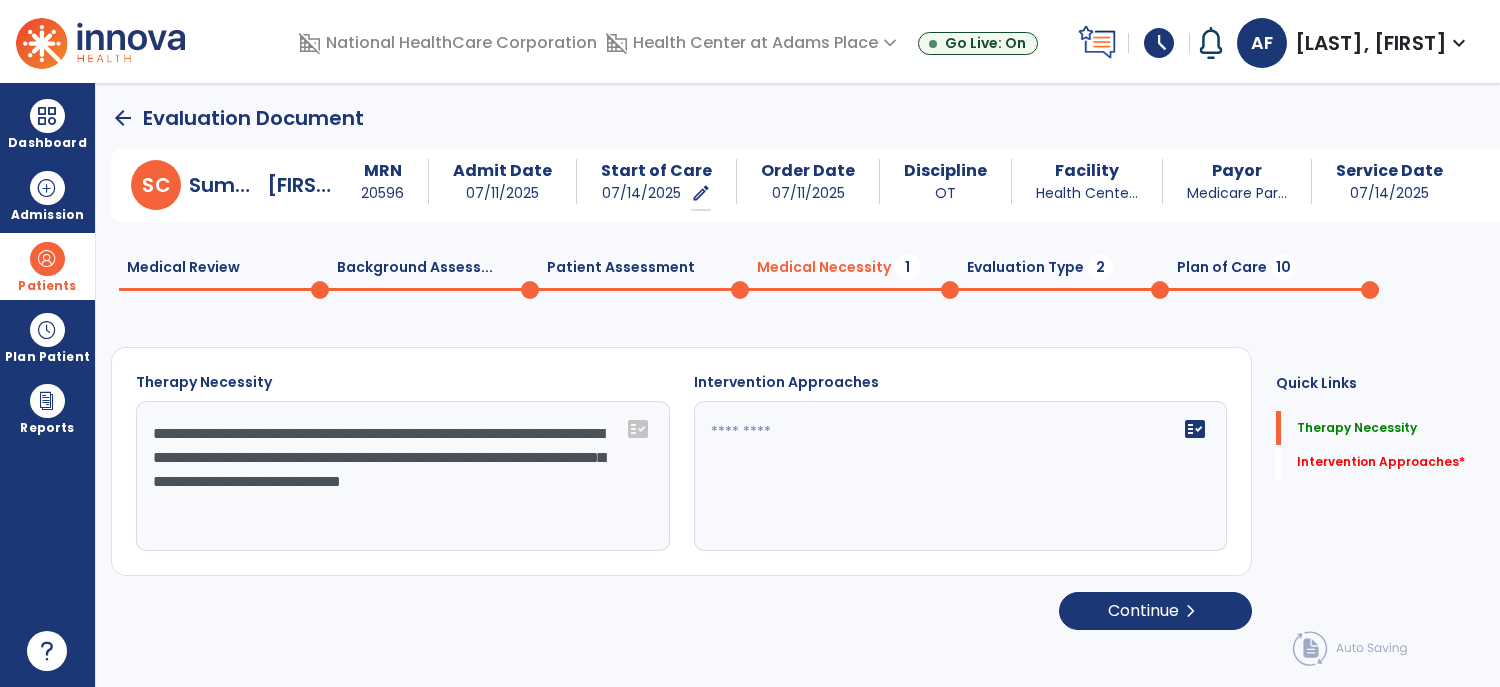 type on "**********" 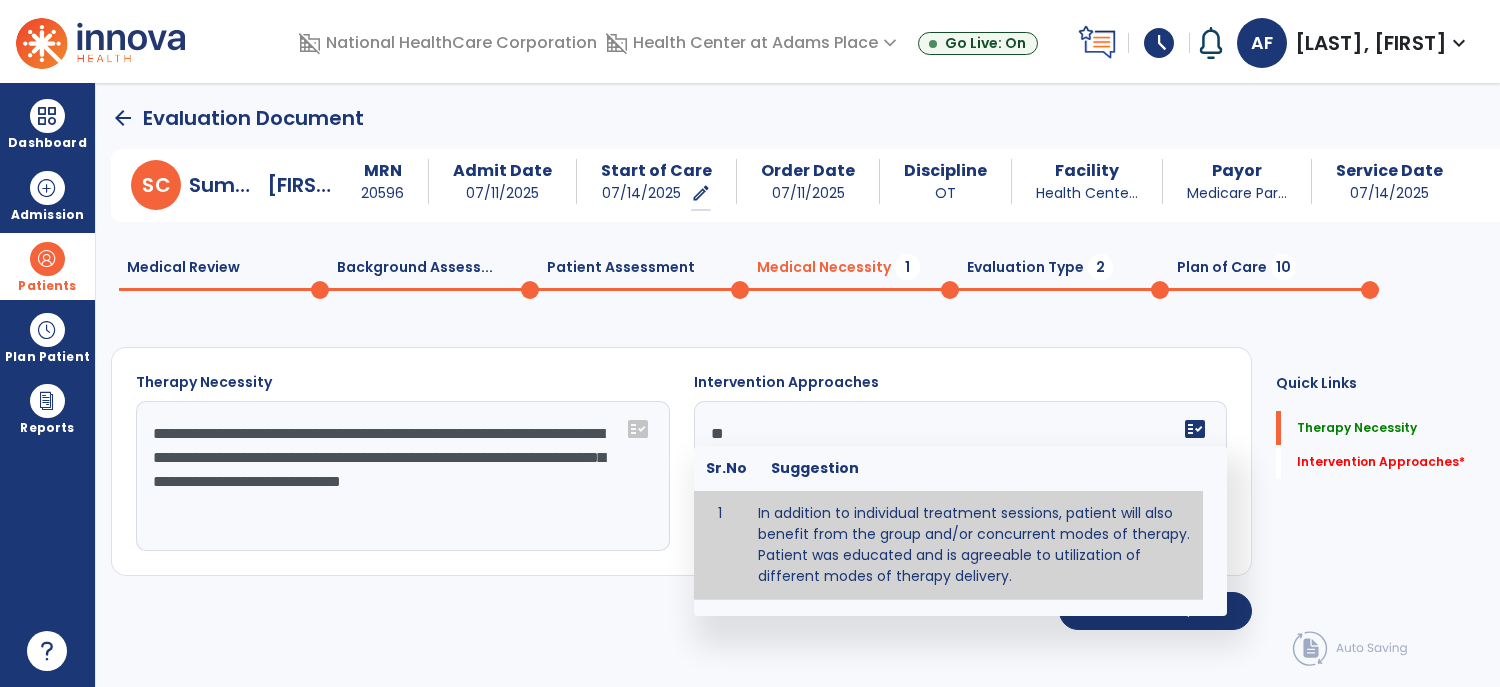 type on "*" 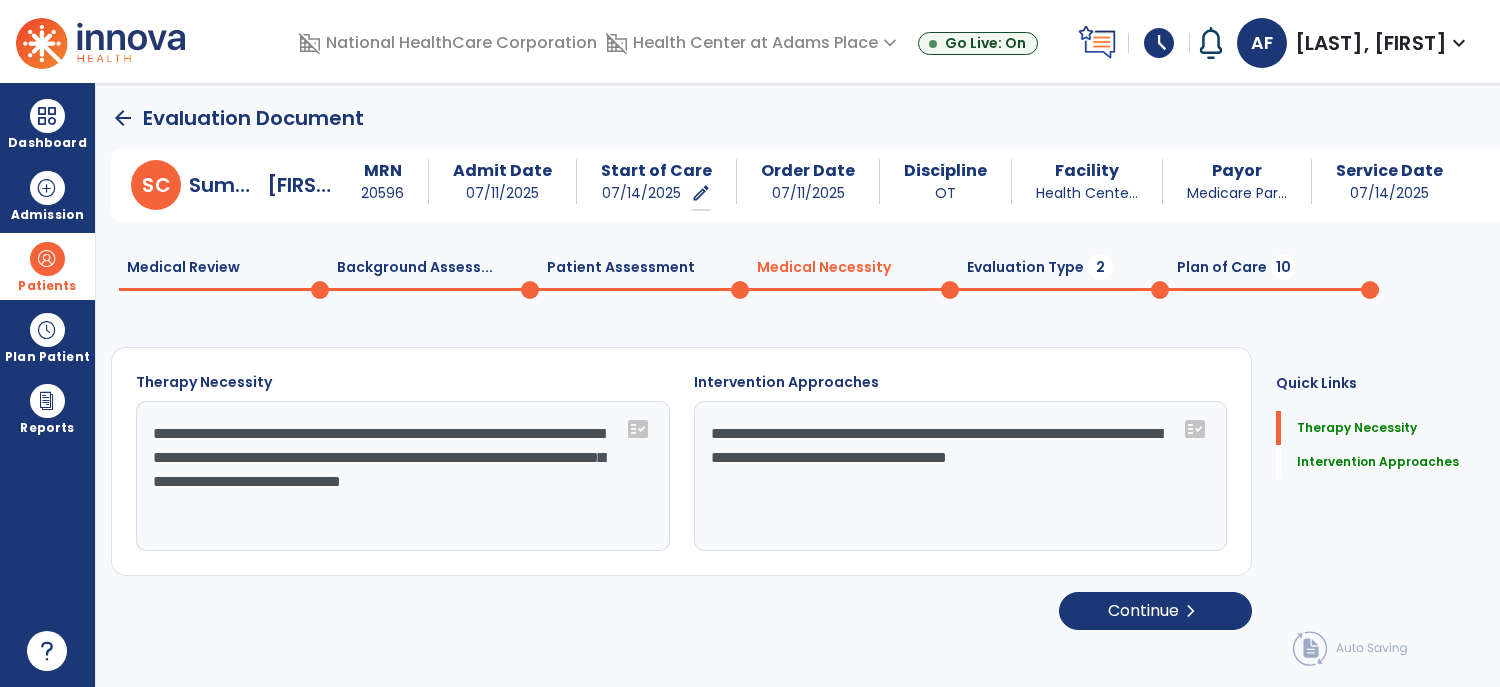 type on "**********" 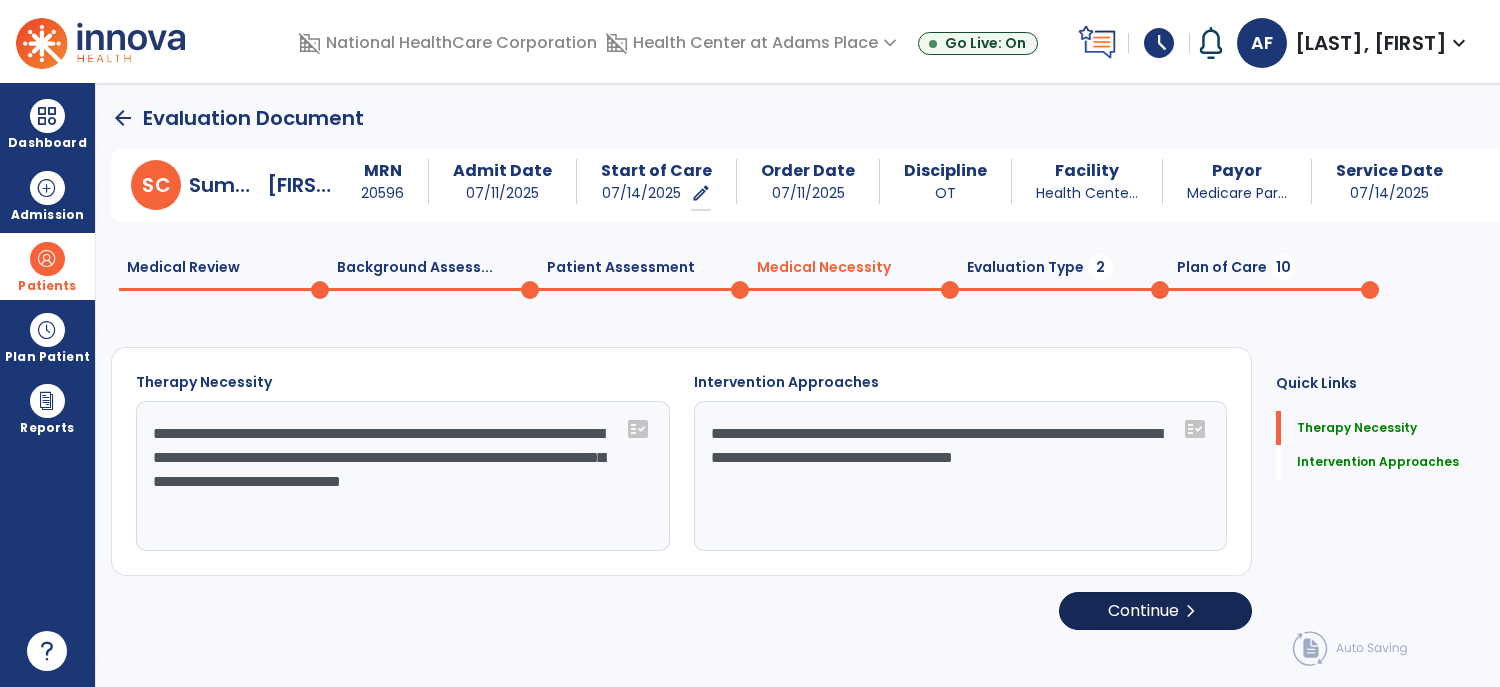 click on "chevron_right" 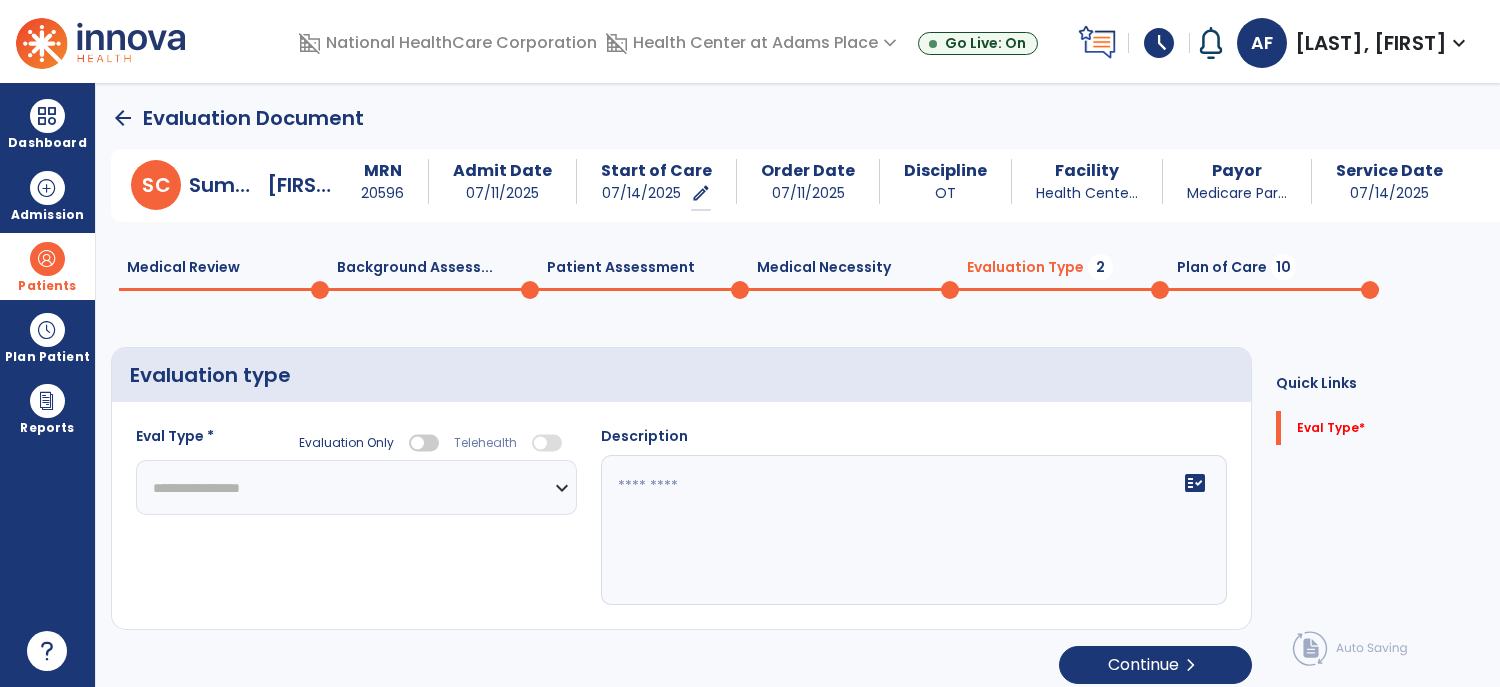 click on "**********" 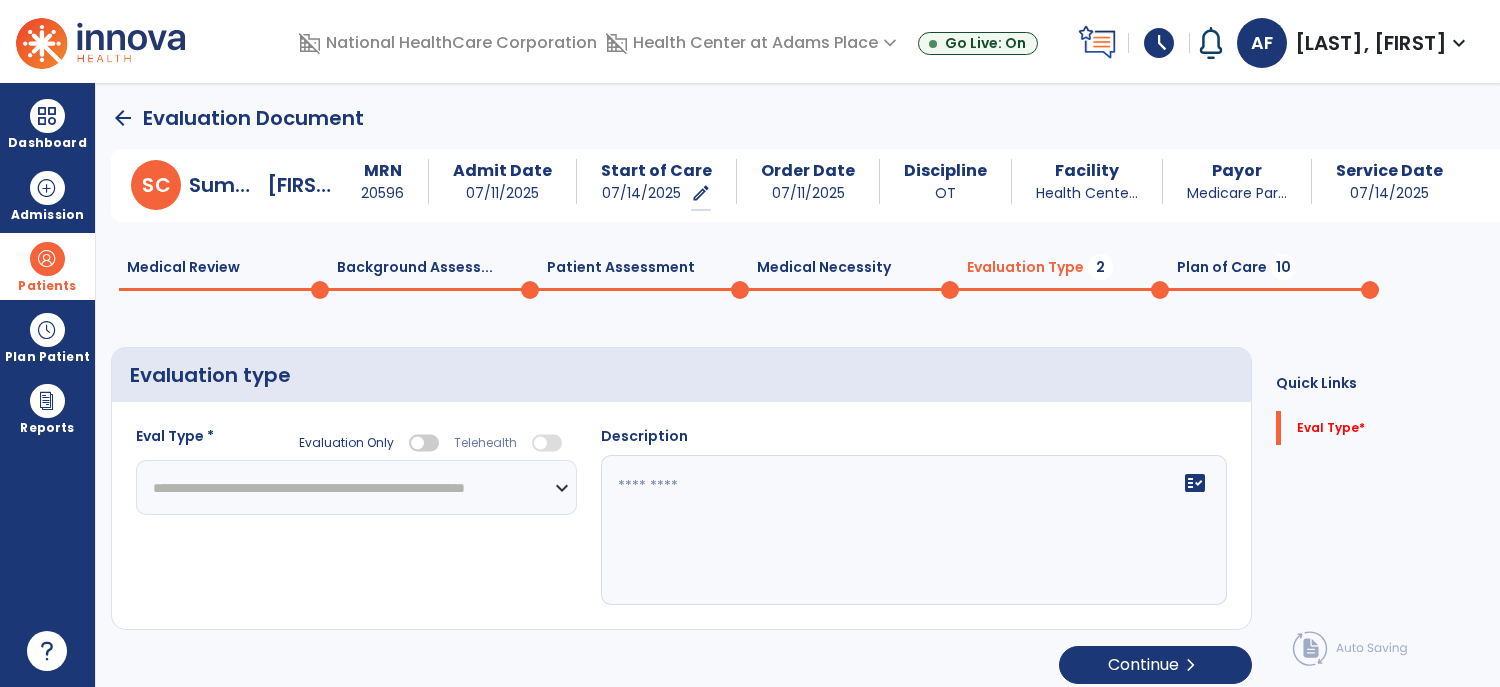 click on "**********" 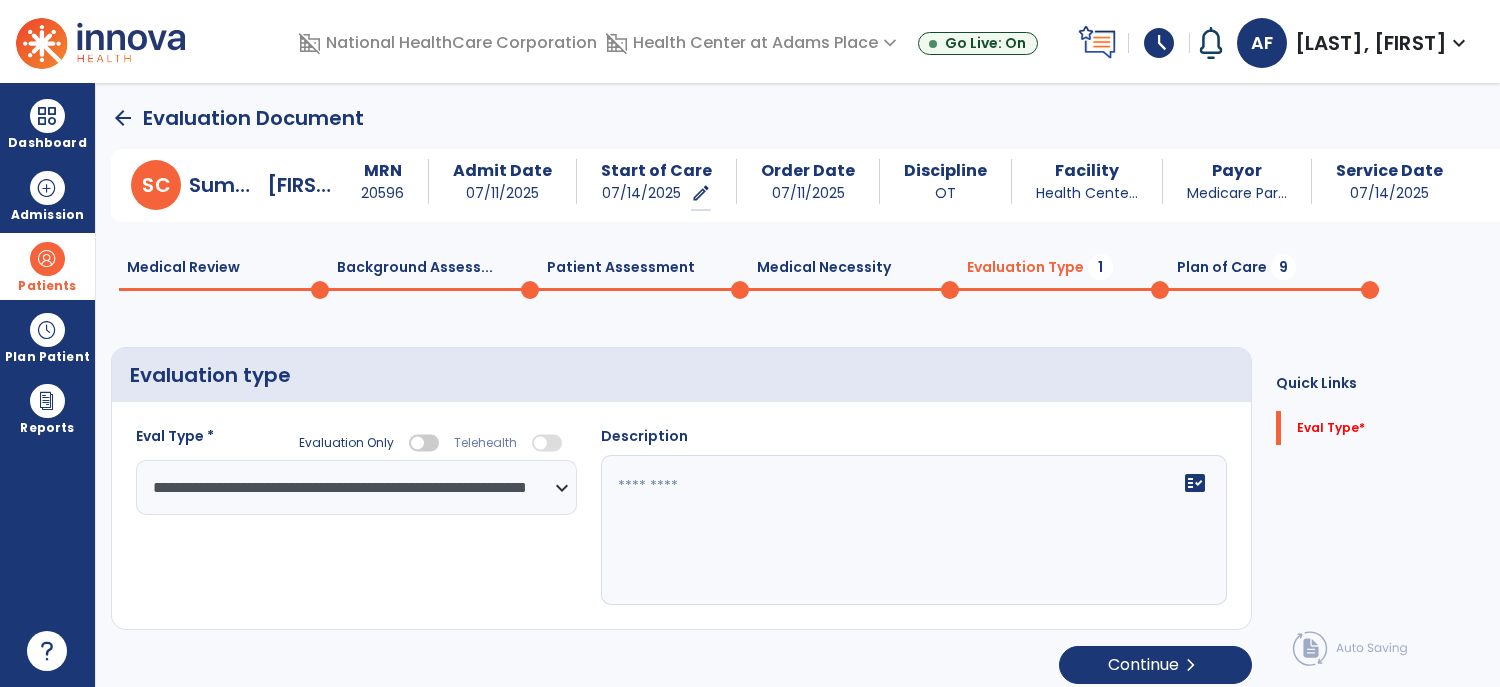 click on "fact_check" 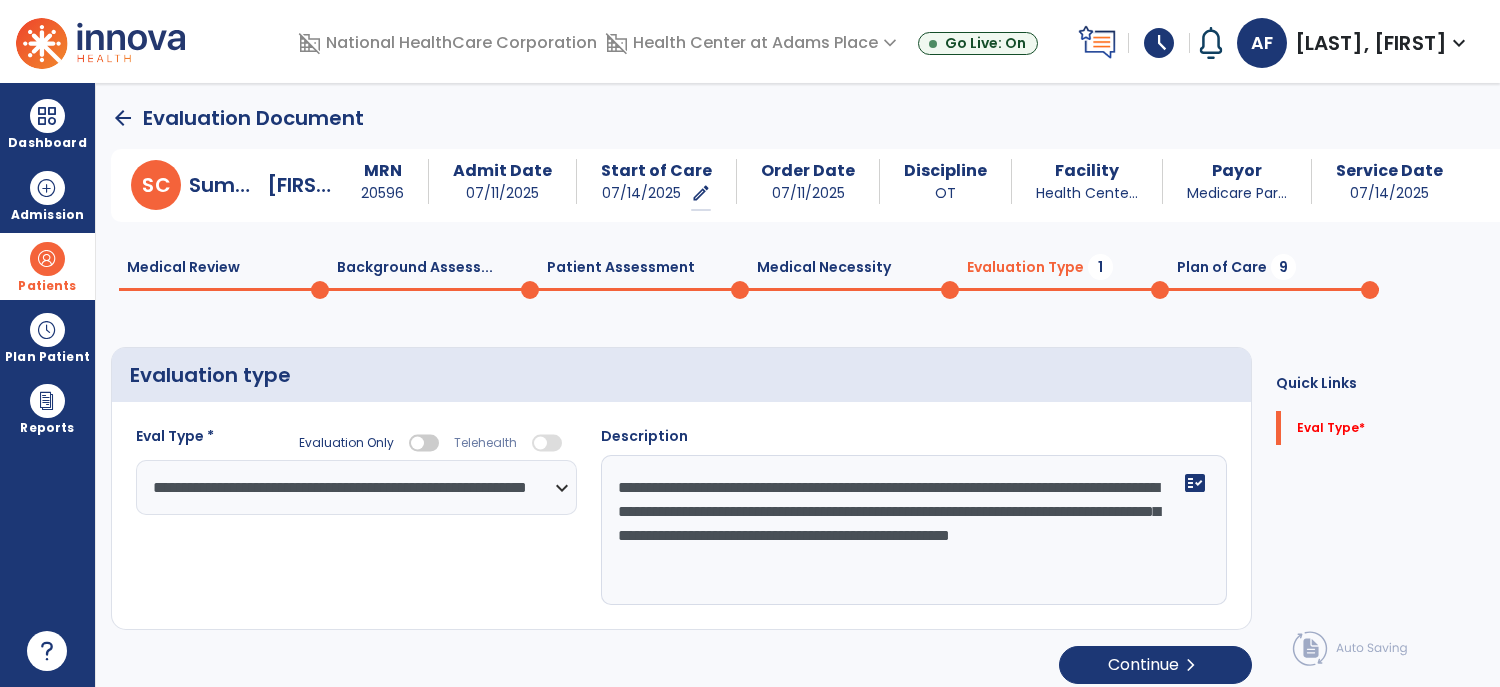 type on "**********" 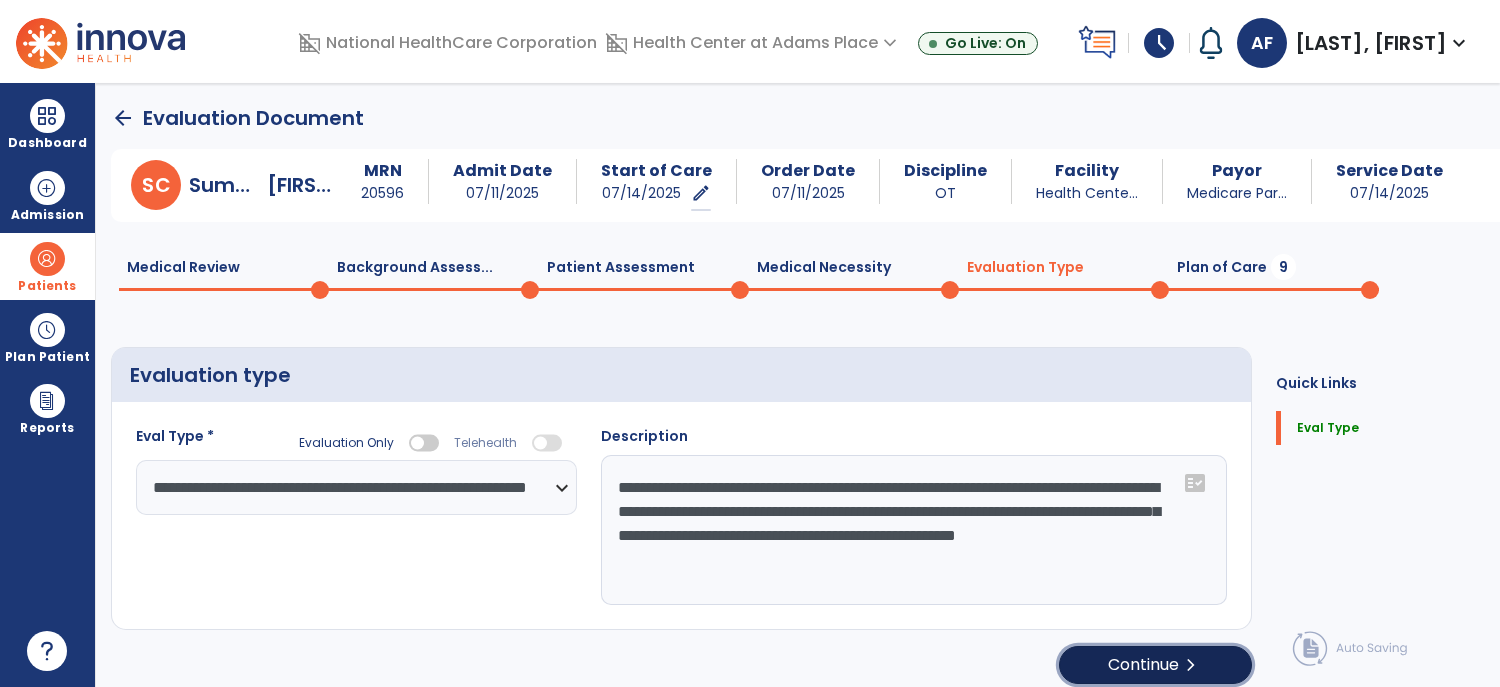 click on "chevron_right" 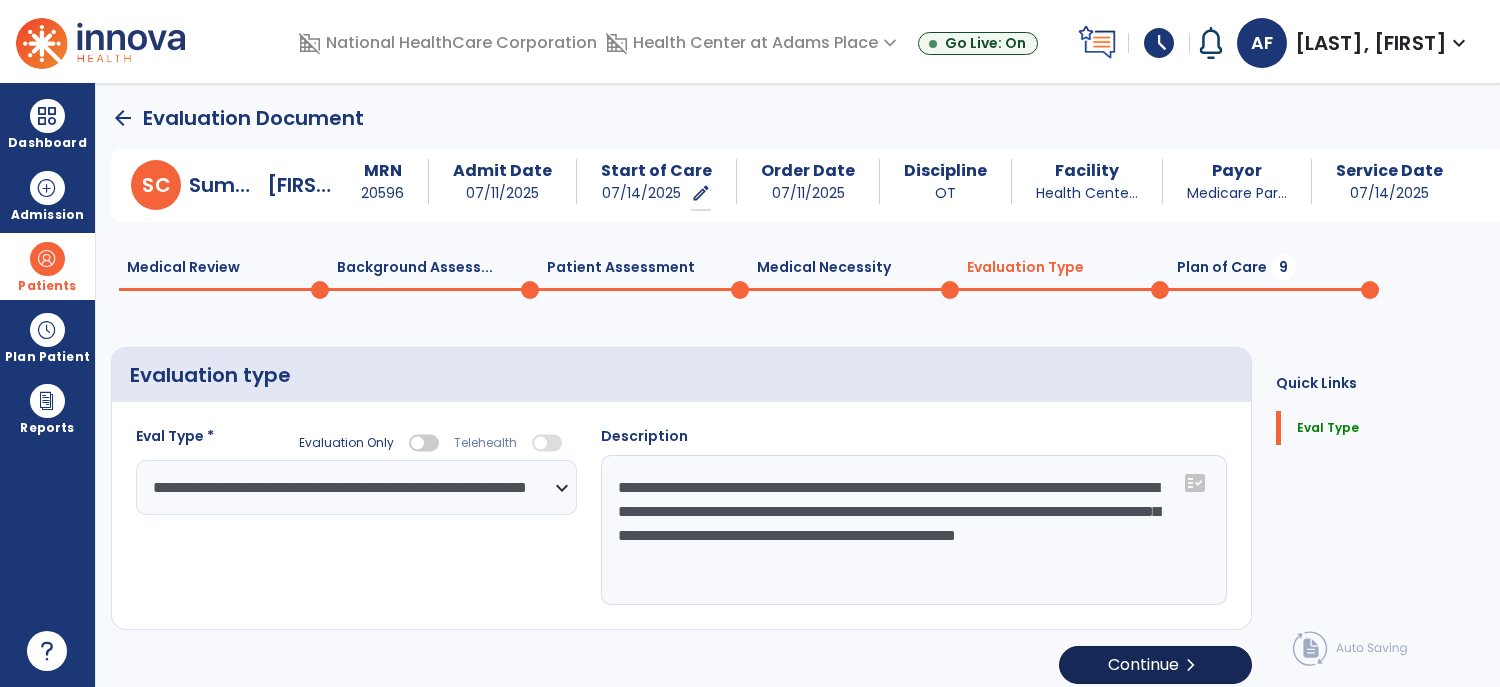 select on "*****" 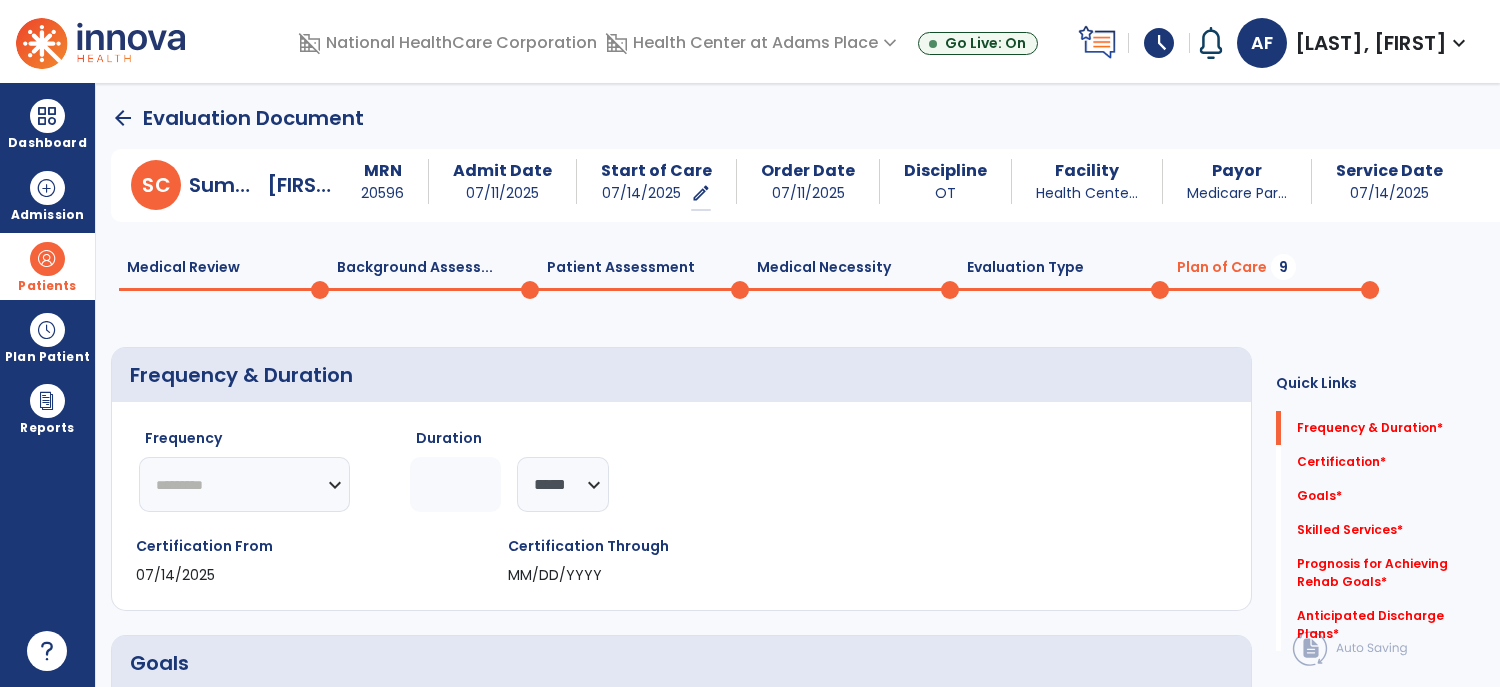 click on "********* ** ** ** ** ** ** **" 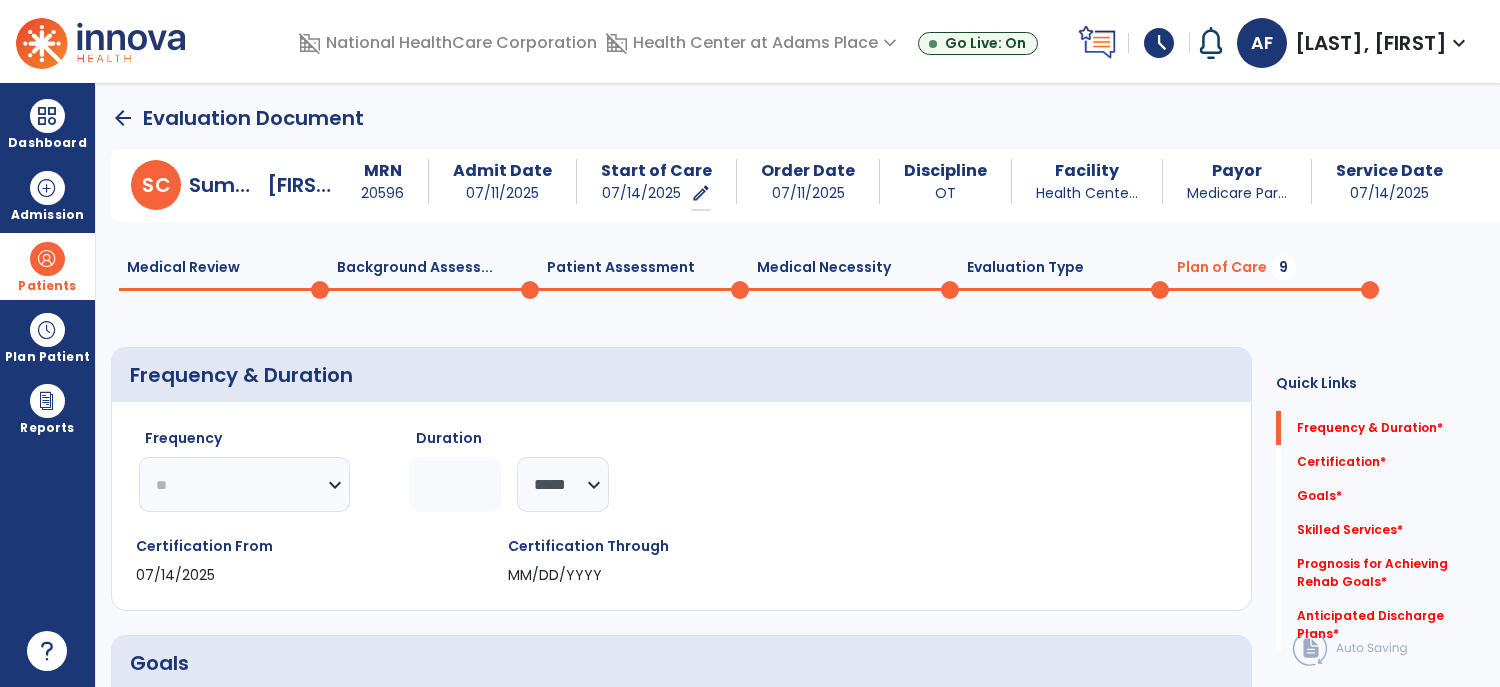click on "********* ** ** ** ** ** ** **" 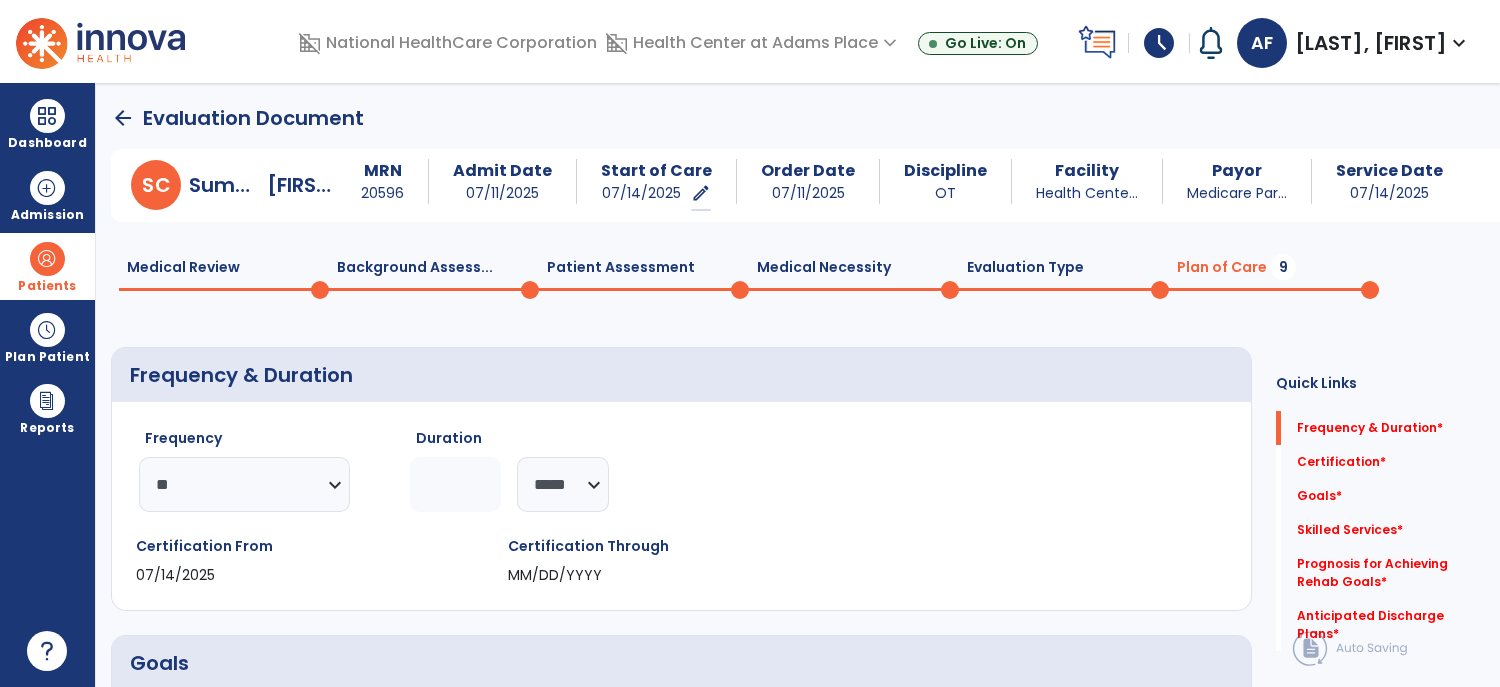click 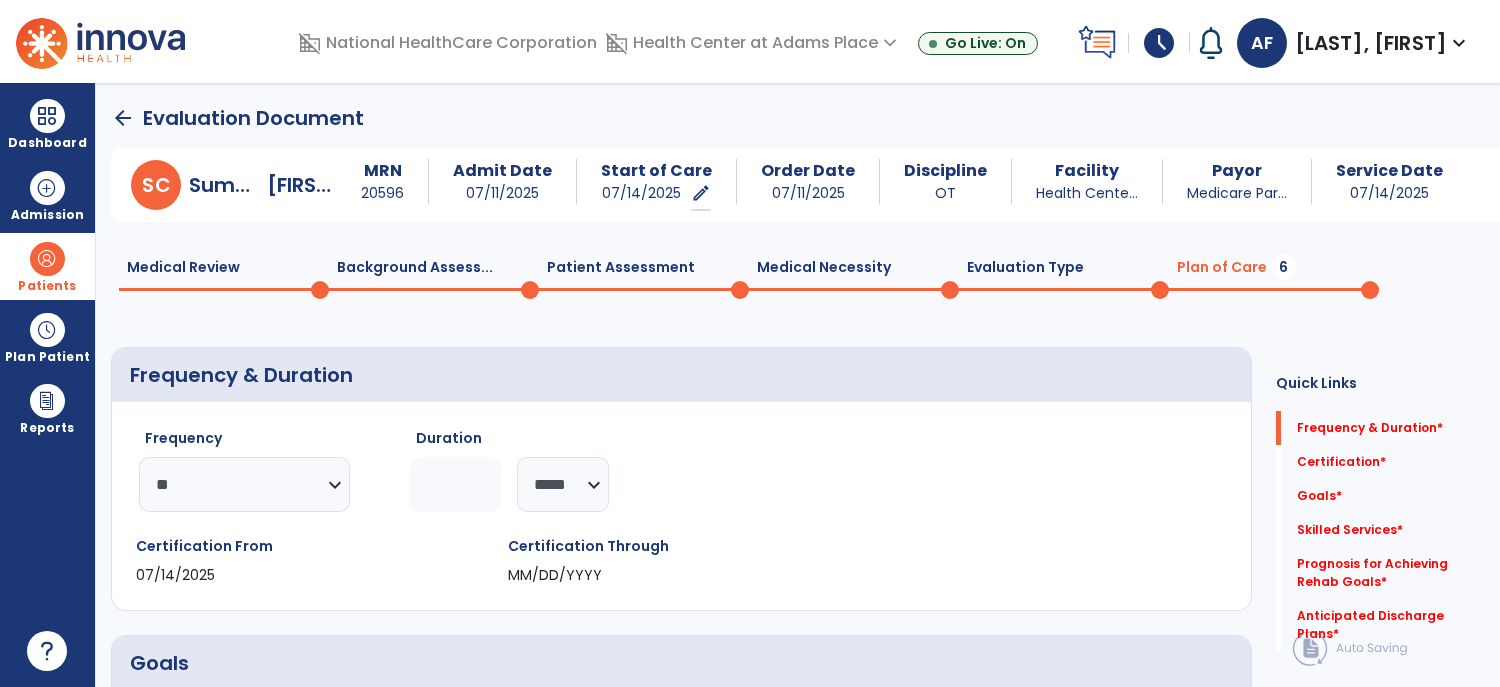 type on "*" 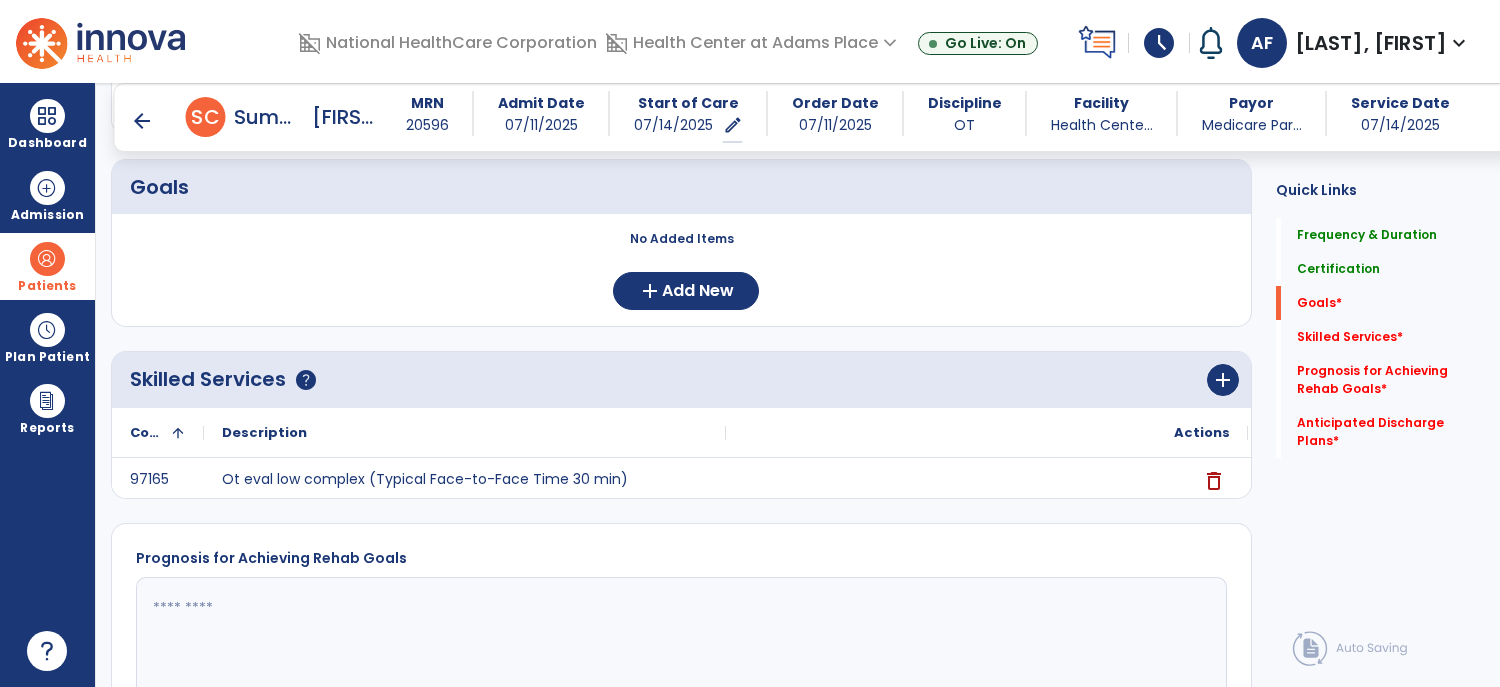 scroll, scrollTop: 467, scrollLeft: 0, axis: vertical 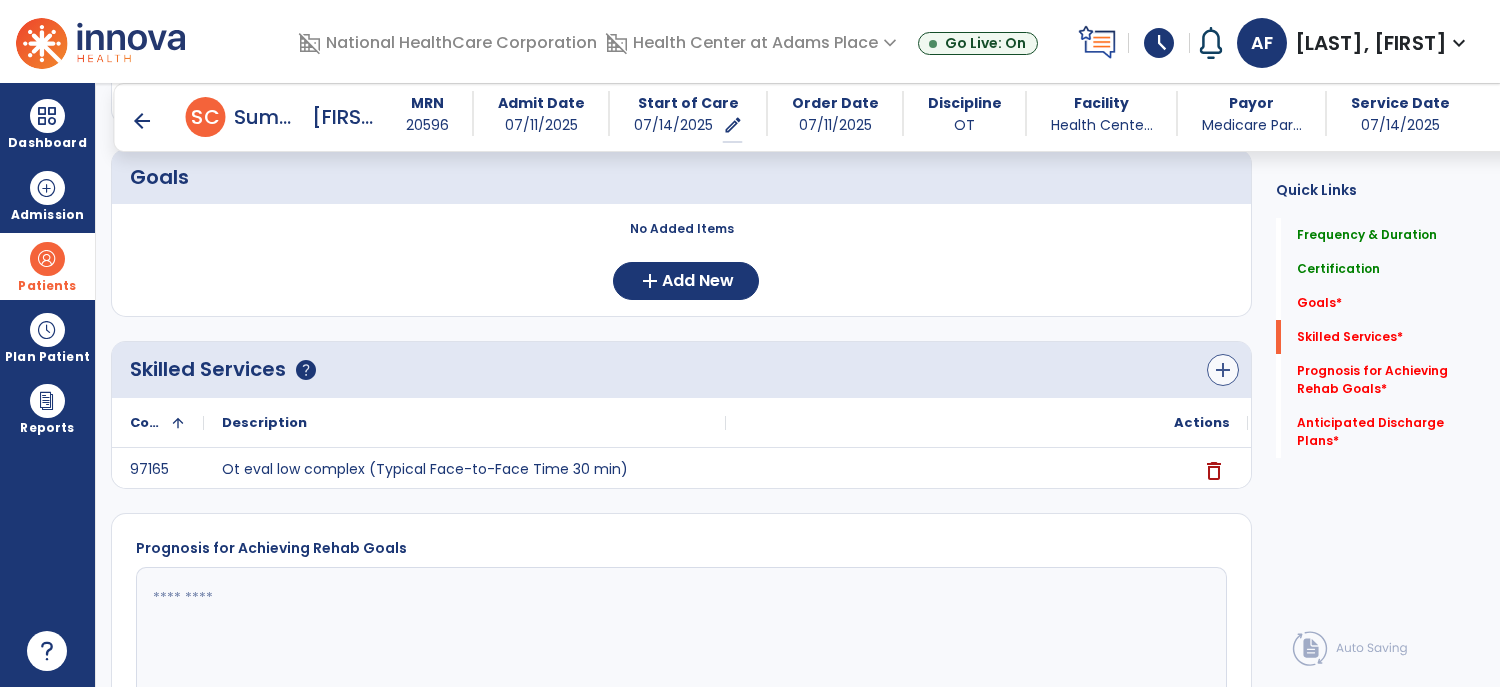 type on "*" 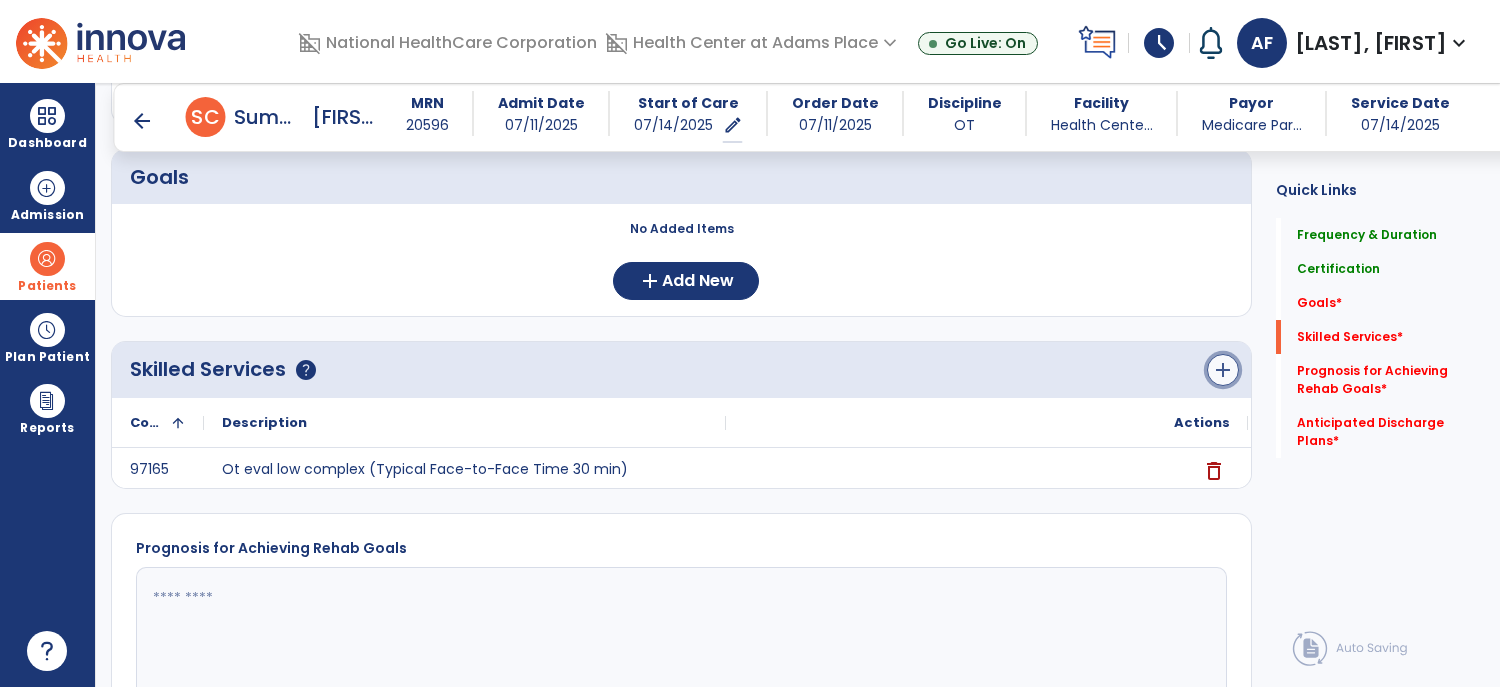 click on "add" 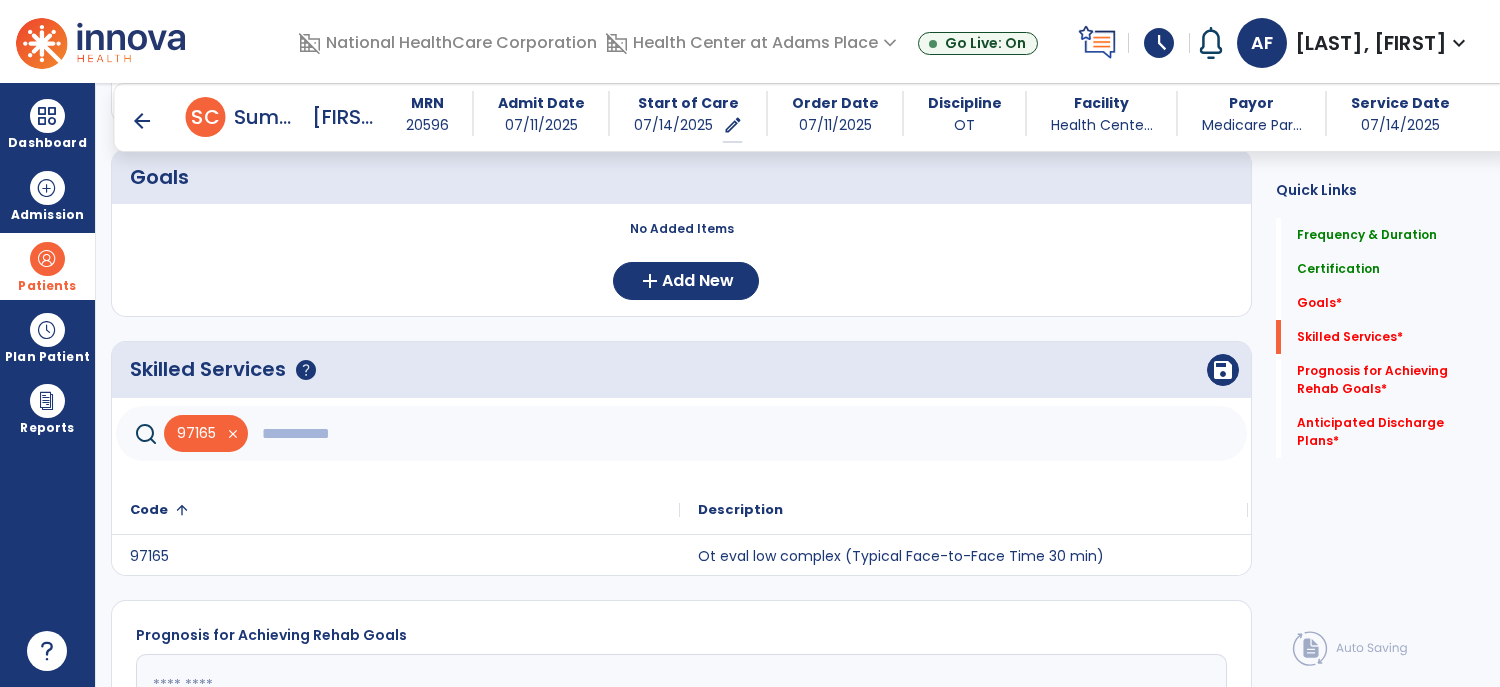click 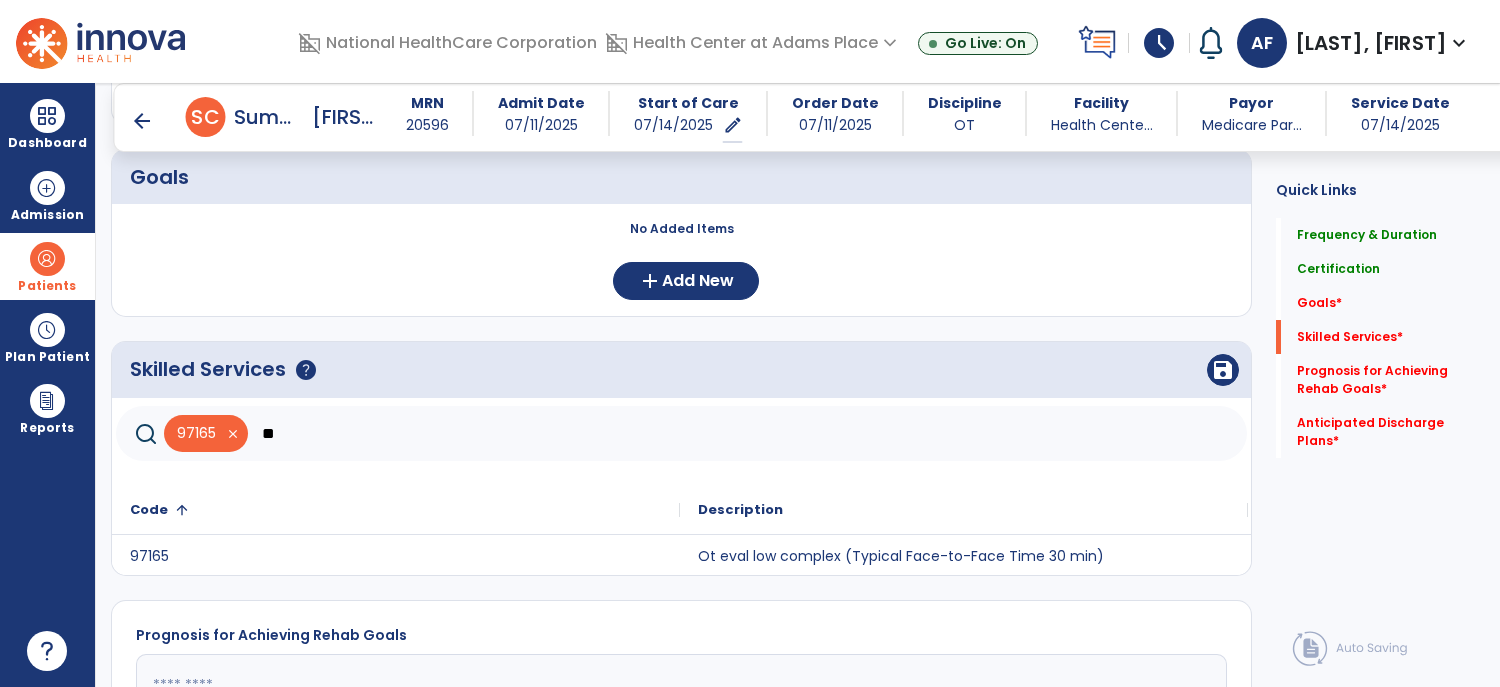 type on "*" 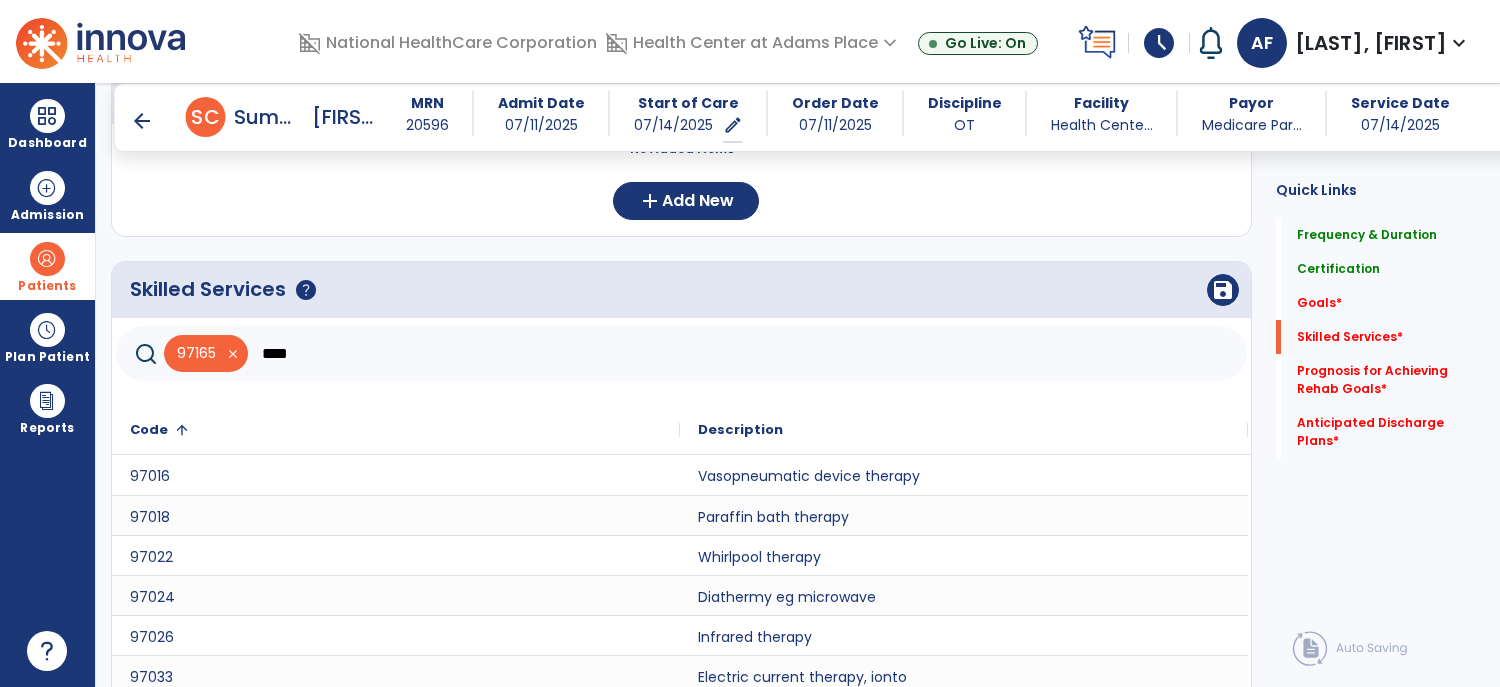 scroll, scrollTop: 761, scrollLeft: 0, axis: vertical 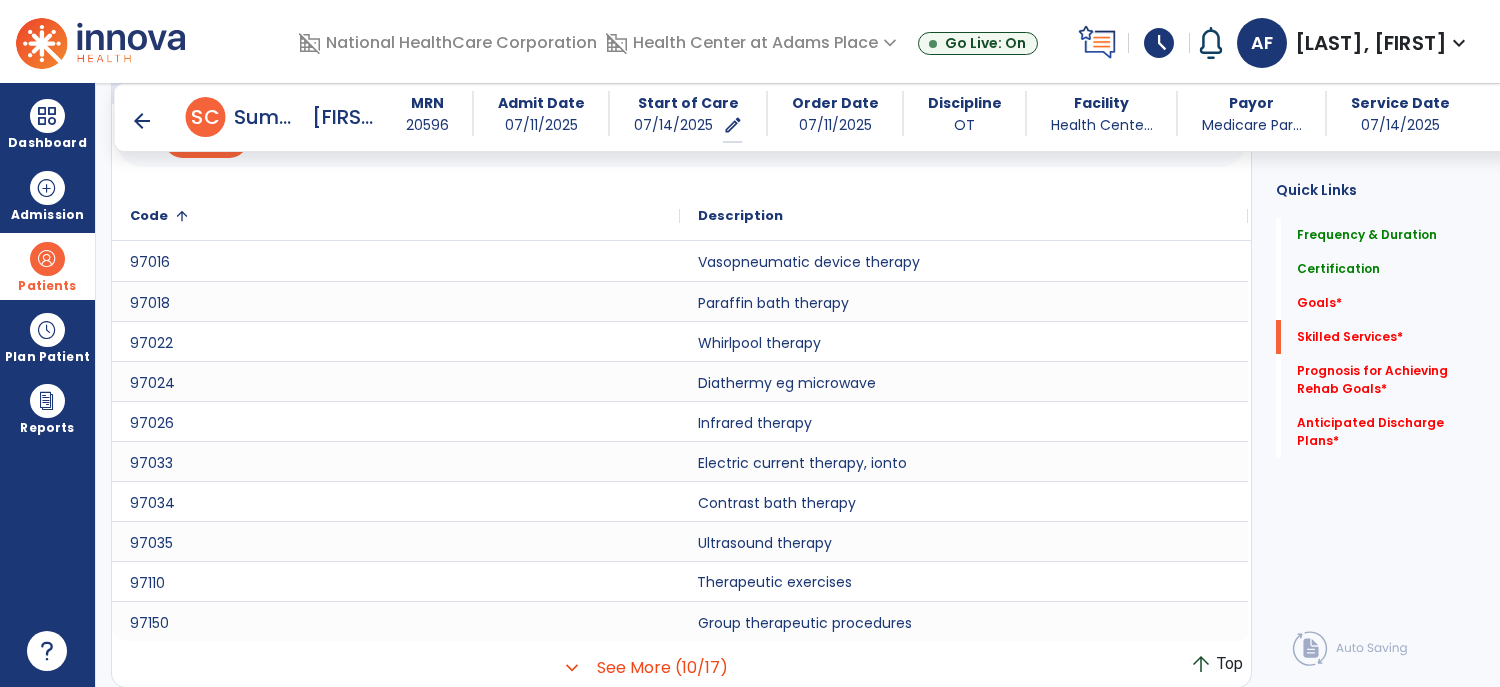 click on "Therapeutic exercises" 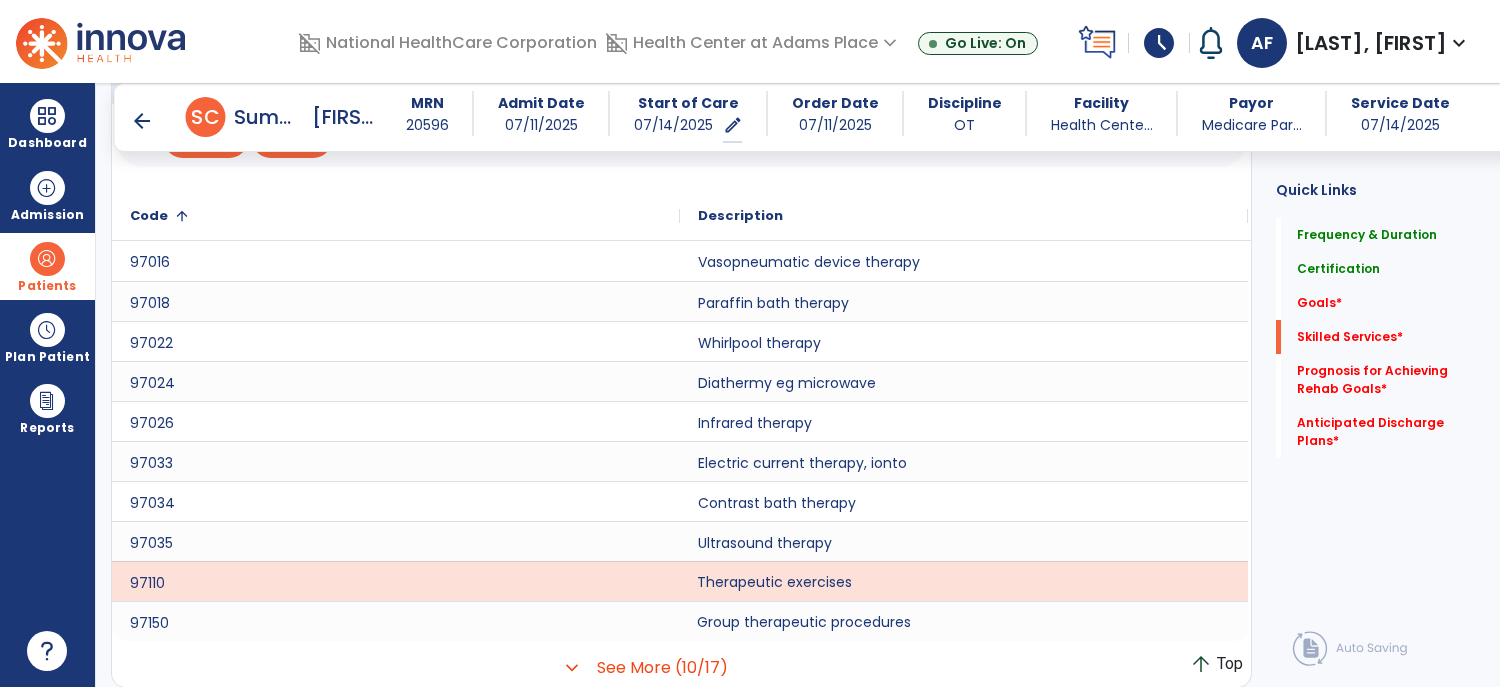 click on "Group therapeutic procedures" 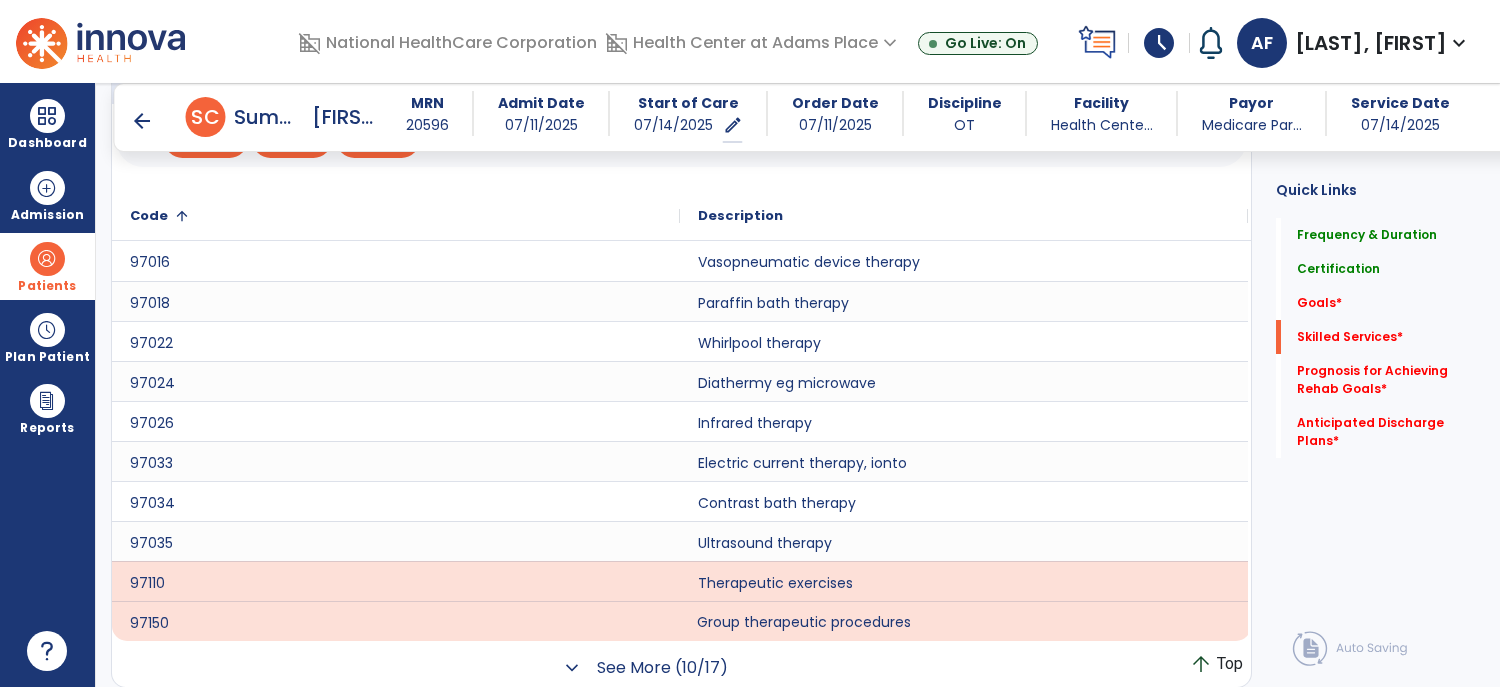 click on "See More (10/17)" 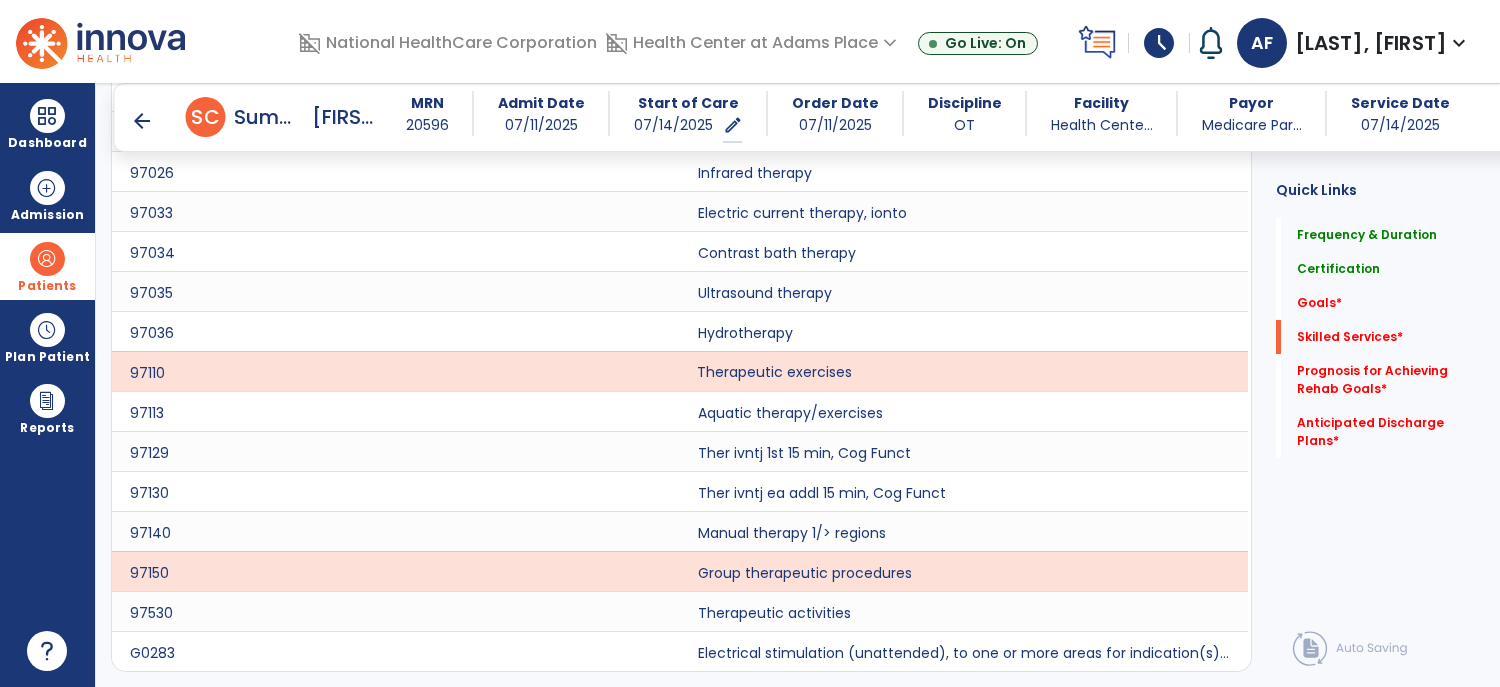 scroll, scrollTop: 1024, scrollLeft: 0, axis: vertical 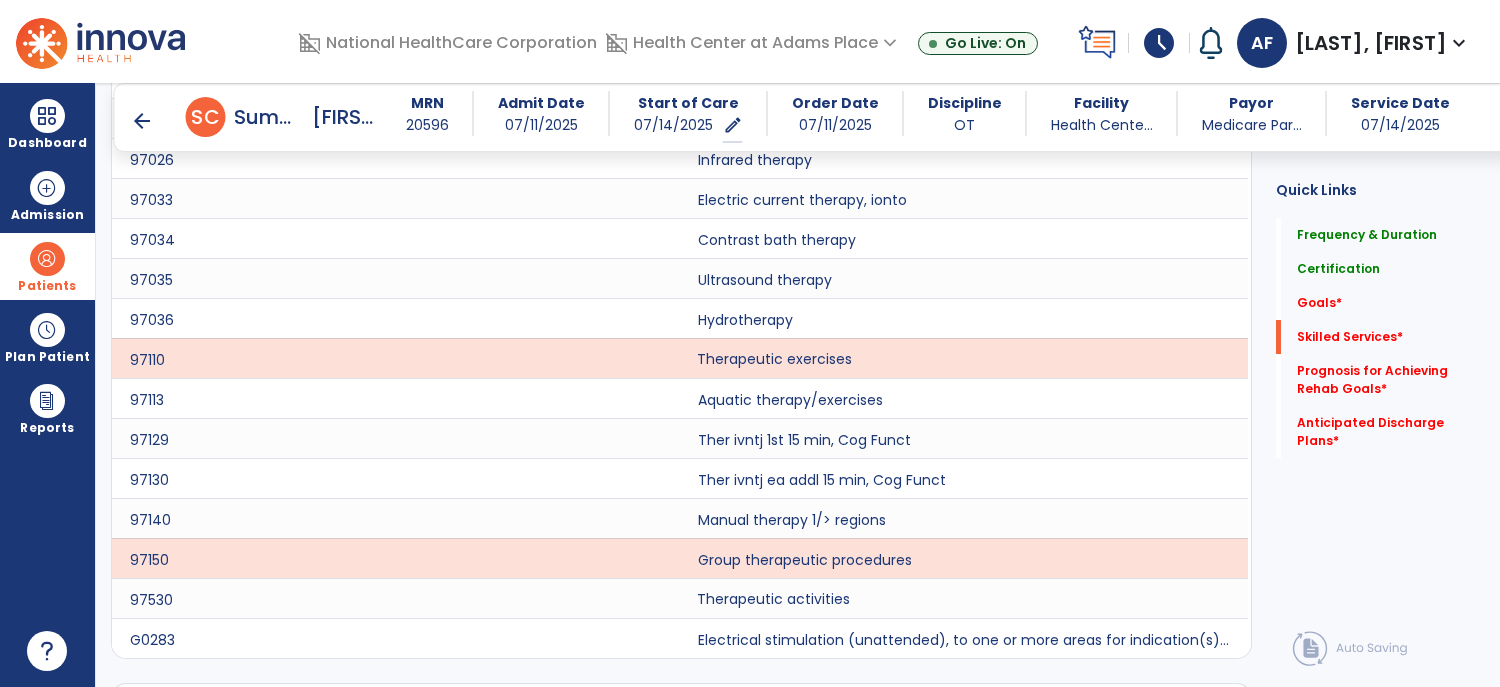 click on "Therapeutic activities" 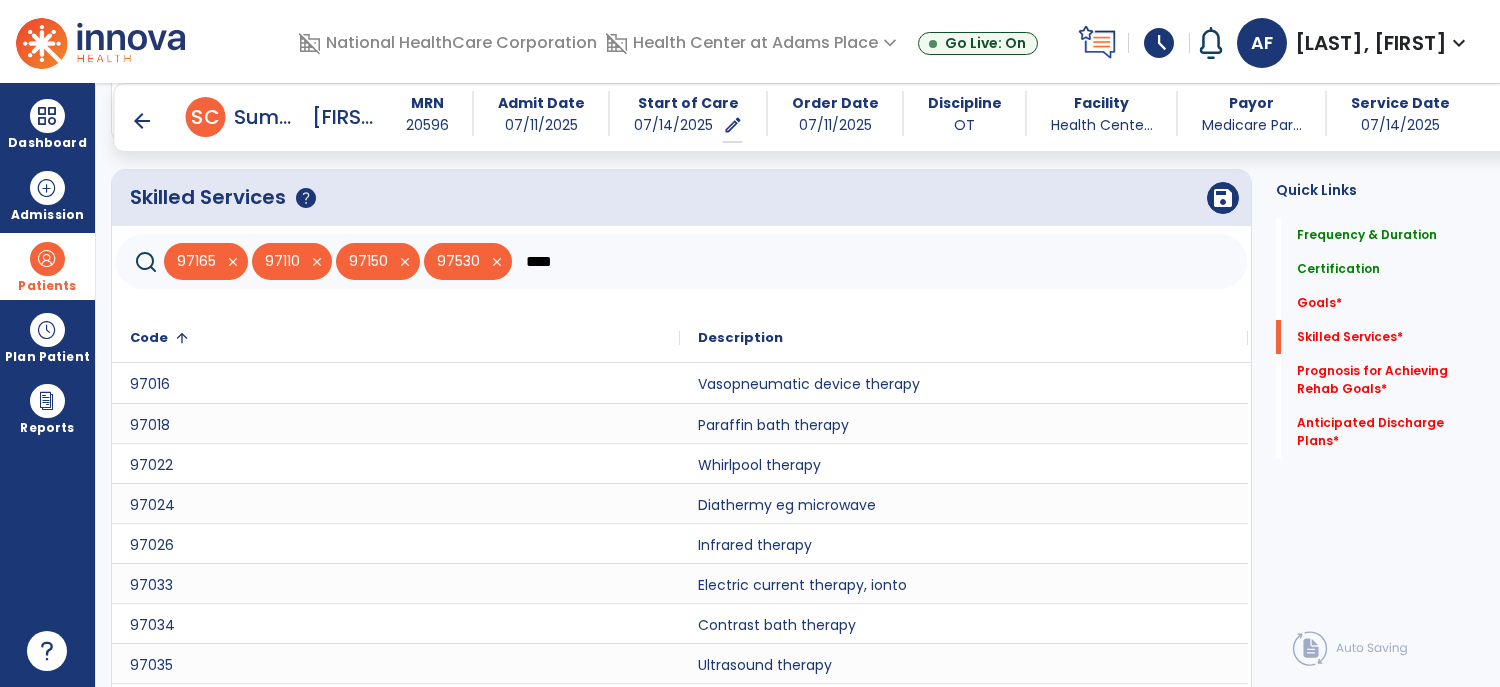 scroll, scrollTop: 621, scrollLeft: 0, axis: vertical 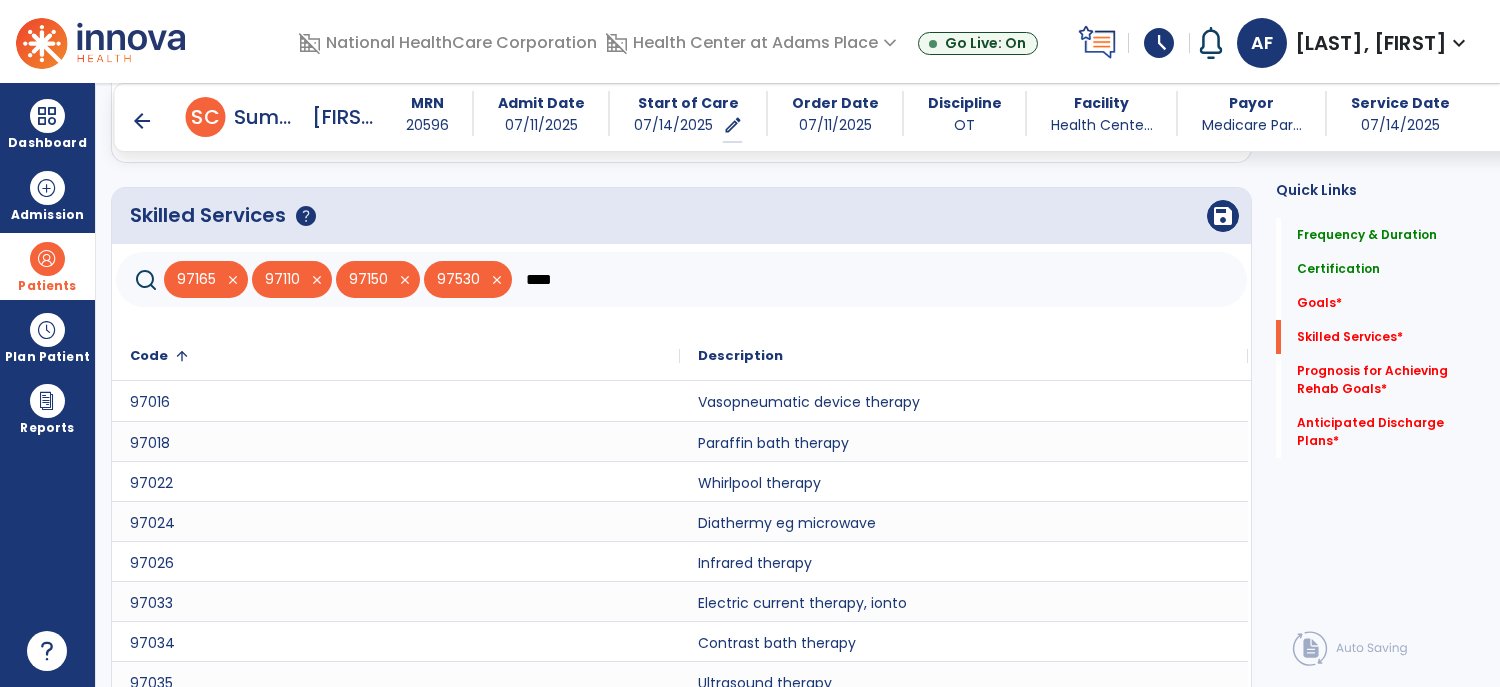 click on "****" 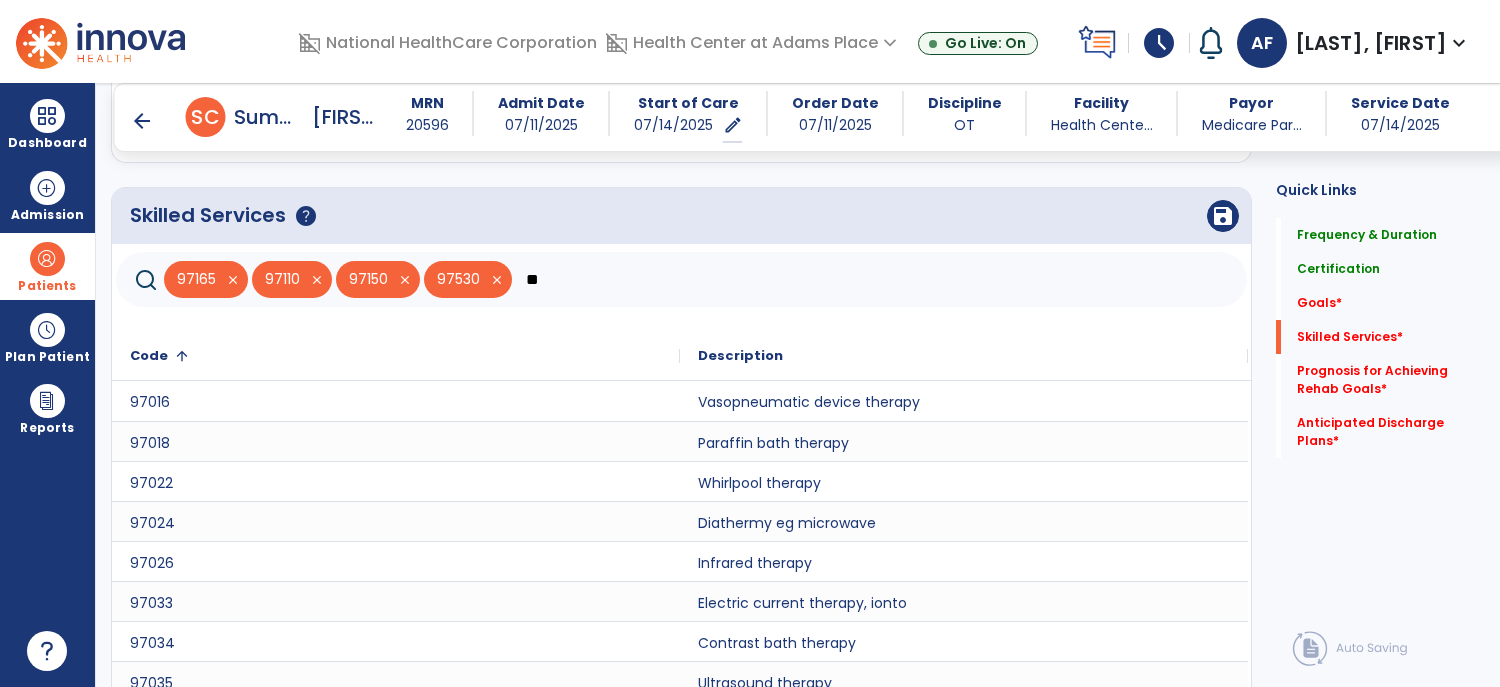 type on "*" 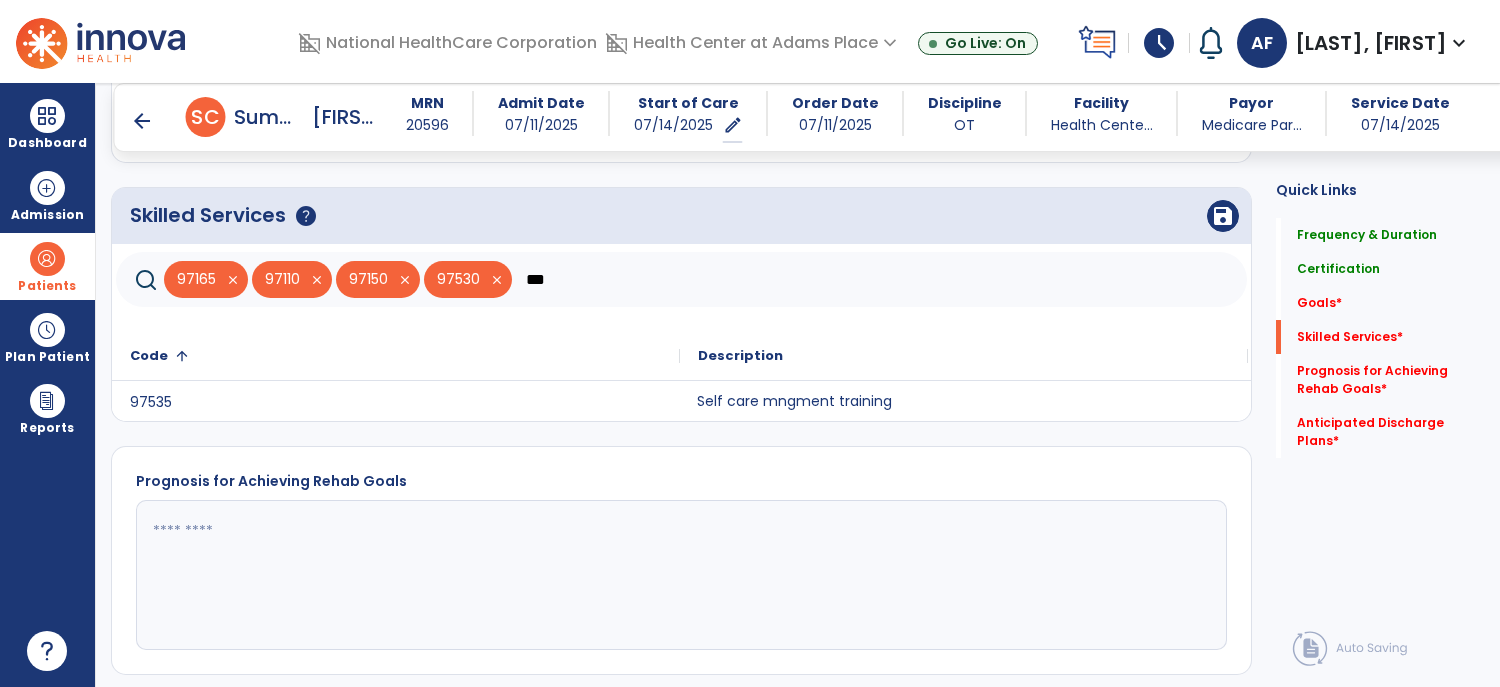 click on "Self care mngment training" 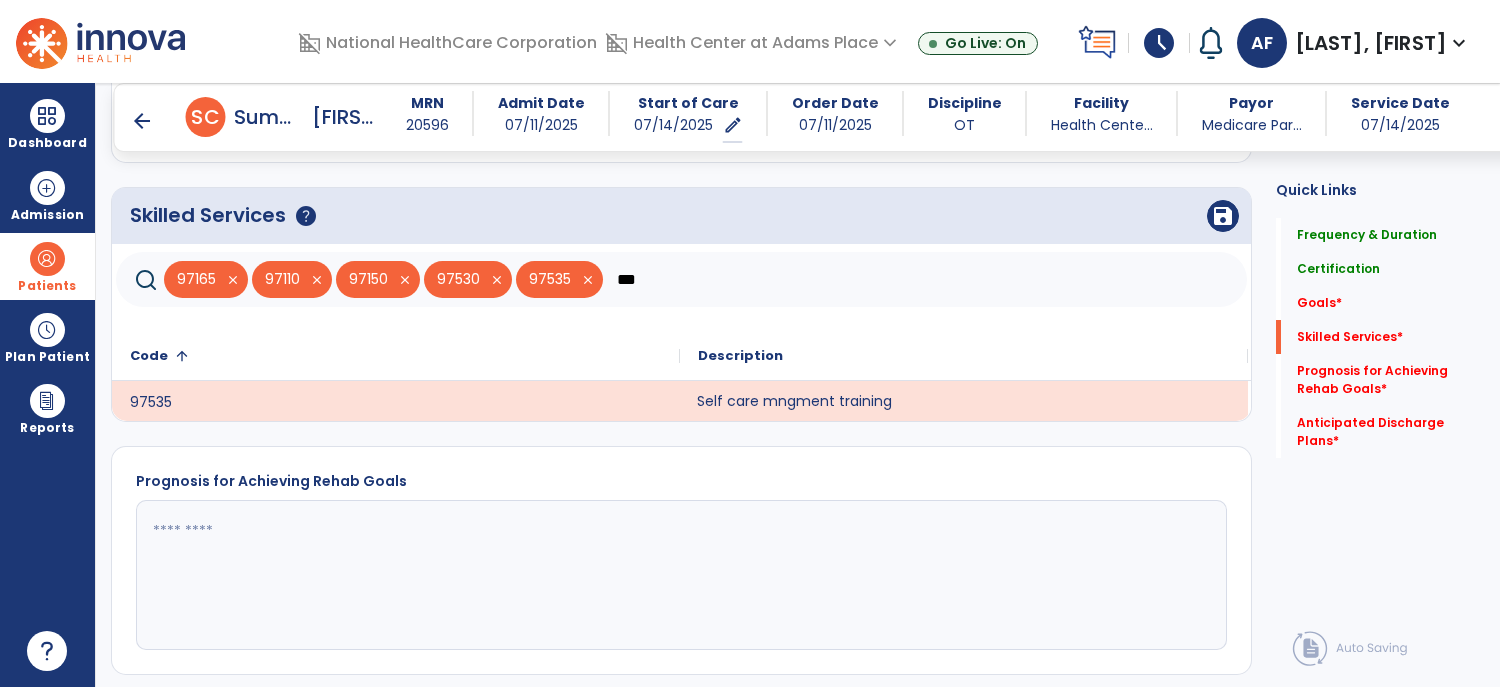 click on "***" 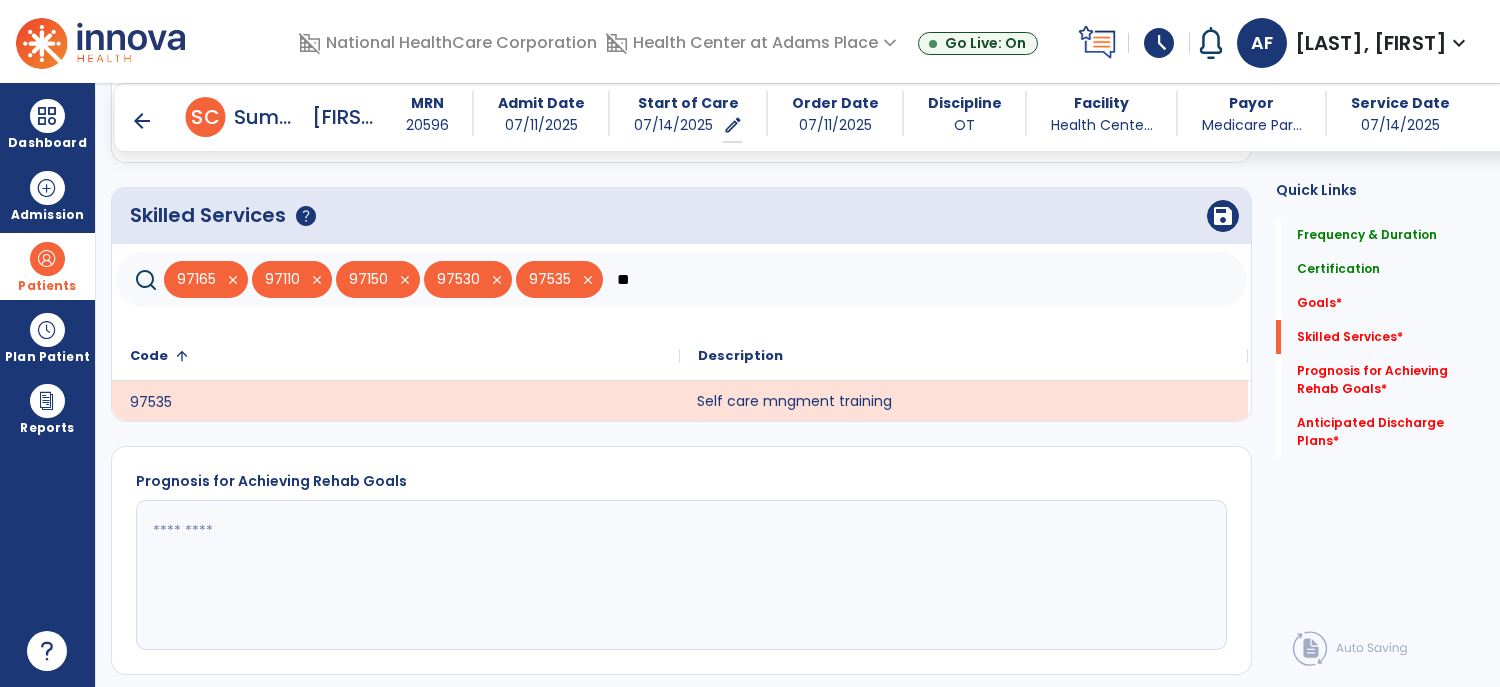 type on "*" 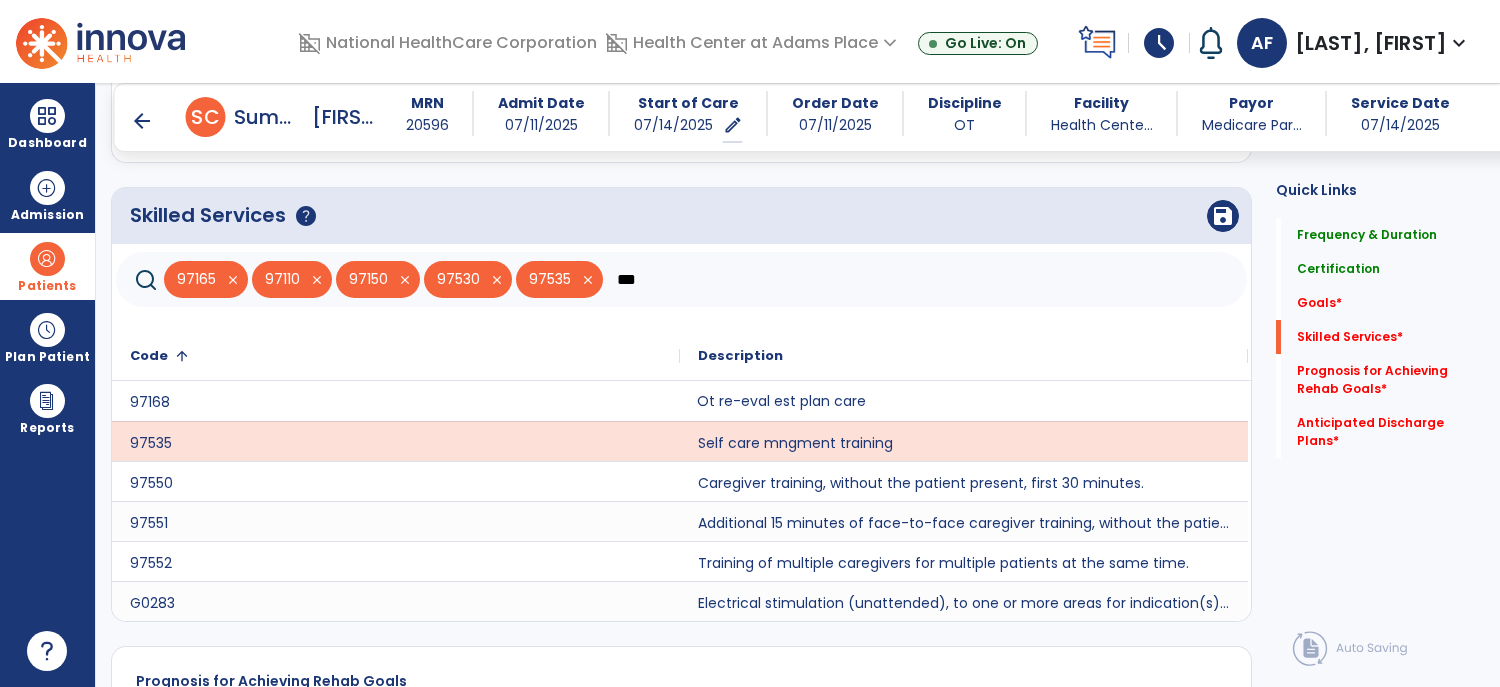 type on "***" 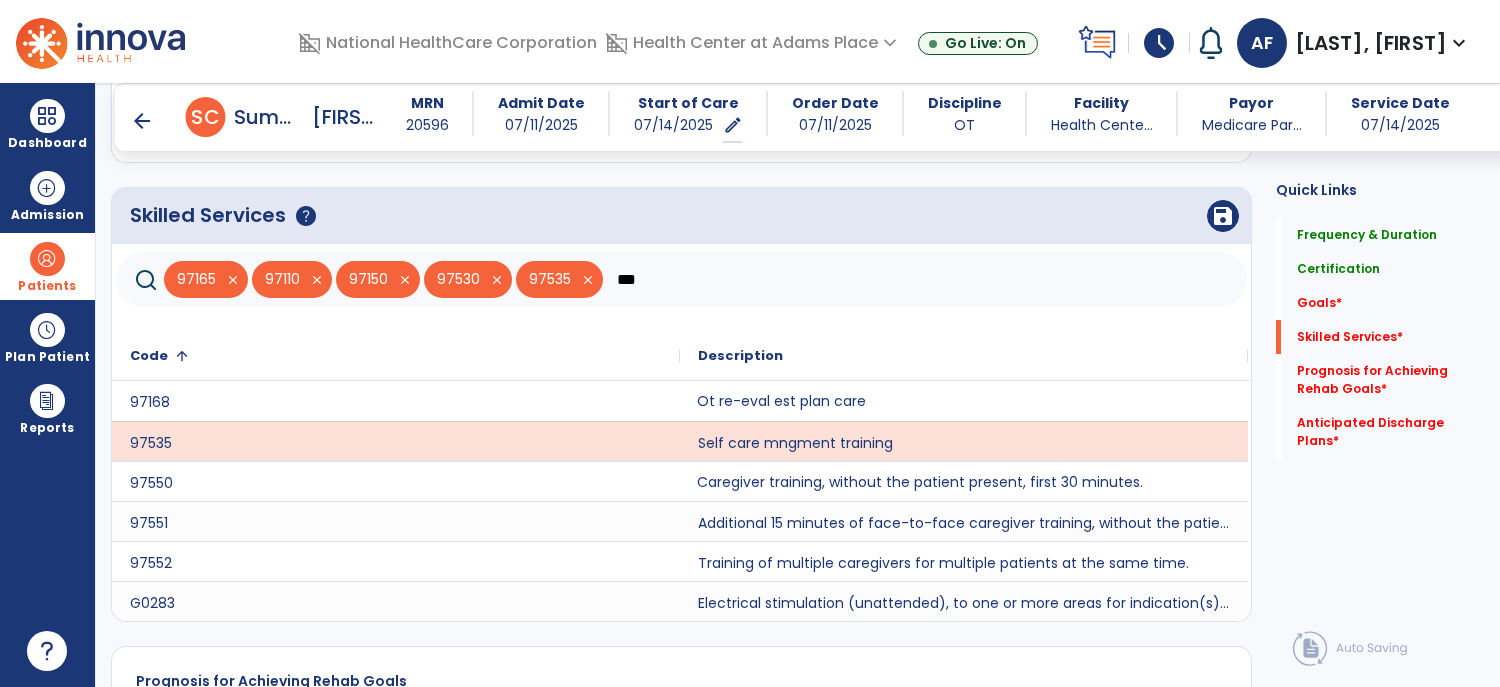 click on "Caregiver training, without the patient present, first 30 minutes." 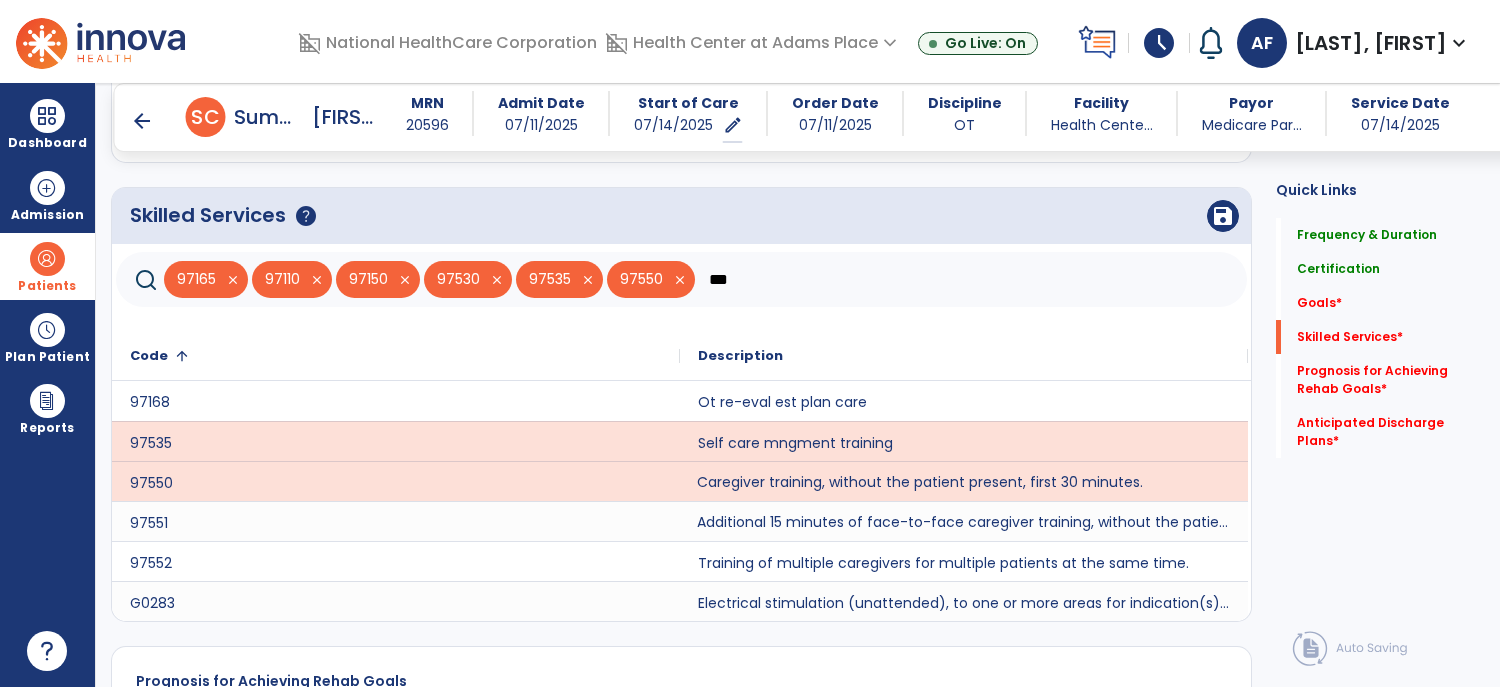 click on "Additional 15 minutes of face-to-face caregiver training, without the patient present, after 97550 is billed." 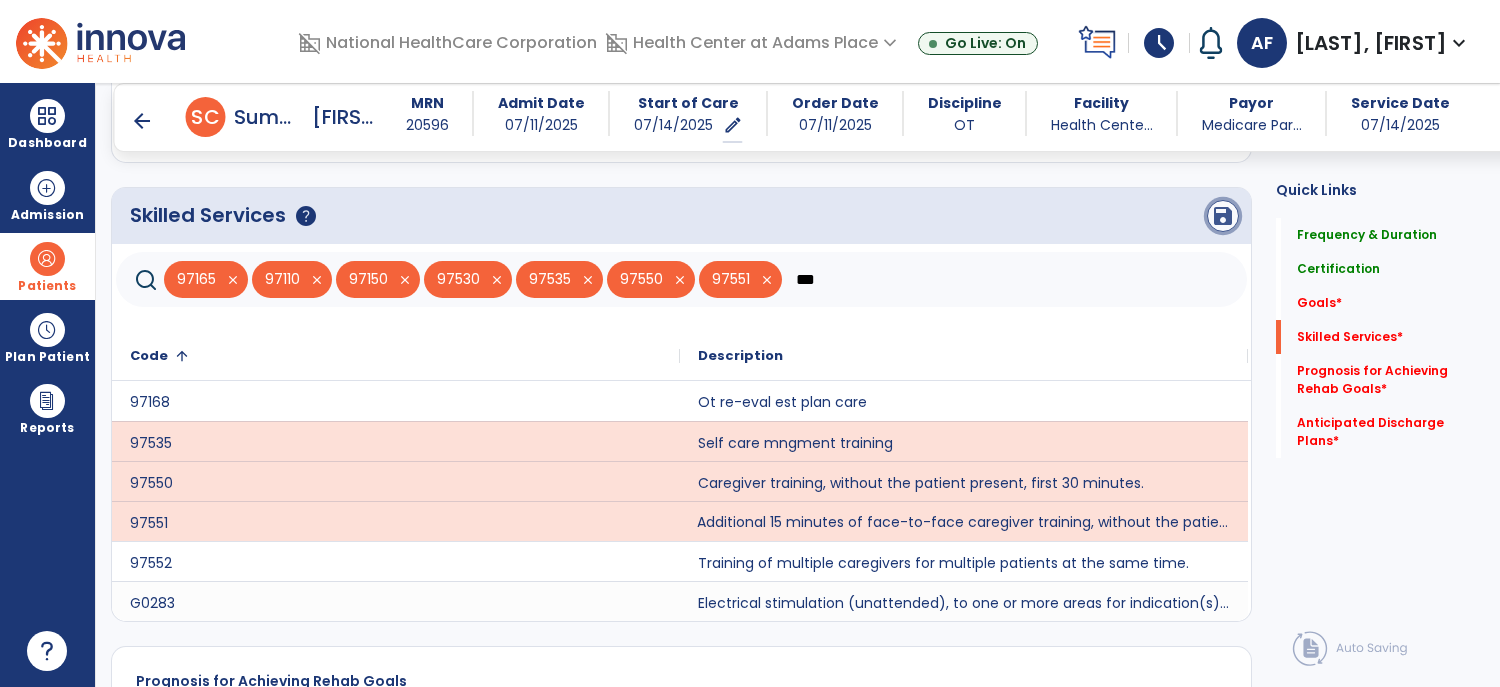 click on "save" 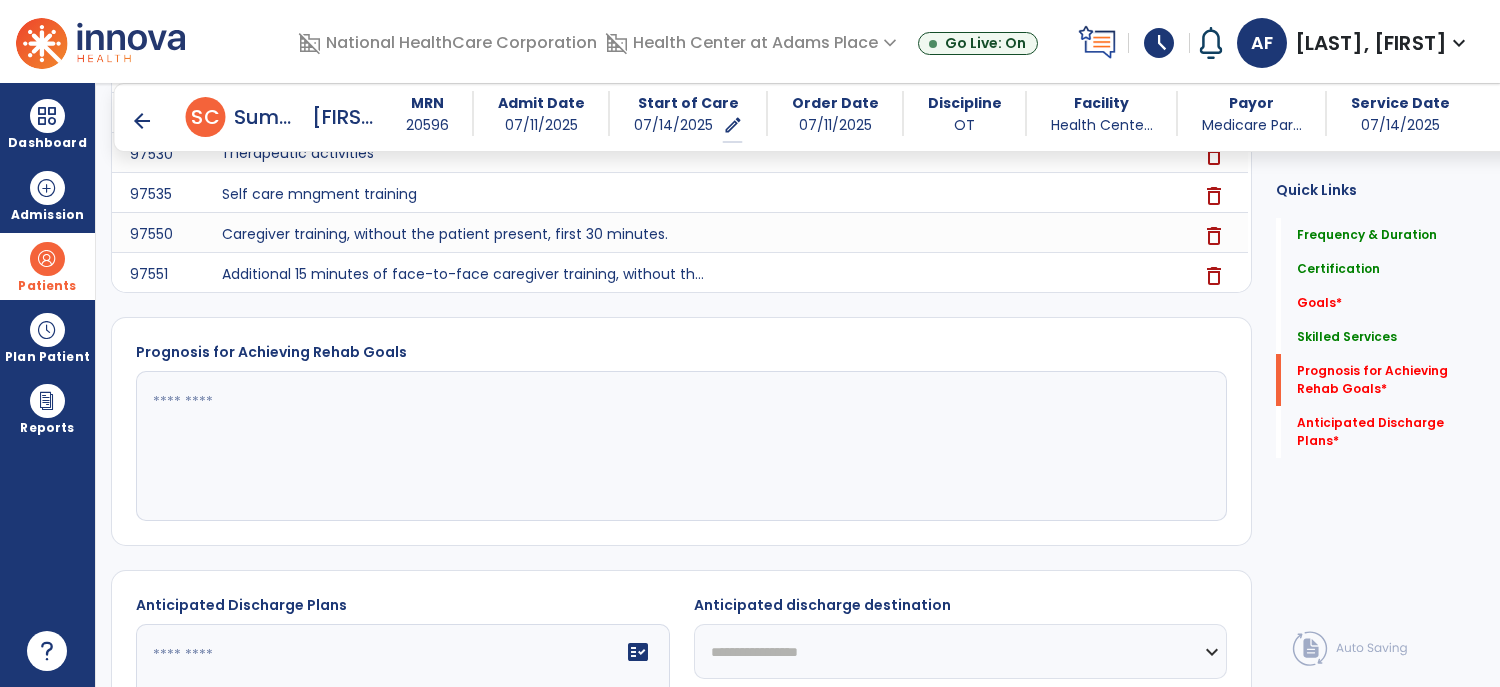 scroll, scrollTop: 904, scrollLeft: 0, axis: vertical 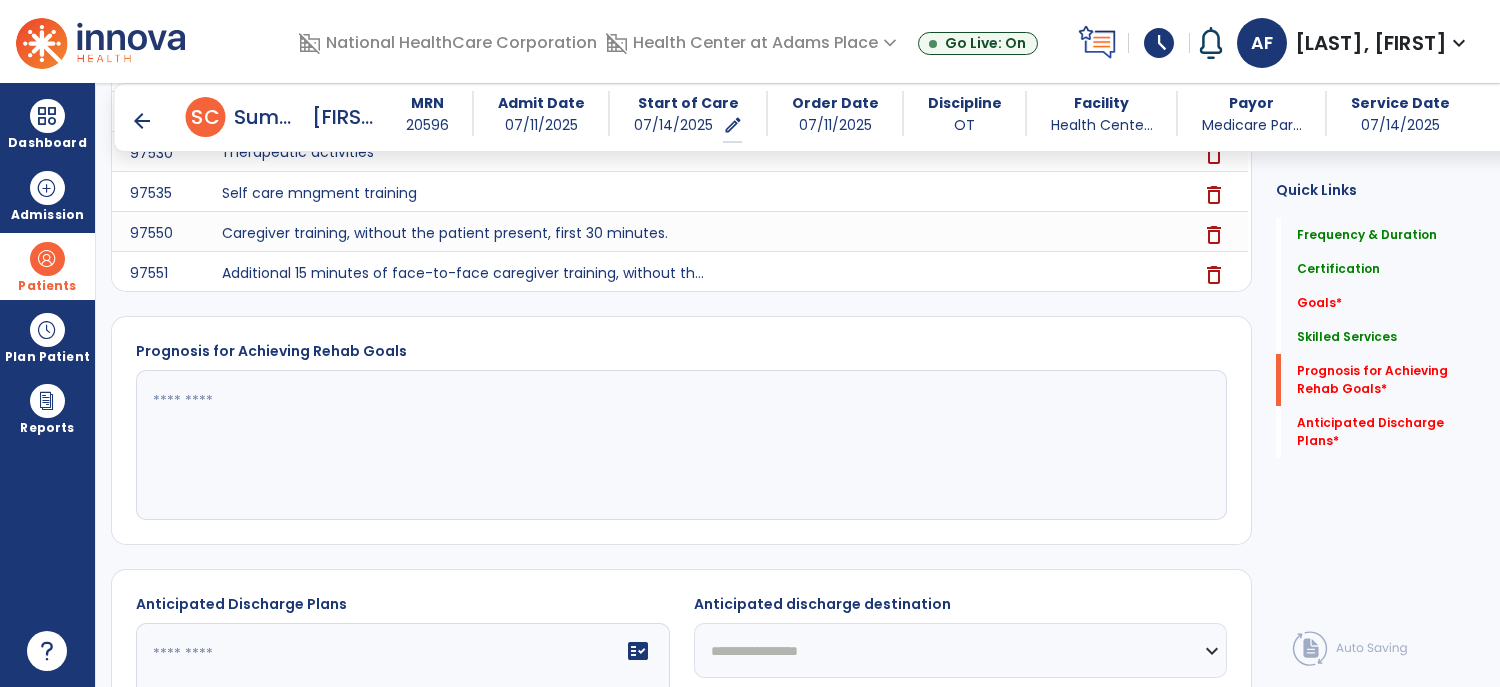 click 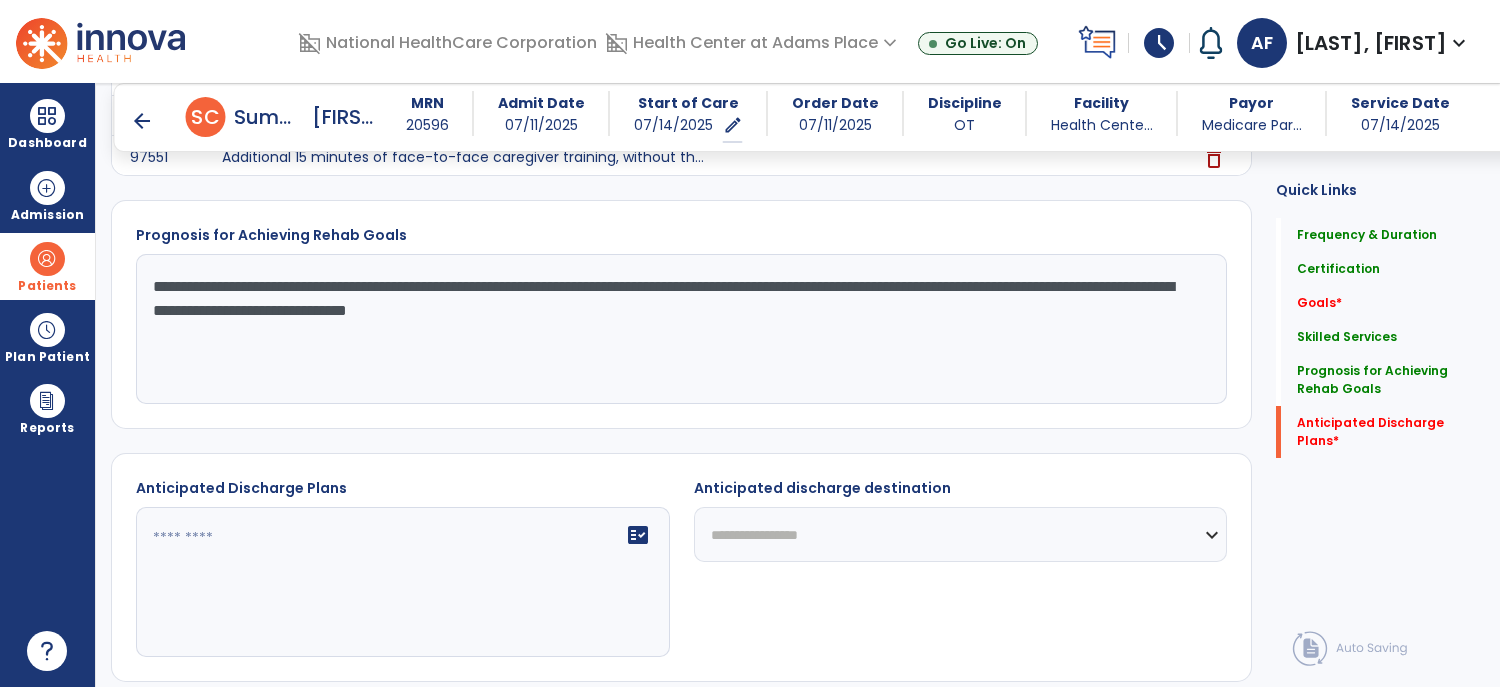 scroll, scrollTop: 1108, scrollLeft: 0, axis: vertical 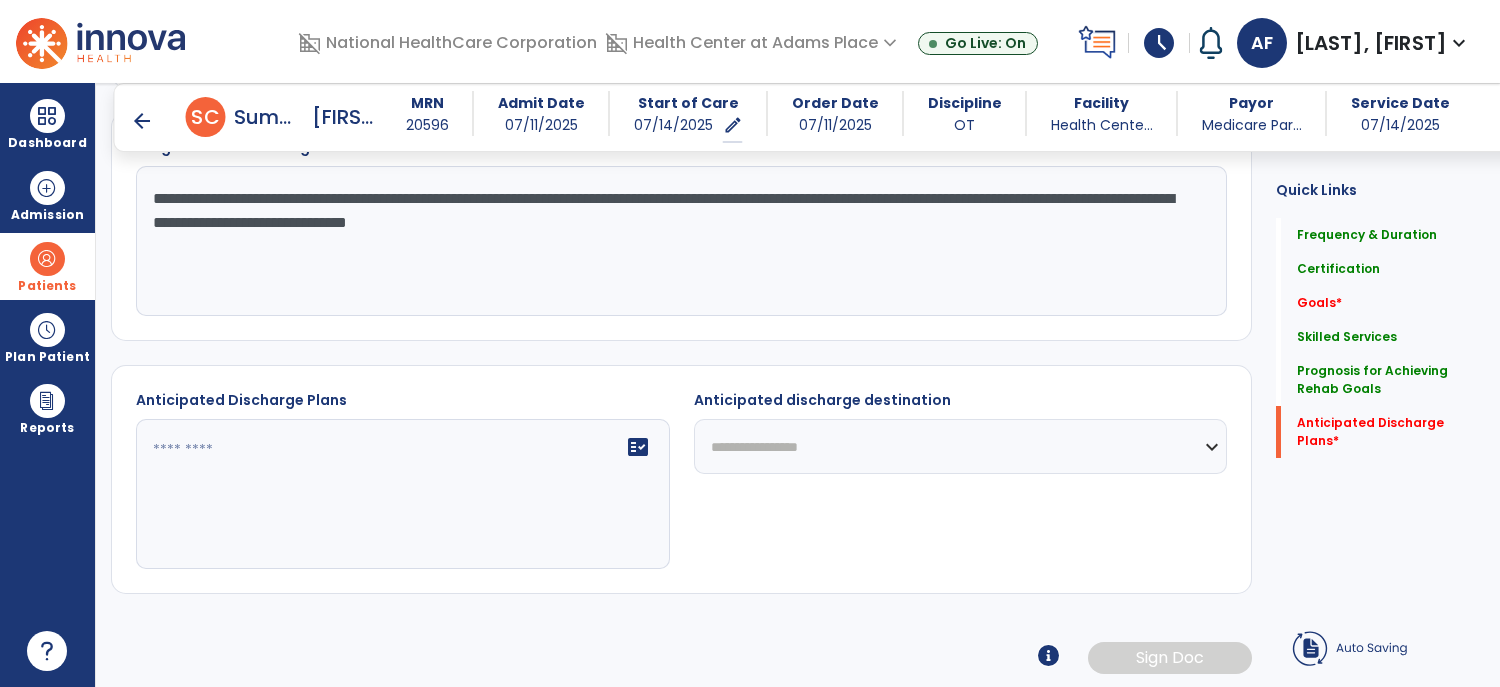 type on "**********" 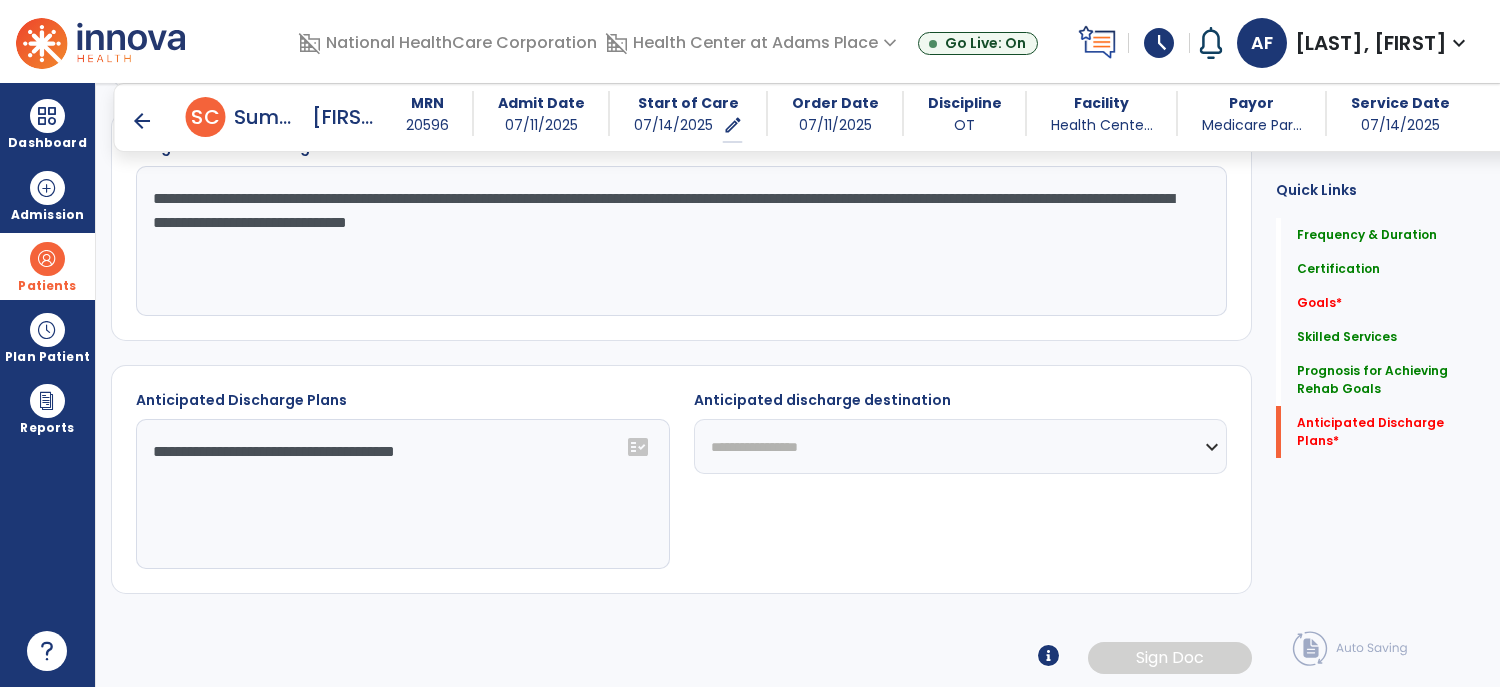 type on "**********" 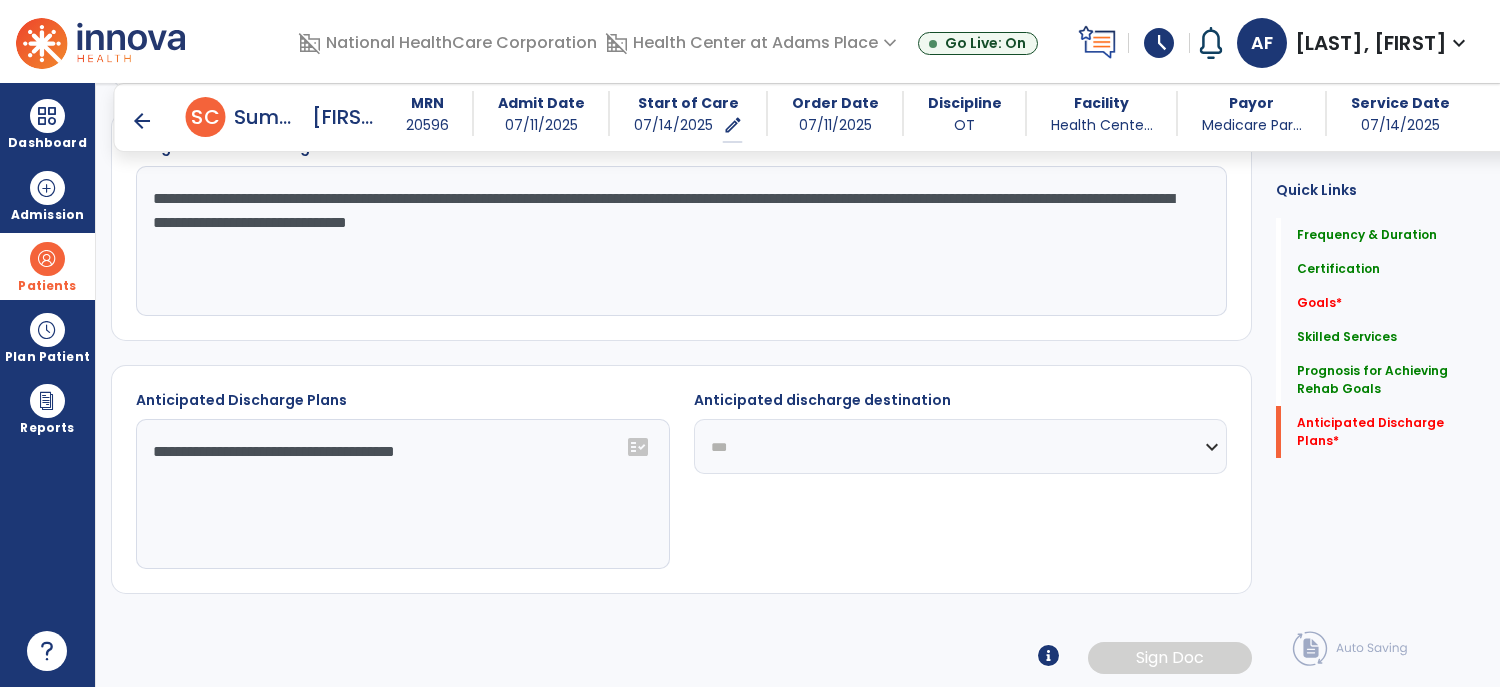 click on "**********" 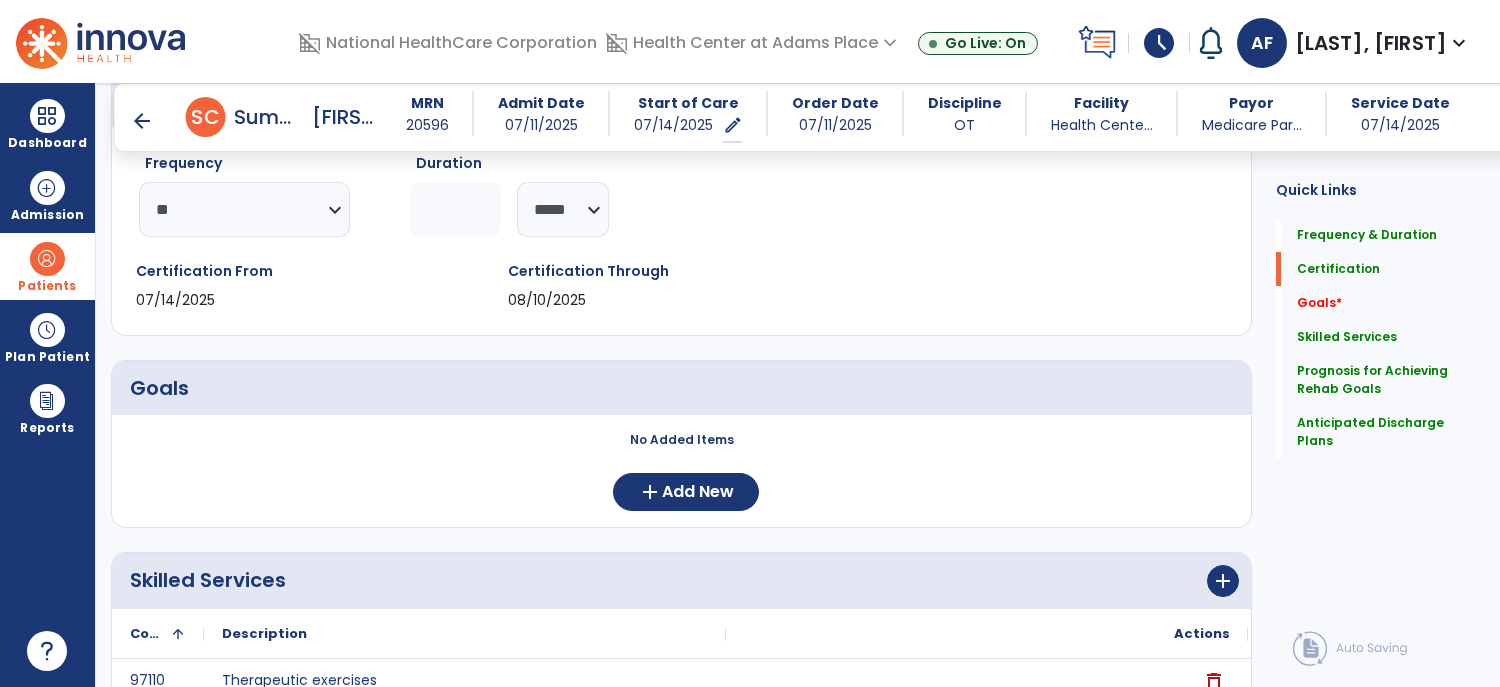 scroll, scrollTop: 321, scrollLeft: 0, axis: vertical 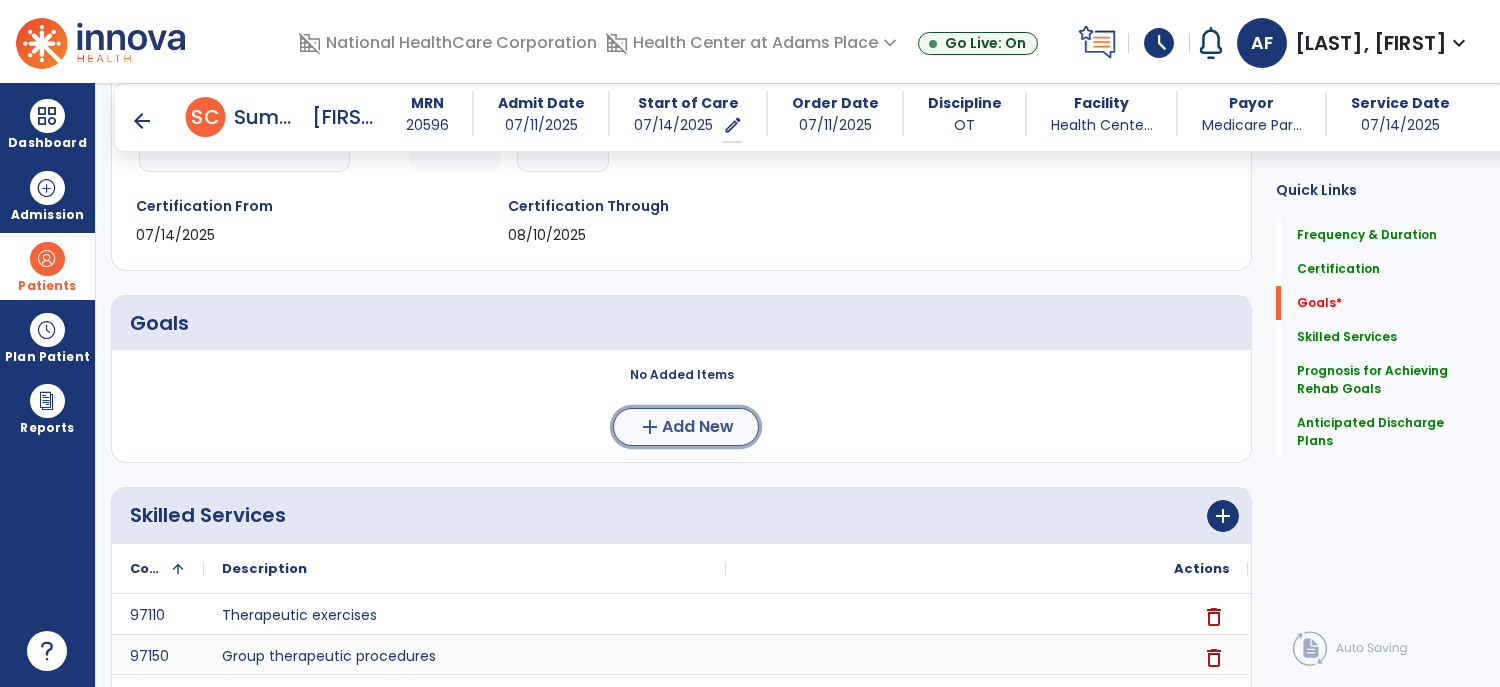 click on "add  Add New" at bounding box center [686, 427] 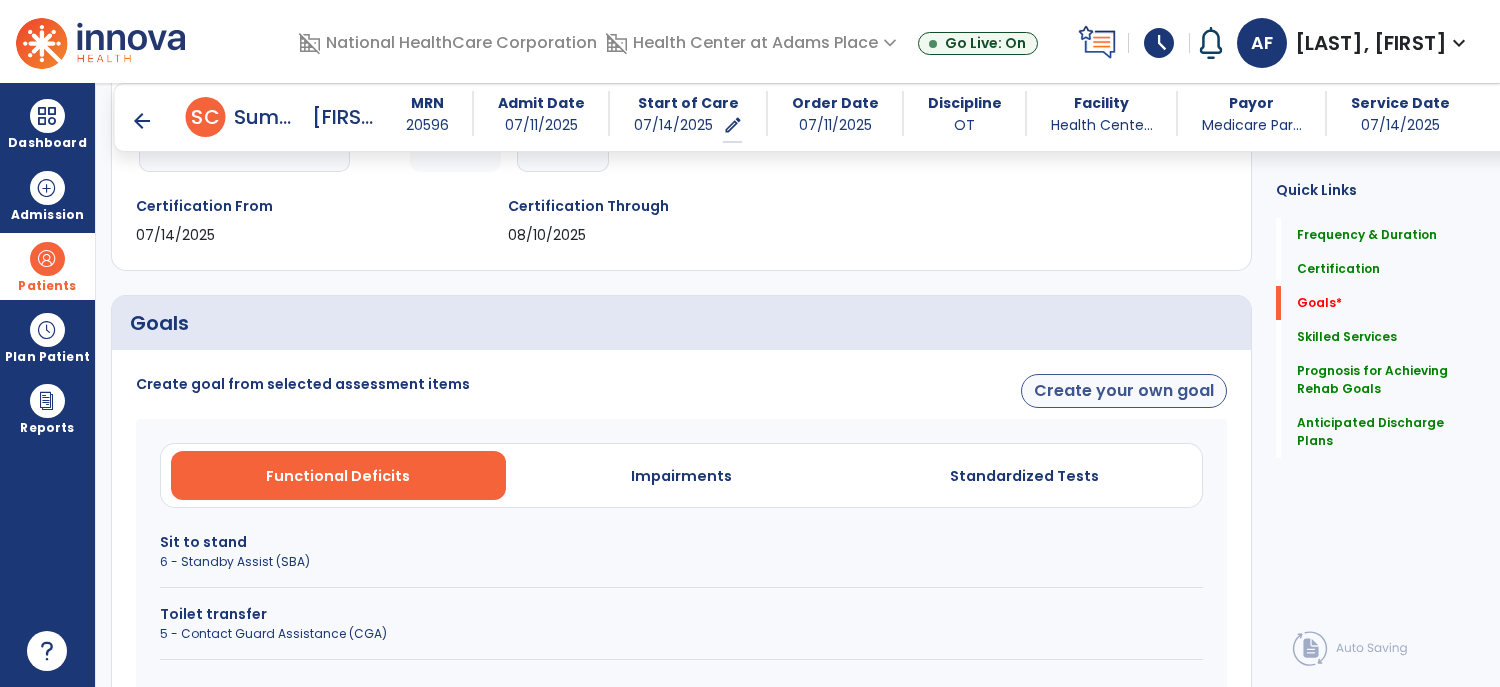 click on "Create your own goal" at bounding box center (1124, 391) 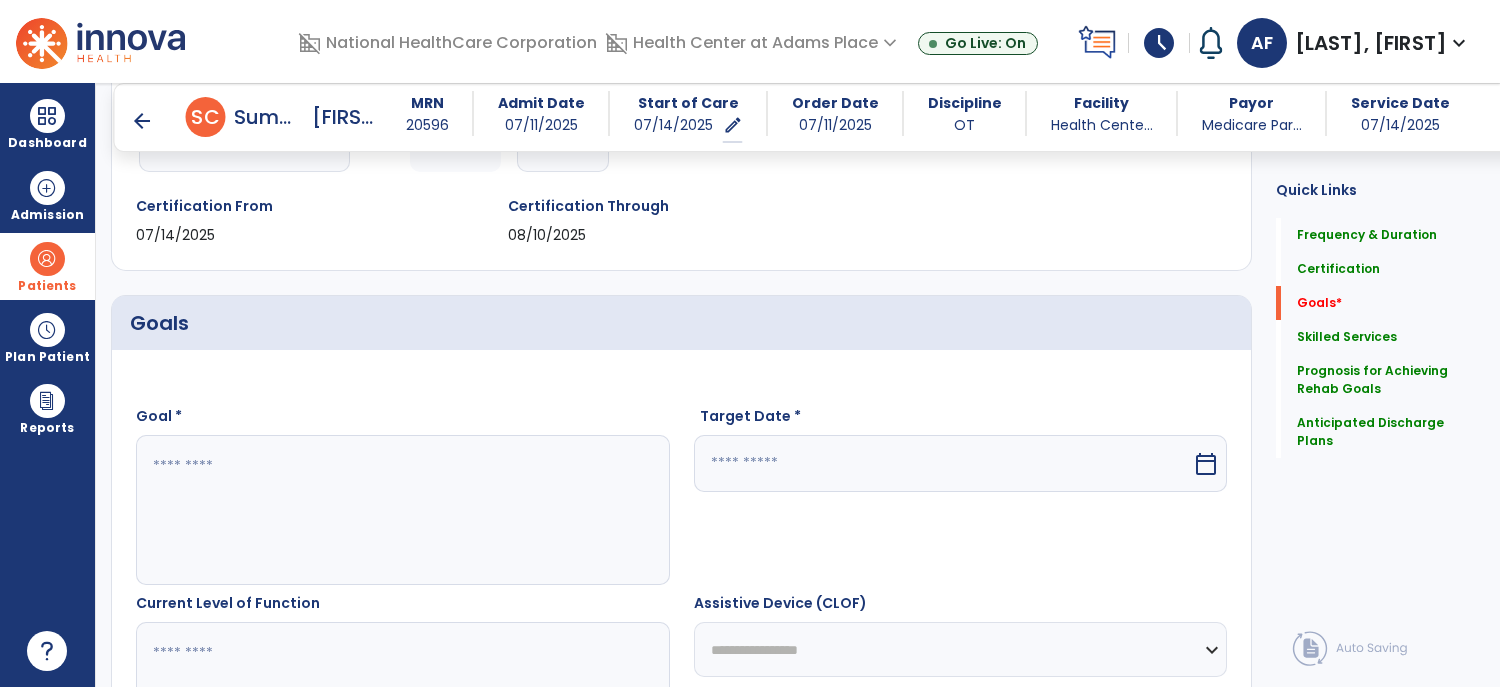 click at bounding box center [402, 510] 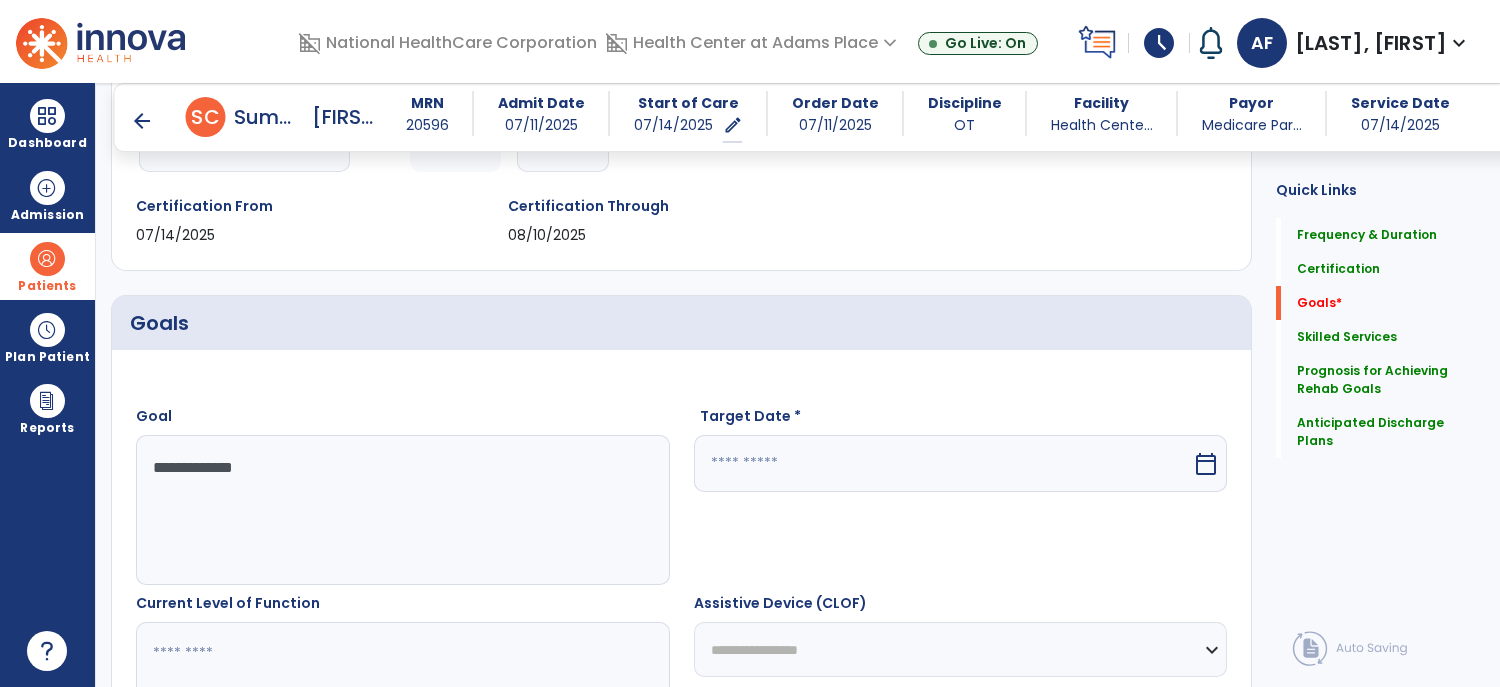 type on "**********" 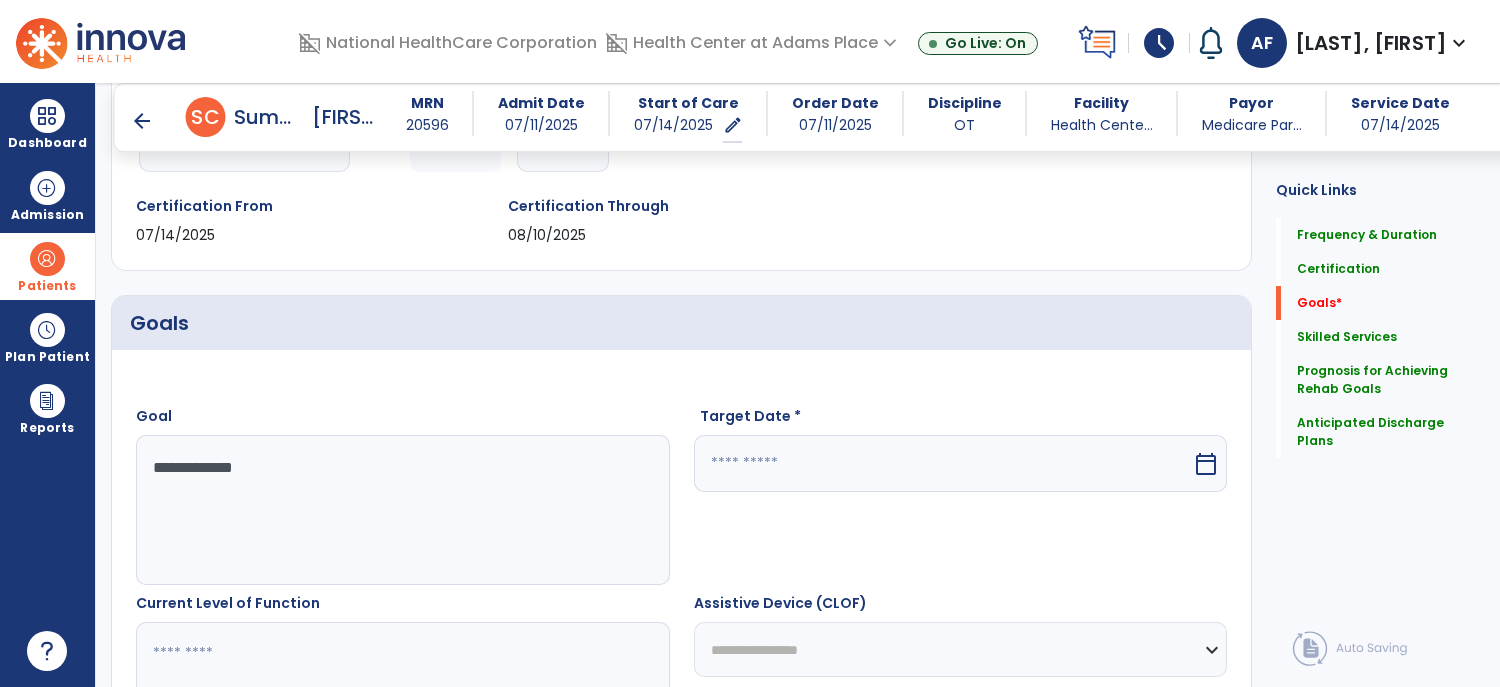 click at bounding box center [943, 463] 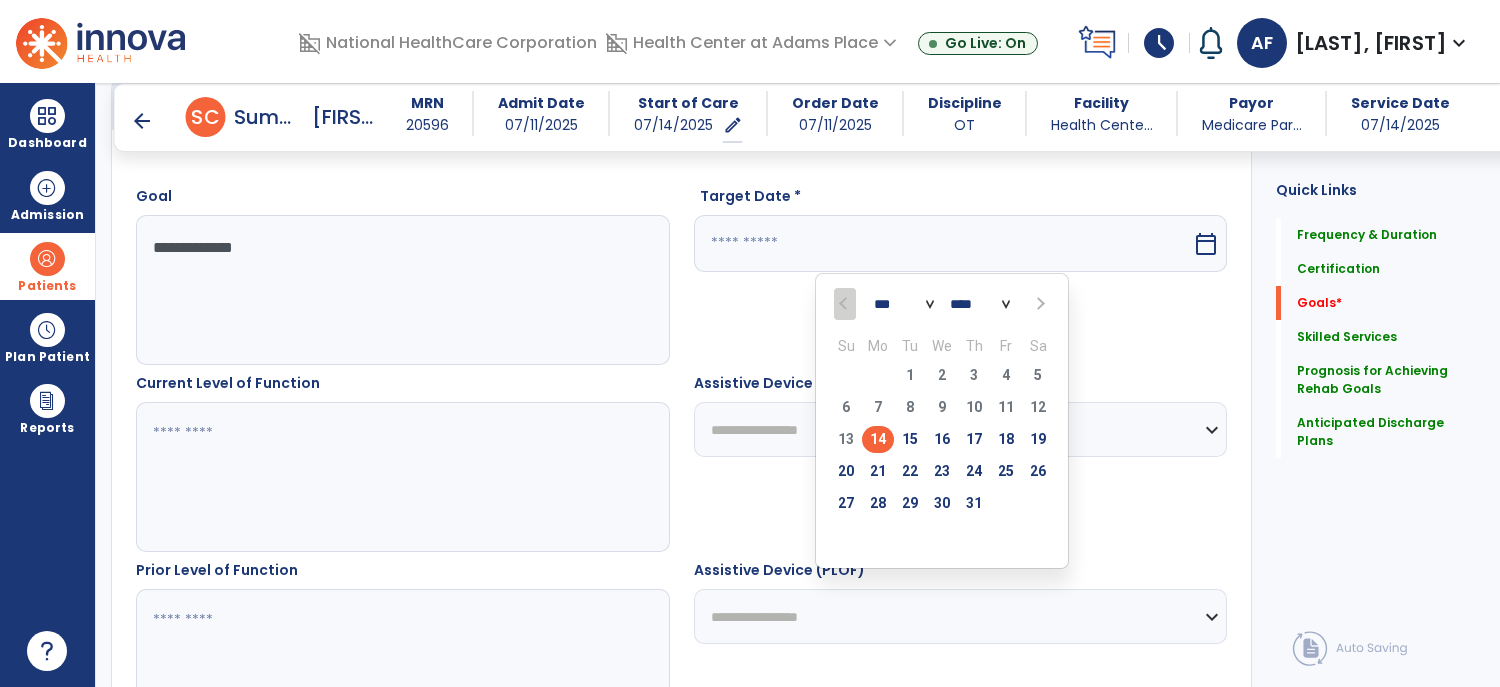 scroll, scrollTop: 539, scrollLeft: 0, axis: vertical 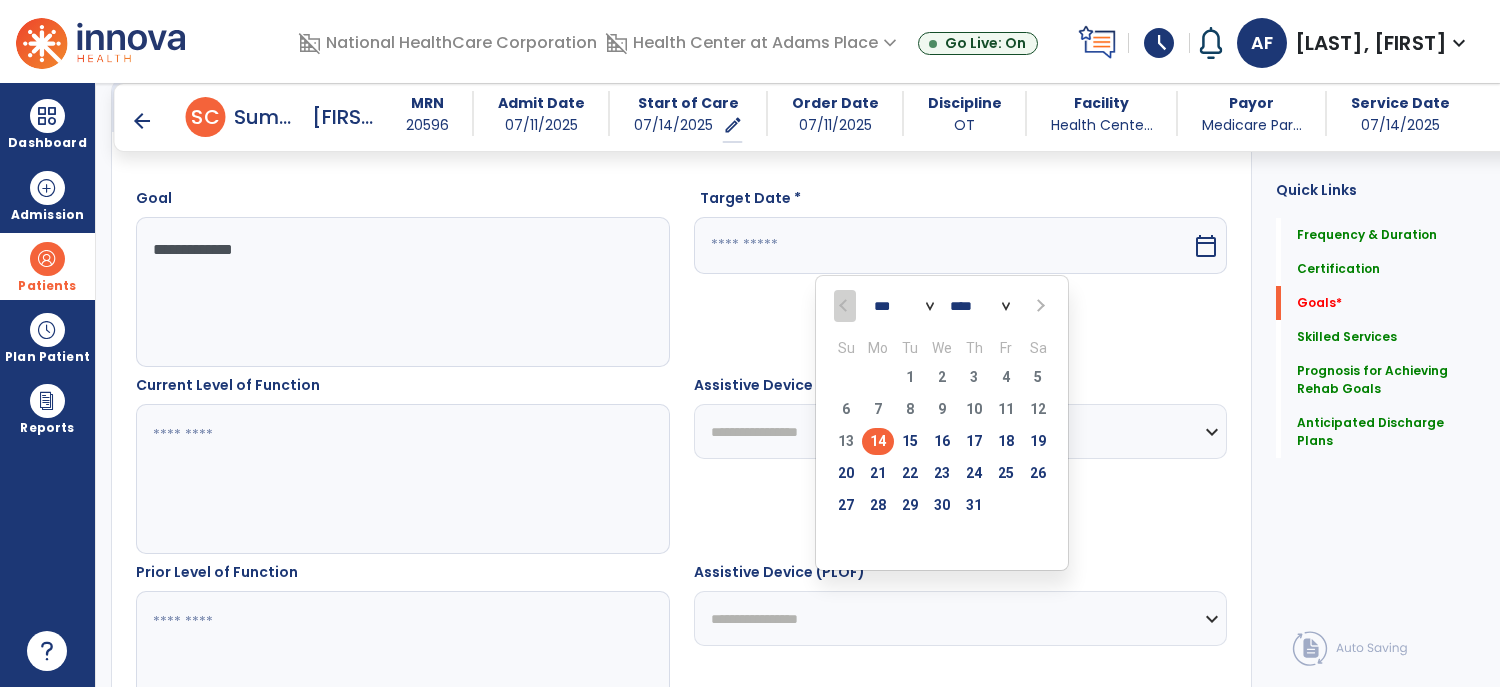 click at bounding box center (1039, 306) 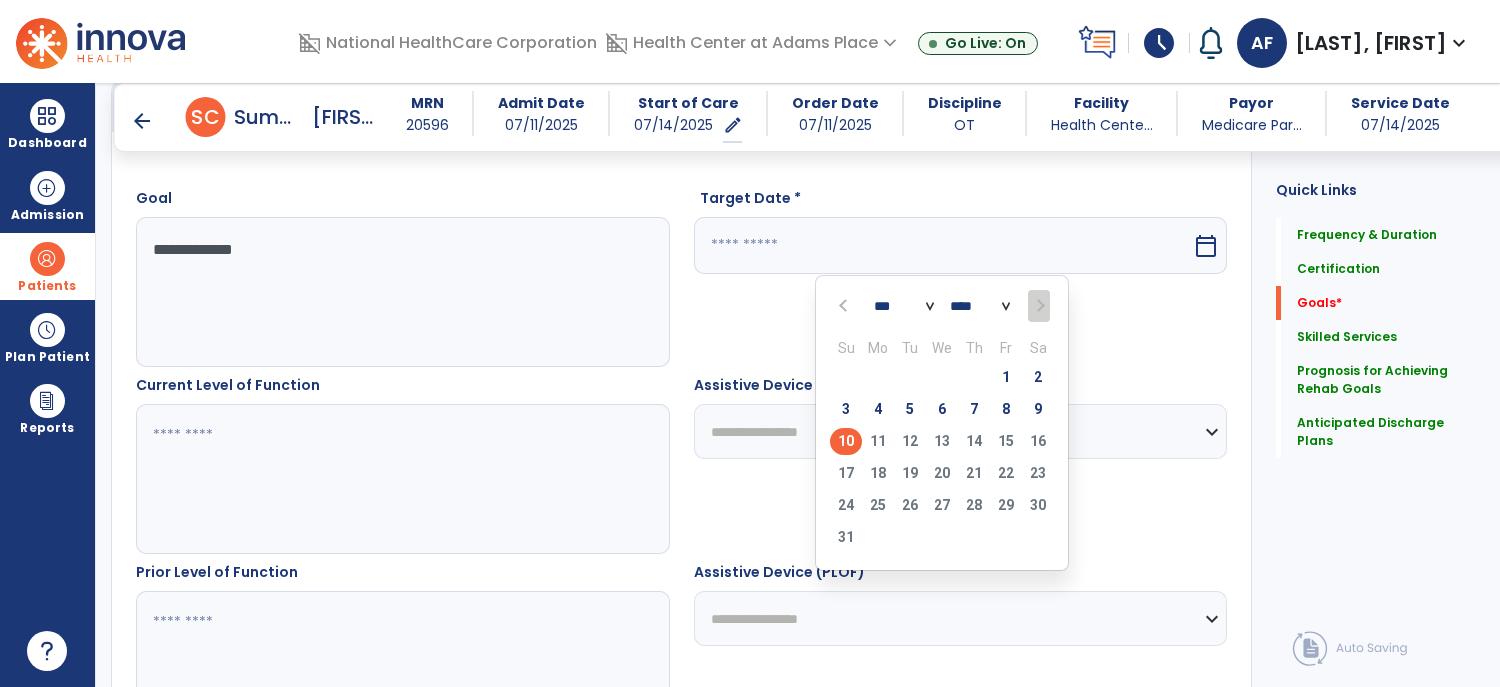 click on "10" at bounding box center [846, 441] 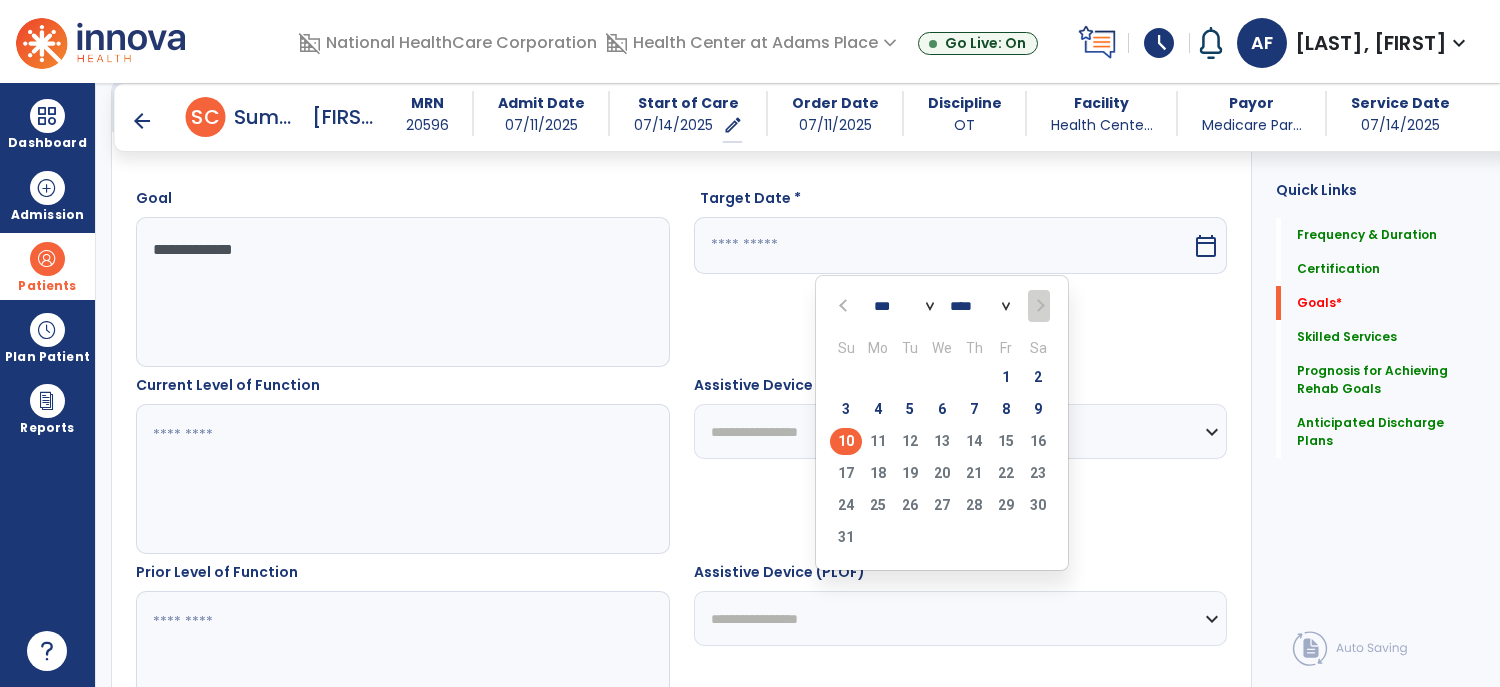 type on "*********" 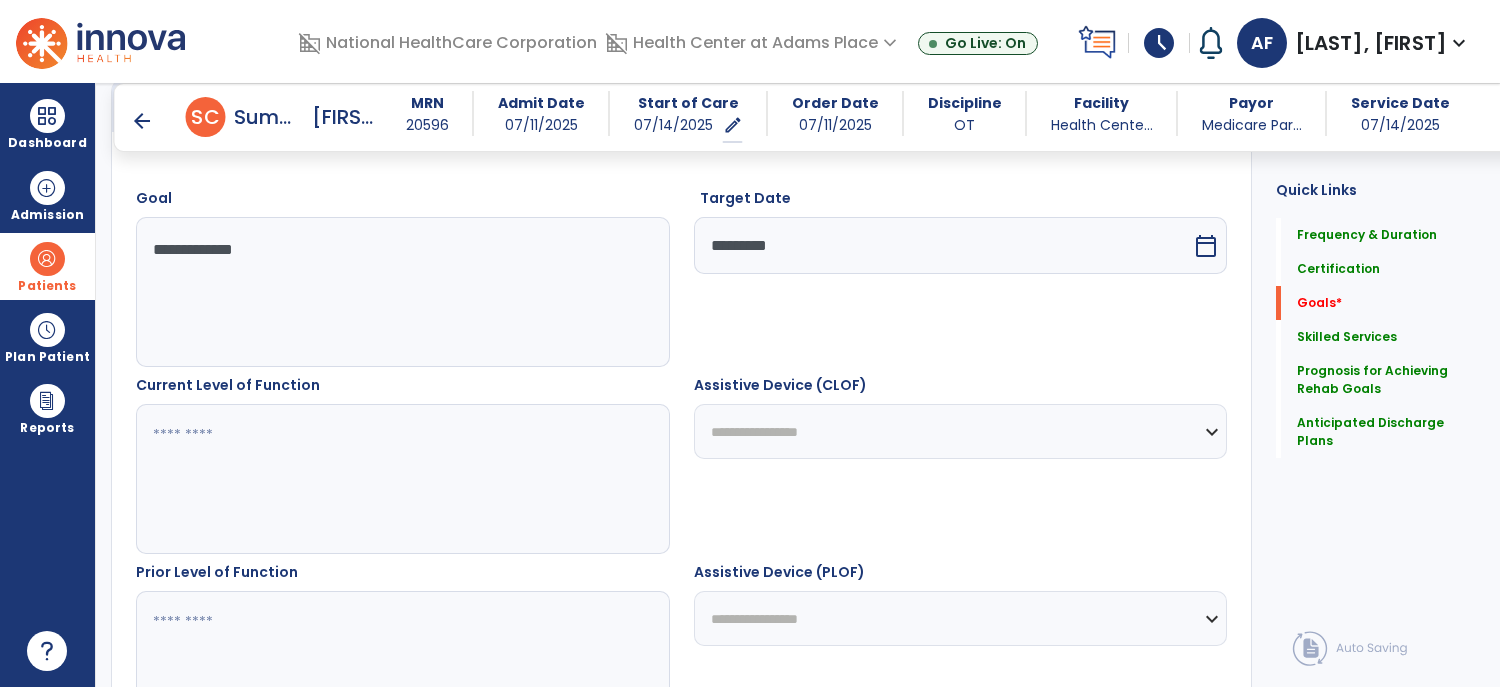 click on "**********" at bounding box center [961, 431] 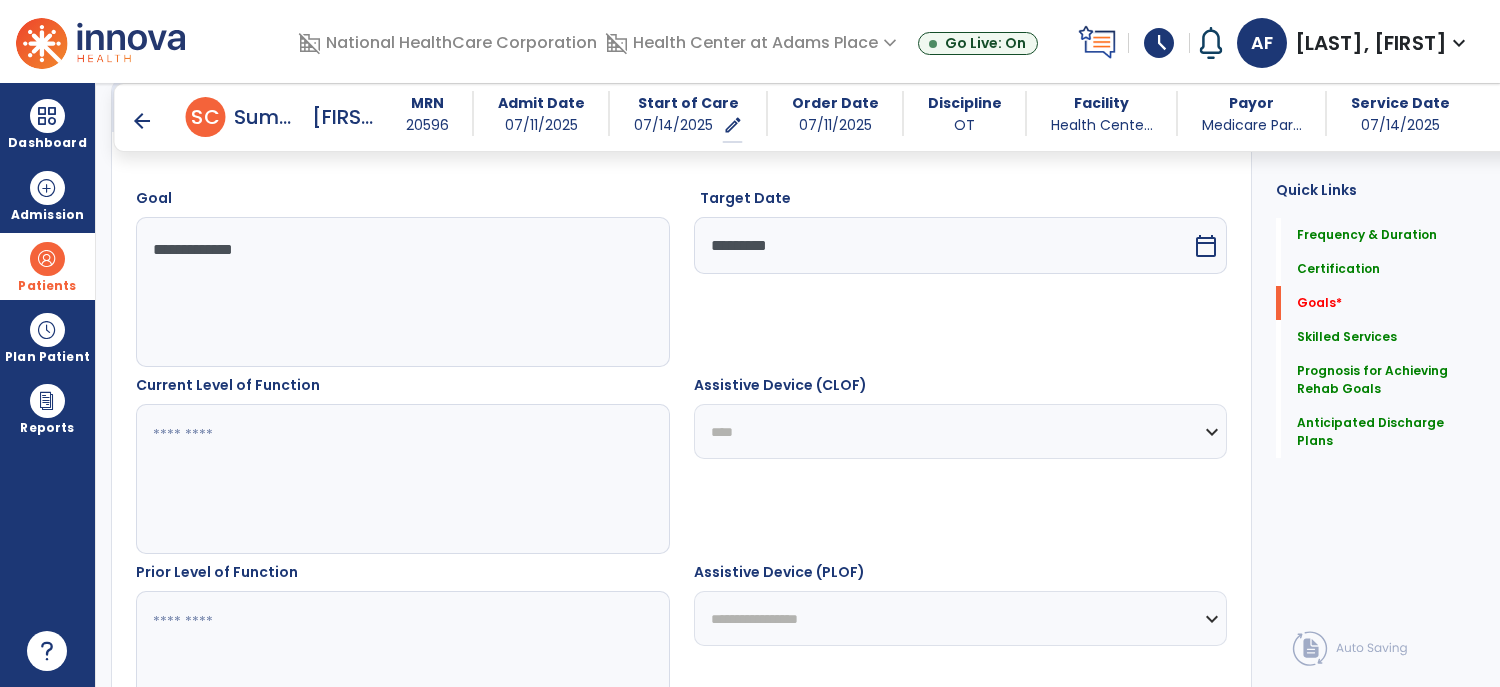 click on "**********" at bounding box center [961, 431] 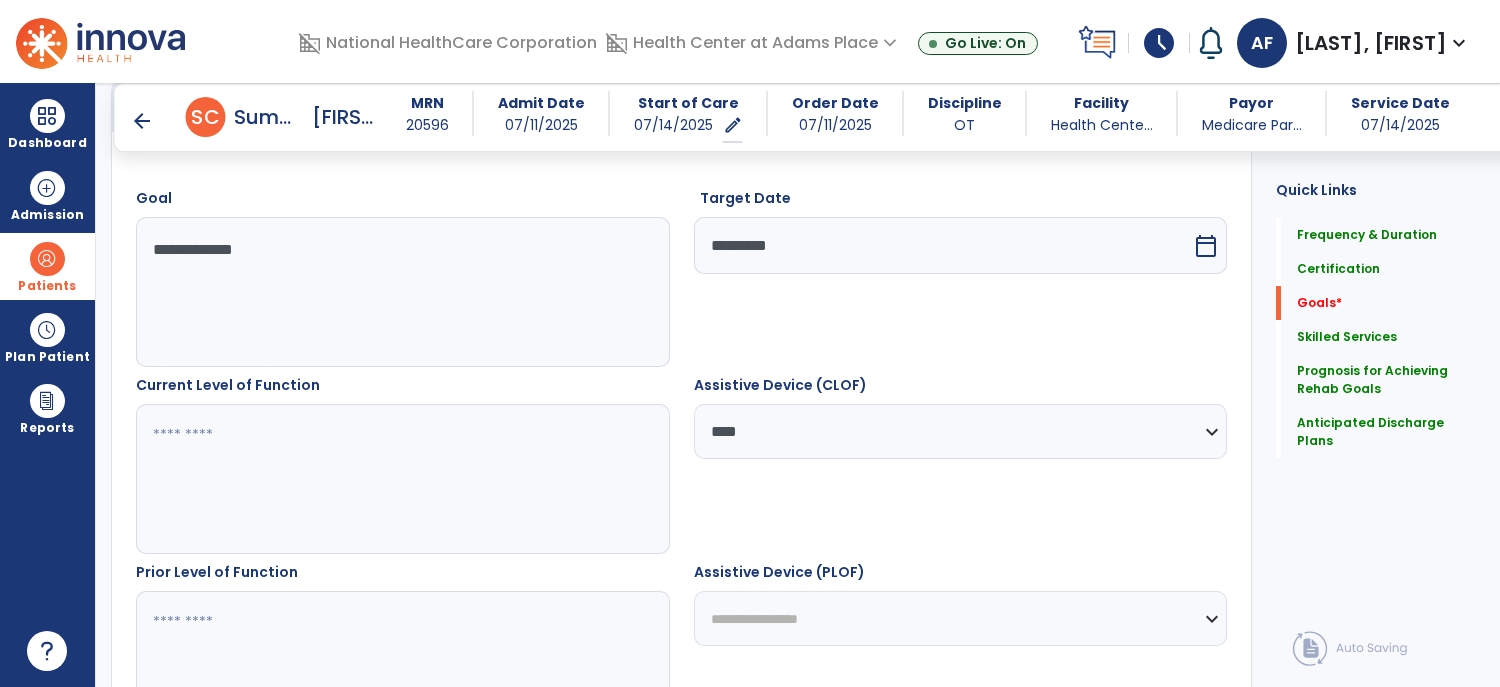 click on "*********" at bounding box center (943, 245) 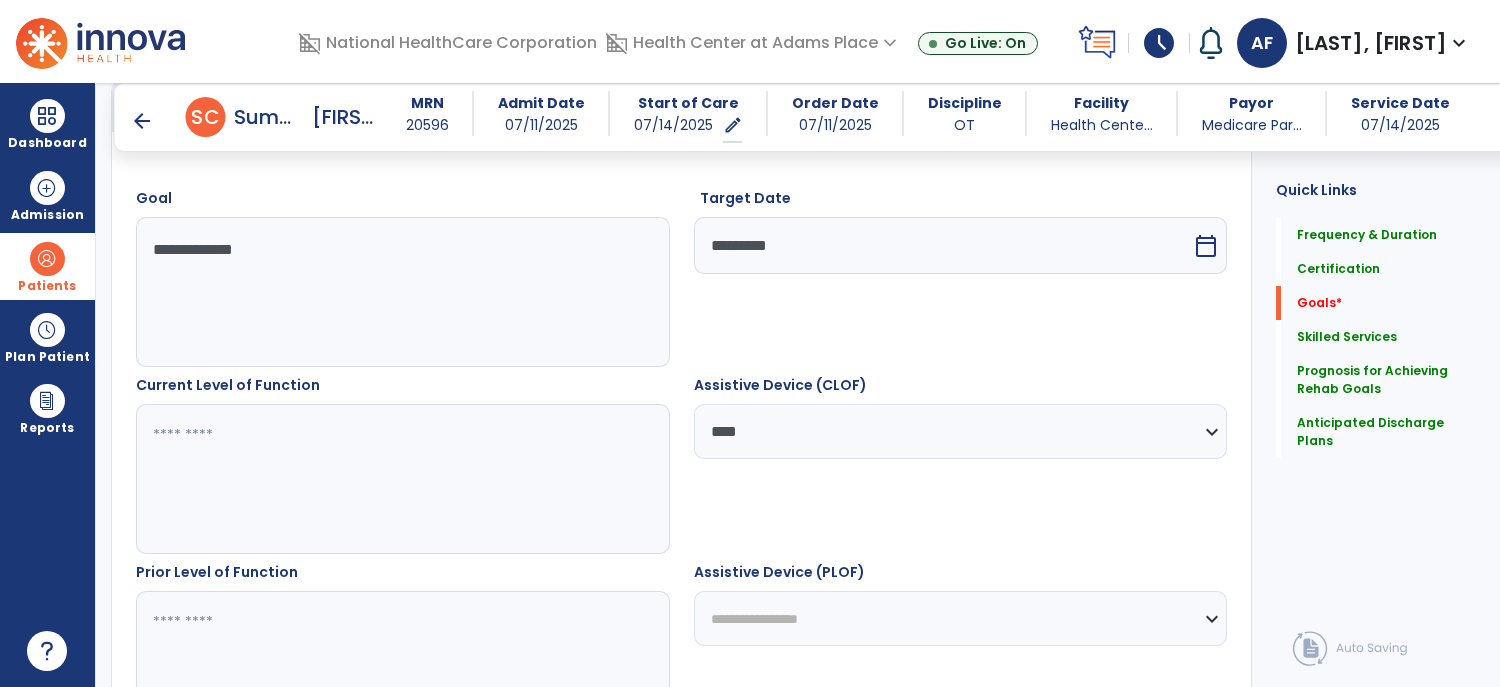 select on "*" 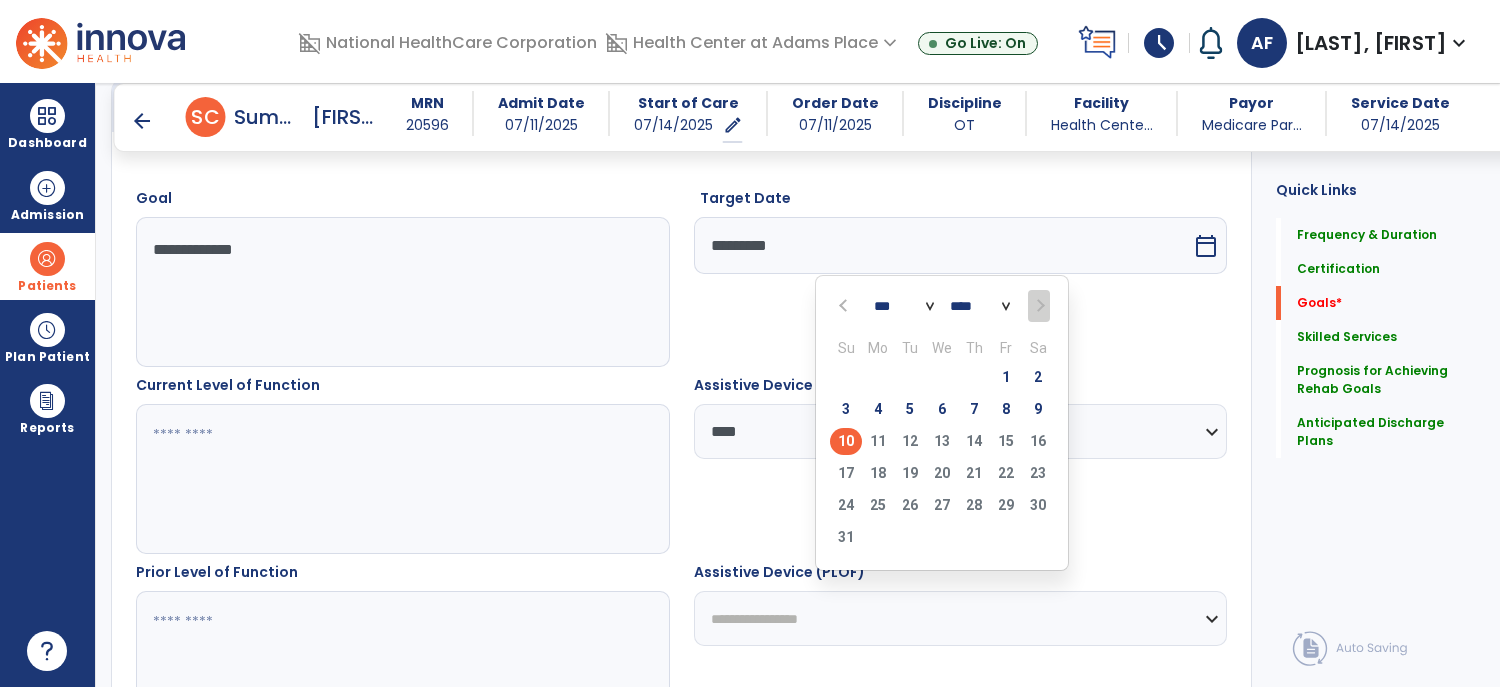 click on "10   11   12   13   14   15   16" at bounding box center [942, 444] 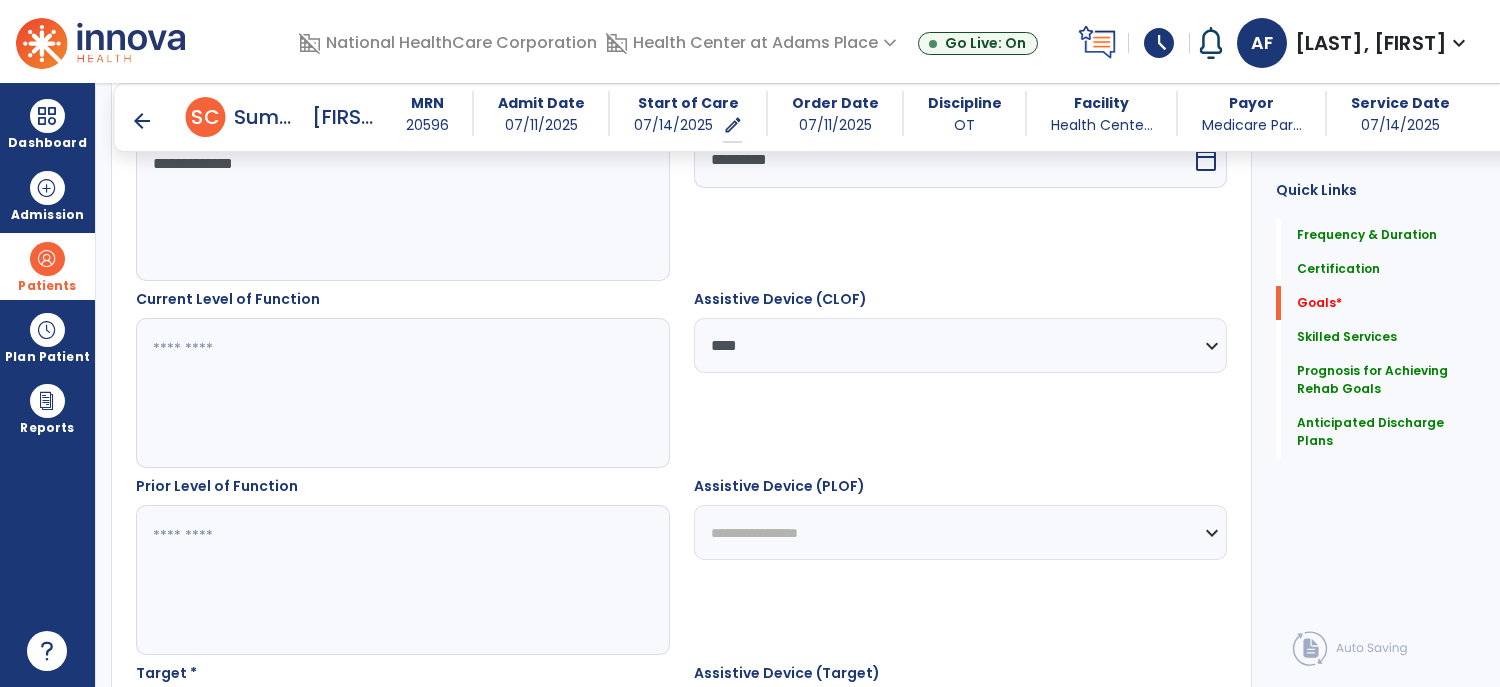 scroll, scrollTop: 697, scrollLeft: 0, axis: vertical 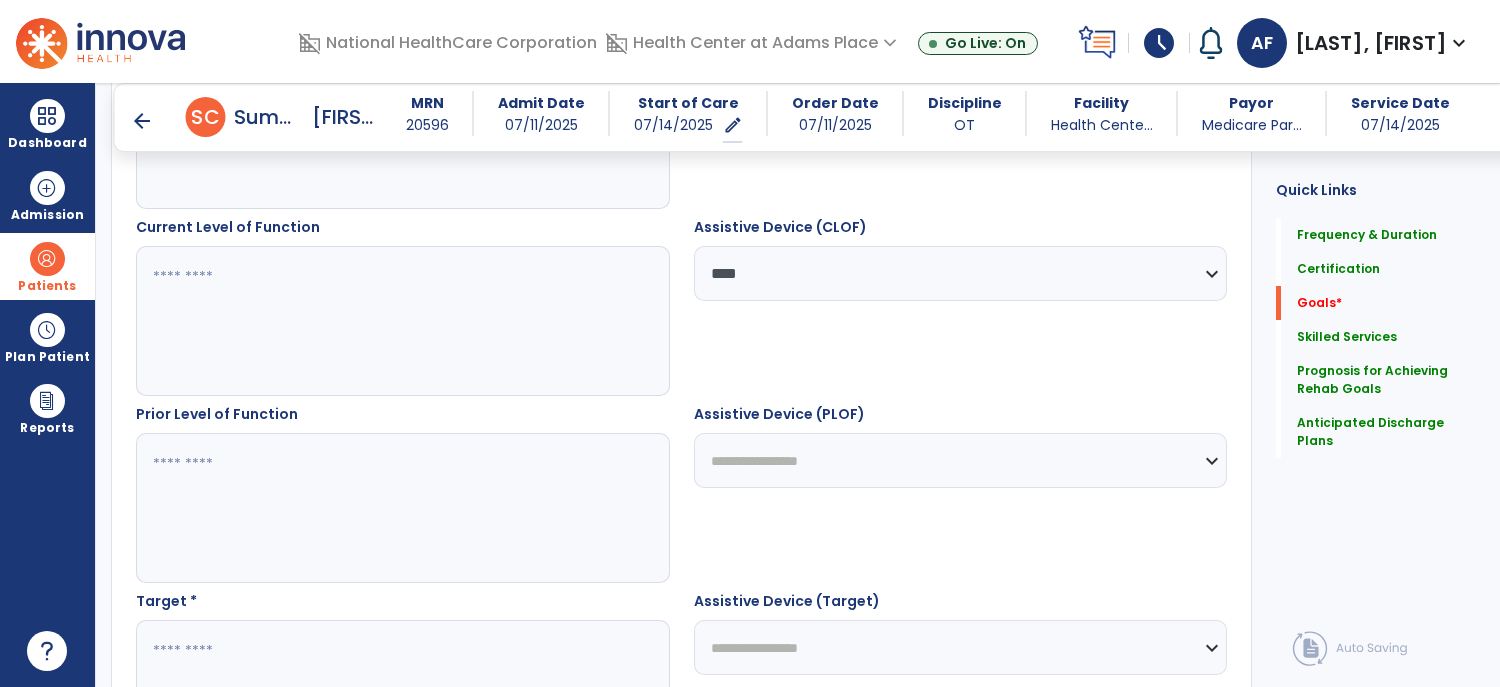 click on "**********" at bounding box center (961, 460) 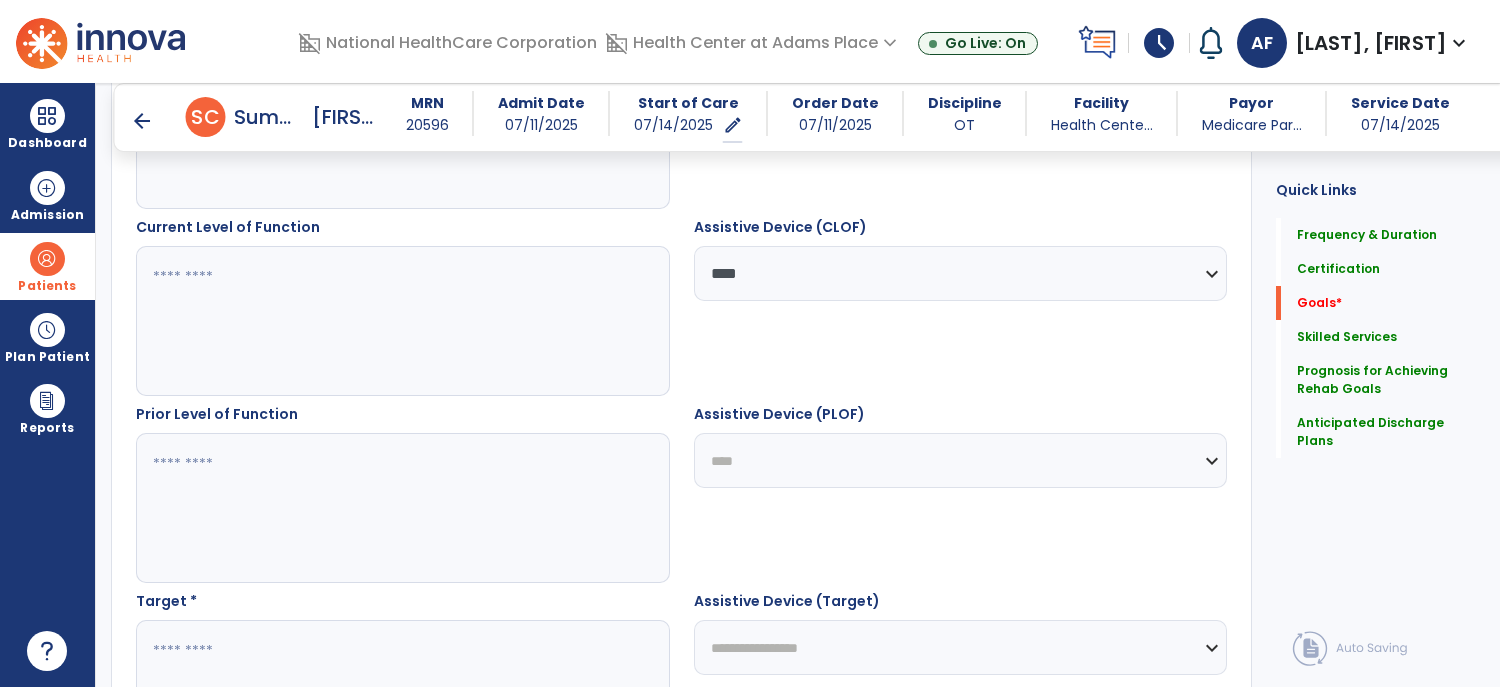 click on "**********" at bounding box center (961, 460) 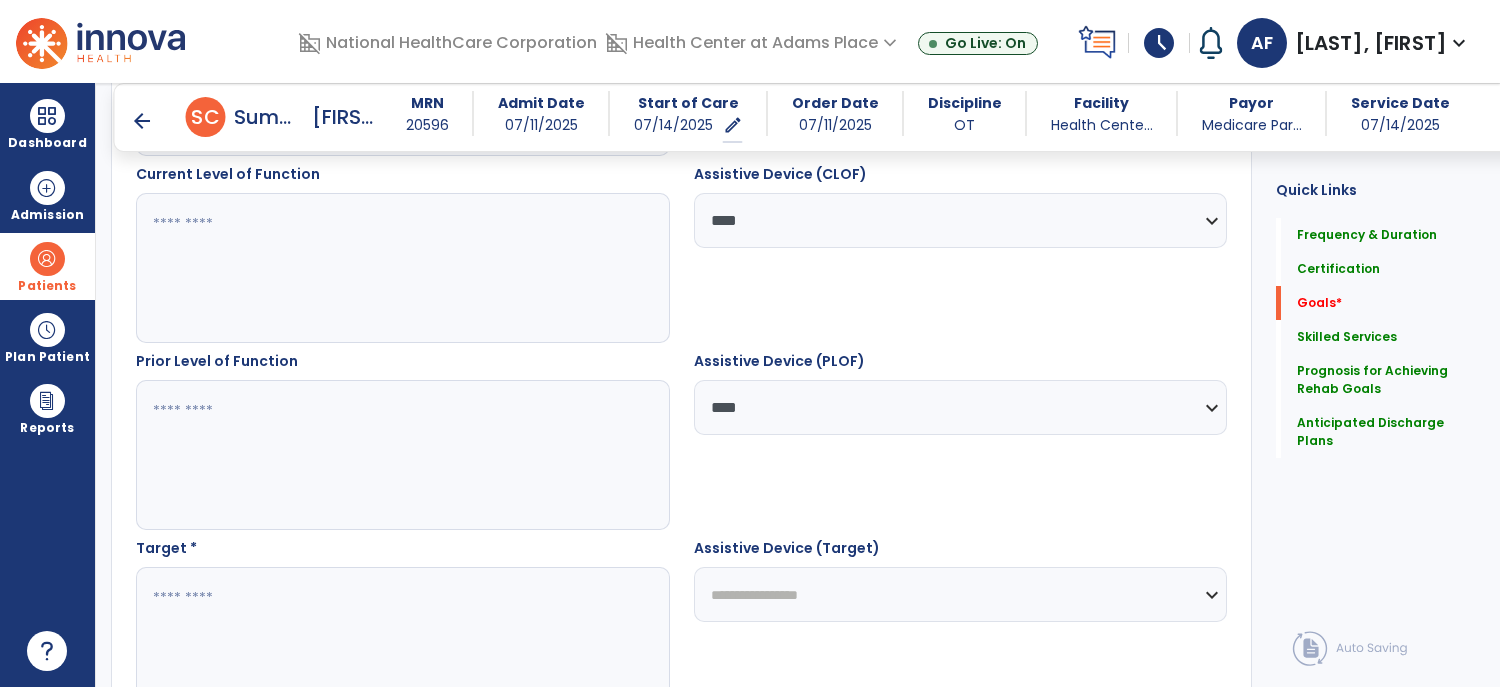 scroll, scrollTop: 781, scrollLeft: 0, axis: vertical 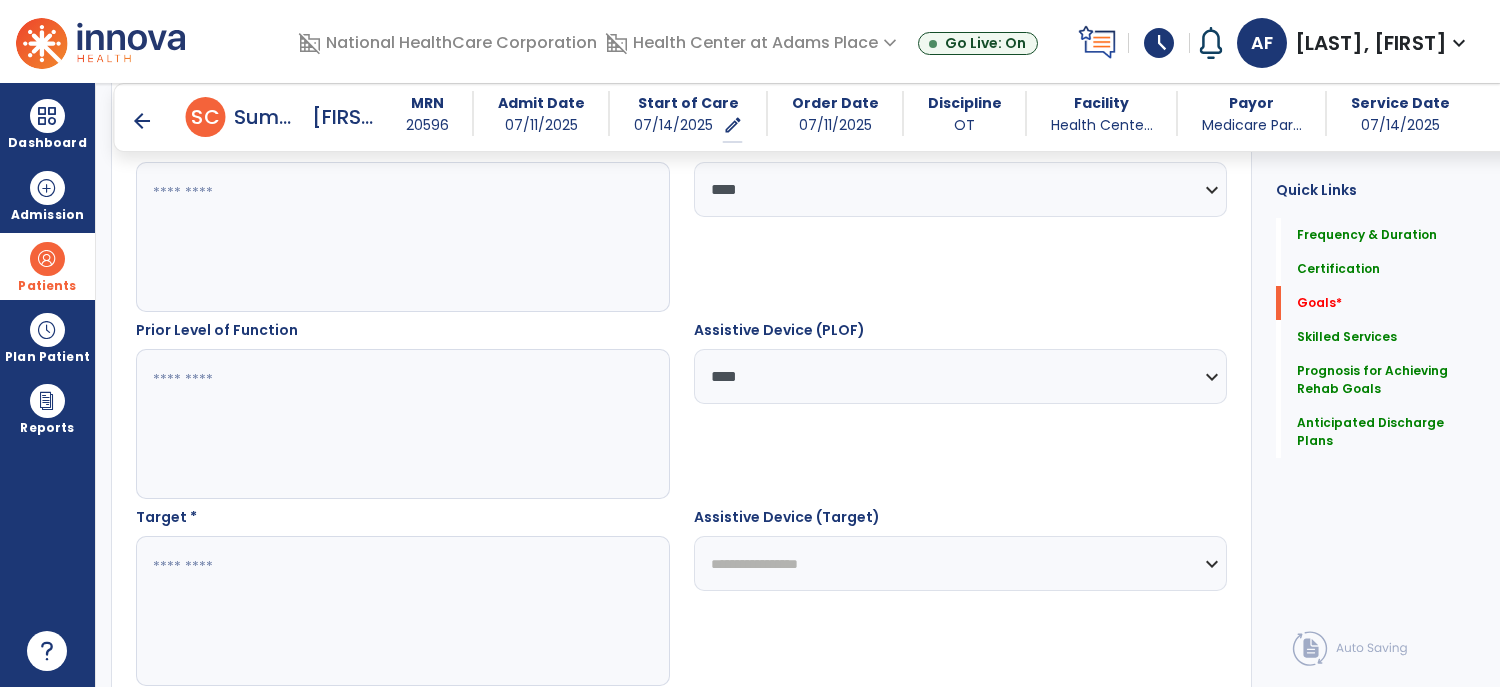 click on "**********" at bounding box center [961, 563] 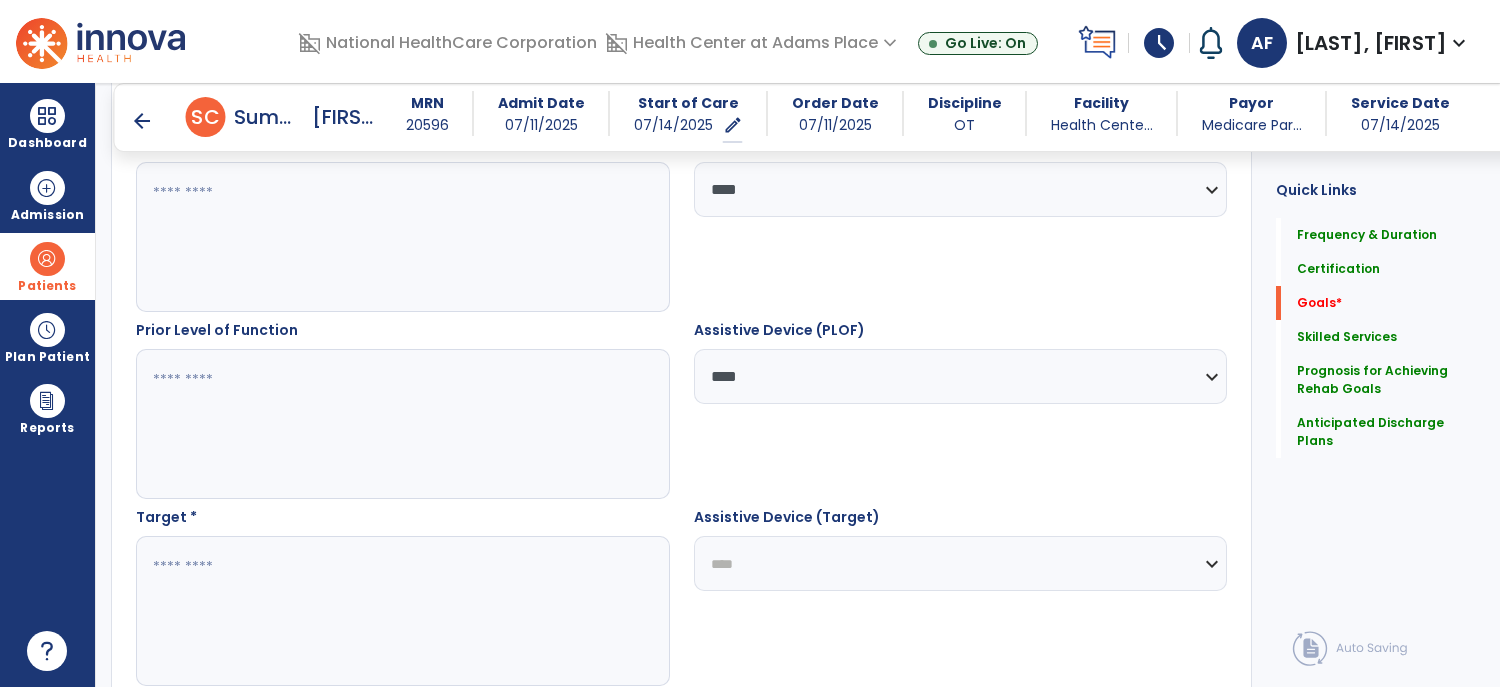click on "**********" at bounding box center [961, 563] 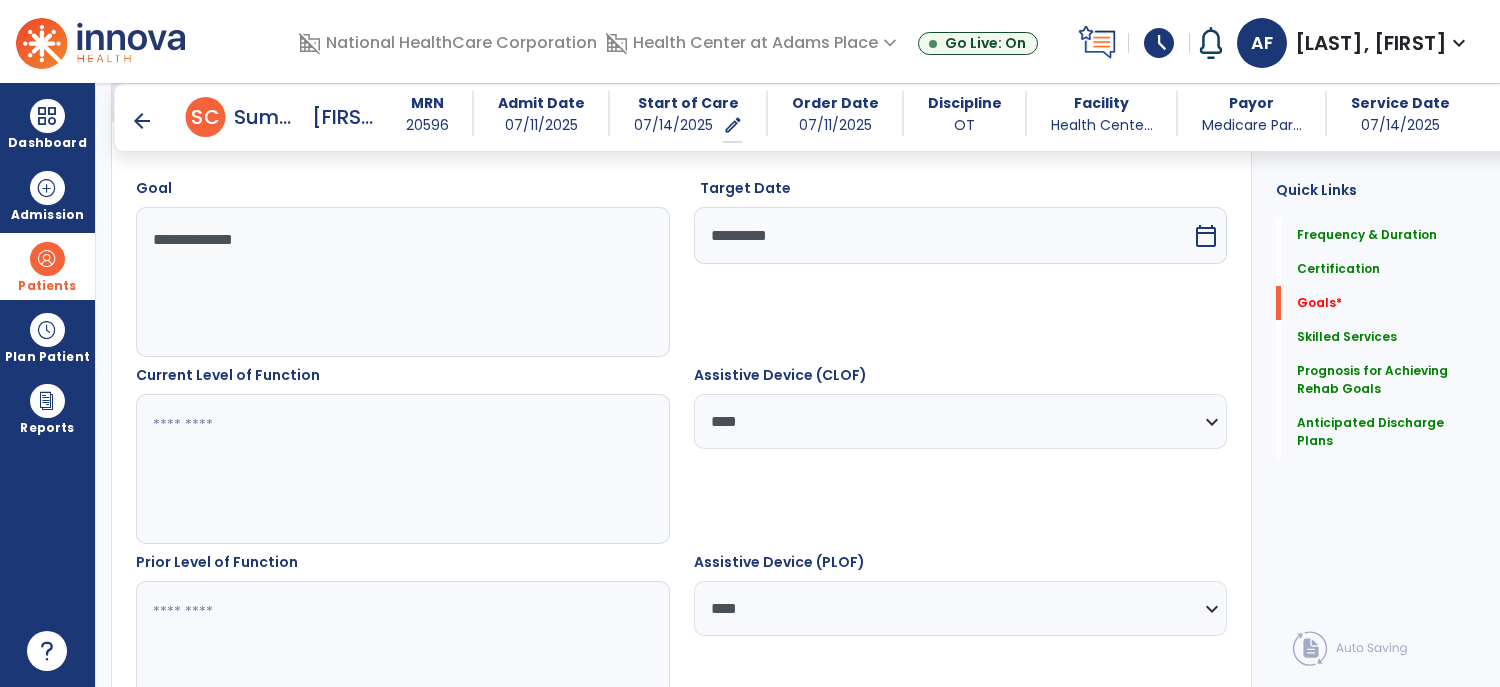 scroll, scrollTop: 589, scrollLeft: 0, axis: vertical 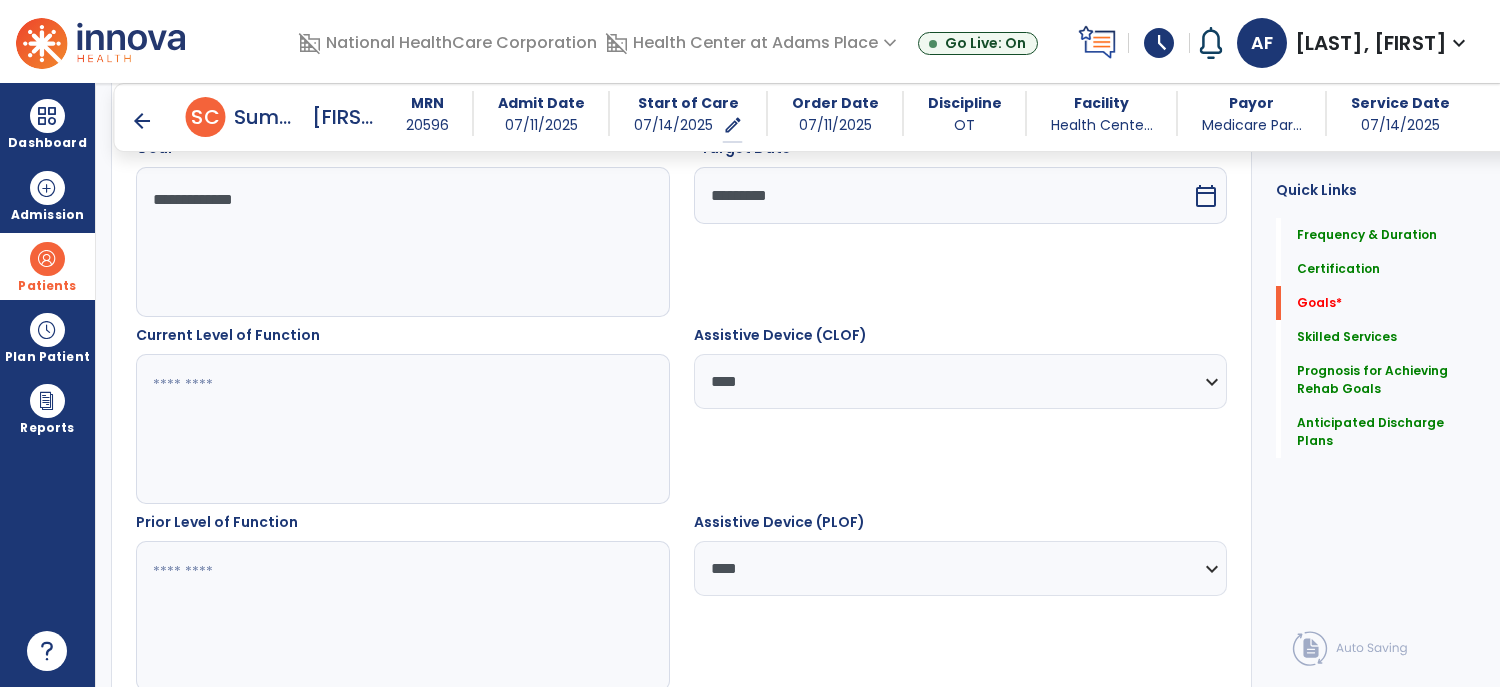 click at bounding box center (402, 429) 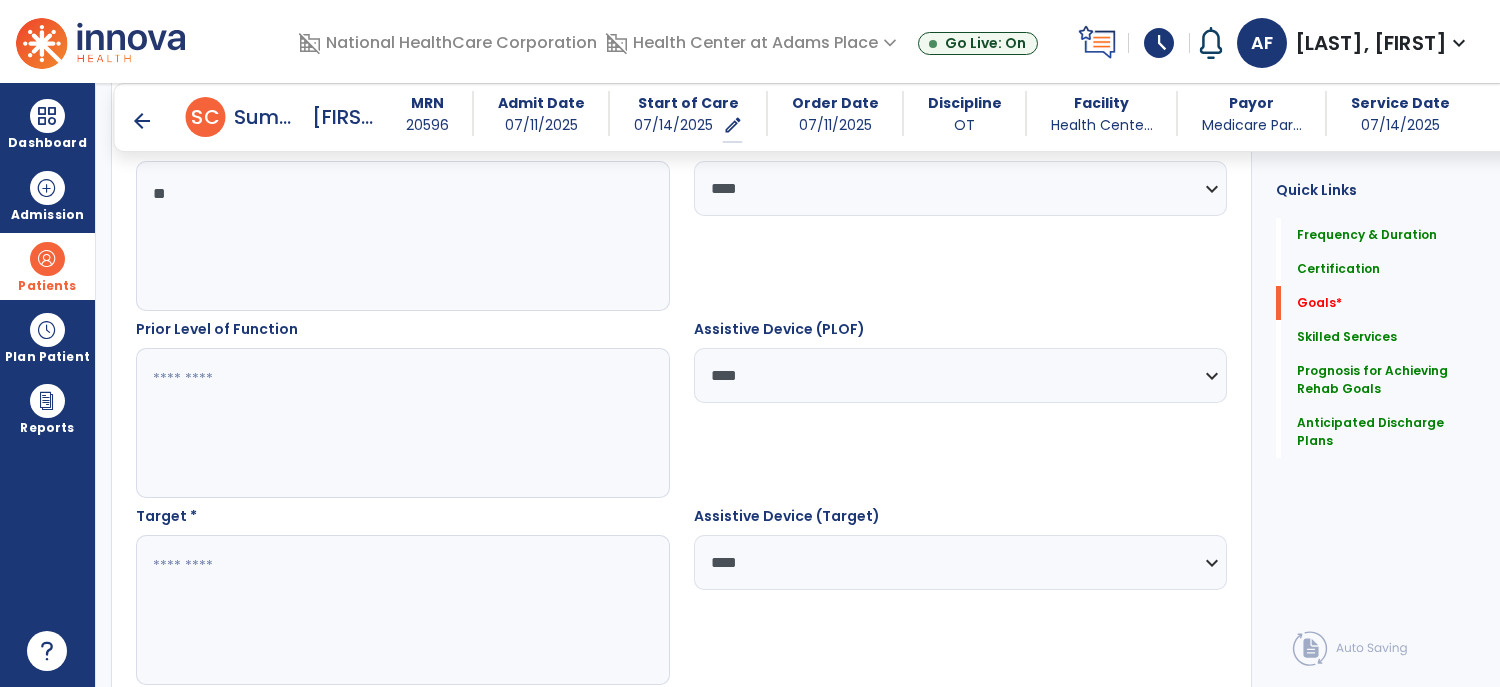 scroll, scrollTop: 784, scrollLeft: 0, axis: vertical 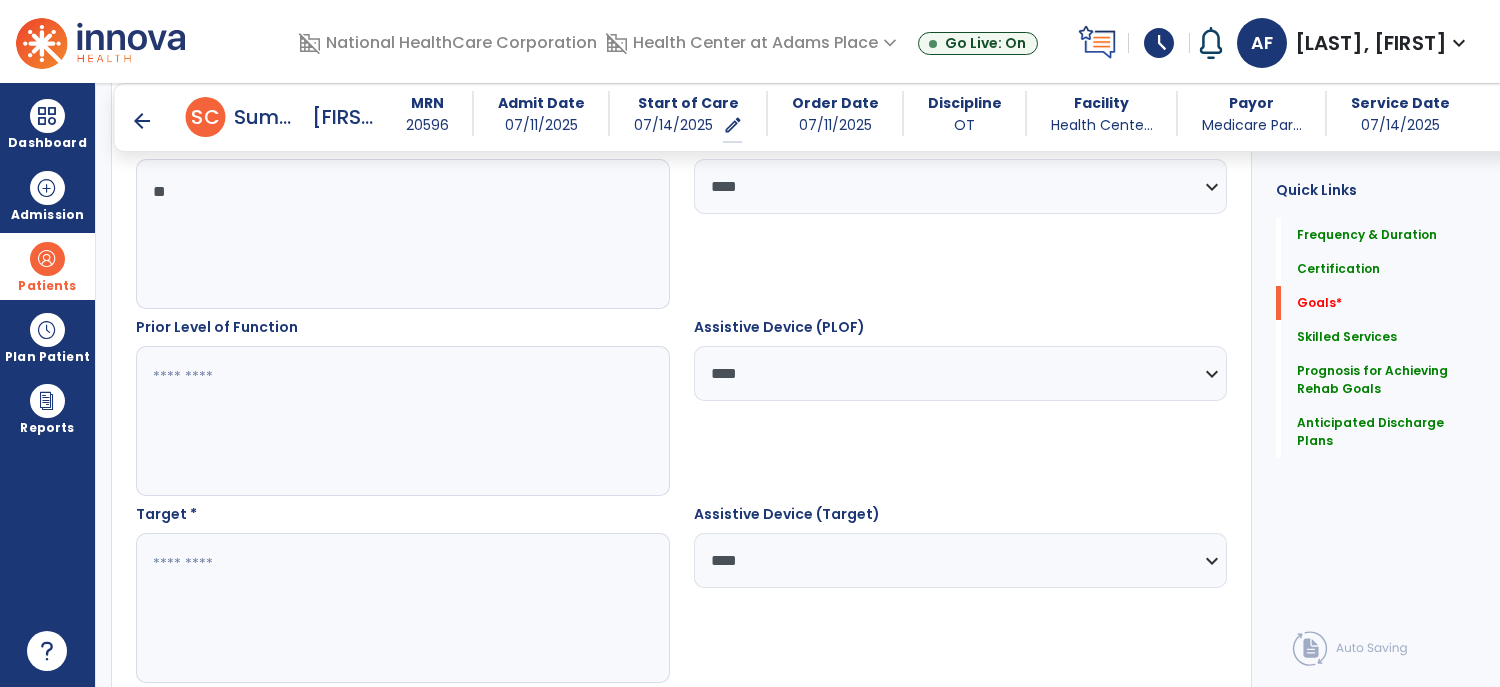 type on "**" 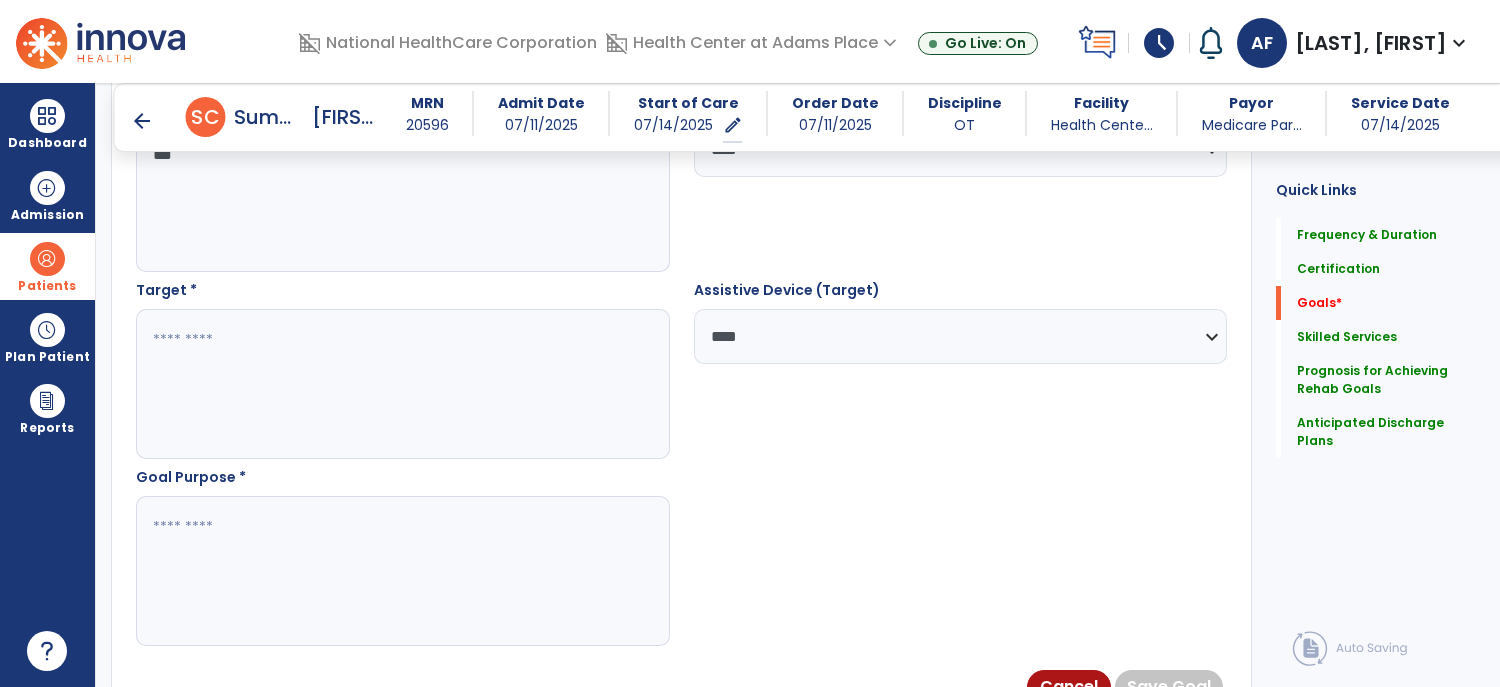 scroll, scrollTop: 1019, scrollLeft: 0, axis: vertical 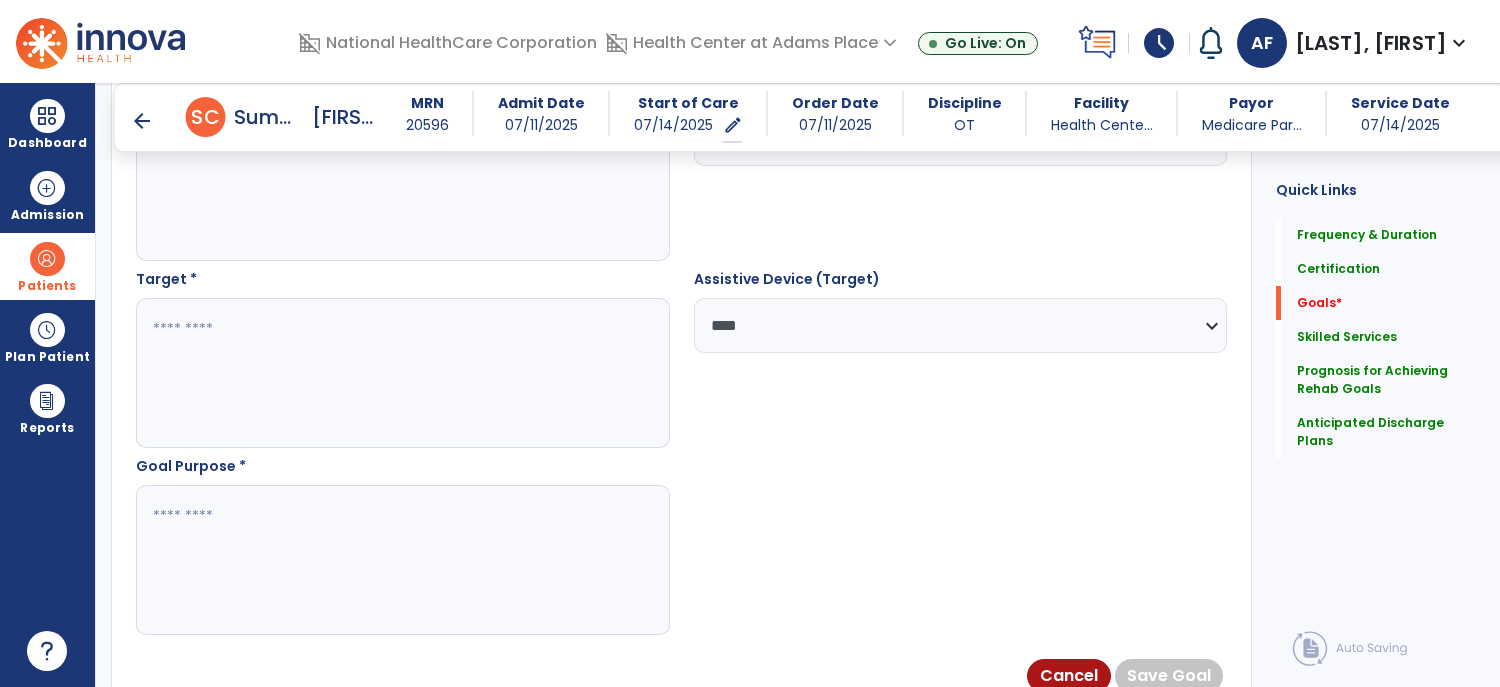 type on "***" 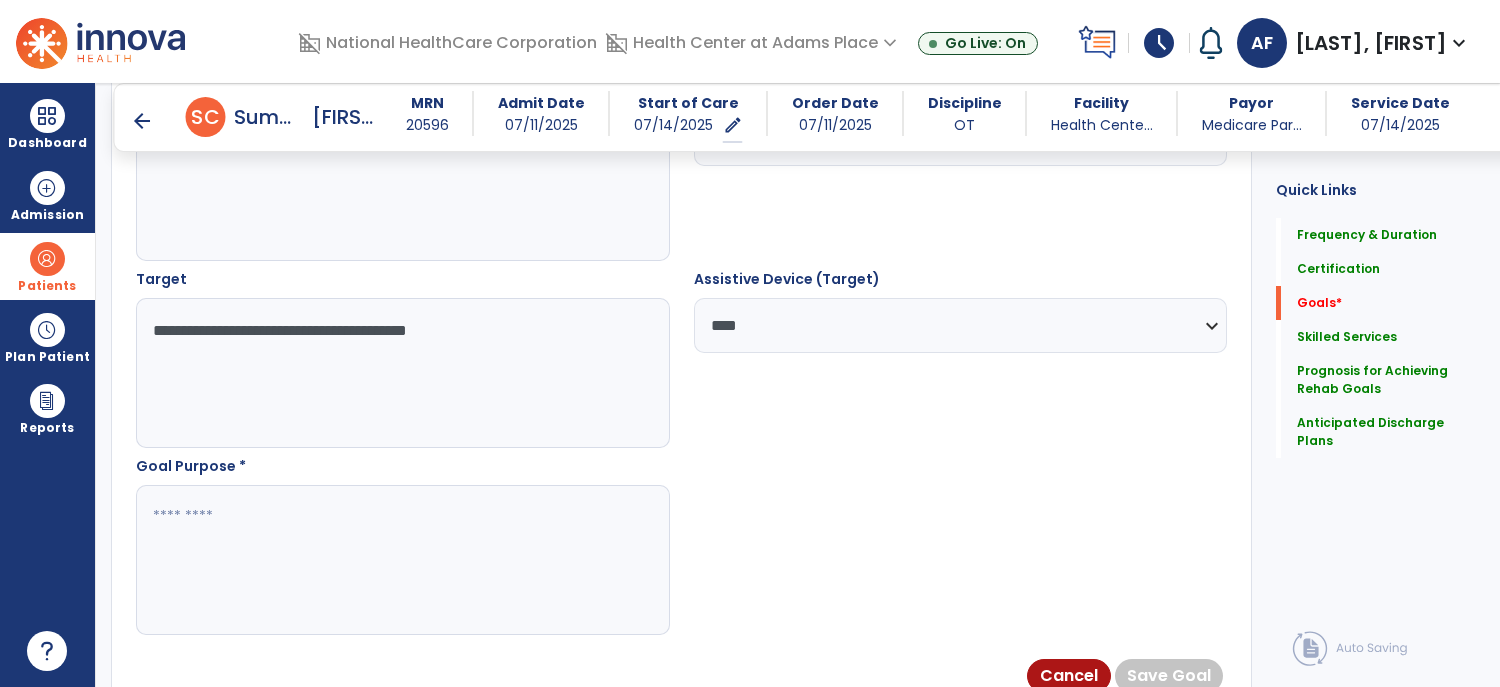type on "**********" 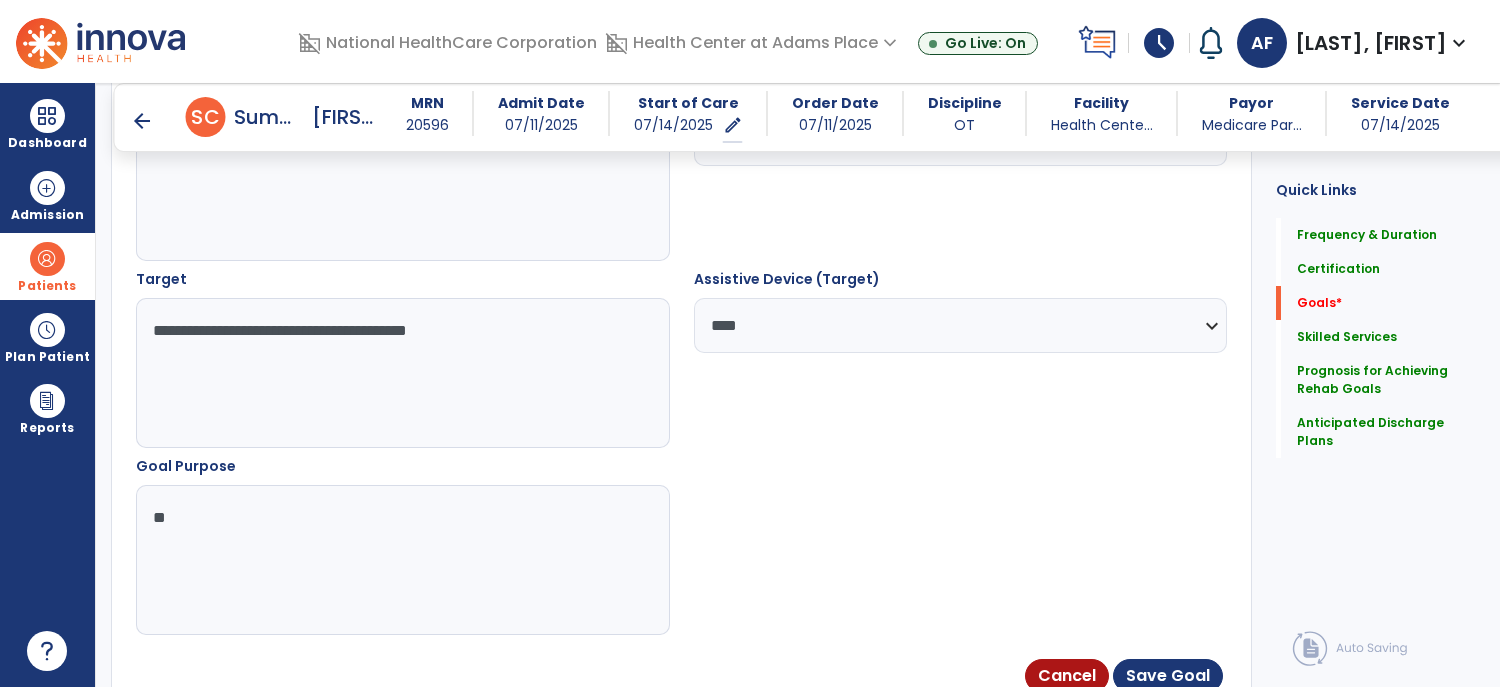 type on "*" 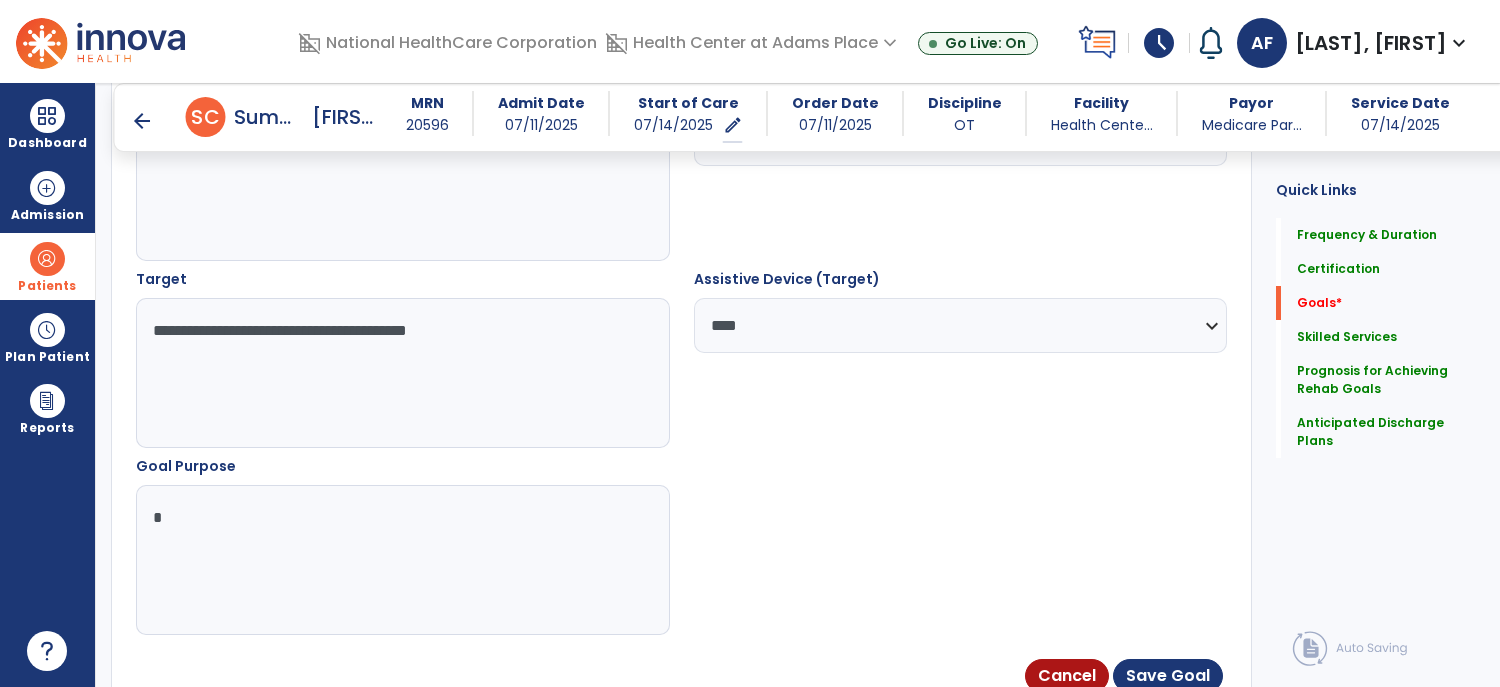 type 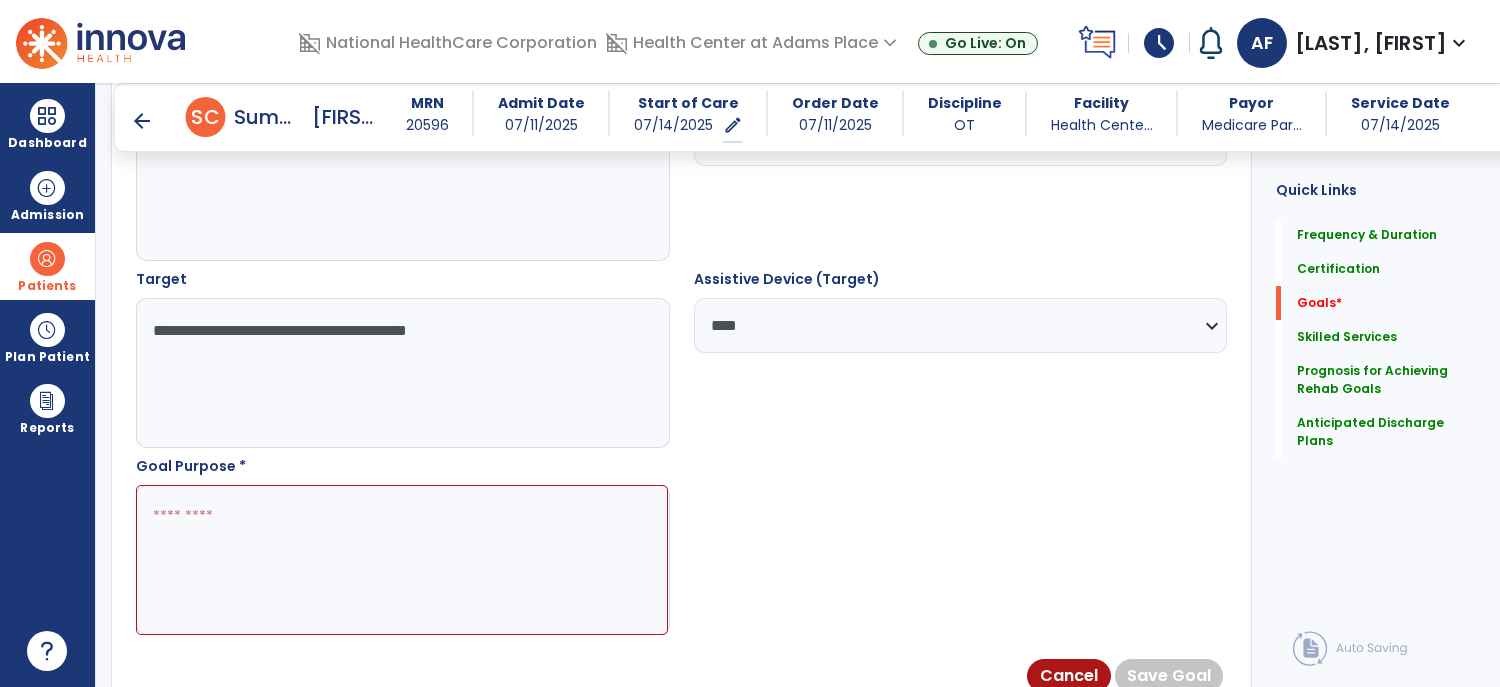 click on "**********" at bounding box center (402, 373) 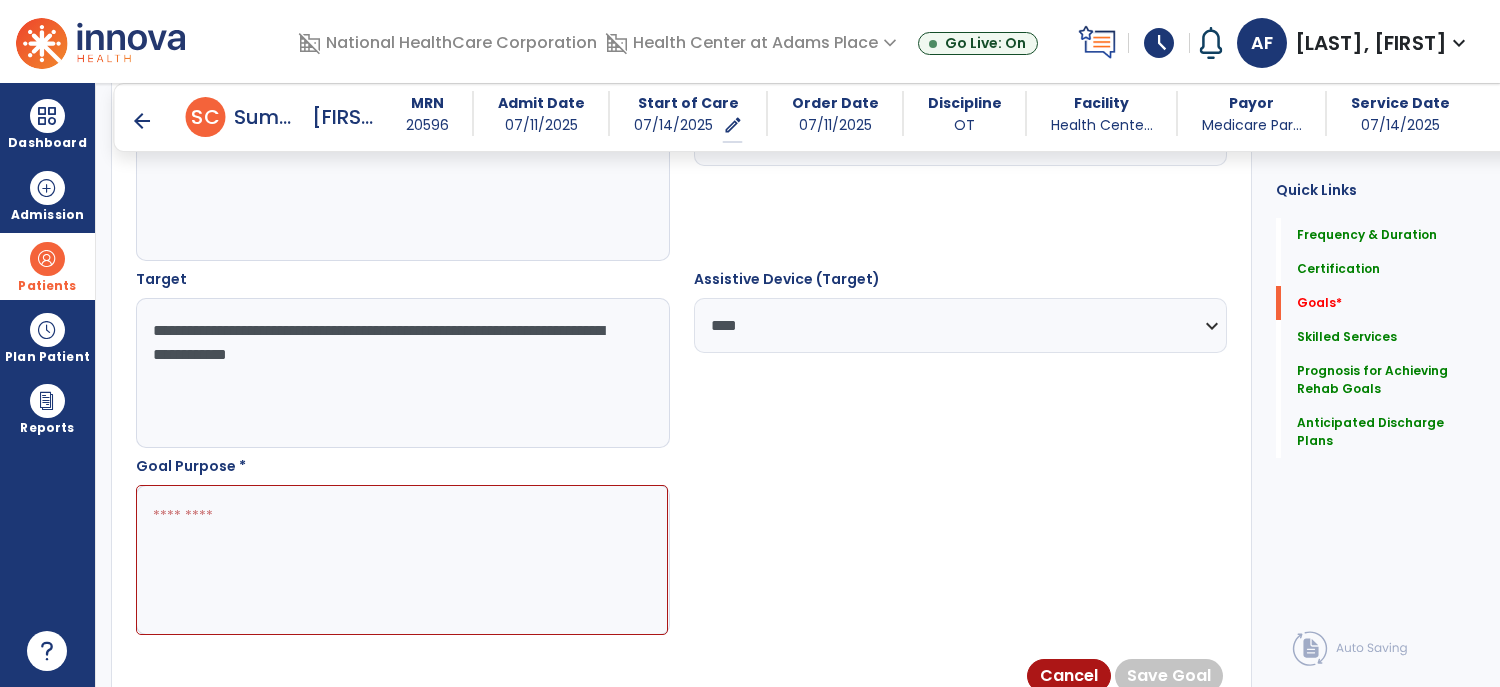 type on "**********" 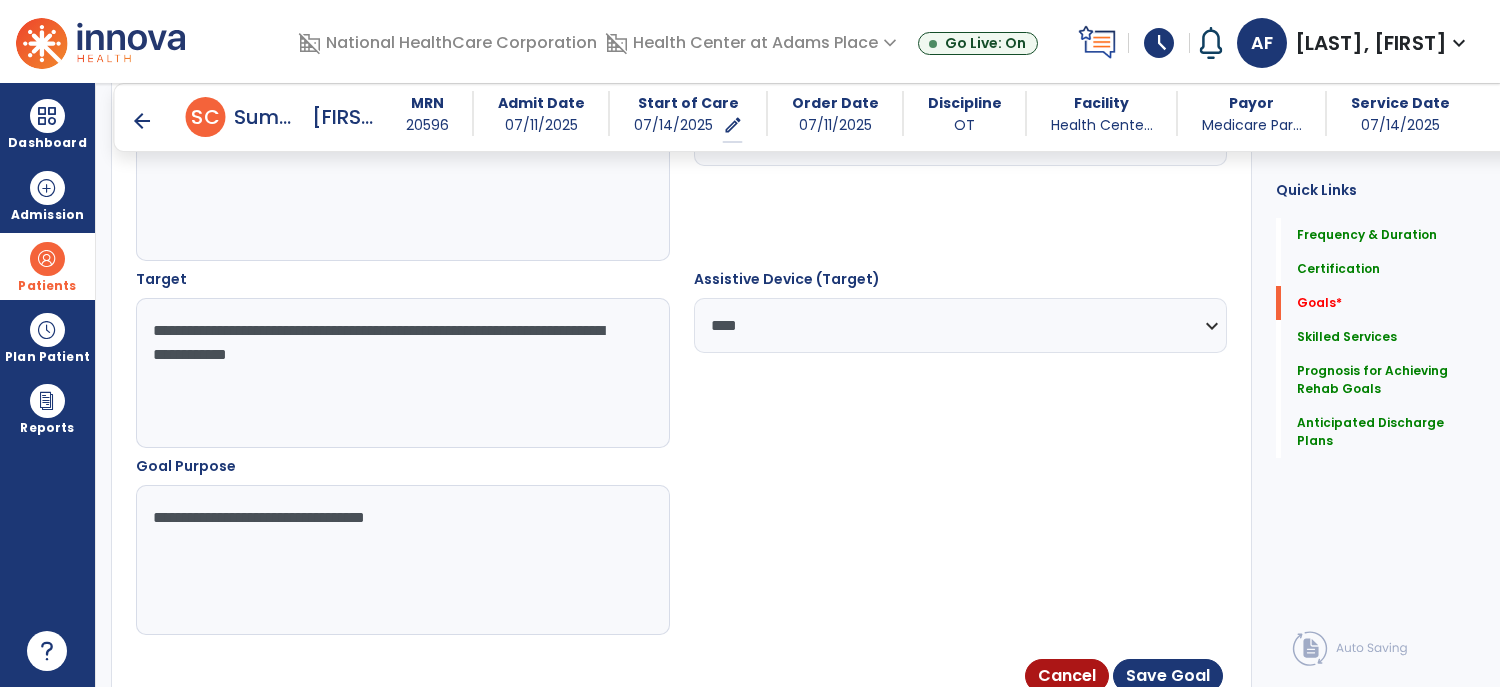 type on "**********" 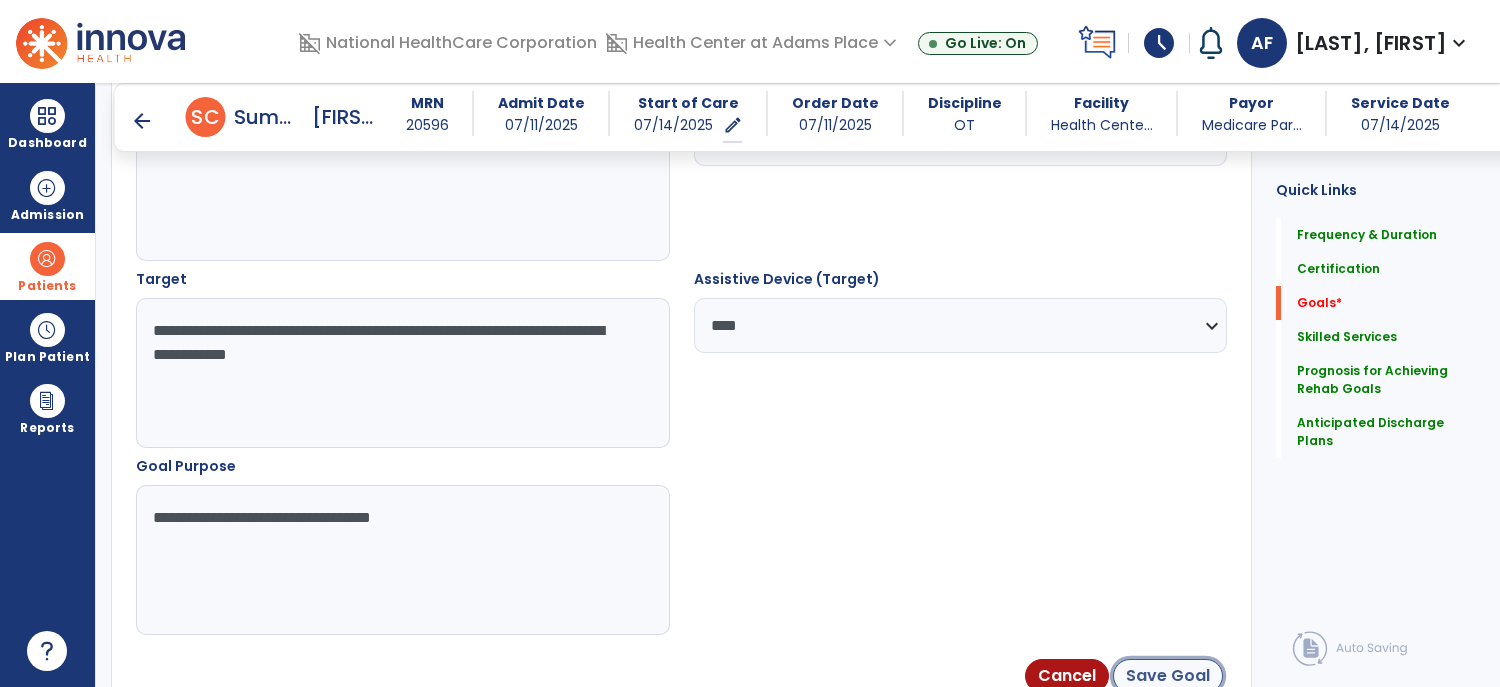 click on "Save Goal" at bounding box center (1168, 676) 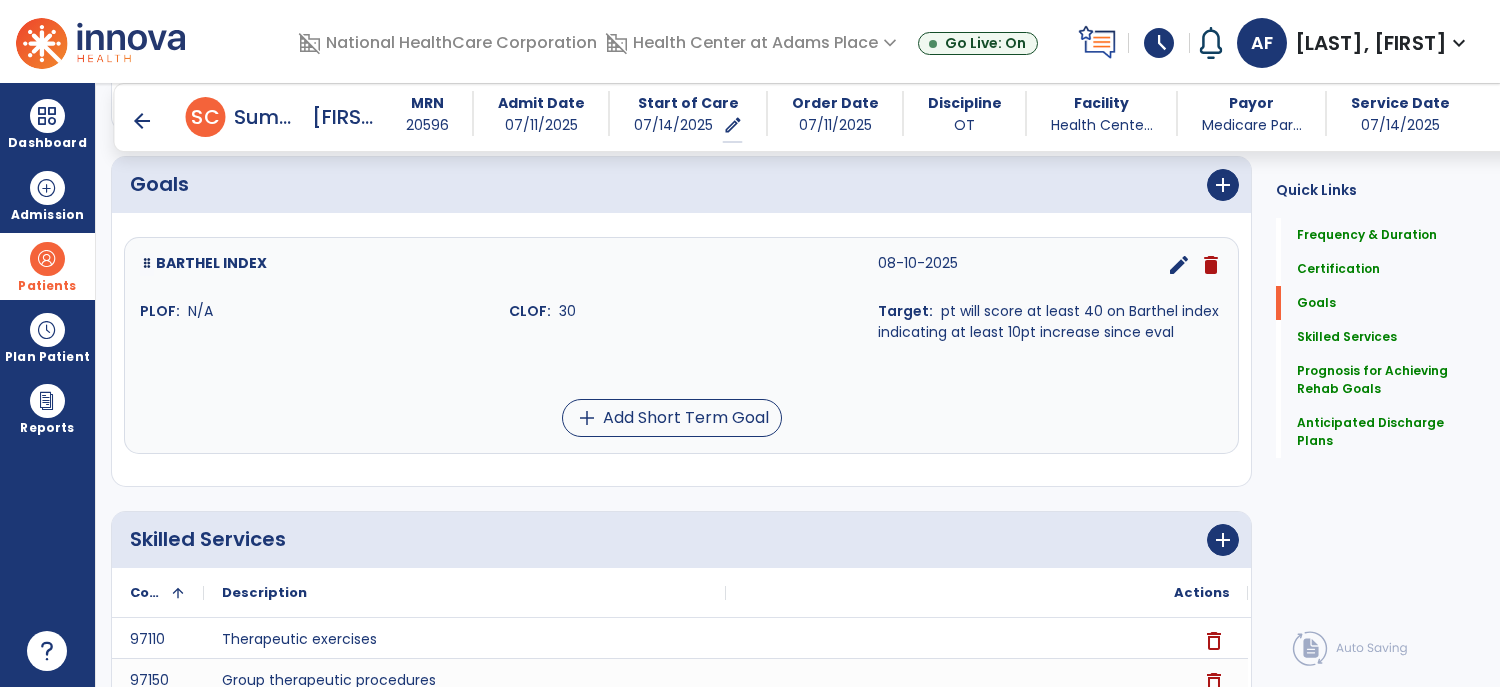scroll, scrollTop: 303, scrollLeft: 0, axis: vertical 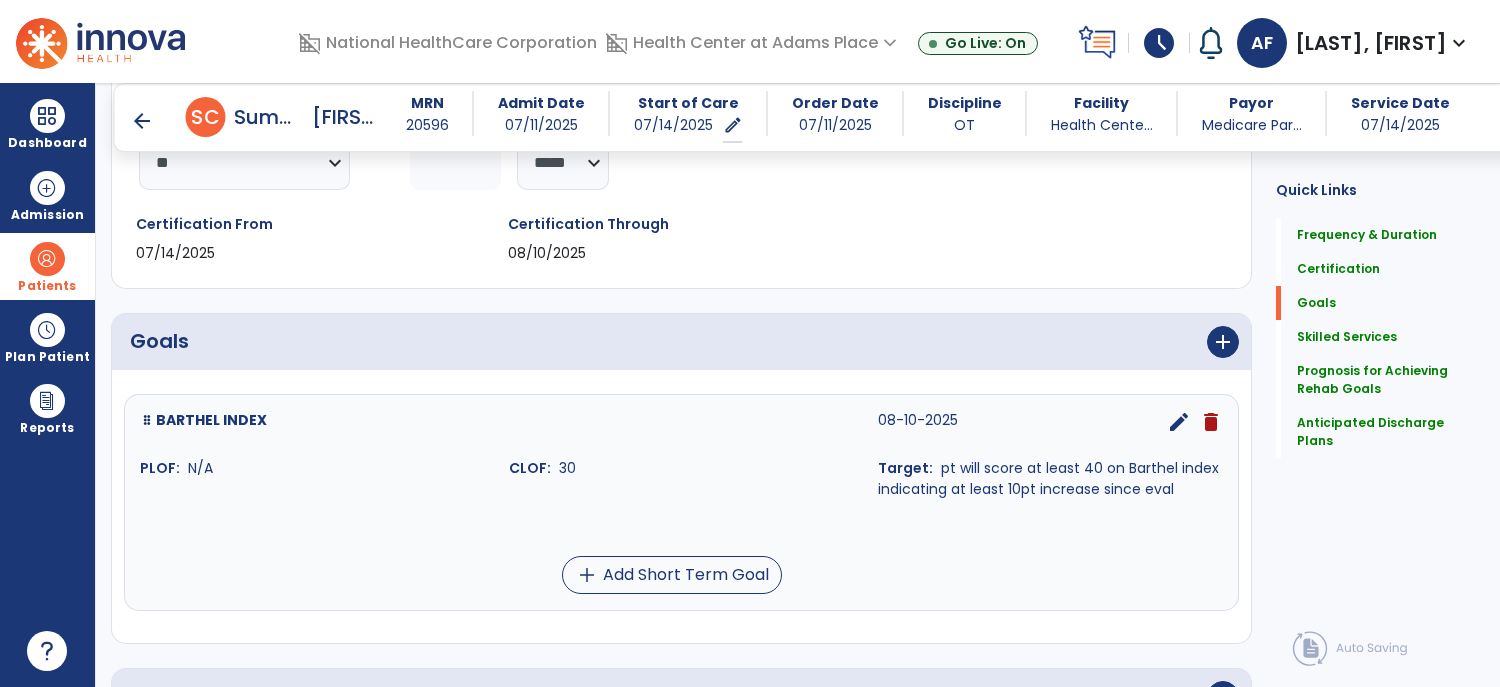click on "Goals Add BARTHEL INDEX [DATE] edit delete PLOF: N/A CLOF: 30 Target: pt will score at least 40 on Barthel index indicating at least 10pt increase since eval add Add Short Term Goal" at bounding box center (681, 478) 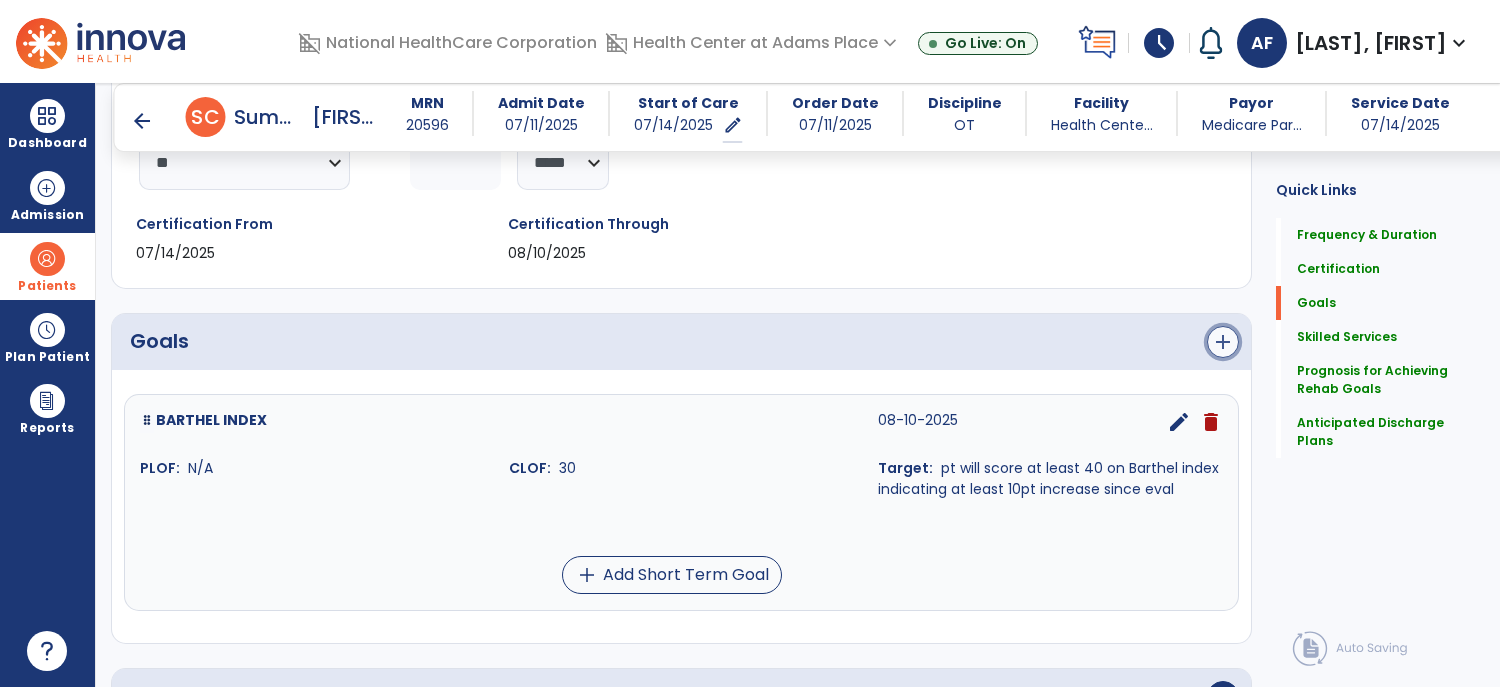 click on "add" at bounding box center [1223, 342] 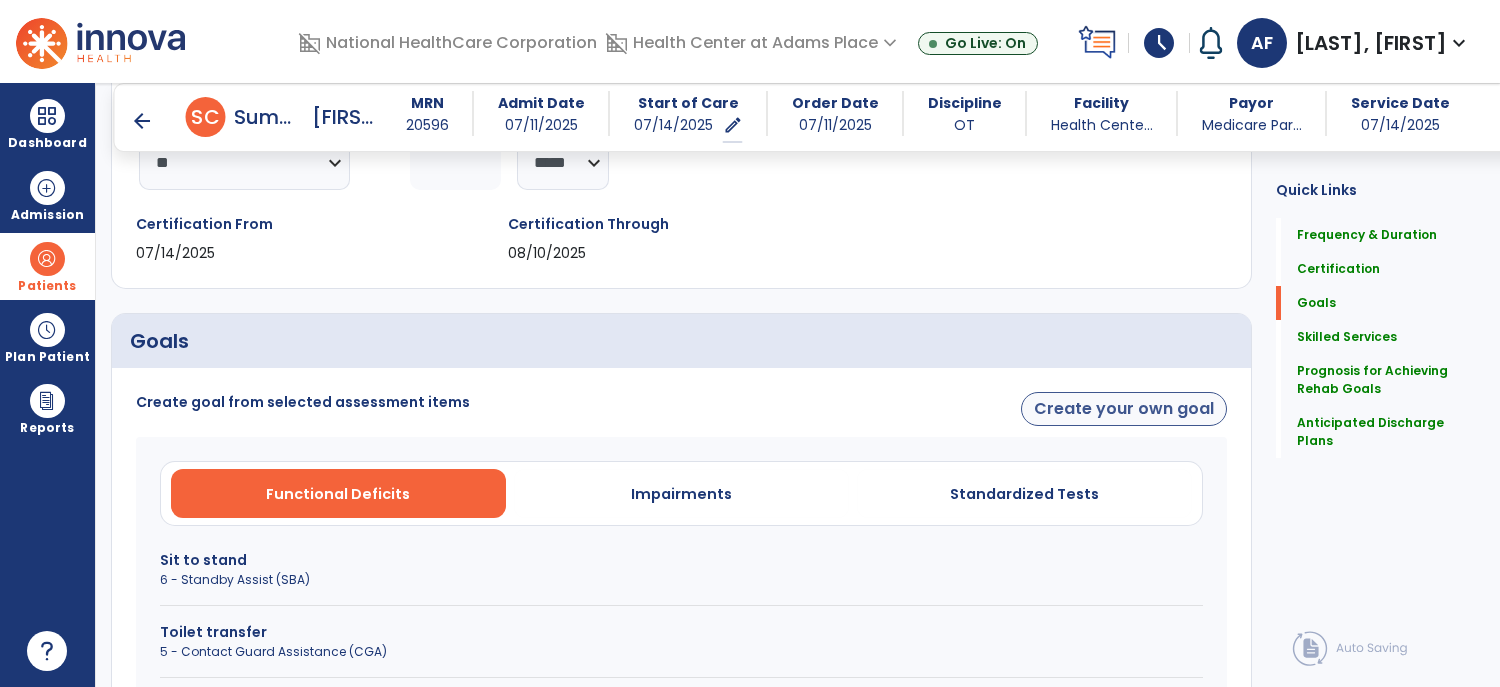 click on "Create your own goal" at bounding box center (1124, 409) 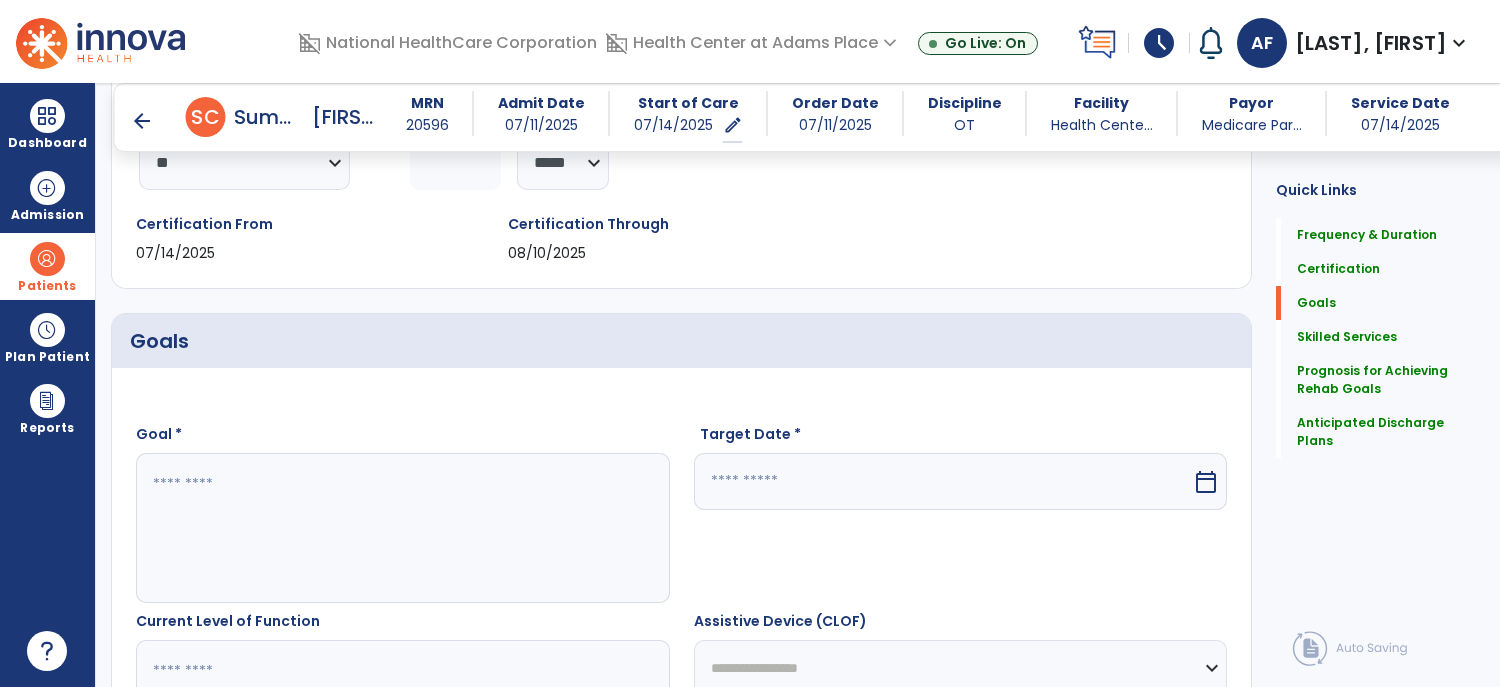 click at bounding box center (402, 528) 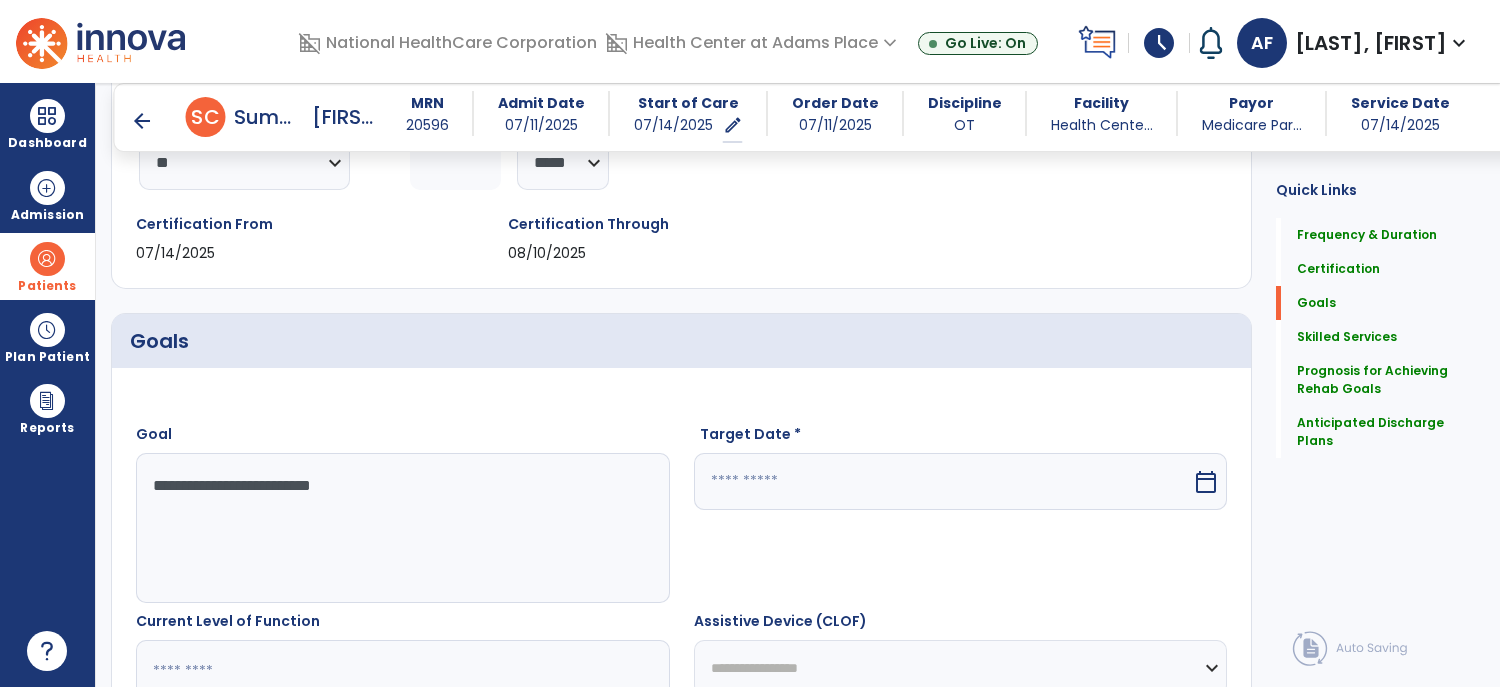type on "**********" 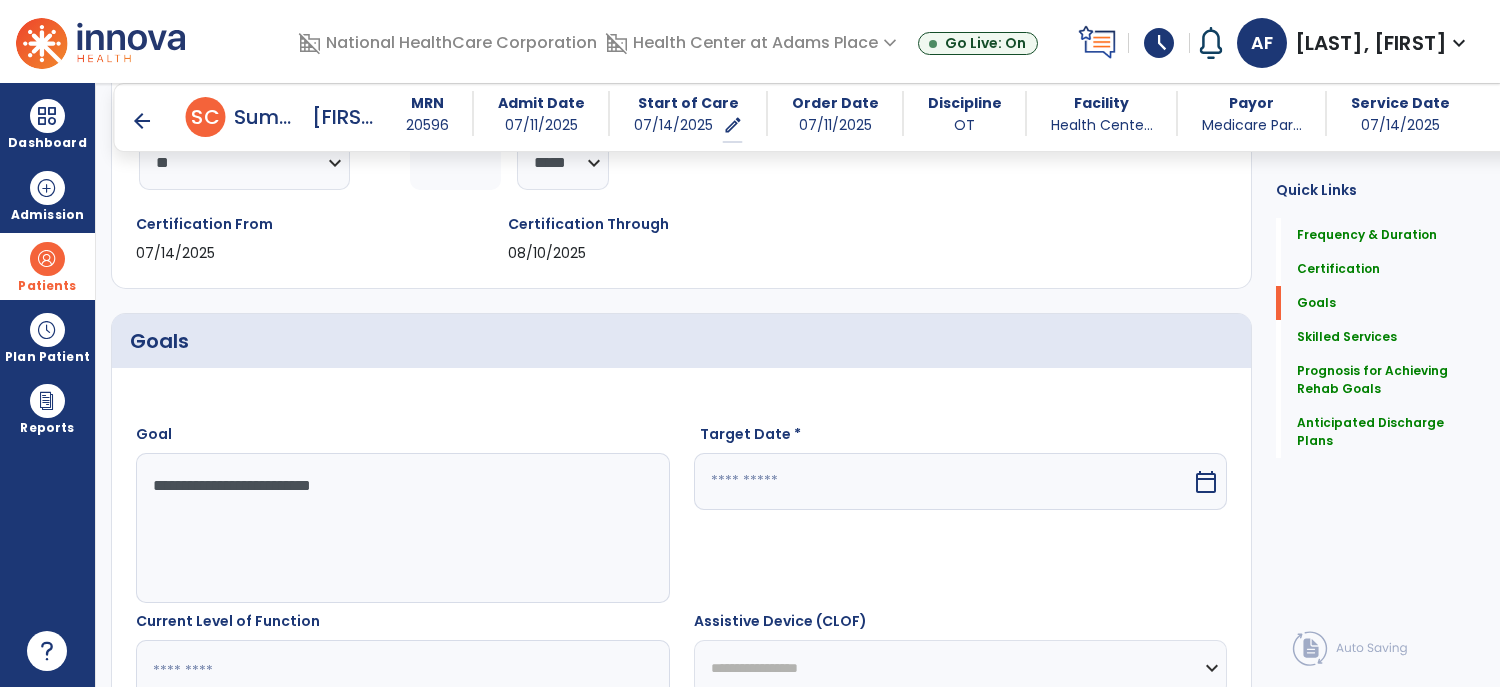 click at bounding box center (943, 481) 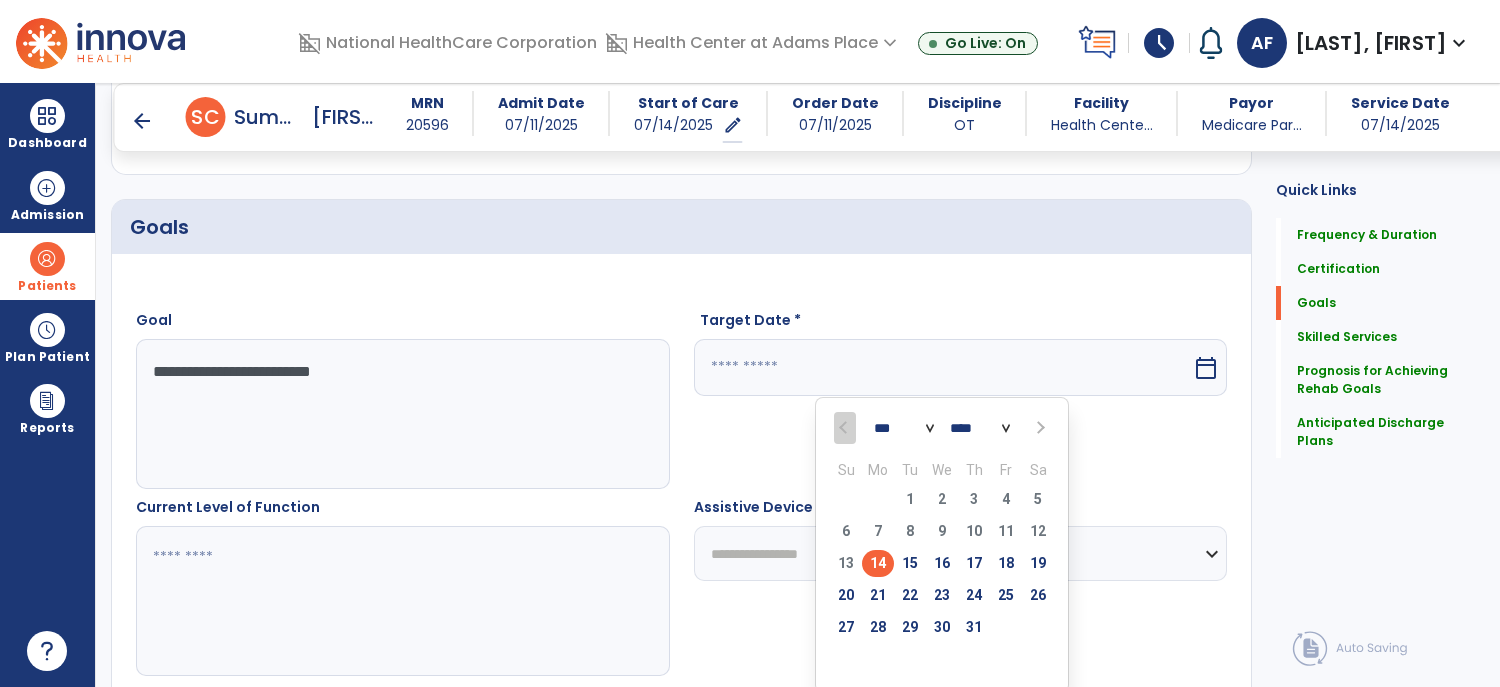 scroll, scrollTop: 417, scrollLeft: 0, axis: vertical 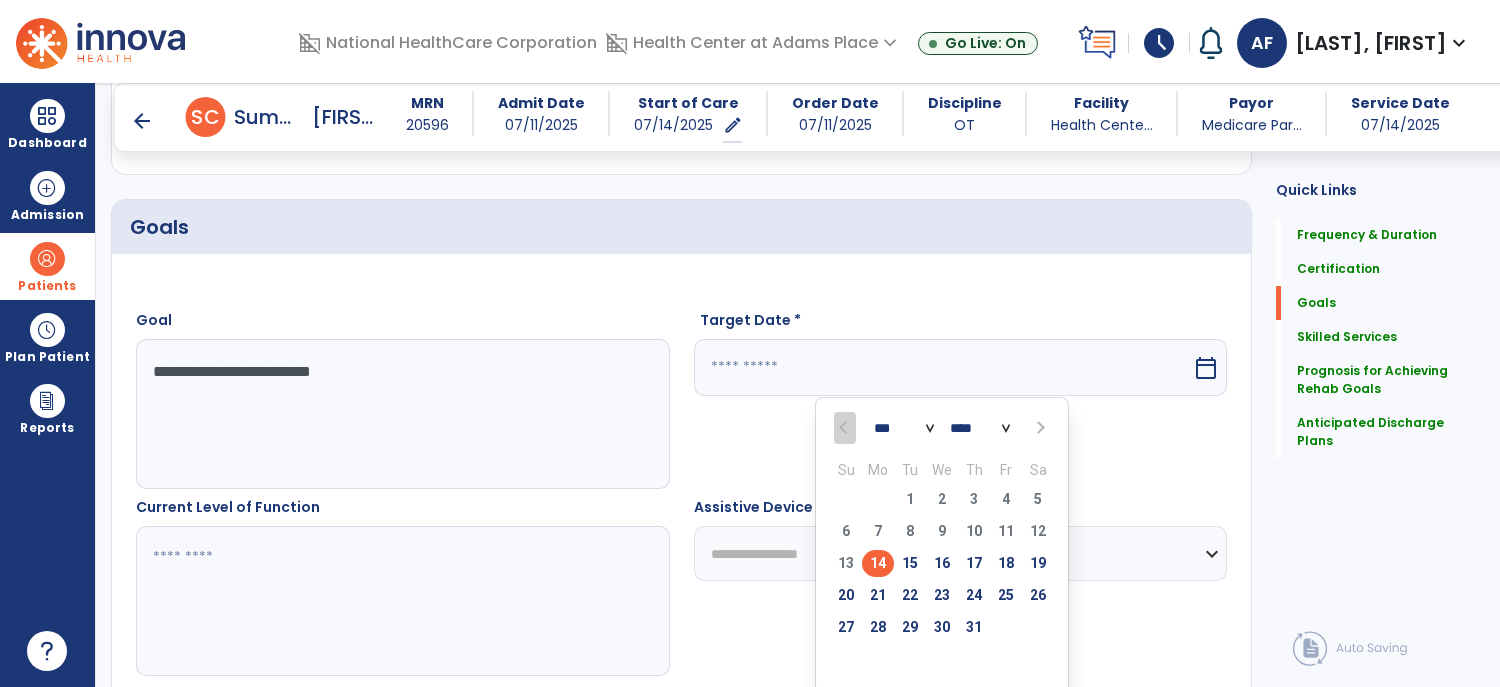 click at bounding box center [1039, 428] 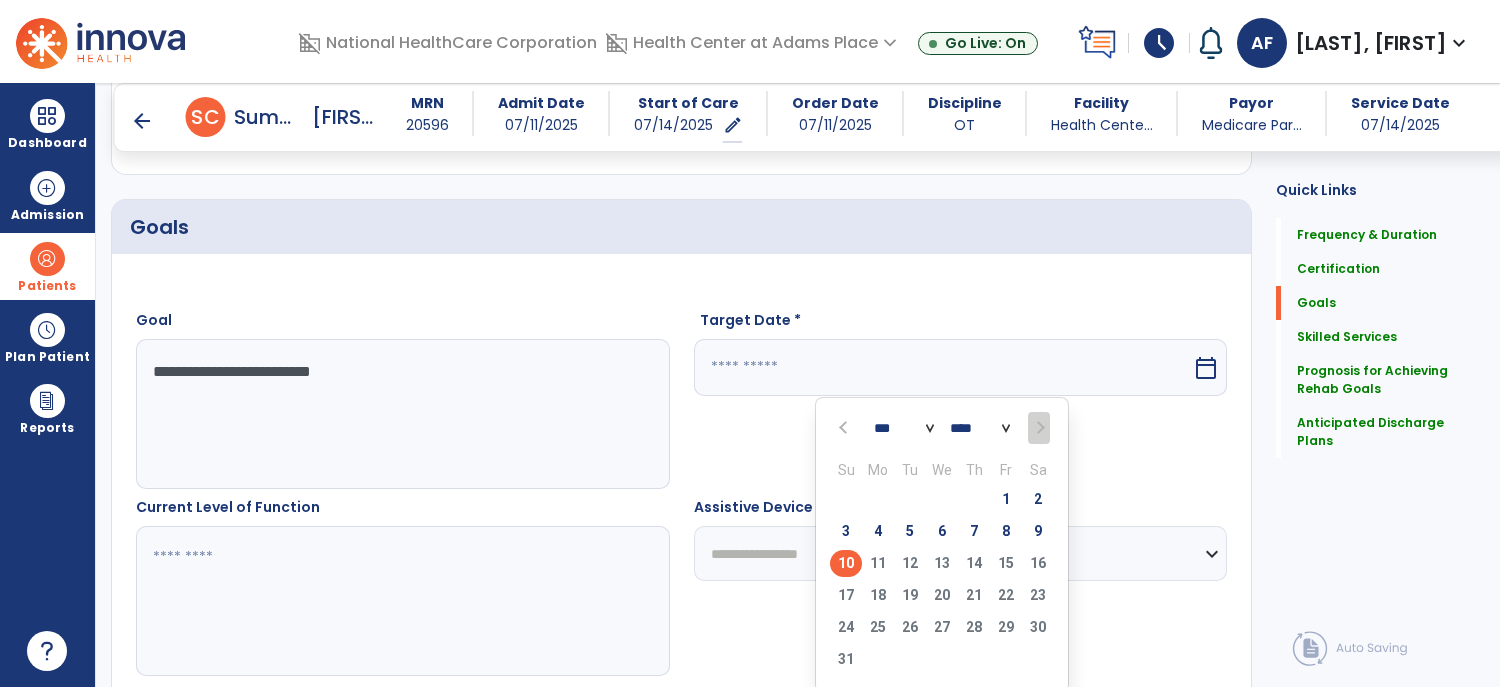 click on "10" at bounding box center (846, 563) 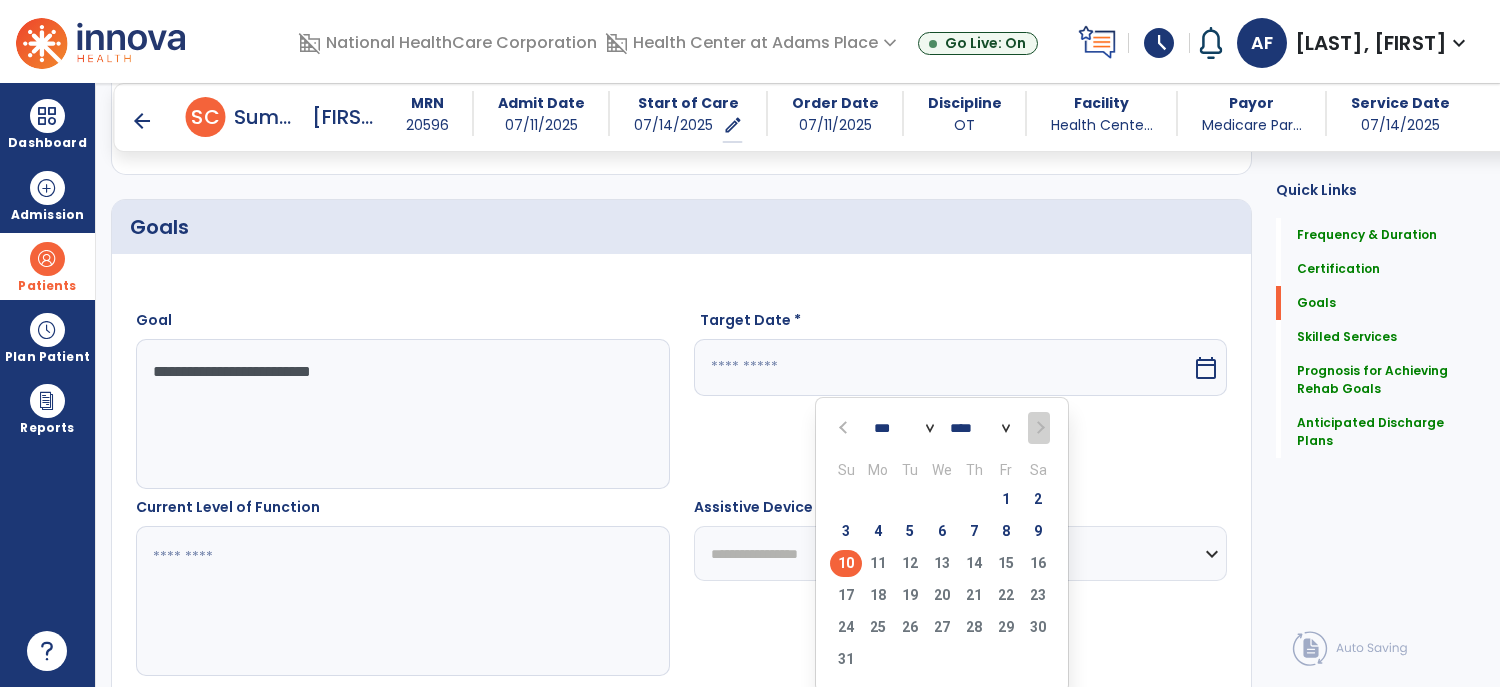 type on "*********" 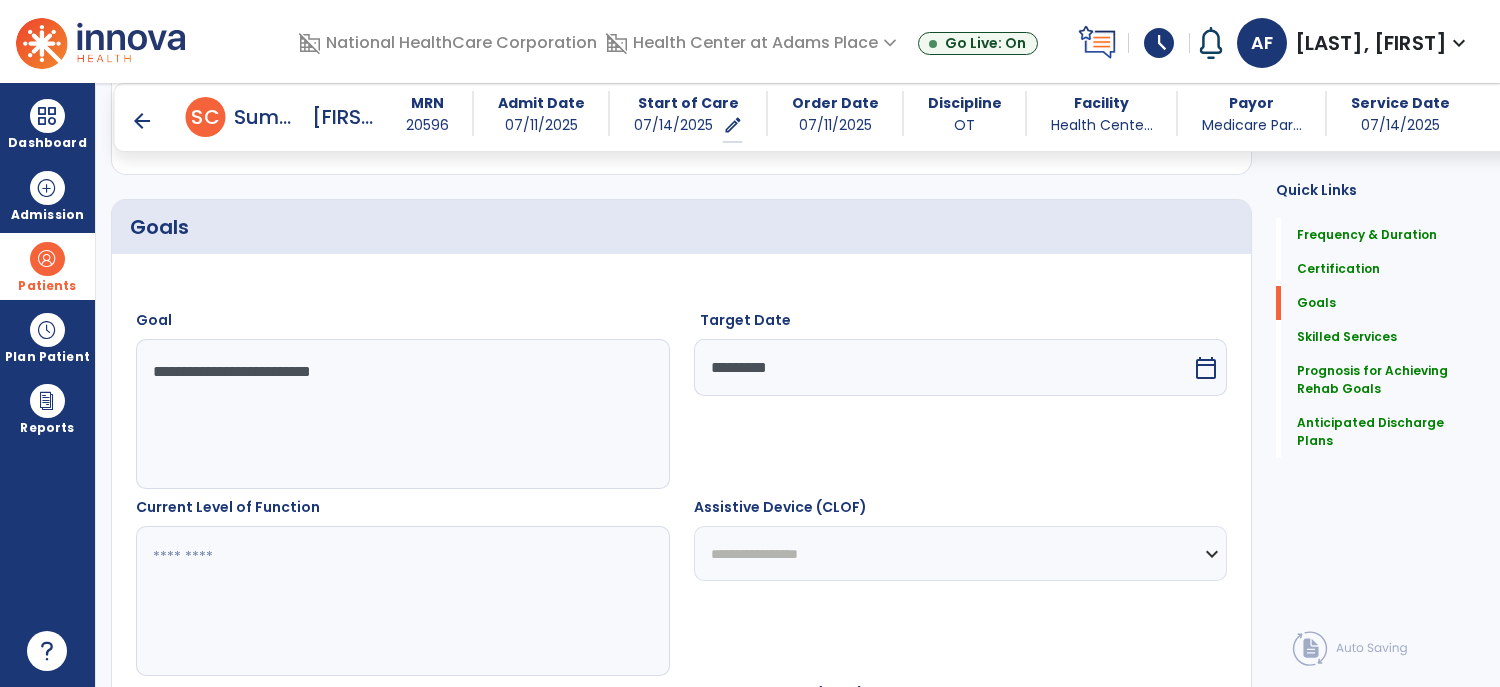 click on "**********" at bounding box center (961, 553) 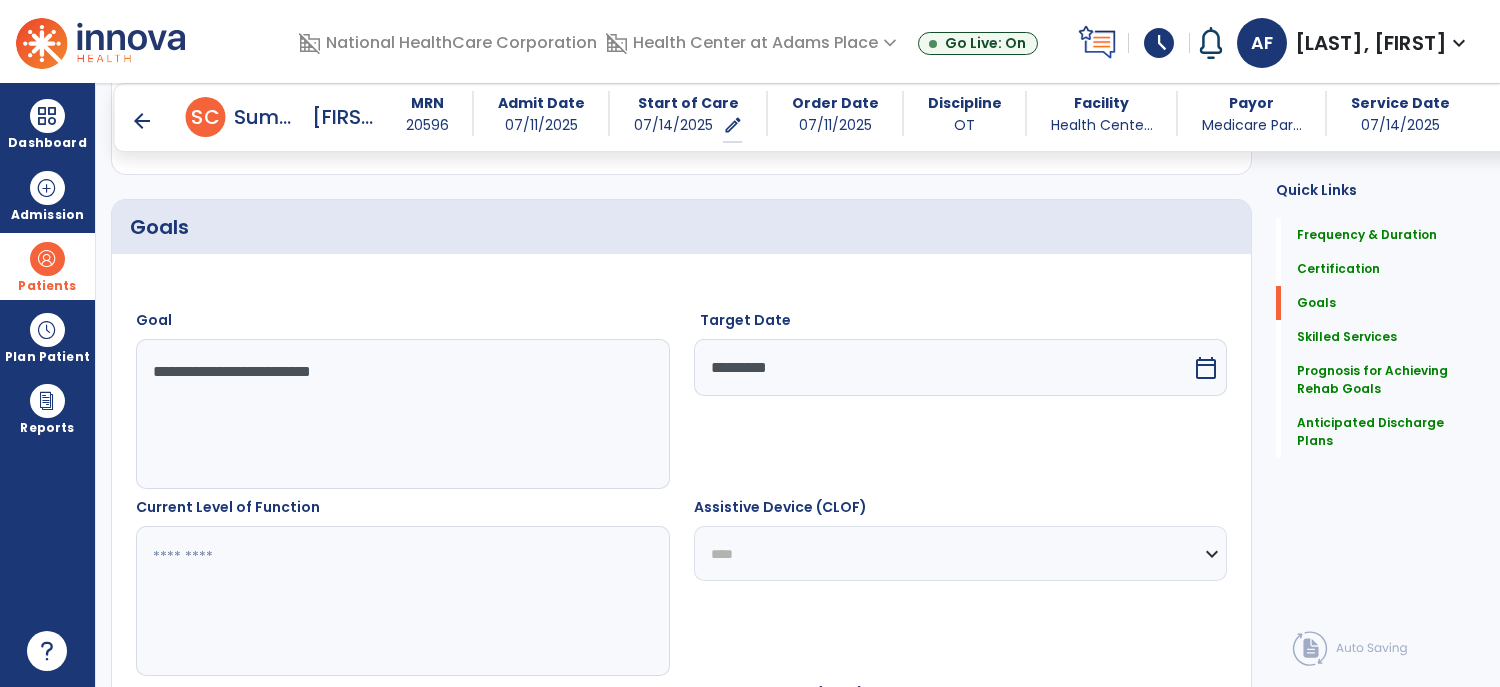 click on "**********" at bounding box center (961, 553) 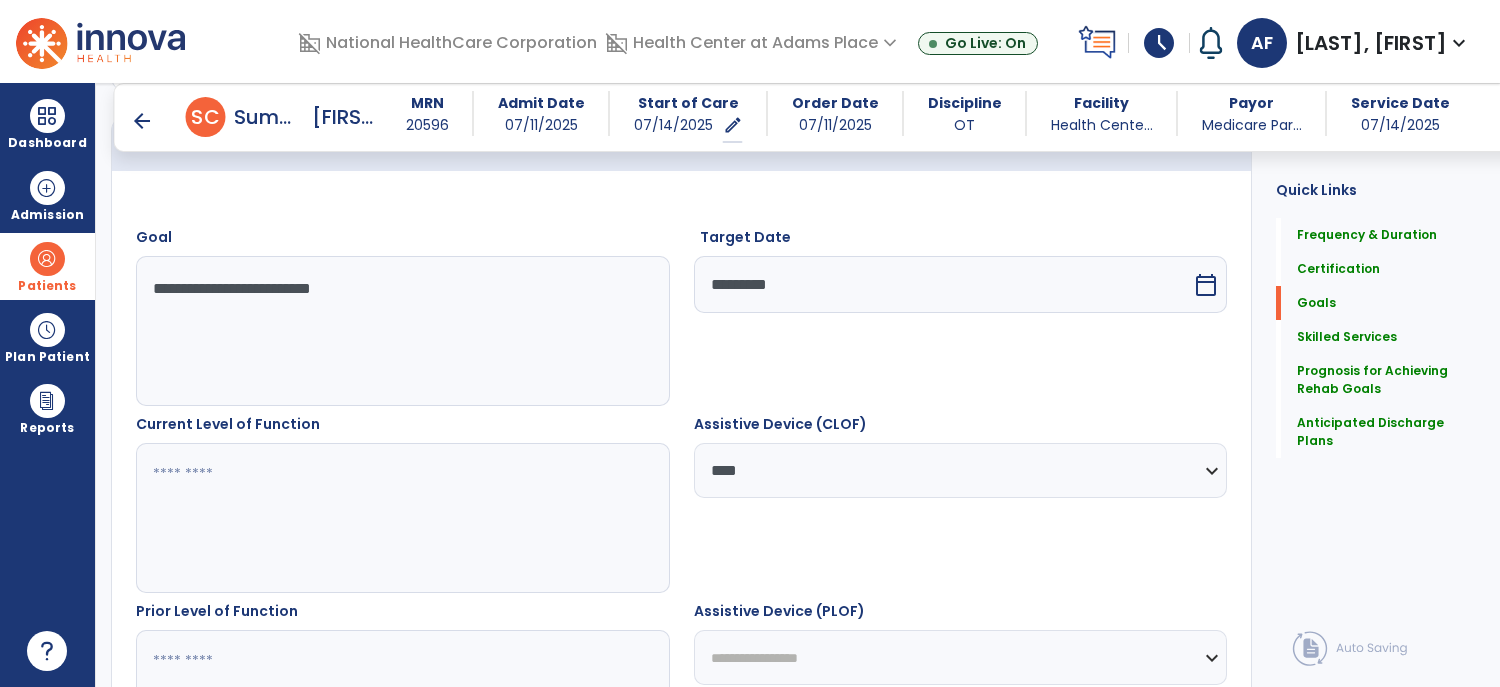 scroll, scrollTop: 515, scrollLeft: 0, axis: vertical 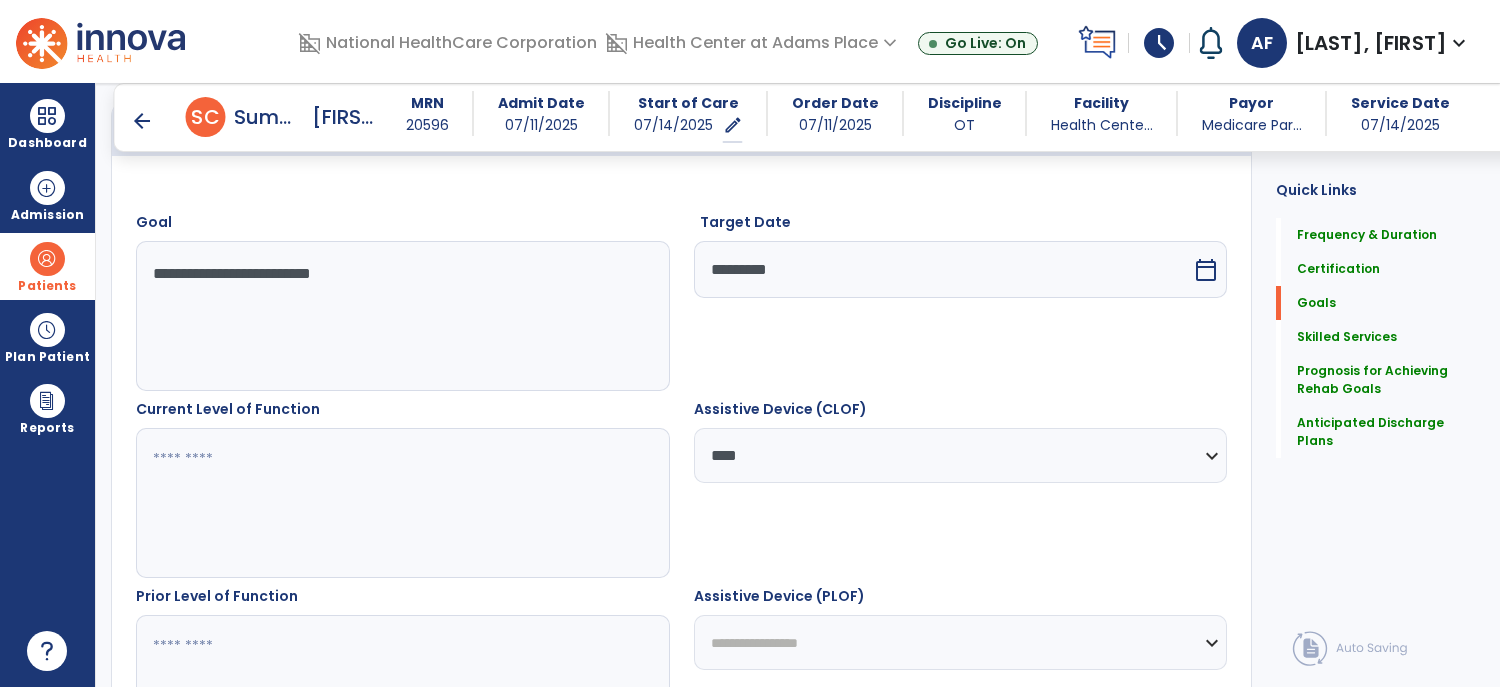 click on "**********" at bounding box center [961, 642] 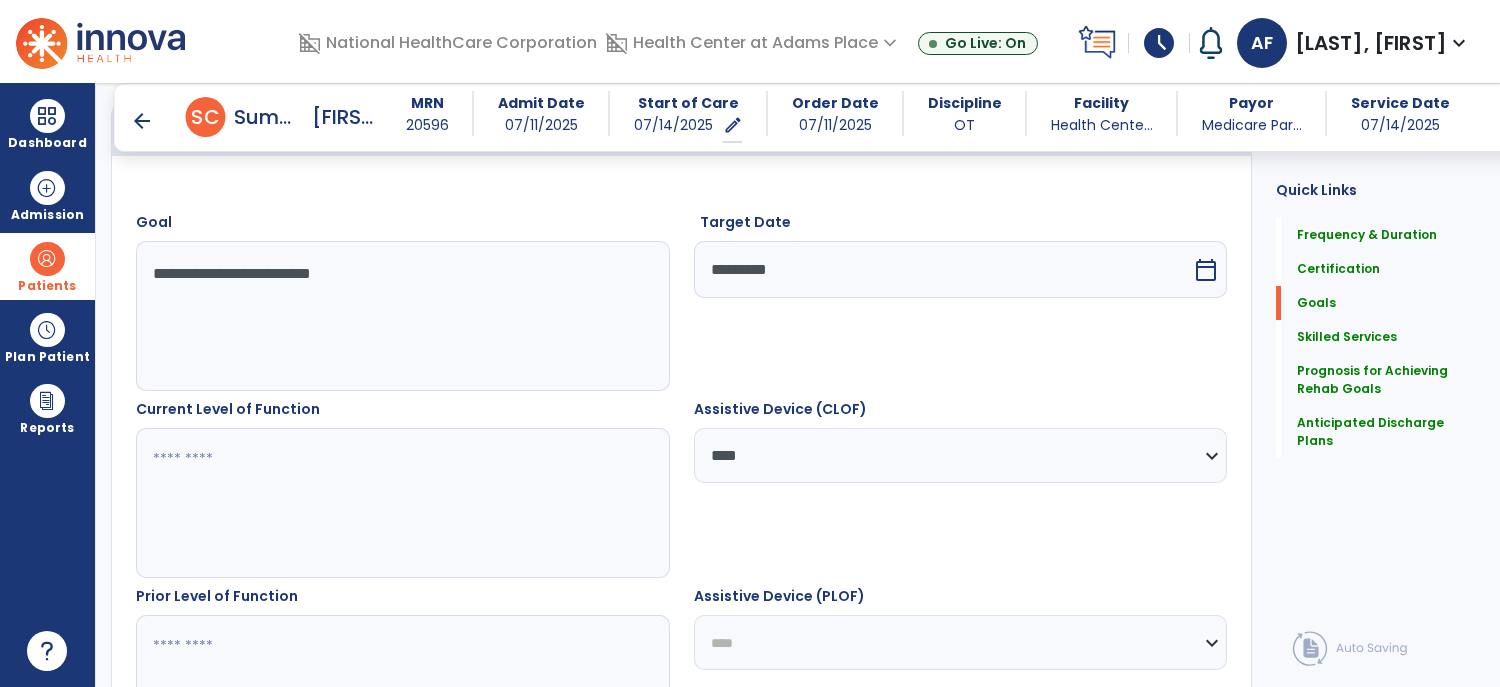 click on "**********" at bounding box center (961, 642) 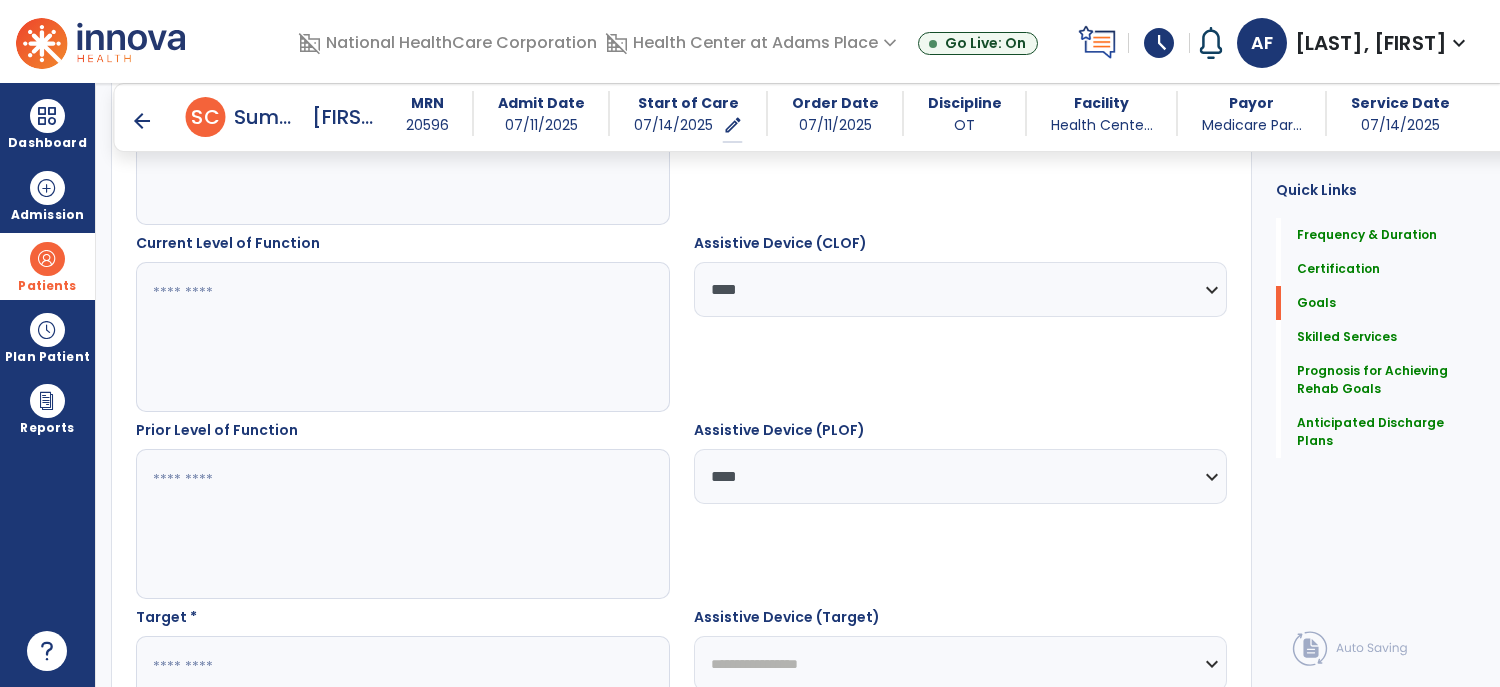 click on "**********" at bounding box center (961, 663) 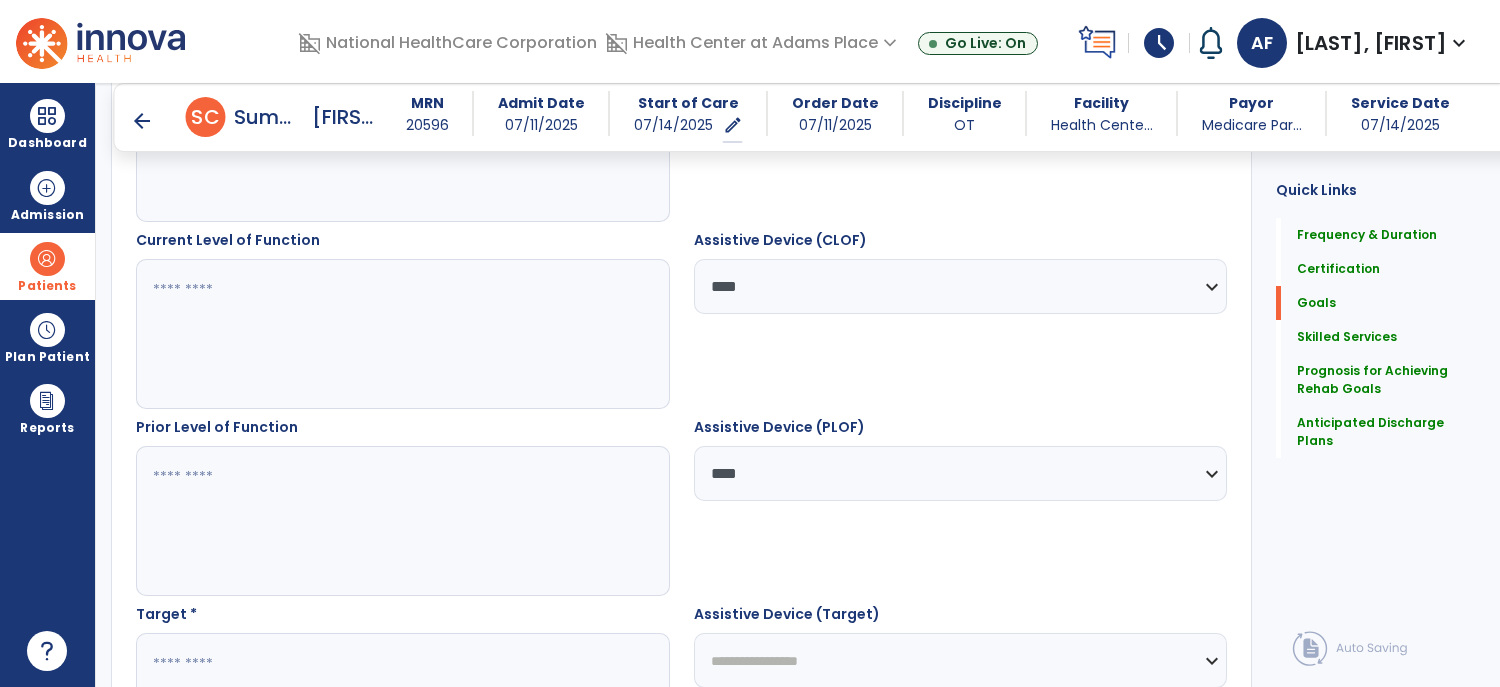 select on "****" 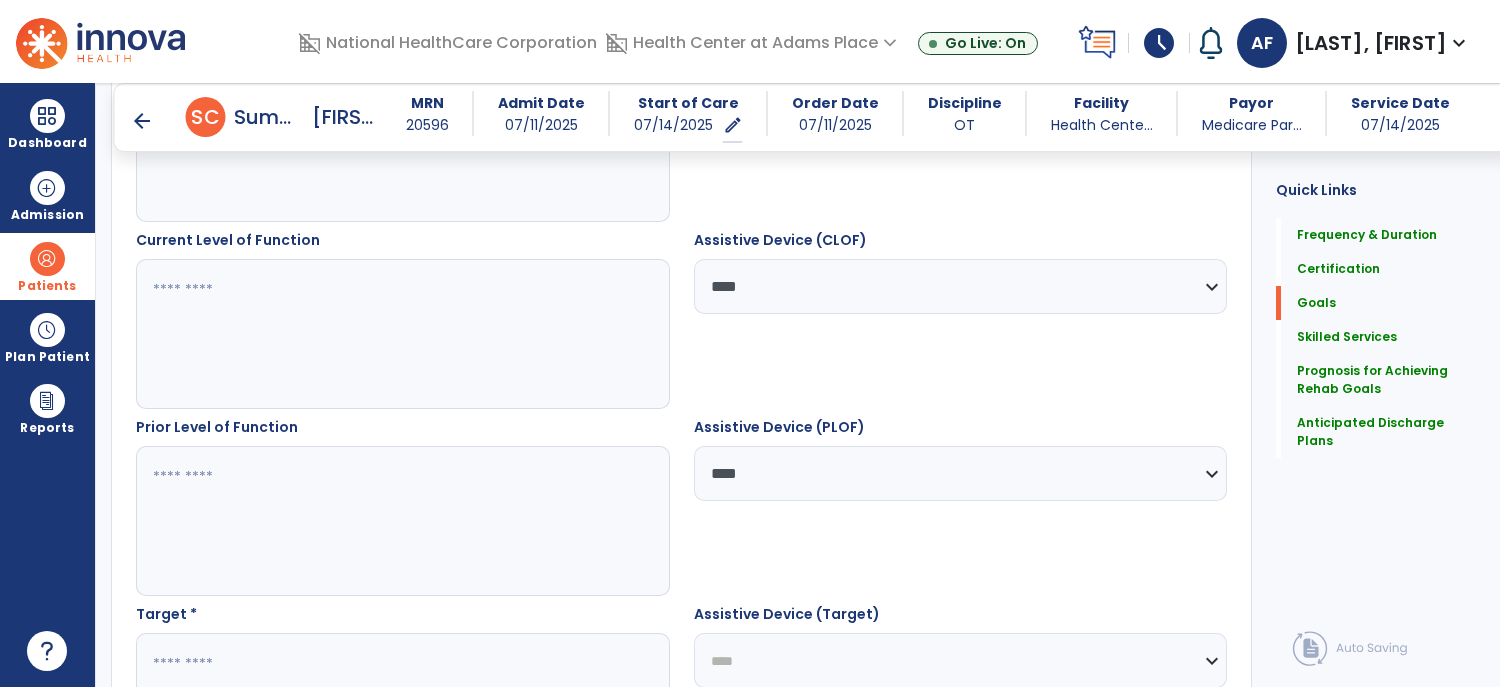 click on "**********" at bounding box center (961, 660) 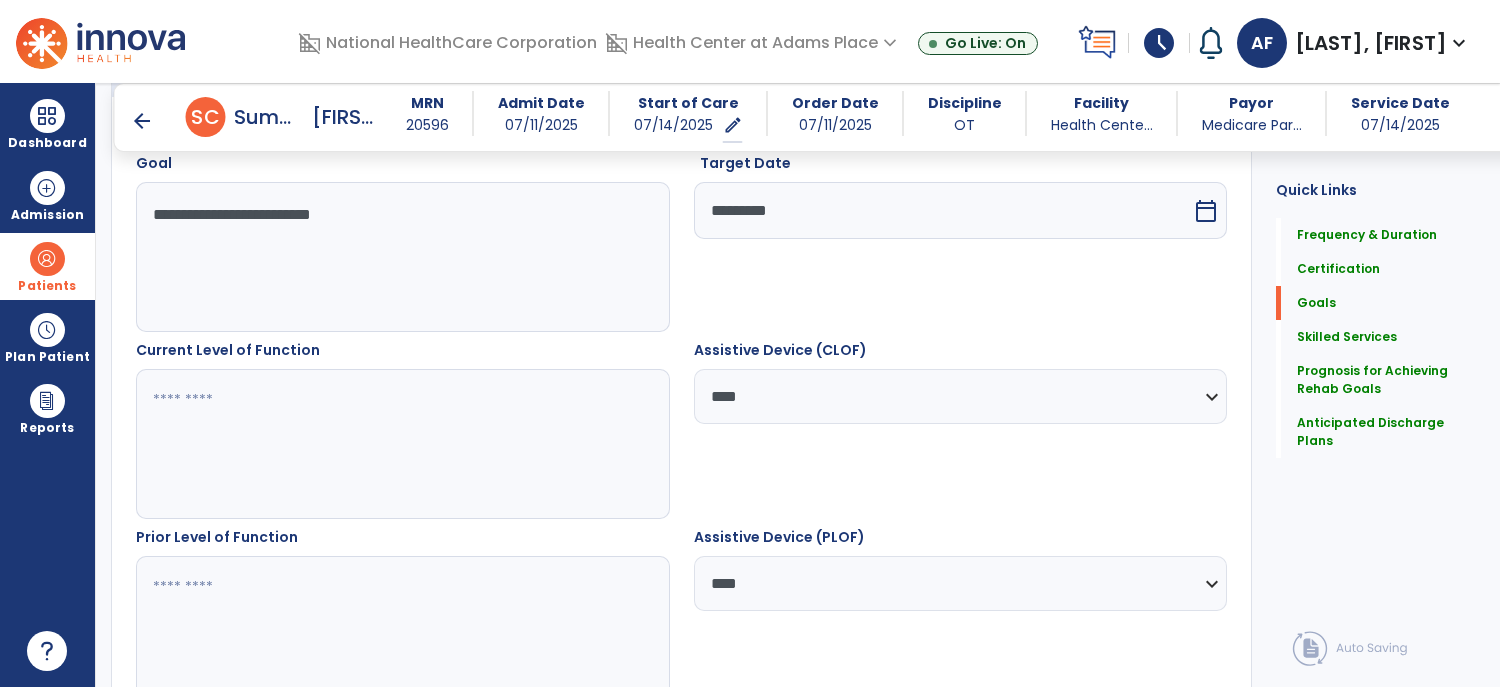 scroll, scrollTop: 564, scrollLeft: 0, axis: vertical 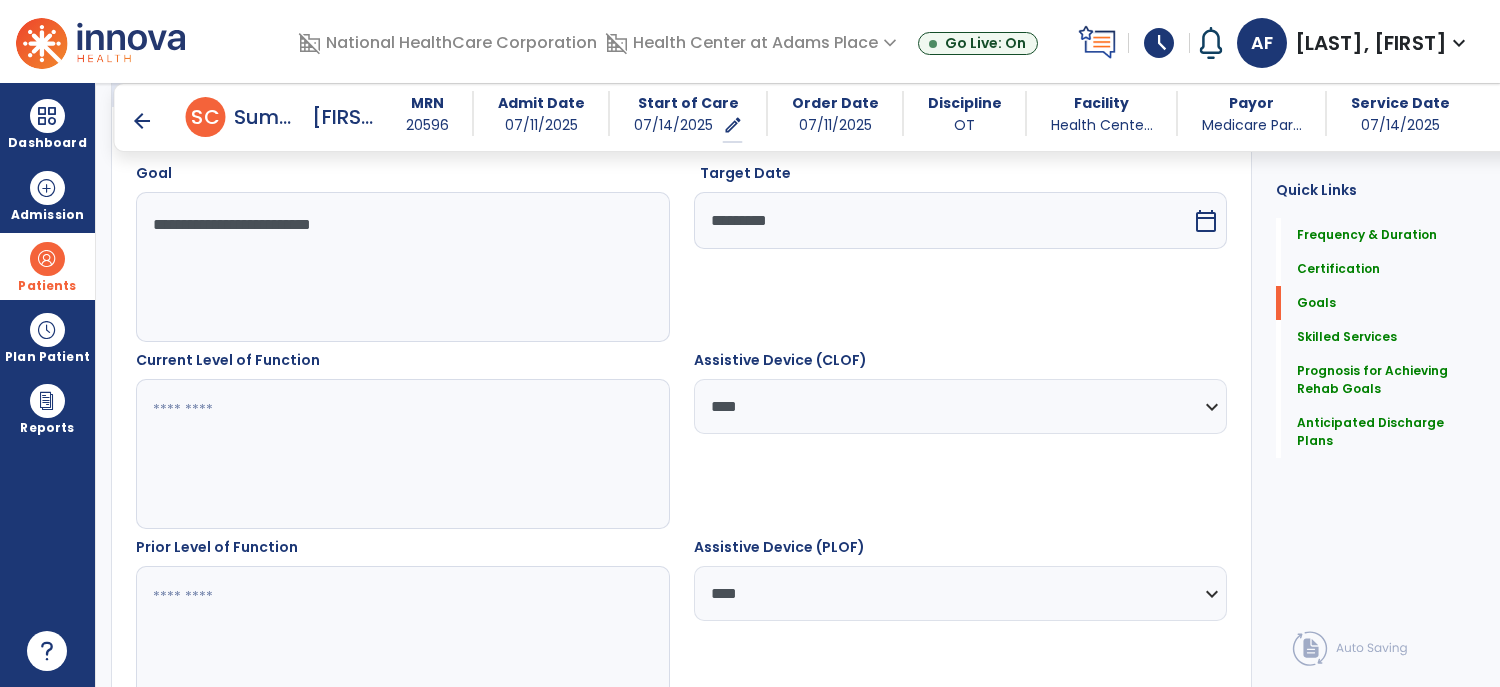 click at bounding box center (402, 454) 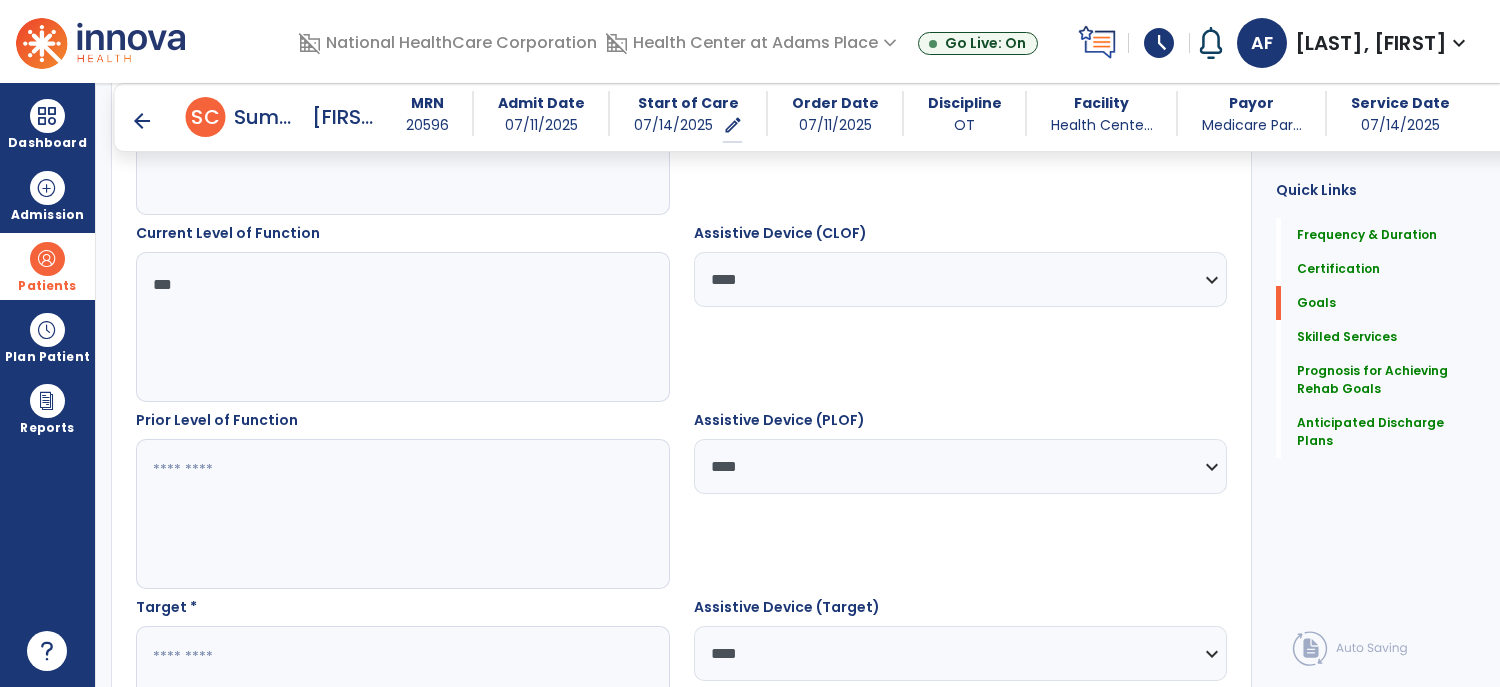 scroll, scrollTop: 718, scrollLeft: 0, axis: vertical 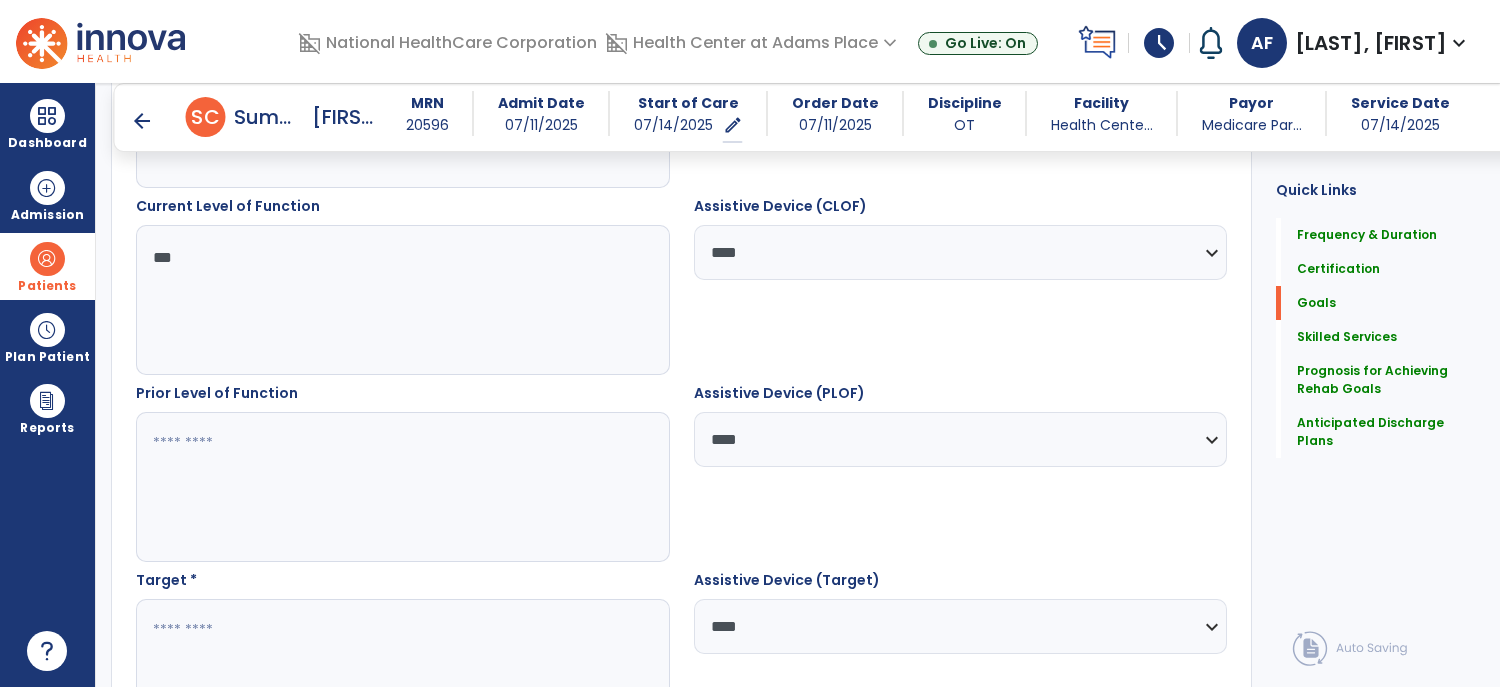 type on "***" 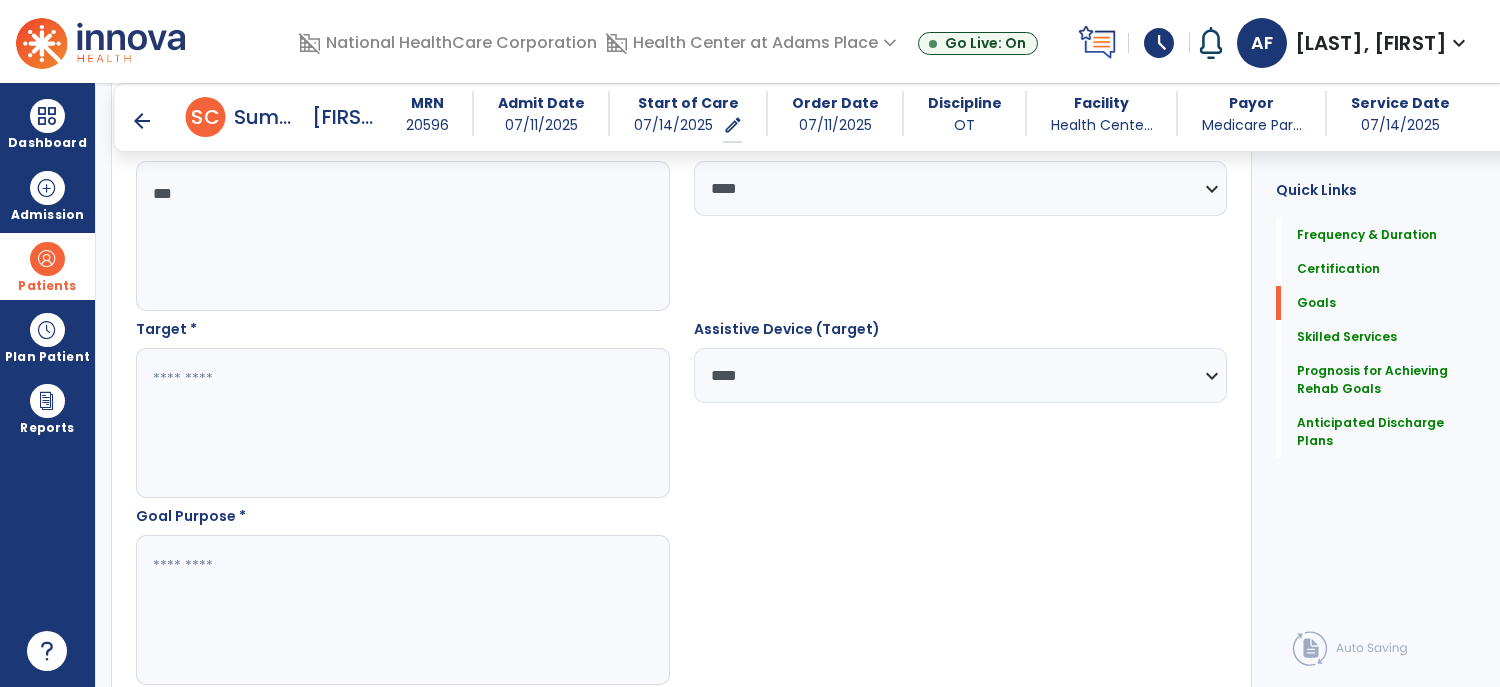 scroll, scrollTop: 975, scrollLeft: 0, axis: vertical 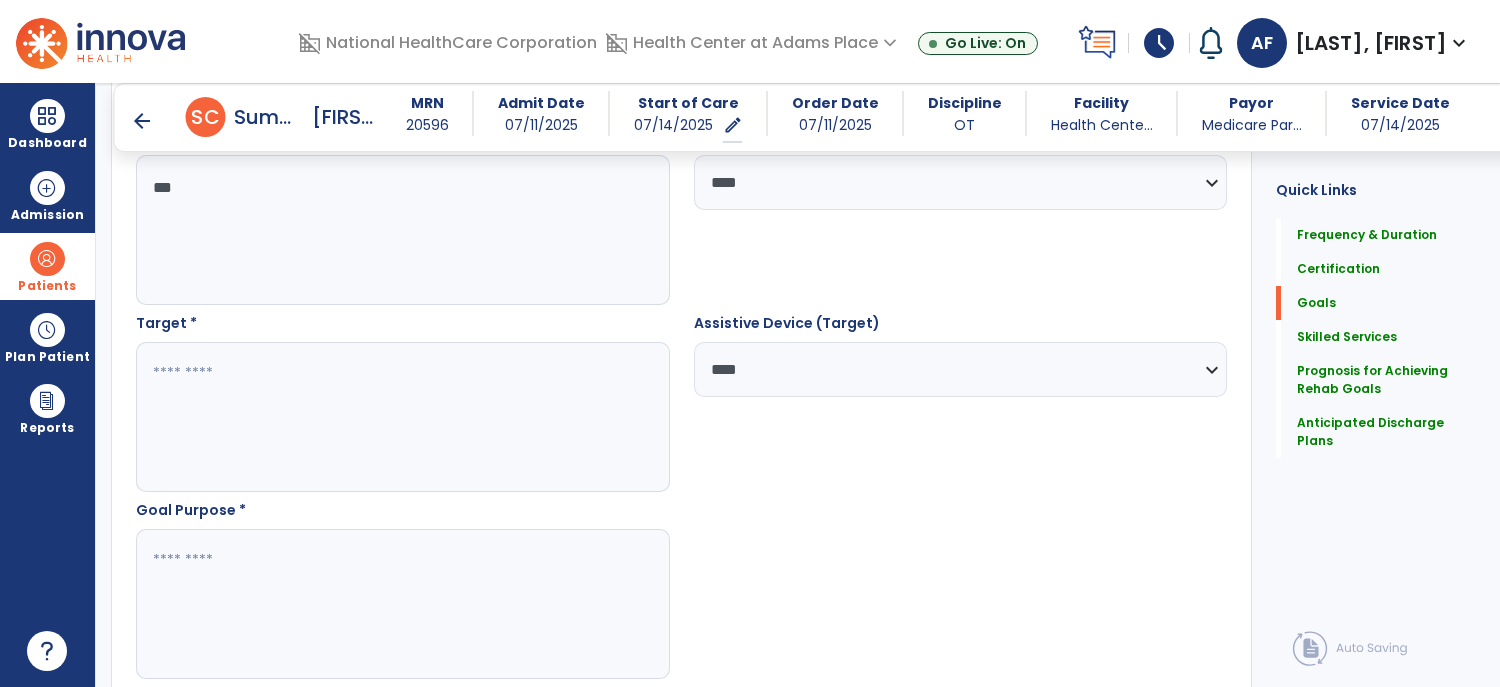 type on "***" 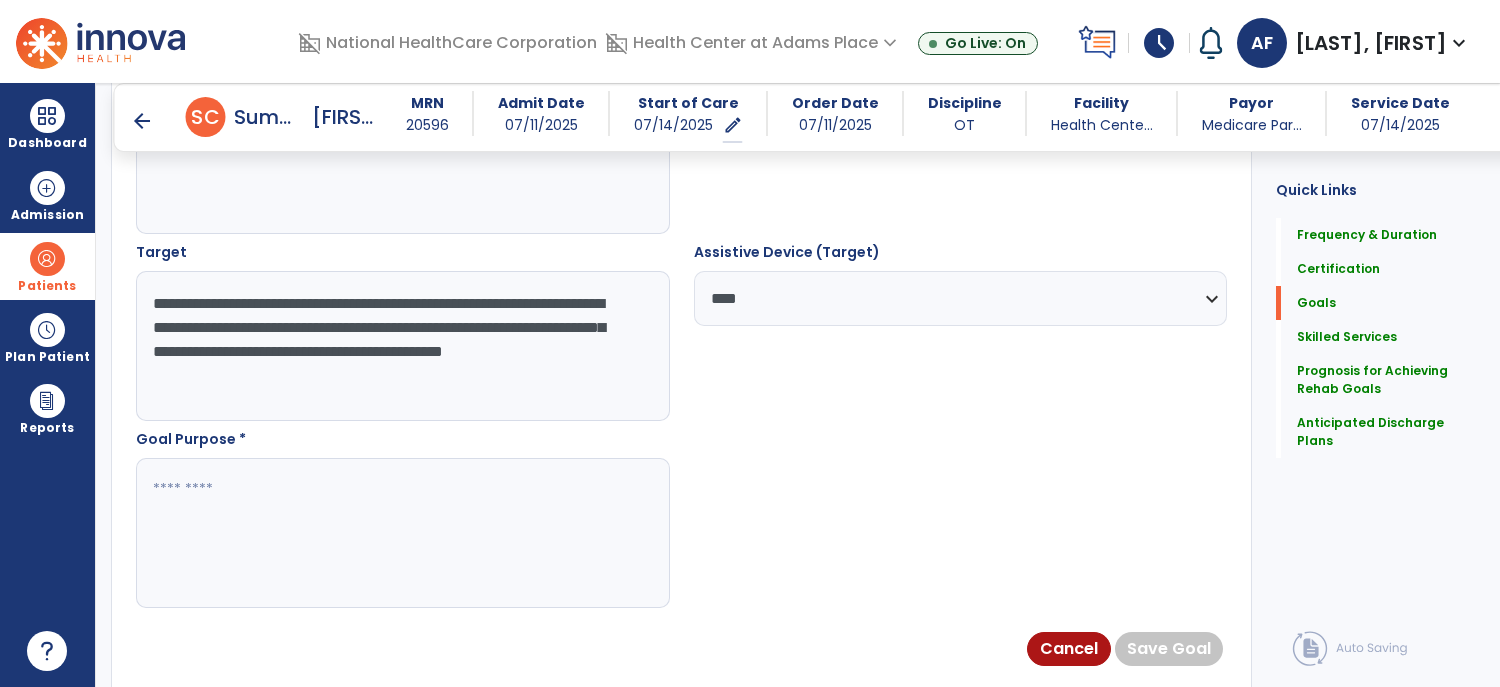 scroll, scrollTop: 1060, scrollLeft: 0, axis: vertical 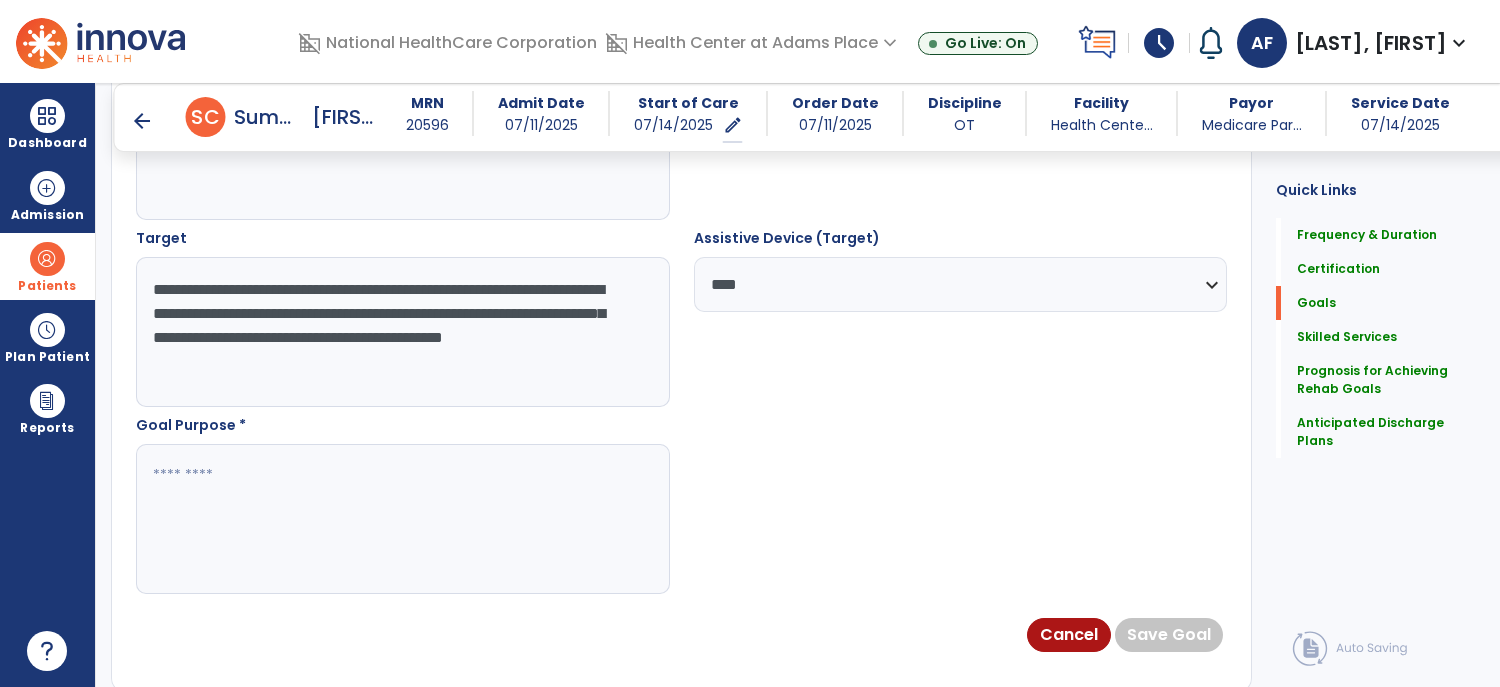 type on "**********" 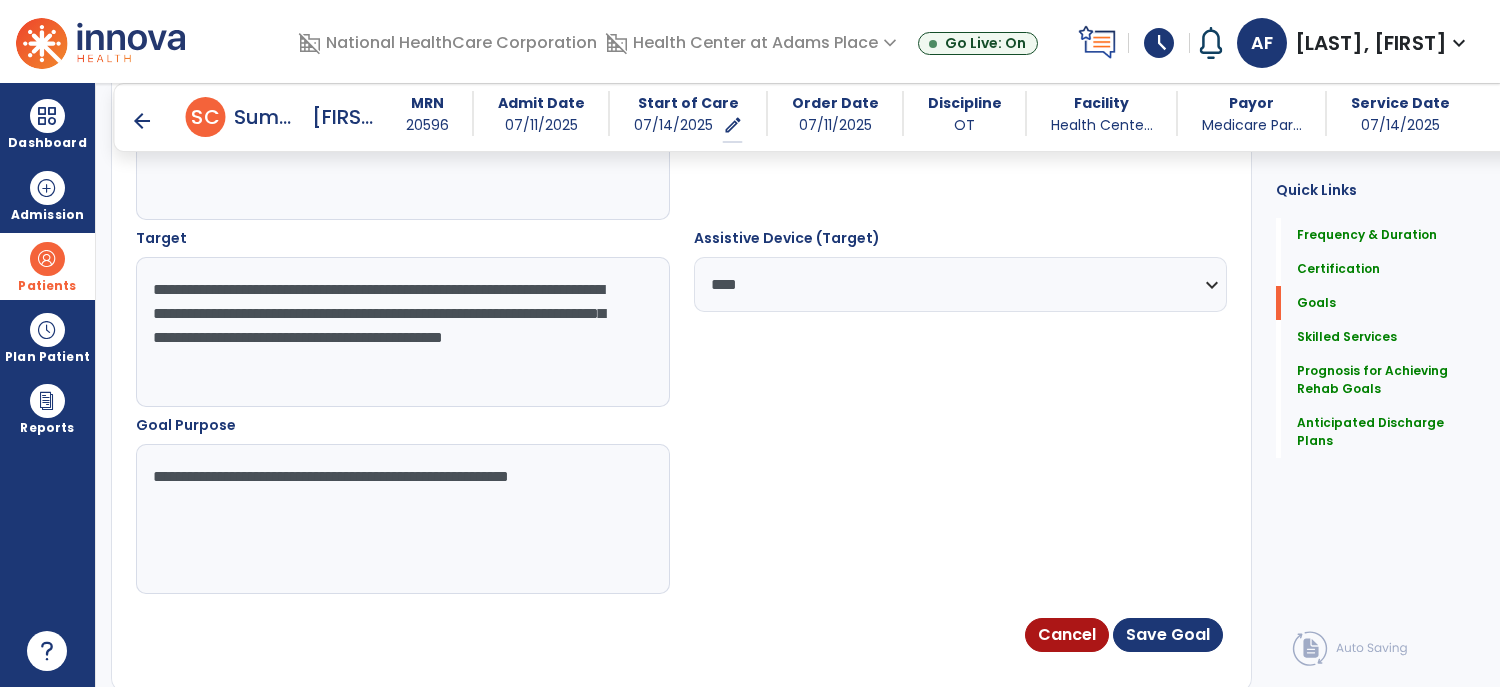 type on "**********" 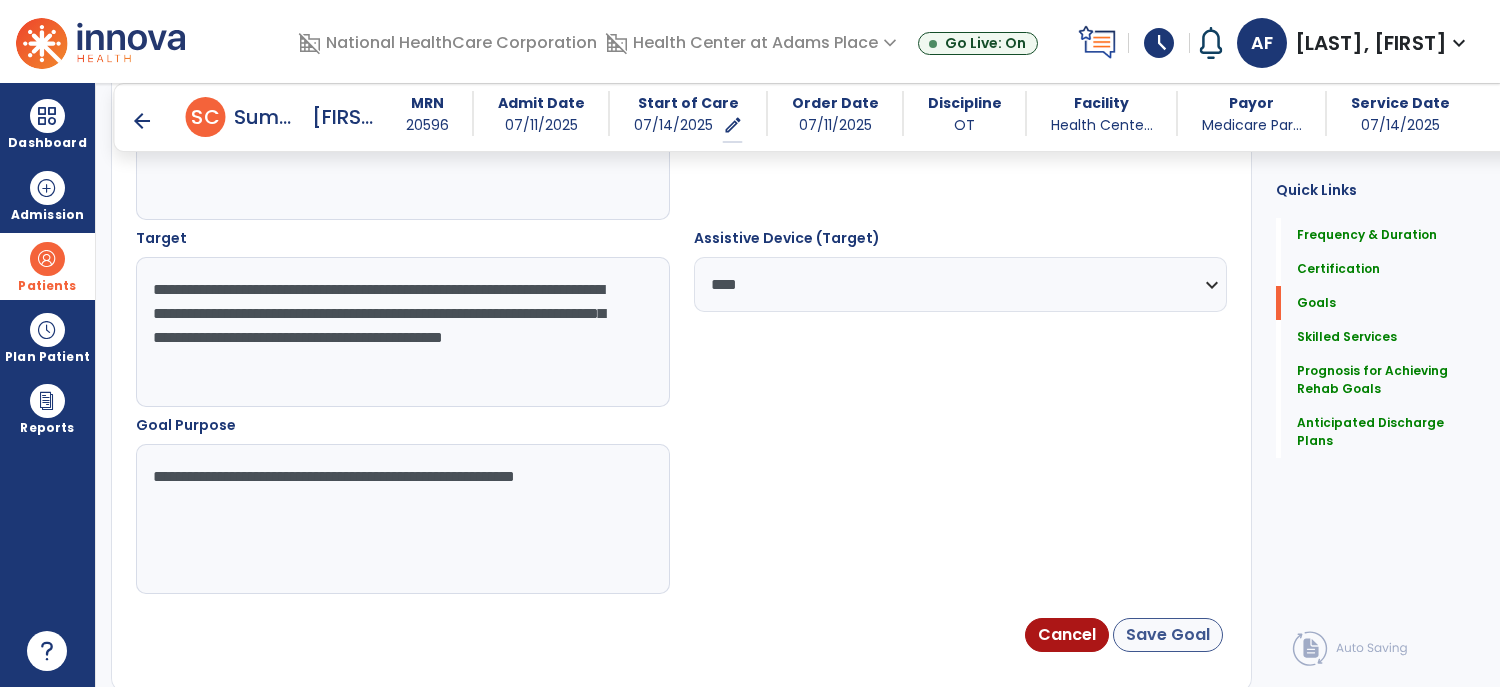 click on "Save Goal" at bounding box center (1168, 635) 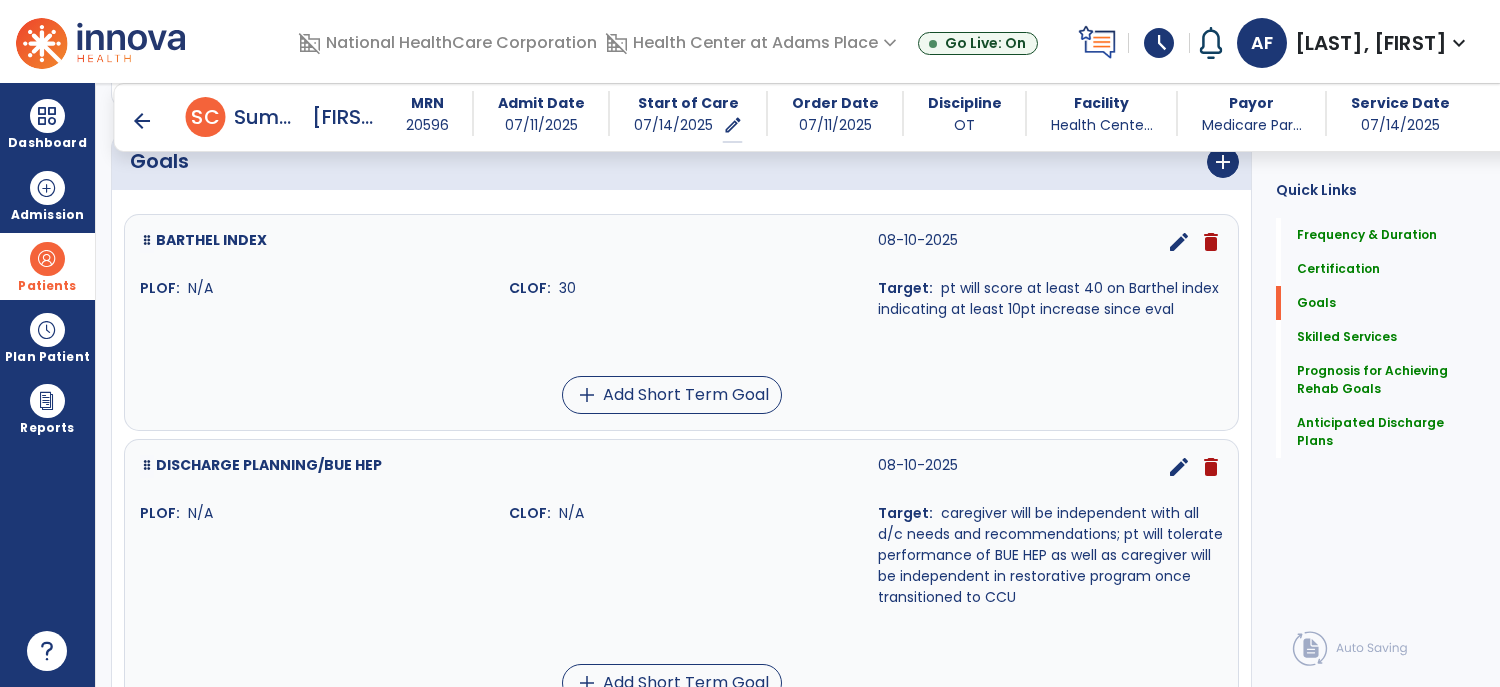 scroll, scrollTop: 467, scrollLeft: 0, axis: vertical 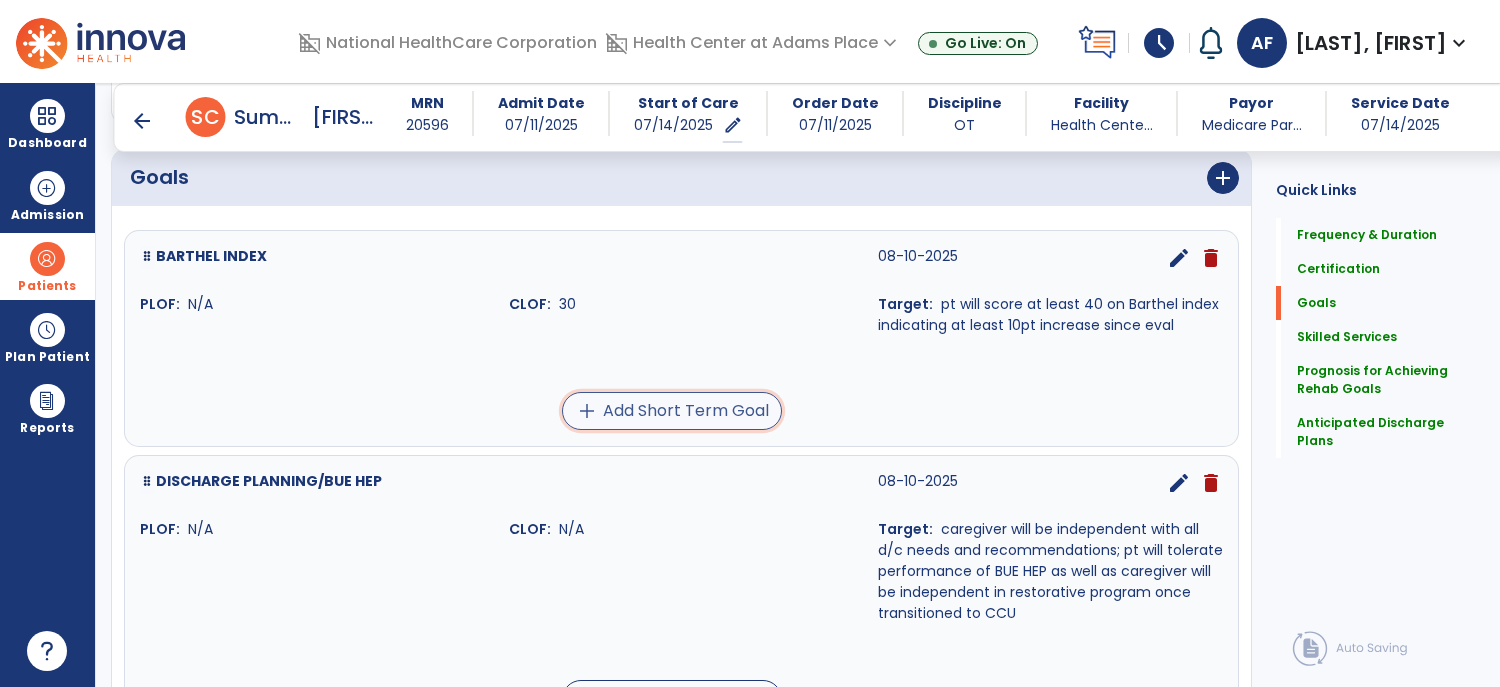 click on "add  Add Short Term Goal" at bounding box center (672, 411) 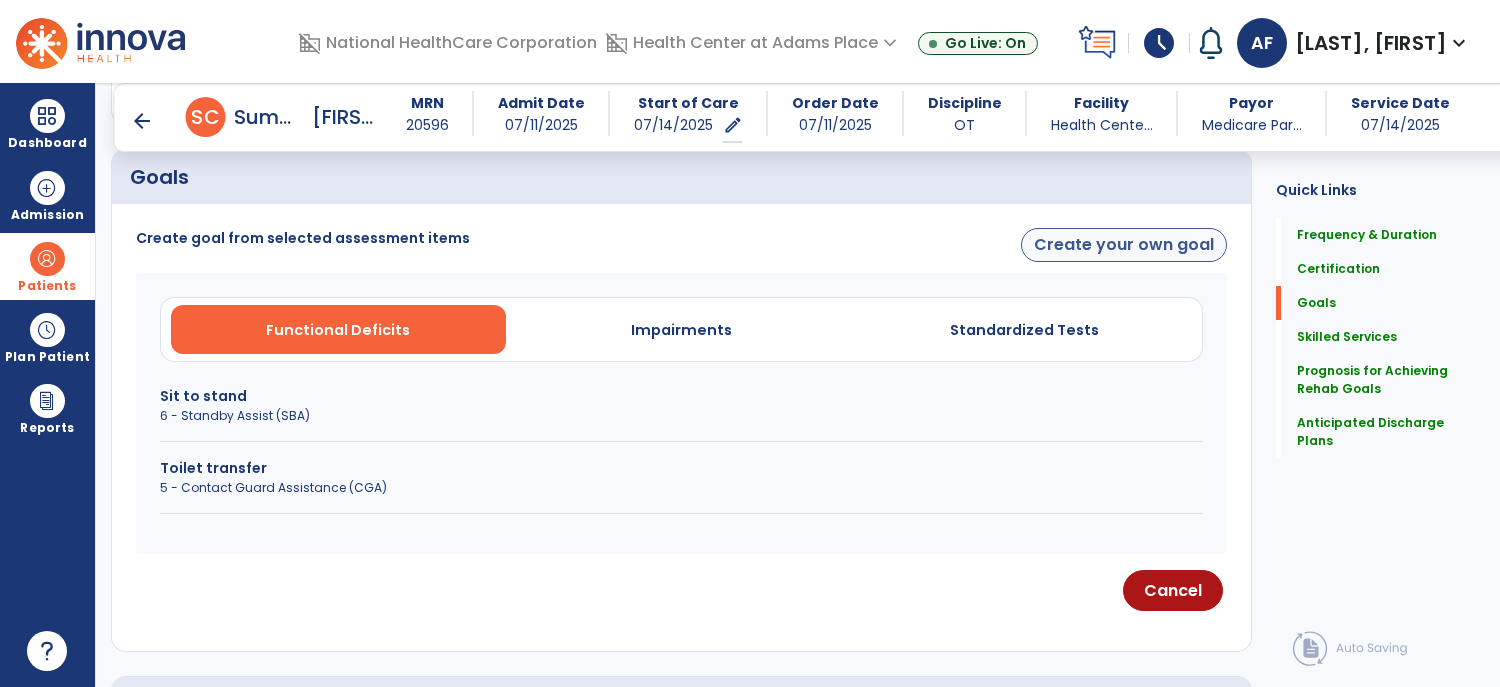 click on "Create your own goal" at bounding box center (1124, 245) 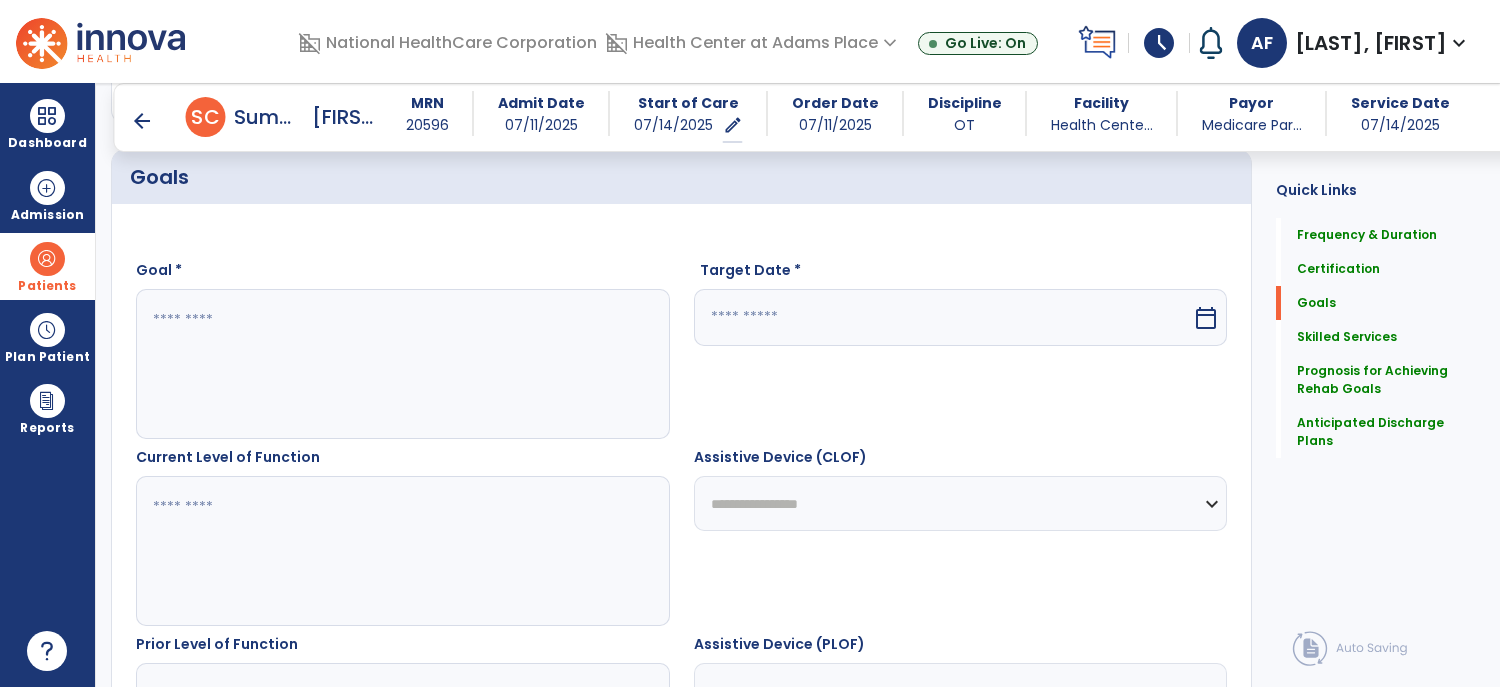 click at bounding box center [402, 364] 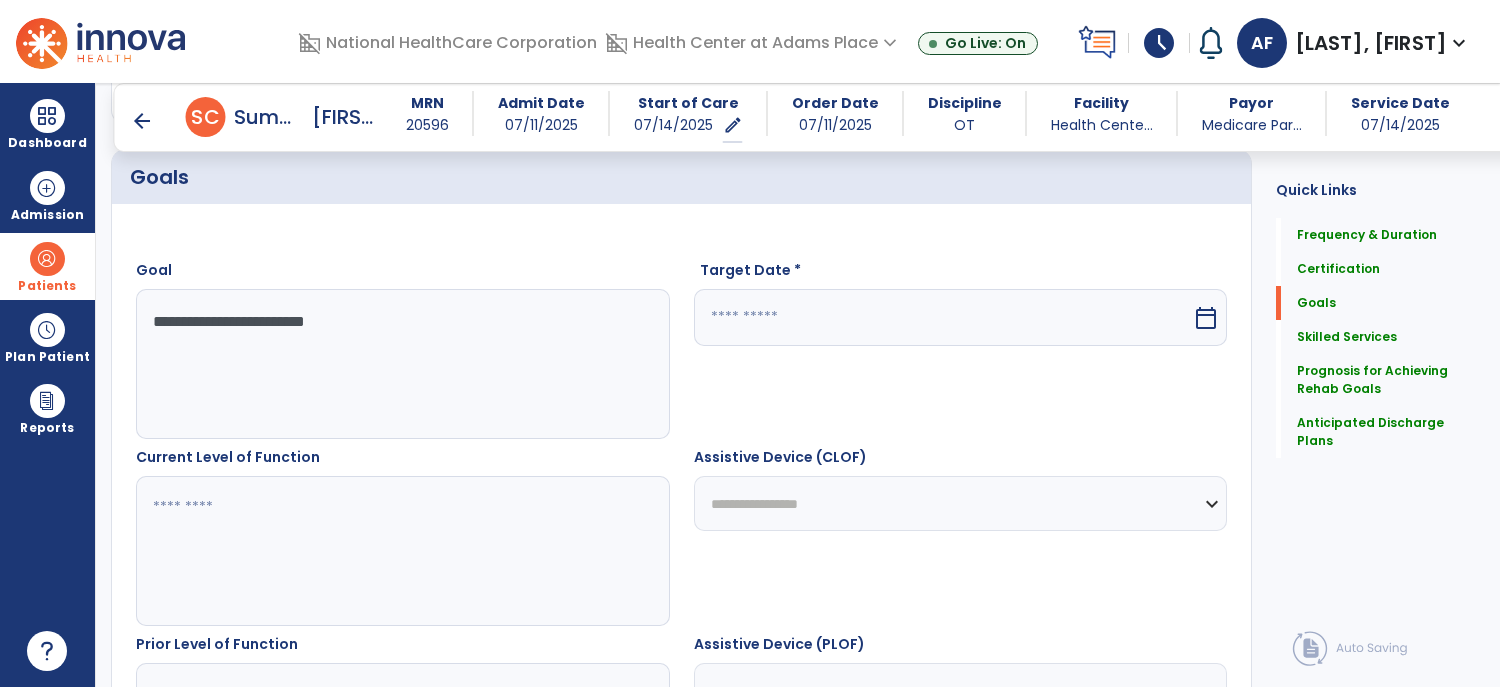 type on "**********" 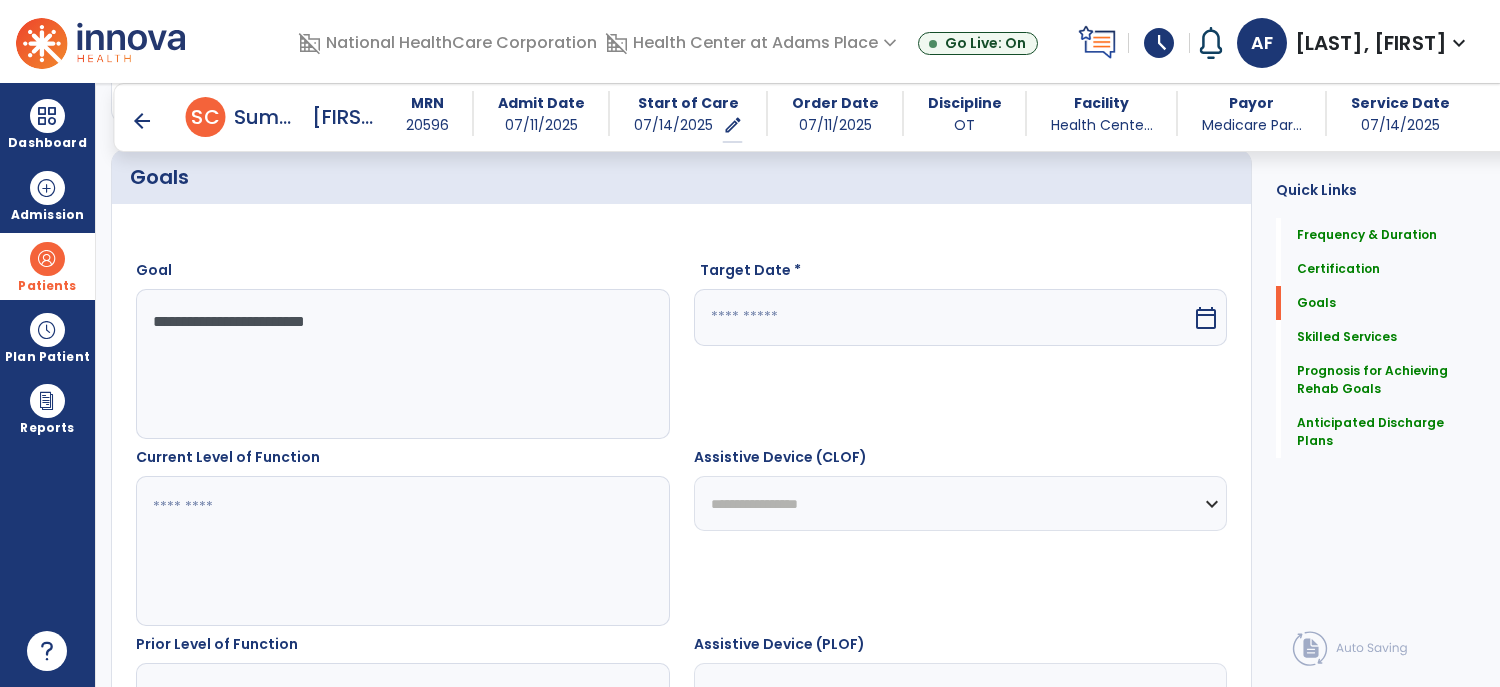 click at bounding box center [943, 317] 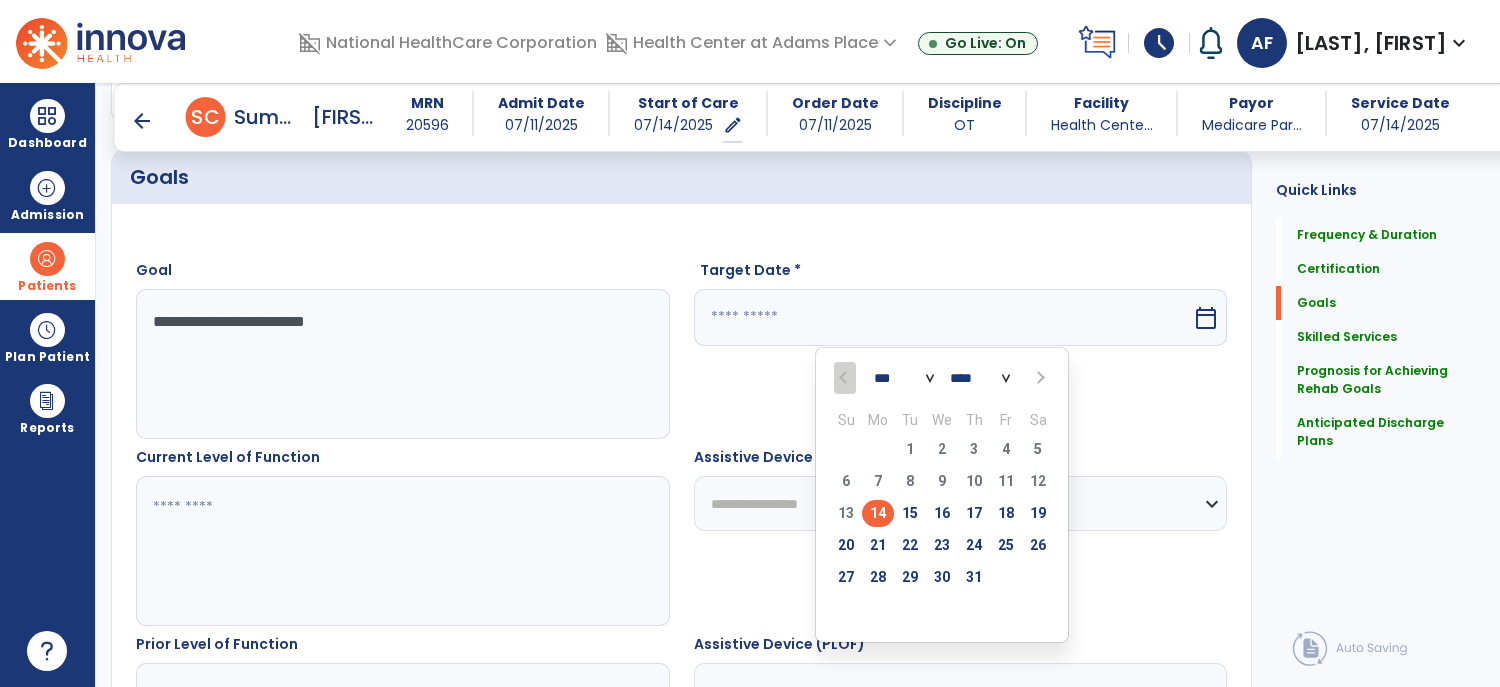 click at bounding box center (1039, 378) 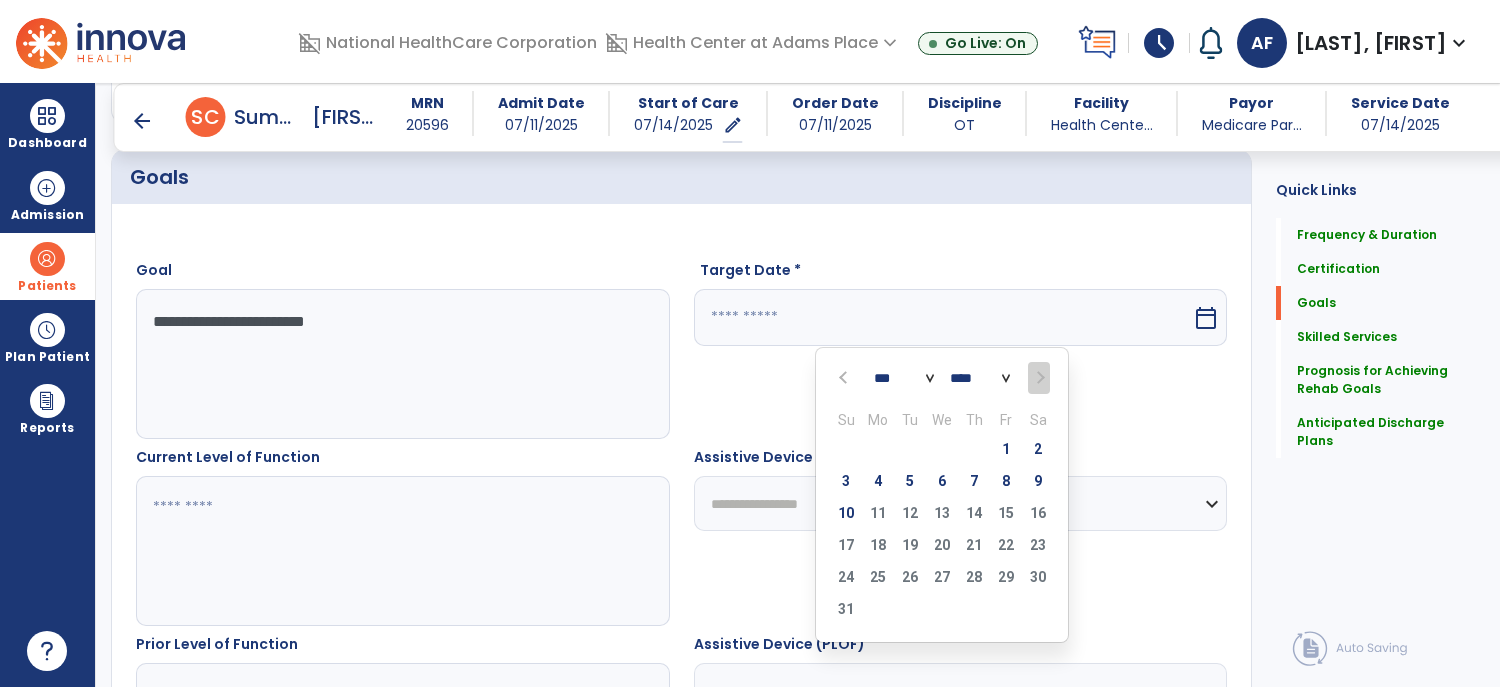 click at bounding box center [845, 378] 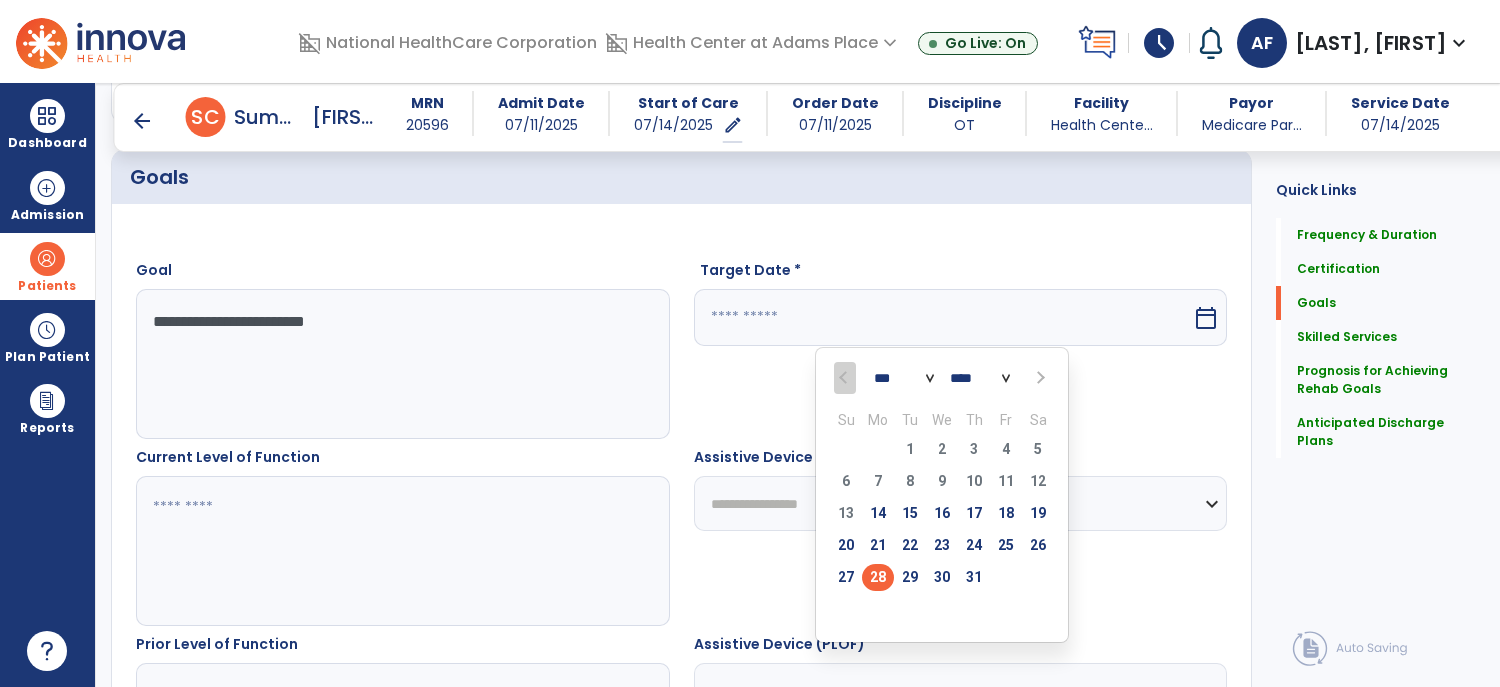 click on "28" at bounding box center [878, 577] 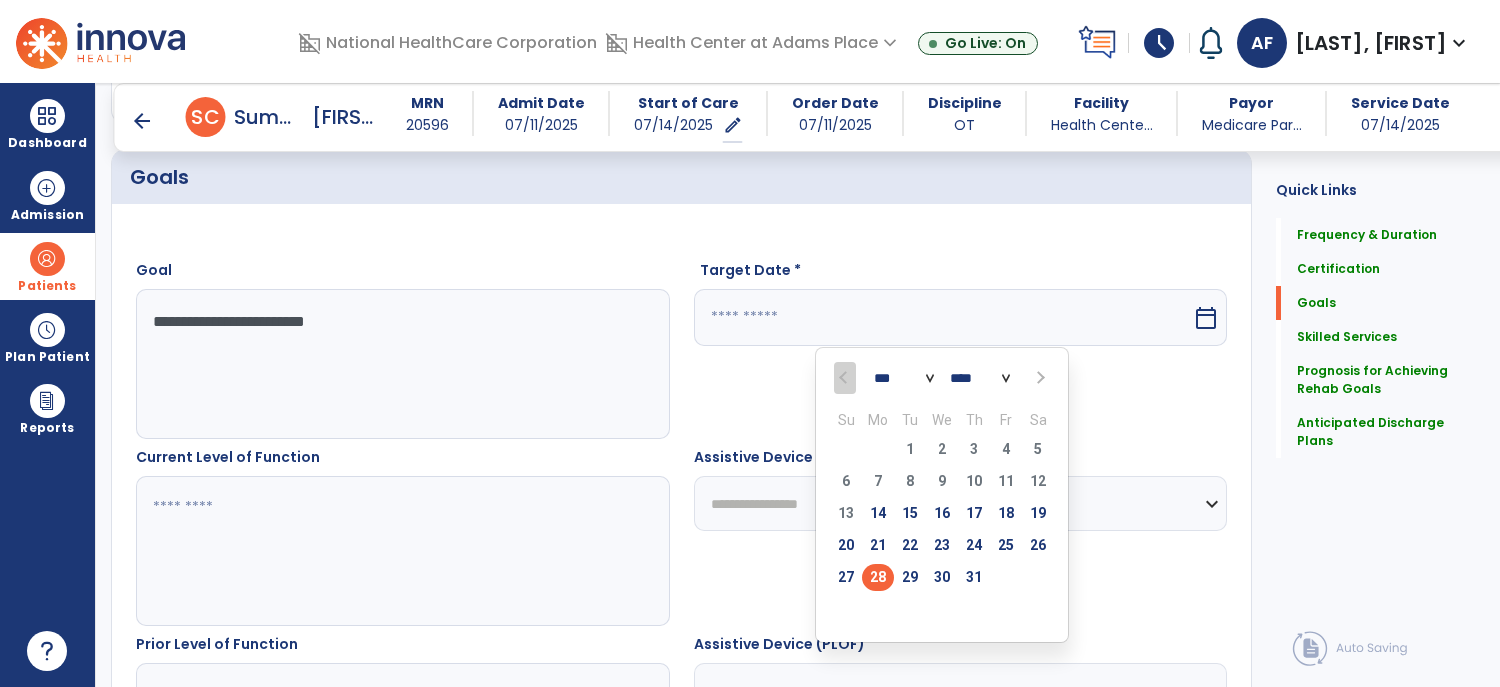 type on "*********" 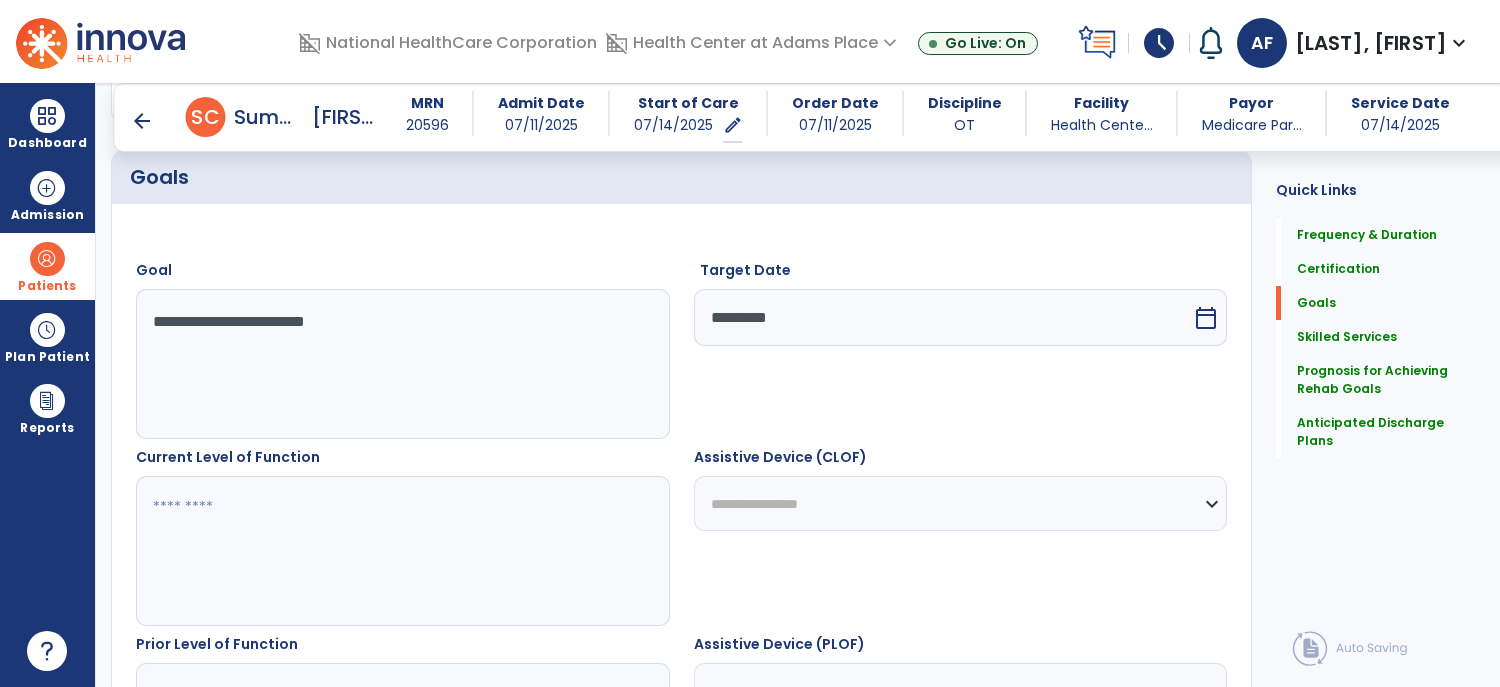 click on "**********" at bounding box center [961, 503] 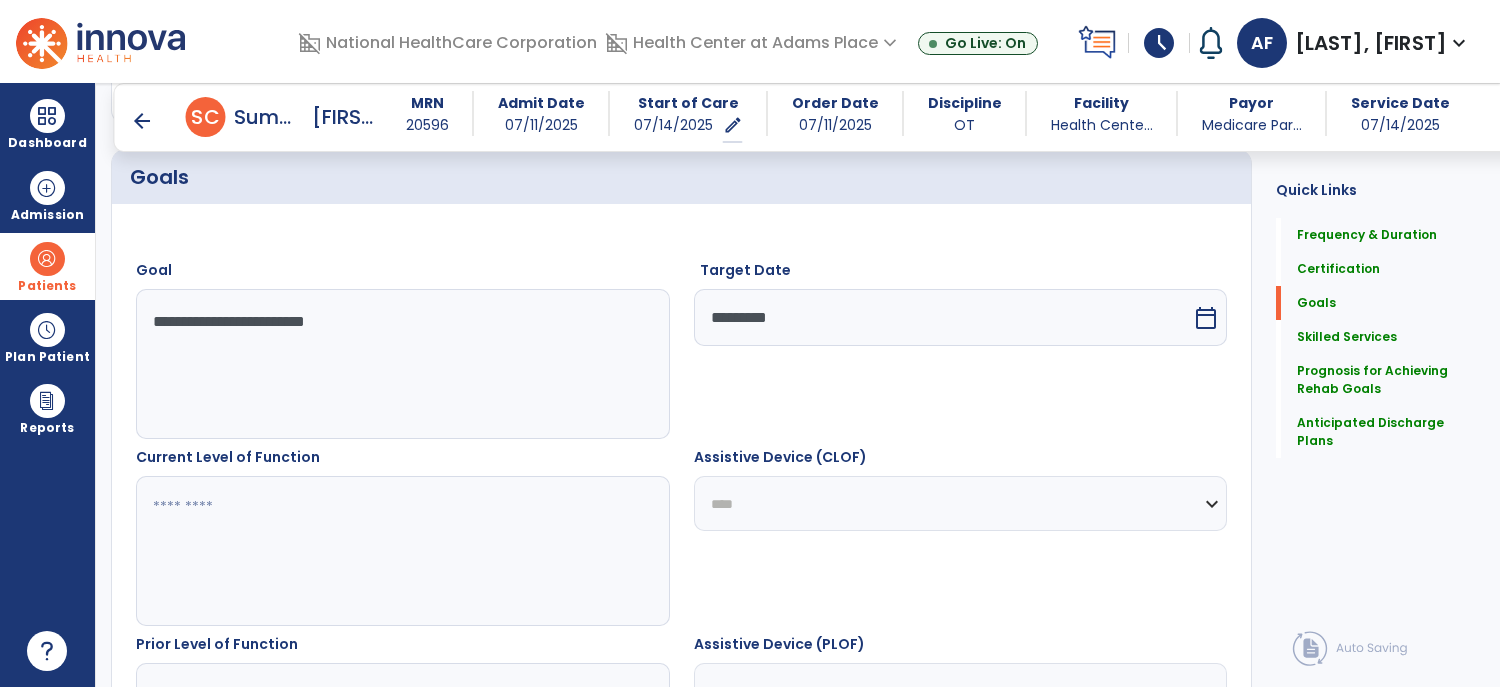 click on "**********" at bounding box center (961, 503) 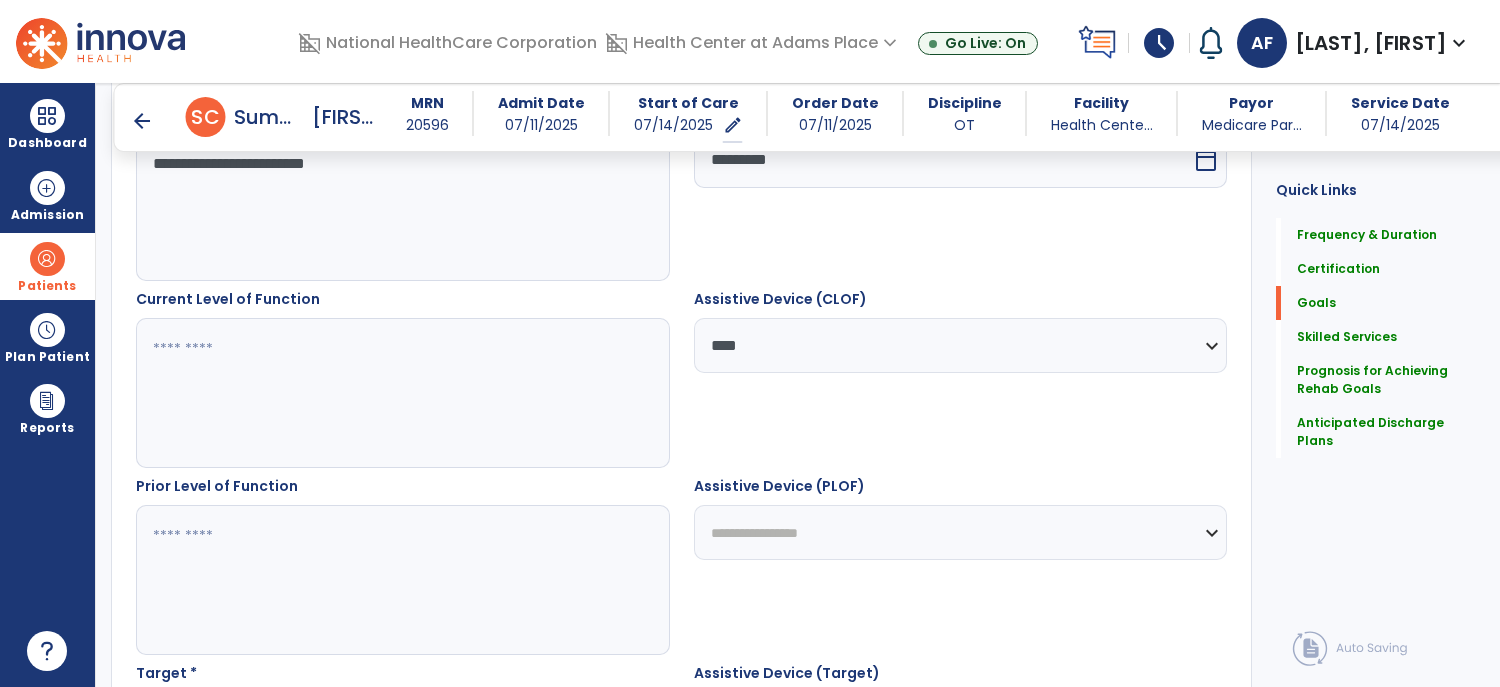 scroll, scrollTop: 627, scrollLeft: 0, axis: vertical 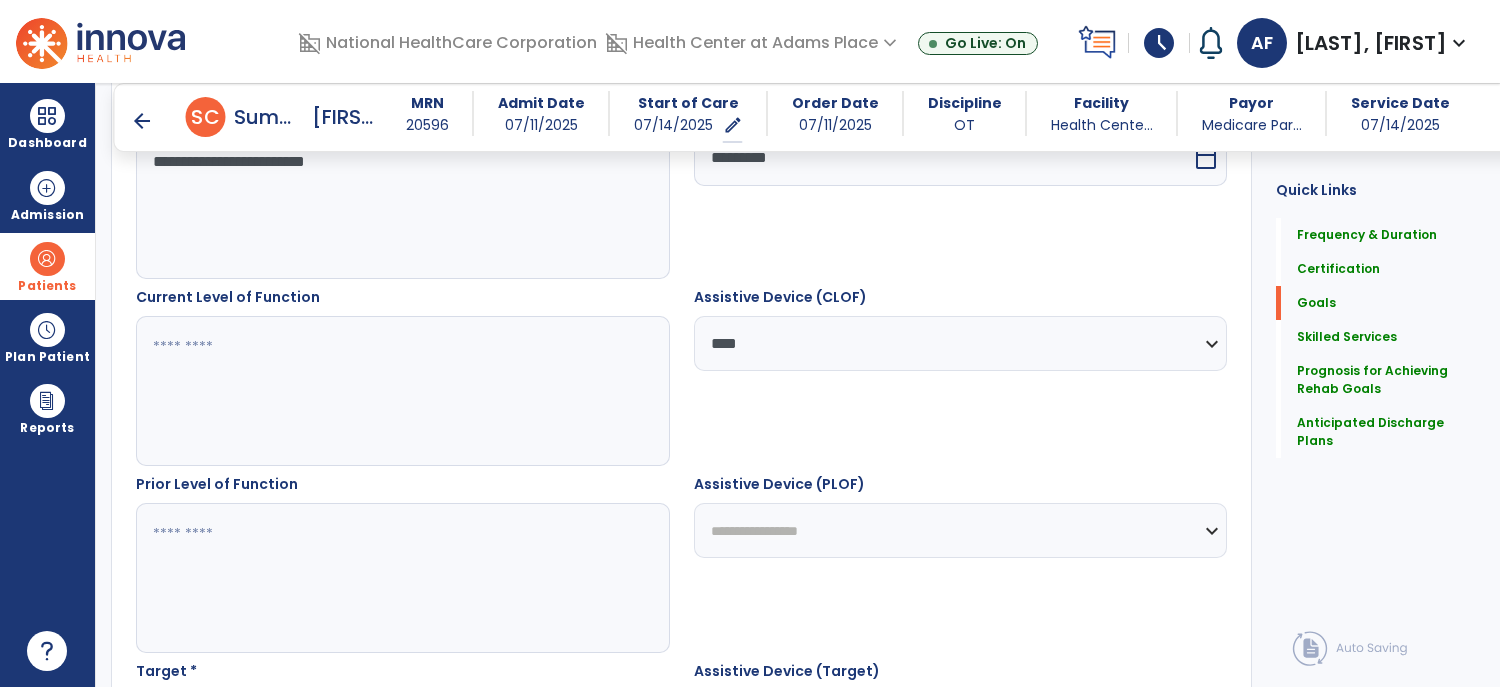 click on "**********" at bounding box center (961, 530) 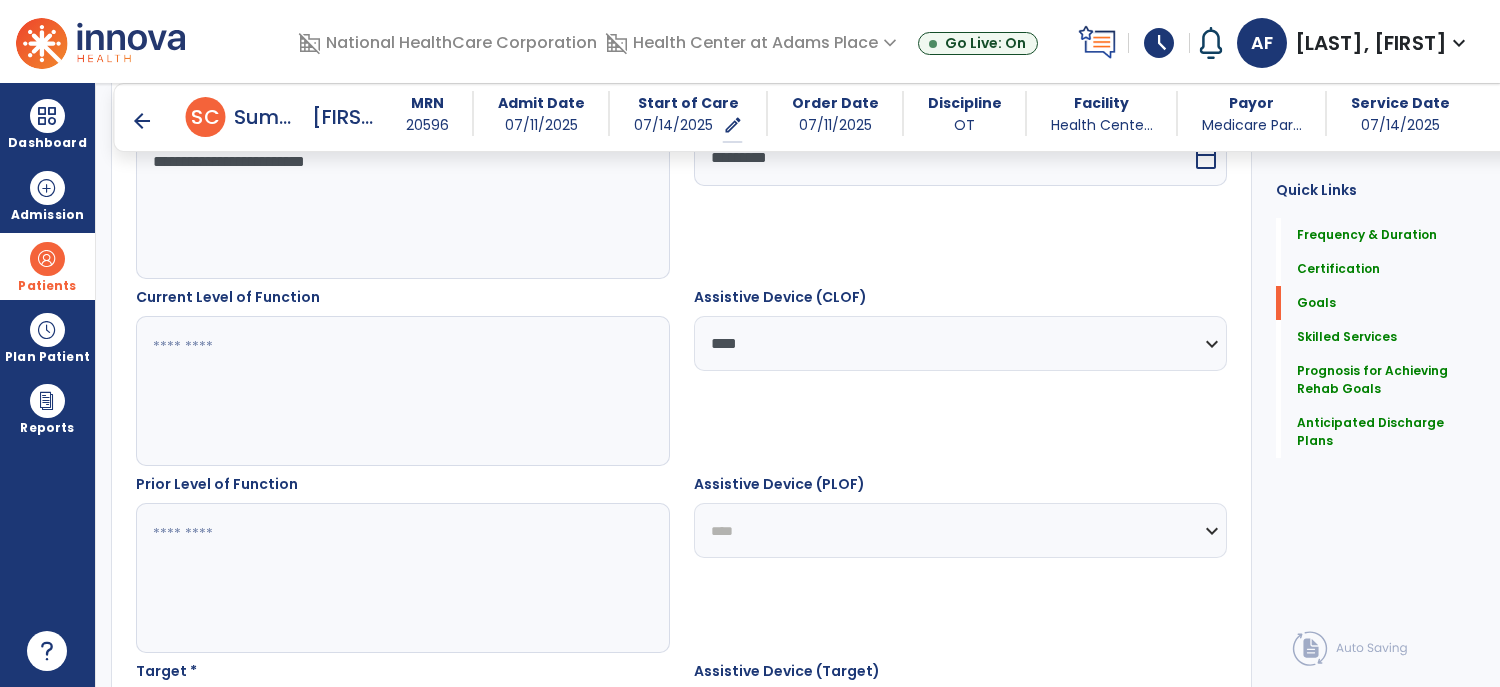 click on "**********" at bounding box center (961, 530) 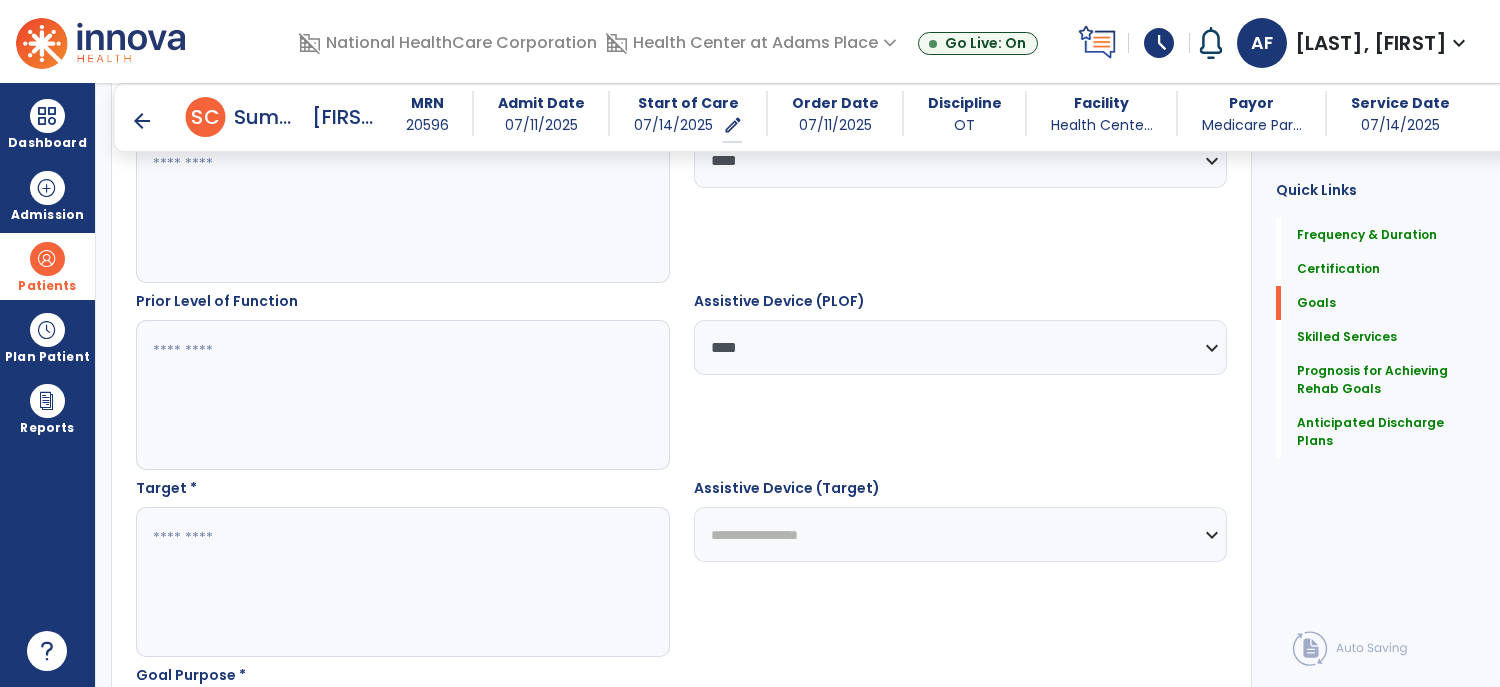 scroll, scrollTop: 819, scrollLeft: 0, axis: vertical 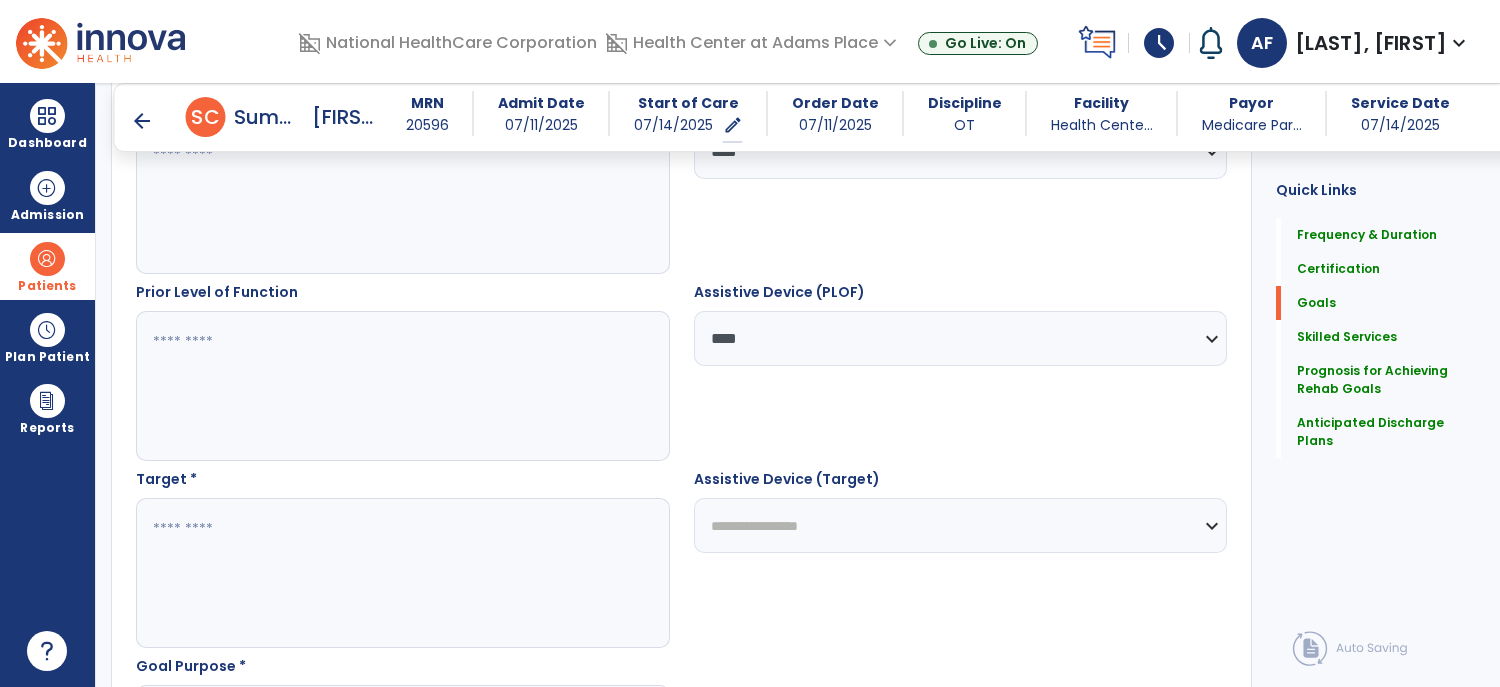 click on "**********" at bounding box center (961, 525) 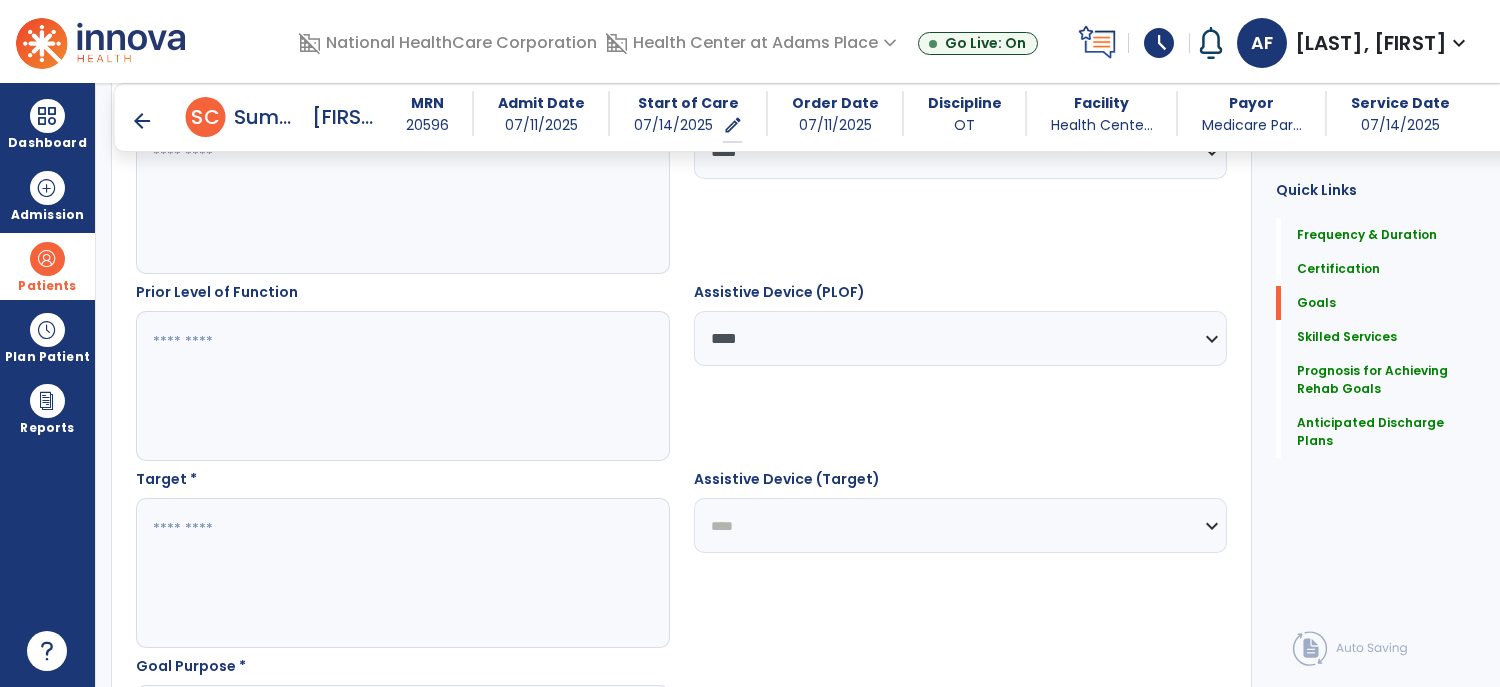 click on "**********" at bounding box center [961, 525] 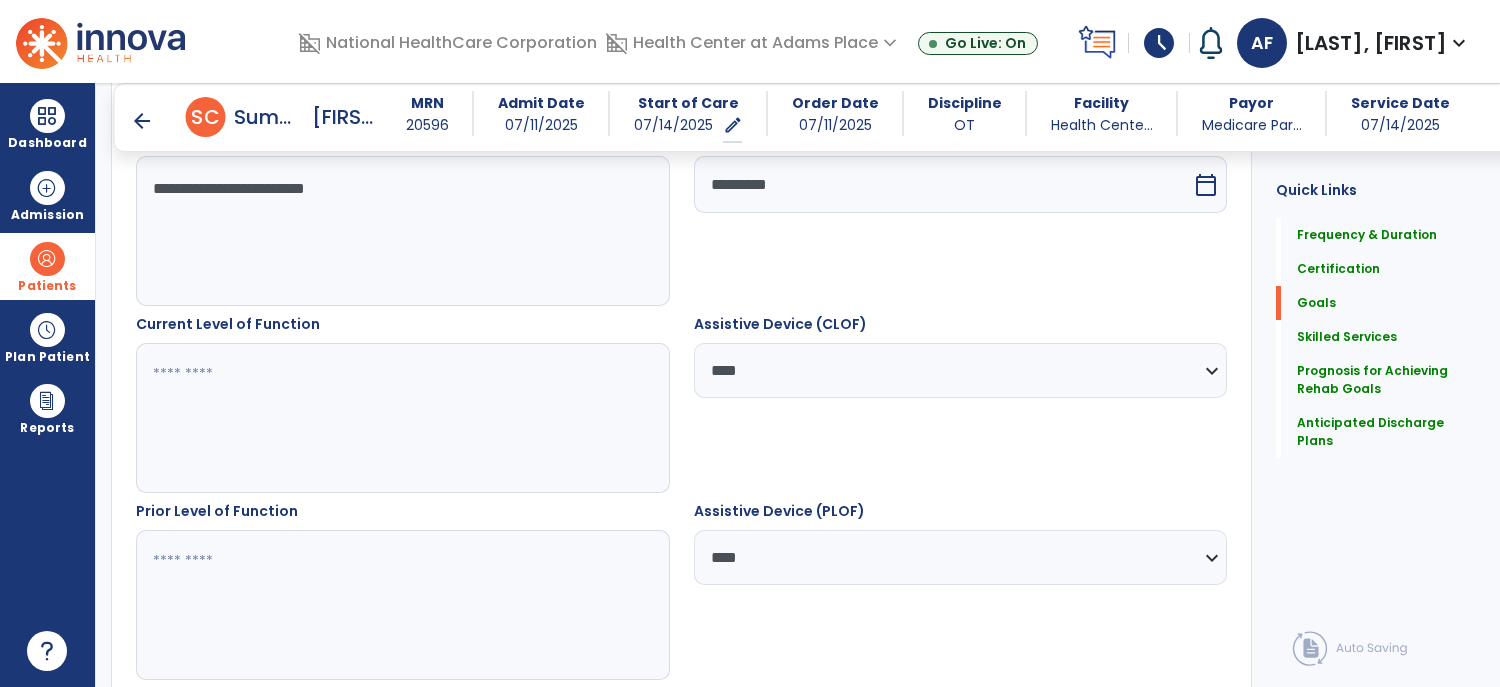 scroll, scrollTop: 595, scrollLeft: 0, axis: vertical 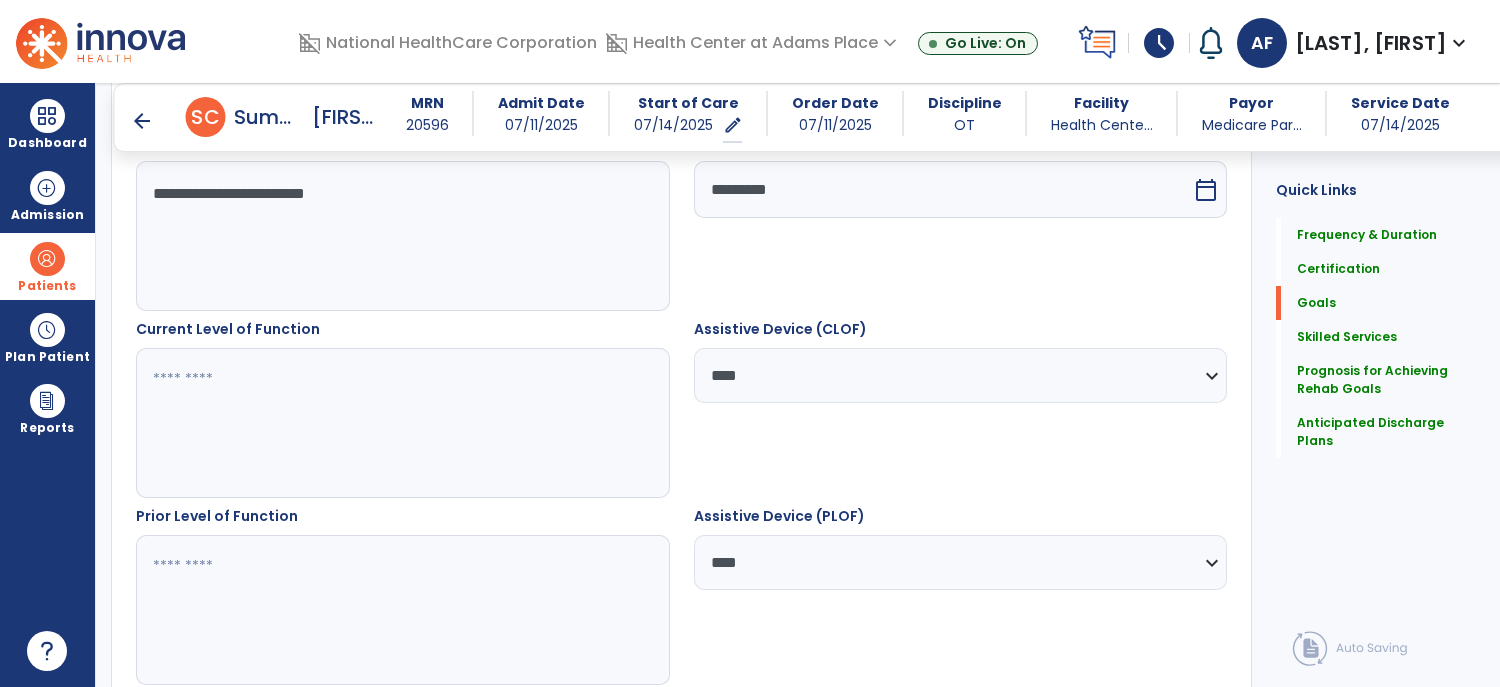 click at bounding box center [402, 423] 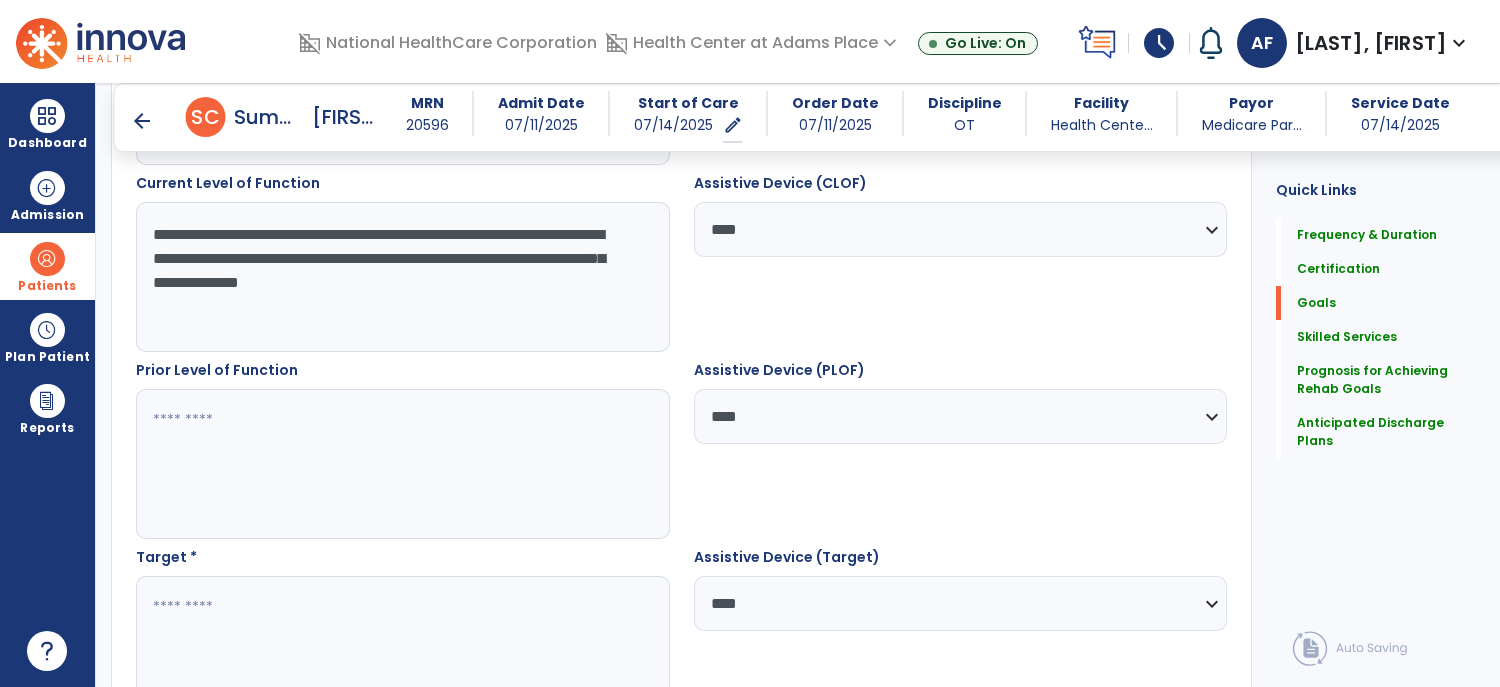 scroll, scrollTop: 763, scrollLeft: 0, axis: vertical 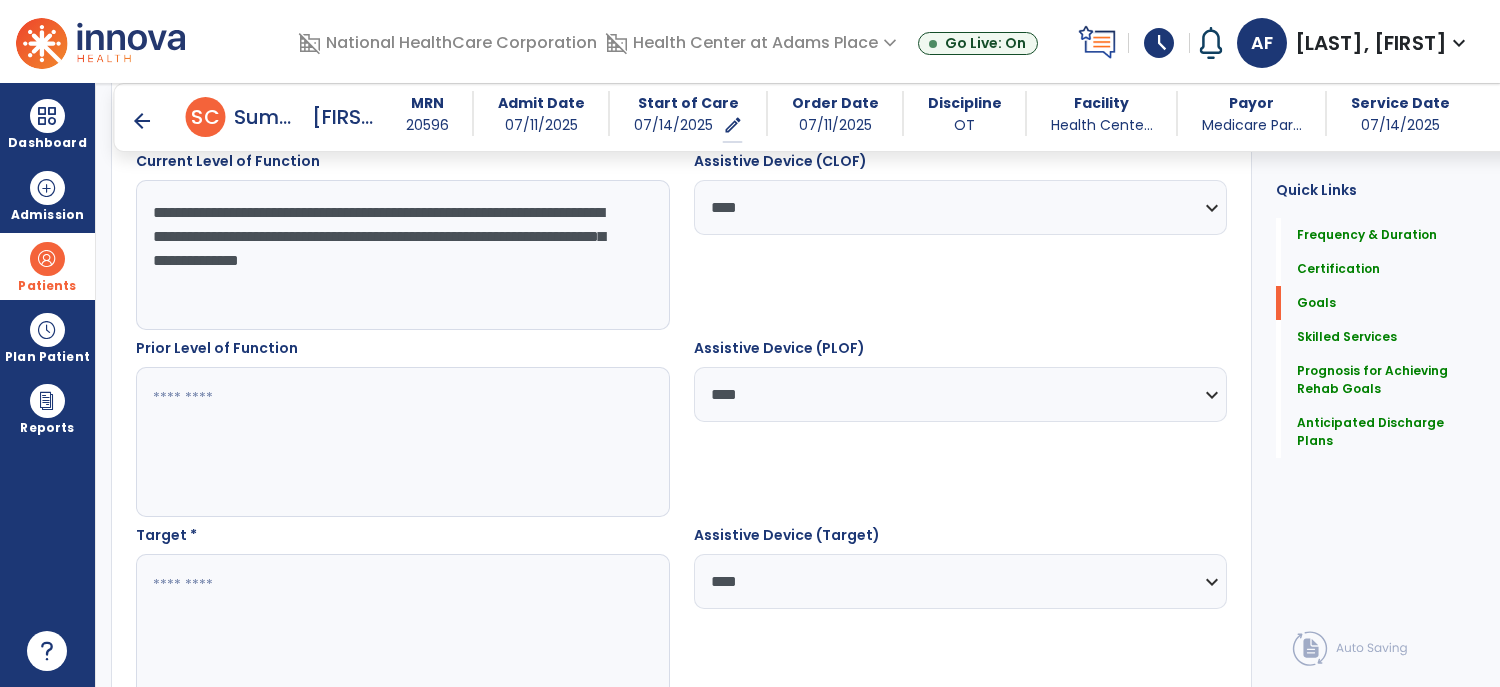 type on "**********" 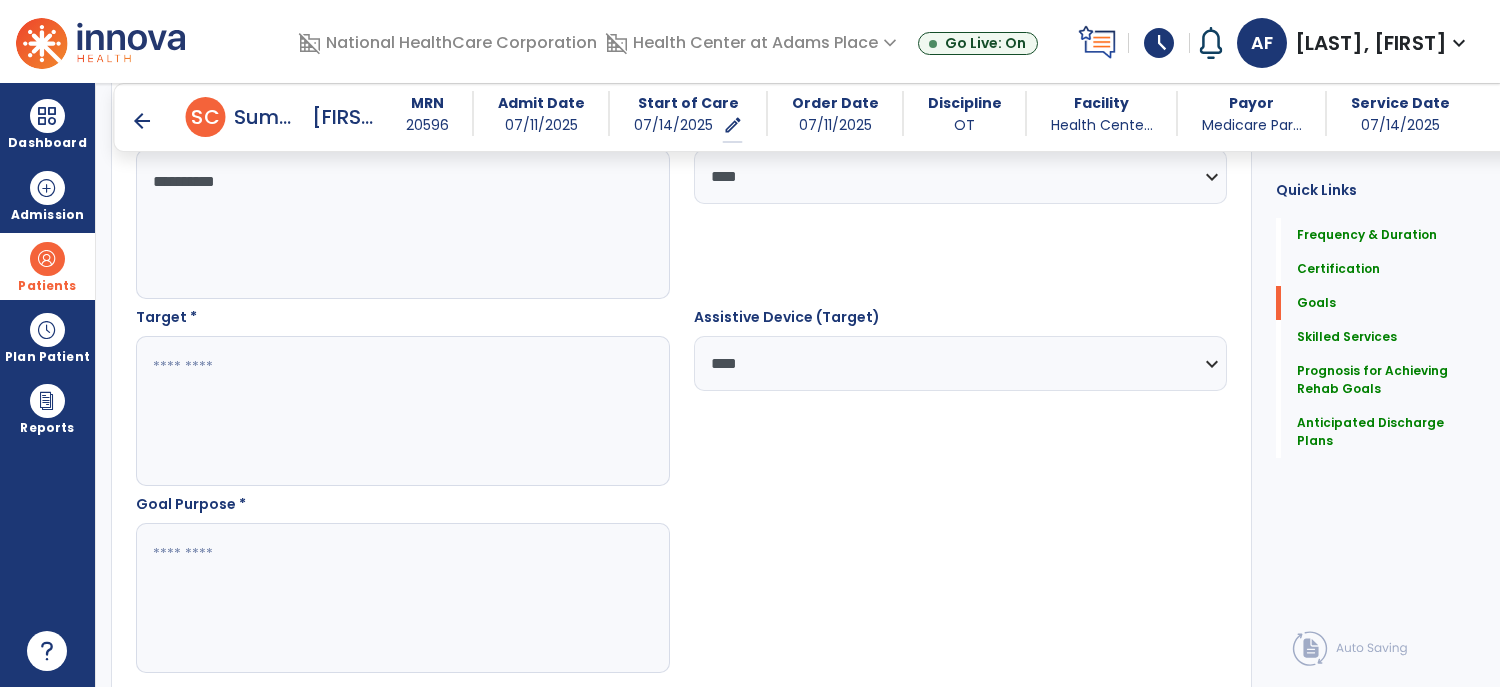 scroll, scrollTop: 982, scrollLeft: 0, axis: vertical 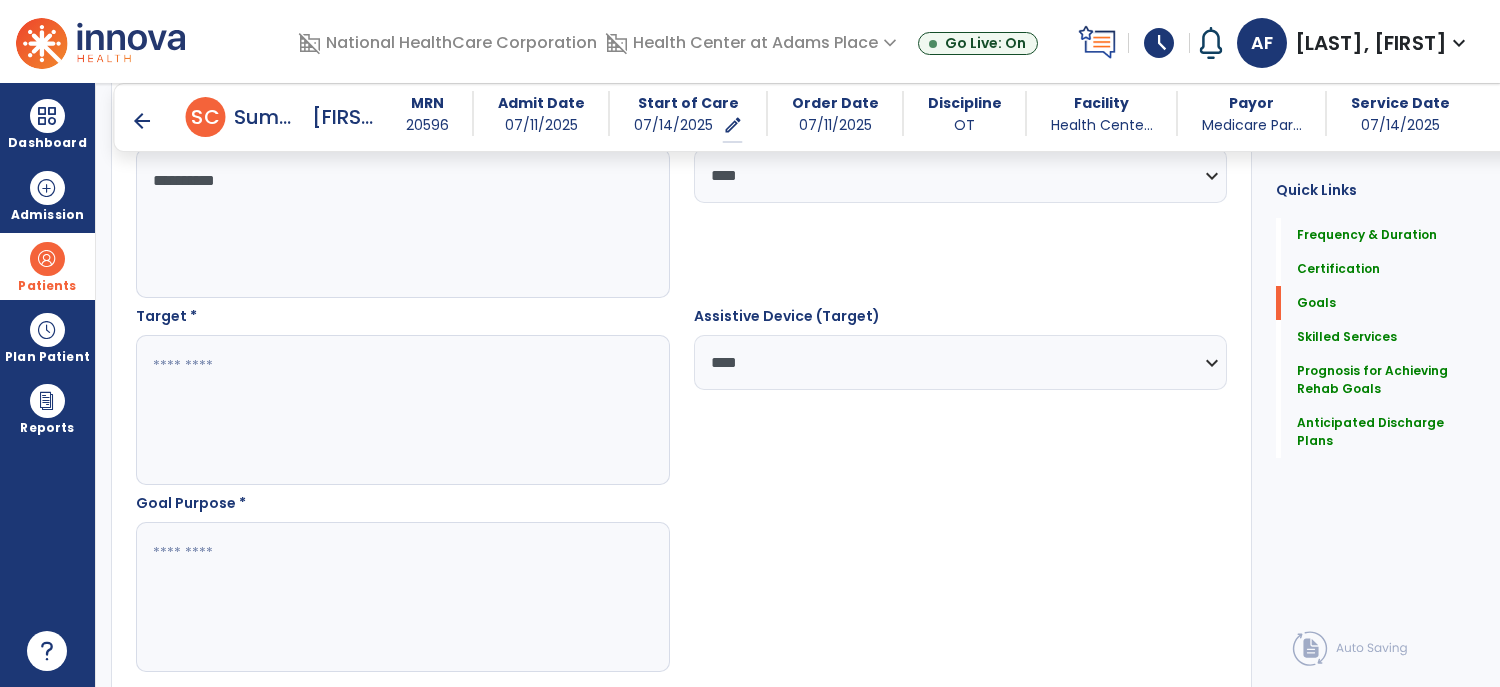 type on "**********" 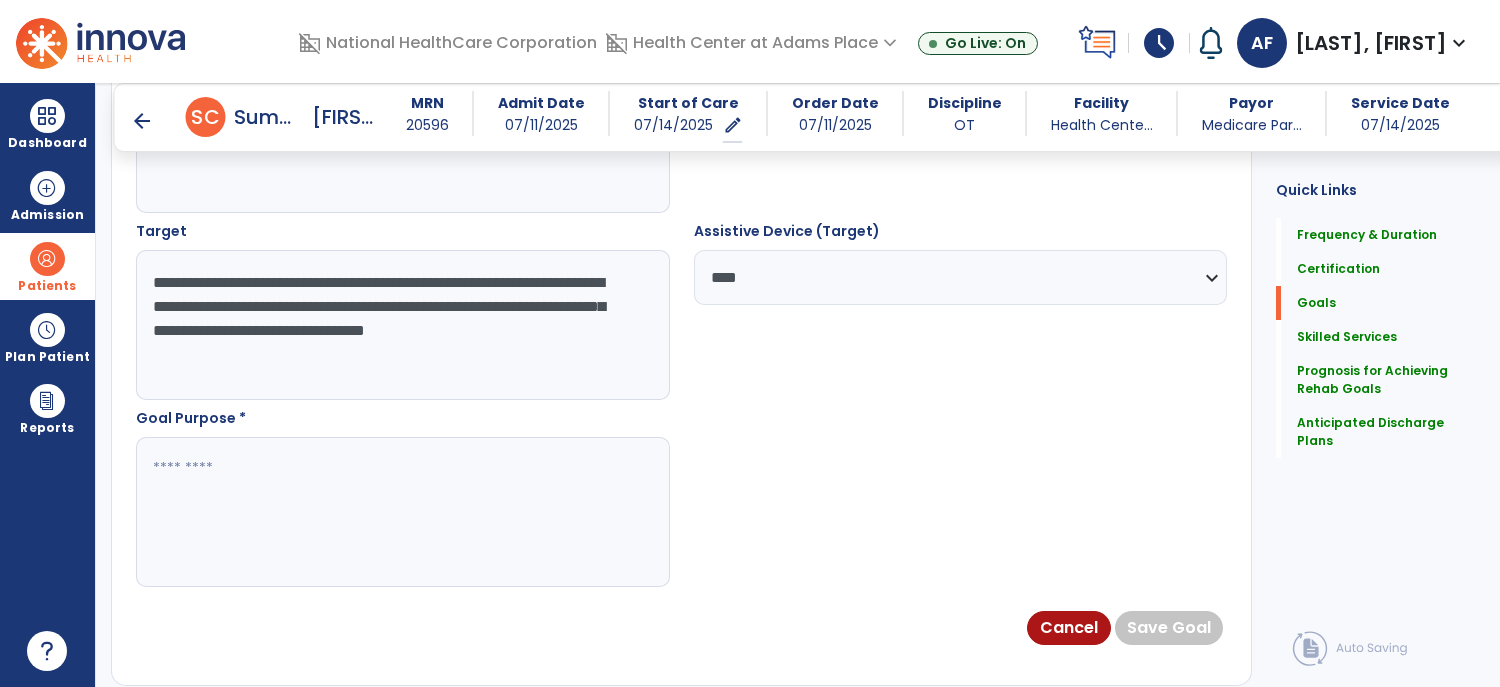 scroll, scrollTop: 1078, scrollLeft: 0, axis: vertical 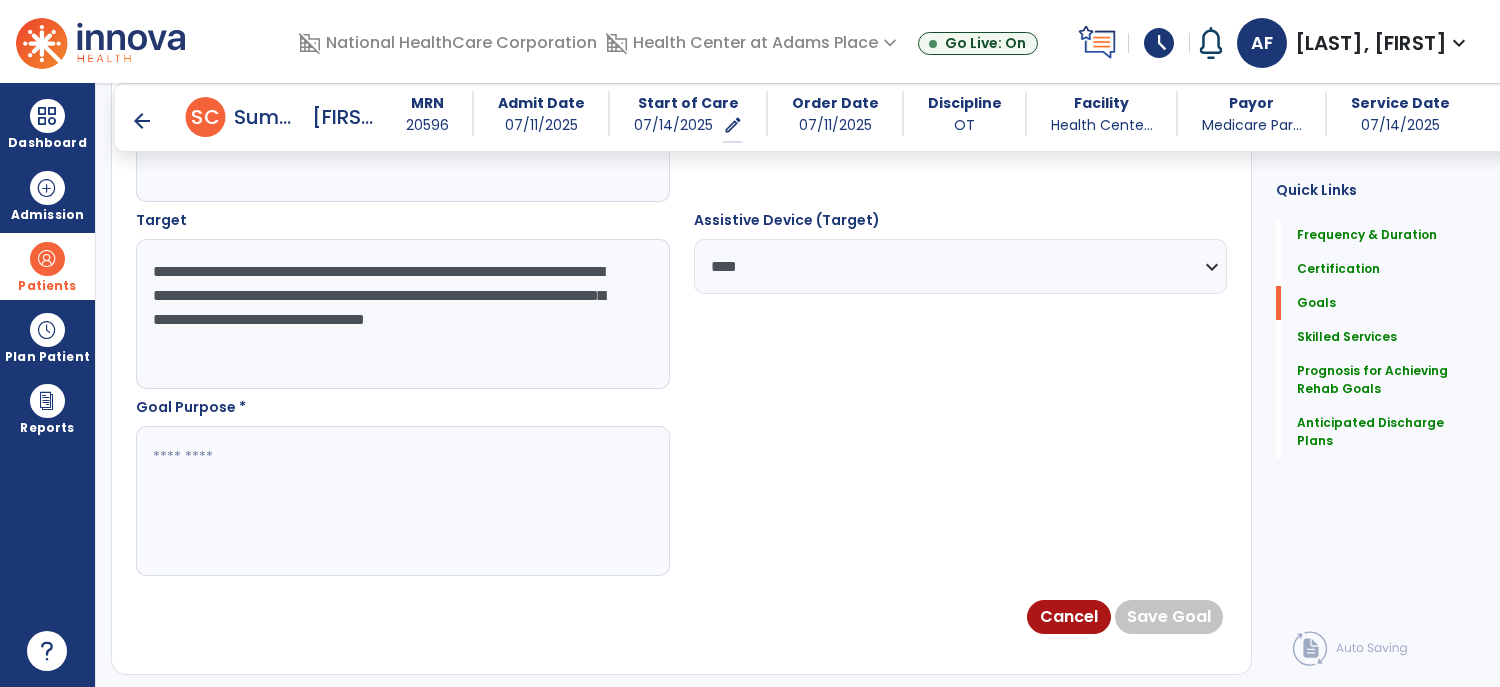 type on "**********" 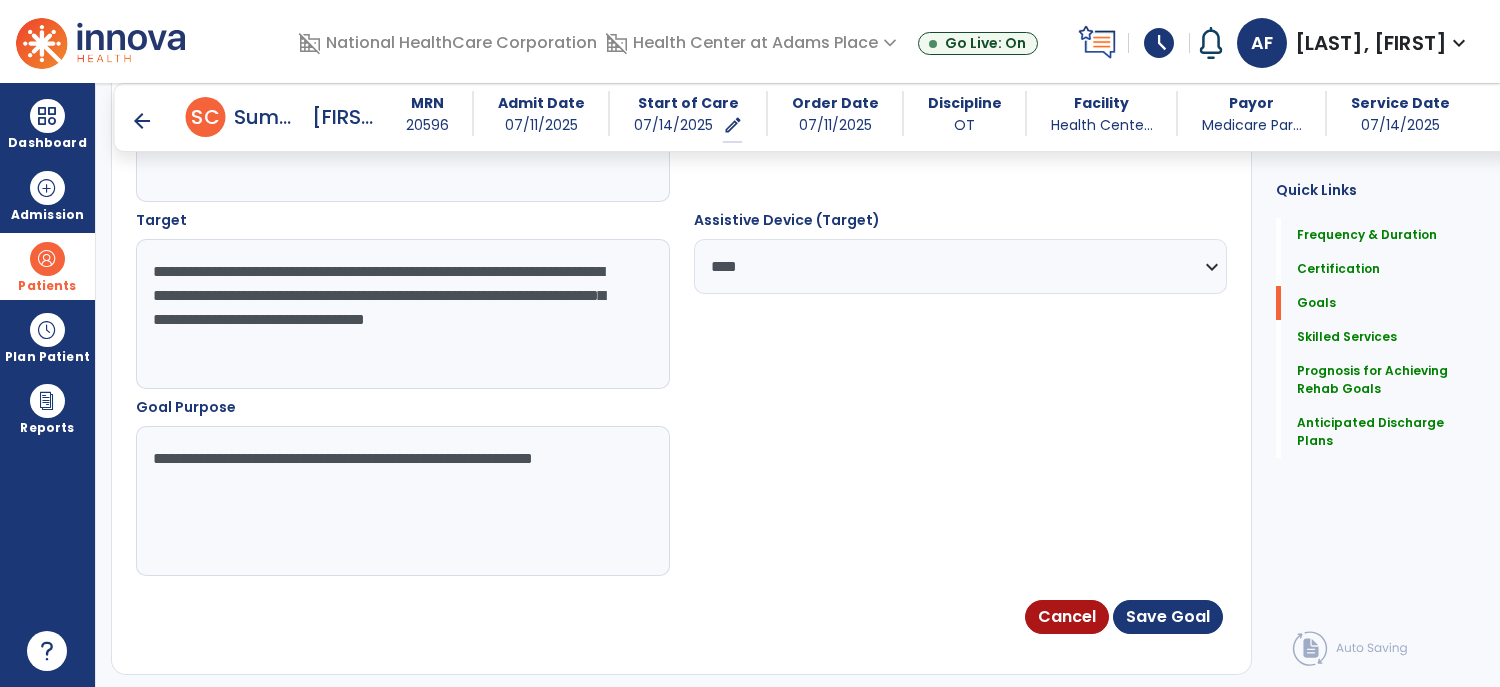 type on "**********" 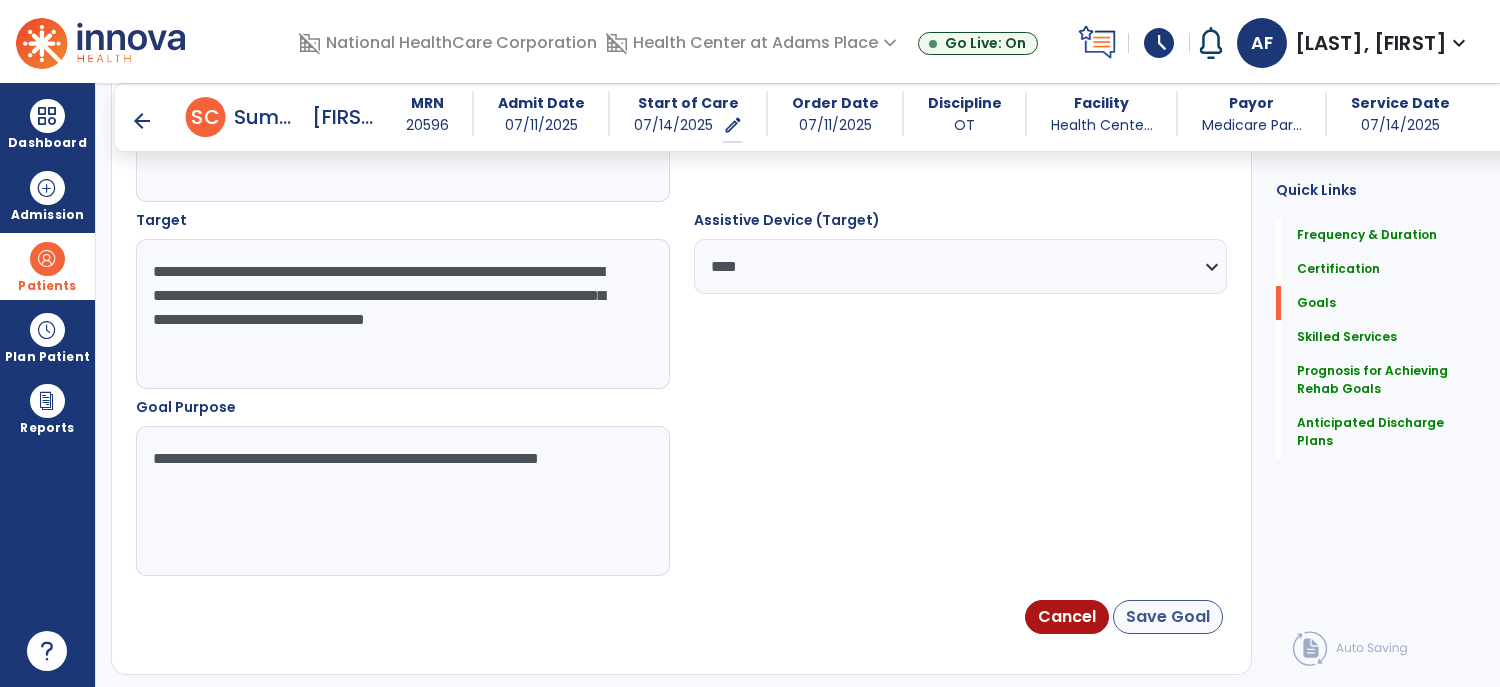 click on "Save Goal" at bounding box center [1168, 617] 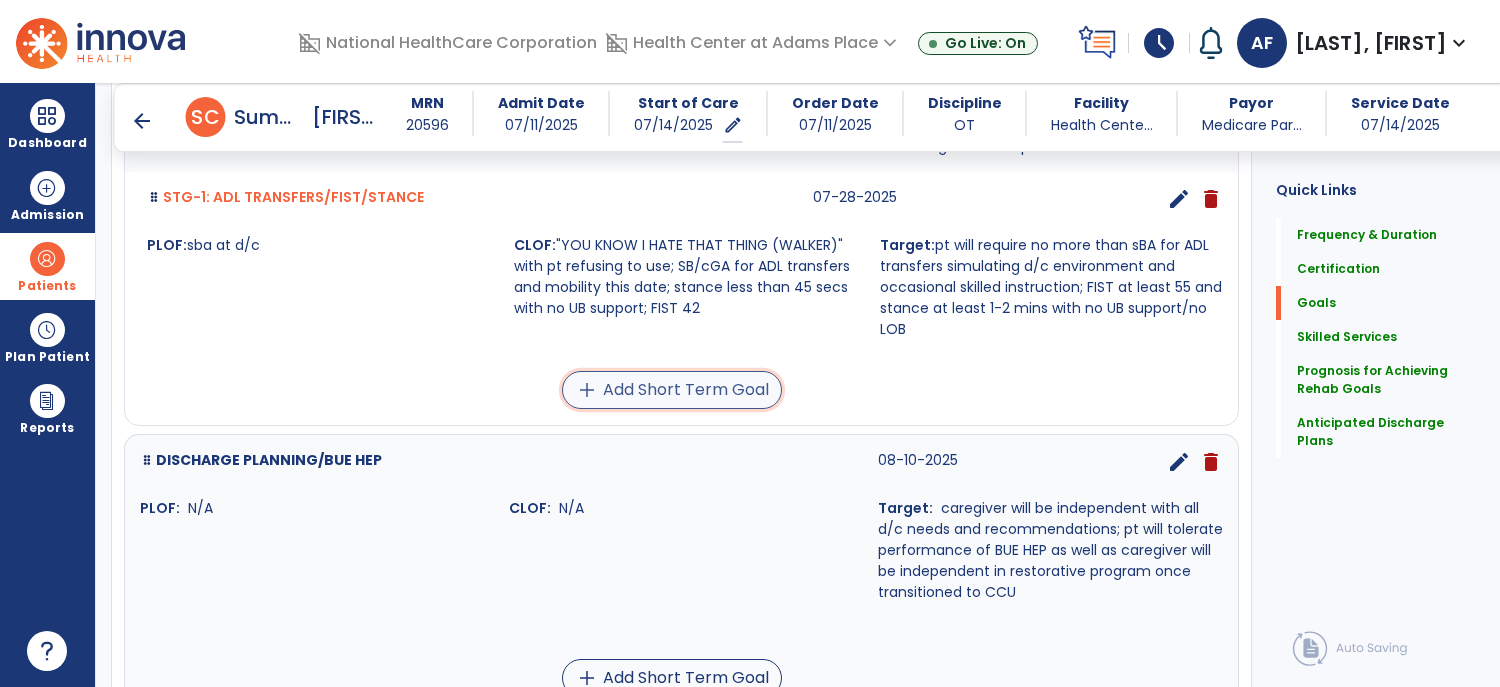 click on "add  Add Short Term Goal" at bounding box center [672, 390] 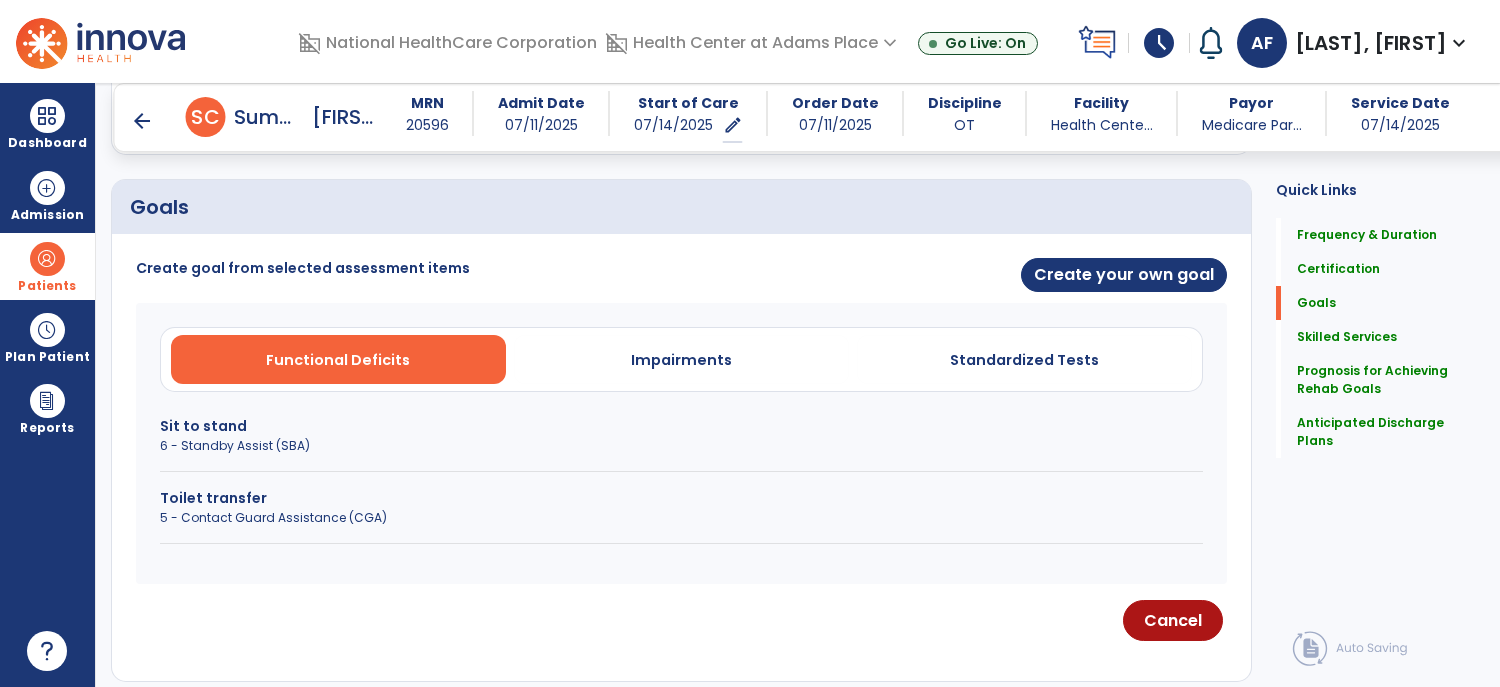 scroll, scrollTop: 441, scrollLeft: 0, axis: vertical 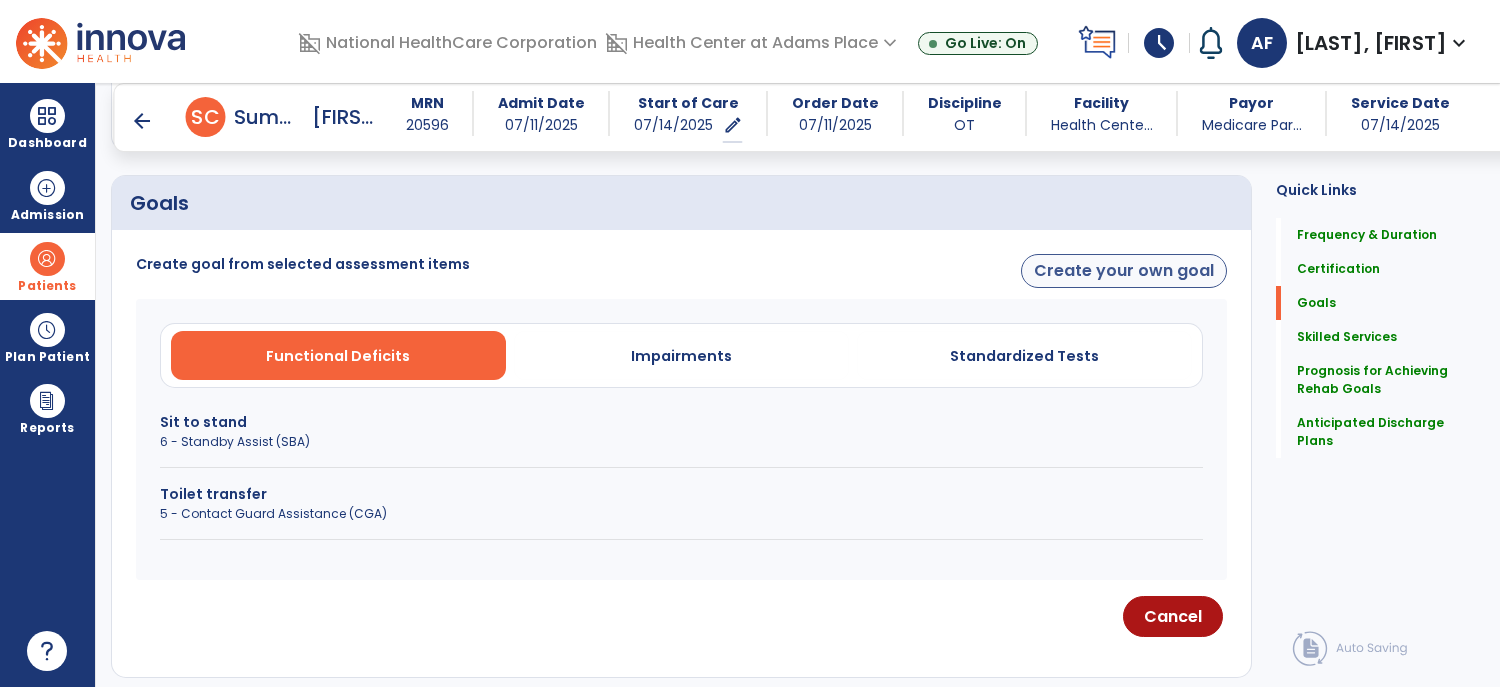 click on "Create your own goal" at bounding box center (1124, 271) 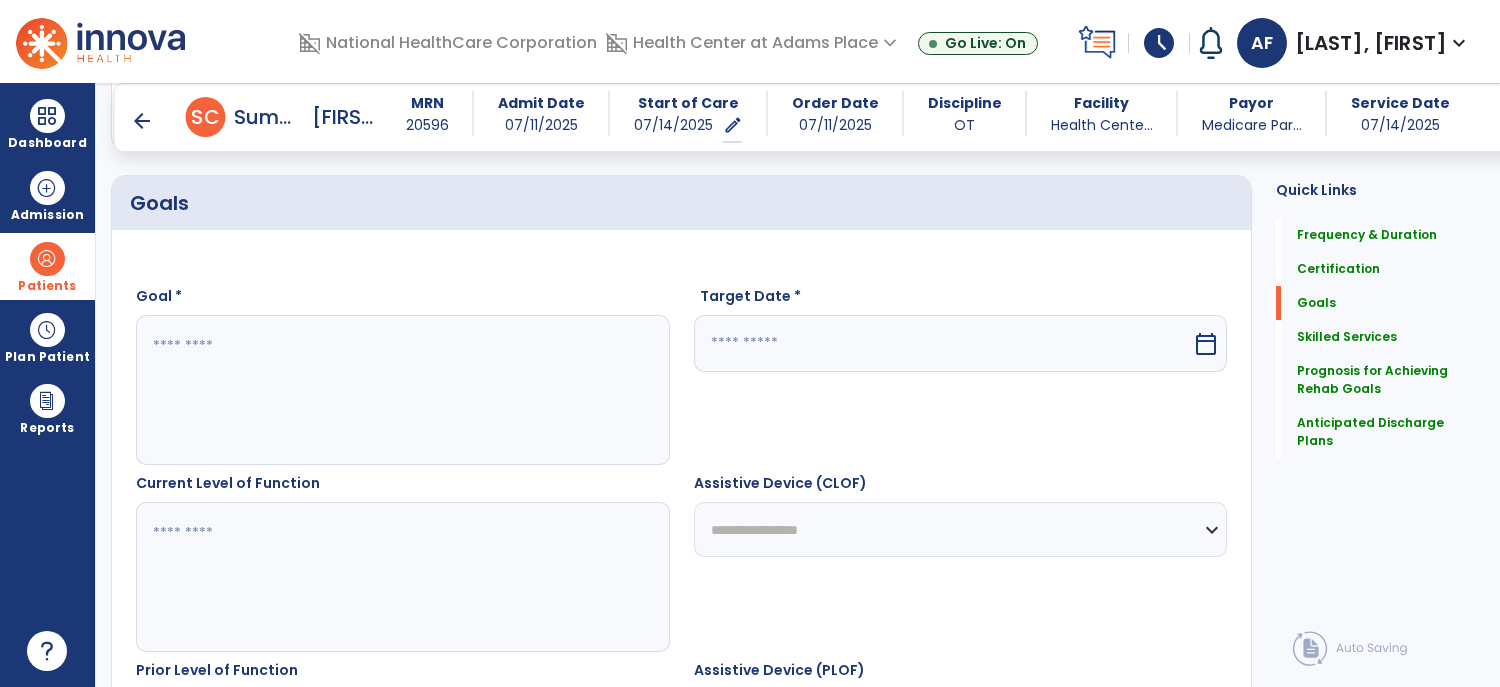 click at bounding box center (402, 390) 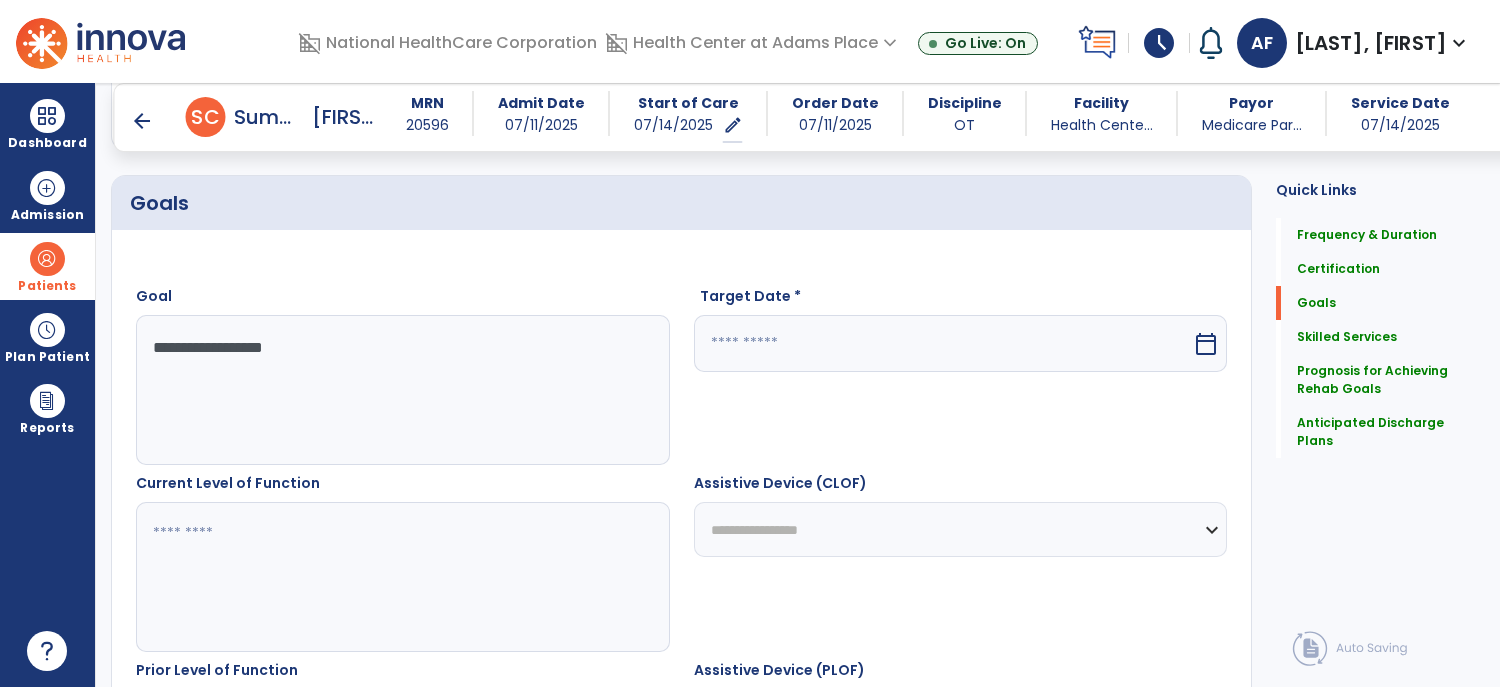 type on "**********" 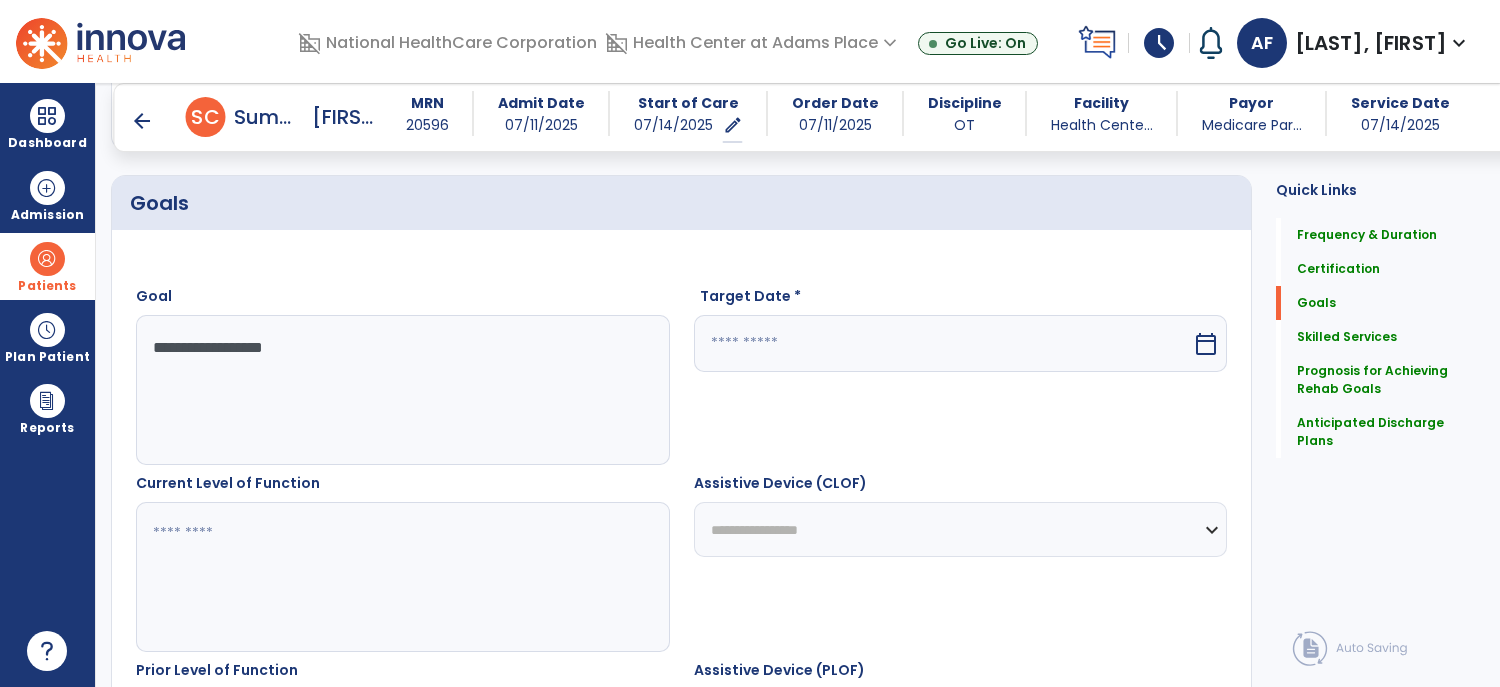 click at bounding box center (943, 343) 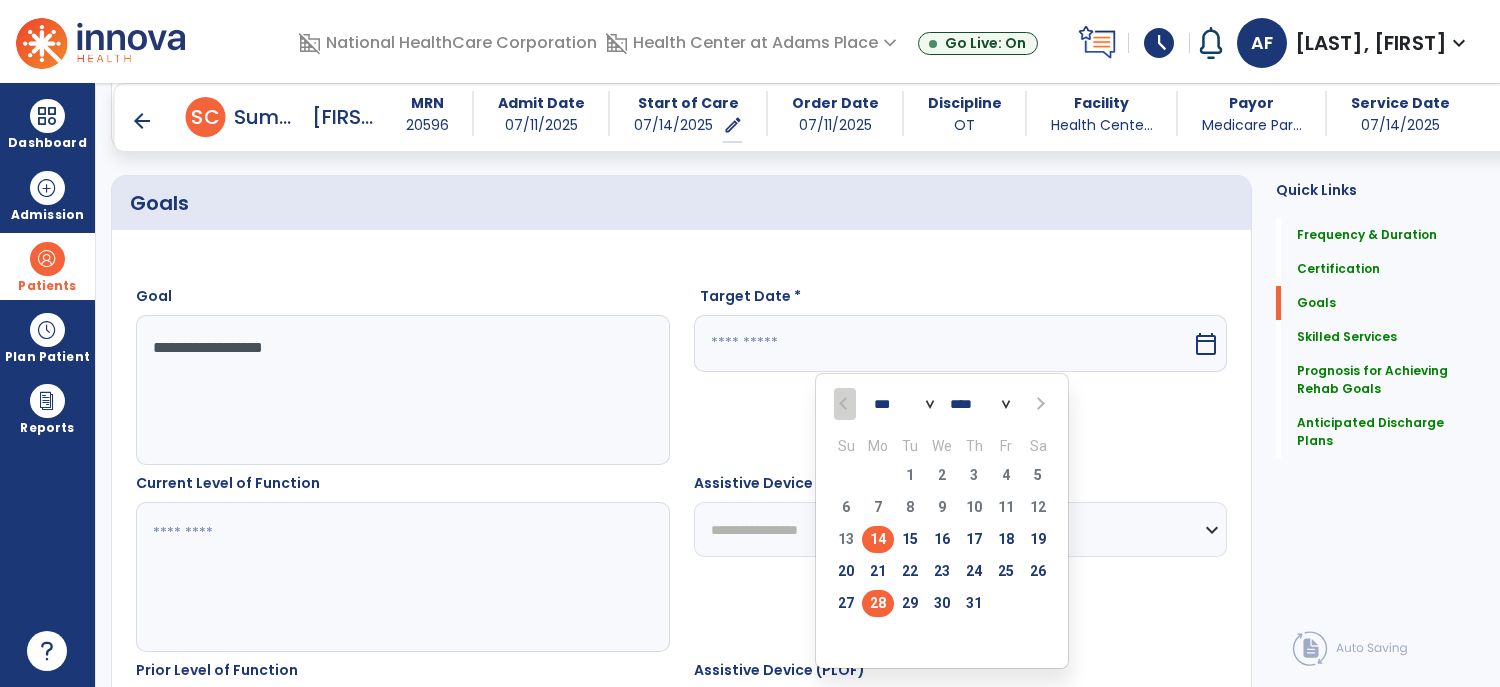 click on "28" at bounding box center [878, 603] 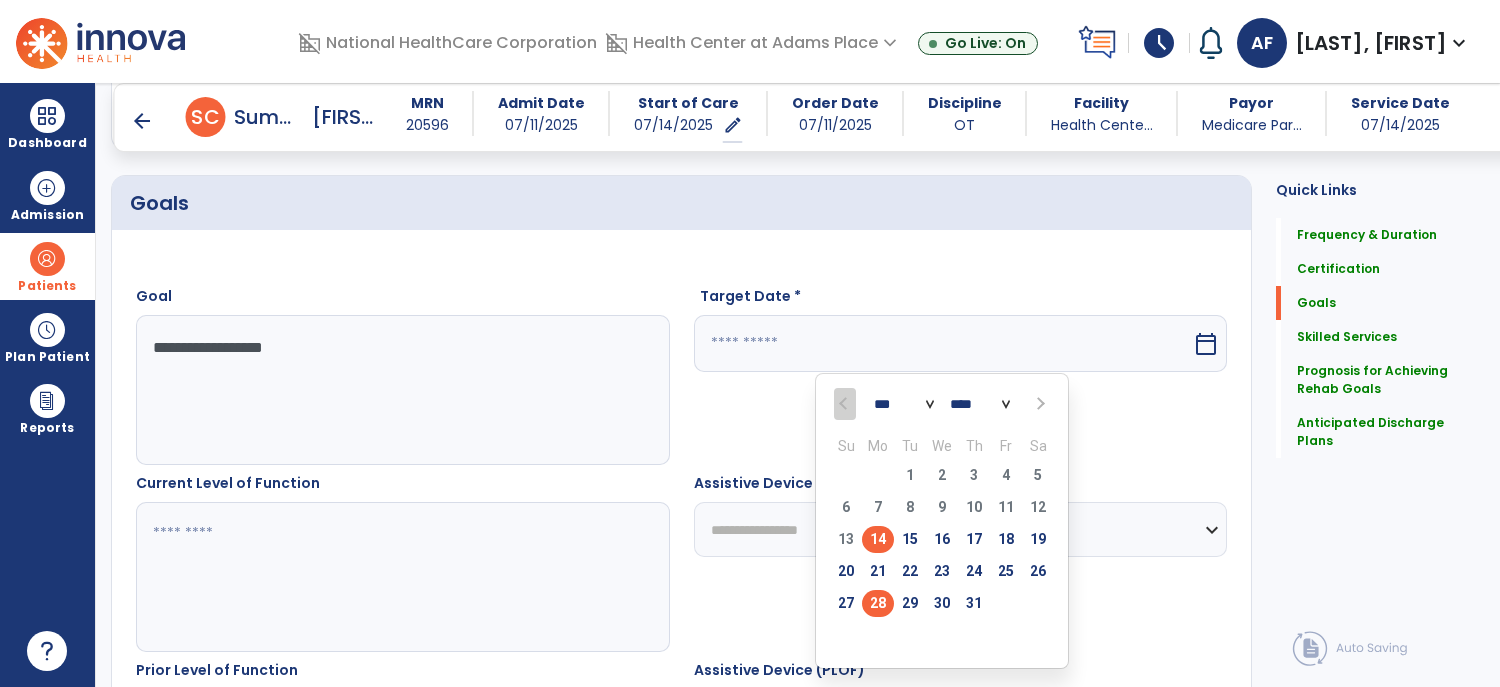 type on "*********" 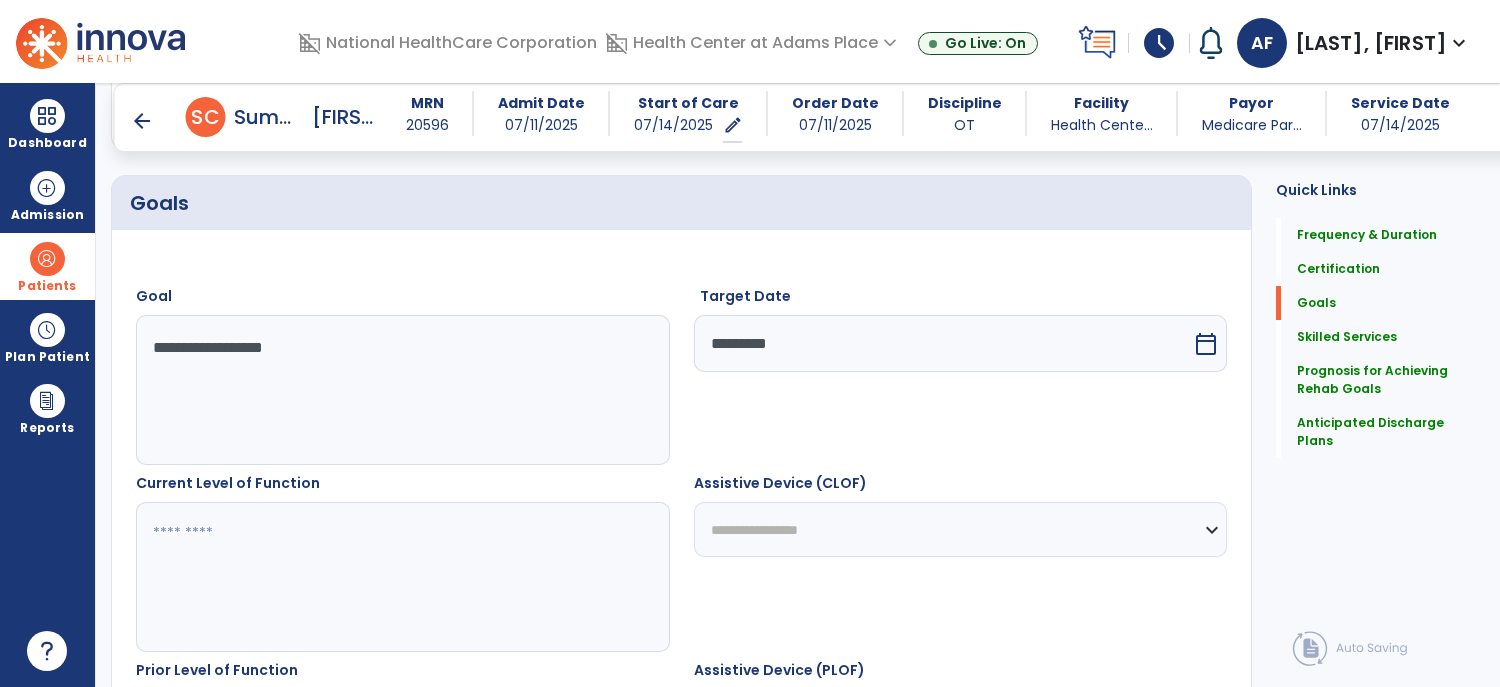 click on "**********" at bounding box center [961, 529] 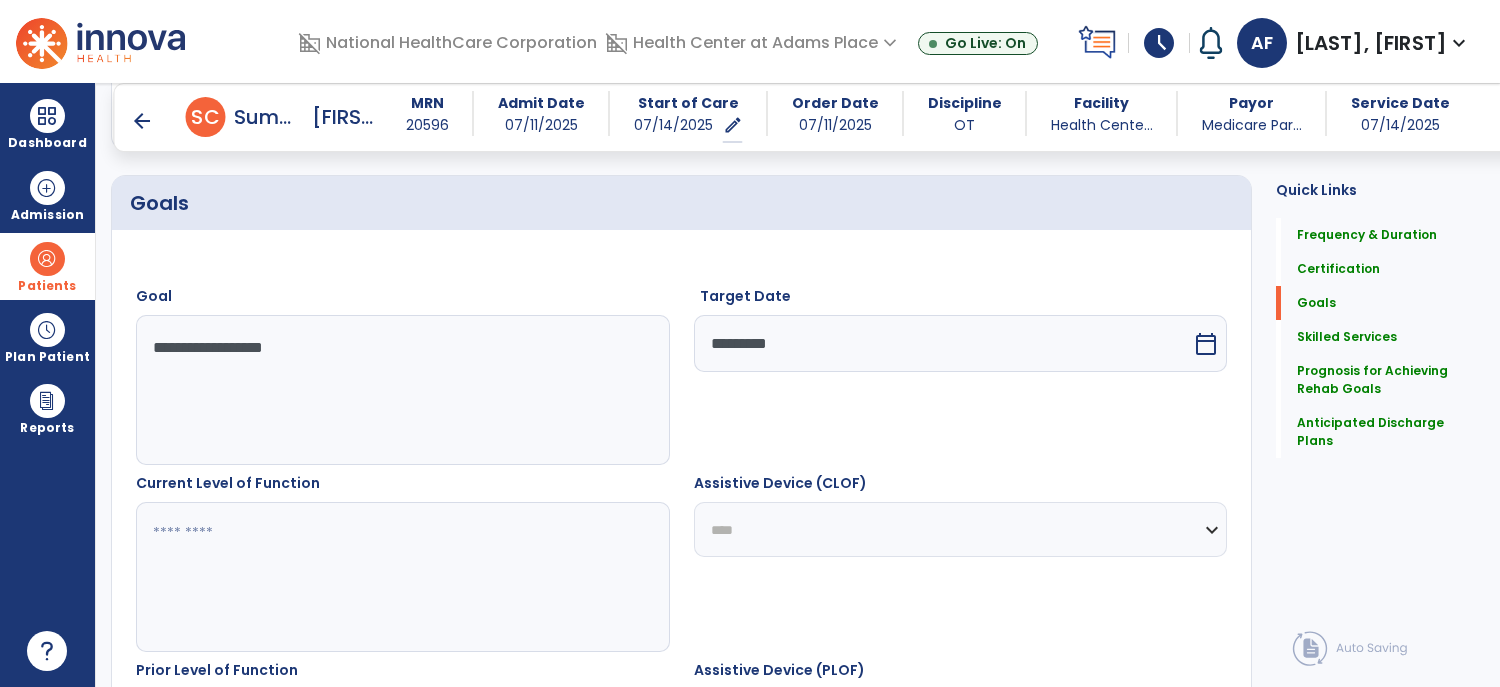 click on "**********" at bounding box center [961, 529] 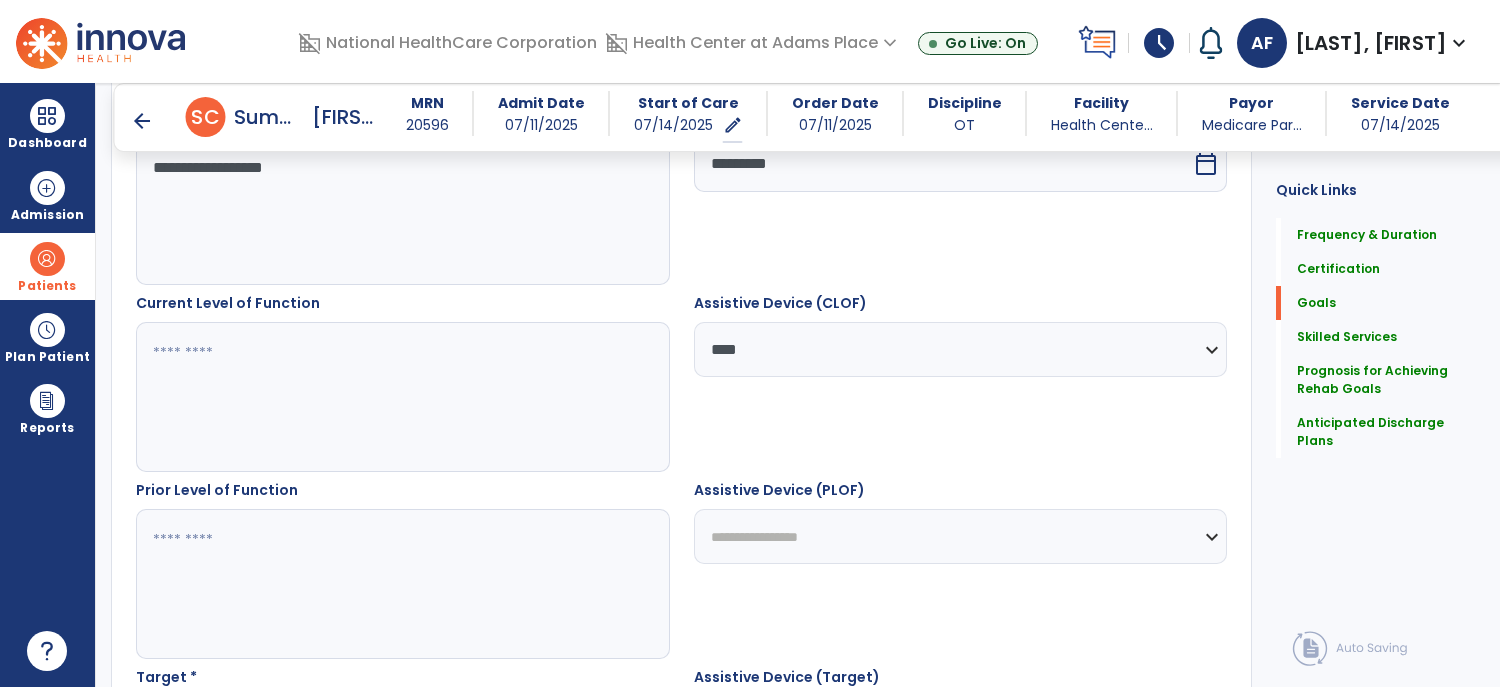 scroll, scrollTop: 664, scrollLeft: 0, axis: vertical 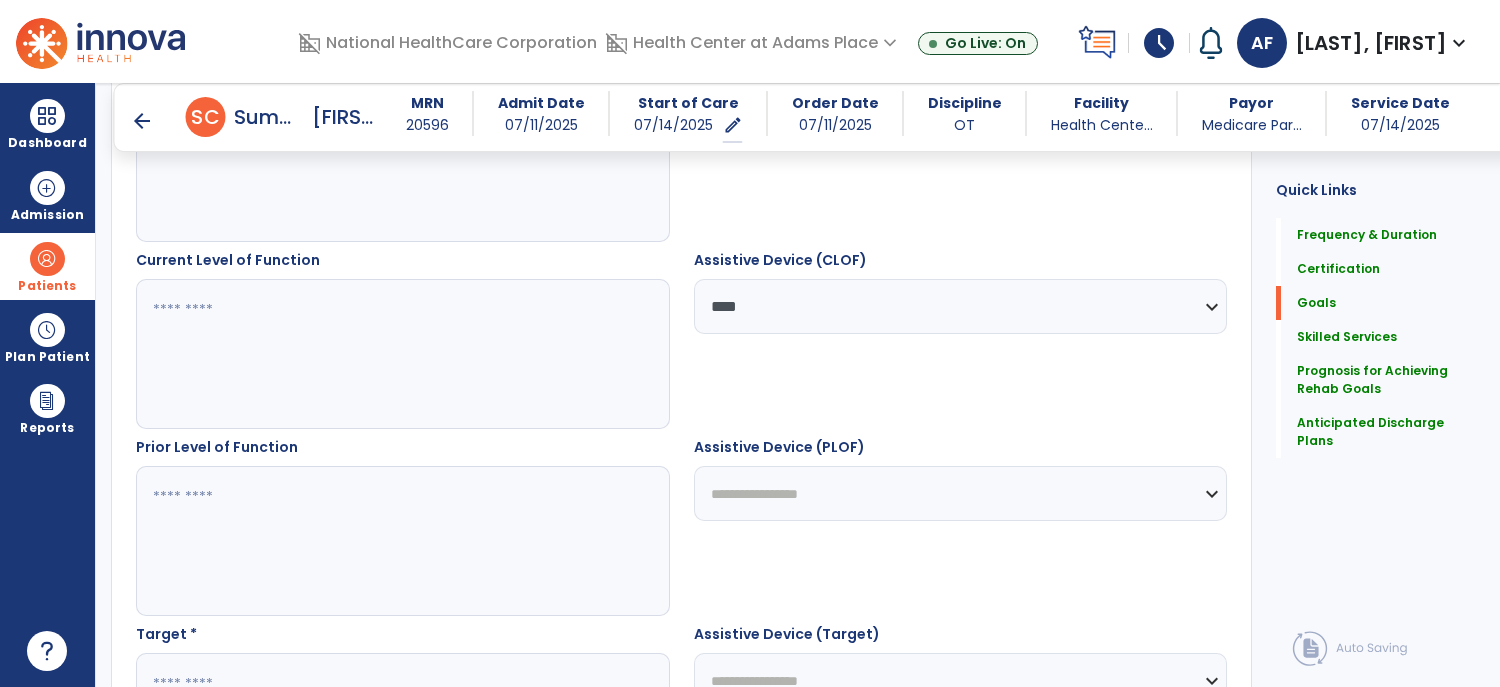 click on "**********" at bounding box center [961, 493] 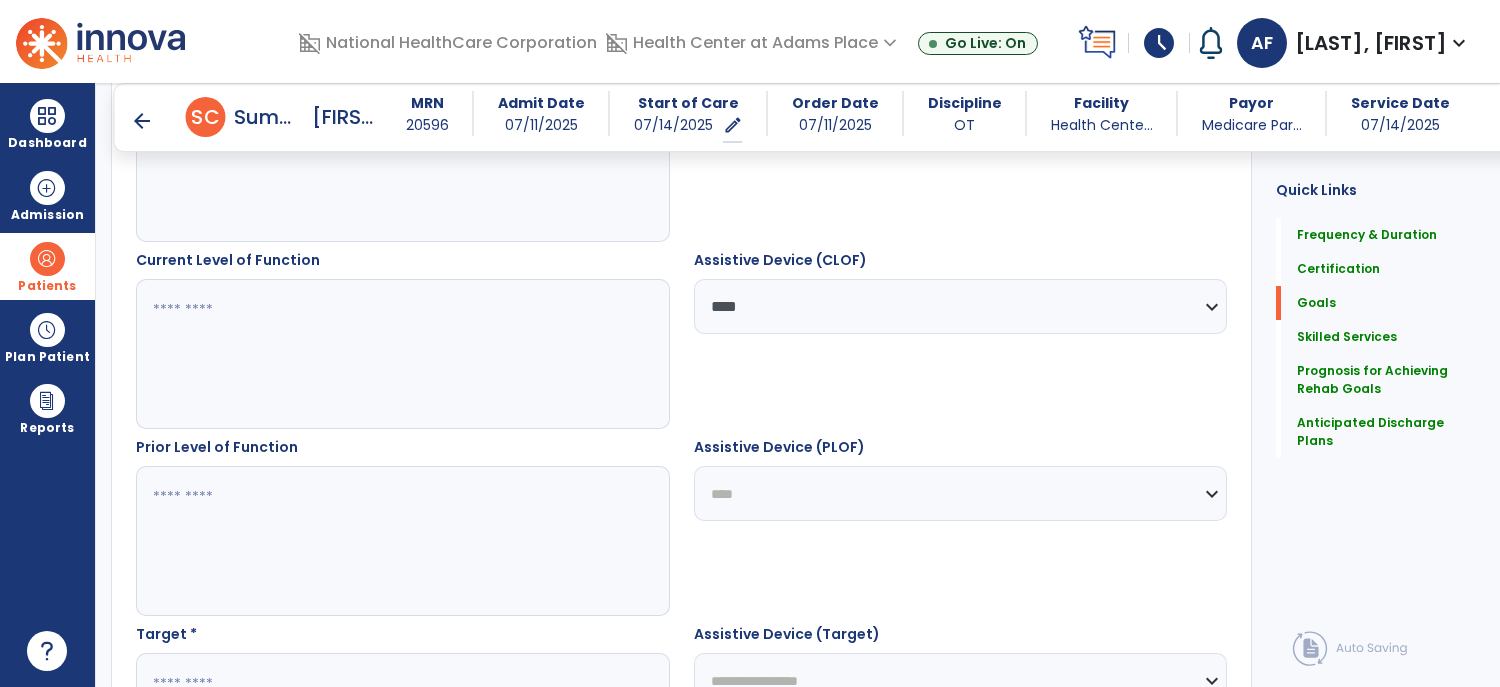 click on "**********" at bounding box center [961, 493] 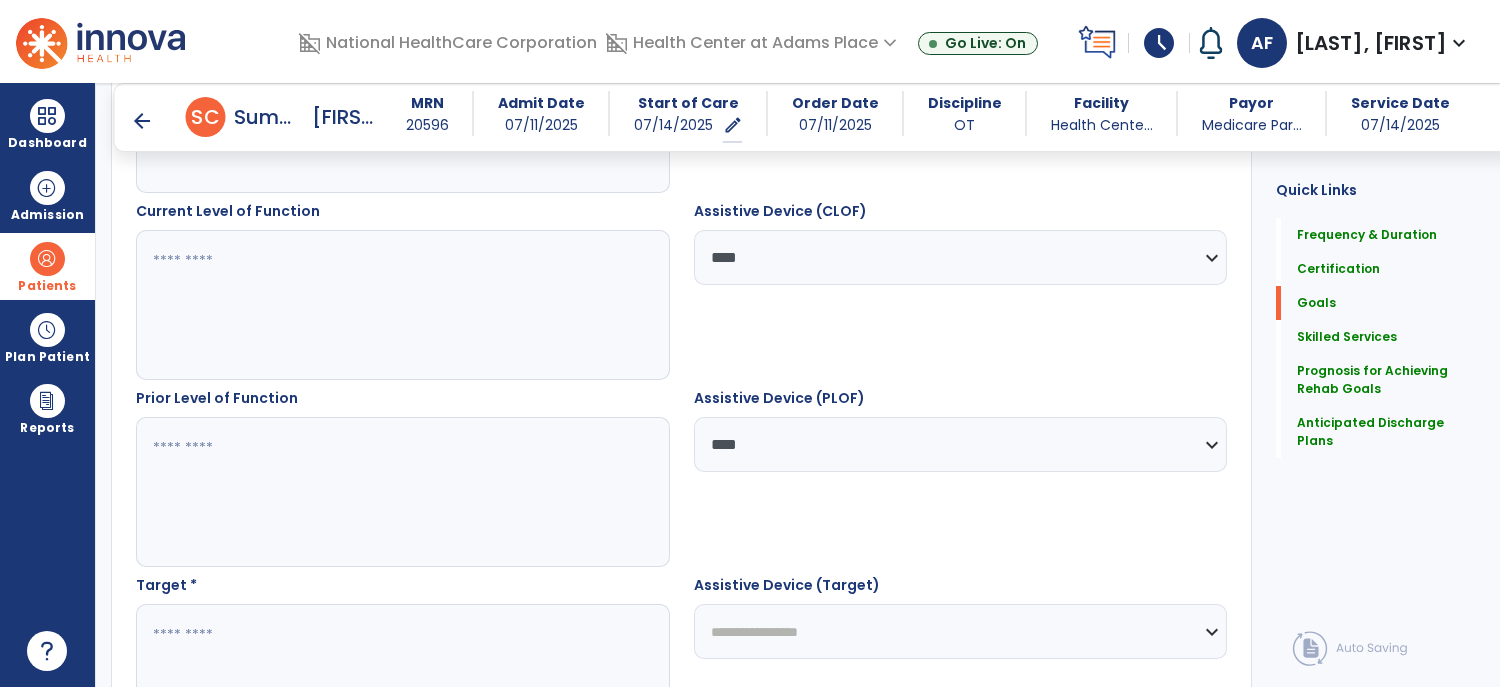 scroll, scrollTop: 749, scrollLeft: 0, axis: vertical 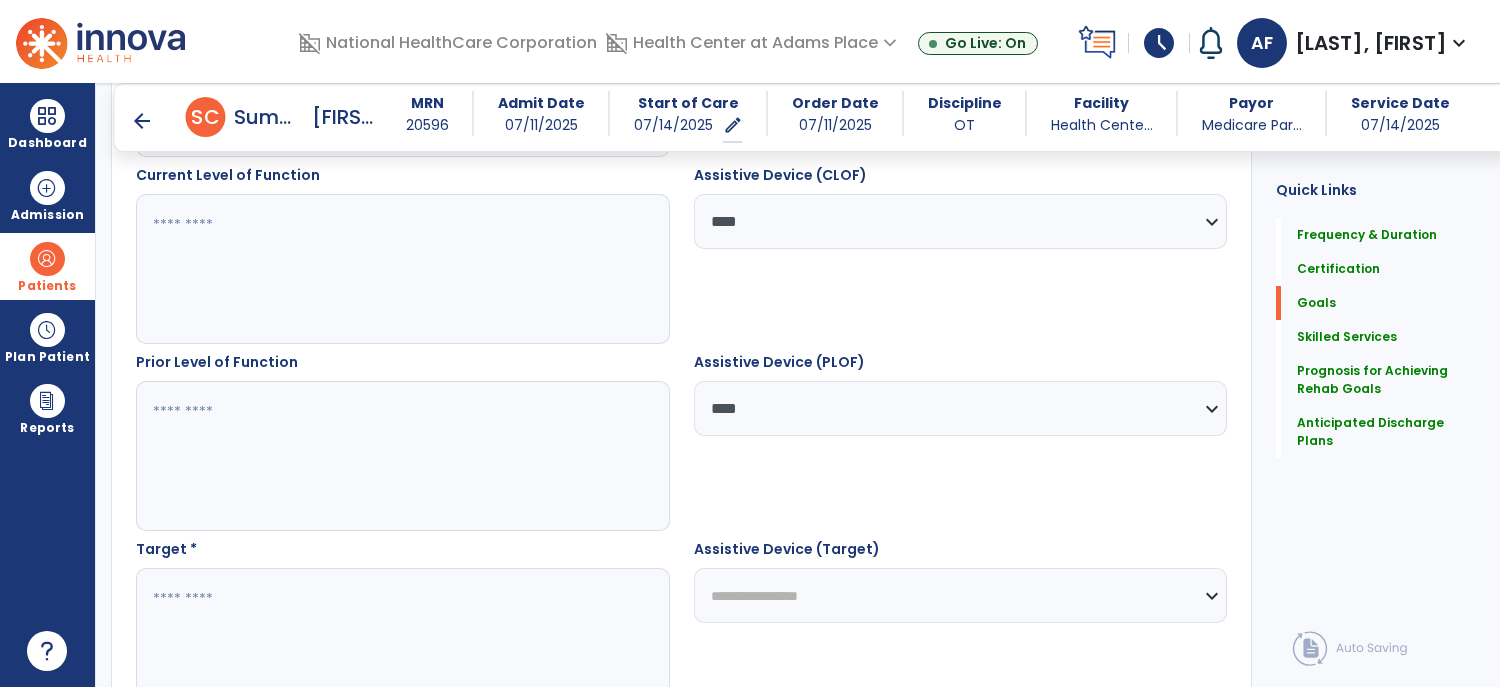 click on "**********" at bounding box center [961, 595] 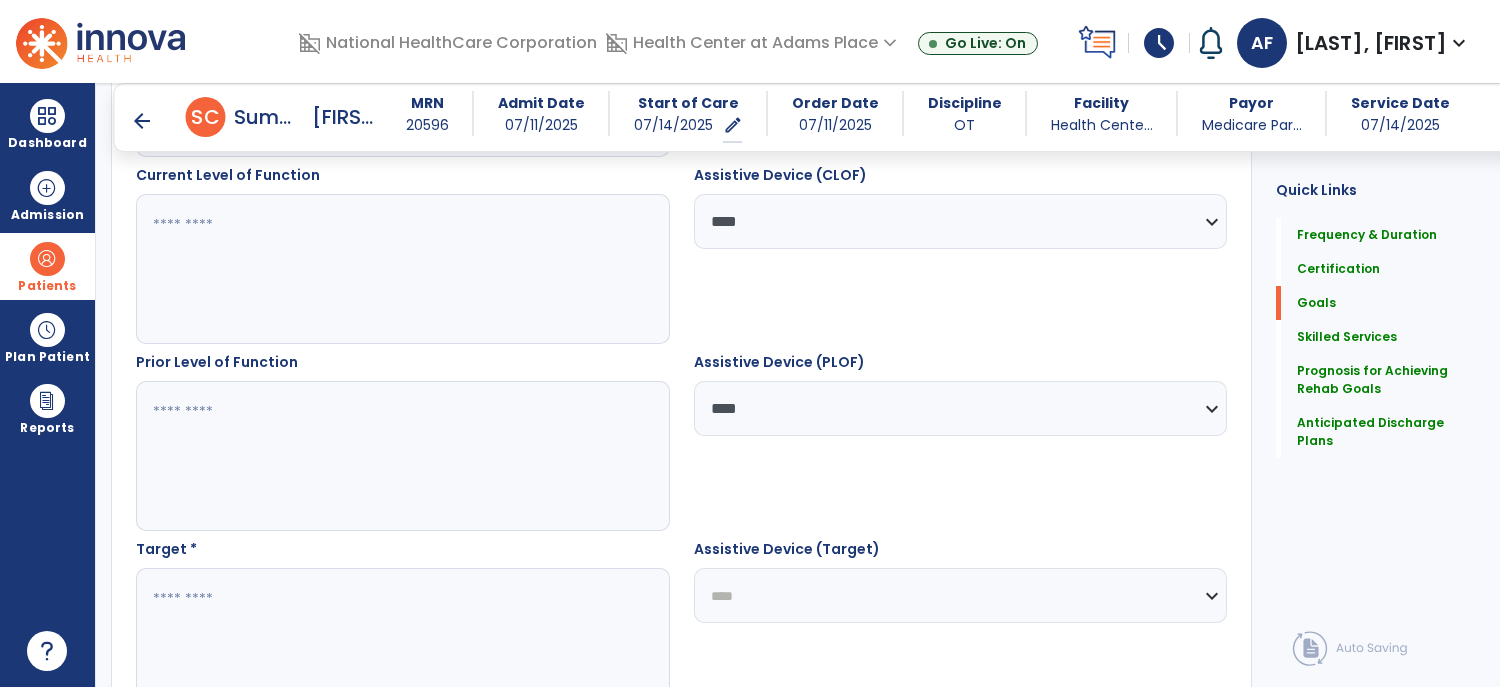 click on "**********" at bounding box center (961, 595) 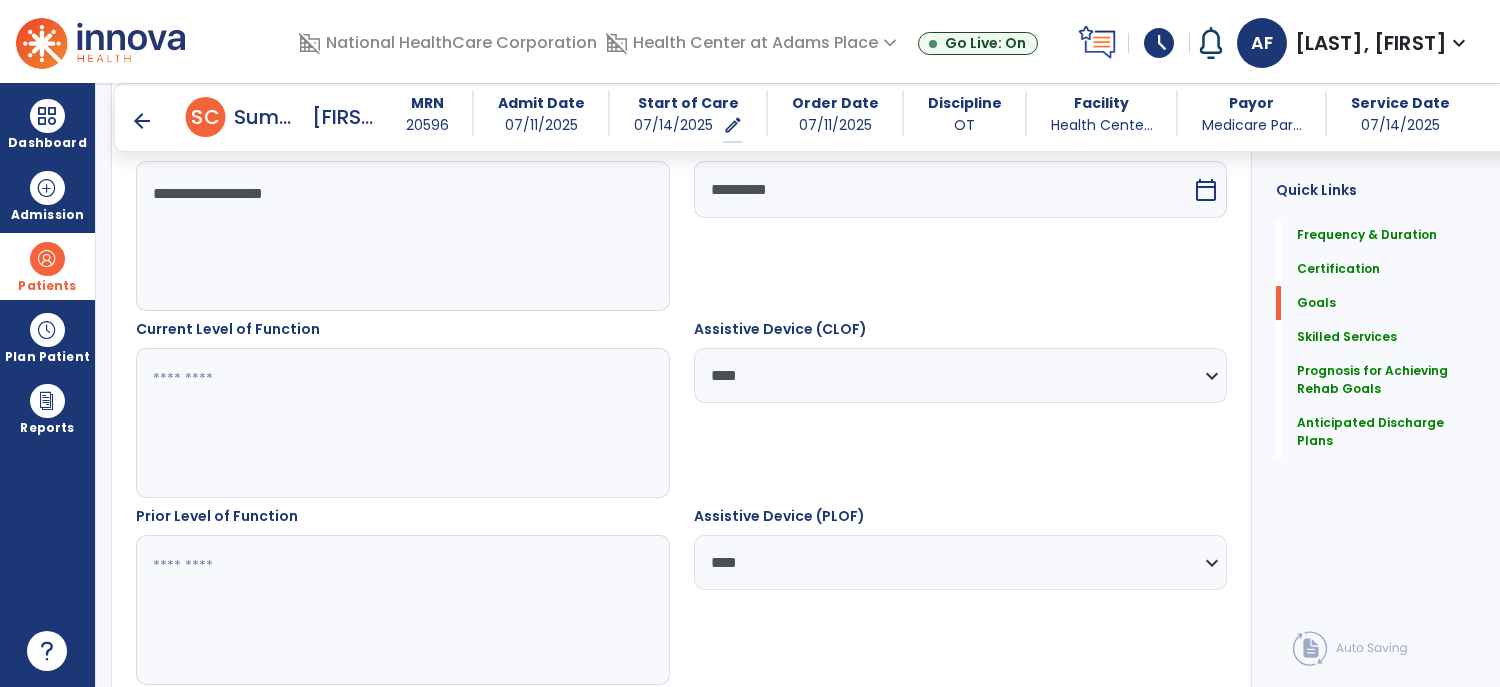 scroll, scrollTop: 596, scrollLeft: 0, axis: vertical 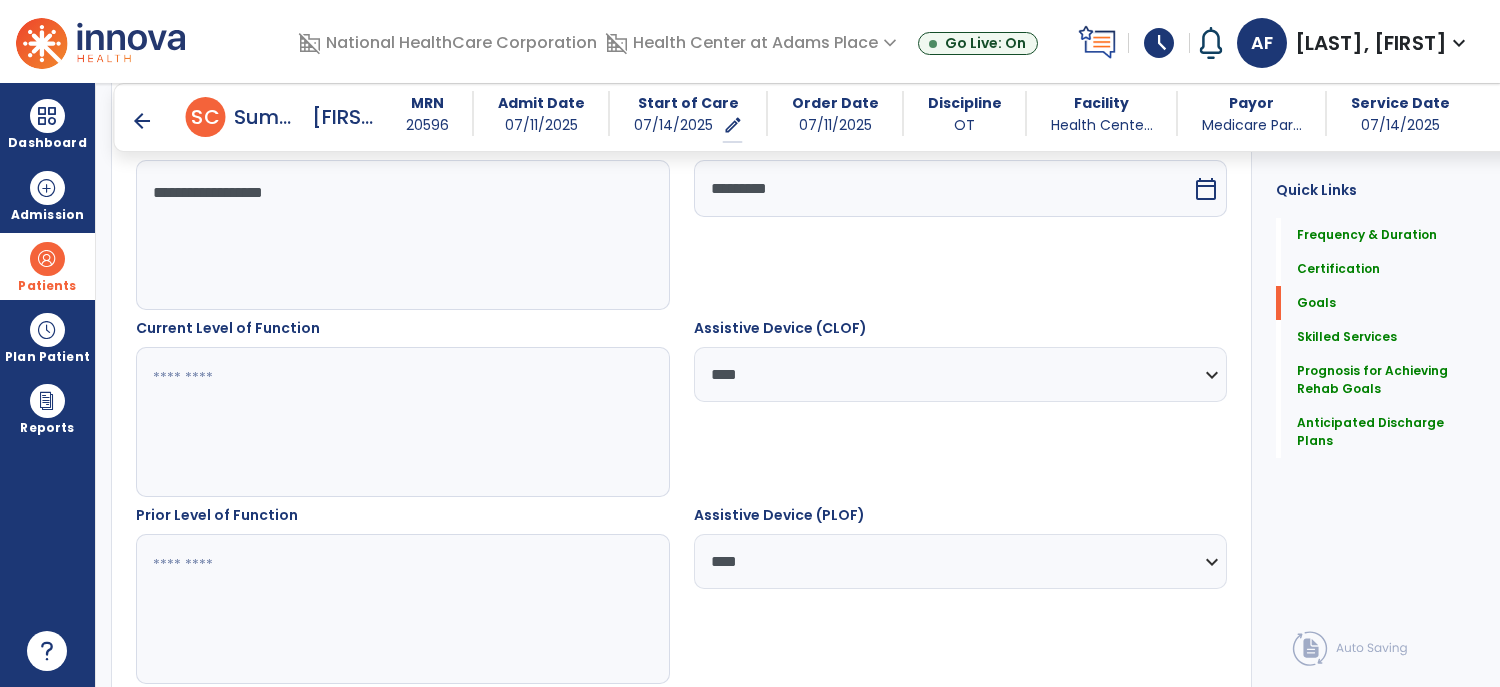 click at bounding box center [402, 422] 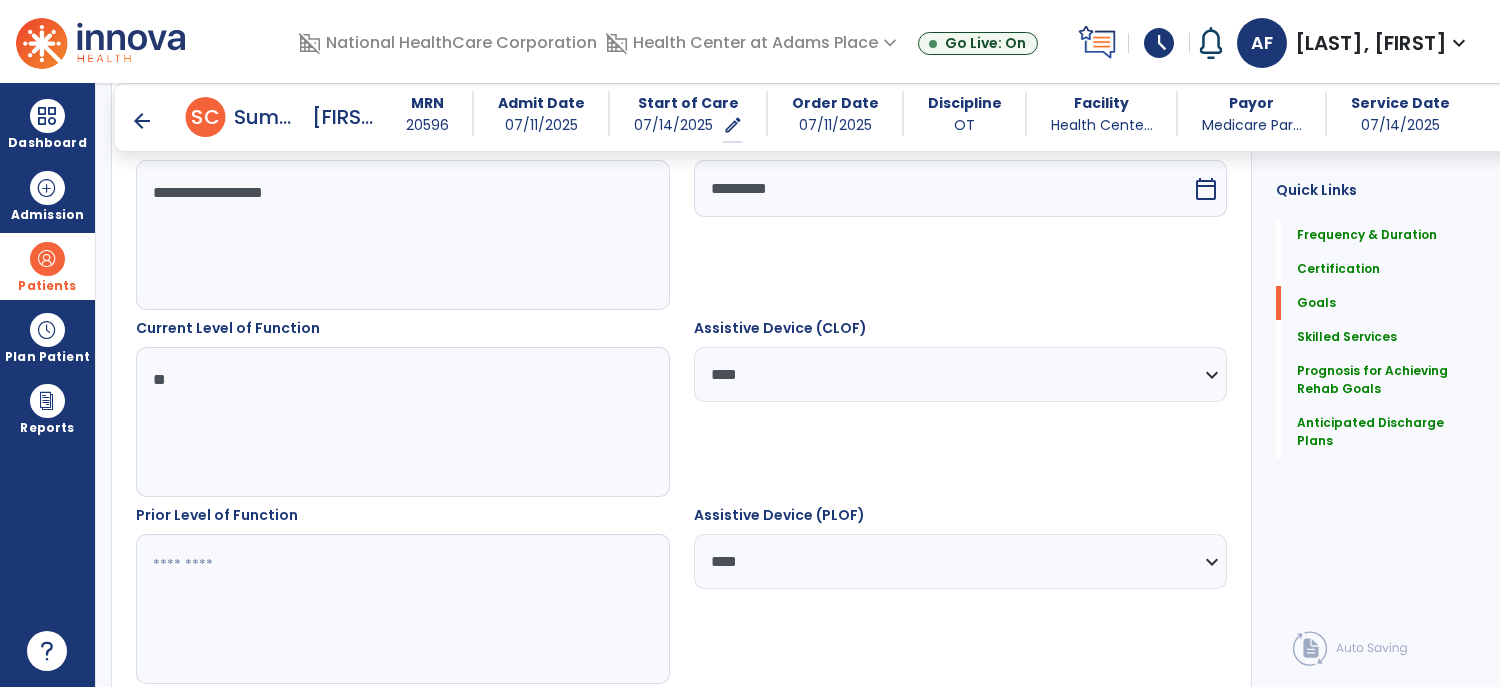 type on "*" 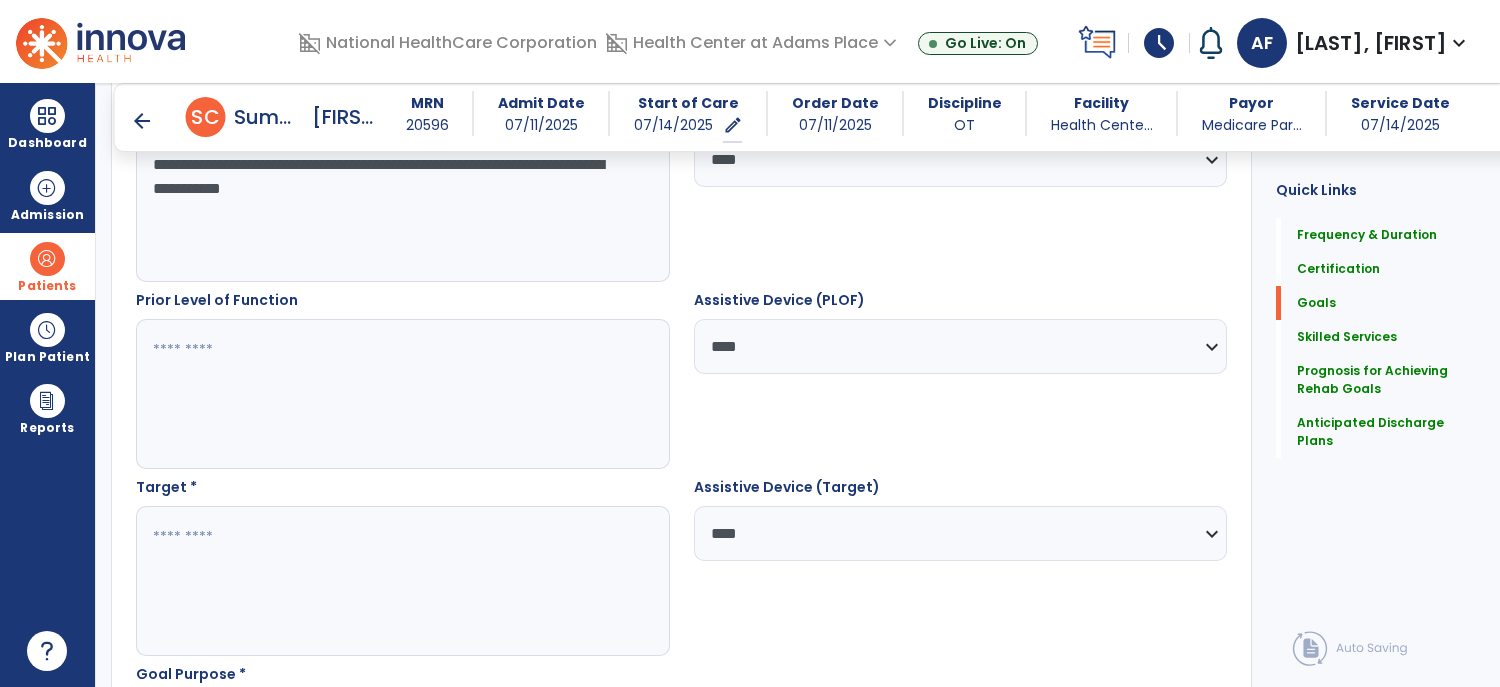 scroll, scrollTop: 817, scrollLeft: 0, axis: vertical 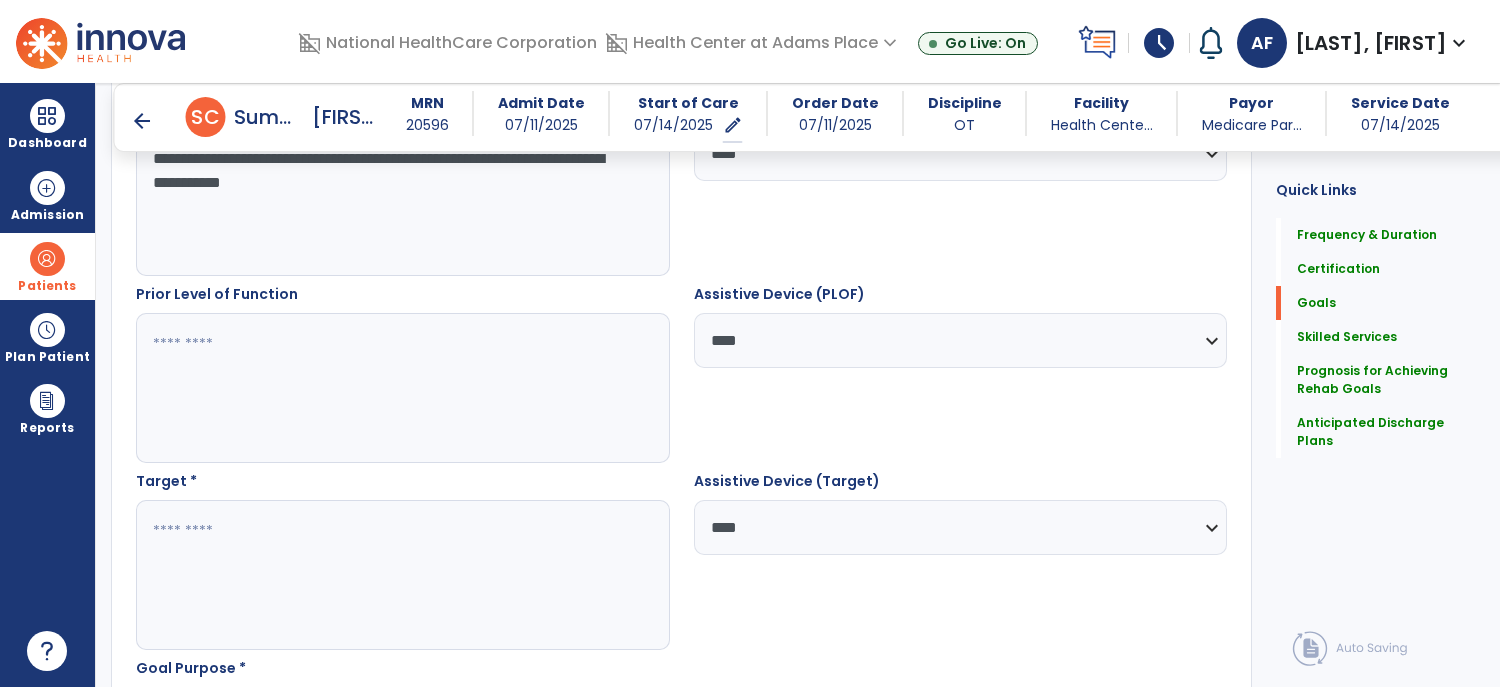 type on "**********" 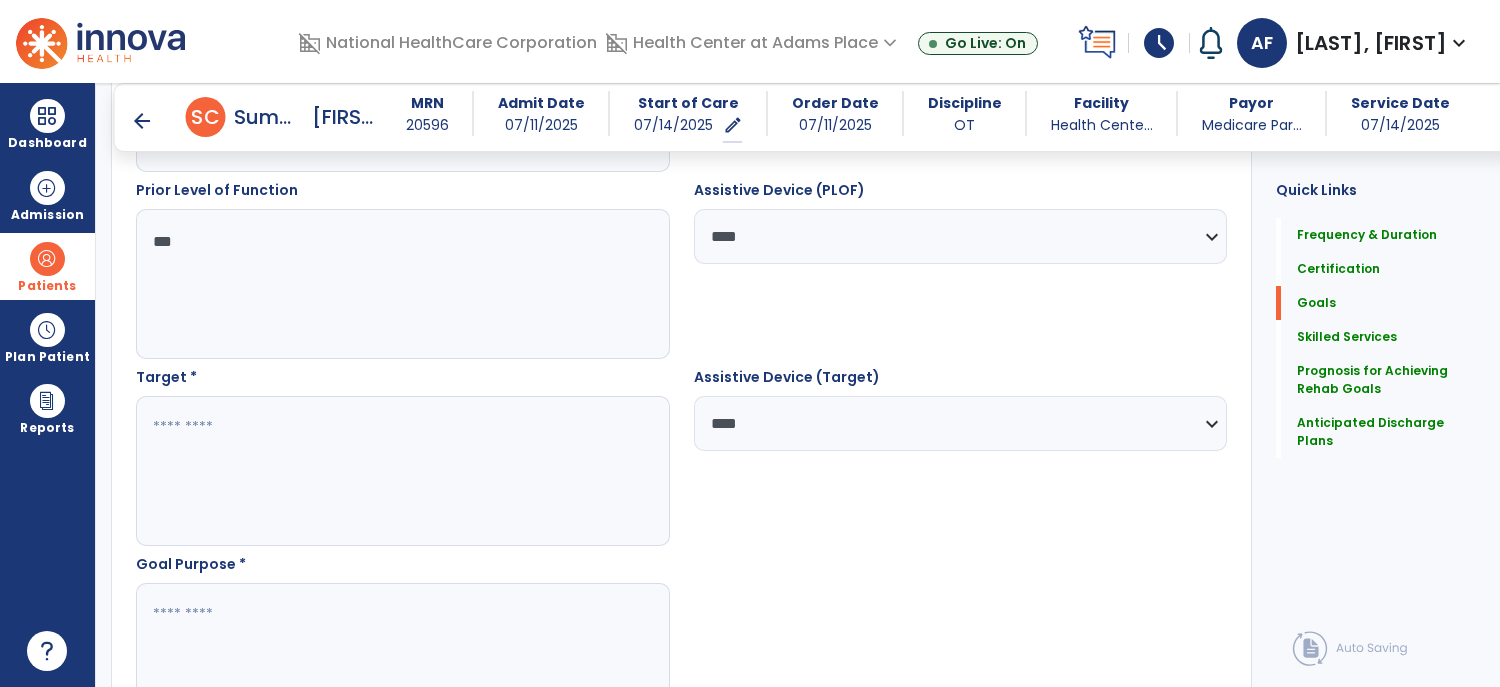 scroll, scrollTop: 967, scrollLeft: 0, axis: vertical 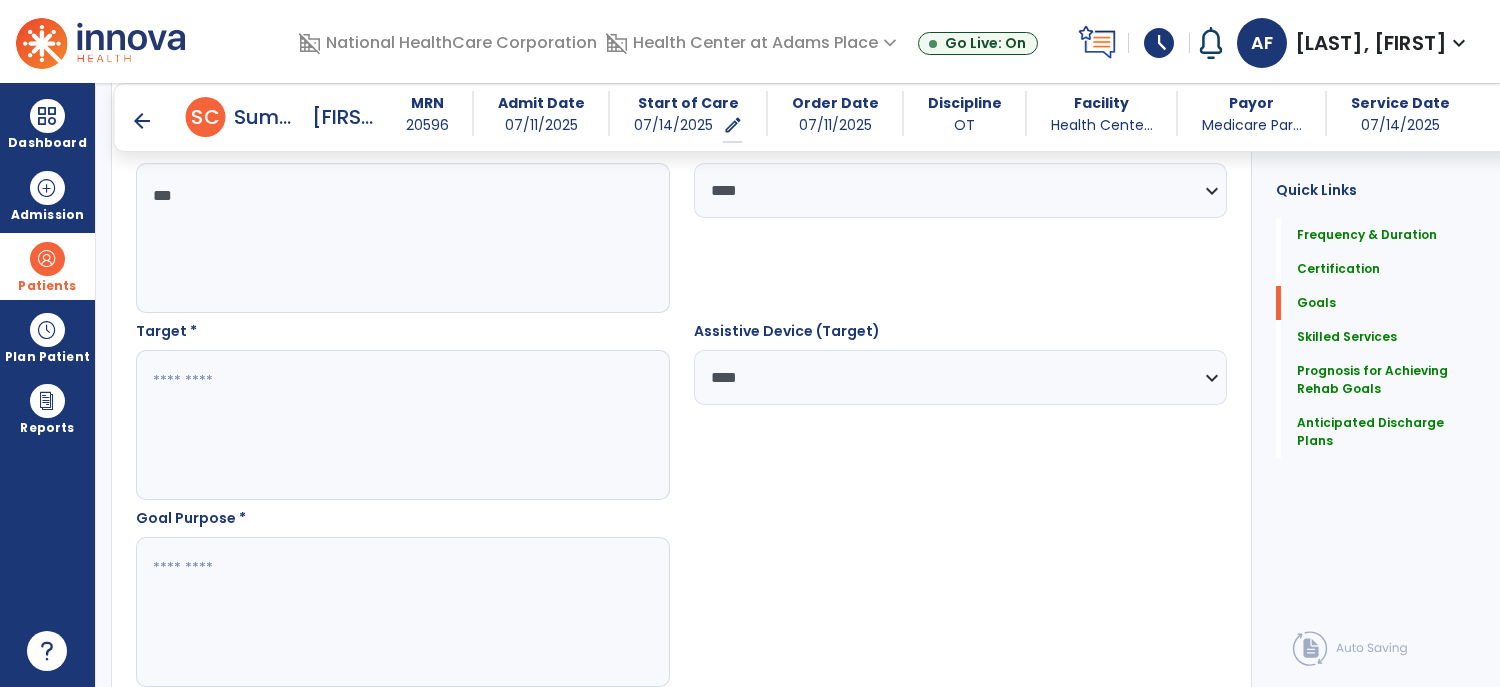 type on "***" 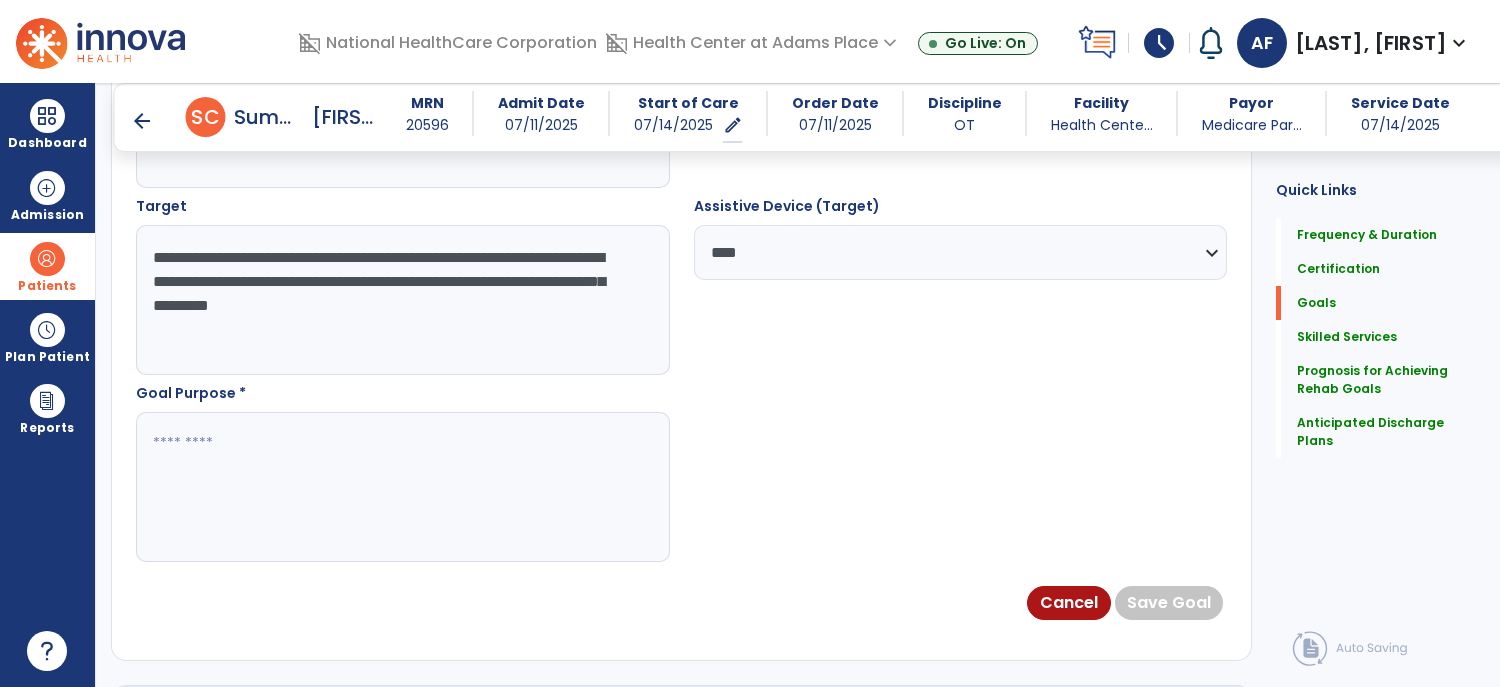 scroll, scrollTop: 1093, scrollLeft: 0, axis: vertical 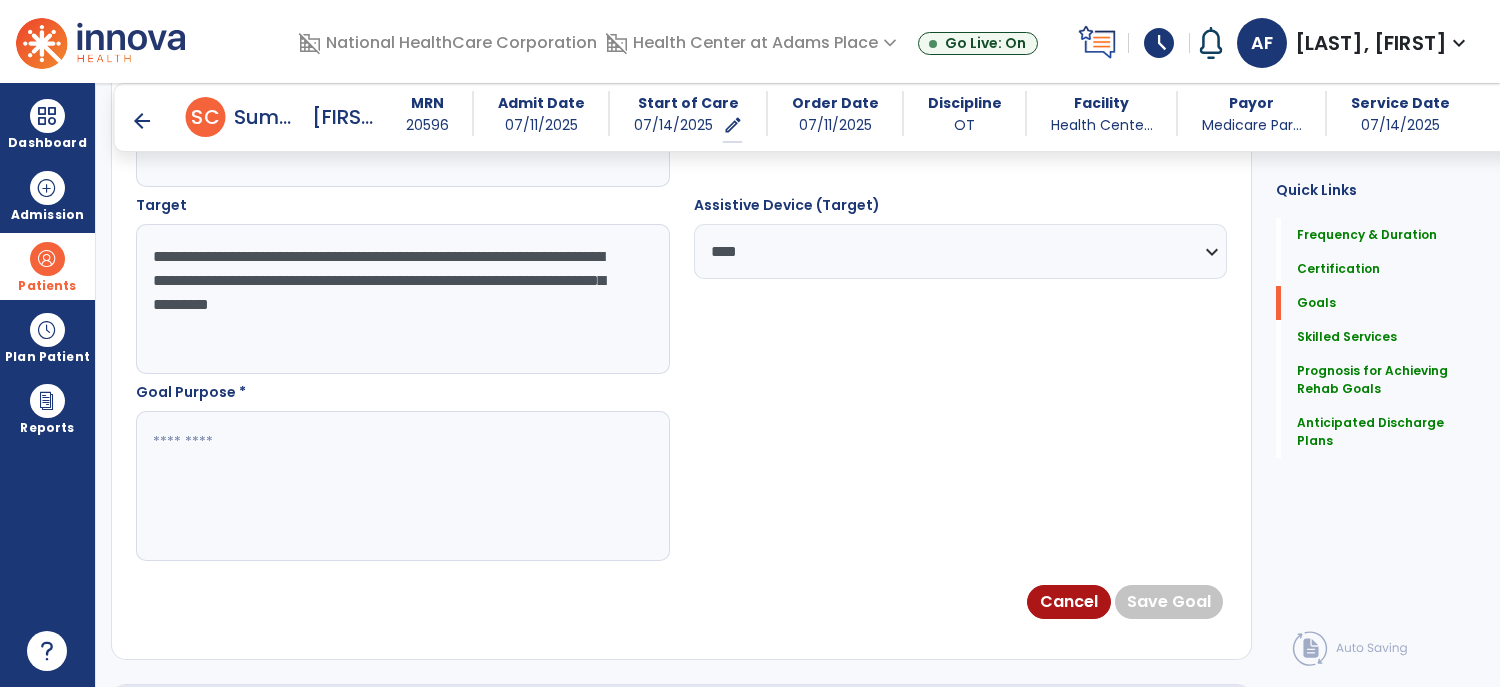 type on "**********" 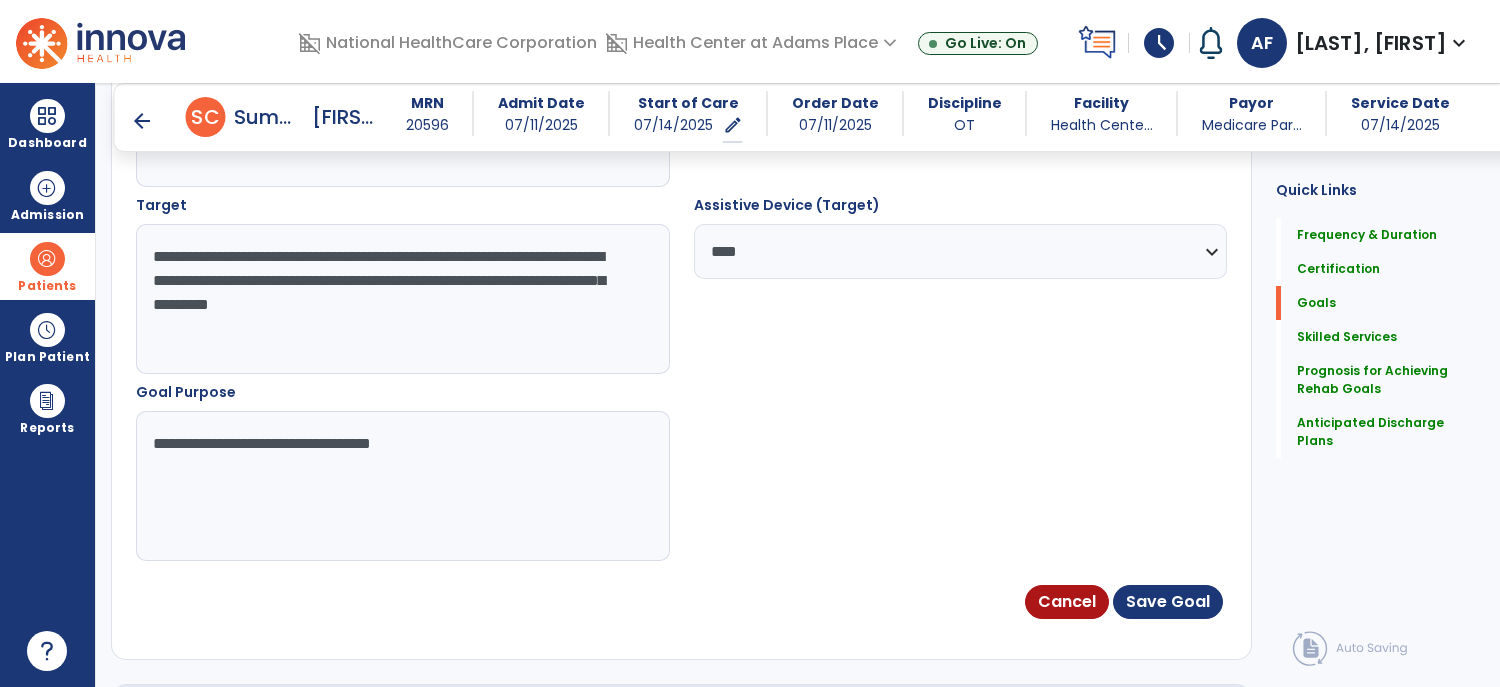 type on "**********" 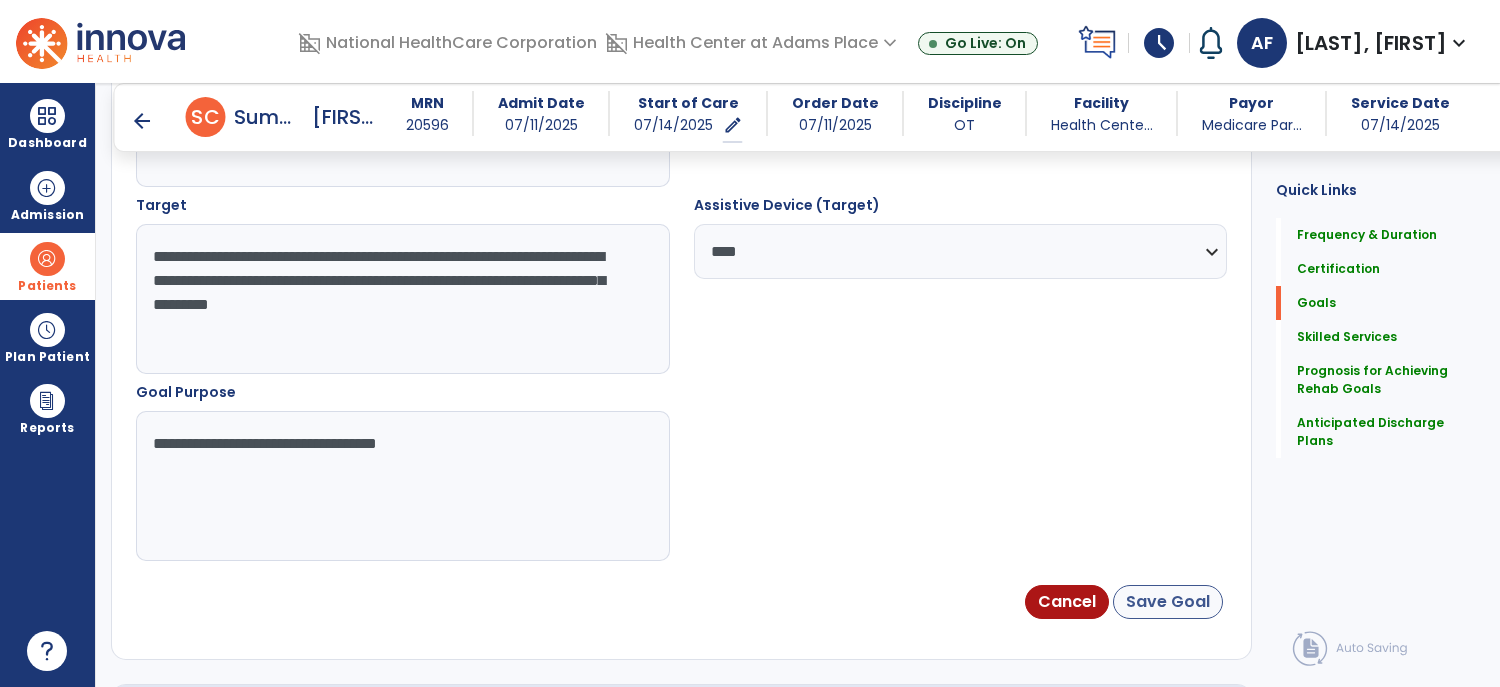 click on "Save Goal" at bounding box center [1168, 602] 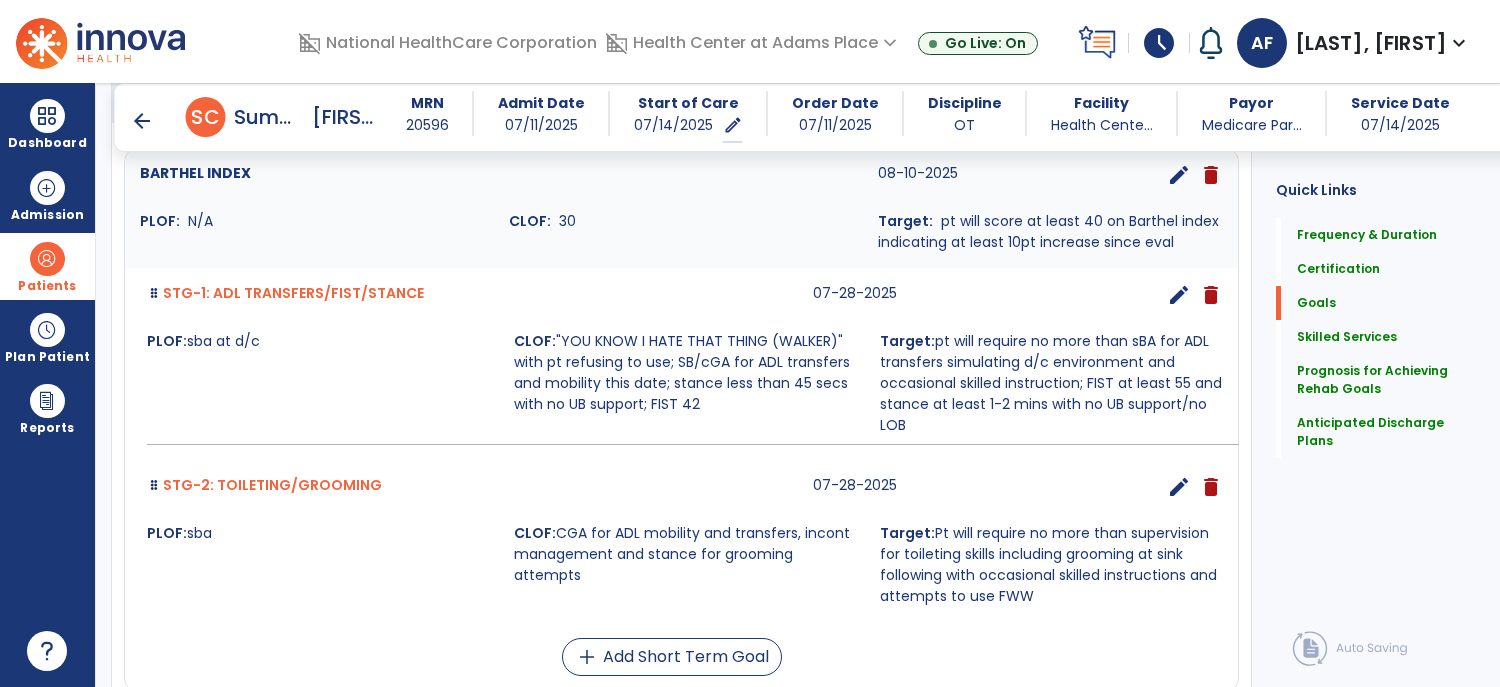scroll, scrollTop: 553, scrollLeft: 0, axis: vertical 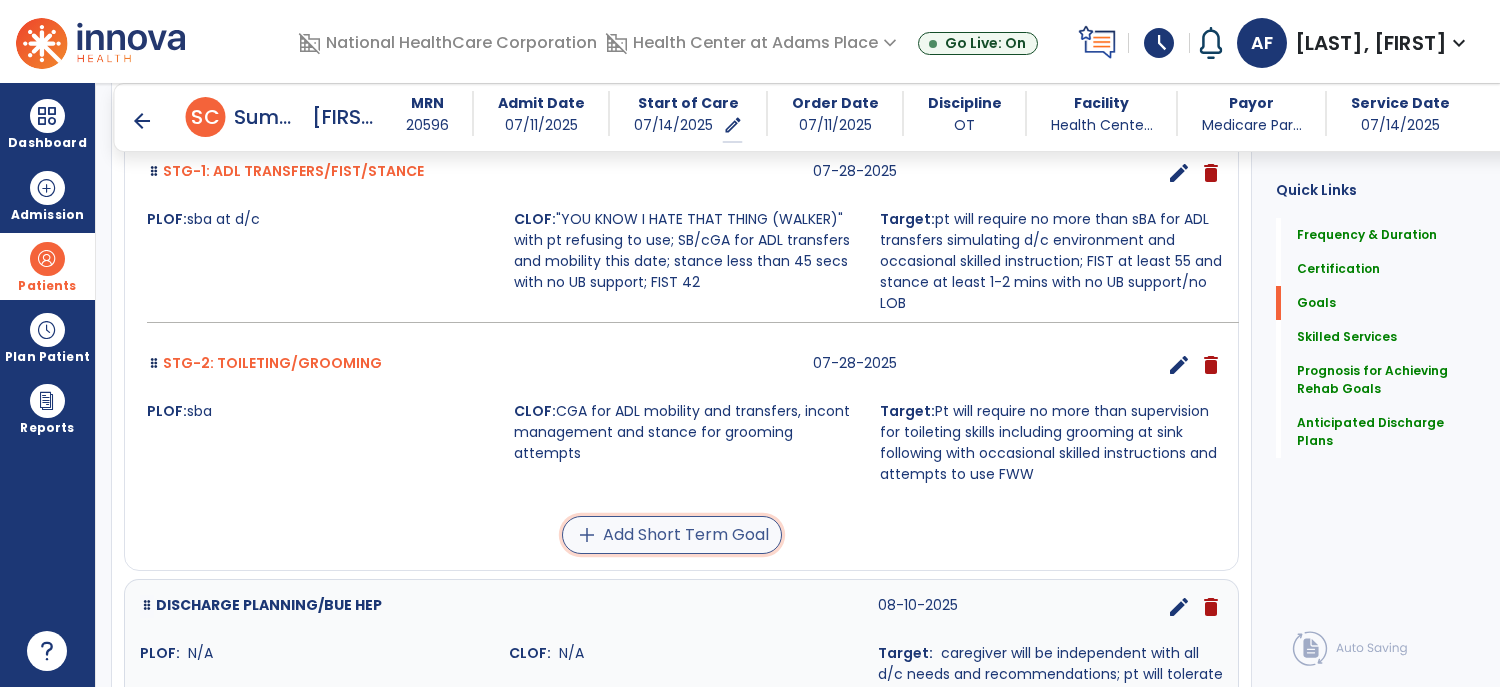 click on "add  Add Short Term Goal" at bounding box center (672, 535) 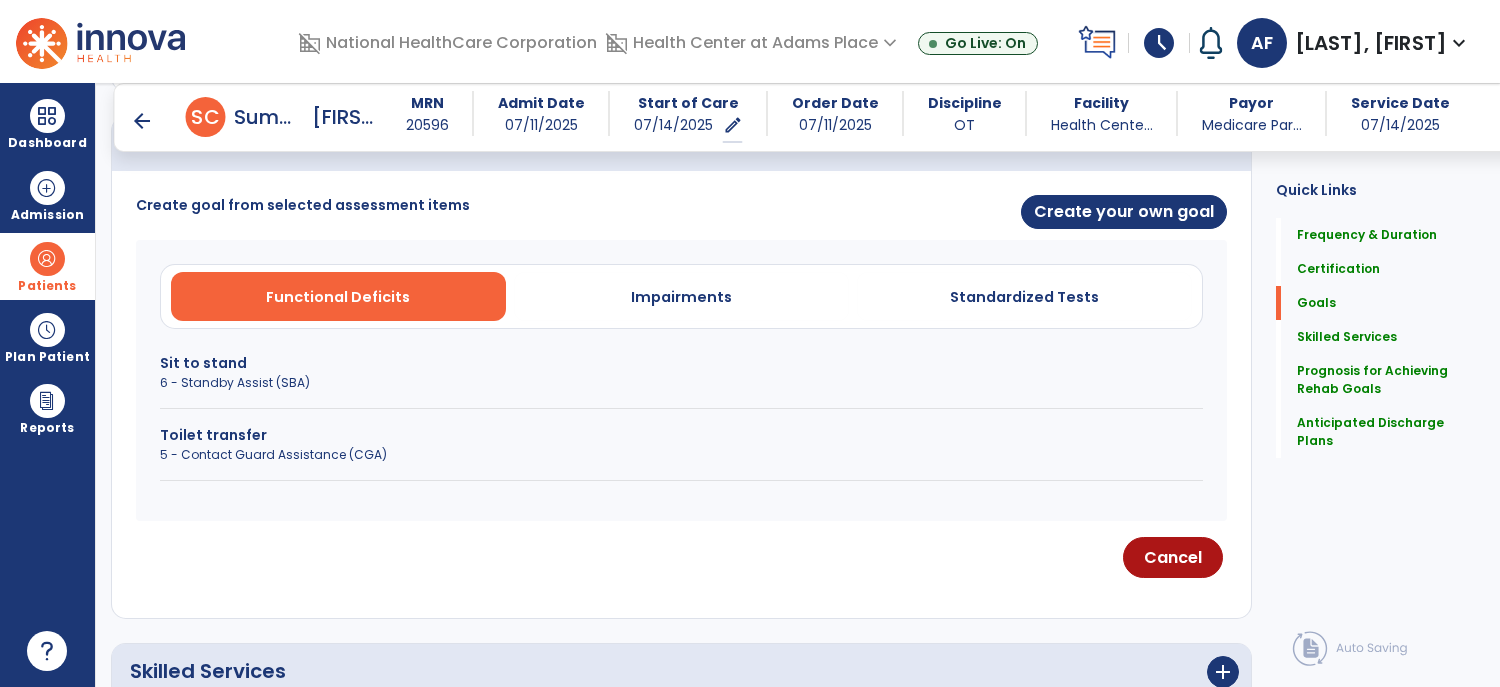 scroll, scrollTop: 490, scrollLeft: 0, axis: vertical 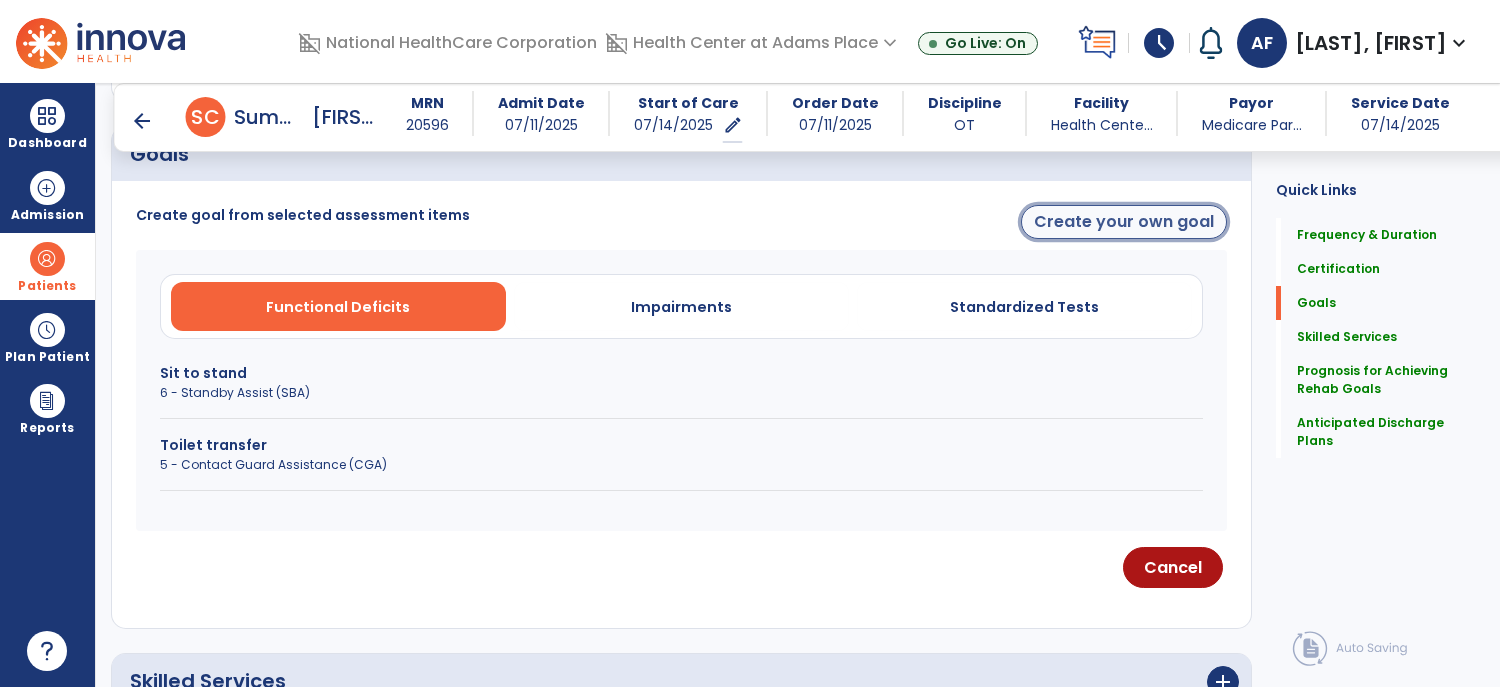 click on "Create your own goal" at bounding box center (1124, 222) 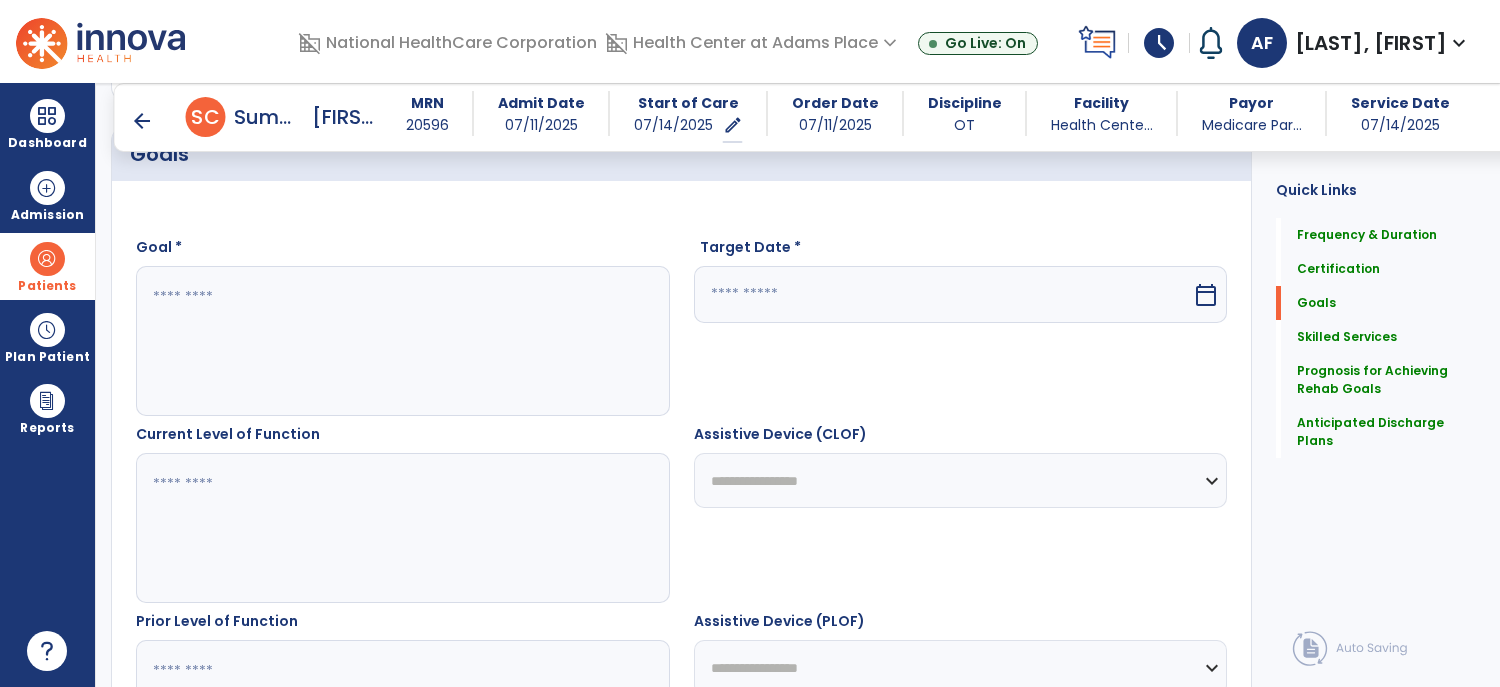click at bounding box center (402, 341) 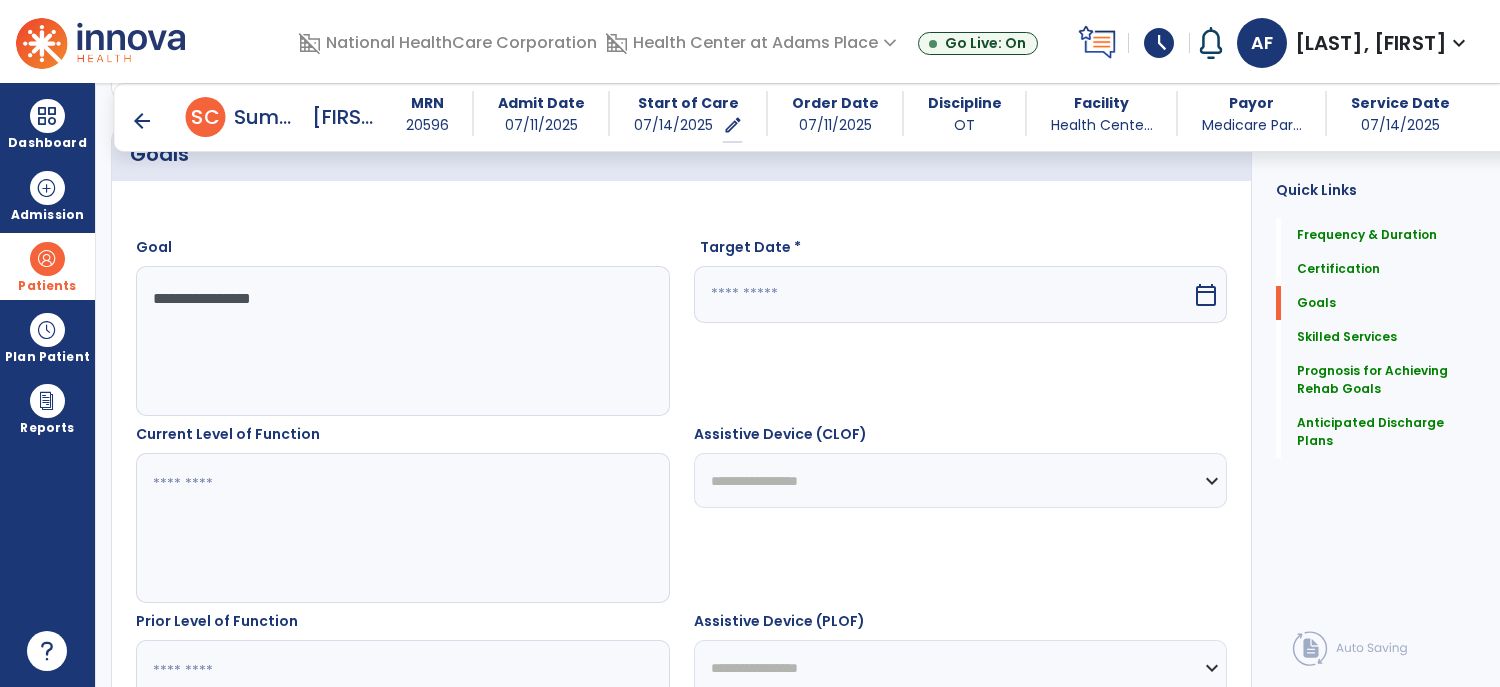 type on "**********" 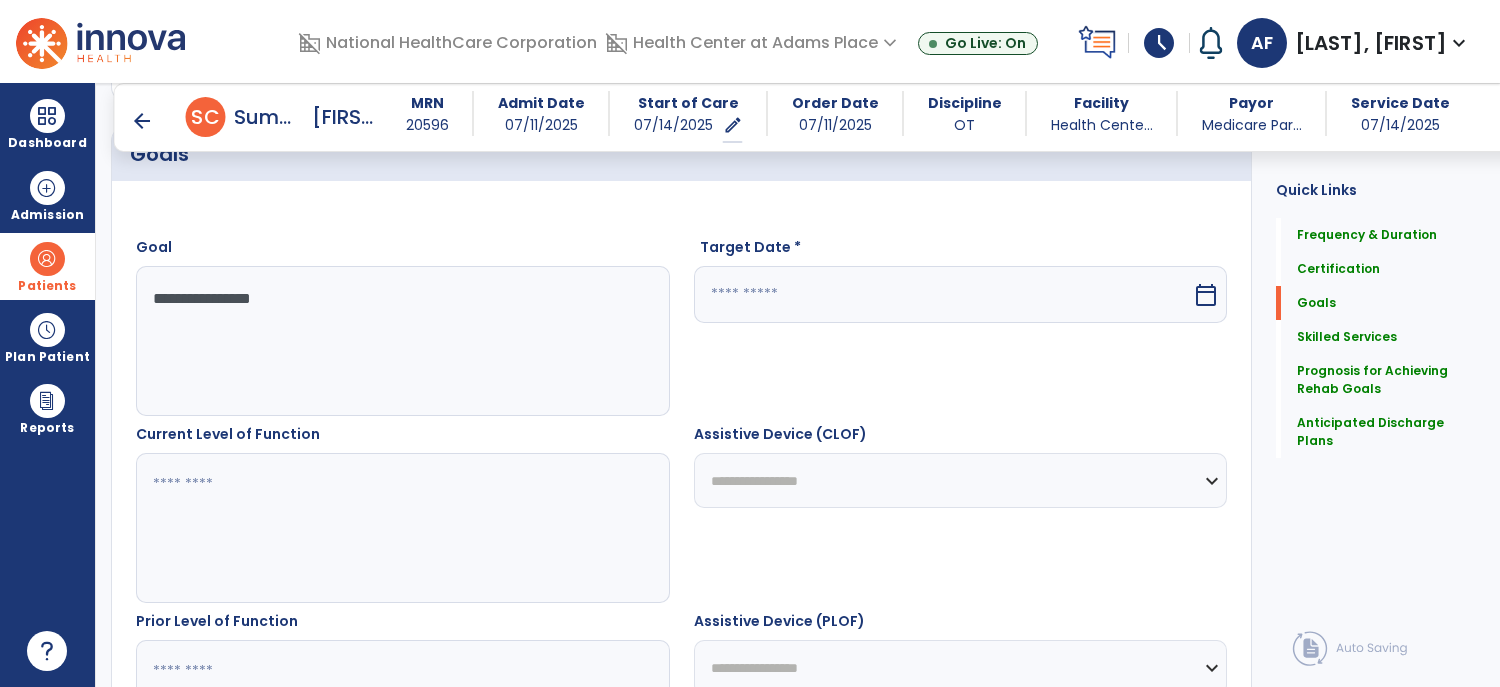 click at bounding box center [943, 294] 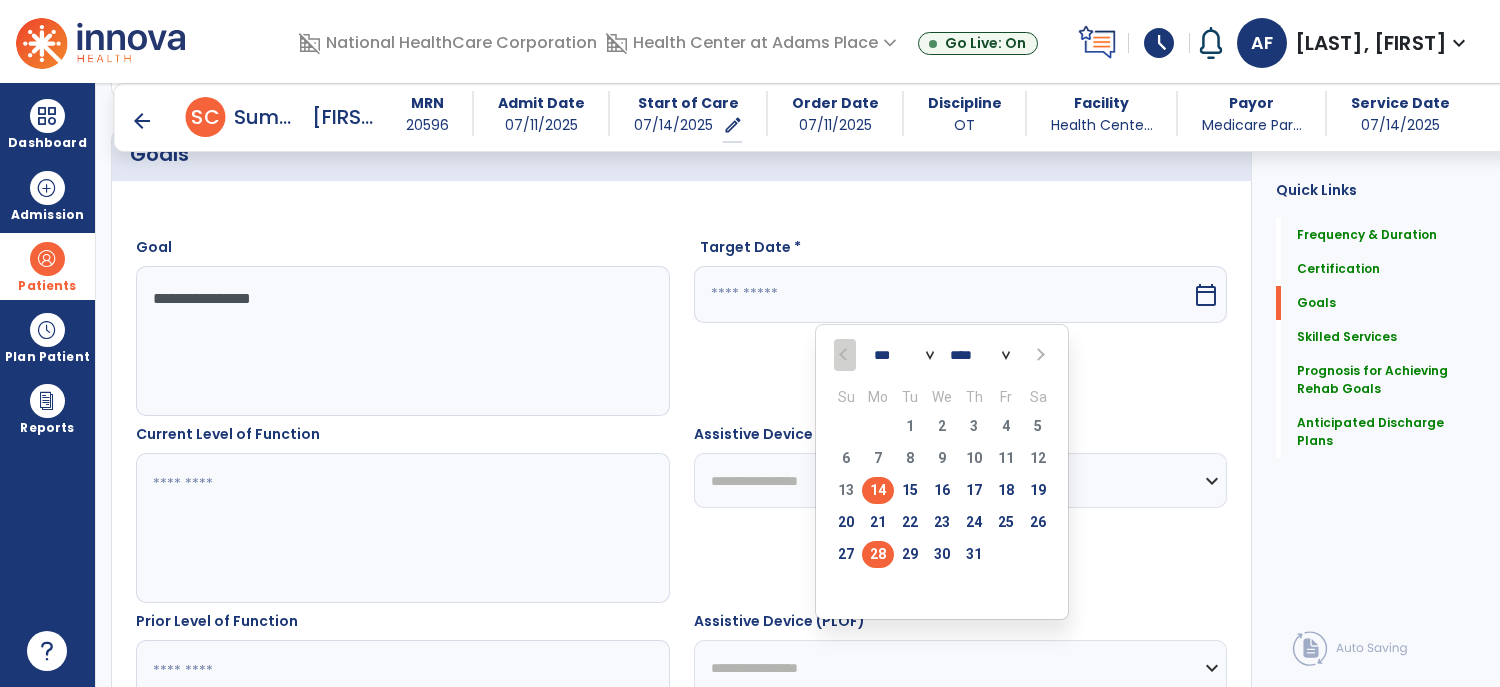 click on "28" at bounding box center (878, 554) 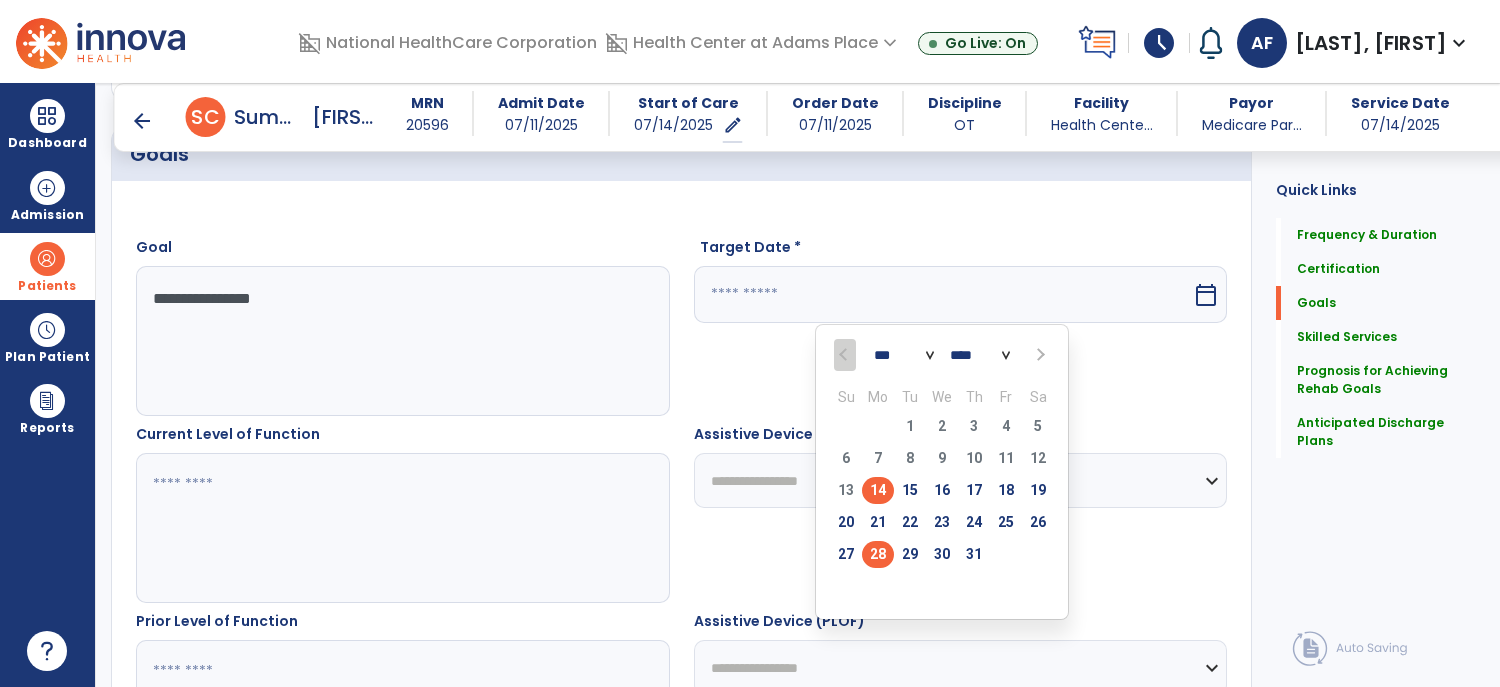 type on "*********" 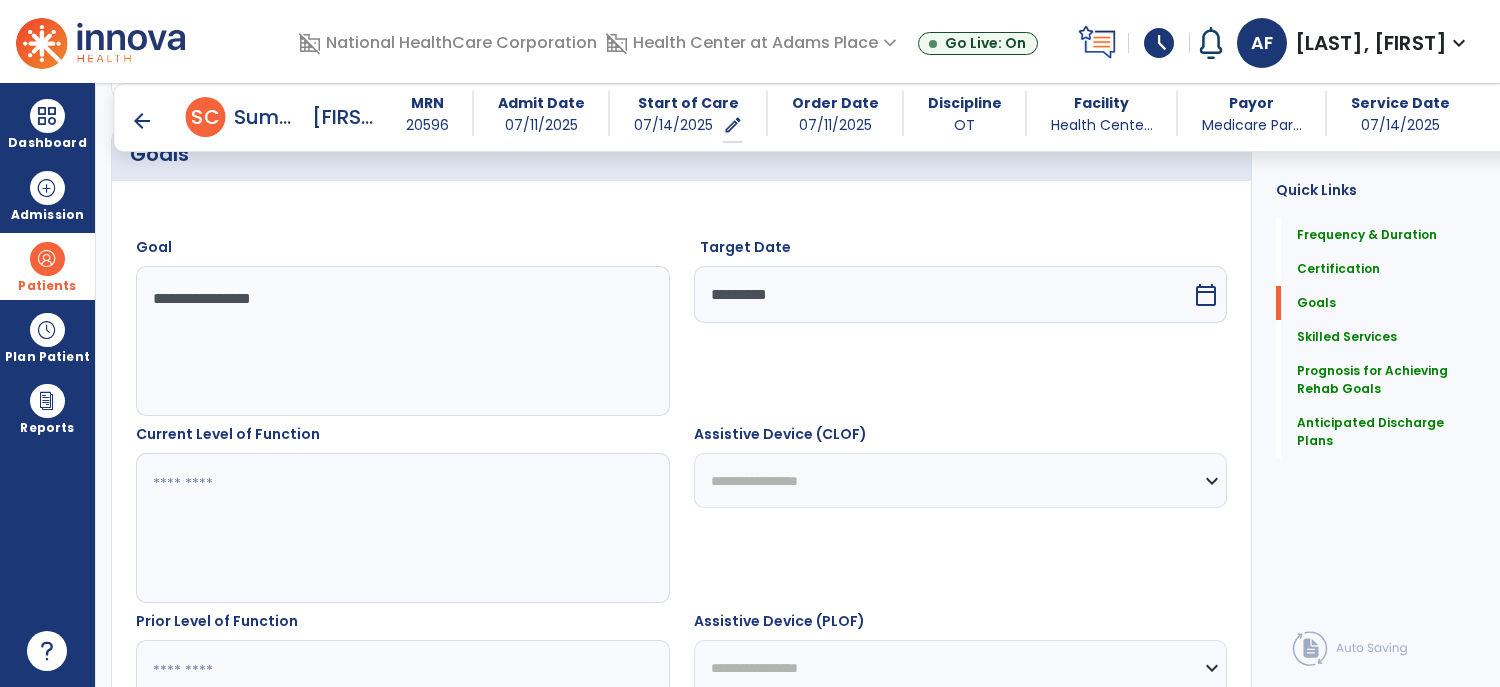 click on "**********" at bounding box center (961, 480) 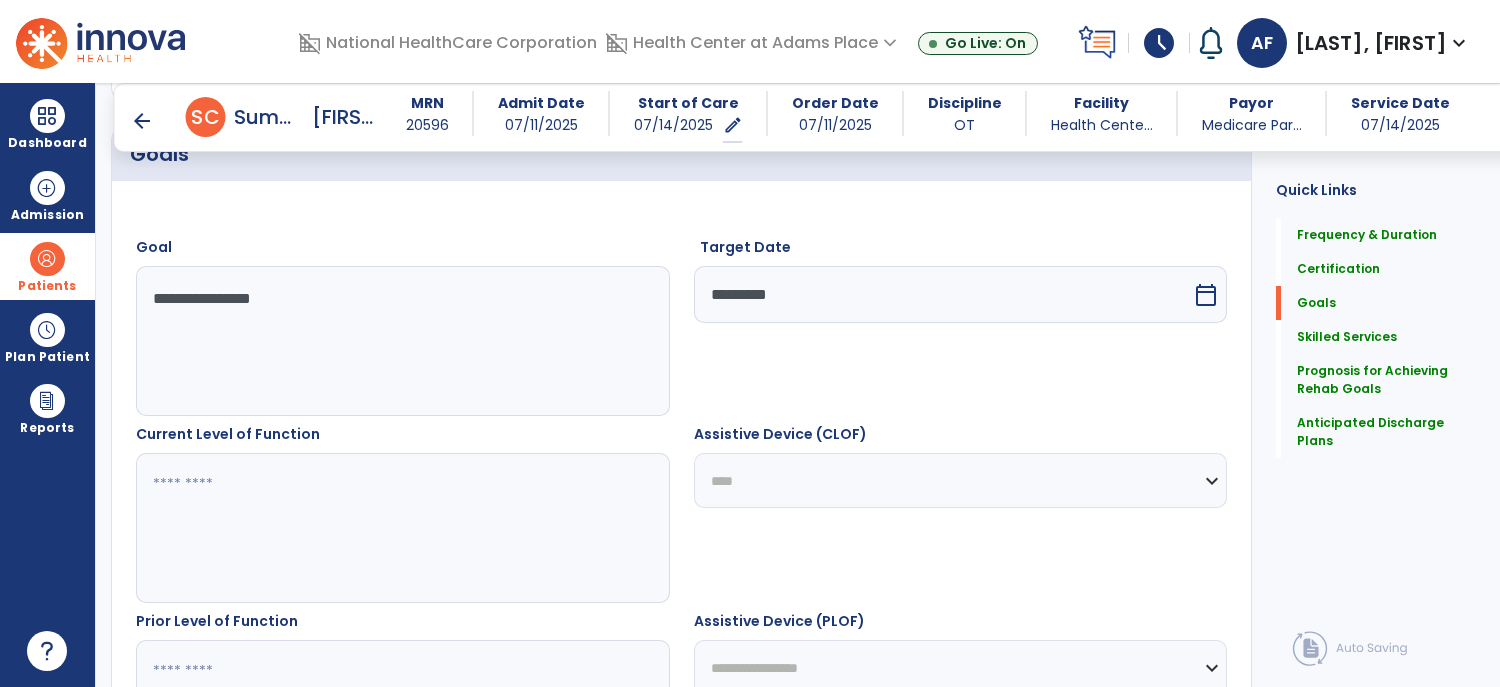 click on "**********" at bounding box center [961, 480] 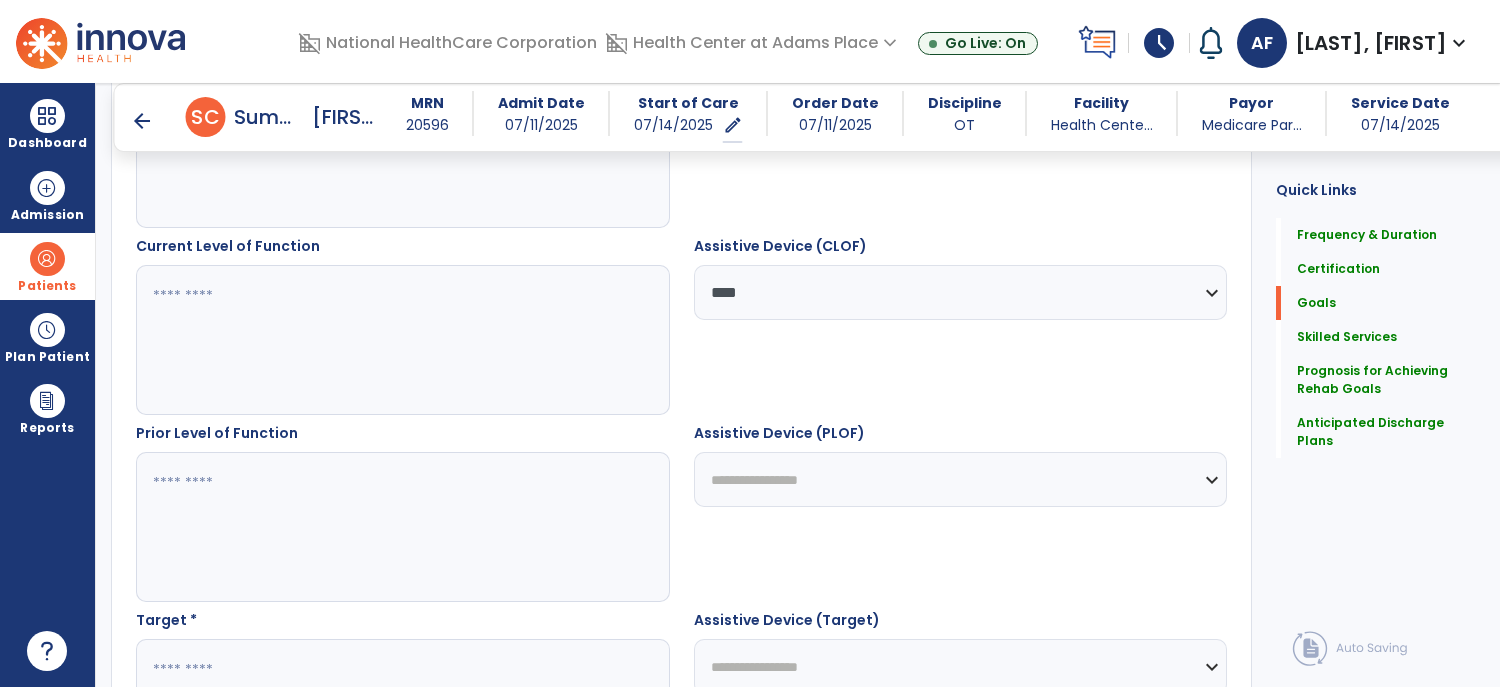 scroll, scrollTop: 683, scrollLeft: 0, axis: vertical 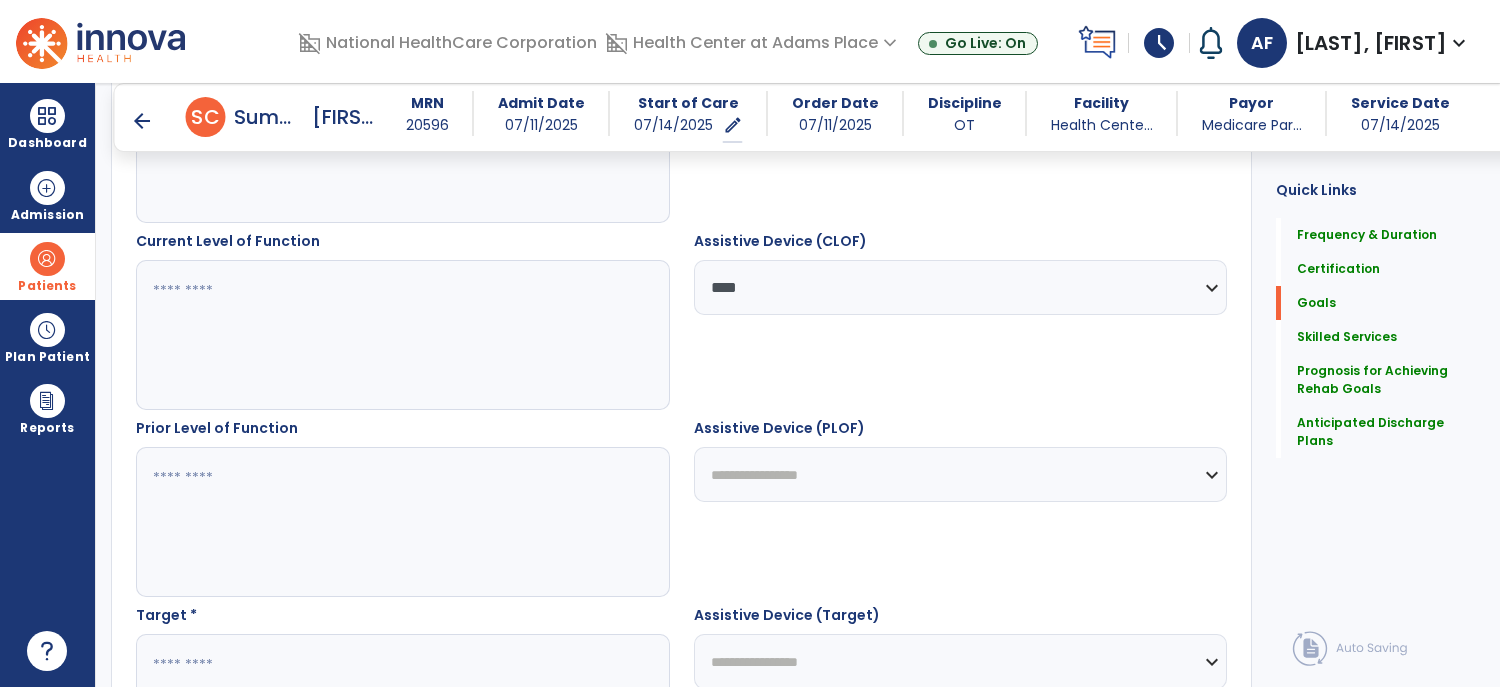 click on "**********" at bounding box center (961, 474) 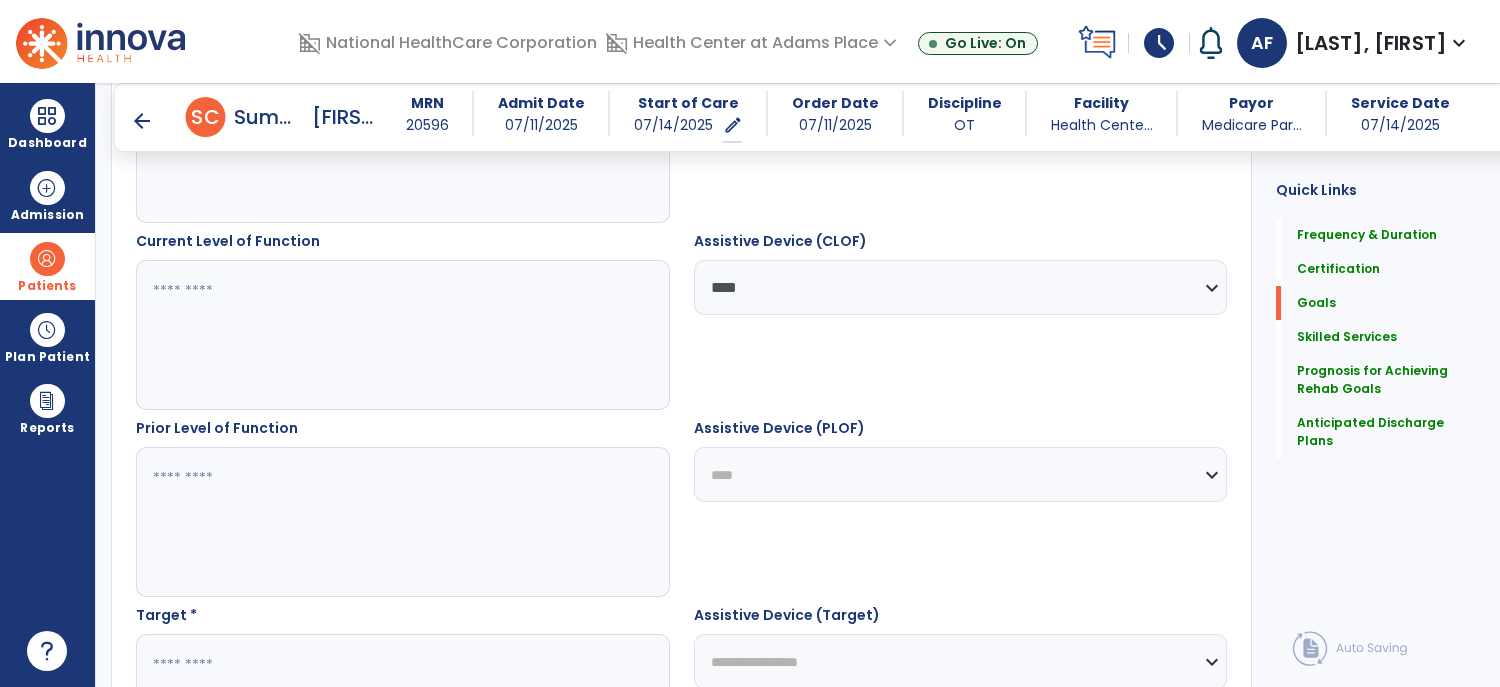 click on "**********" at bounding box center (961, 474) 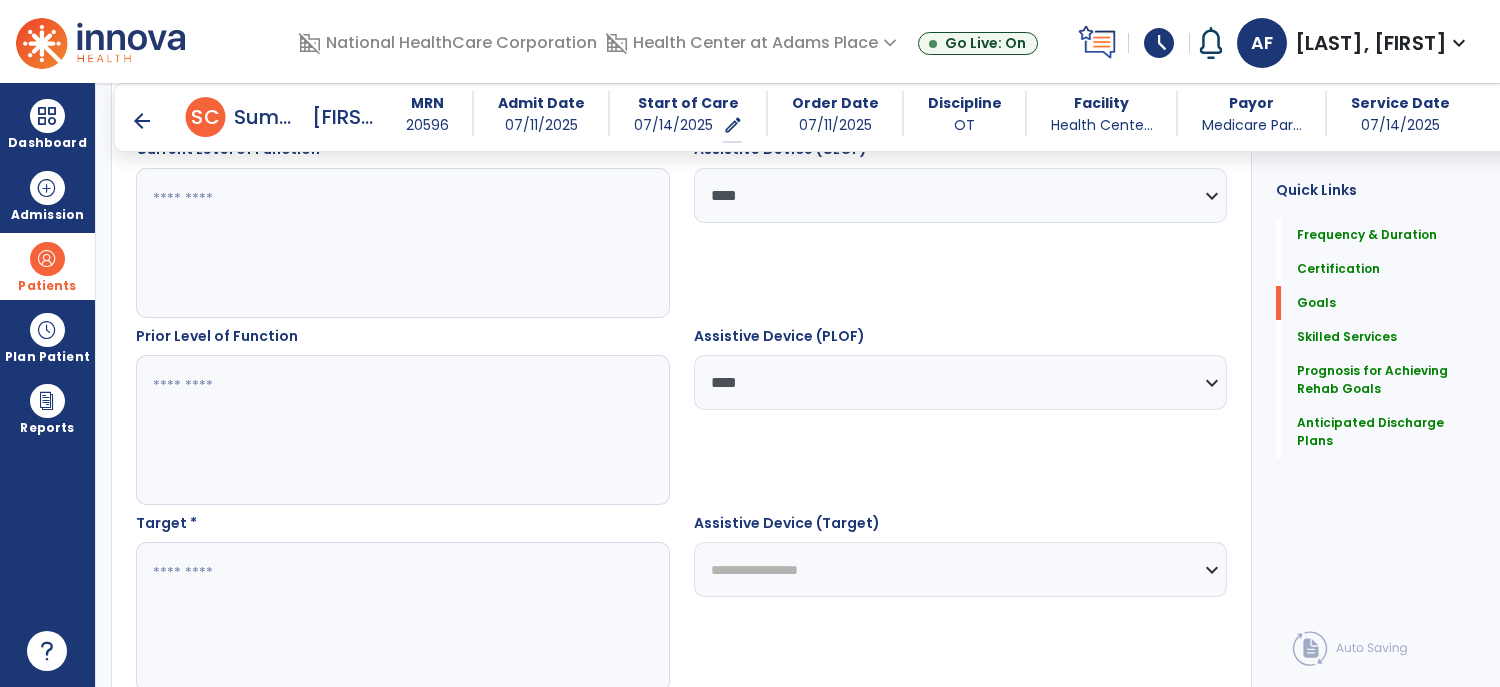 scroll, scrollTop: 778, scrollLeft: 0, axis: vertical 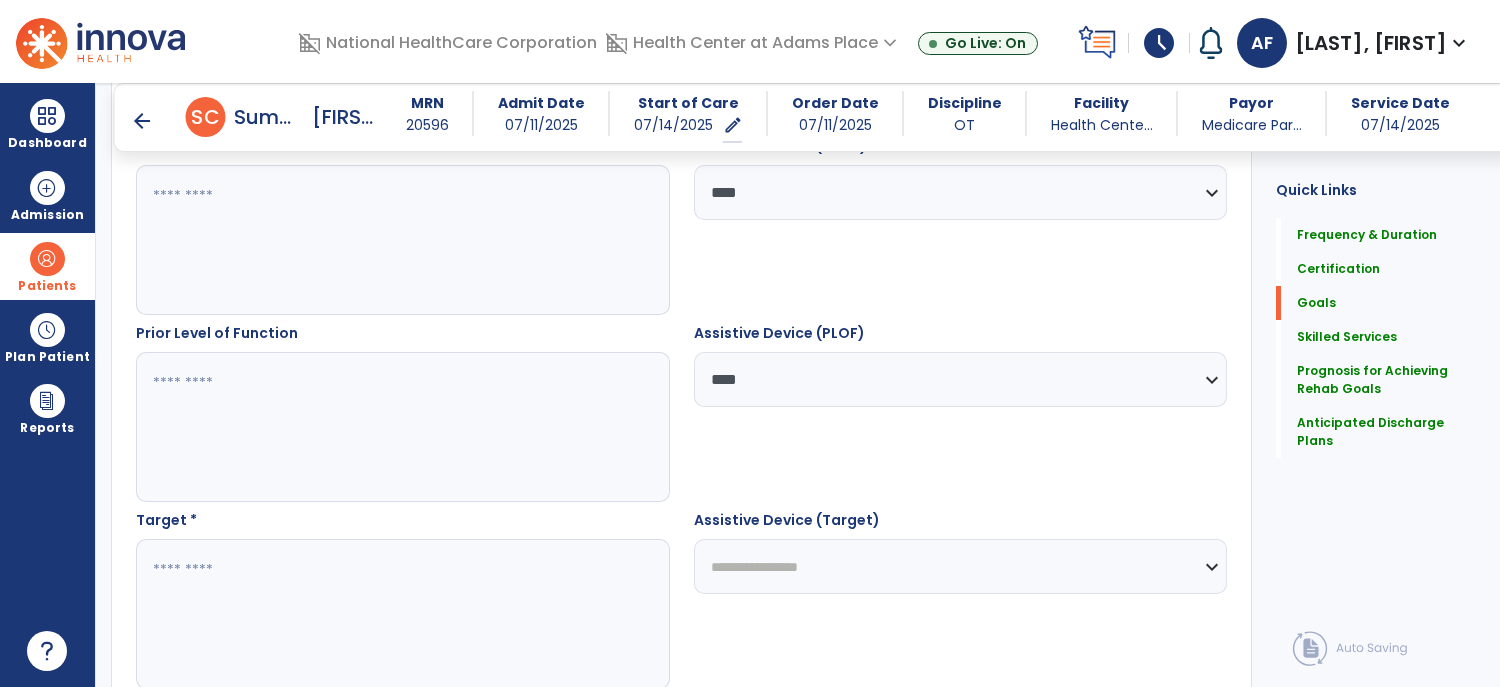click on "**********" at bounding box center (961, 566) 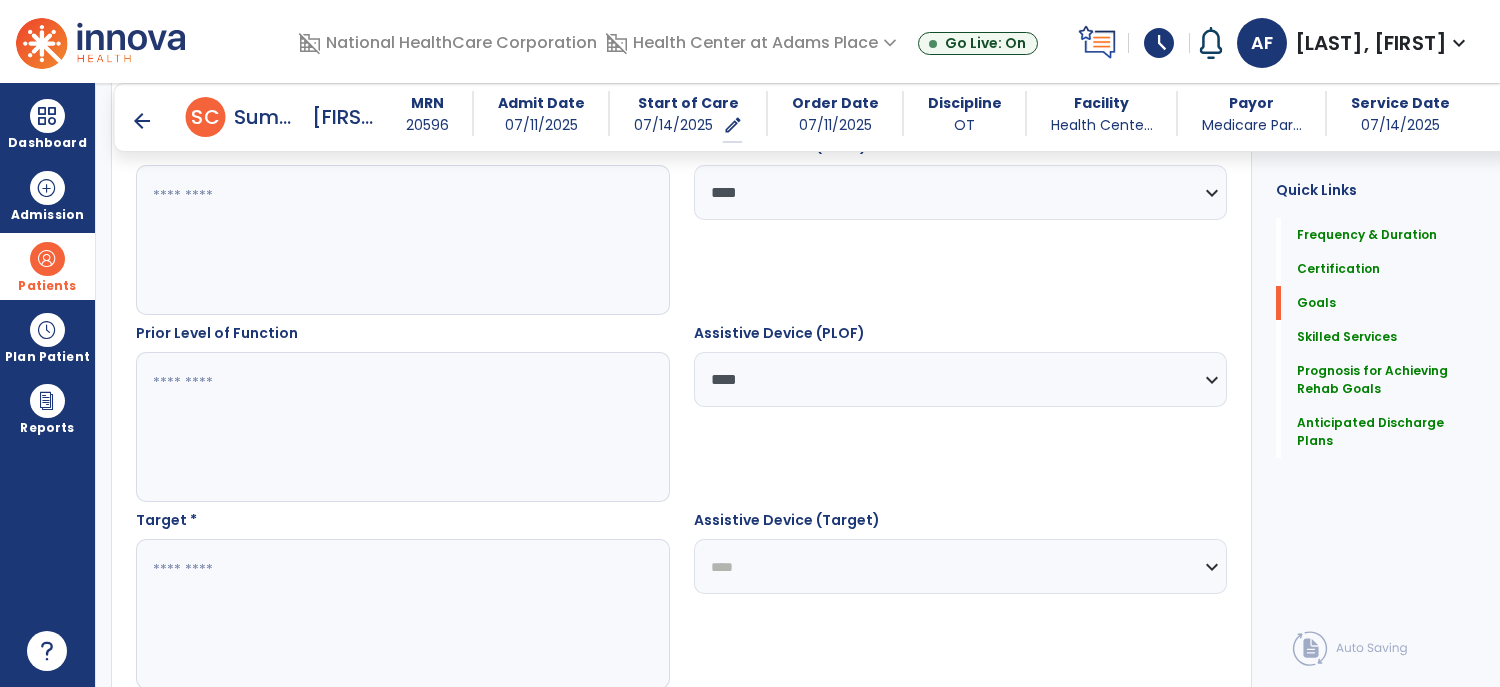 click on "**********" at bounding box center (961, 566) 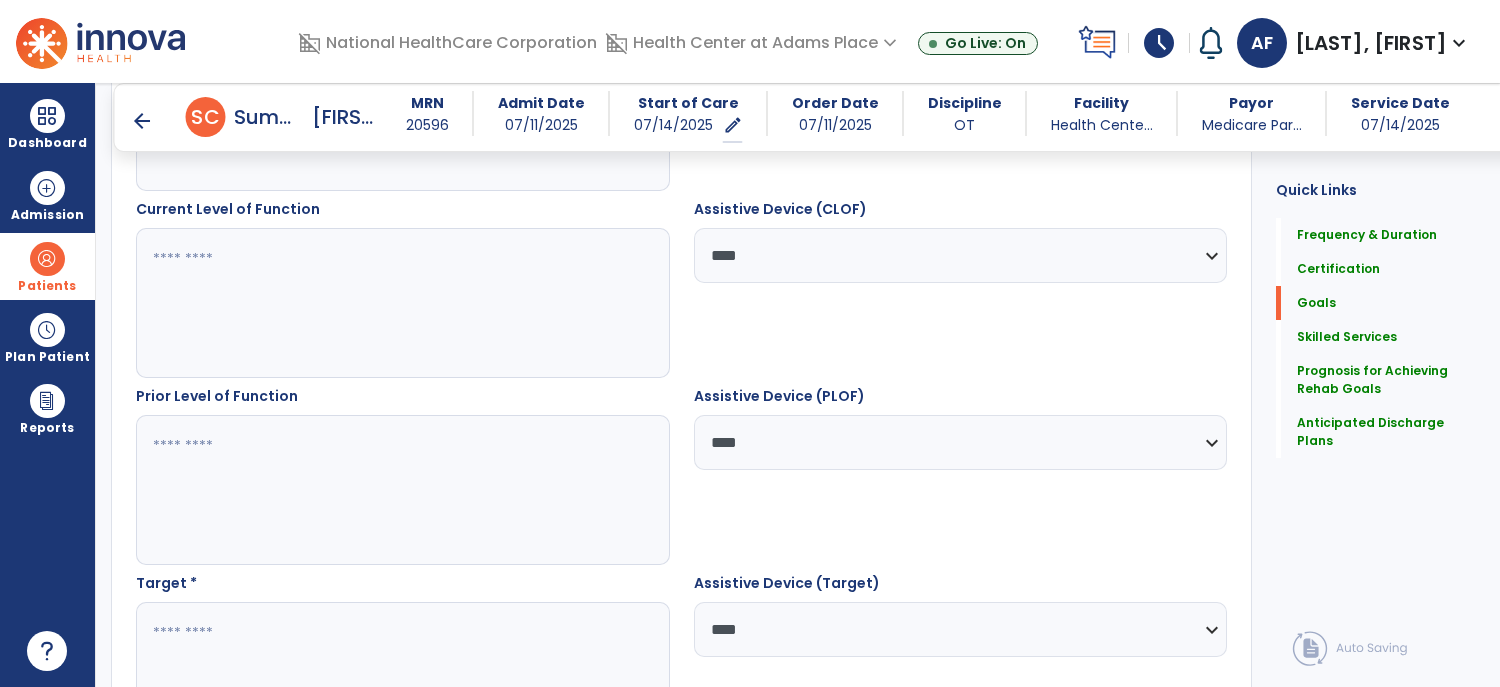 scroll, scrollTop: 671, scrollLeft: 0, axis: vertical 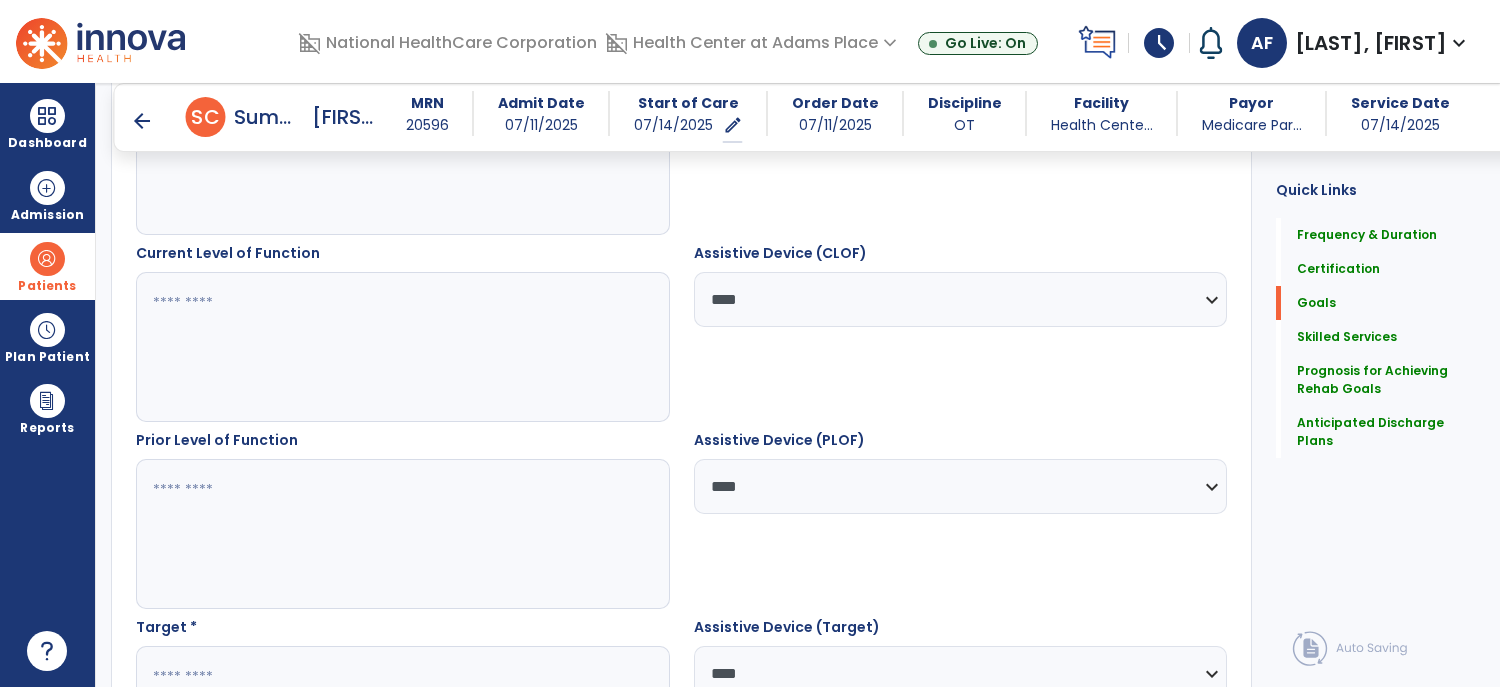 click at bounding box center [402, 347] 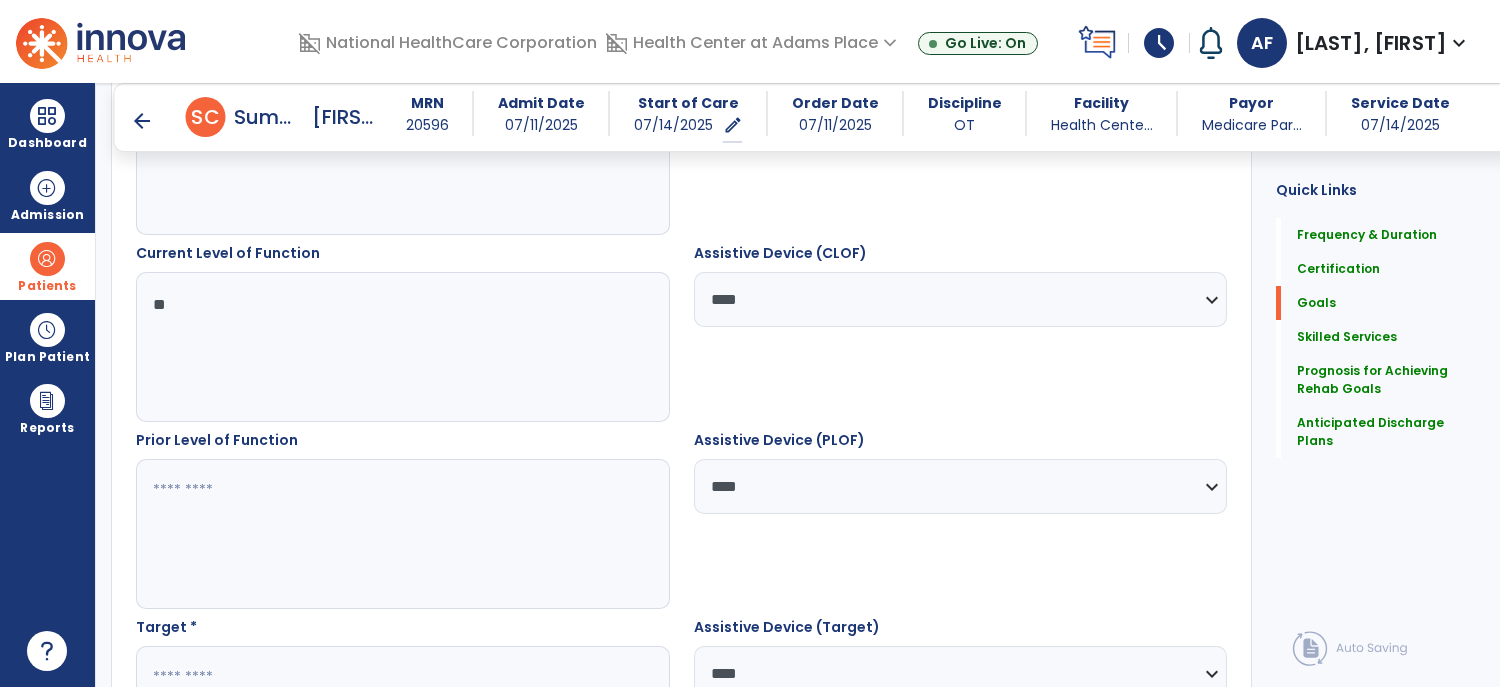 type on "*" 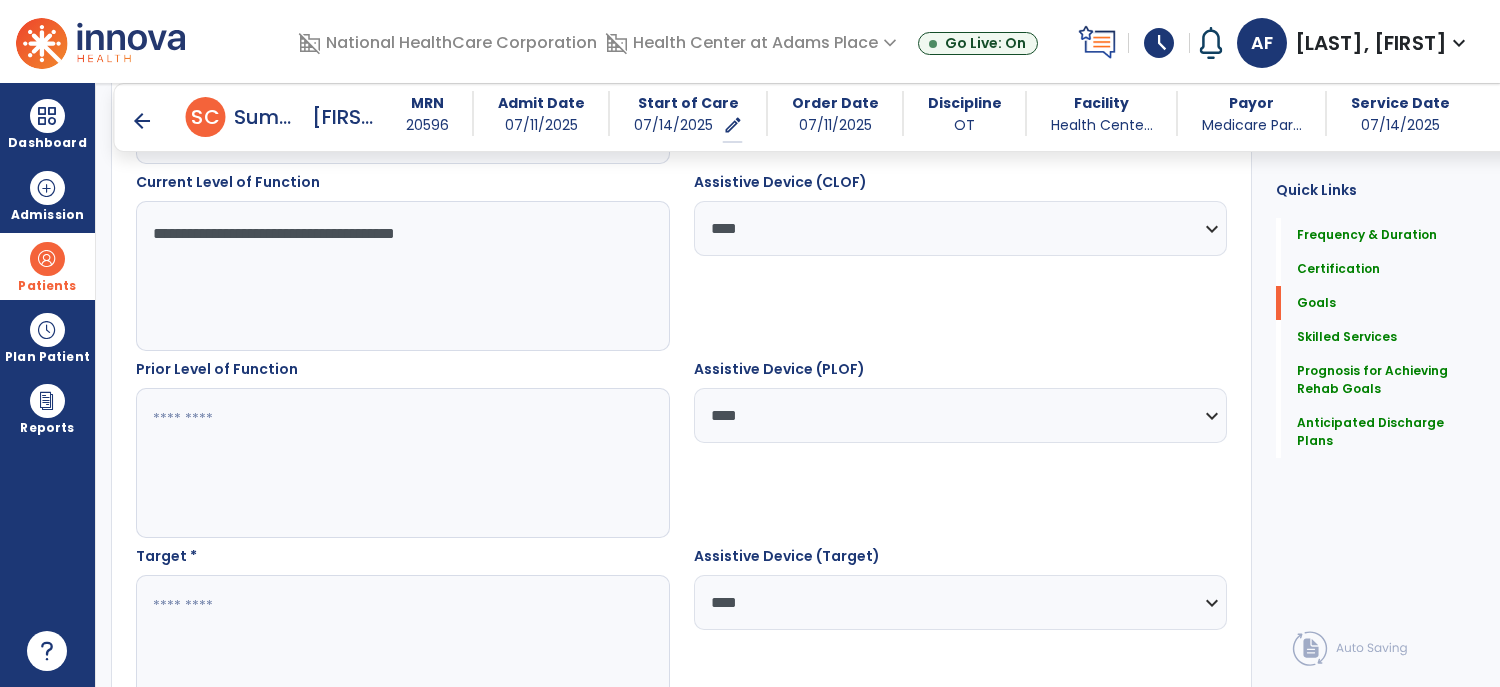scroll, scrollTop: 761, scrollLeft: 0, axis: vertical 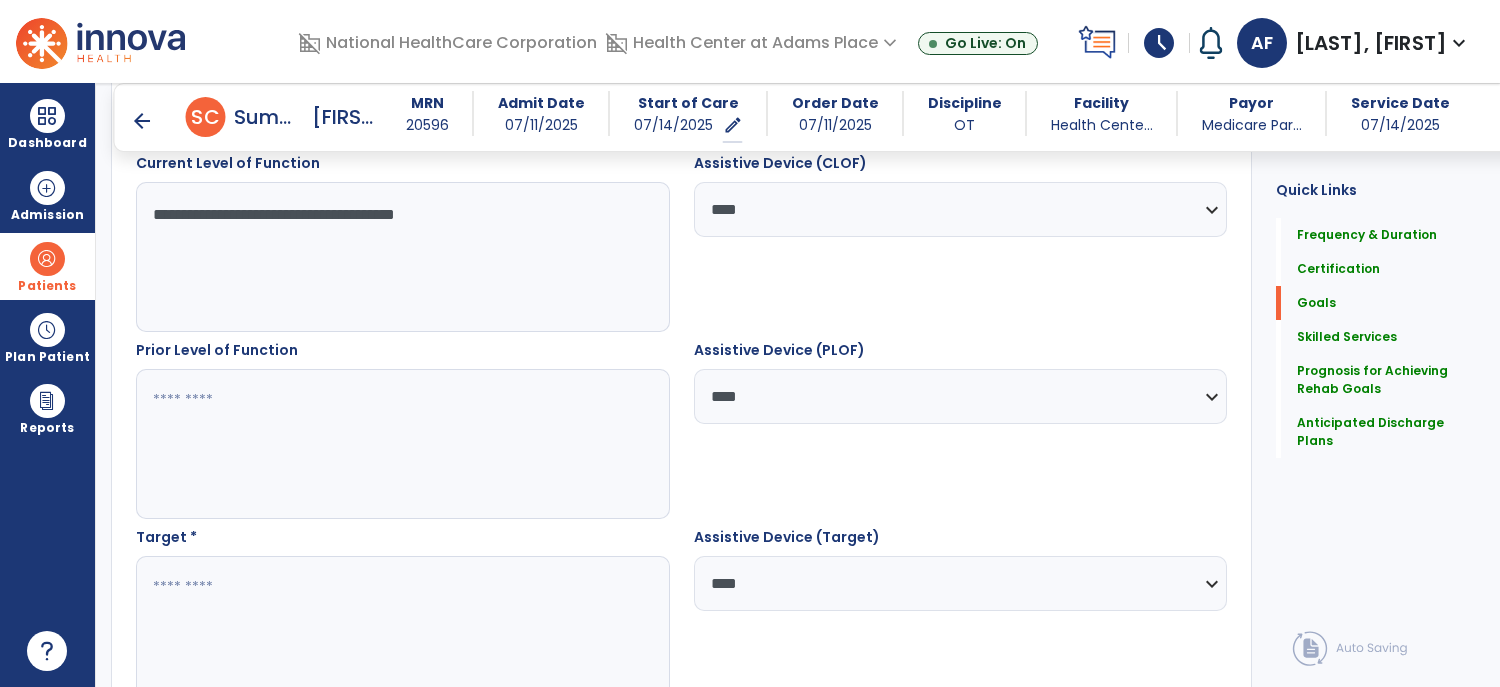 click at bounding box center (402, 444) 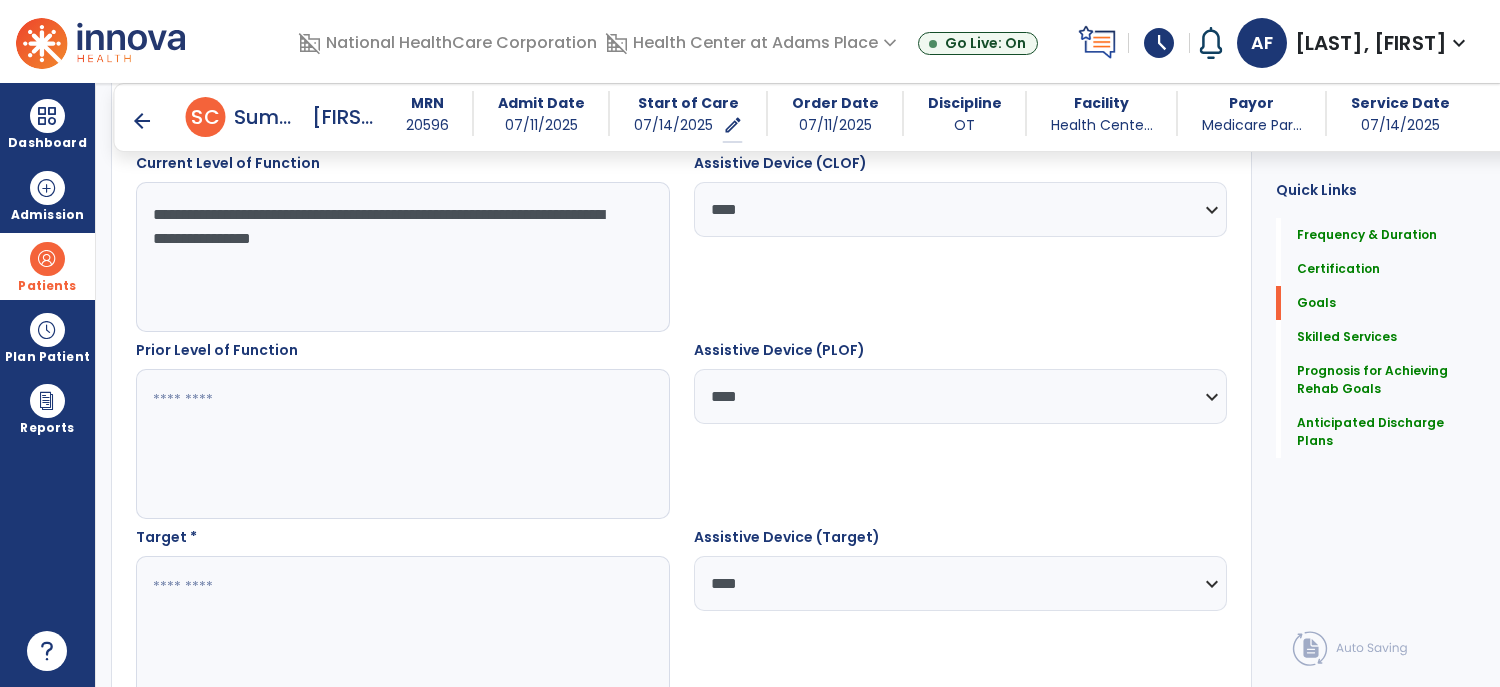 type on "**********" 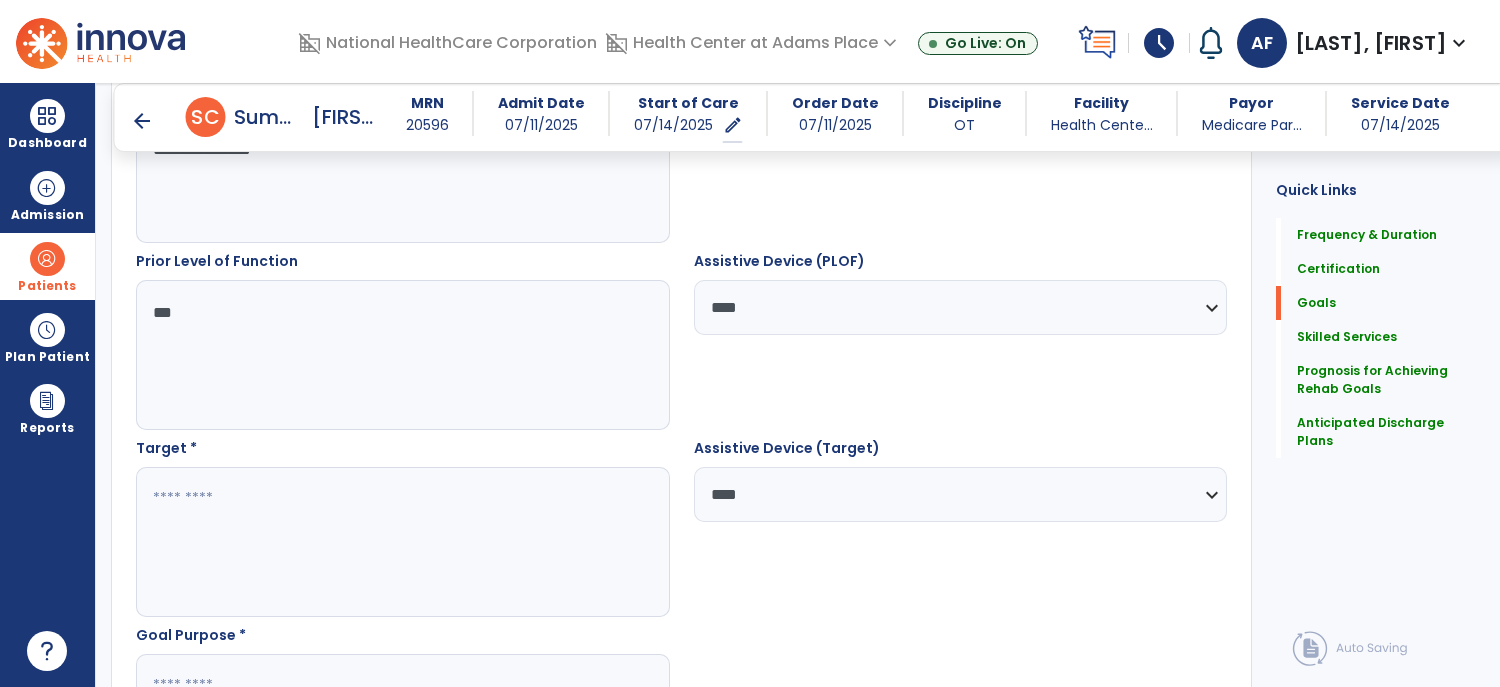 scroll, scrollTop: 852, scrollLeft: 0, axis: vertical 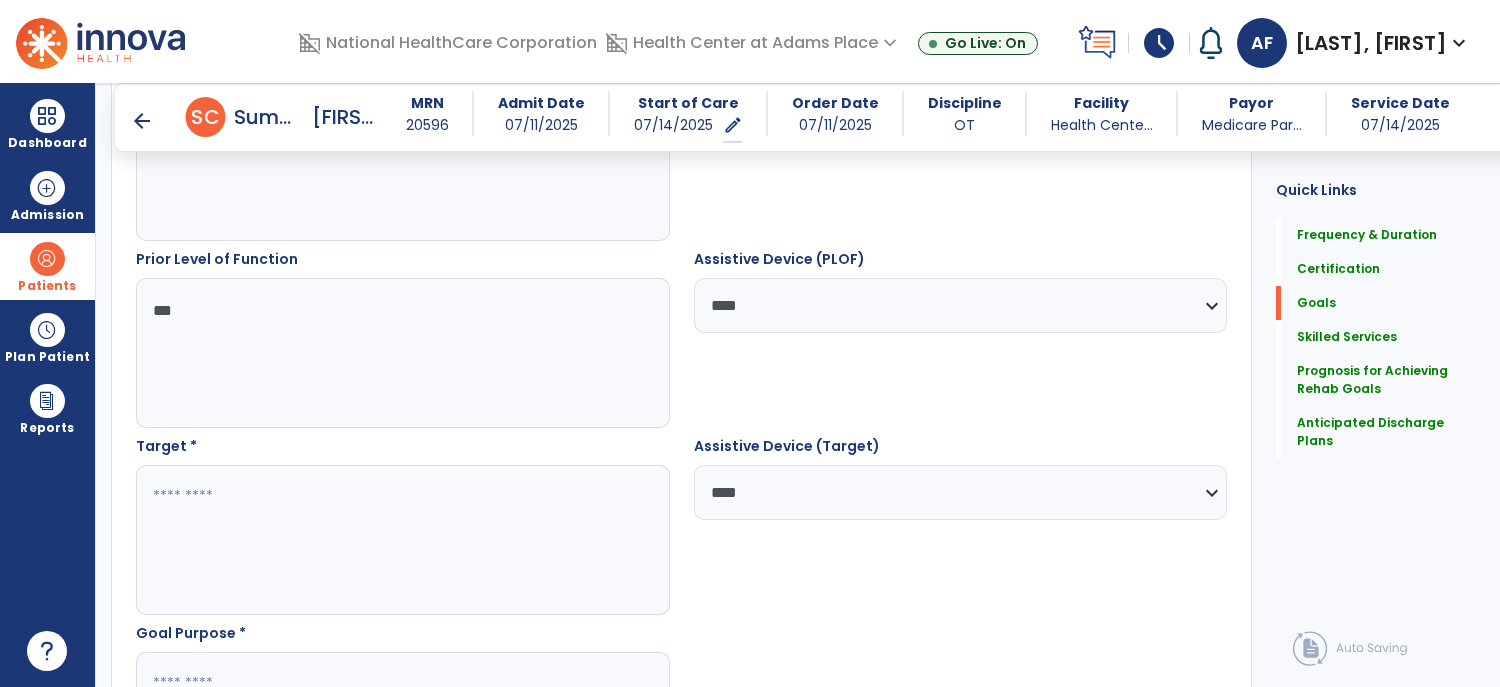 type on "***" 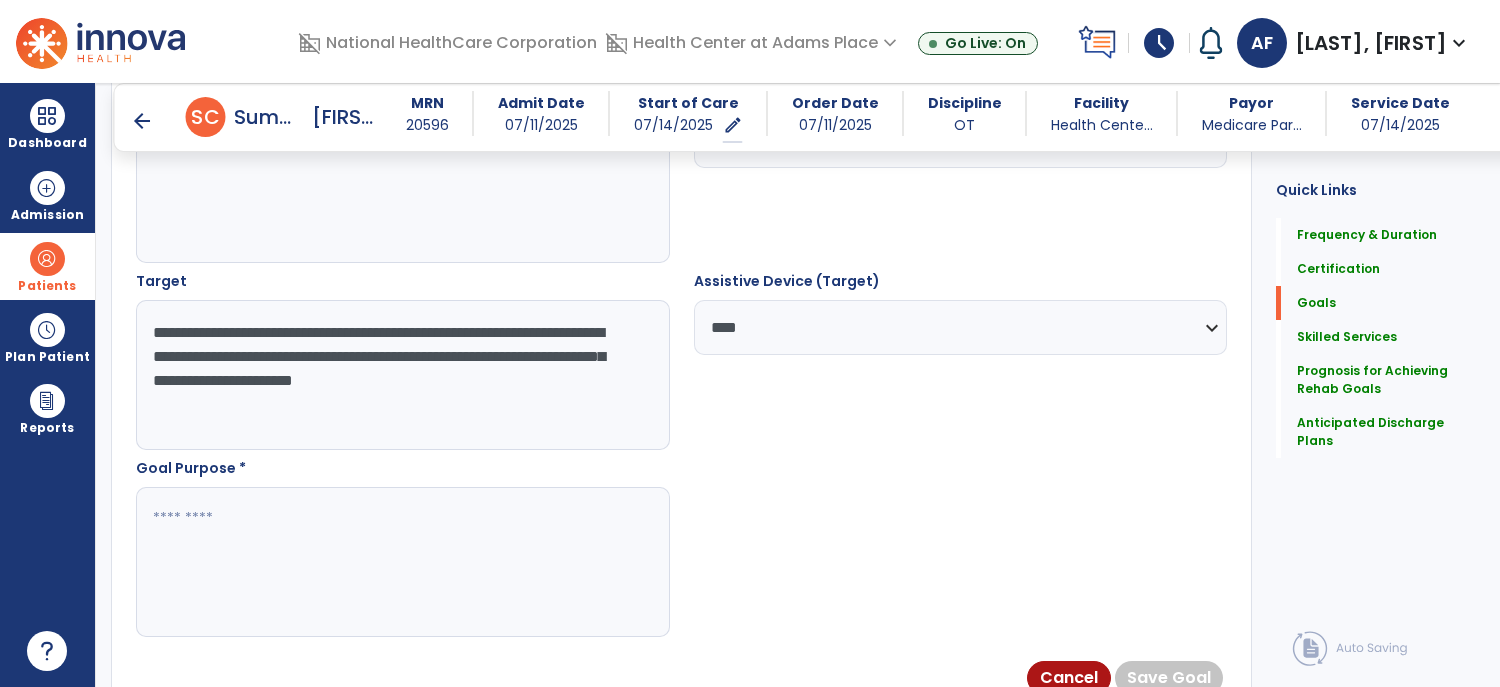 scroll, scrollTop: 1021, scrollLeft: 0, axis: vertical 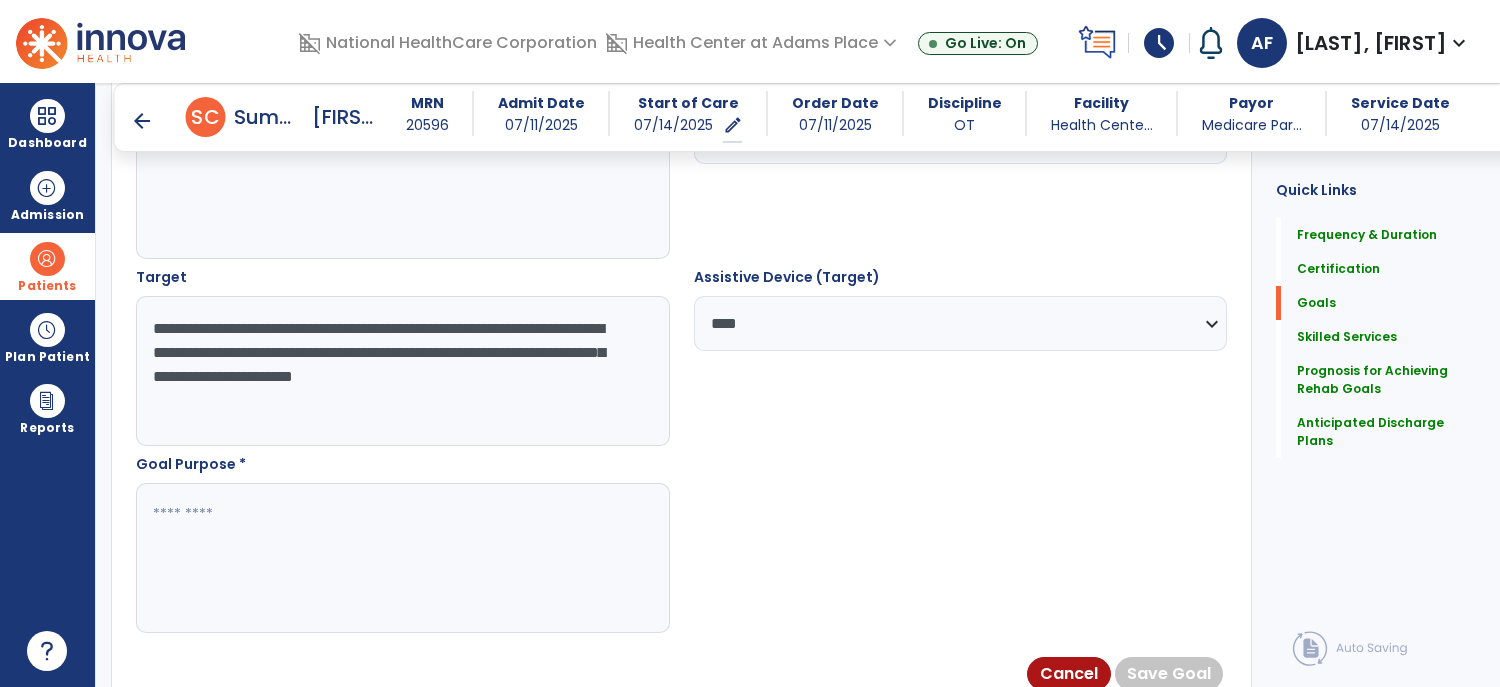 type on "**********" 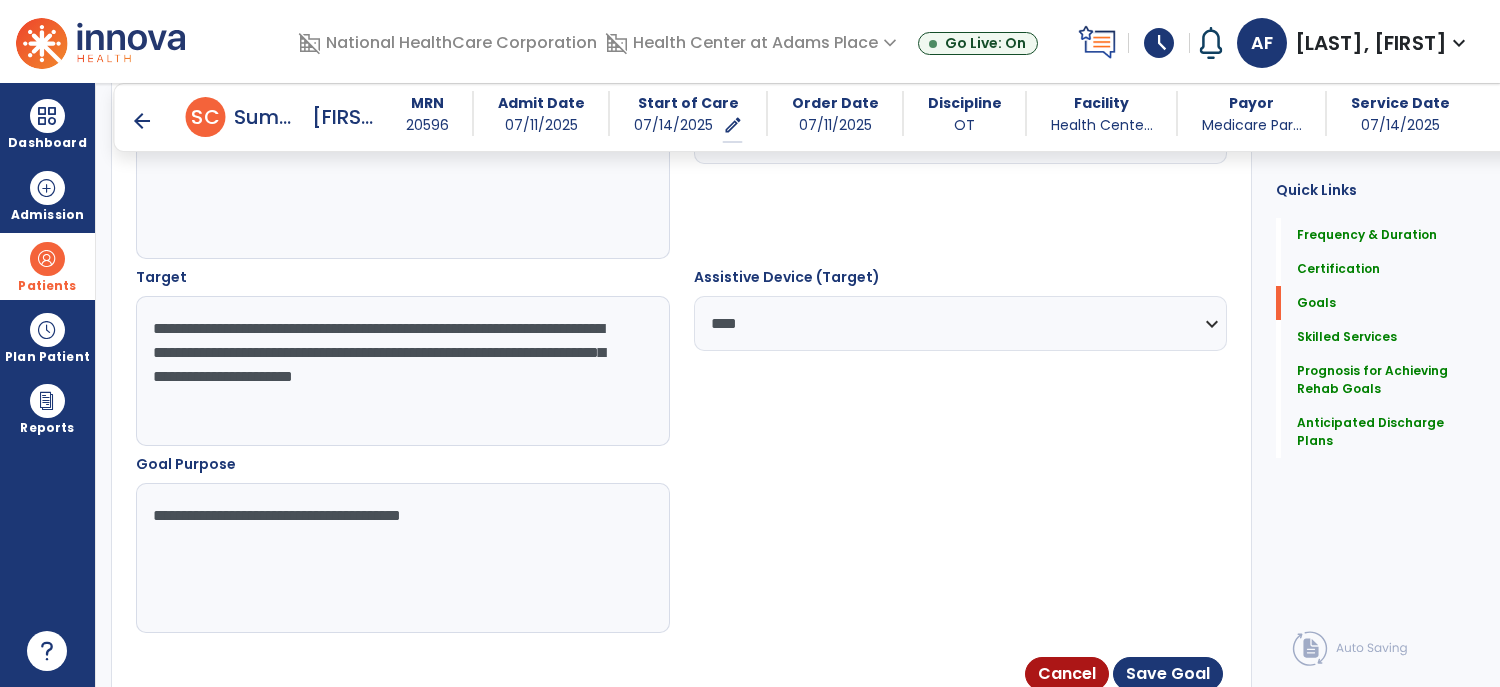 type on "**********" 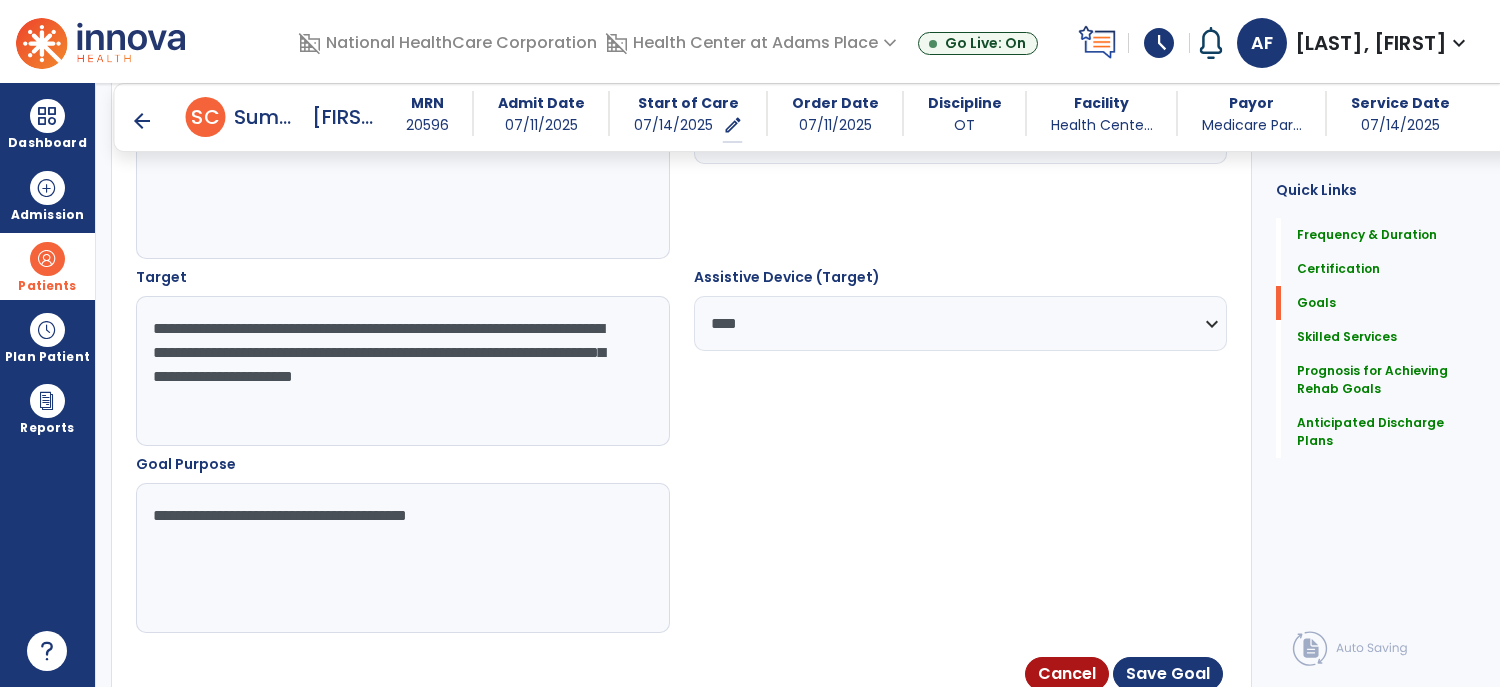 click on "**********" at bounding box center (402, 558) 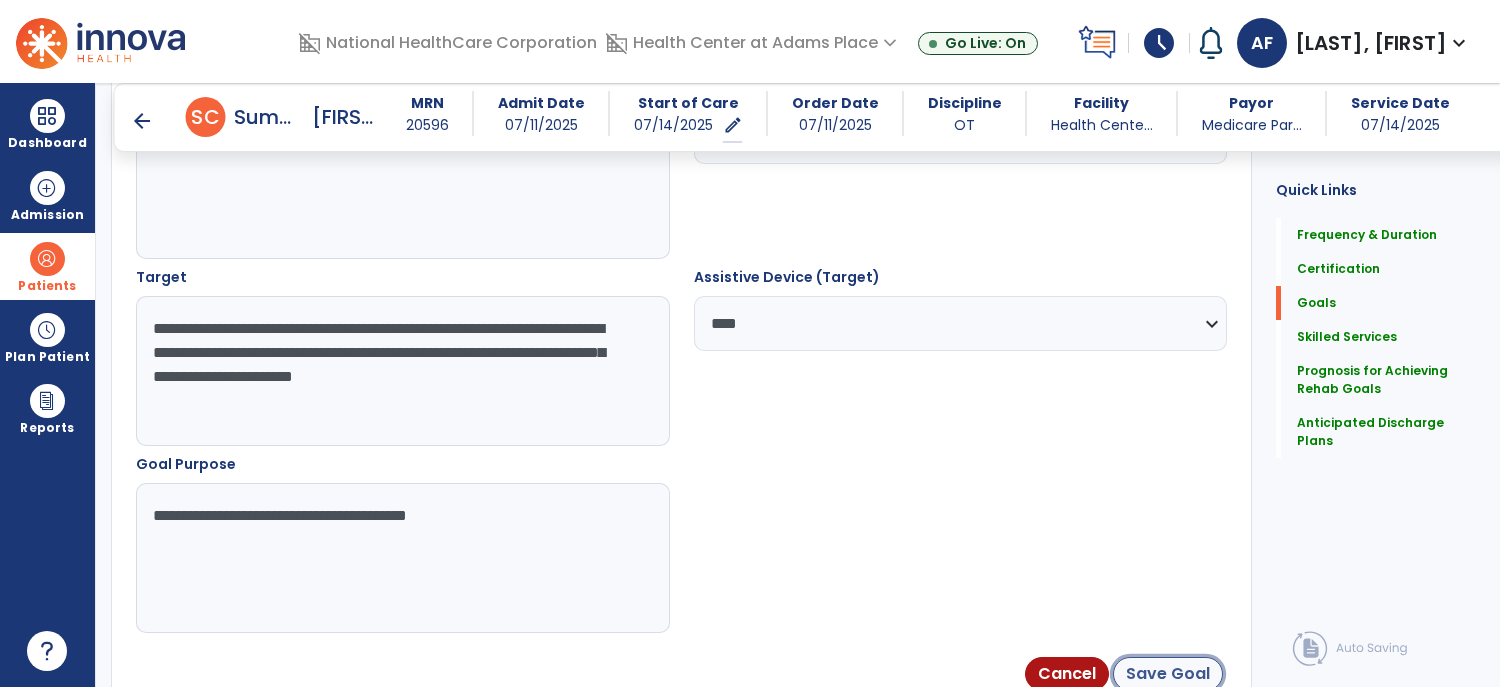 click on "Save Goal" at bounding box center (1168, 674) 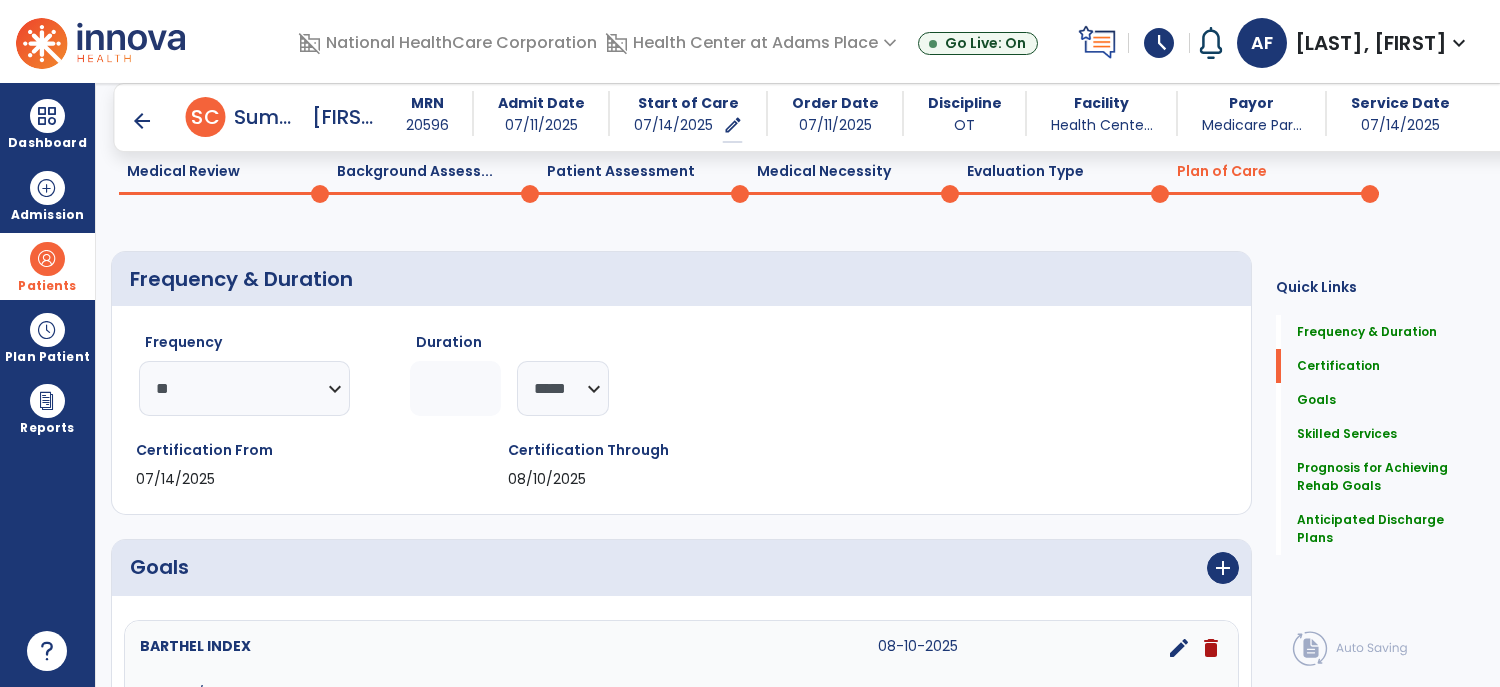 scroll, scrollTop: 0, scrollLeft: 0, axis: both 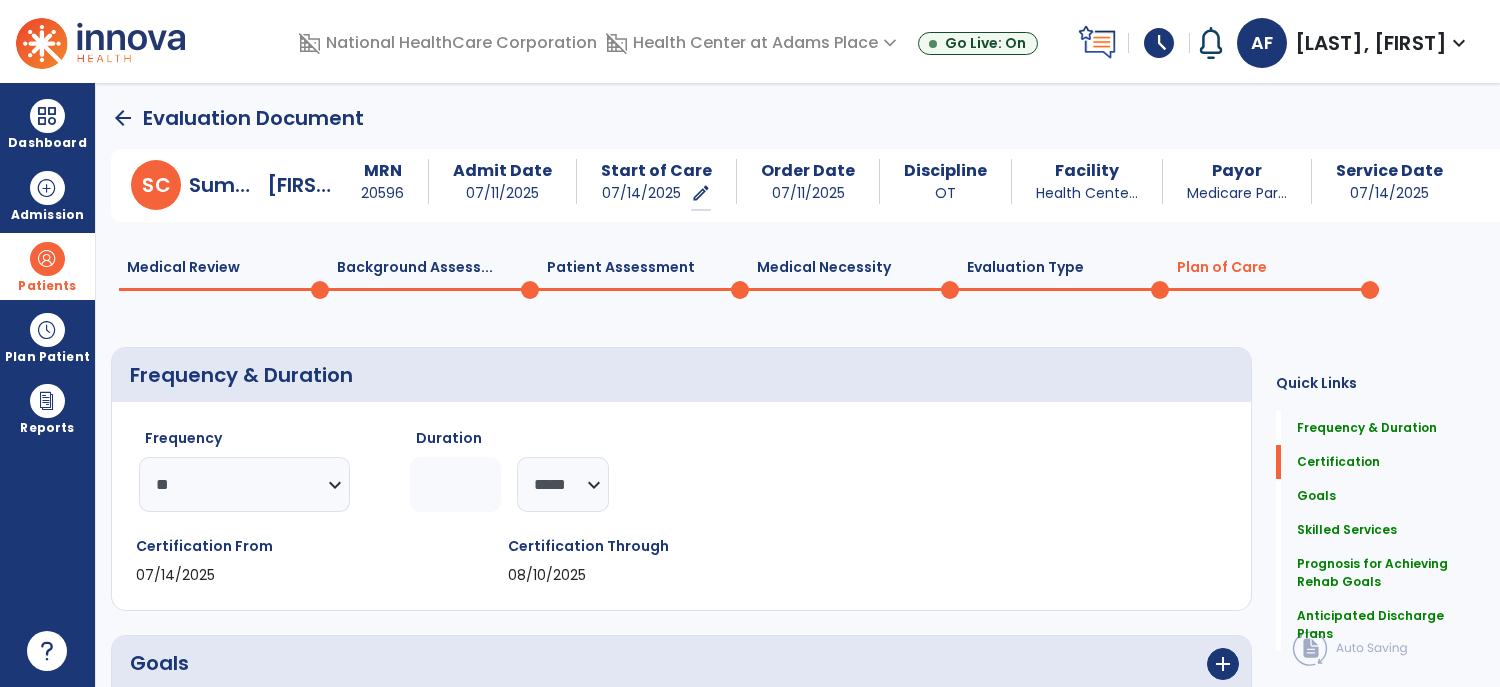 click on "arrow_back" 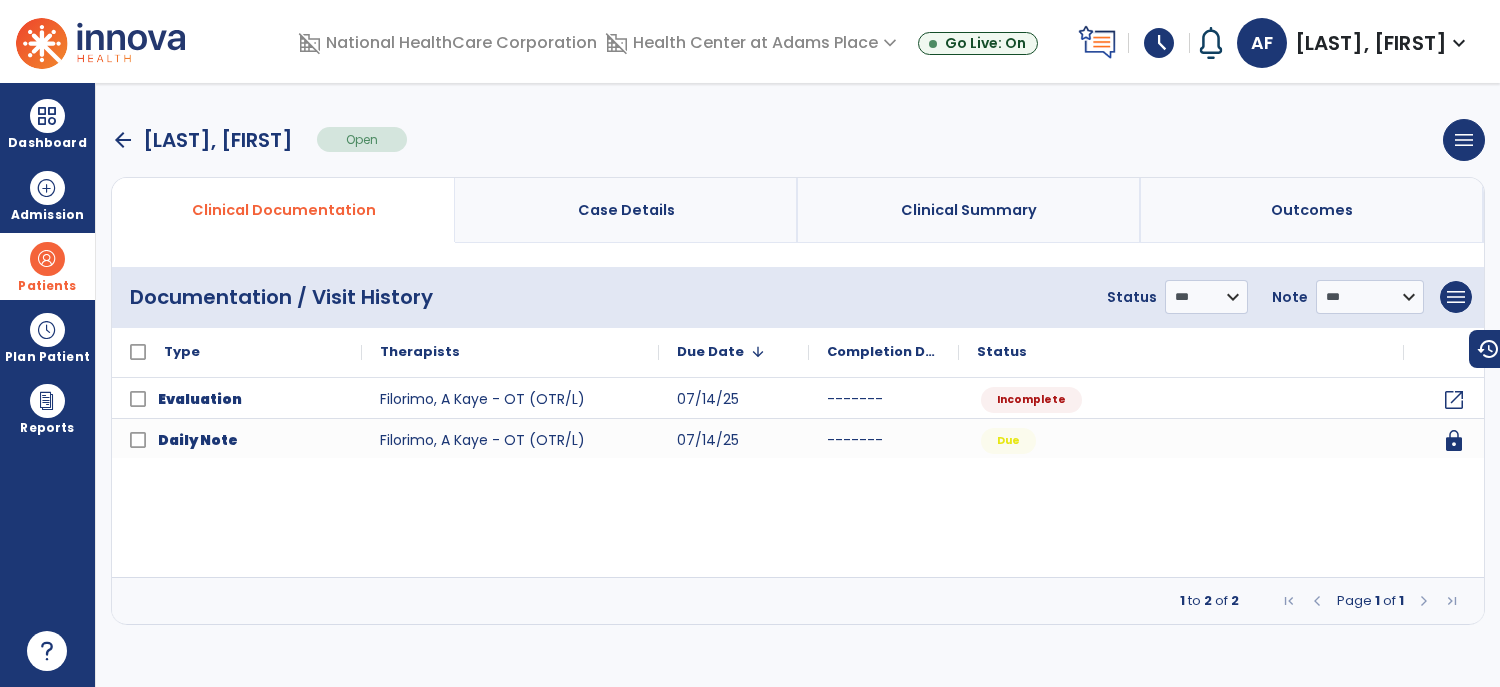 click on "arrow_back" at bounding box center [123, 140] 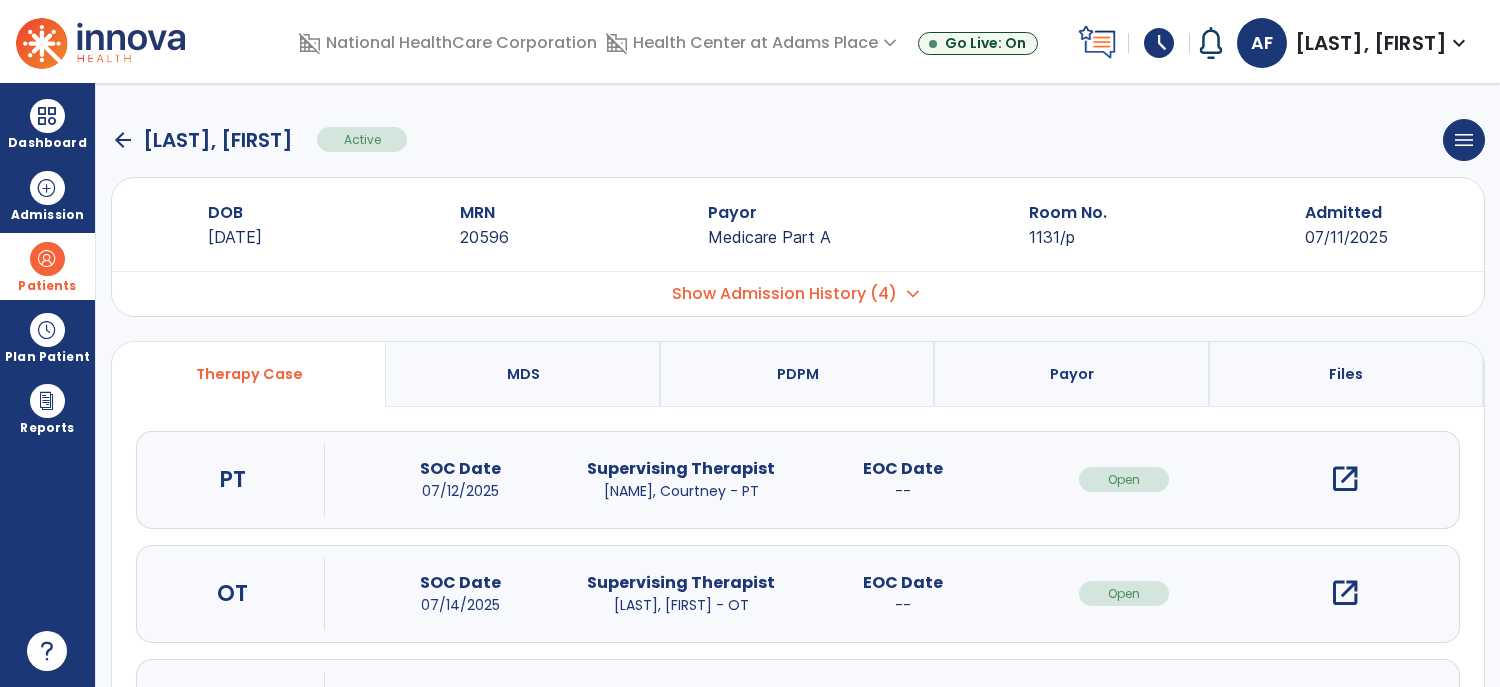 click on "Show Admission History (4)" at bounding box center (784, 294) 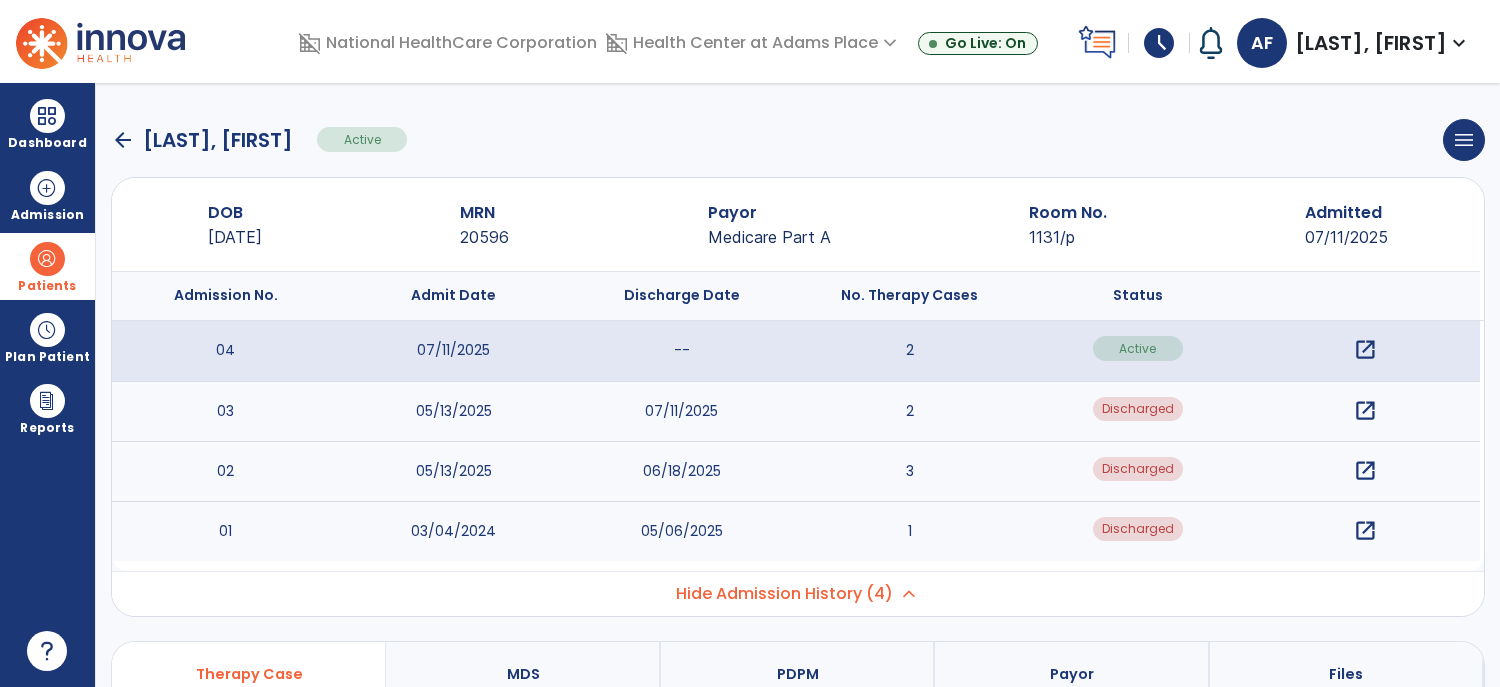 click on "open_in_new" at bounding box center (1365, 471) 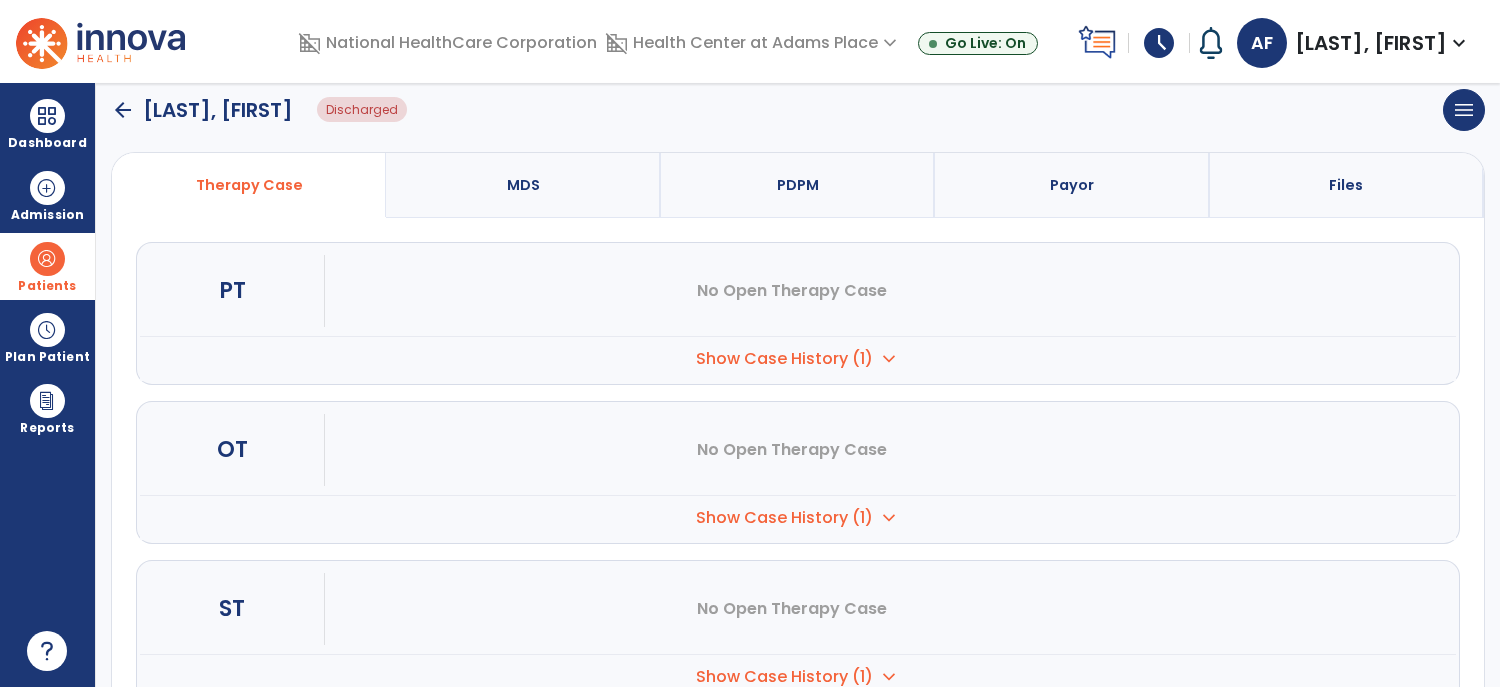 scroll, scrollTop: 493, scrollLeft: 0, axis: vertical 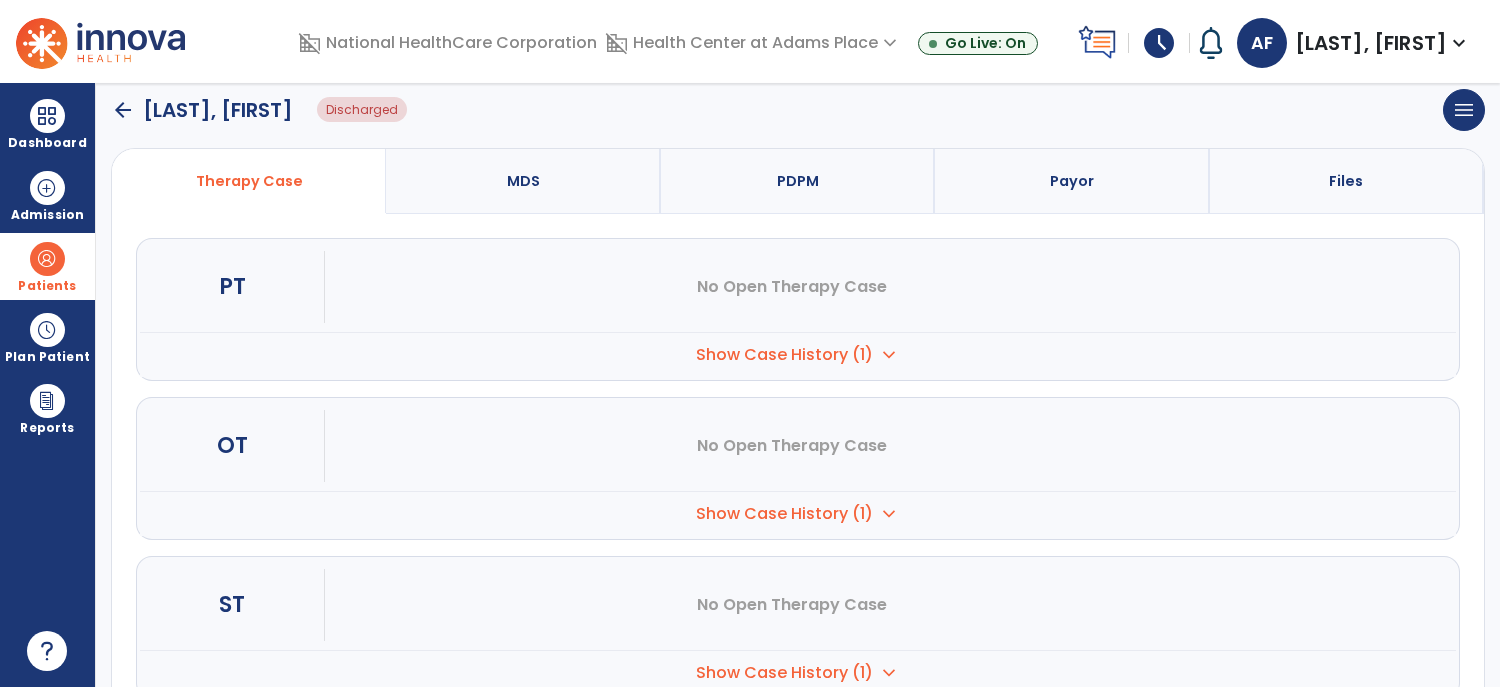 click on "Show Case History (1)" at bounding box center (784, 355) 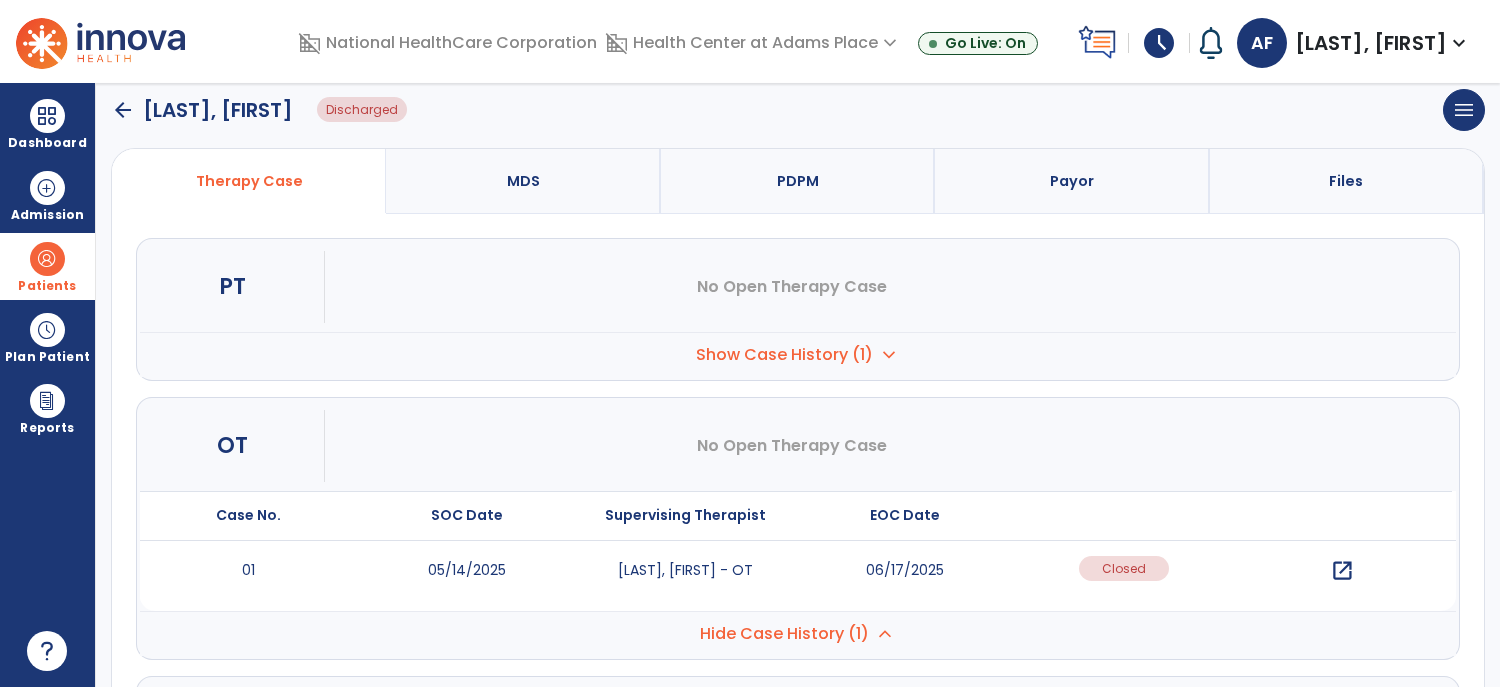click on "open_in_new" at bounding box center [1338, 412] 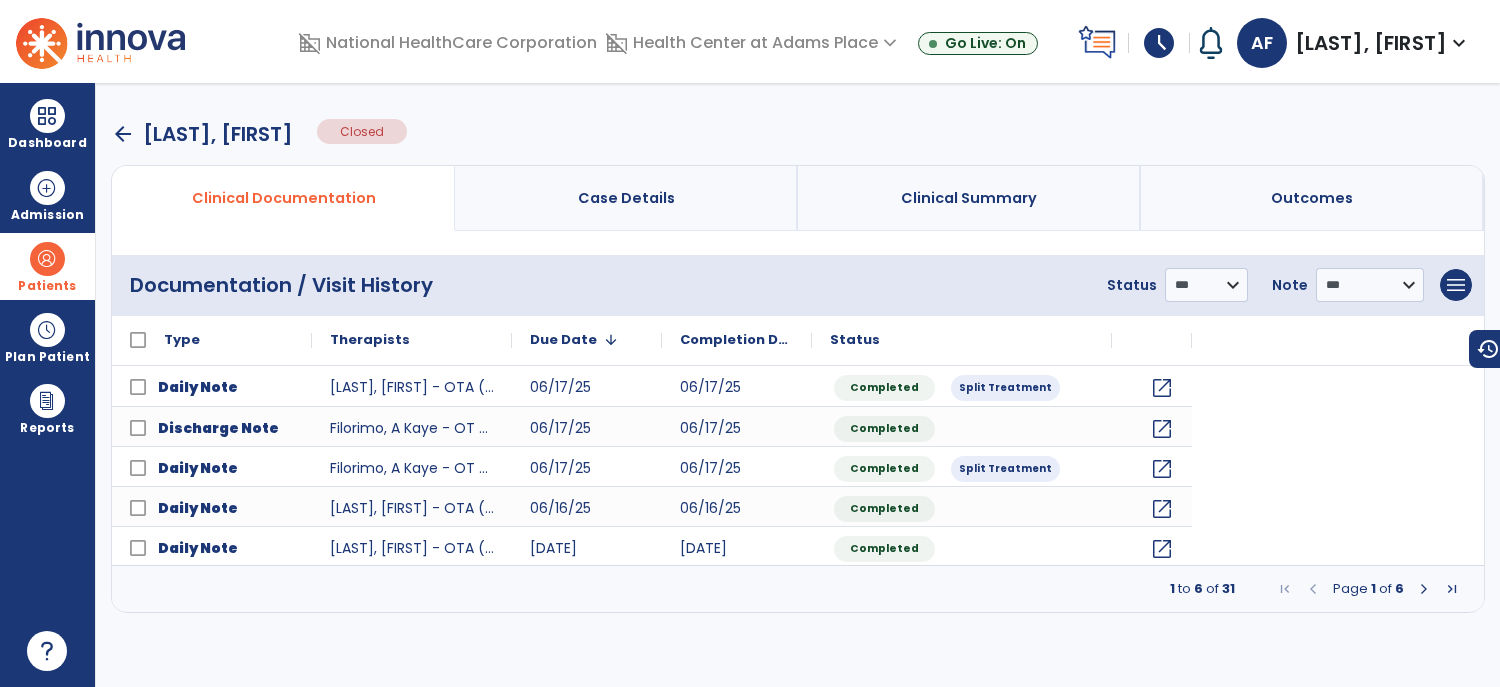 scroll, scrollTop: 0, scrollLeft: 0, axis: both 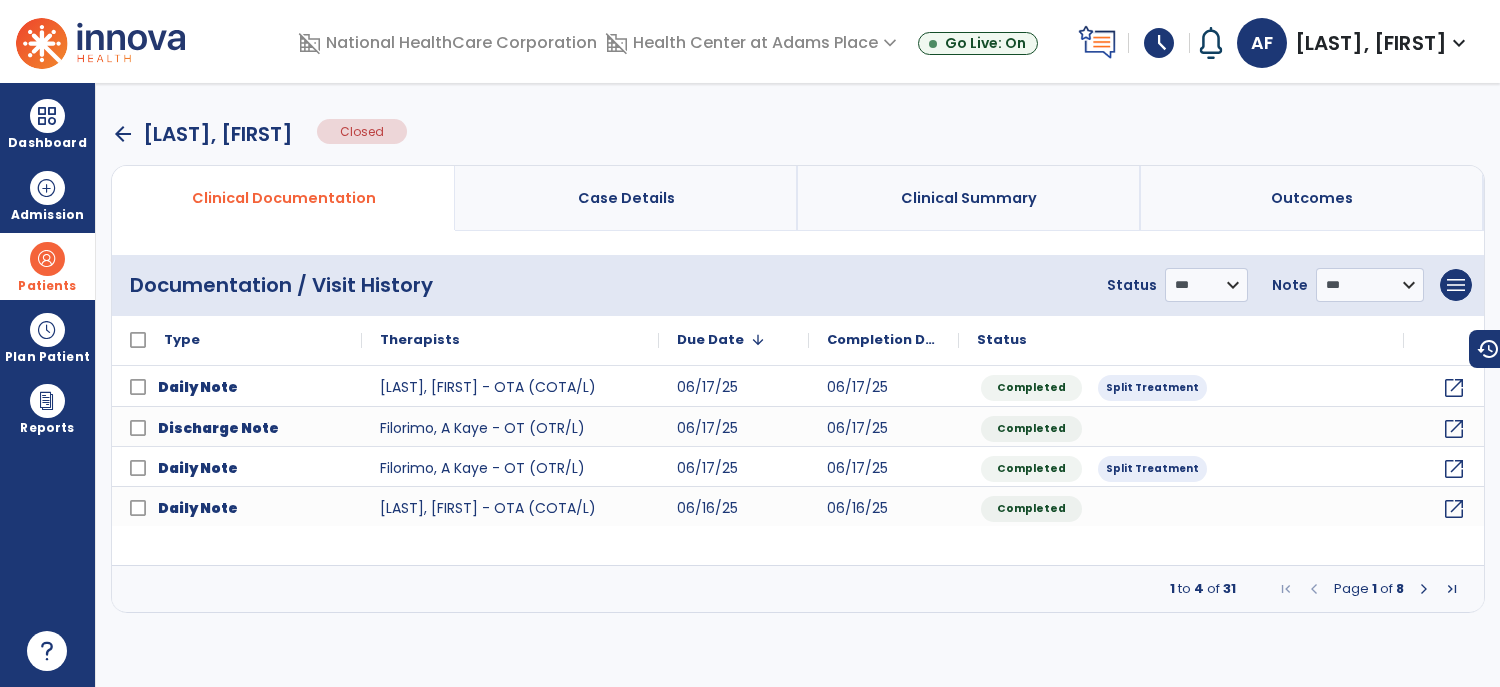 click at bounding box center [1424, 589] 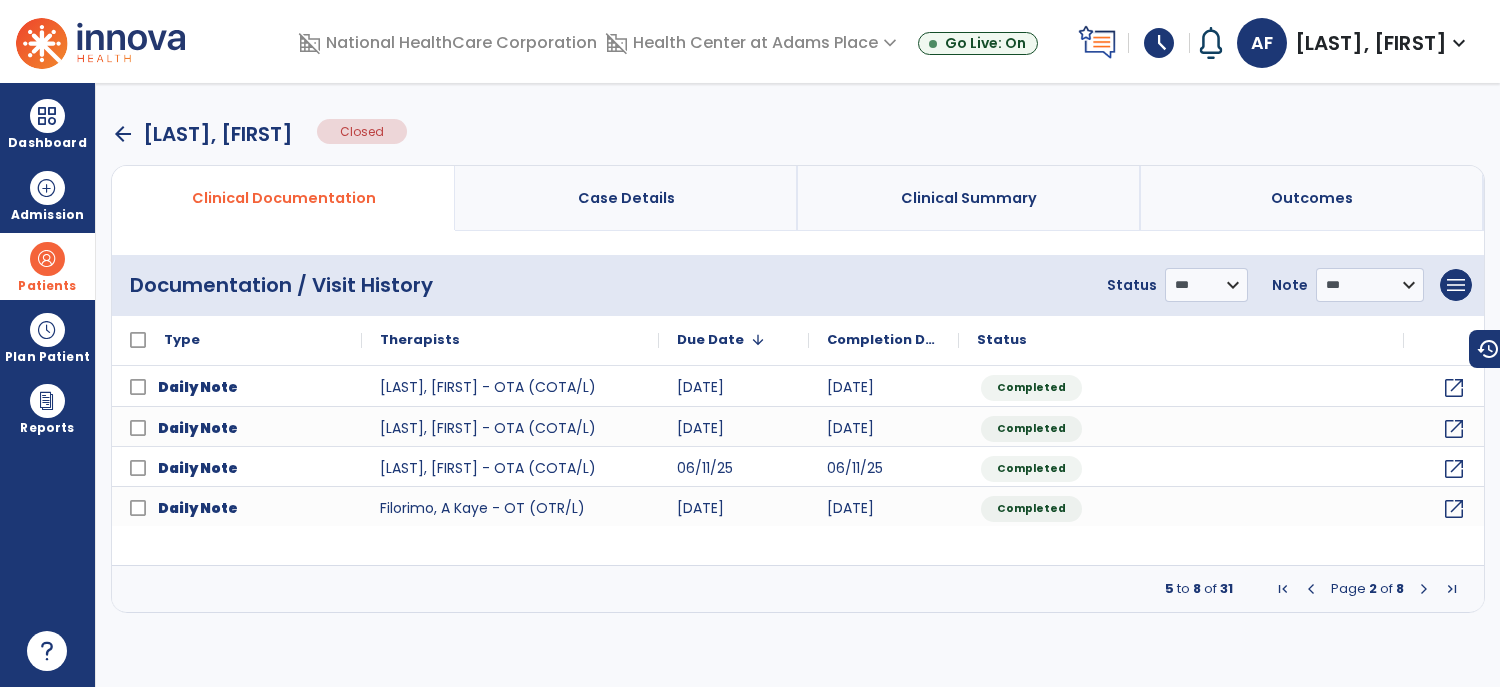 click at bounding box center (1424, 589) 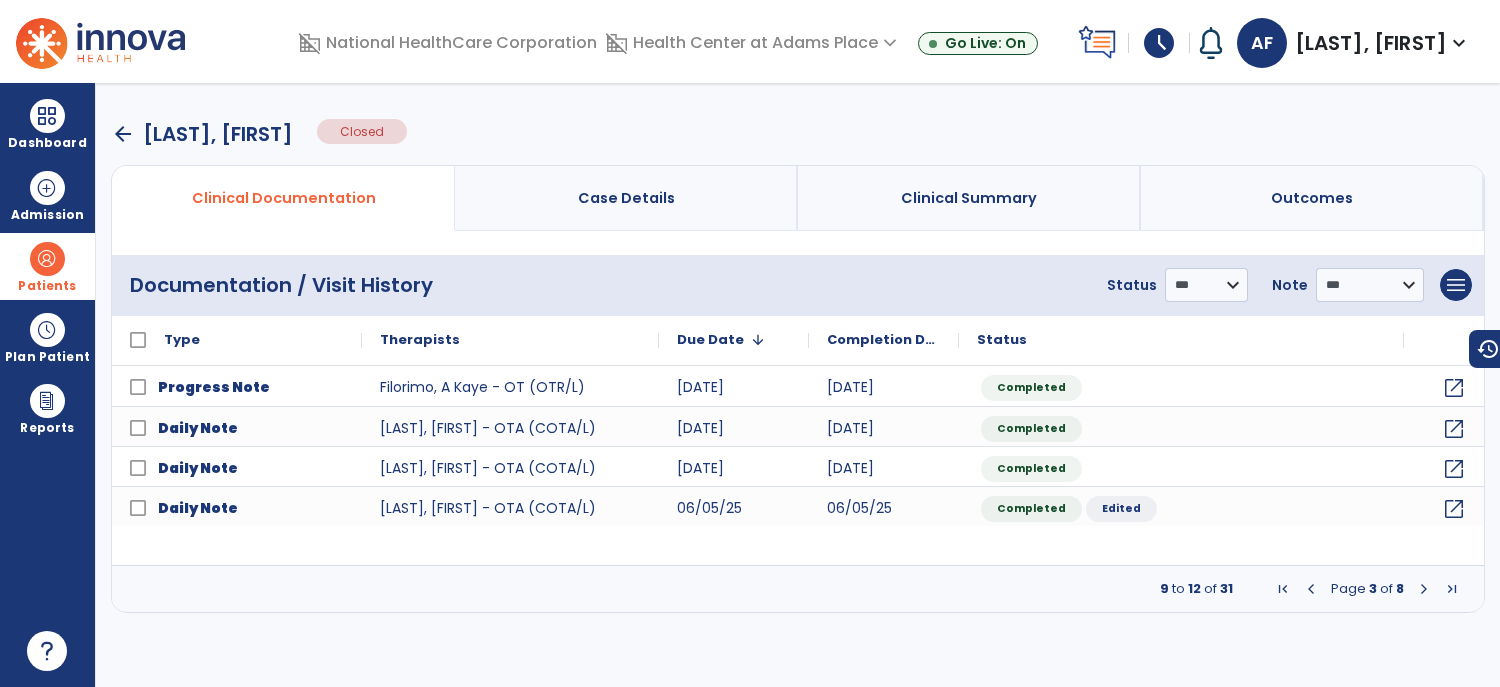 click at bounding box center (1424, 589) 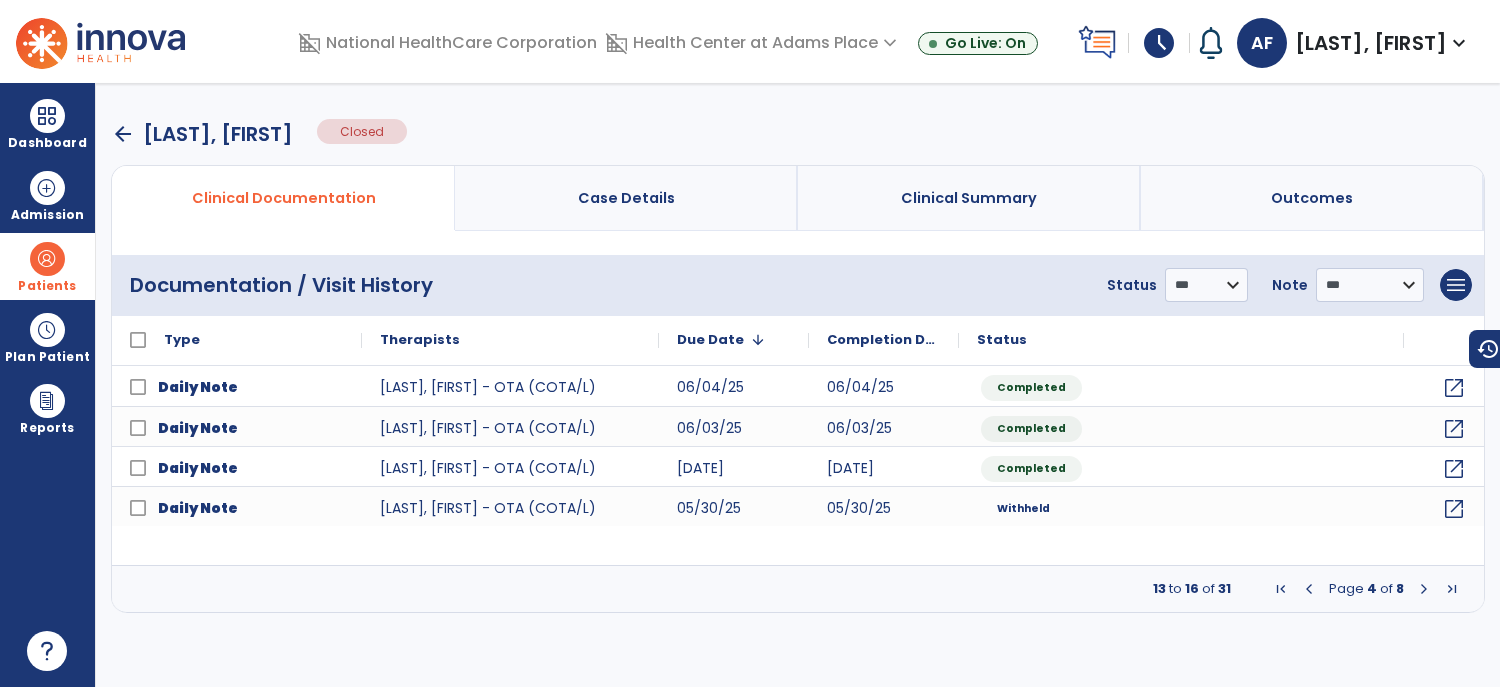 click at bounding box center (1424, 589) 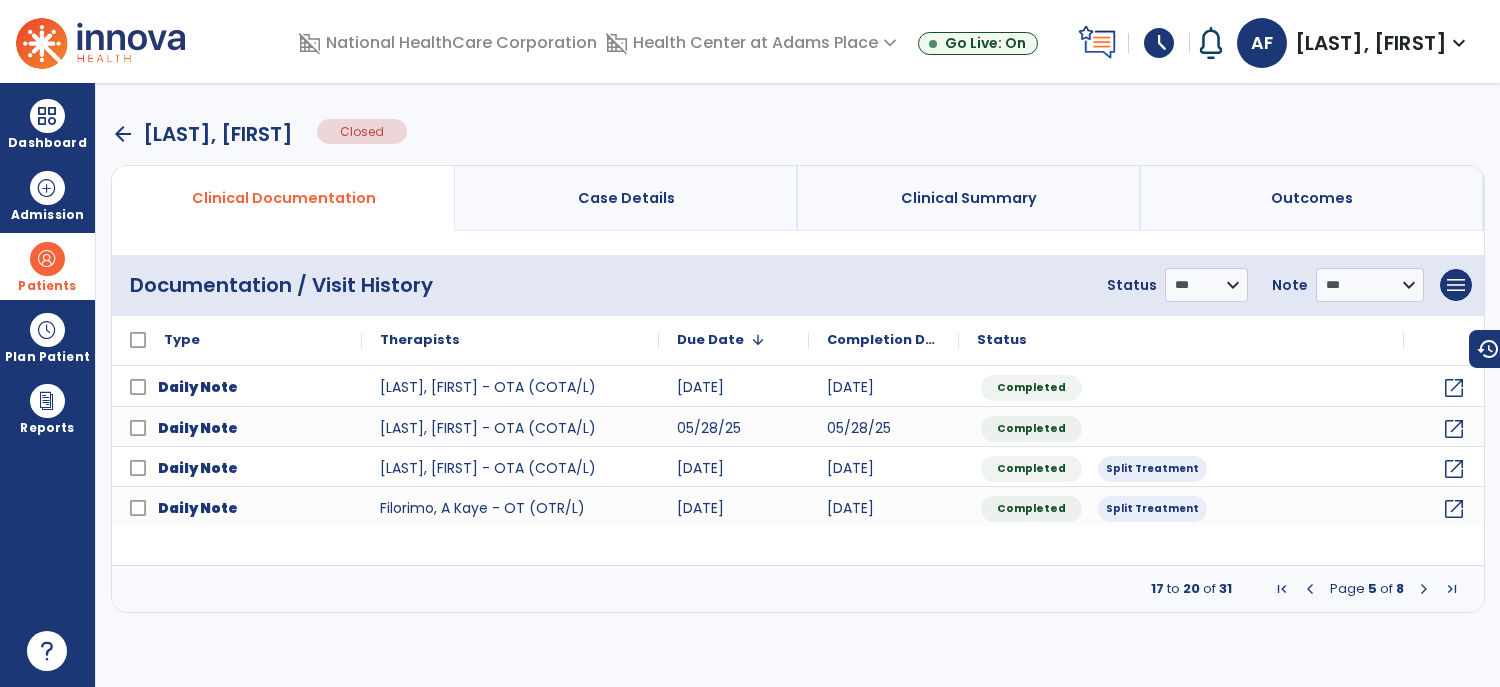 click at bounding box center [1424, 589] 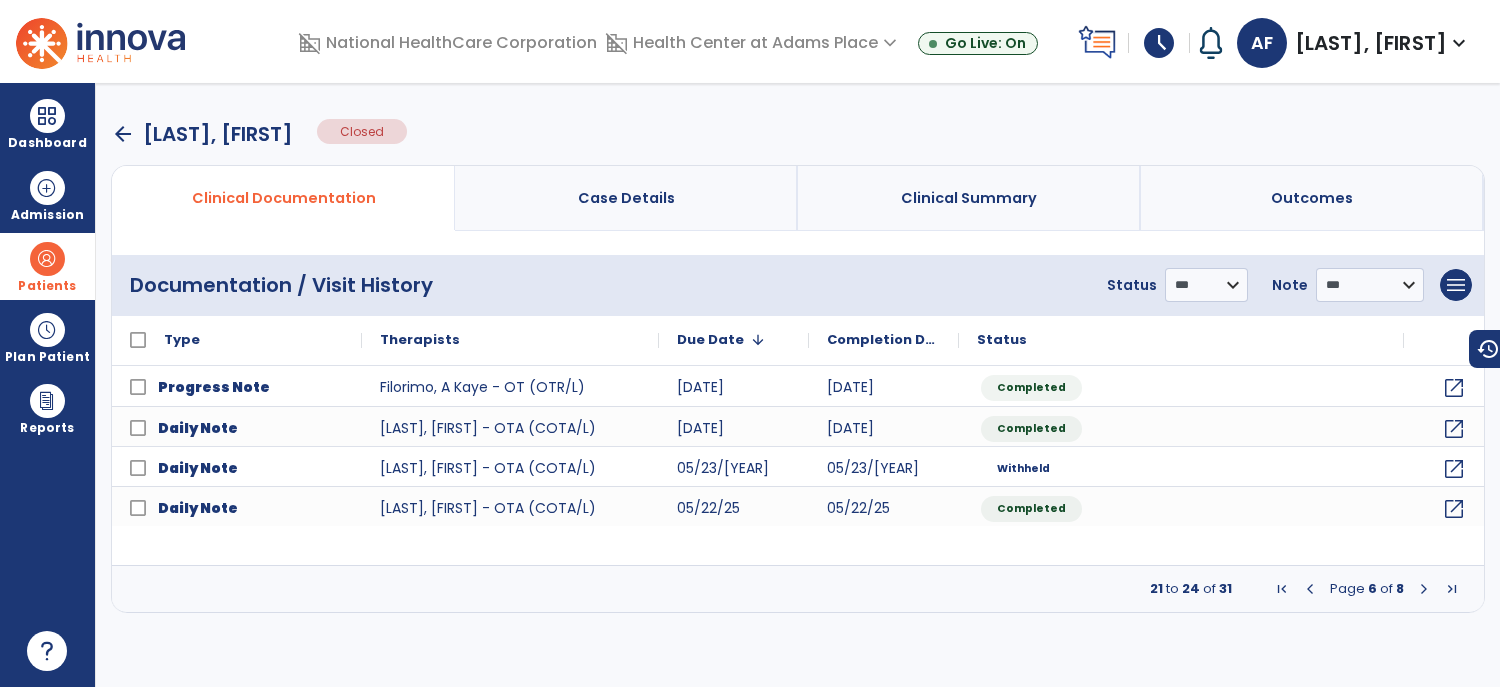 click at bounding box center [1424, 589] 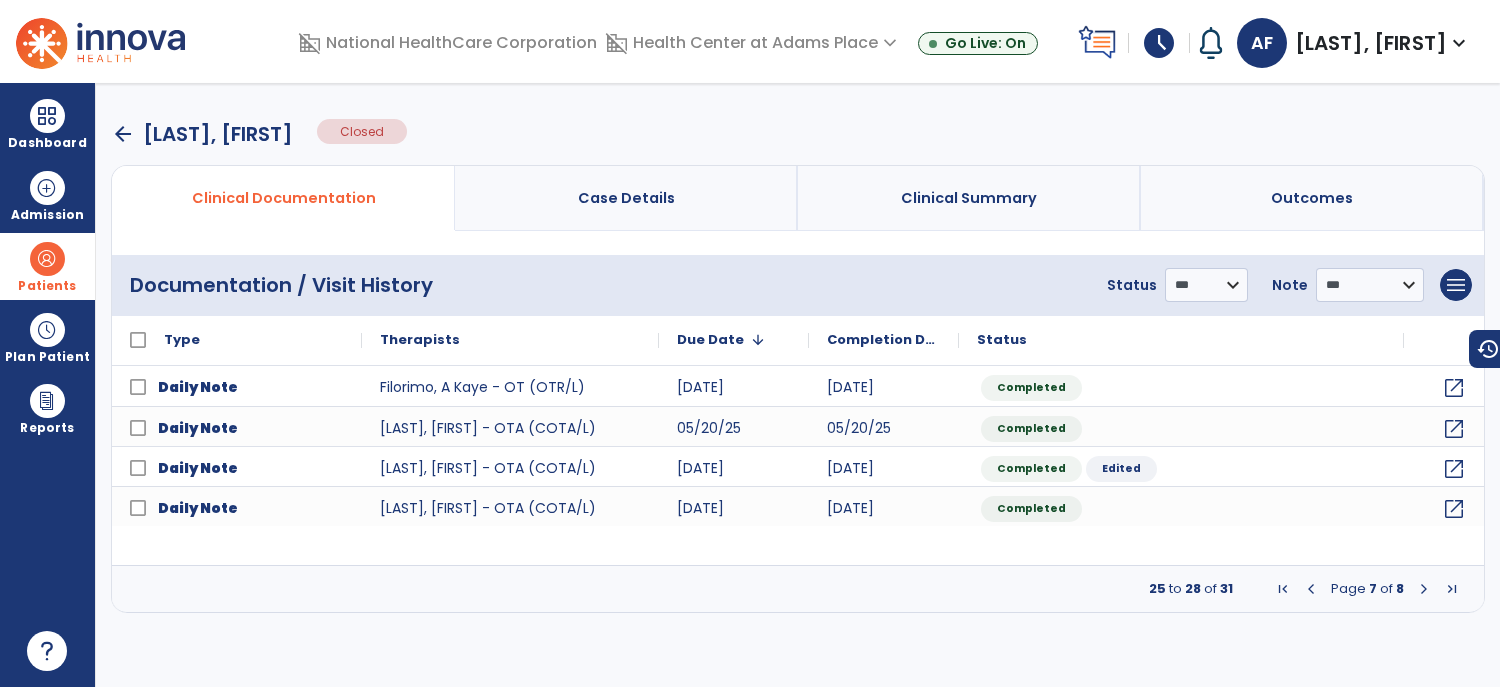 click at bounding box center [1424, 589] 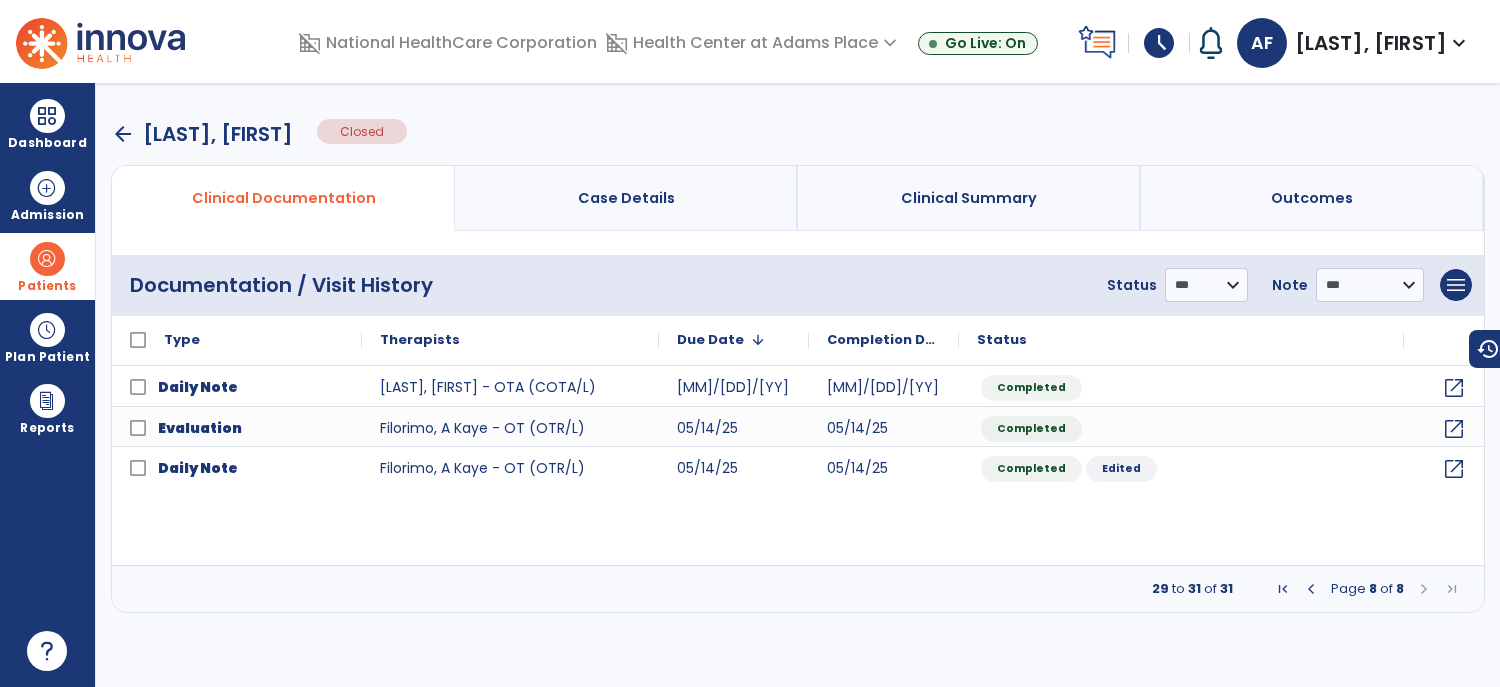 click at bounding box center [1424, 589] 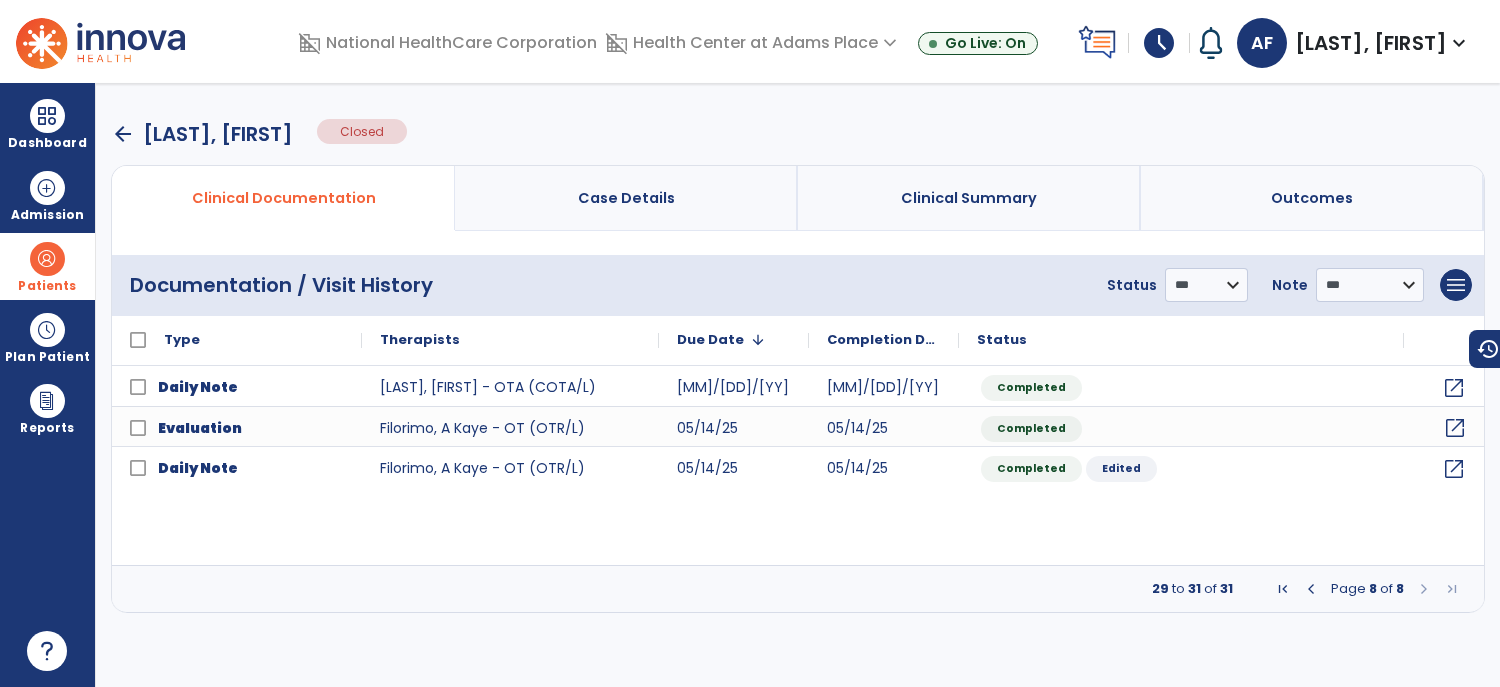 click on "open_in_new" 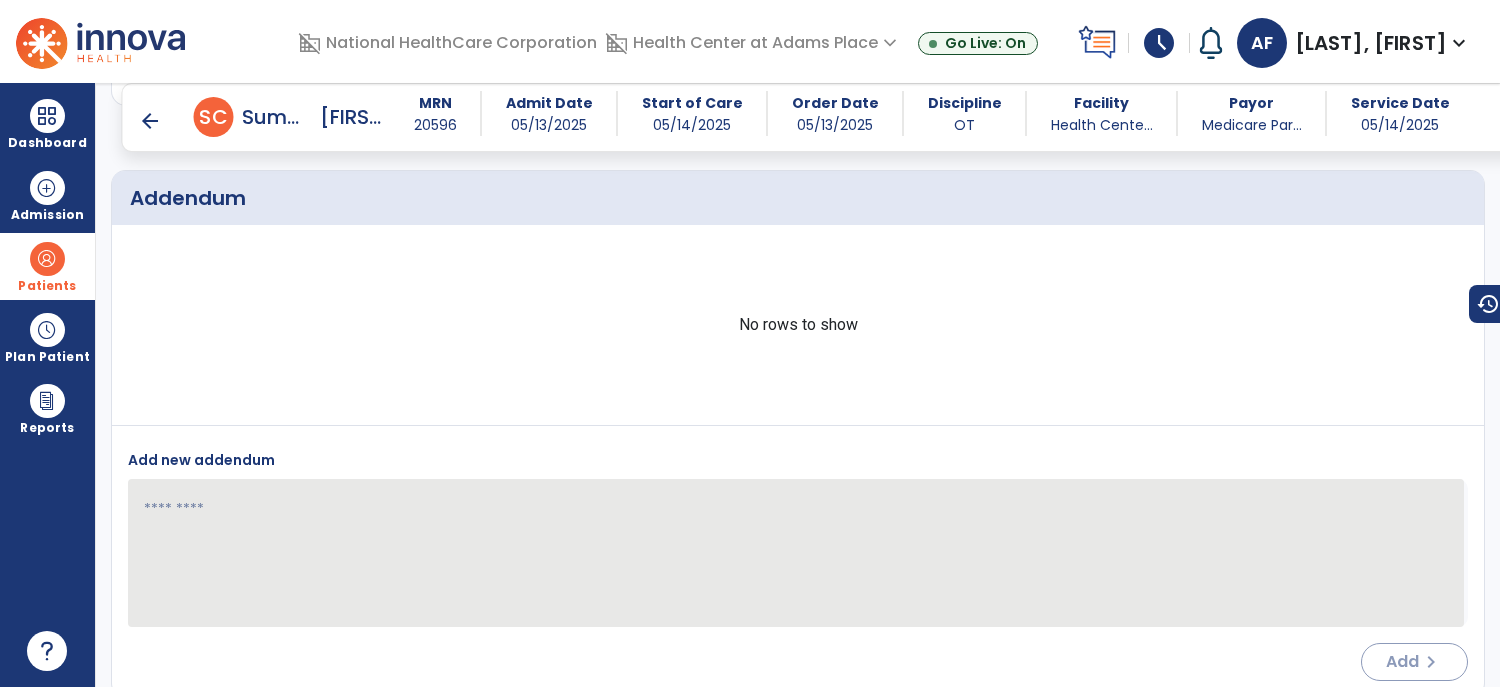 scroll, scrollTop: 6141, scrollLeft: 0, axis: vertical 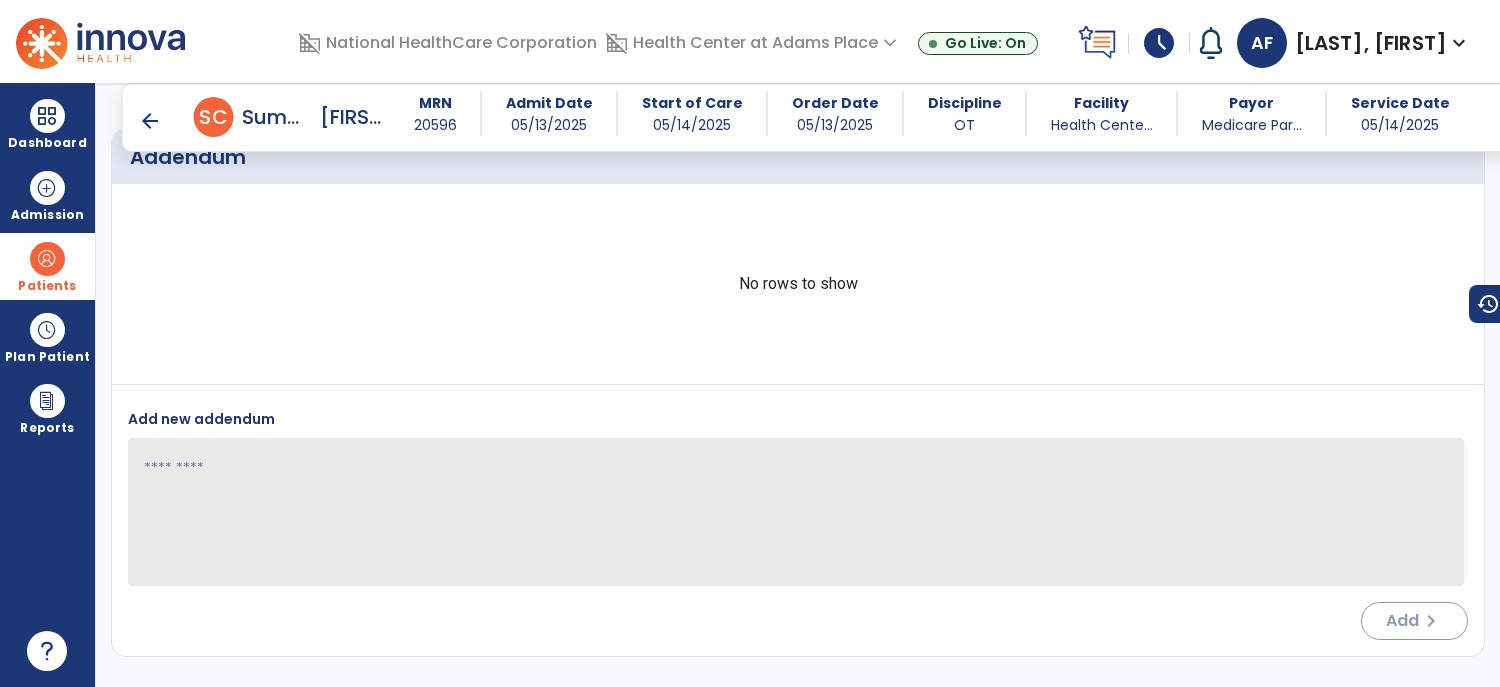 click on "arrow_back" at bounding box center (150, 121) 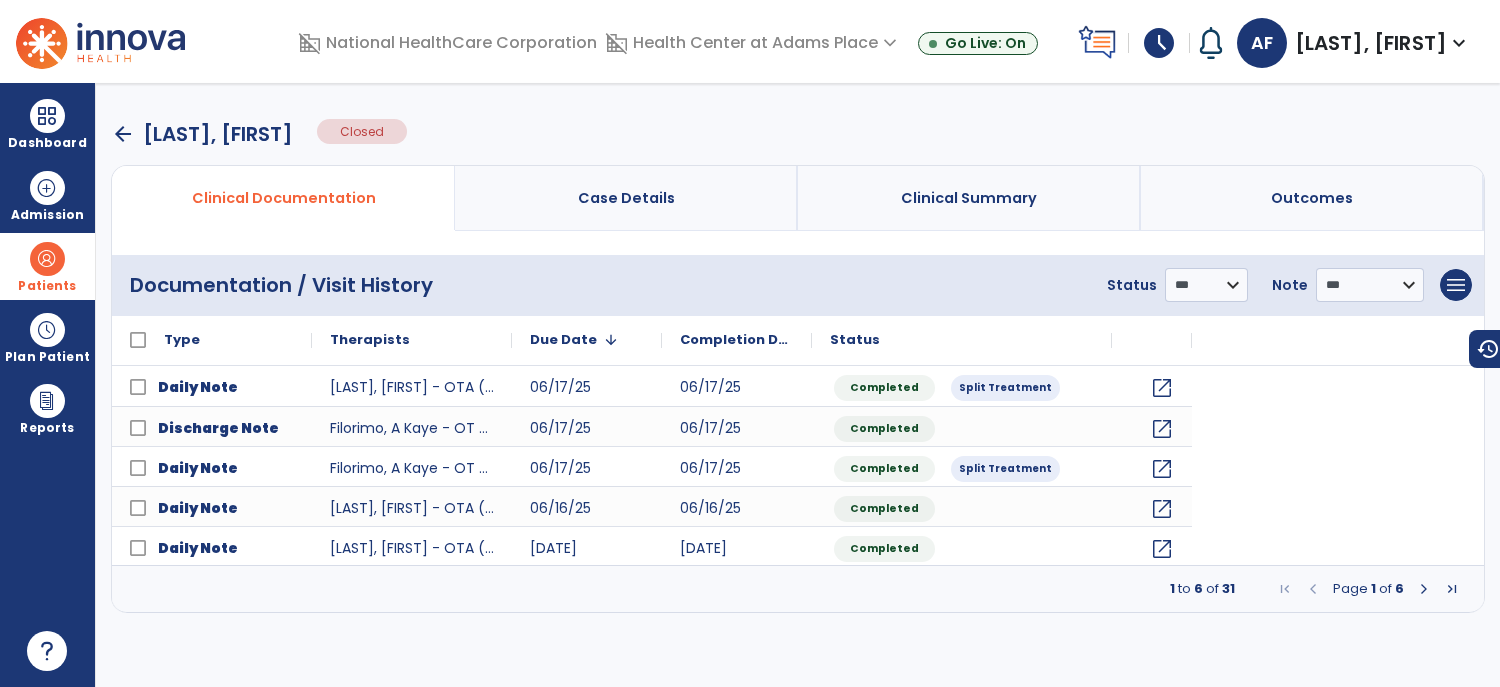 scroll, scrollTop: 0, scrollLeft: 0, axis: both 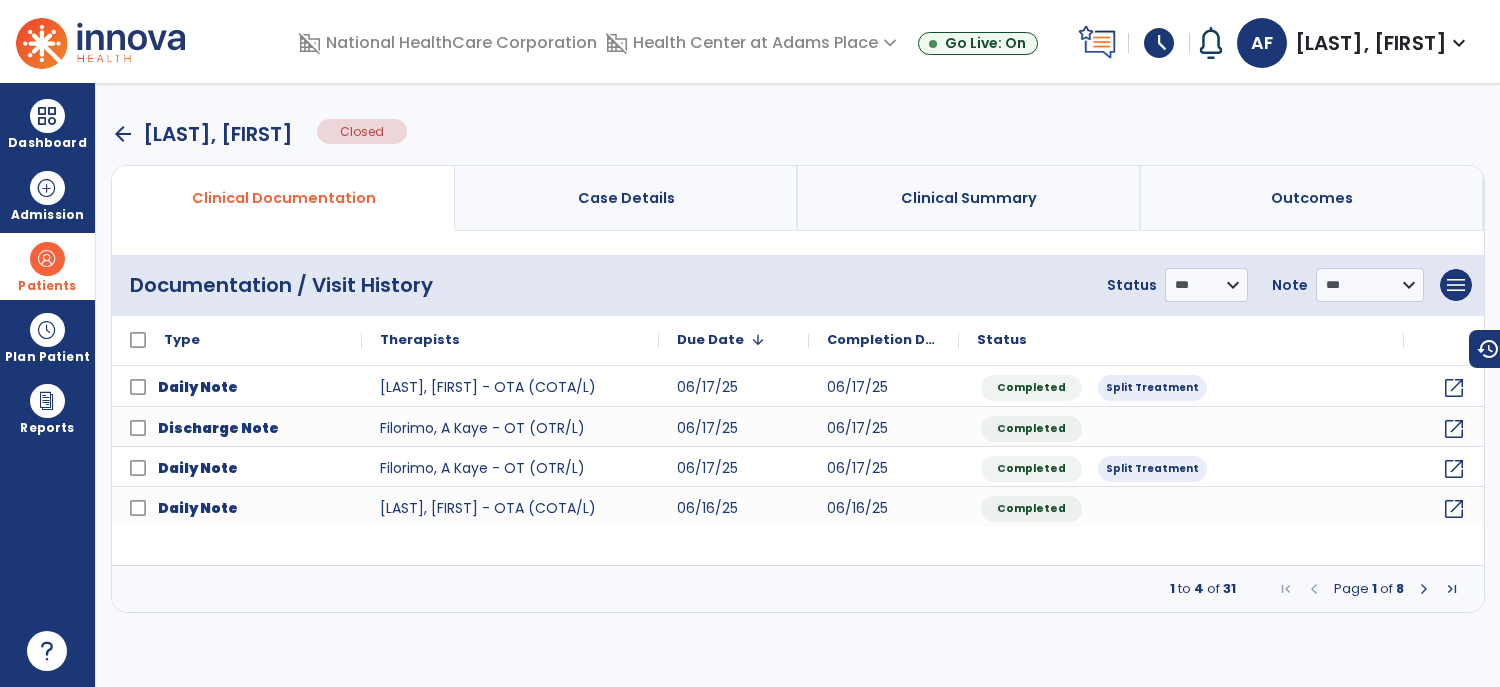 click on "arrow_back" at bounding box center [123, 134] 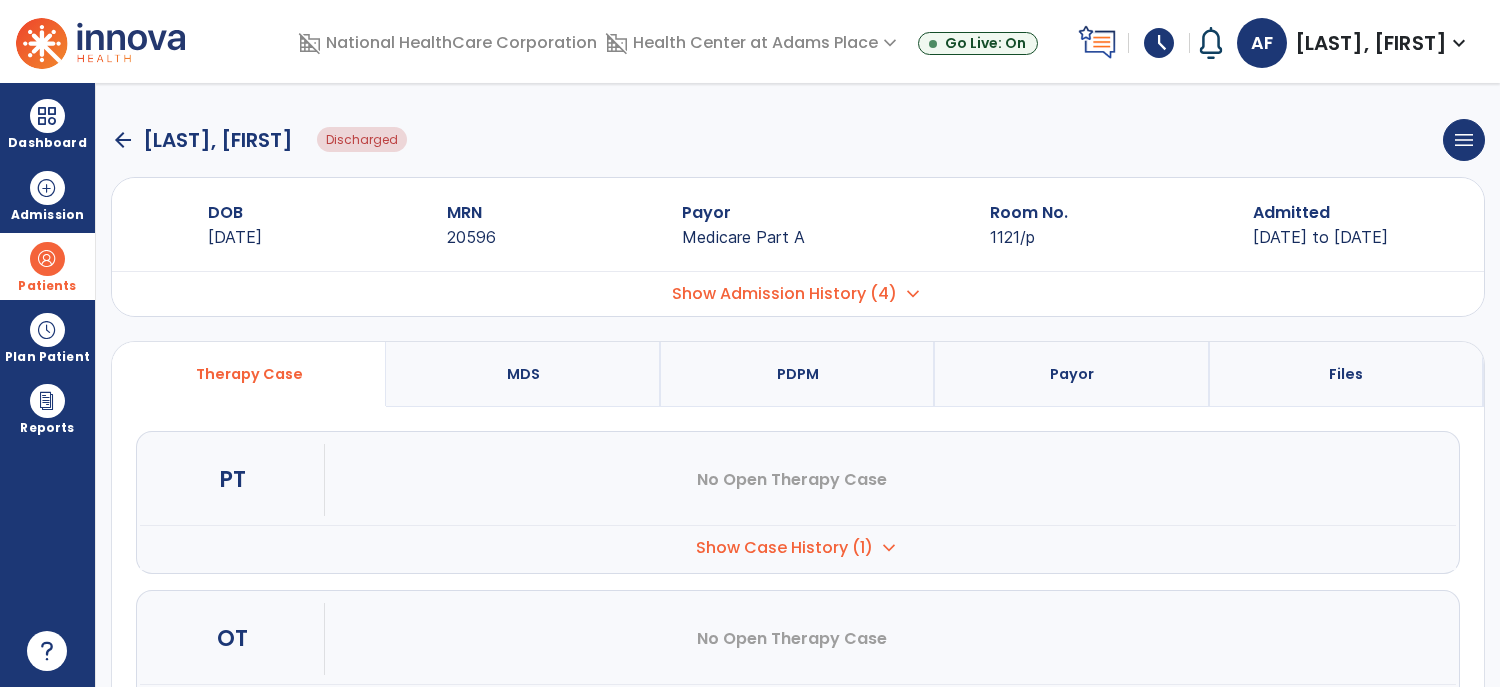 click on "arrow_back" 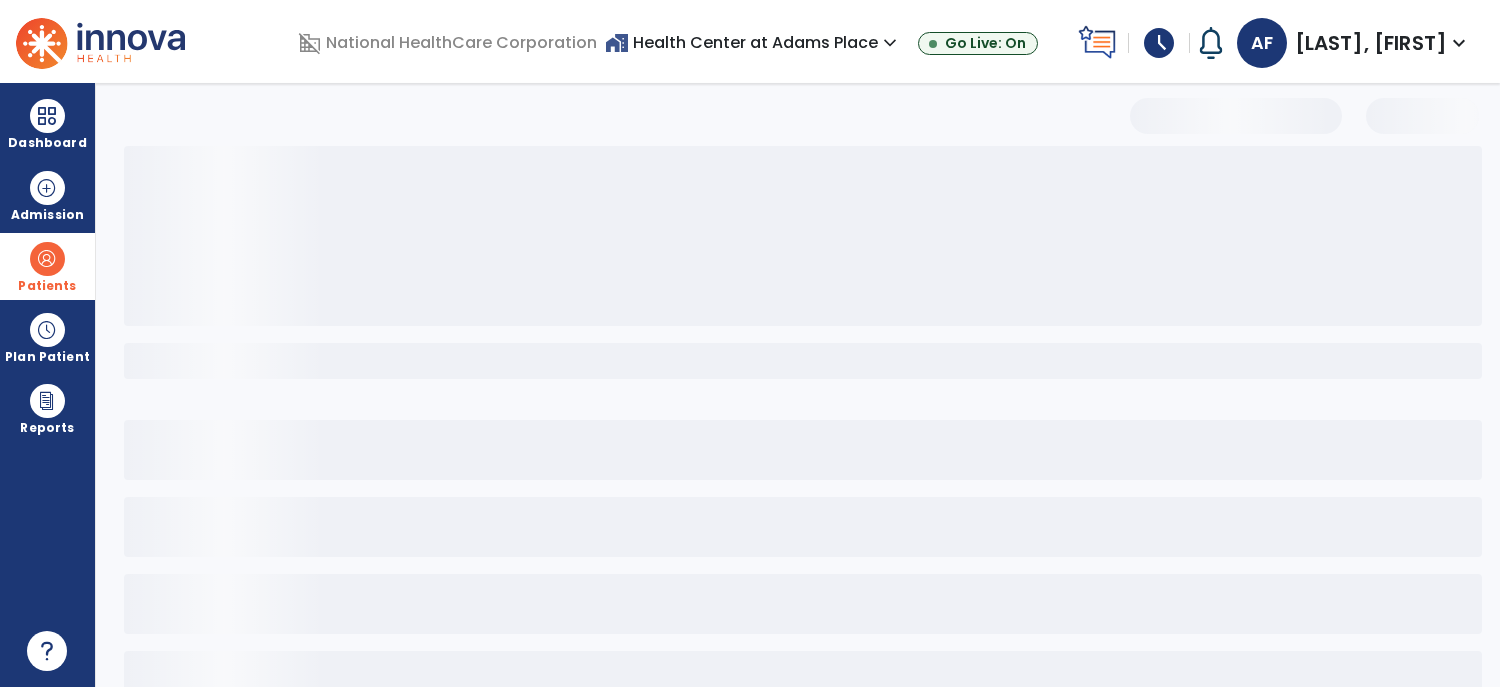 select on "***" 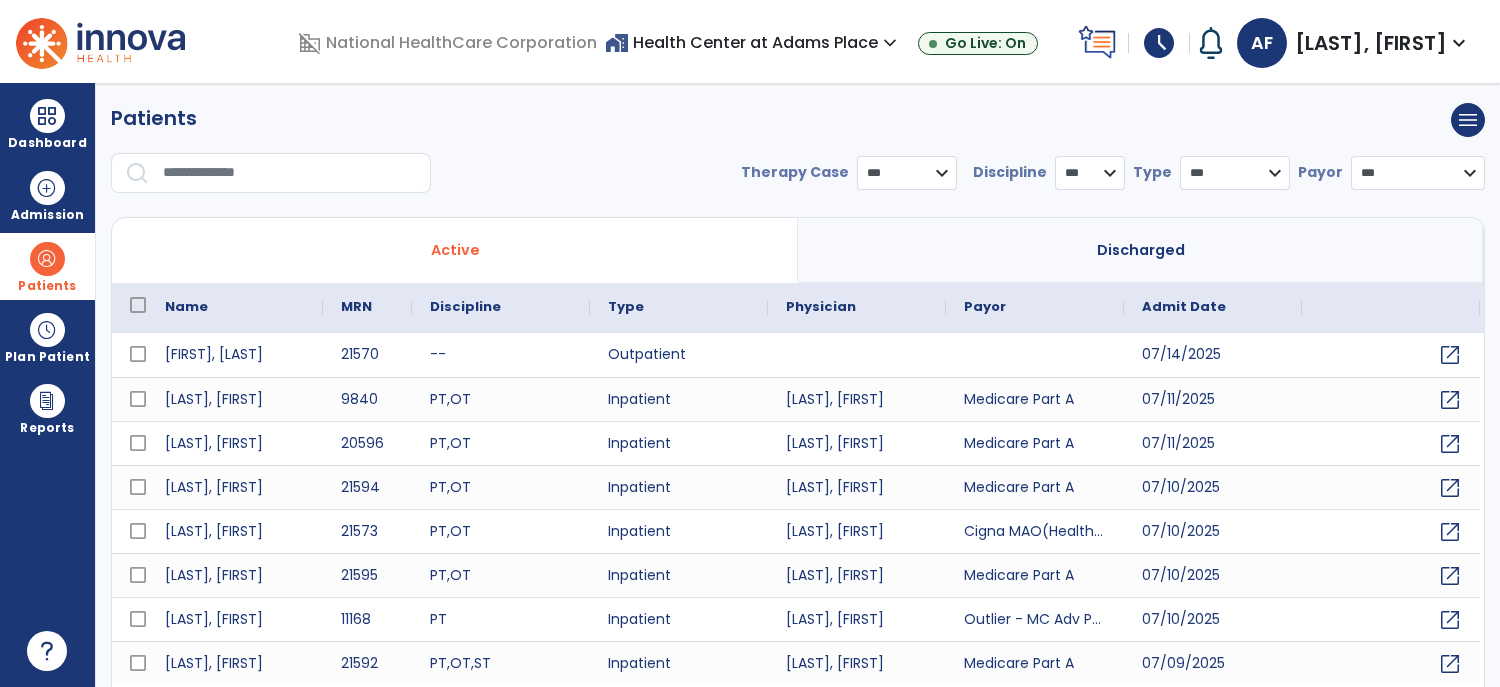 click at bounding box center (290, 173) 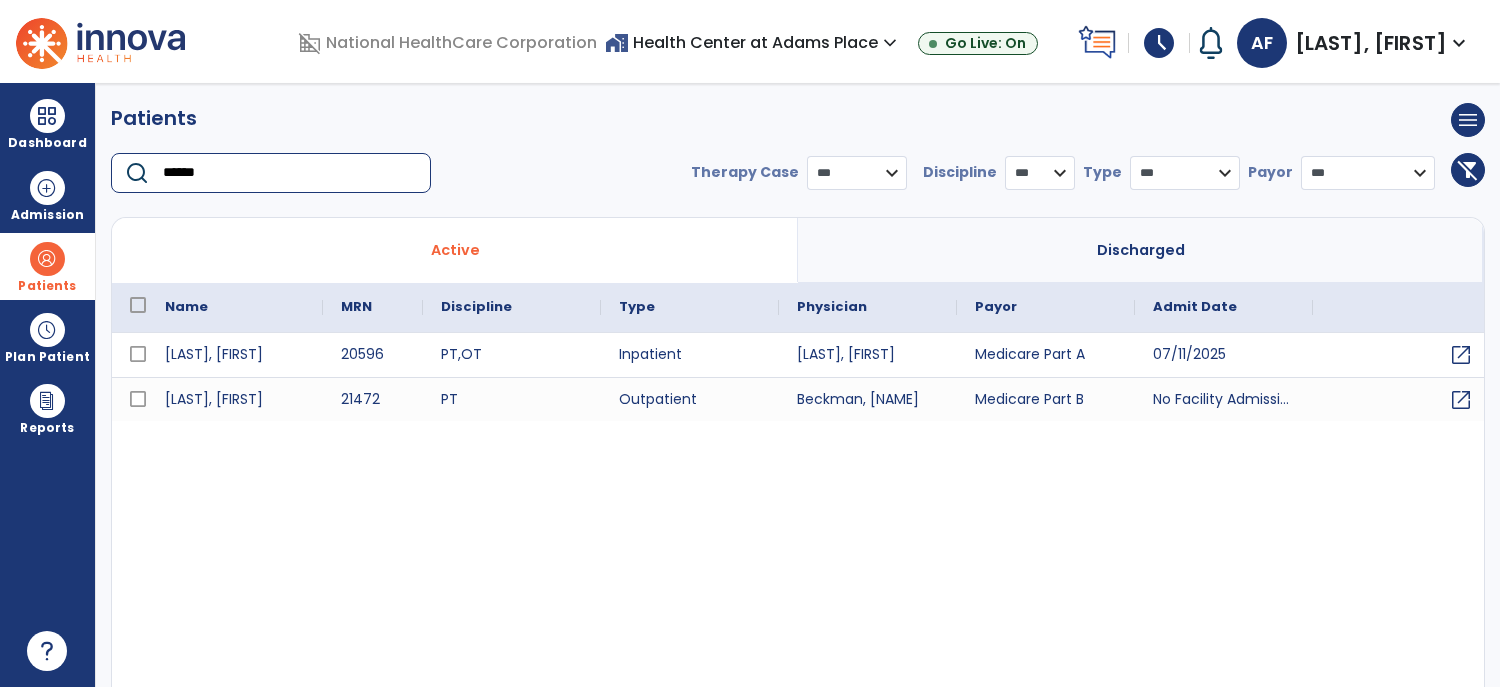 type on "******" 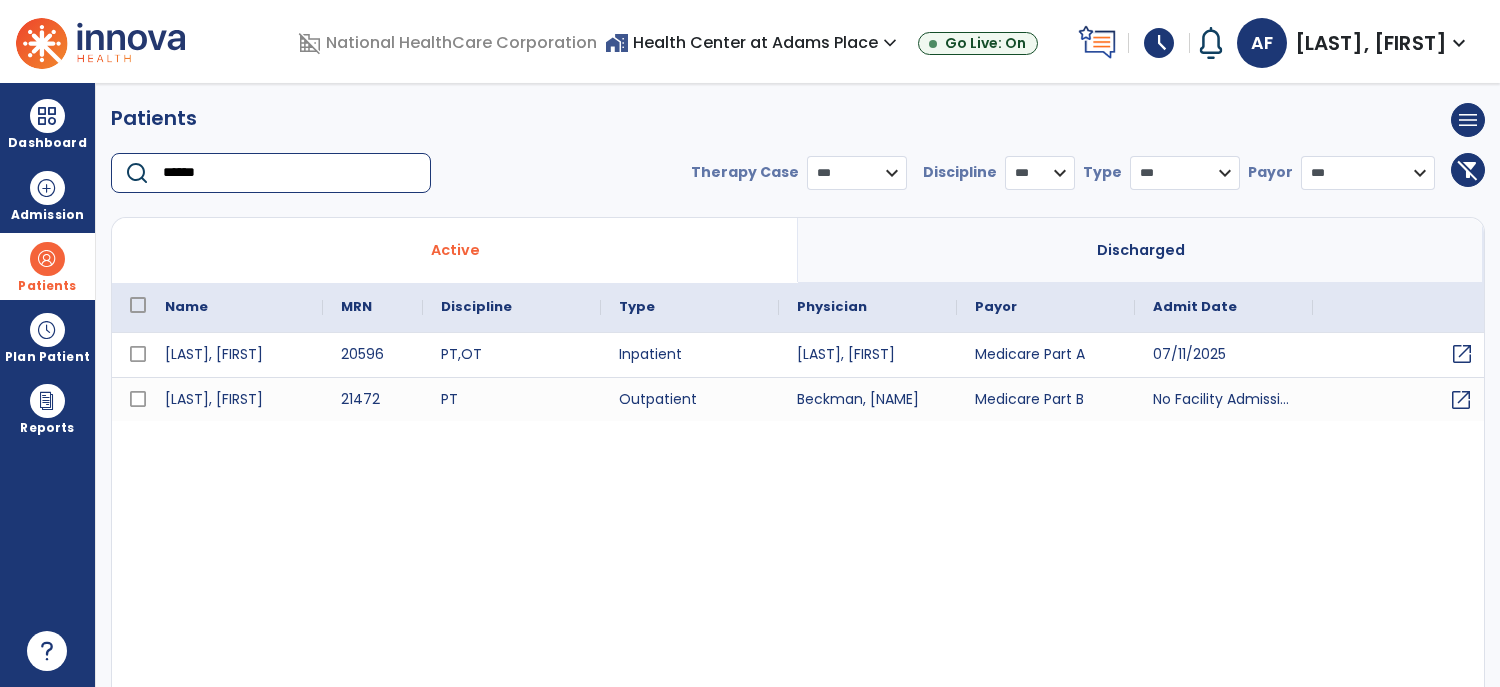 click on "open_in_new" at bounding box center (1462, 354) 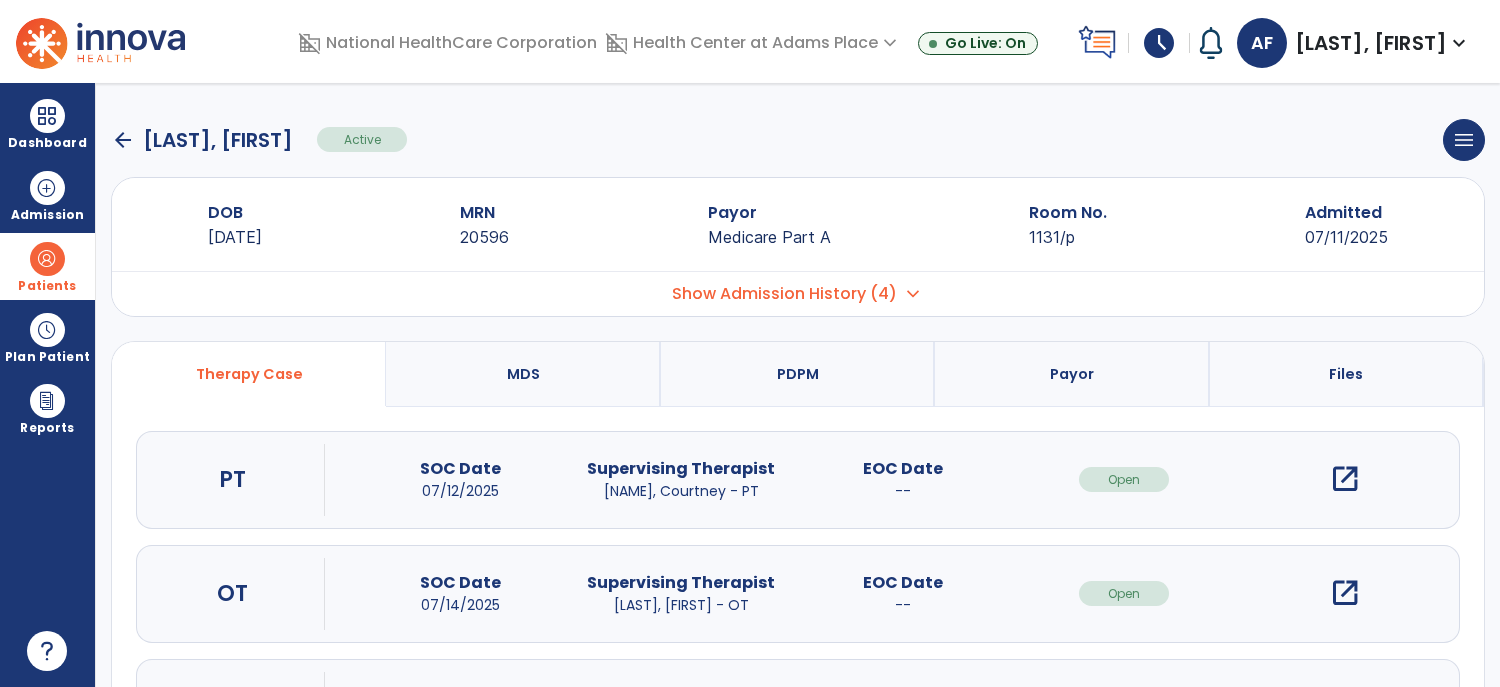 click on "open_in_new" at bounding box center (1345, 593) 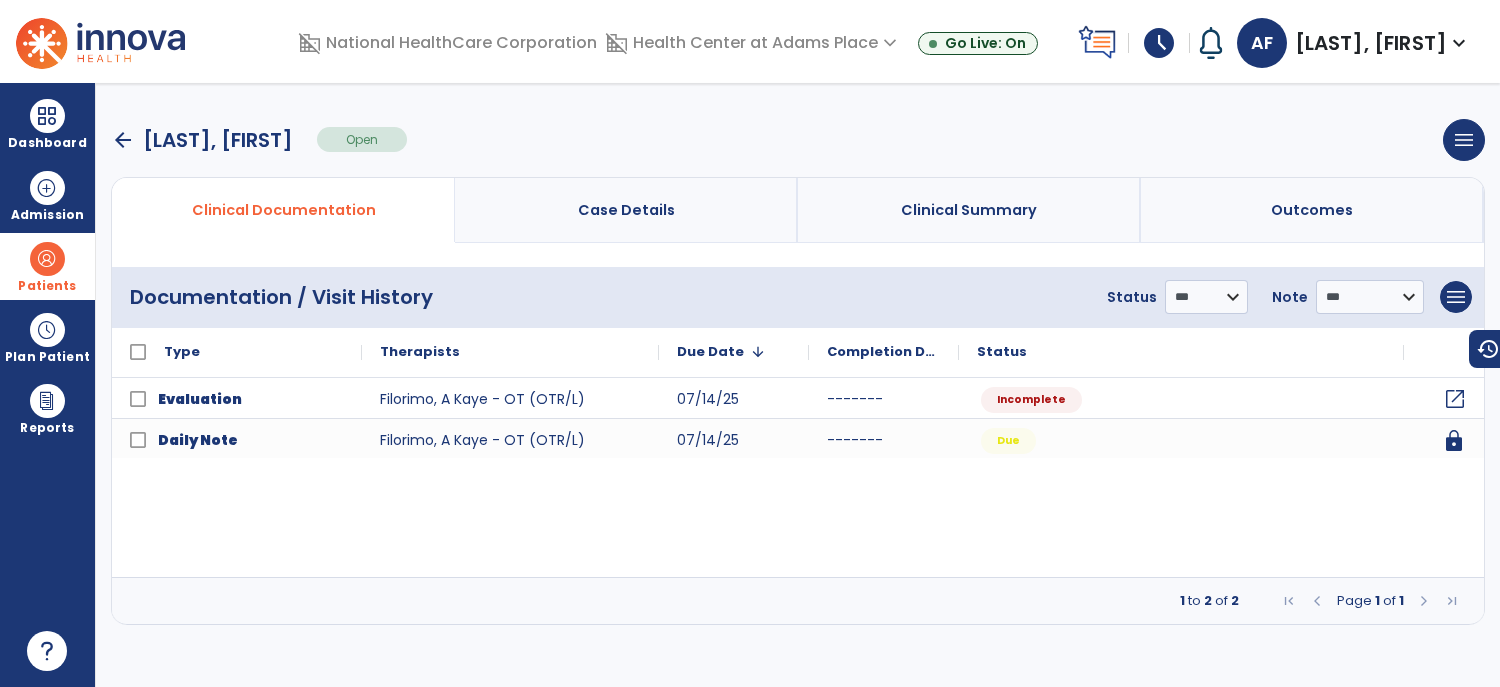 click on "open_in_new" 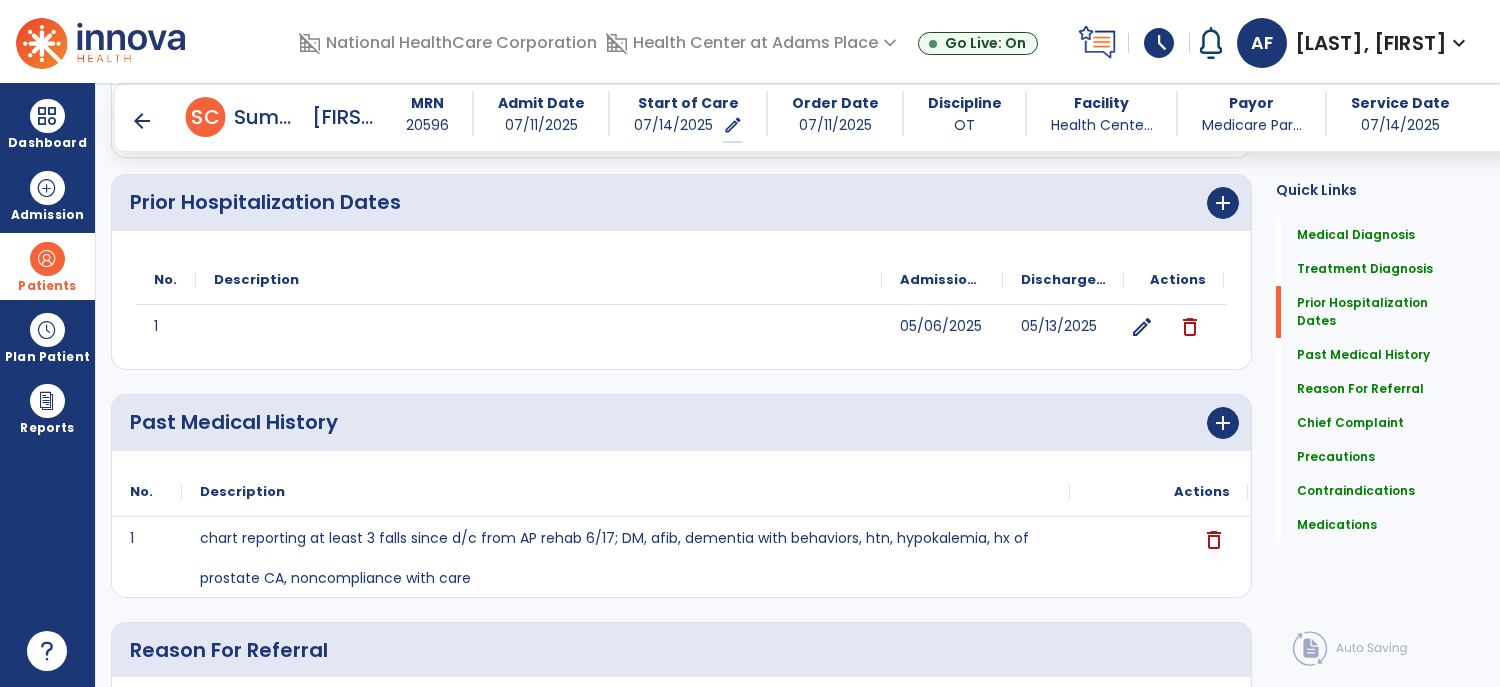 scroll, scrollTop: 0, scrollLeft: 0, axis: both 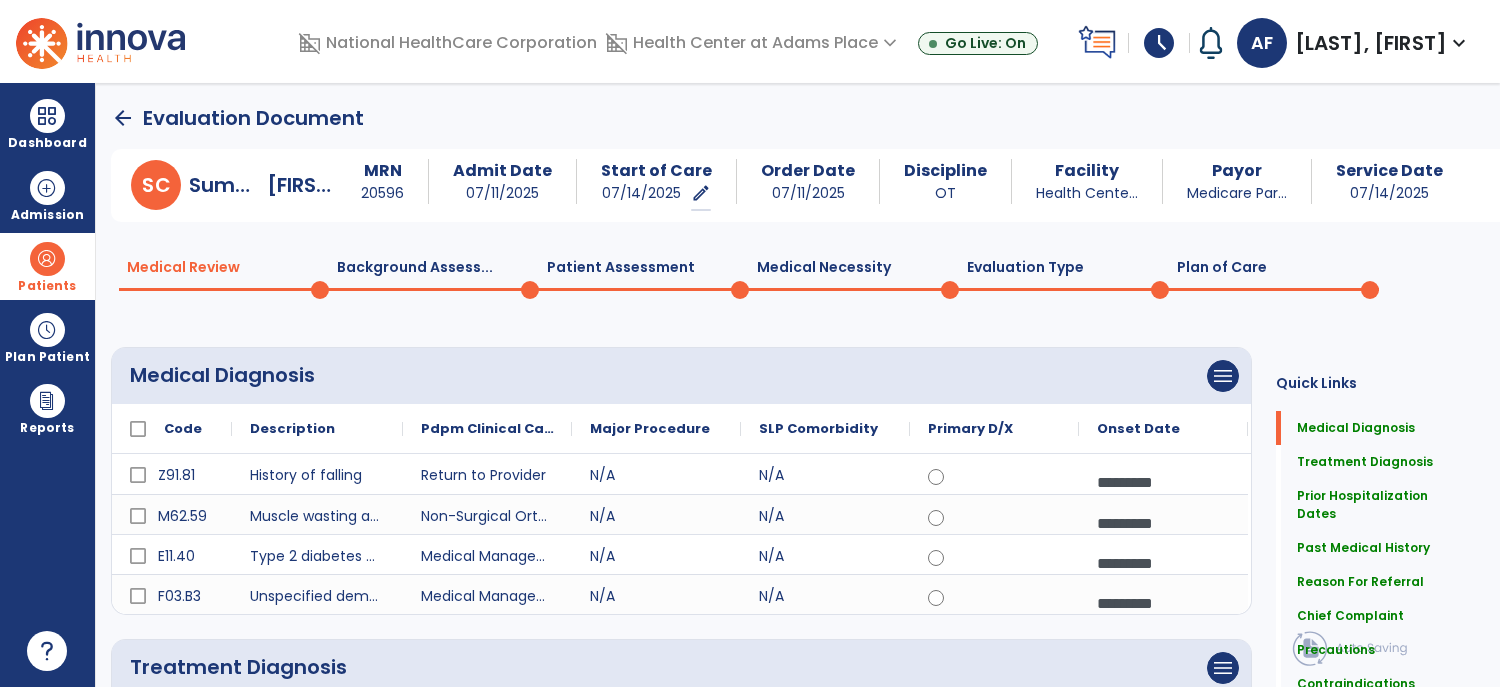 click on "Plan of Care  0" 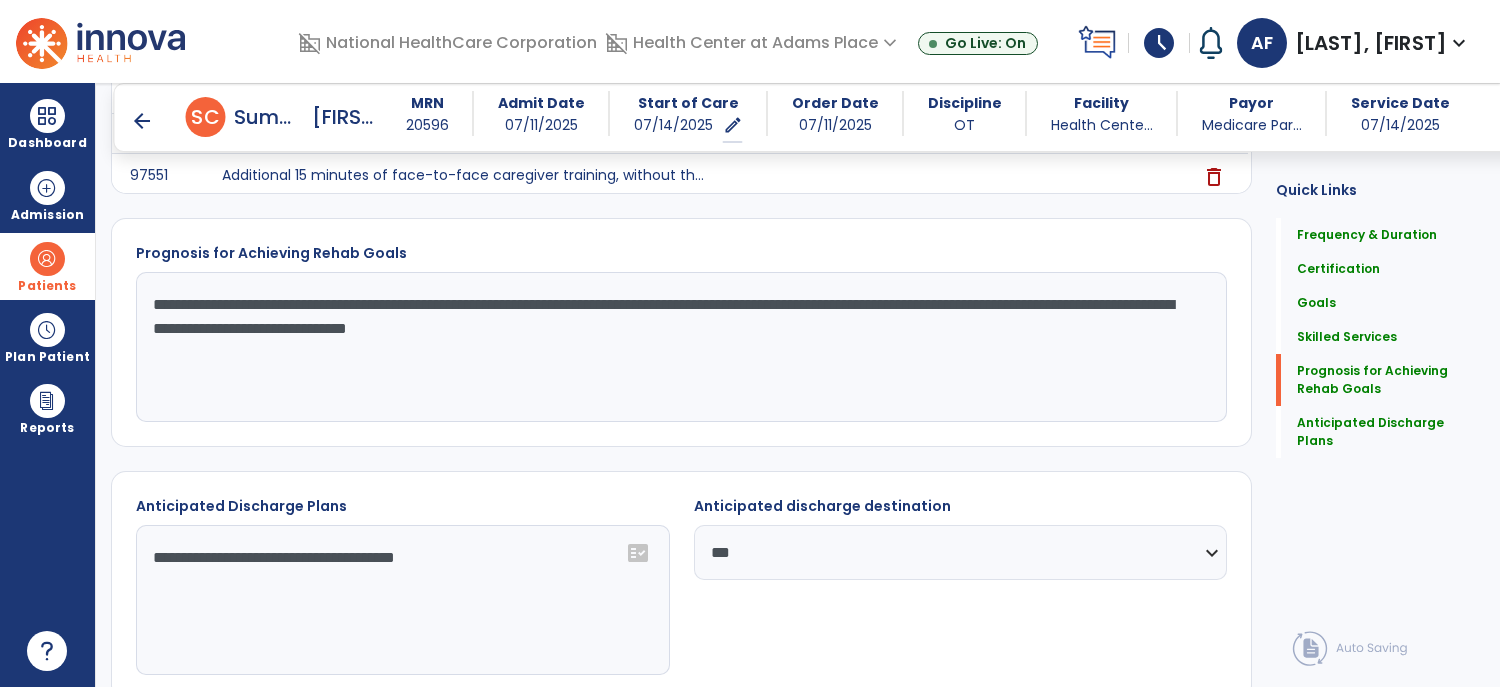 scroll, scrollTop: 2080, scrollLeft: 0, axis: vertical 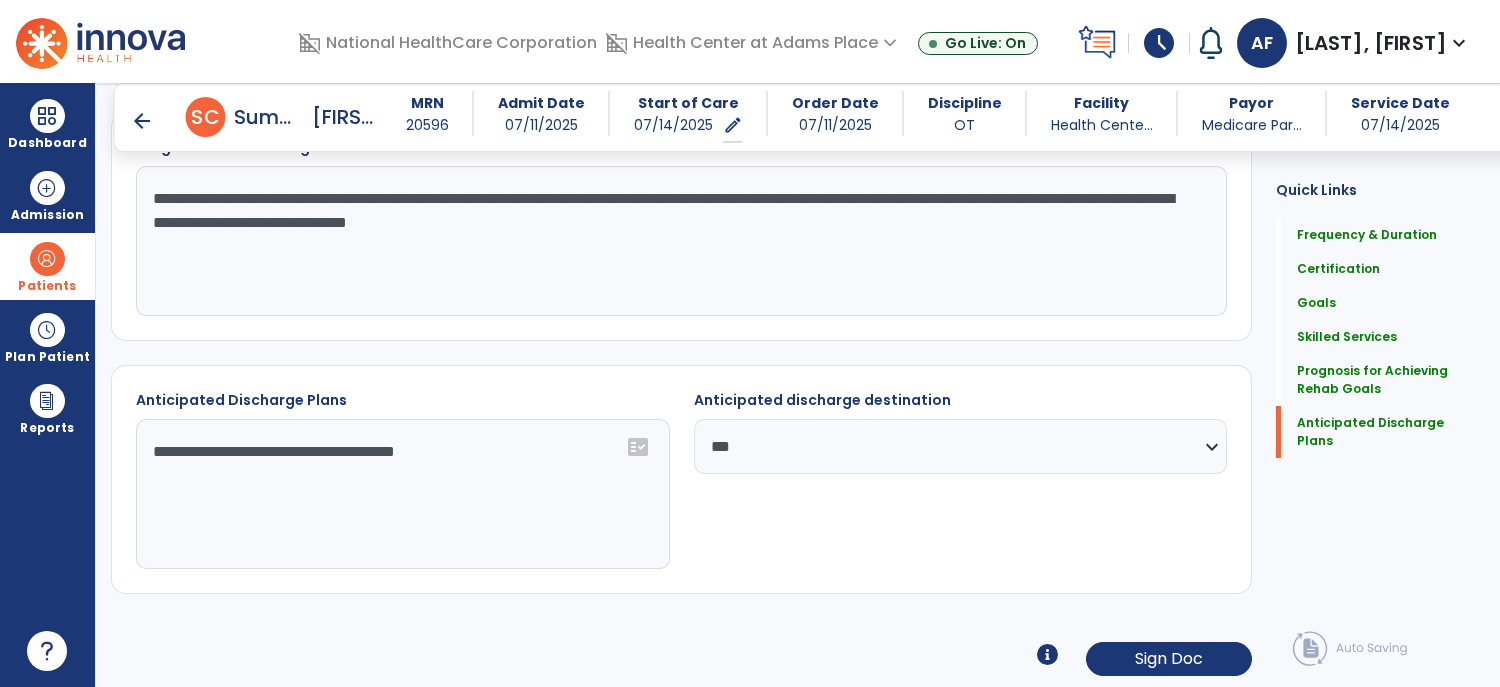 click on "**********" 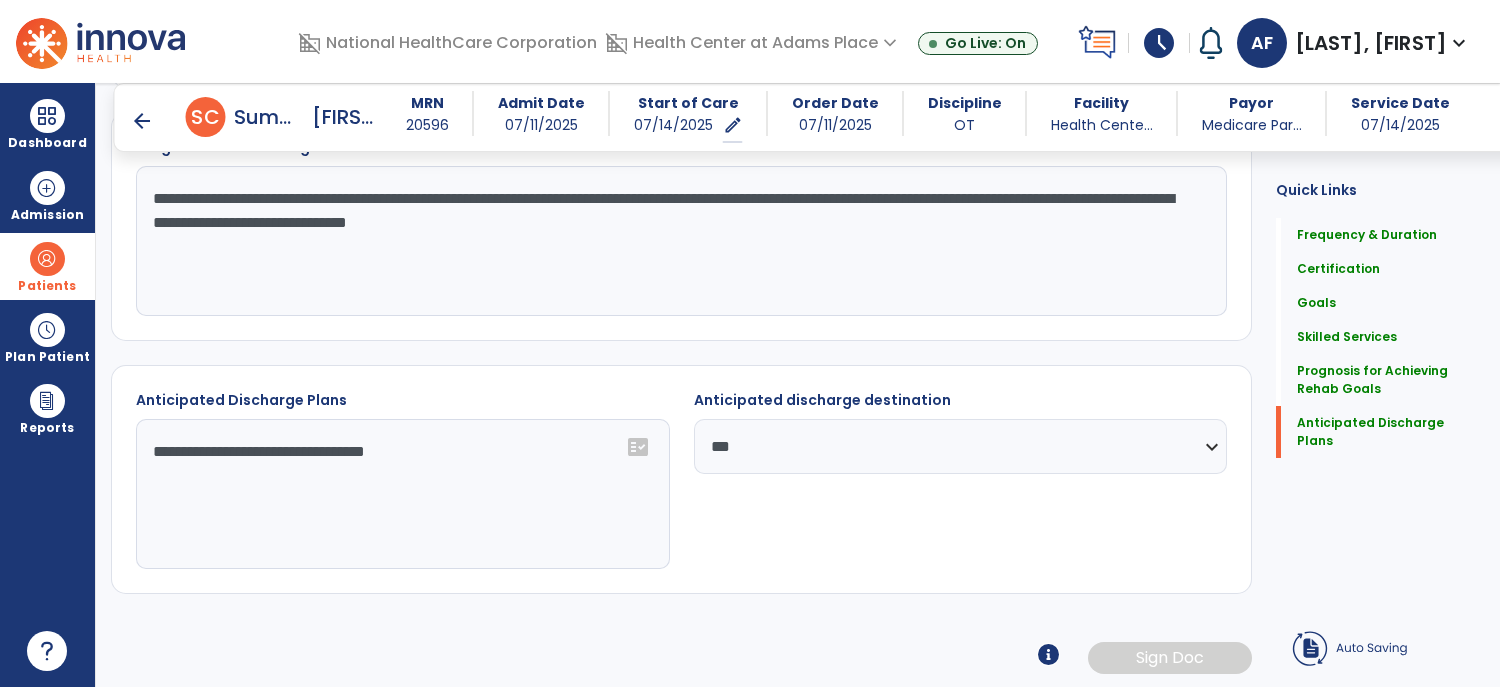 scroll, scrollTop: 2078, scrollLeft: 0, axis: vertical 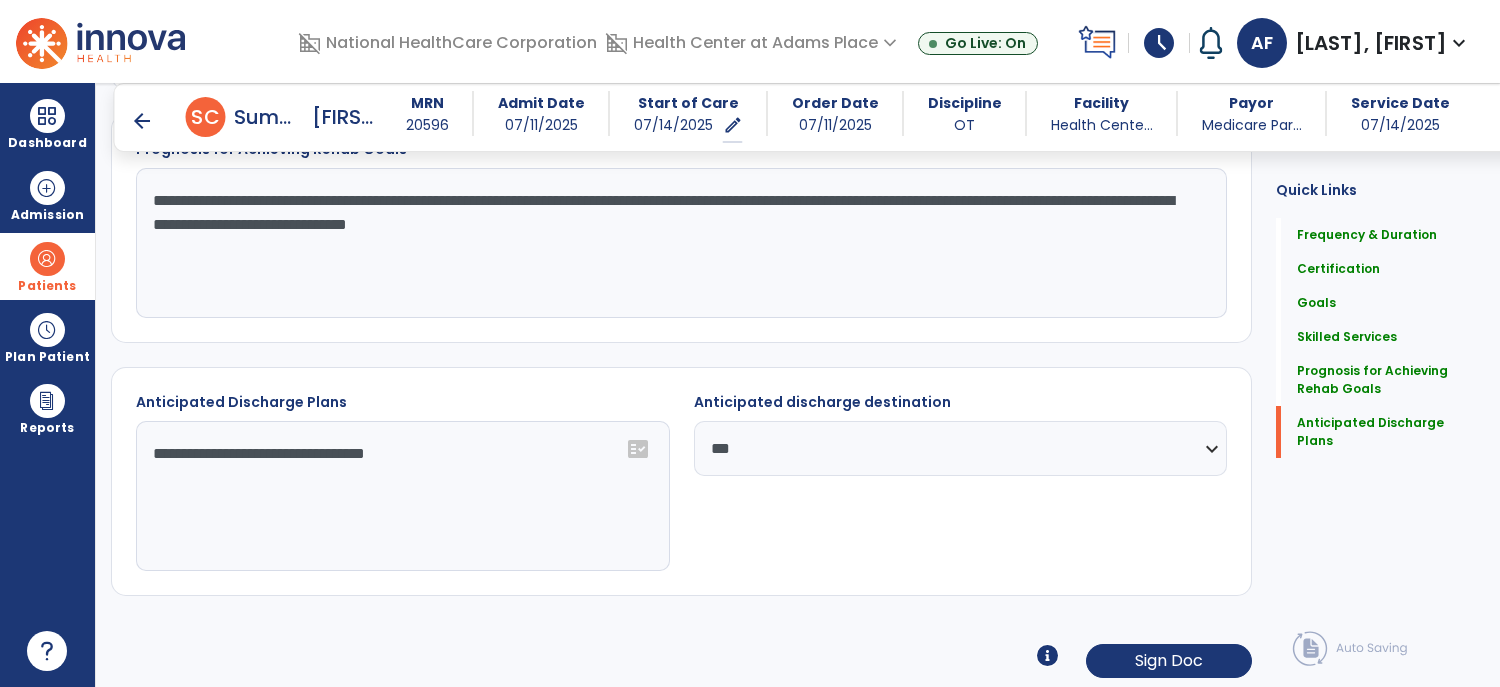 click on "**********" 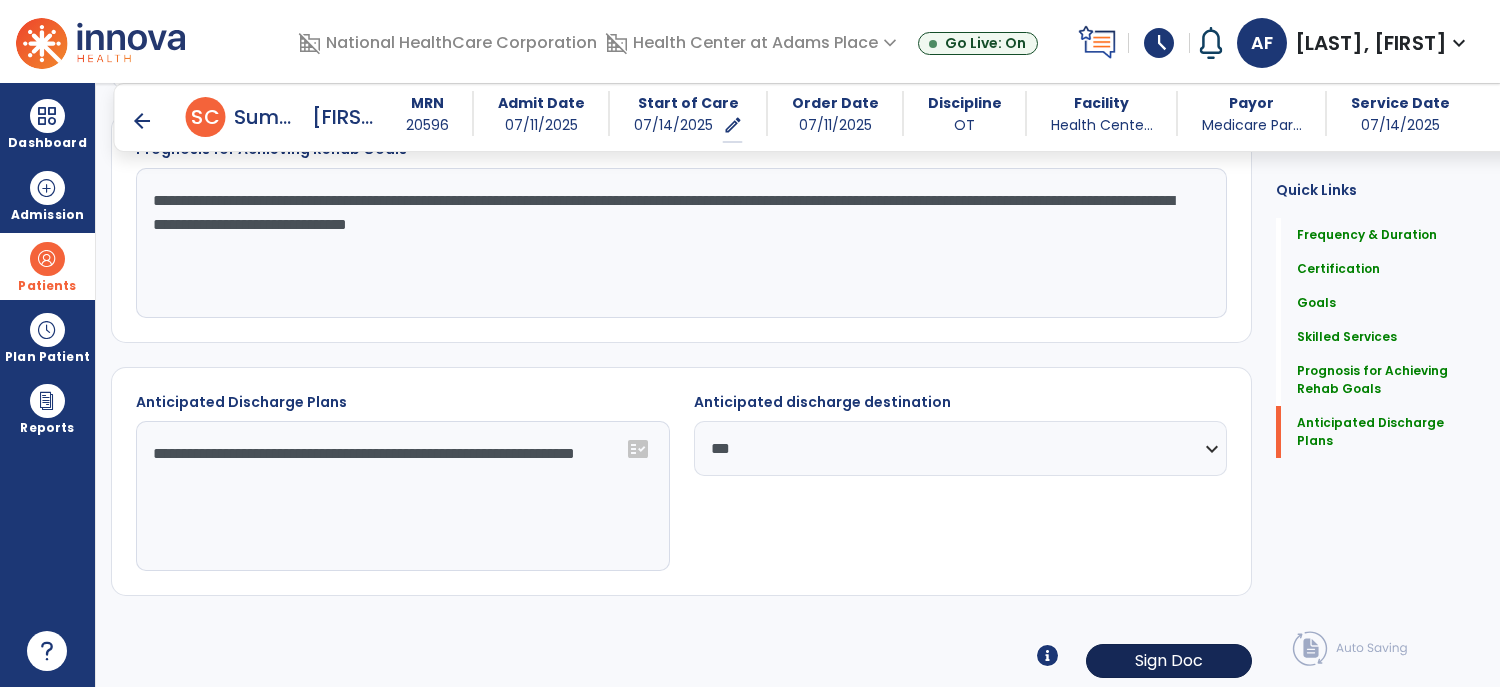 type on "**********" 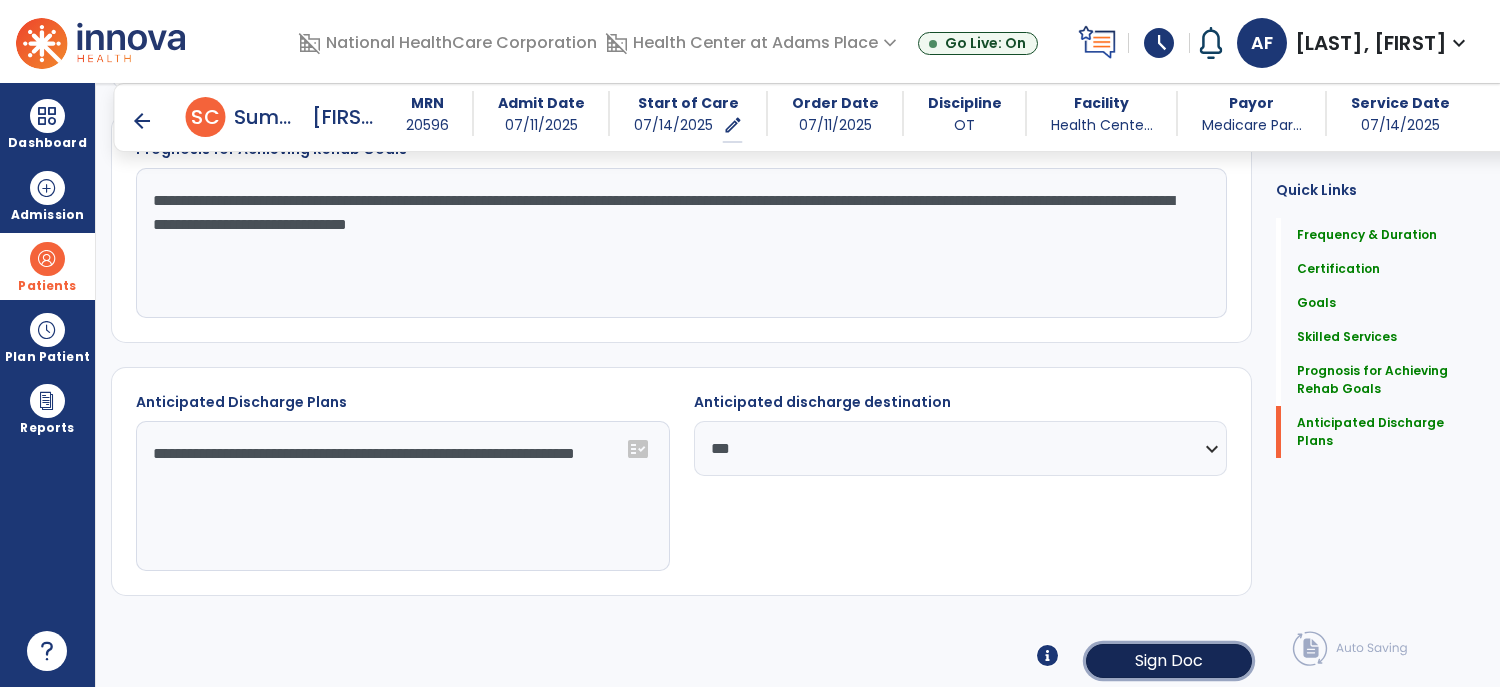 click on "Sign Doc" 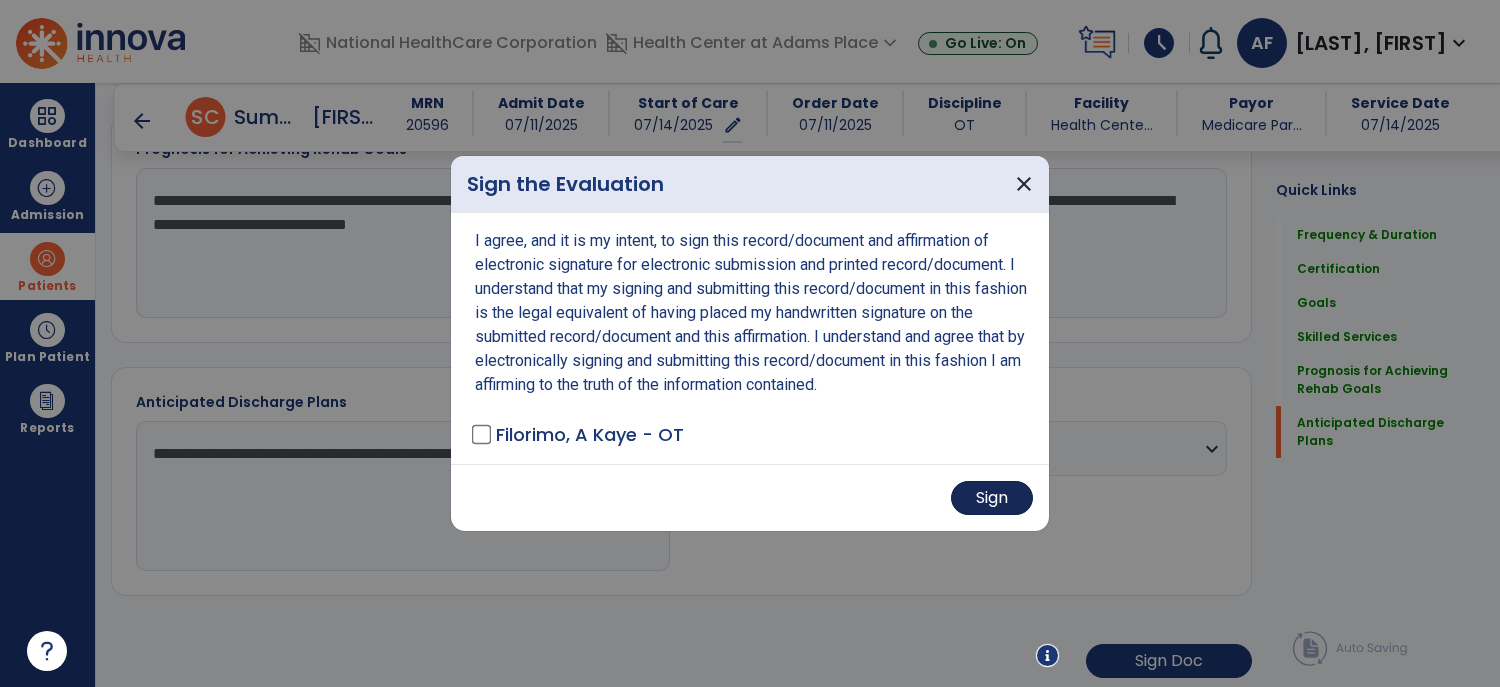 click on "Sign" at bounding box center [992, 498] 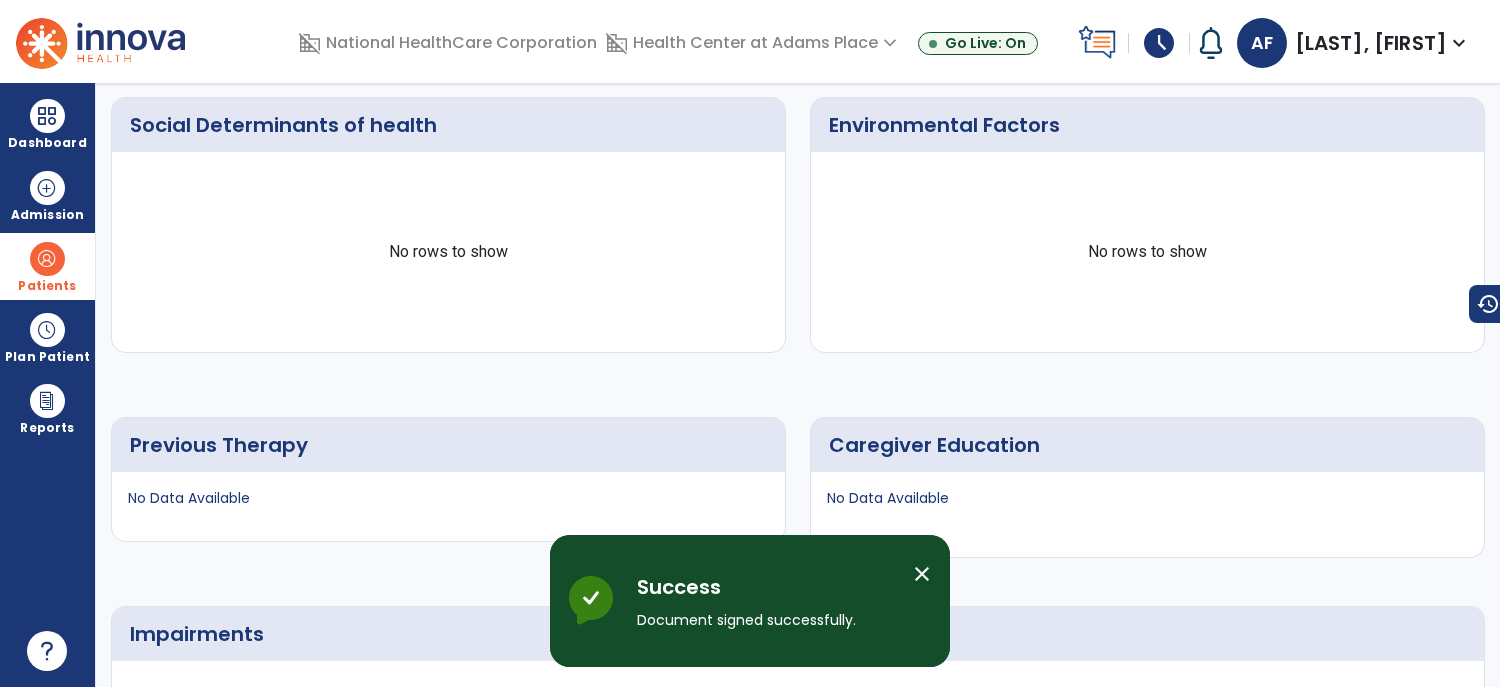 scroll, scrollTop: 0, scrollLeft: 0, axis: both 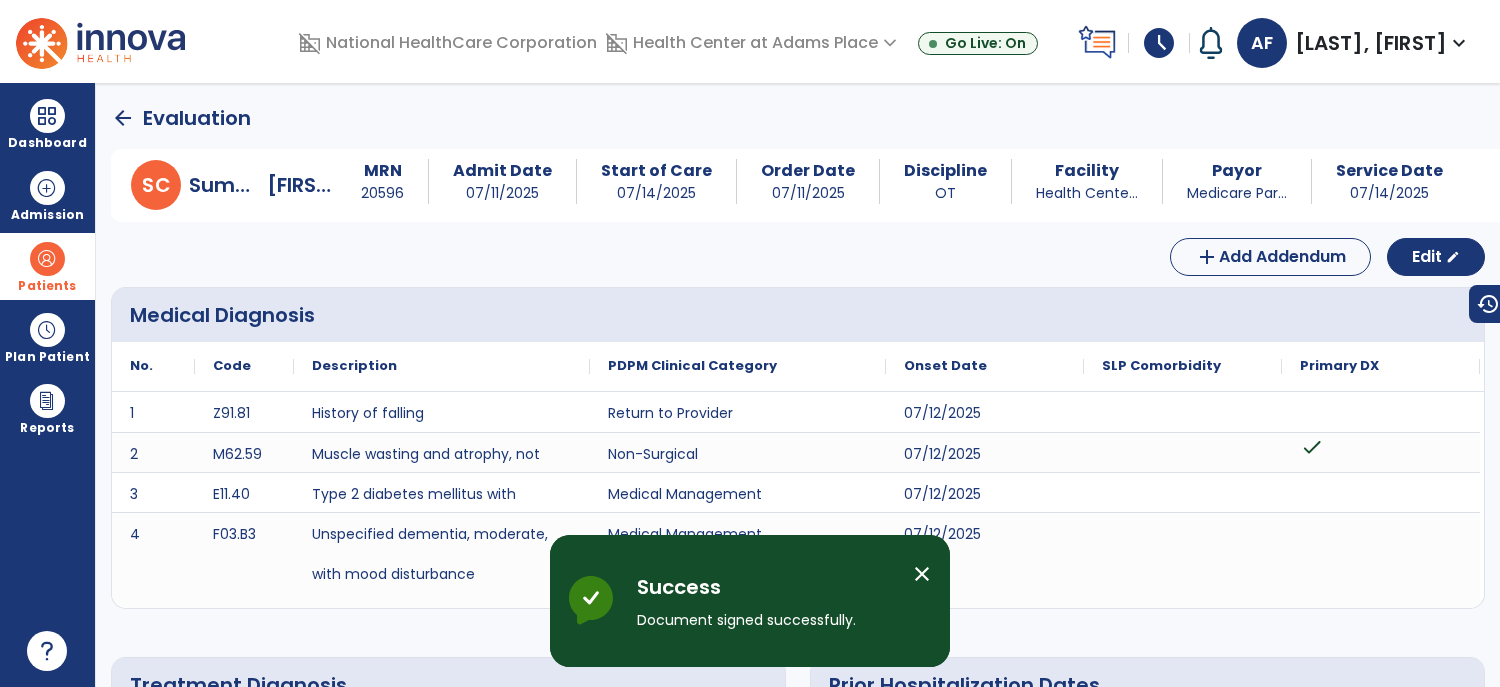 click on "arrow_back" 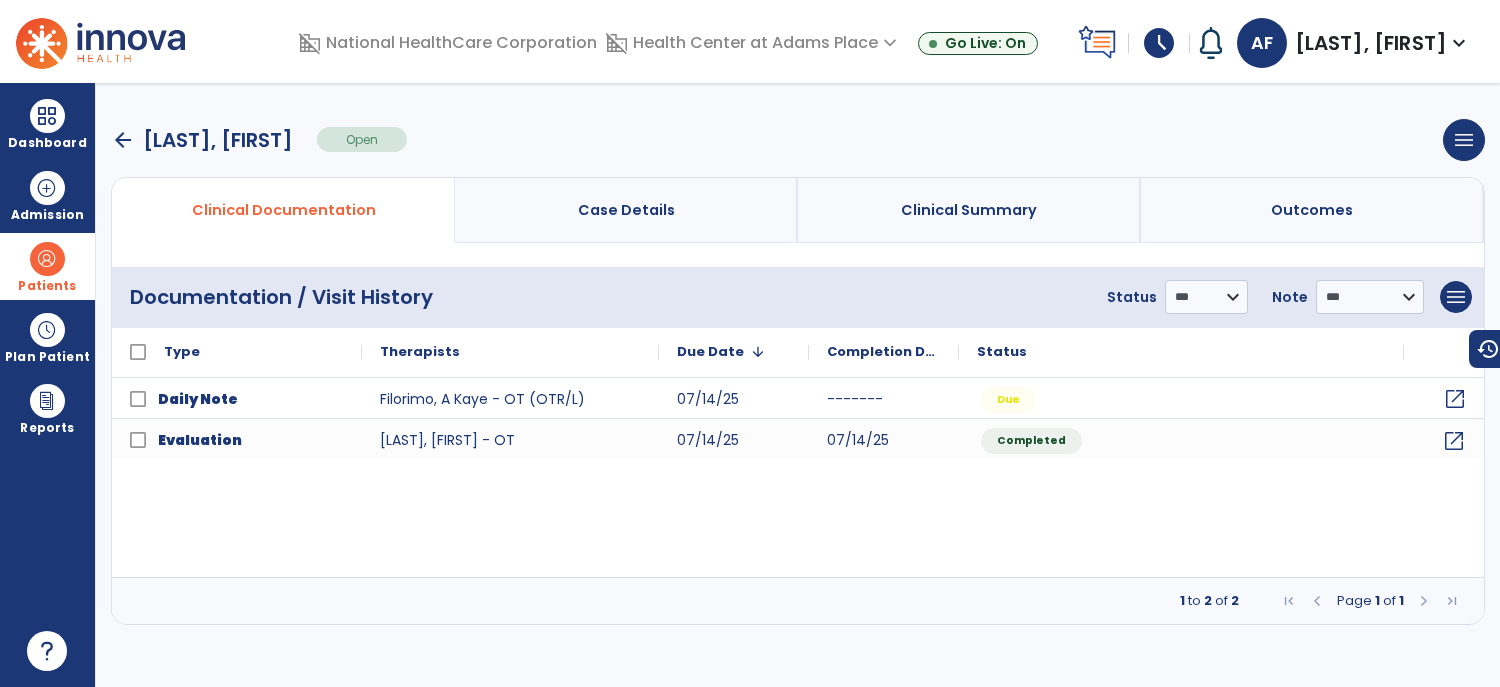 click on "open_in_new" 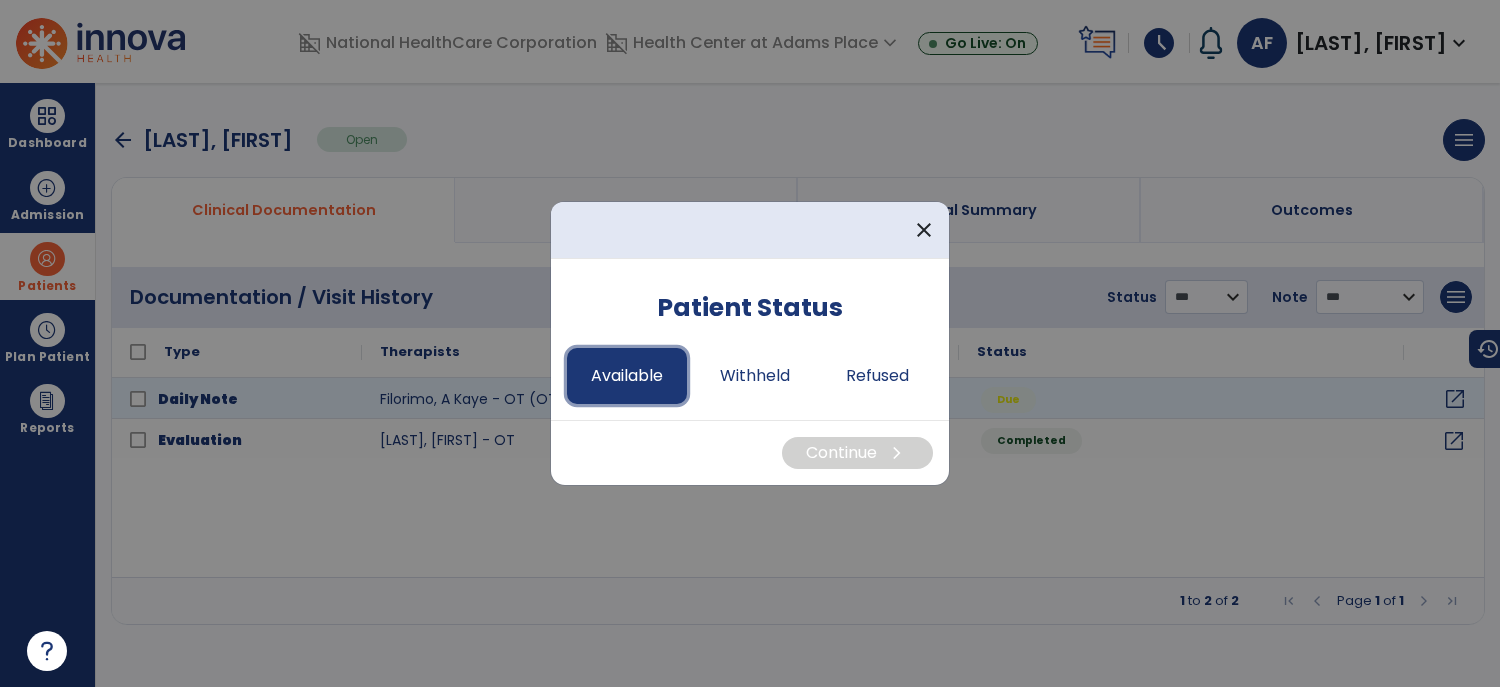 click on "Available" at bounding box center [627, 376] 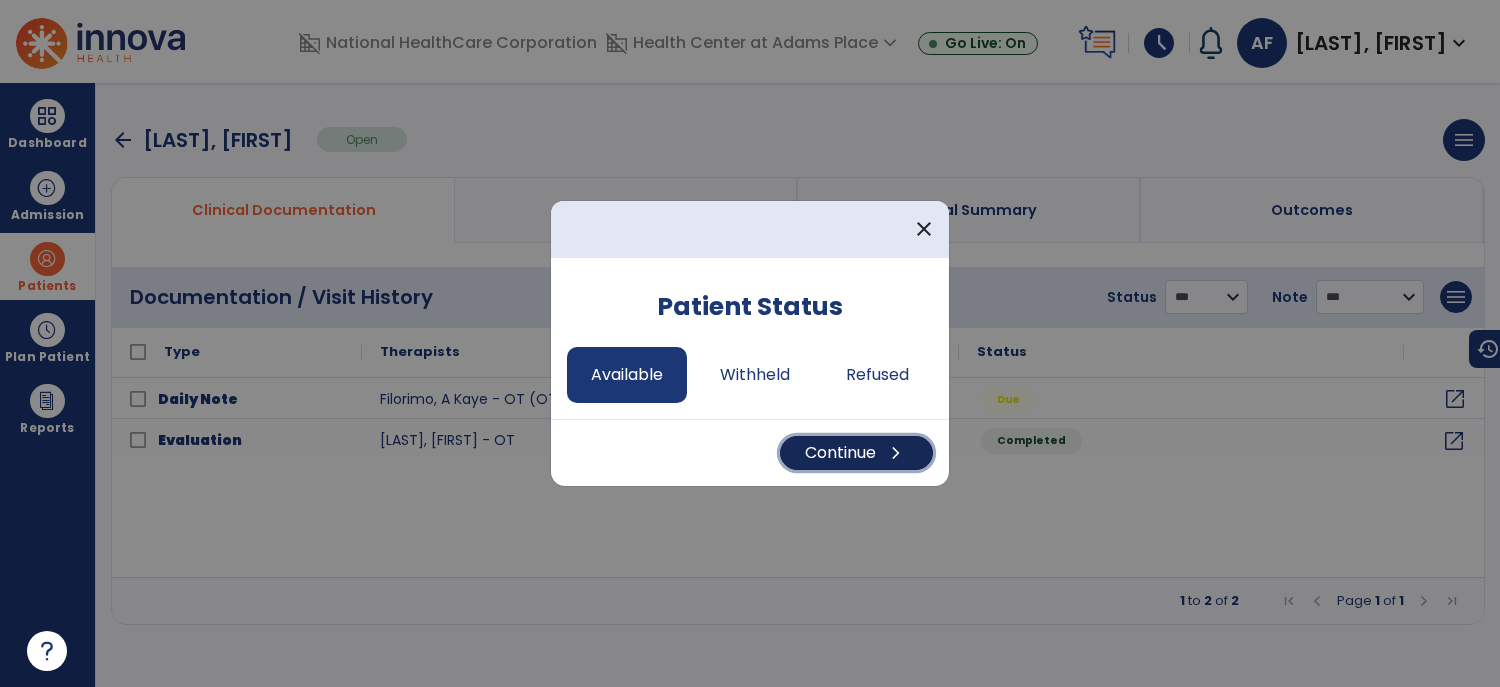 click on "Continue   chevron_right" at bounding box center (856, 453) 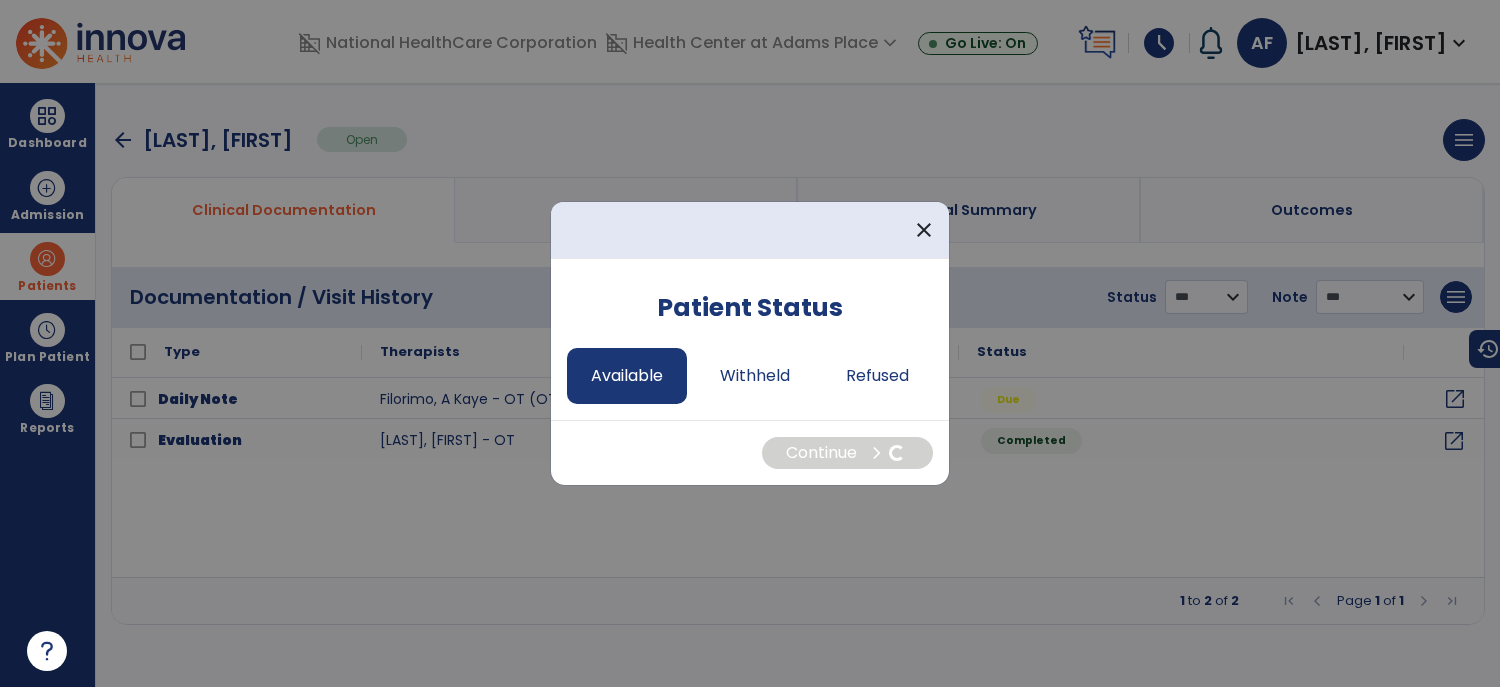 select on "*" 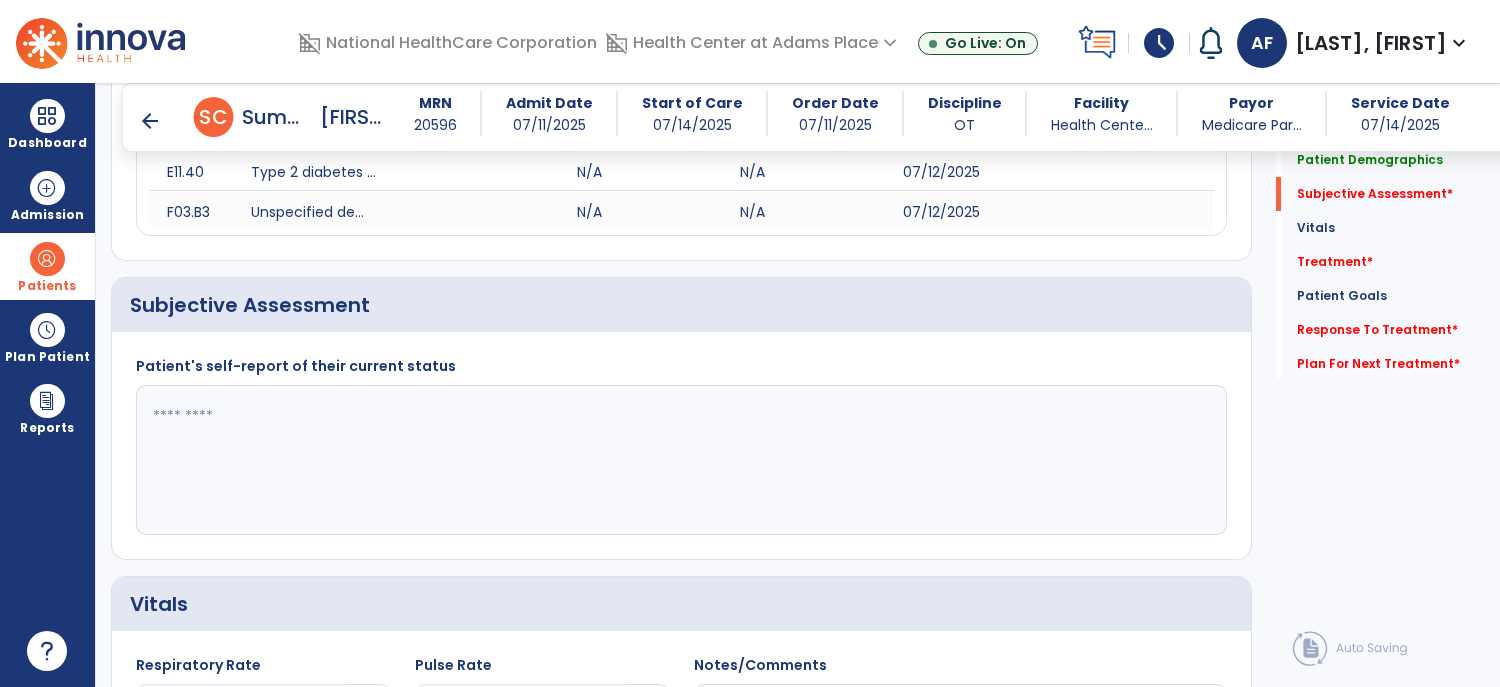 scroll, scrollTop: 382, scrollLeft: 0, axis: vertical 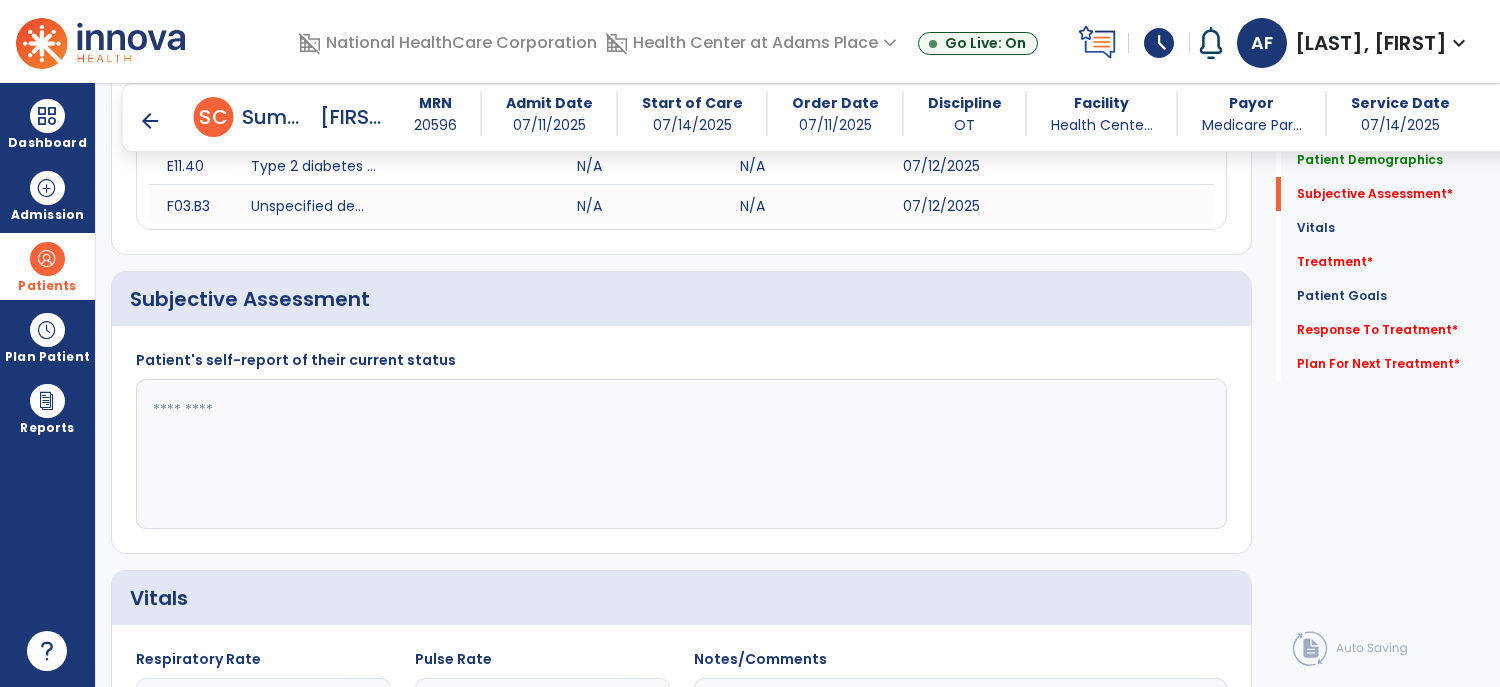 click 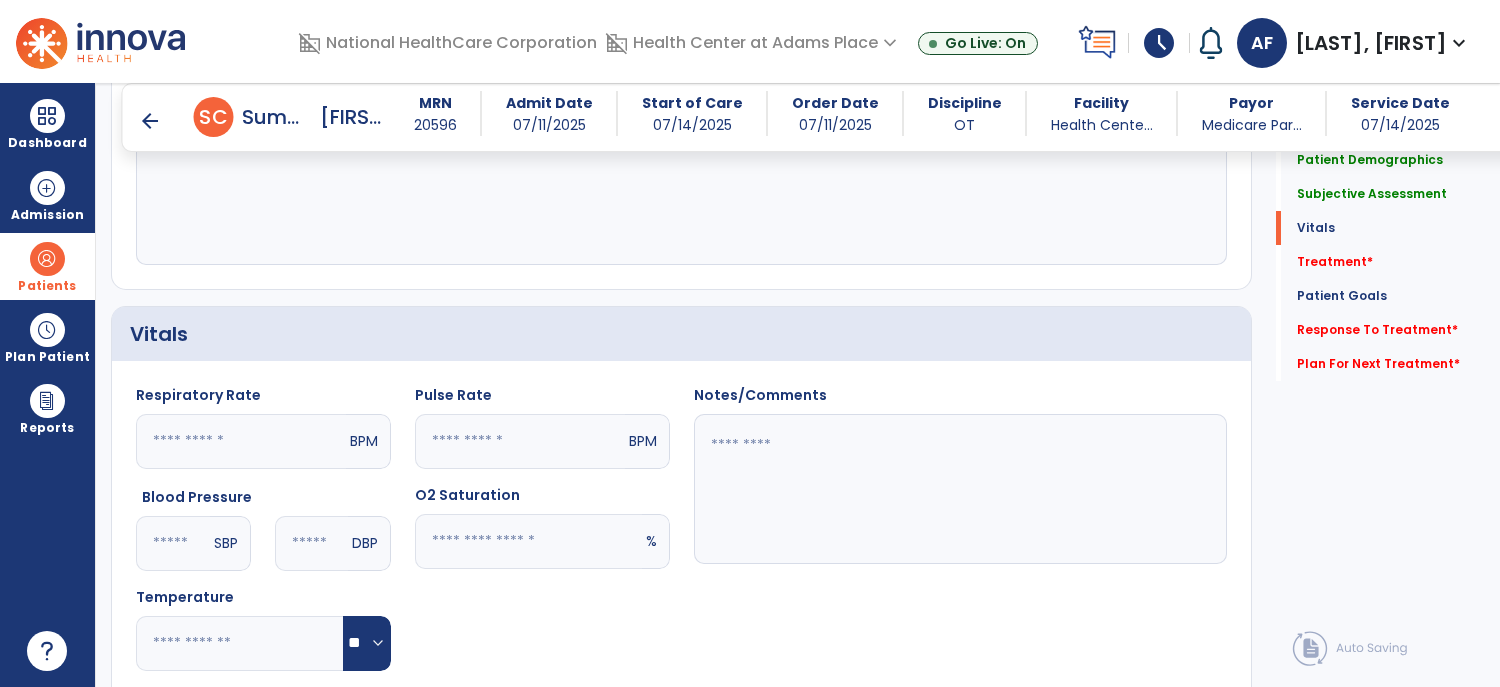 scroll, scrollTop: 647, scrollLeft: 0, axis: vertical 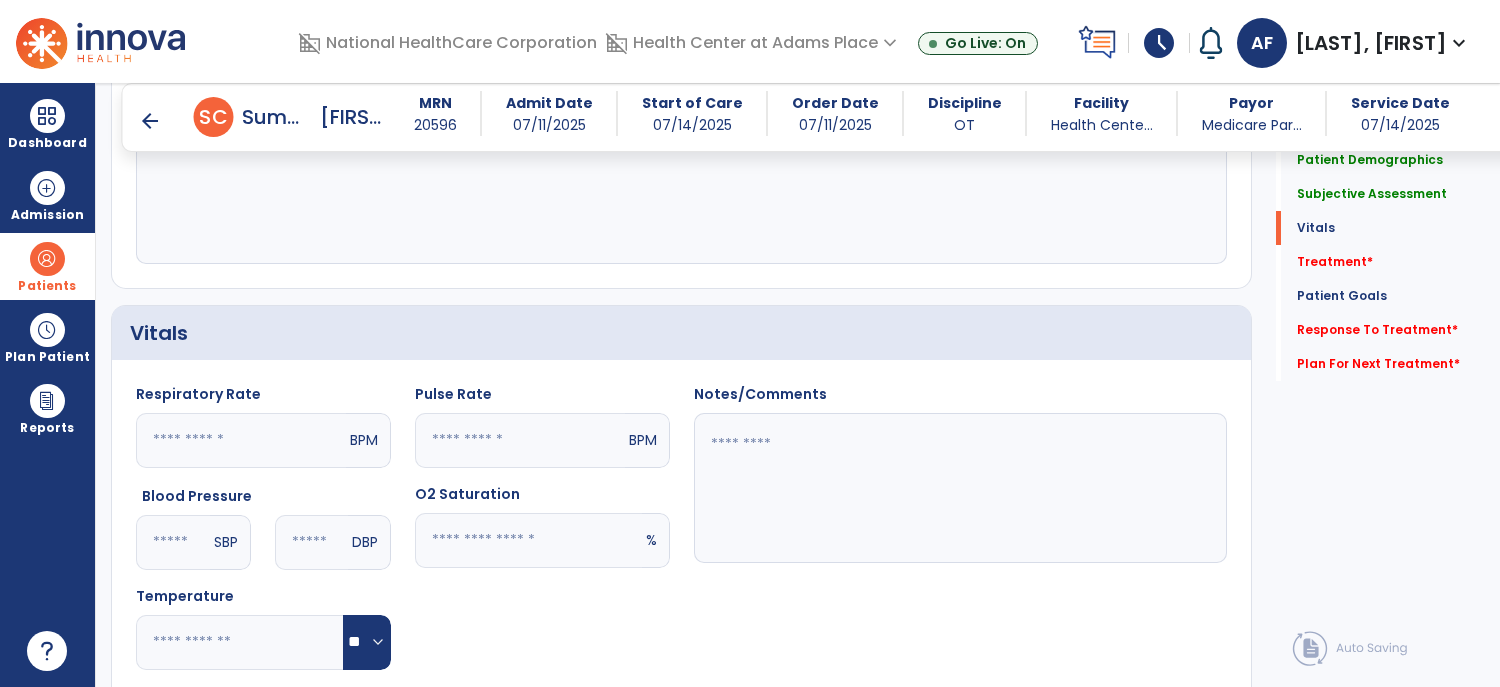 type on "**********" 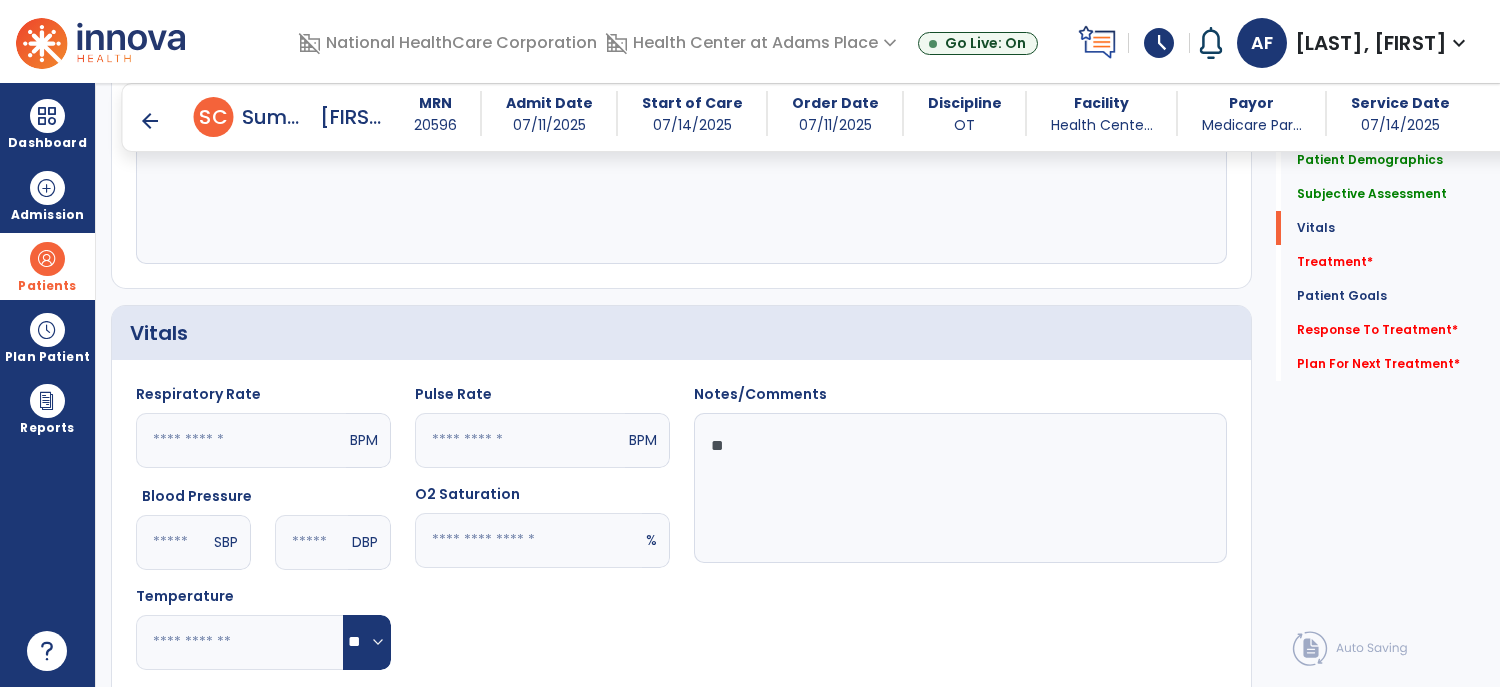 type on "*" 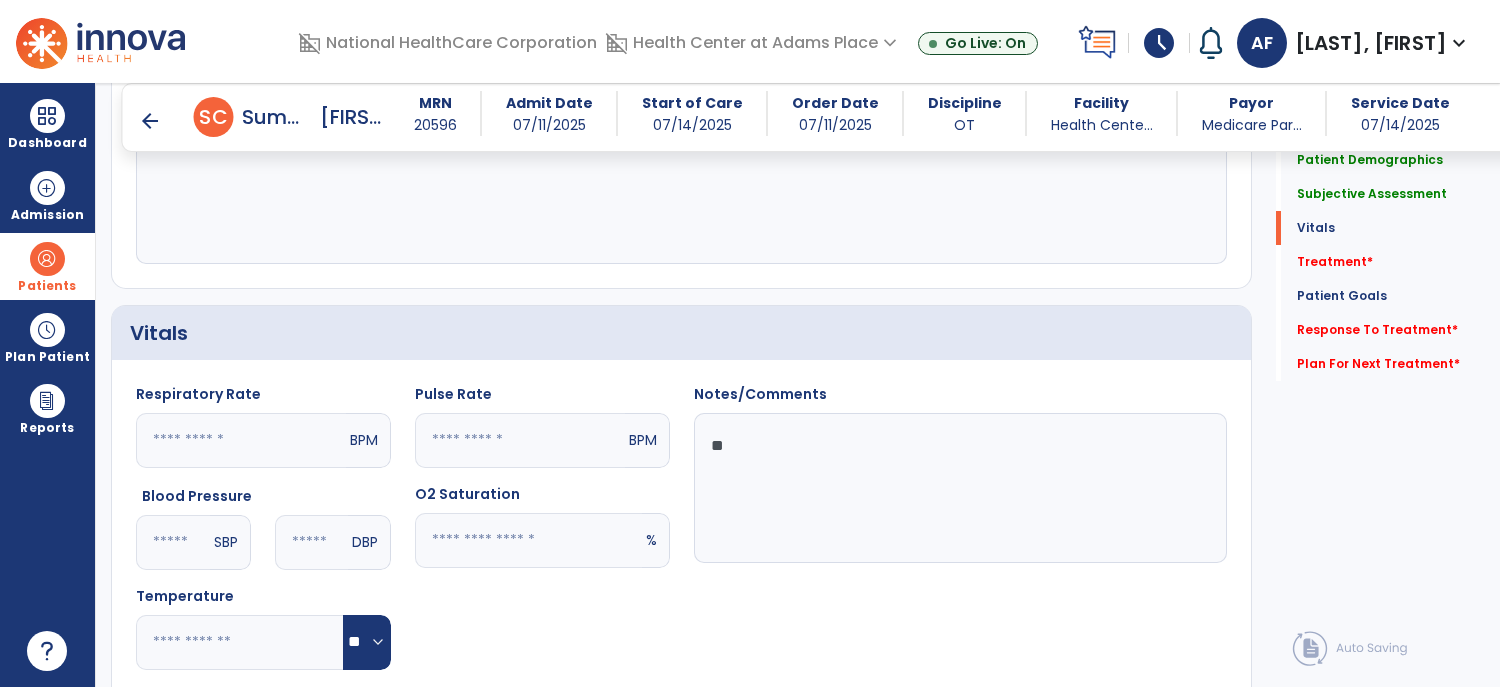 type on "*" 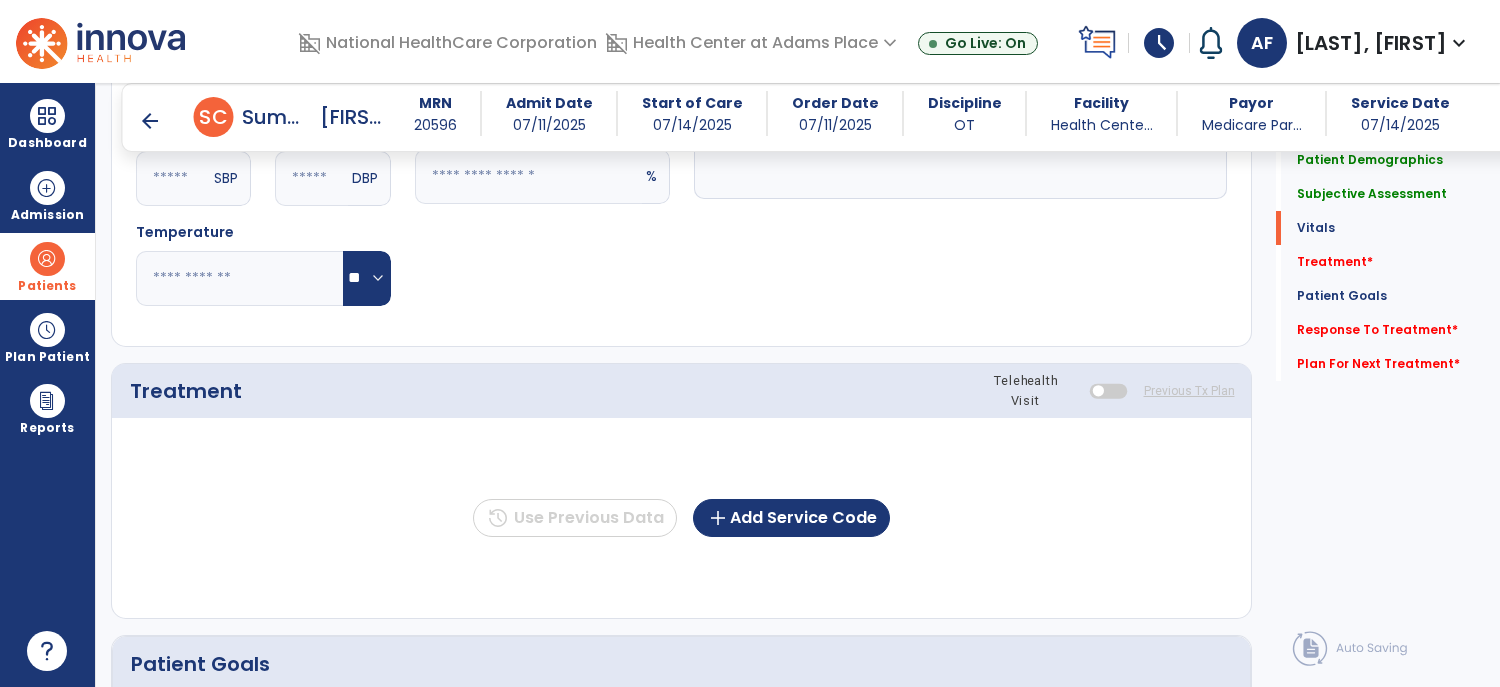 scroll, scrollTop: 1012, scrollLeft: 0, axis: vertical 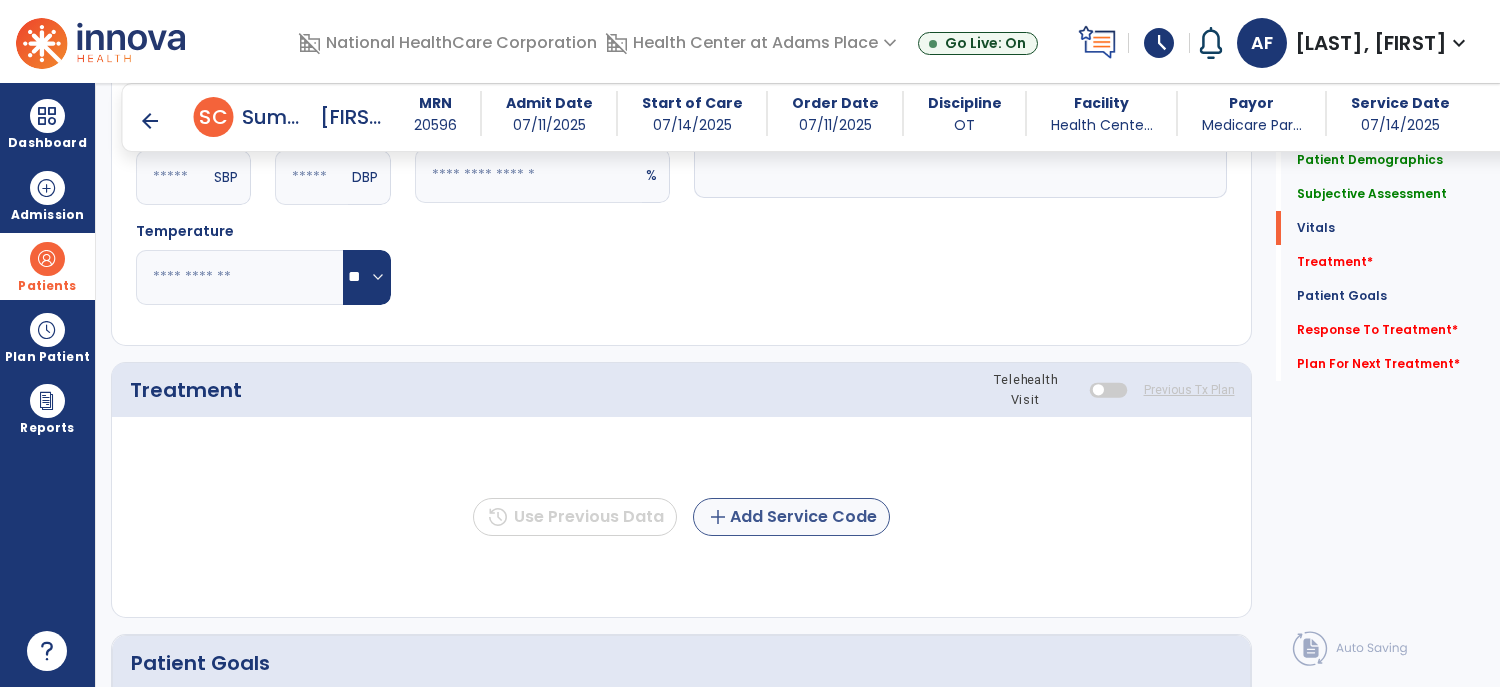 type on "**********" 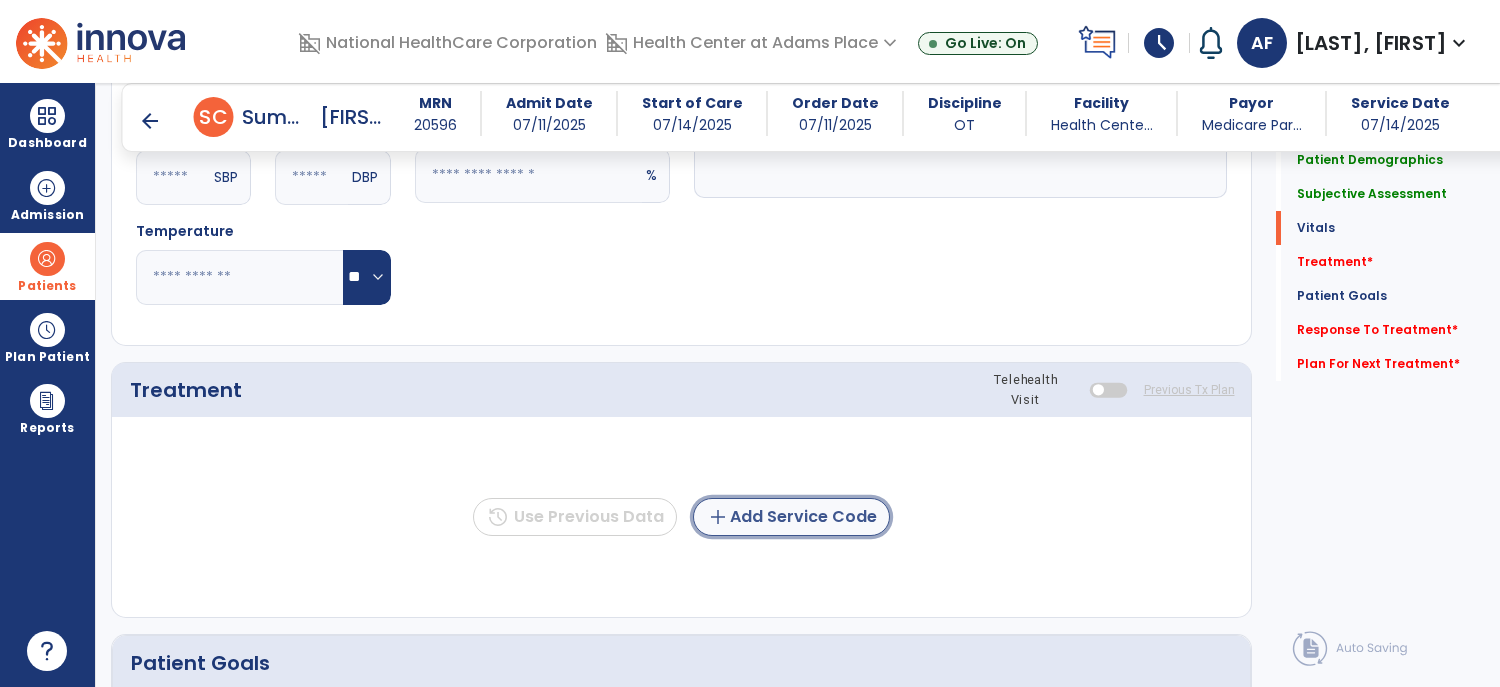 click on "add  Add Service Code" 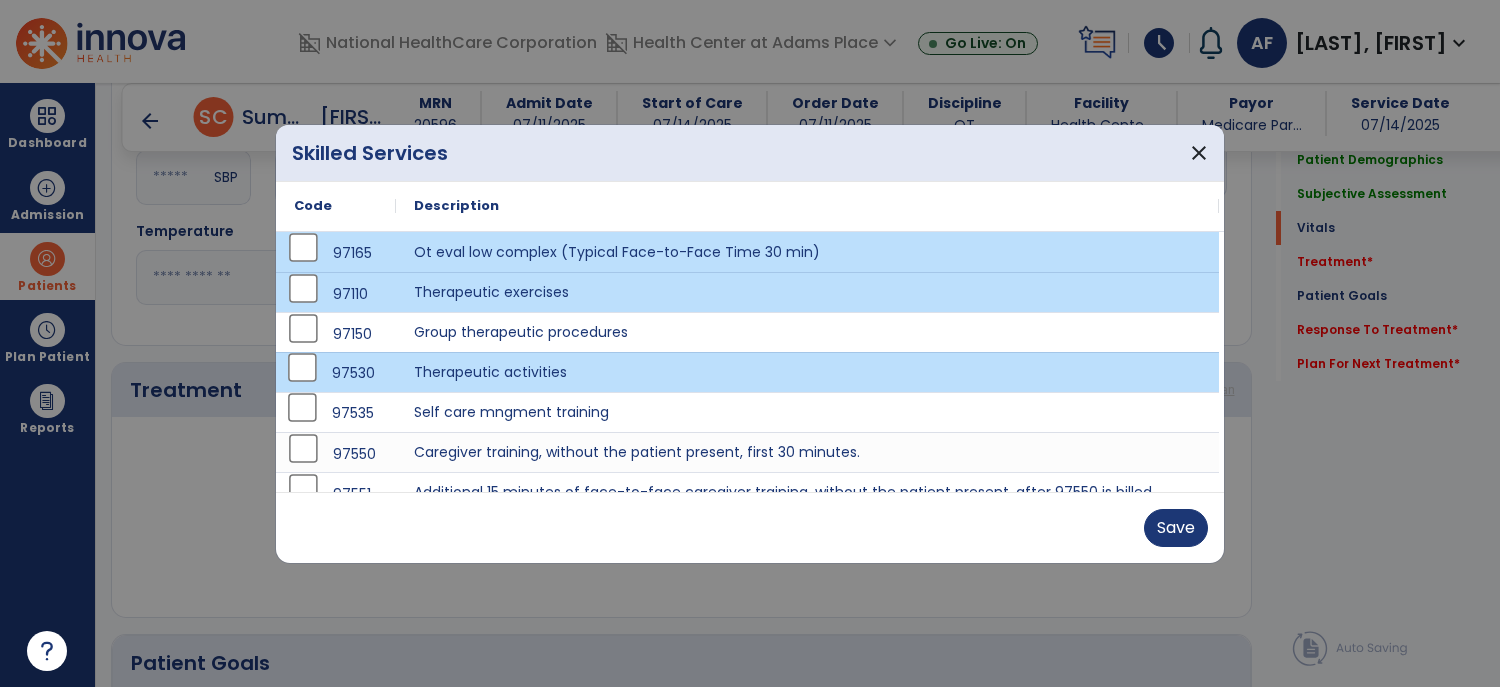 click on "97535" at bounding box center [336, 413] 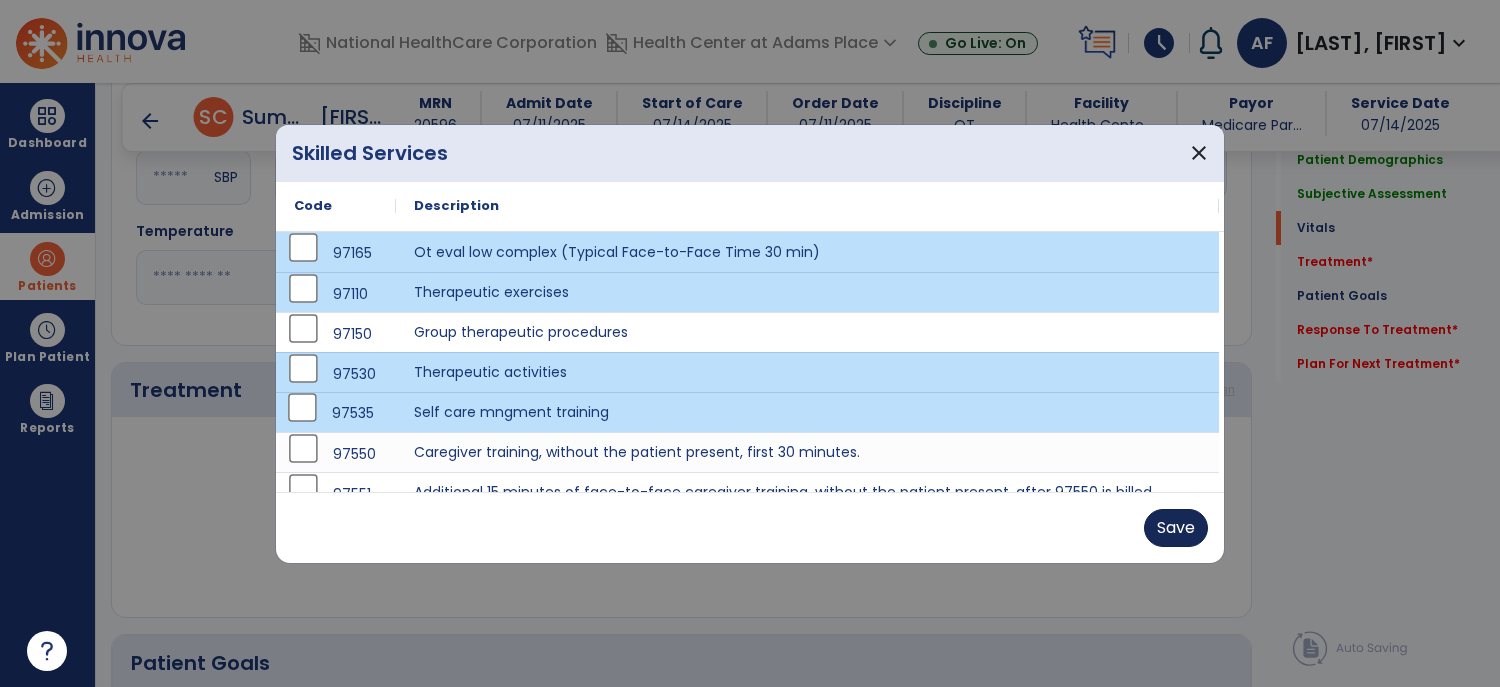 click on "Save" at bounding box center [1176, 528] 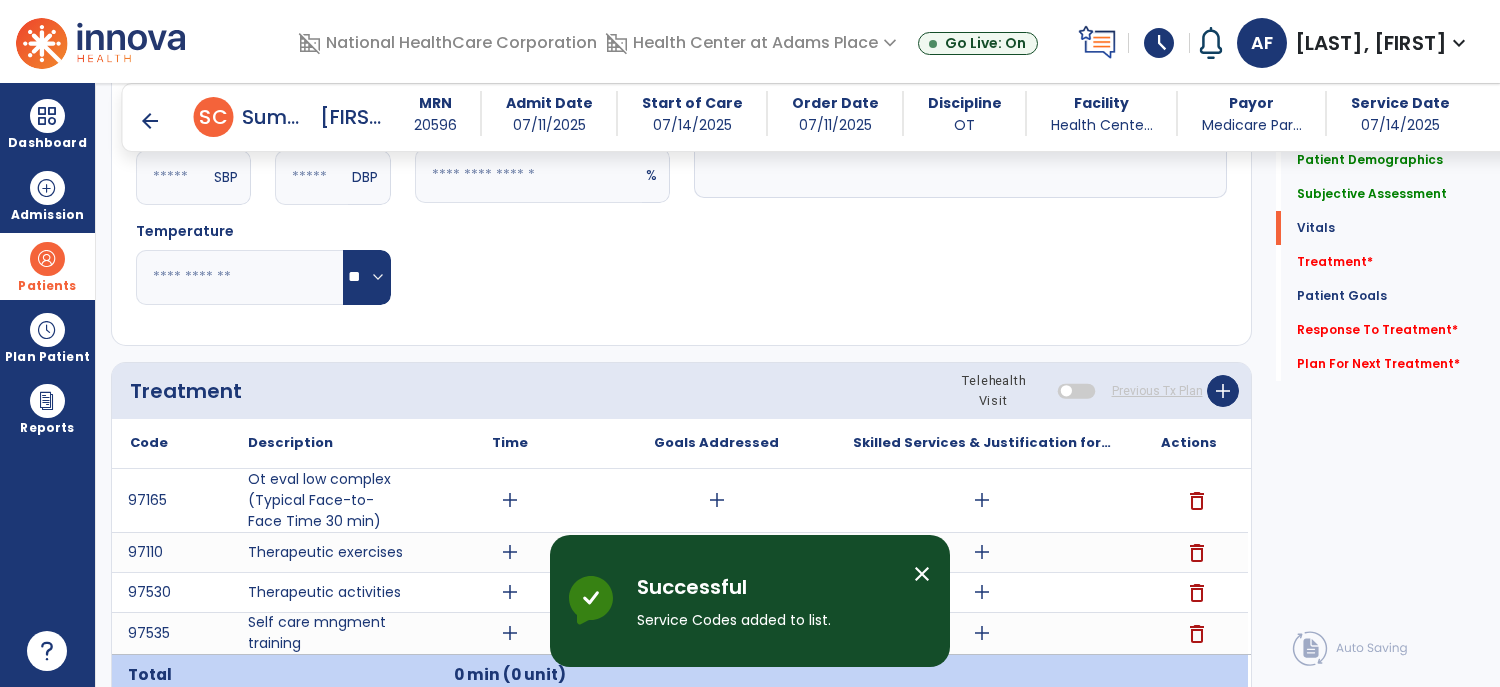 click on "add" at bounding box center [510, 500] 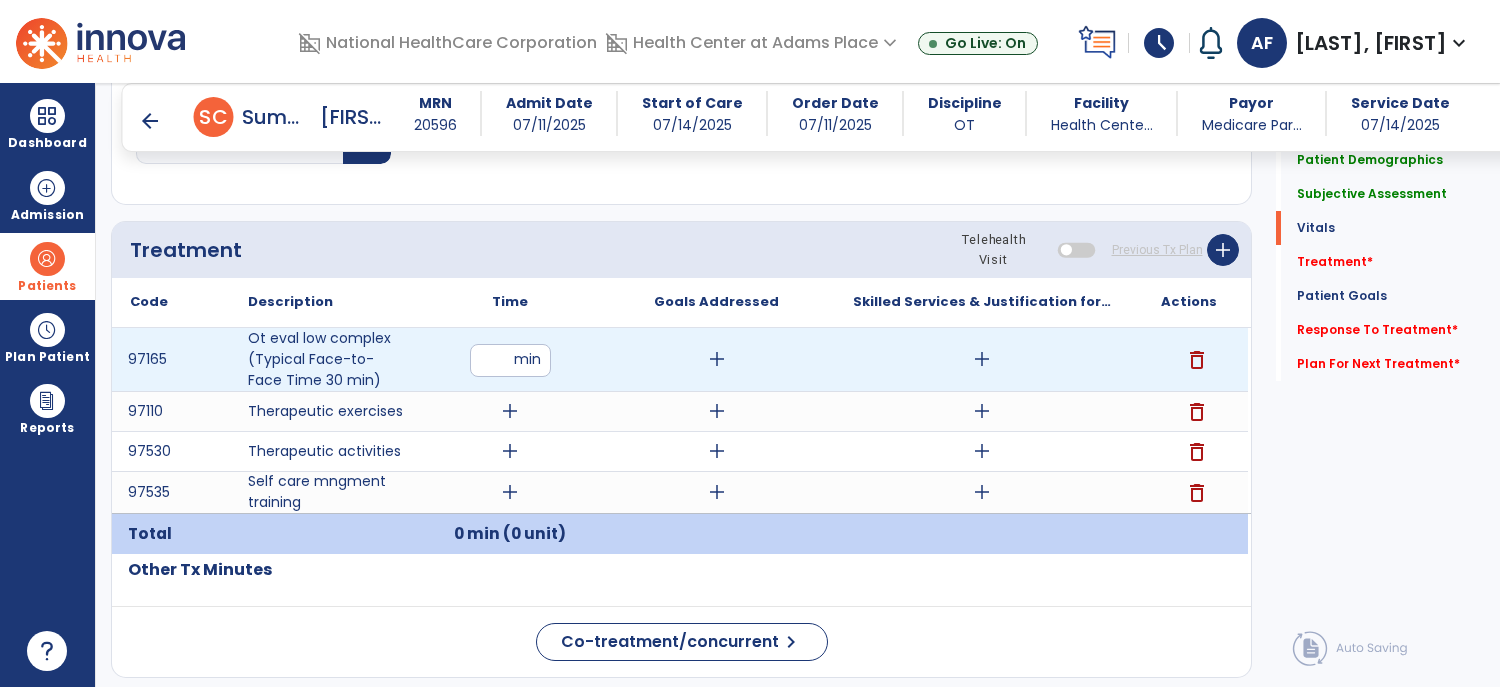 scroll, scrollTop: 1171, scrollLeft: 0, axis: vertical 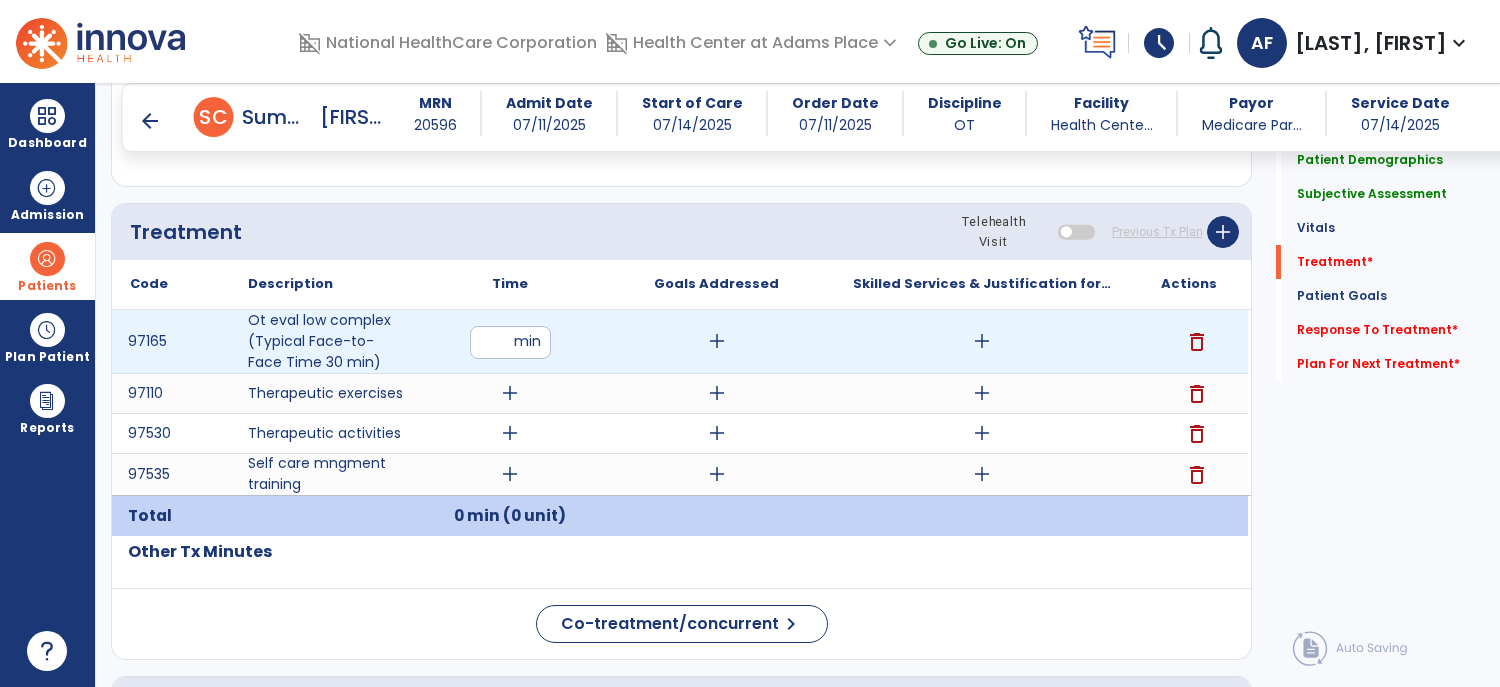 type on "**" 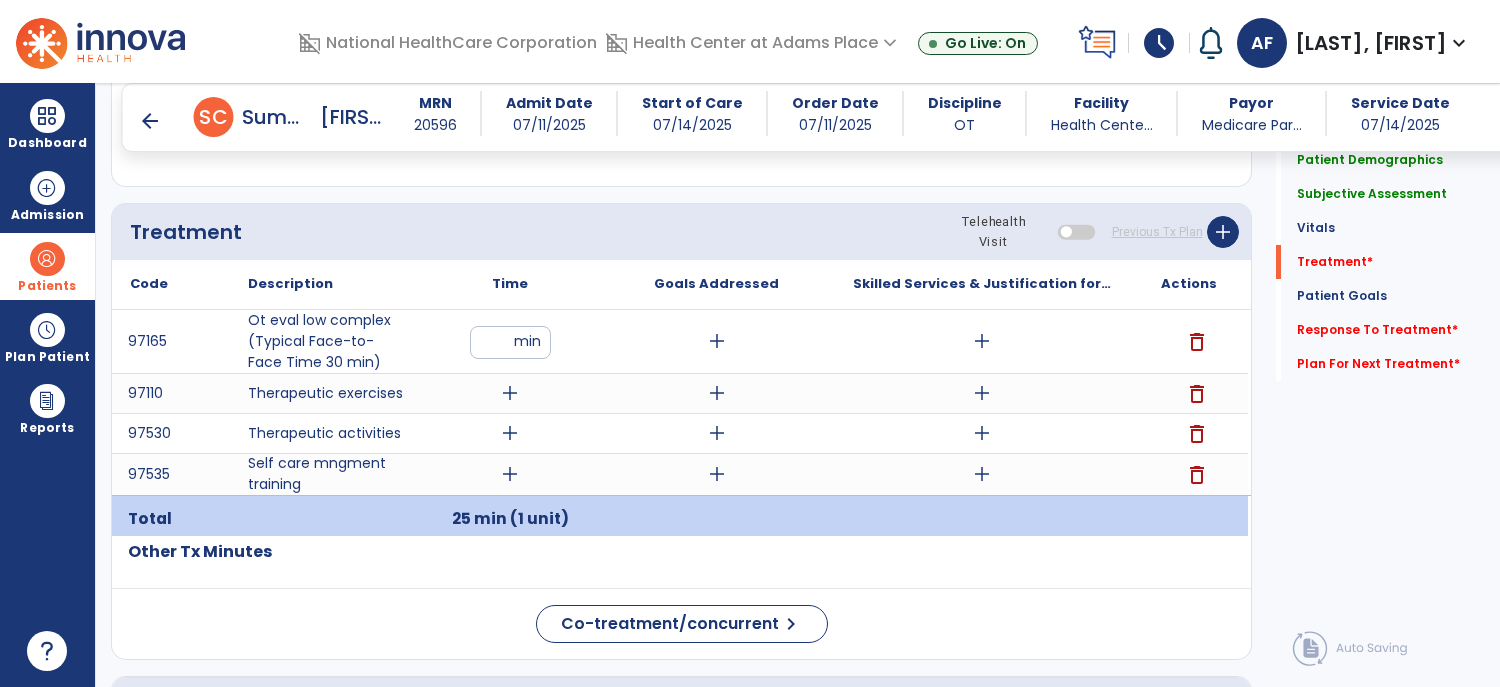 click on "add" at bounding box center (510, 393) 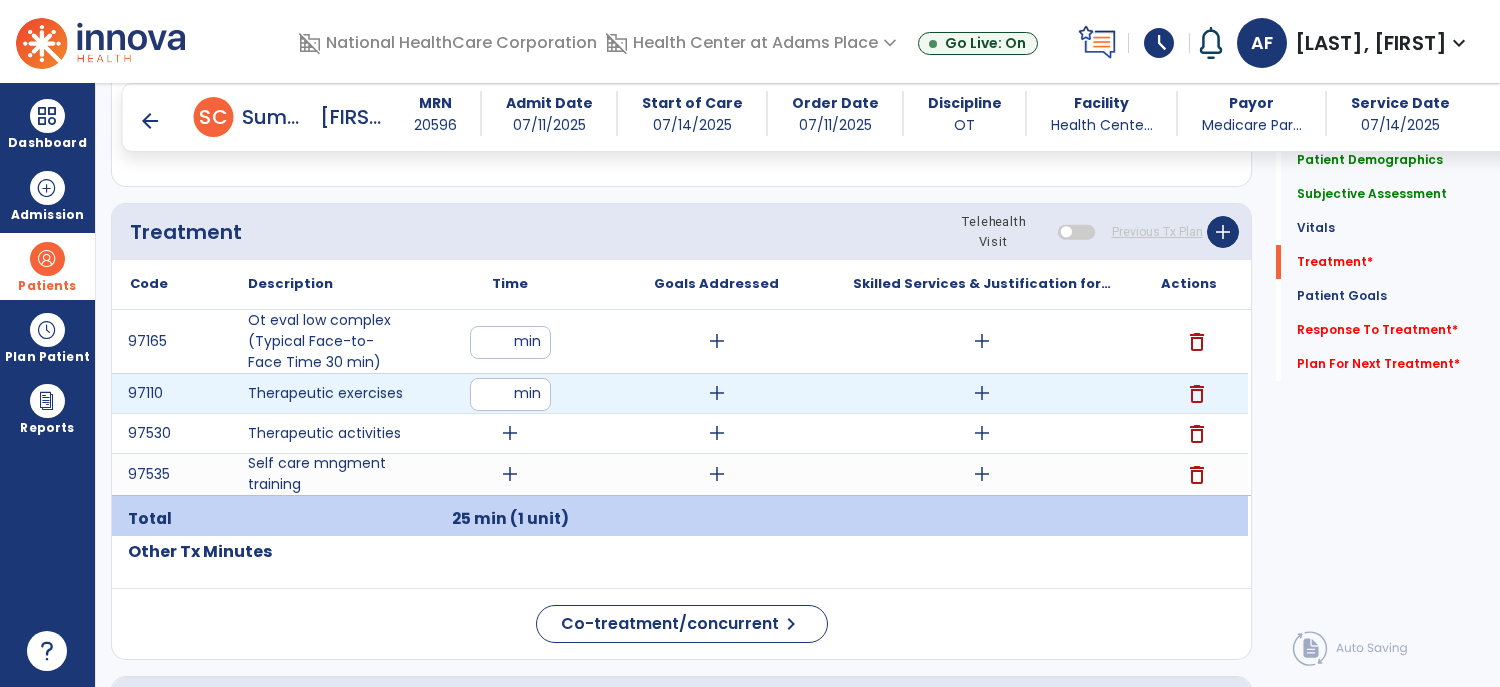 type on "**" 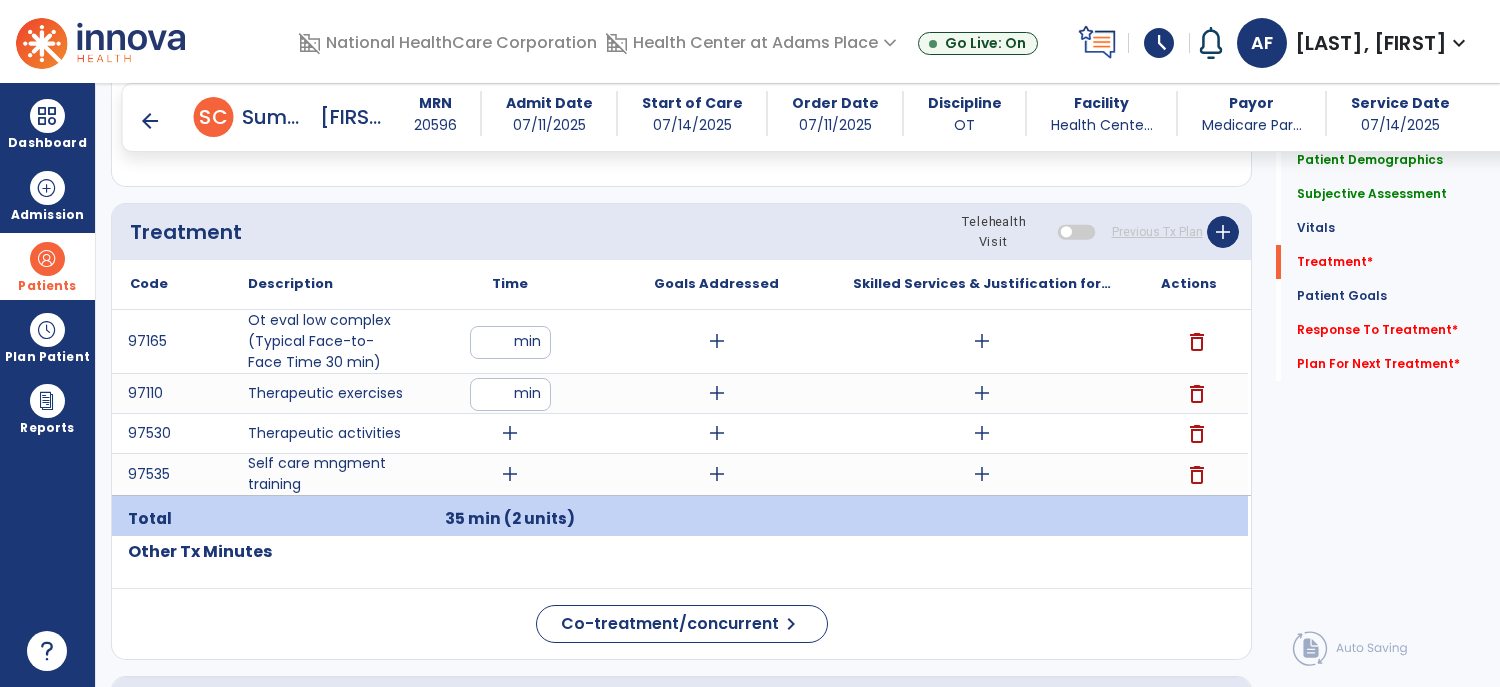 click on "add" at bounding box center (510, 433) 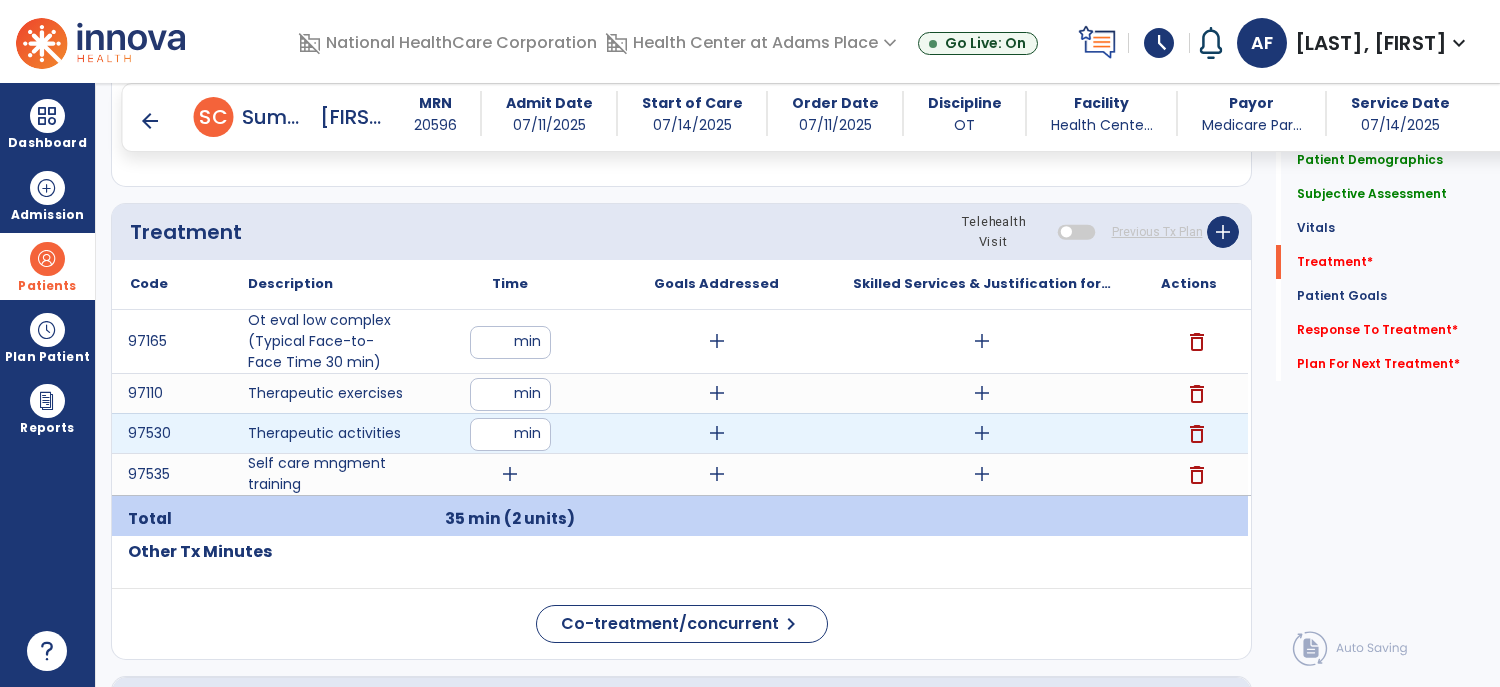 type on "**" 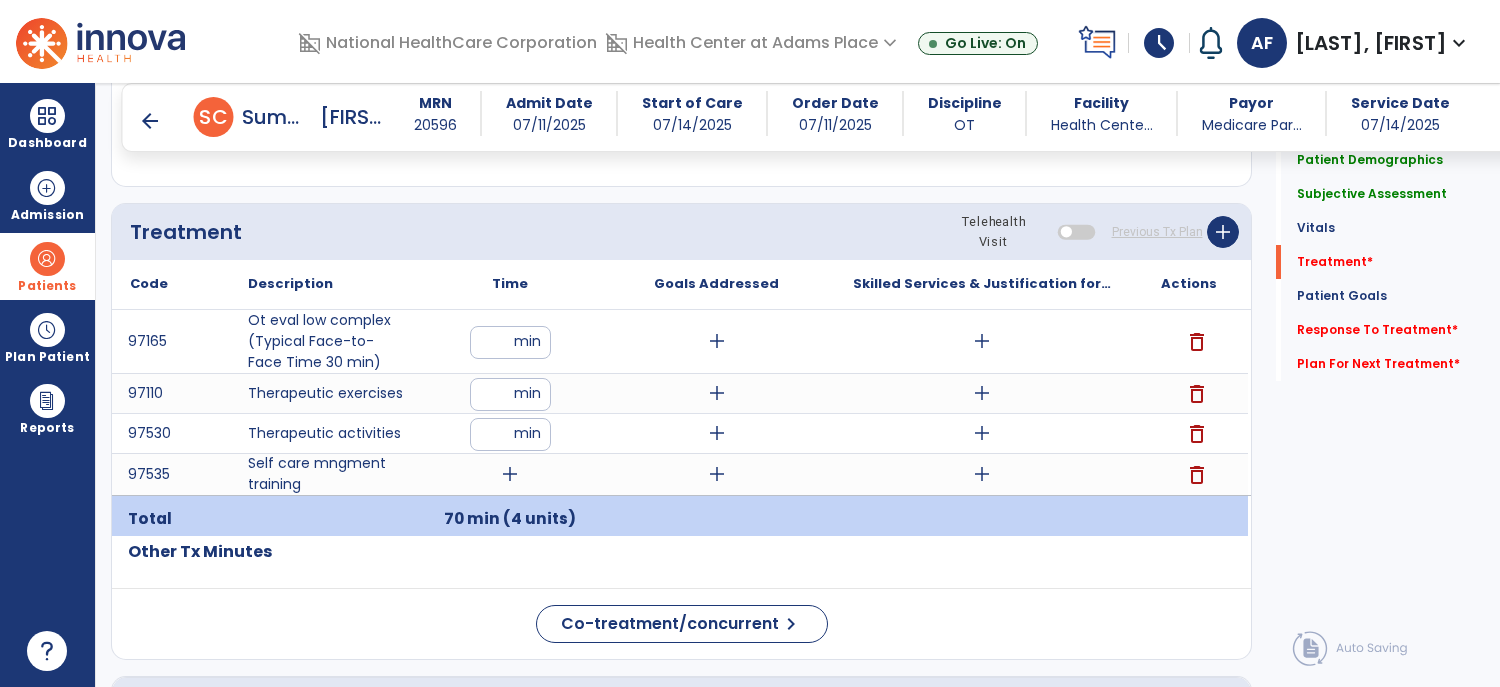 click on "add" at bounding box center [510, 474] 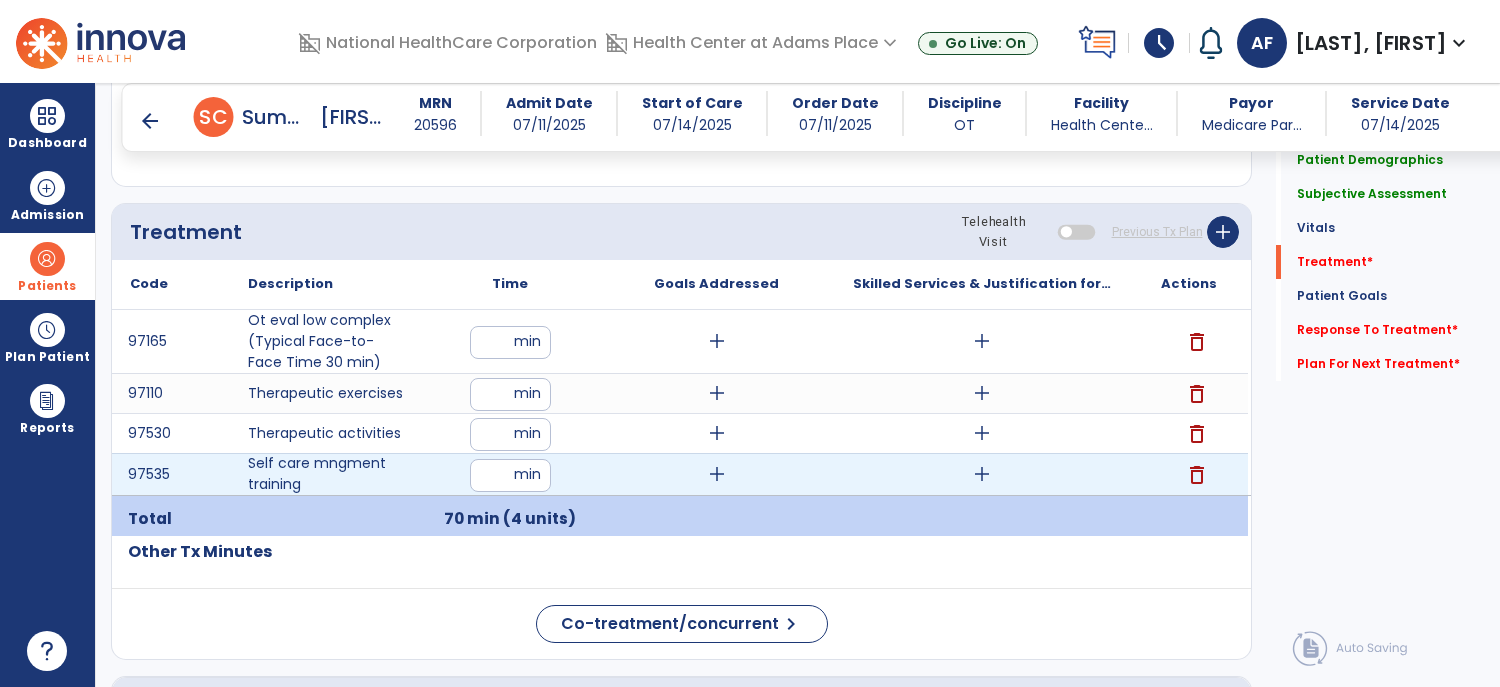 type on "**" 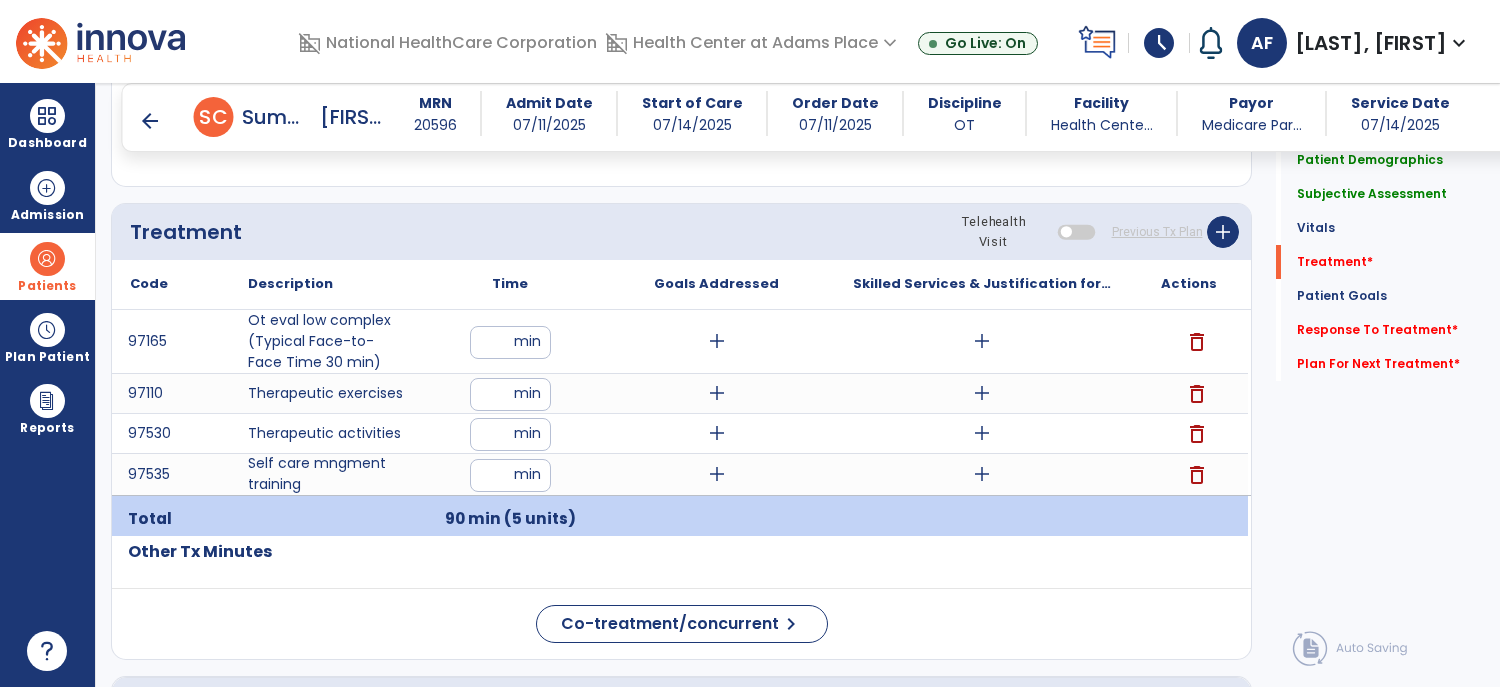 click on "**" at bounding box center (510, 475) 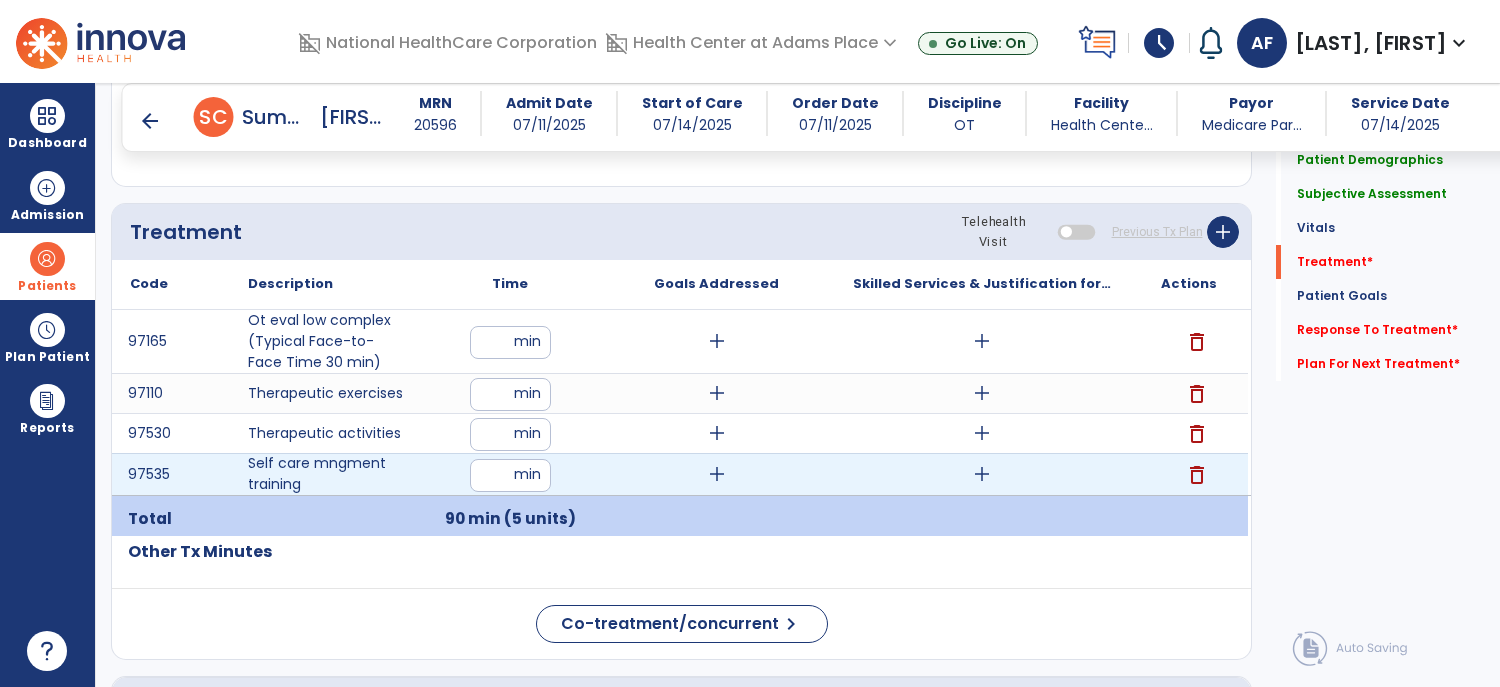 type on "*" 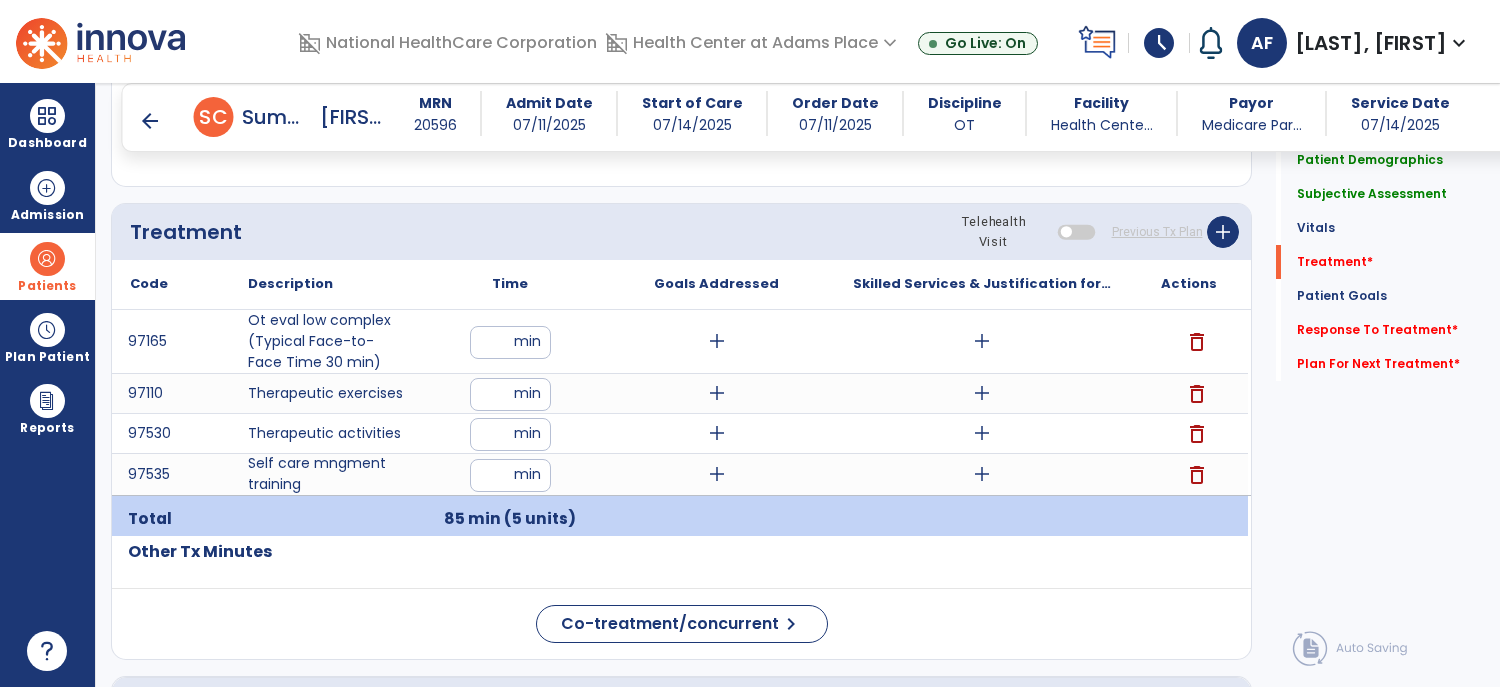 click on "**" at bounding box center [510, 434] 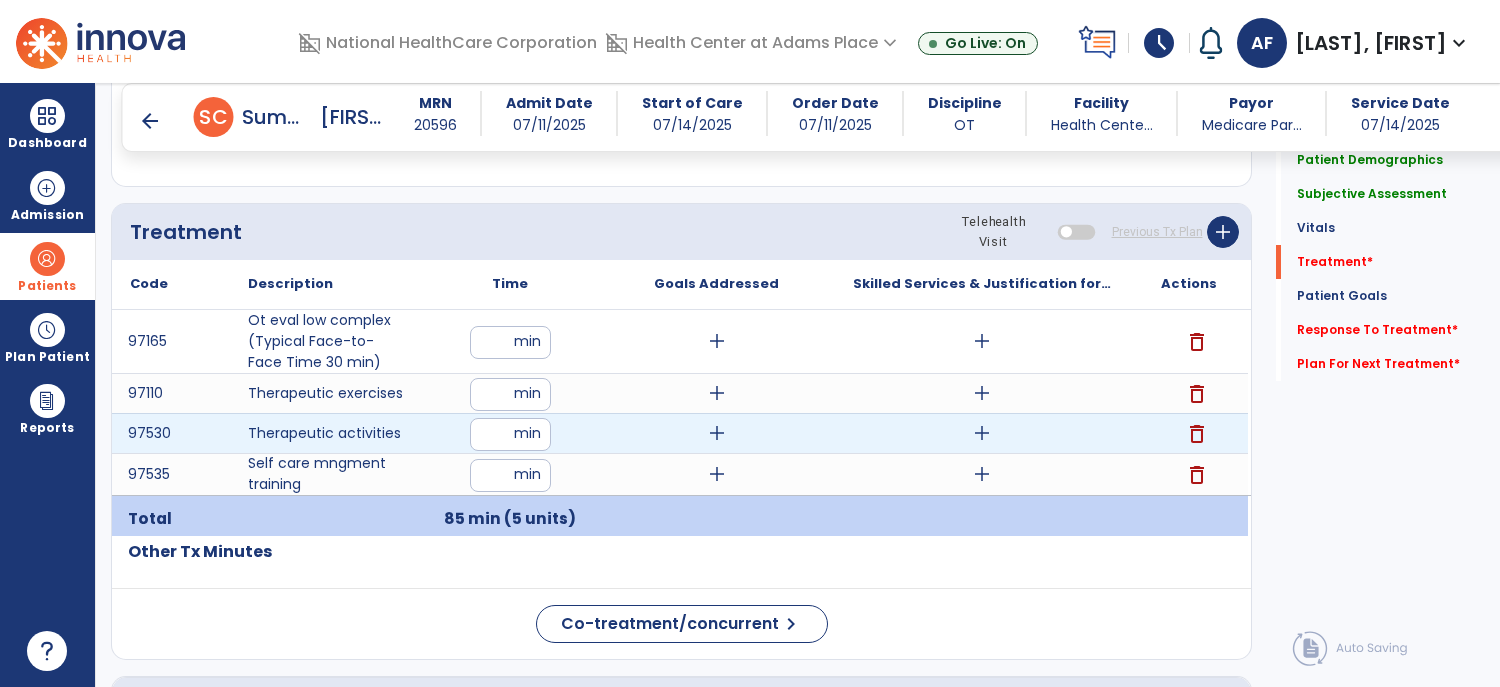 type on "*" 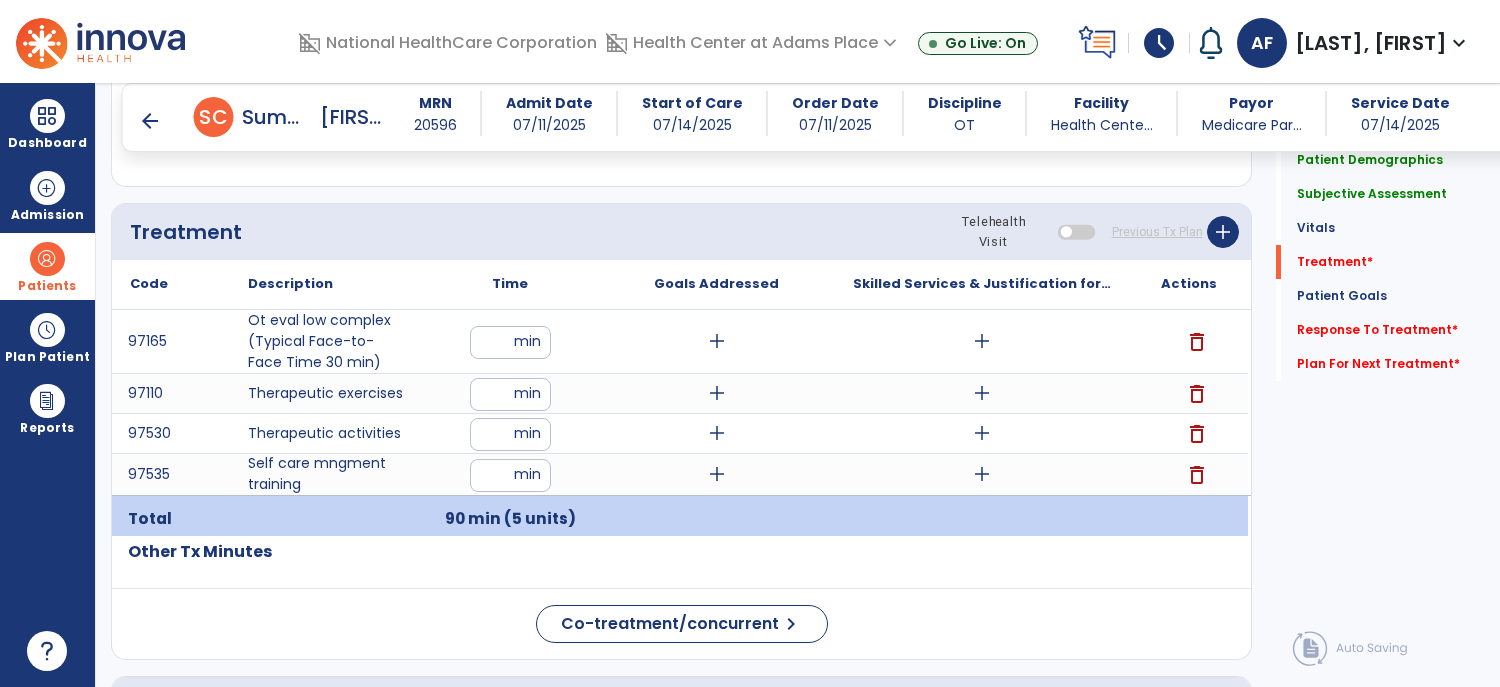 click on "add" at bounding box center (982, 341) 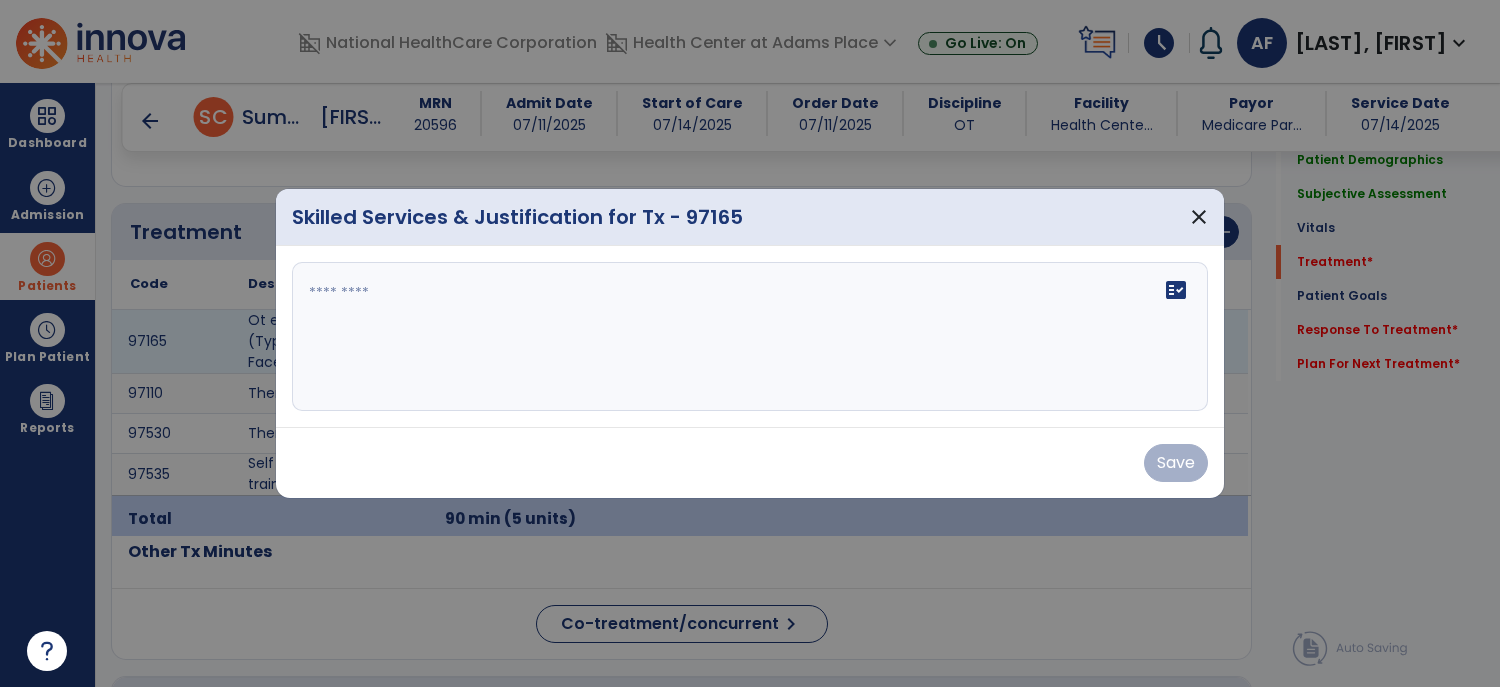 click on "fact_check" at bounding box center [750, 337] 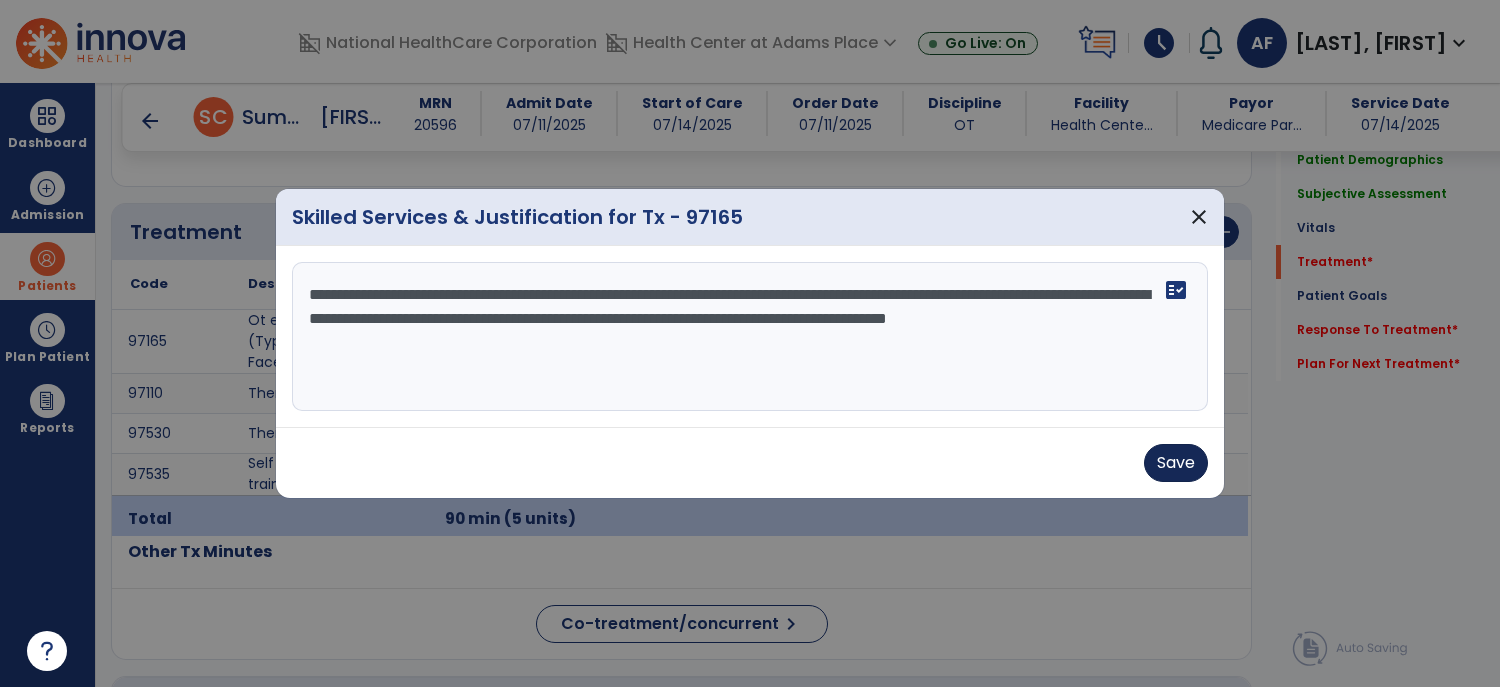 type on "**********" 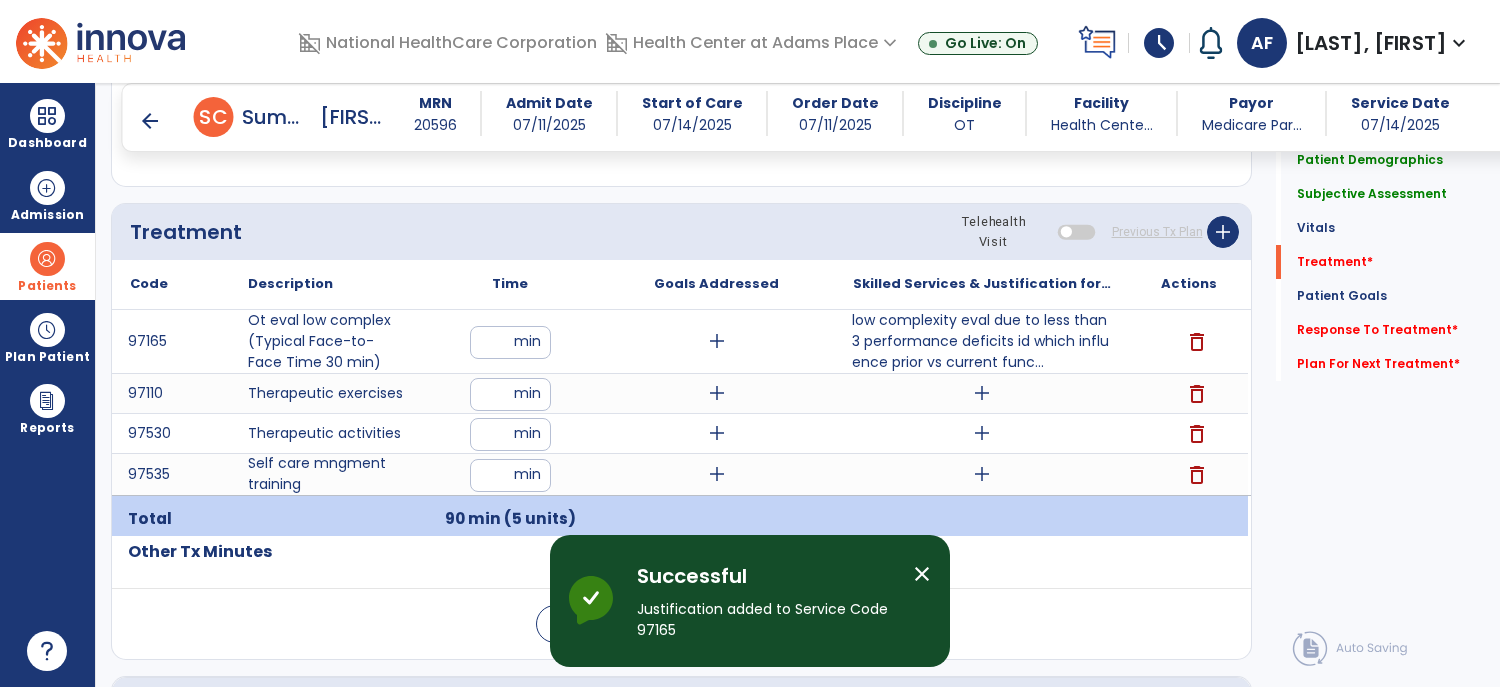 click on "add" at bounding box center [982, 393] 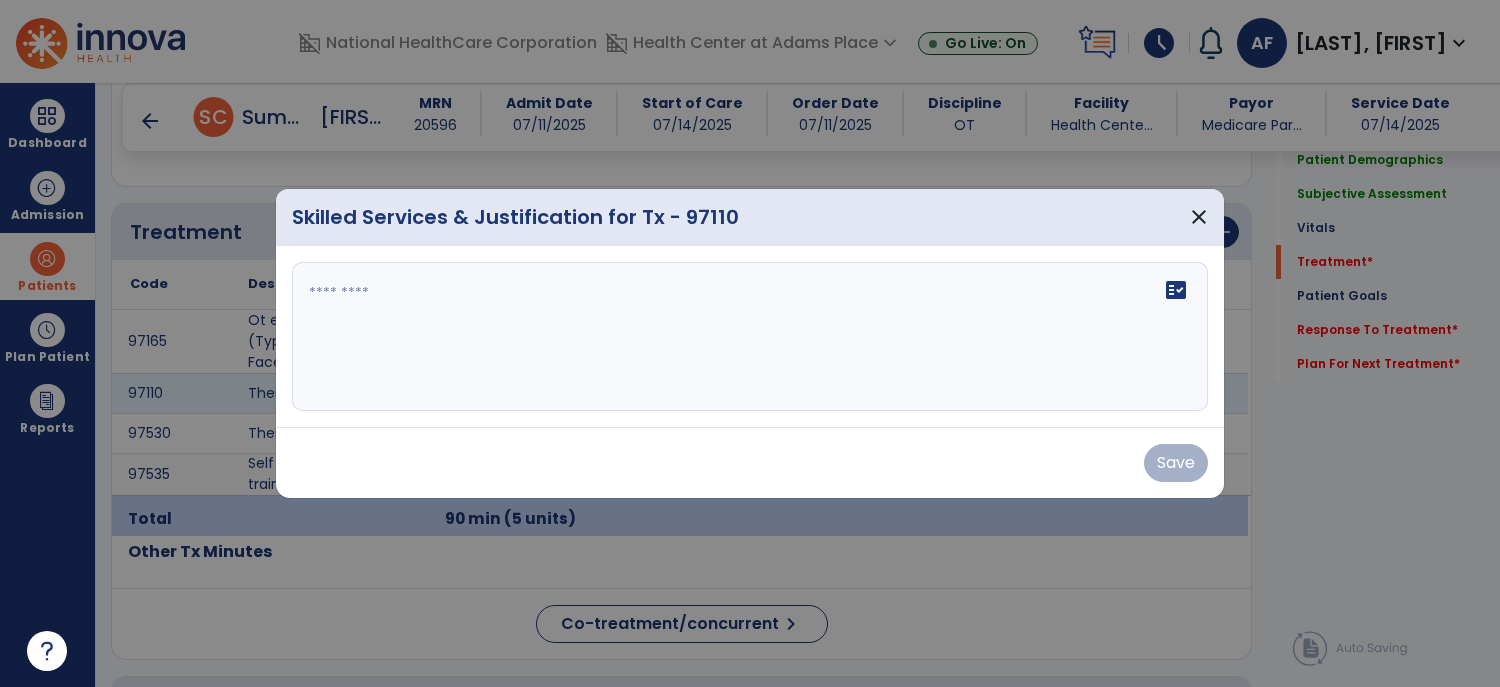 click on "fact_check" at bounding box center [750, 337] 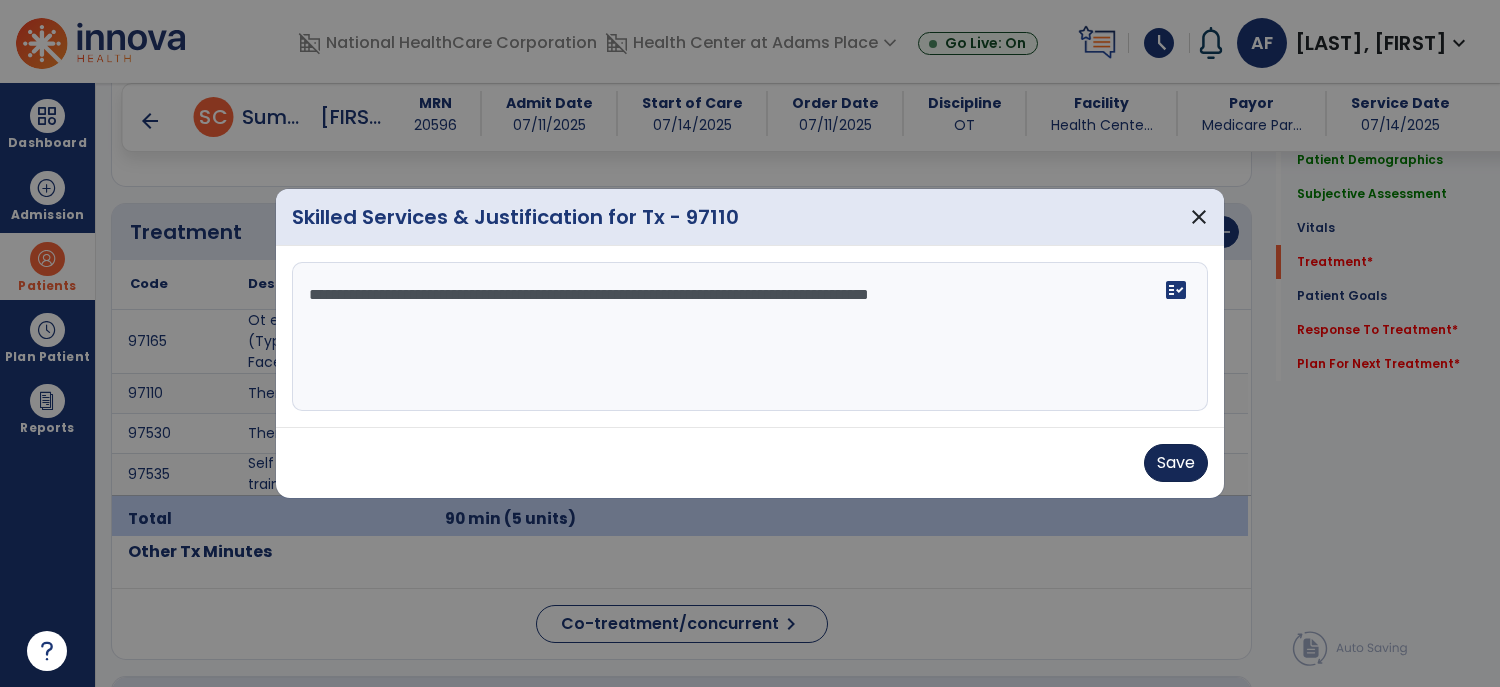 type on "**********" 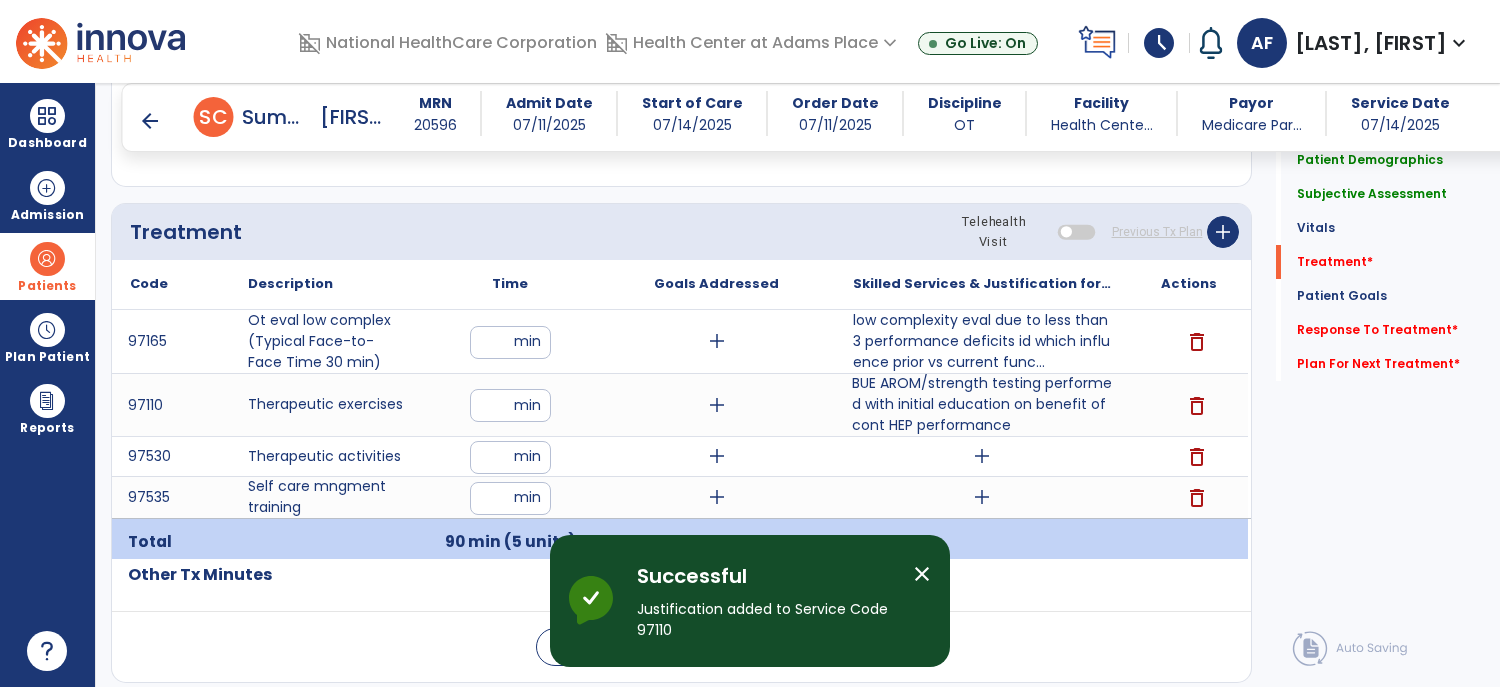click on "BUE AROM/strength testing performed with initial education on benefit of cont HEP performance" at bounding box center (982, 404) 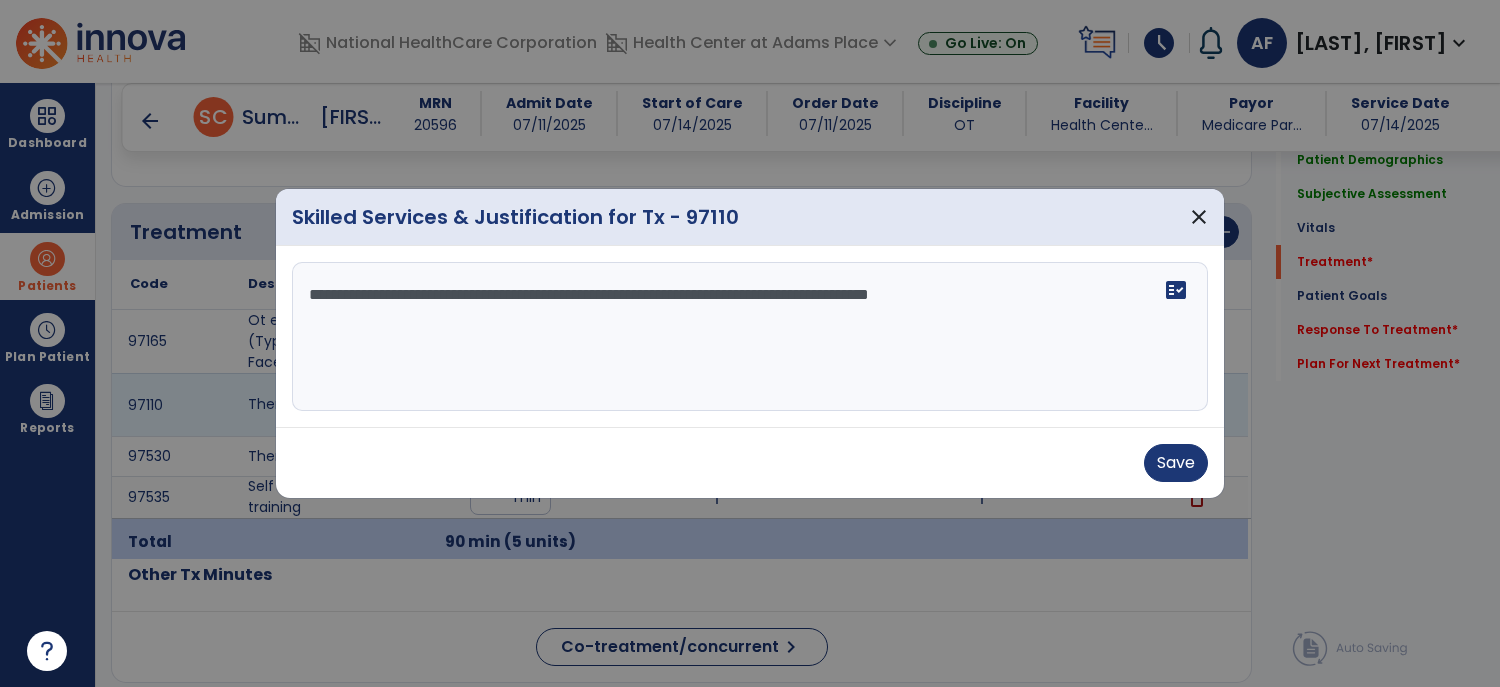 click on "**********" at bounding box center [750, 337] 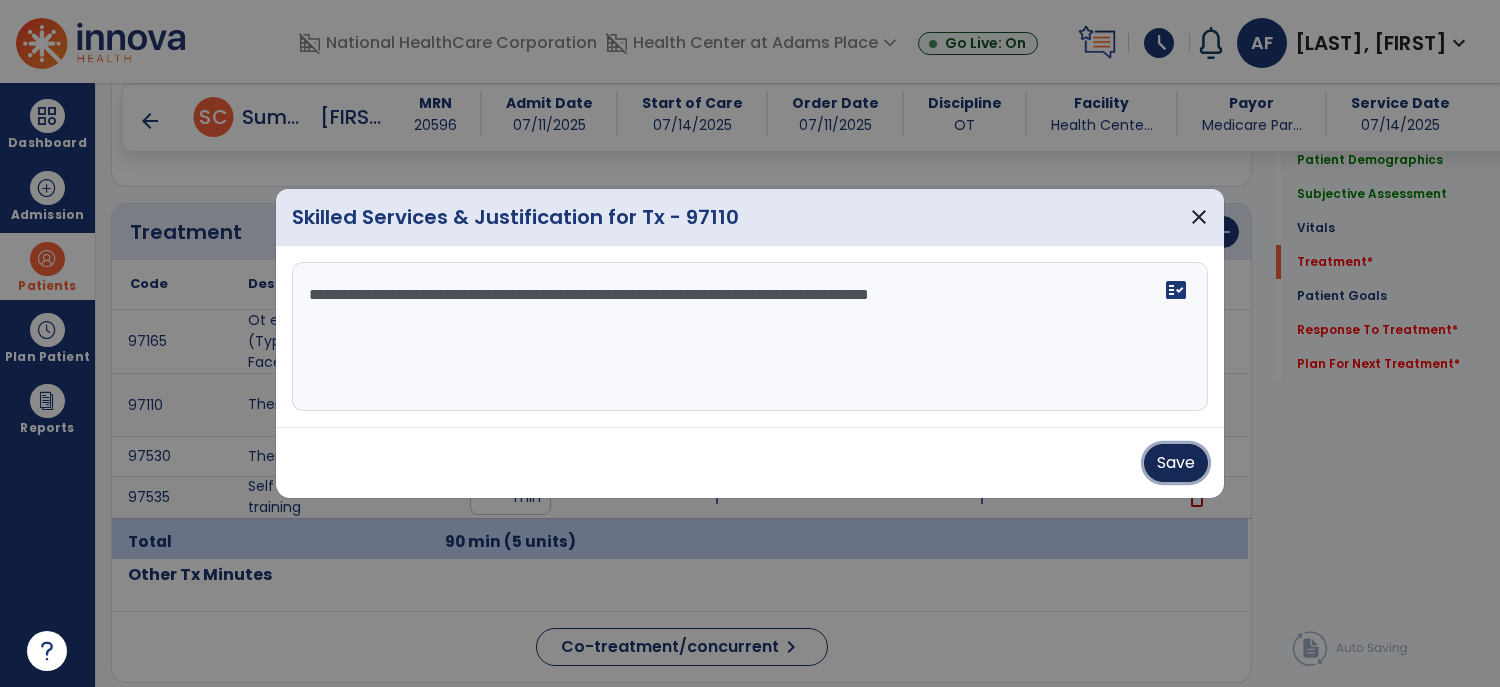 click on "Save" at bounding box center [1176, 463] 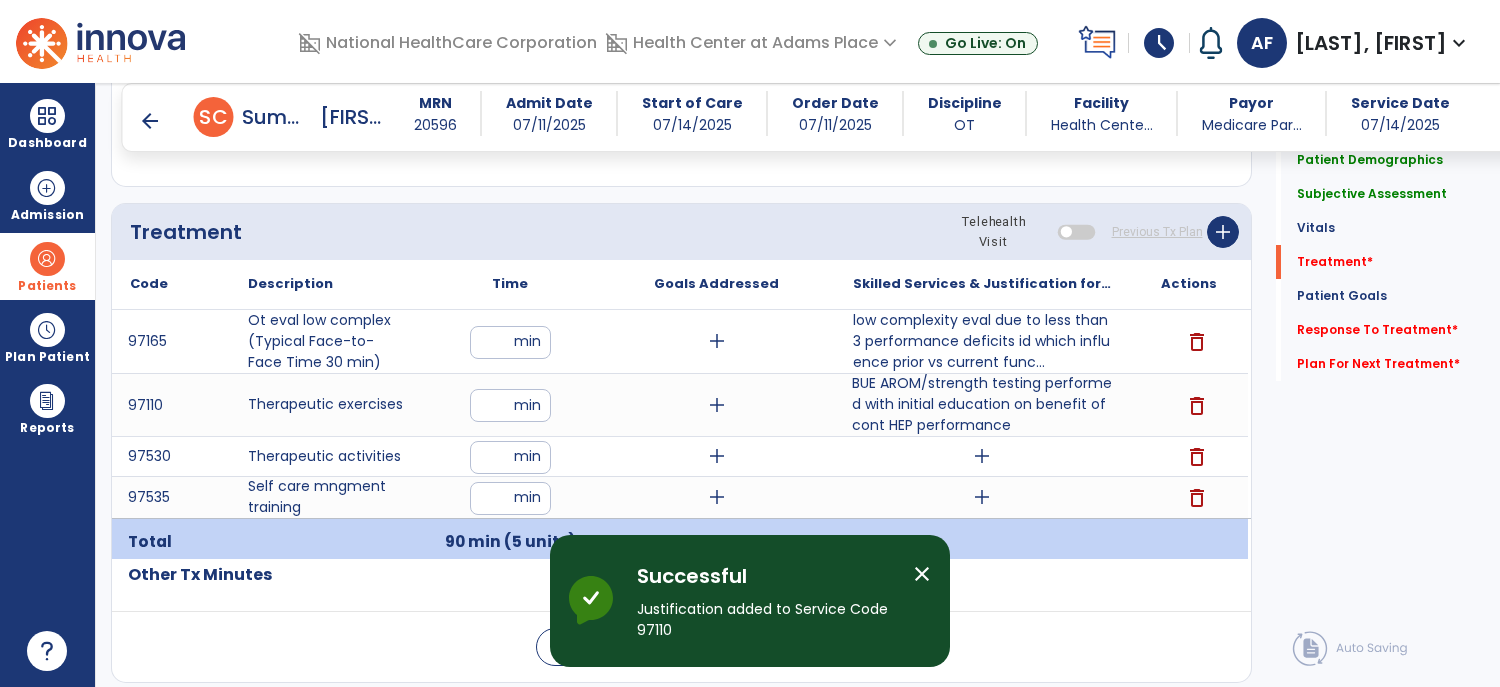 click on "add" at bounding box center (982, 456) 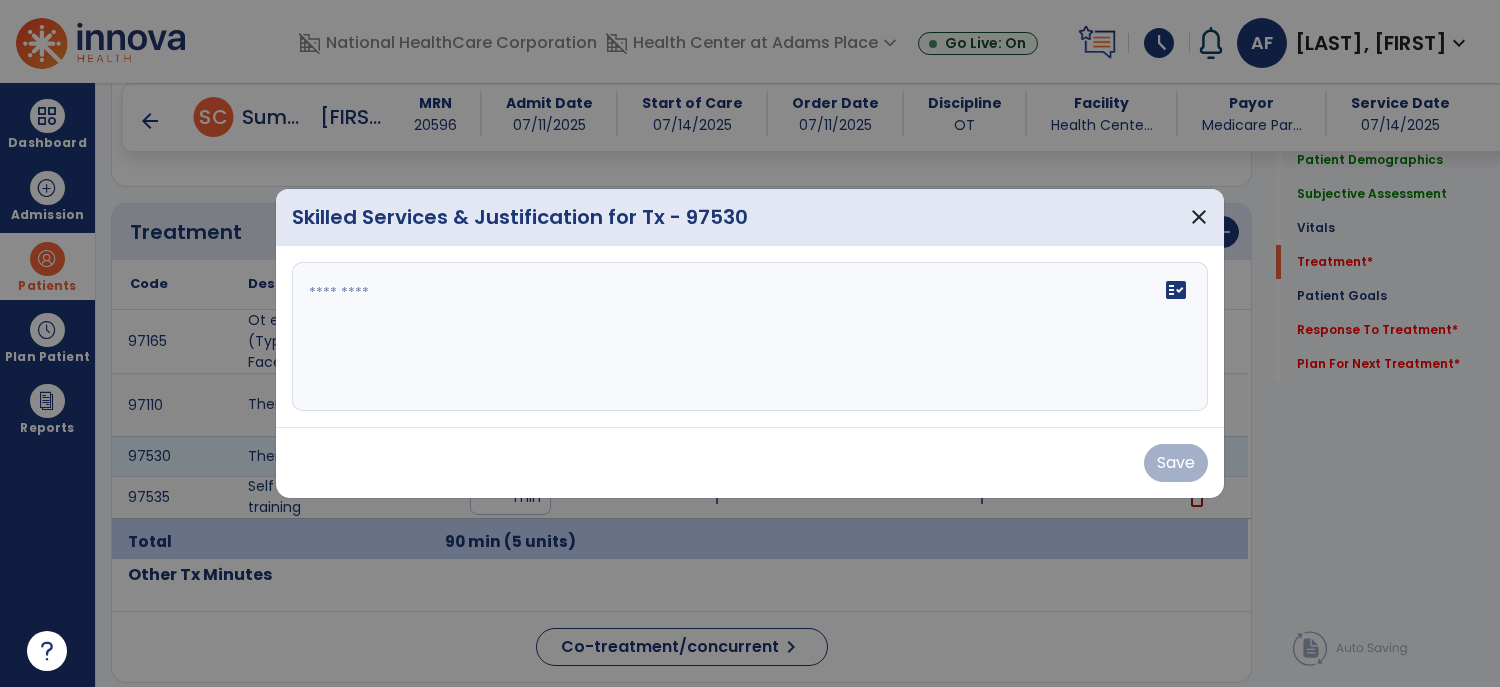 click on "fact_check" at bounding box center (750, 337) 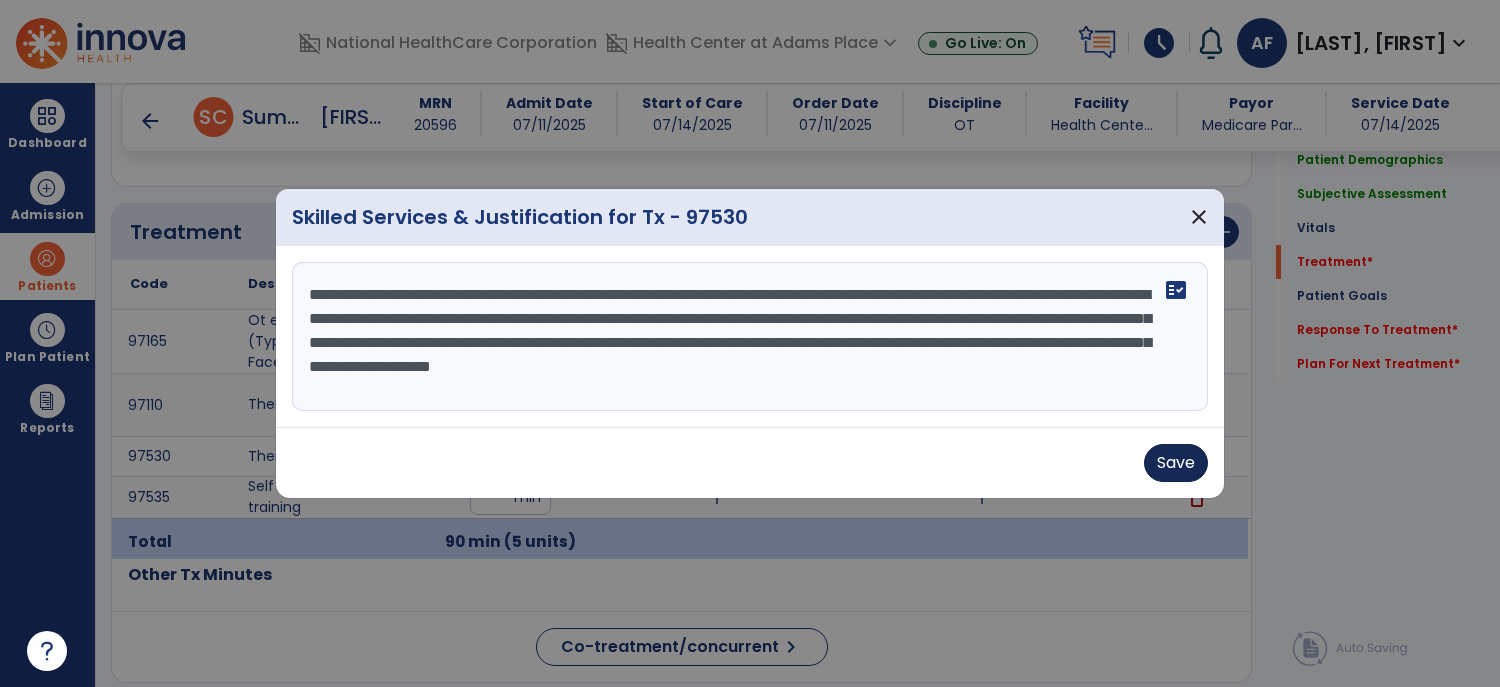 type on "**********" 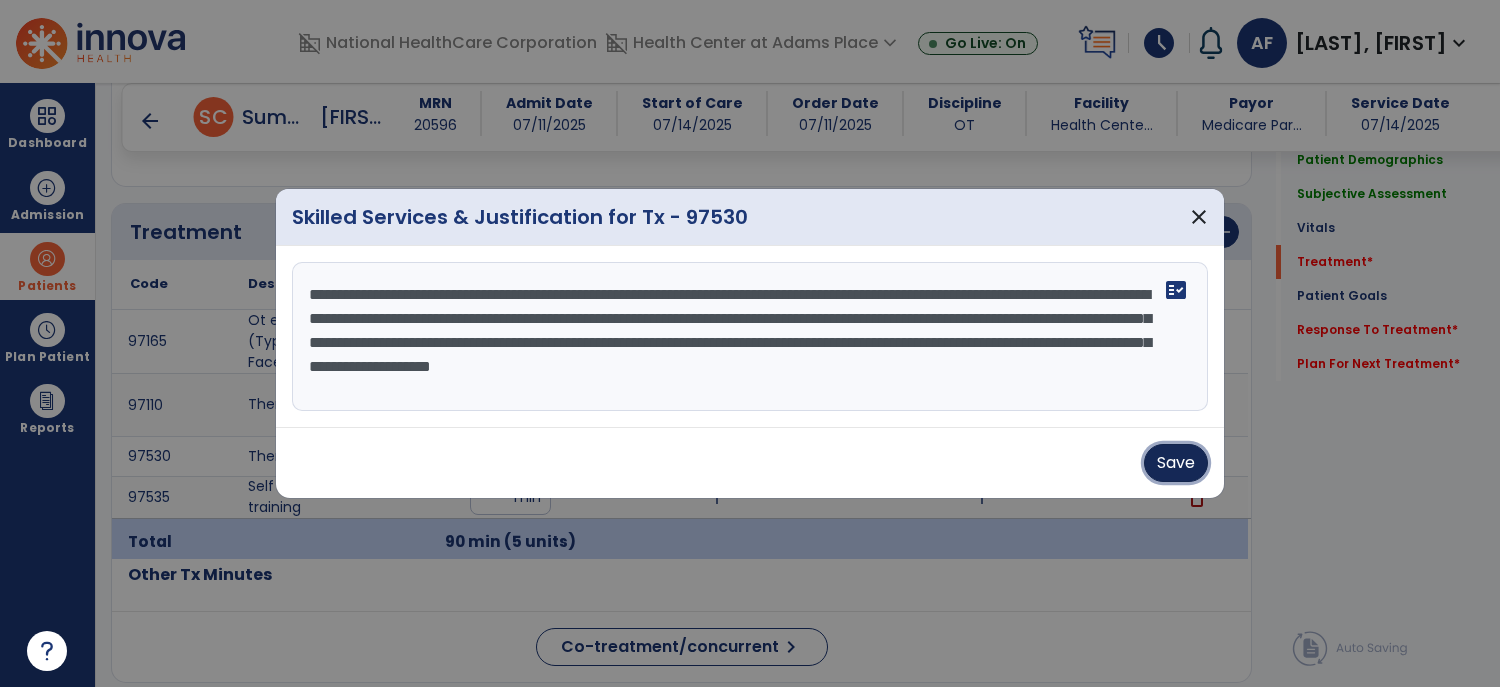 click on "Save" at bounding box center (1176, 463) 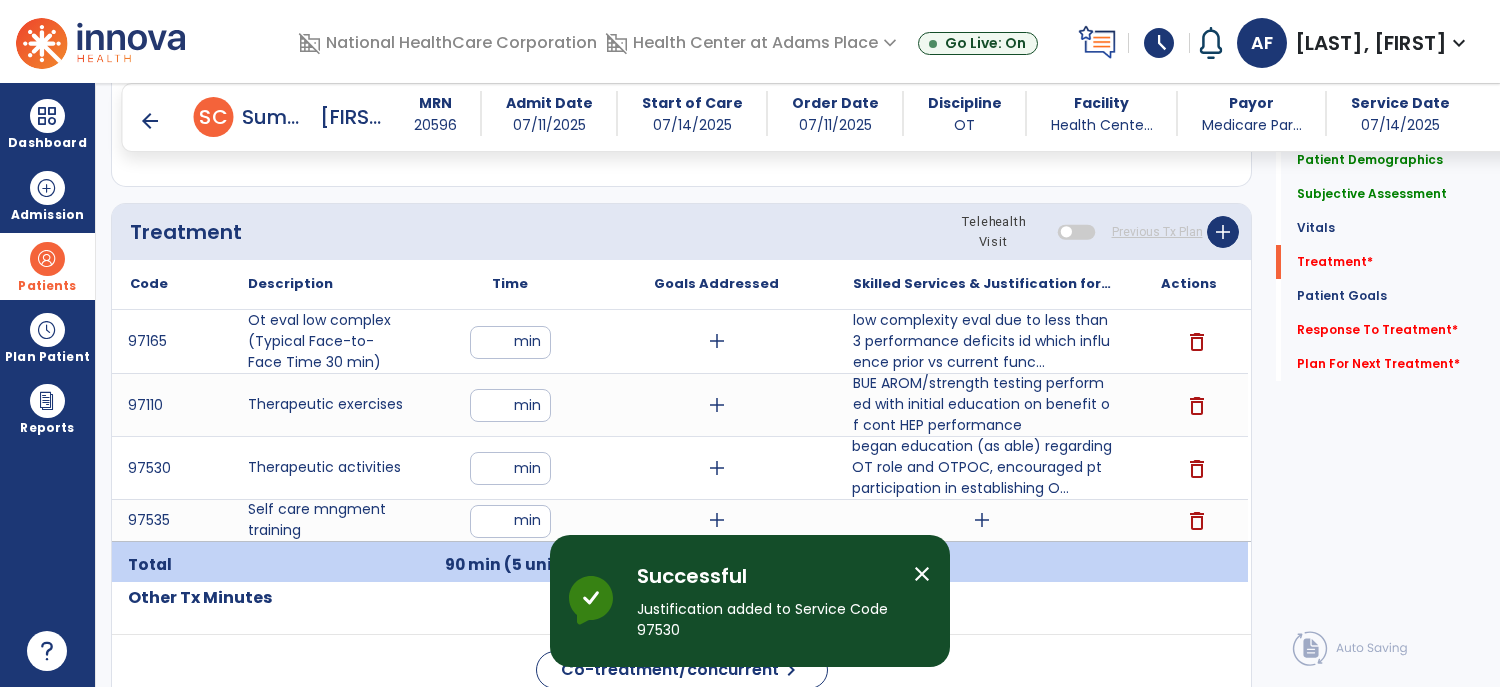 click on "add" at bounding box center (982, 520) 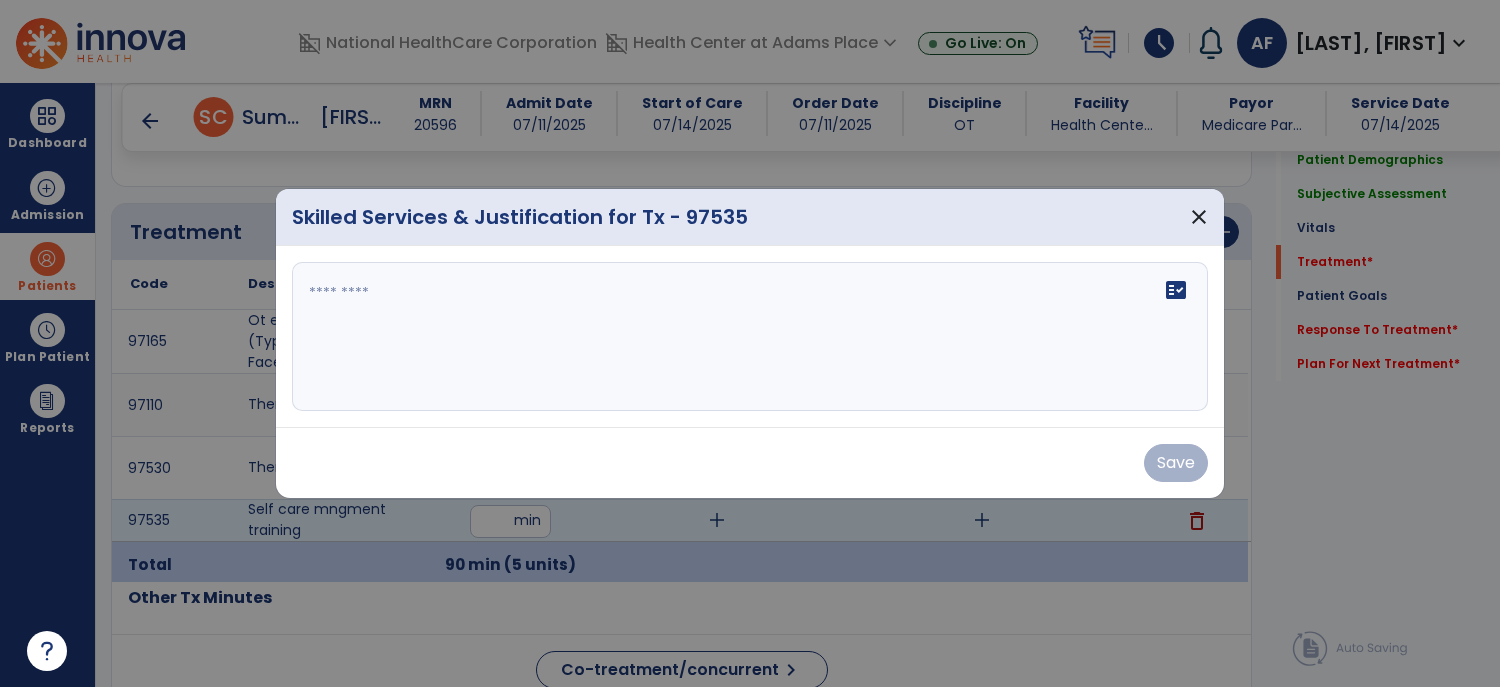 click at bounding box center [750, 337] 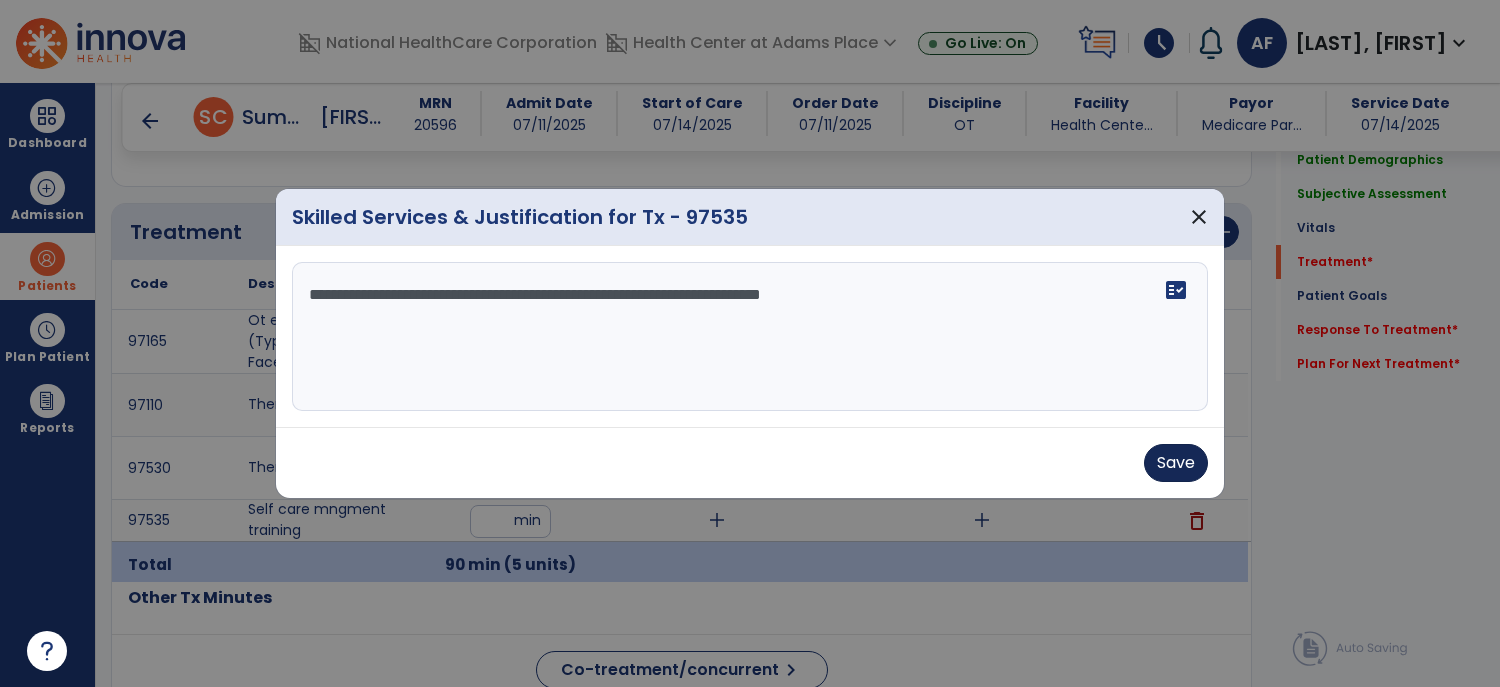 type on "**********" 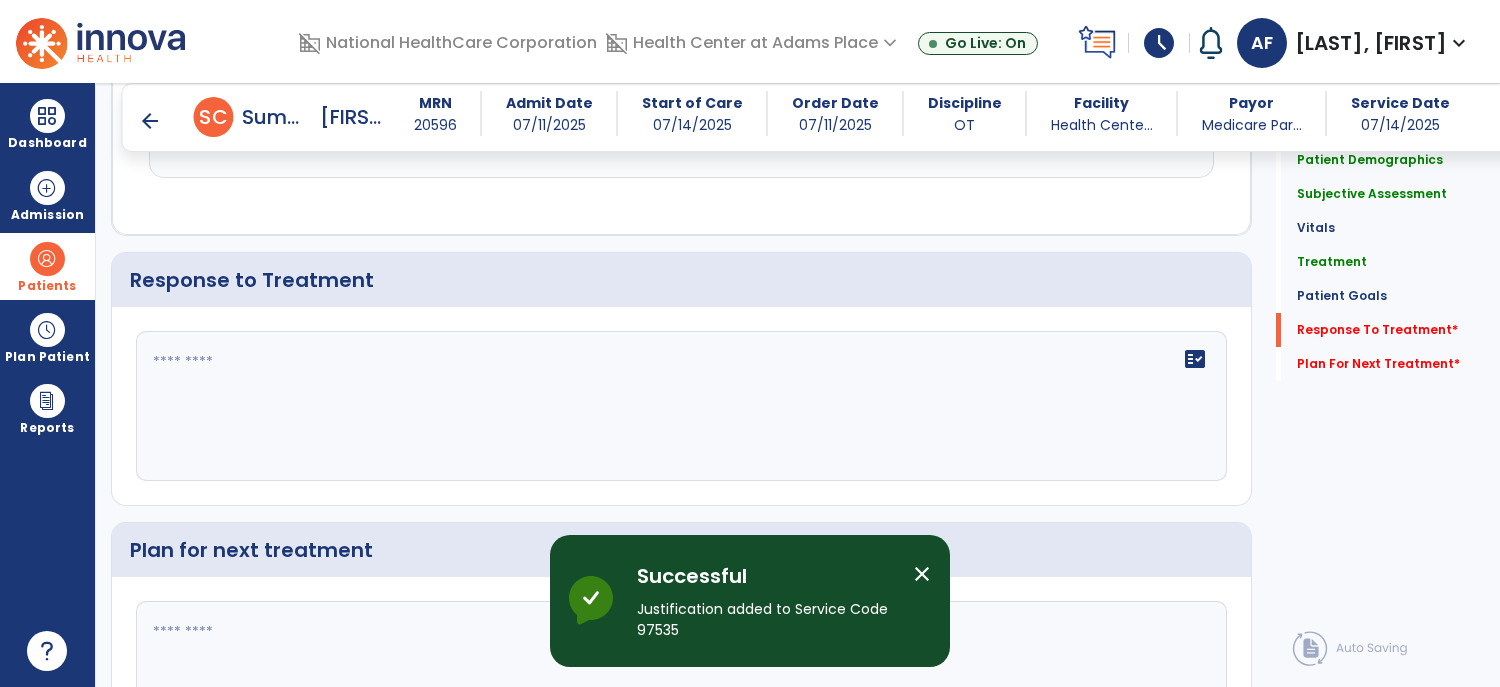scroll, scrollTop: 2892, scrollLeft: 0, axis: vertical 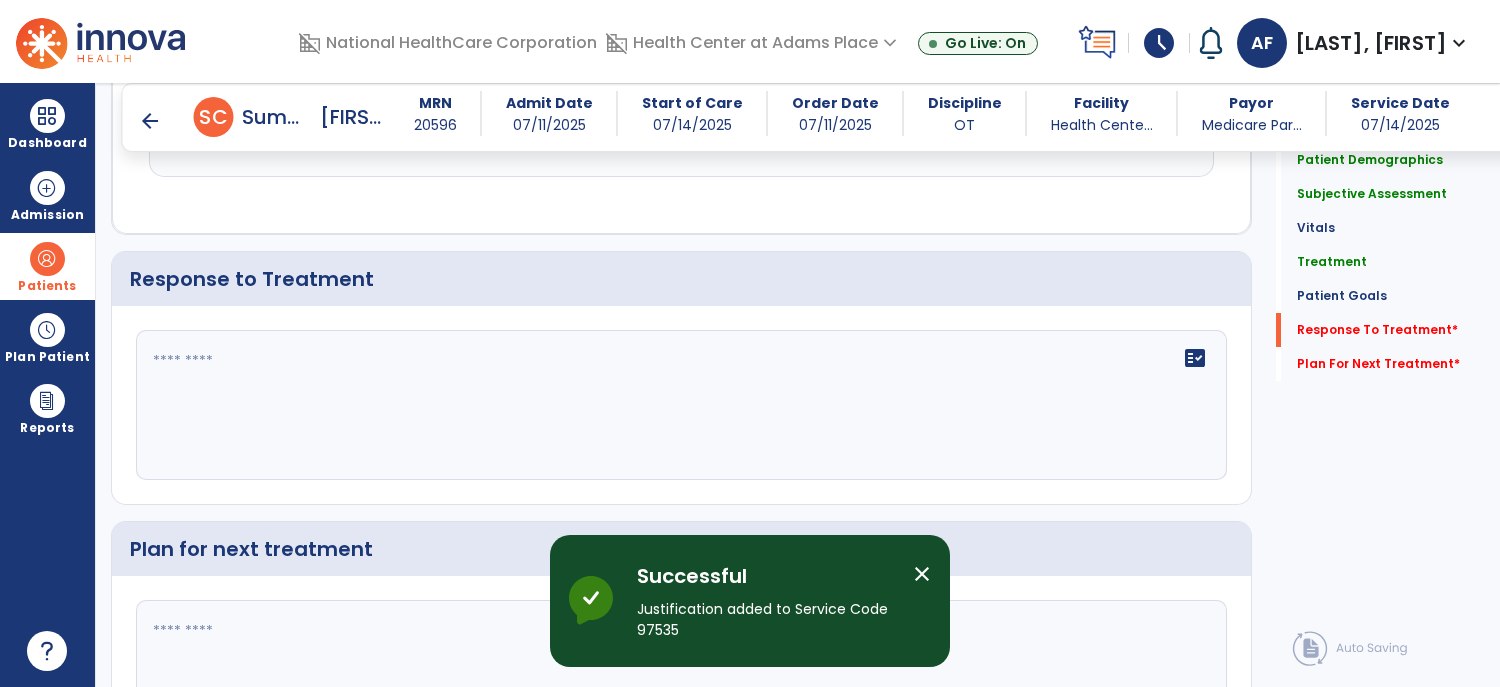 click on "fact_check" 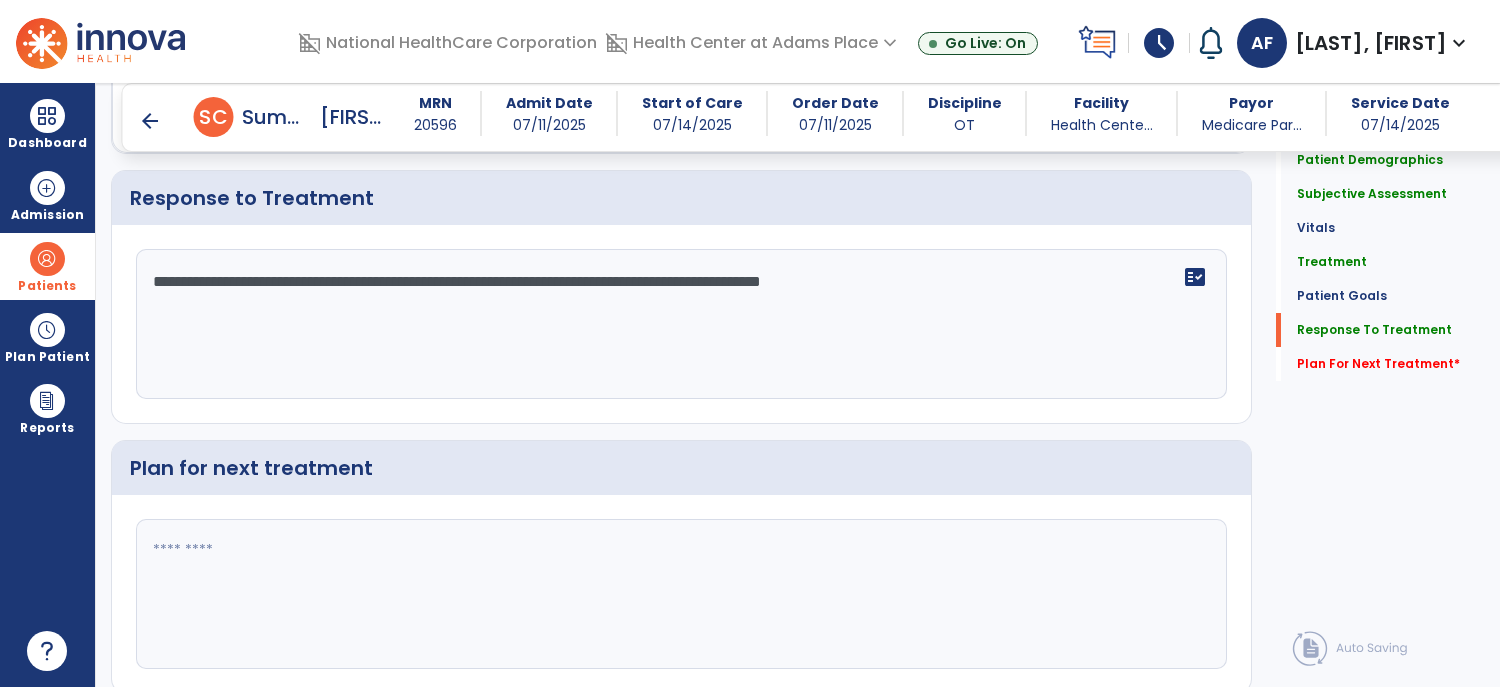 scroll, scrollTop: 2985, scrollLeft: 0, axis: vertical 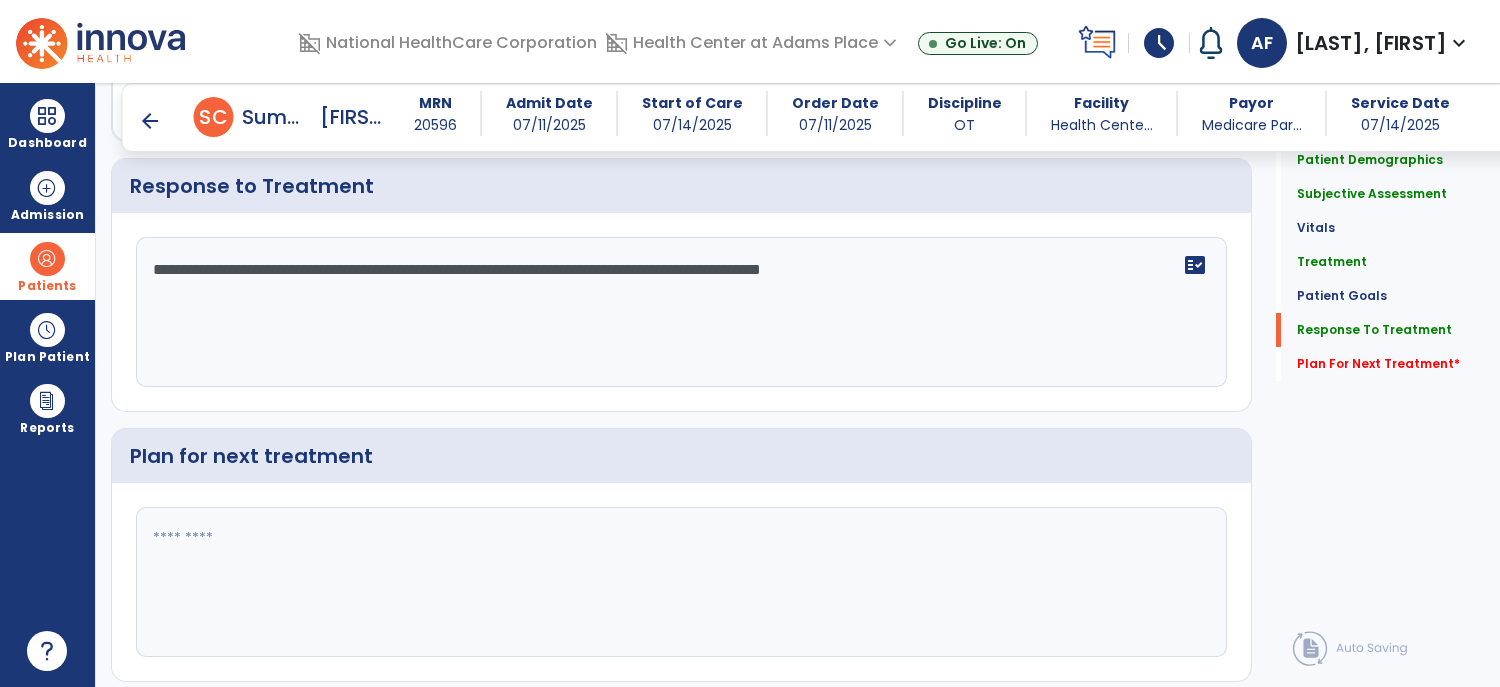 type on "**********" 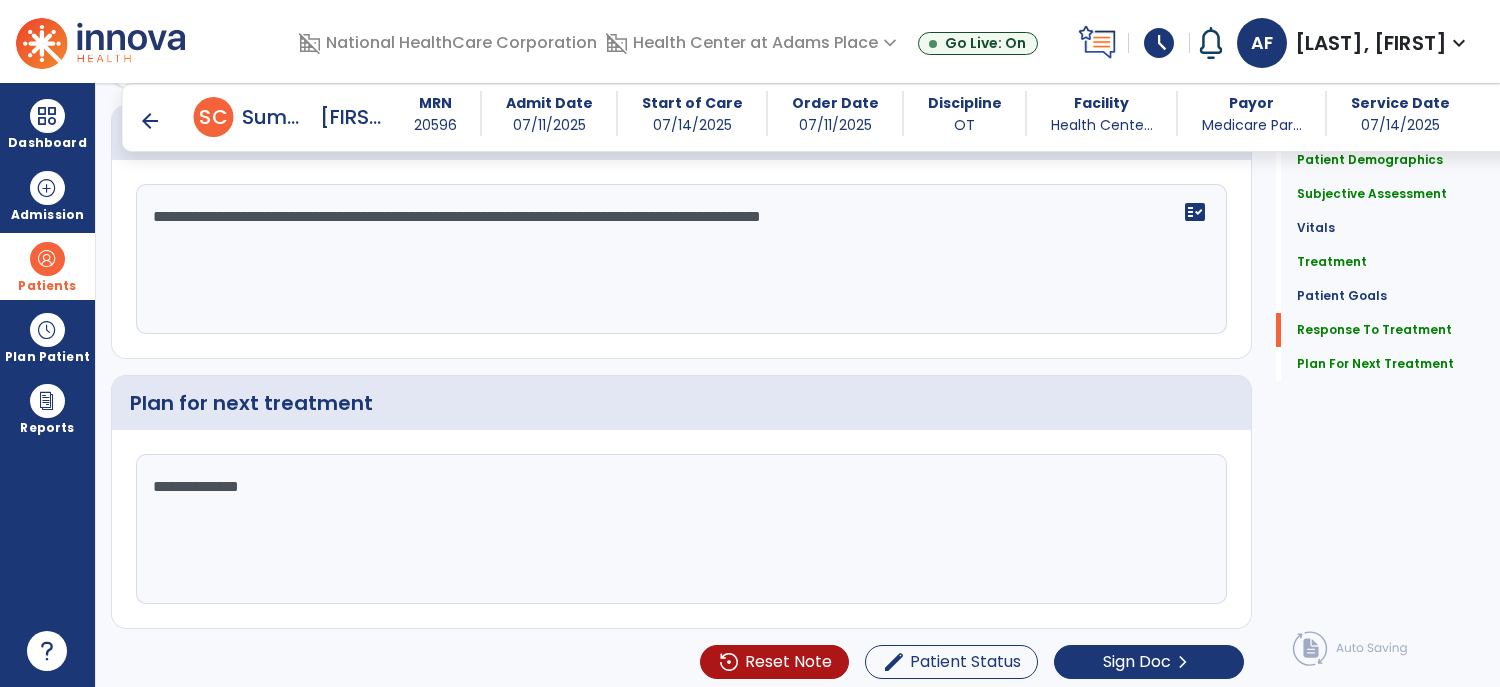 scroll, scrollTop: 3039, scrollLeft: 0, axis: vertical 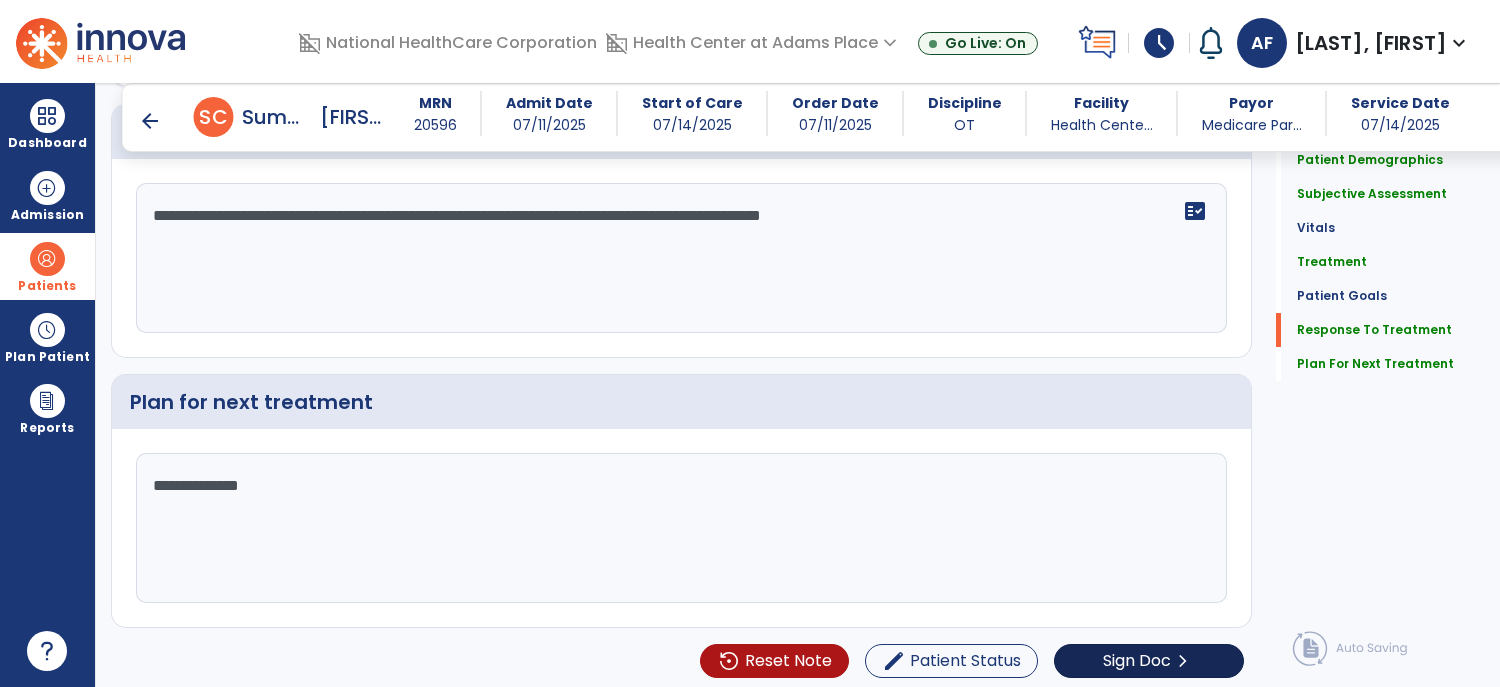 type on "**********" 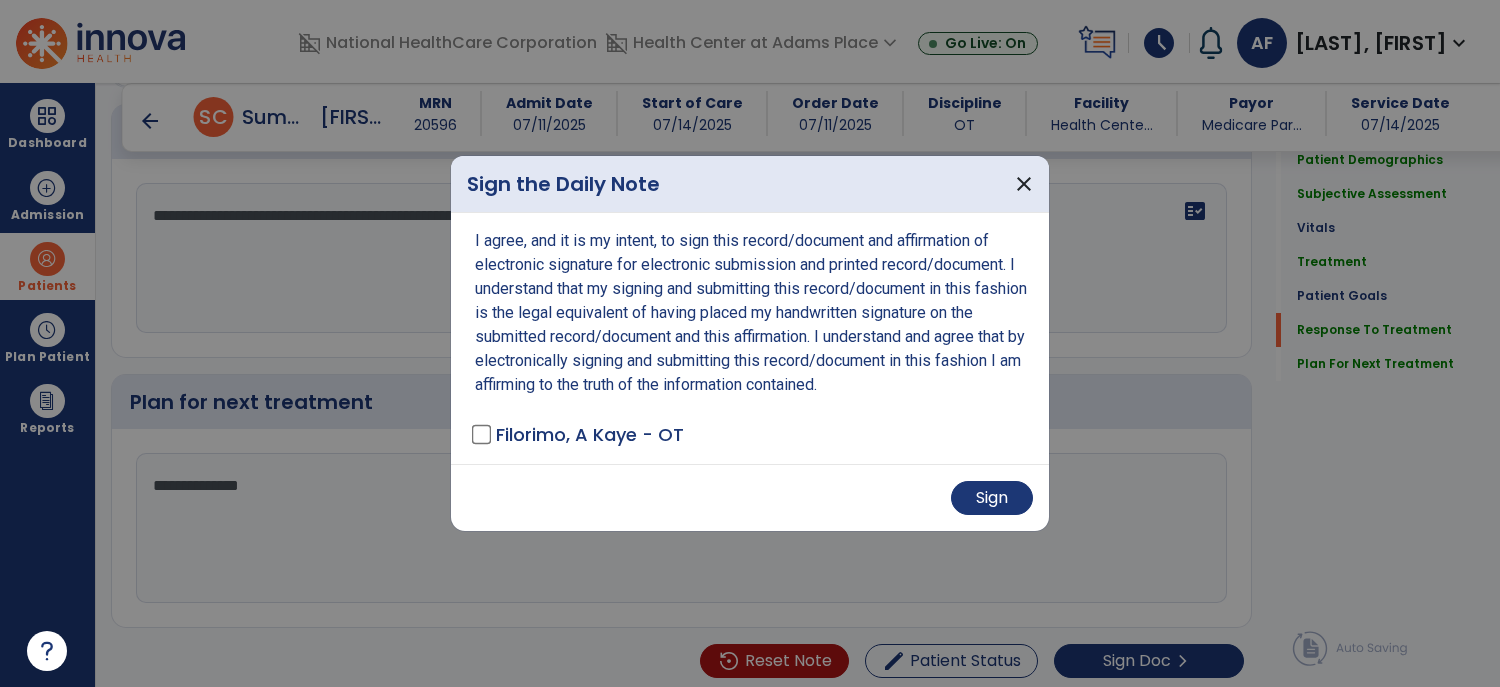 click on "Sign" at bounding box center (750, 497) 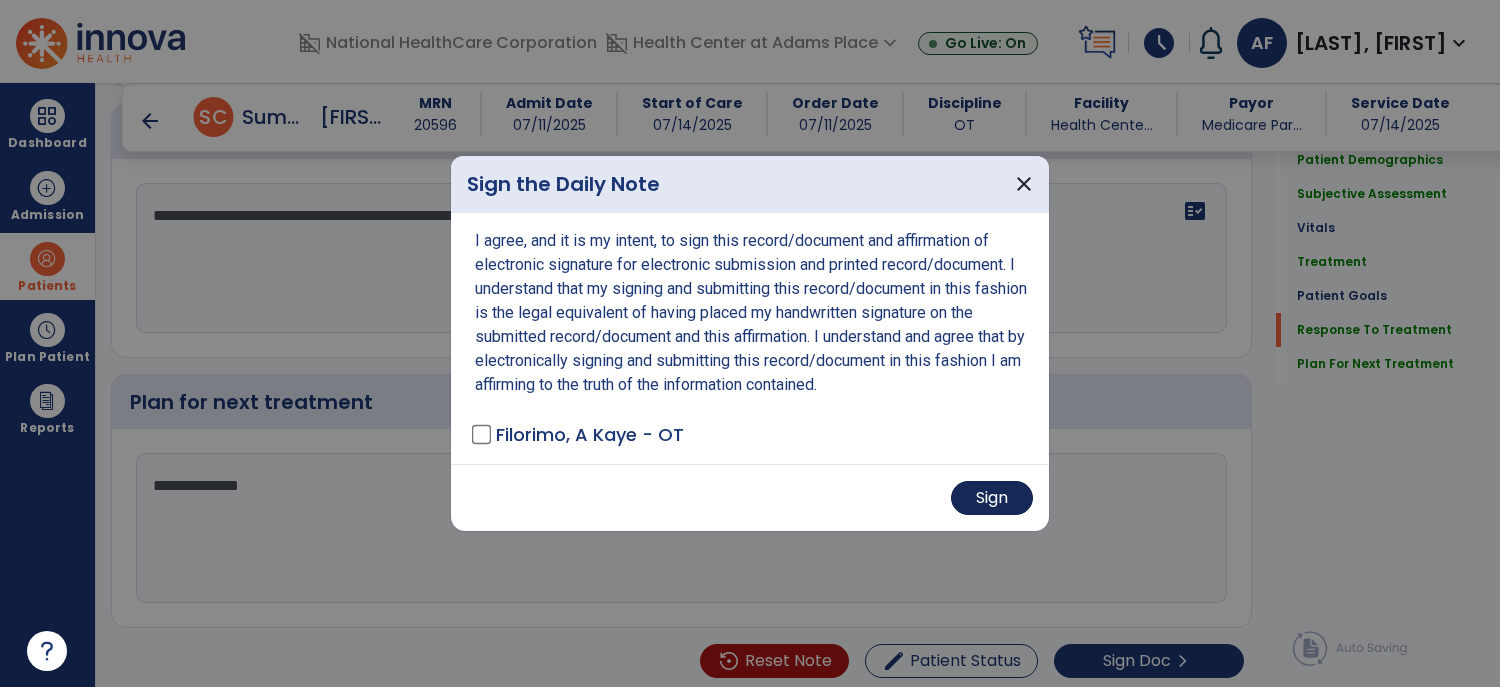 click on "Sign" at bounding box center (992, 498) 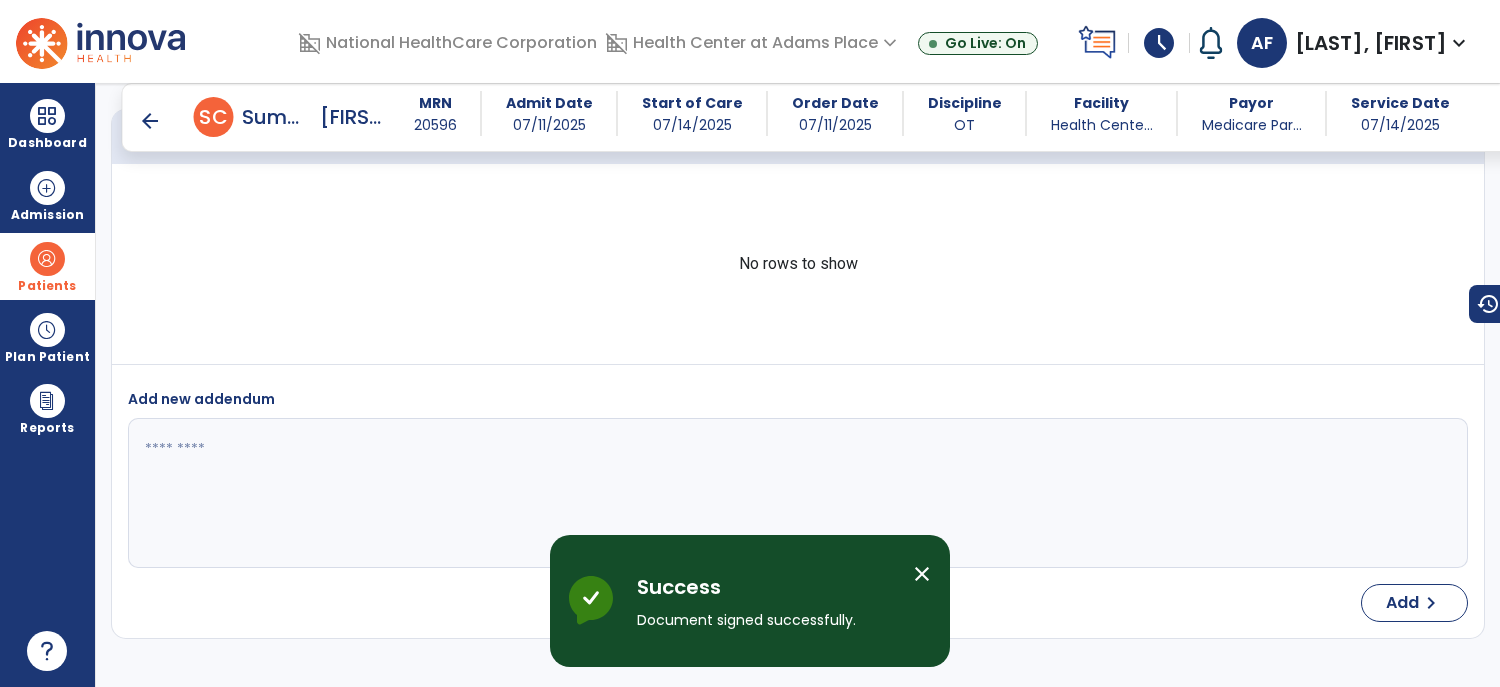 scroll, scrollTop: 4353, scrollLeft: 0, axis: vertical 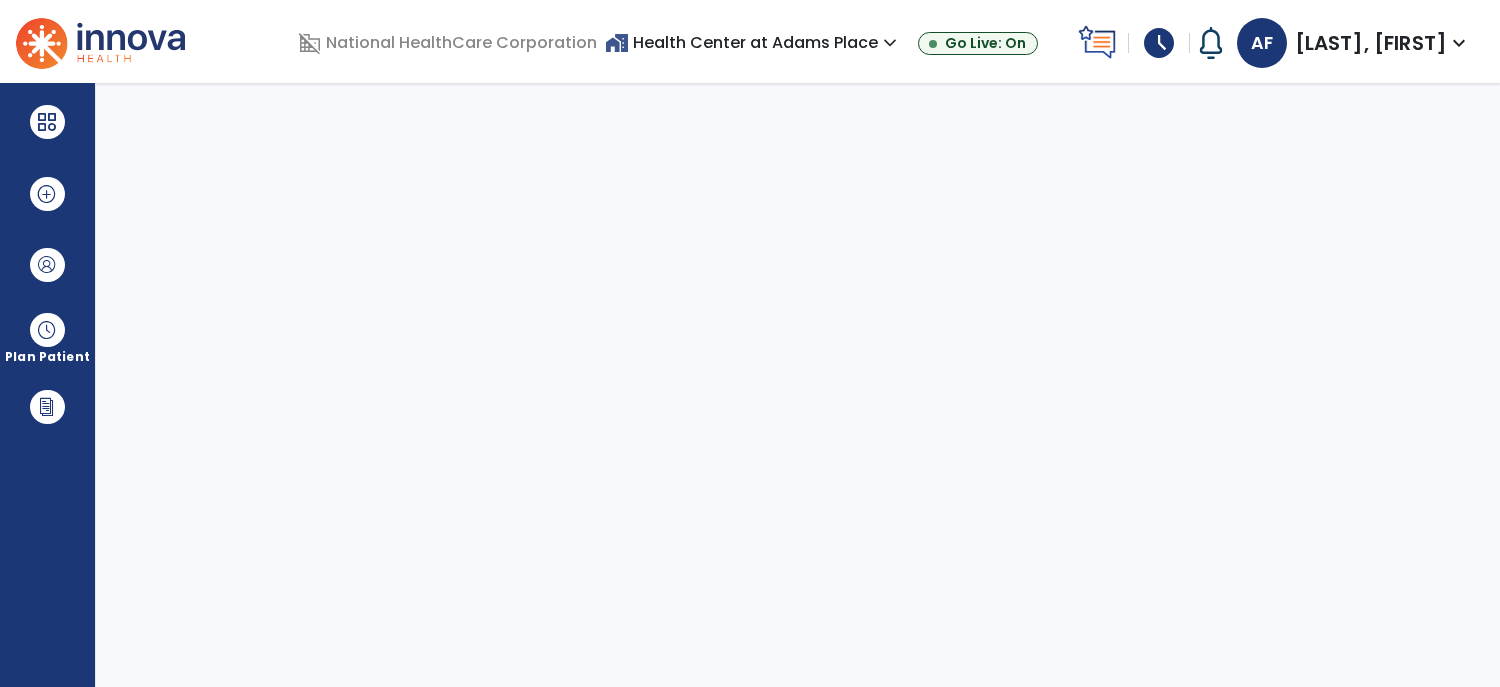 select on "****" 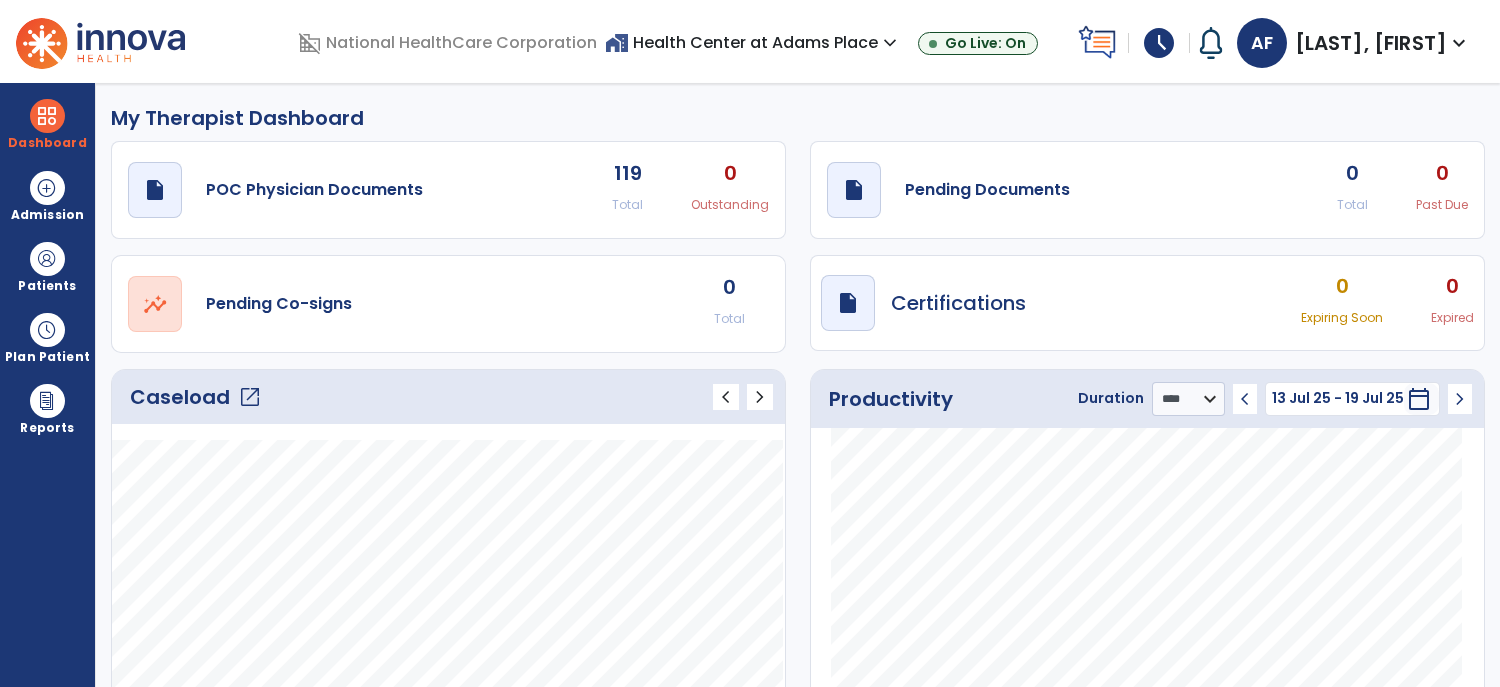 click on "open_in_new" 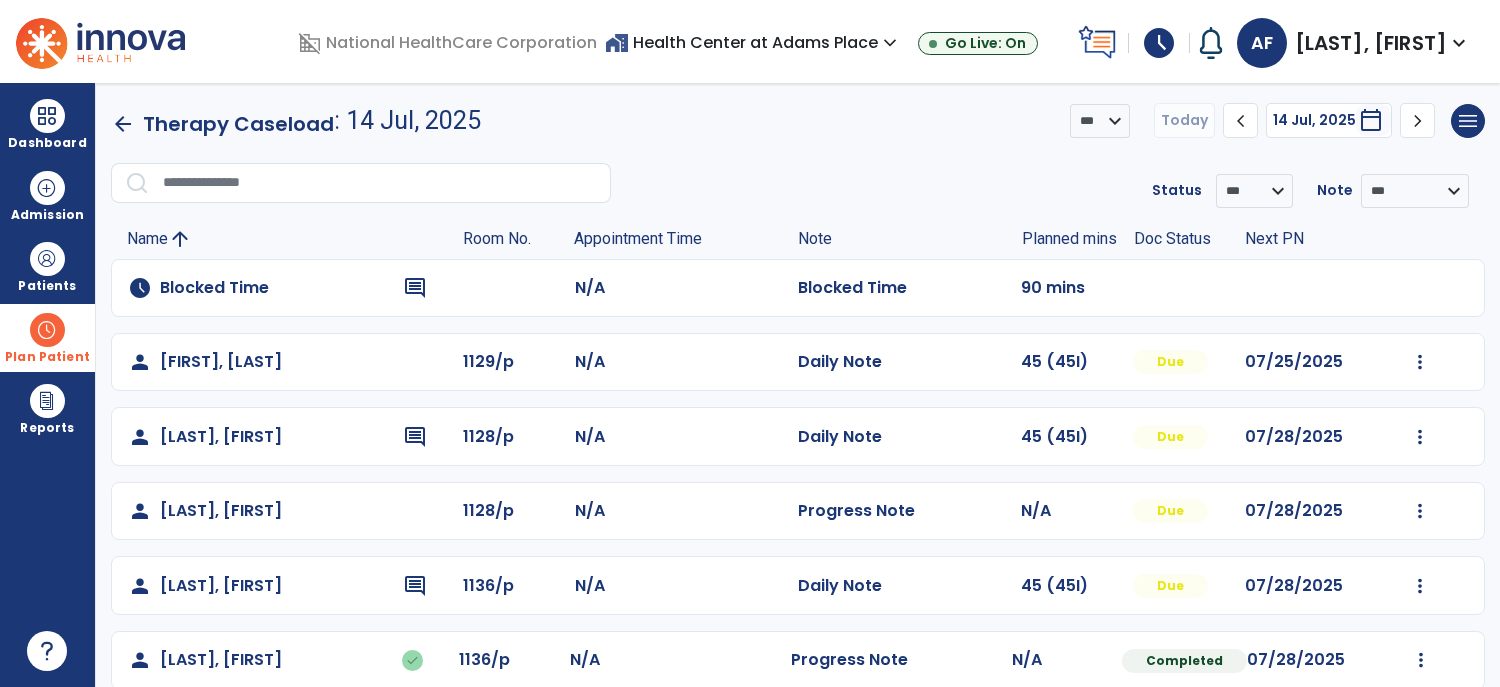 click at bounding box center [47, 330] 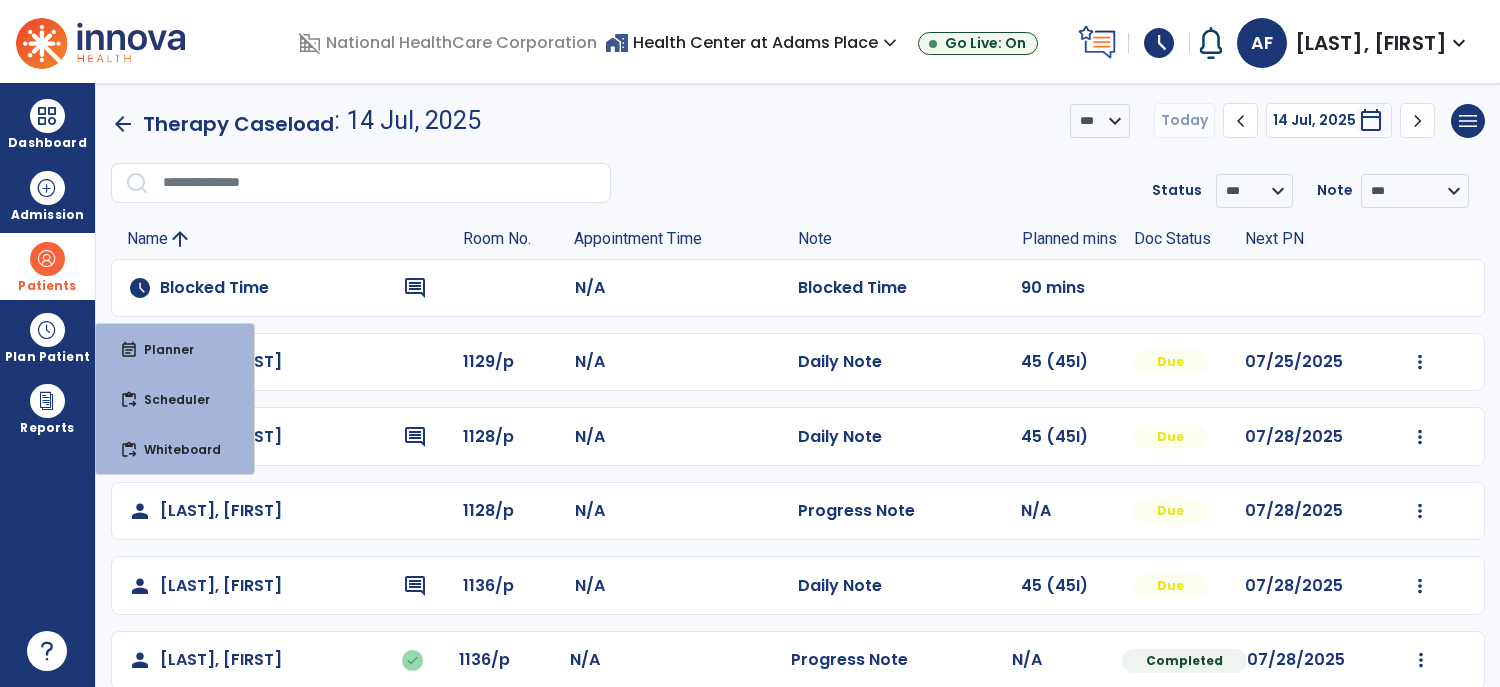 click at bounding box center (47, 259) 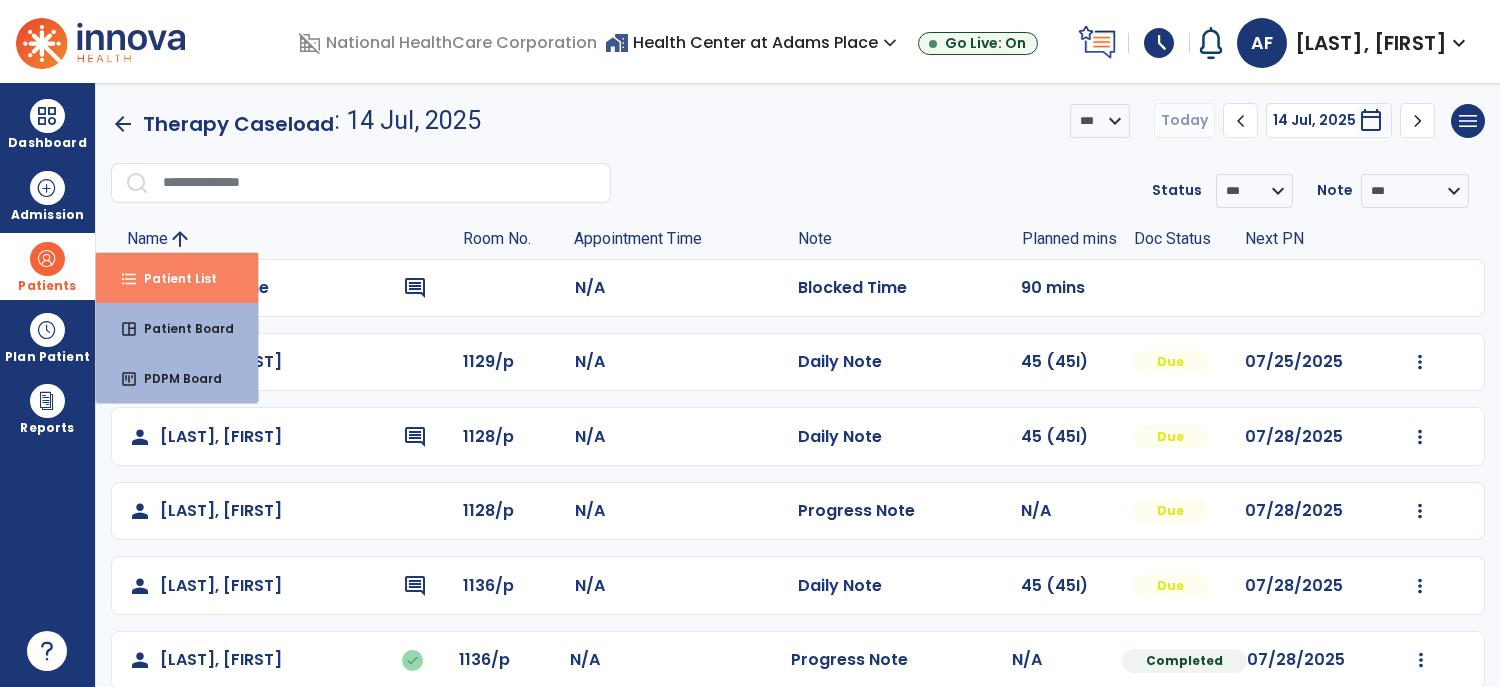 click on "Patient List" at bounding box center (172, 278) 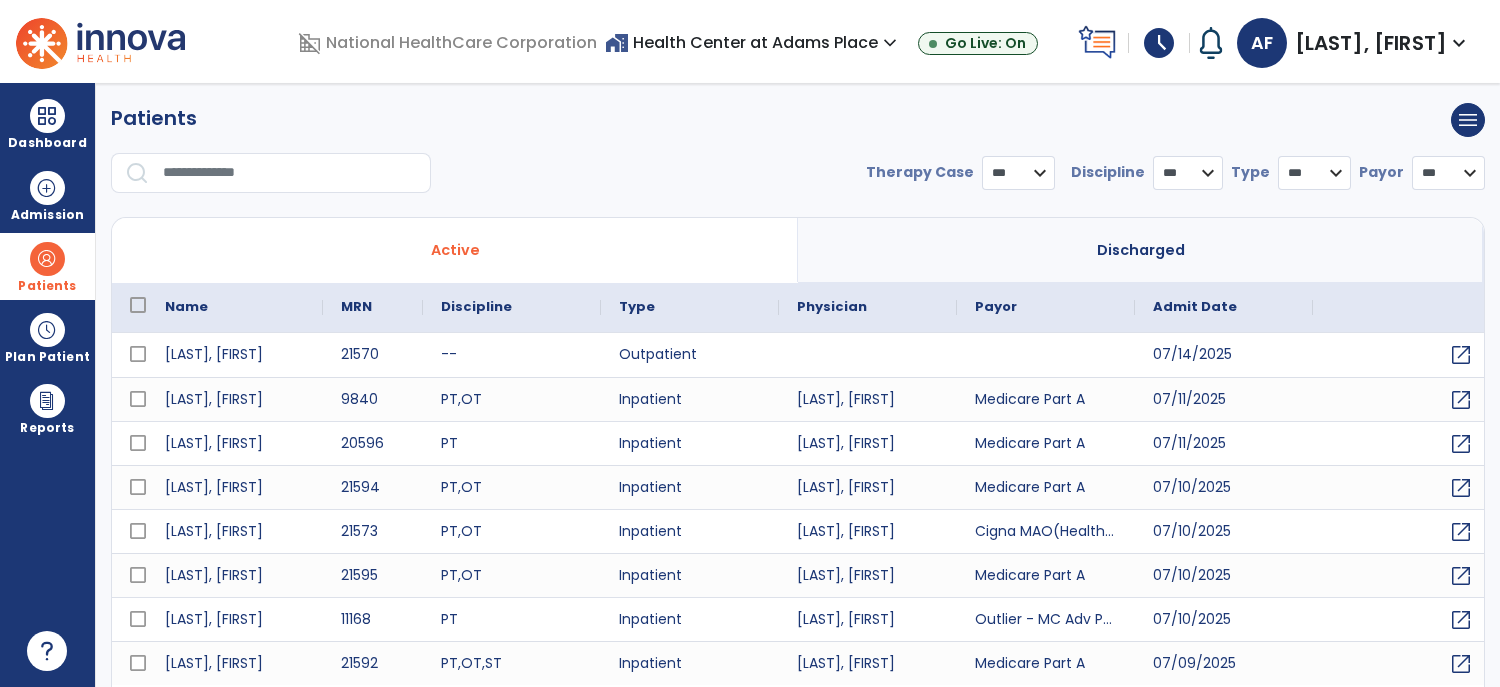 select on "***" 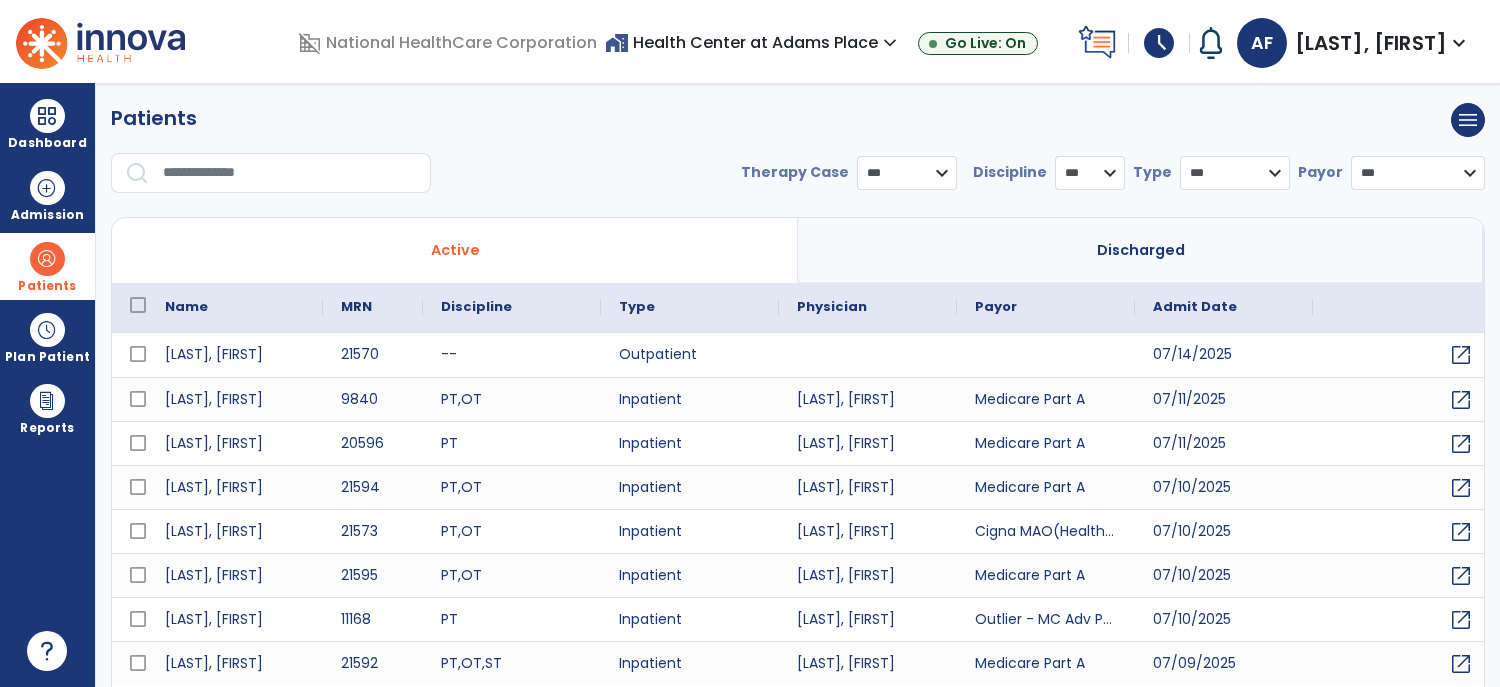 click at bounding box center [290, 173] 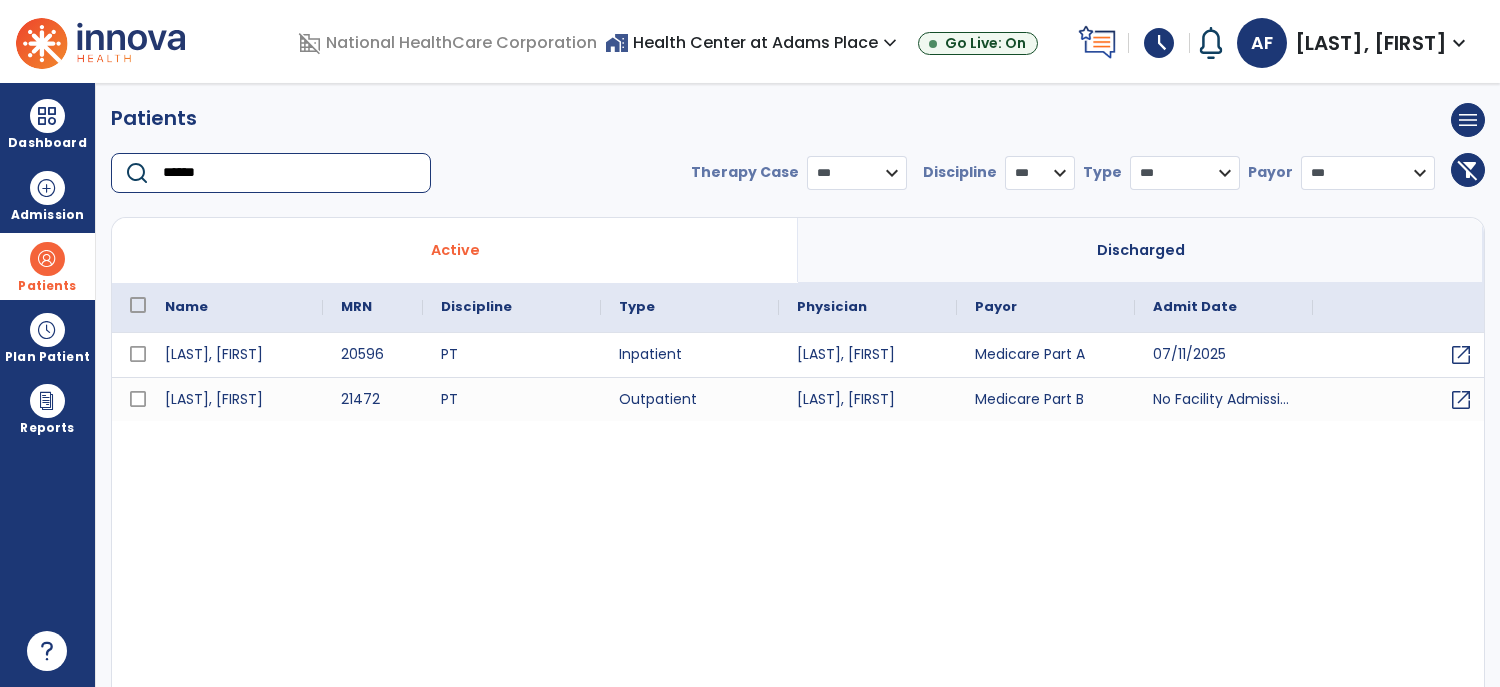 type on "******" 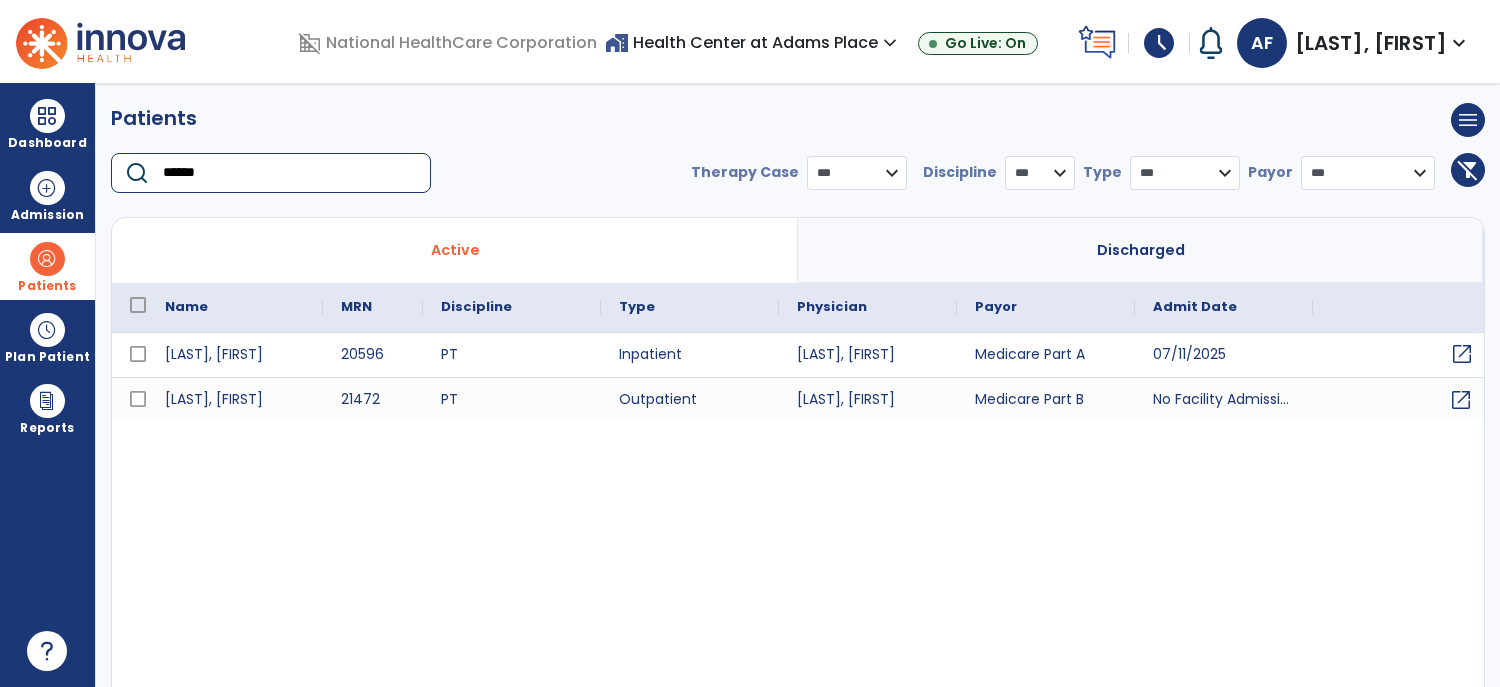 click on "open_in_new" at bounding box center (1462, 354) 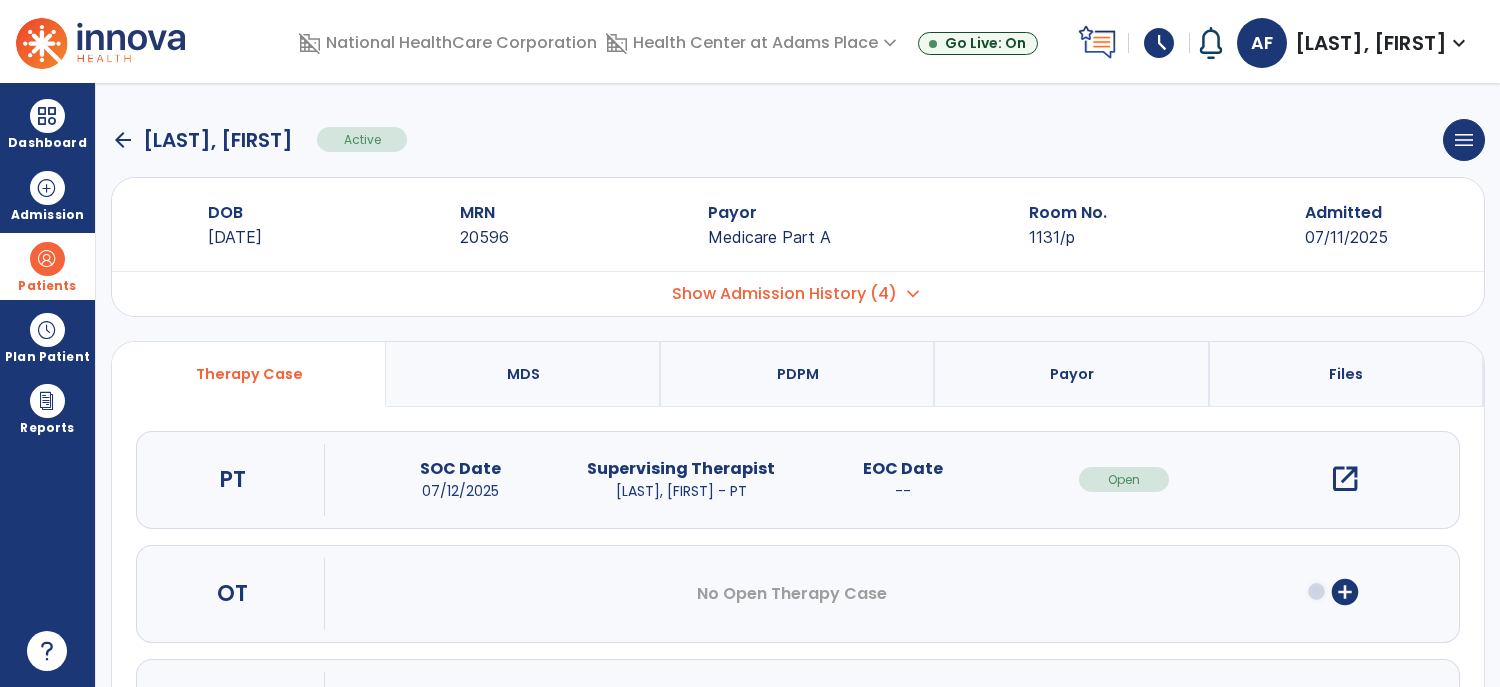 click on "add_circle" at bounding box center [1345, 592] 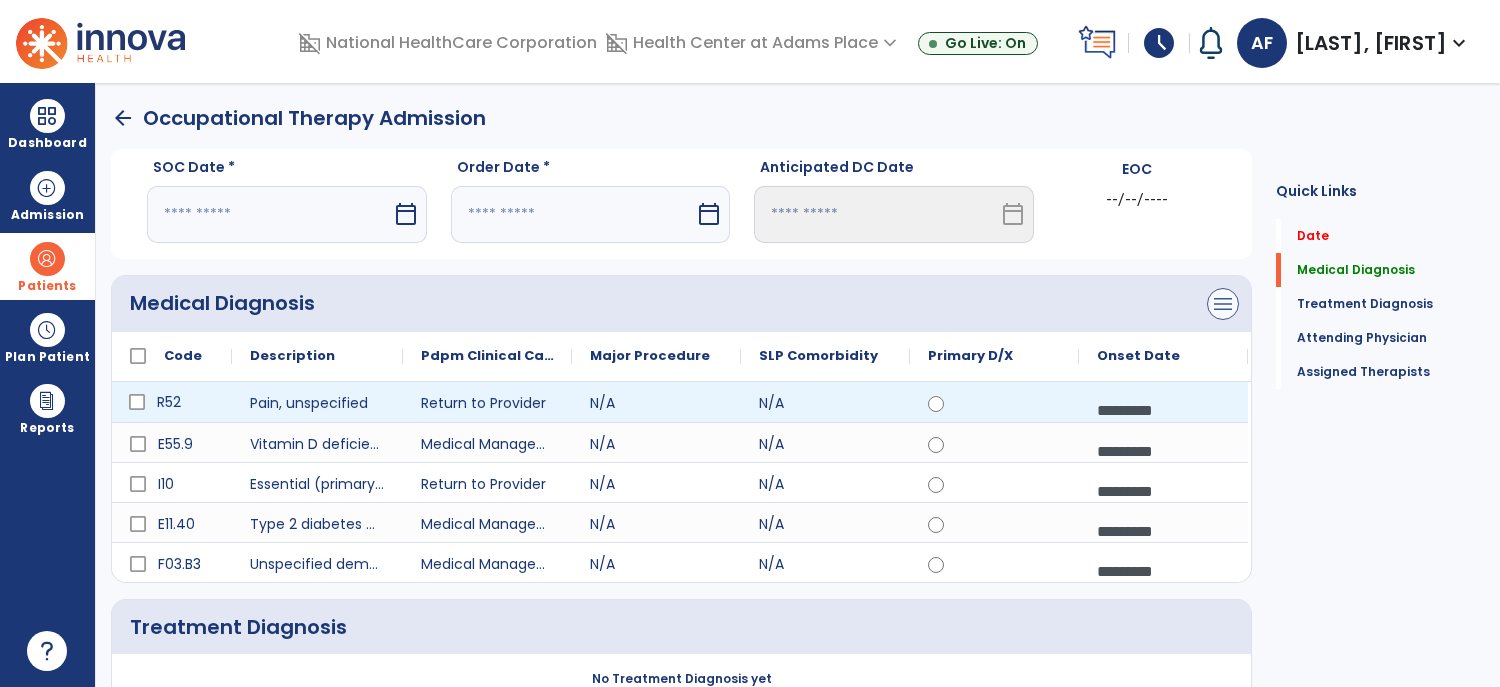 click on "menu" at bounding box center [1223, 304] 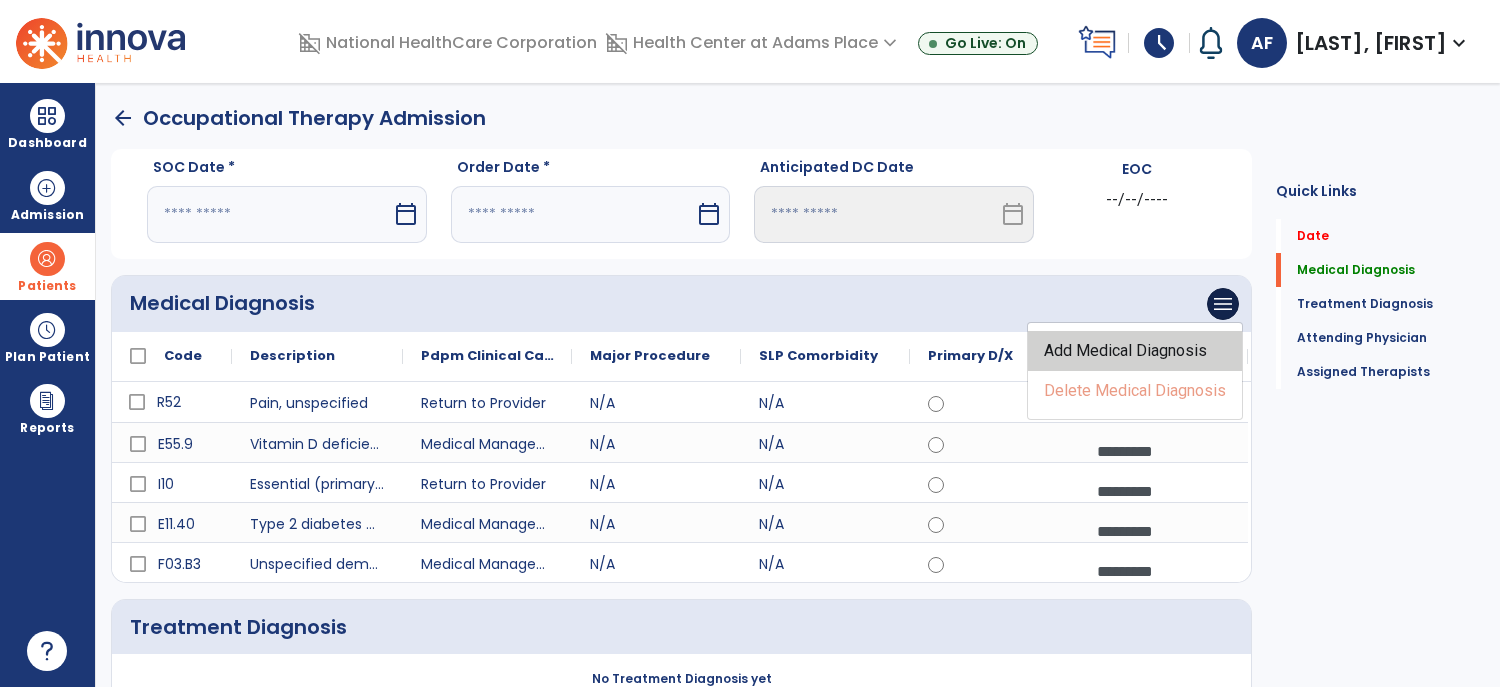 click on "Add Medical Diagnosis" 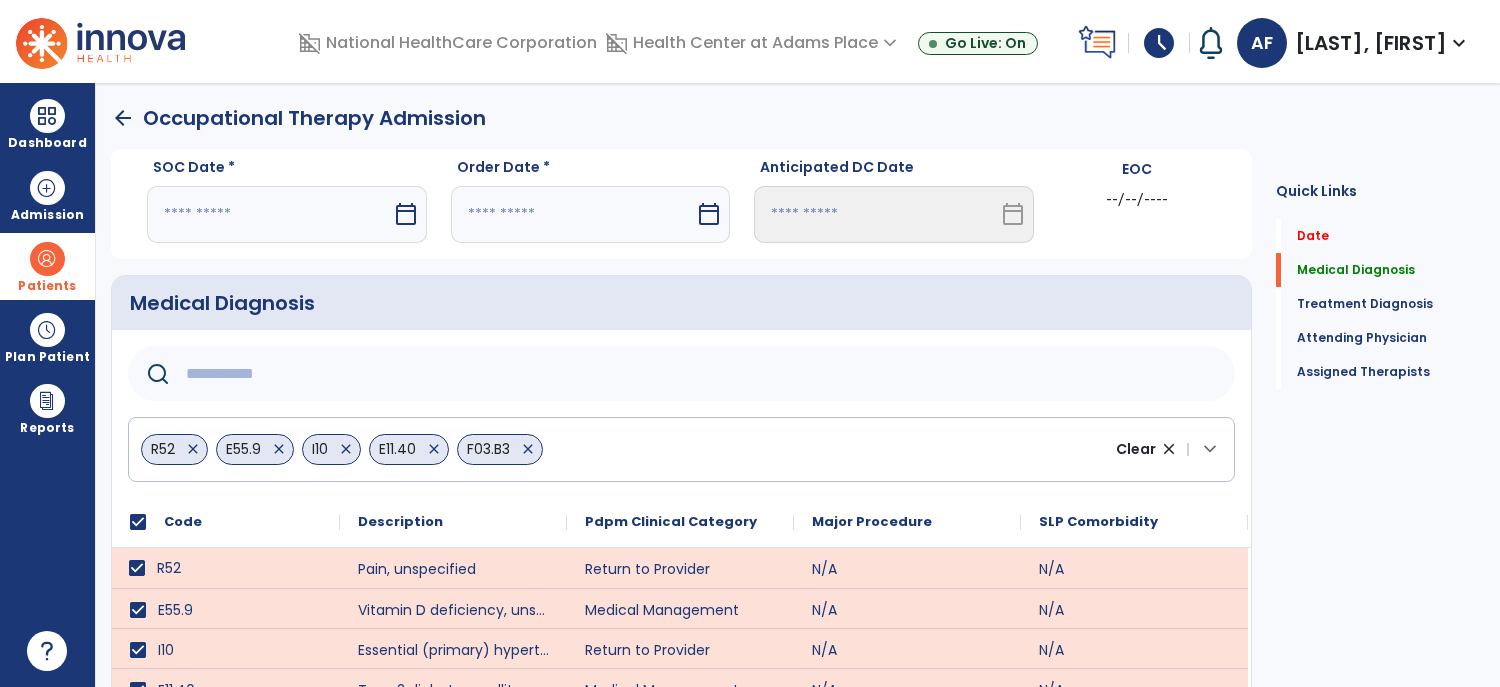 click 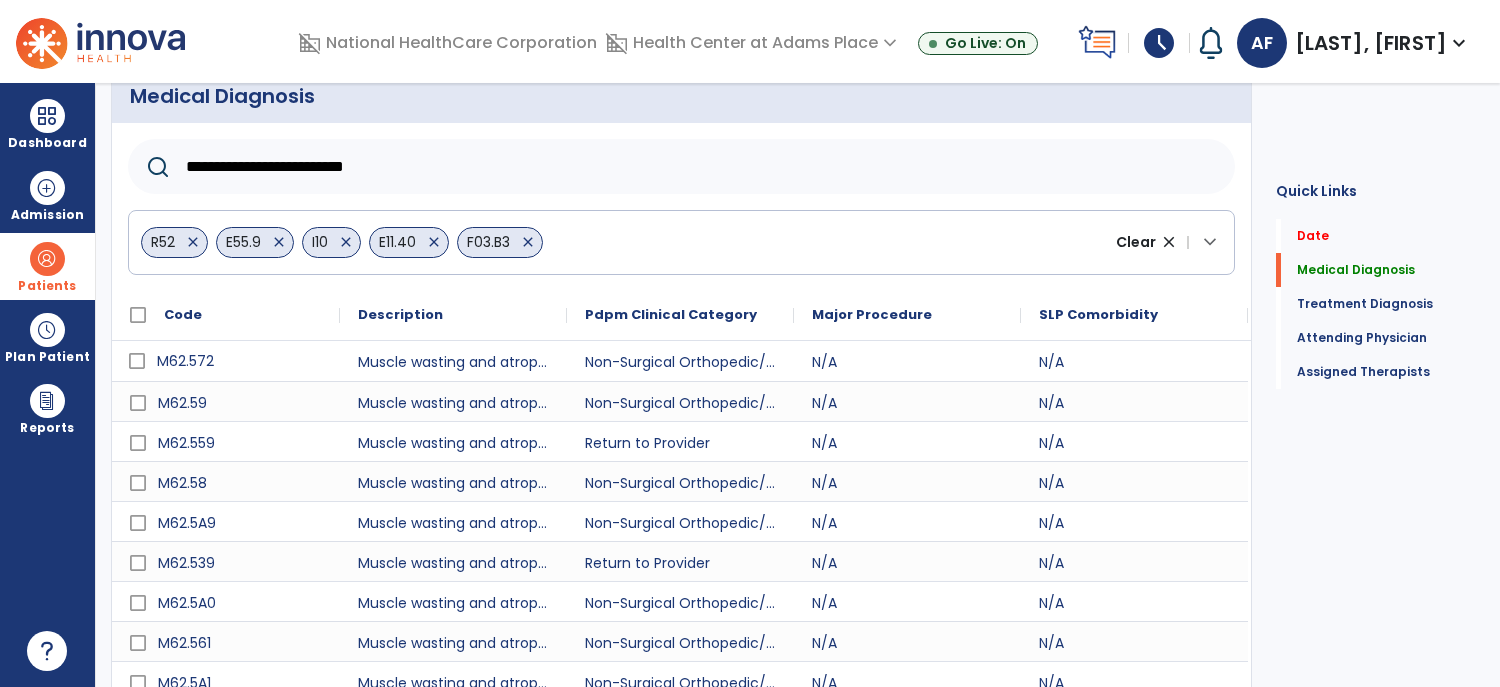 scroll, scrollTop: 304, scrollLeft: 0, axis: vertical 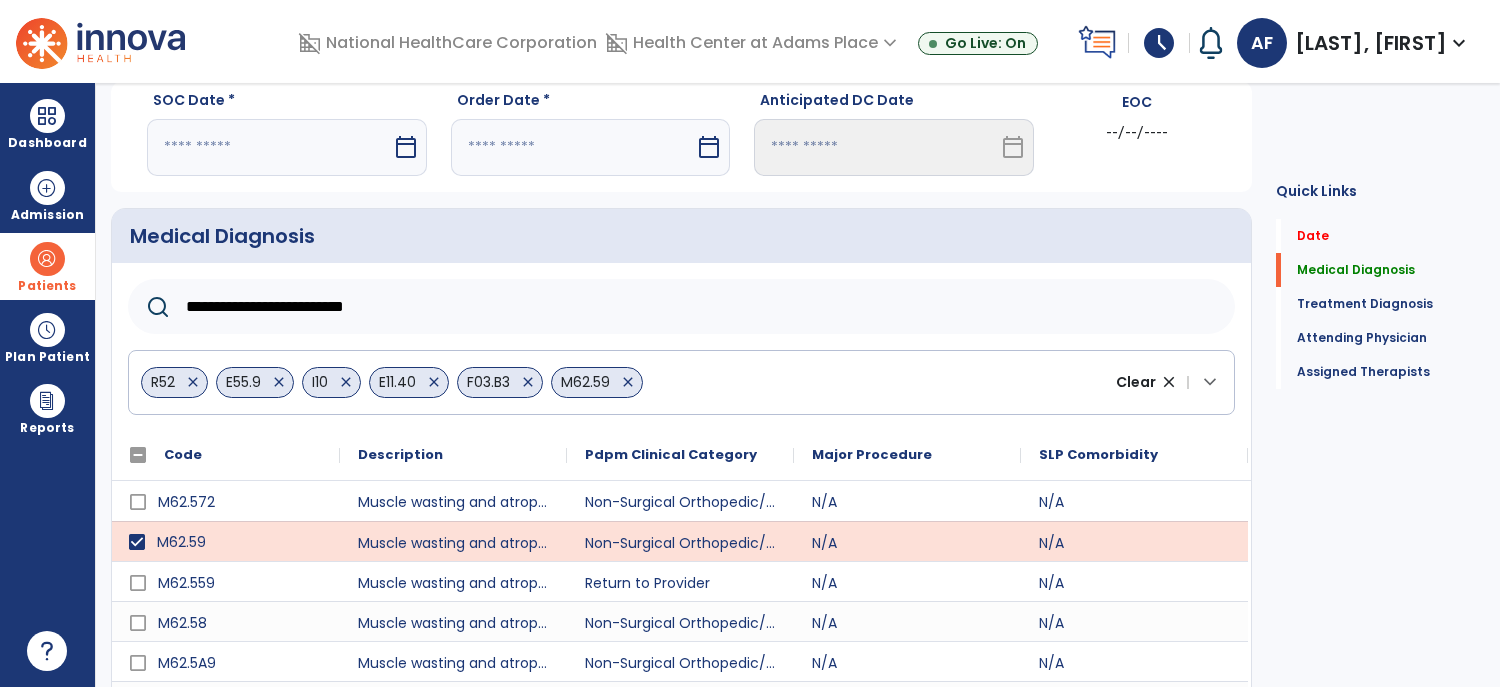 click on "**********" 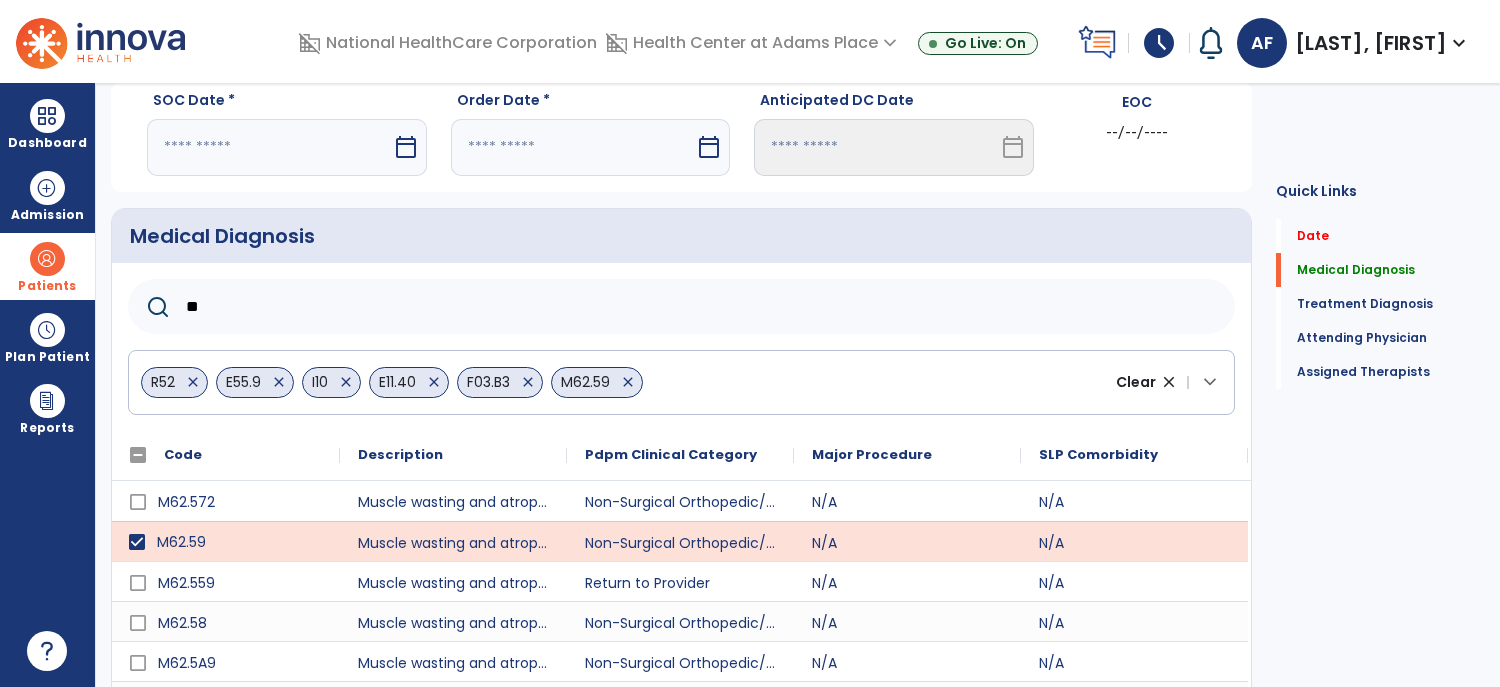 type on "*" 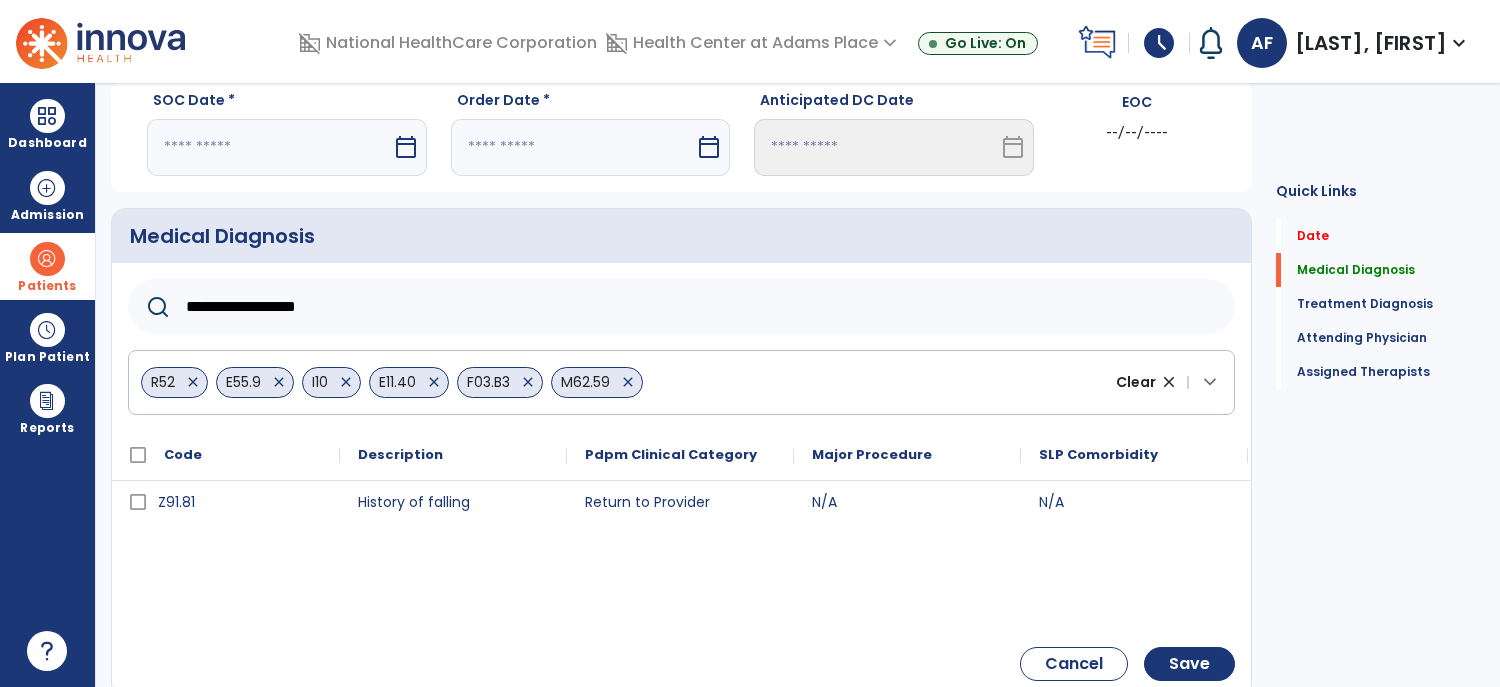 type on "**********" 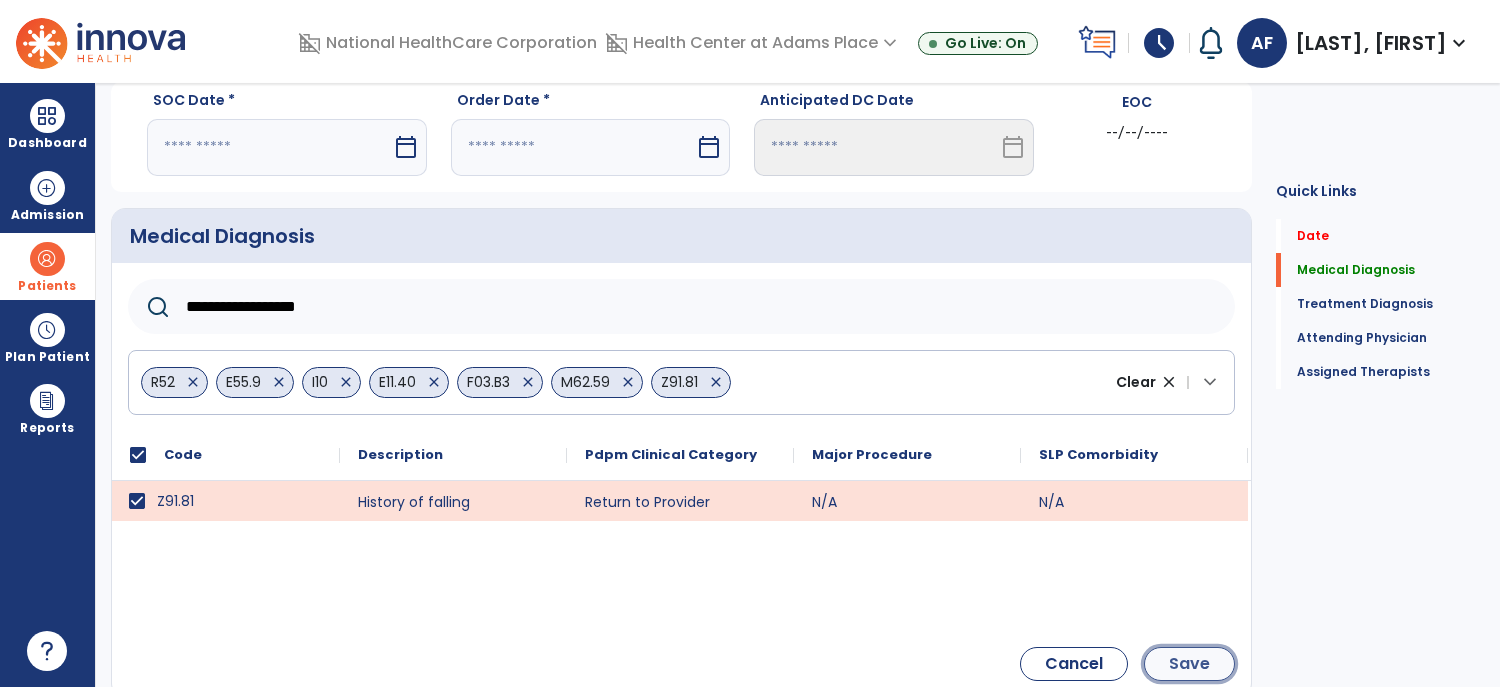click on "Save" 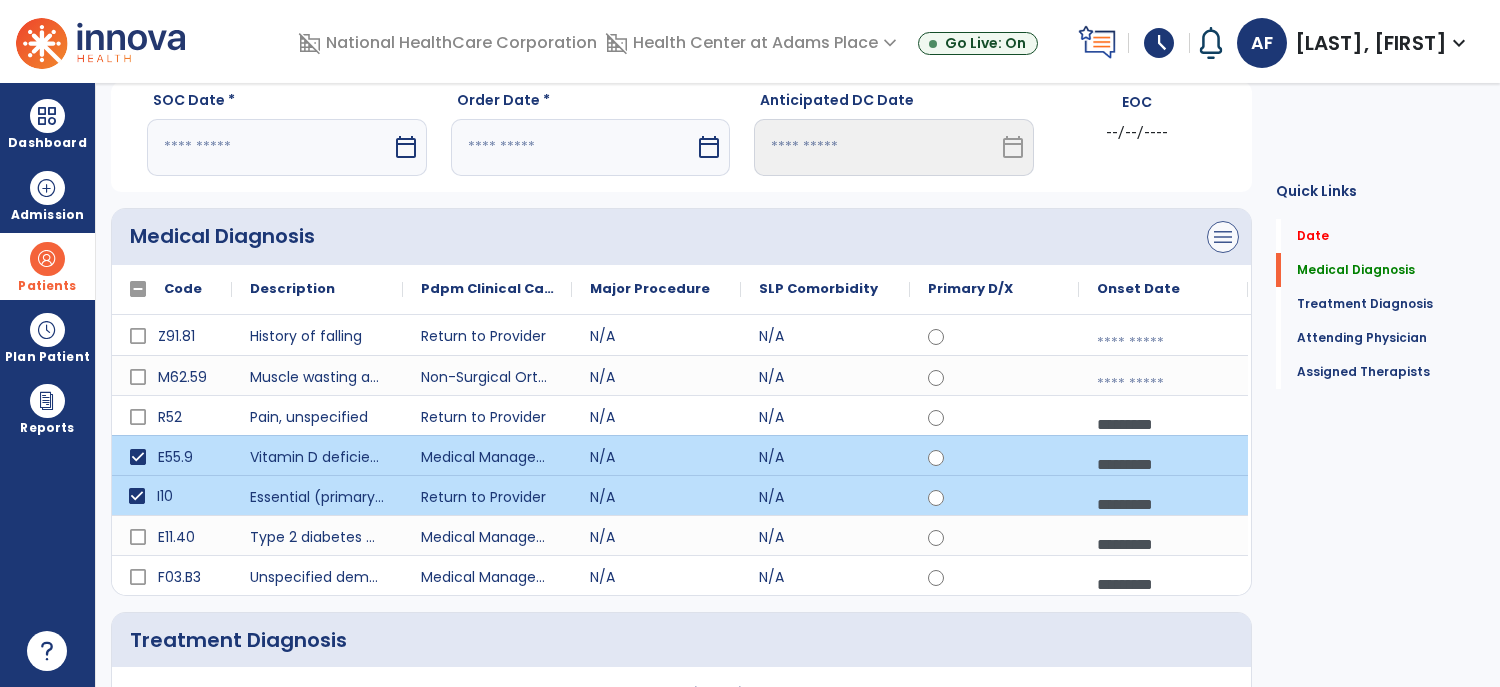 click on "menu" at bounding box center (1223, 237) 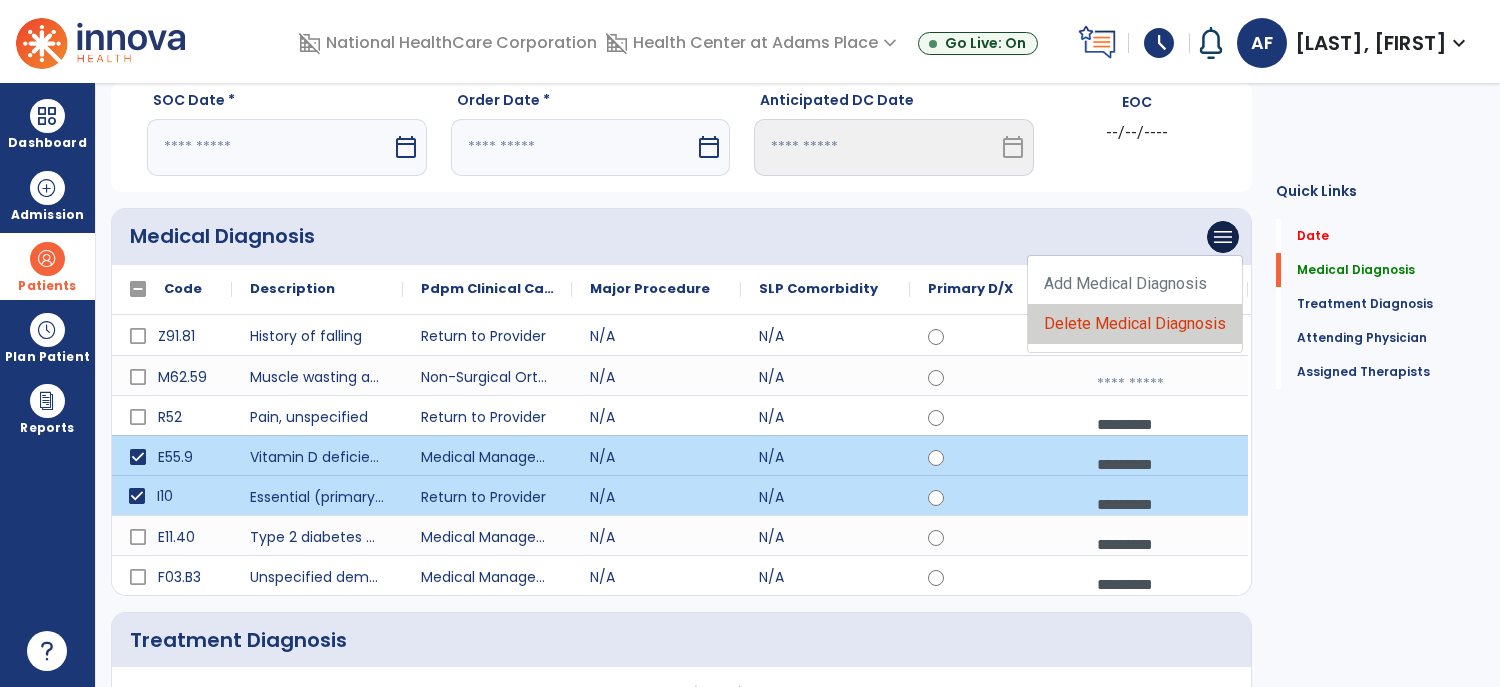click on "Delete Medical Diagnosis" 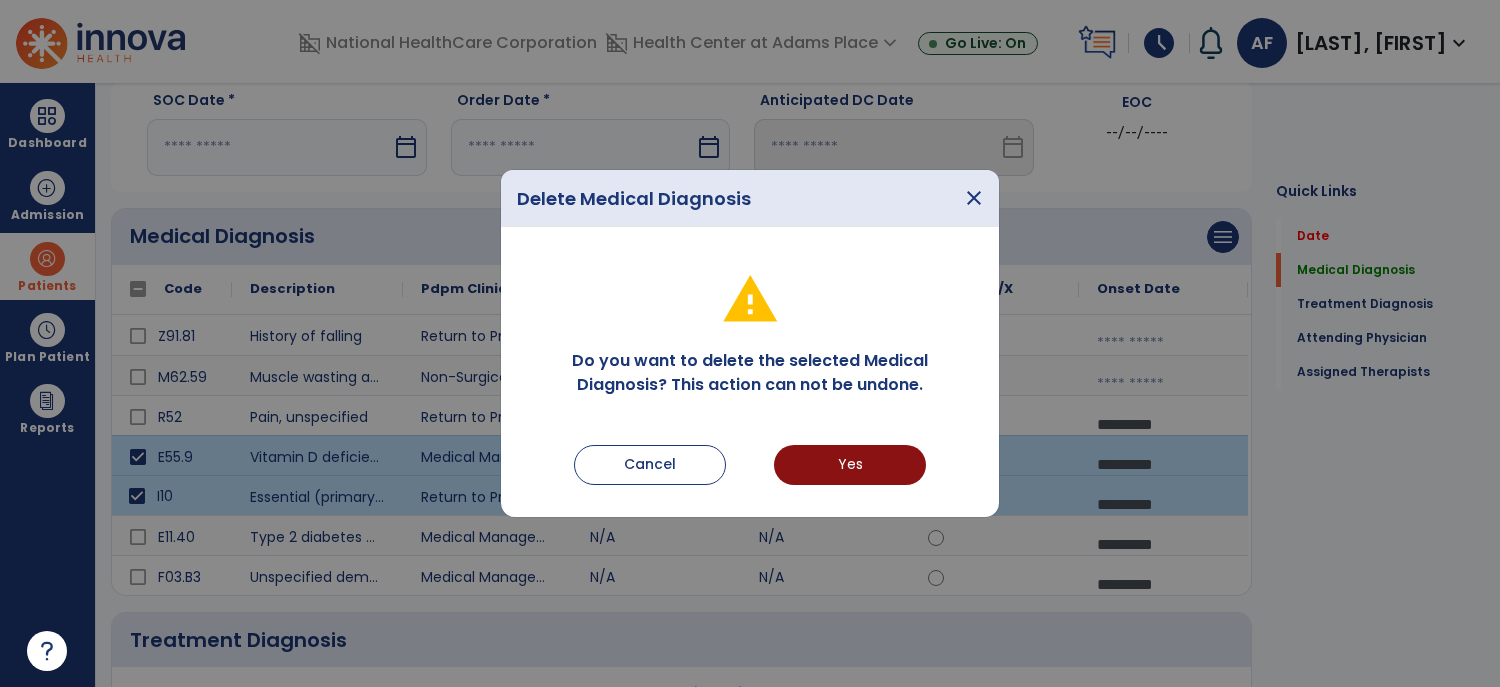click on "Yes" at bounding box center (850, 465) 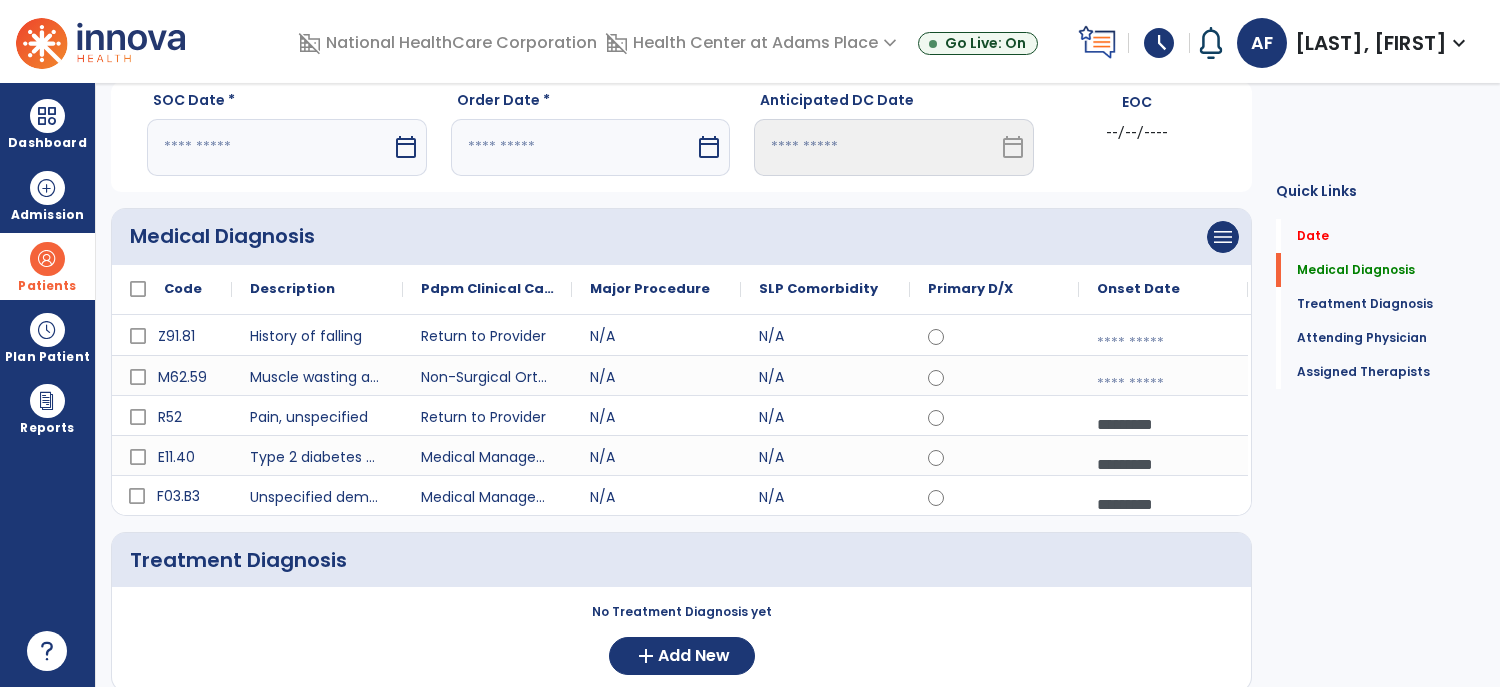 click at bounding box center (1163, 343) 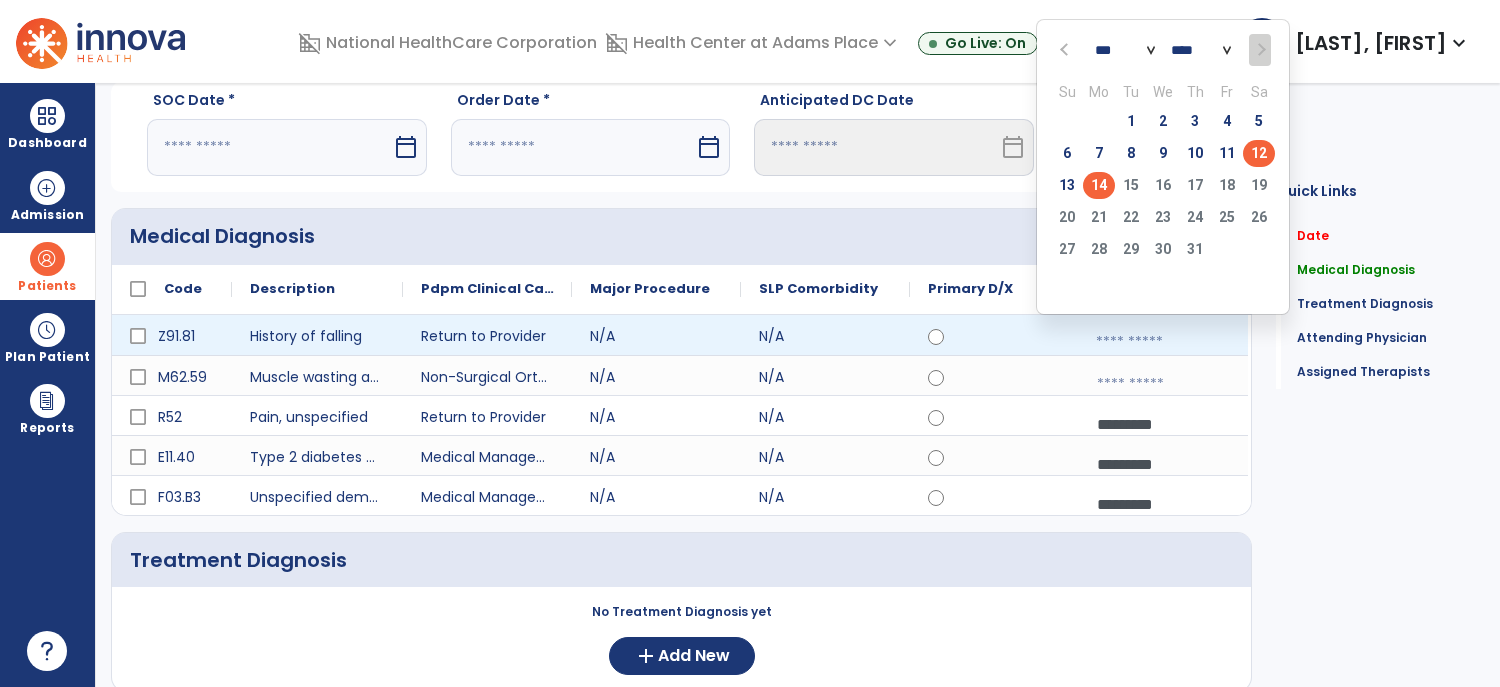 click on "12" 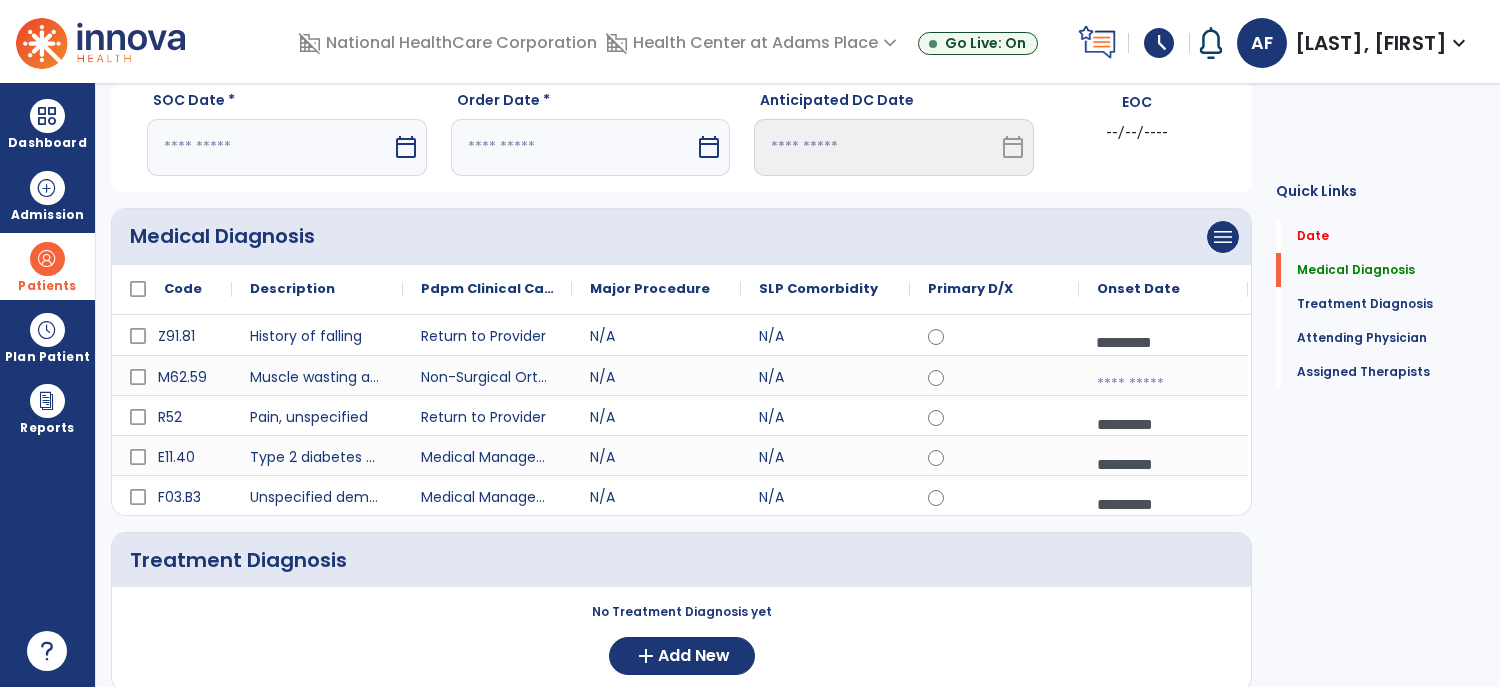 click at bounding box center [1163, 384] 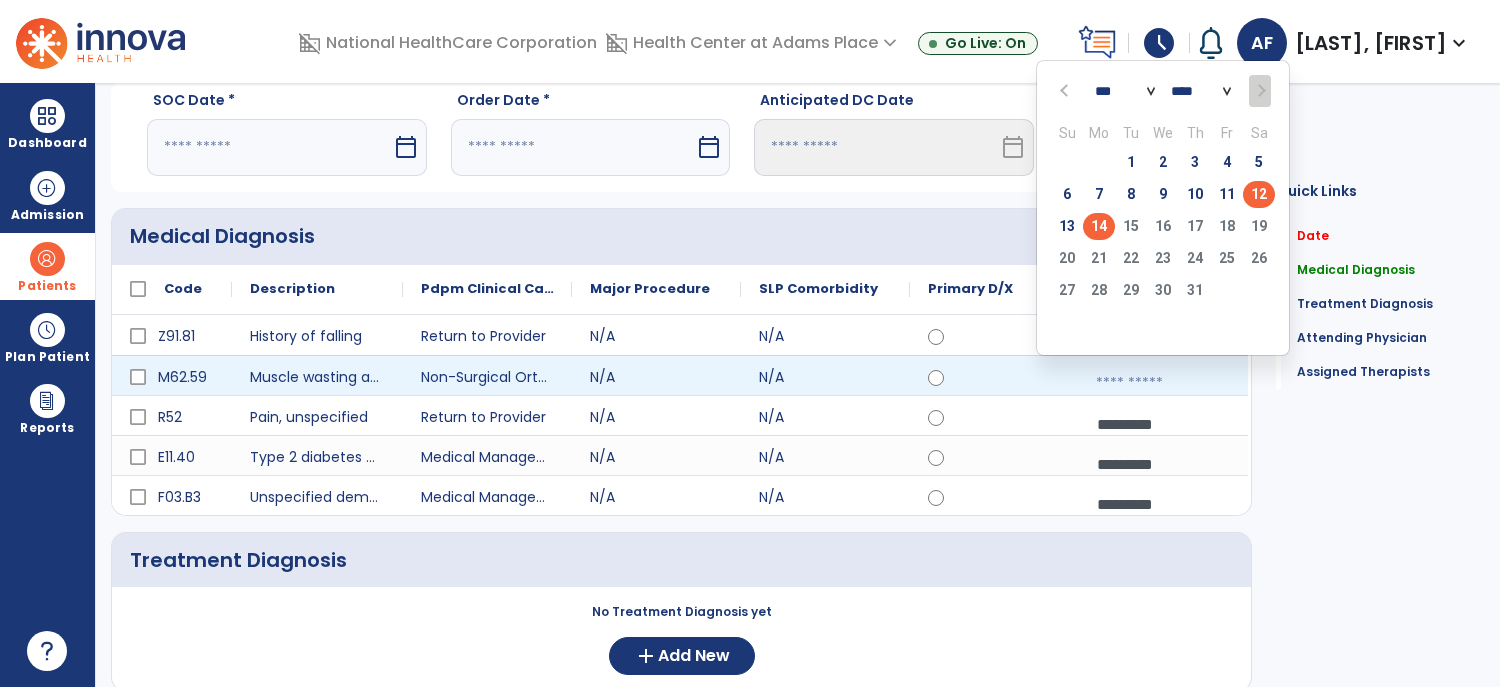 click on "12" 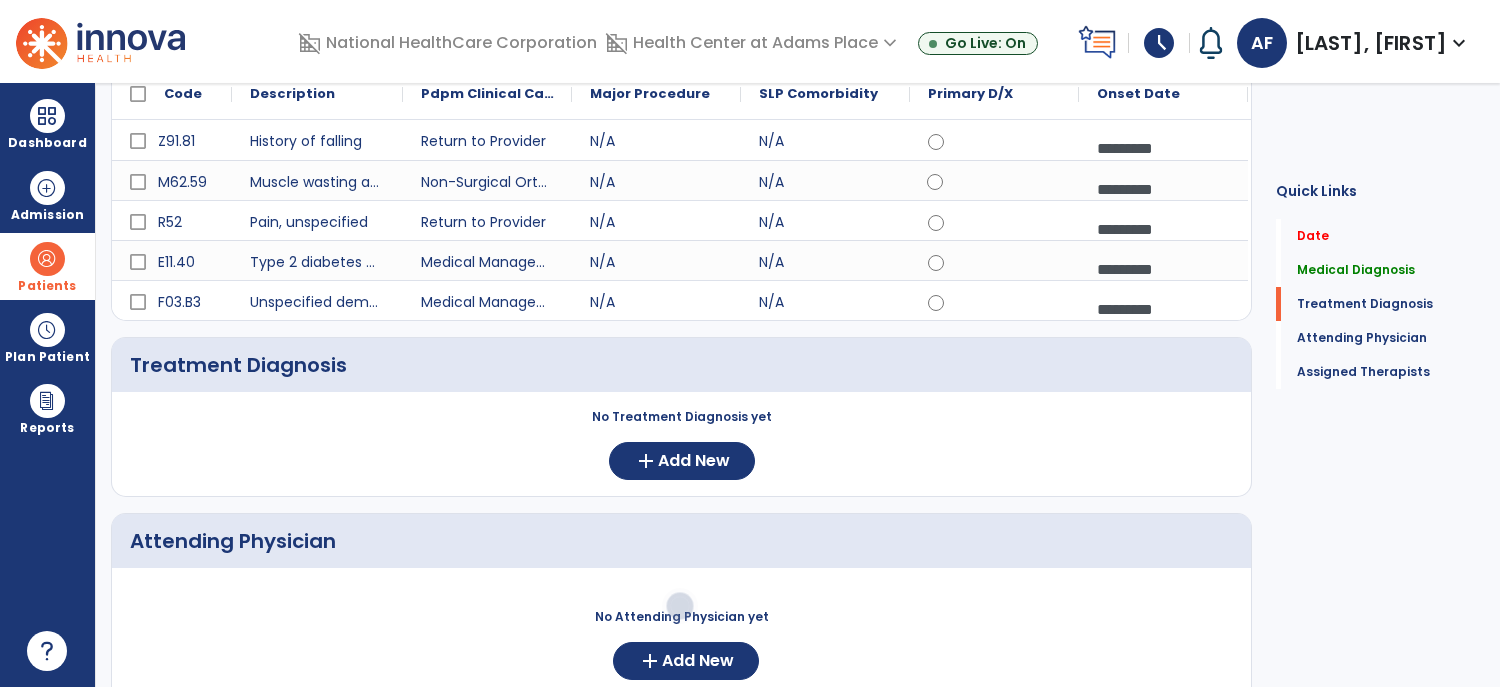 scroll, scrollTop: 271, scrollLeft: 0, axis: vertical 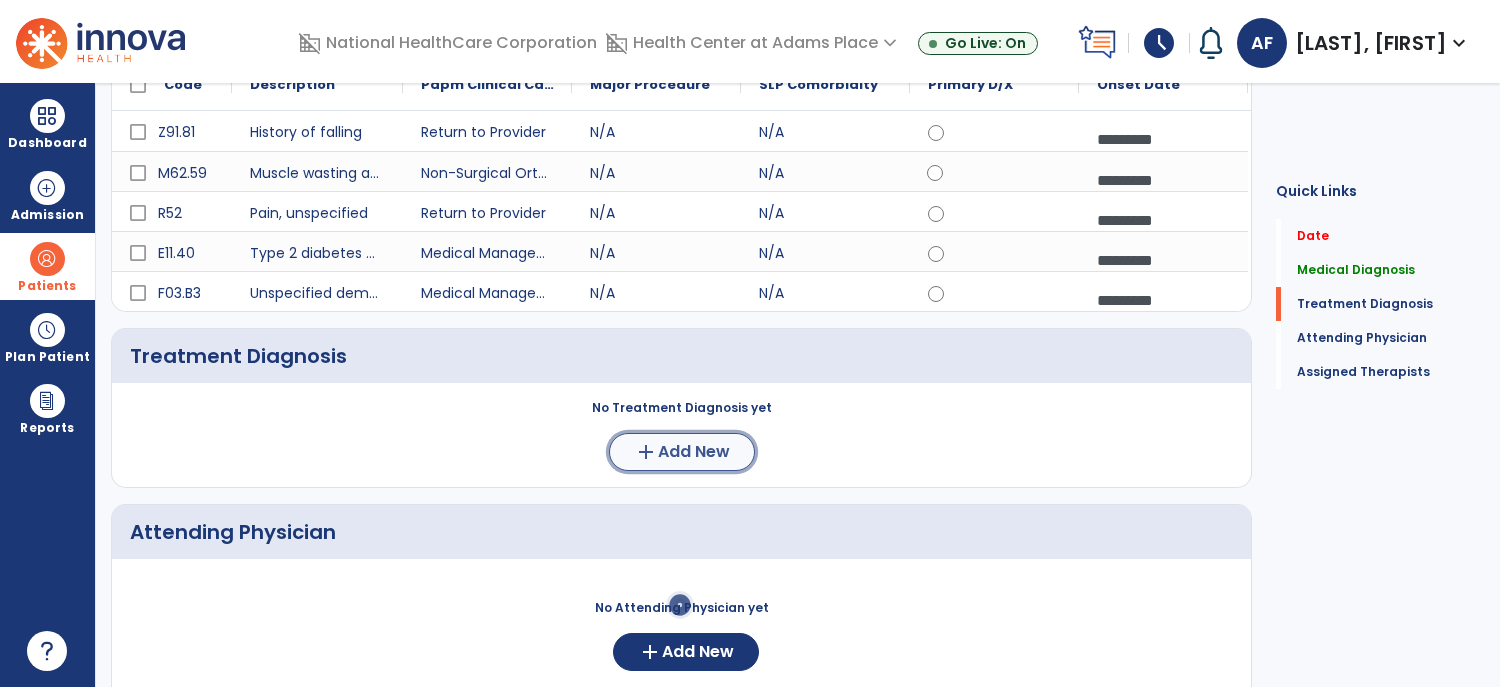 click on "add  Add New" 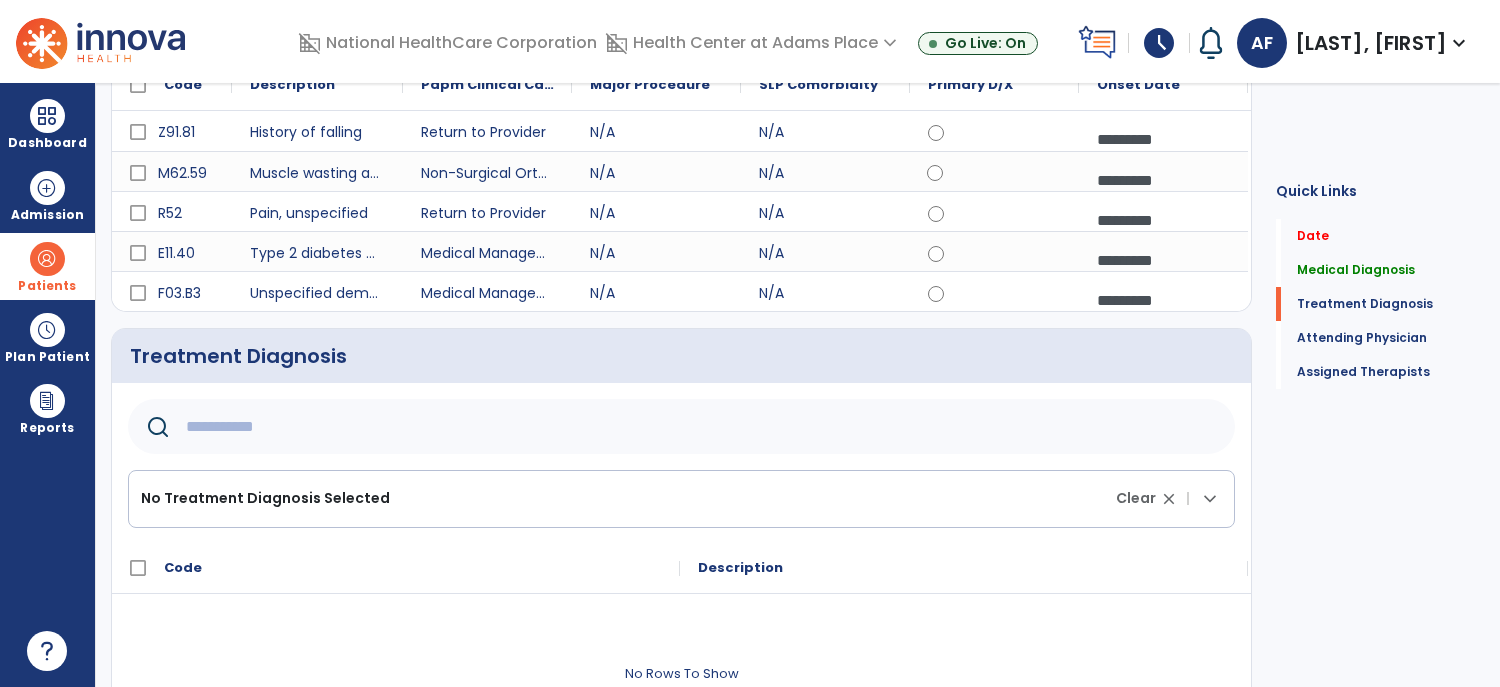 click on "No Treatment Diagnosis Selected Clear close |  keyboard_arrow_down" 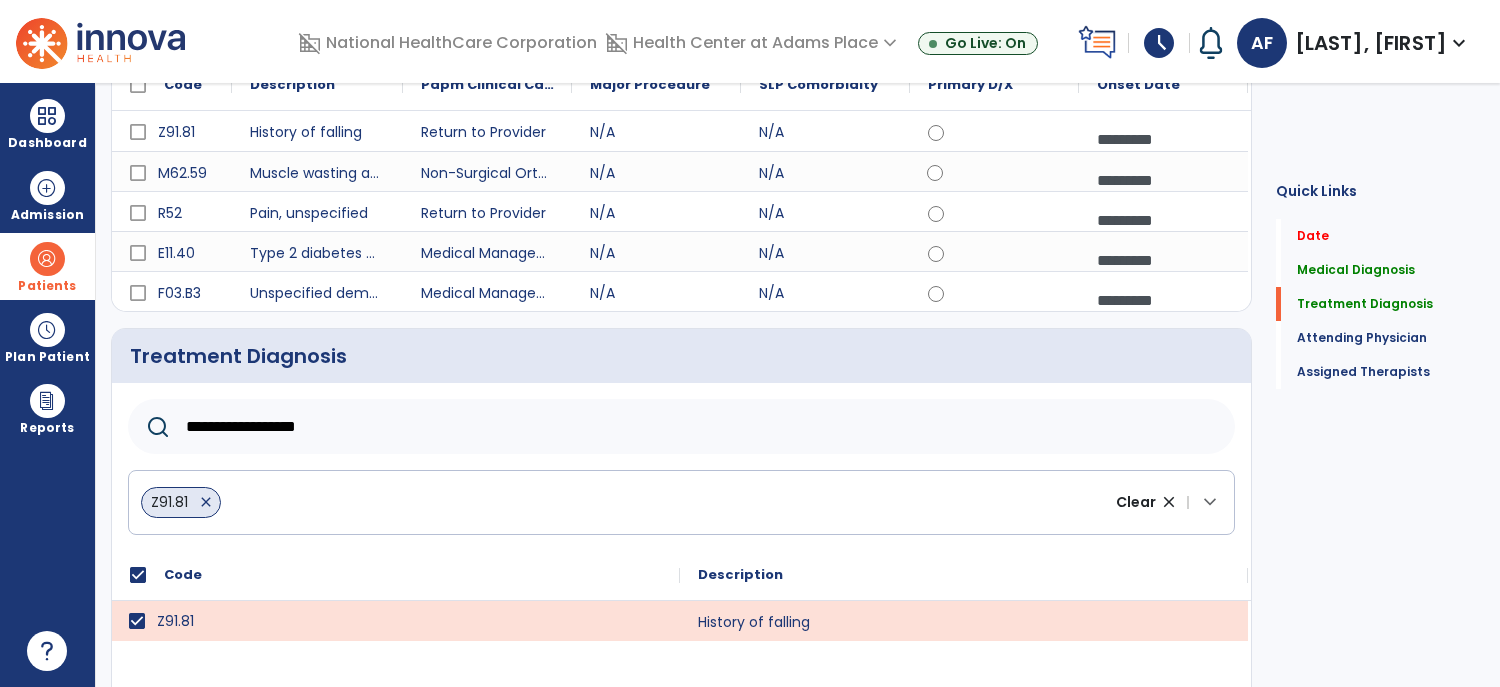 click on "**********" 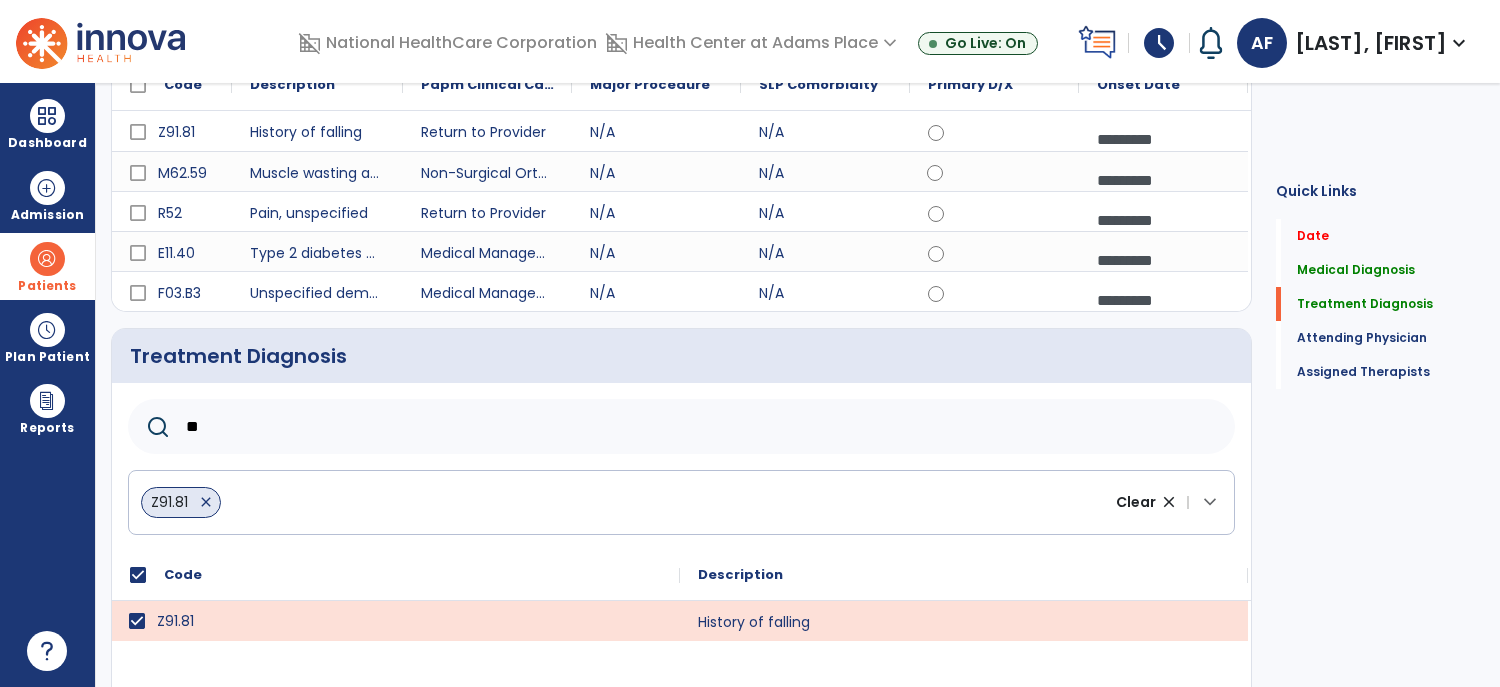 type on "*" 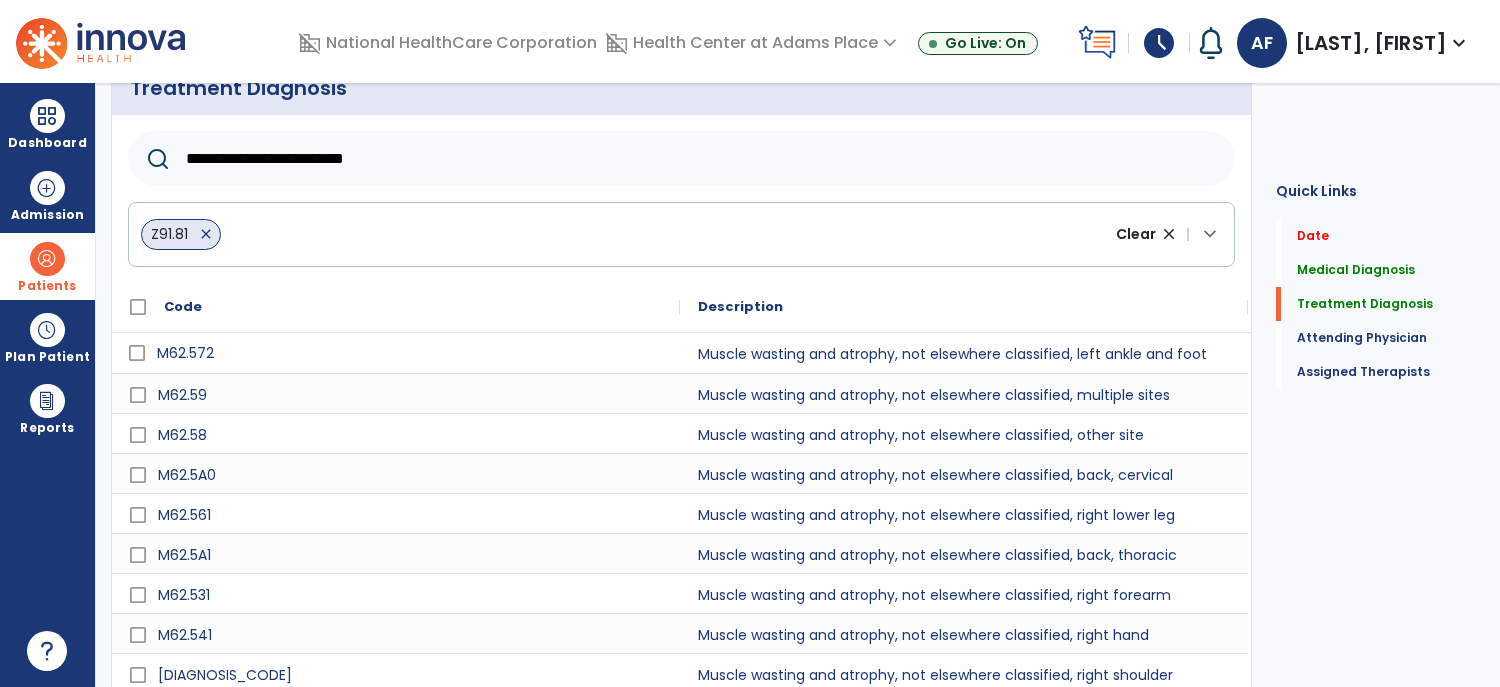scroll, scrollTop: 628, scrollLeft: 0, axis: vertical 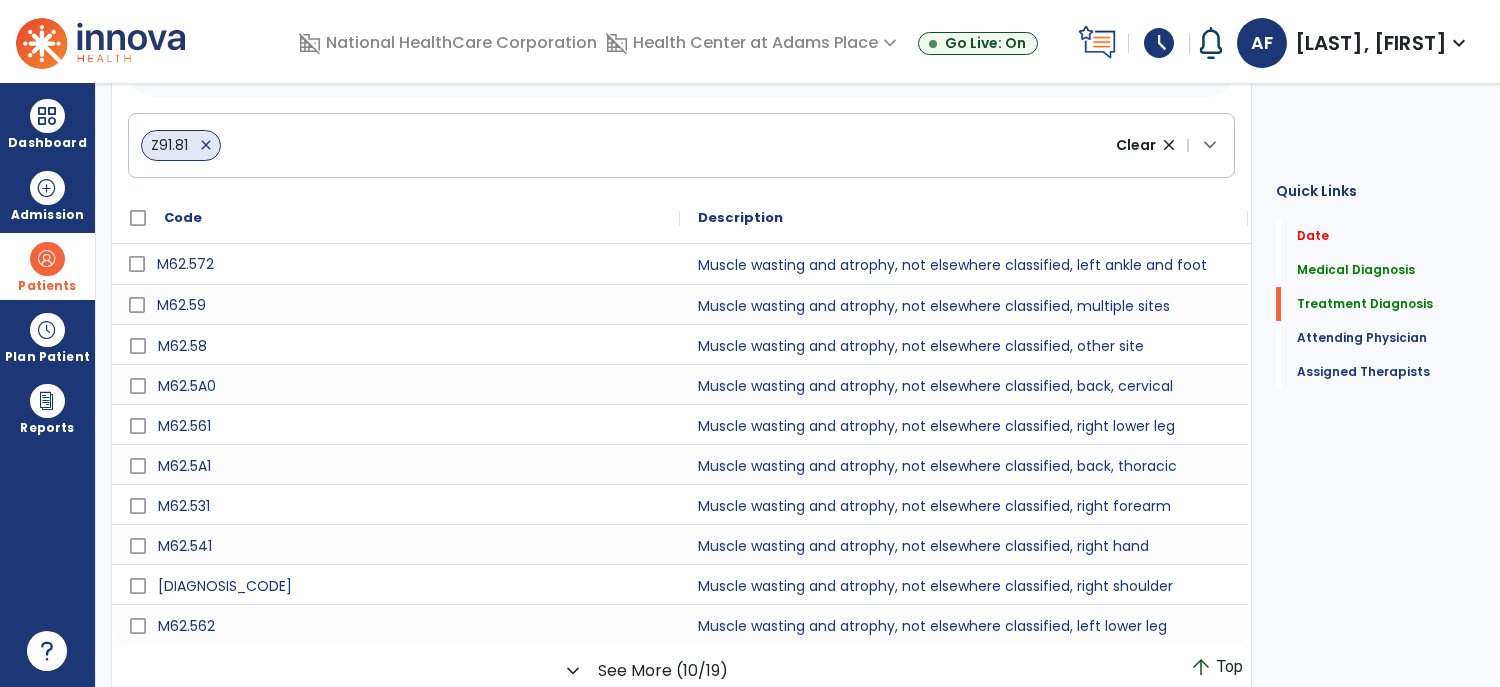 click 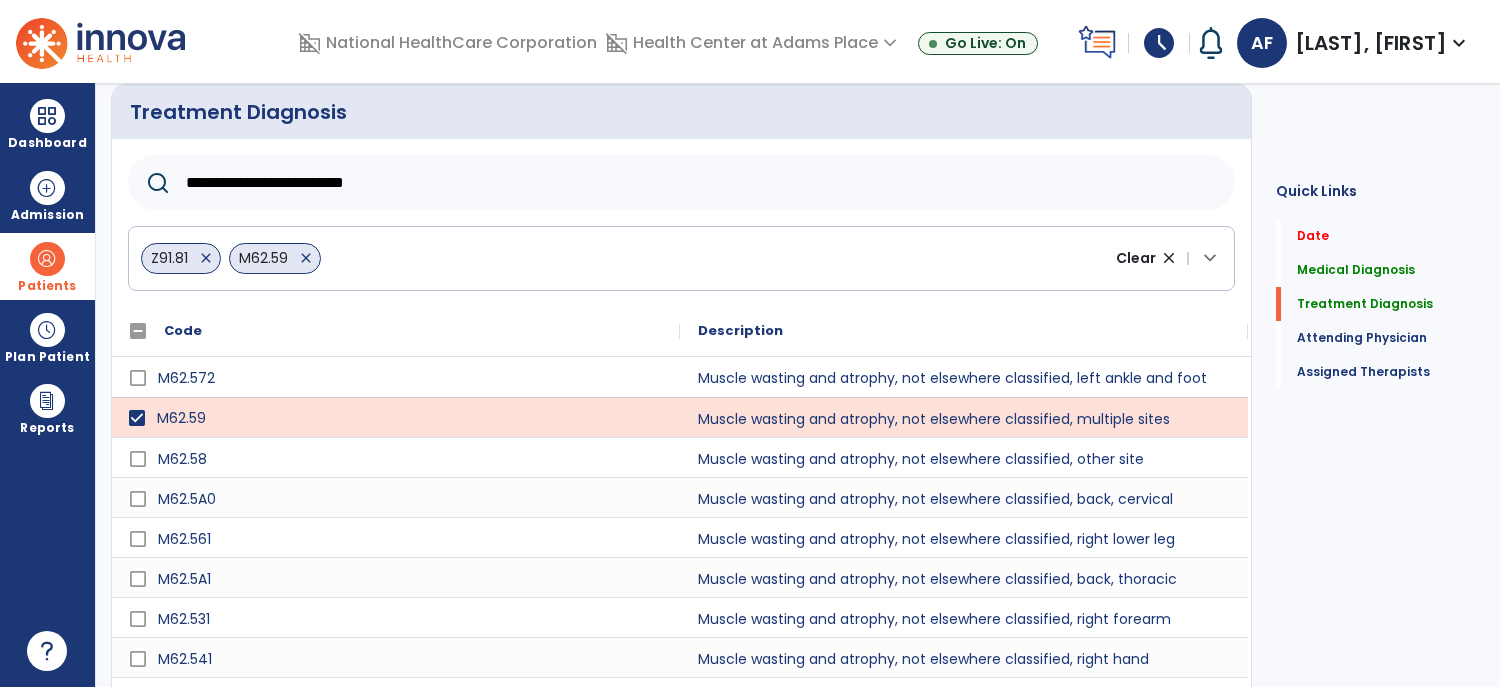 scroll, scrollTop: 468, scrollLeft: 0, axis: vertical 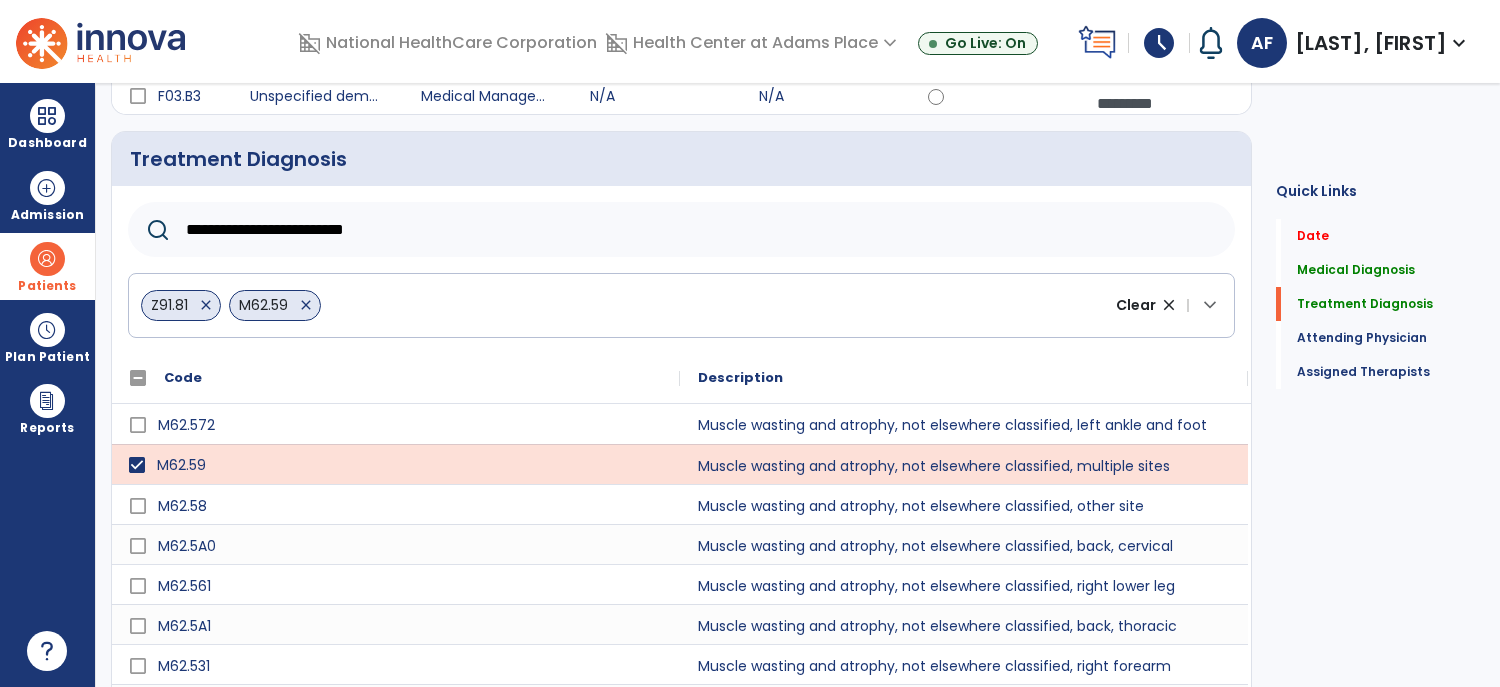 click on "**********" 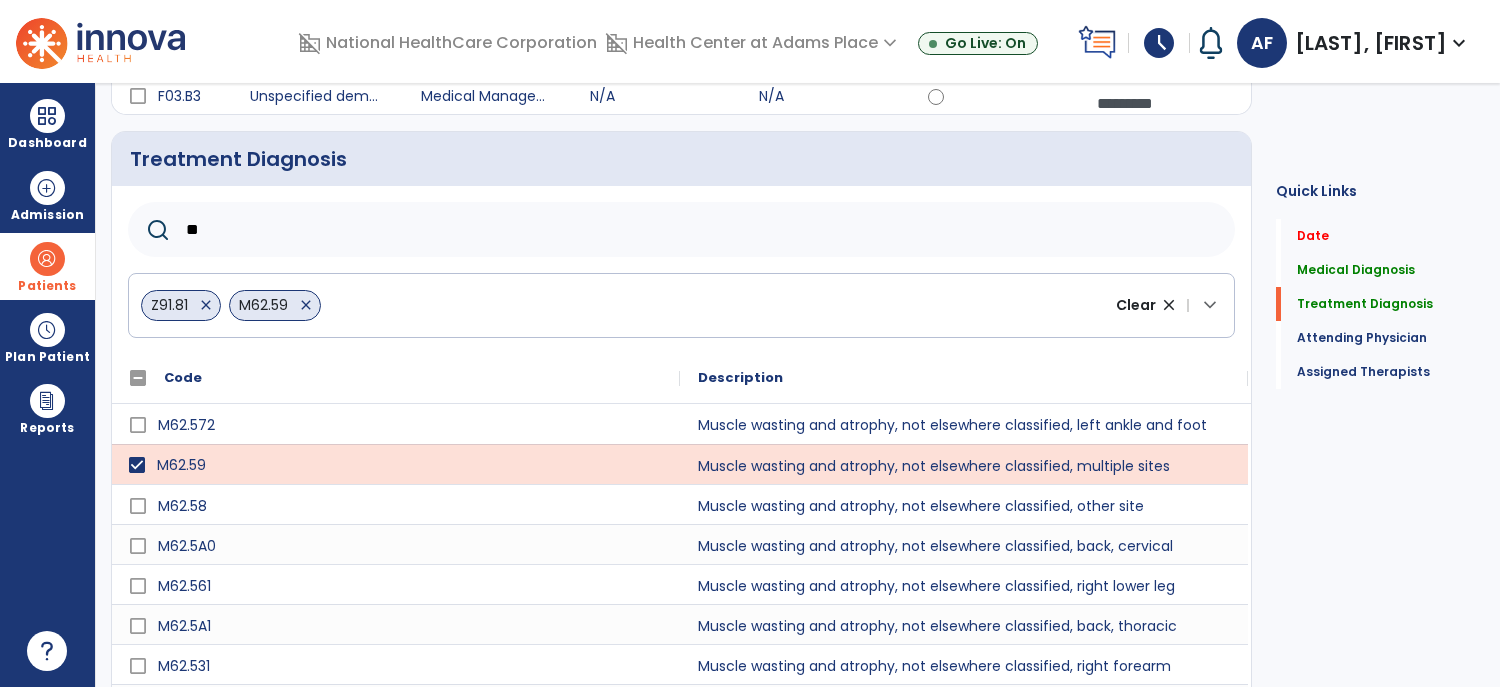 type on "*" 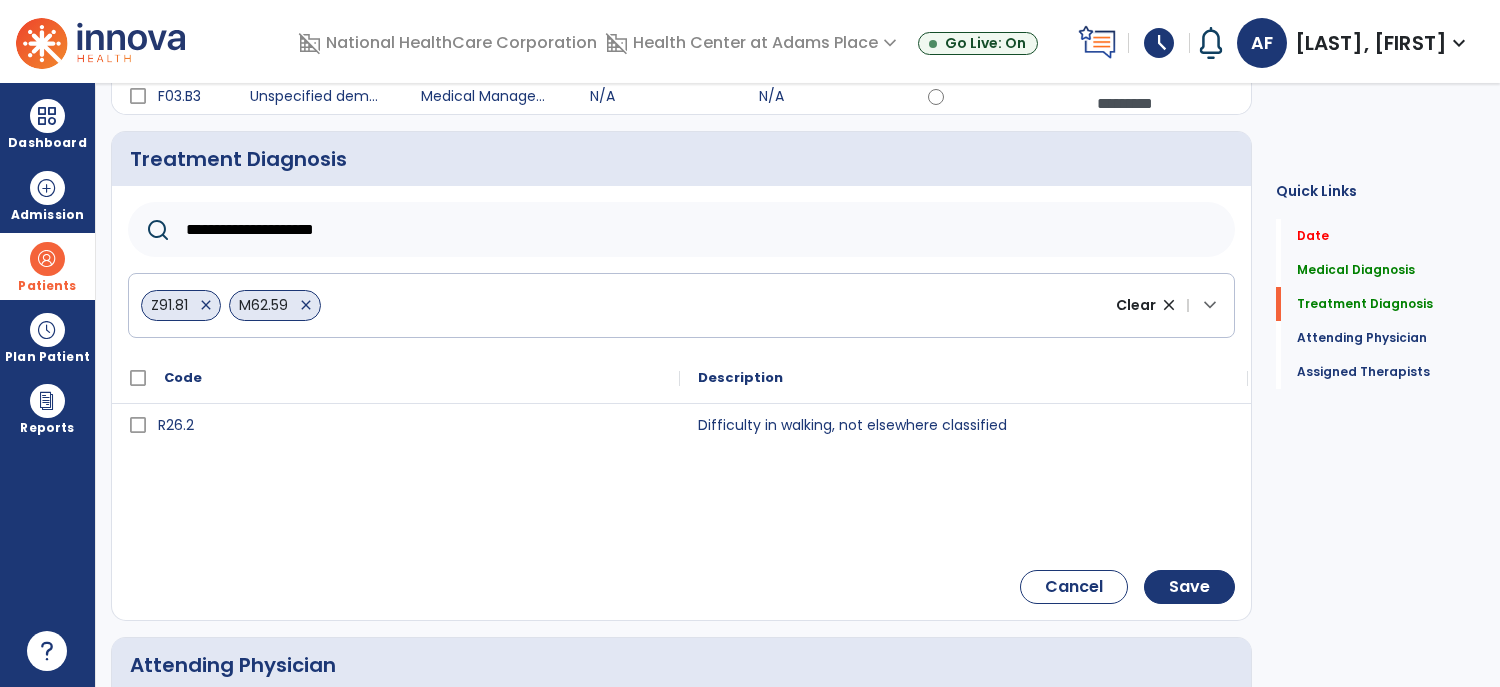 type on "**********" 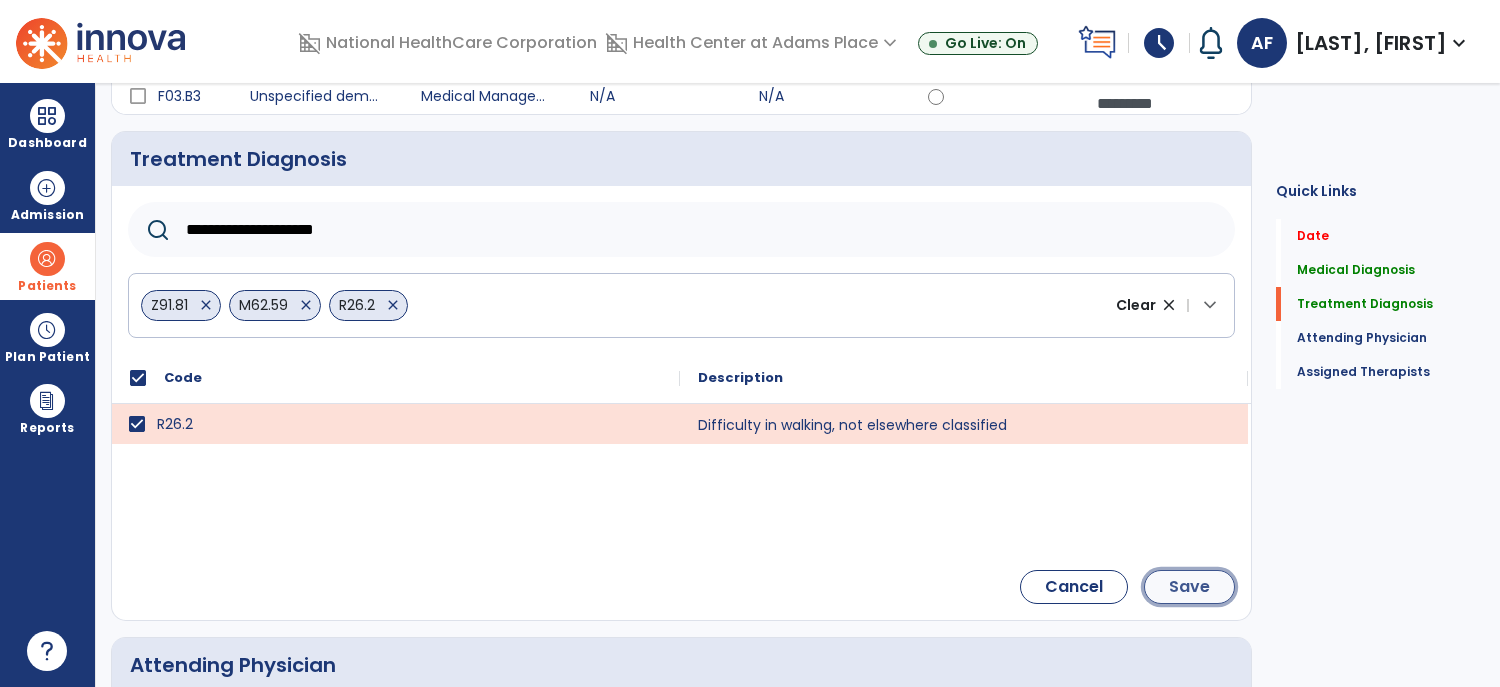 click on "Save" 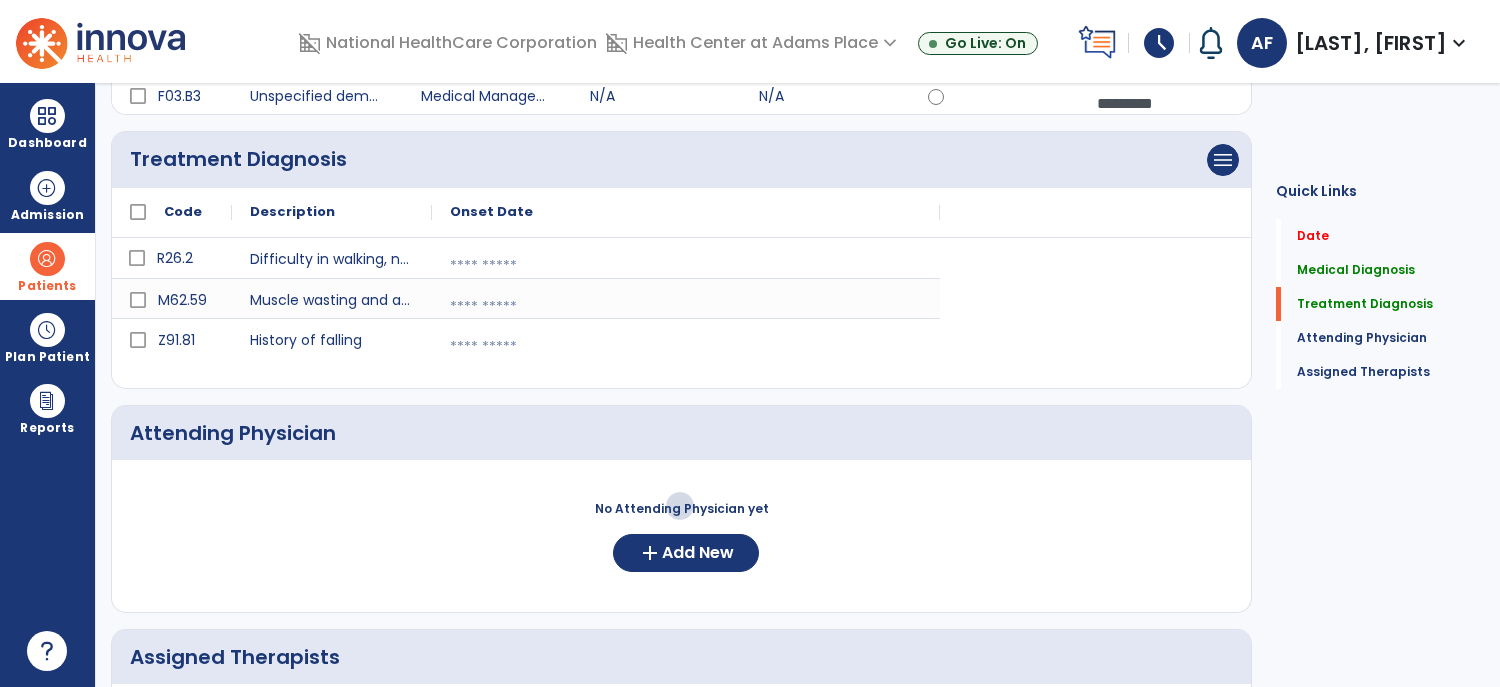 click at bounding box center [686, 266] 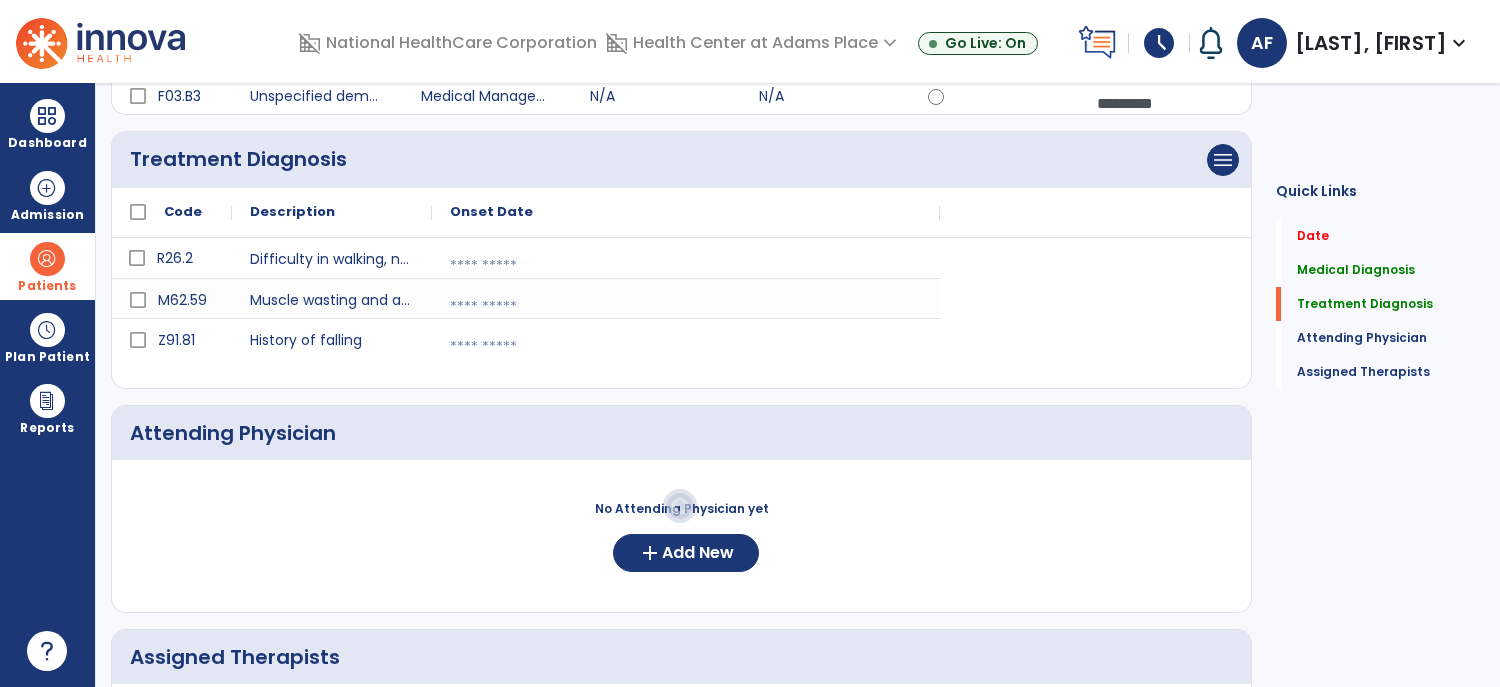 select on "*" 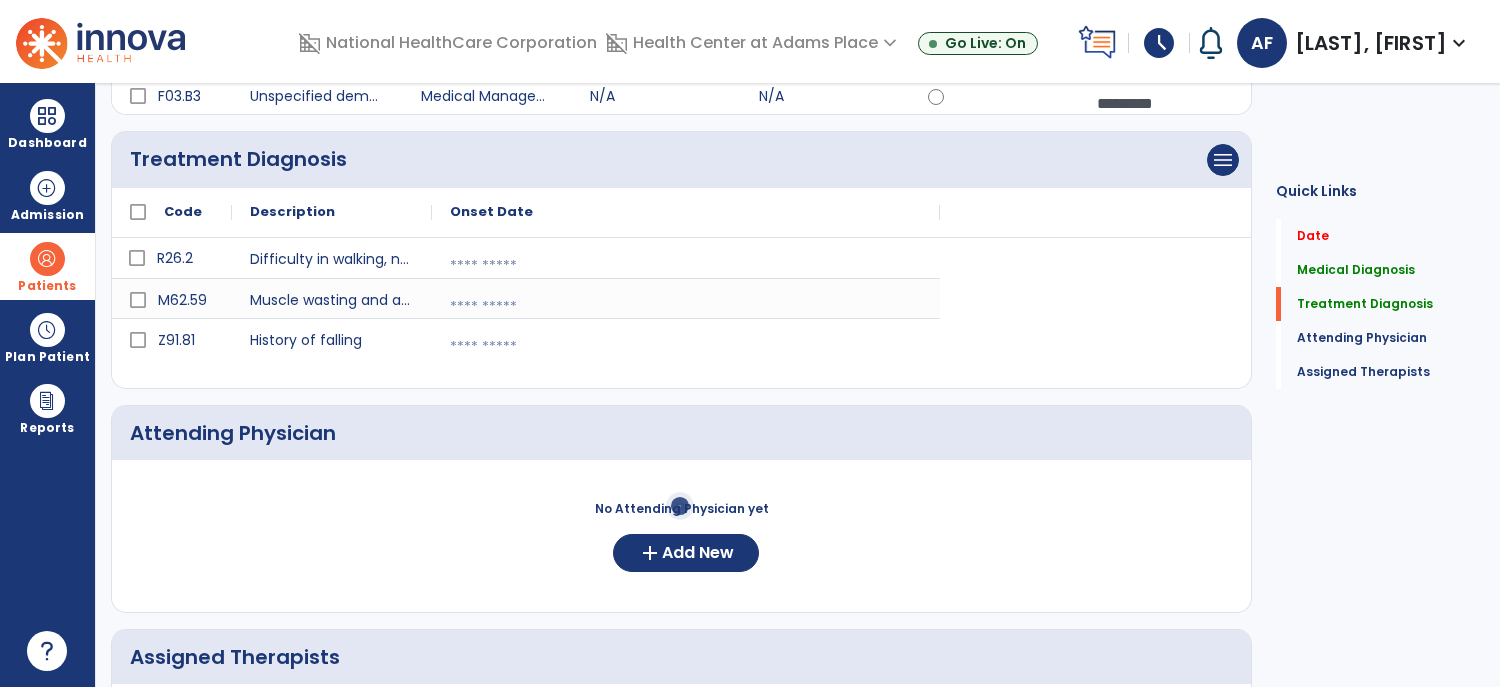 select on "****" 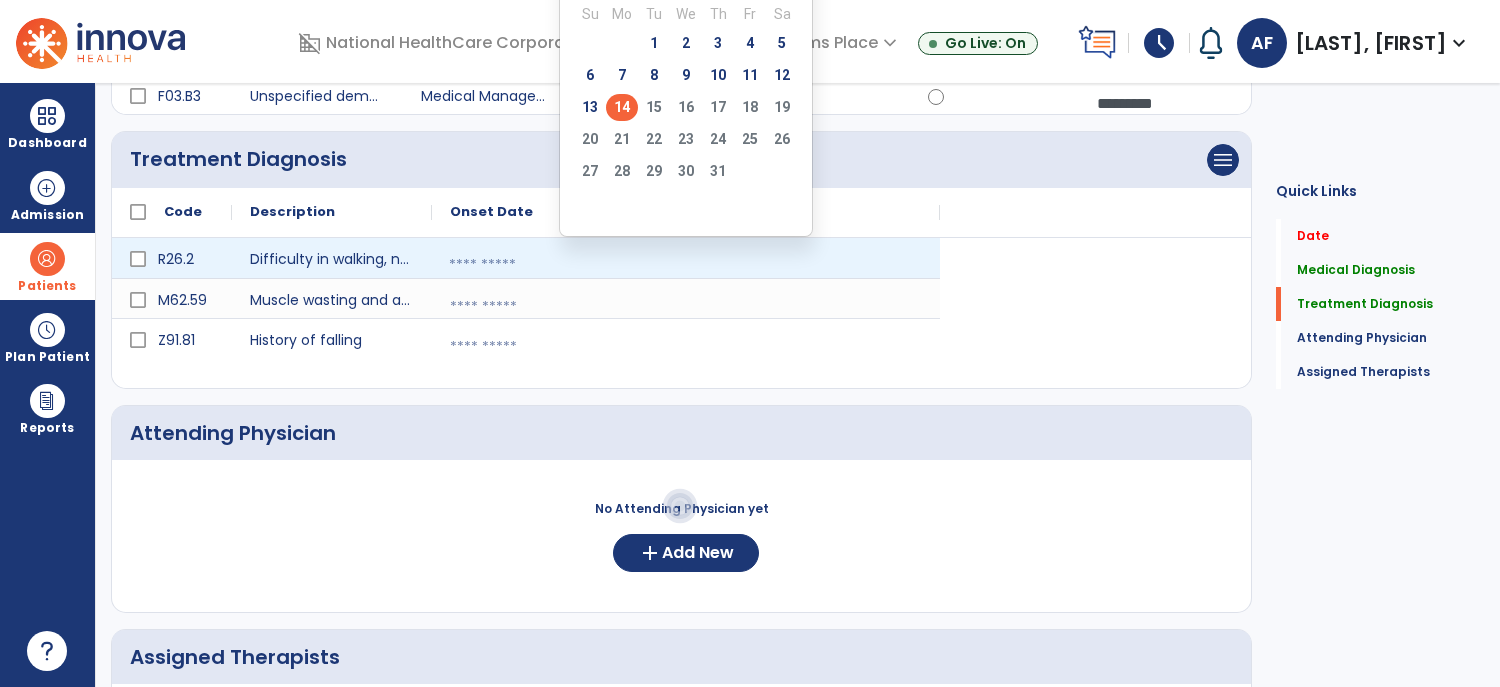 click on "14" 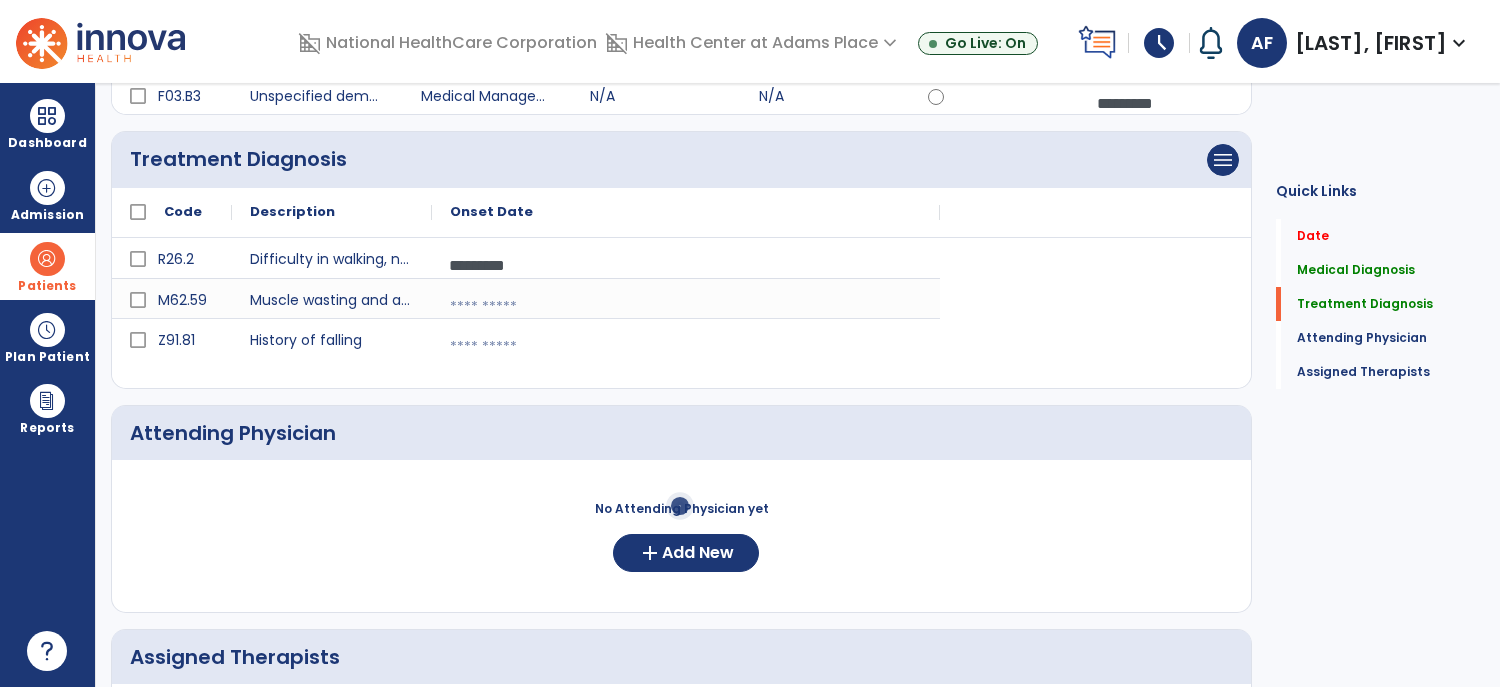 click at bounding box center (1163, 63) 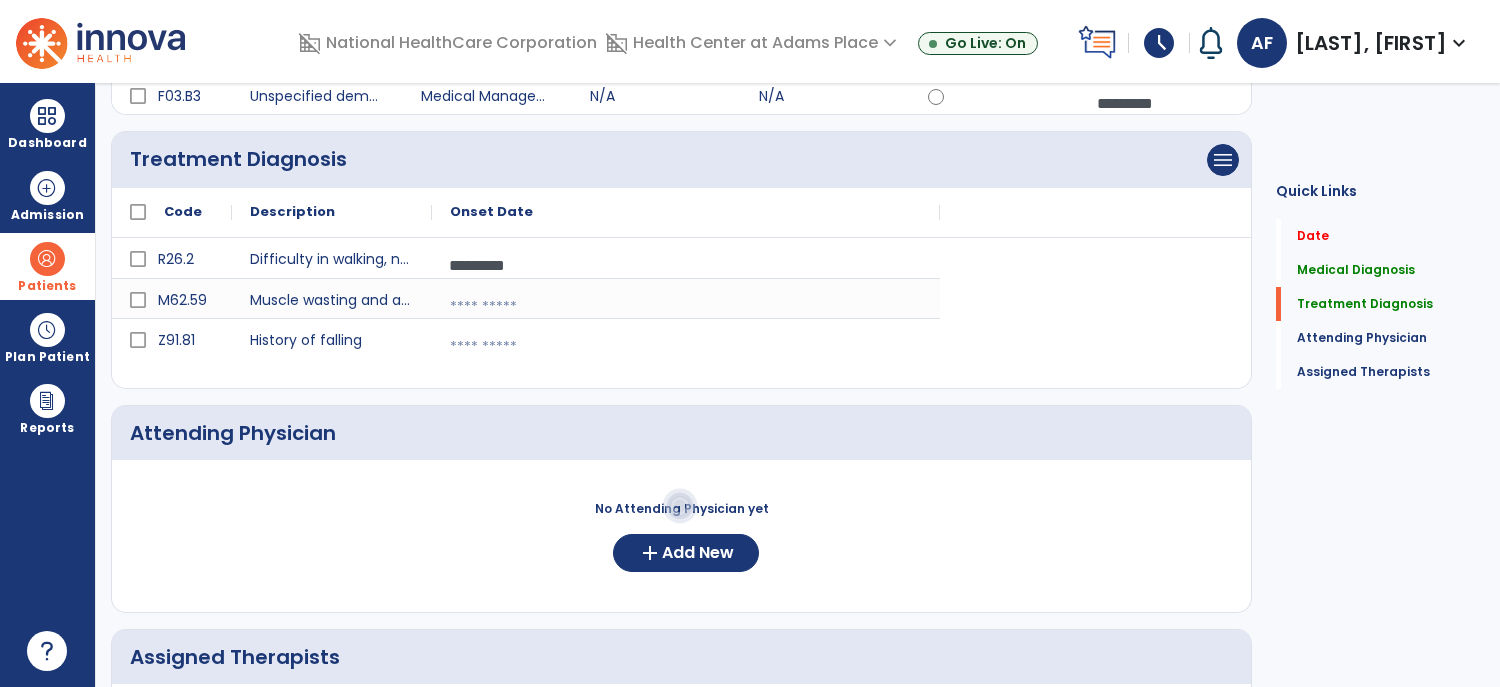 select on "*" 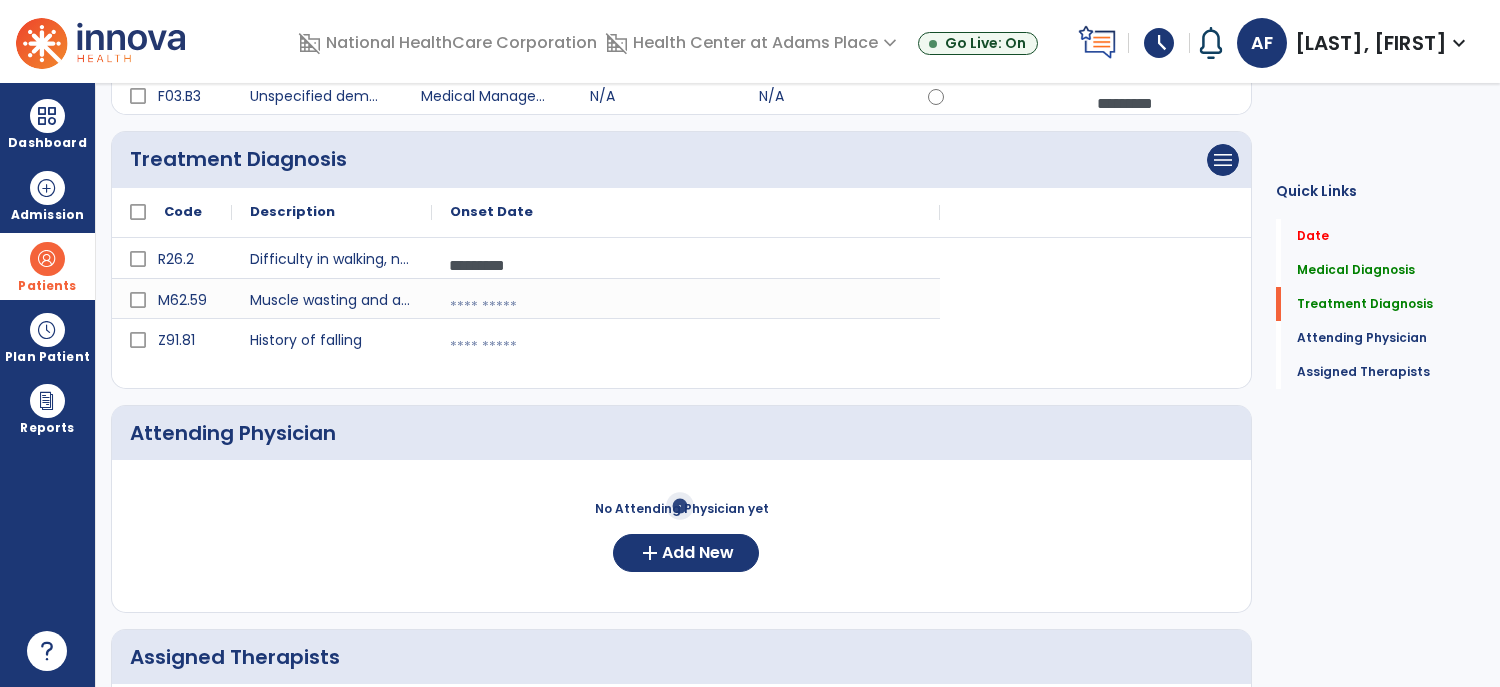 select on "****" 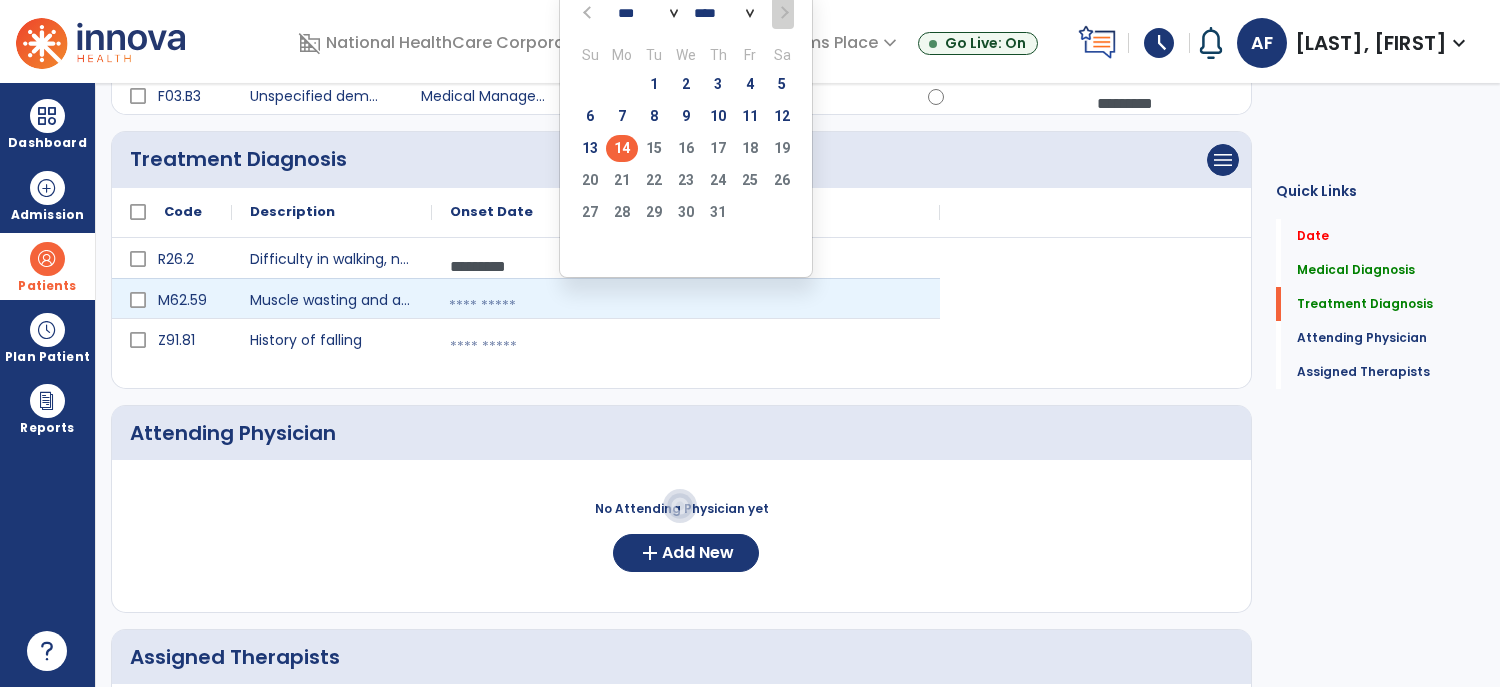 click on "14" 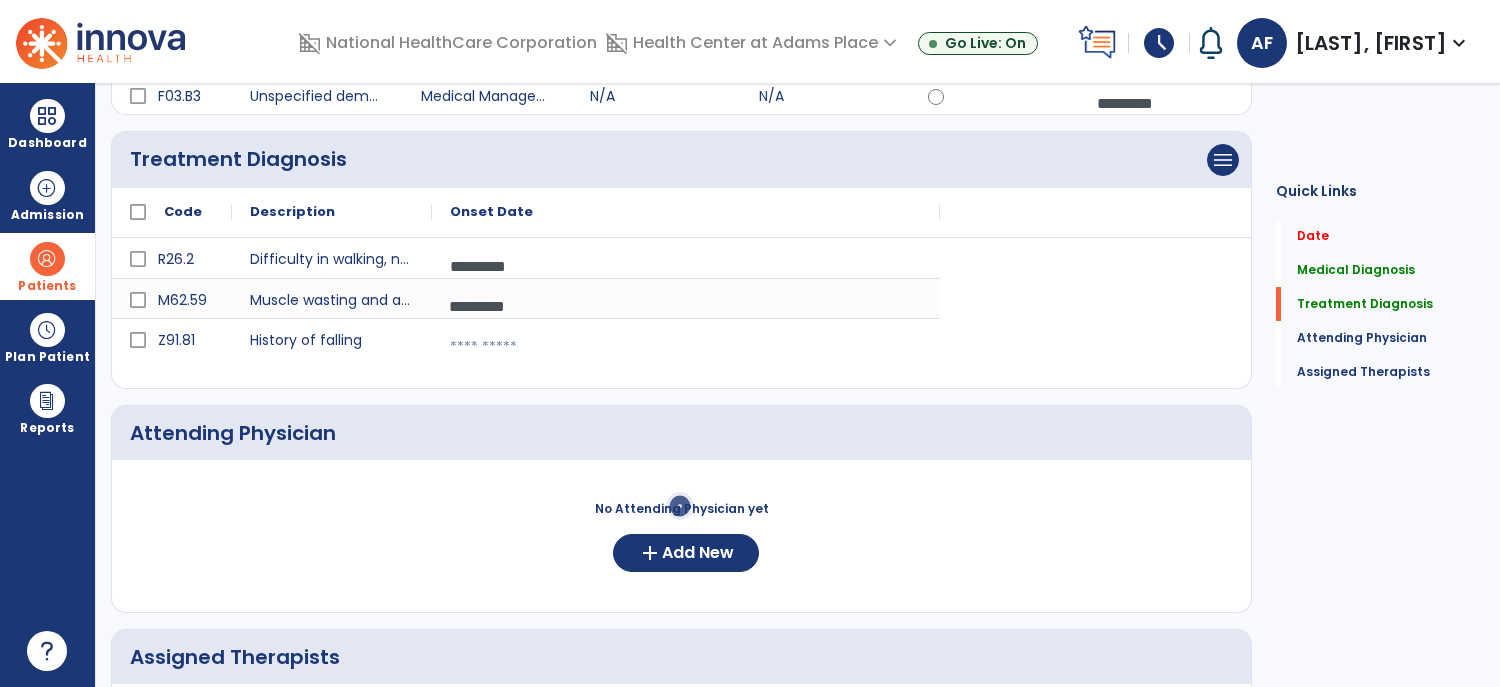 click at bounding box center [1163, 103] 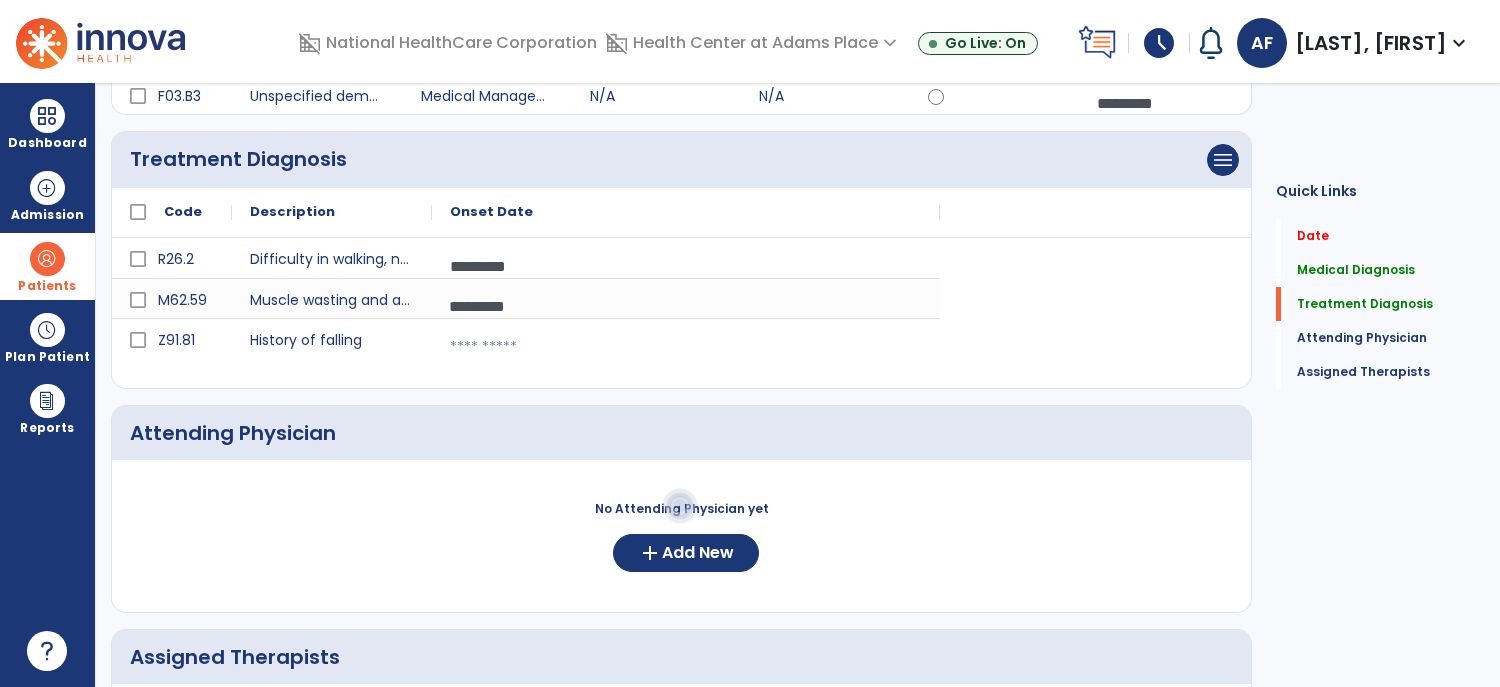 select on "*" 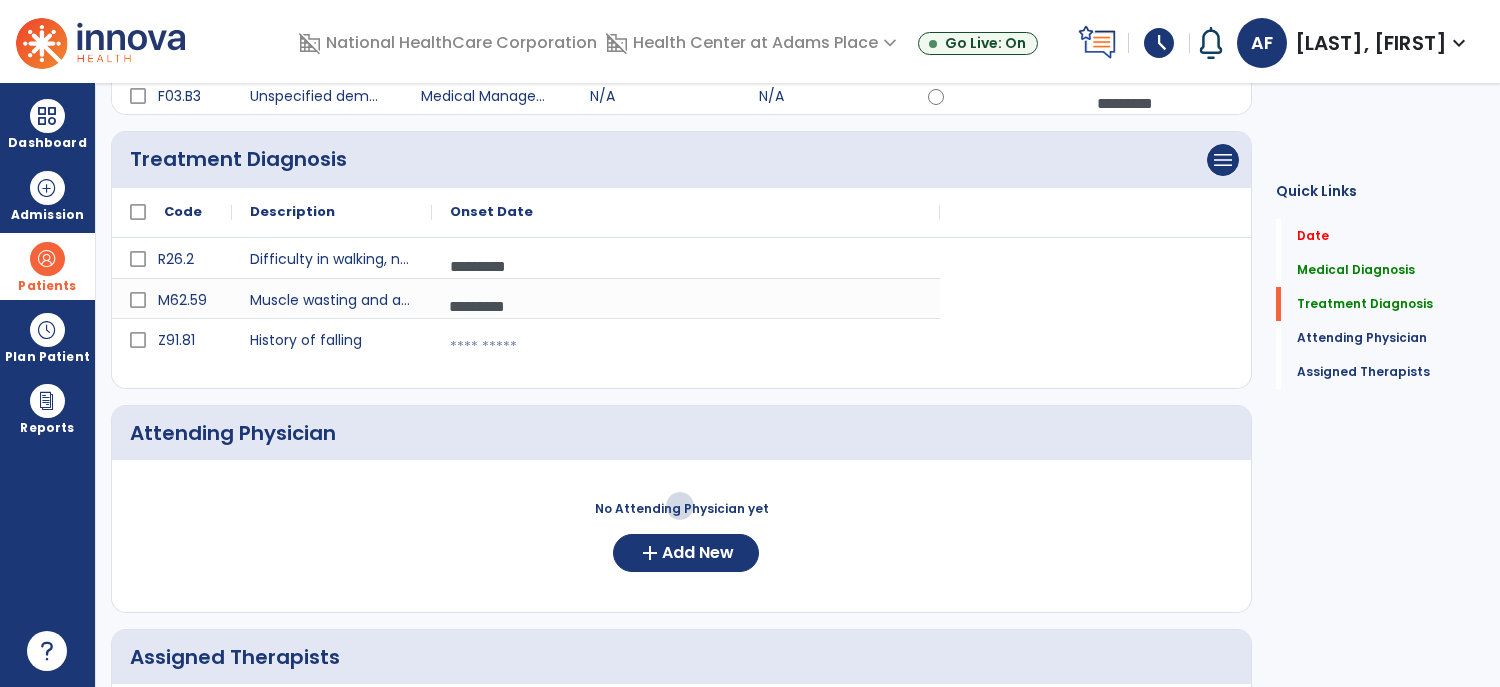 select on "****" 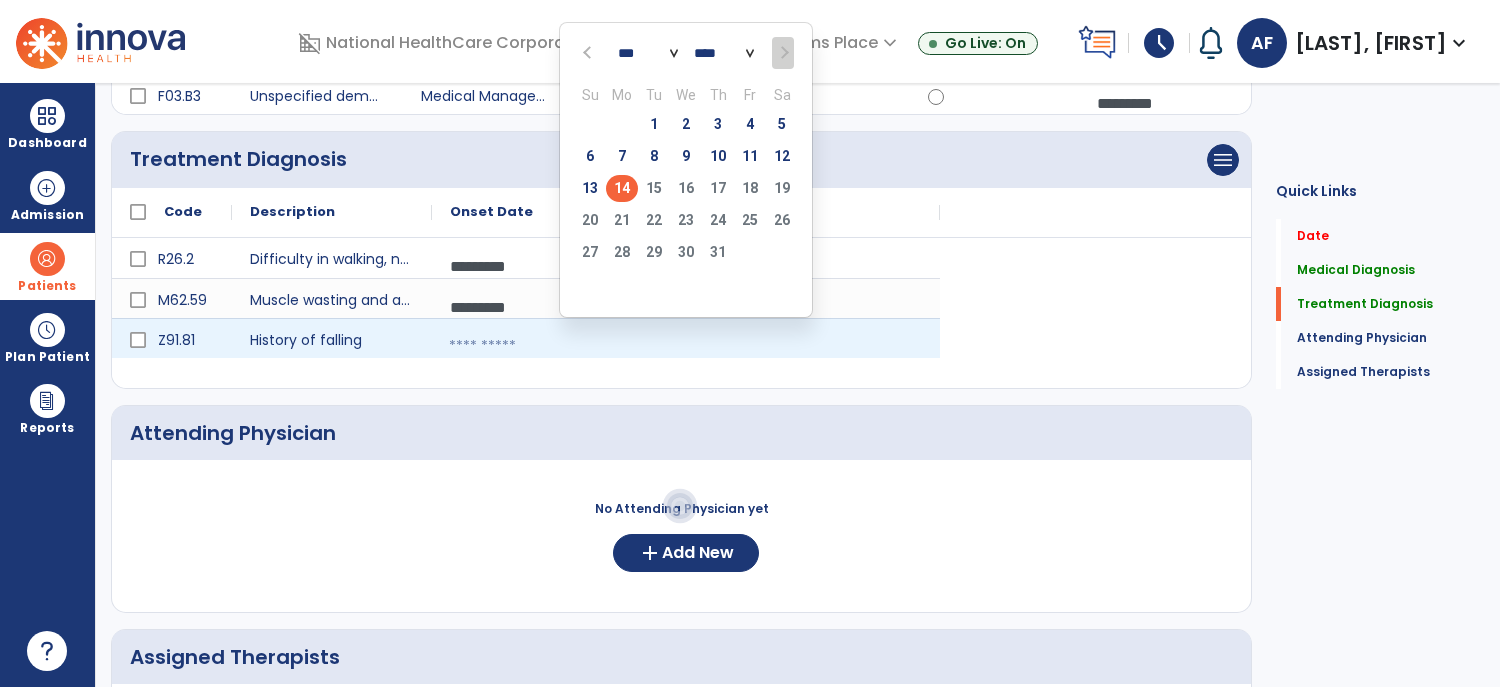 click on "14" 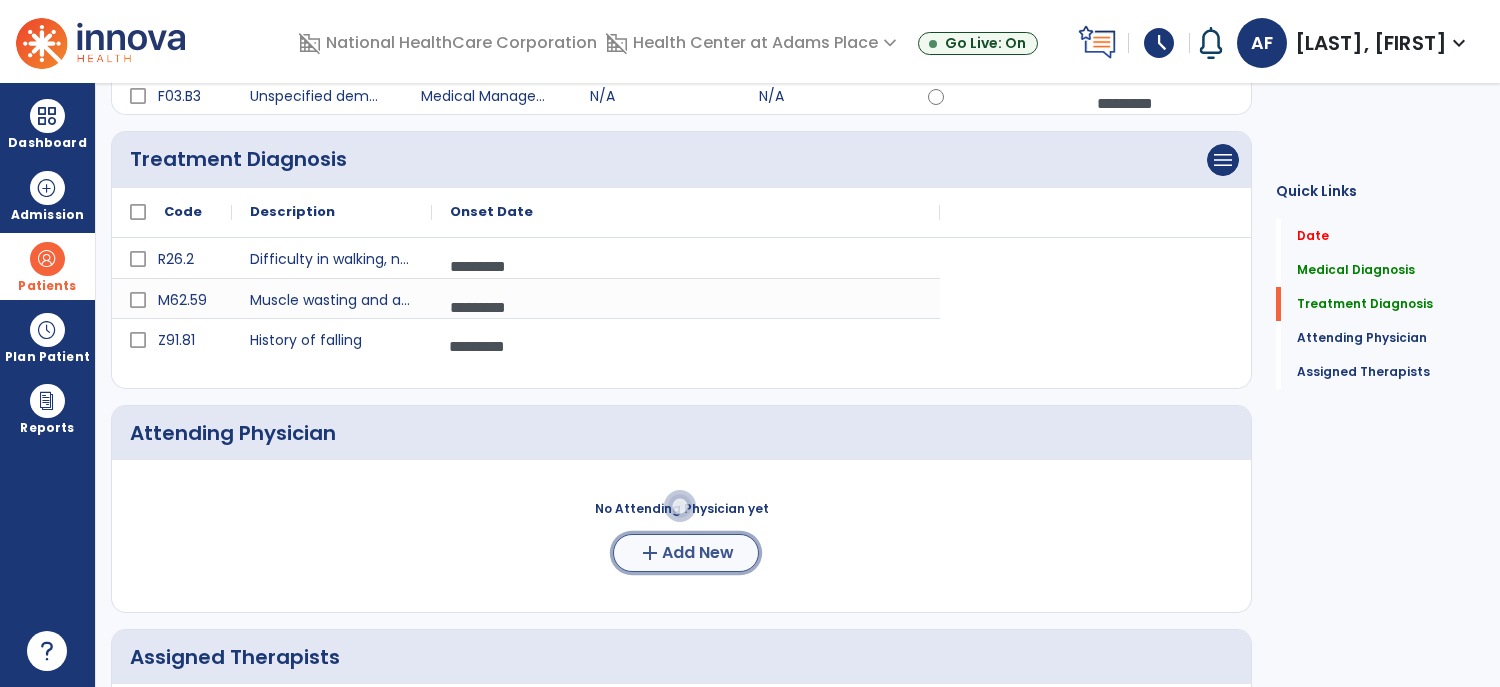 click on "Add New" 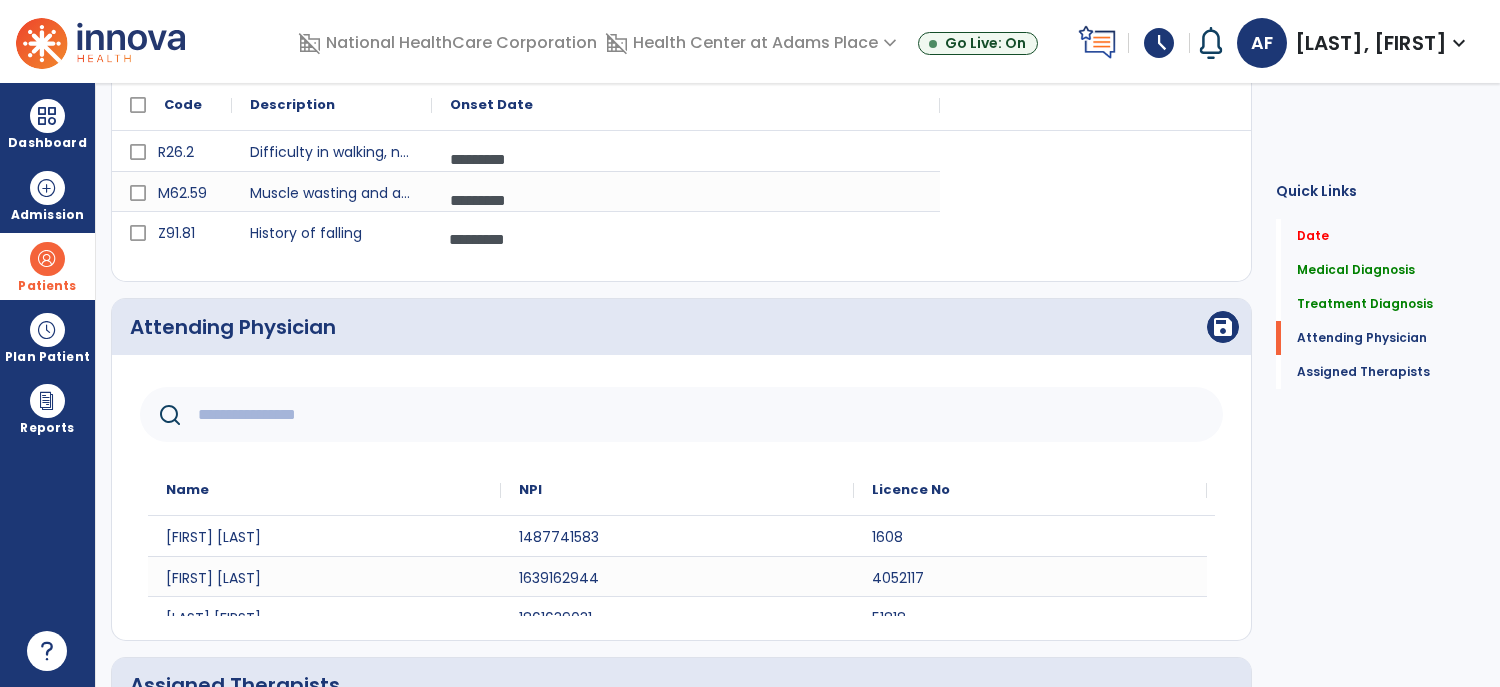 scroll, scrollTop: 575, scrollLeft: 0, axis: vertical 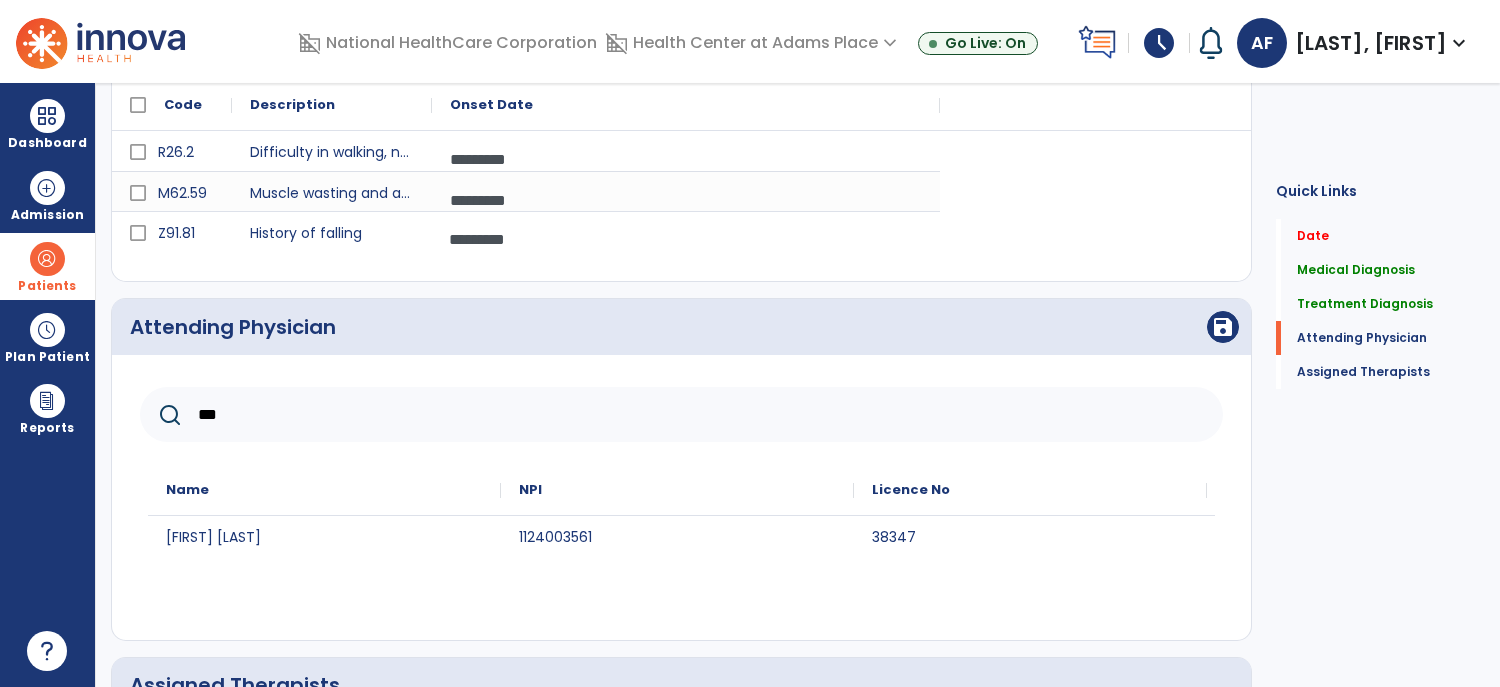 type on "***" 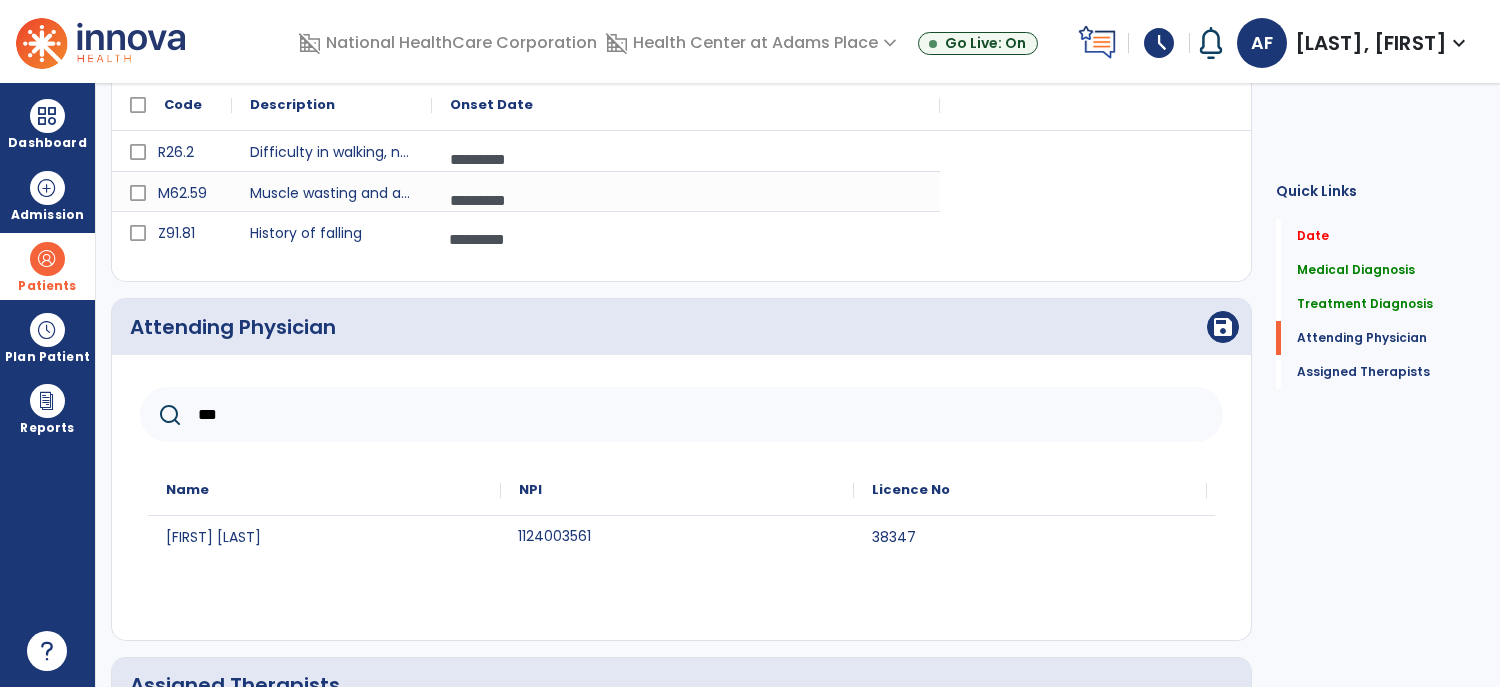 click on "1124003561" 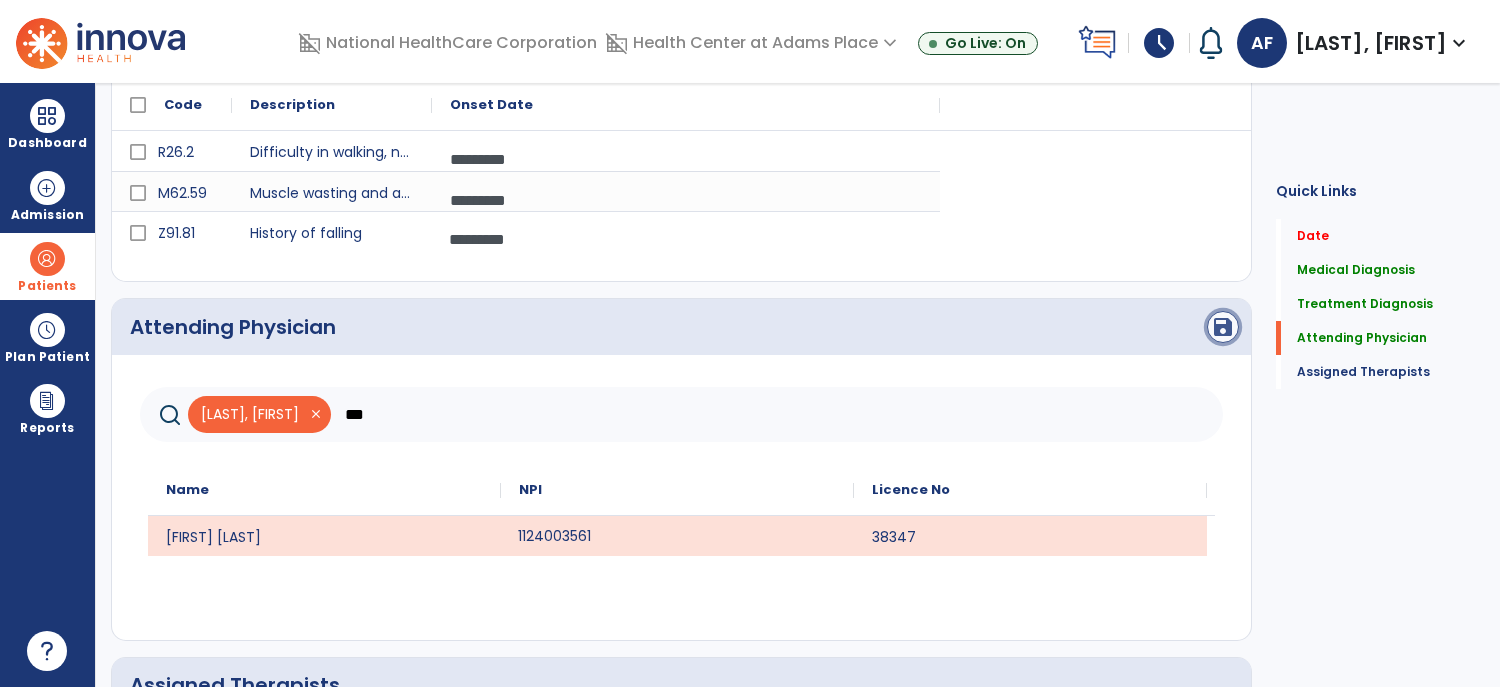click on "save" 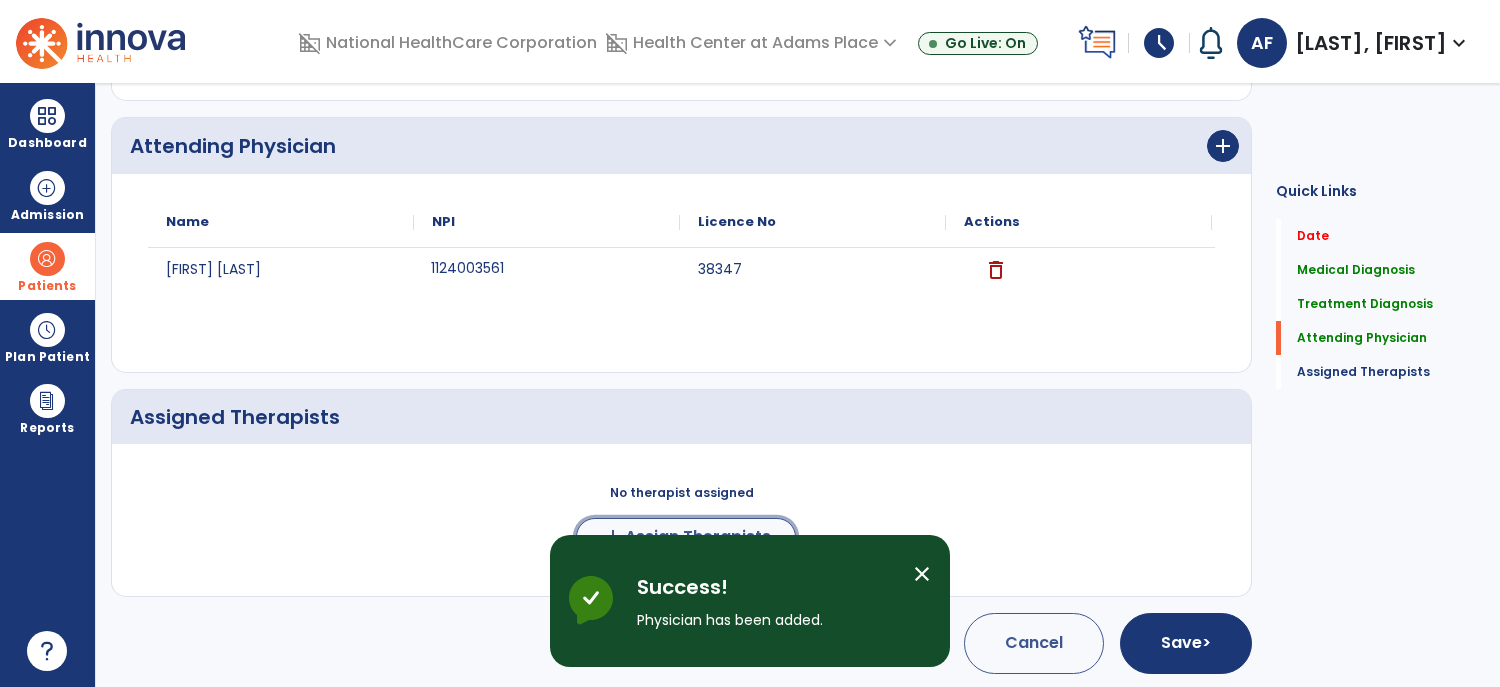 click on "add  Assign Therapists" 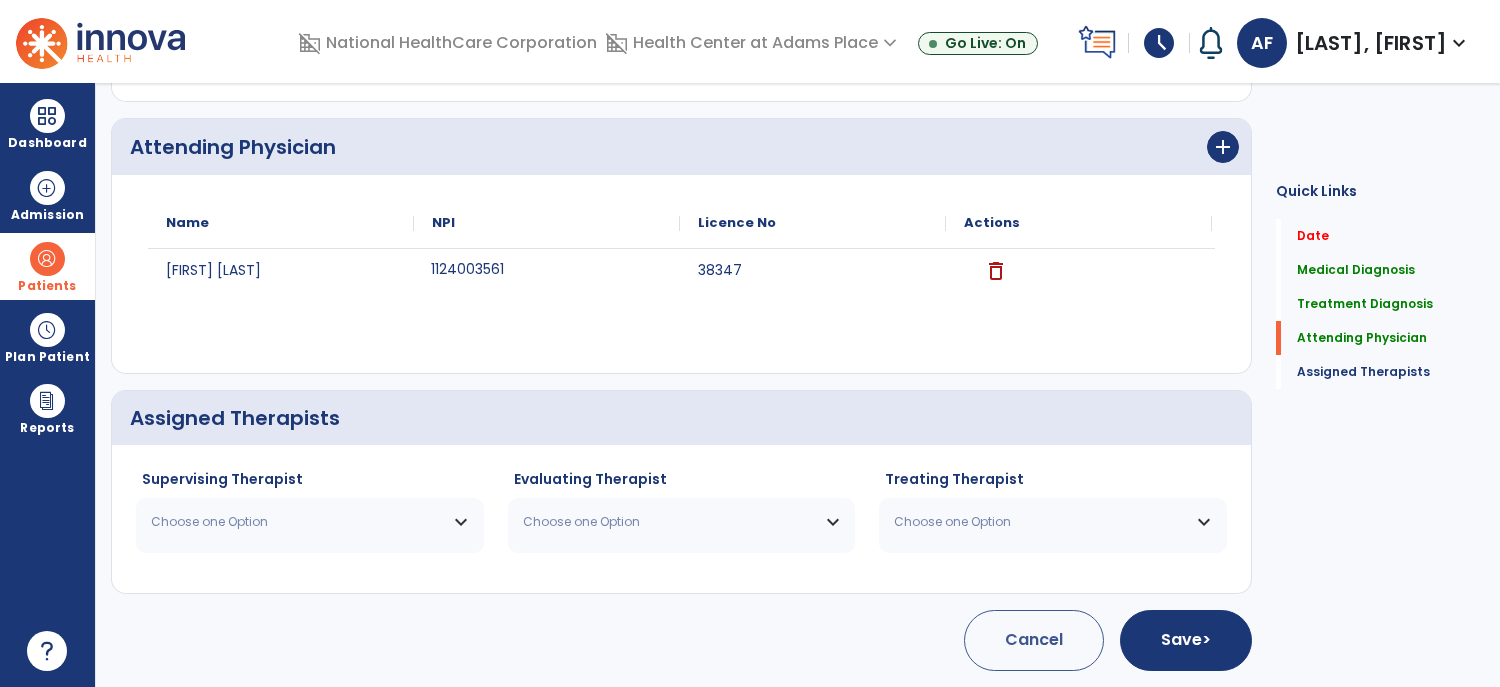 scroll, scrollTop: 753, scrollLeft: 0, axis: vertical 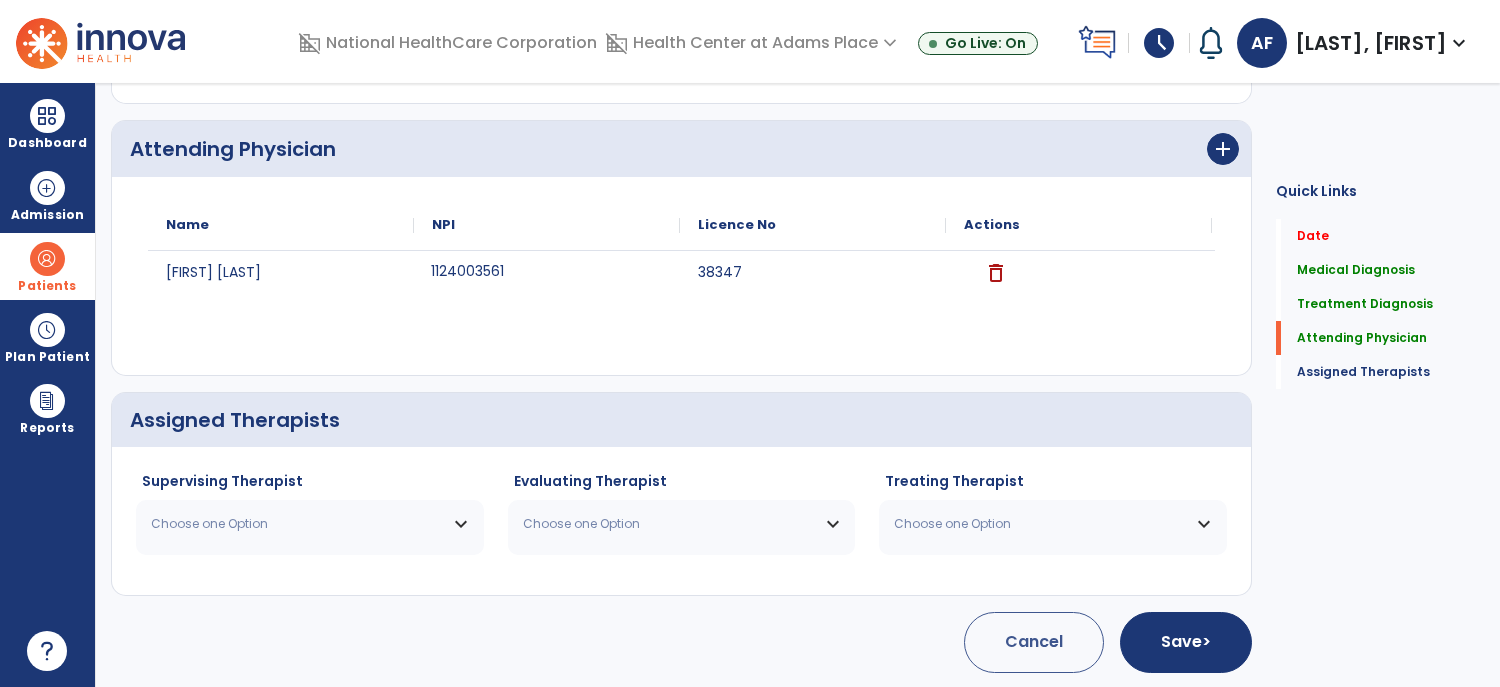 click on "Choose one Option" at bounding box center (310, 524) 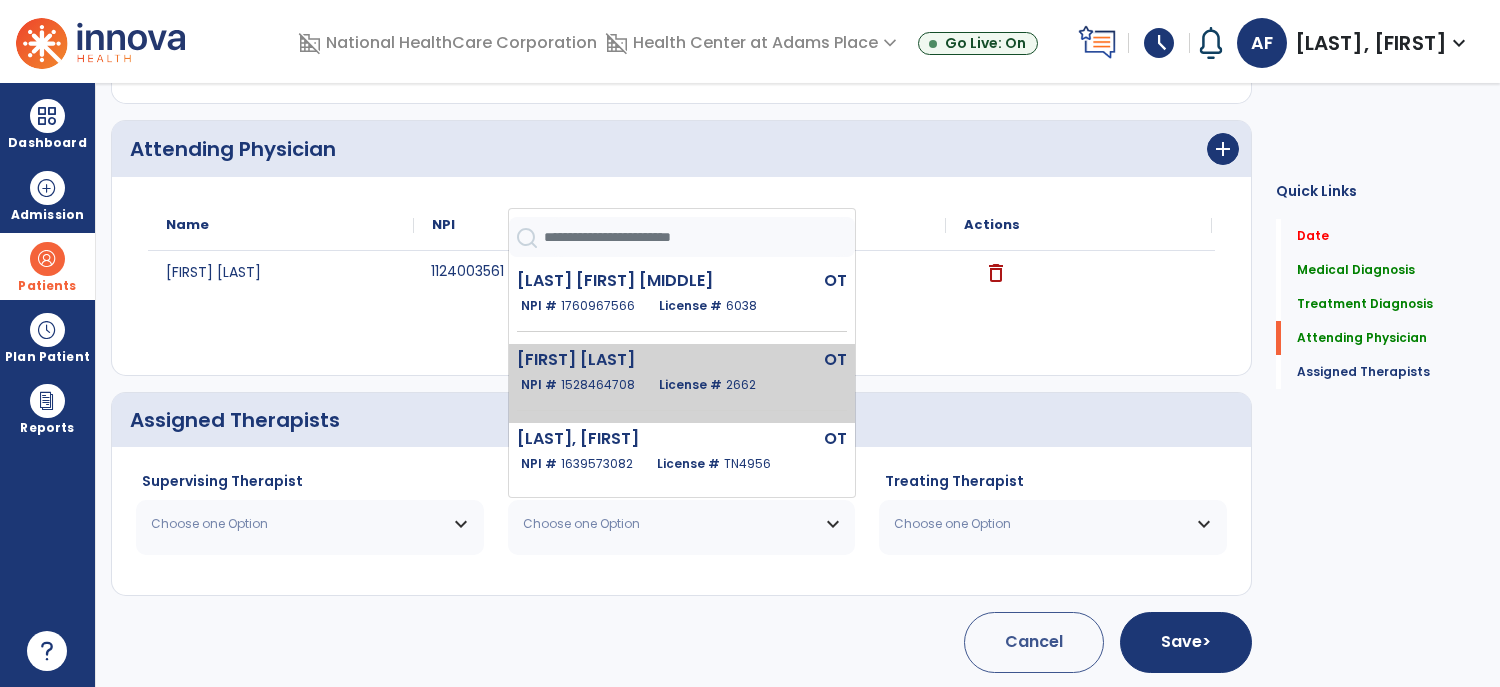 click on "Filorimo A Kaye" 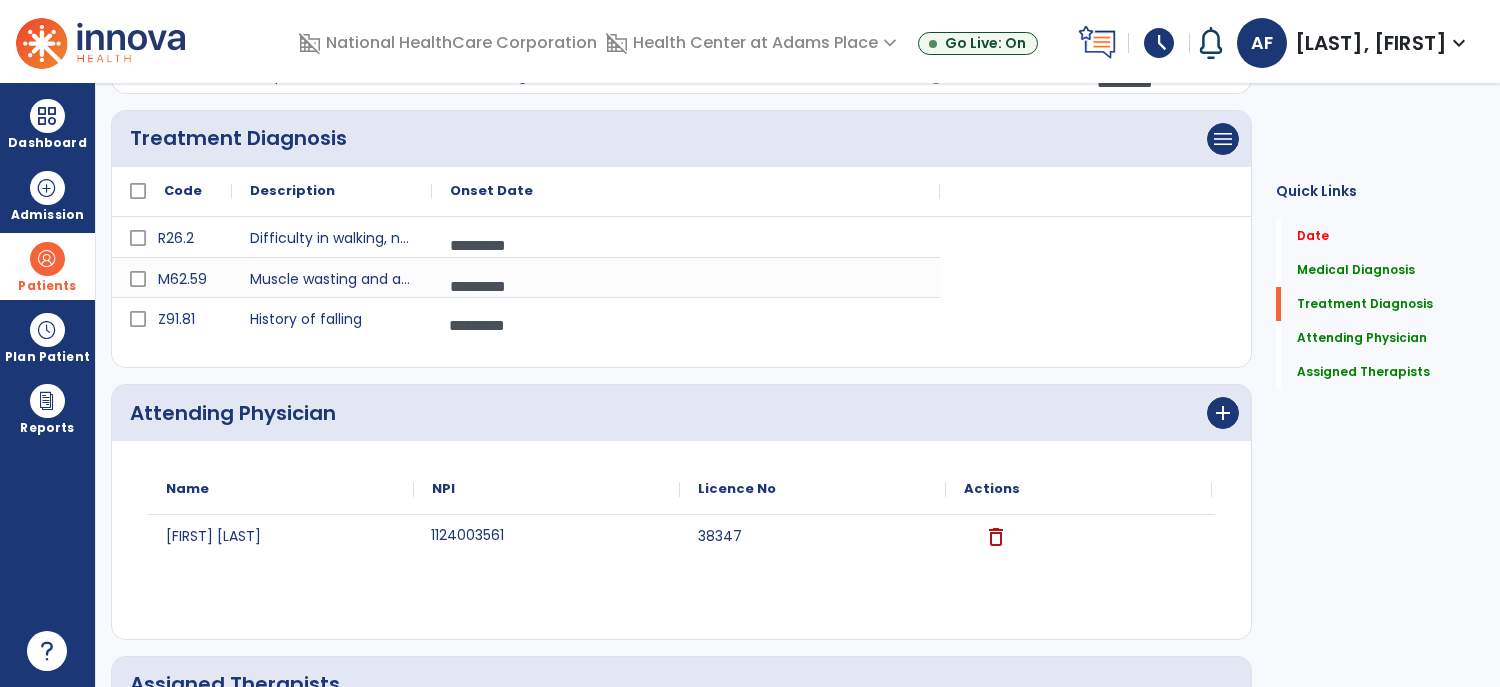 scroll, scrollTop: 0, scrollLeft: 0, axis: both 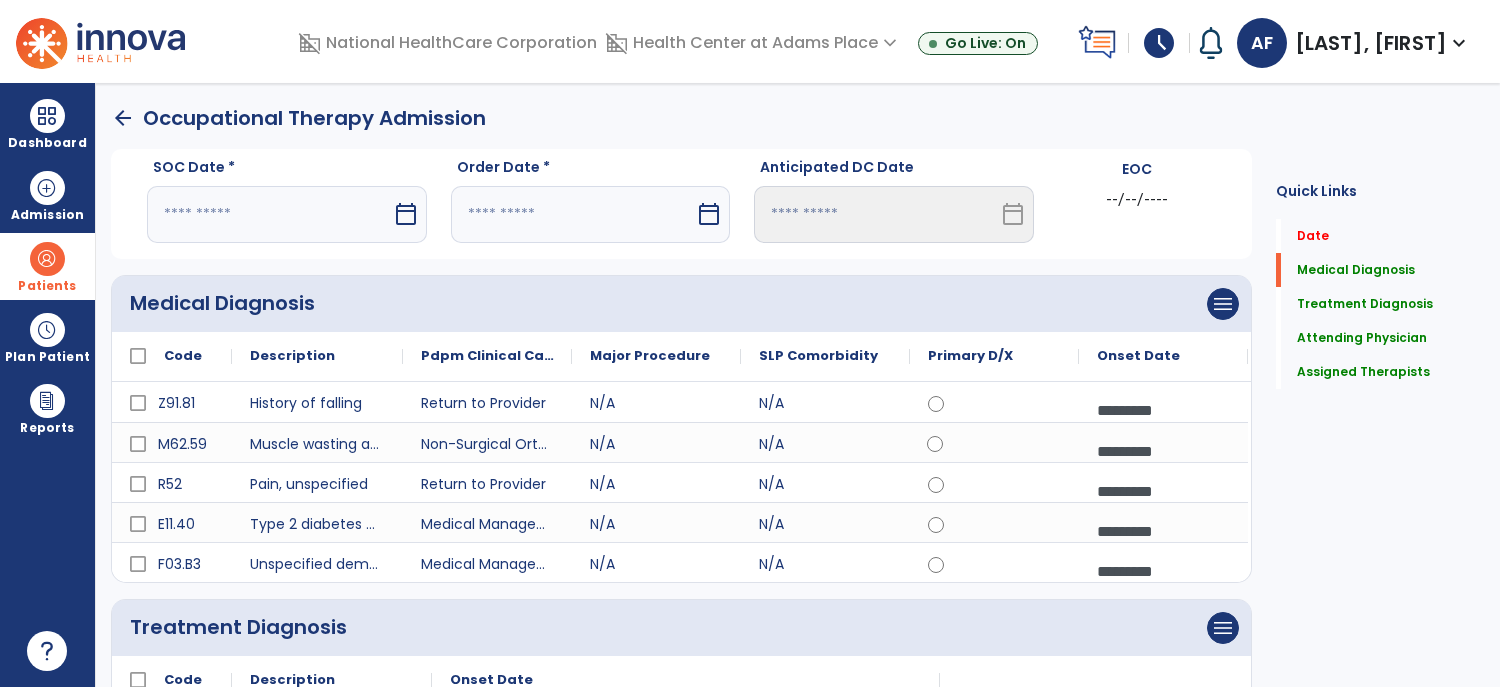 click at bounding box center [269, 214] 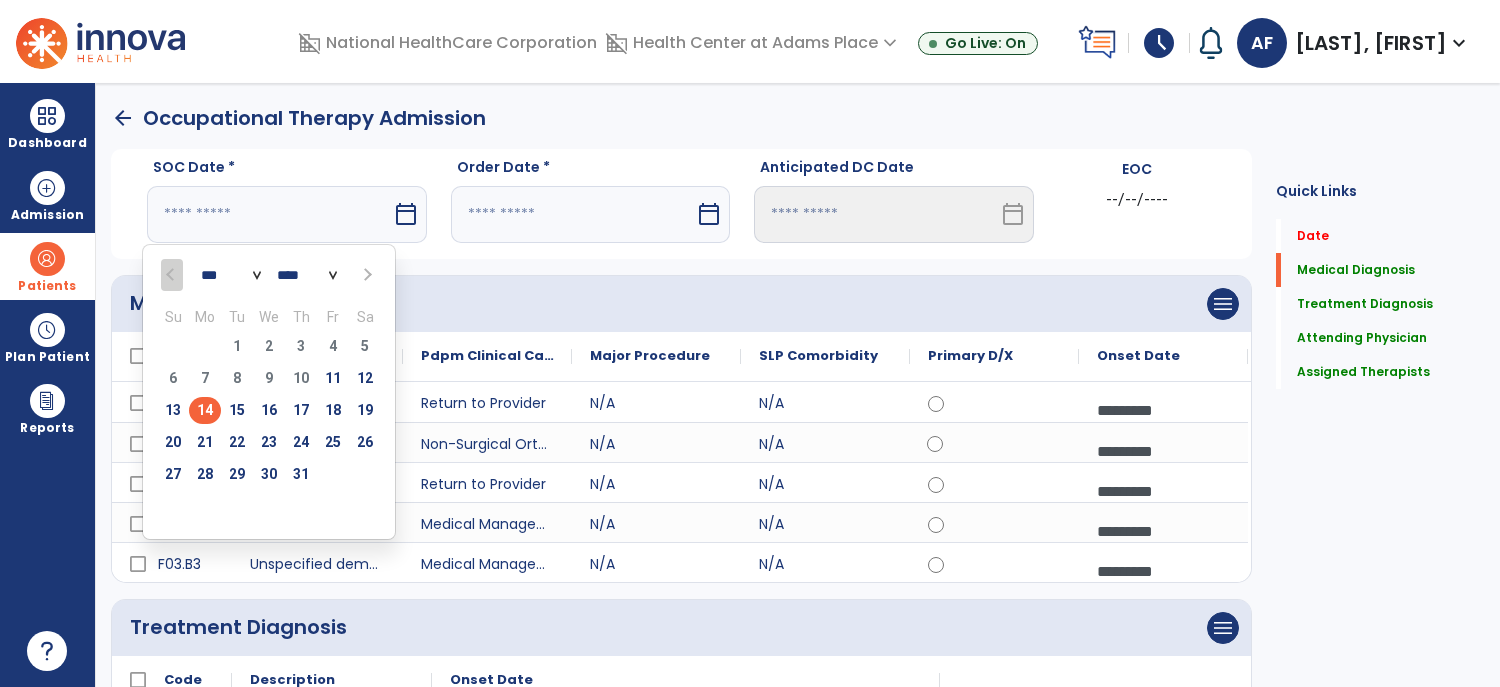 click on "14" at bounding box center [205, 410] 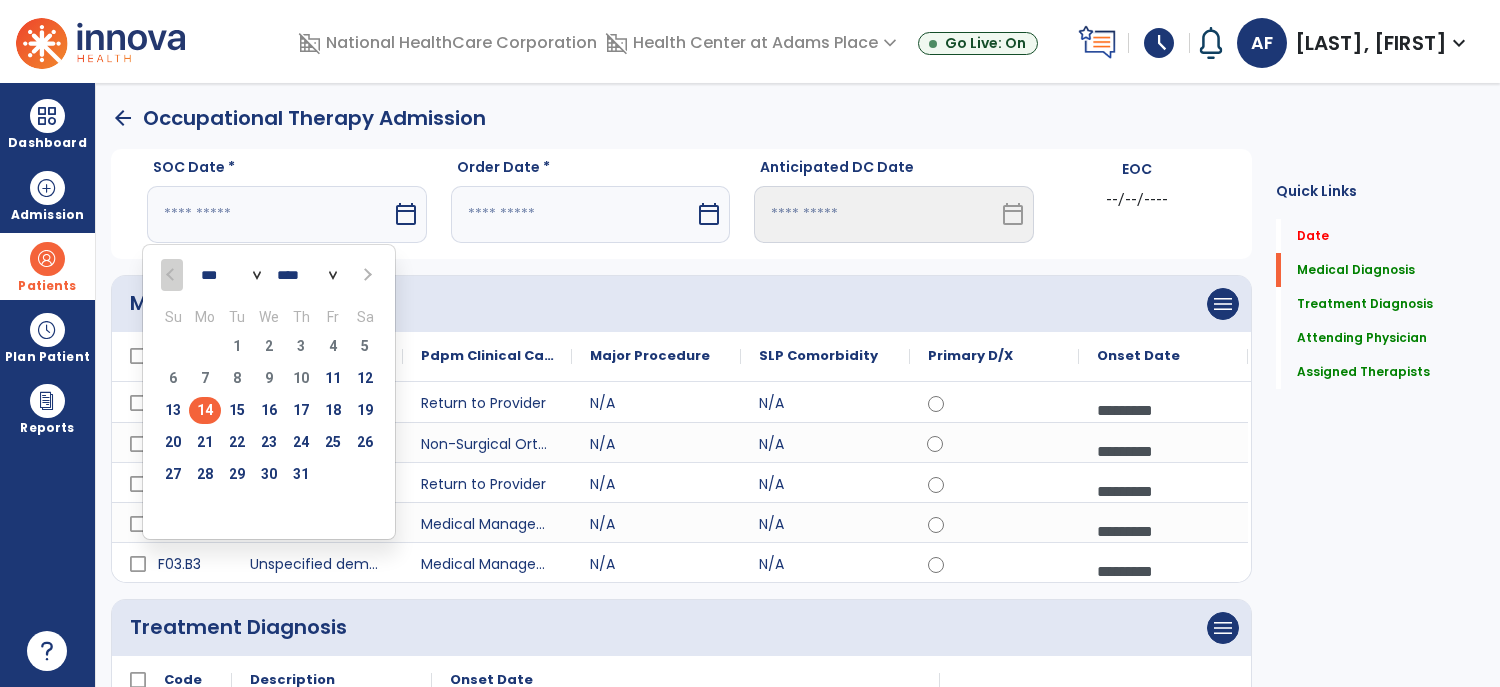 type on "*********" 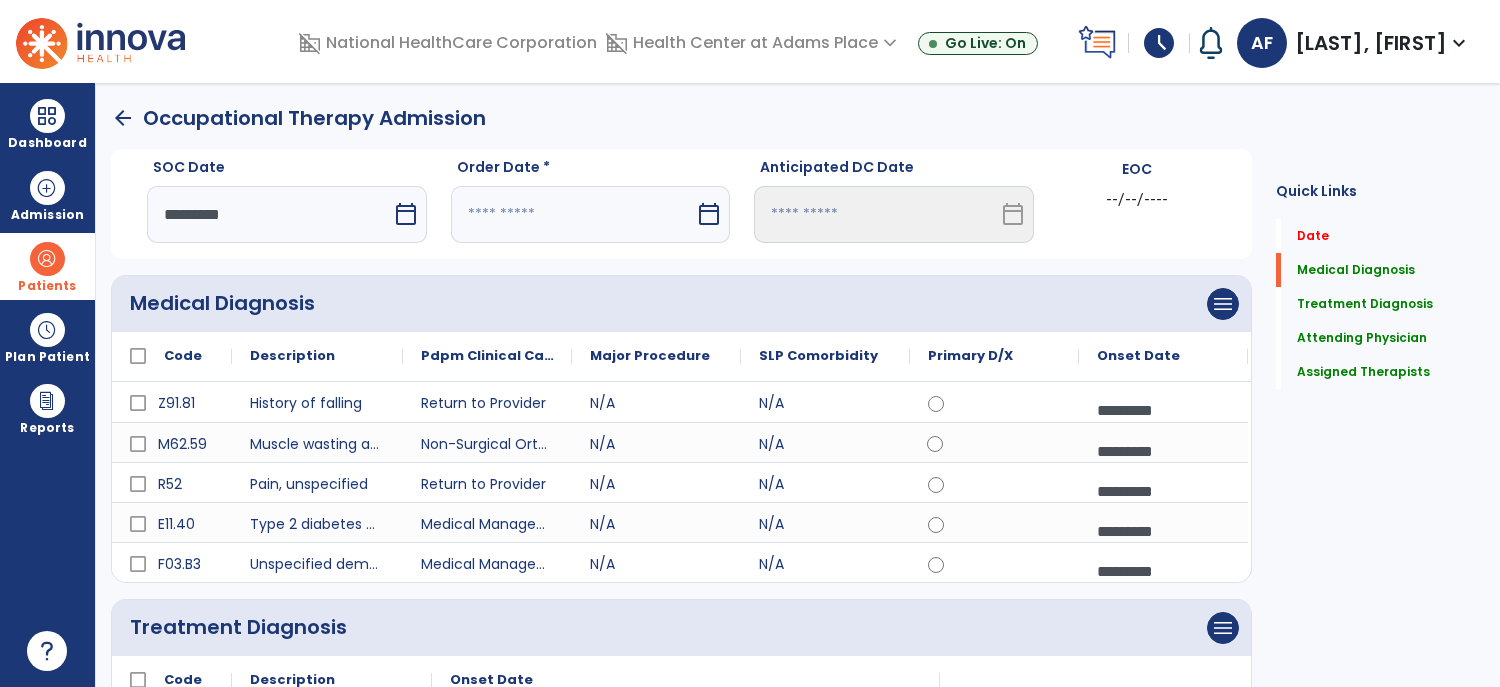 click at bounding box center (573, 214) 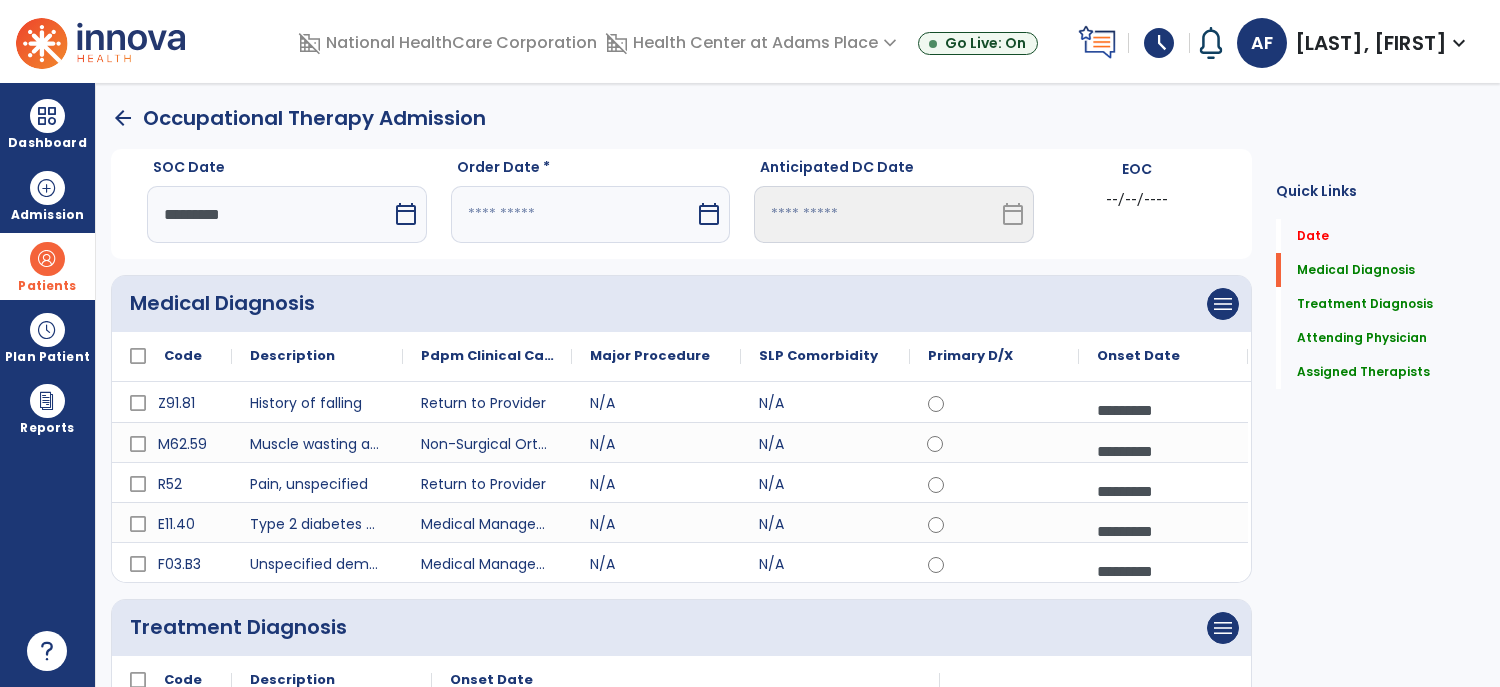 select on "*" 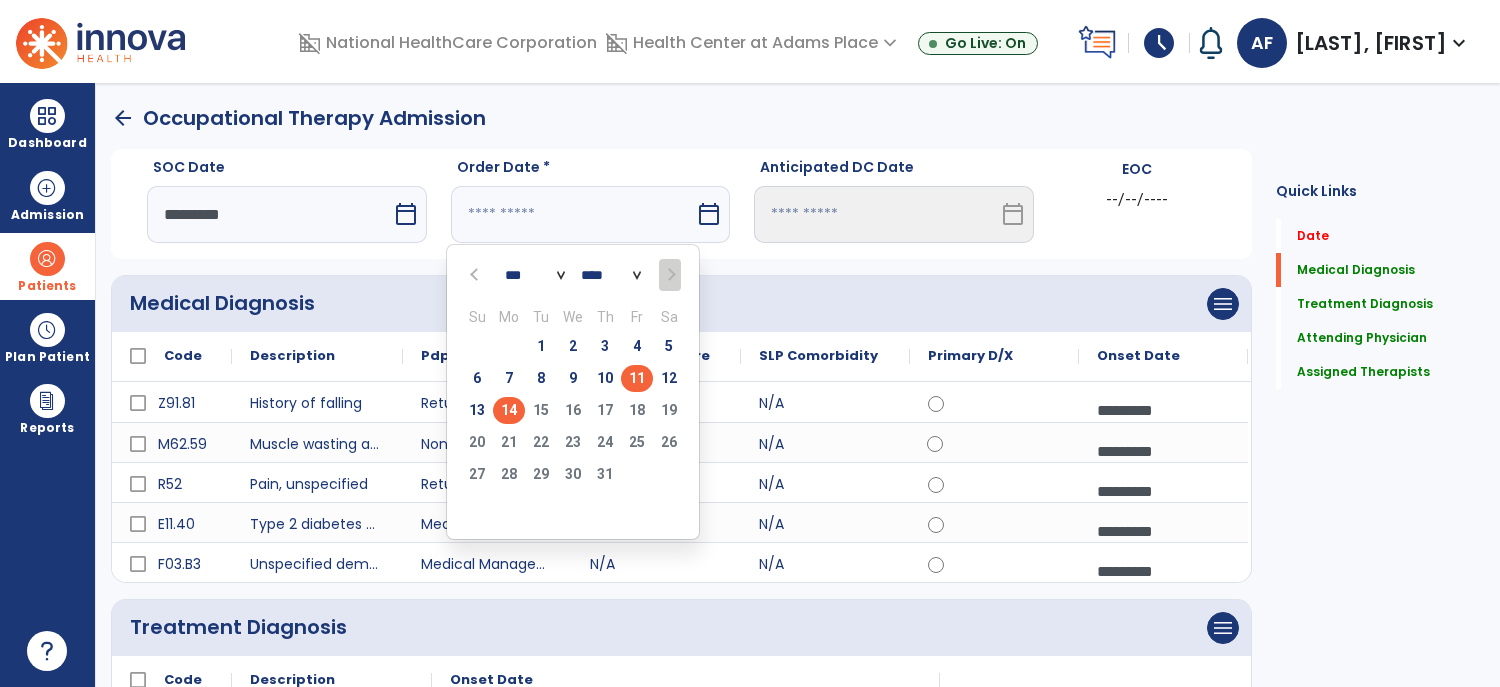 click on "11" at bounding box center [637, 378] 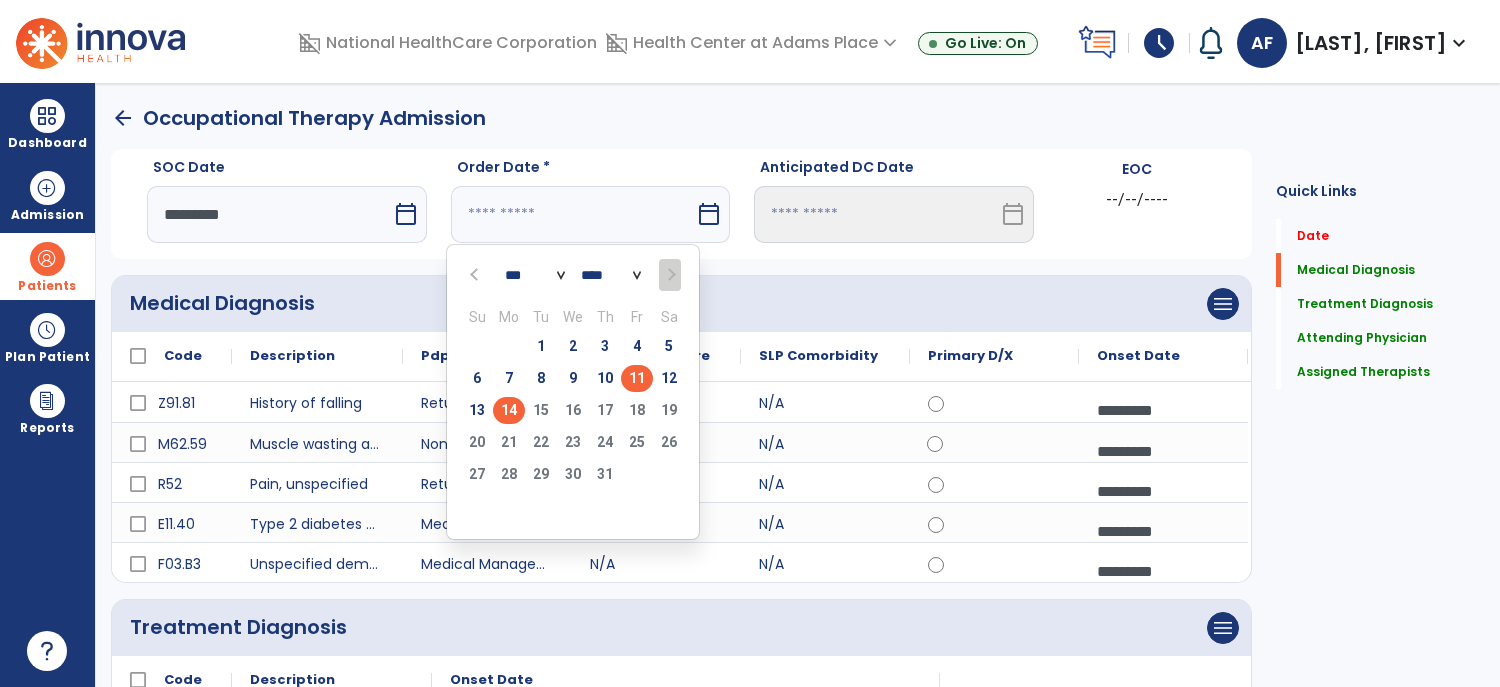 type on "*********" 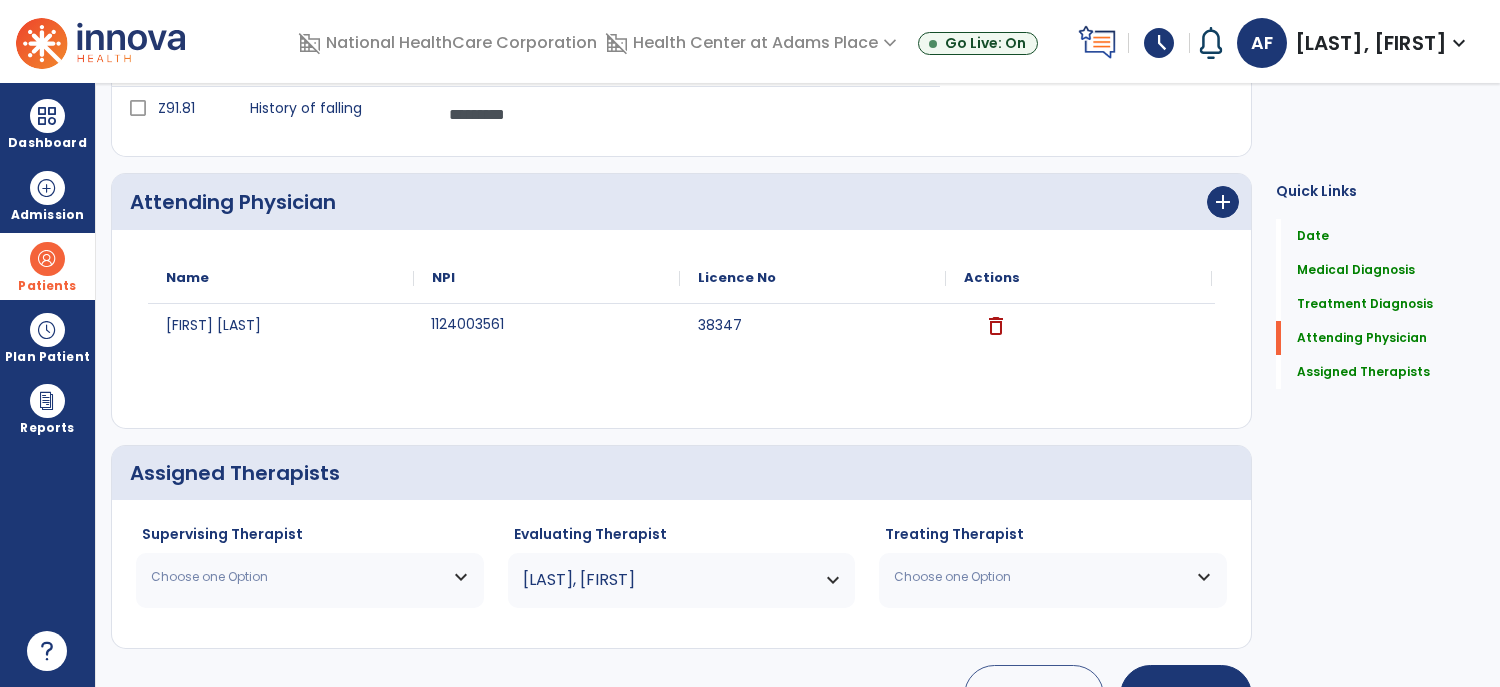 scroll, scrollTop: 753, scrollLeft: 0, axis: vertical 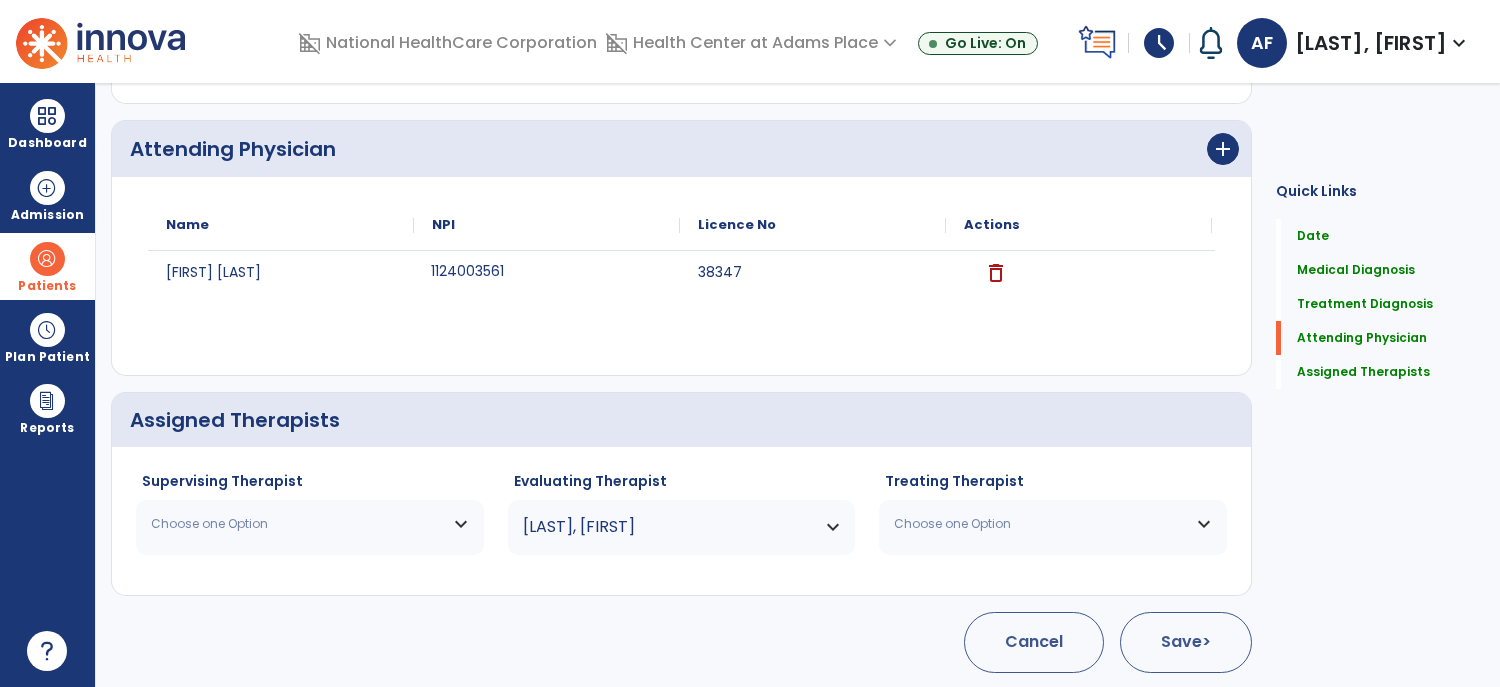 click on "Save  >" 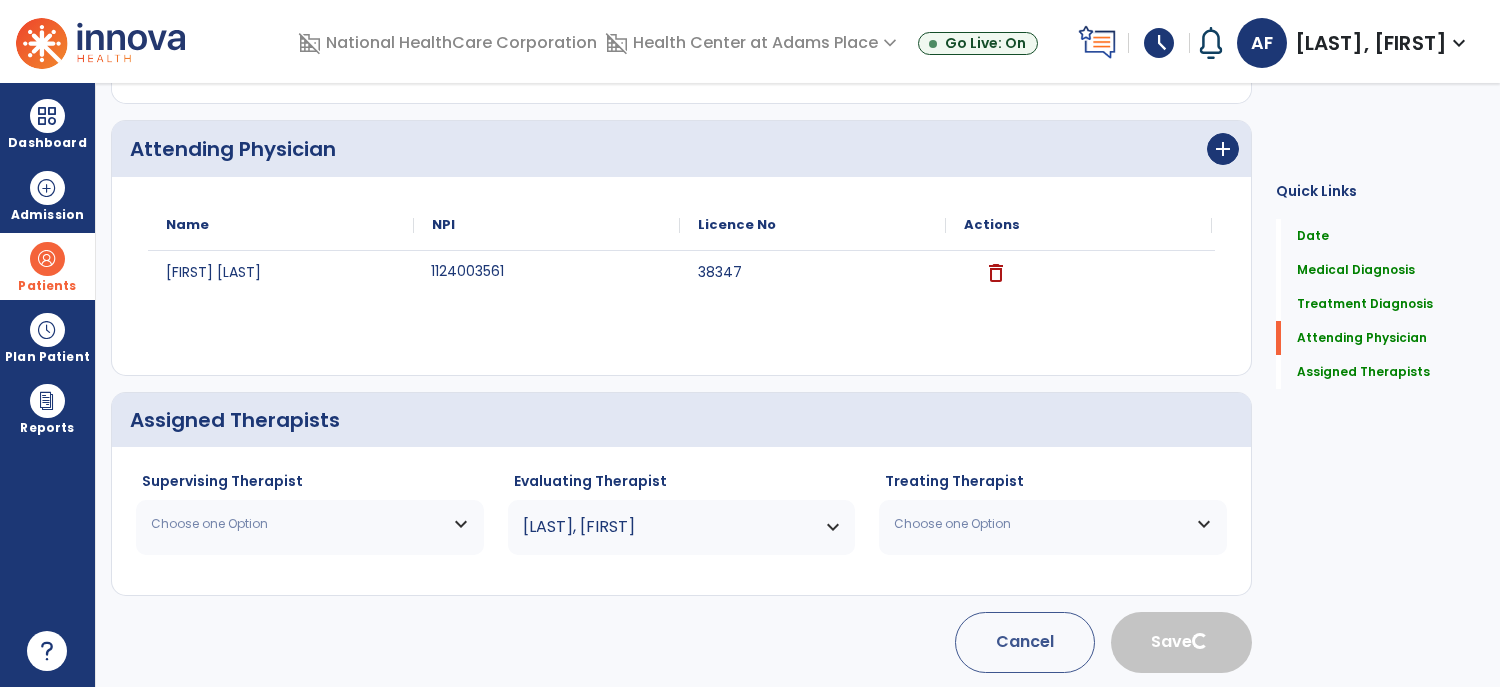 type 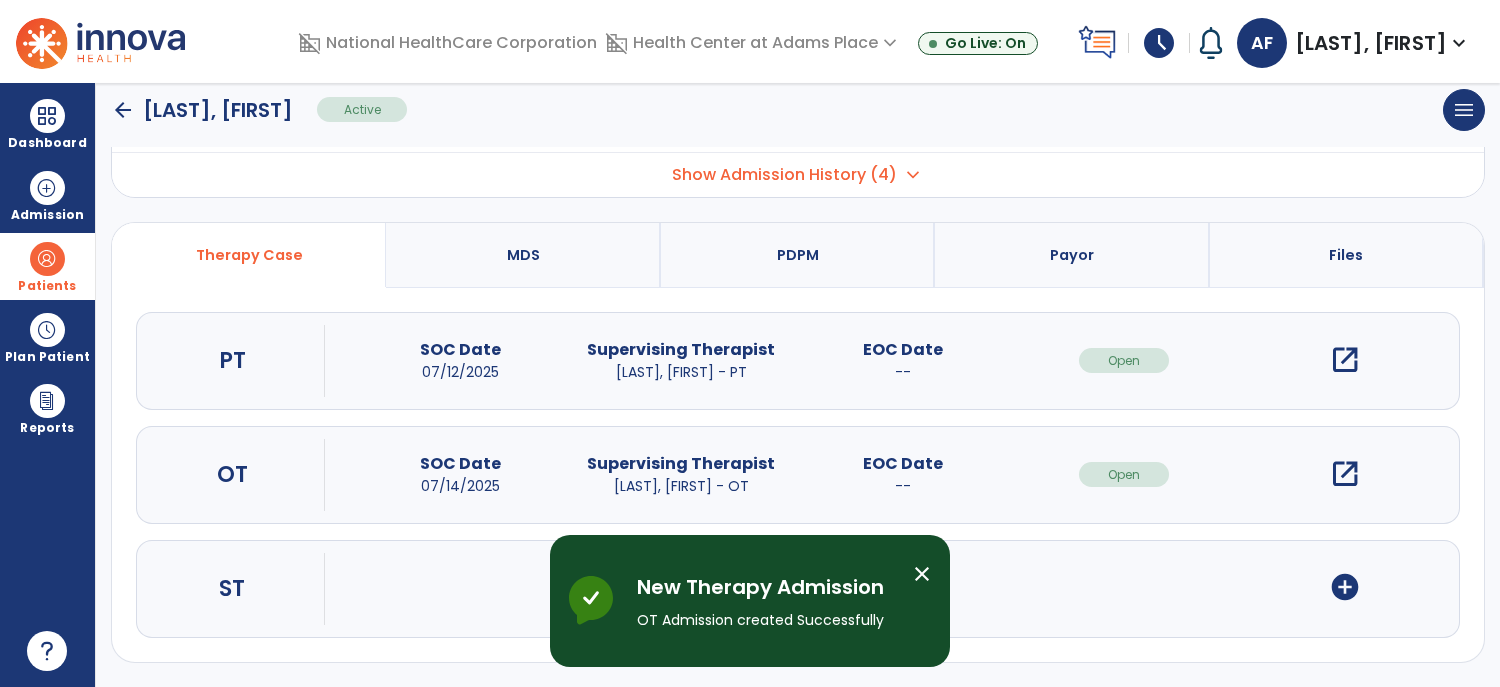 scroll, scrollTop: 0, scrollLeft: 0, axis: both 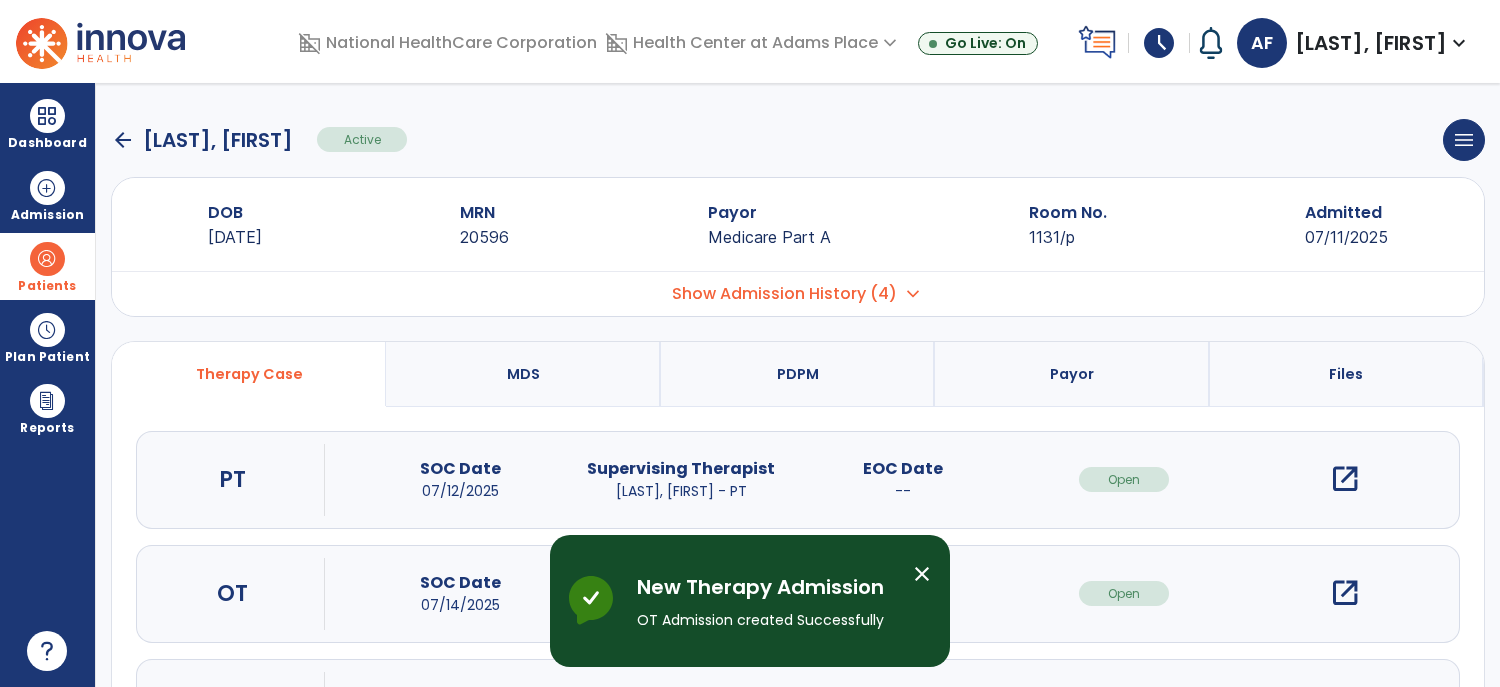 click on "open_in_new" at bounding box center [1345, 593] 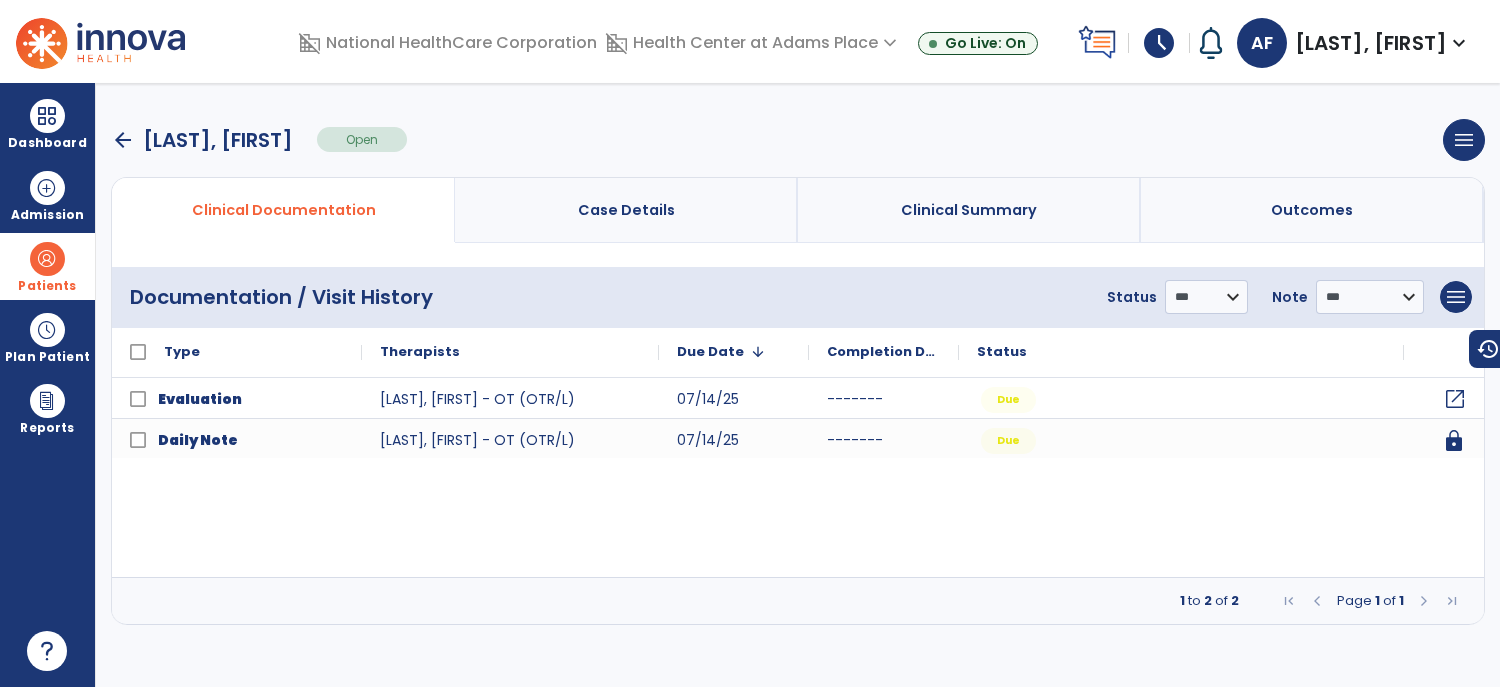 click on "open_in_new" 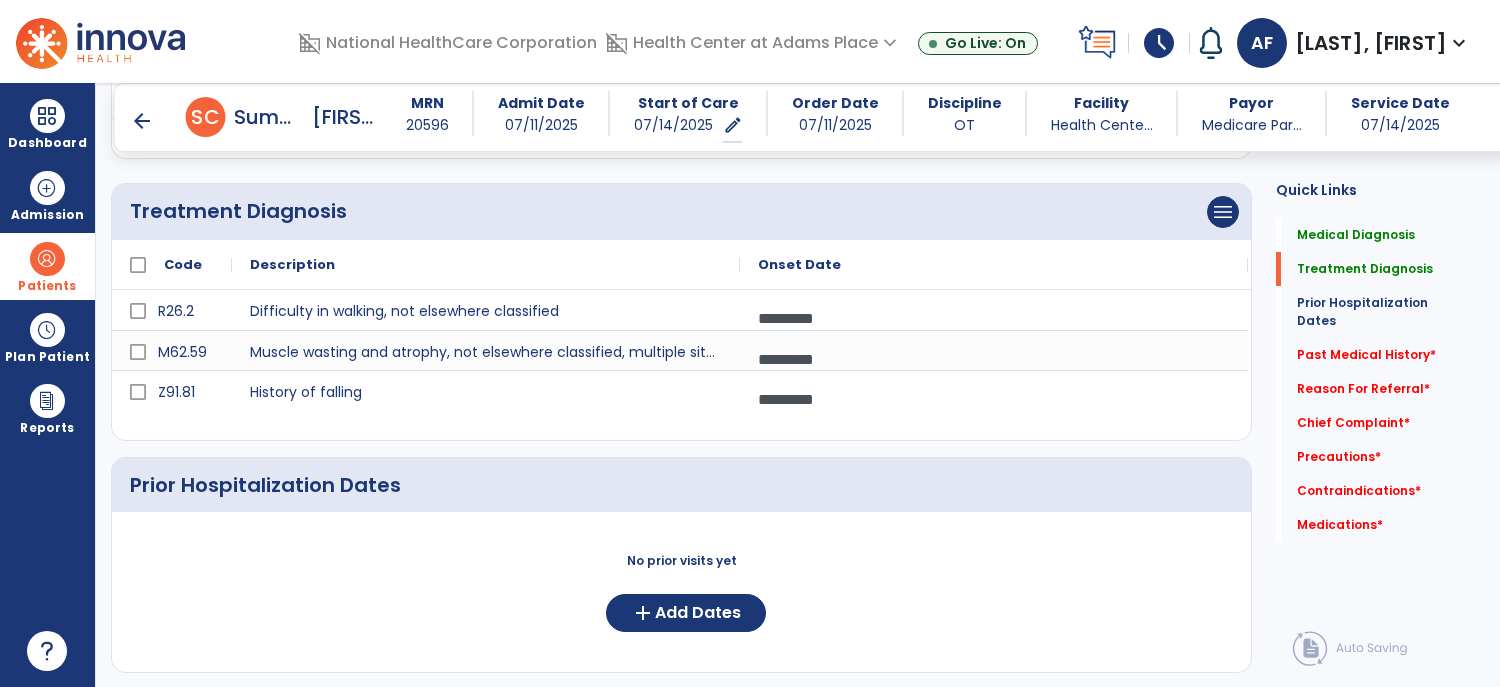 scroll, scrollTop: 485, scrollLeft: 0, axis: vertical 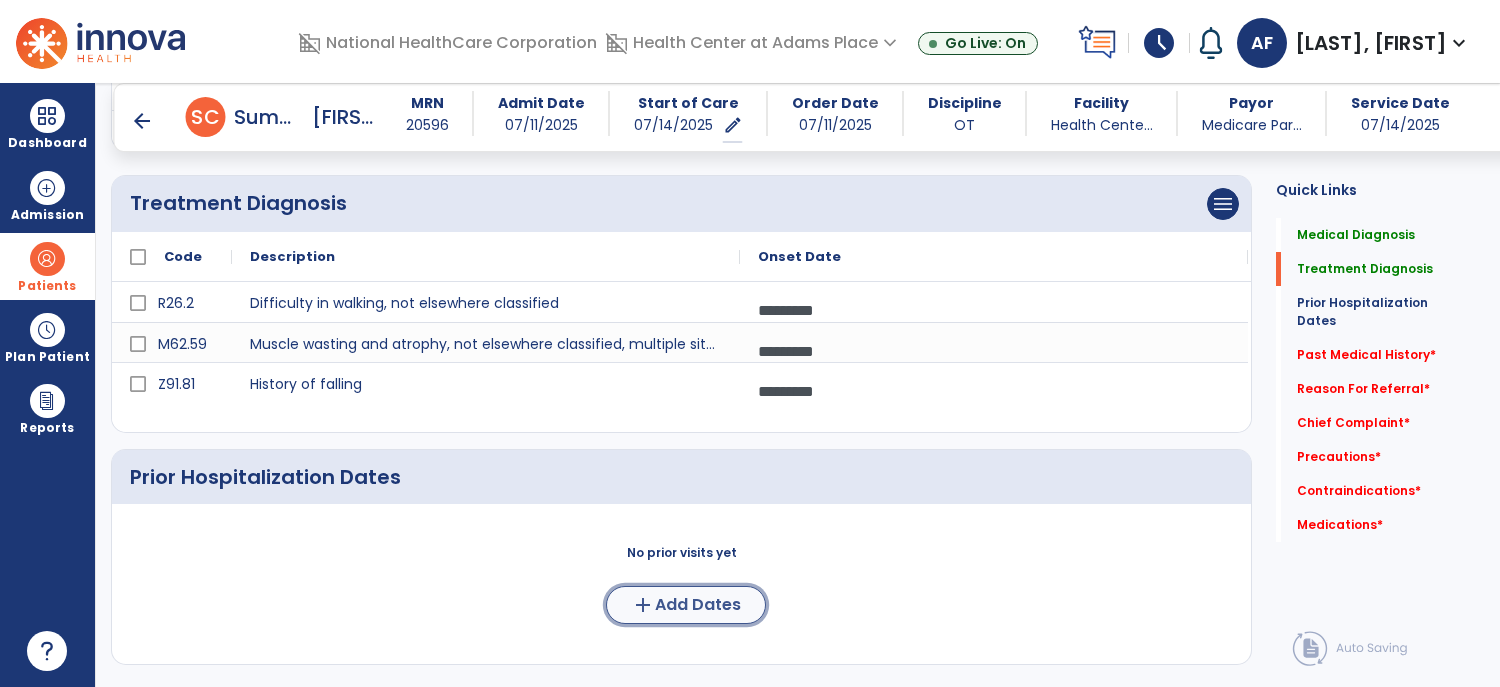 click on "Add Dates" 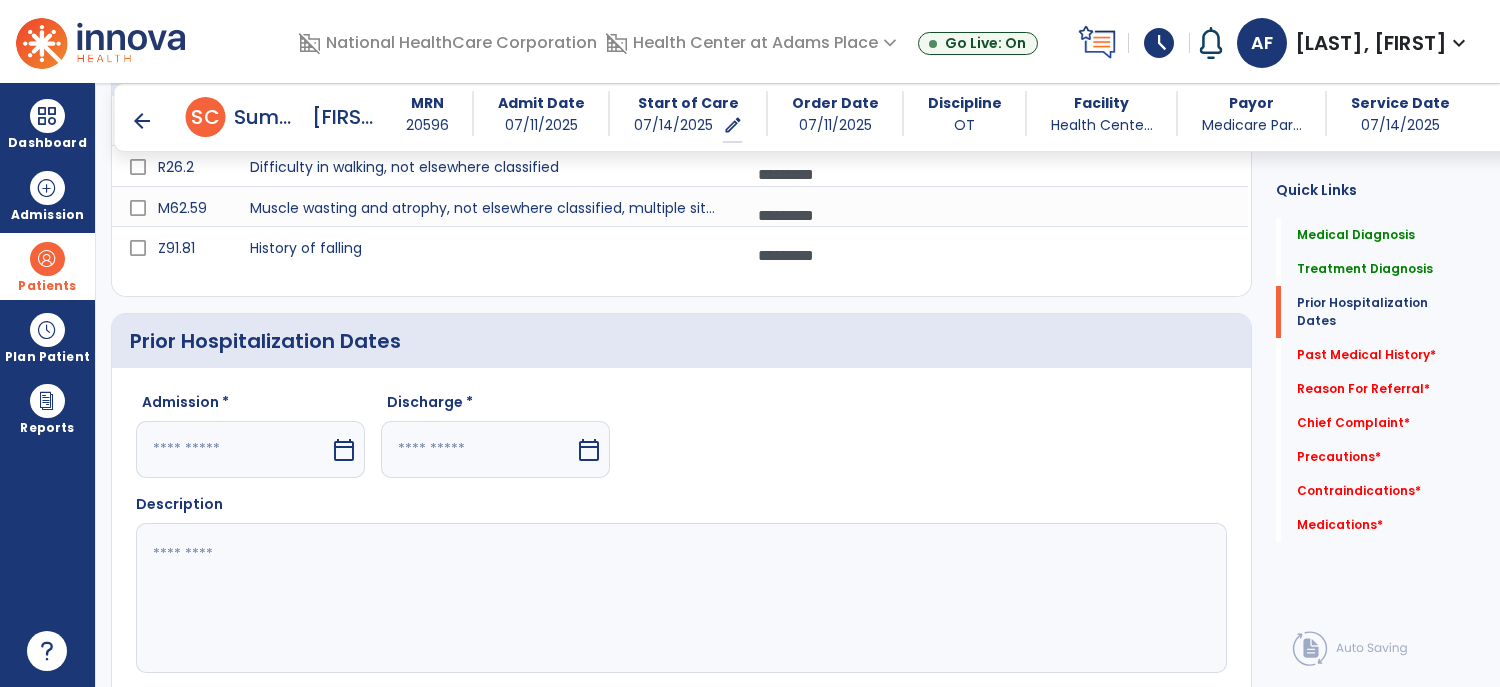 scroll, scrollTop: 626, scrollLeft: 0, axis: vertical 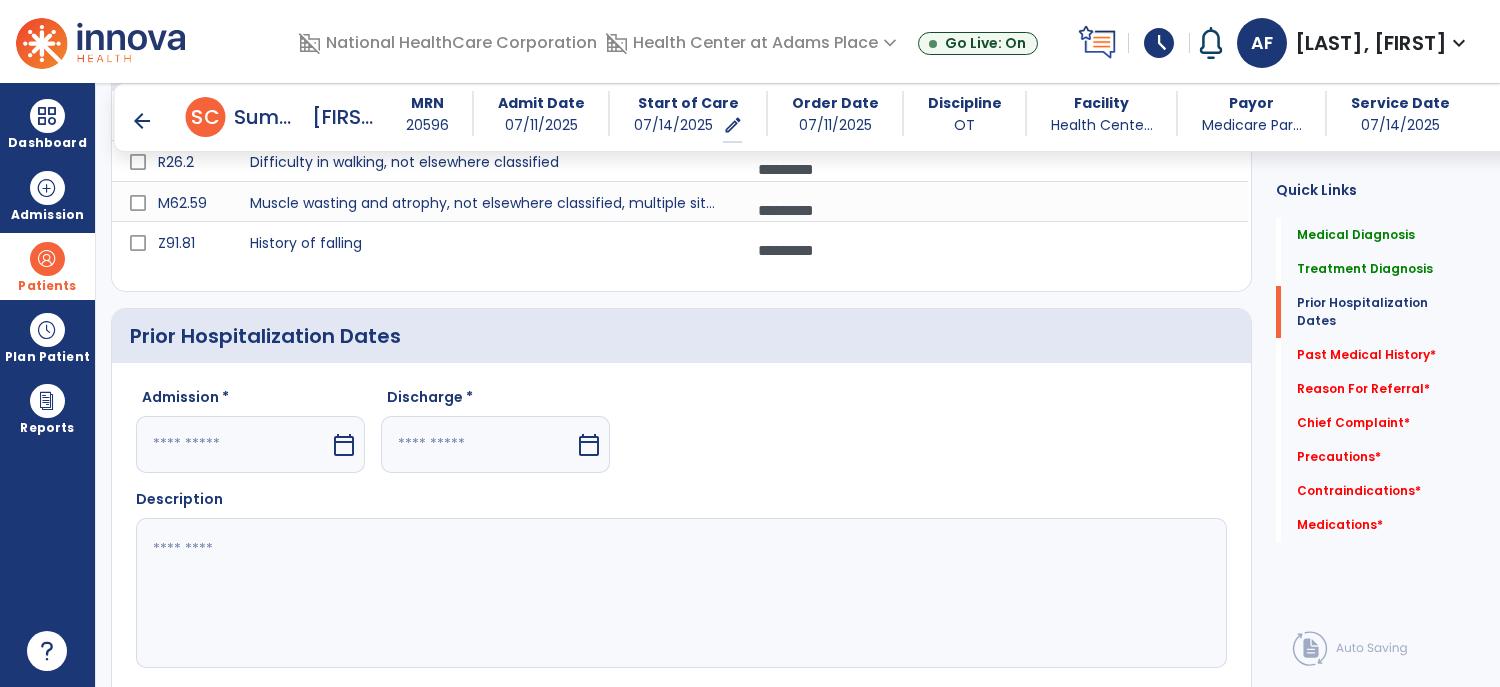 click on "calendar_today" at bounding box center [344, 445] 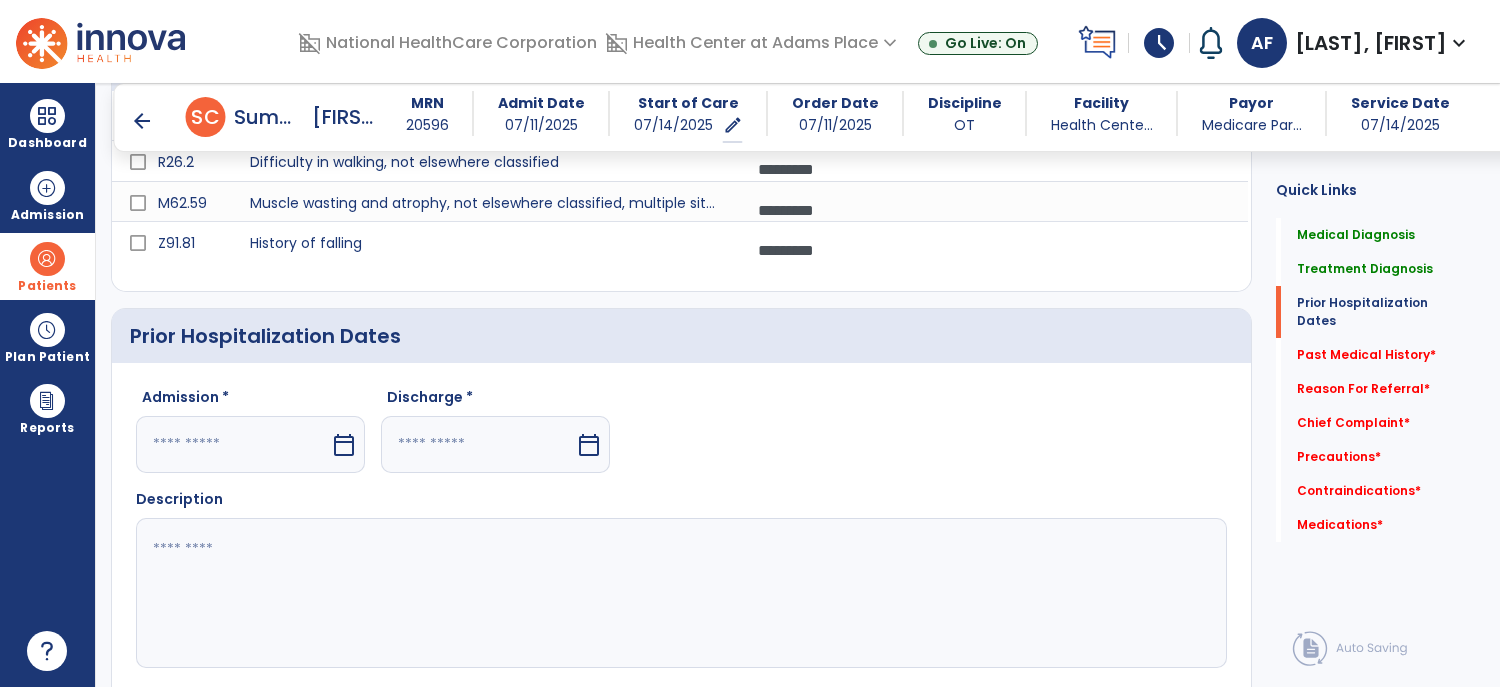 select on "*" 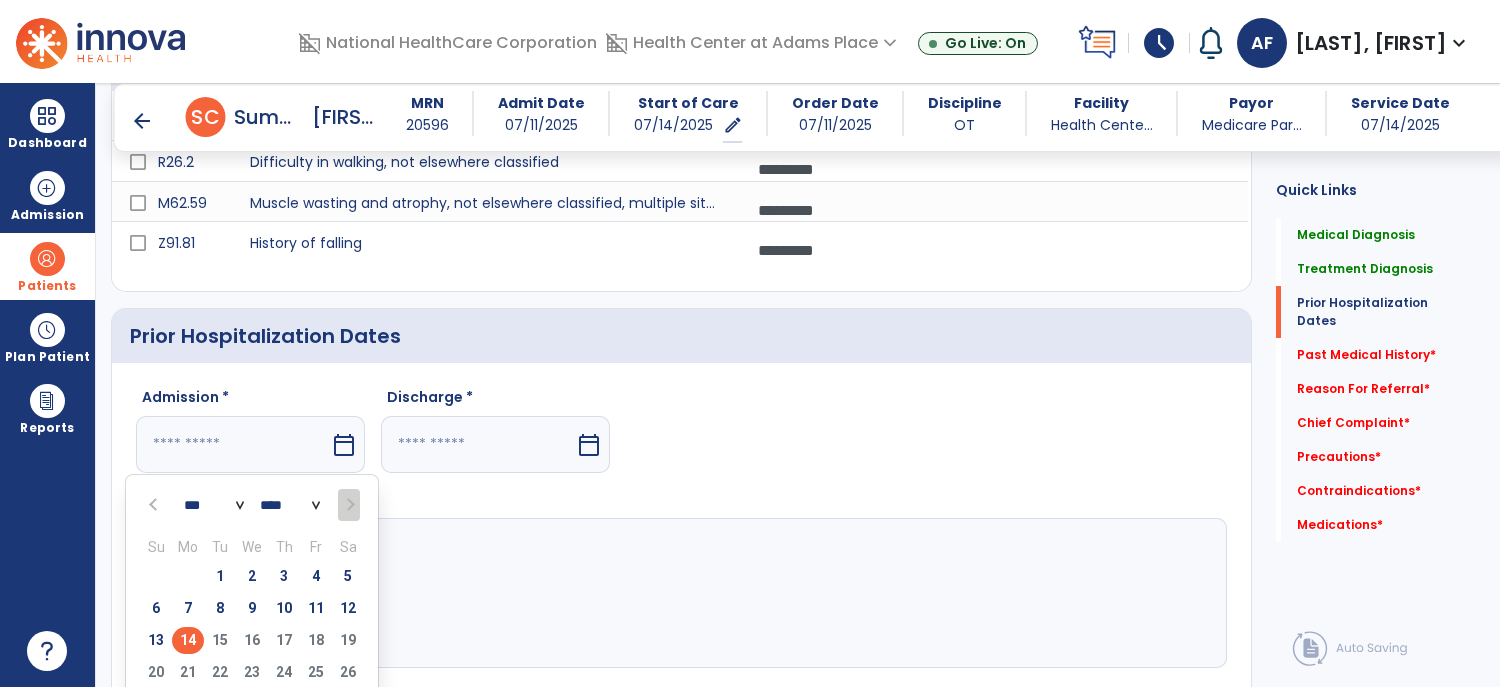 click on "Admission * *** *** *** *** *** *** *** **** **** **** **** **** **** **** **** **** **** **** **** **** **** **** **** **** **** **** **** **** **** **** **** **** **** **** **** **** **** **** **** **** **** **** **** **** **** **** **** **** **** **** **** **** **** **** **** **** **** **** **** **** **** **** **** **** **** **** **** **** **** **** **** **** **** **** **** **** **** **** **** **** **** **** **** **** **** **** **** **** **** **** **** **** **** **** **** **** **** **** **** **** **** **** **** **** **** **** **** **** **** **** **** **** **** **** **** **** **** **** **** **** **** **** **** **** **** **** **** **** **** **** **** **** **** Su Mo Tu We Th Fr Sa  29   30   1   2   3   4   5   6   7   8   9   10   11   12   13   14   15   16   17   18   19   20   21   22   23   24   25   26   27   28   29   30   31   1   2   3   4   5   6   7   8   9   calendar_today  Discharge *  calendar_today" 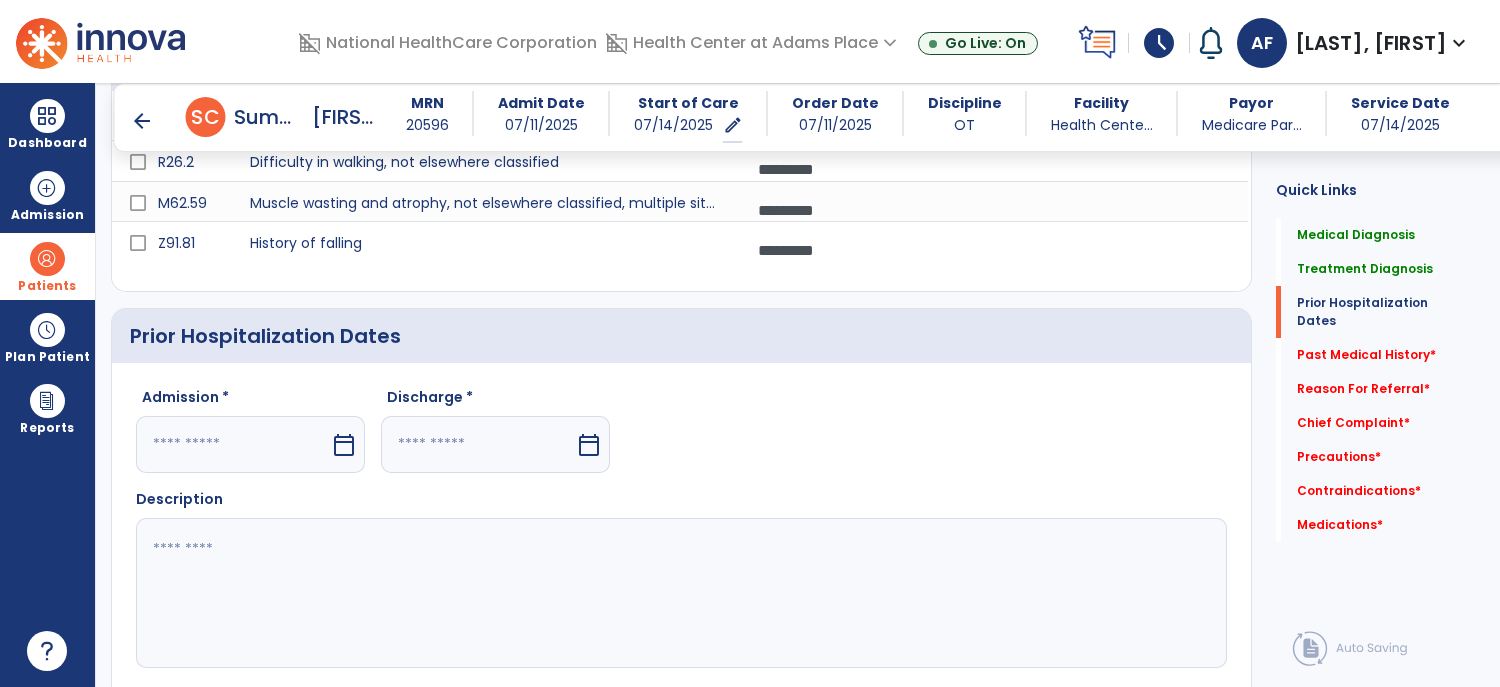 click on "calendar_today" at bounding box center (344, 445) 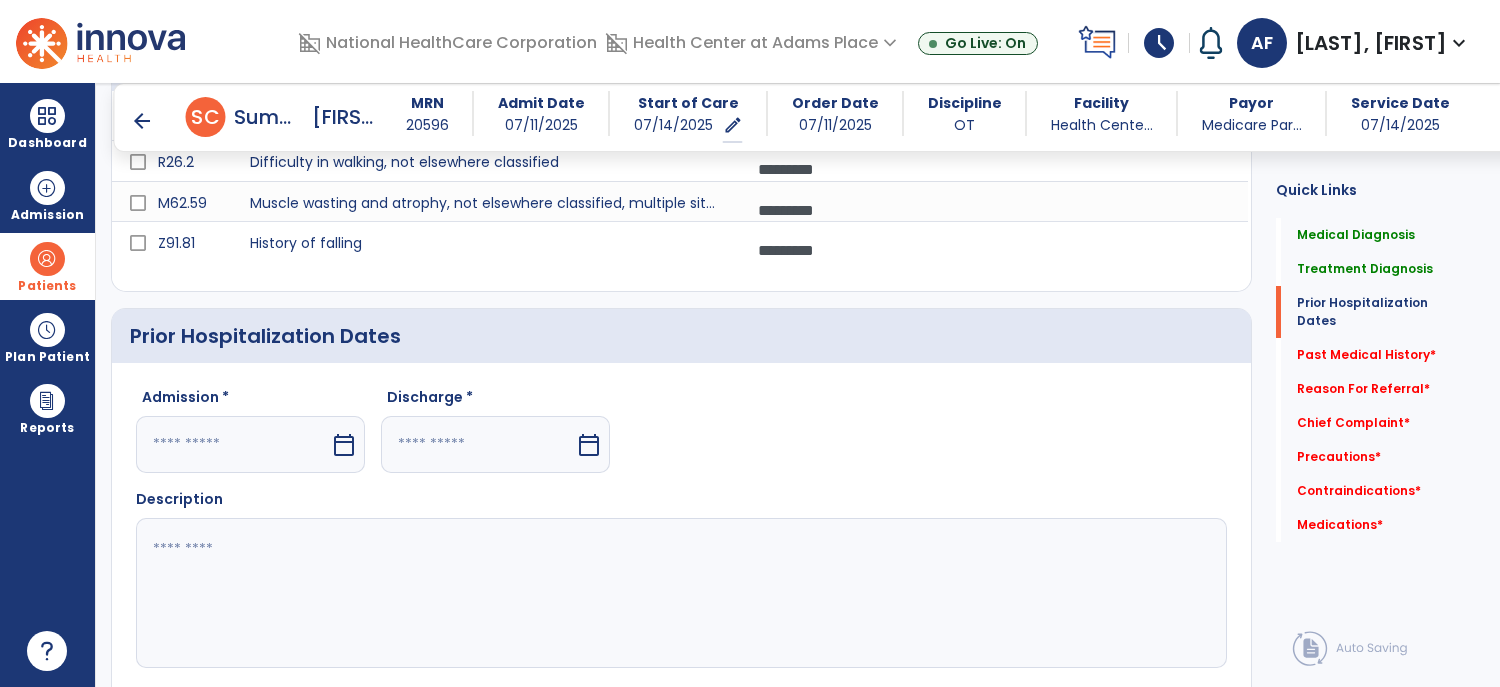 select on "*" 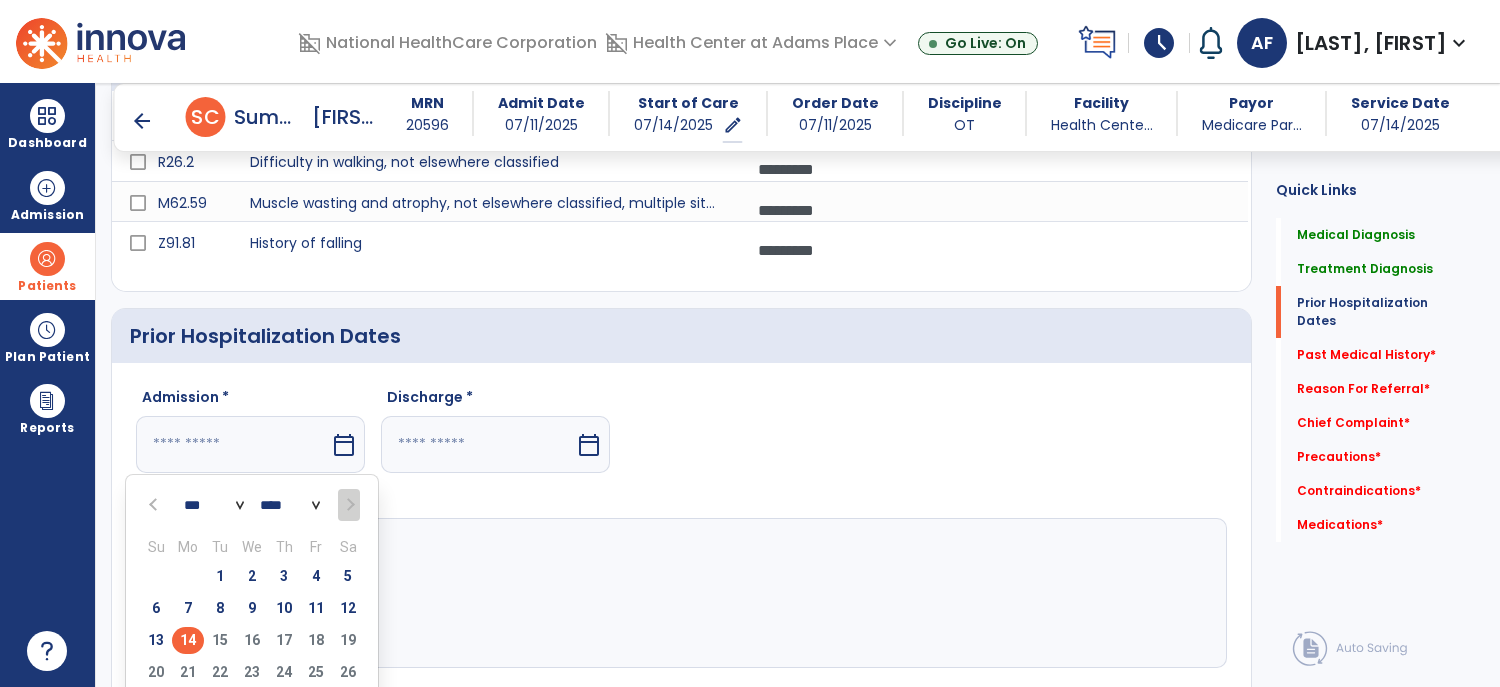 click at bounding box center (155, 505) 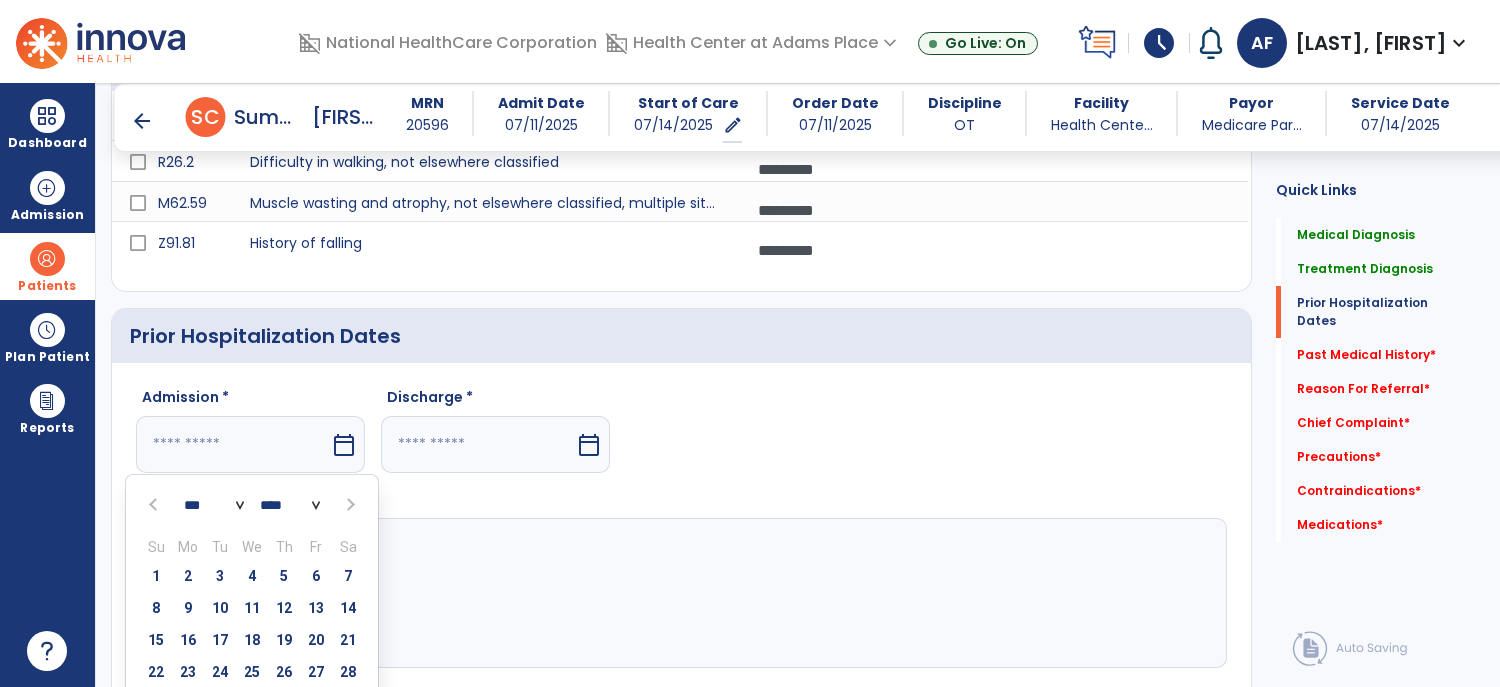 click at bounding box center (155, 505) 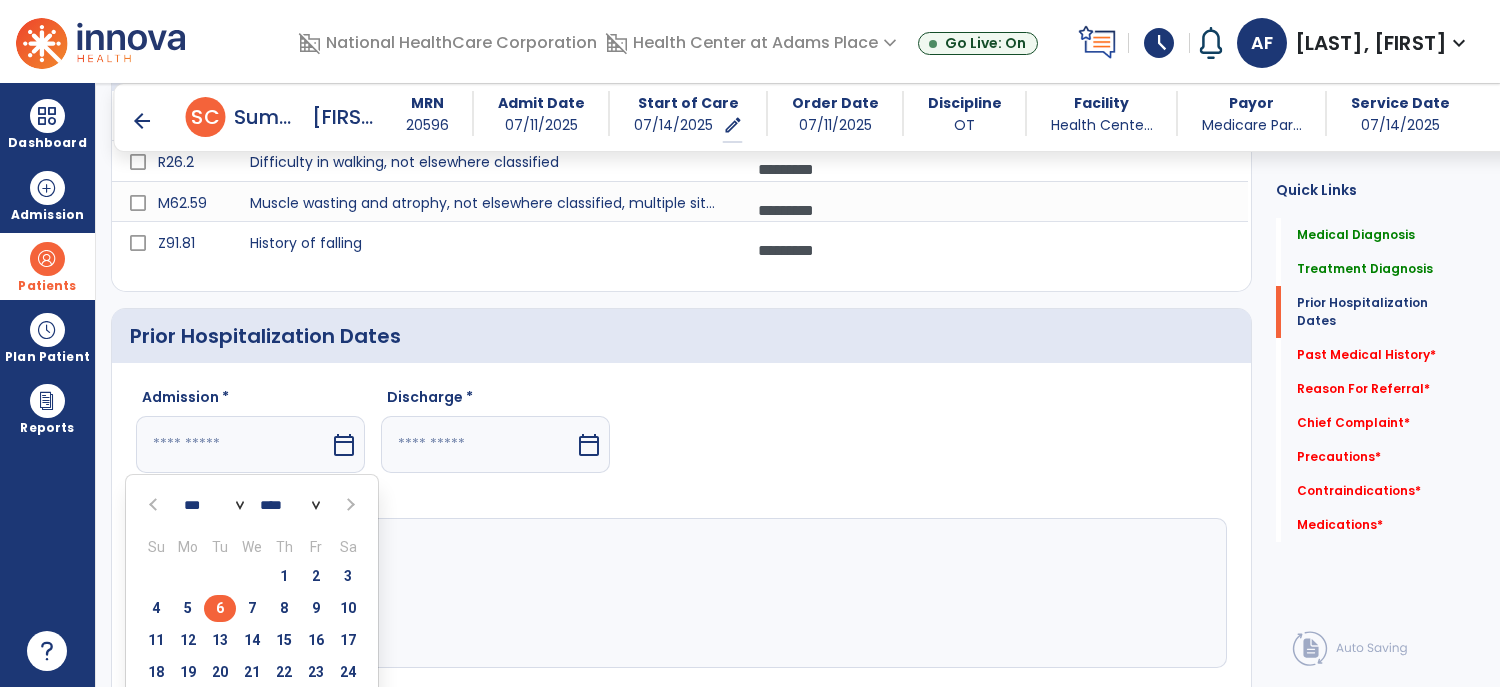 click on "6" at bounding box center (220, 608) 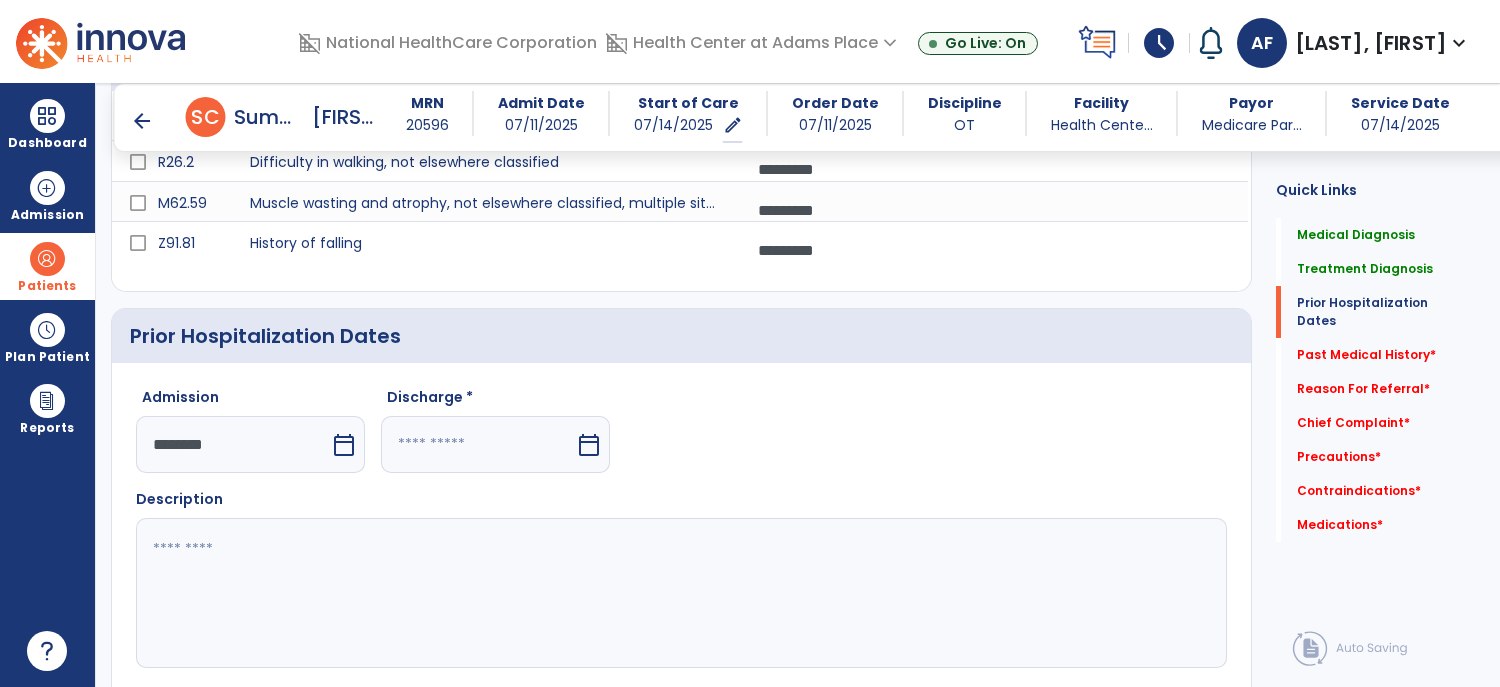 click on "calendar_today" at bounding box center (591, 444) 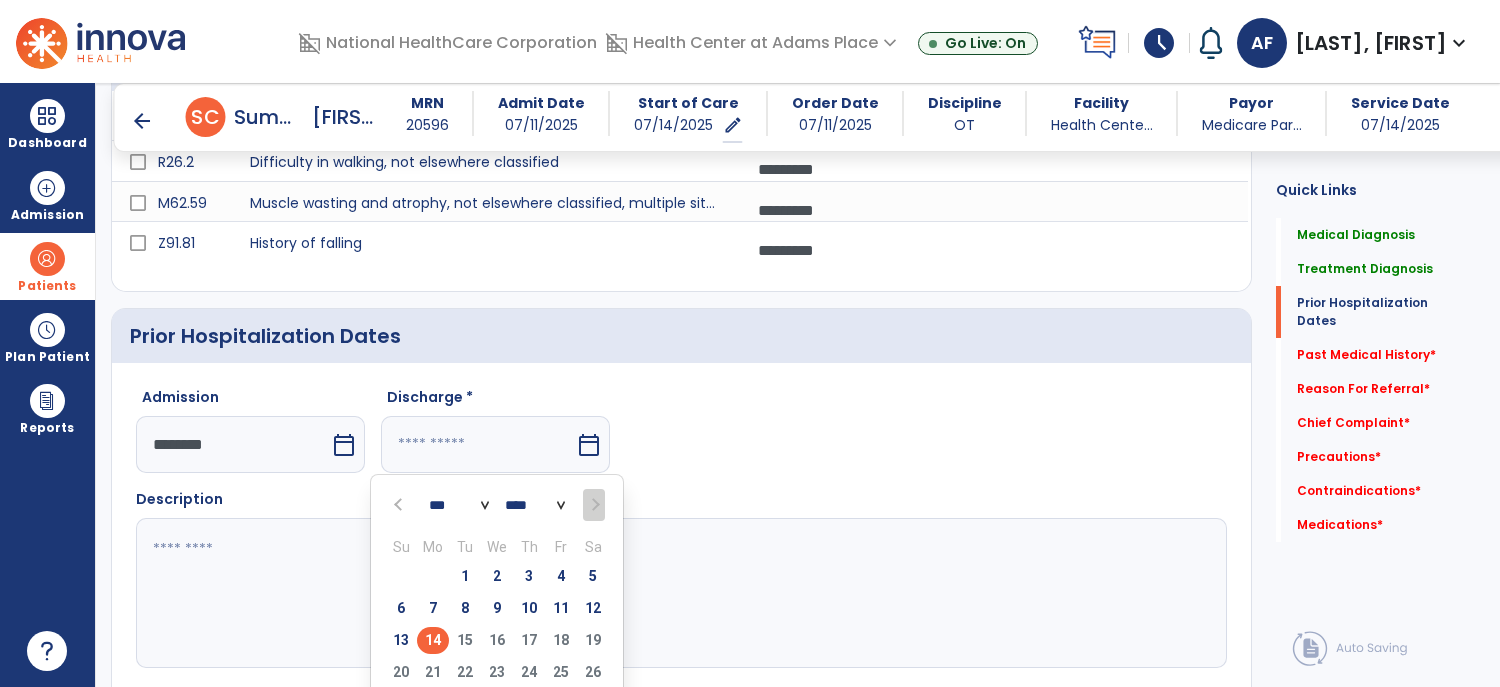 click at bounding box center [400, 505] 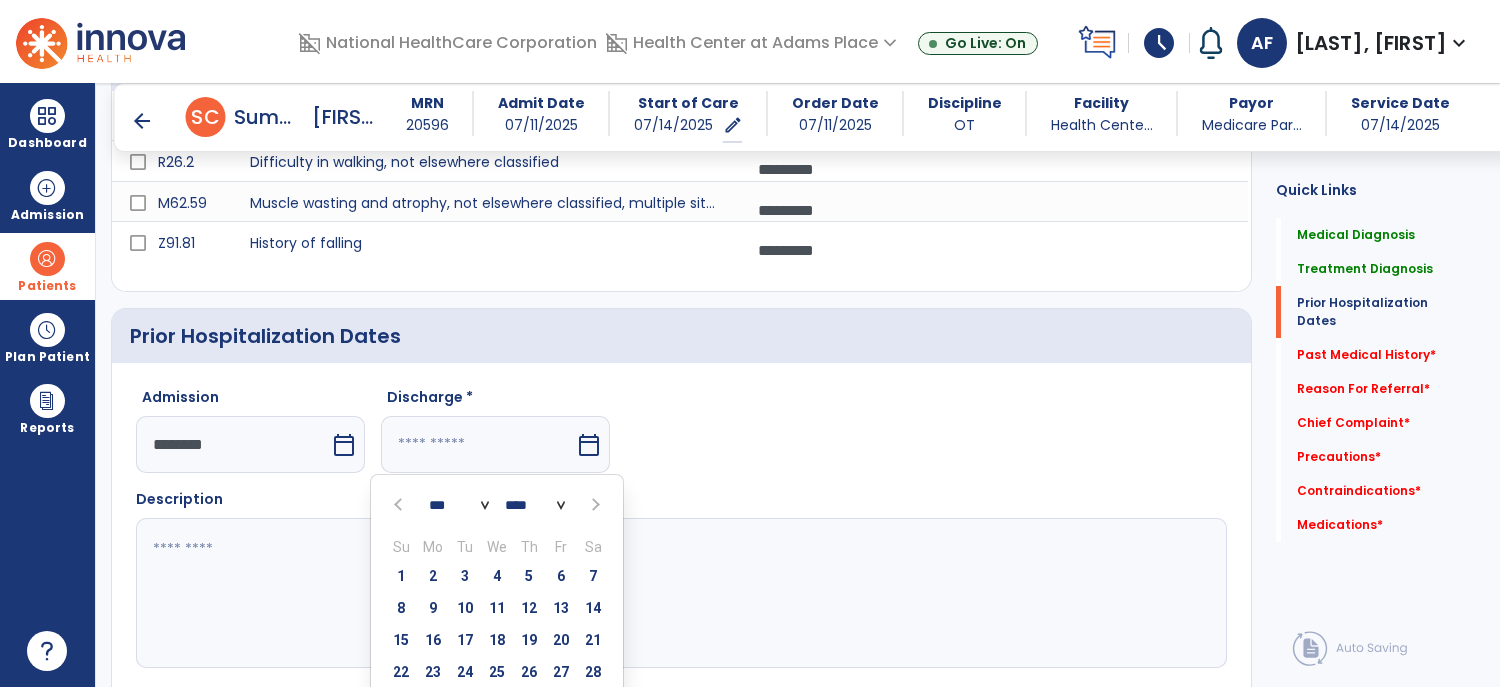 click at bounding box center (400, 505) 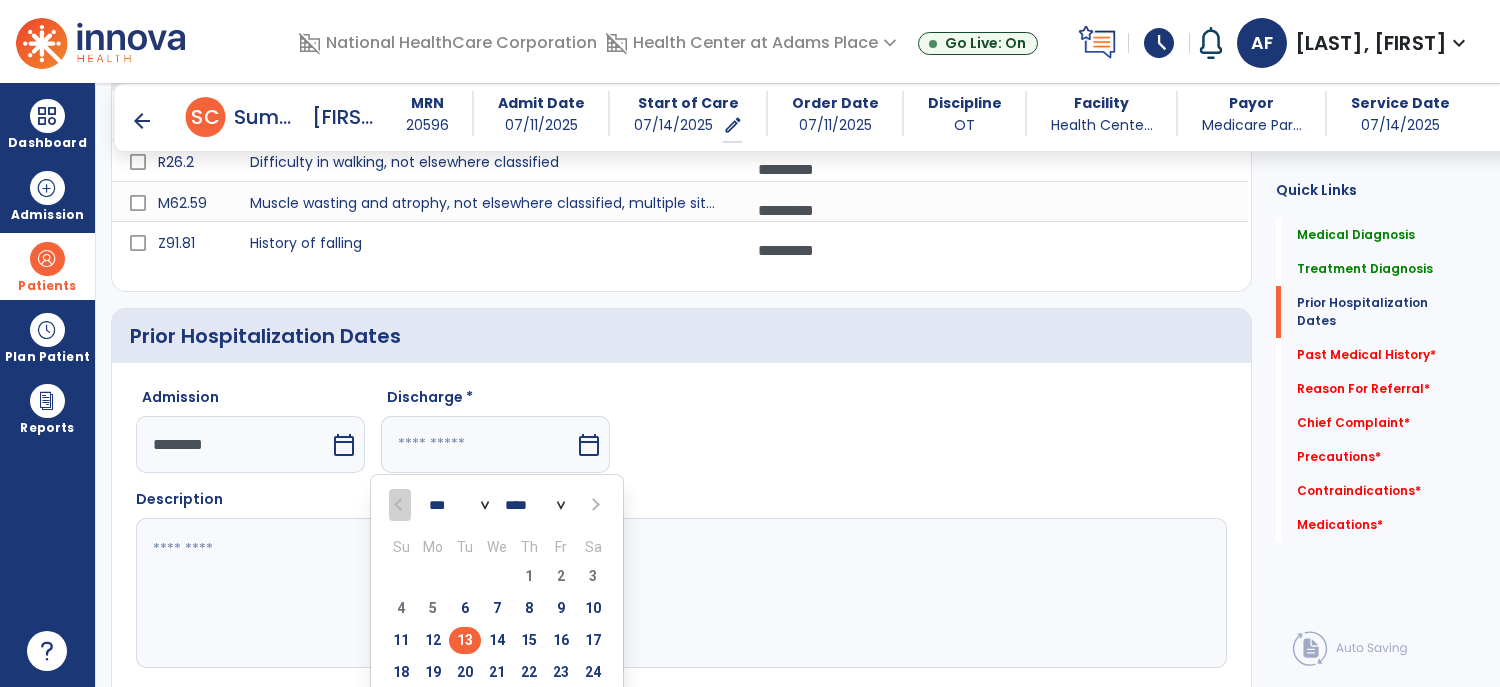 click on "13" at bounding box center [465, 640] 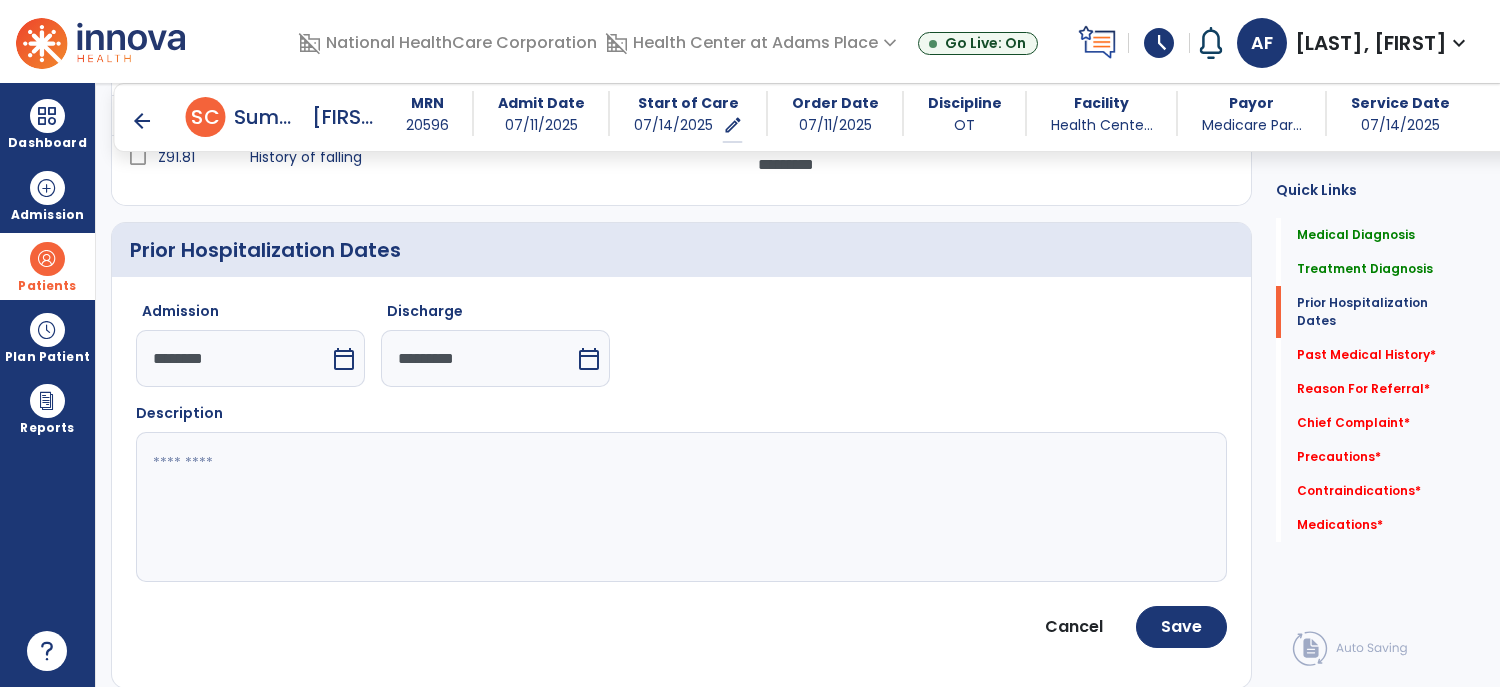 scroll, scrollTop: 796, scrollLeft: 0, axis: vertical 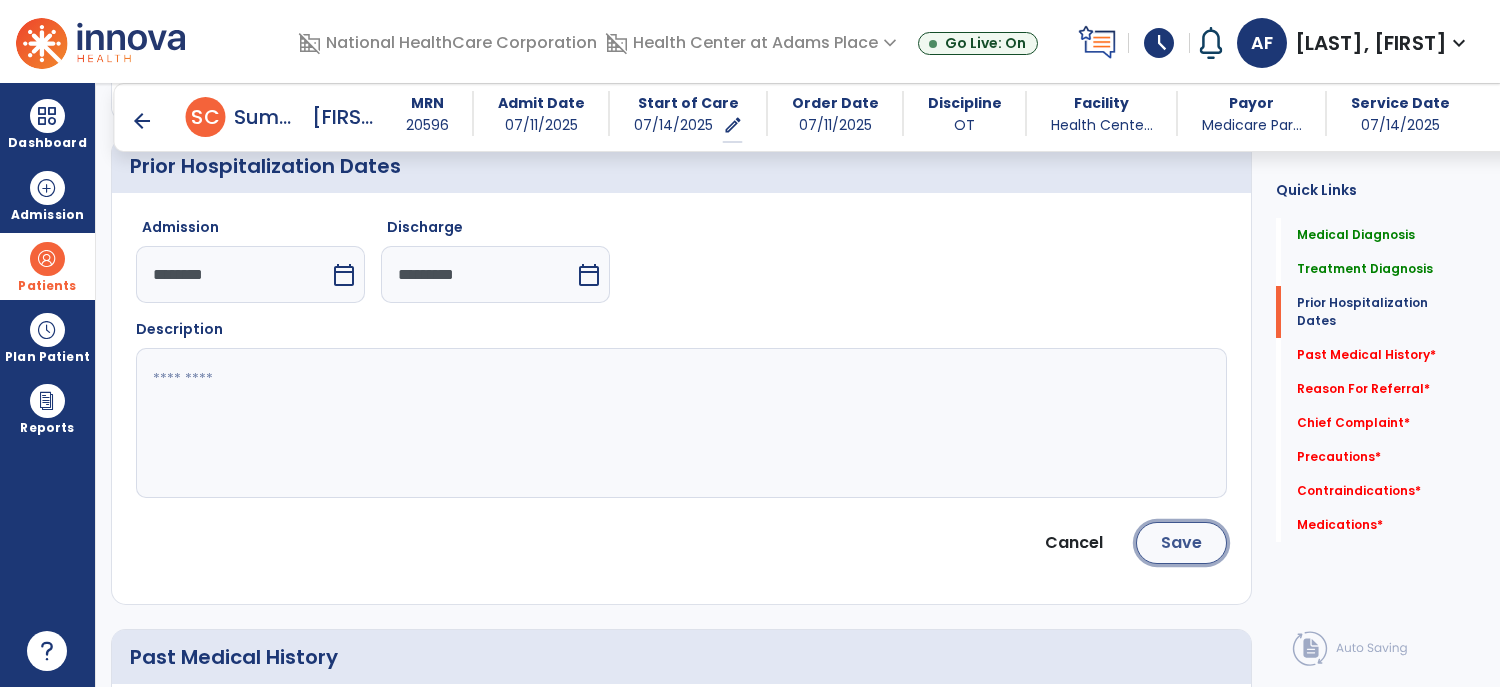 click on "Save" 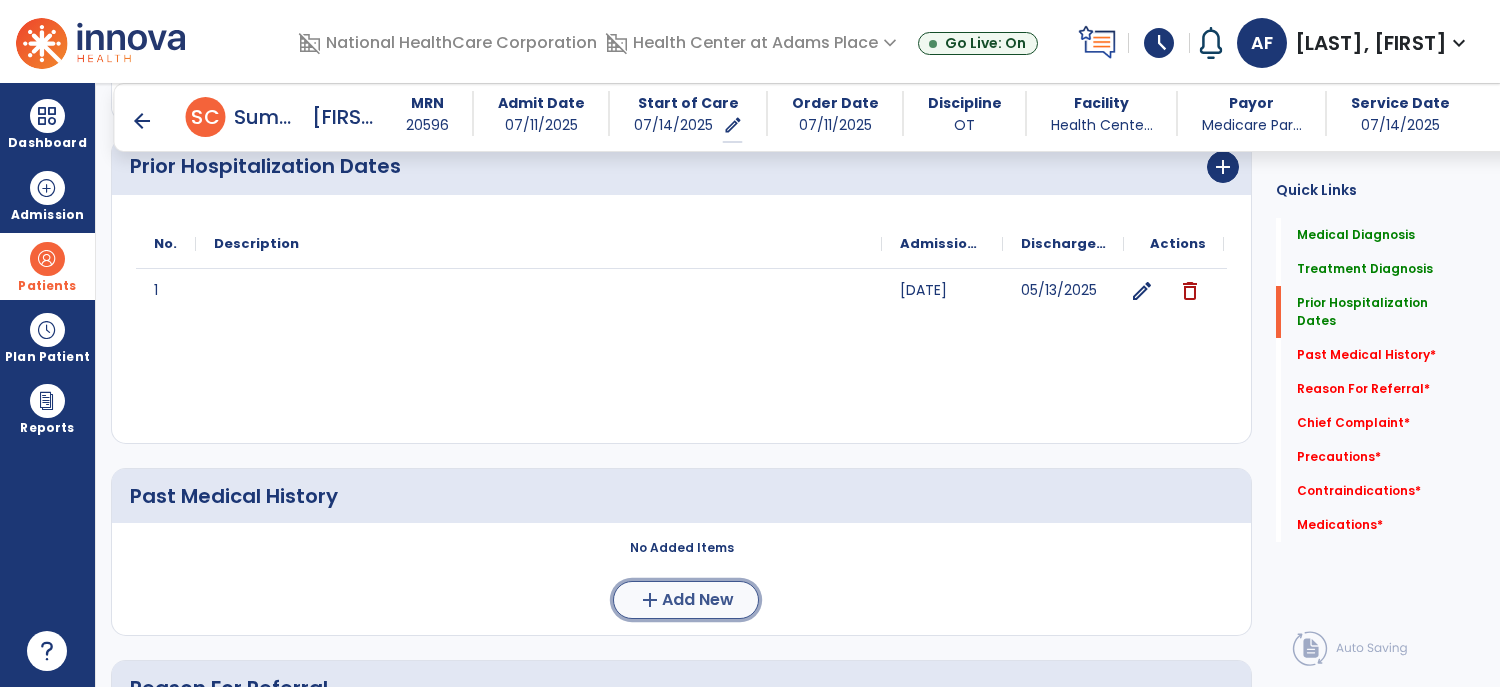 click on "Add New" 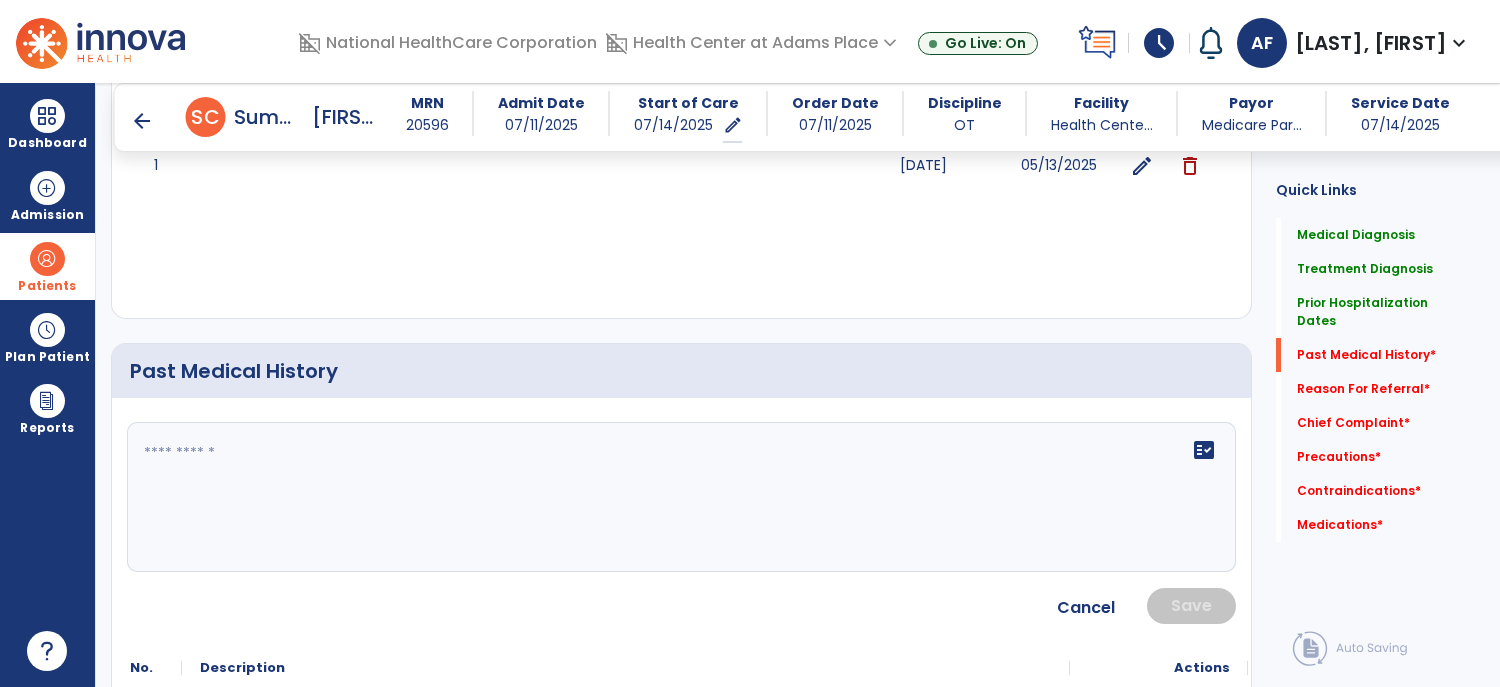 scroll, scrollTop: 930, scrollLeft: 0, axis: vertical 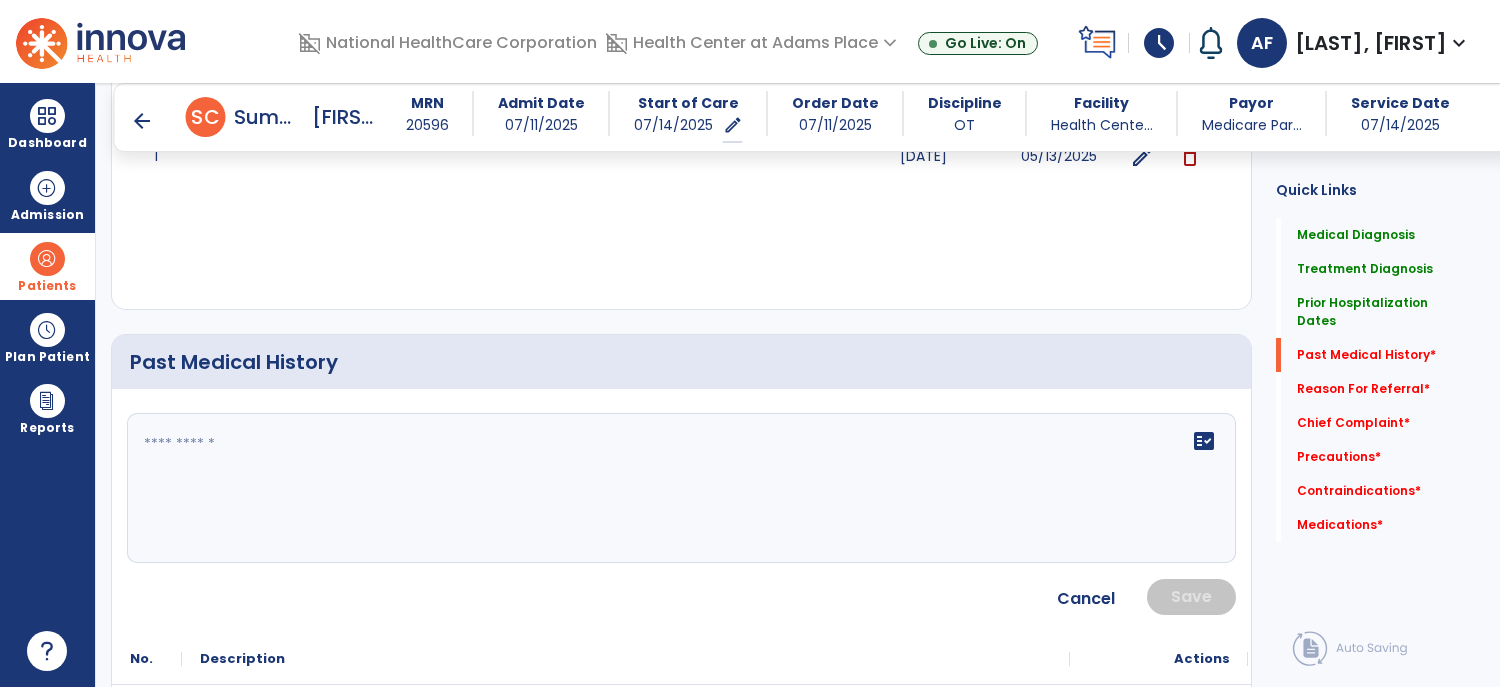 click on "fact_check" 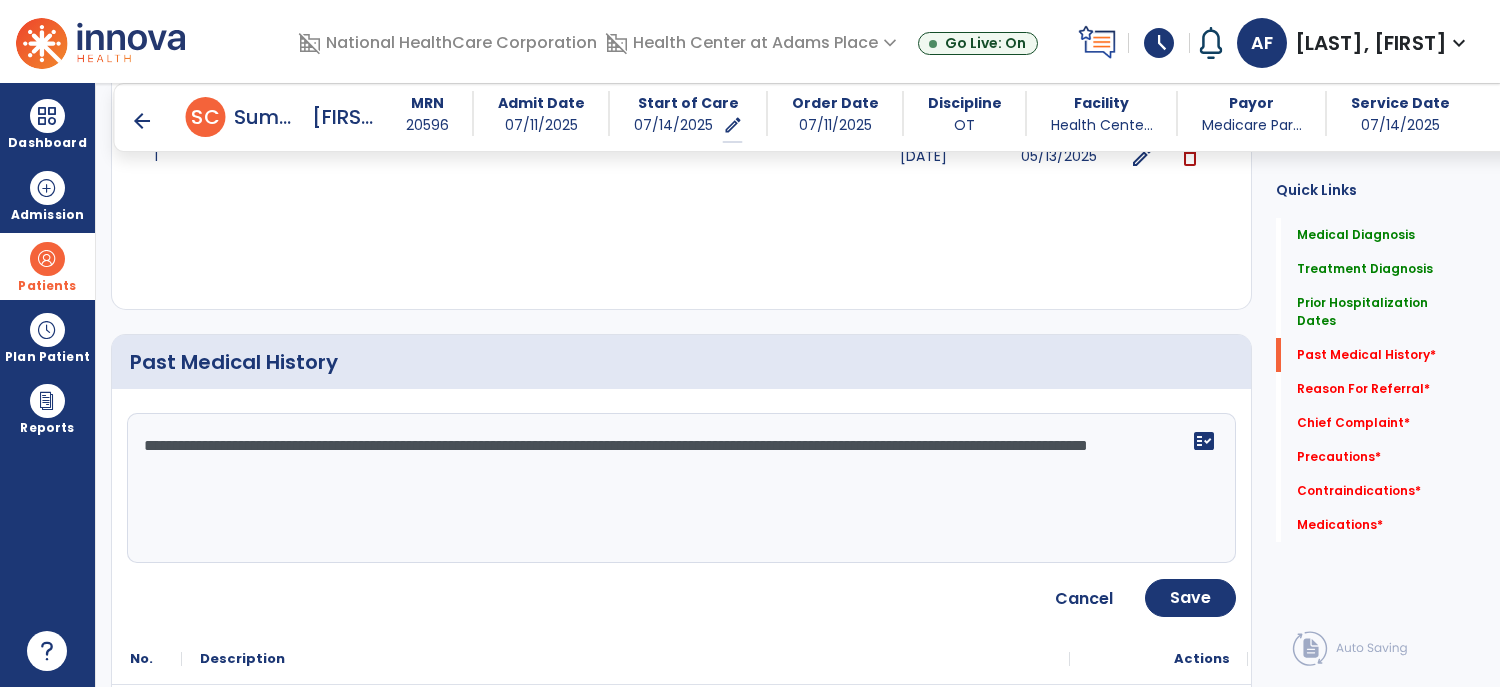 type on "**********" 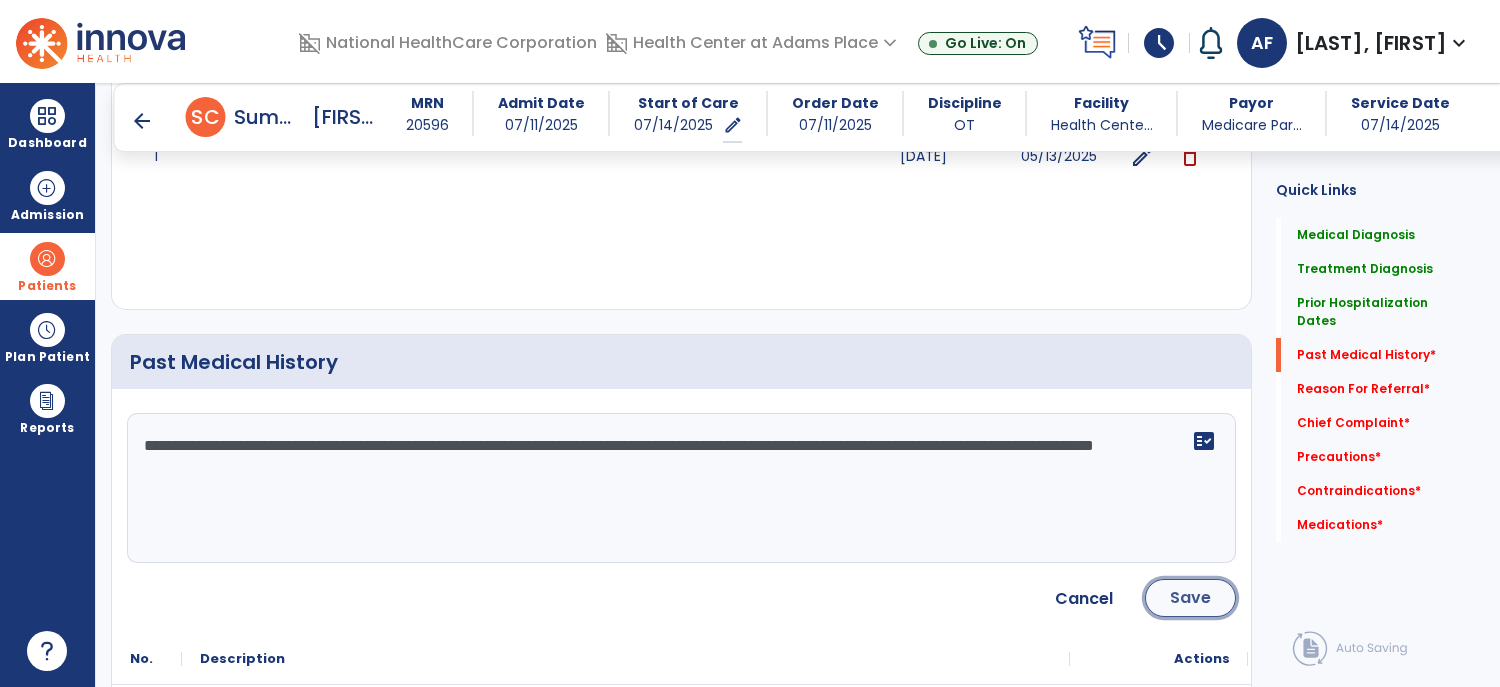 click on "Save" 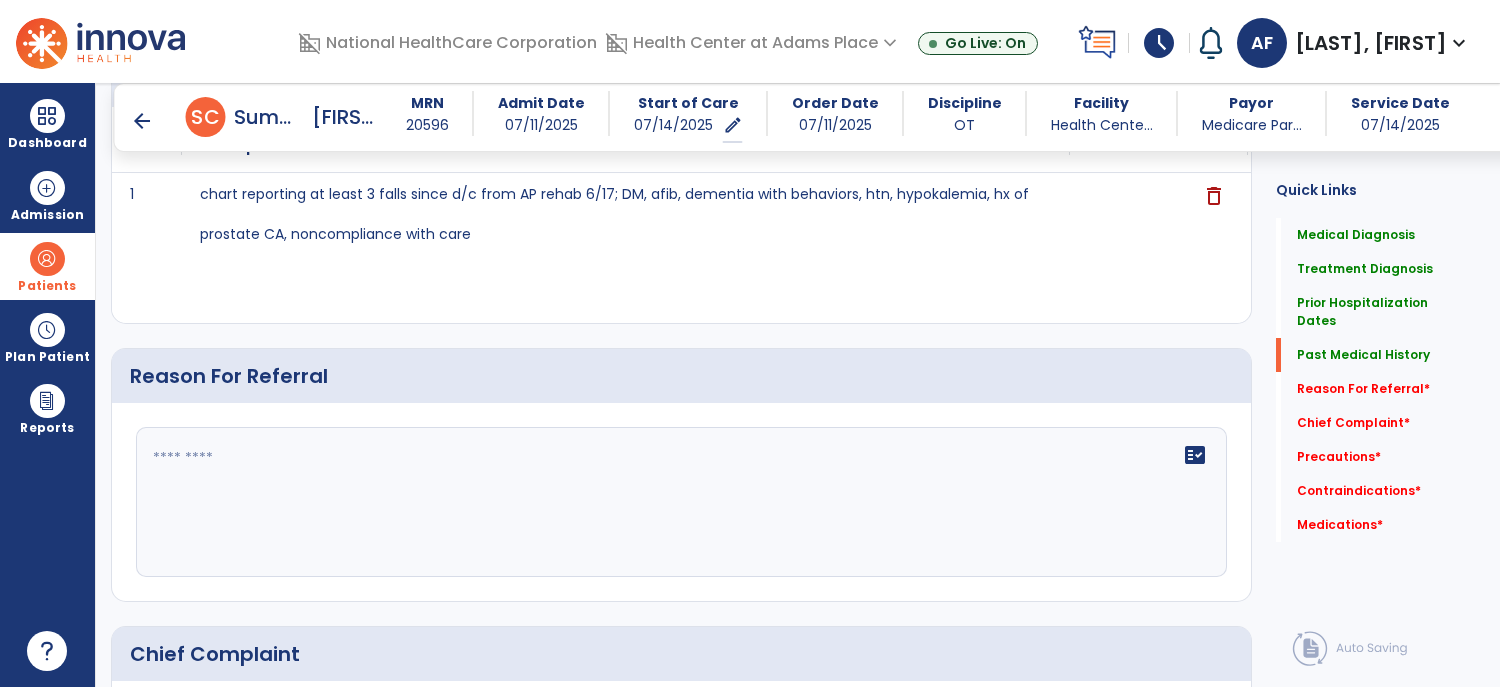scroll, scrollTop: 1227, scrollLeft: 0, axis: vertical 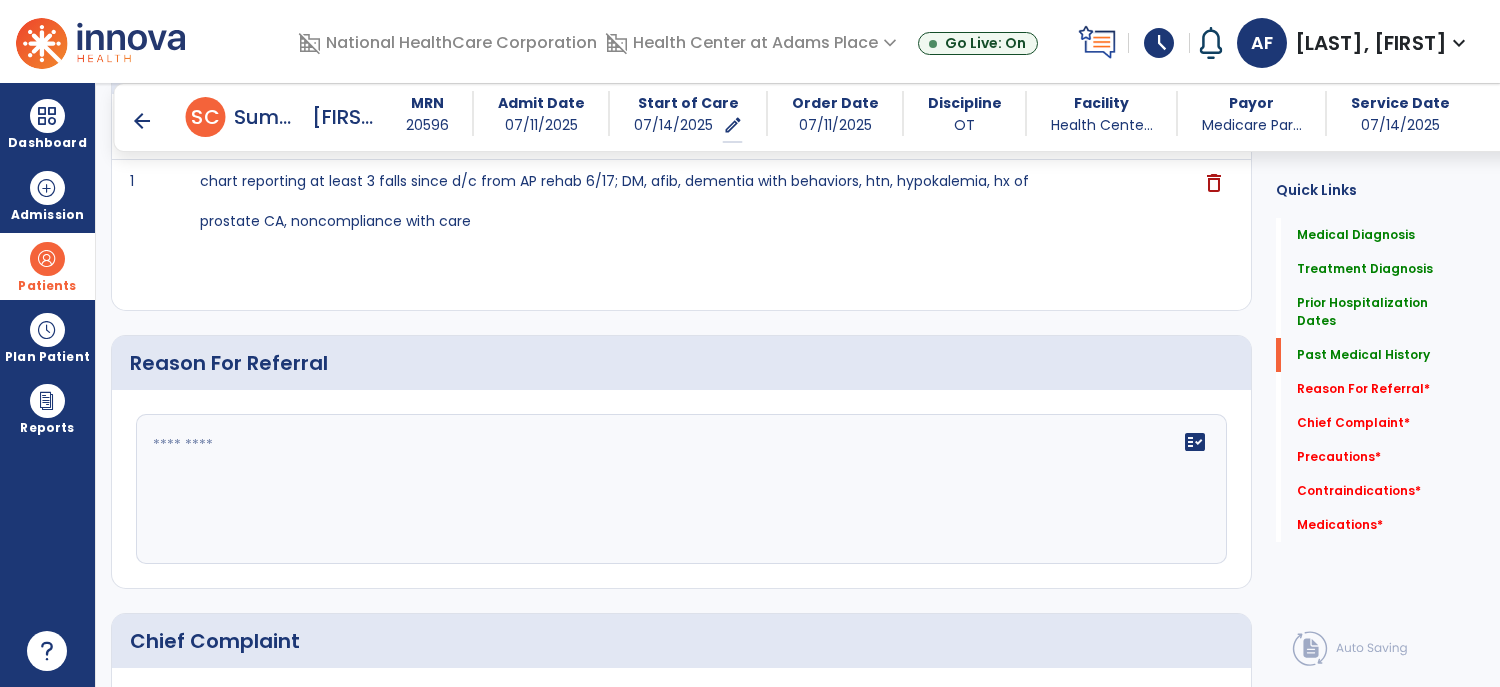 click on "fact_check" 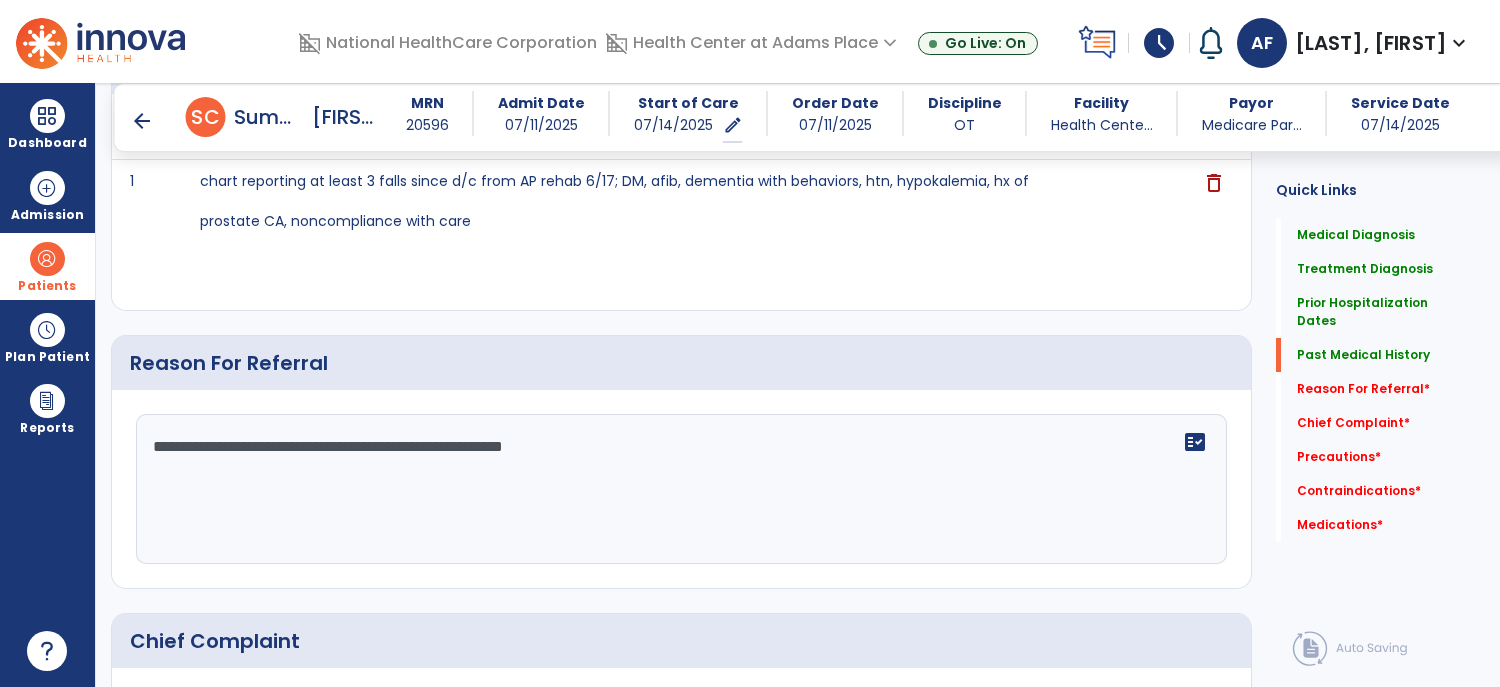 click on "**********" 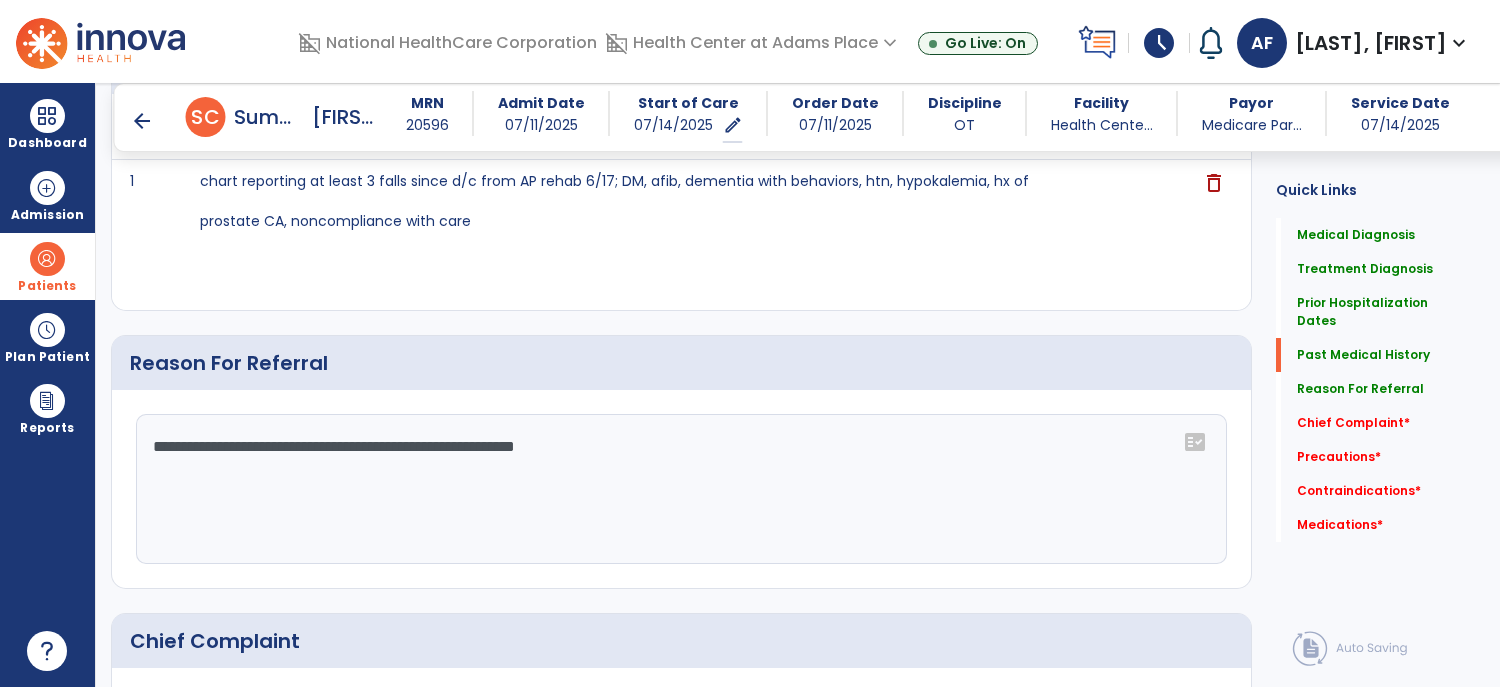 click on "**********" 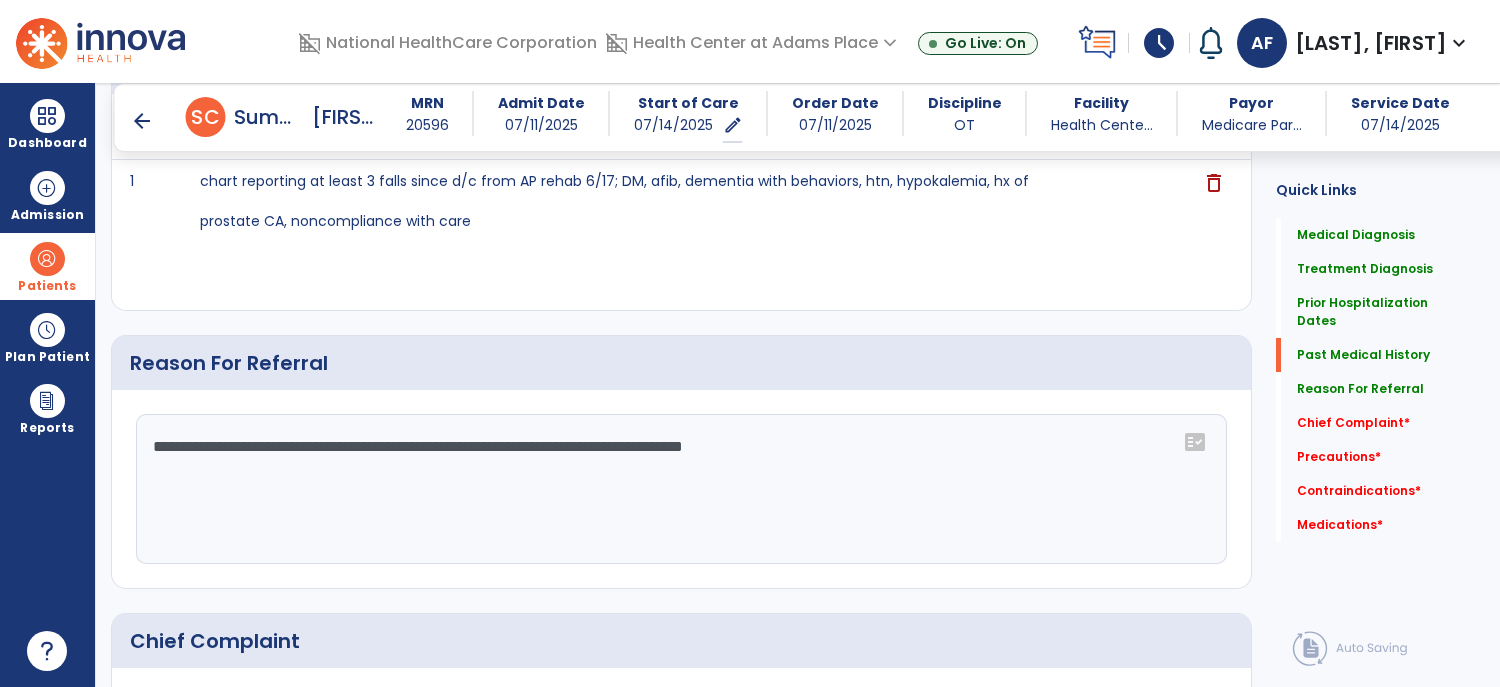 click on "**********" 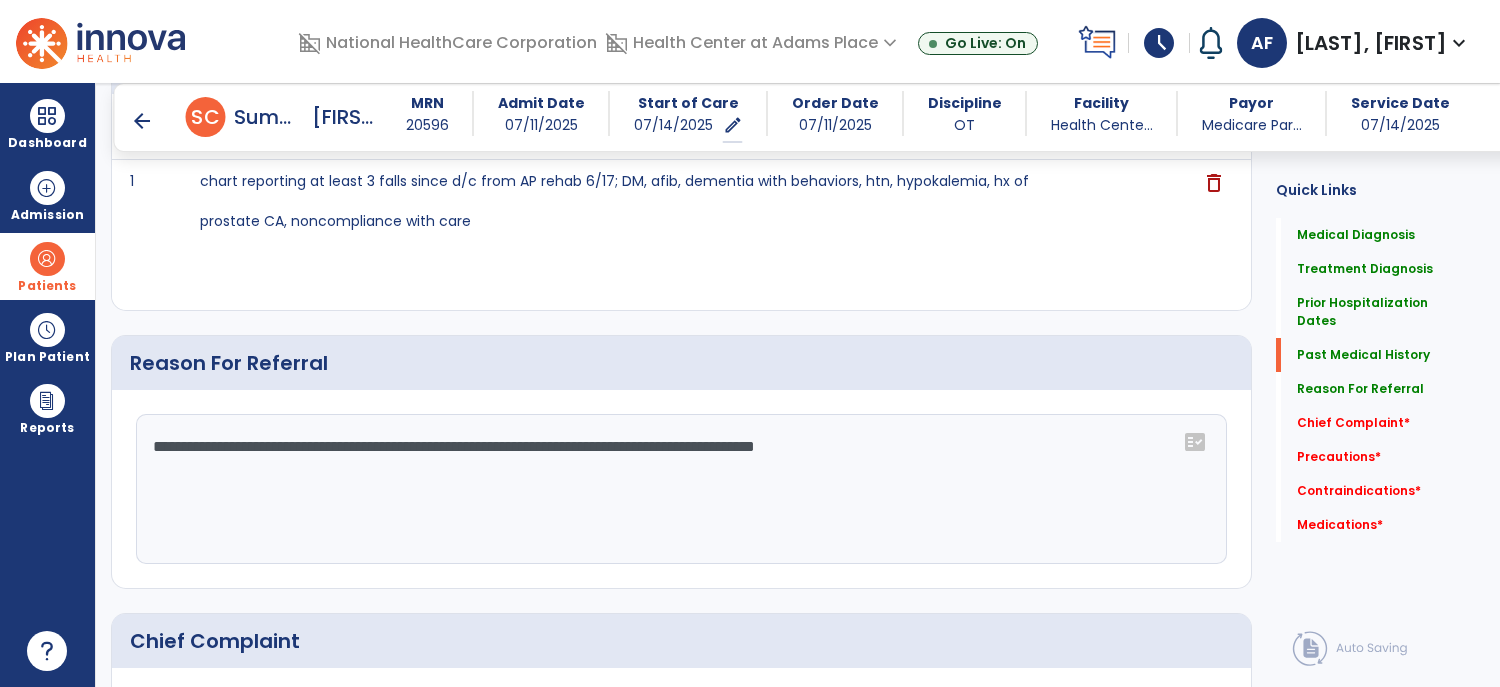 click on "**********" 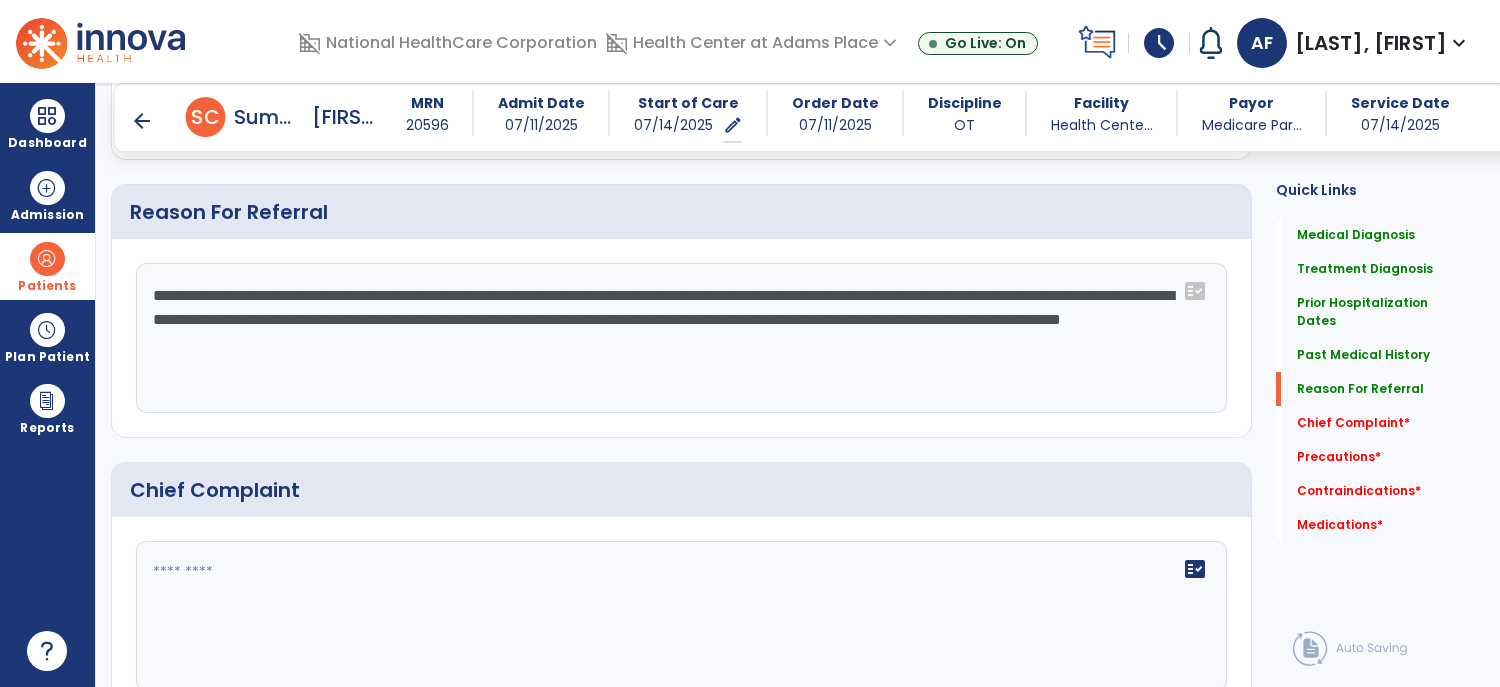 scroll, scrollTop: 1422, scrollLeft: 0, axis: vertical 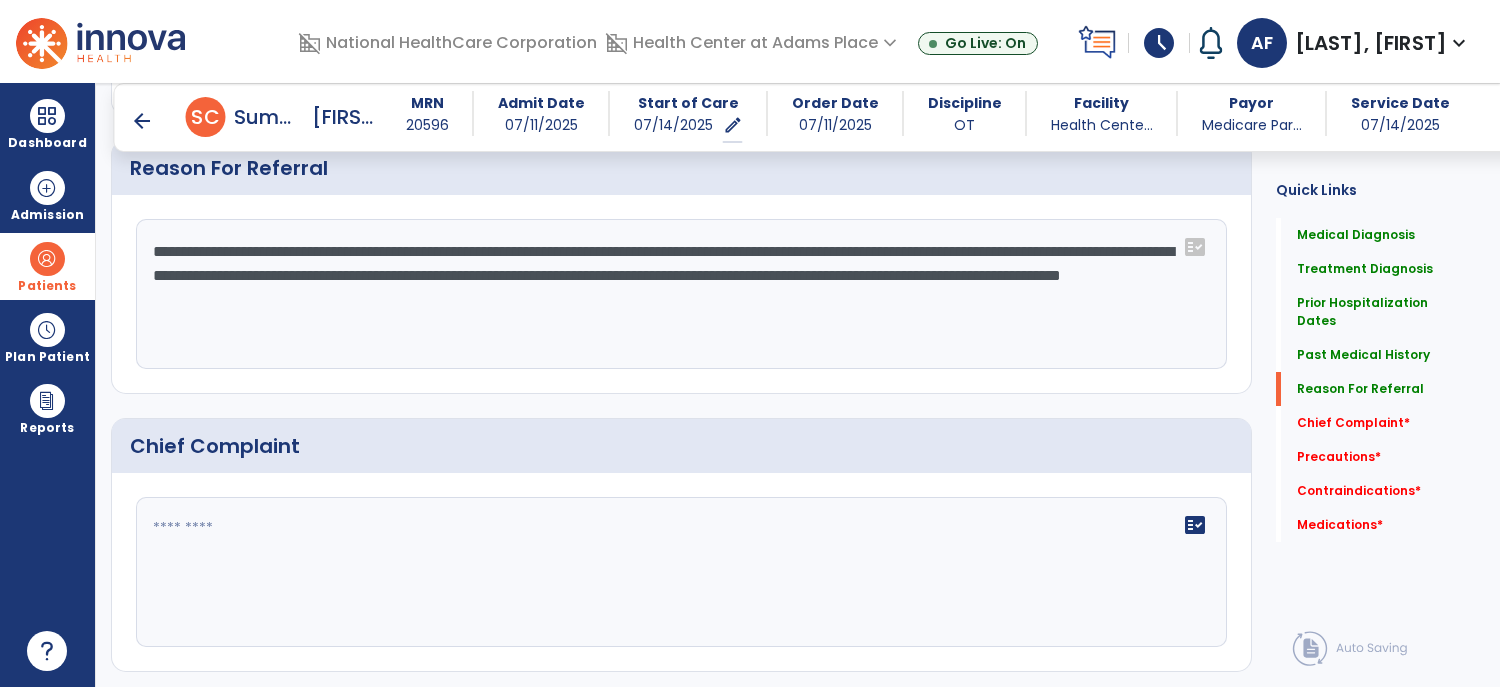 type on "**********" 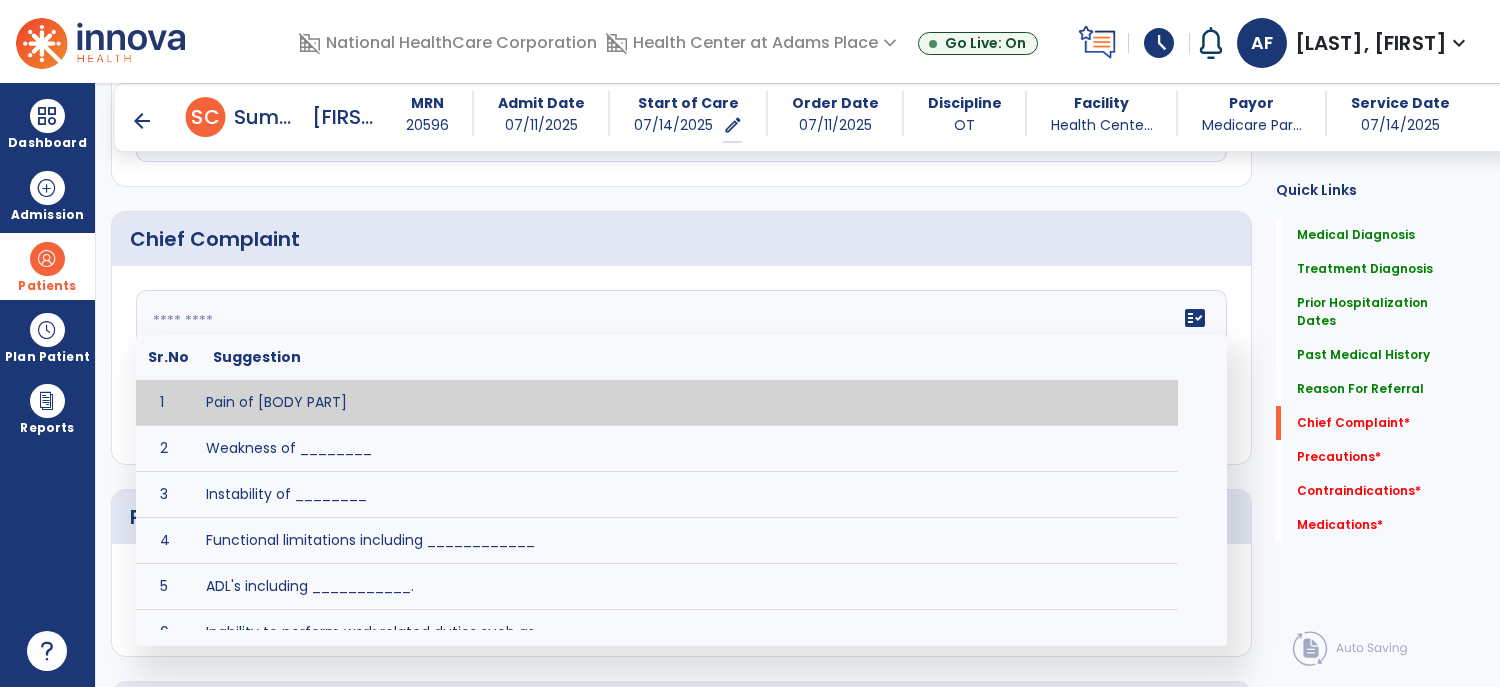 scroll, scrollTop: 1632, scrollLeft: 0, axis: vertical 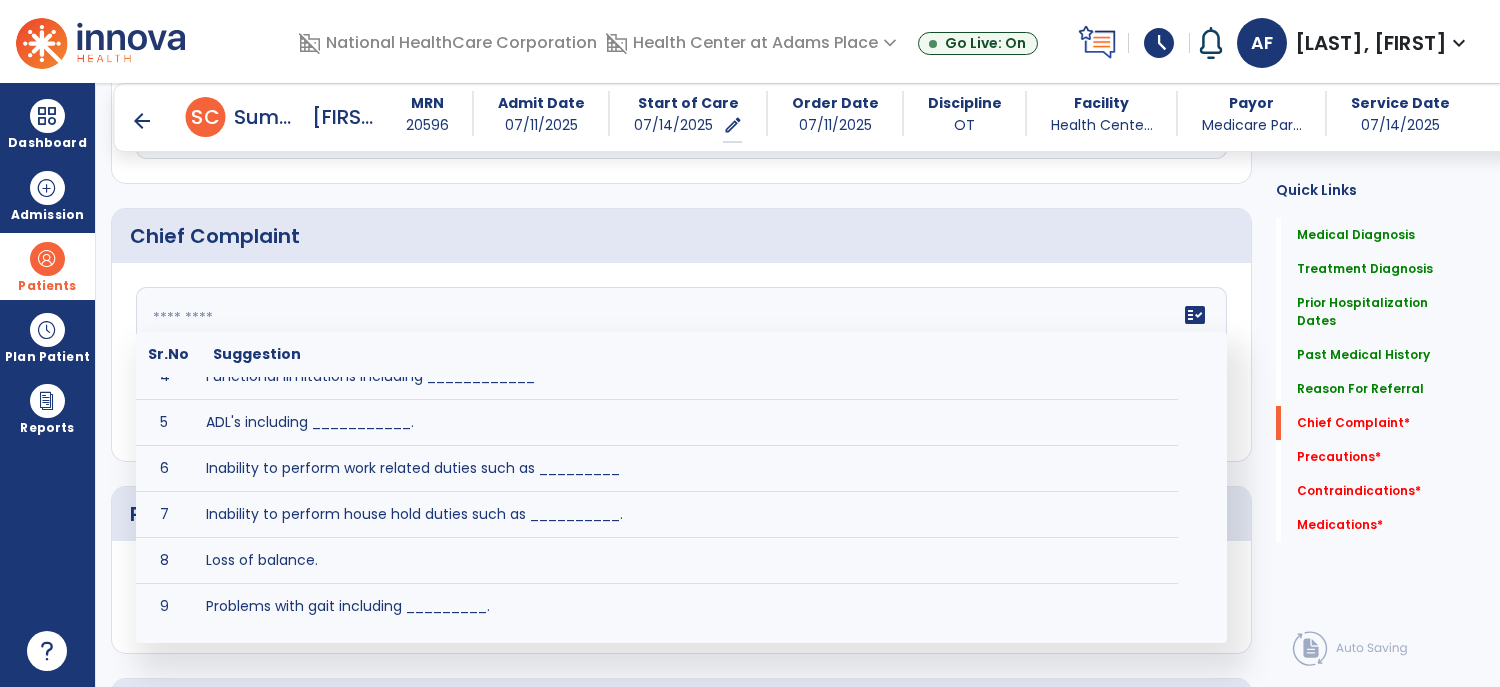 click on "Quick Links  Medical Diagnosis   Medical Diagnosis   Treatment Diagnosis   Treatment Diagnosis   Prior Hospitalization Dates   Prior Hospitalization Dates   Past Medical History   Past Medical History   Reason For Referral   Reason For Referral   Chief Complaint   *  Chief Complaint   *  Precautions   *  Precautions   *  Contraindications   *  Contraindications   *  Medications   *  Medications   *" 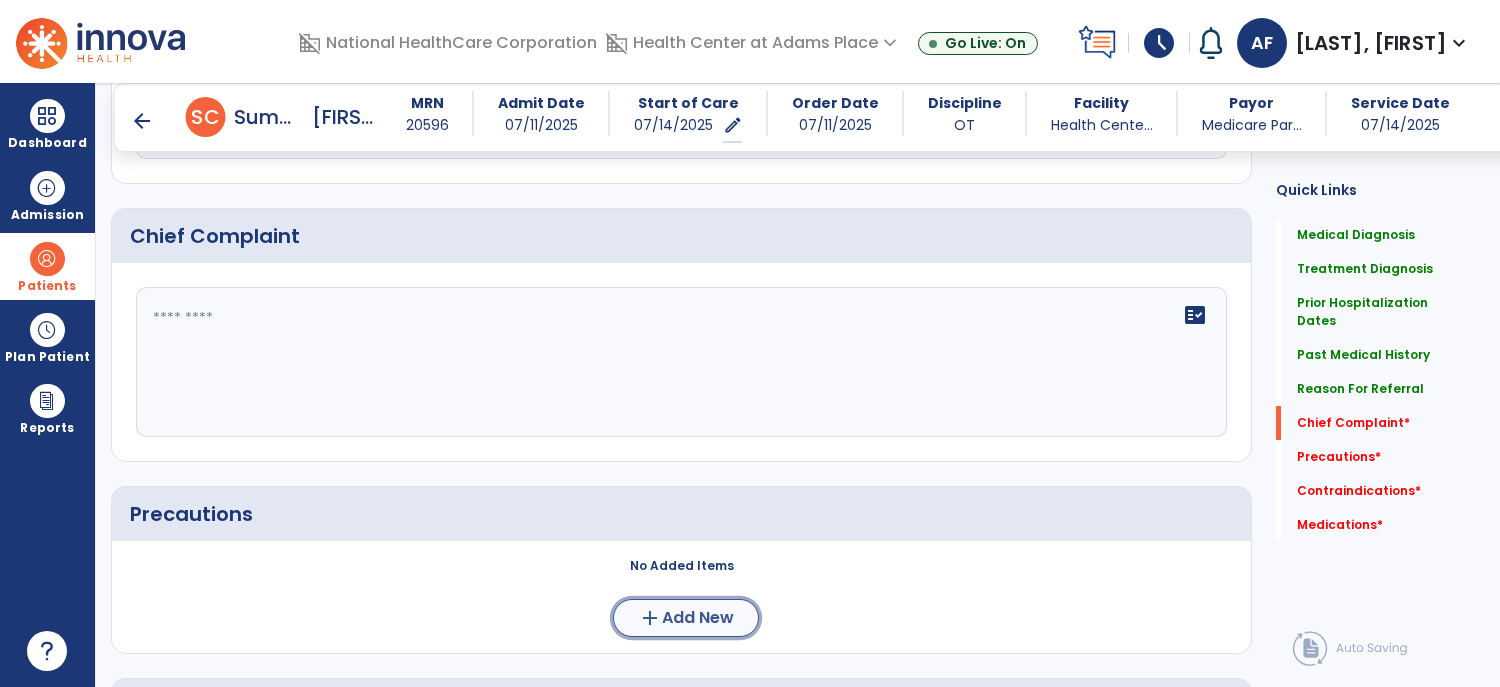 click on "Add New" 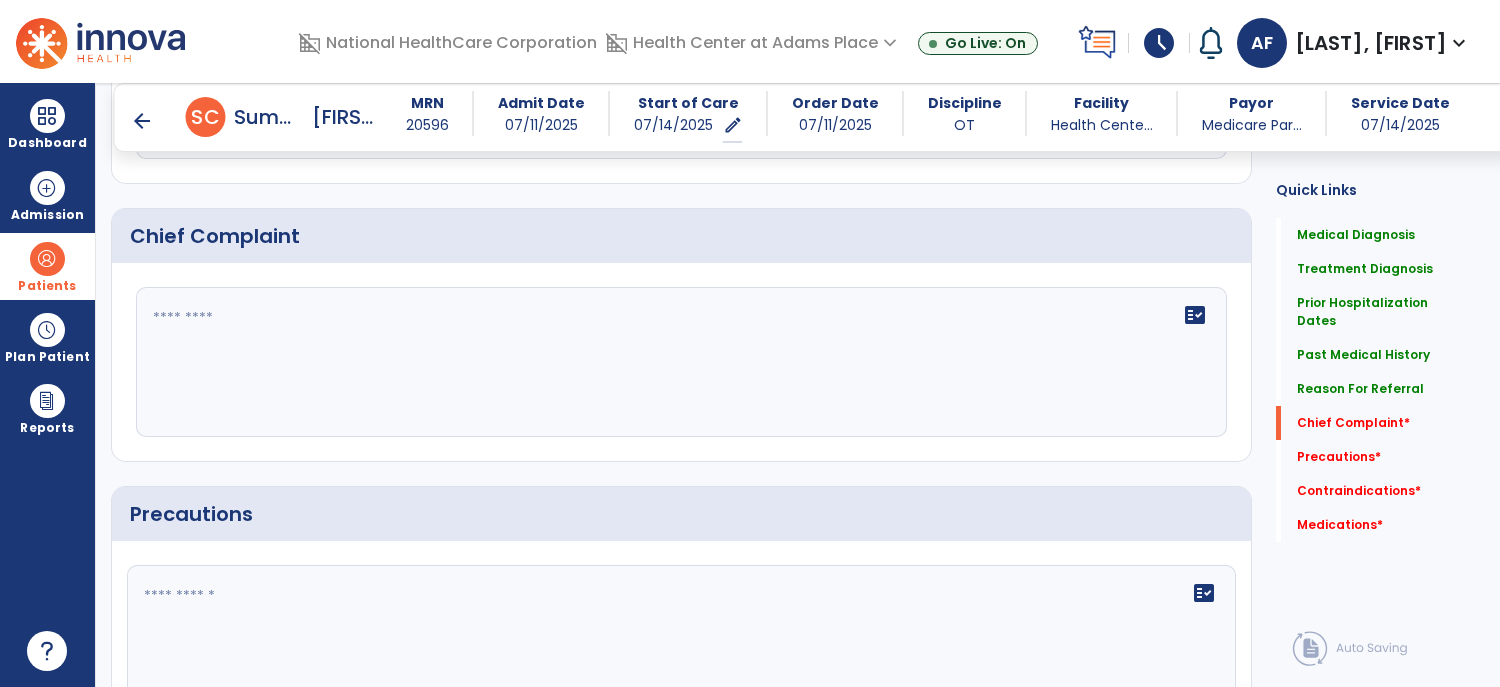 click on "fact_check" 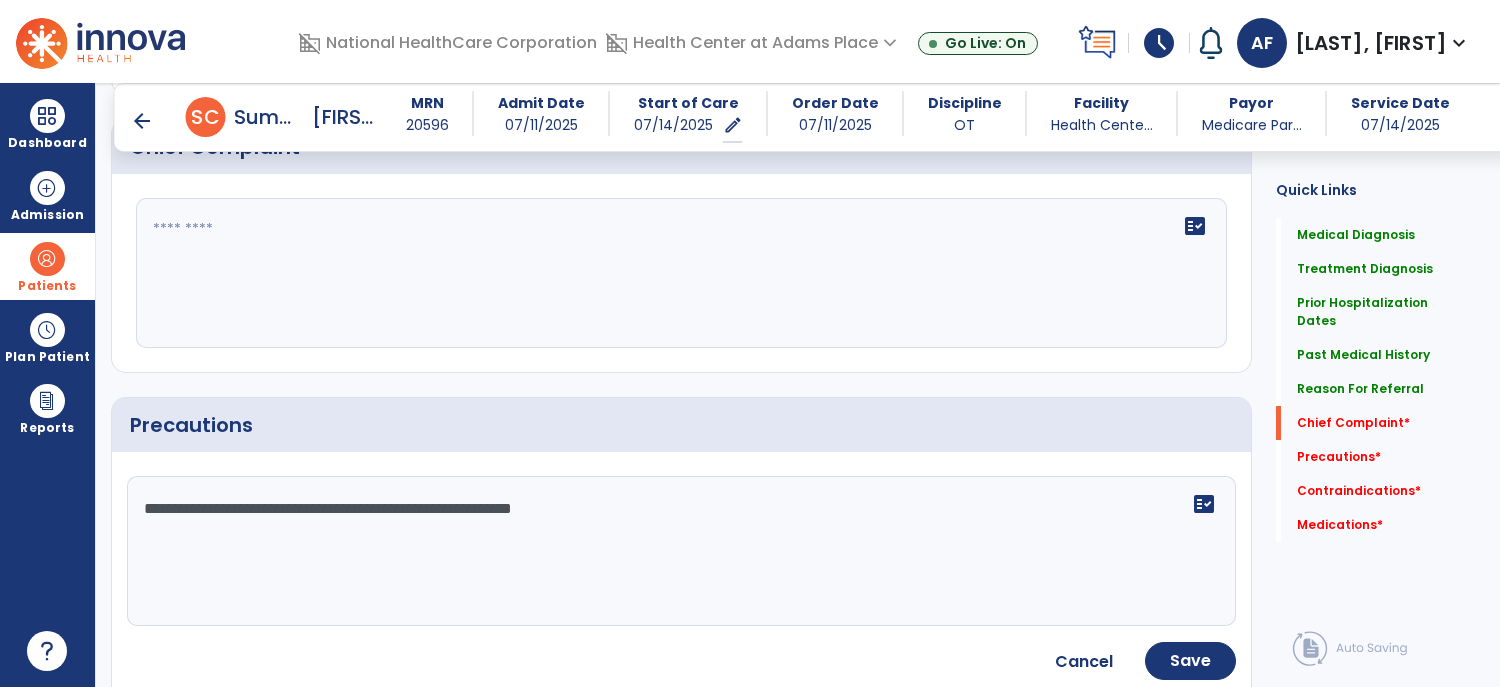 scroll, scrollTop: 1725, scrollLeft: 0, axis: vertical 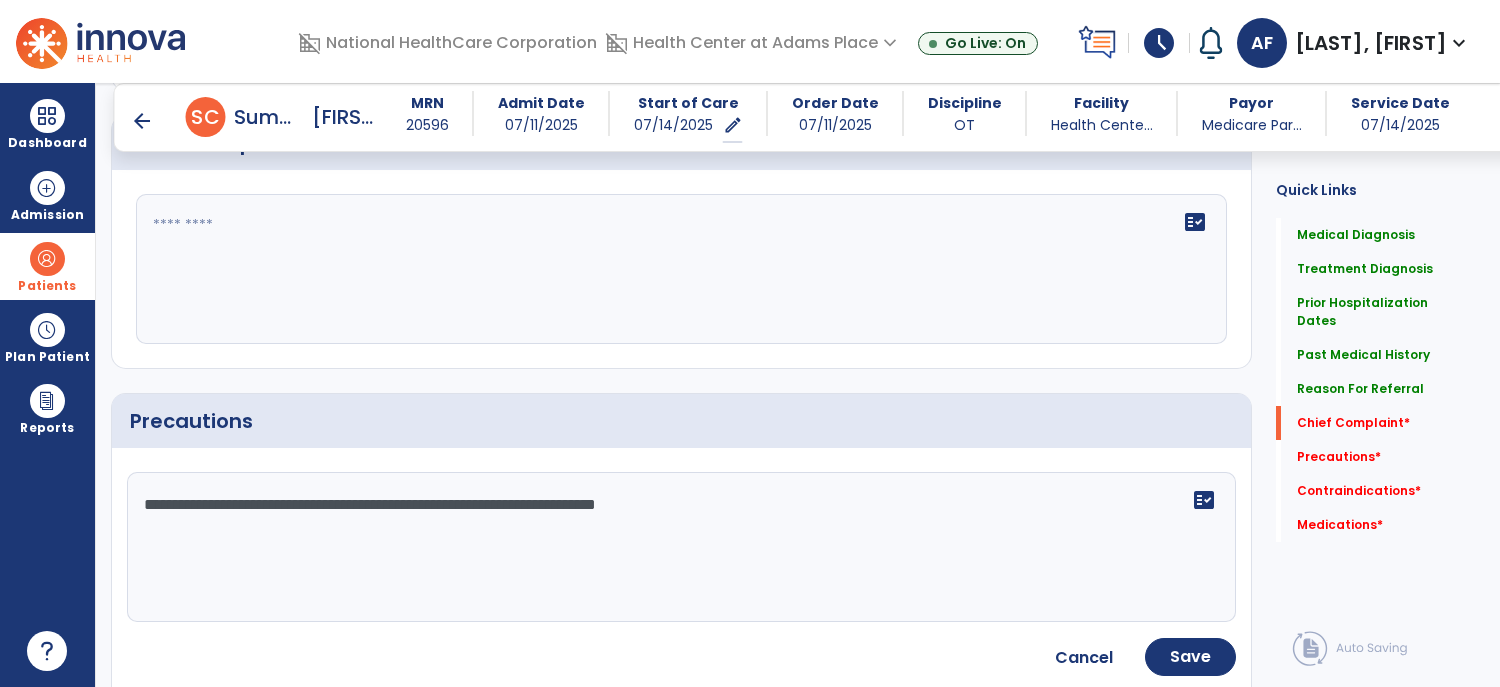 type on "**********" 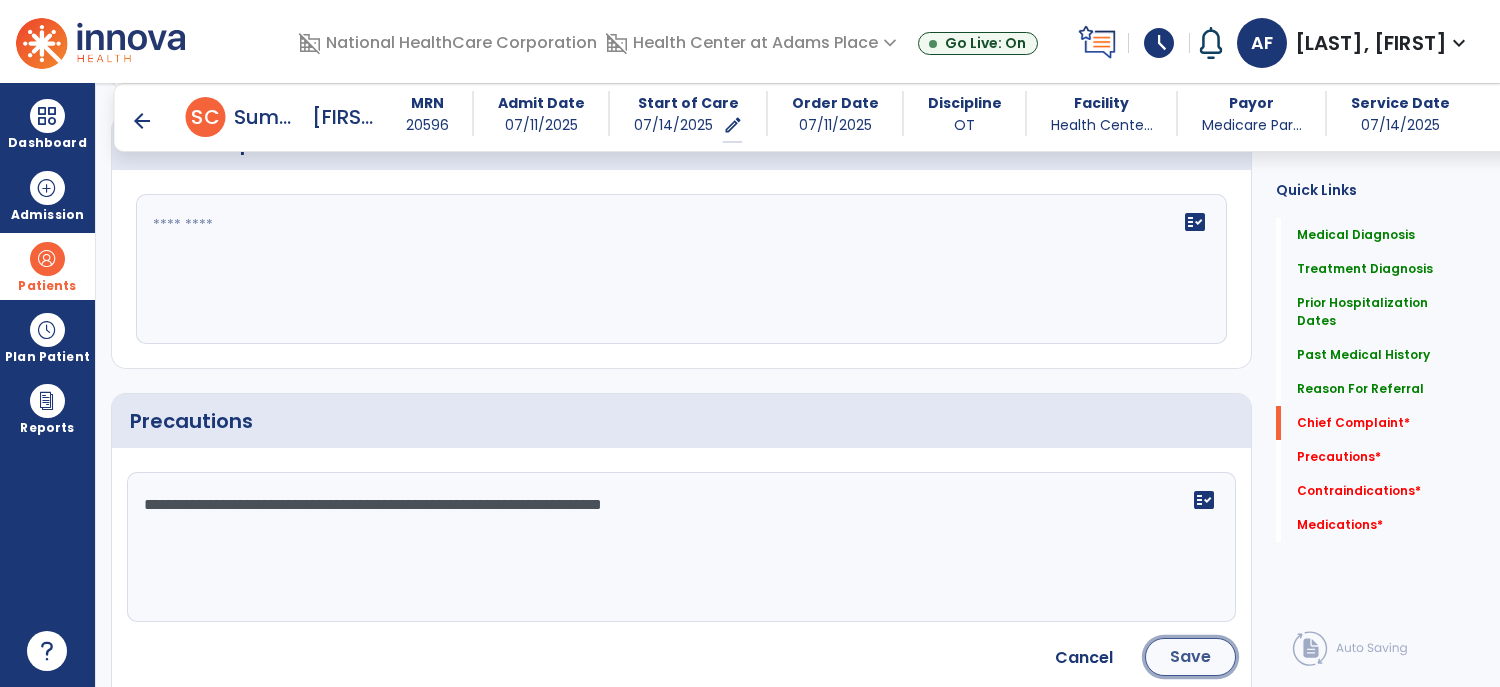 click on "Save" 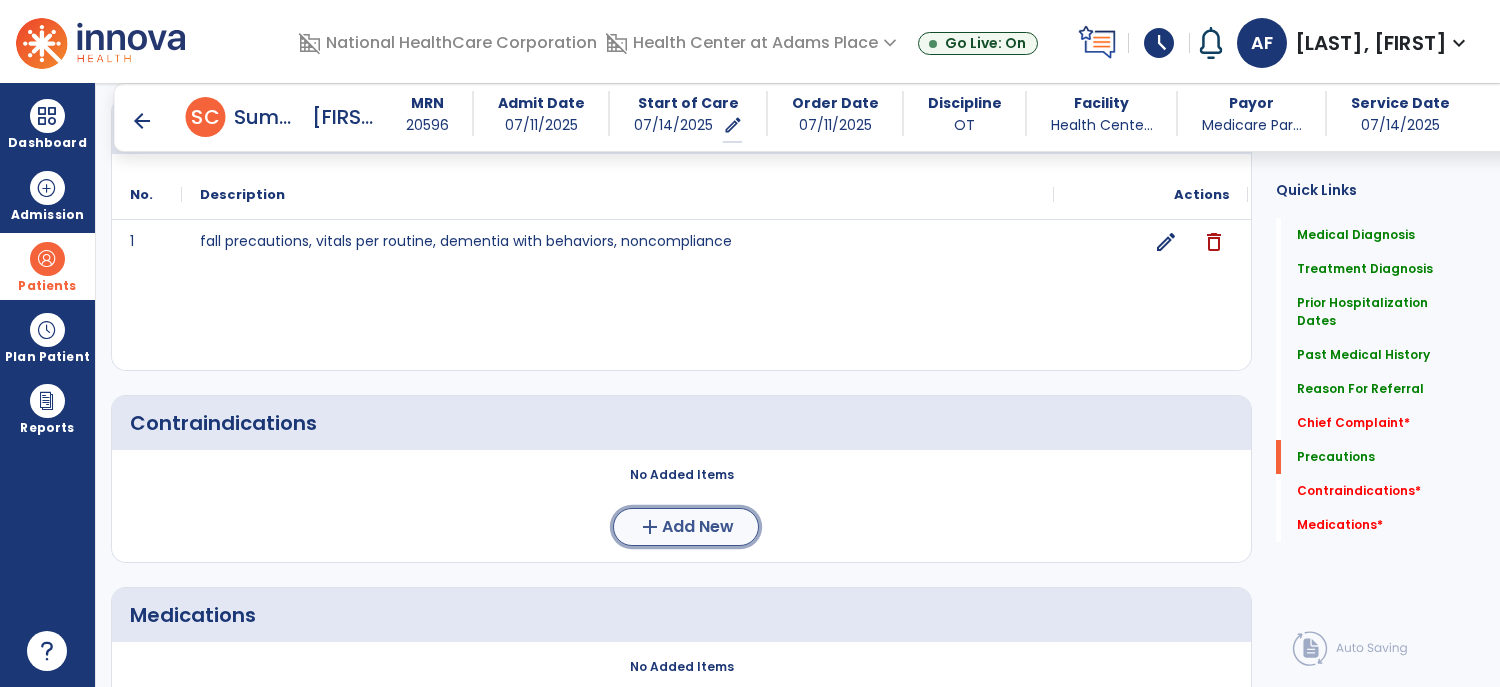 click on "add  Add New" 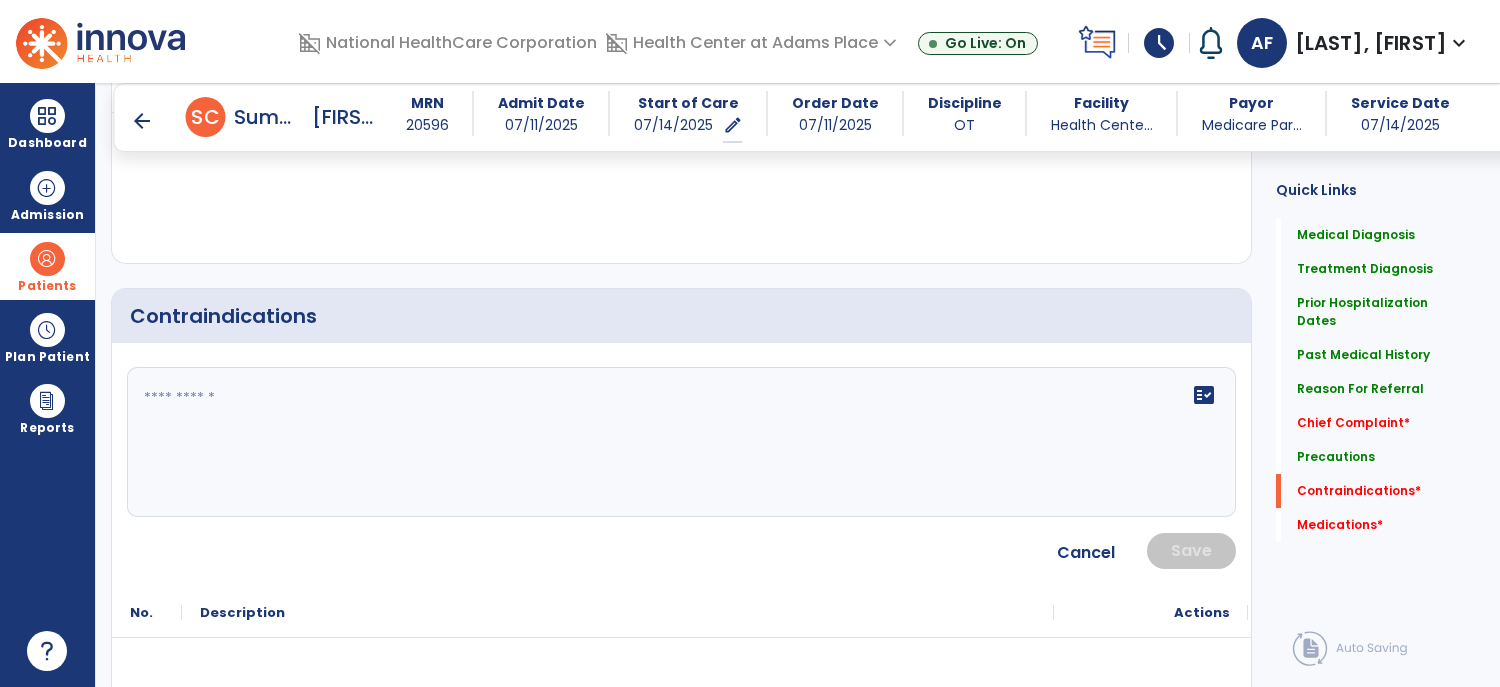 scroll, scrollTop: 2129, scrollLeft: 0, axis: vertical 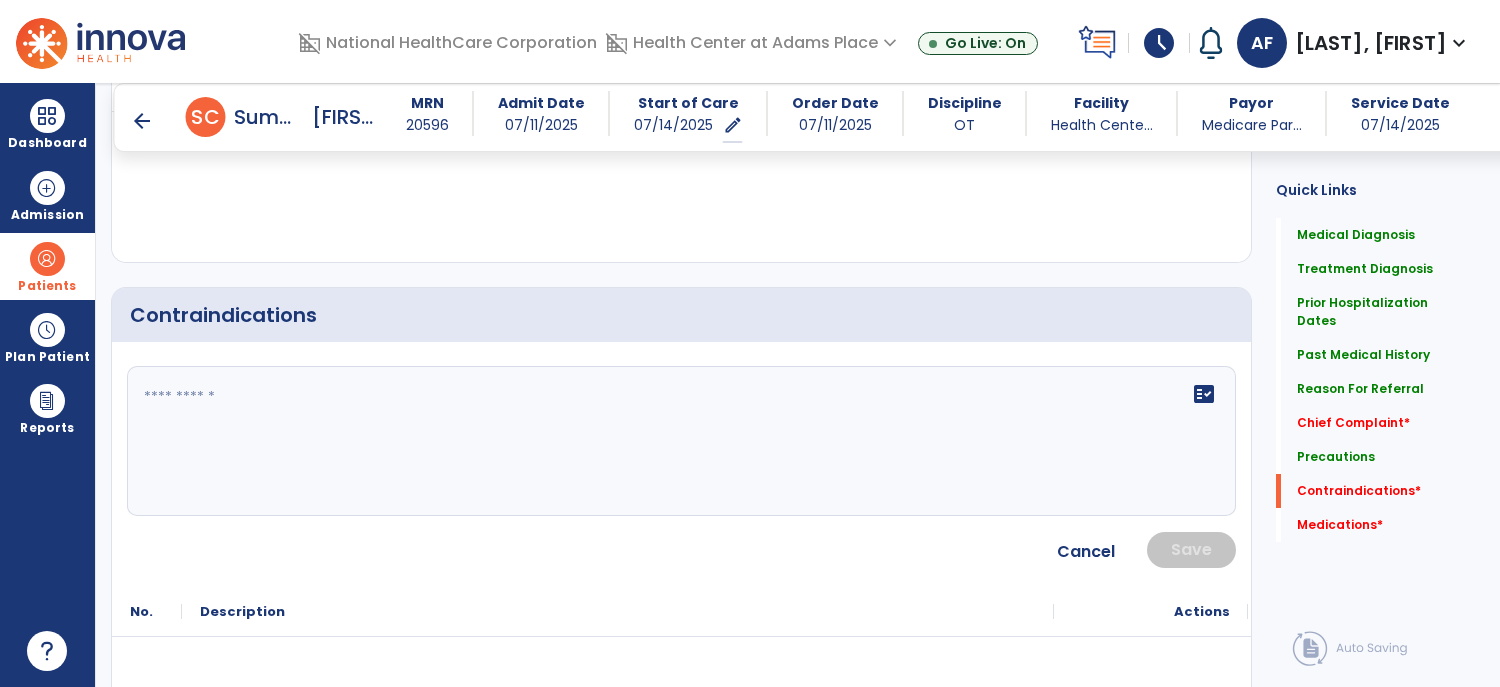 click on "fact_check" 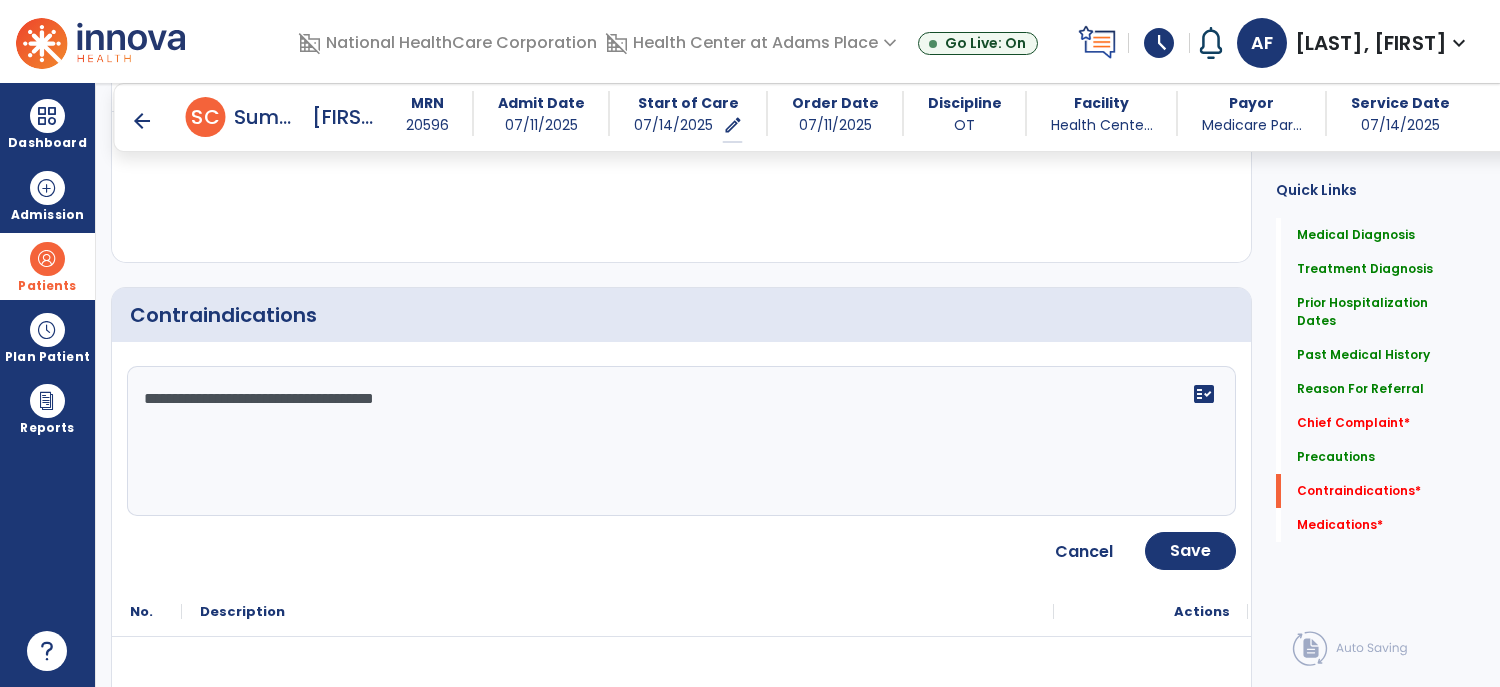 type on "**********" 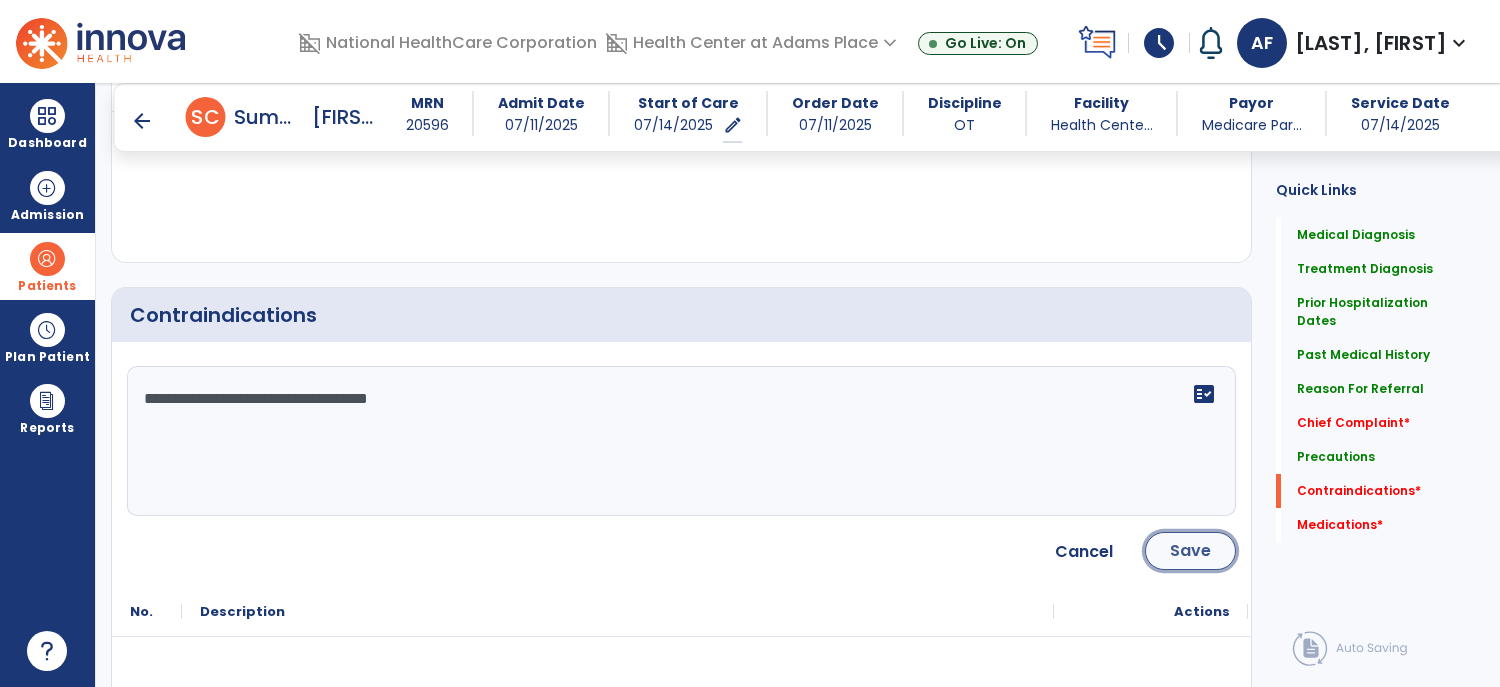 click on "Save" 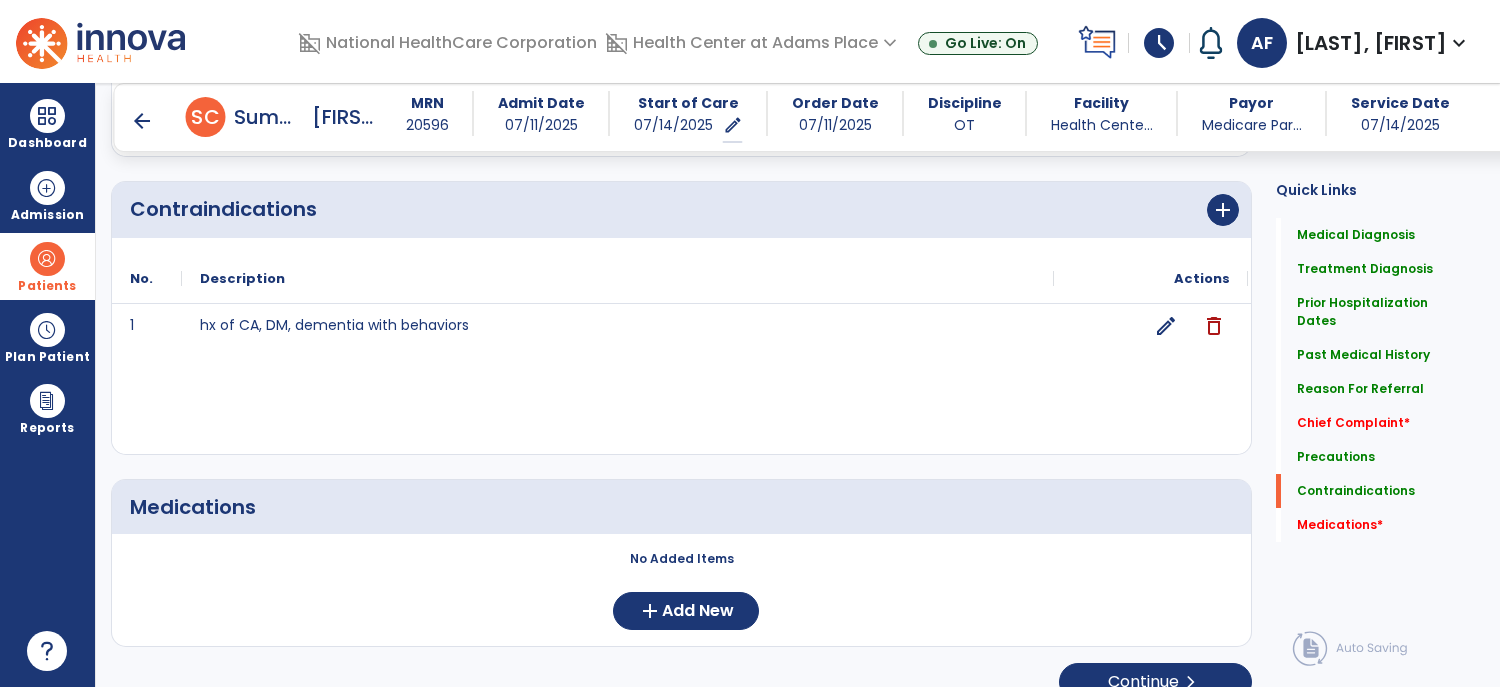 scroll, scrollTop: 2259, scrollLeft: 0, axis: vertical 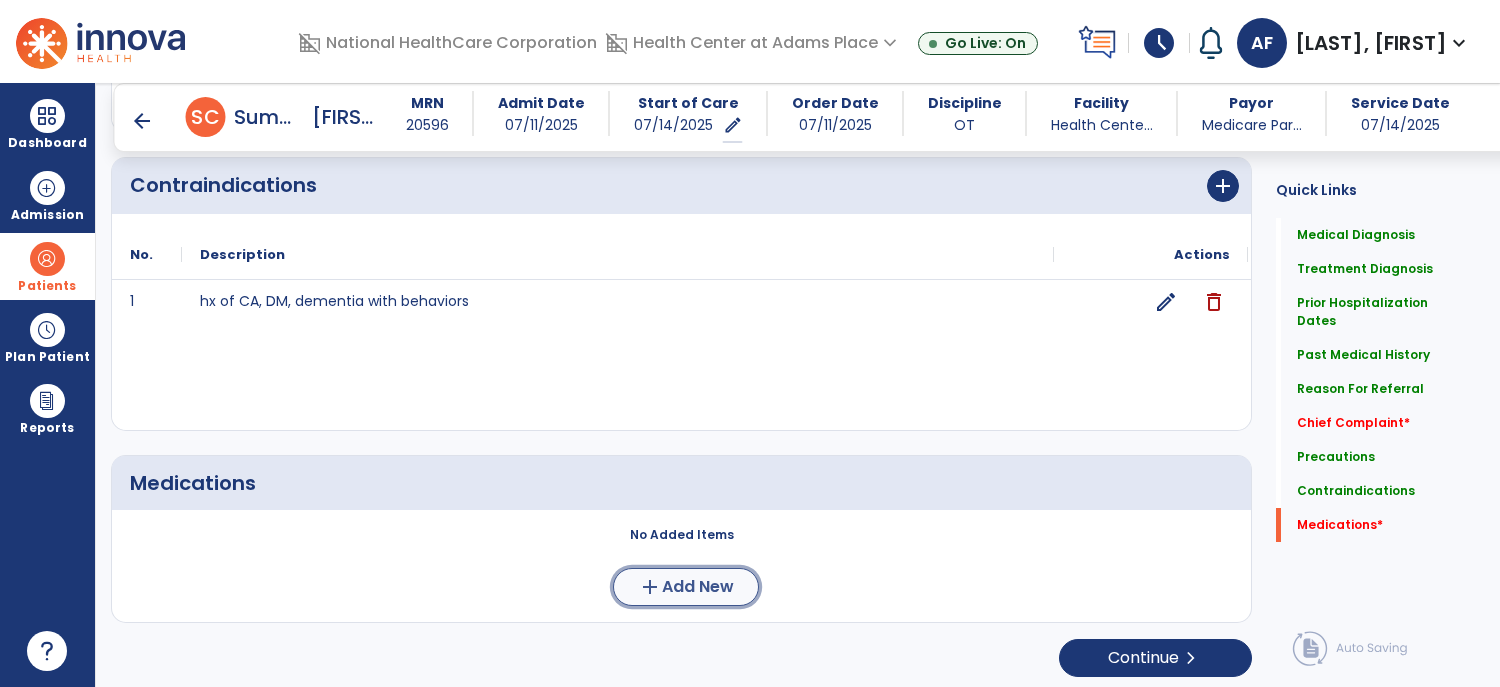 click on "add  Add New" 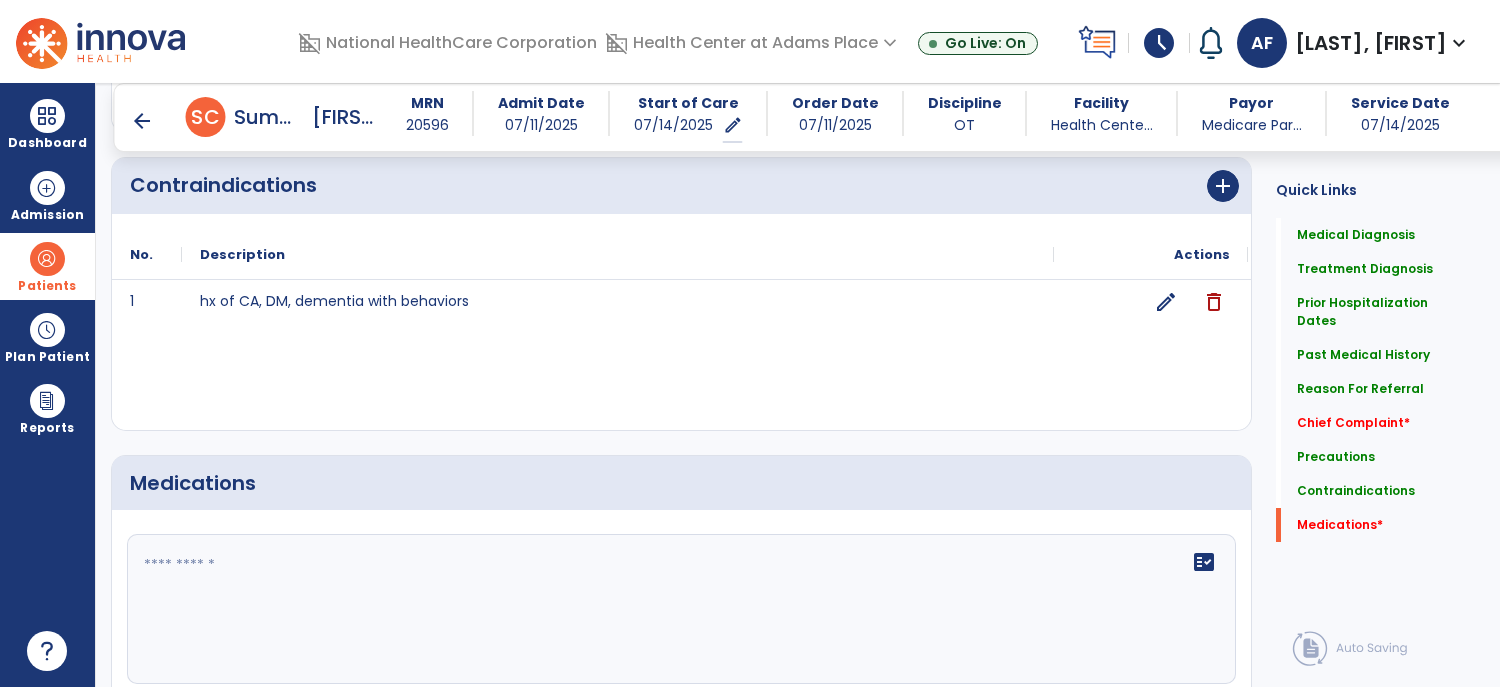 click on "fact_check" 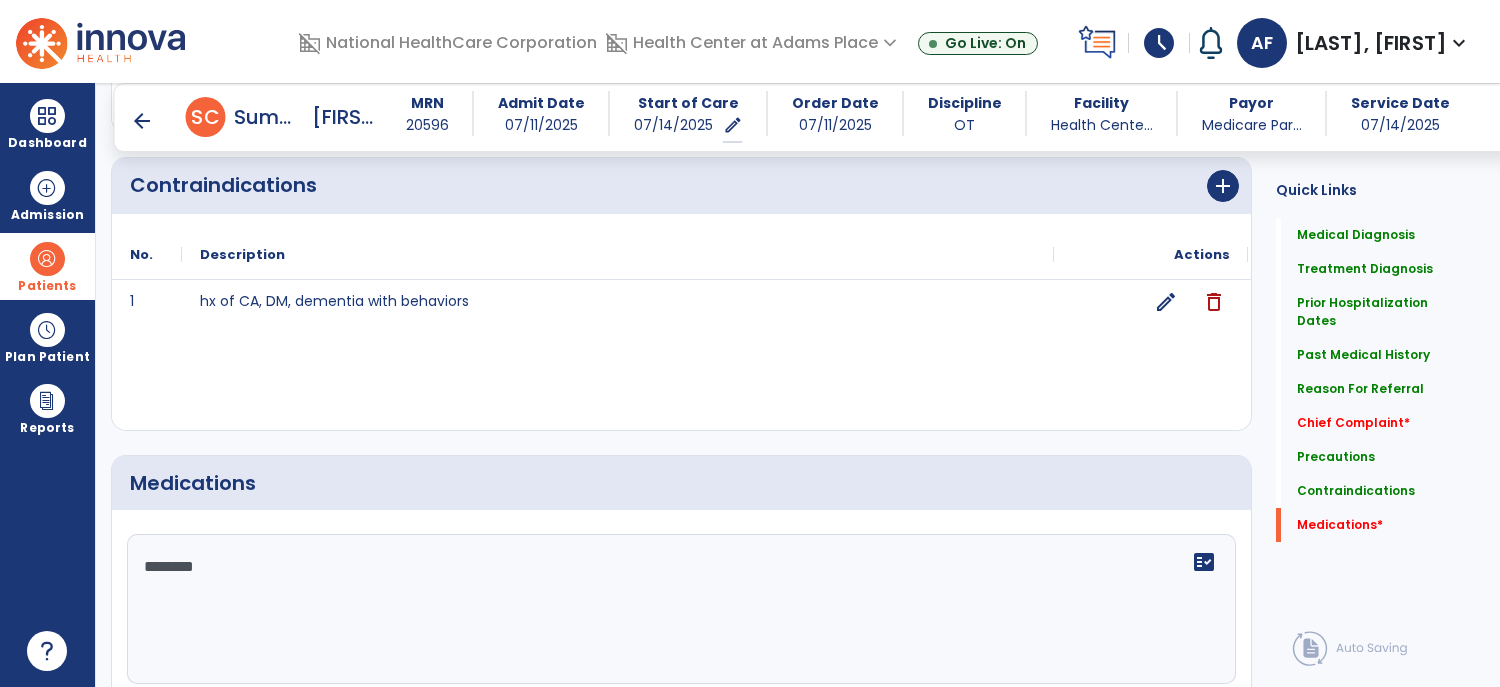 type on "*********" 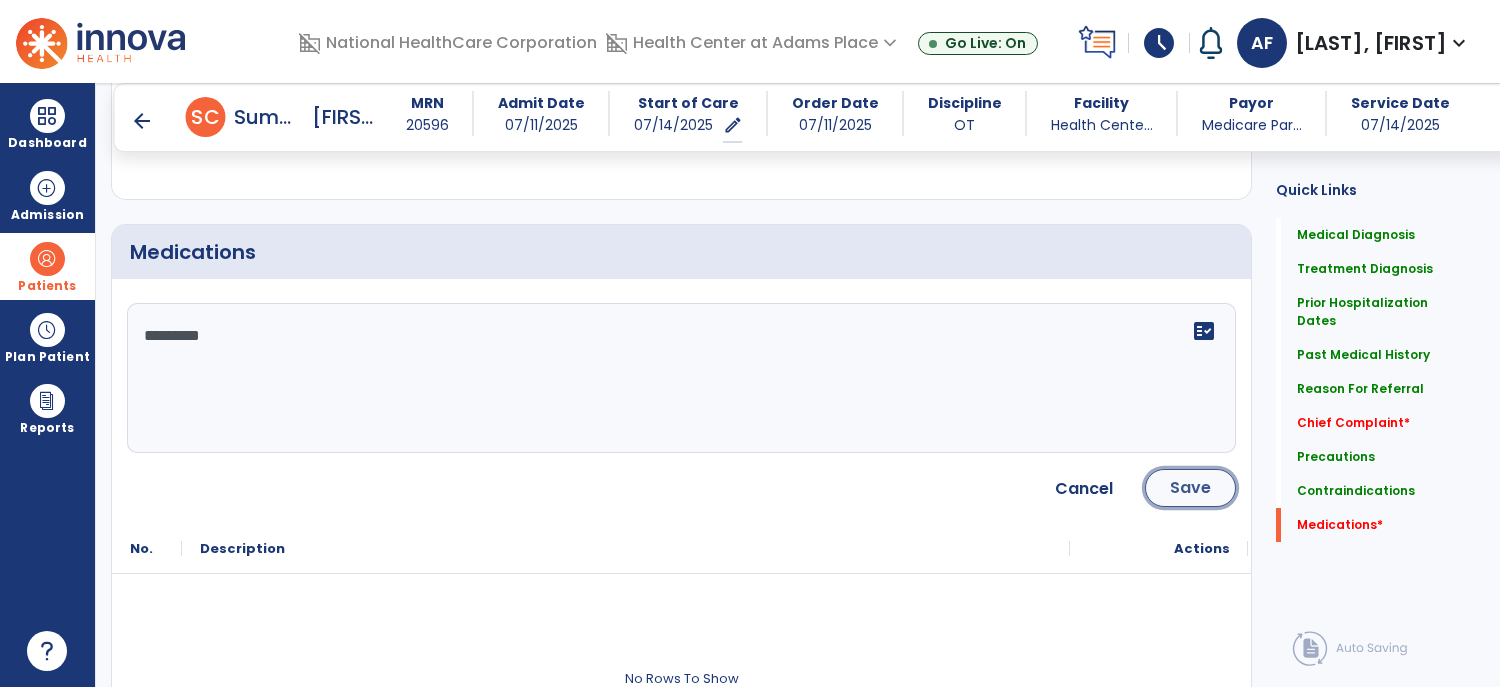 click on "Save" 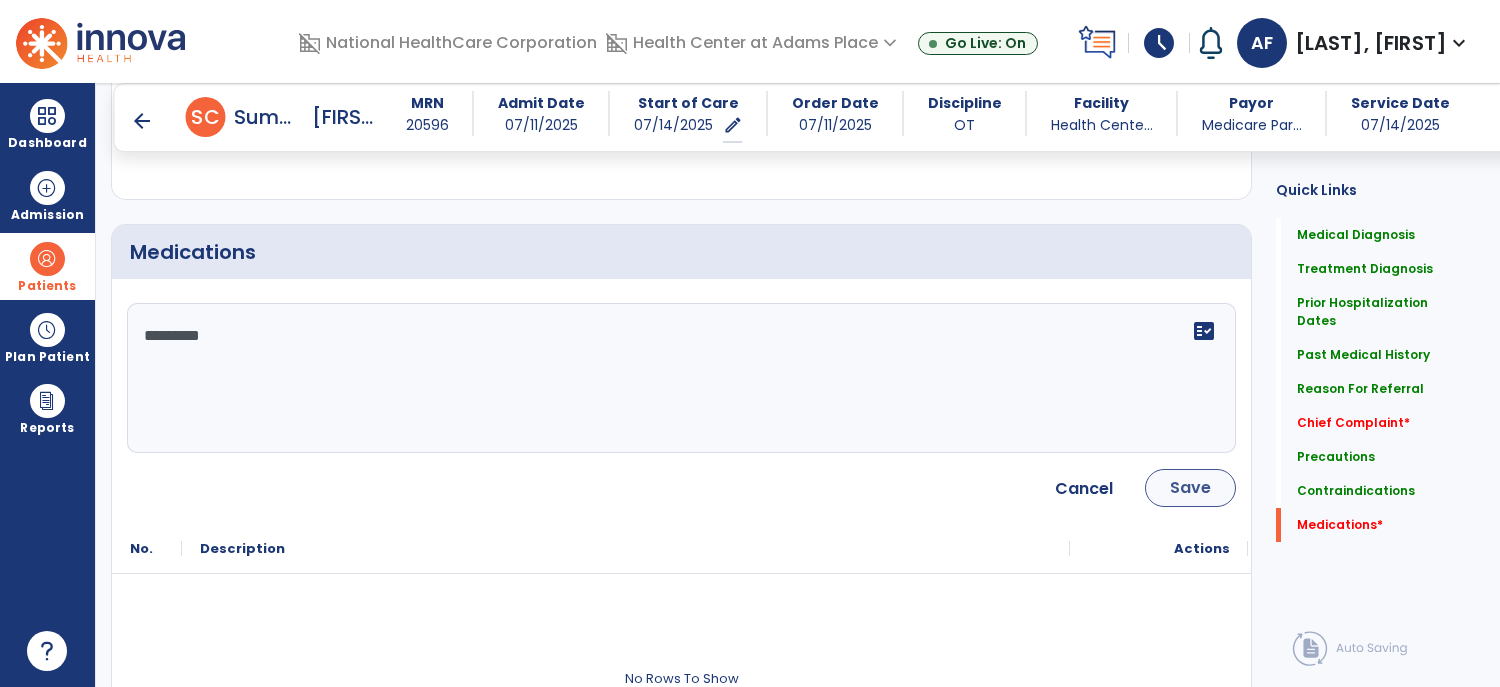 scroll, scrollTop: 2366, scrollLeft: 0, axis: vertical 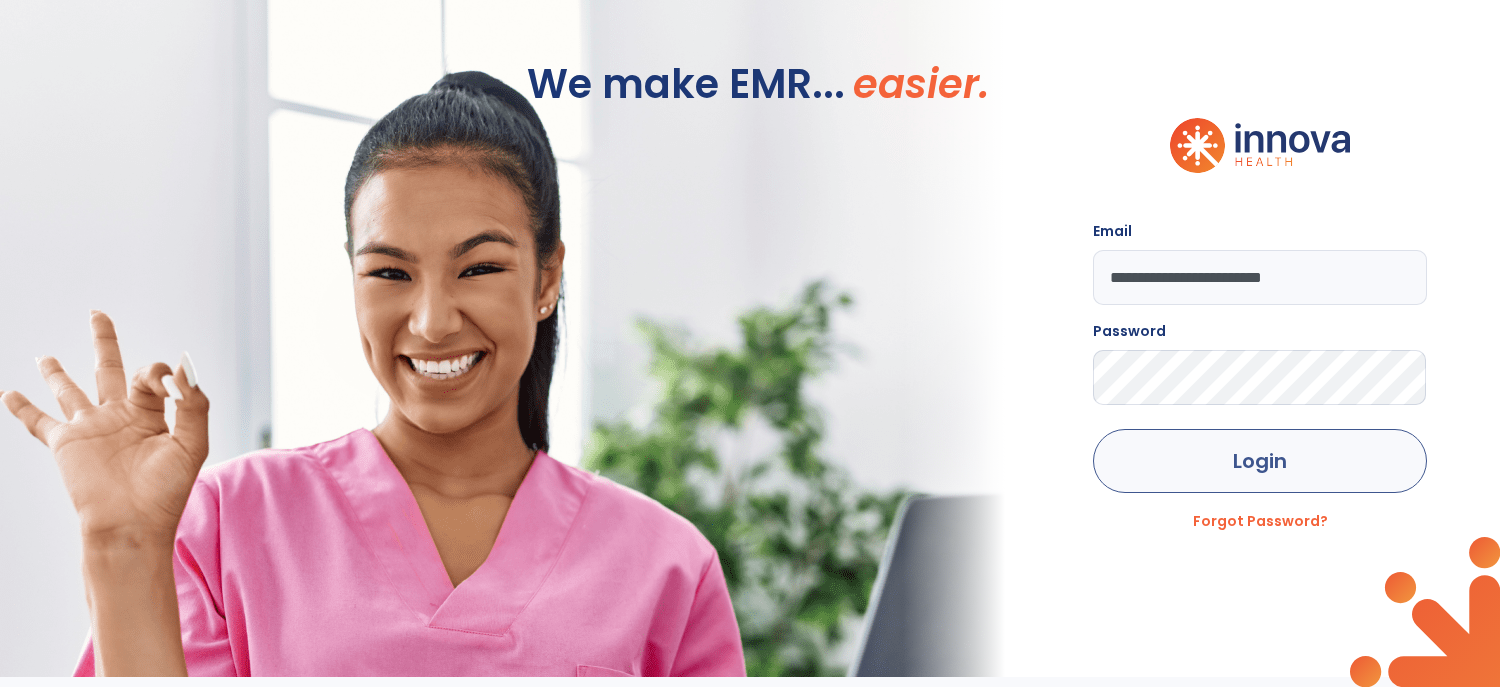 click on "Login" 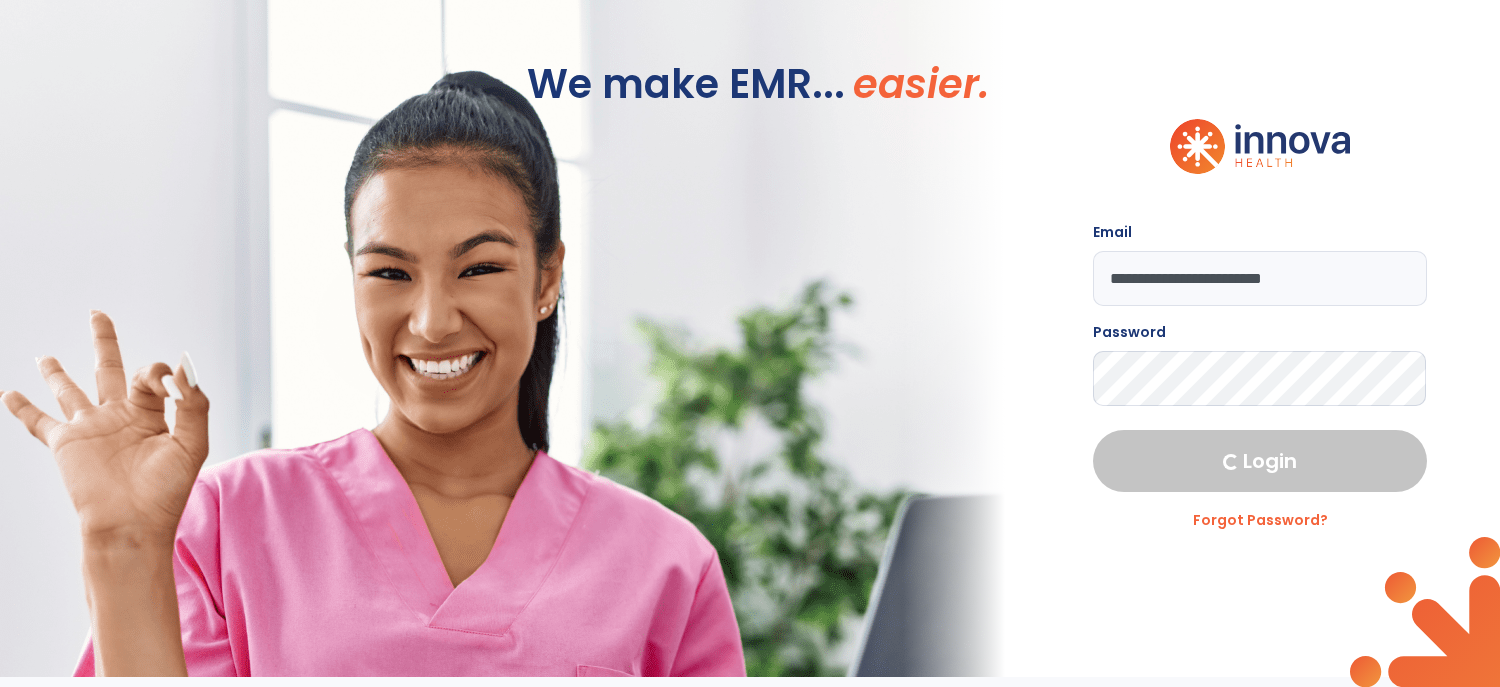 select on "****" 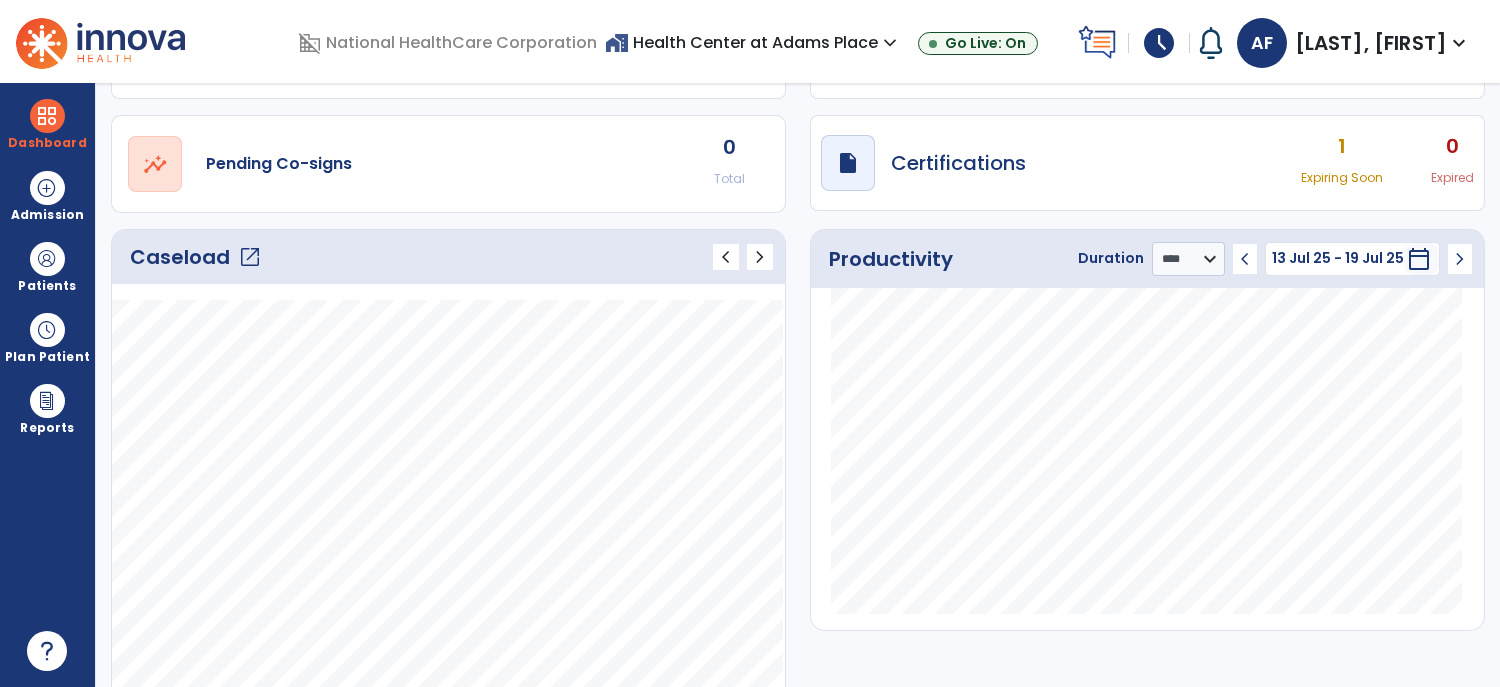 scroll, scrollTop: 136, scrollLeft: 0, axis: vertical 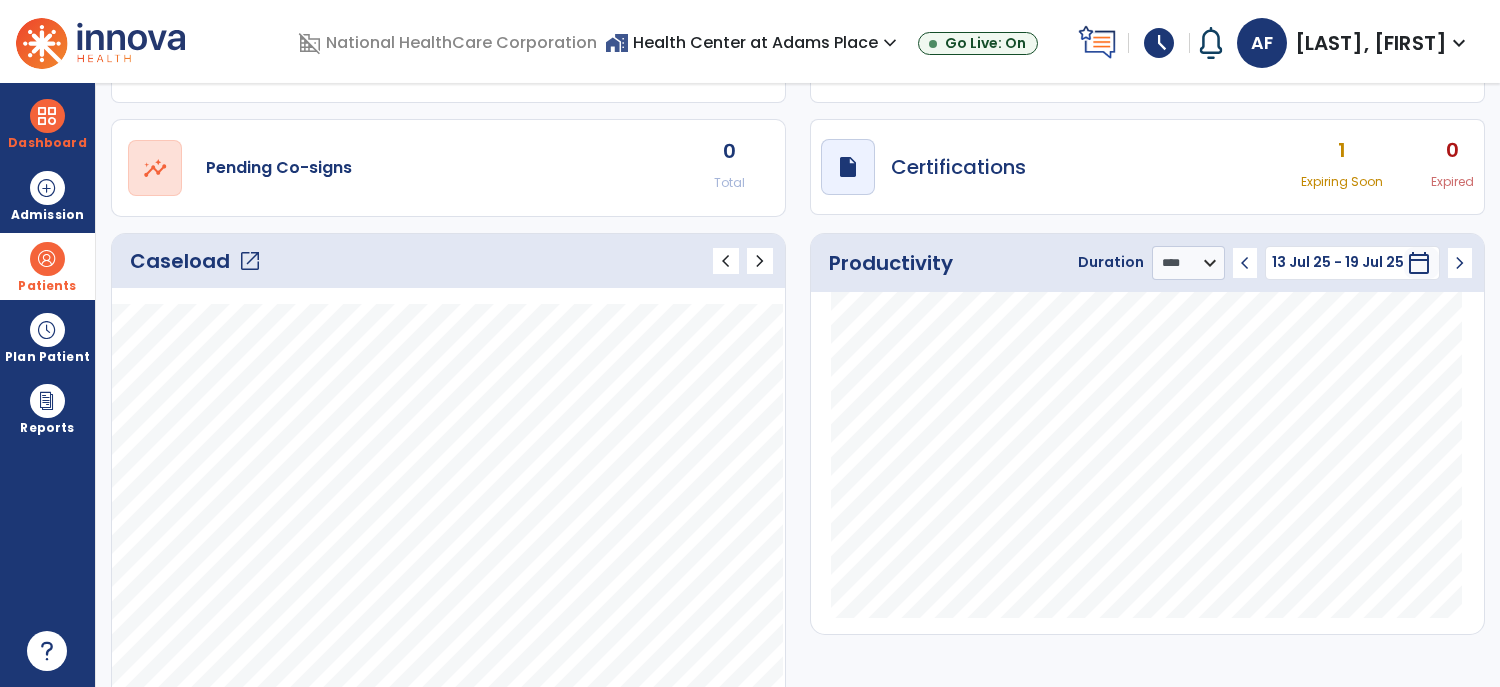click at bounding box center [47, 259] 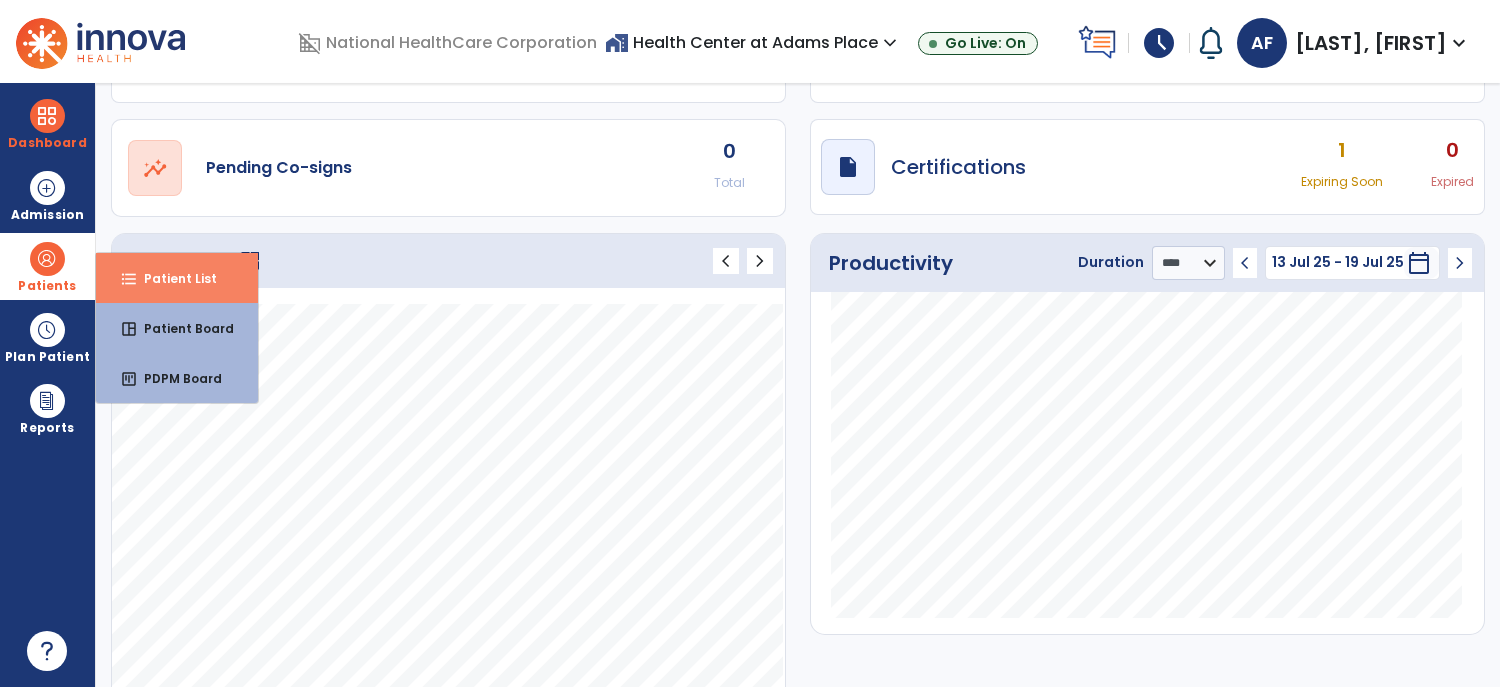 click on "Patient List" at bounding box center [172, 278] 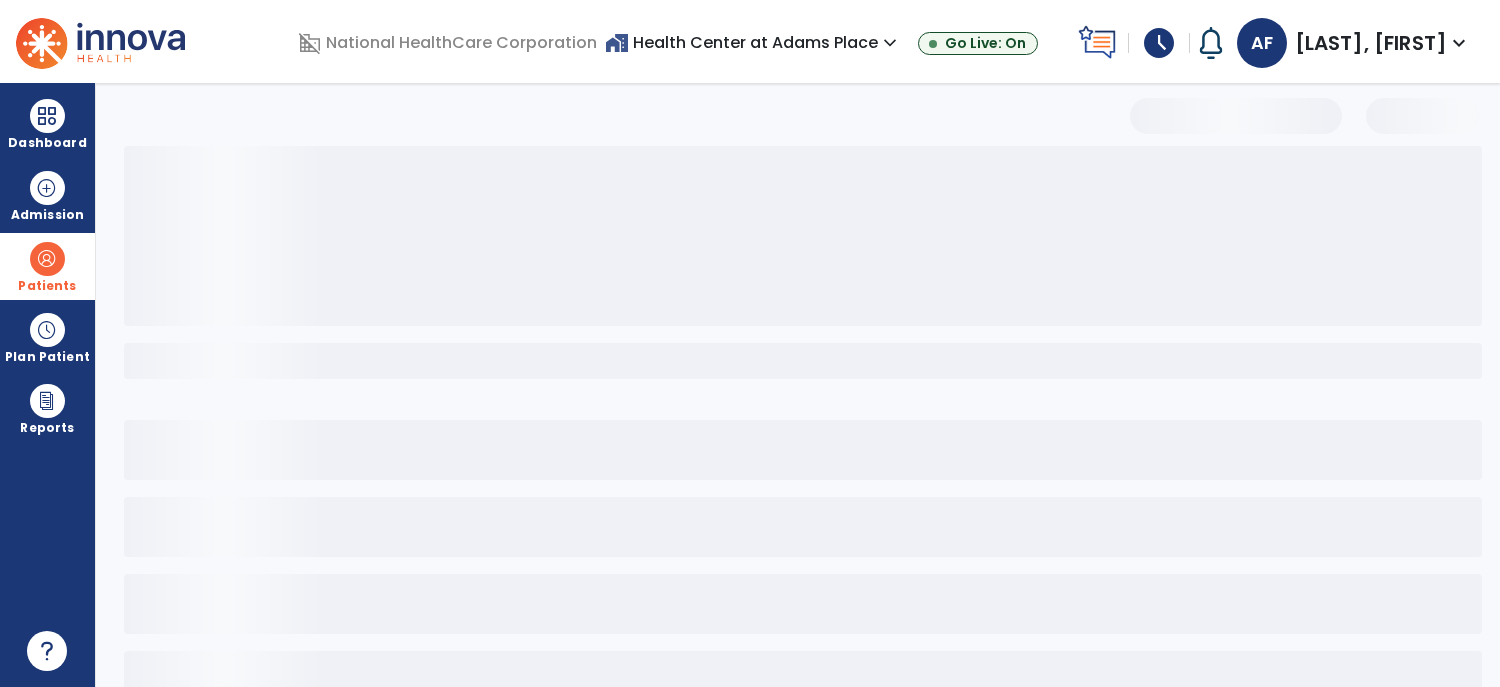 select on "***" 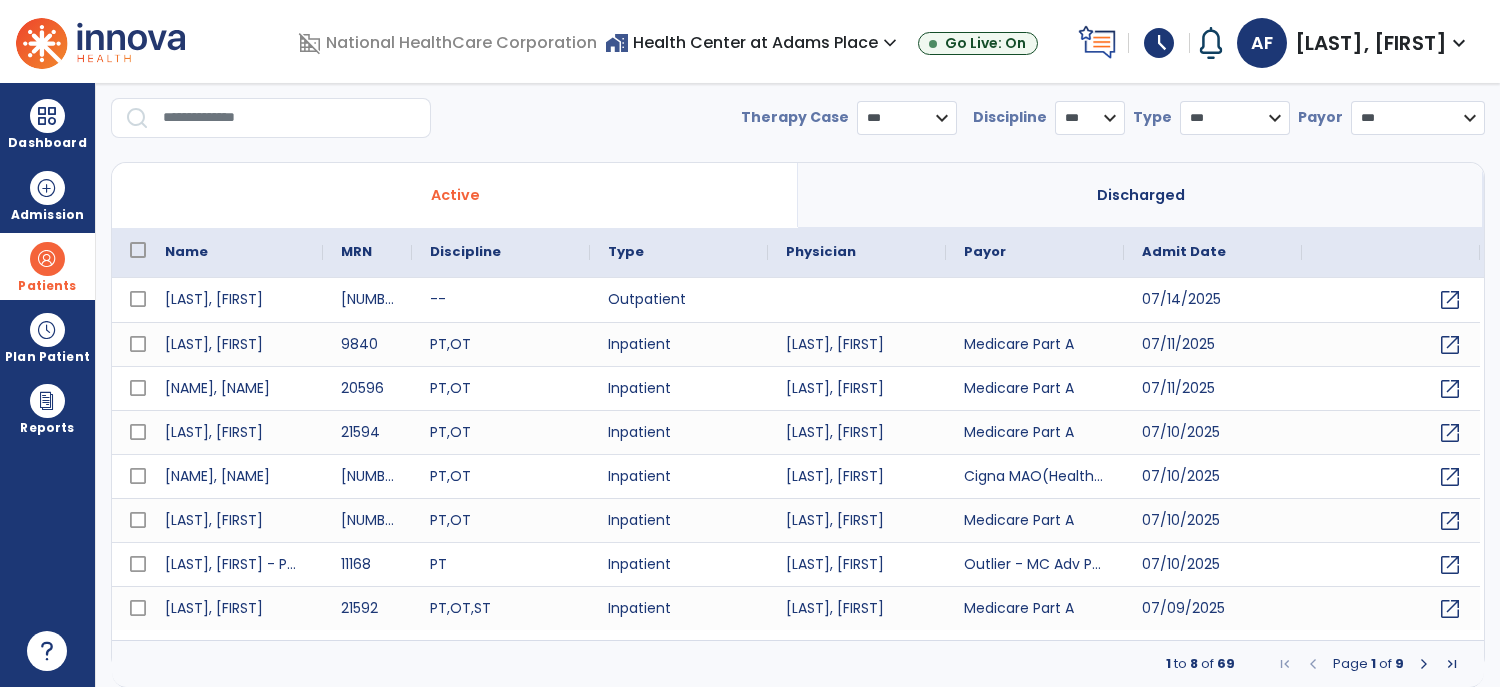 click at bounding box center (290, 118) 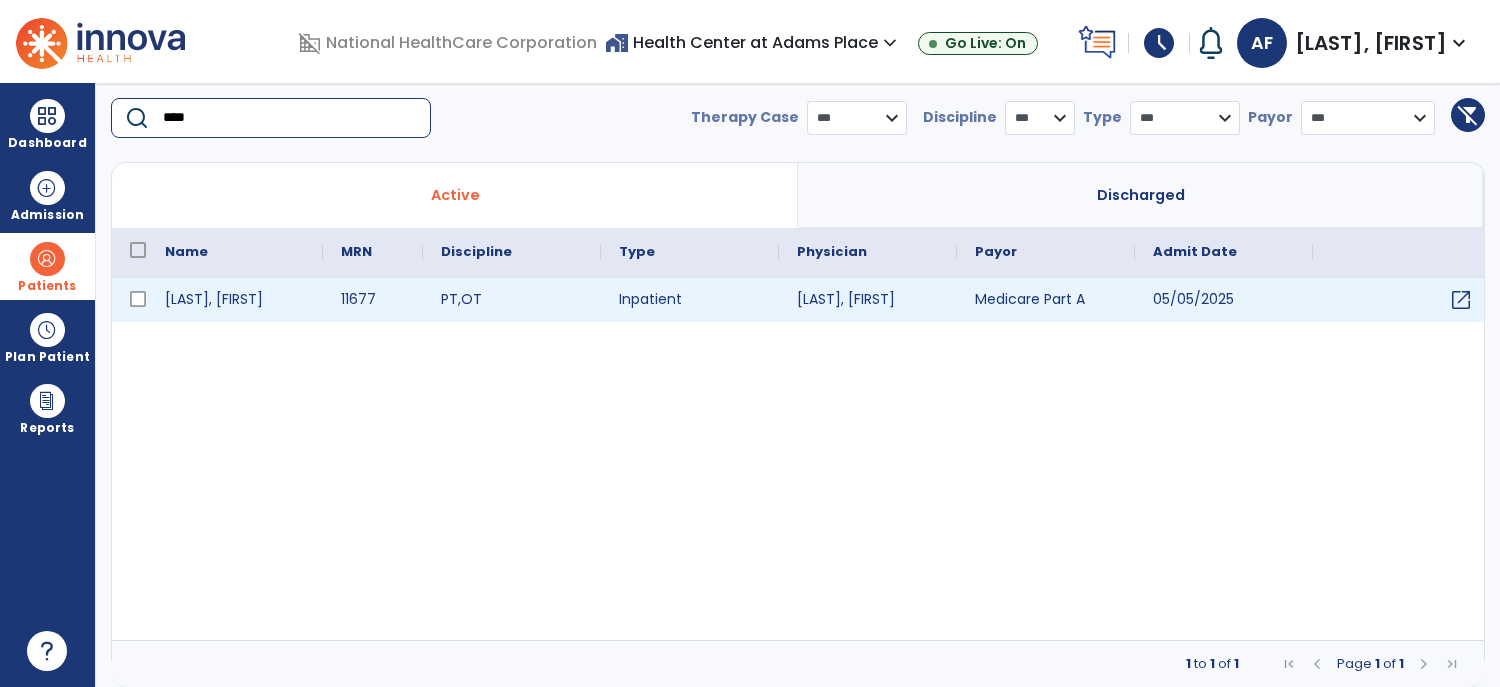 type on "****" 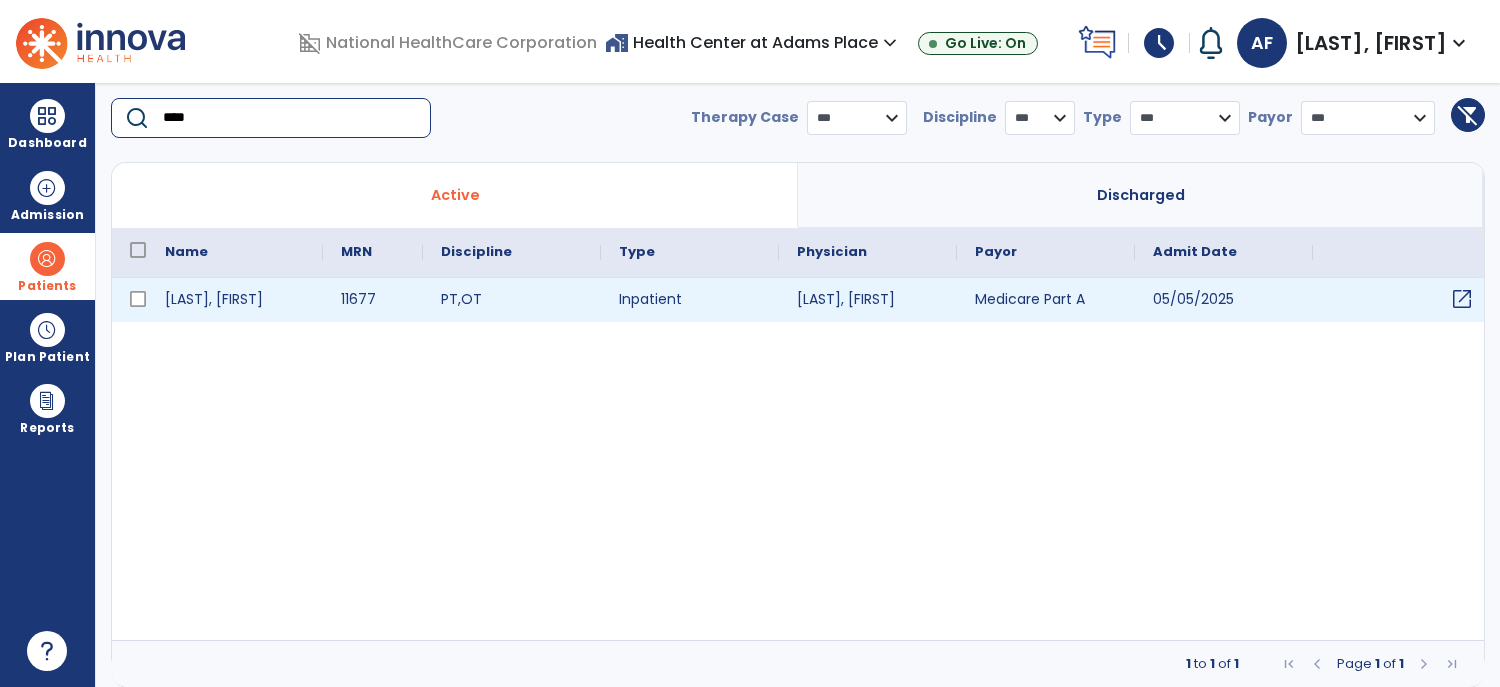click on "open_in_new" at bounding box center (1462, 299) 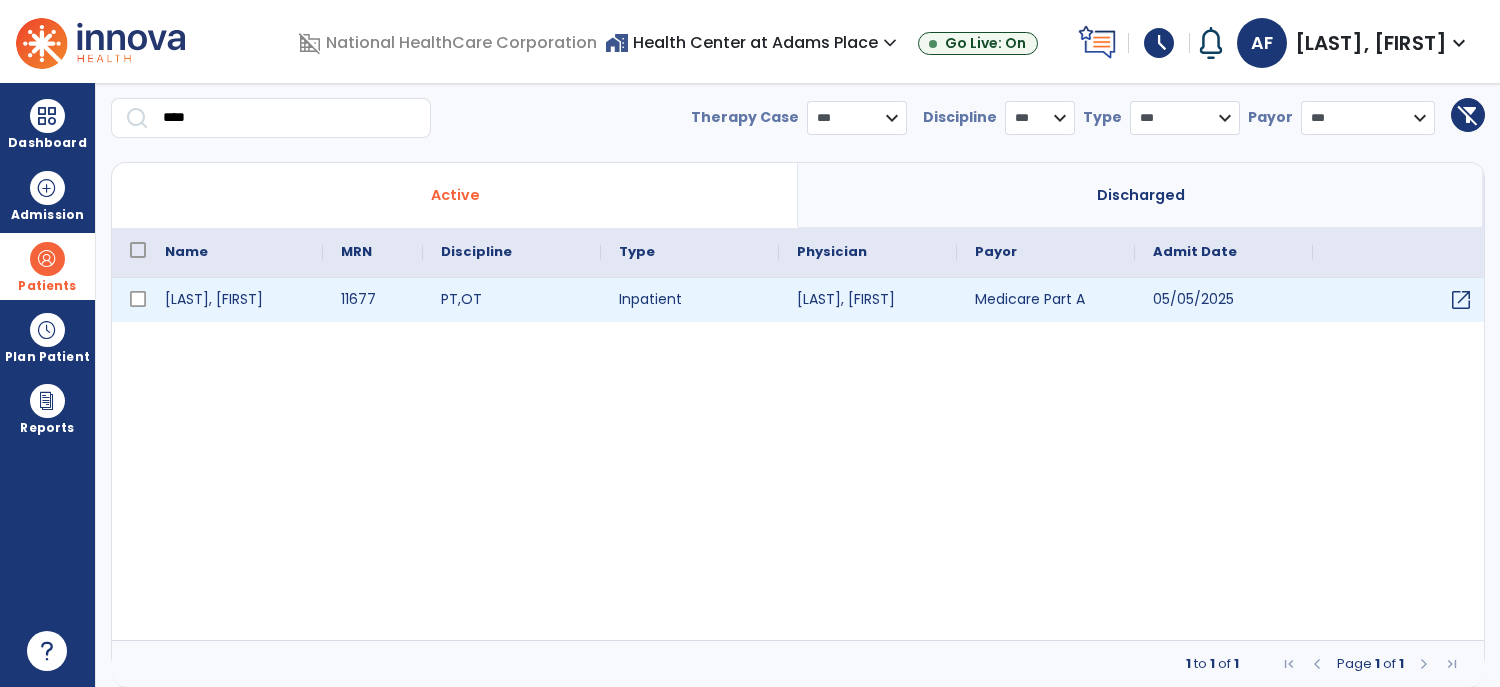 scroll, scrollTop: 0, scrollLeft: 0, axis: both 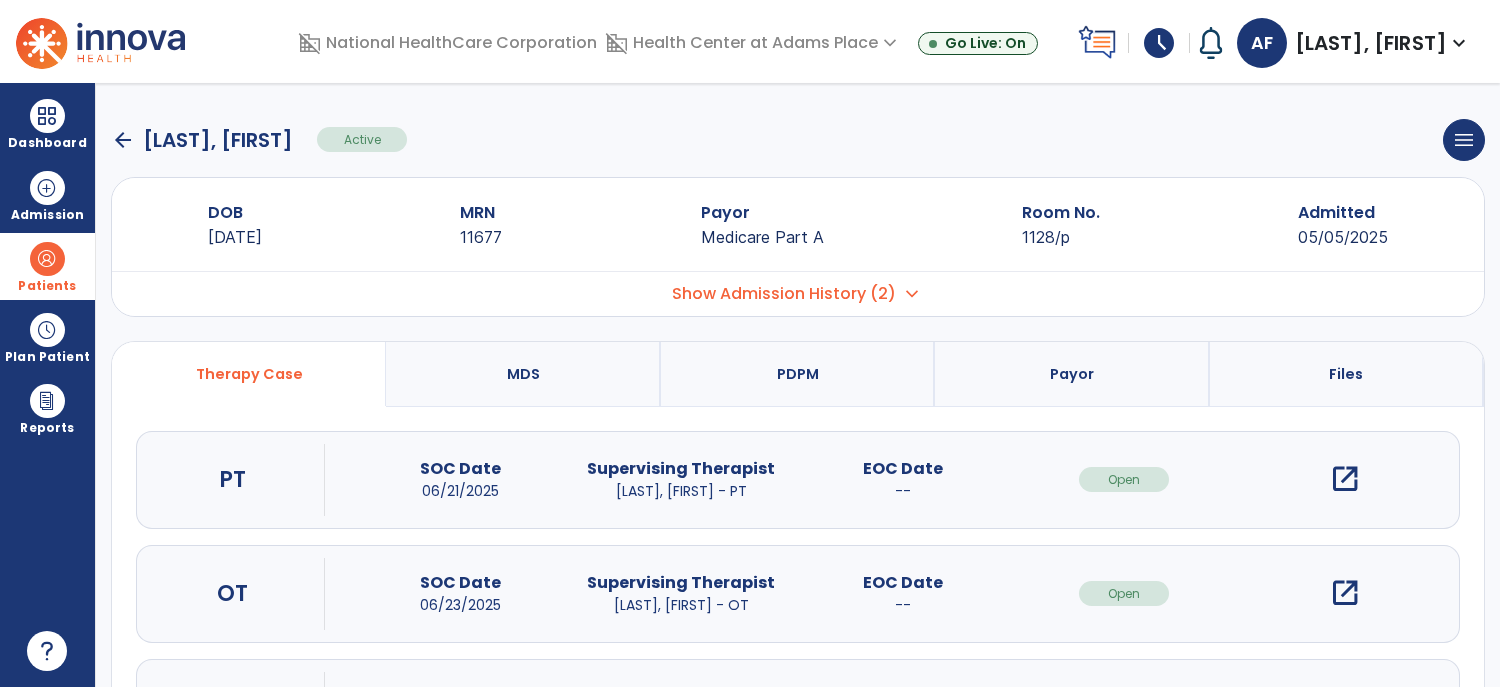 click on "open_in_new" at bounding box center [1345, 593] 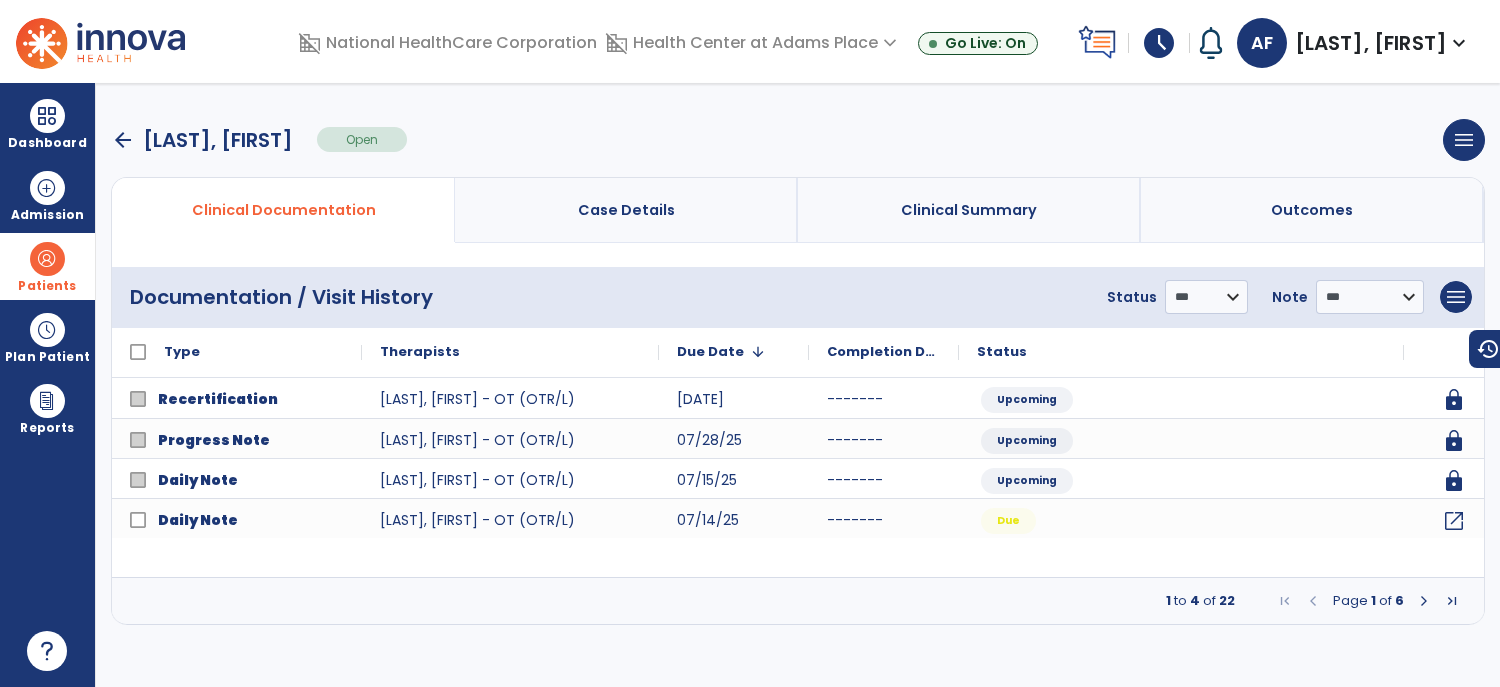 click at bounding box center [1424, 601] 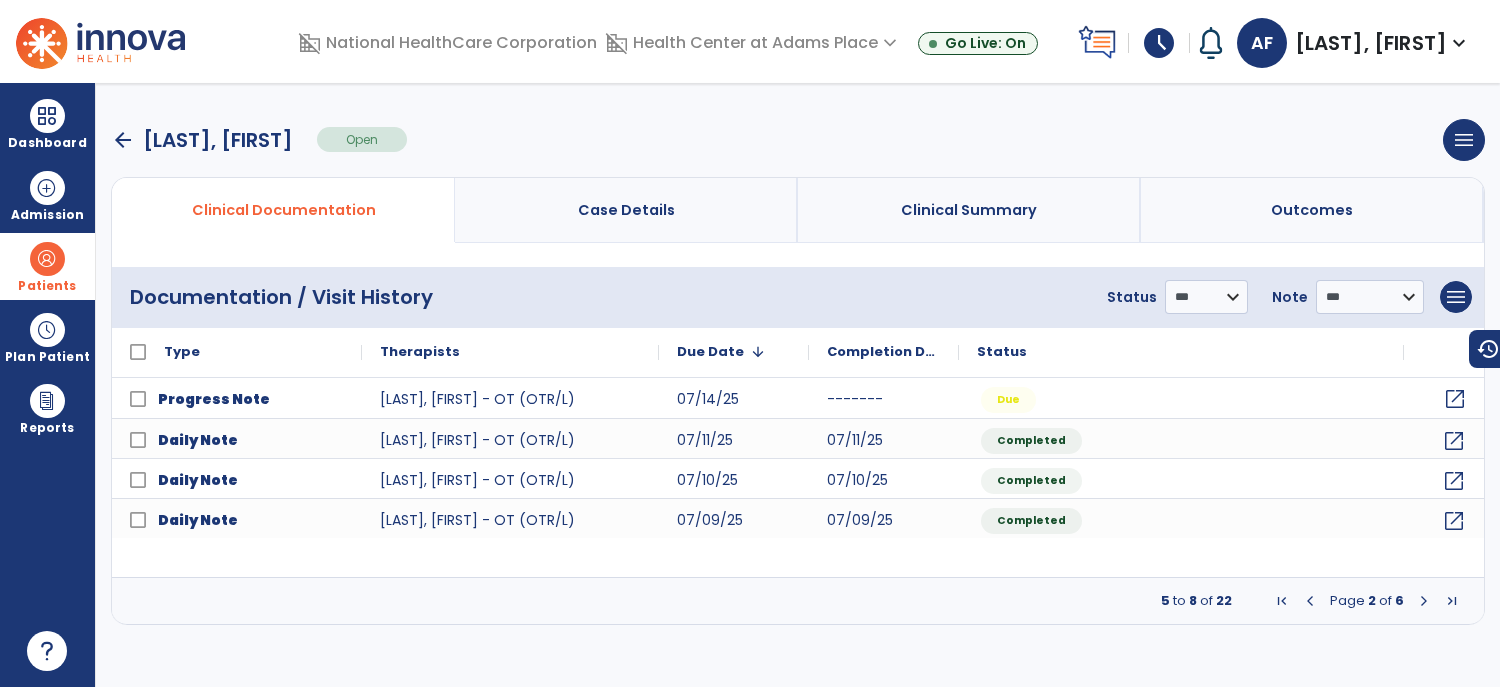 click on "open_in_new" 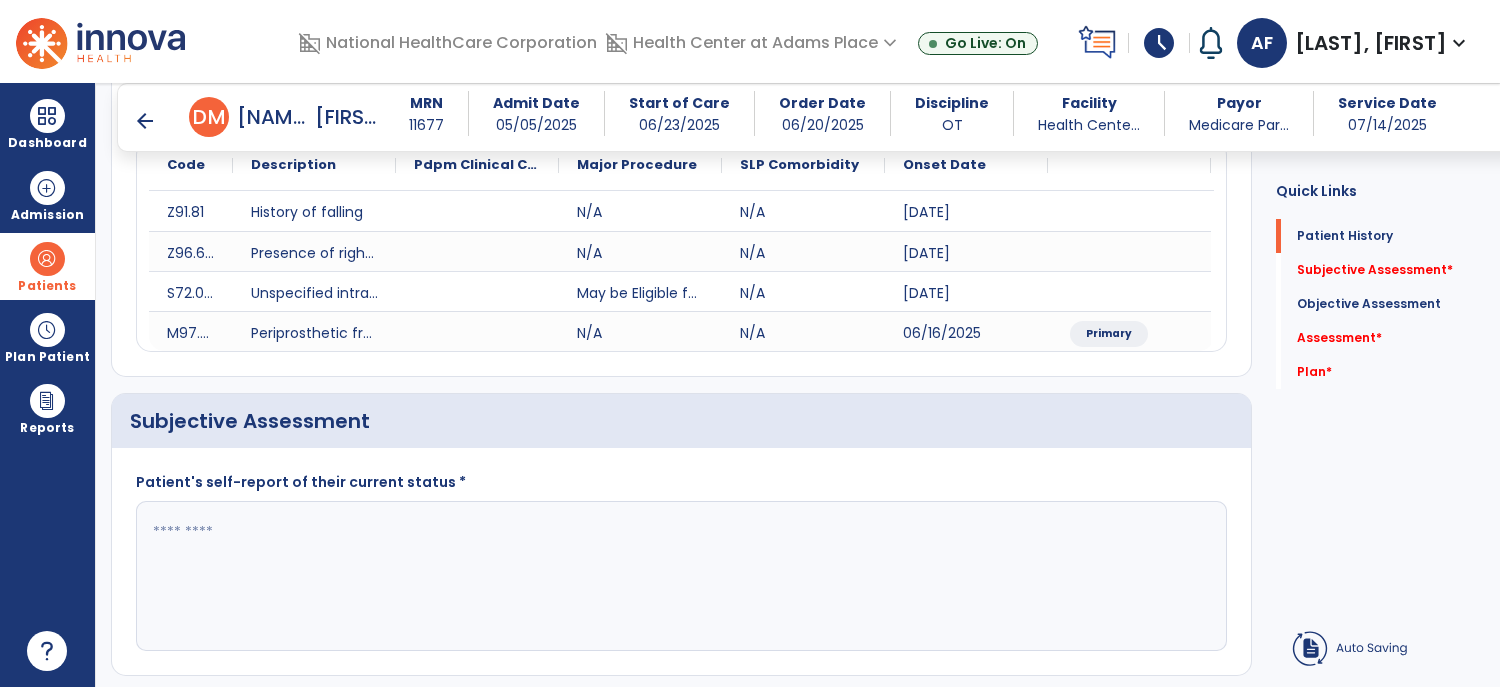 scroll, scrollTop: 259, scrollLeft: 0, axis: vertical 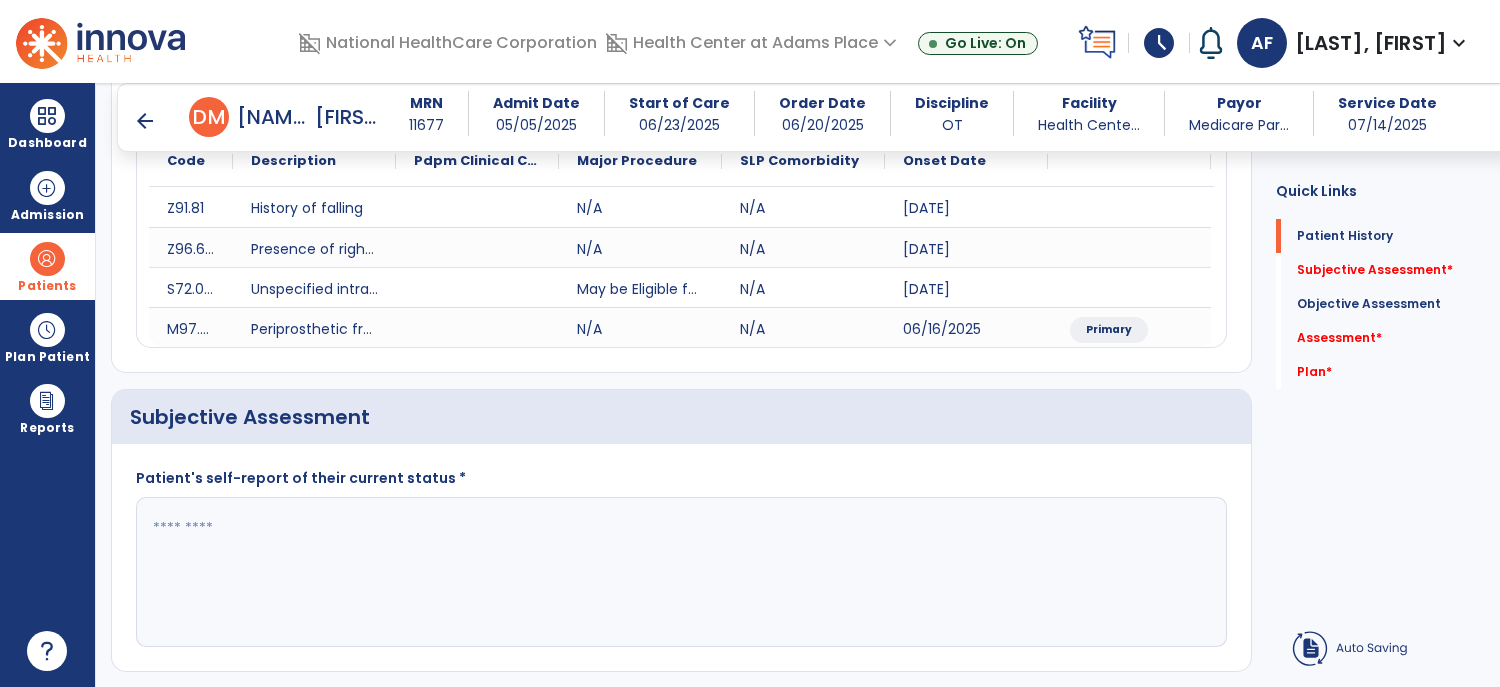 click 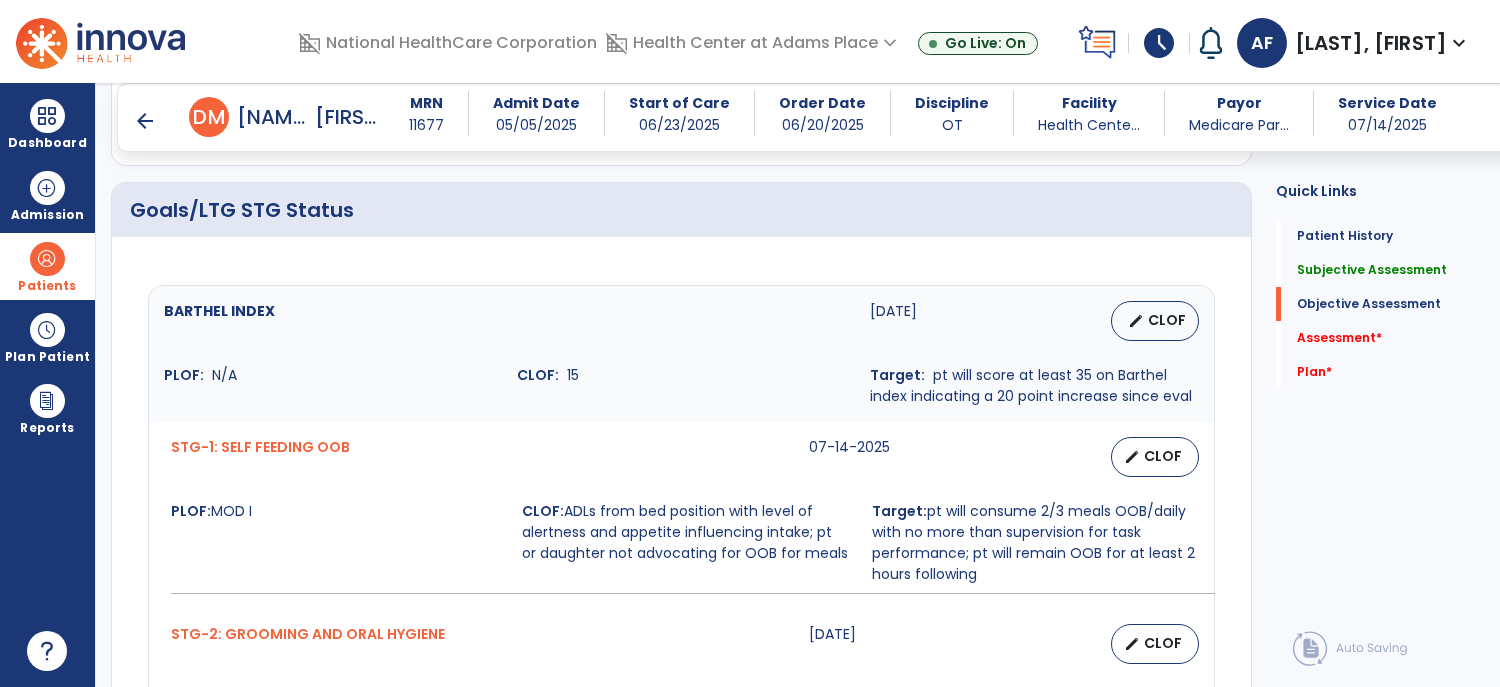 scroll, scrollTop: 769, scrollLeft: 0, axis: vertical 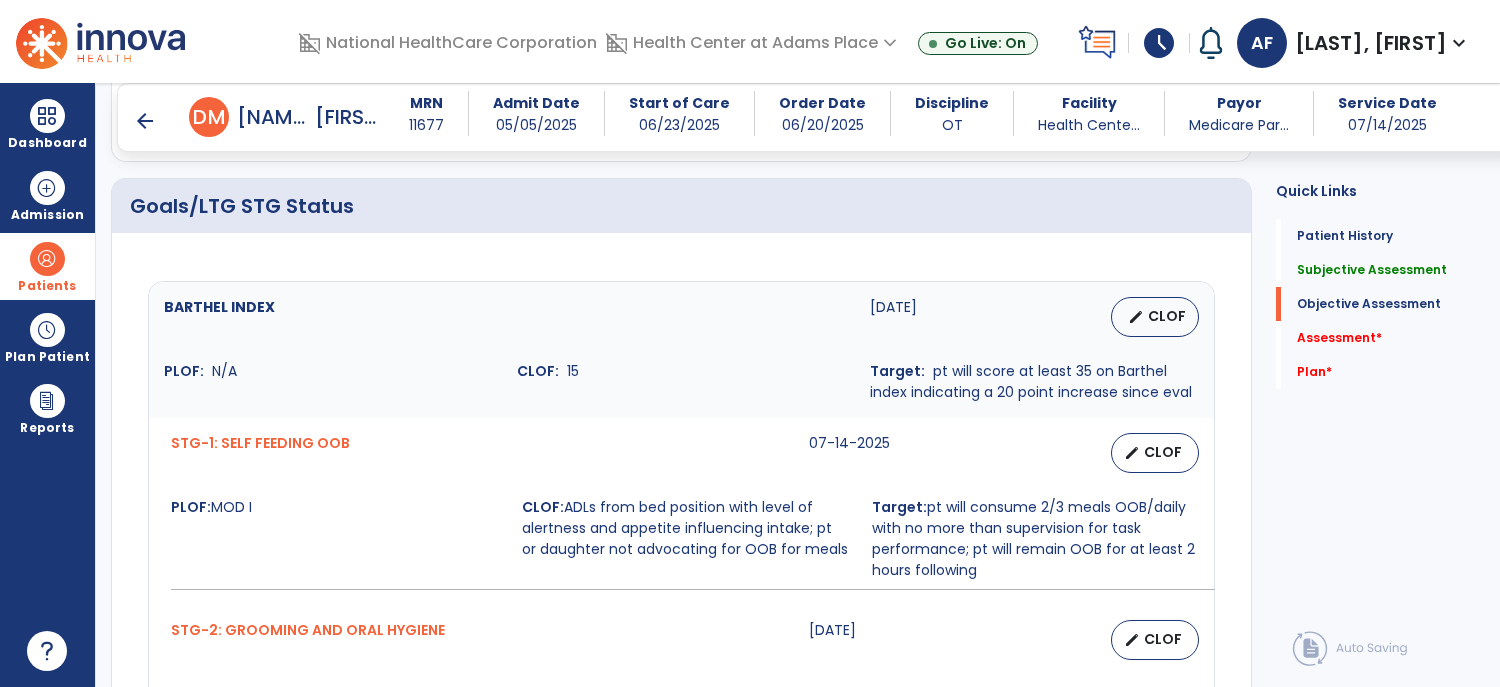 type on "**********" 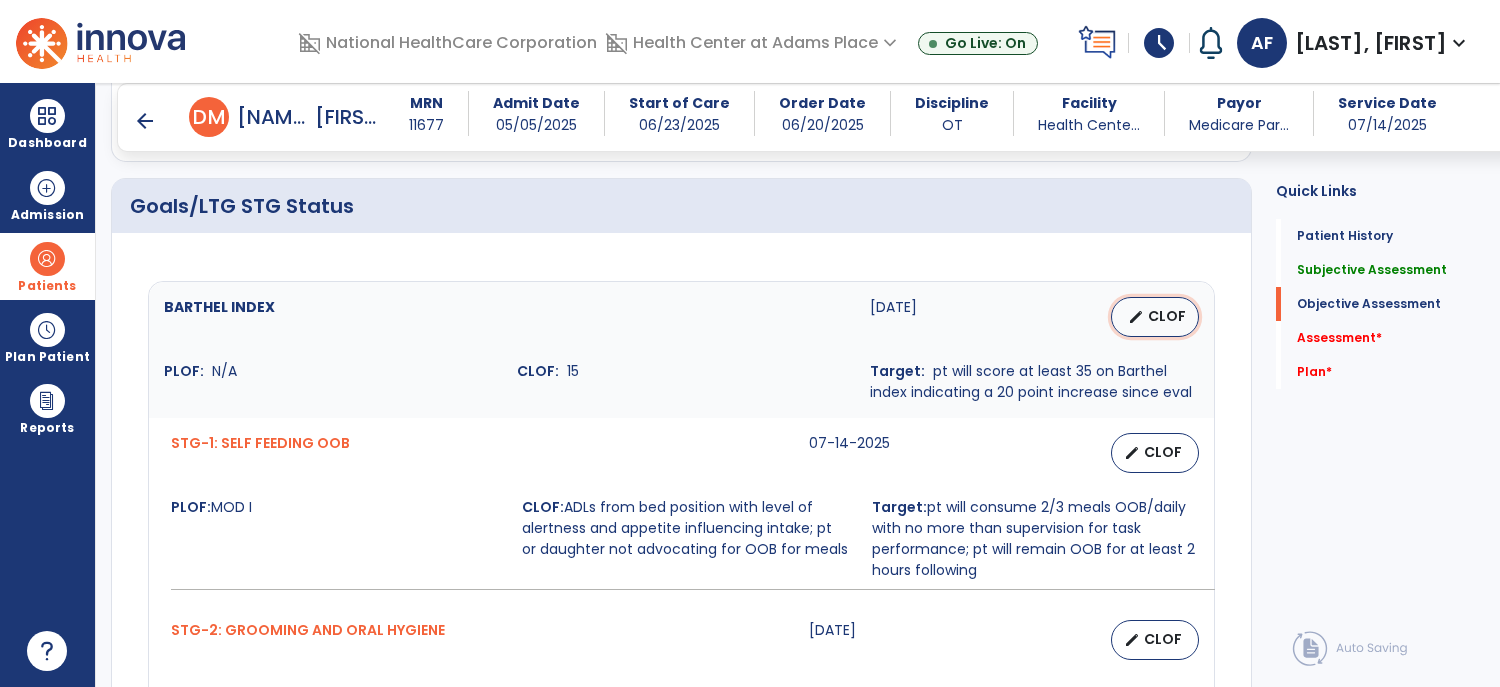 click on "CLOF" at bounding box center (1167, 316) 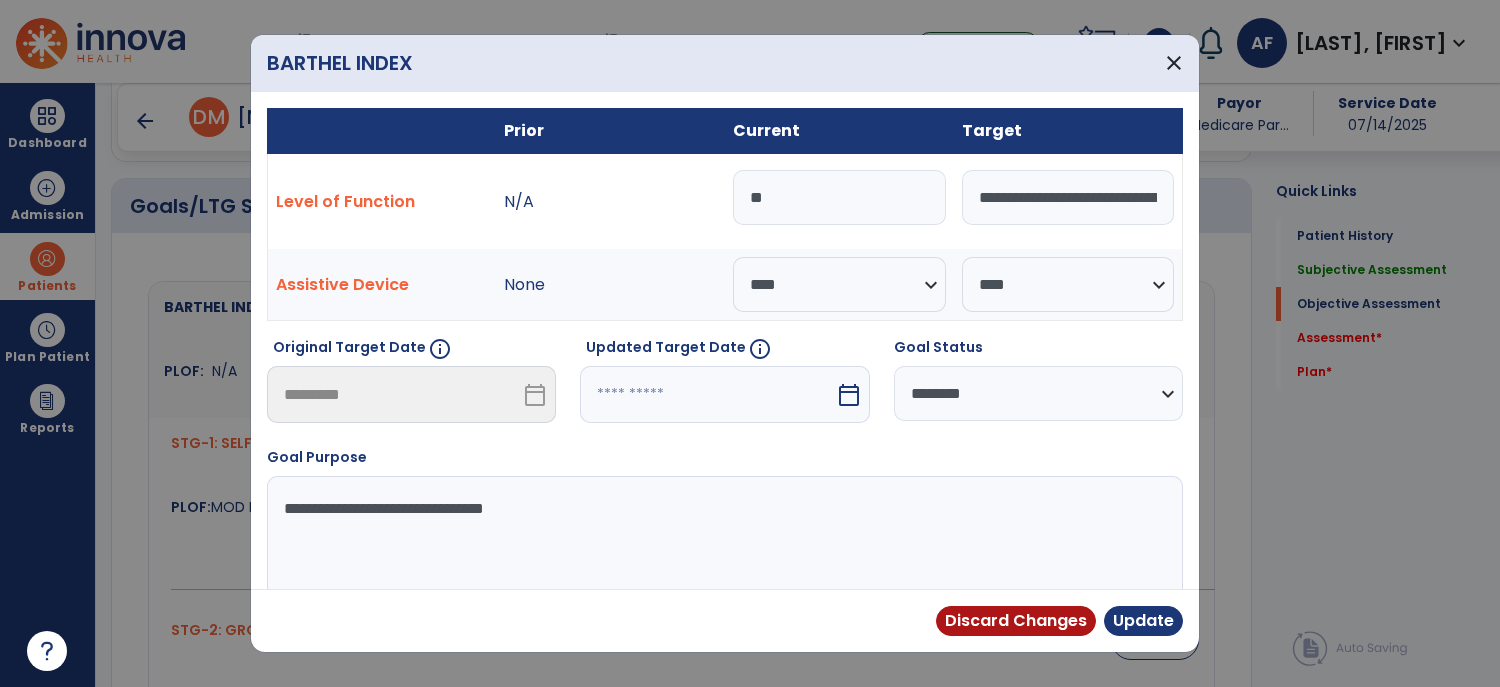 click on "**" at bounding box center (839, 197) 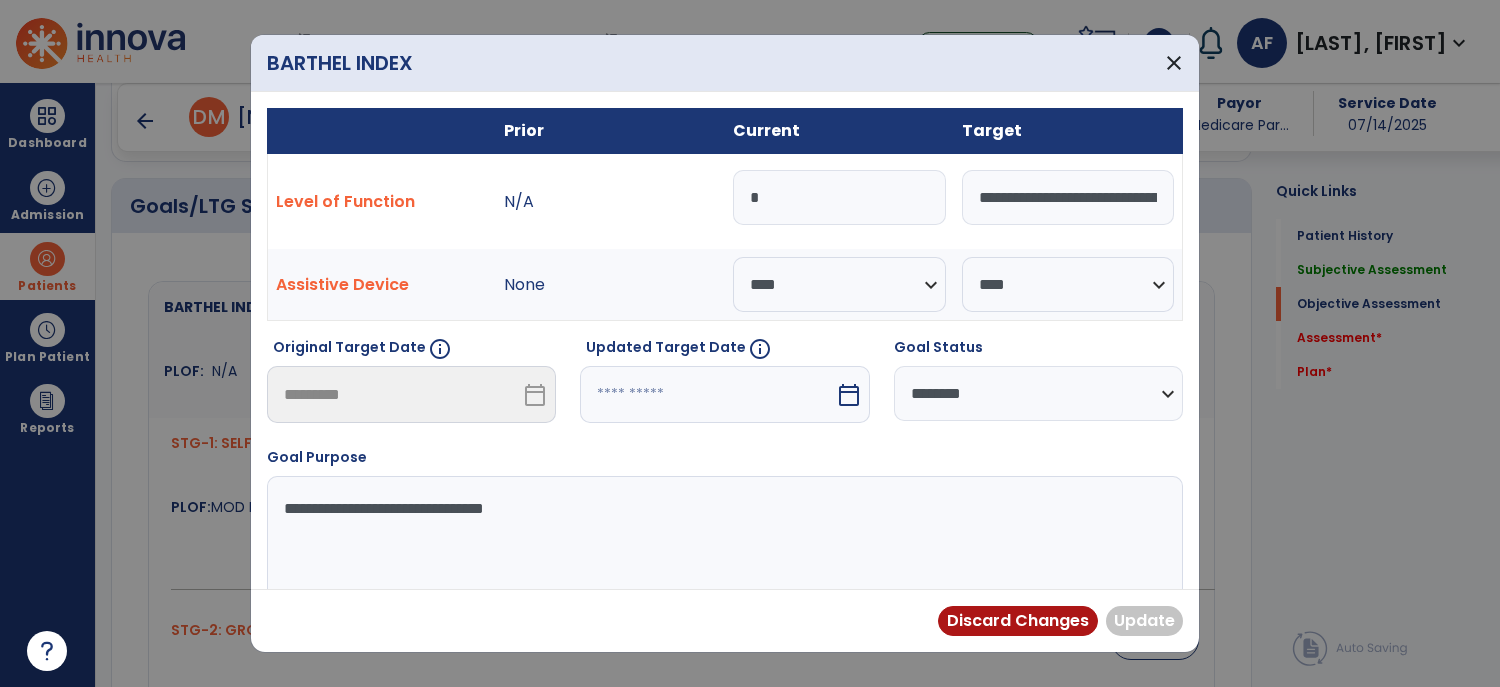 type on "**" 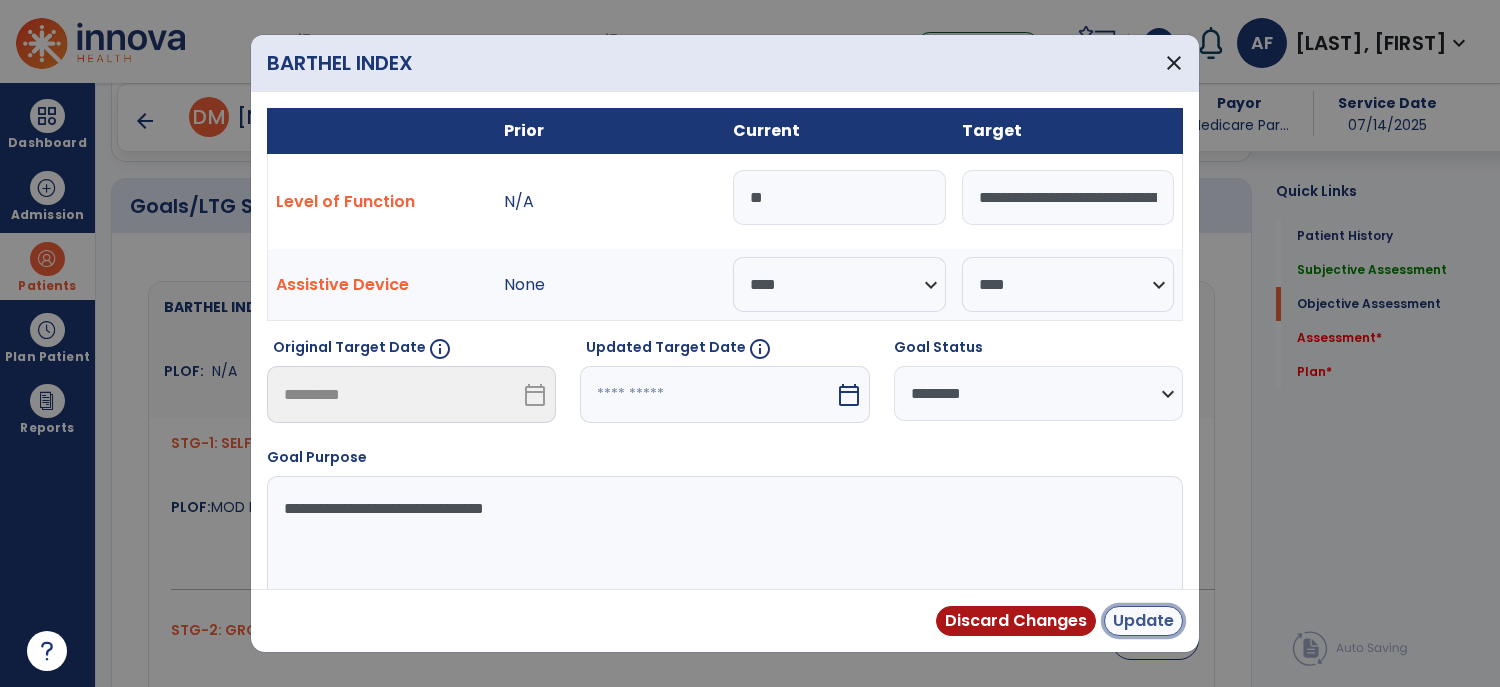 click on "Update" at bounding box center [1143, 621] 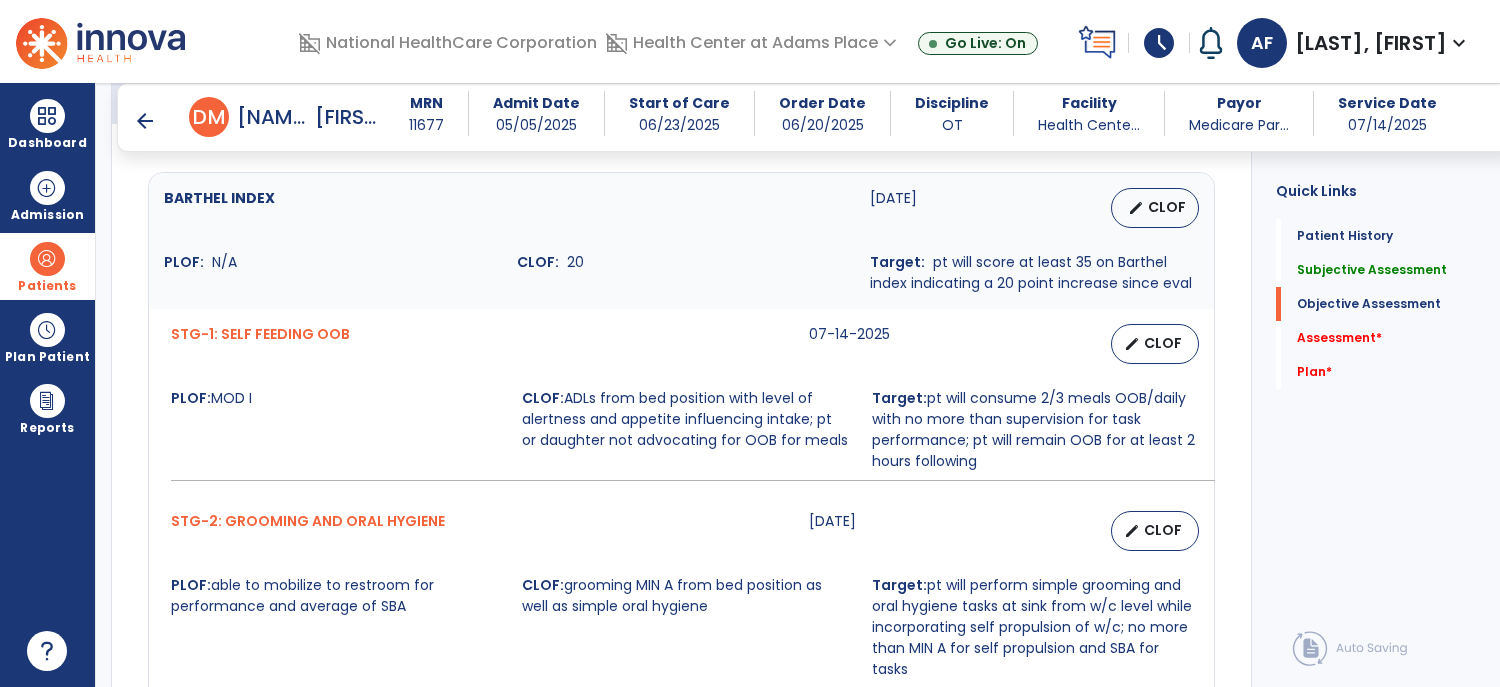 scroll, scrollTop: 880, scrollLeft: 0, axis: vertical 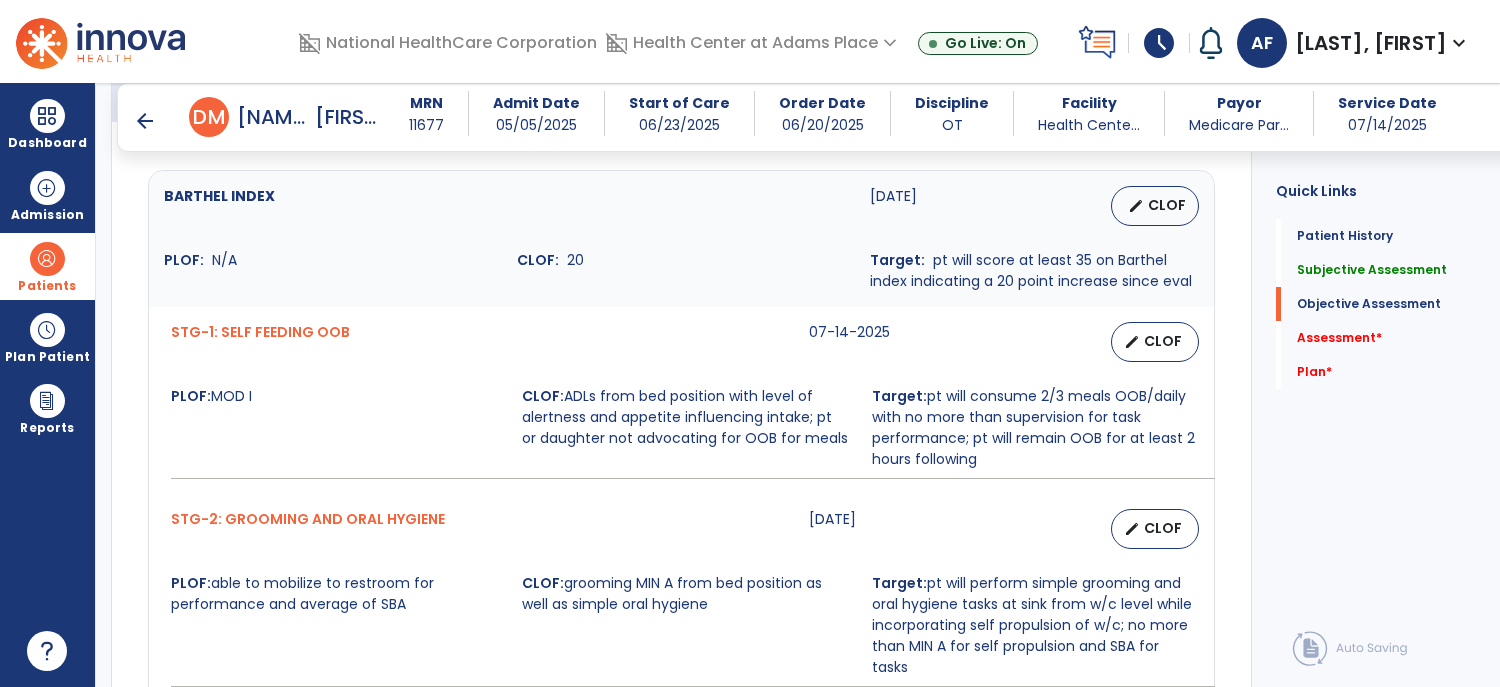 click on "CLOF" at bounding box center [1163, 341] 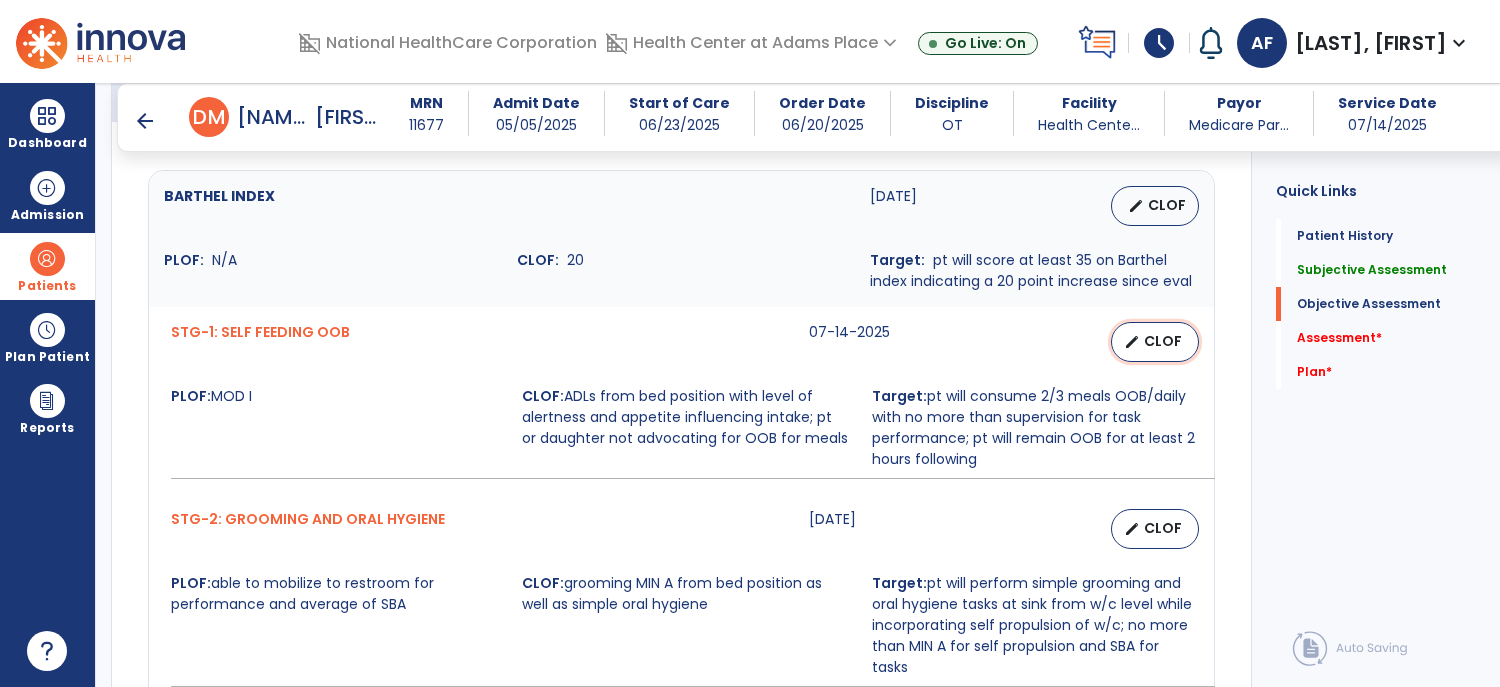 select on "****" 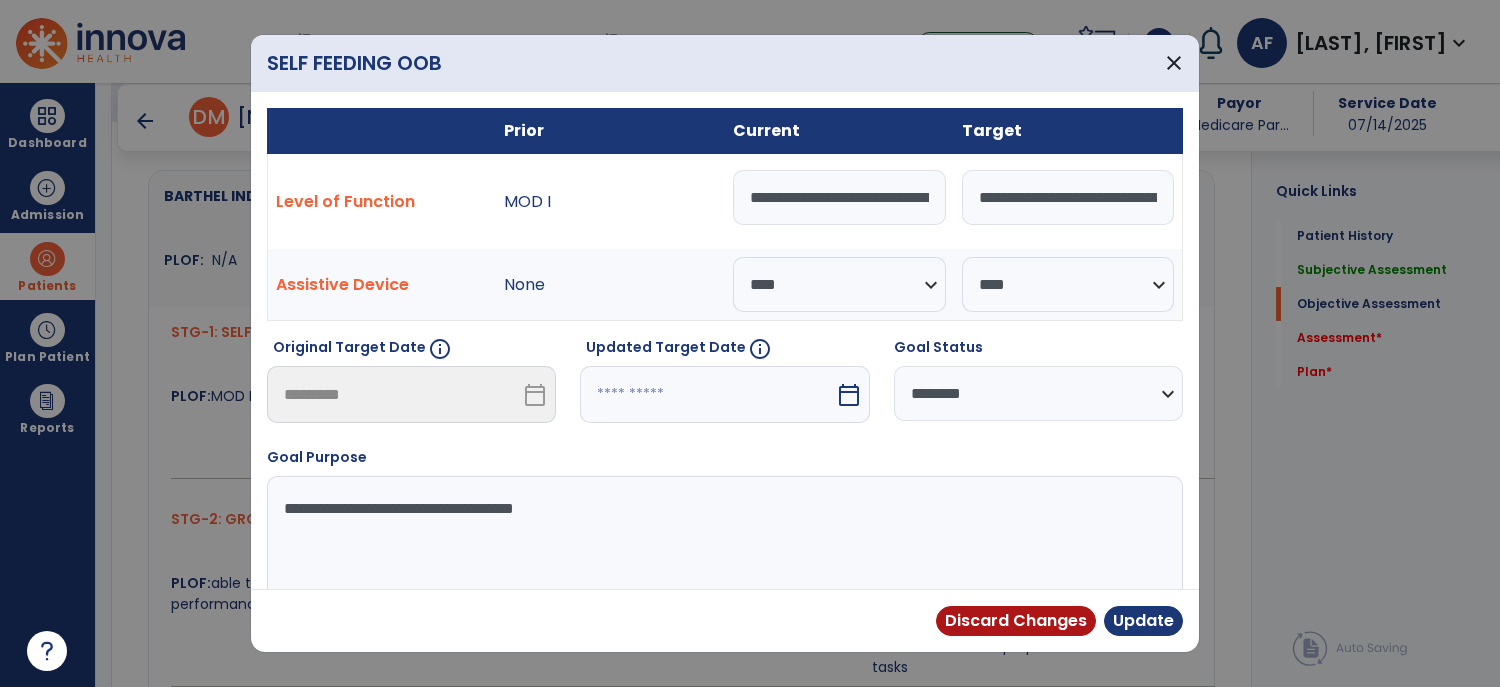 click on "**********" at bounding box center [839, 197] 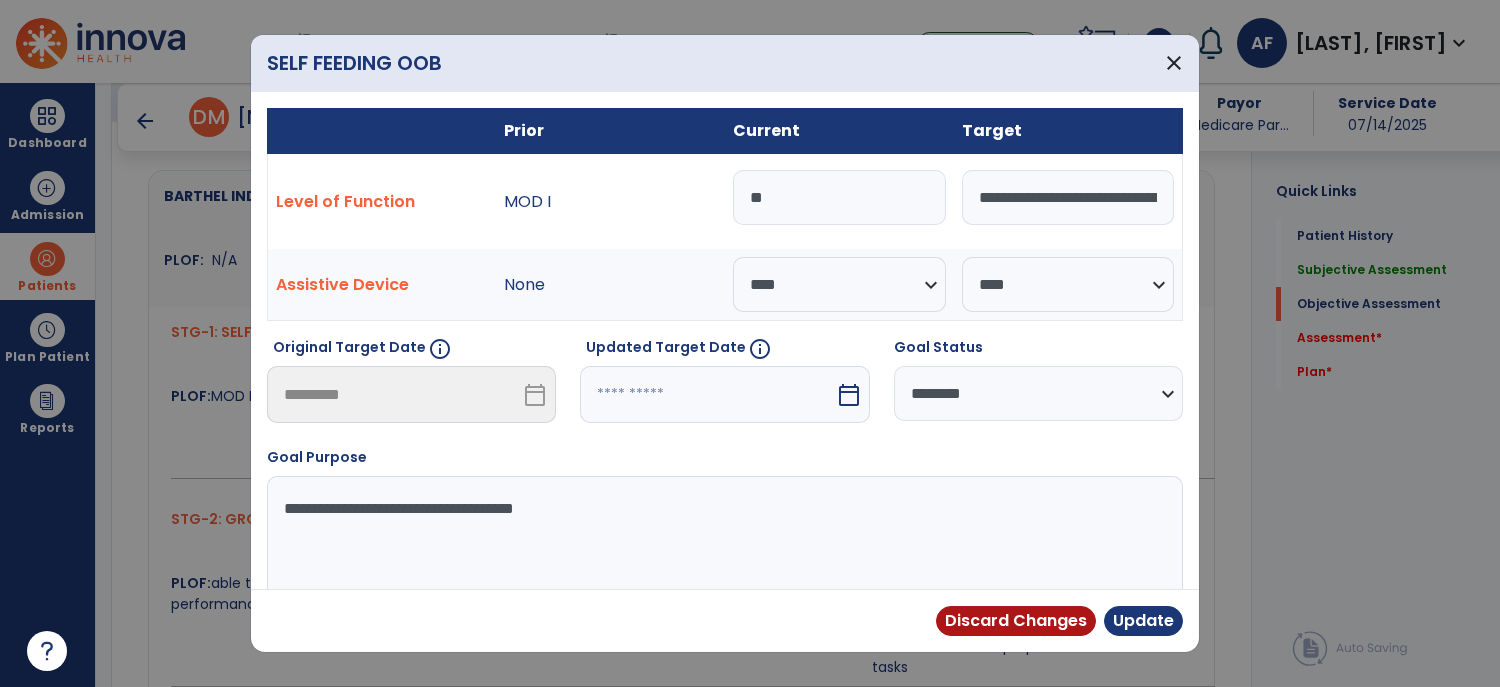 type on "*" 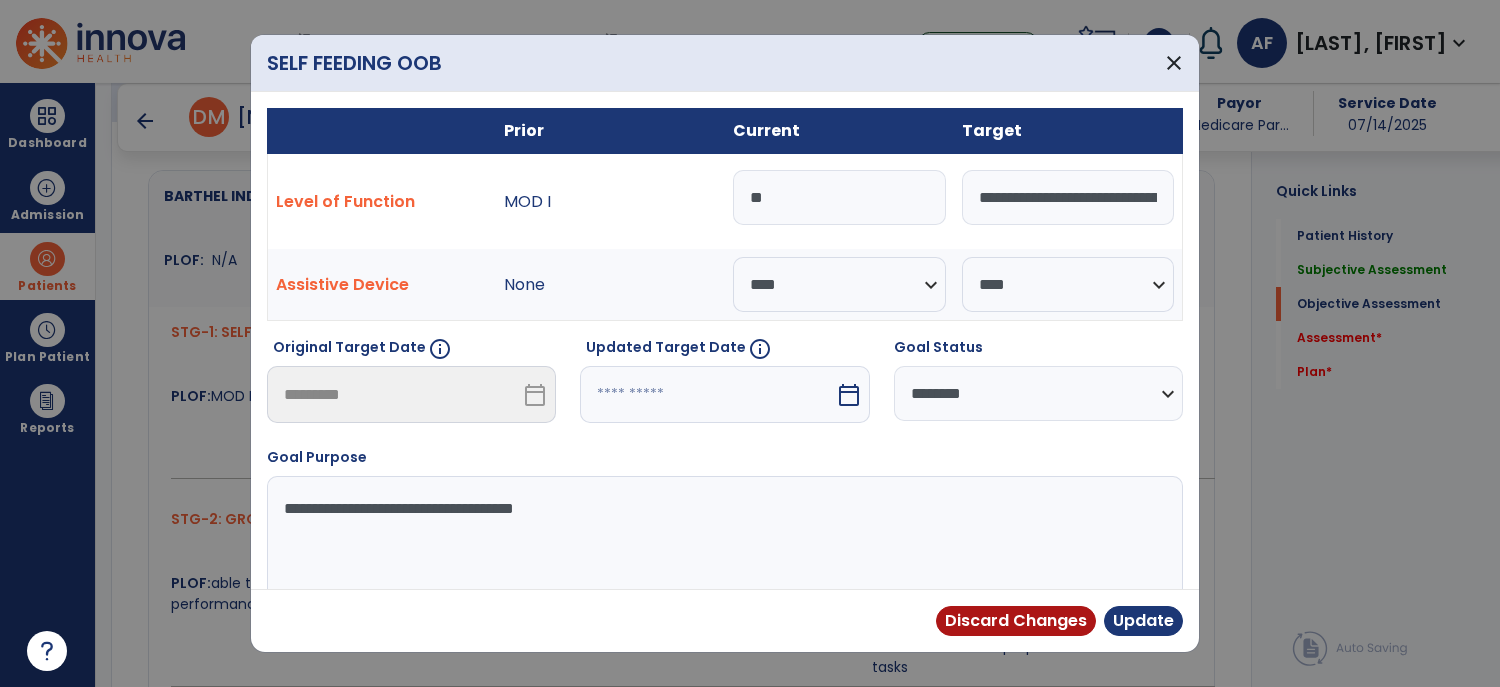 type on "*" 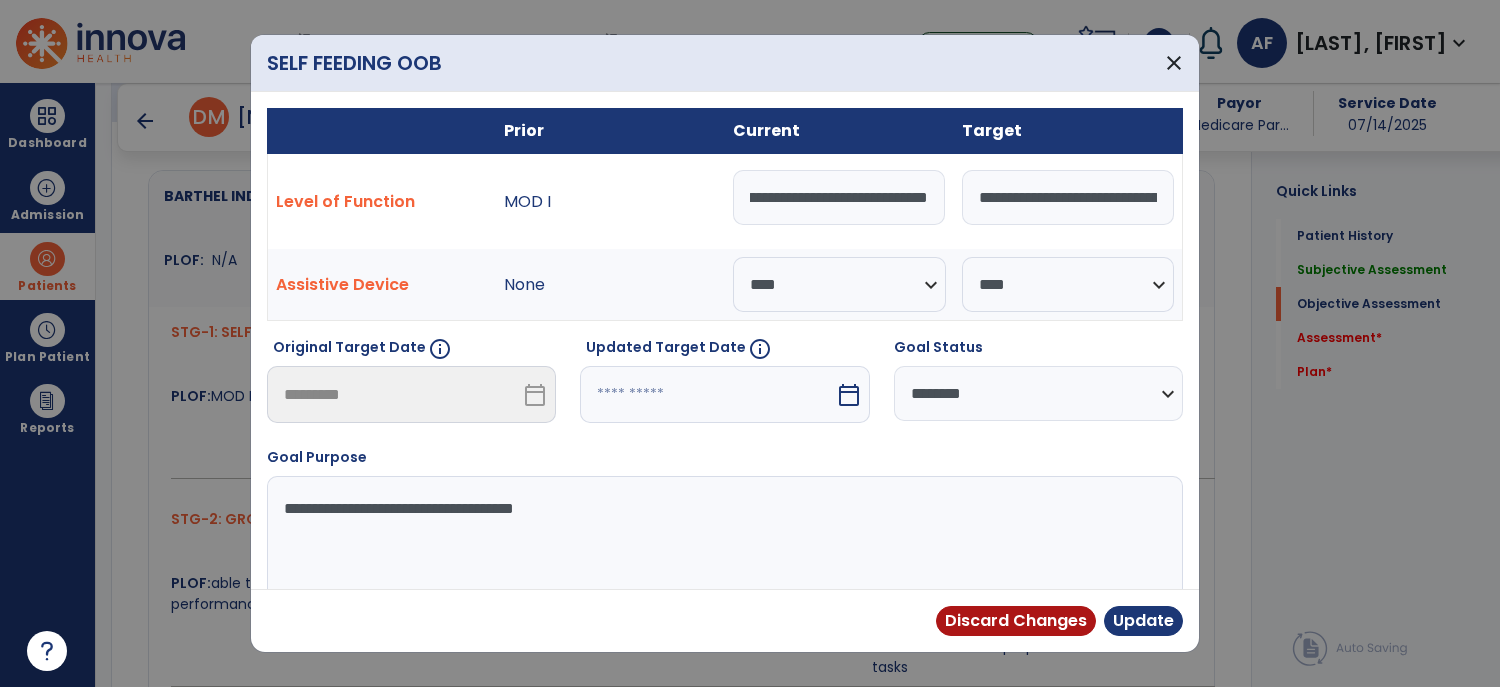 scroll, scrollTop: 0, scrollLeft: 352, axis: horizontal 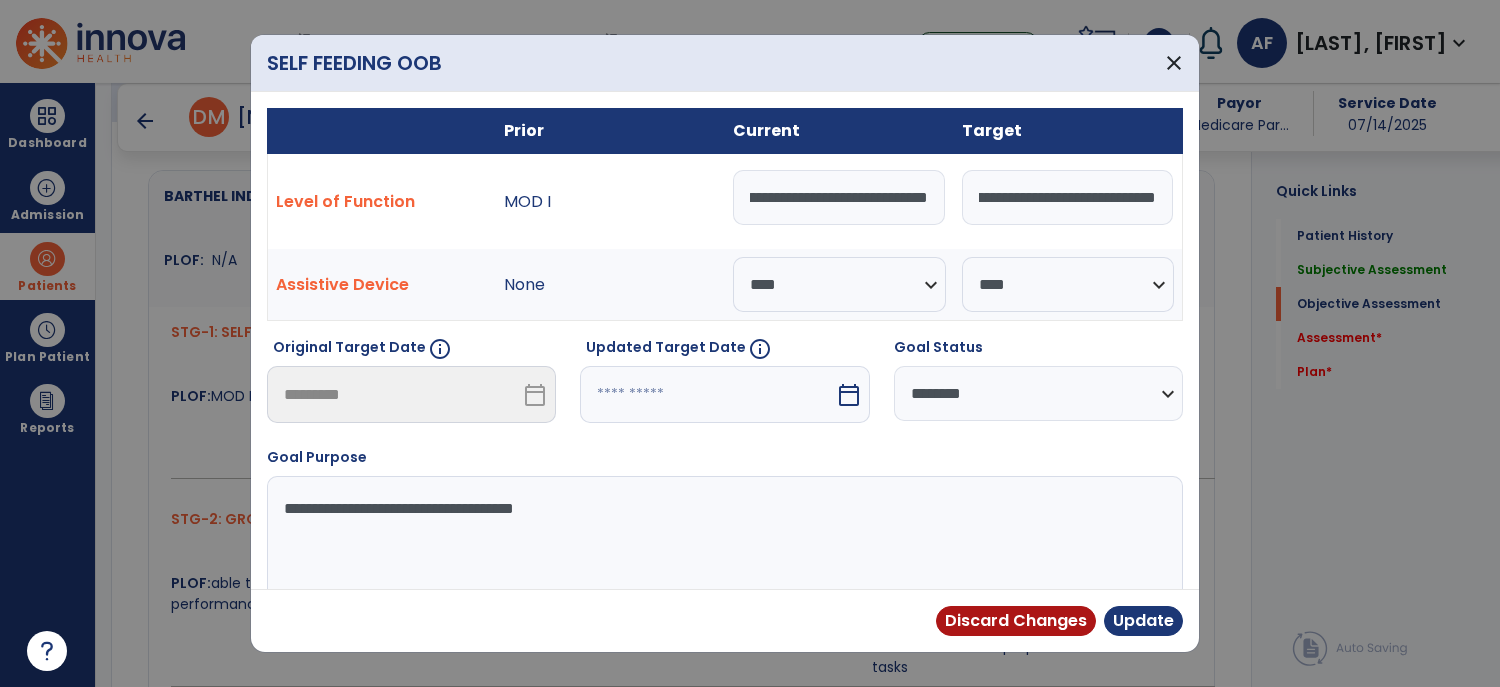 click on "**********" at bounding box center [839, 197] 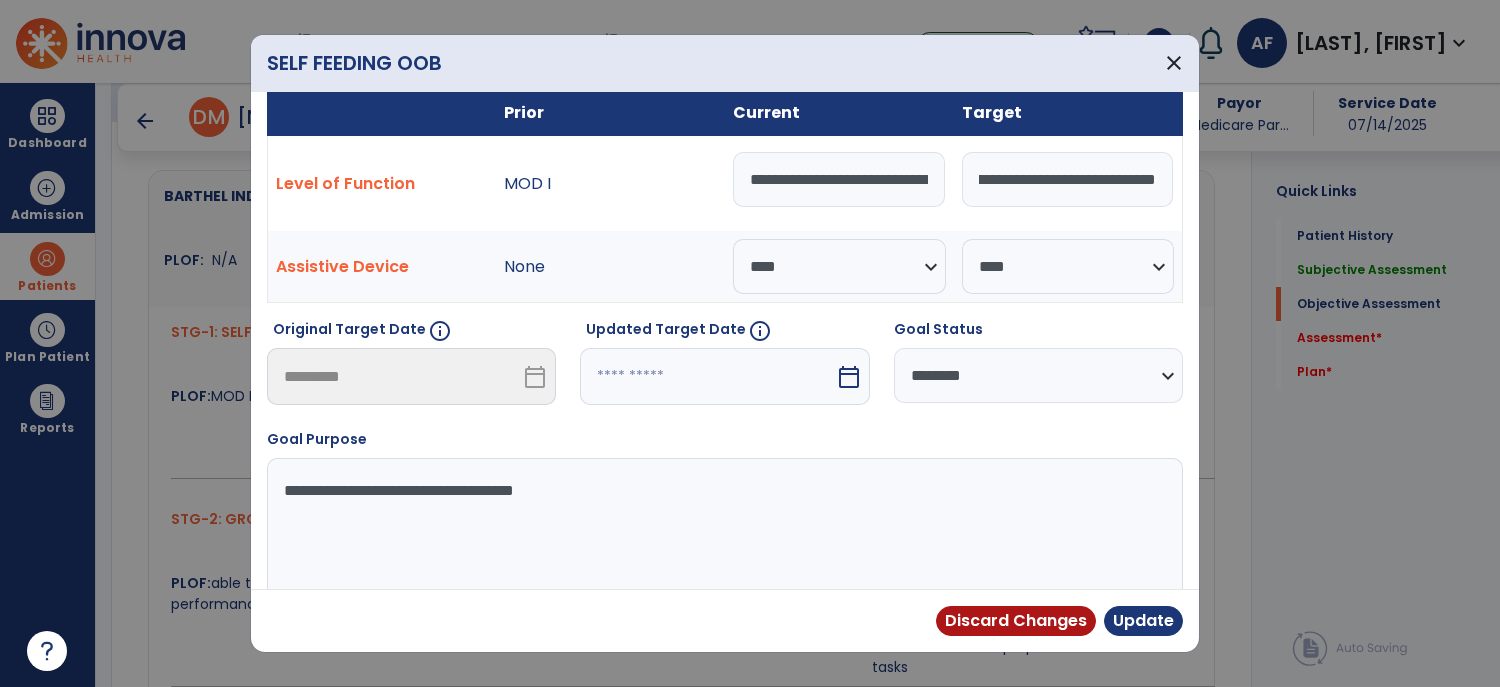 select on "*" 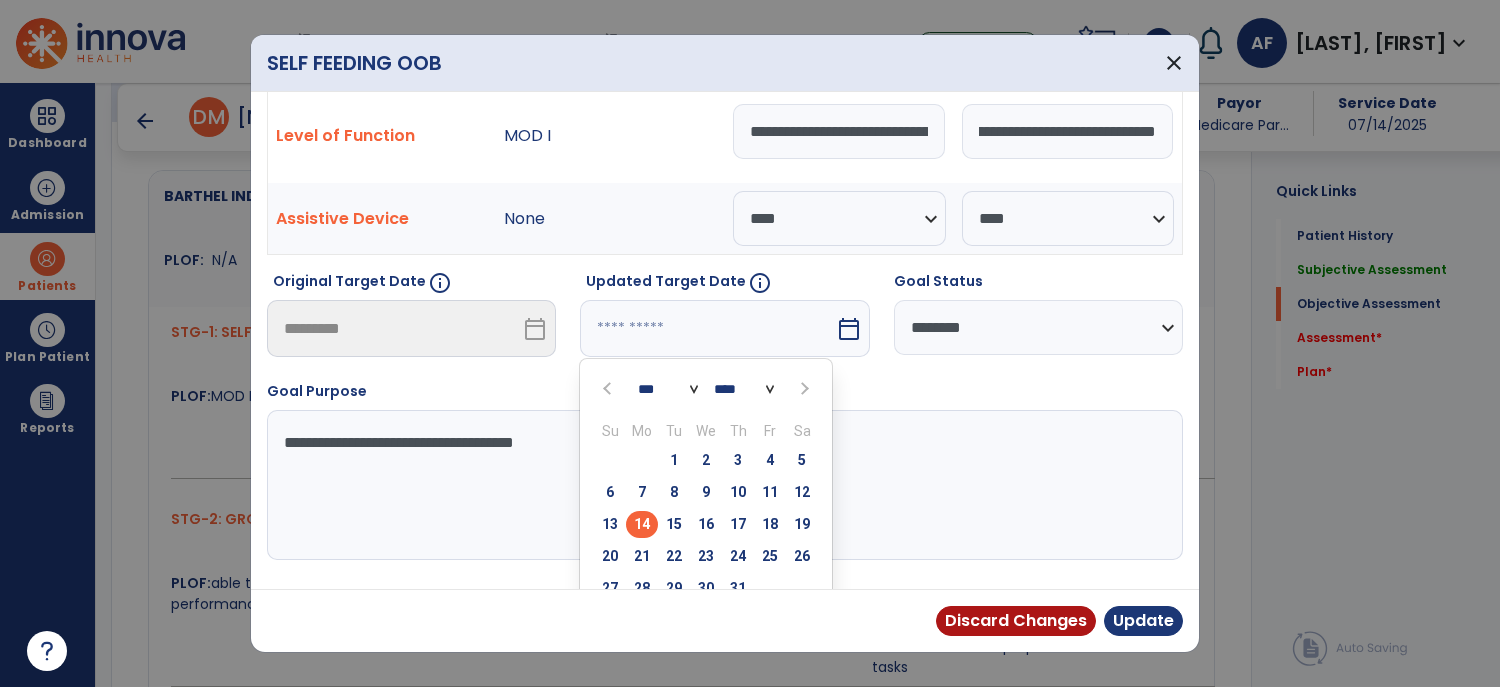 scroll, scrollTop: 128, scrollLeft: 0, axis: vertical 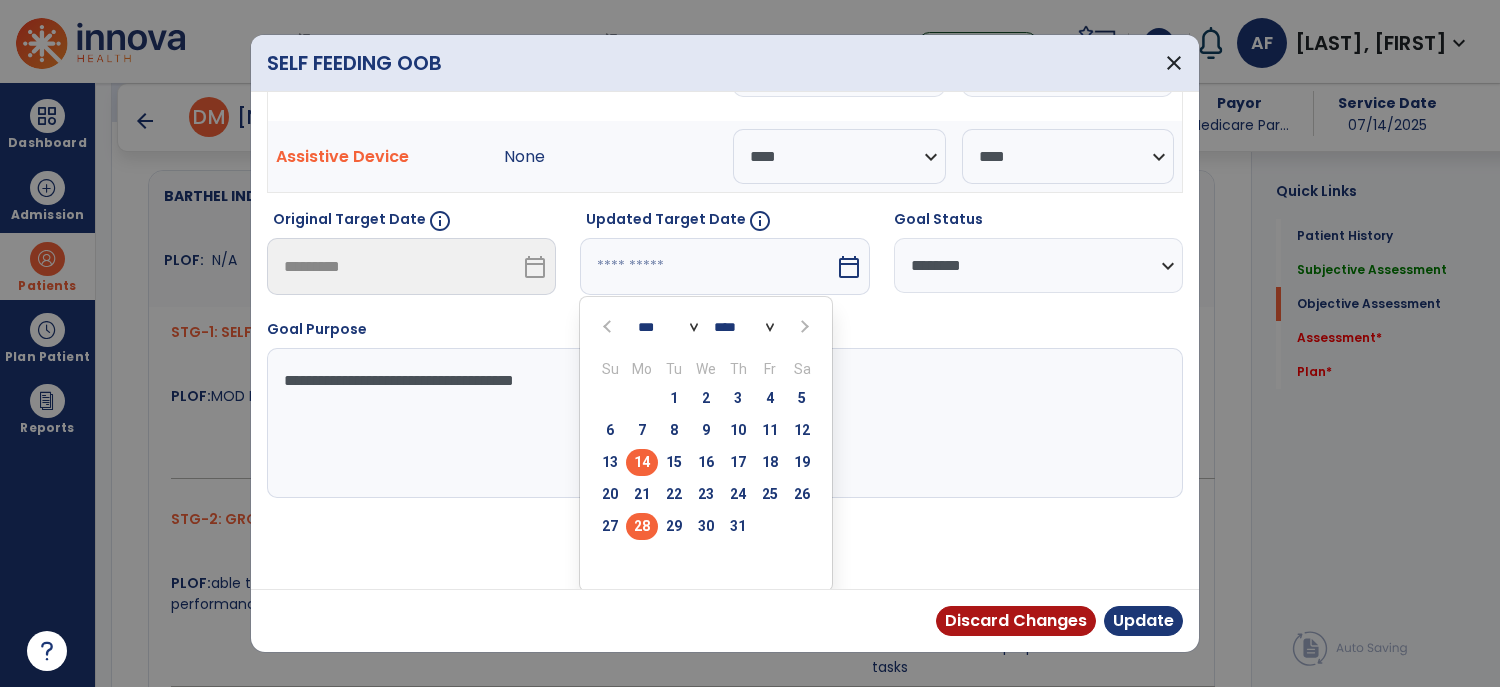 click on "28" at bounding box center (642, 526) 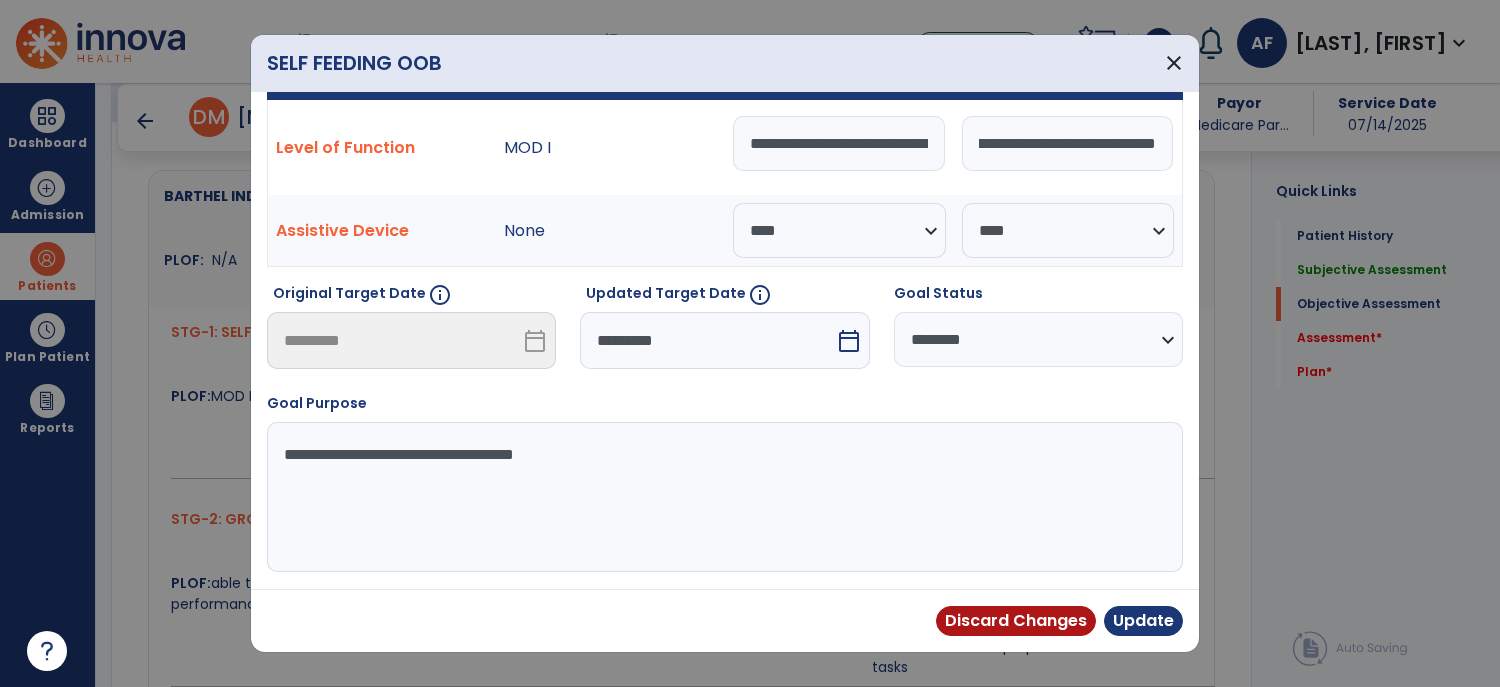 scroll, scrollTop: 50, scrollLeft: 0, axis: vertical 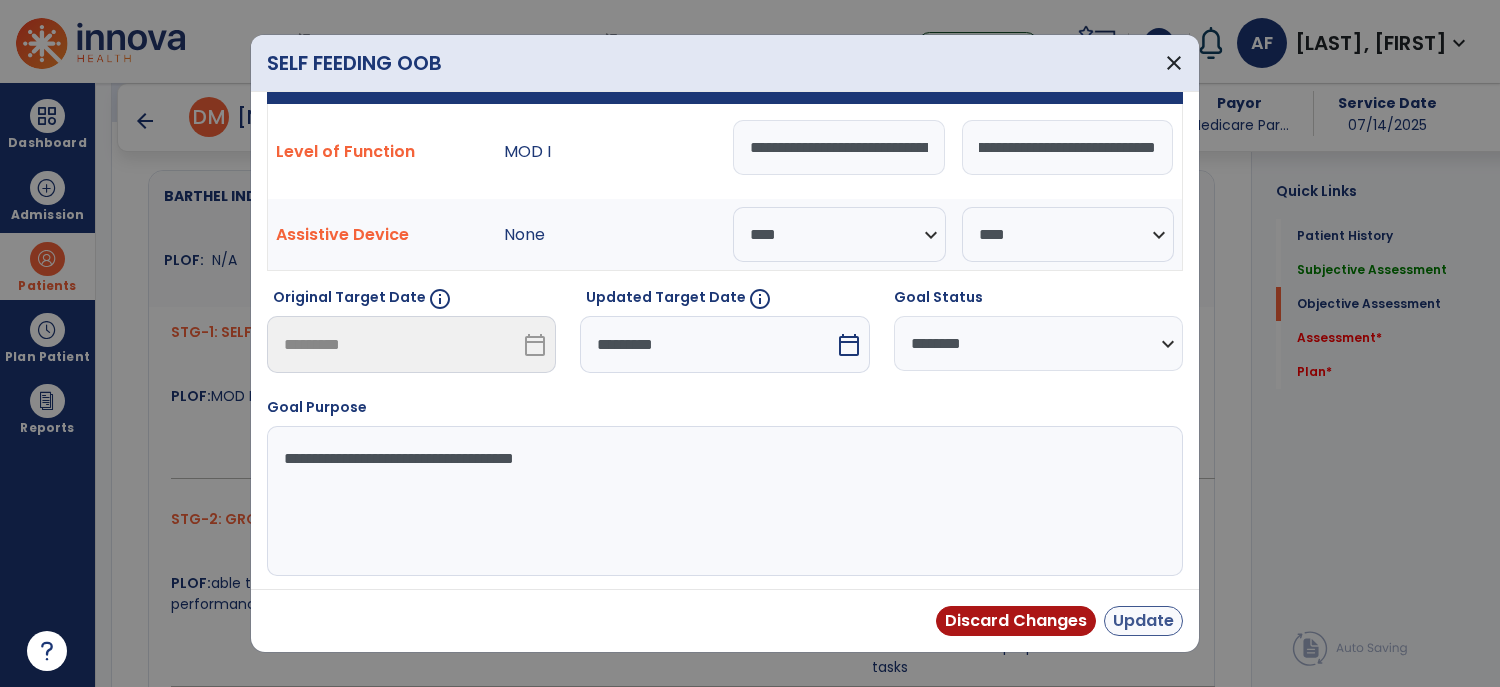 click on "Update" at bounding box center [1143, 621] 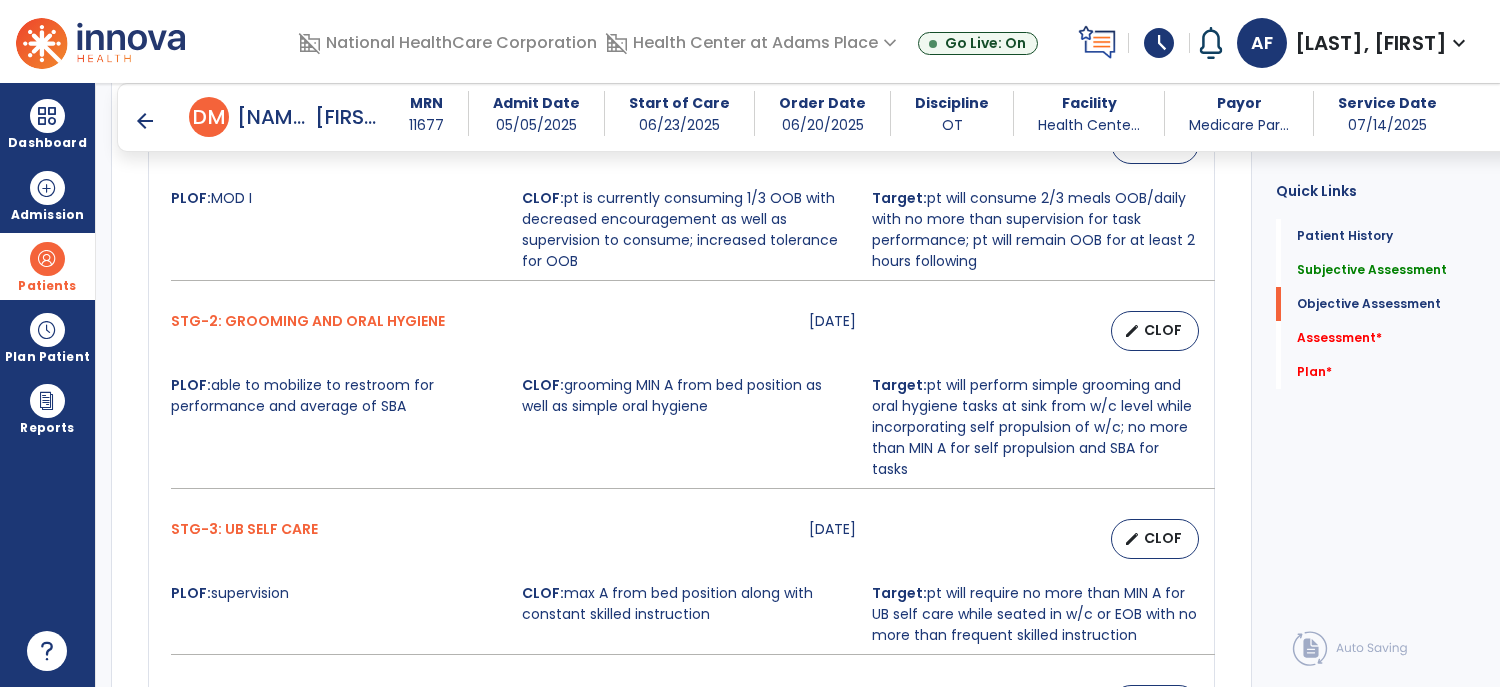 scroll, scrollTop: 1096, scrollLeft: 0, axis: vertical 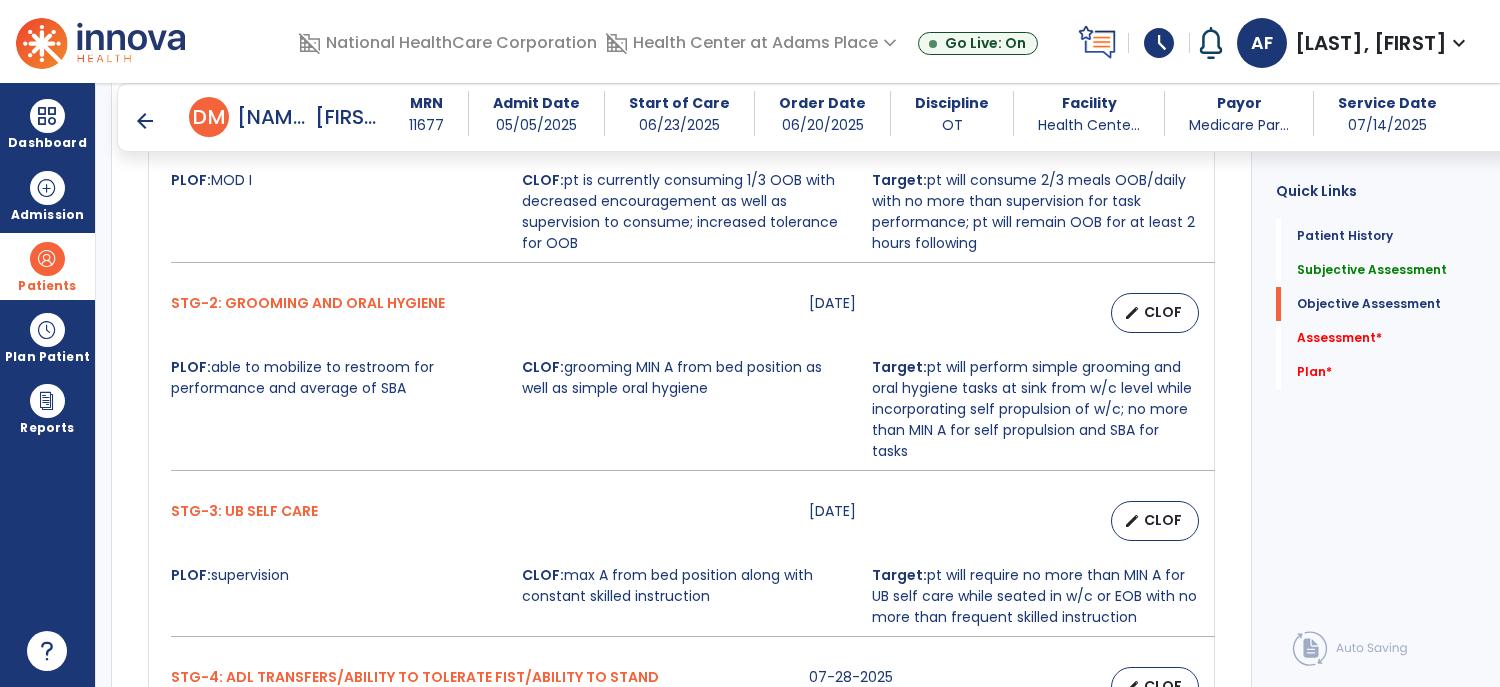 click on "CLOF" at bounding box center [1163, 312] 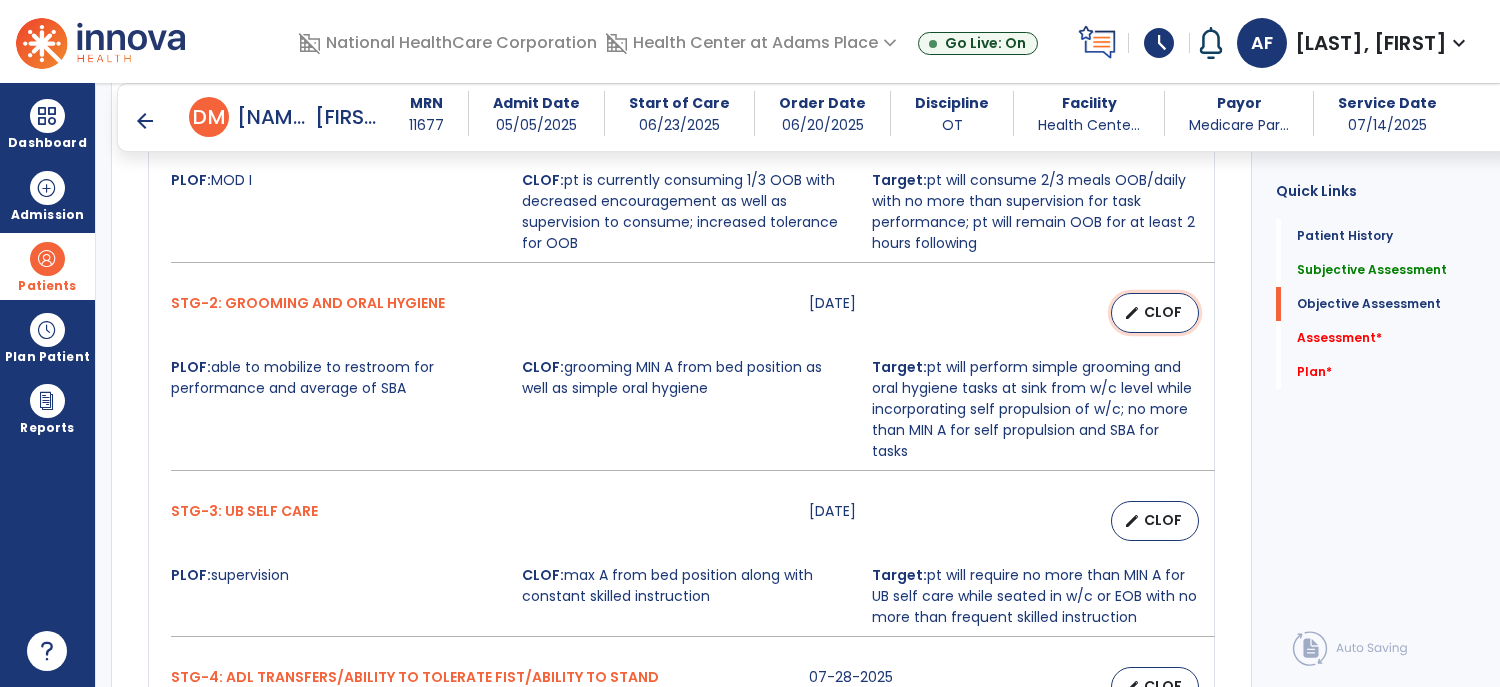 select on "**********" 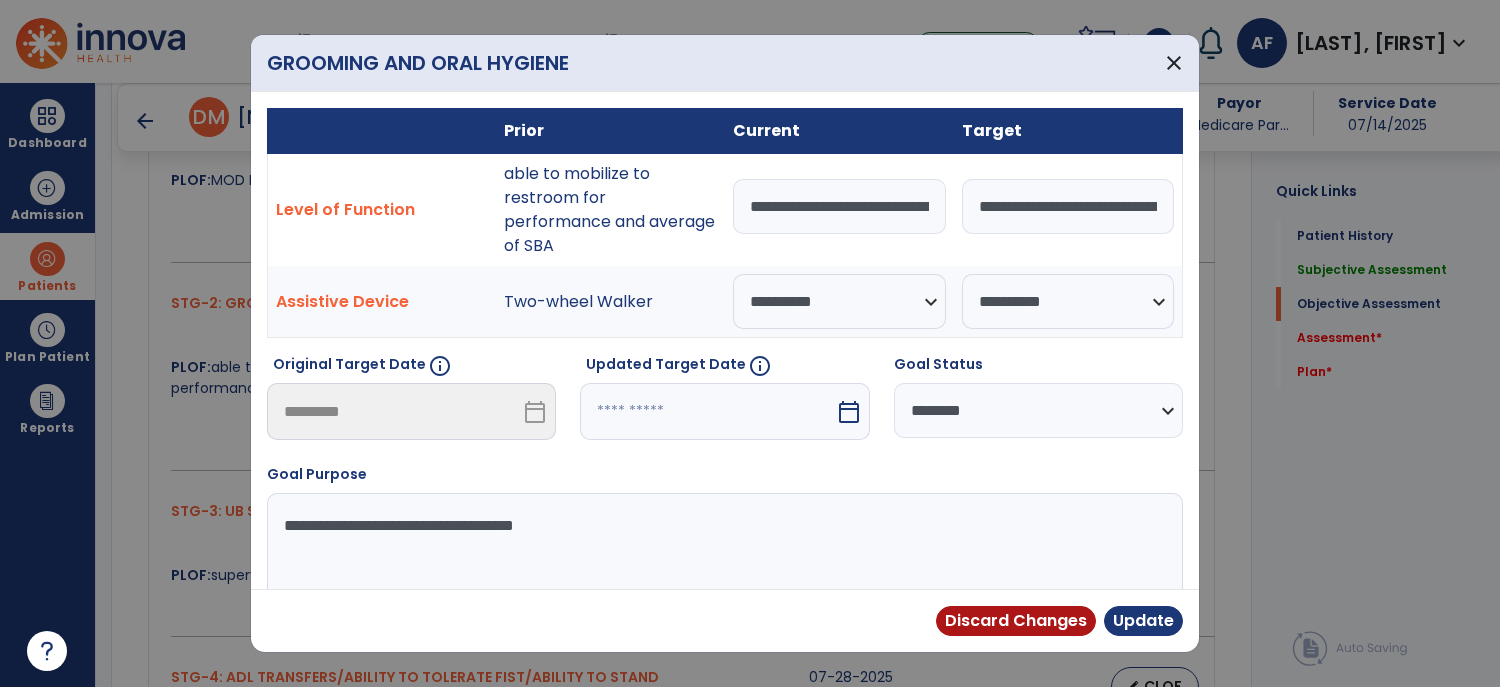 click on "**********" at bounding box center (839, 206) 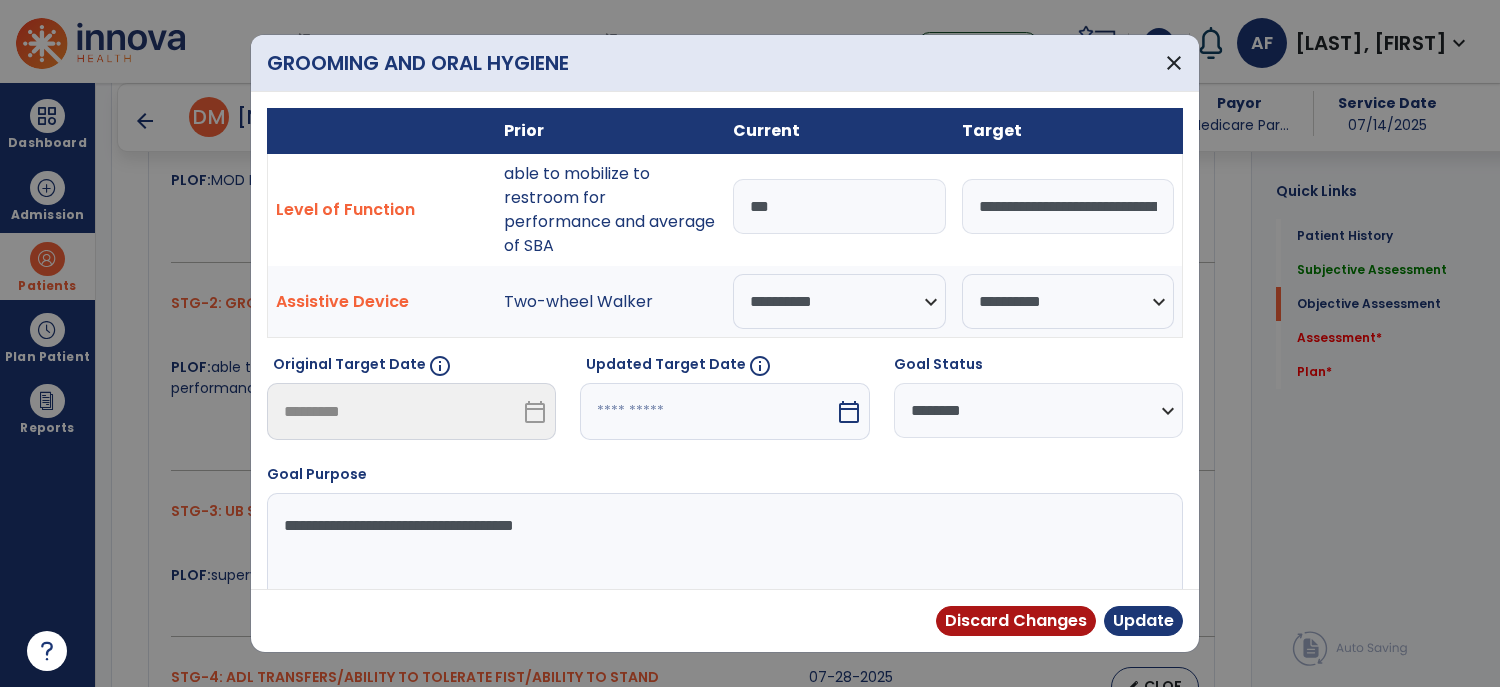 type on "*" 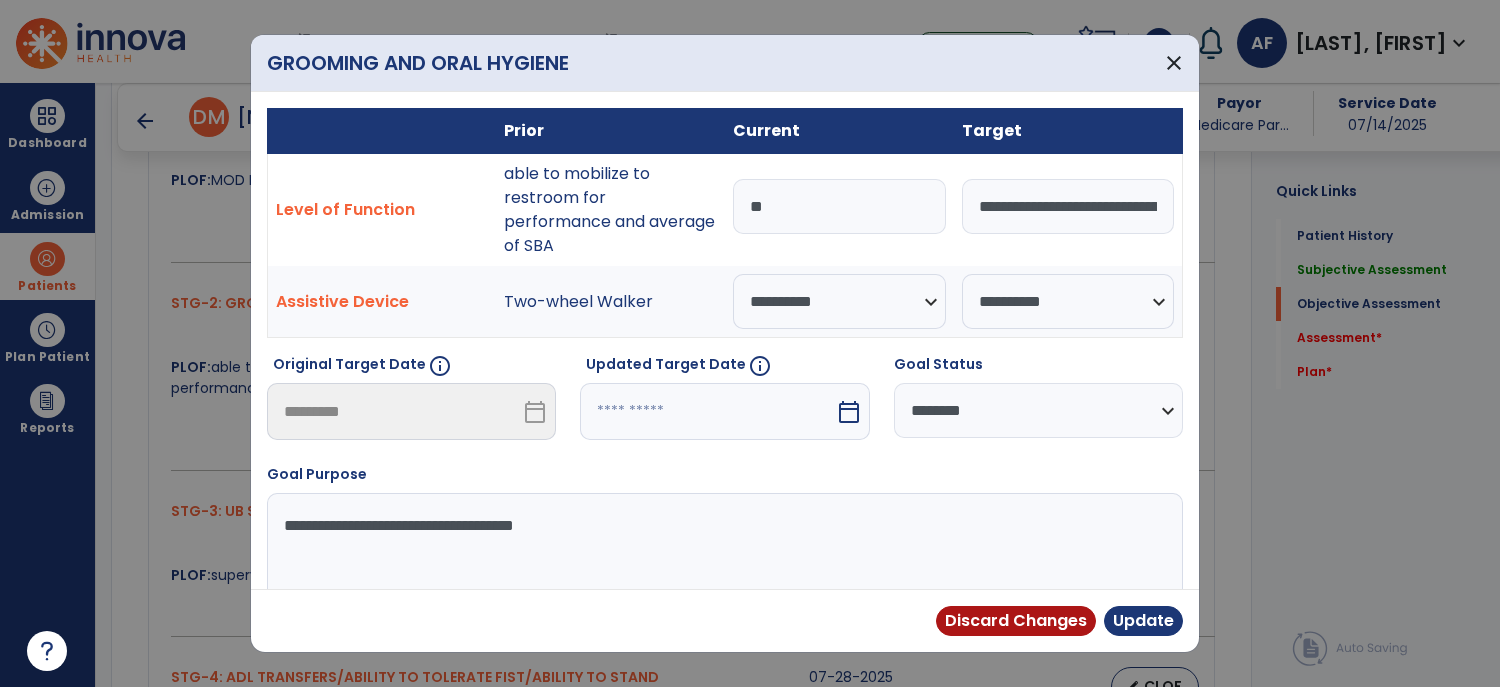 type on "*" 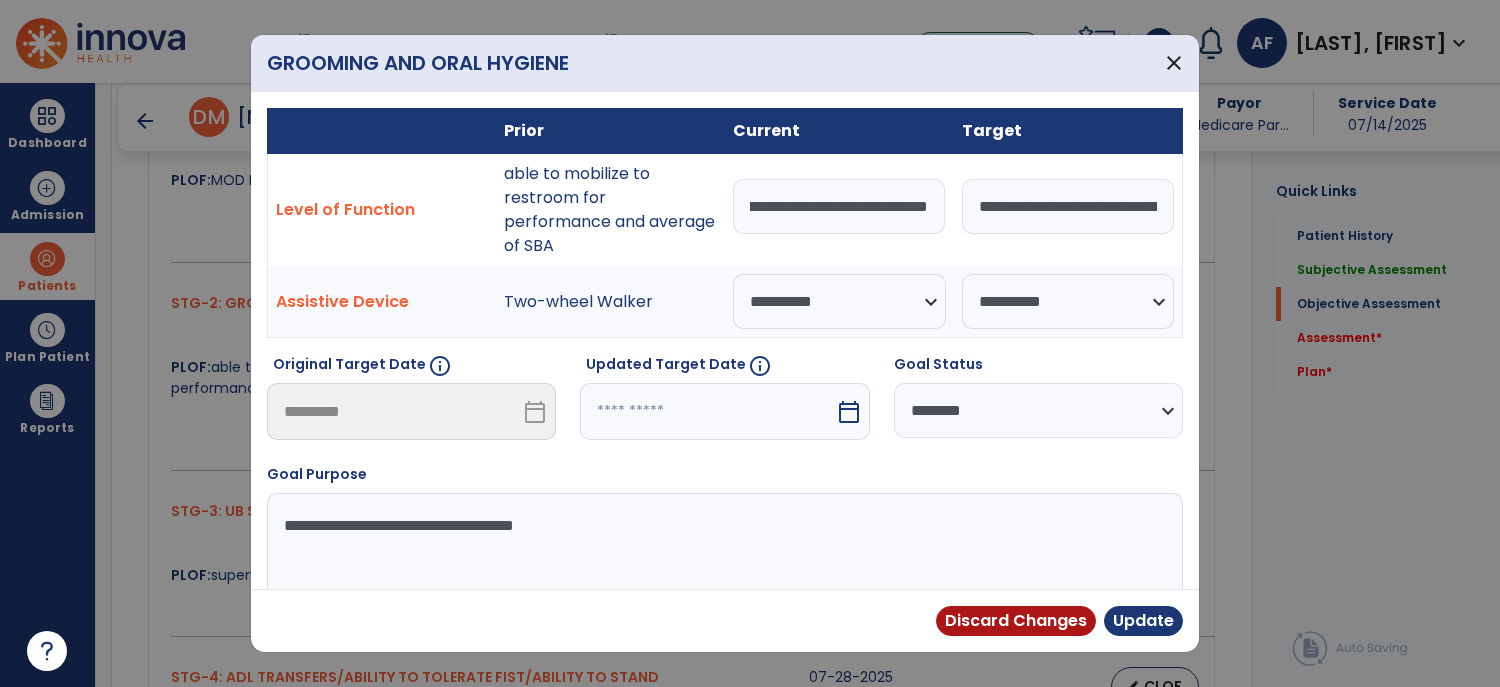 scroll, scrollTop: 0, scrollLeft: 154, axis: horizontal 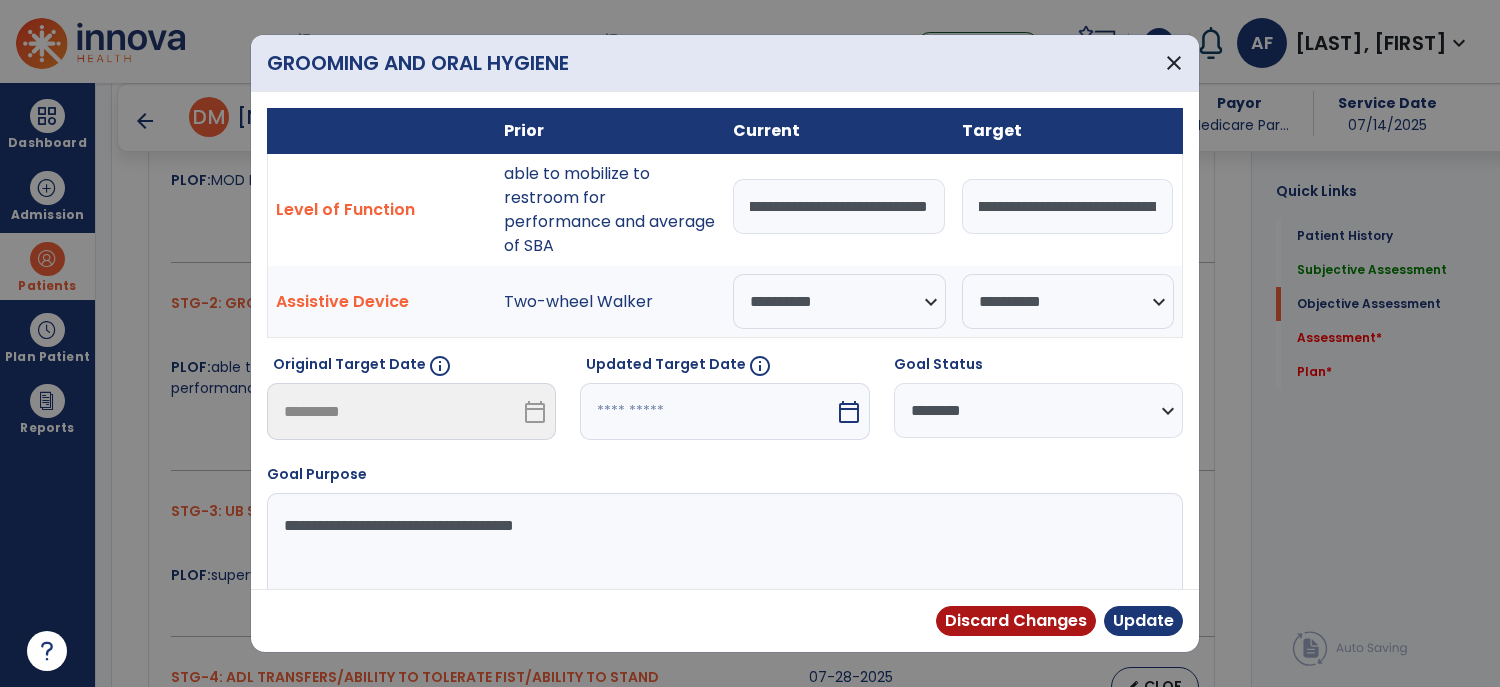 type on "**********" 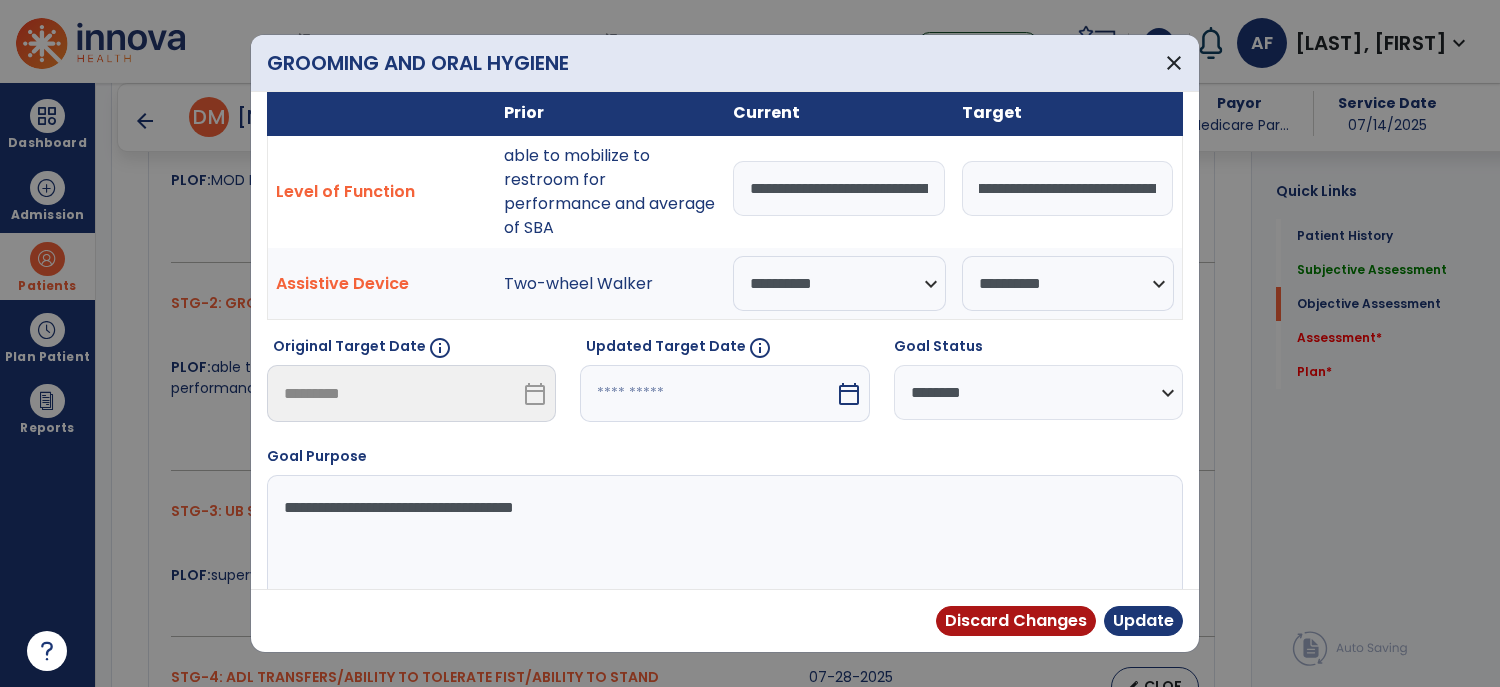 select on "*" 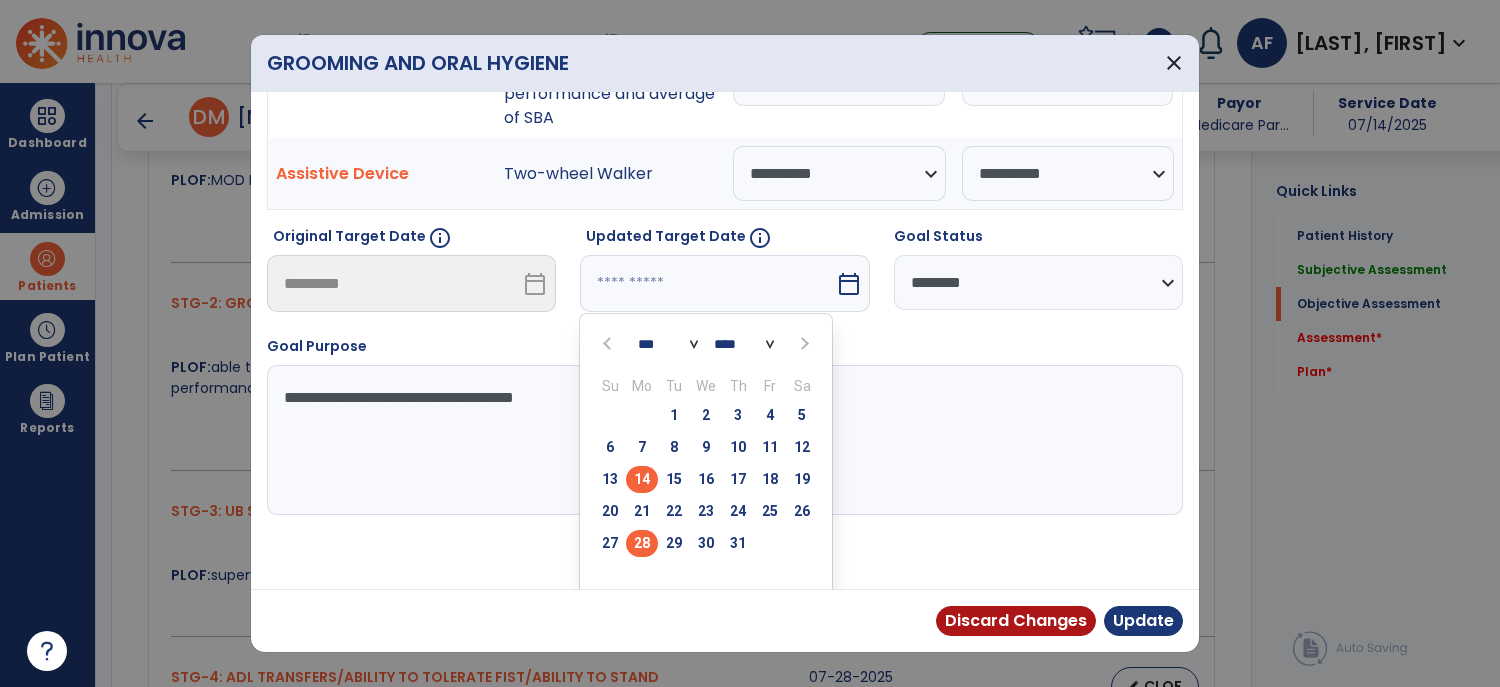 click on "28" at bounding box center [642, 543] 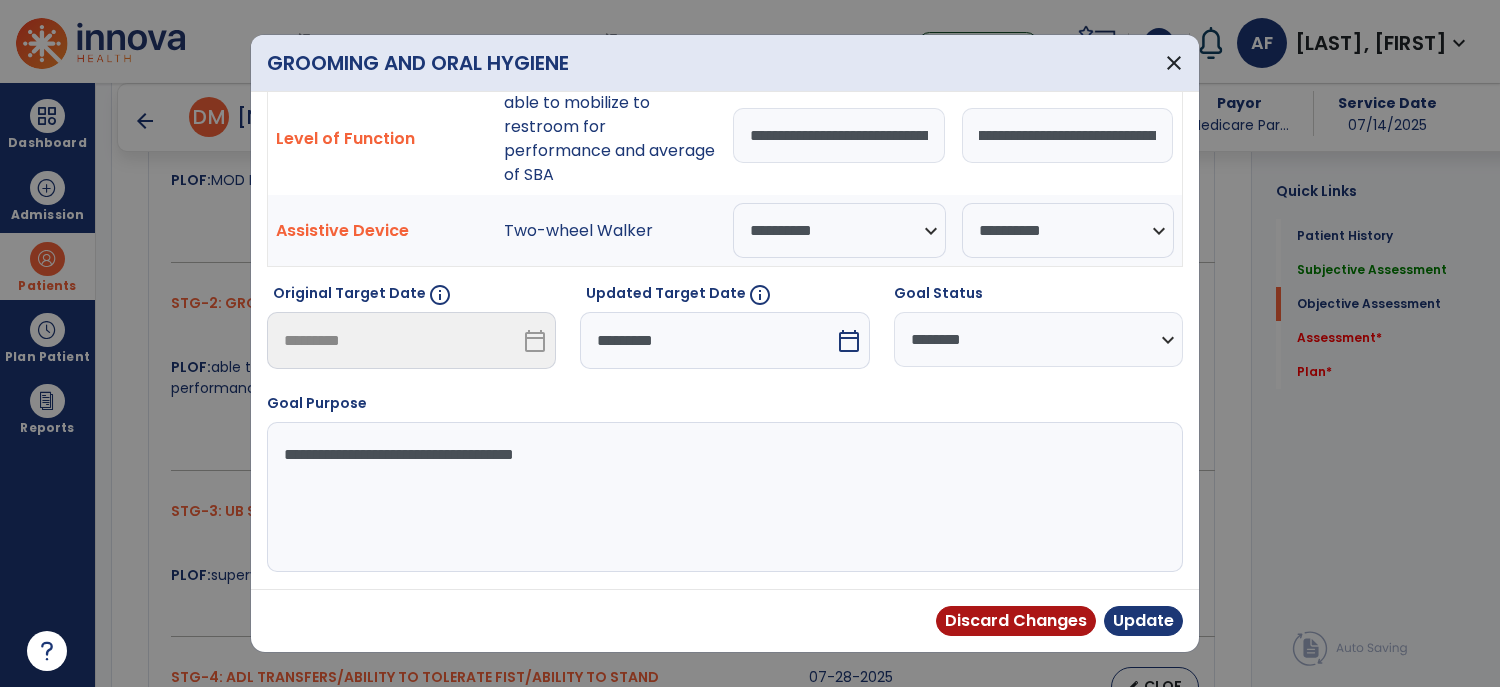 scroll, scrollTop: 50, scrollLeft: 0, axis: vertical 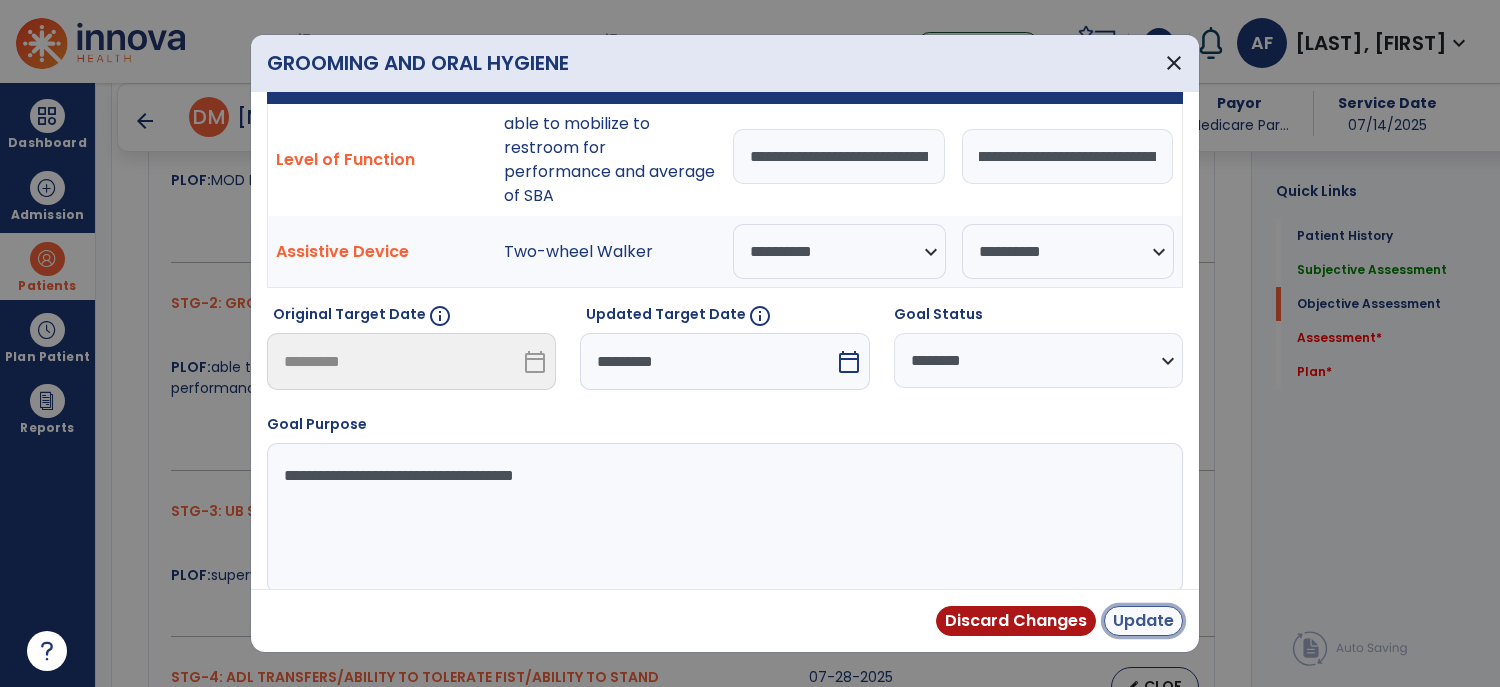 click on "Update" at bounding box center [1143, 621] 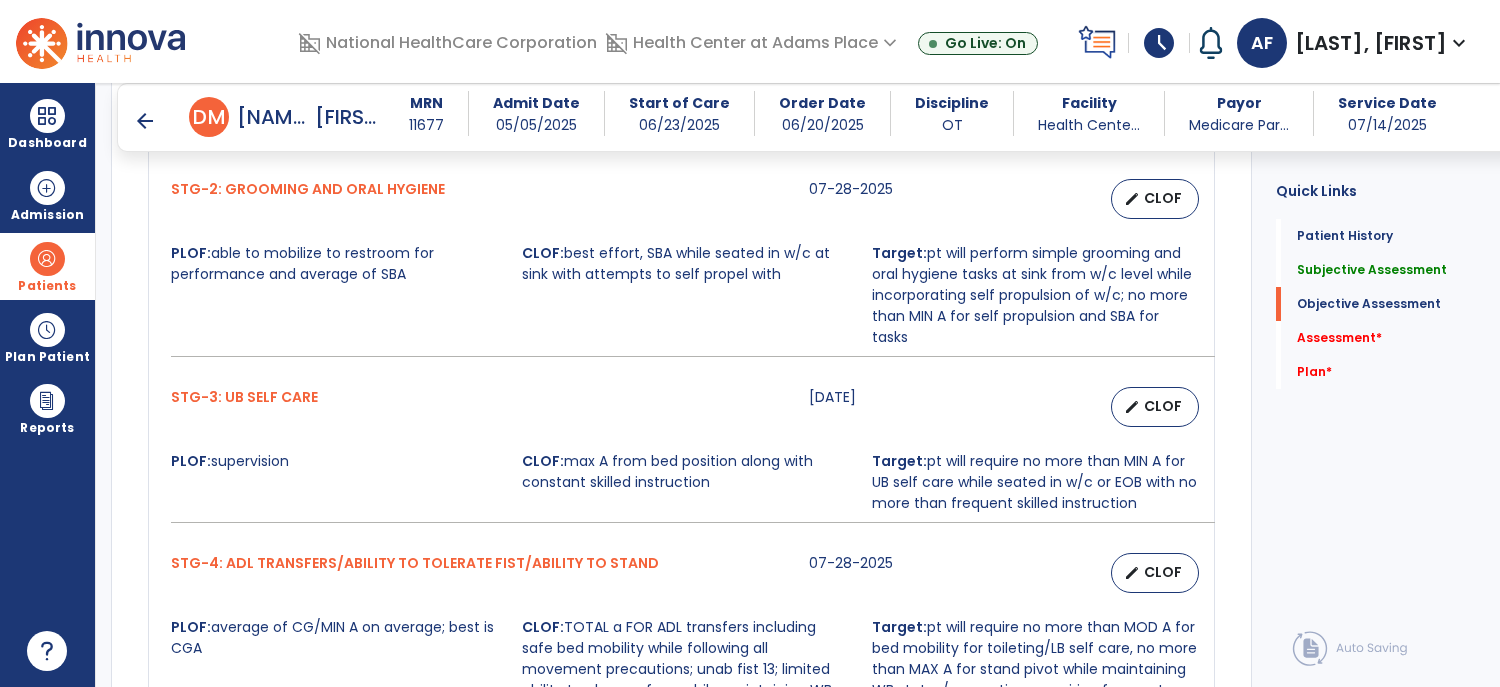 scroll, scrollTop: 1253, scrollLeft: 0, axis: vertical 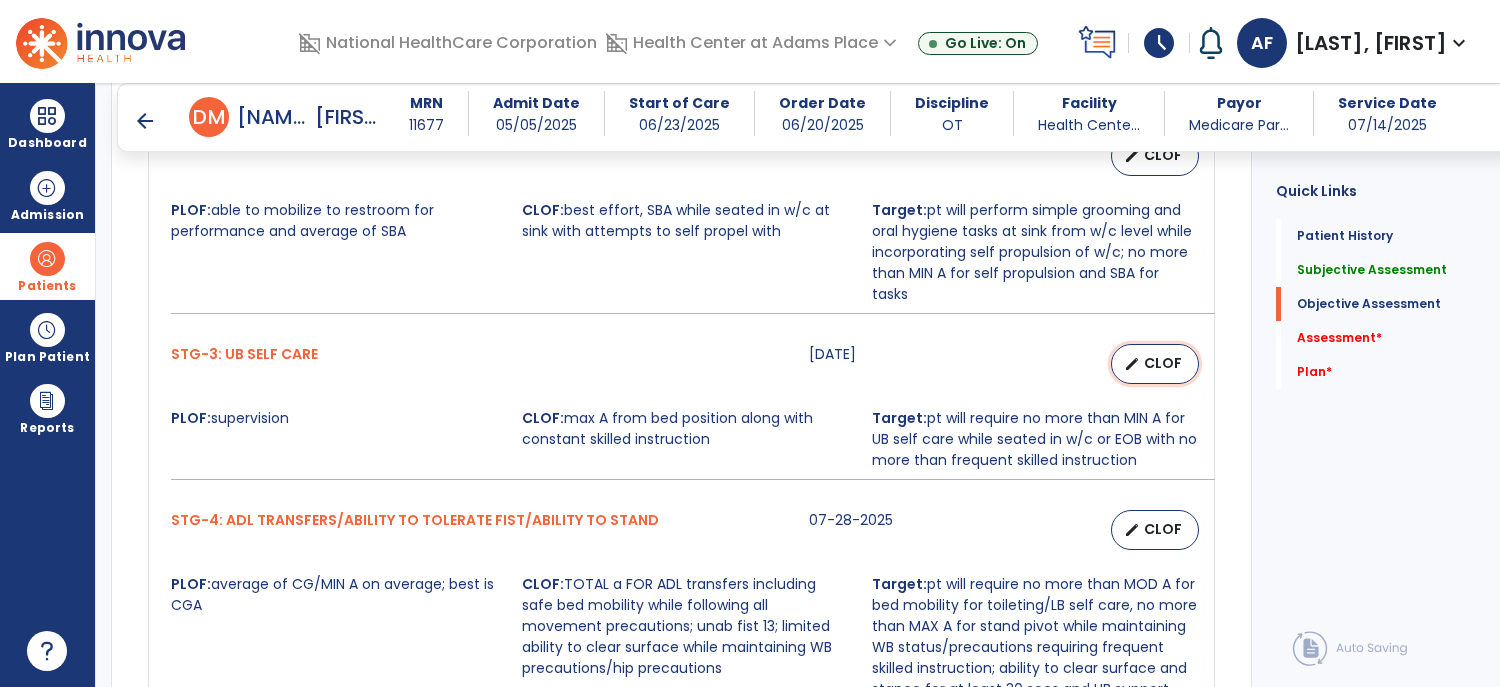 click on "edit   CLOF" at bounding box center [1155, 364] 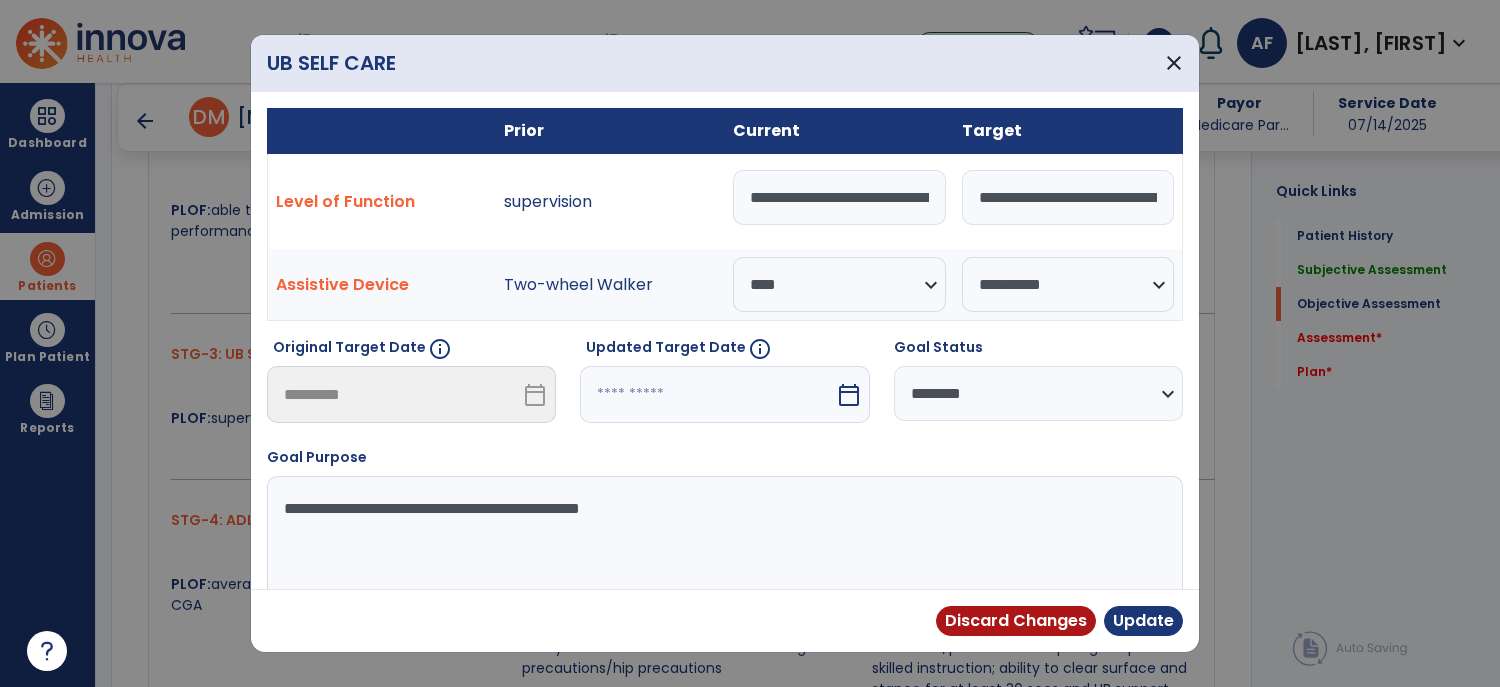 click on "**********" at bounding box center (839, 197) 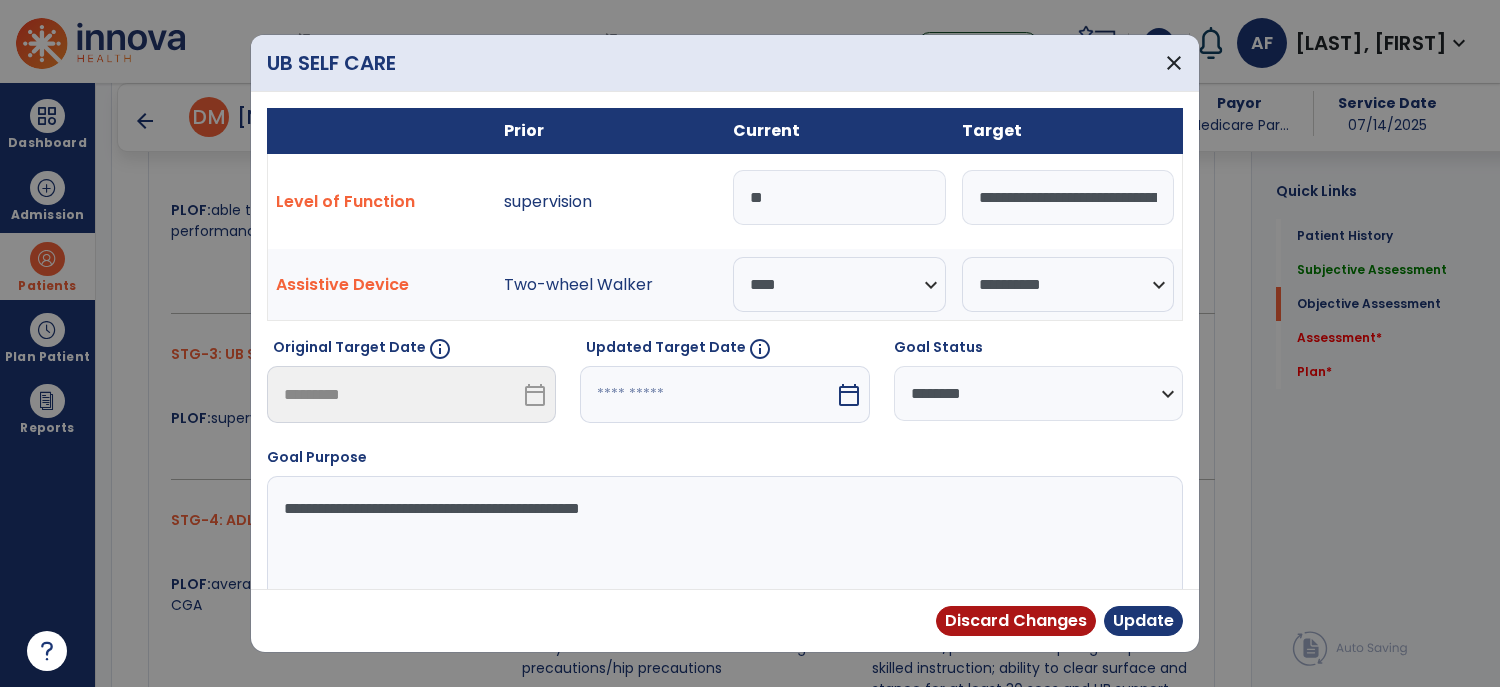 type on "*" 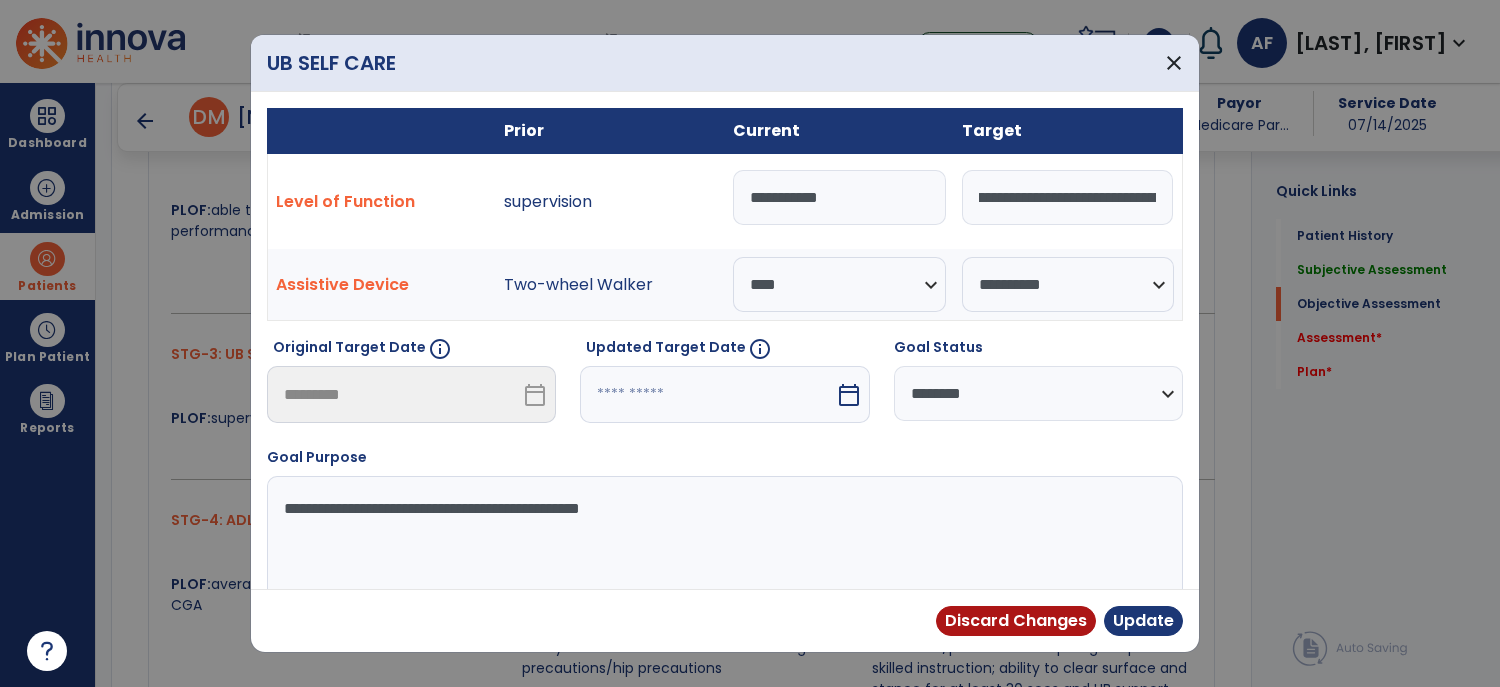 scroll, scrollTop: 0, scrollLeft: 142, axis: horizontal 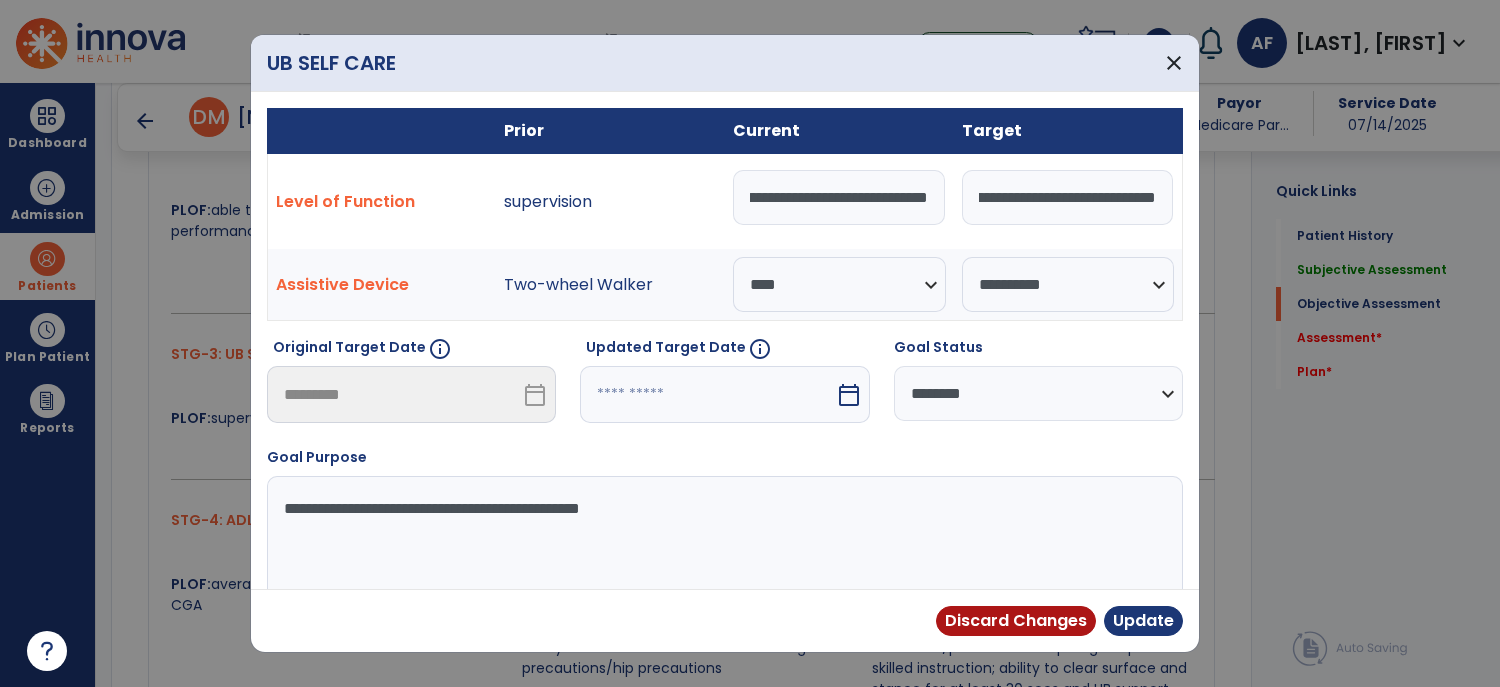 click on "**********" at bounding box center [839, 197] 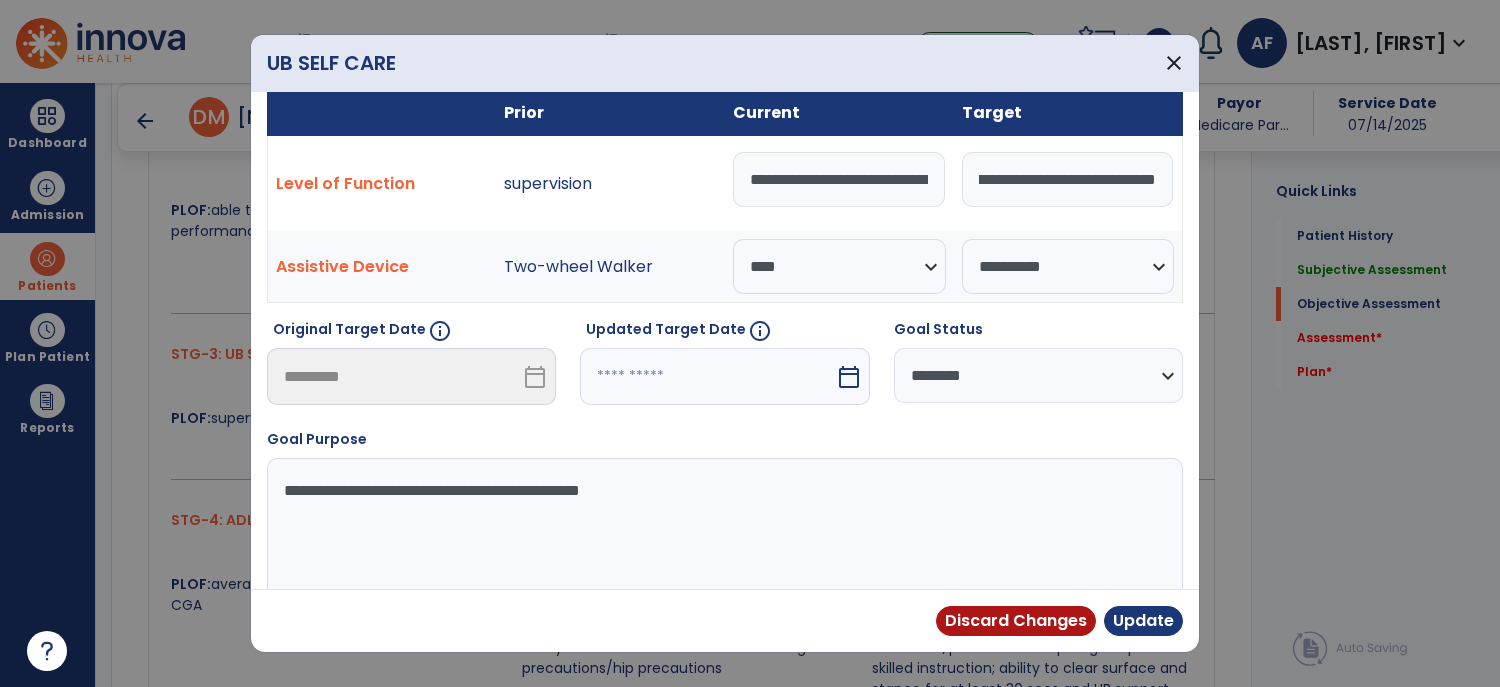 select on "*" 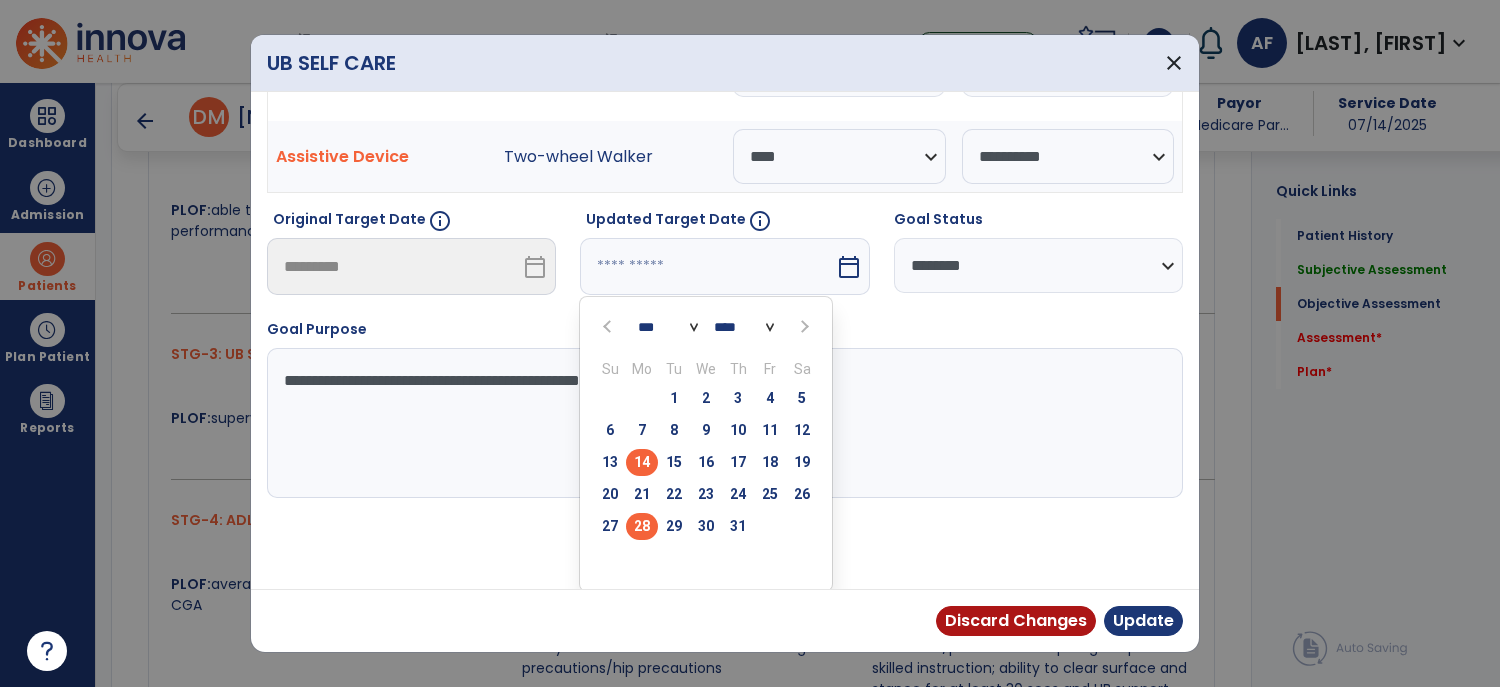 click on "28" at bounding box center (642, 526) 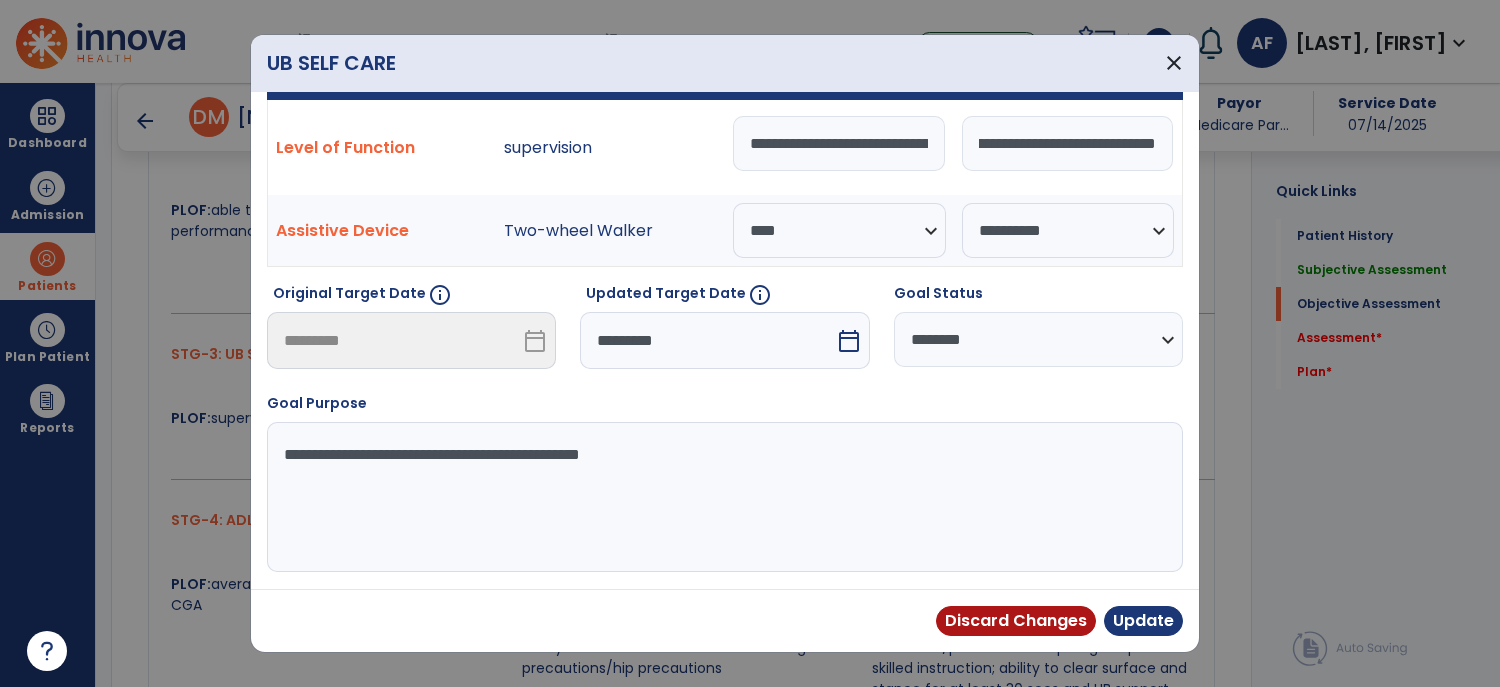 scroll, scrollTop: 50, scrollLeft: 0, axis: vertical 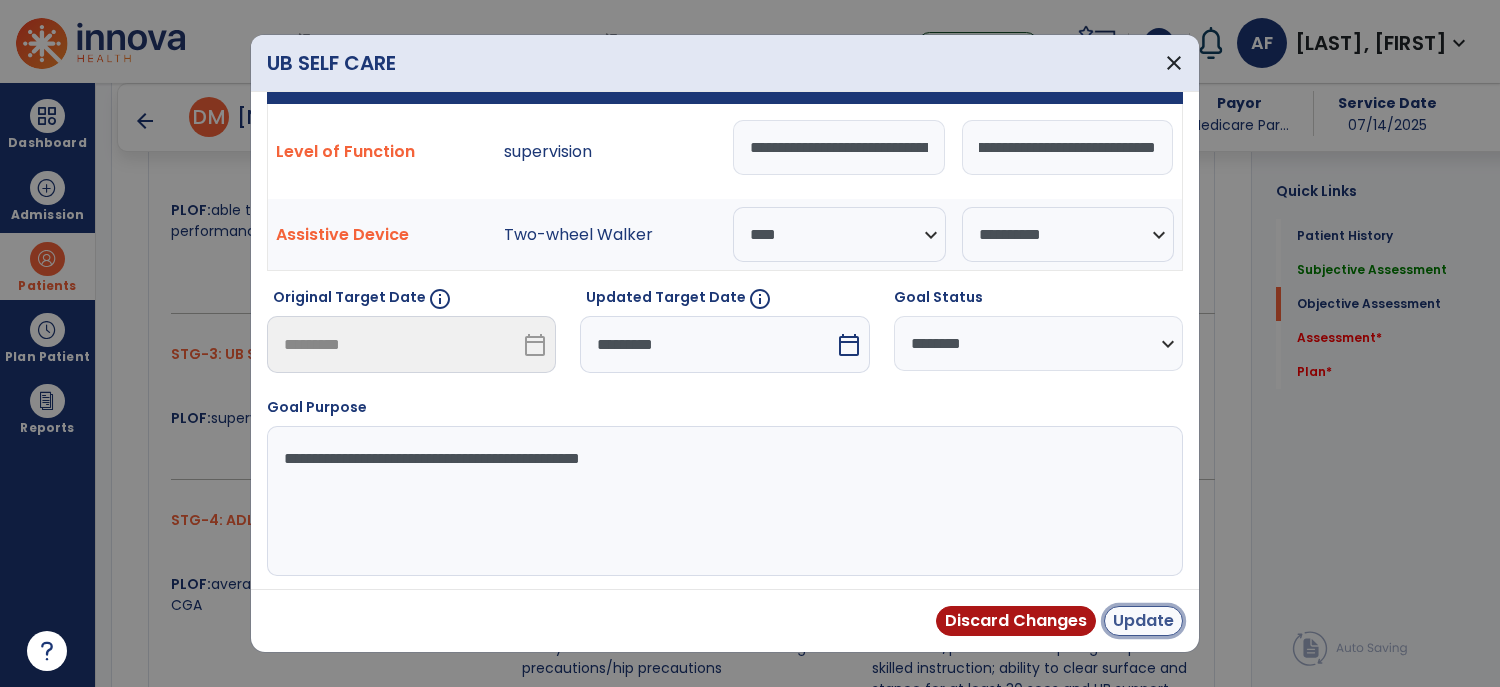 click on "Update" at bounding box center [1143, 621] 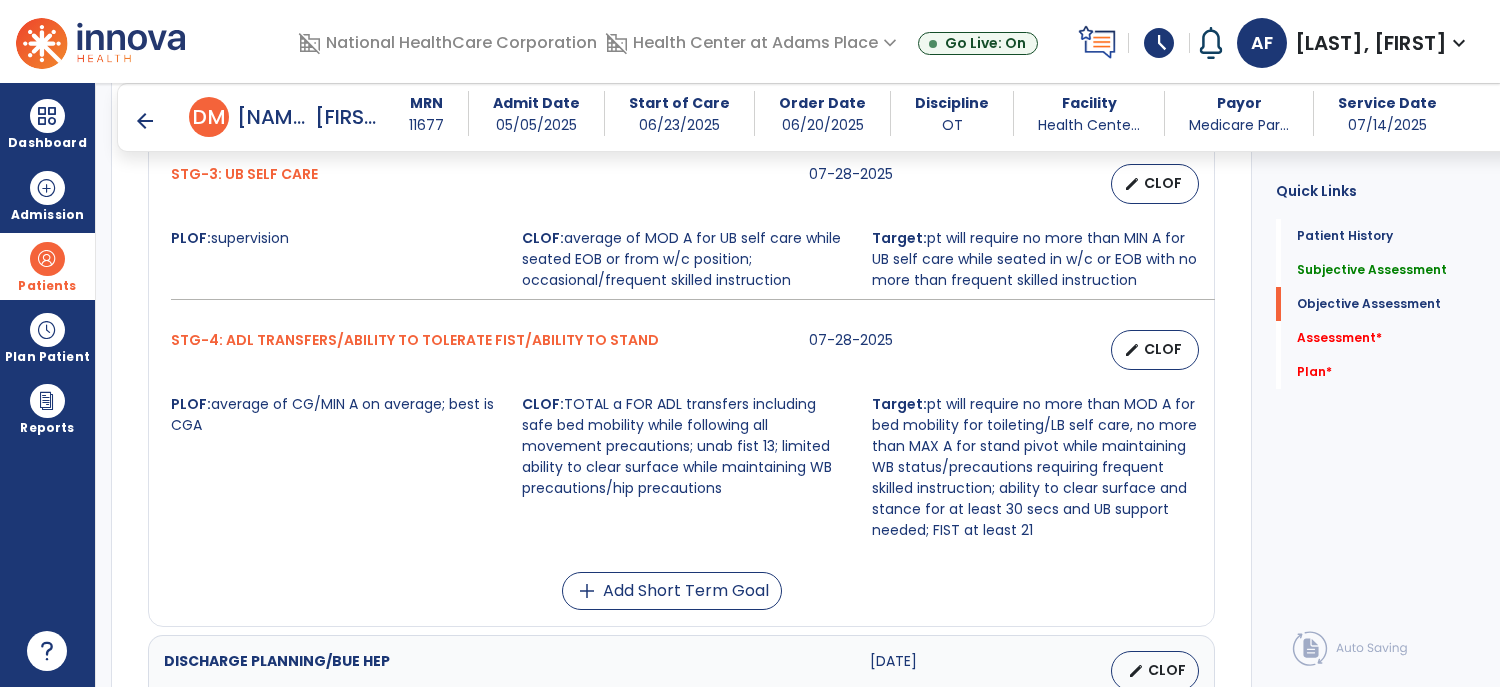 scroll, scrollTop: 1435, scrollLeft: 0, axis: vertical 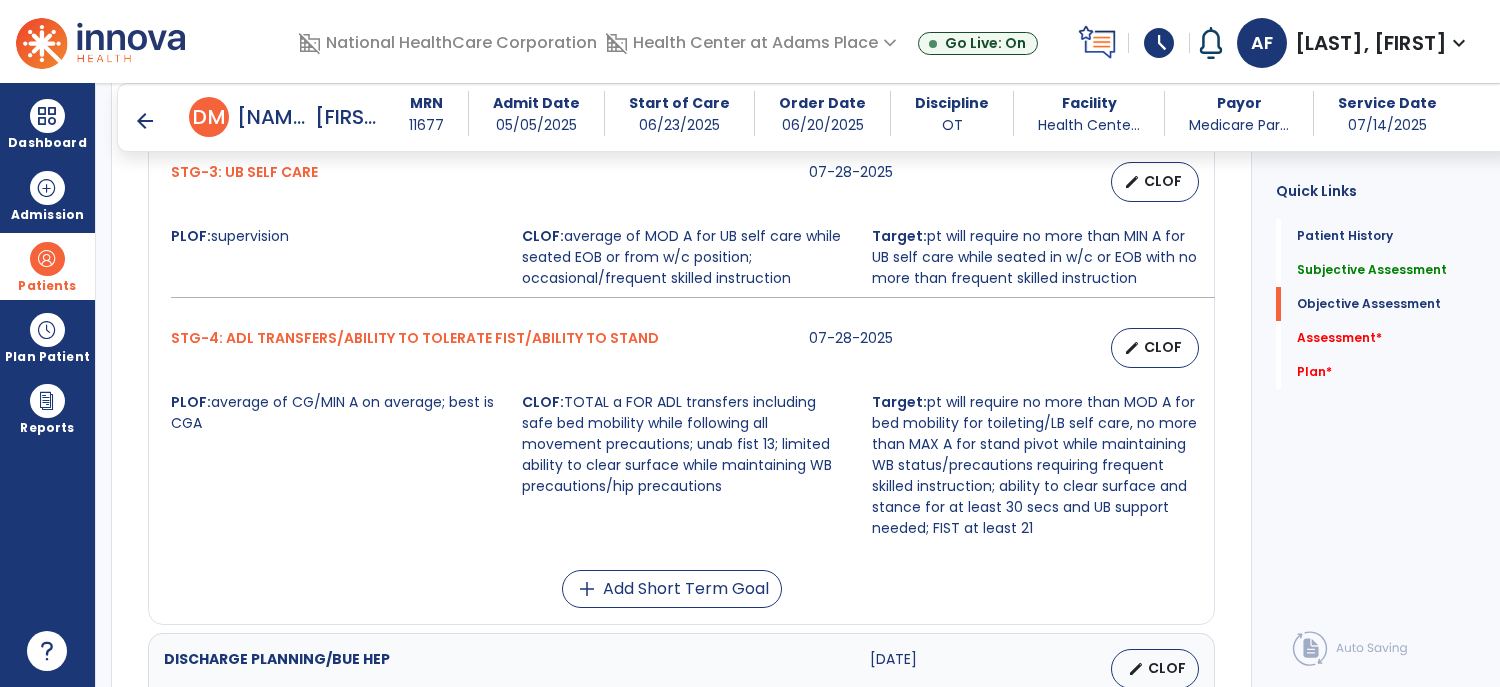 click on "CLOF" at bounding box center [1163, 347] 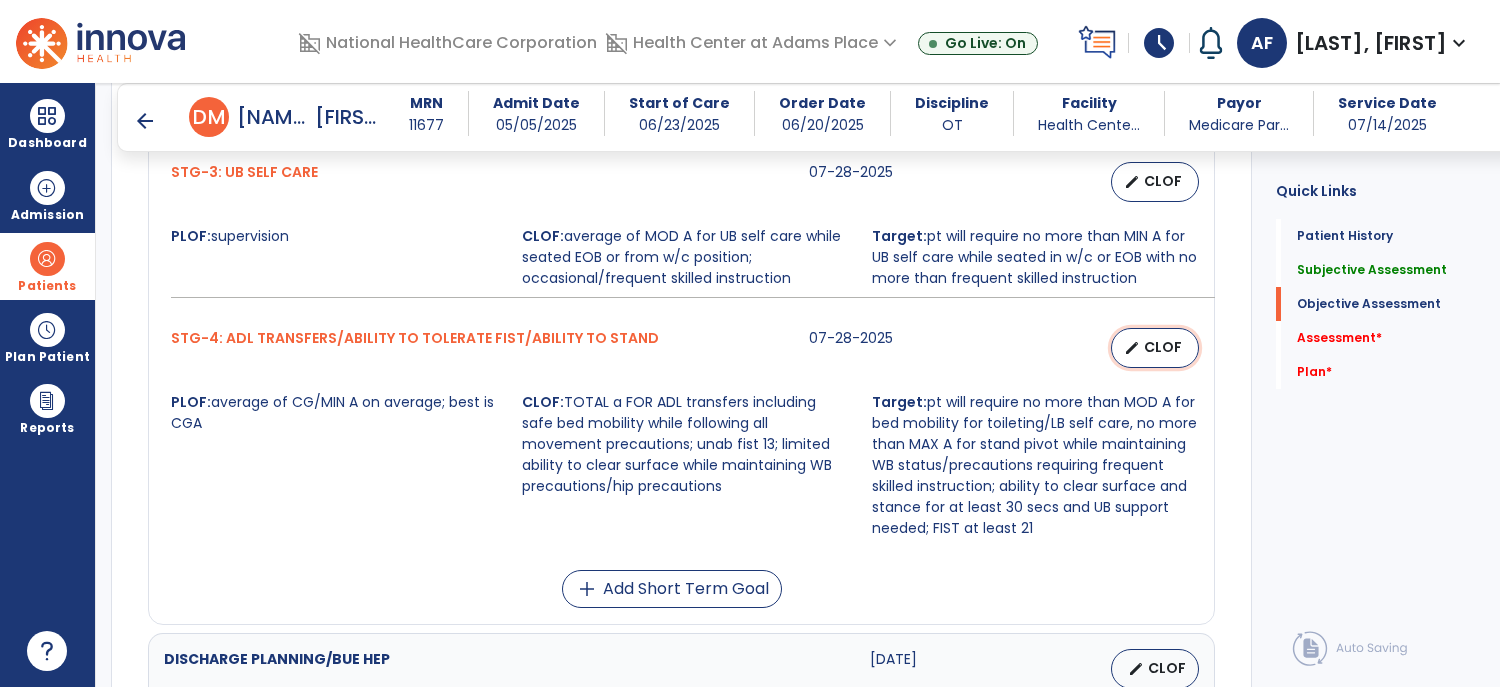 select on "****" 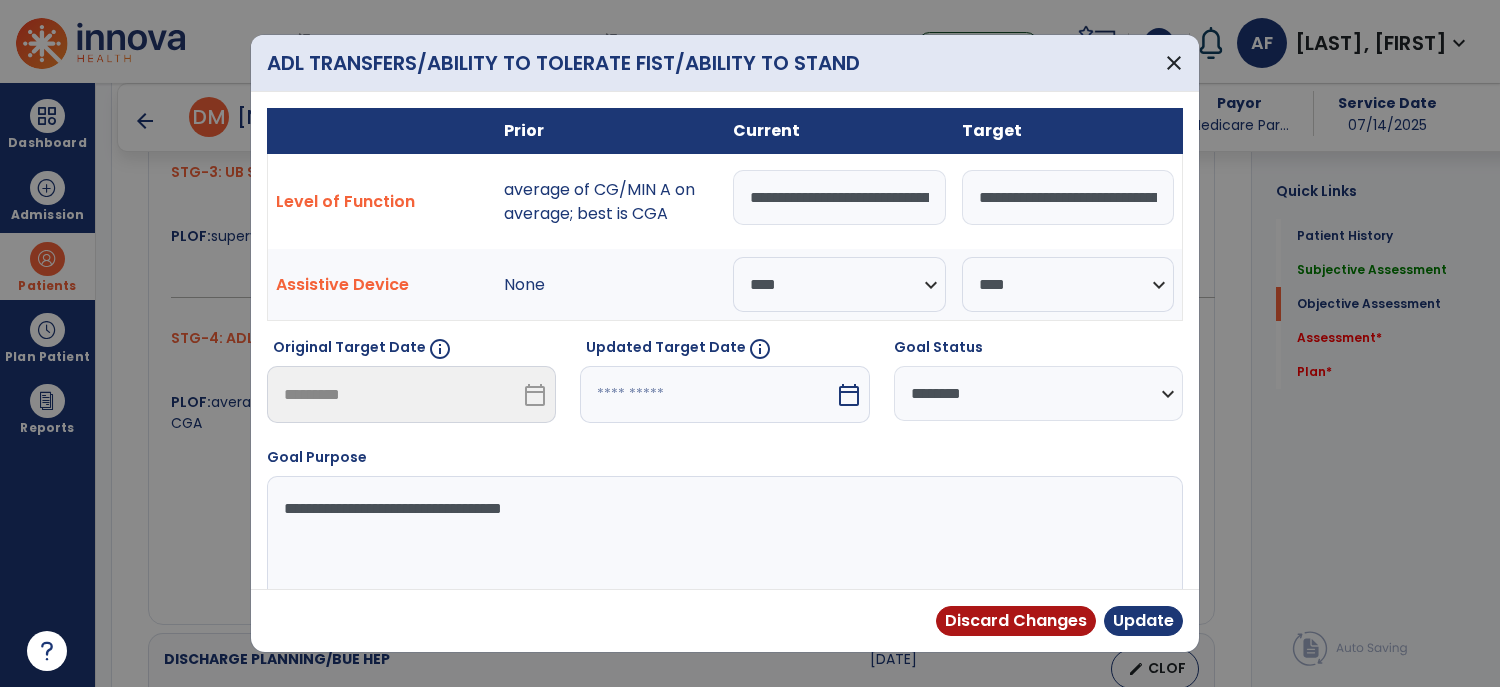 click on "**********" at bounding box center [839, 197] 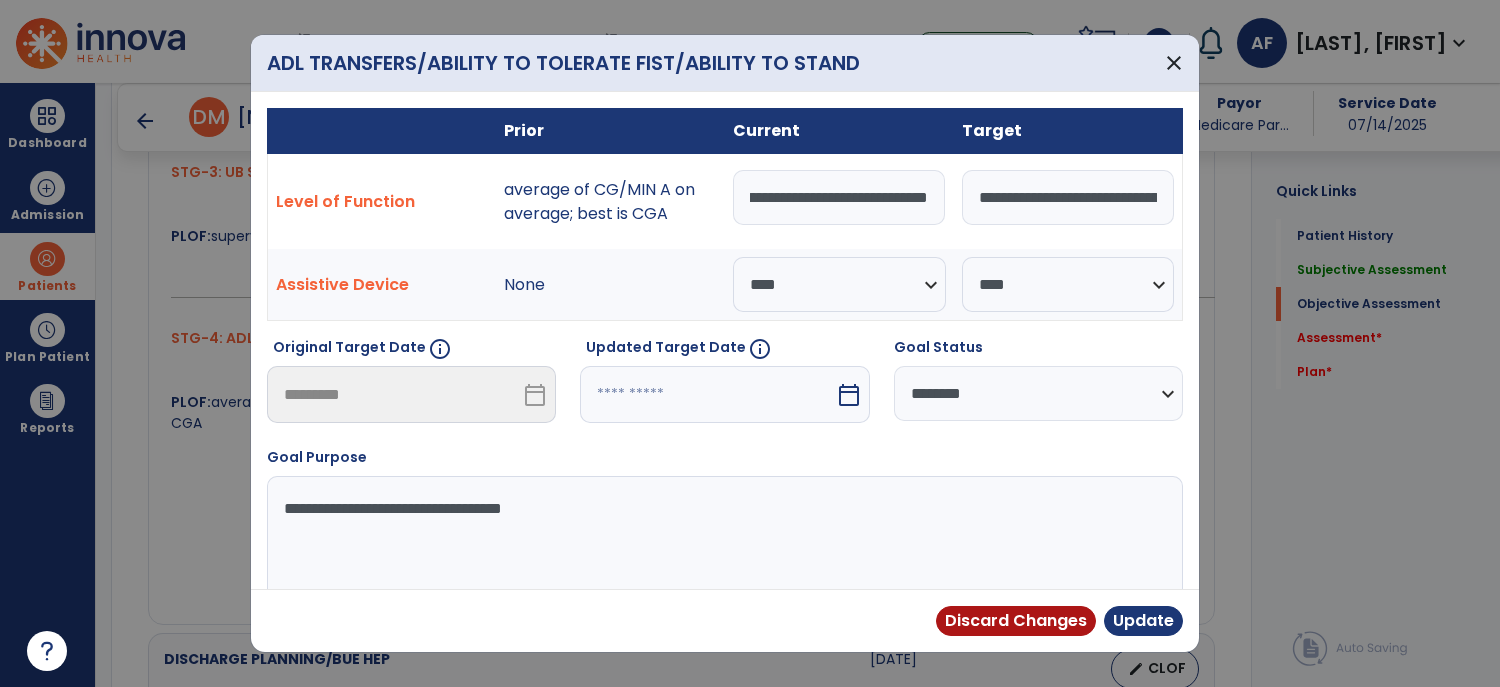 scroll, scrollTop: 0, scrollLeft: 1337, axis: horizontal 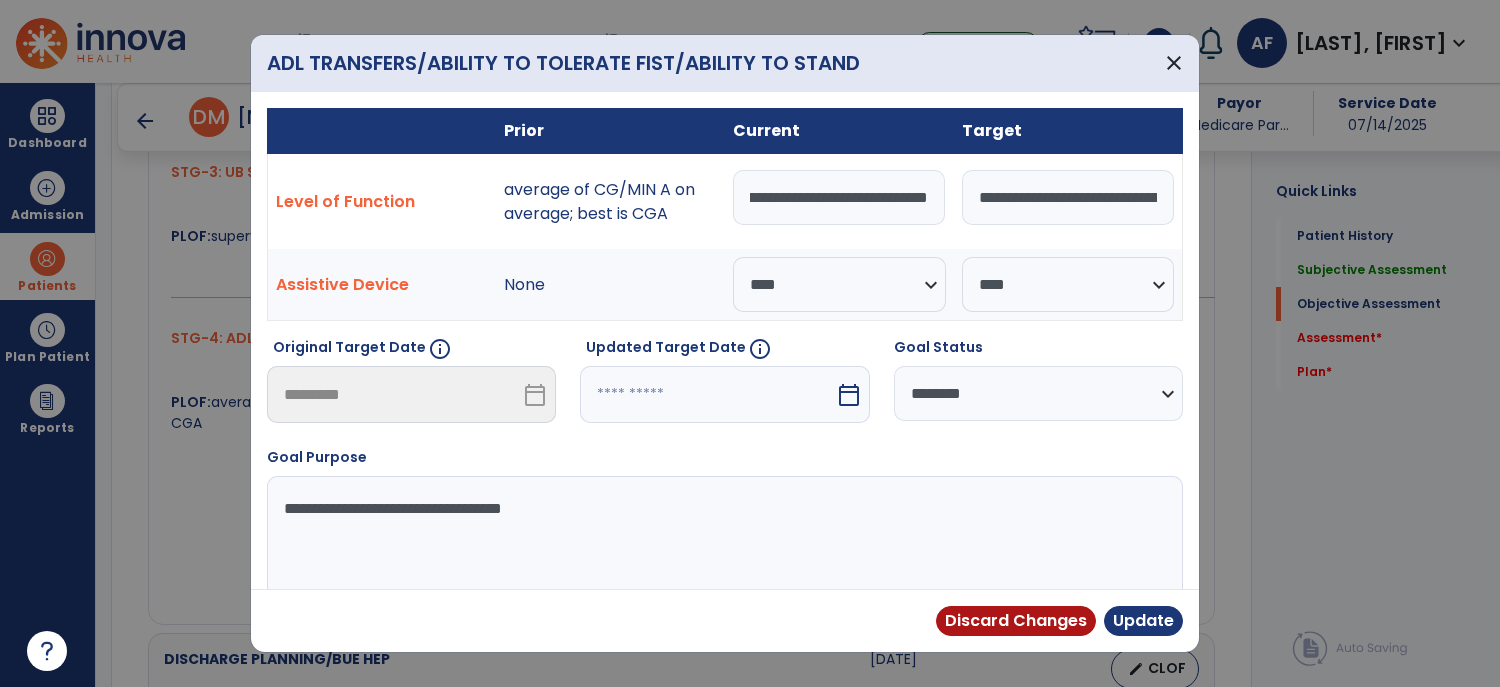 click on "**********" at bounding box center [839, 197] 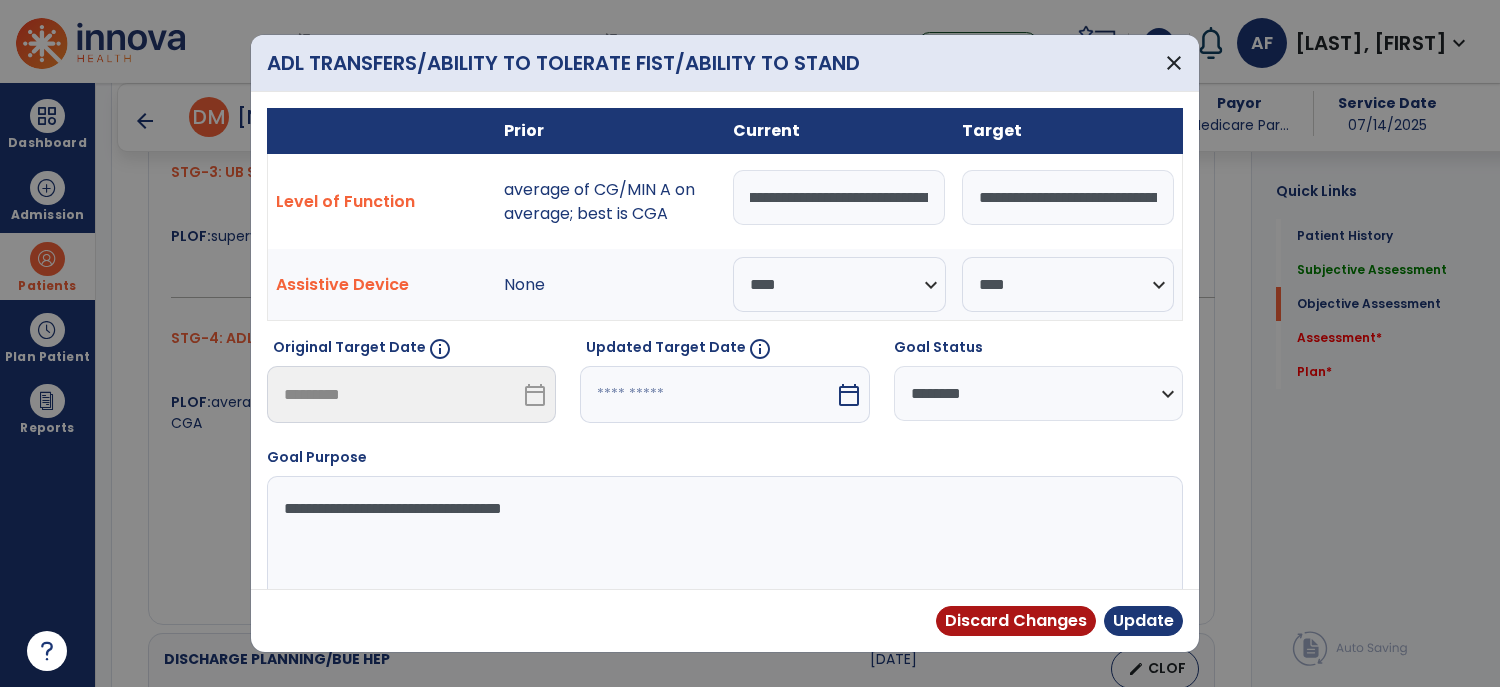 scroll, scrollTop: 0, scrollLeft: 889, axis: horizontal 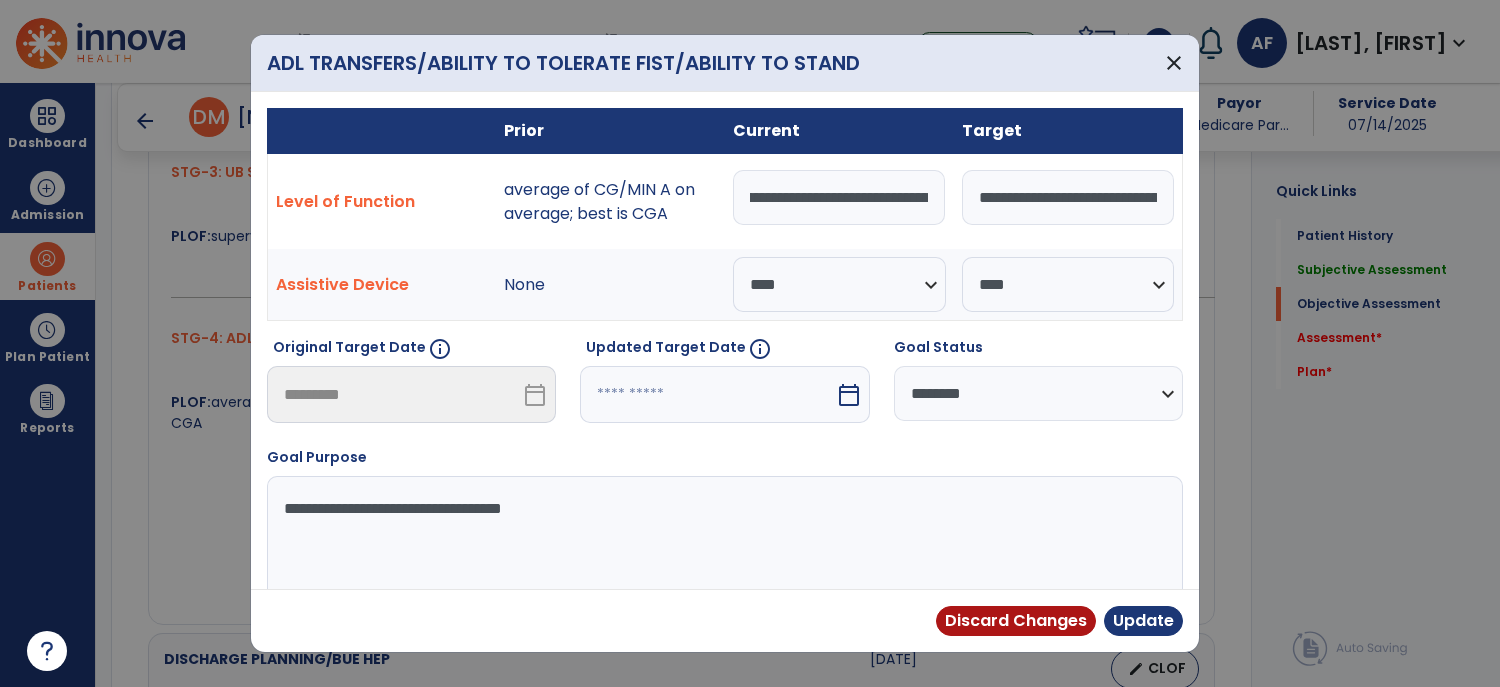click on "**********" at bounding box center (839, 197) 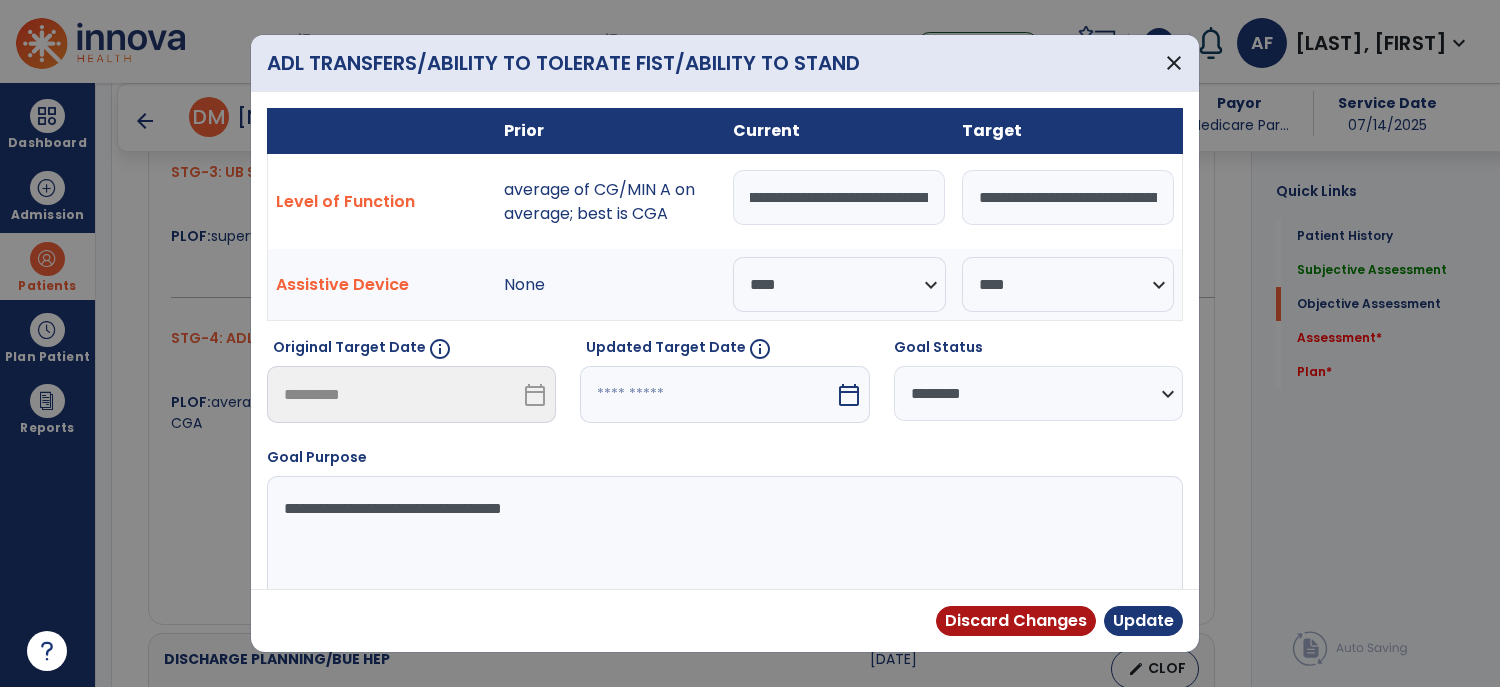 scroll, scrollTop: 0, scrollLeft: 779, axis: horizontal 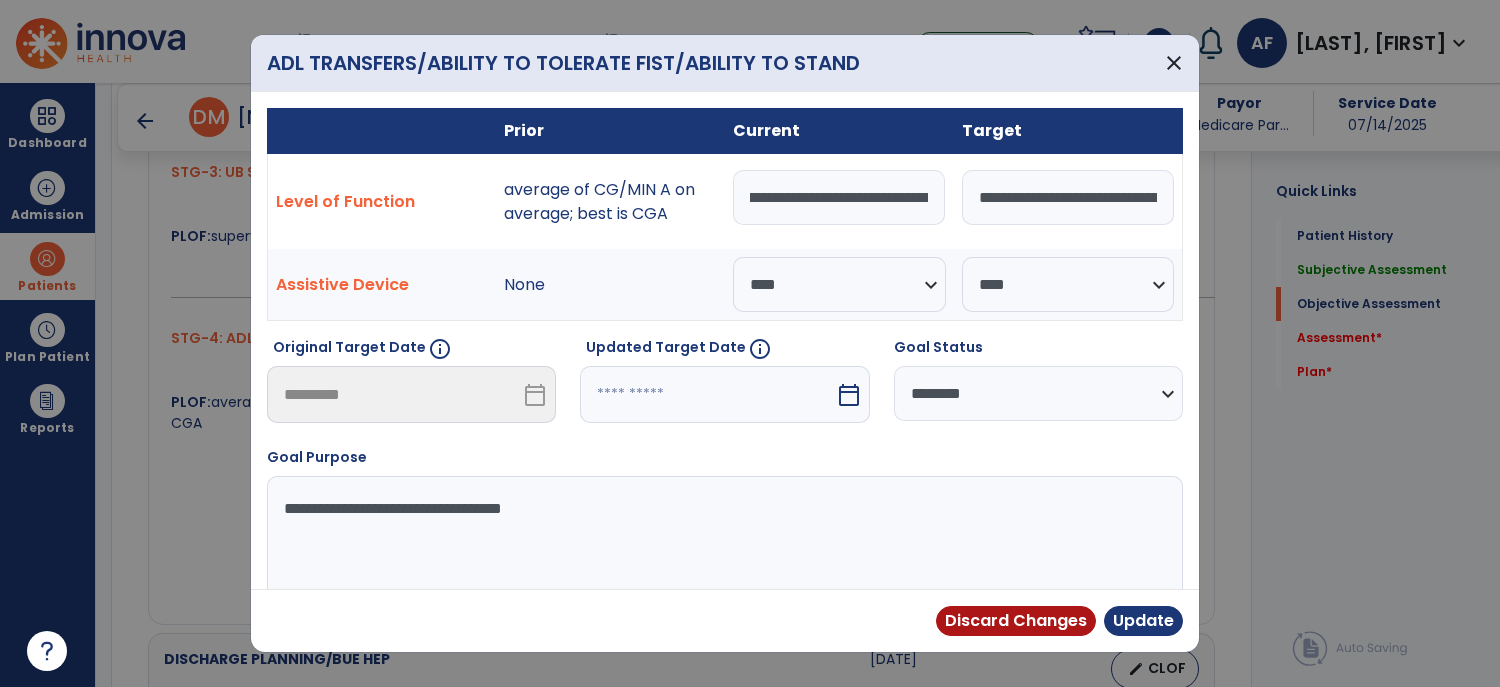 click on "**********" at bounding box center (839, 197) 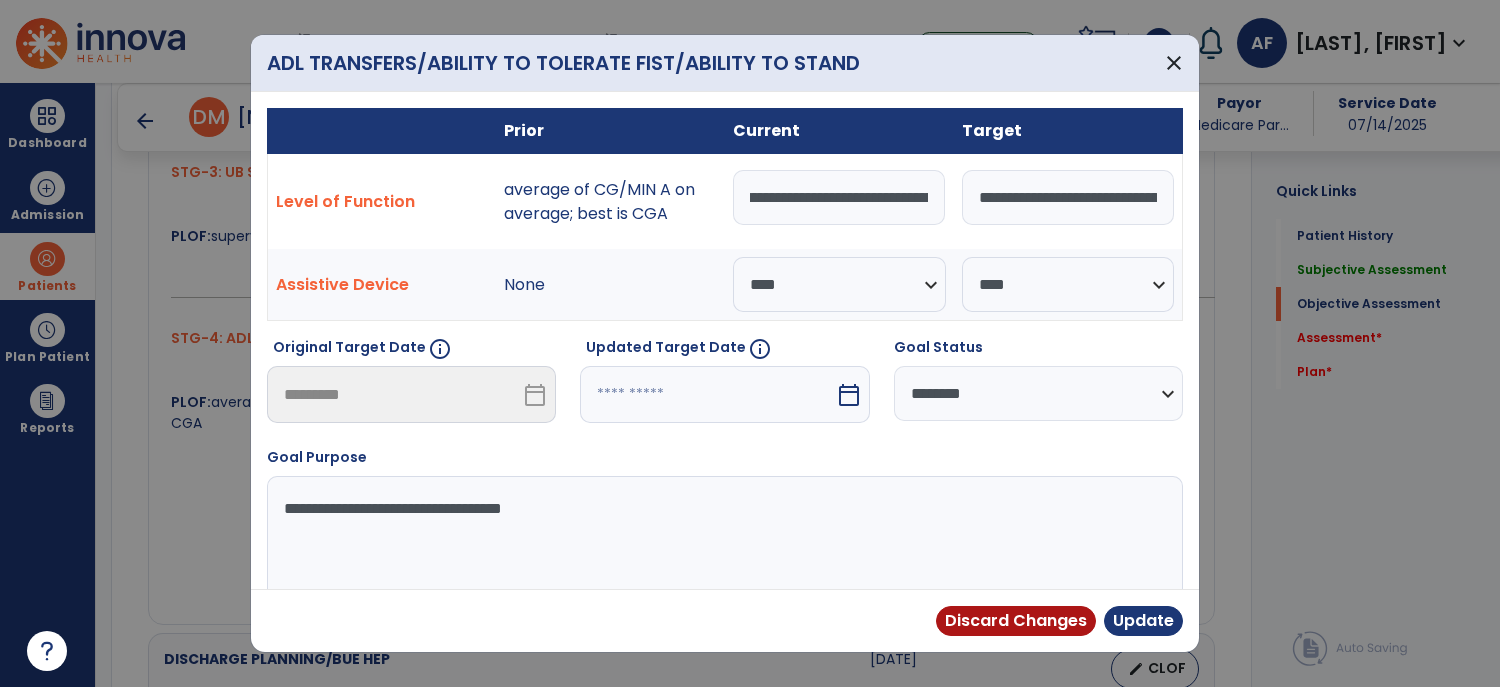 scroll, scrollTop: 0, scrollLeft: 671, axis: horizontal 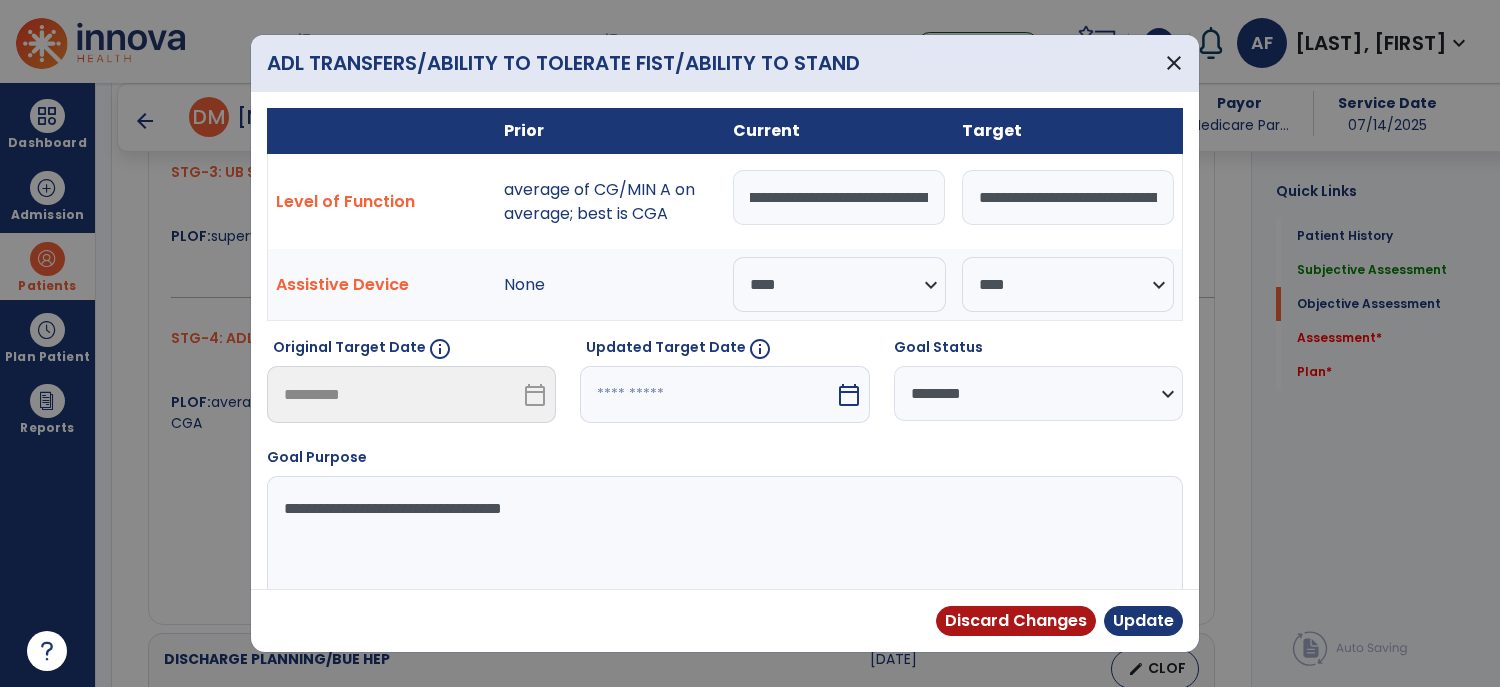 click on "**********" at bounding box center [839, 197] 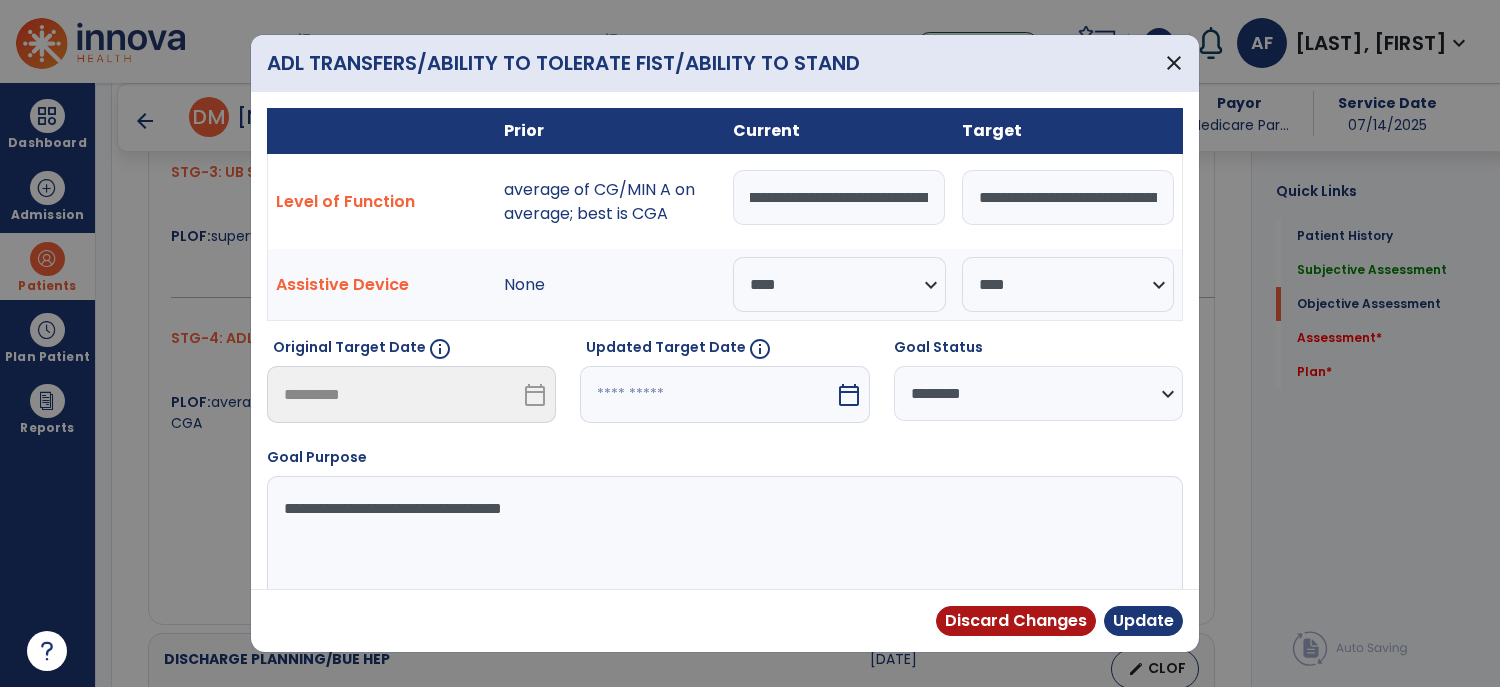 scroll, scrollTop: 0, scrollLeft: 0, axis: both 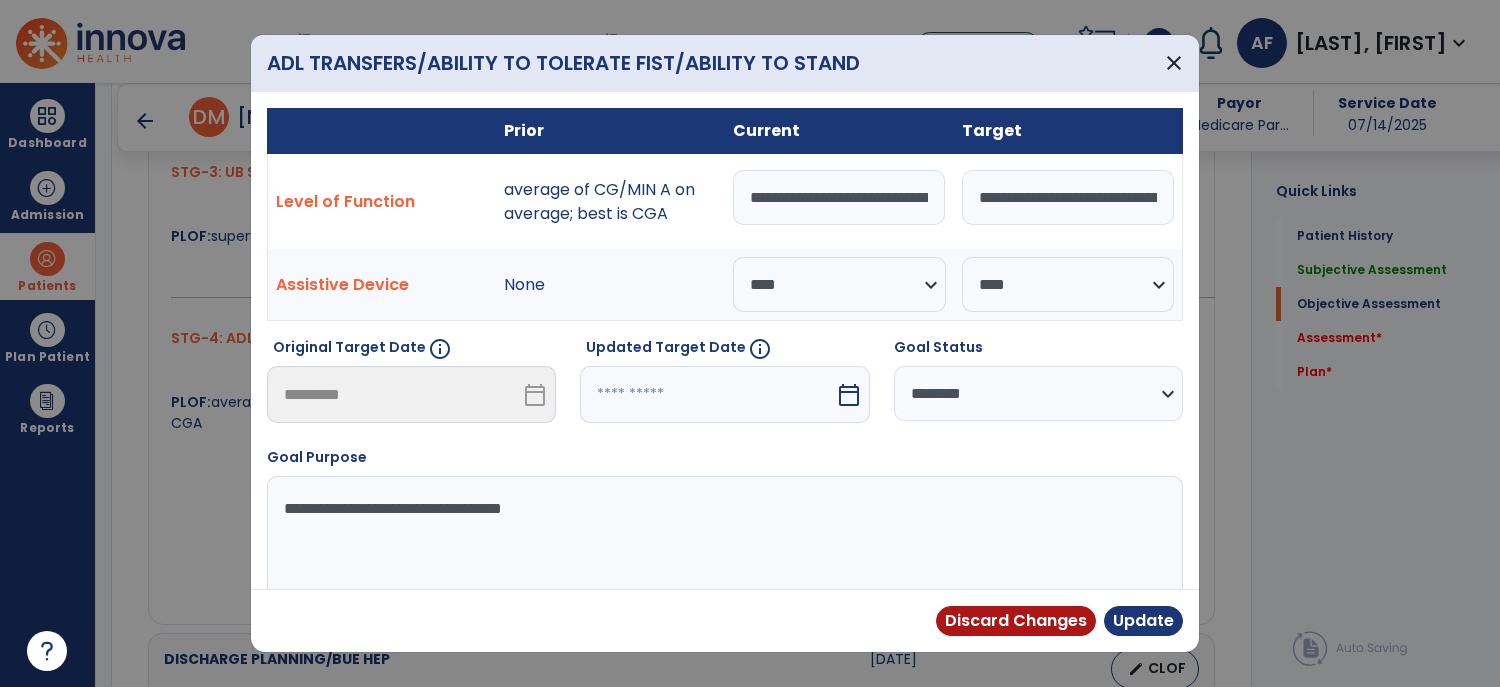 click on "**********" at bounding box center [839, 197] 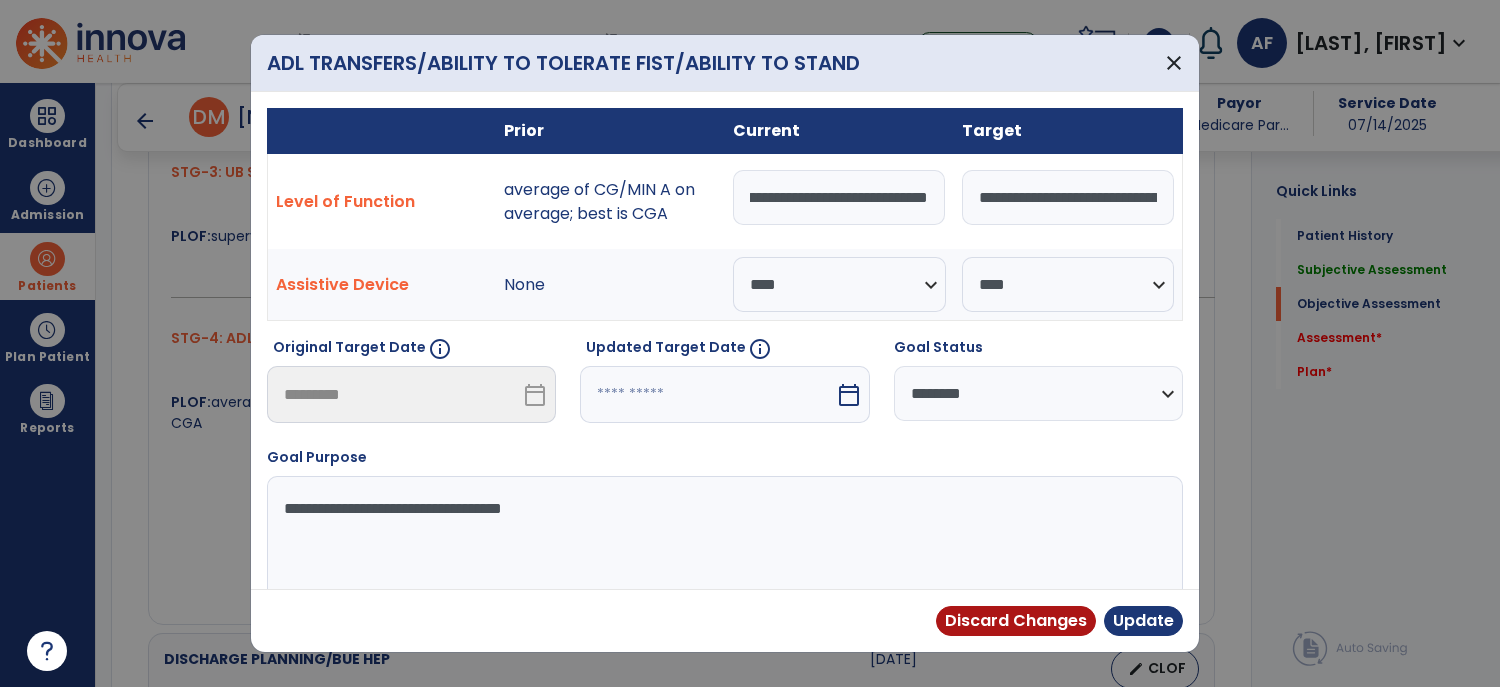 scroll, scrollTop: 0, scrollLeft: 1186, axis: horizontal 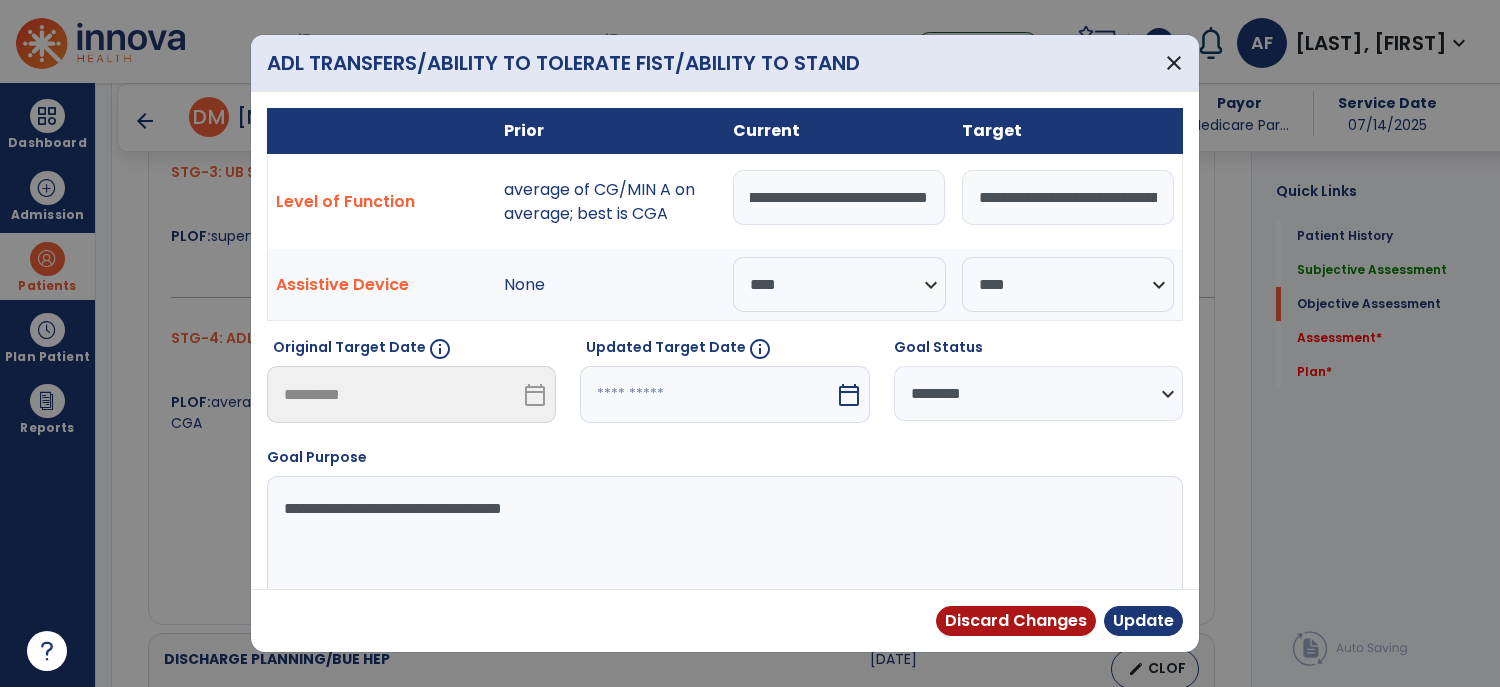 click on "**********" at bounding box center (839, 197) 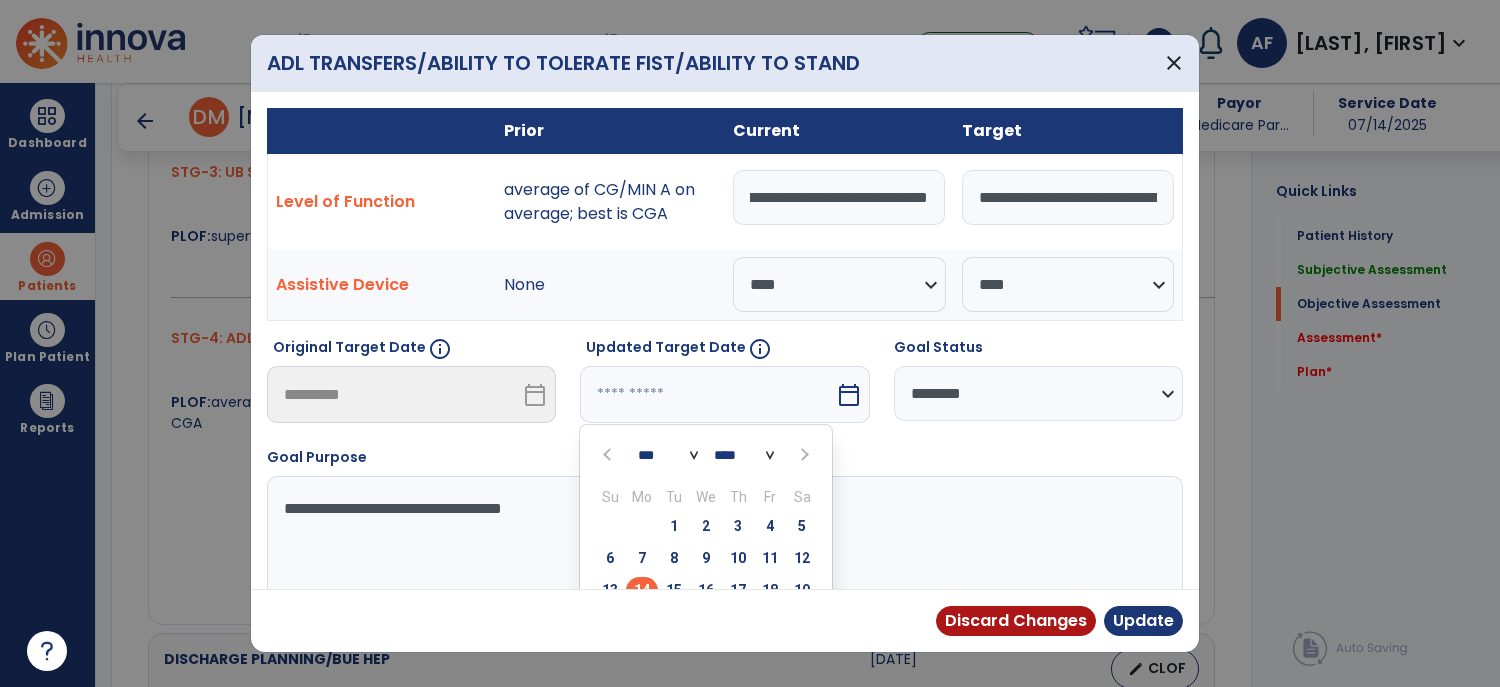 scroll, scrollTop: 0, scrollLeft: 0, axis: both 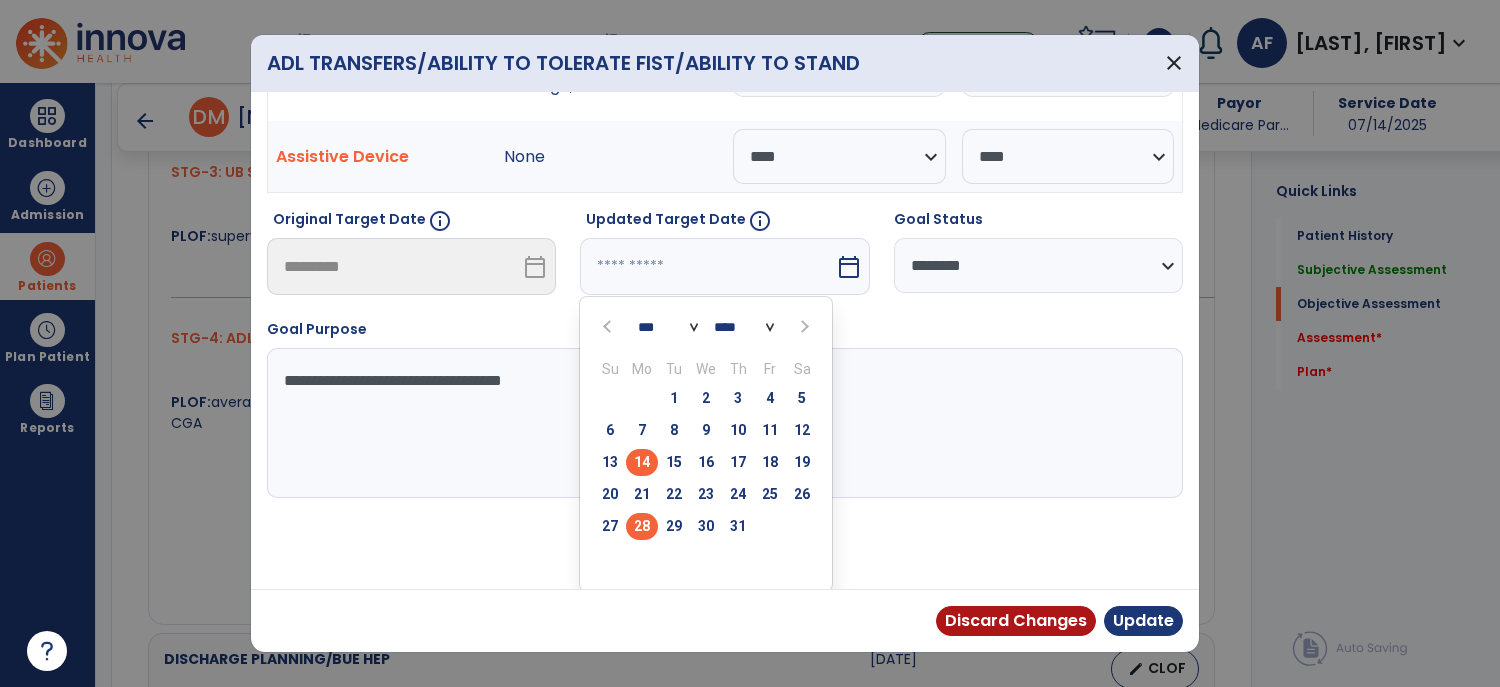 click on "28" at bounding box center (642, 526) 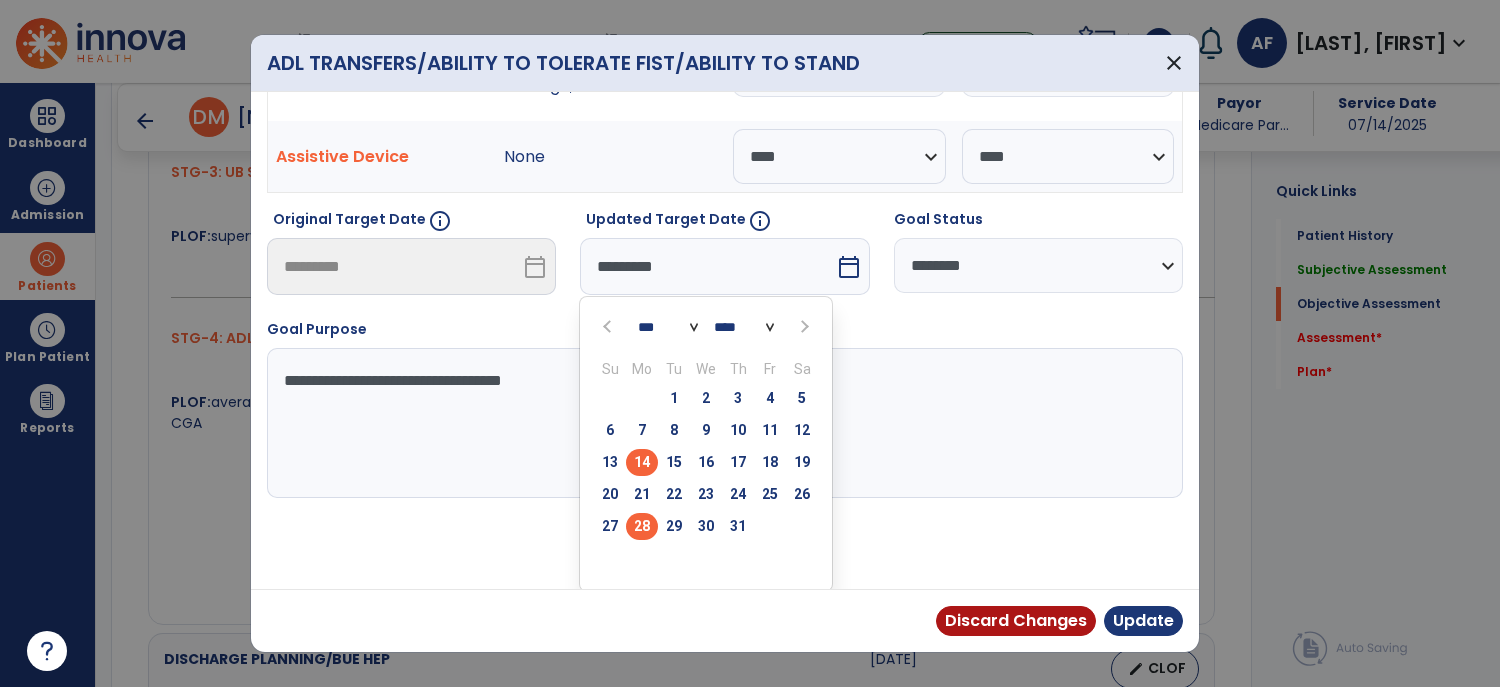 scroll, scrollTop: 50, scrollLeft: 0, axis: vertical 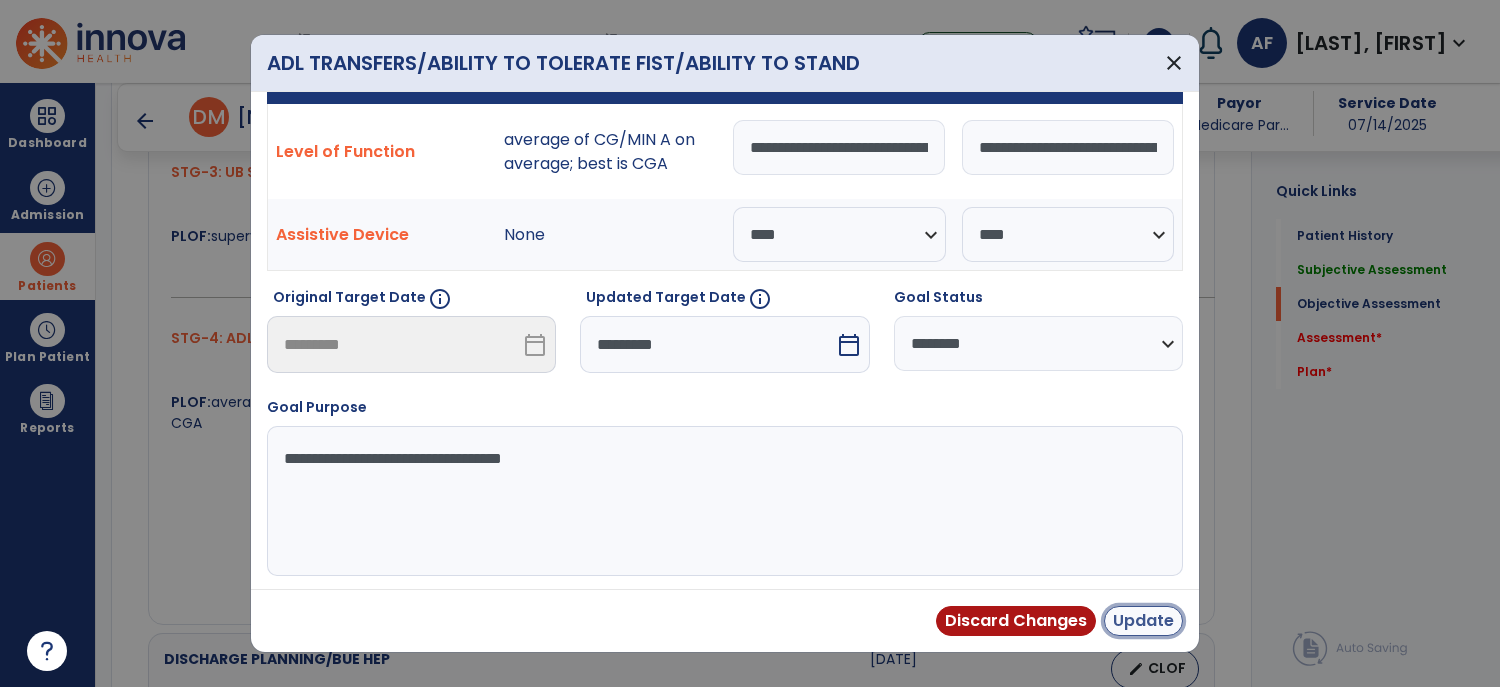 click on "Update" at bounding box center (1143, 621) 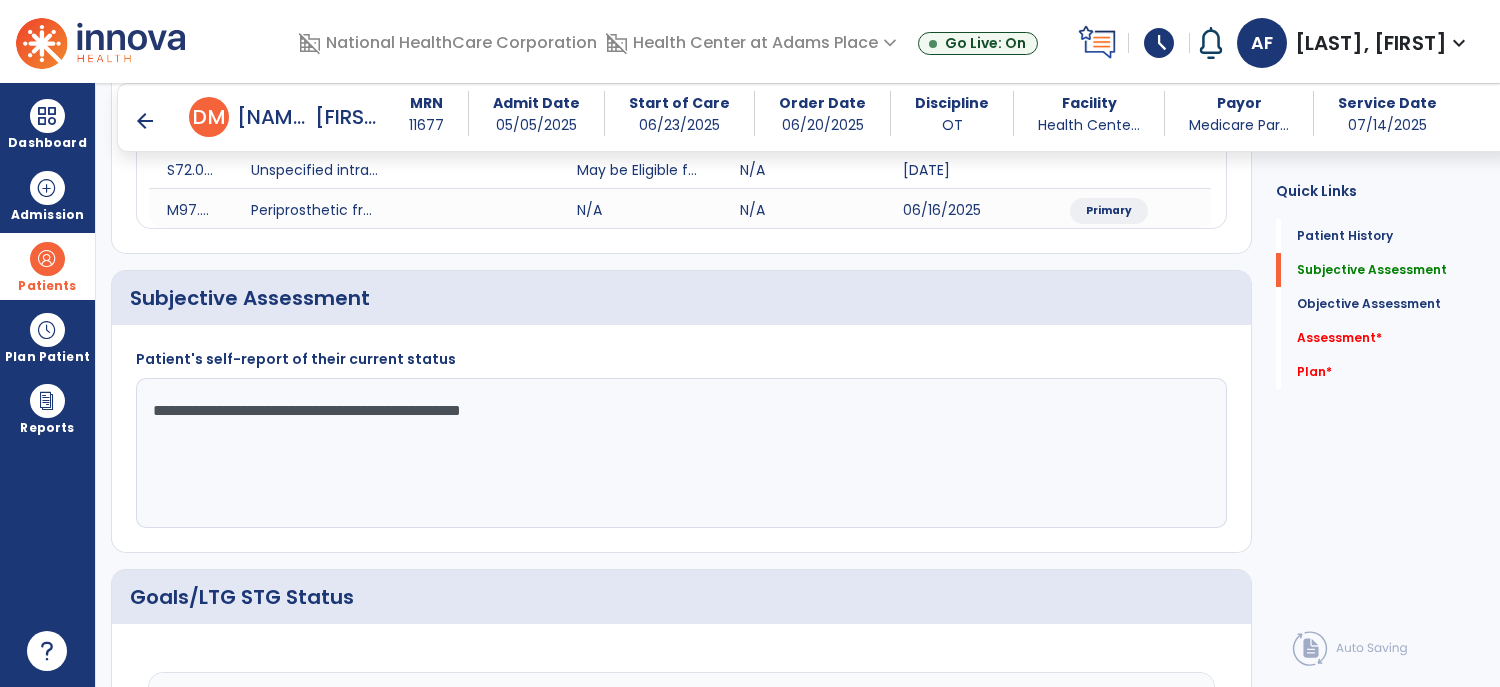 scroll, scrollTop: 372, scrollLeft: 0, axis: vertical 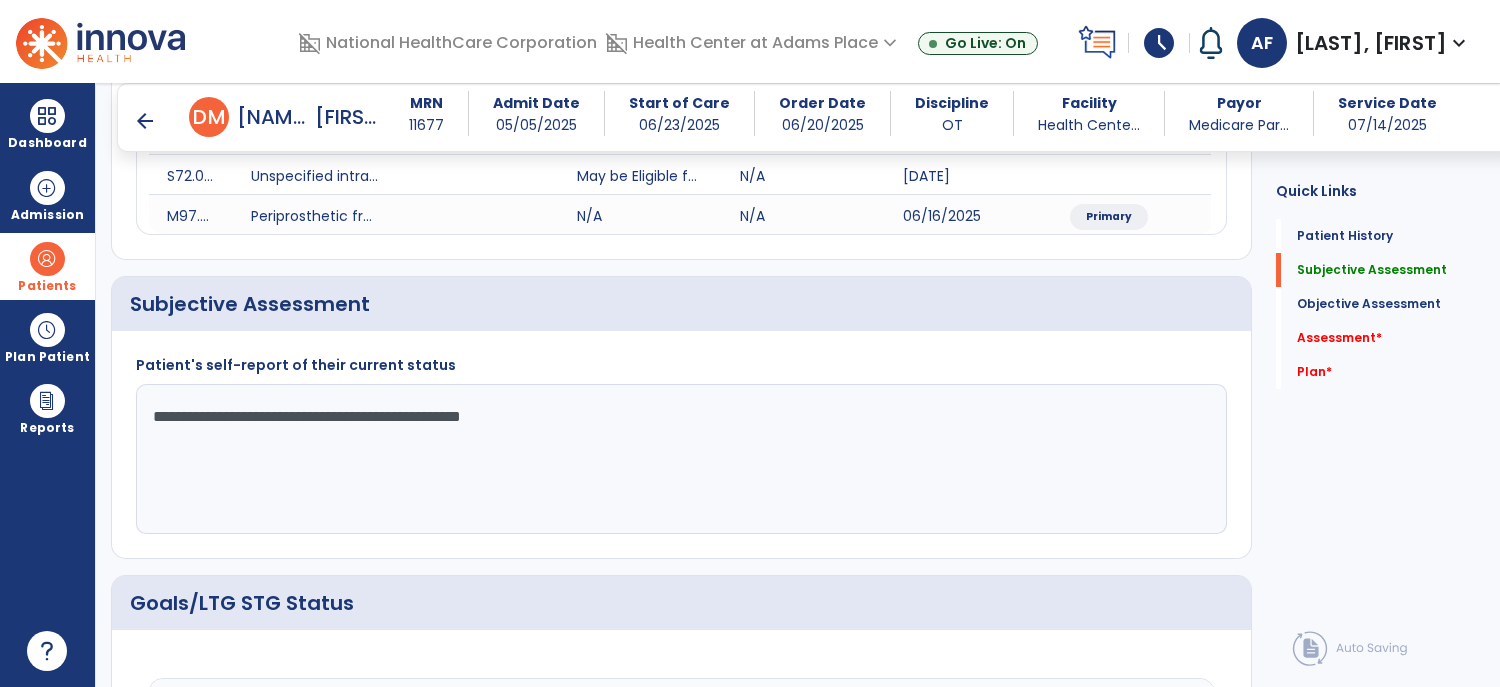 click on "**********" 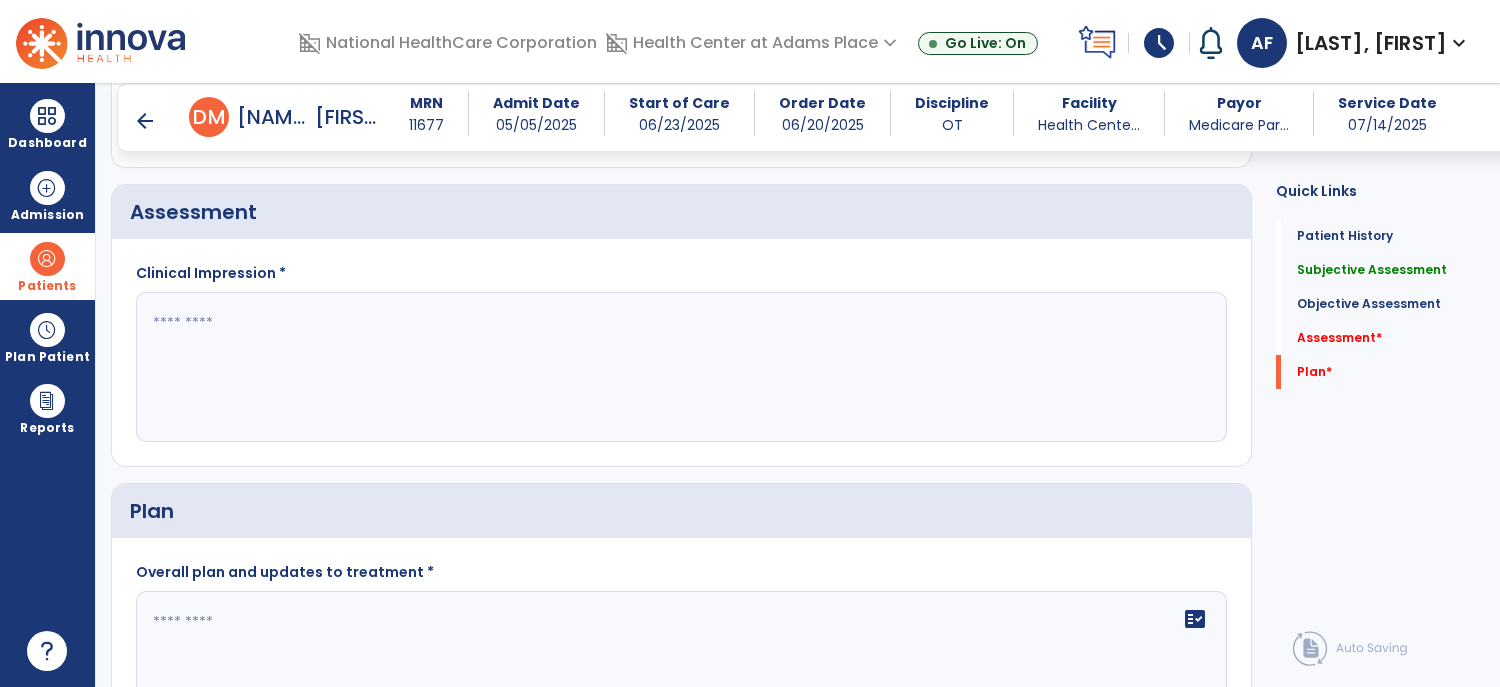 scroll, scrollTop: 2214, scrollLeft: 0, axis: vertical 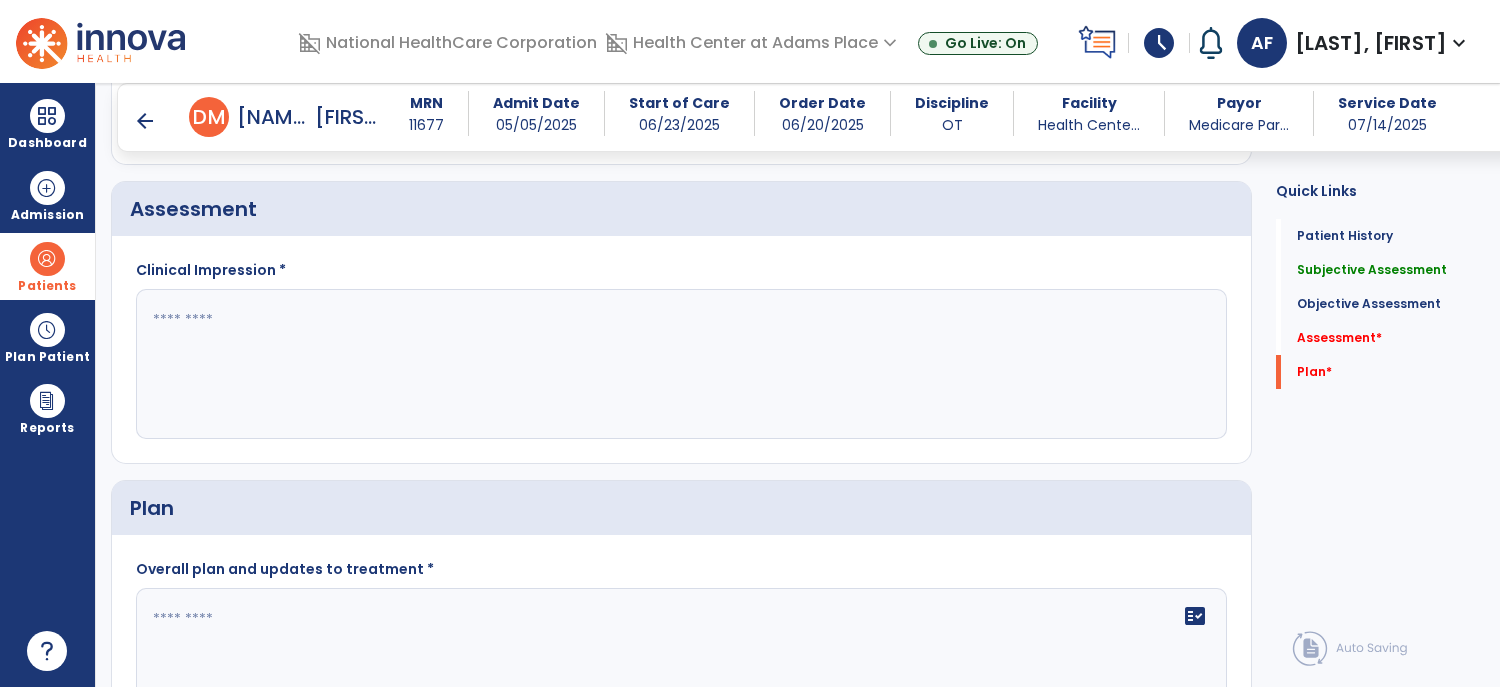 type on "**********" 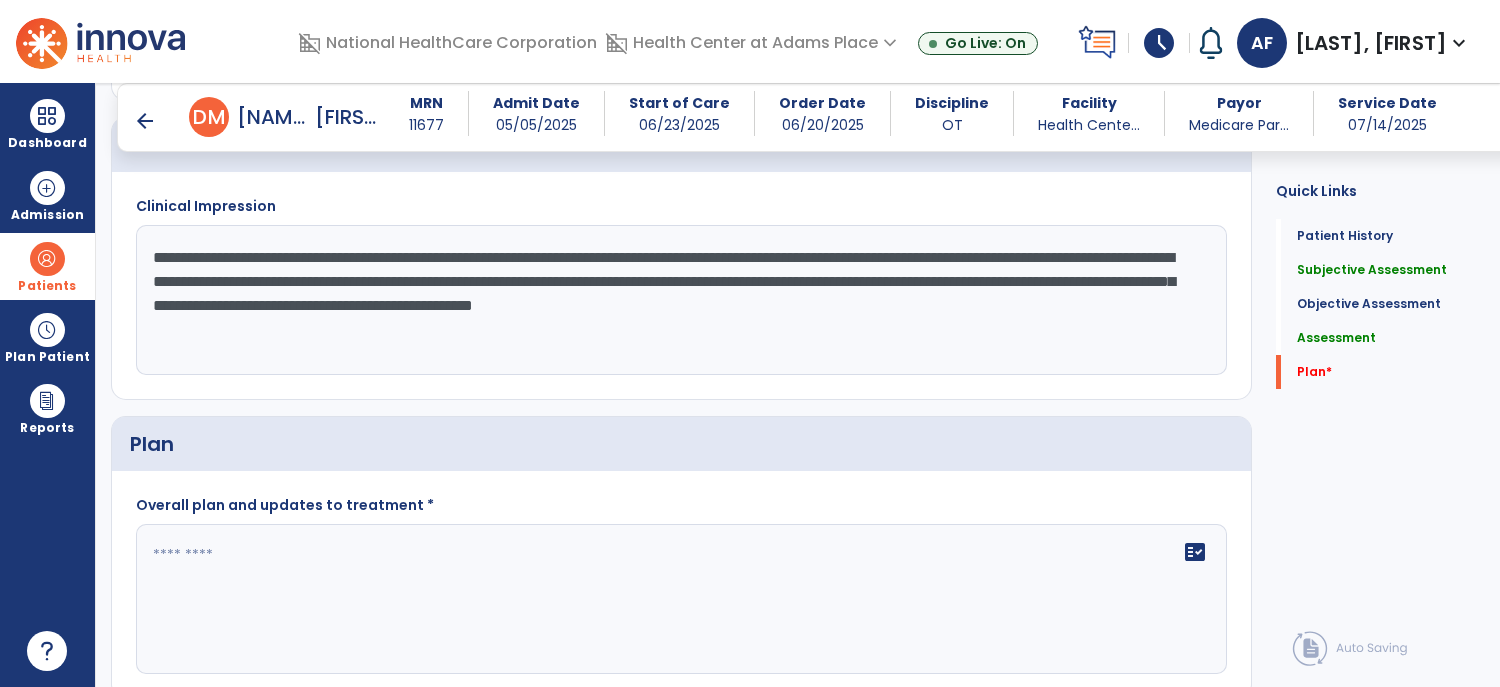 scroll, scrollTop: 2303, scrollLeft: 0, axis: vertical 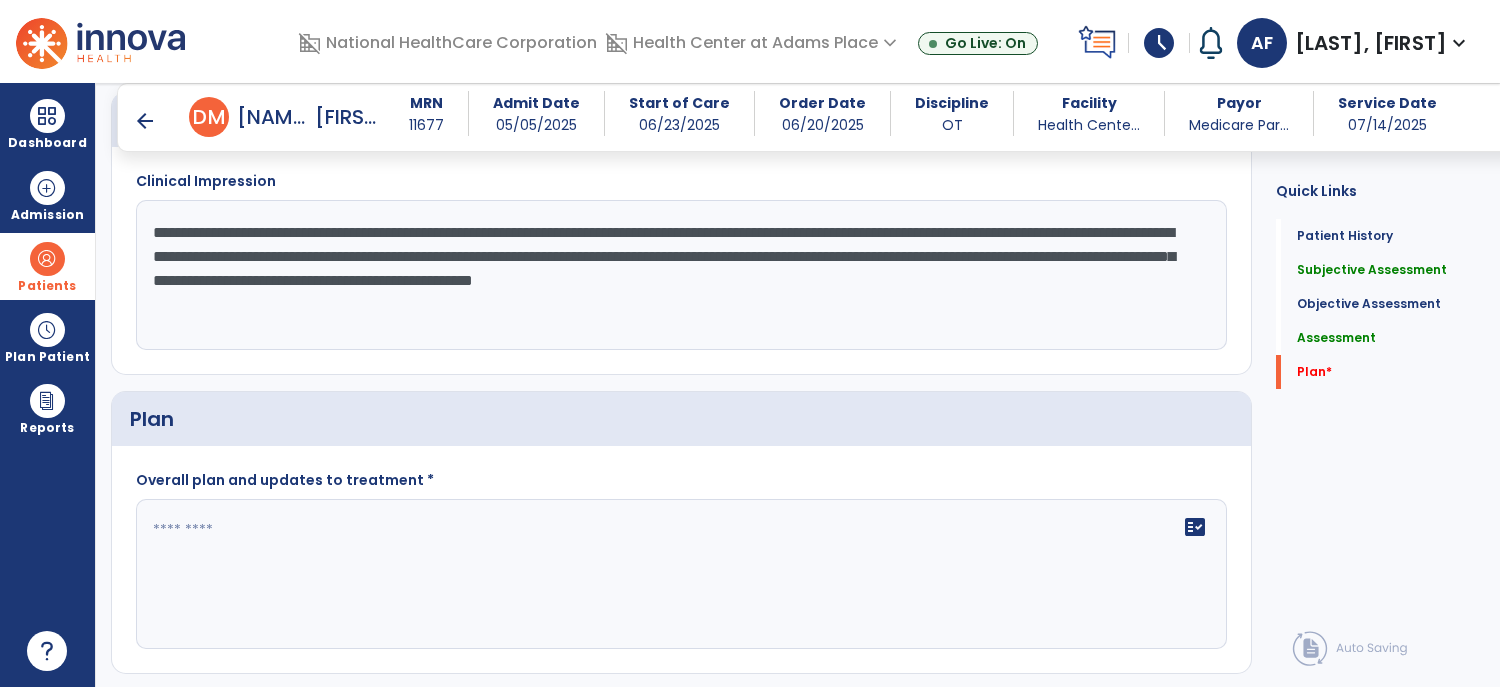 type on "**********" 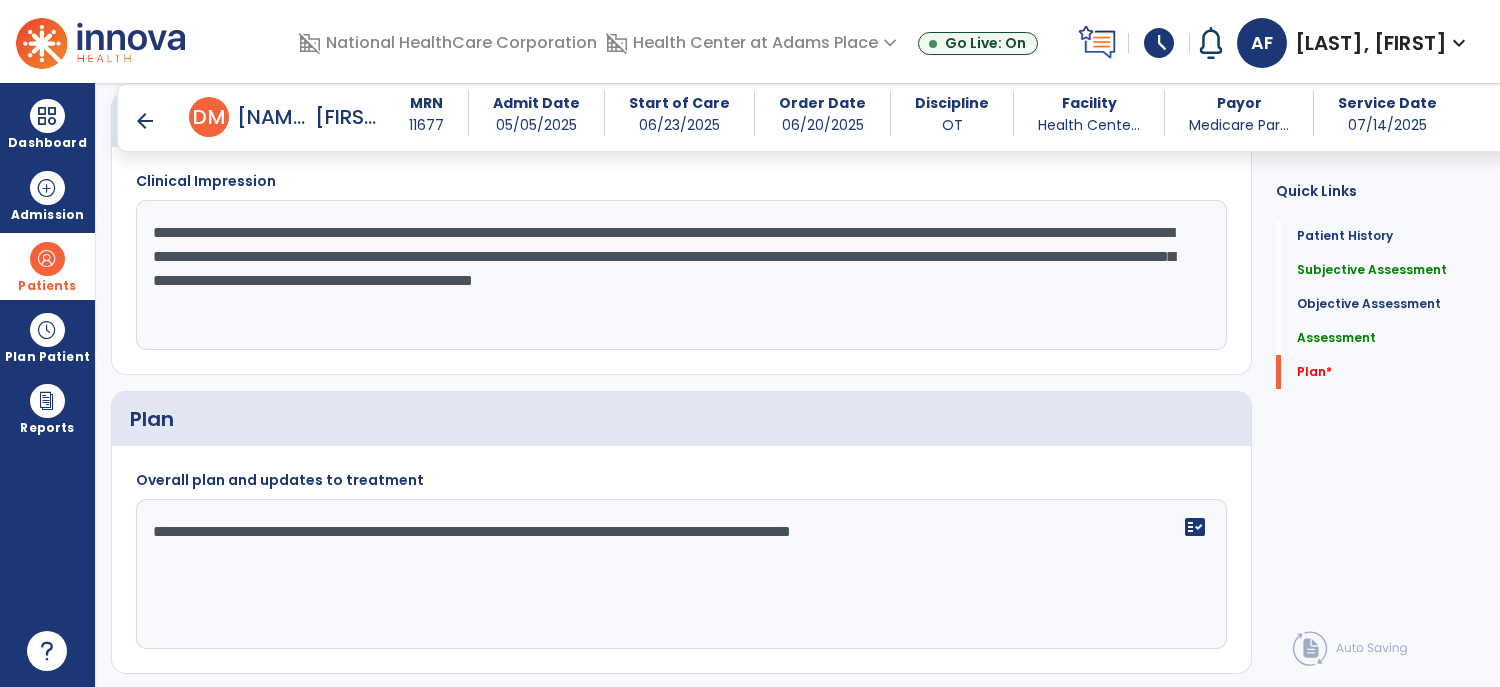 scroll, scrollTop: 2354, scrollLeft: 0, axis: vertical 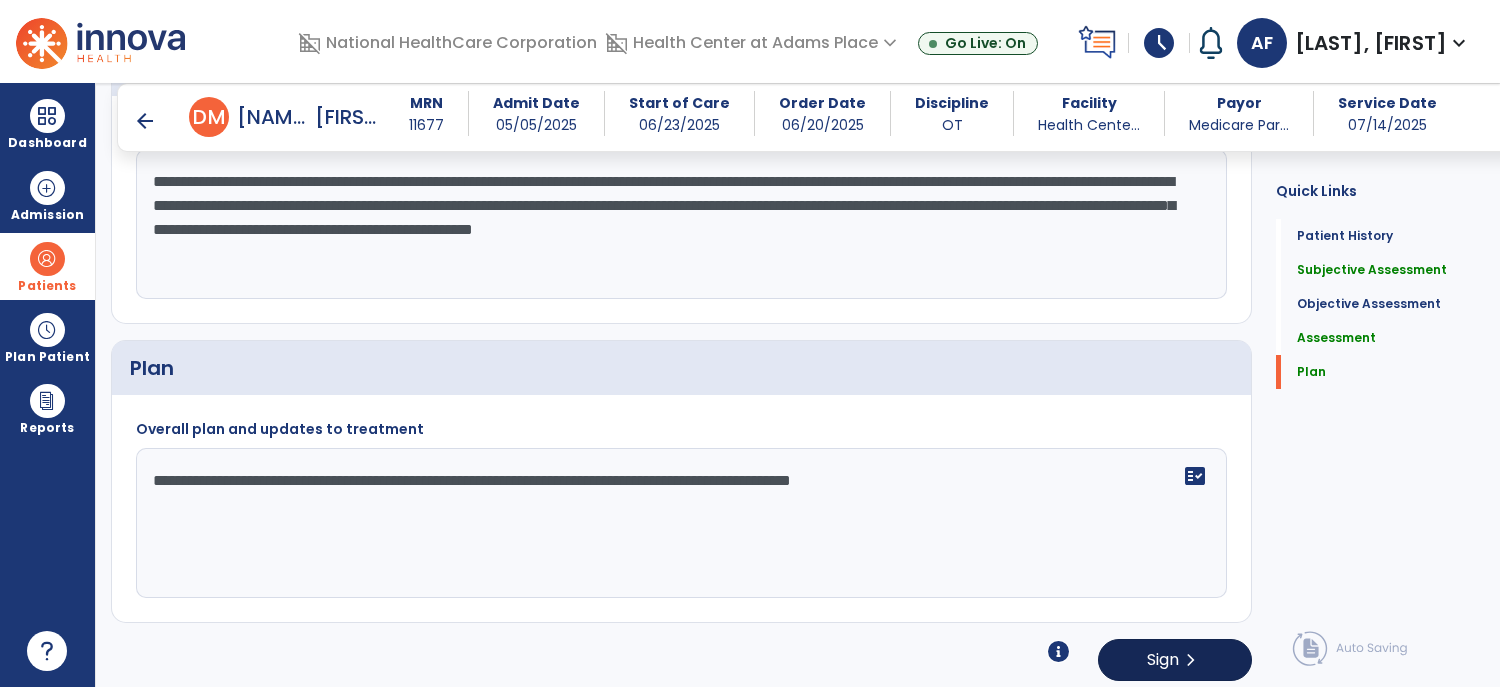 type on "**********" 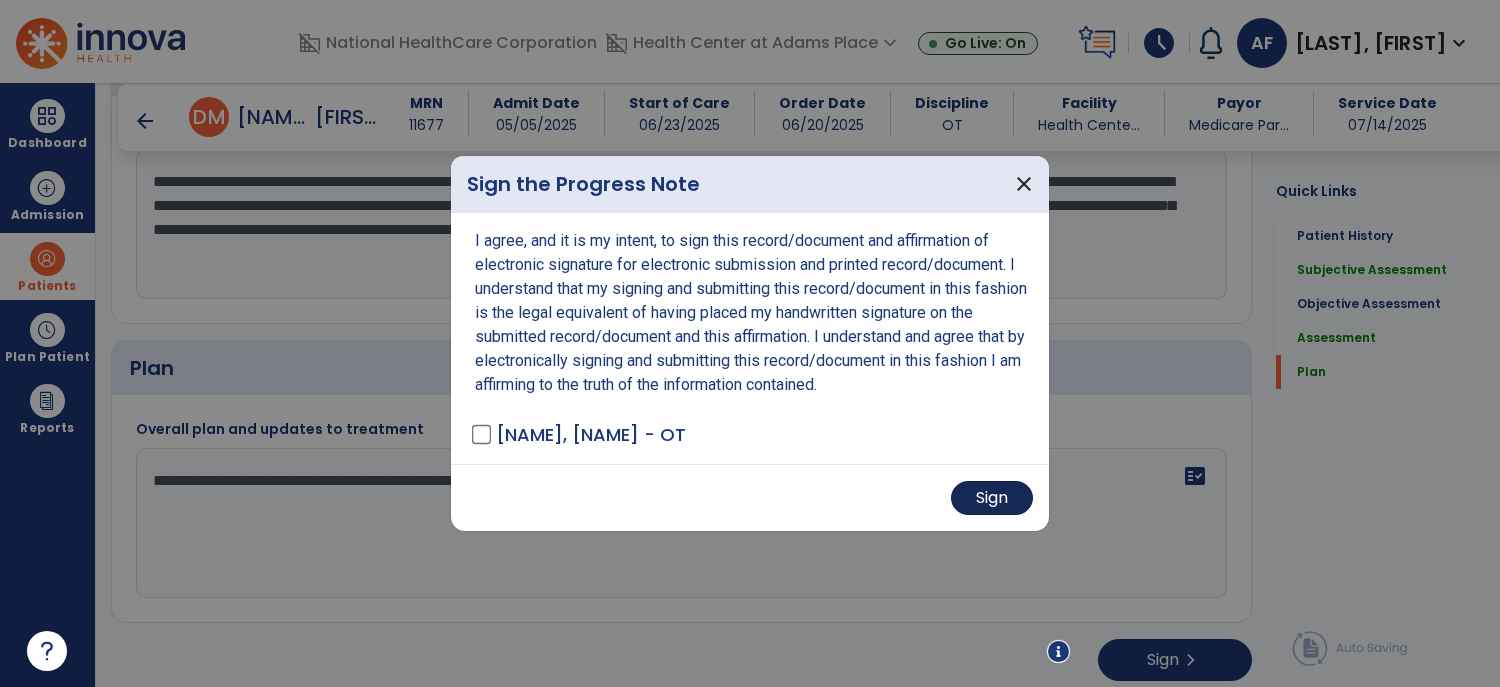 click on "Sign" at bounding box center (992, 498) 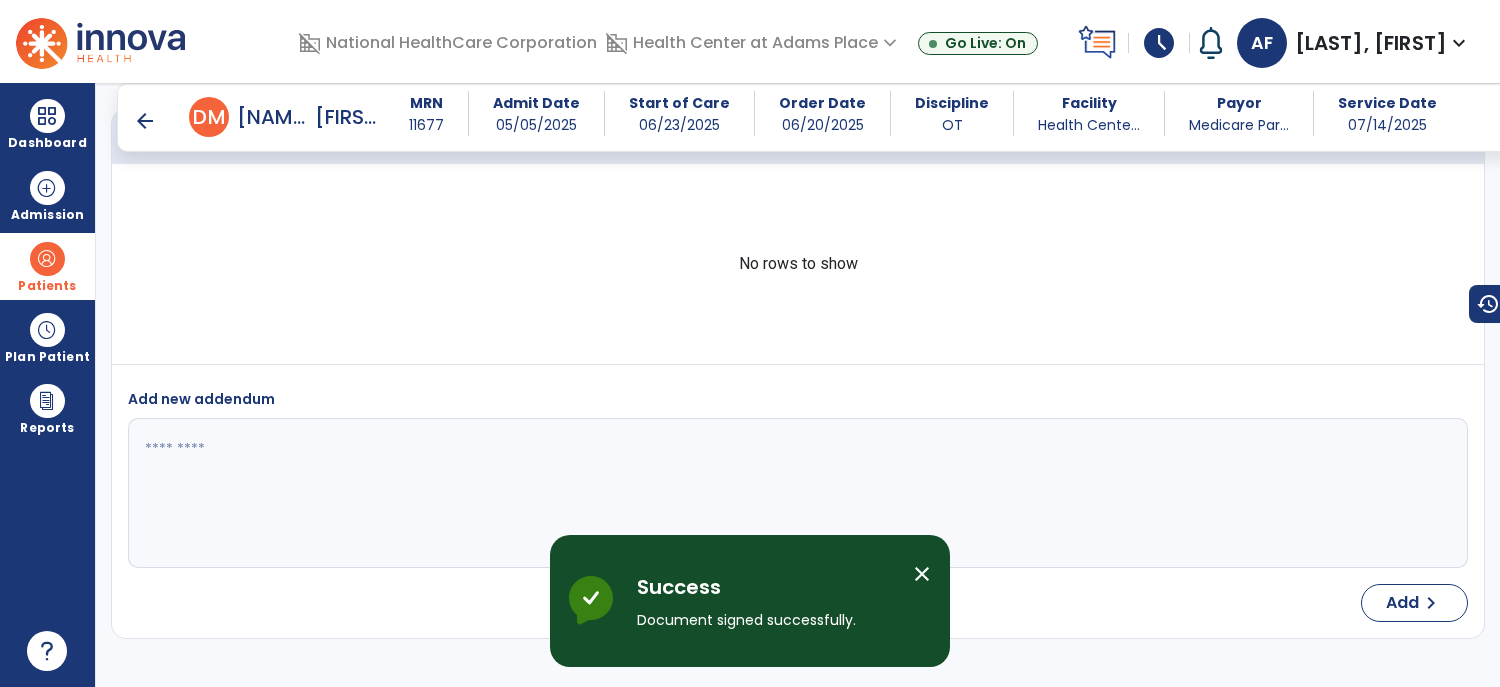 scroll, scrollTop: 3196, scrollLeft: 0, axis: vertical 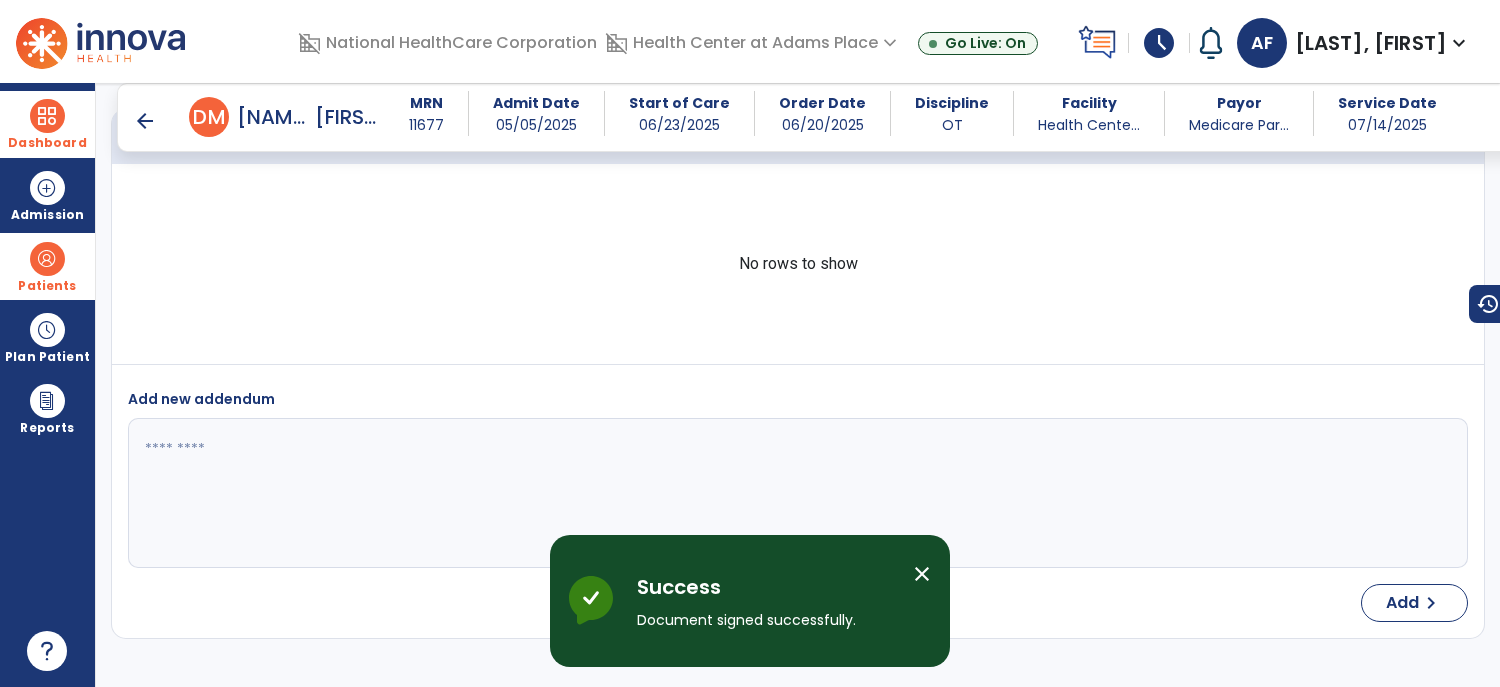 click at bounding box center (47, 116) 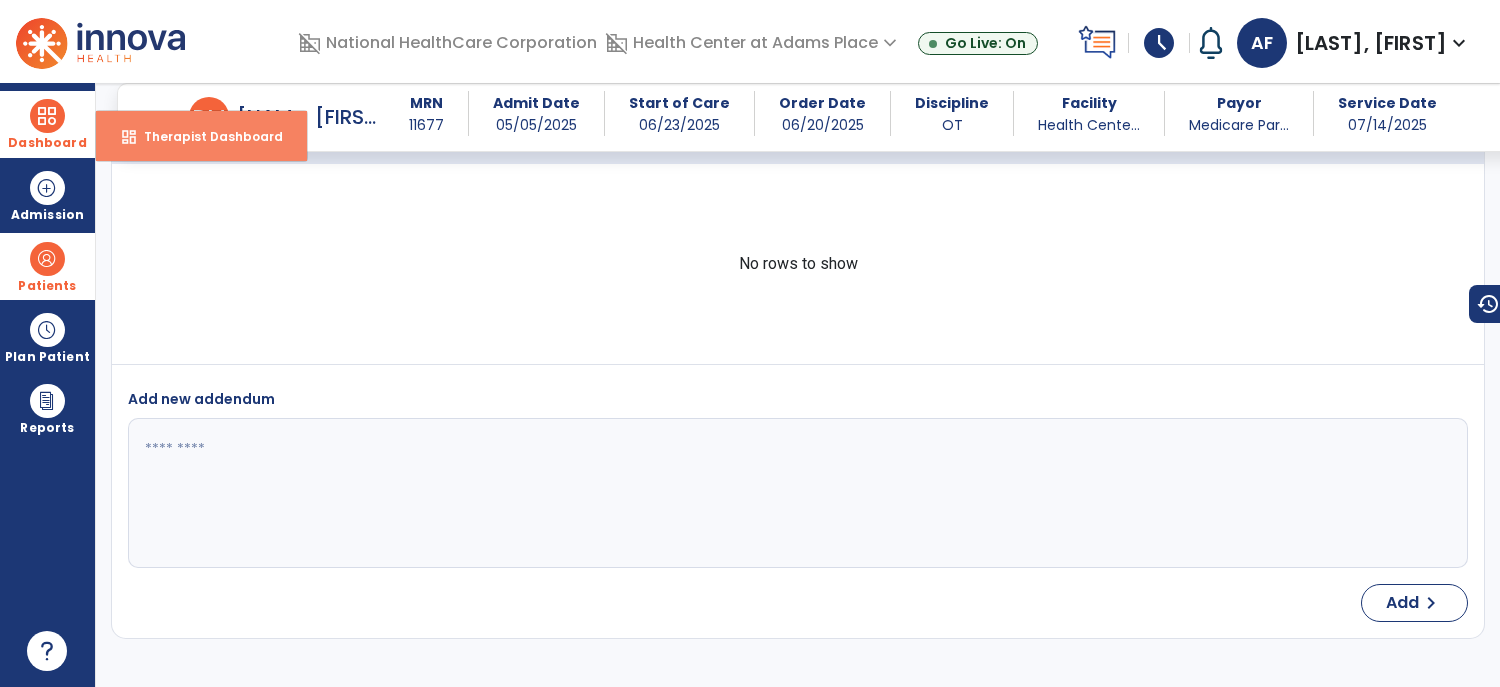click on "dashboard" at bounding box center [129, 137] 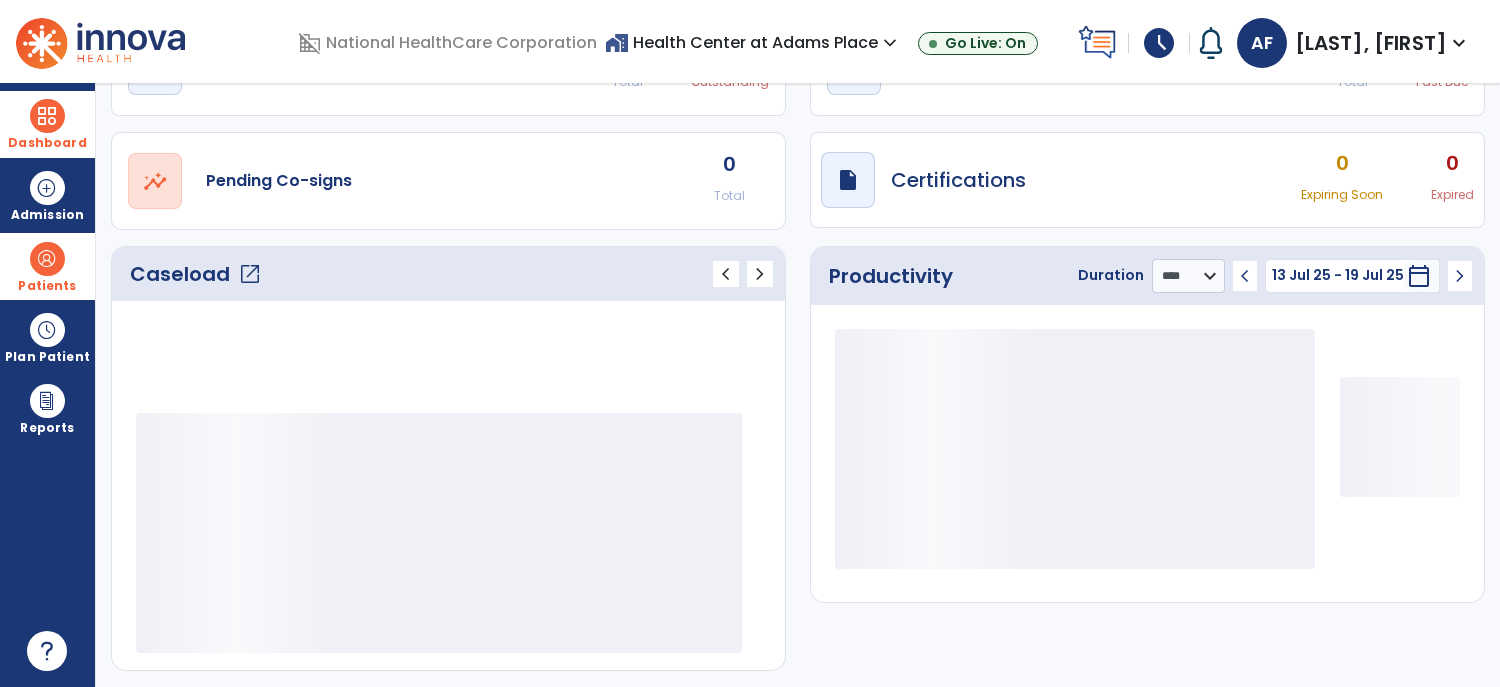 scroll, scrollTop: 121, scrollLeft: 0, axis: vertical 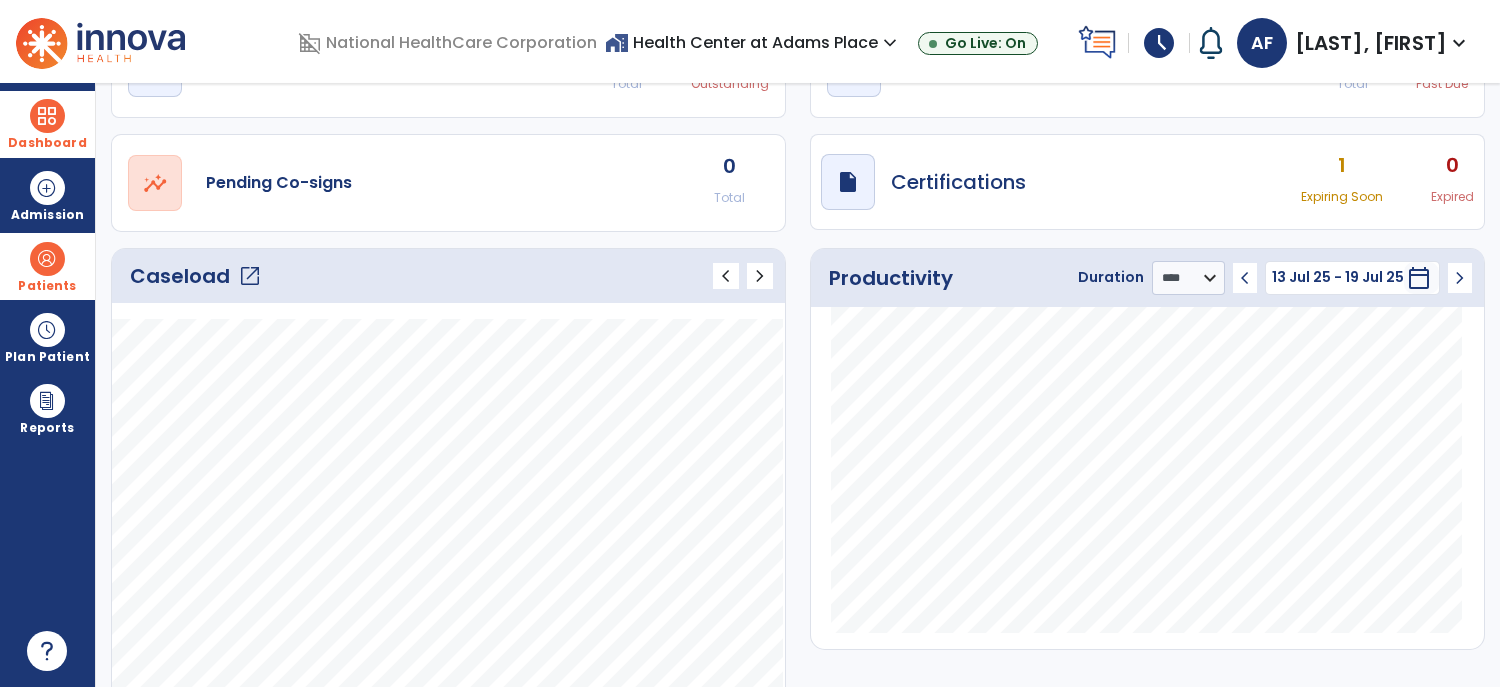 click on "Dashboard" at bounding box center [47, 124] 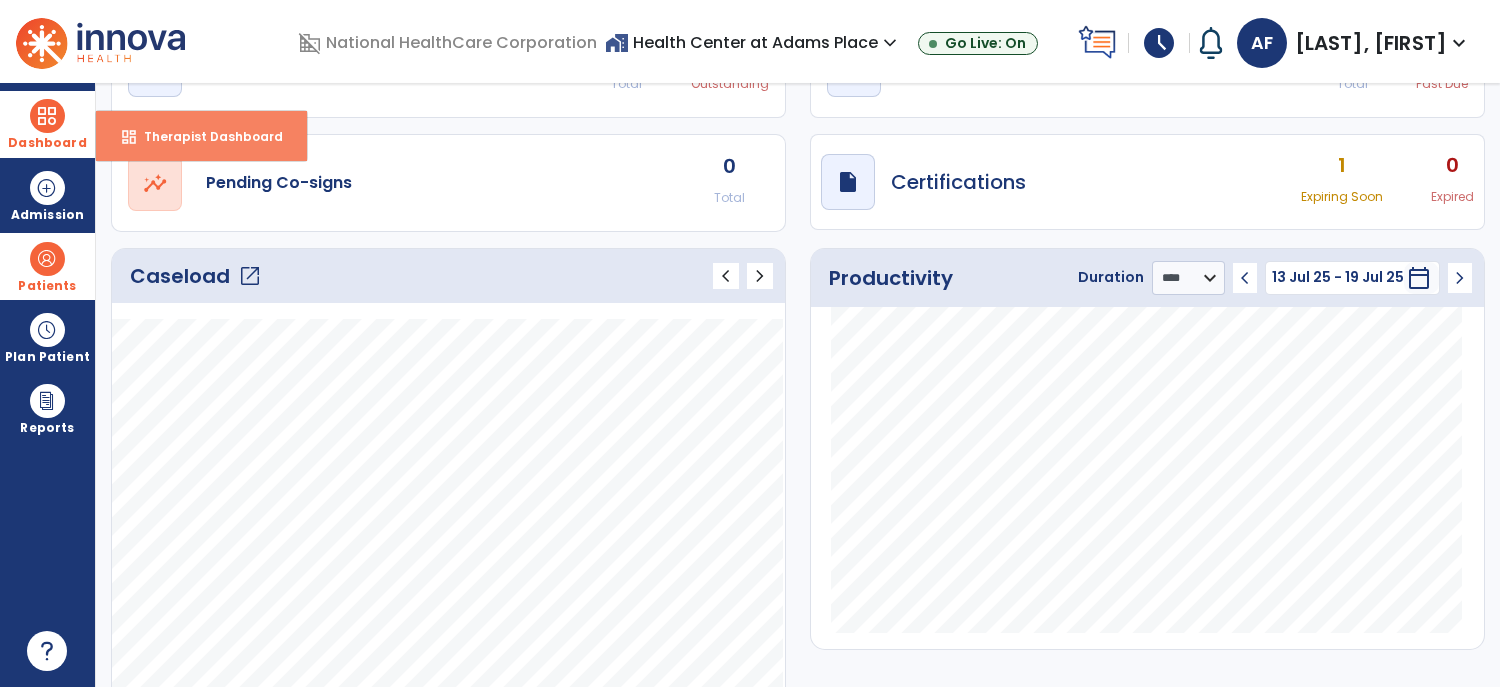 click on "Therapist Dashboard" at bounding box center [205, 136] 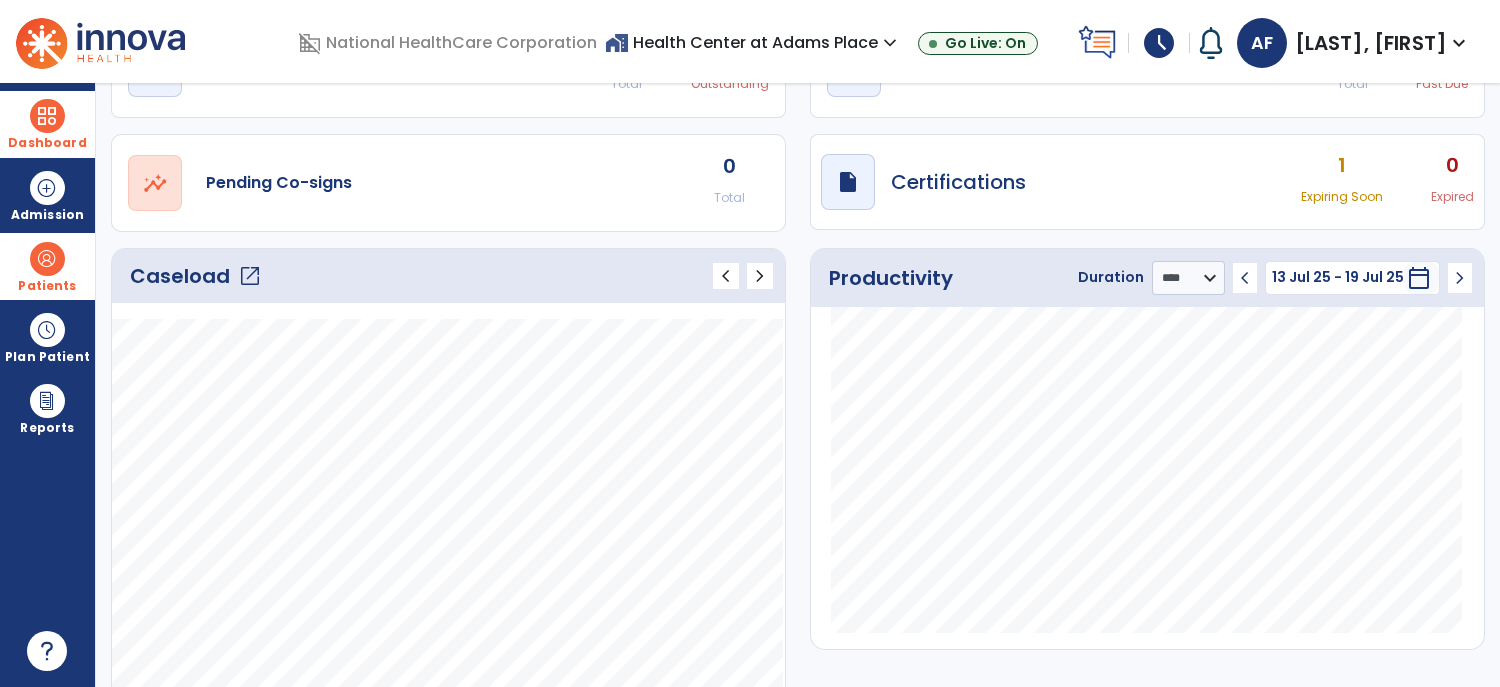 click on "Patients" at bounding box center (47, 286) 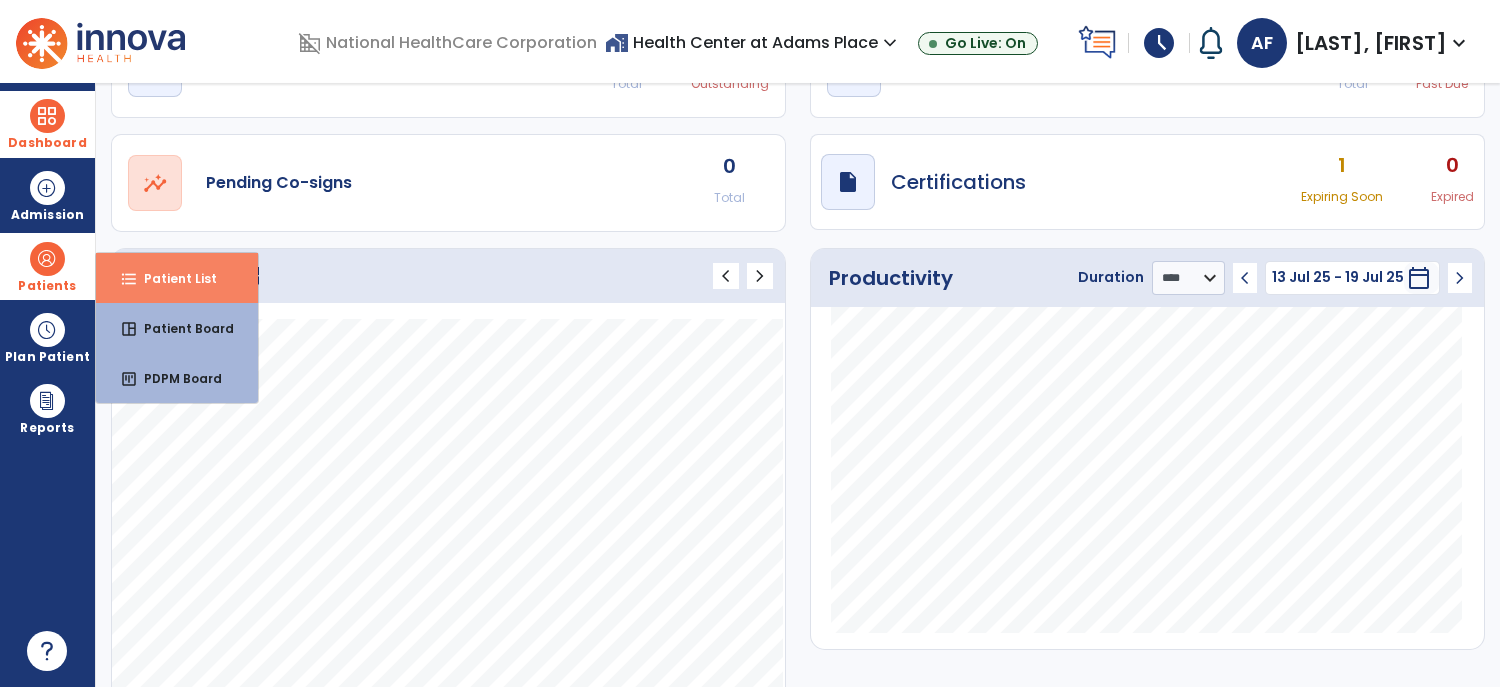 click on "format_list_bulleted  Patient List" at bounding box center (177, 278) 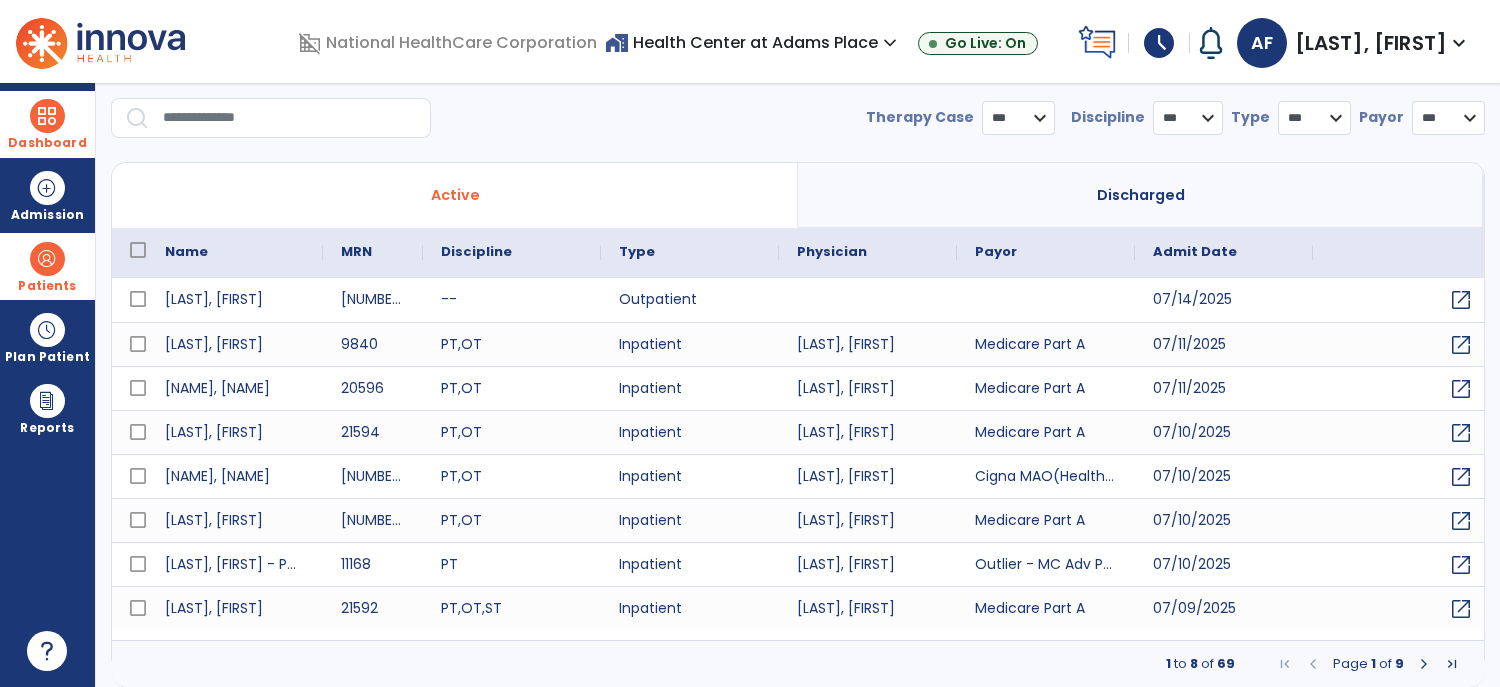 select on "***" 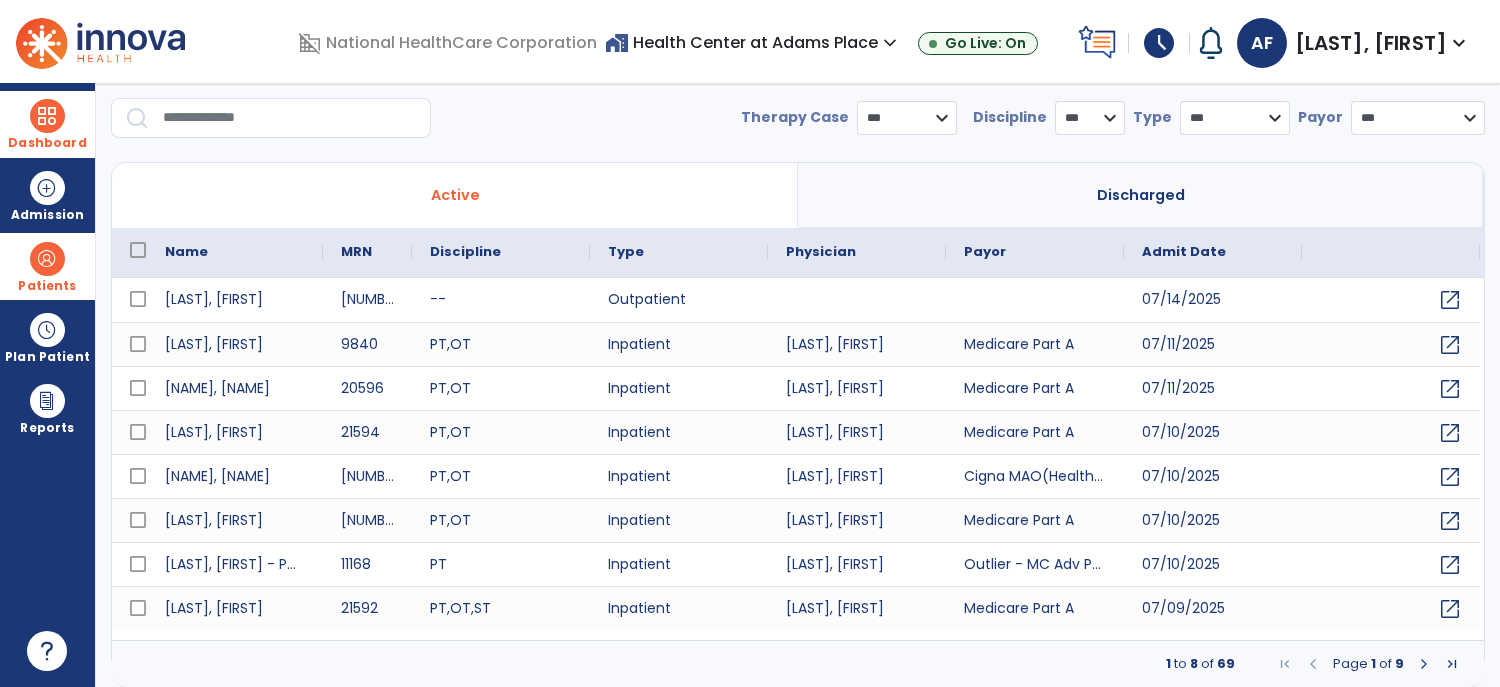 click at bounding box center [290, 118] 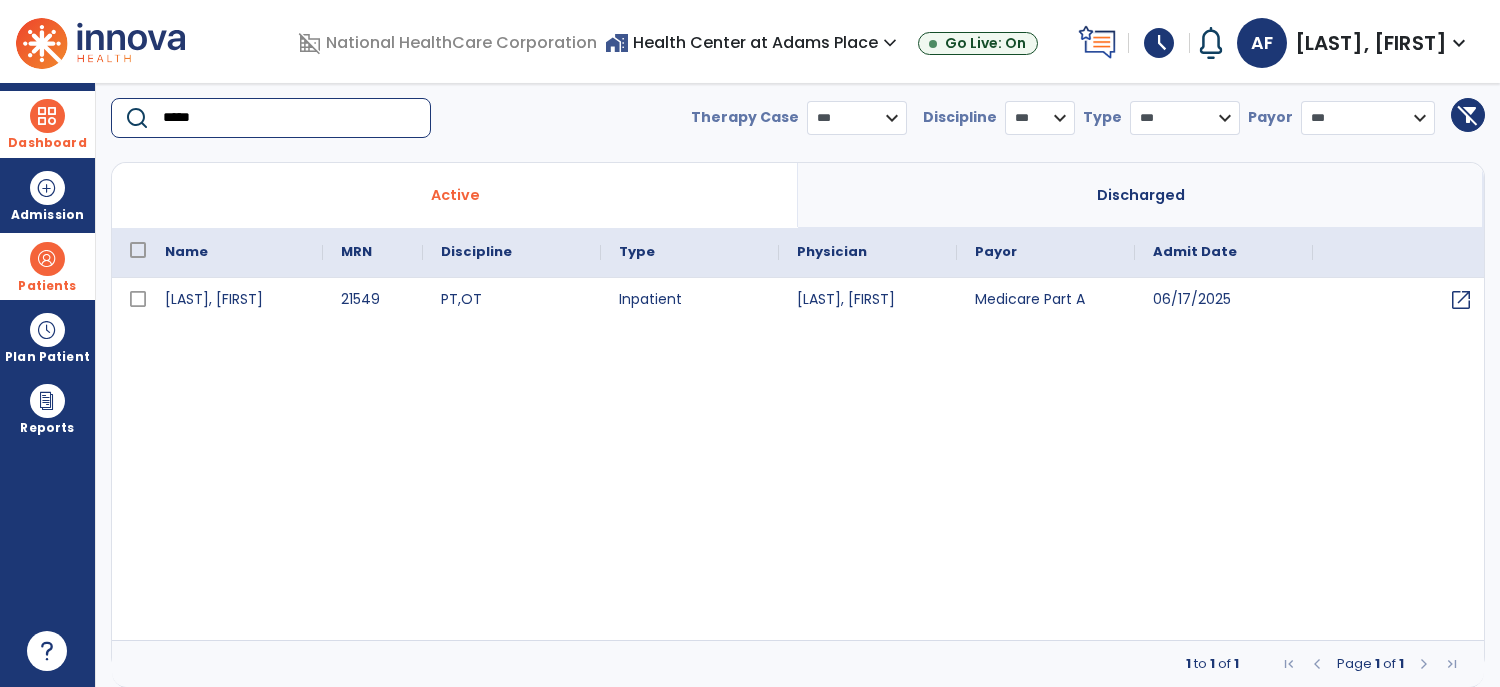 type on "*****" 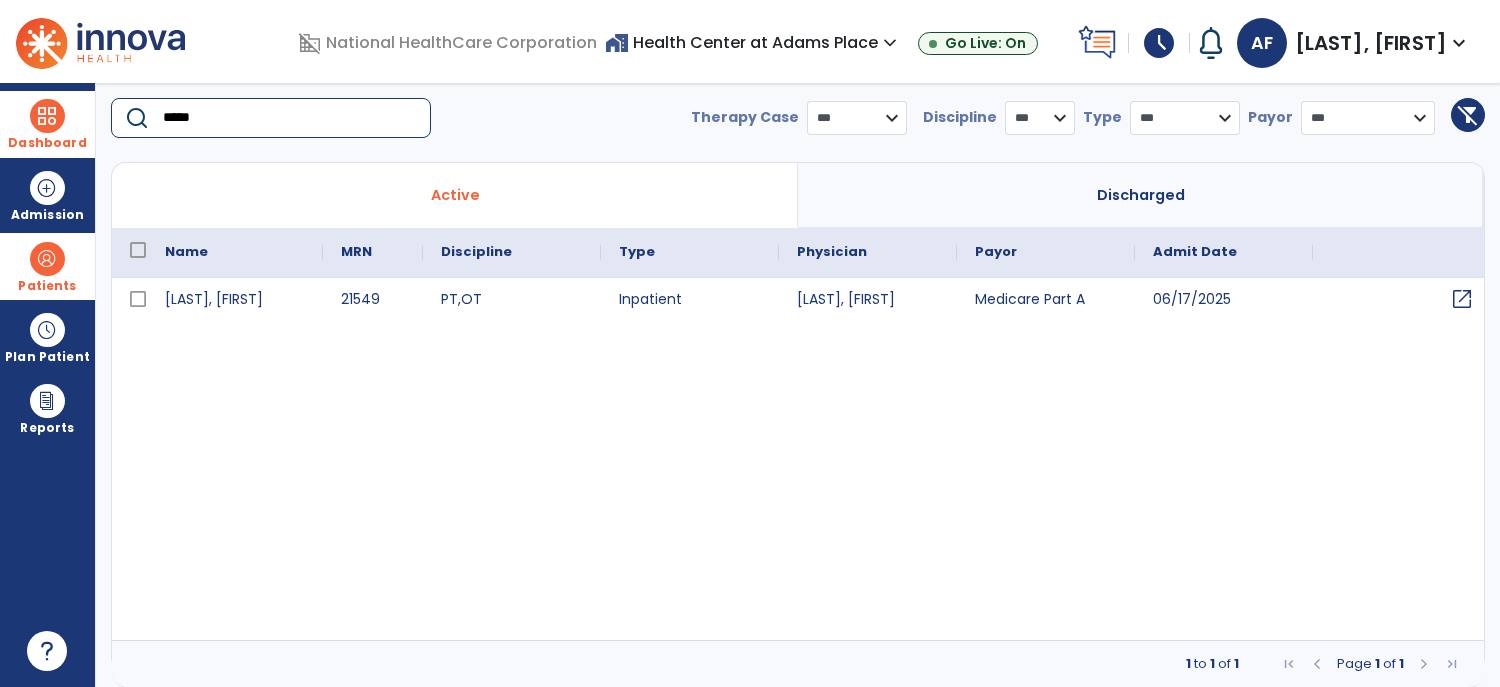 click on "open_in_new" at bounding box center (1462, 299) 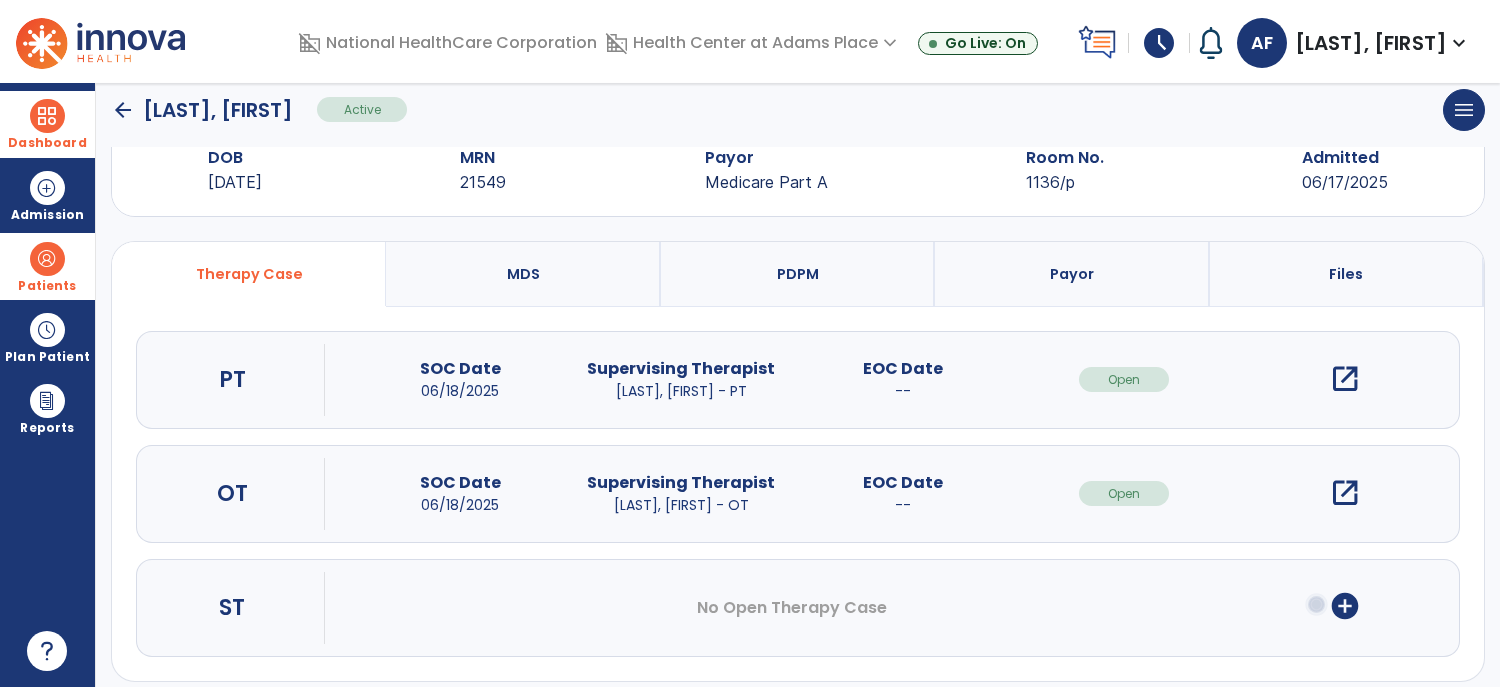 click on "open_in_new" at bounding box center [1345, 493] 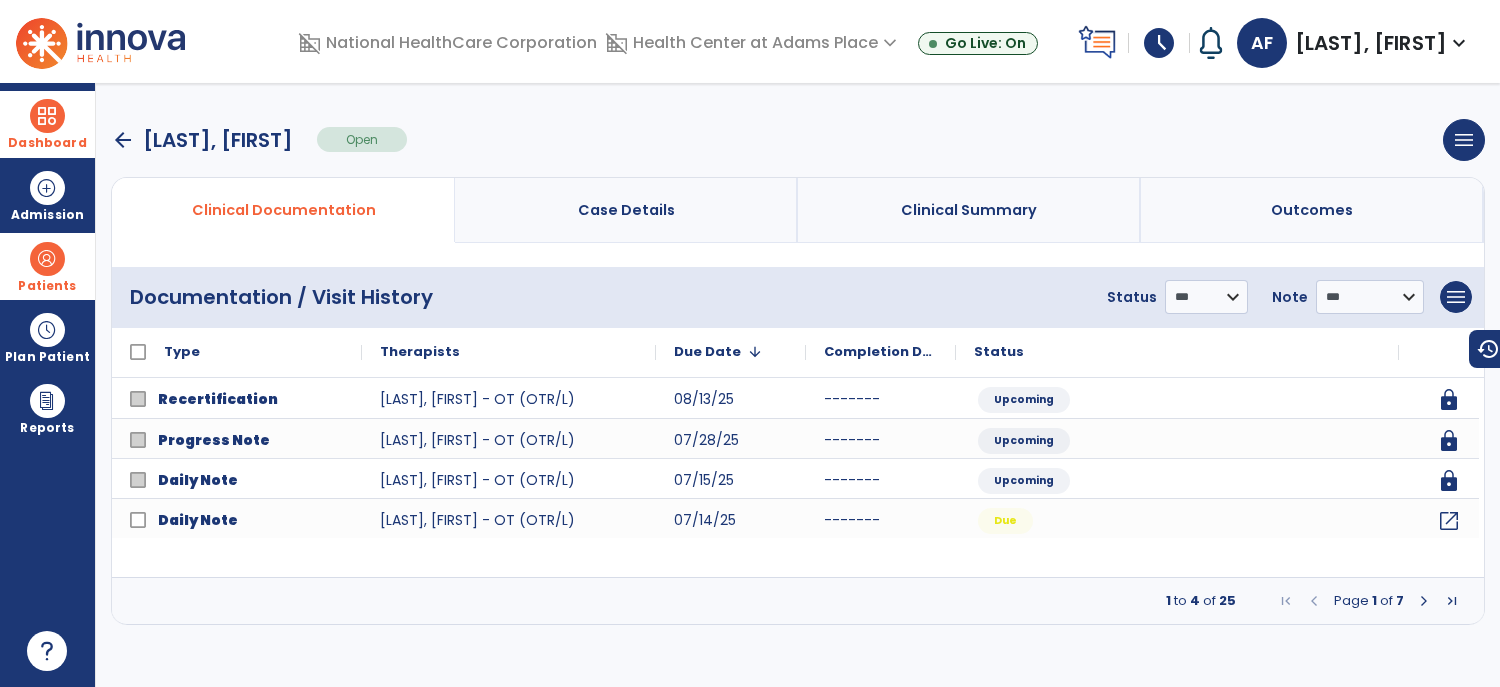 scroll, scrollTop: 0, scrollLeft: 0, axis: both 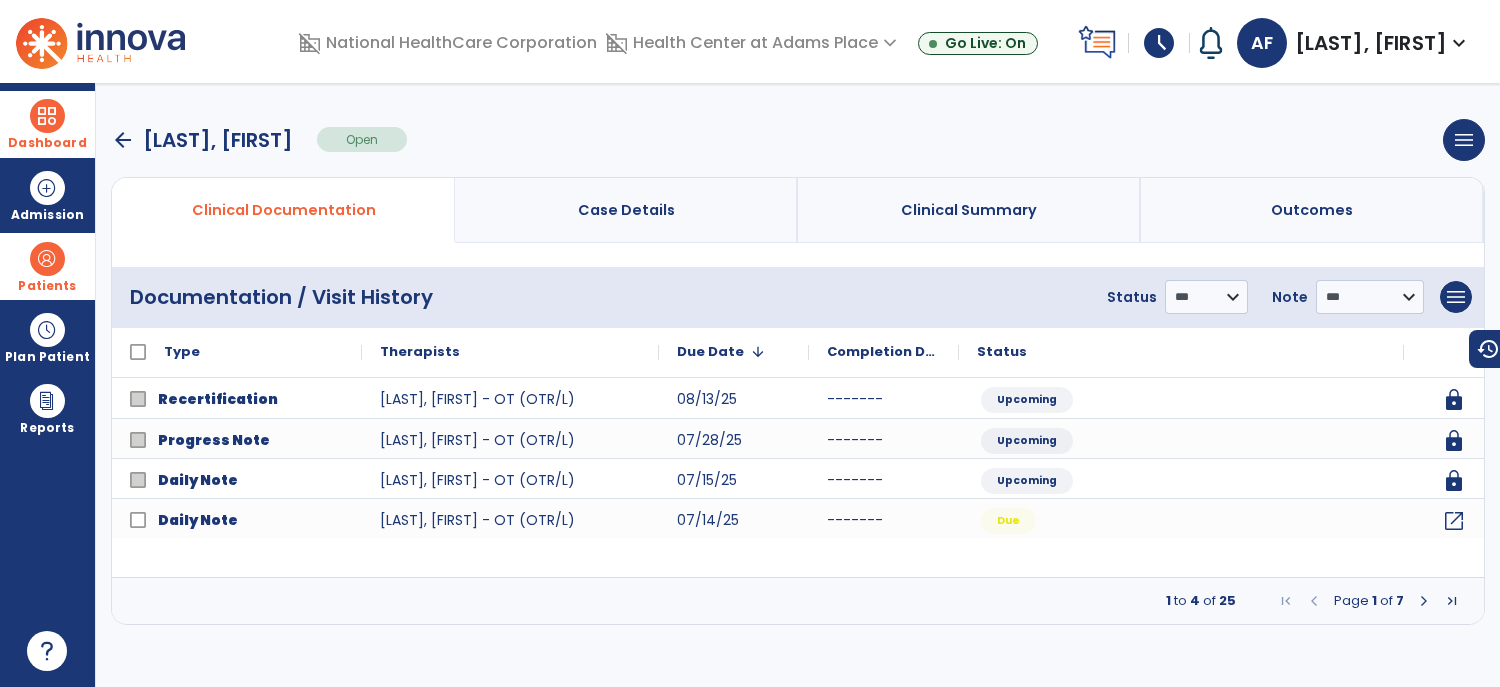 click at bounding box center [1424, 601] 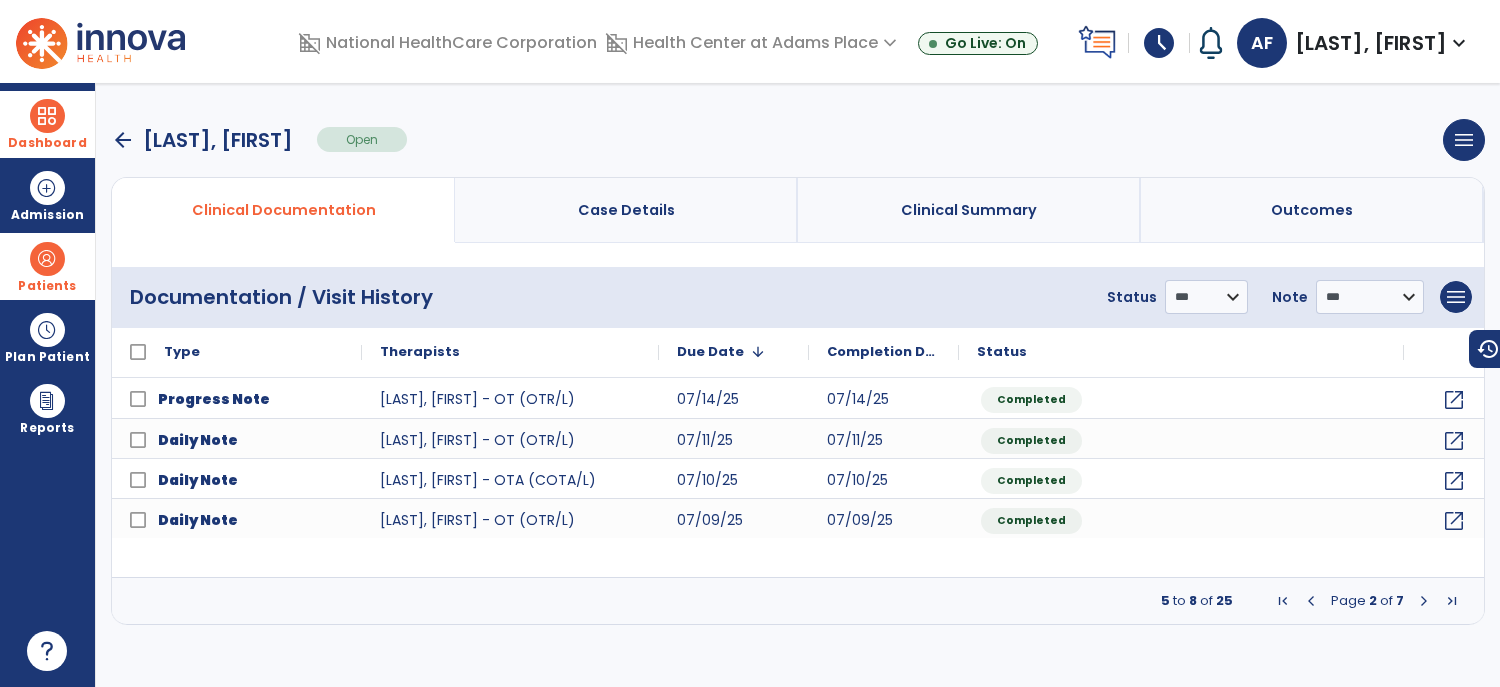 click at bounding box center (1424, 601) 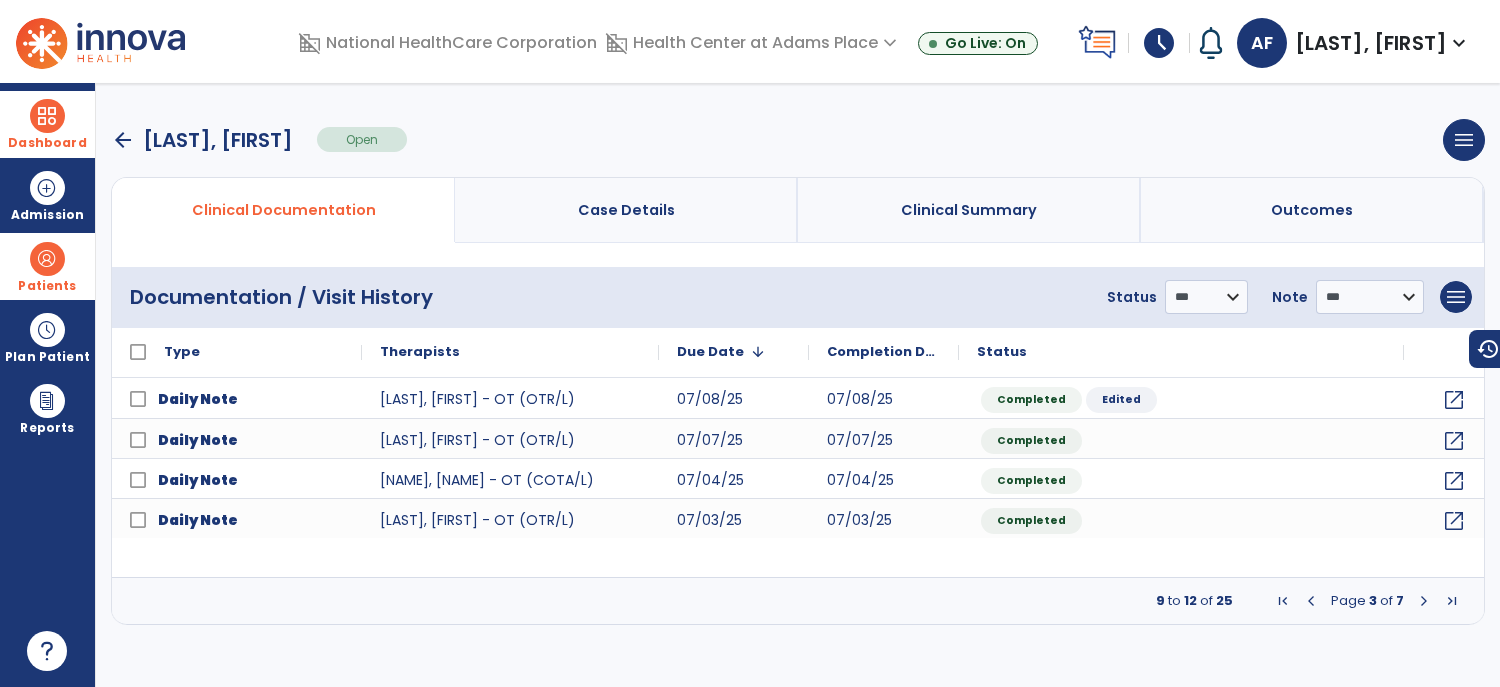 click at bounding box center (1424, 601) 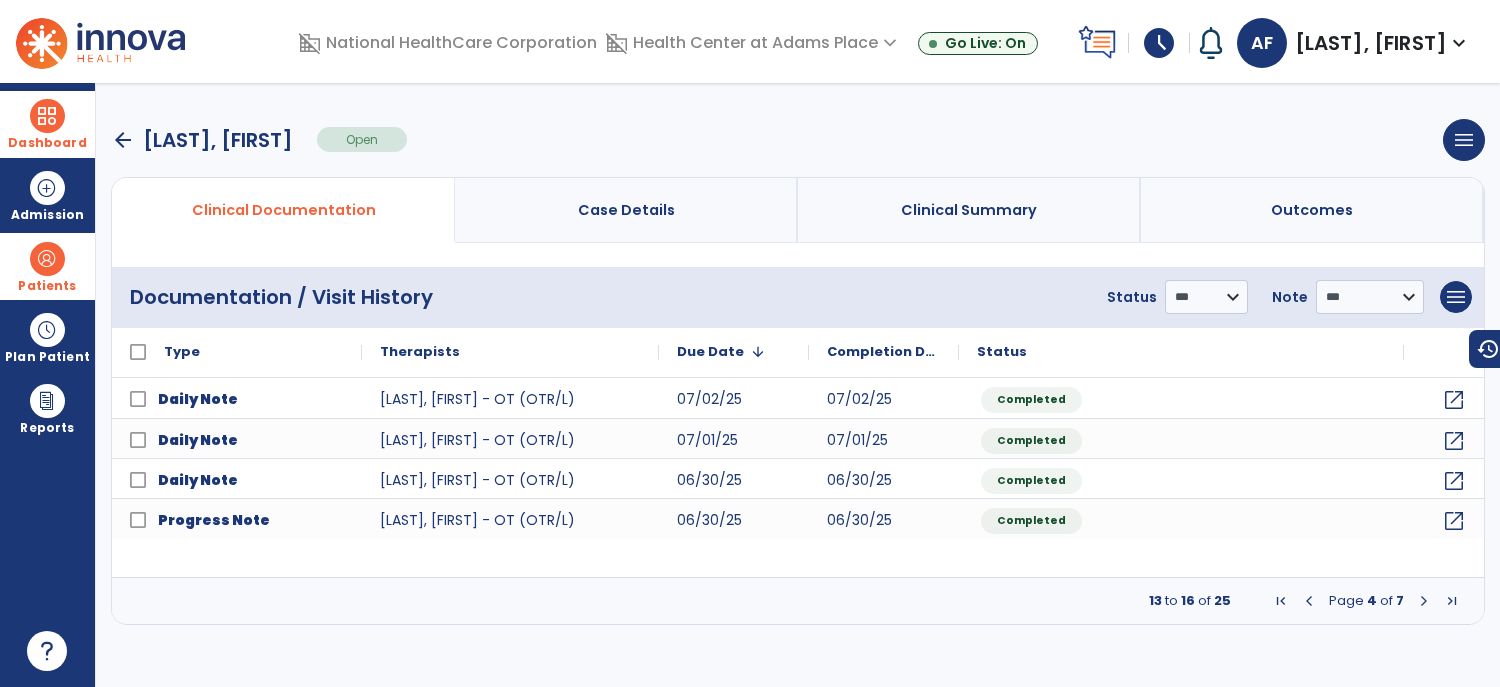 click at bounding box center (1424, 601) 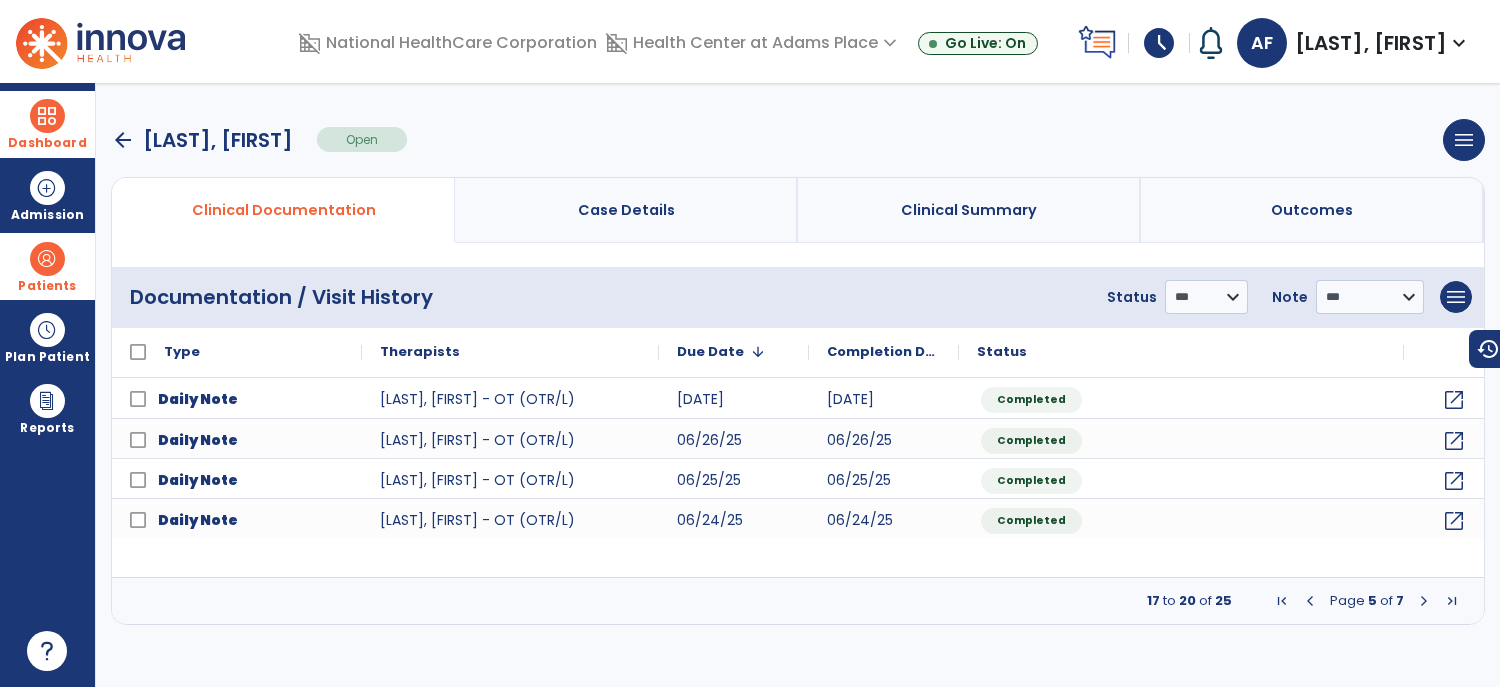 click at bounding box center [1424, 601] 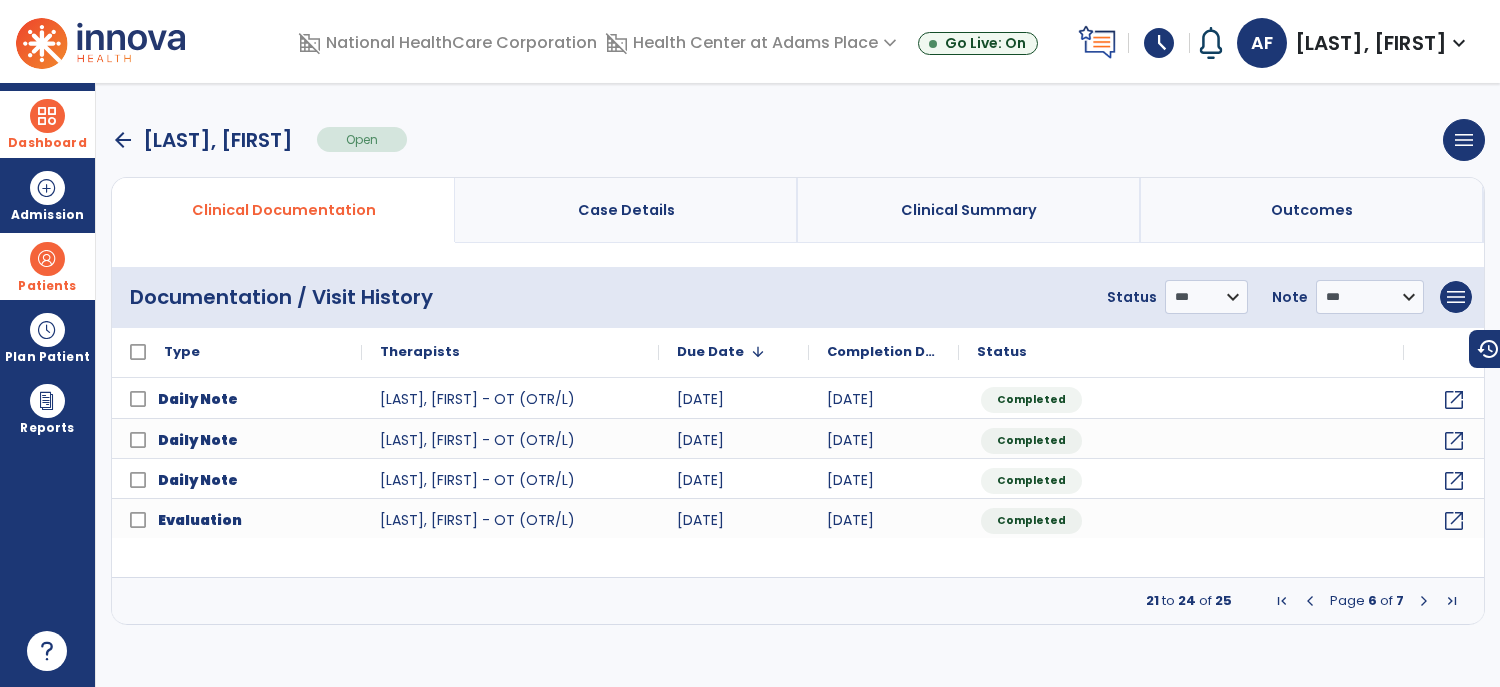 click at bounding box center (1452, 601) 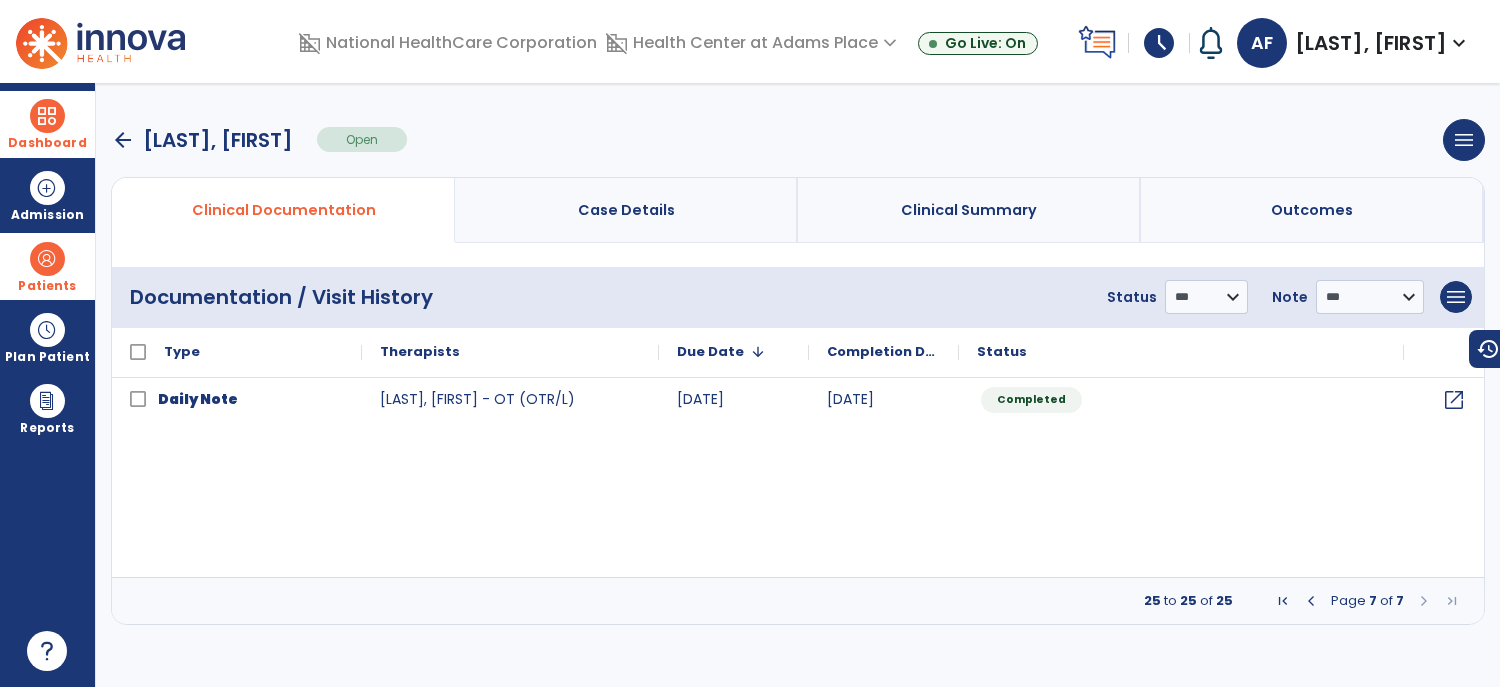 click at bounding box center (1311, 601) 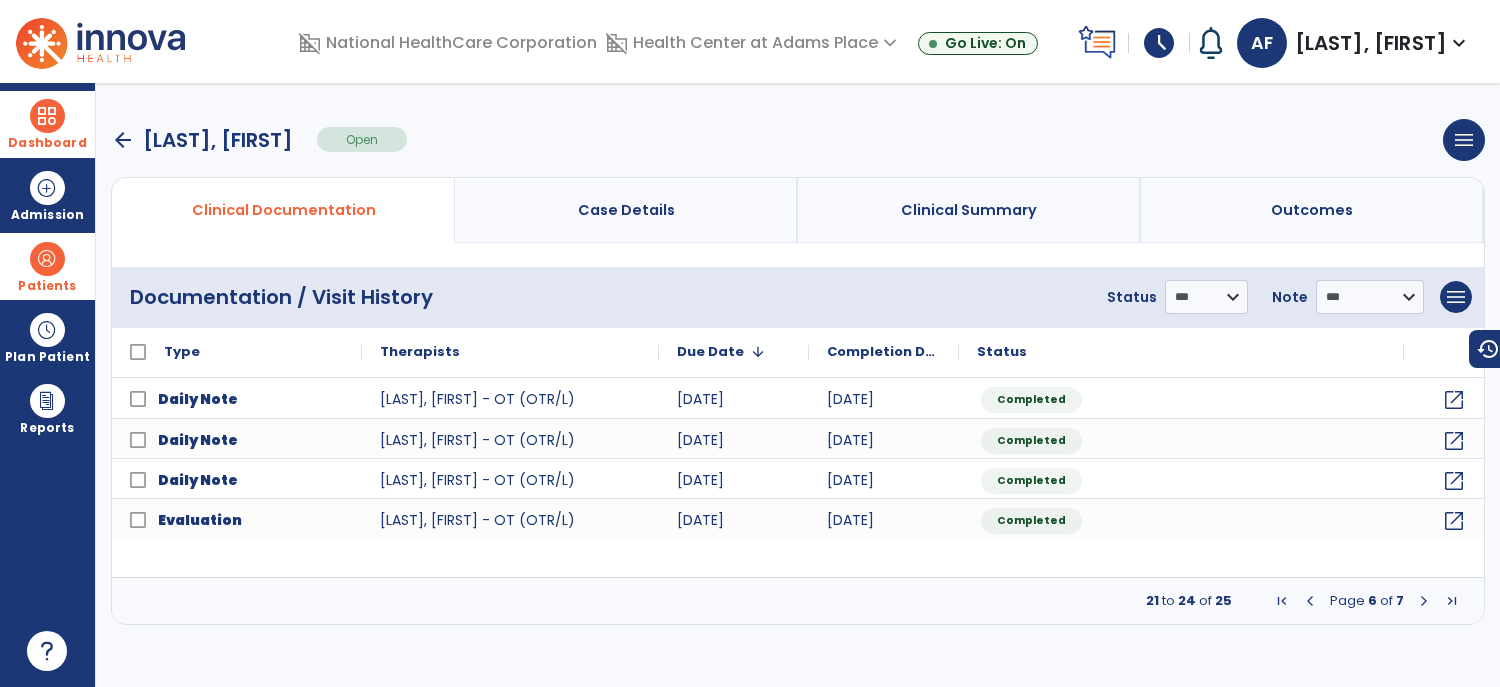 click at bounding box center [1310, 601] 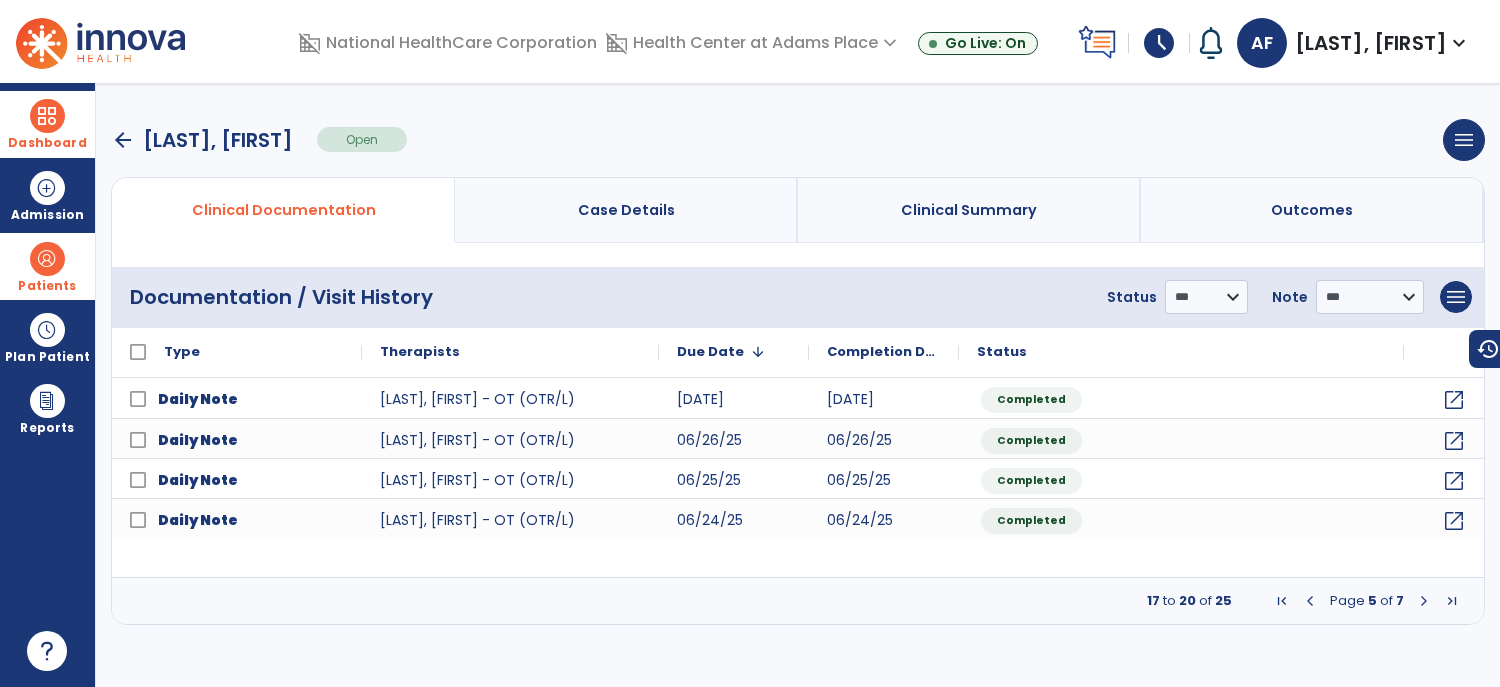 click on "Page" at bounding box center (1347, 600) 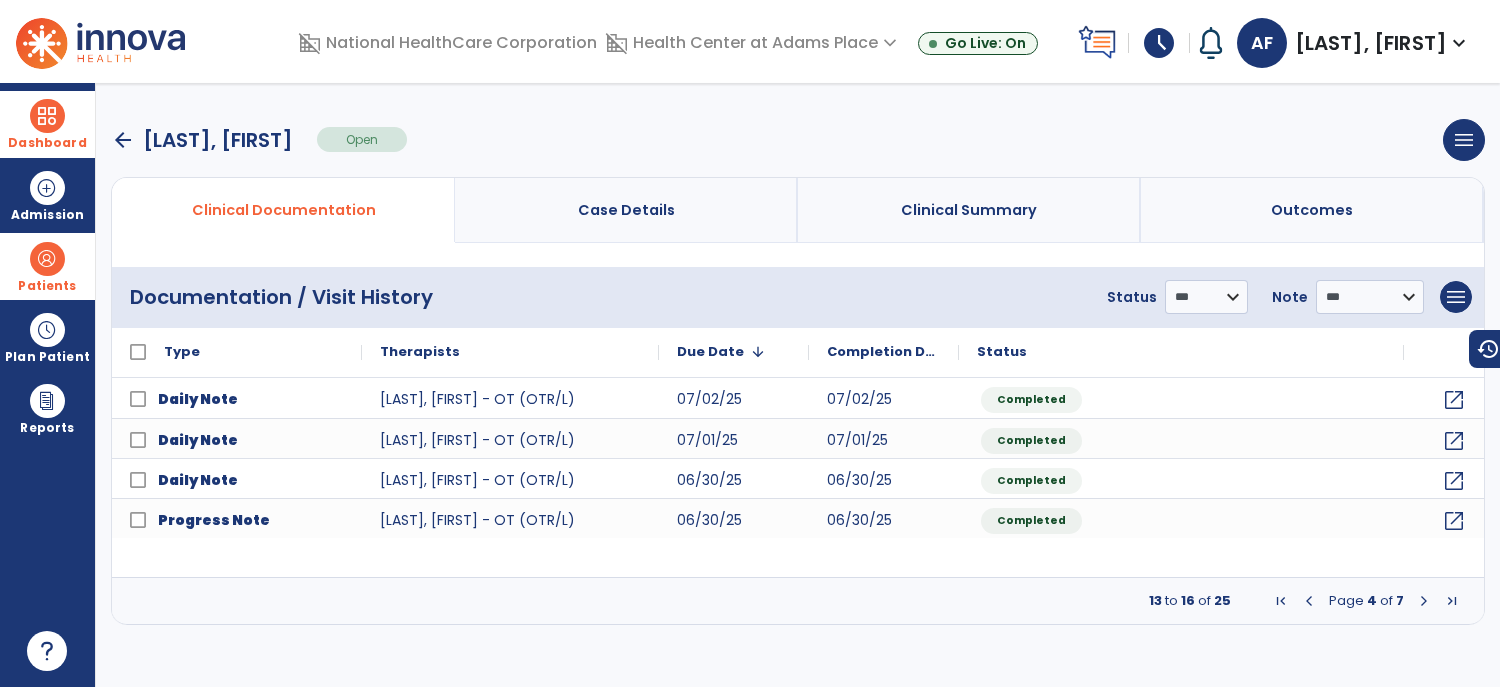 click at bounding box center (1309, 601) 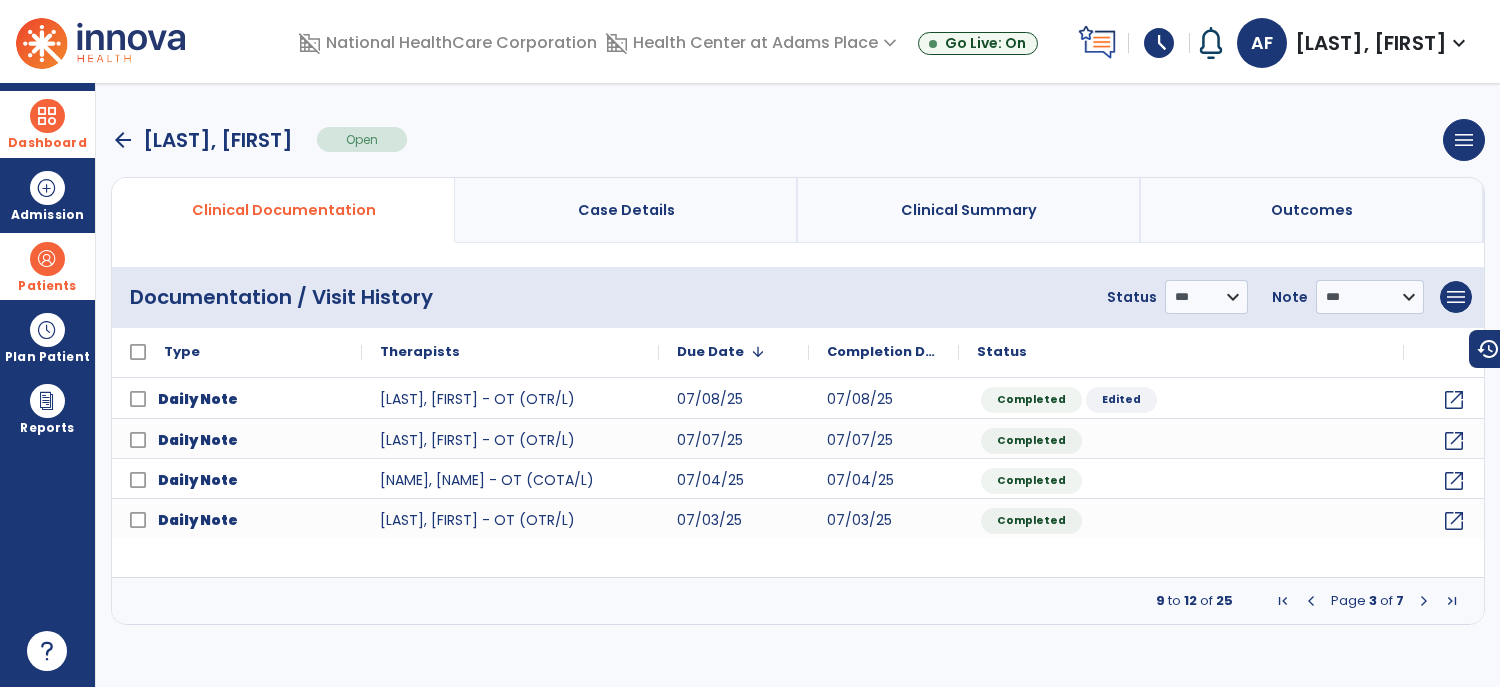 click at bounding box center (1311, 601) 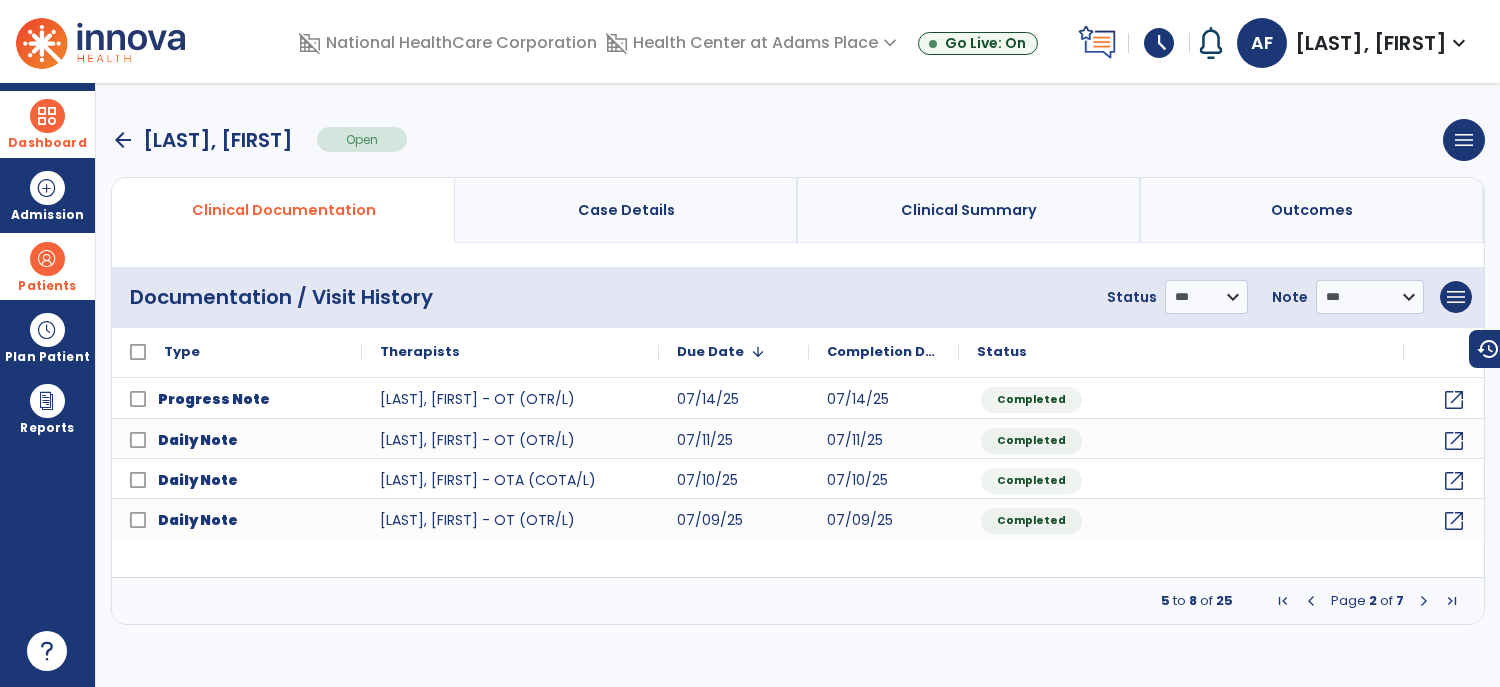 click on "Page" at bounding box center [1348, 600] 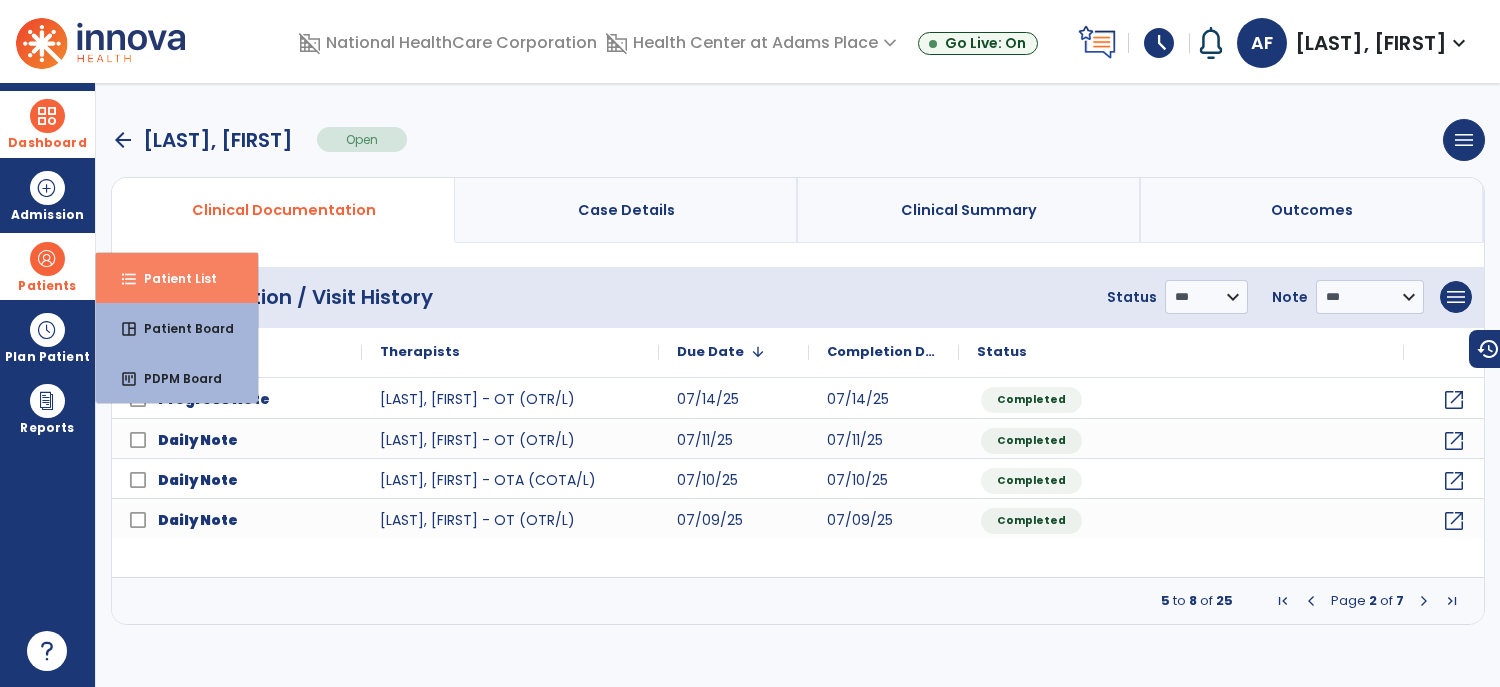click on "format_list_bulleted  Patient List" at bounding box center [177, 278] 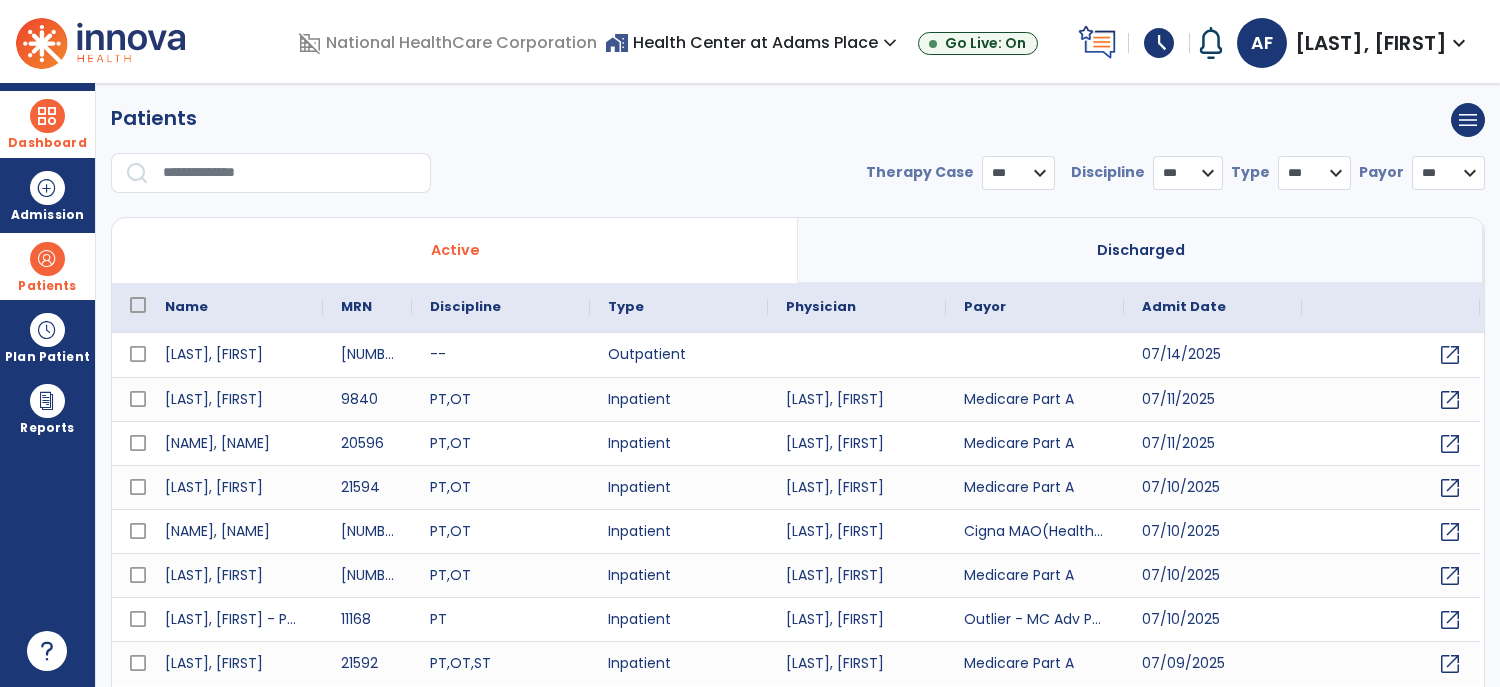 click at bounding box center [290, 173] 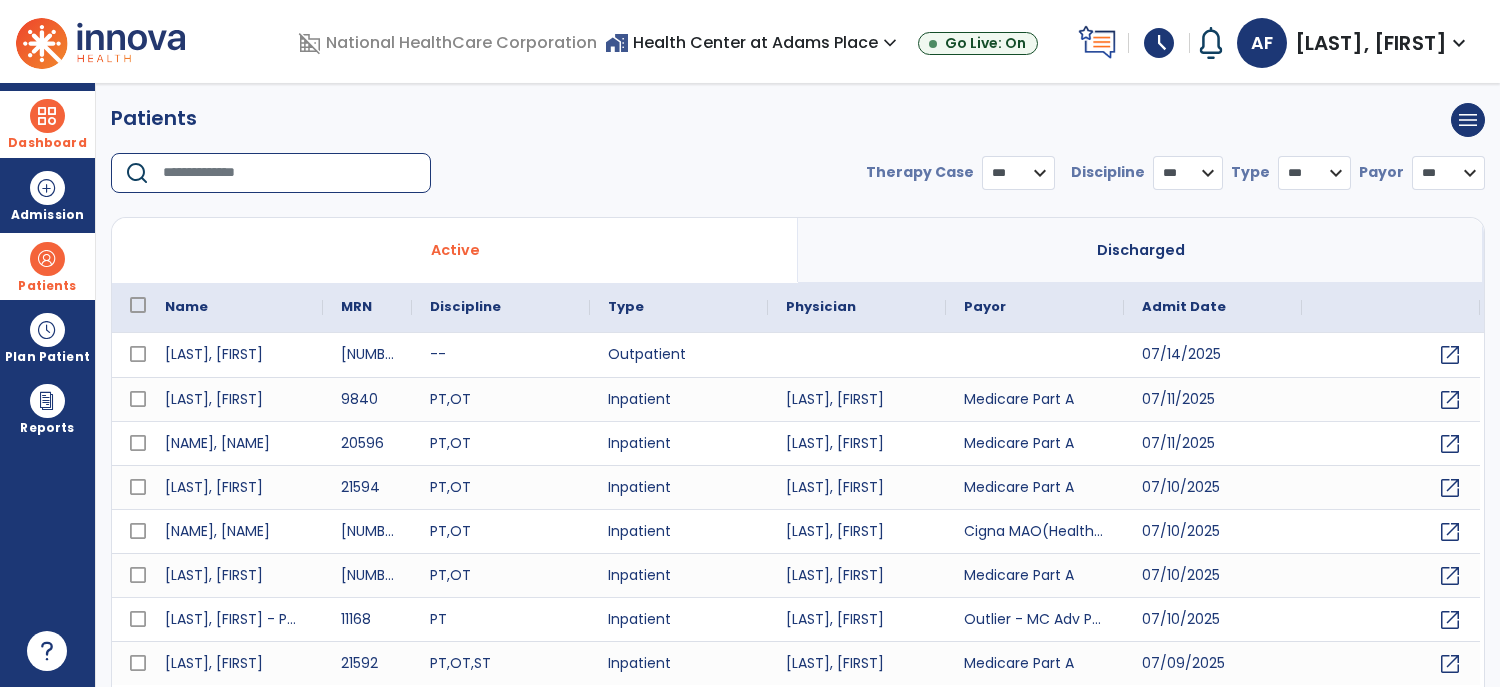 select on "***" 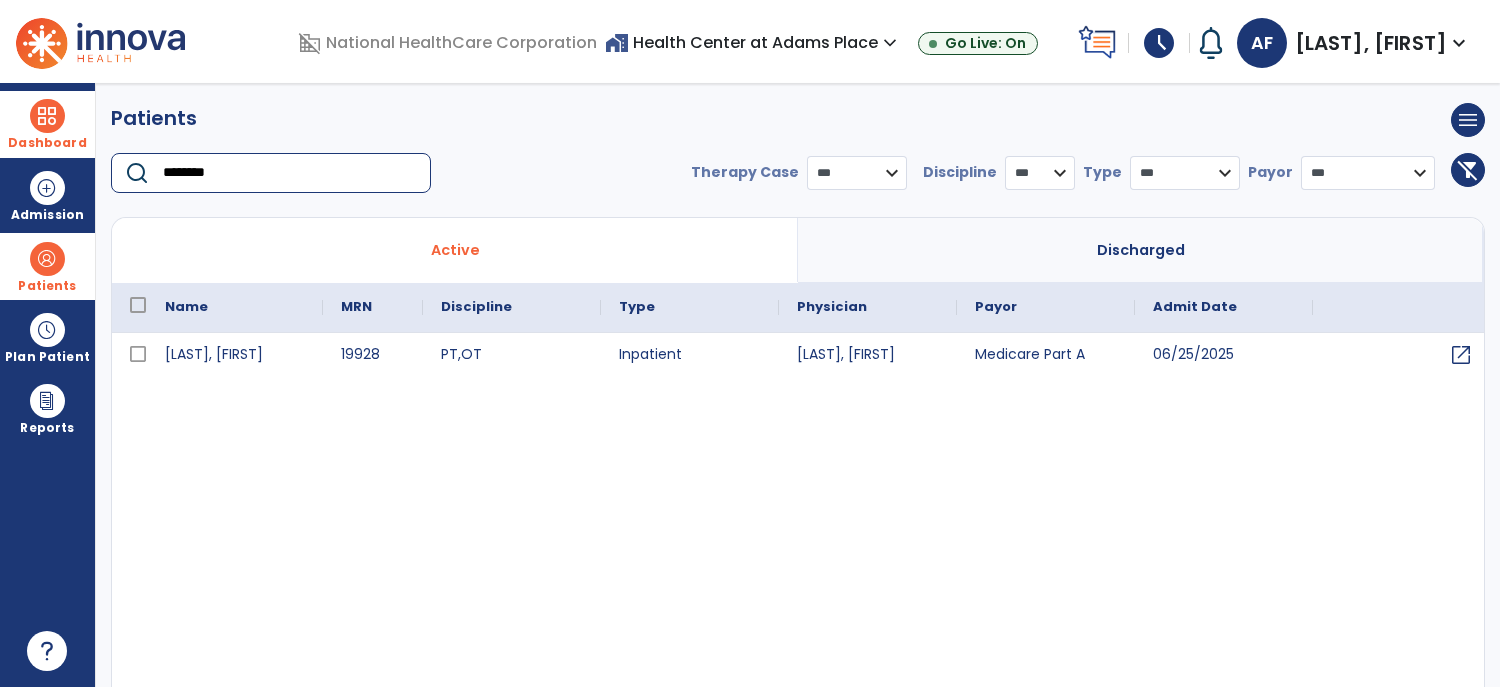 type on "********" 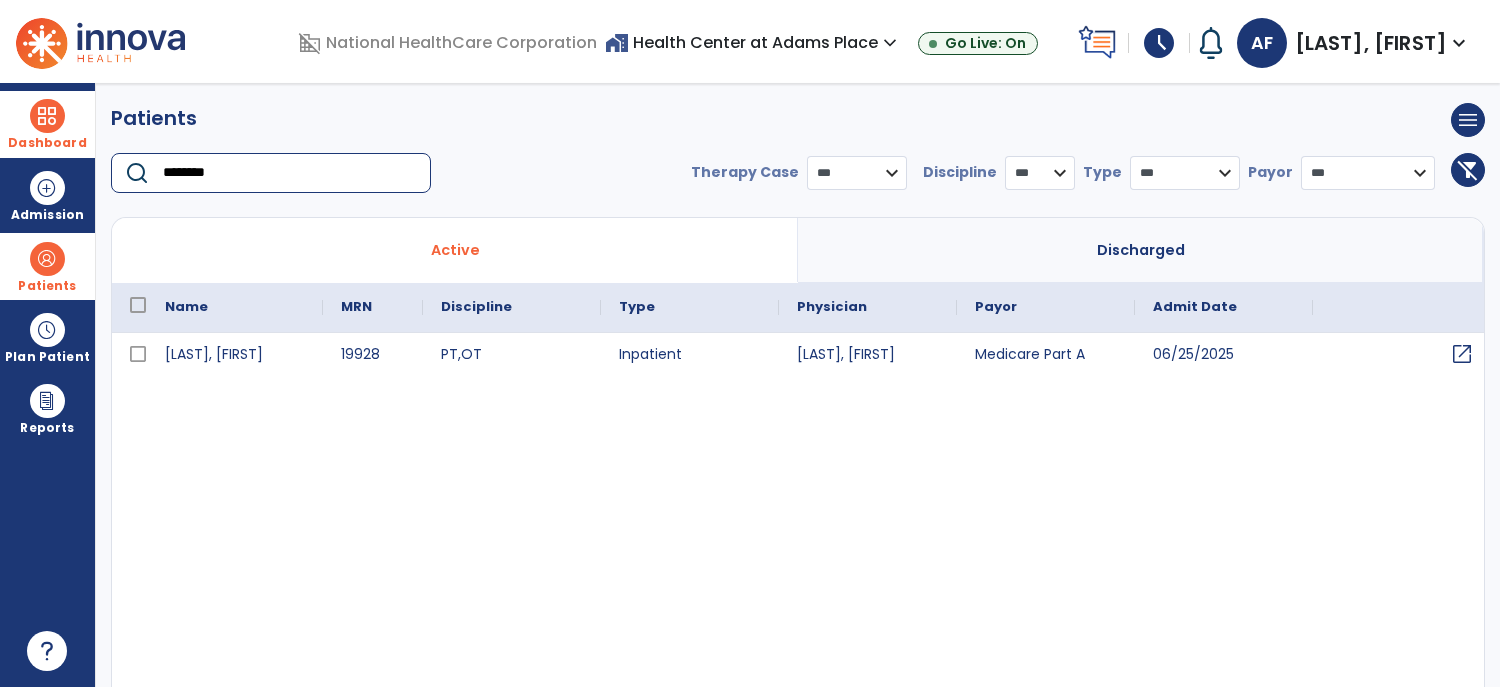 click on "open_in_new" at bounding box center (1462, 354) 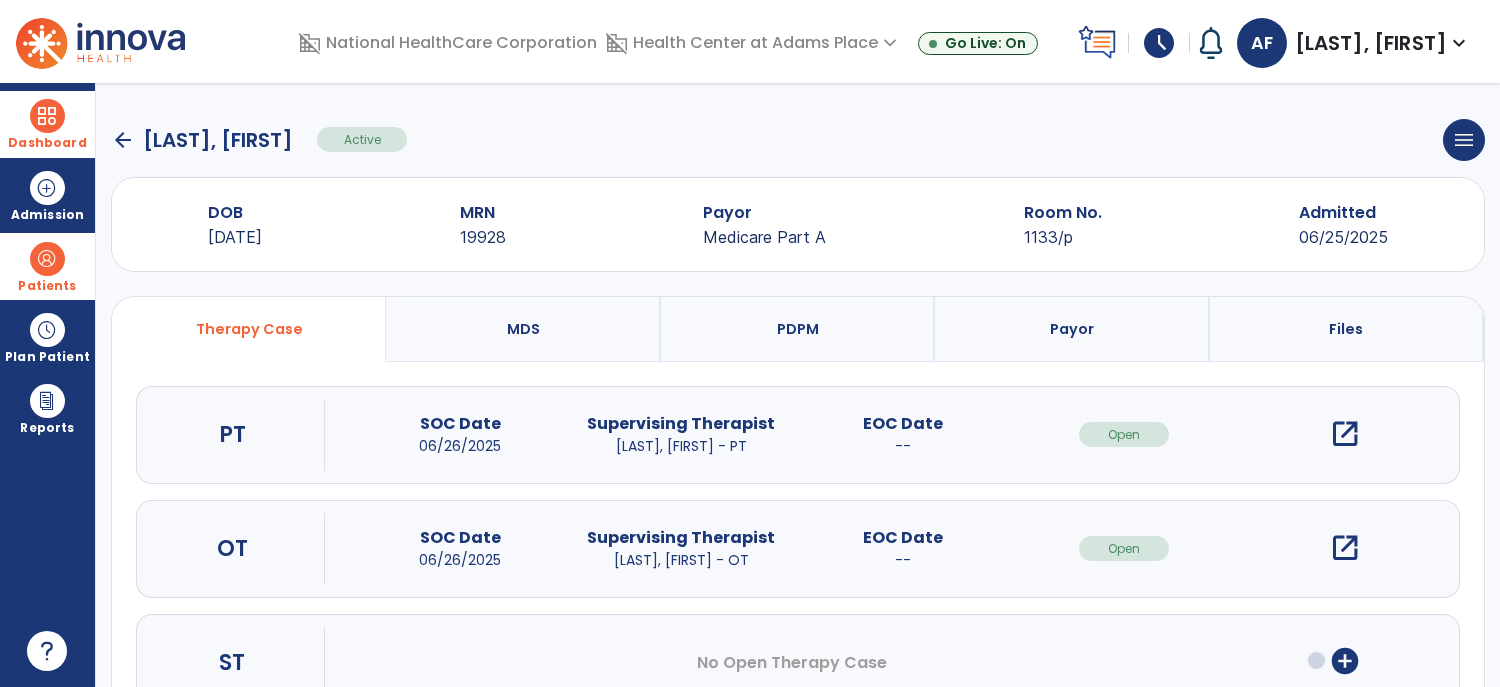 click on "open_in_new" at bounding box center [1345, 434] 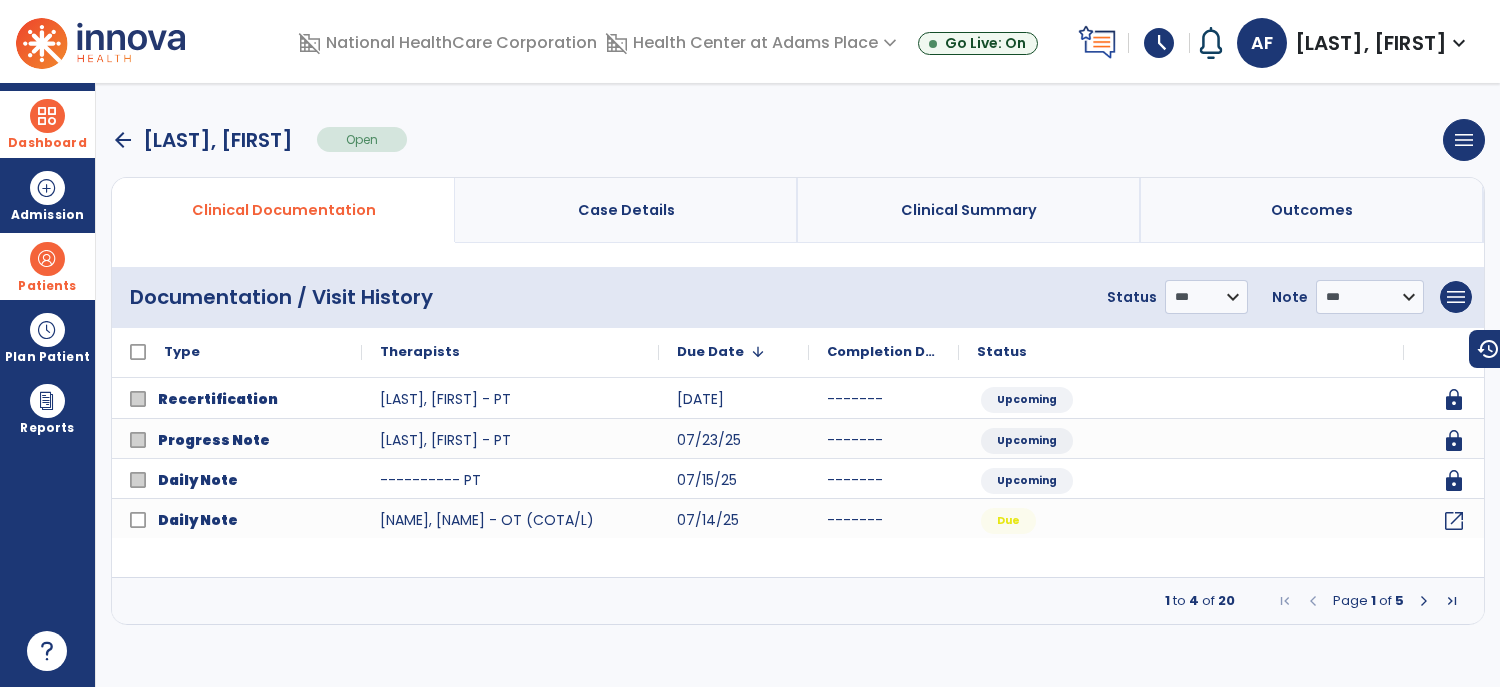 click at bounding box center (1424, 601) 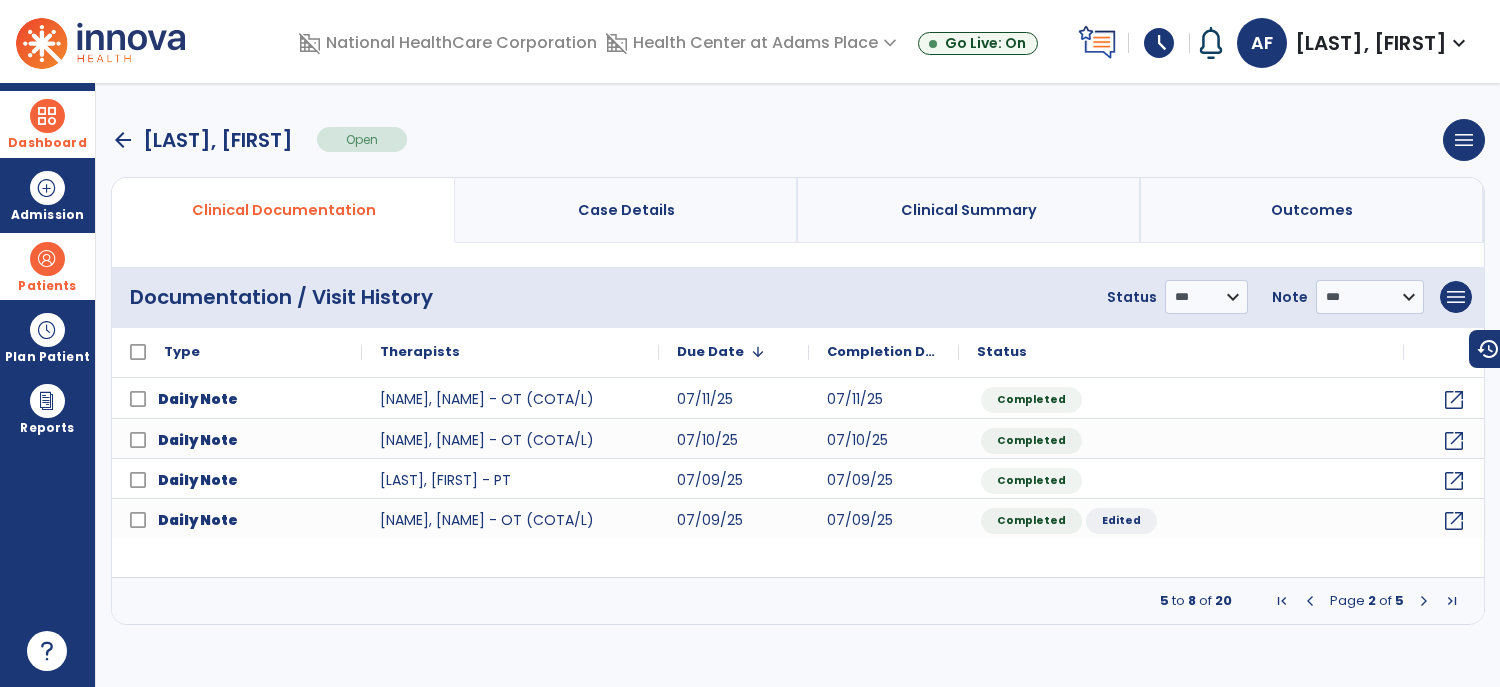 click at bounding box center [1424, 601] 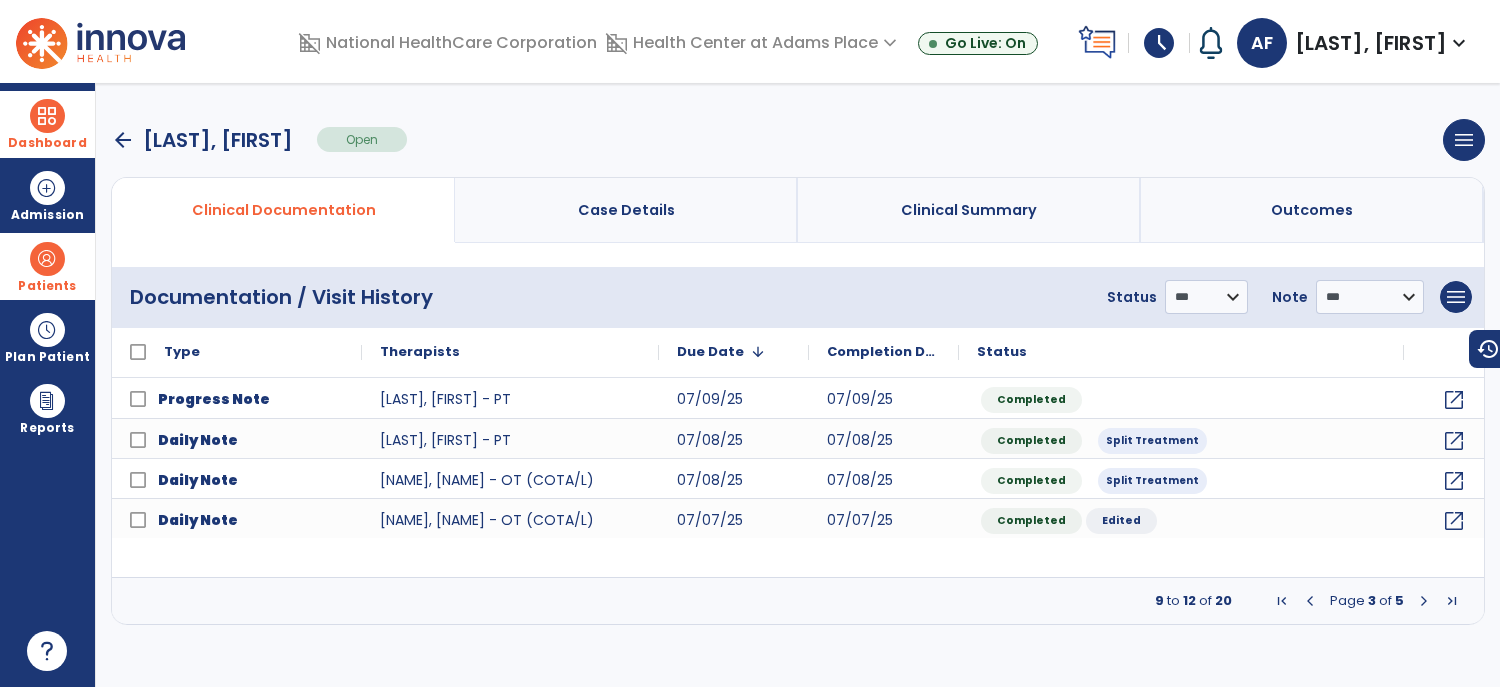 click at bounding box center [1424, 601] 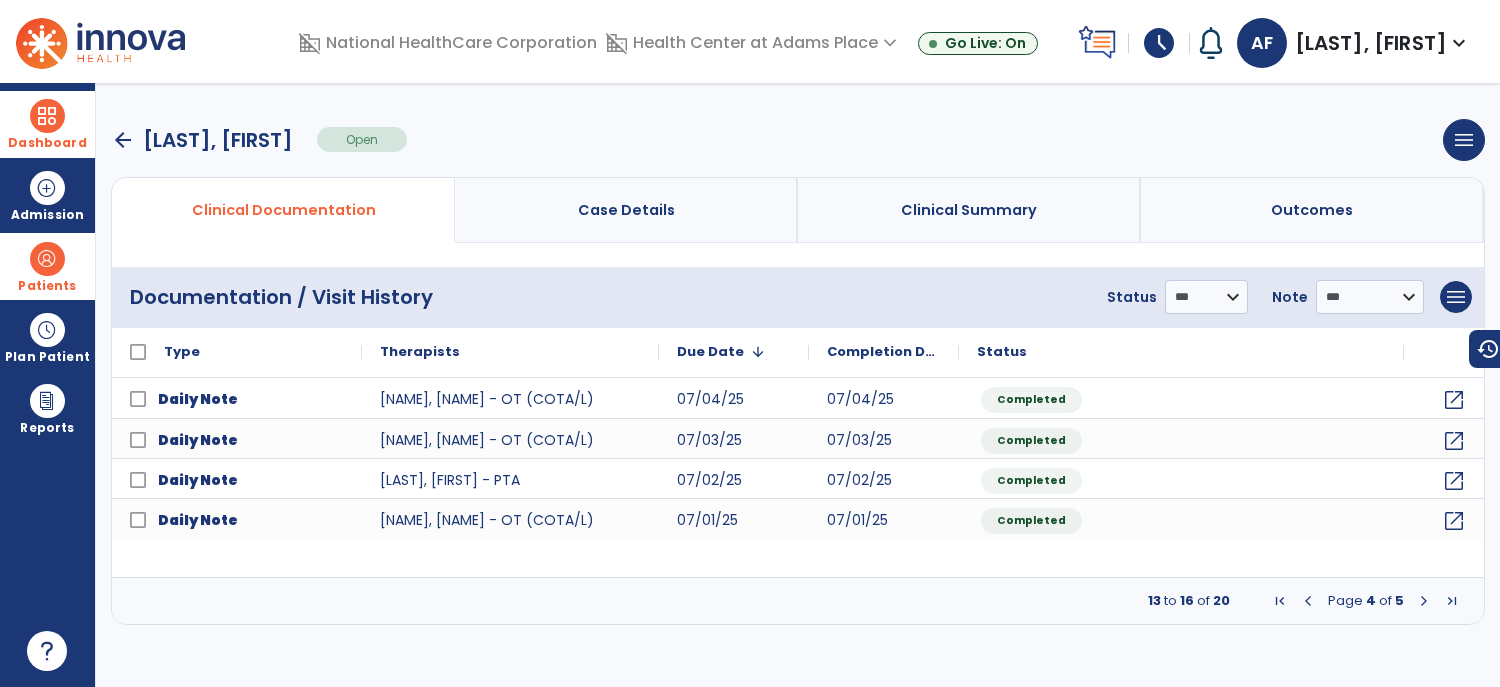 click at bounding box center [1308, 601] 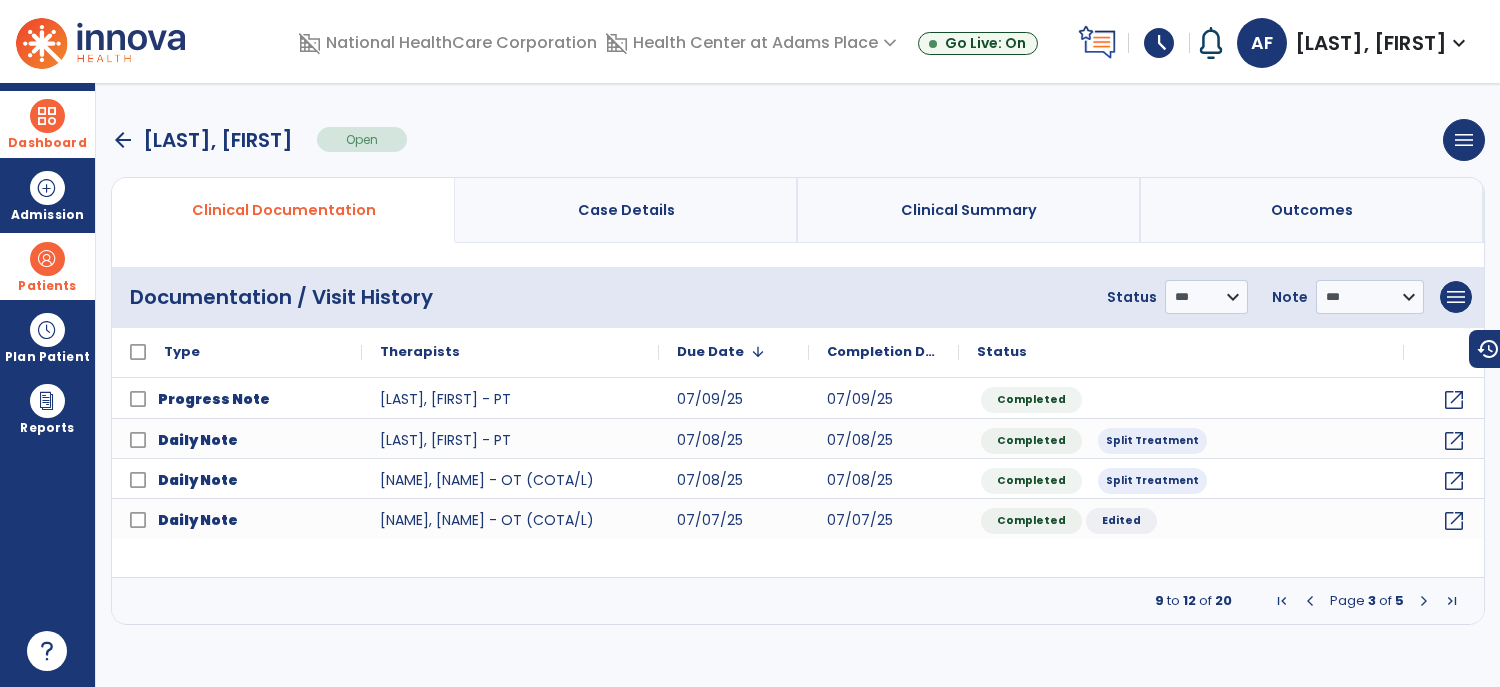 click at bounding box center (1310, 601) 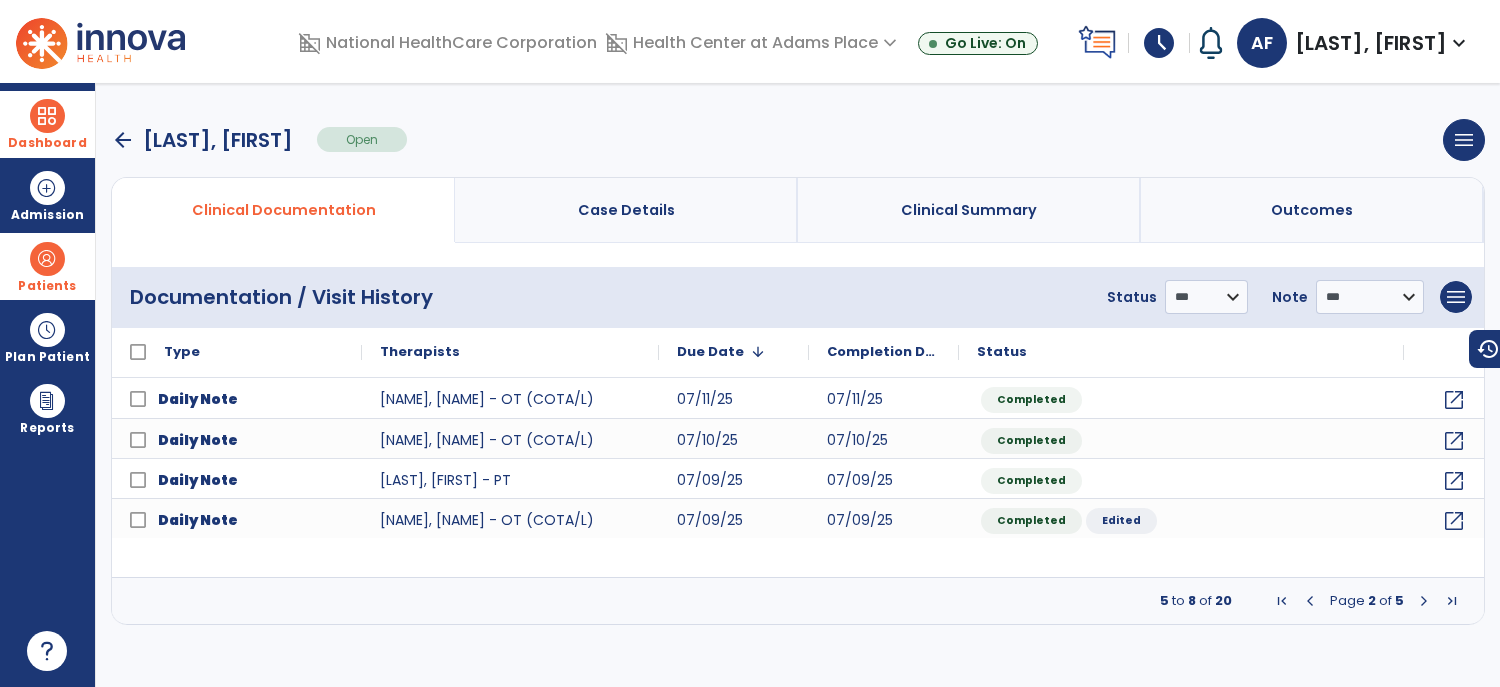 click at bounding box center (1310, 601) 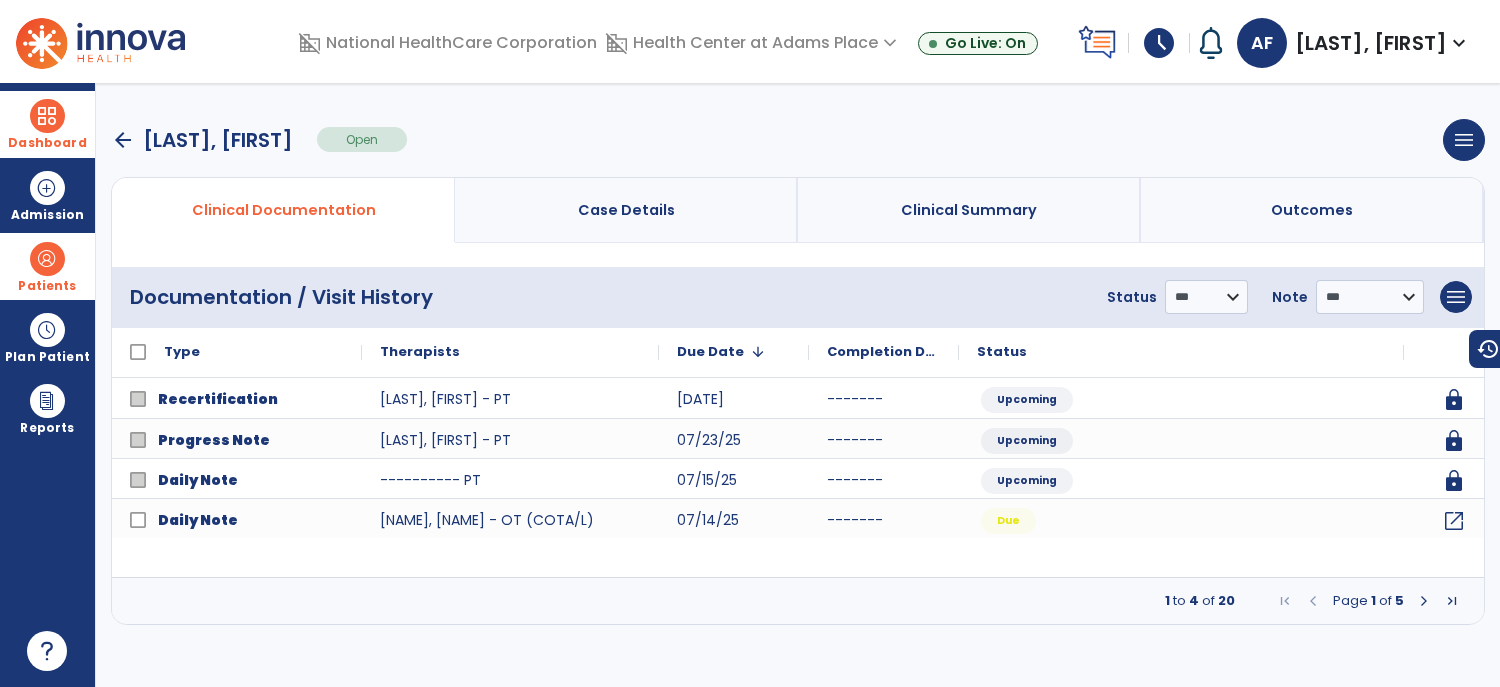 click at bounding box center [1313, 601] 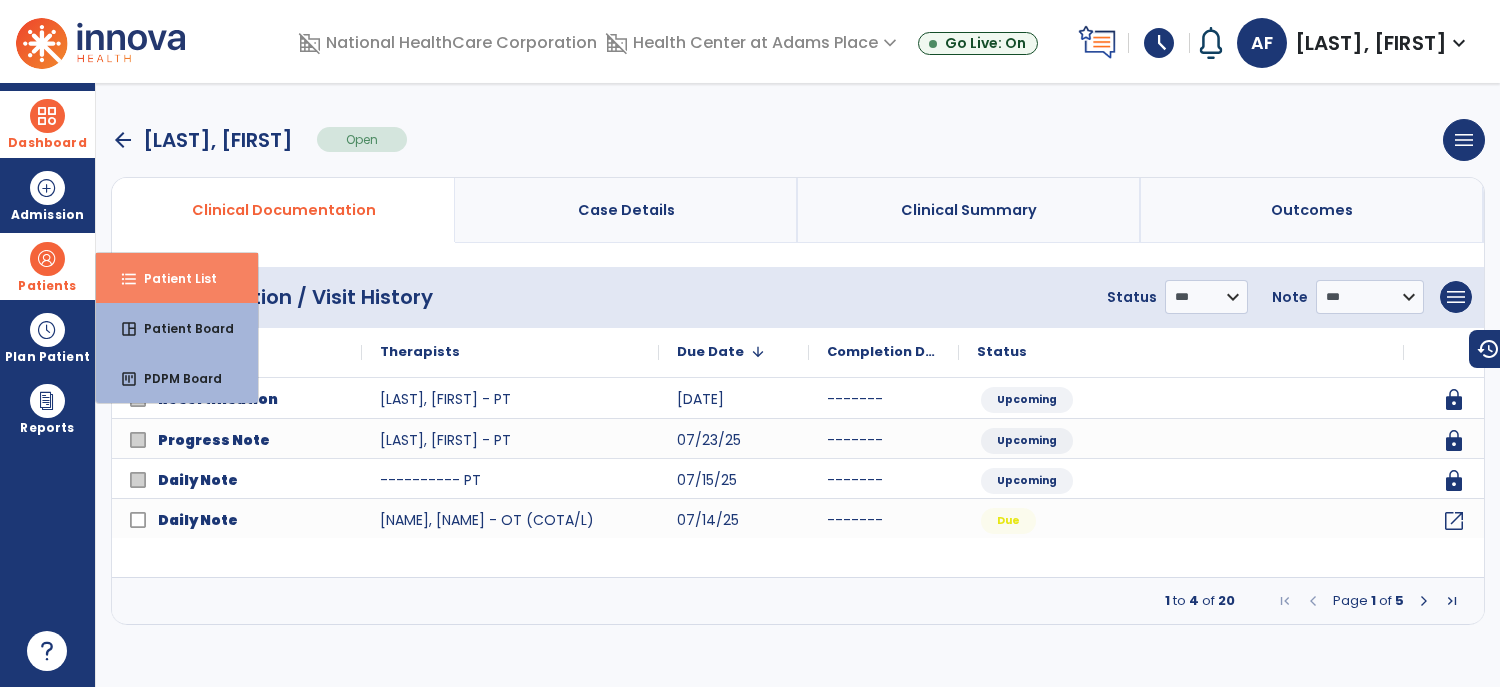 click on "Patient List" at bounding box center (172, 278) 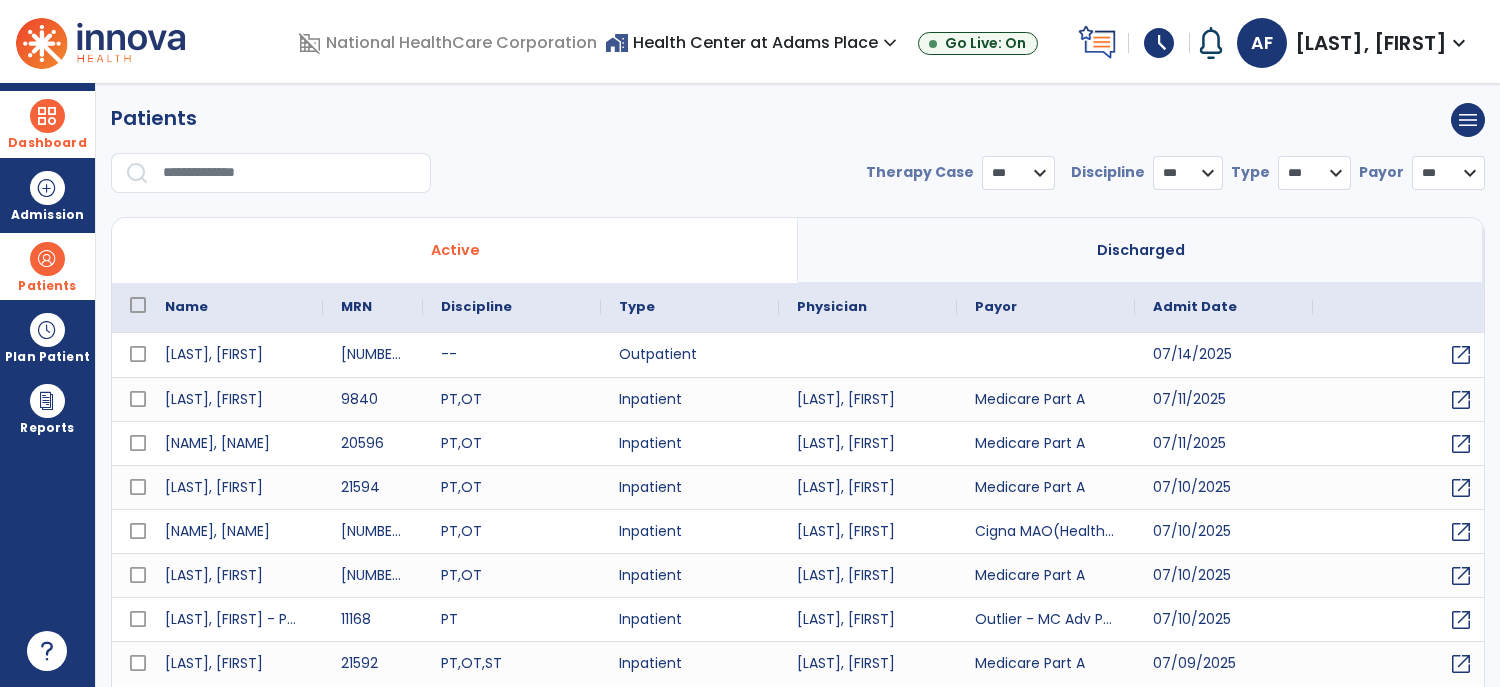 select on "***" 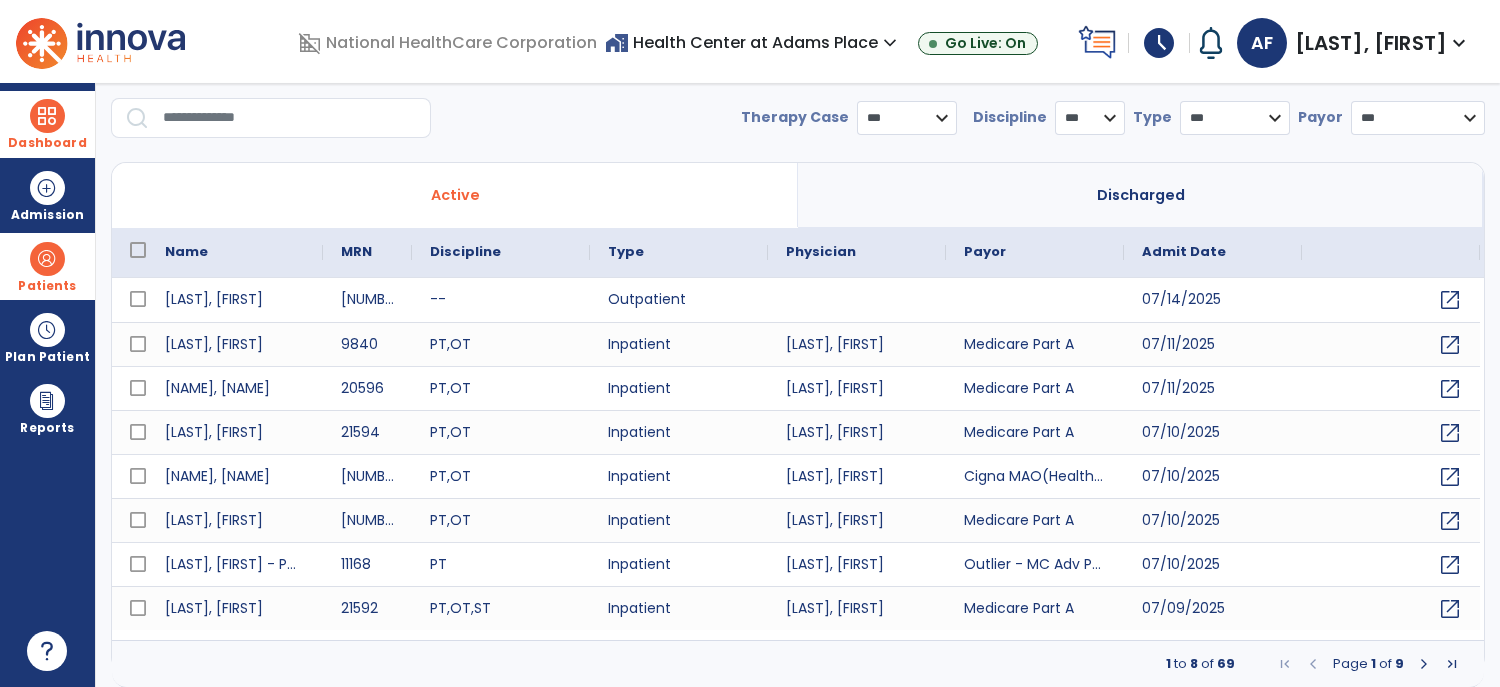 scroll, scrollTop: 0, scrollLeft: 0, axis: both 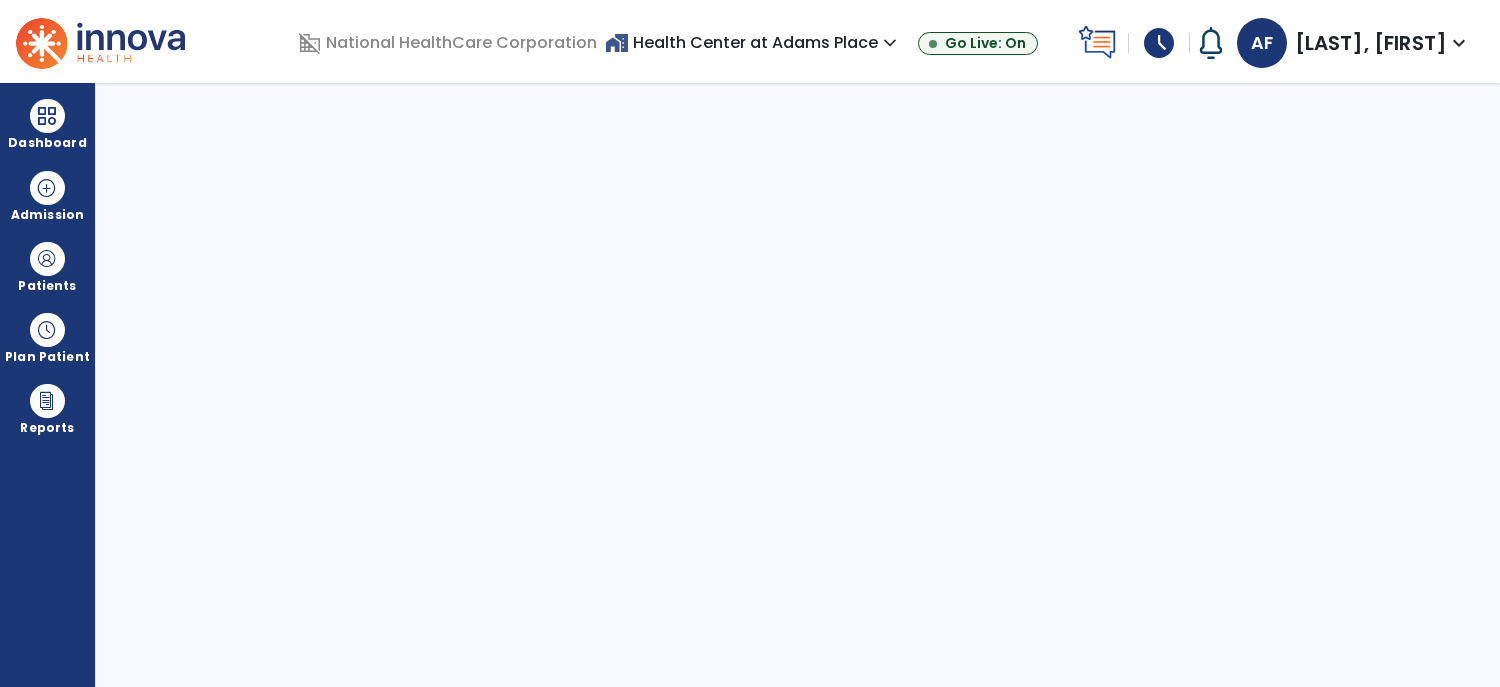 select on "****" 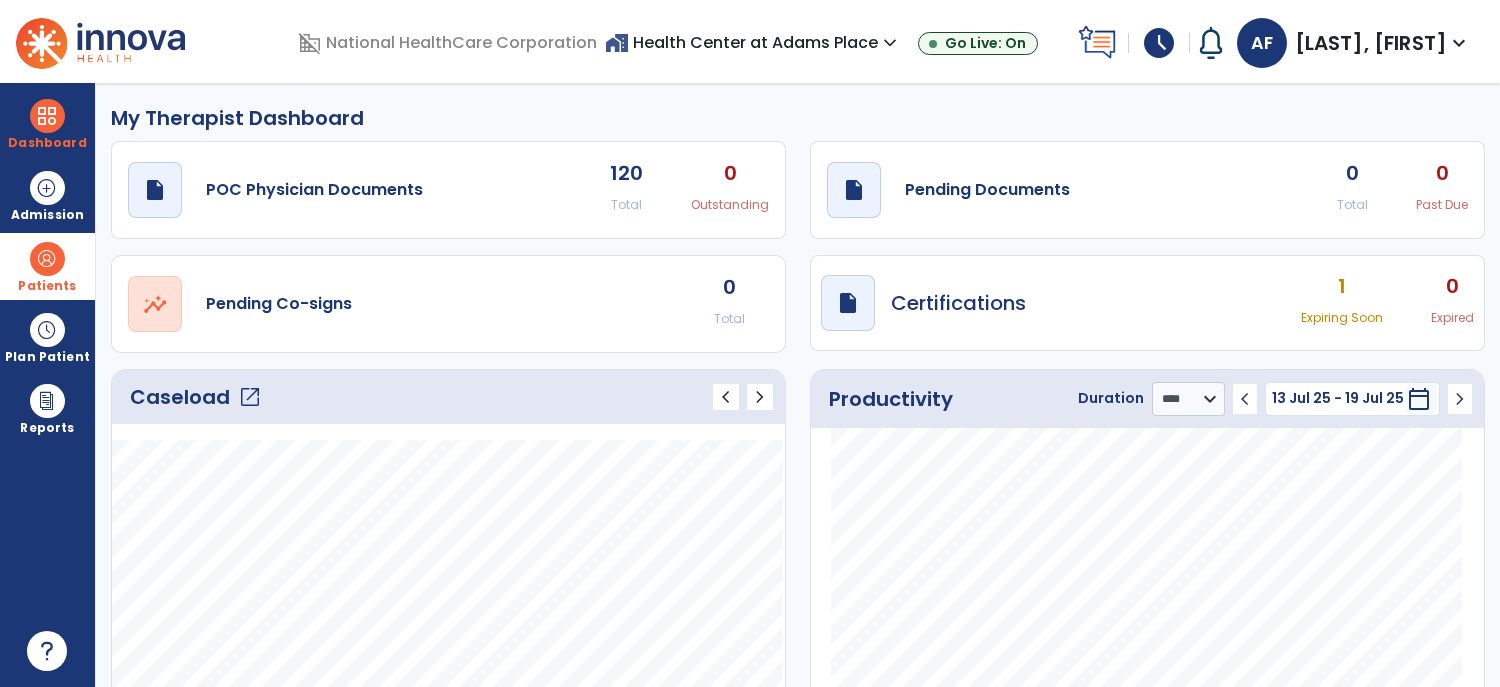 click at bounding box center (47, 259) 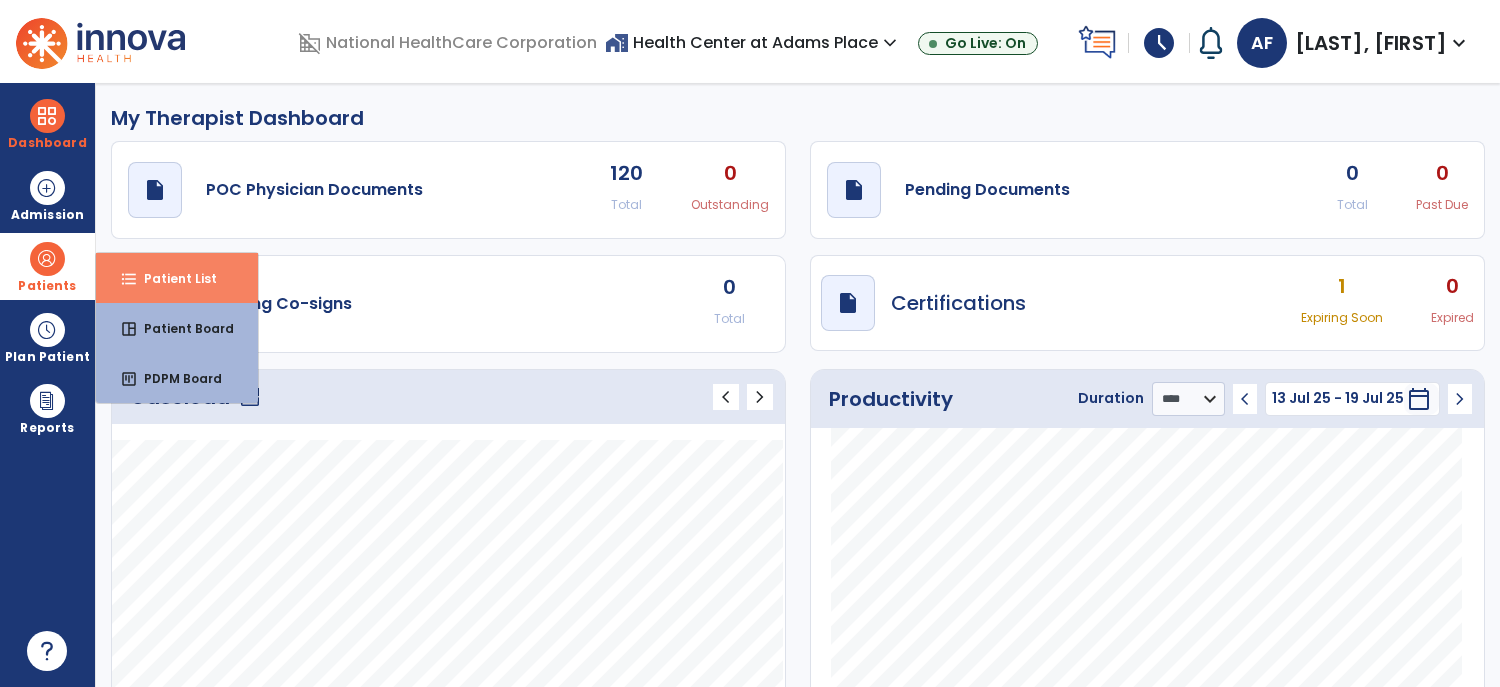 click on "Patient List" at bounding box center (172, 278) 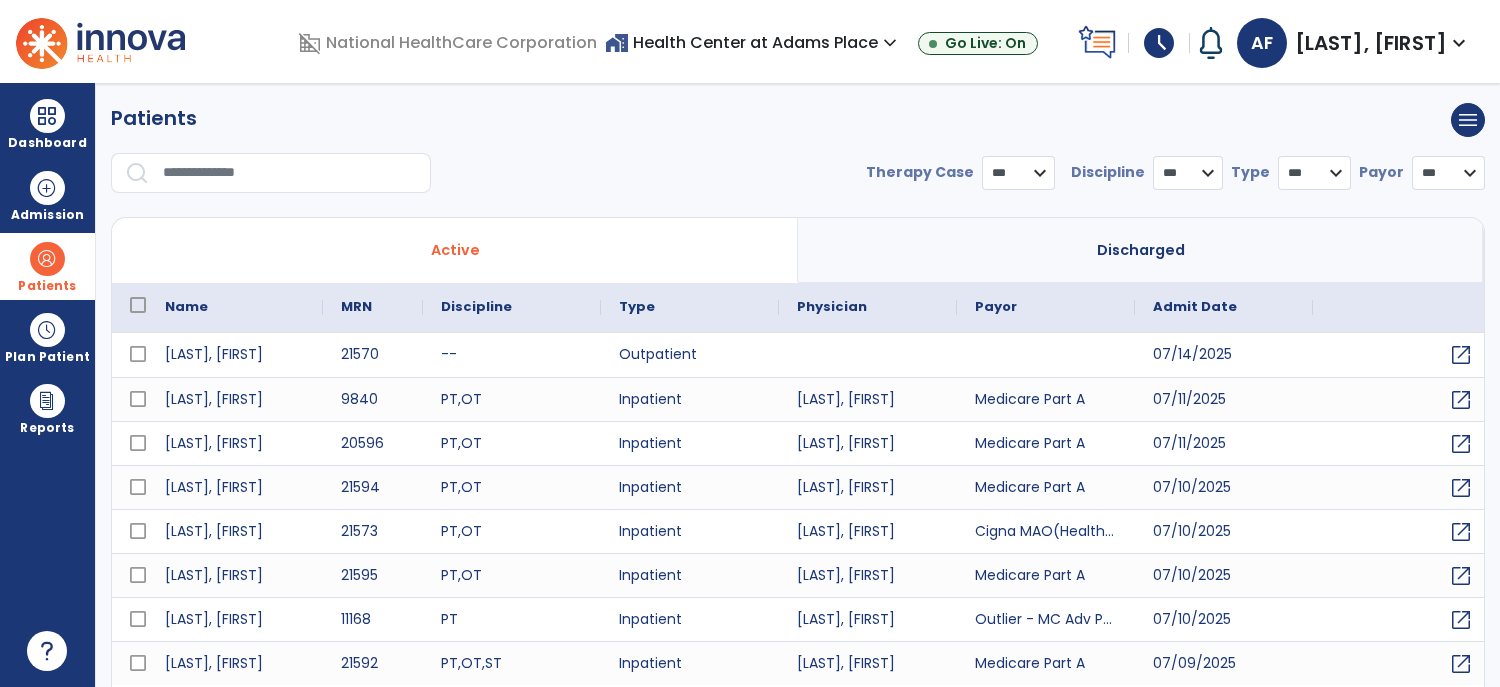 click at bounding box center [290, 173] 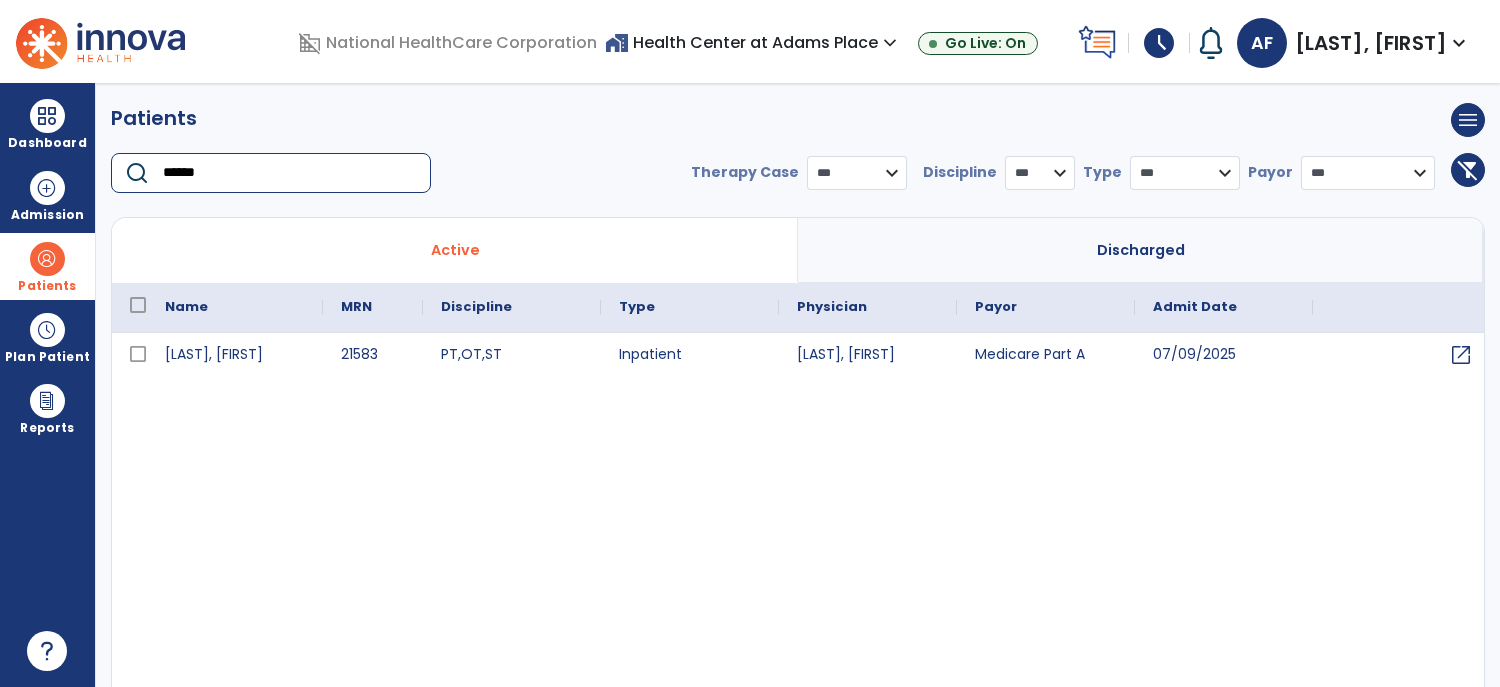 type on "******" 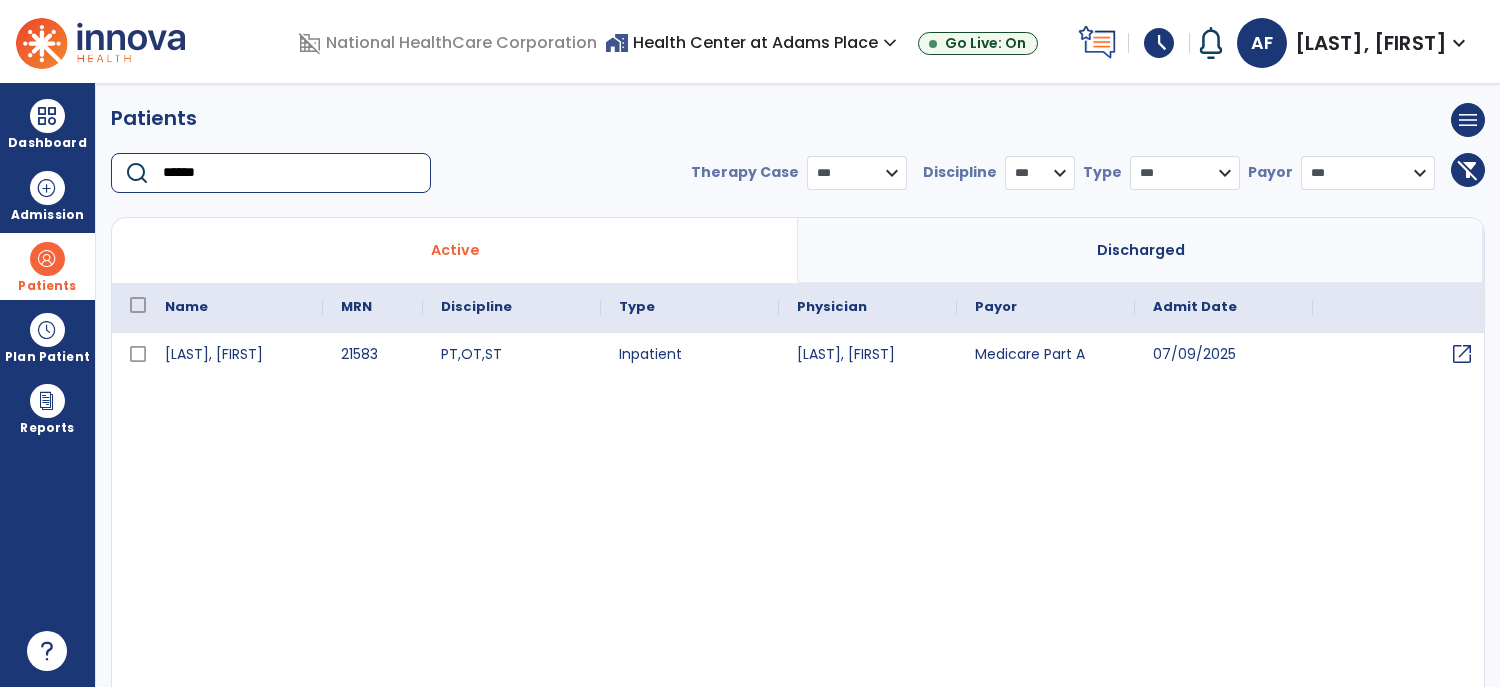 click on "open_in_new" at bounding box center [1462, 354] 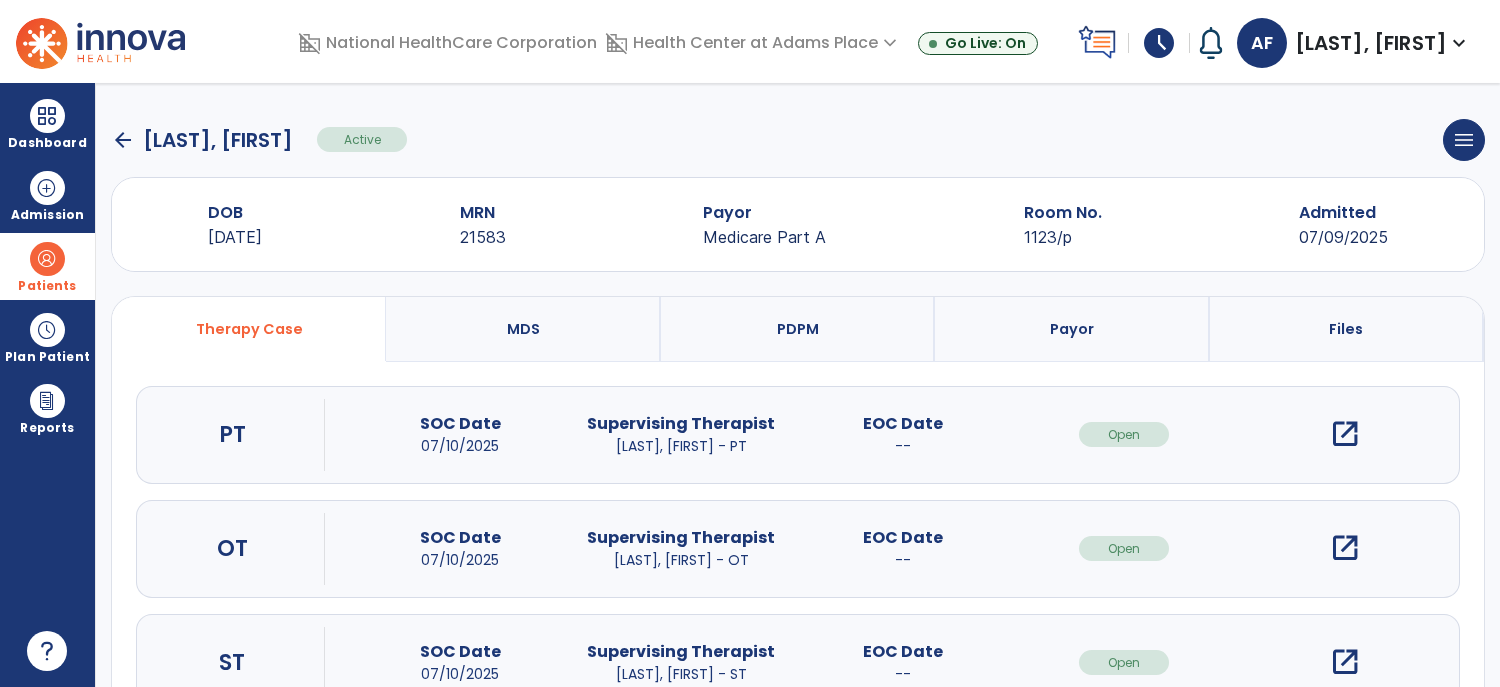 click on "open_in_new" at bounding box center [1345, 548] 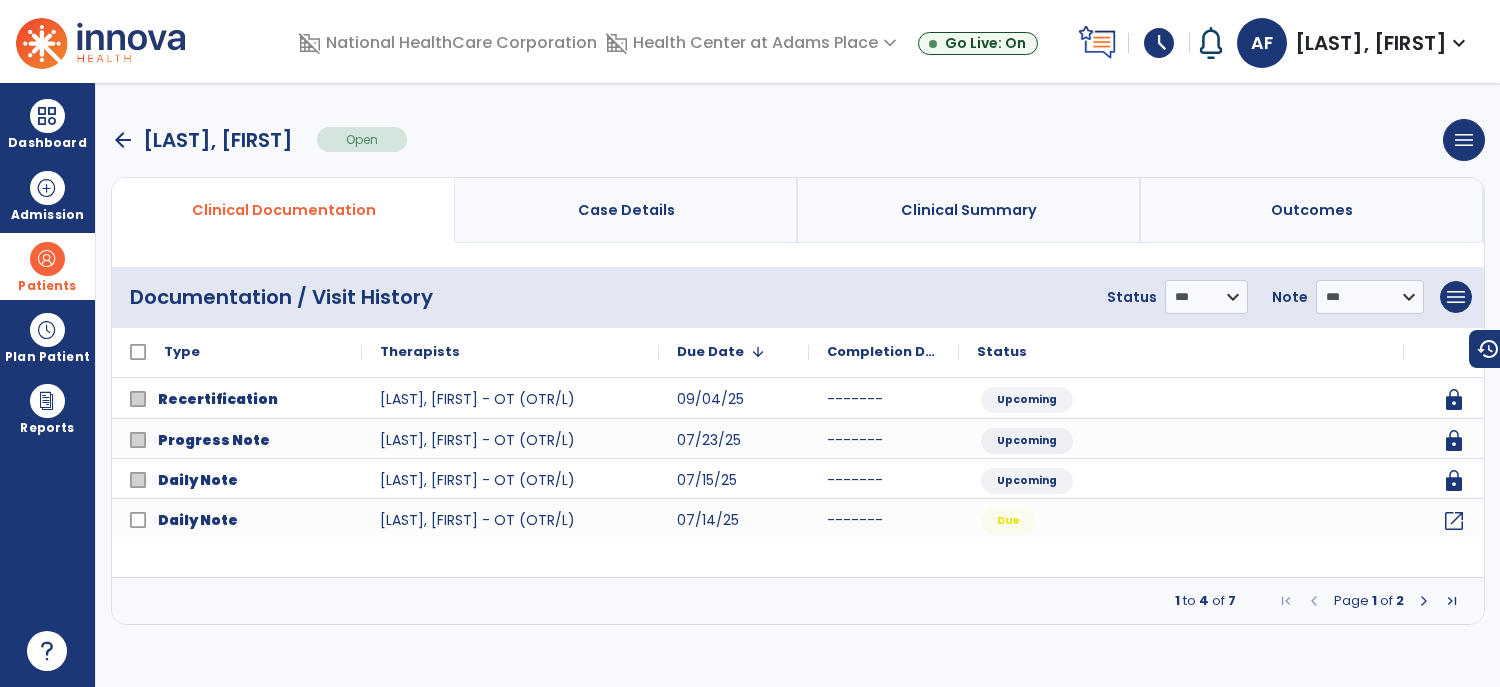 click at bounding box center [1424, 601] 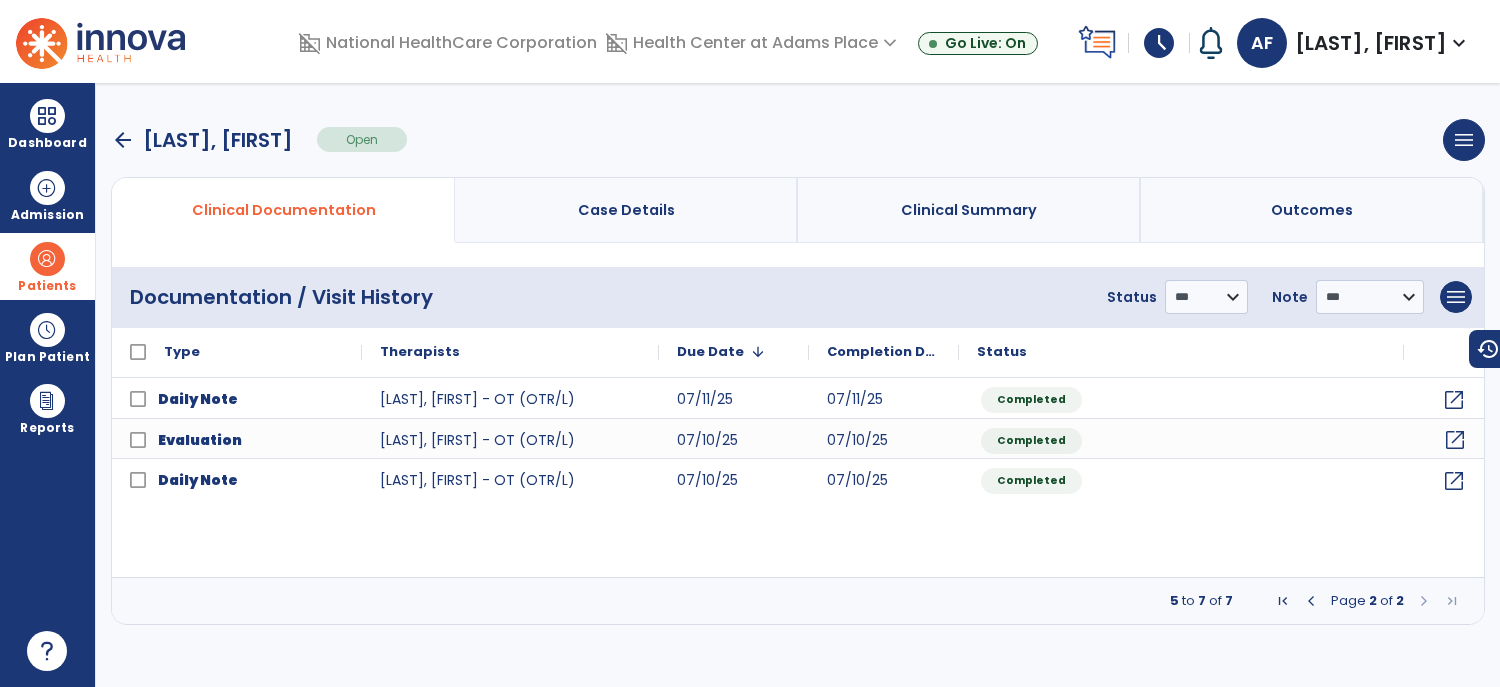 click on "open_in_new" 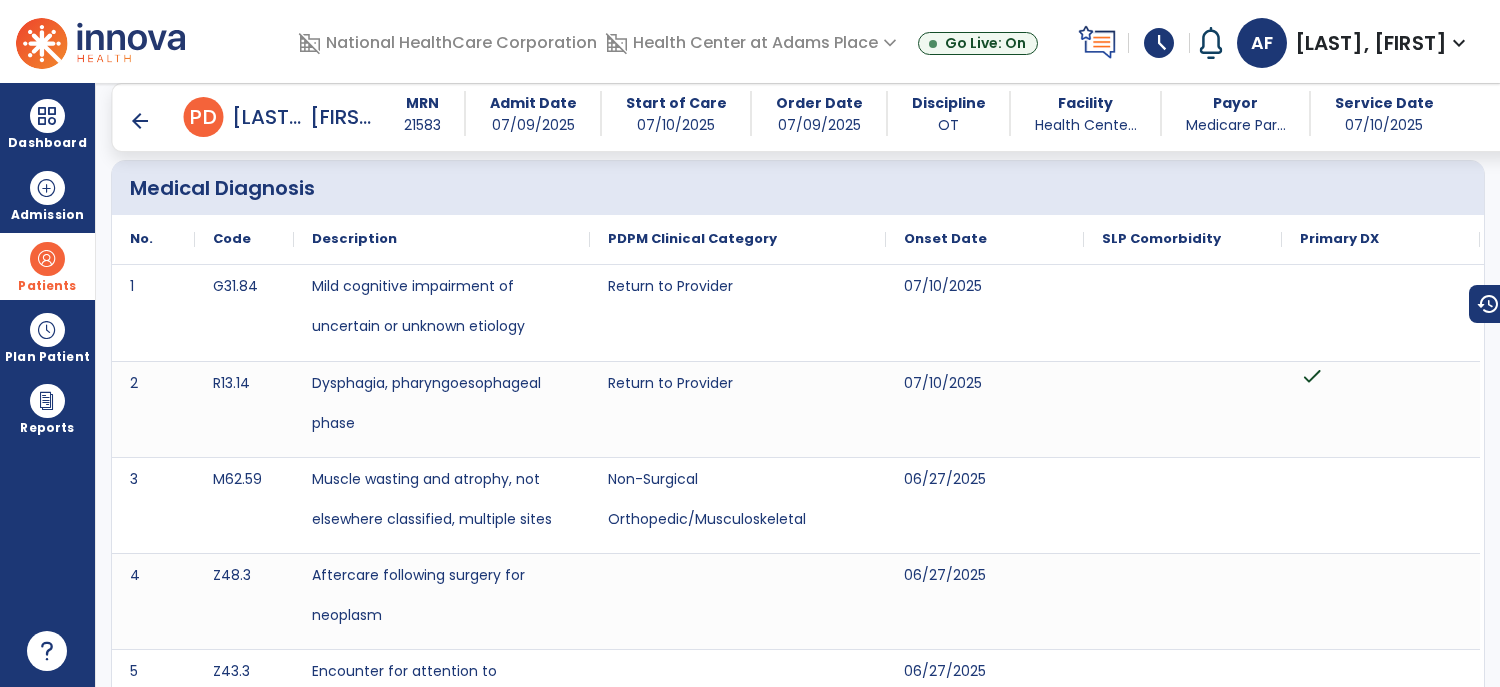 scroll, scrollTop: 43, scrollLeft: 0, axis: vertical 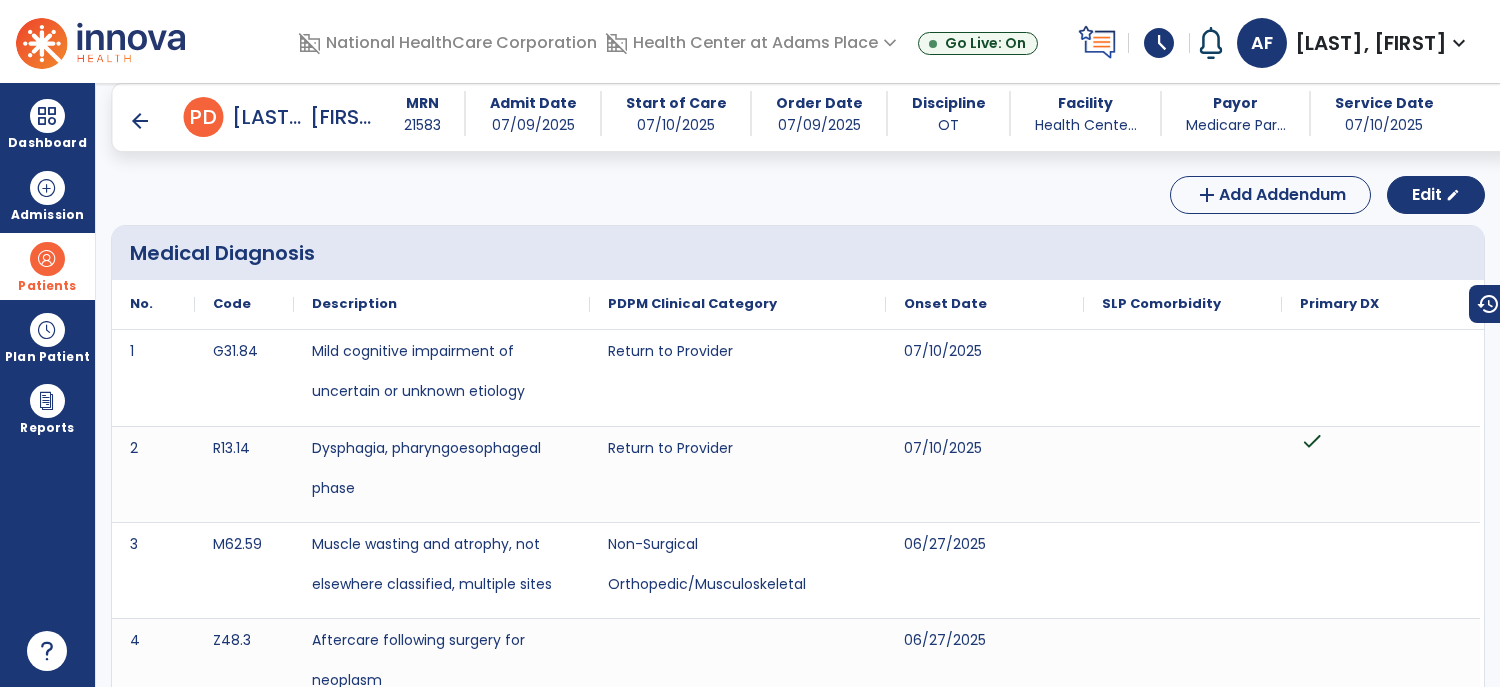 click on "arrow_back      P  D  Pruter,   Dorothy  MRN 21583 Admit Date 07/09/2025 Start of Care 07/10/2025 Order Date 07/09/2025 Discipline OT Facility Health Cente... Payor Medicare Par... Service Date 07/10/2025" at bounding box center (817, 117) 